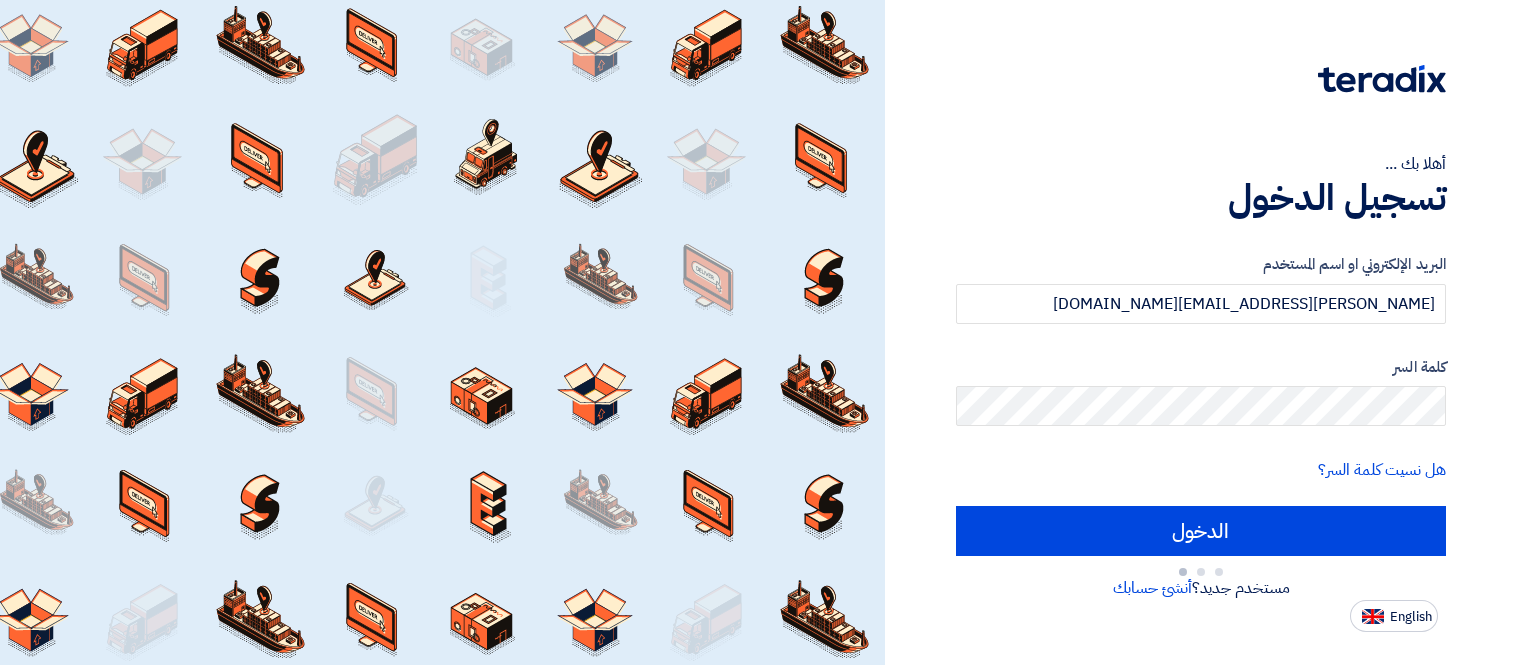 scroll, scrollTop: 0, scrollLeft: 0, axis: both 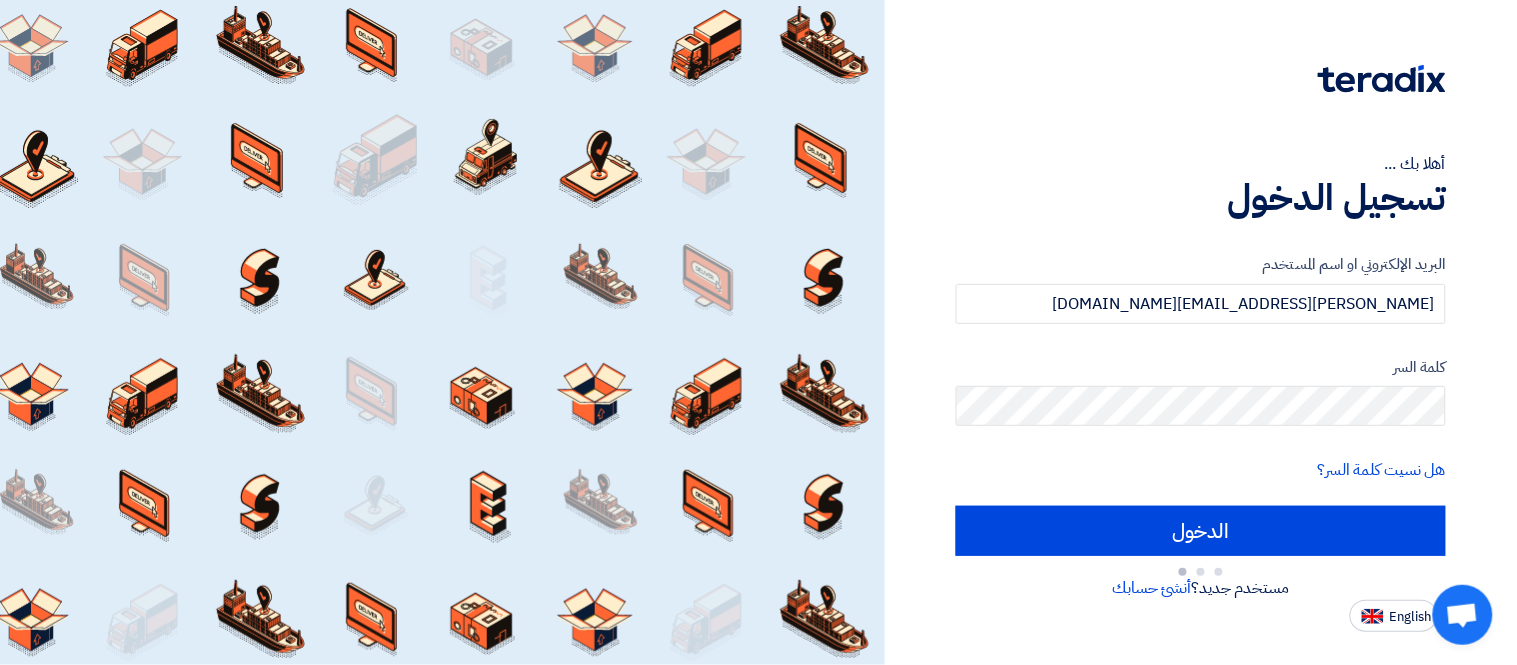 type on "Sign in" 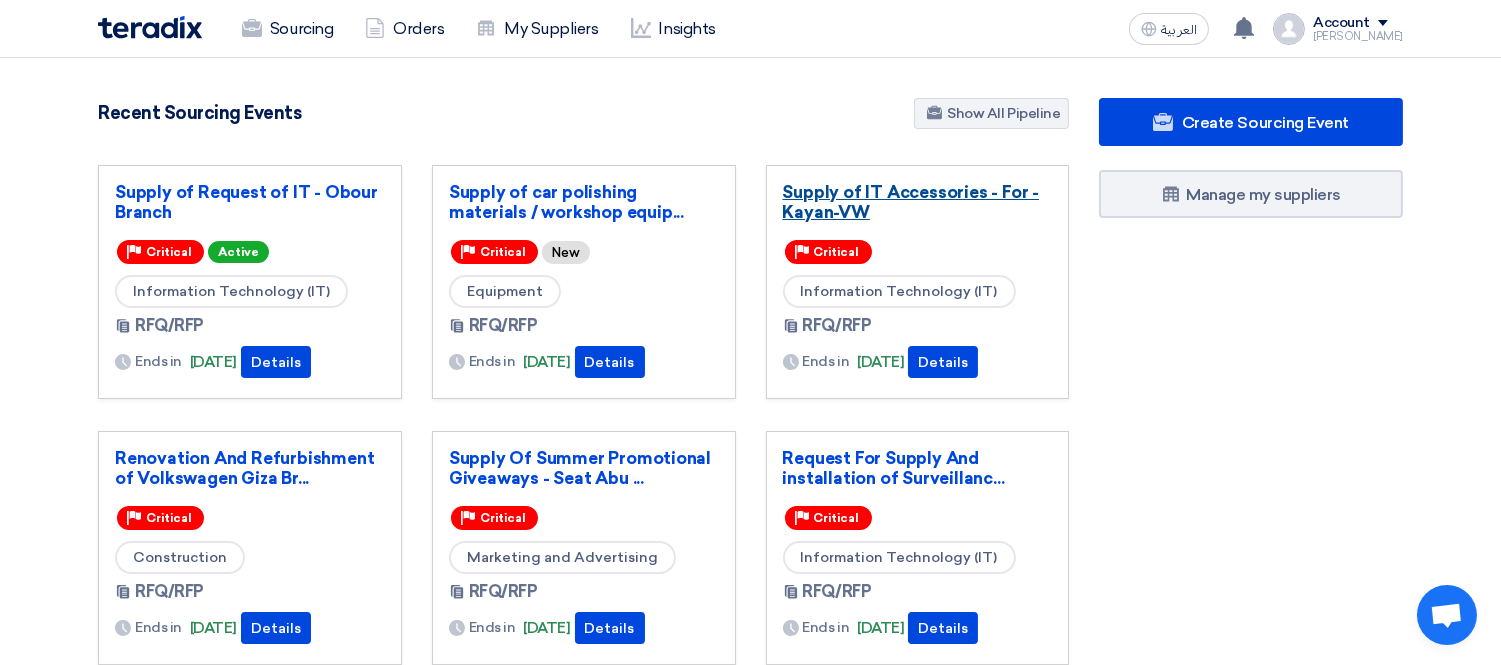 click on "Supply of IT Accessories - For -Kayan-VW" 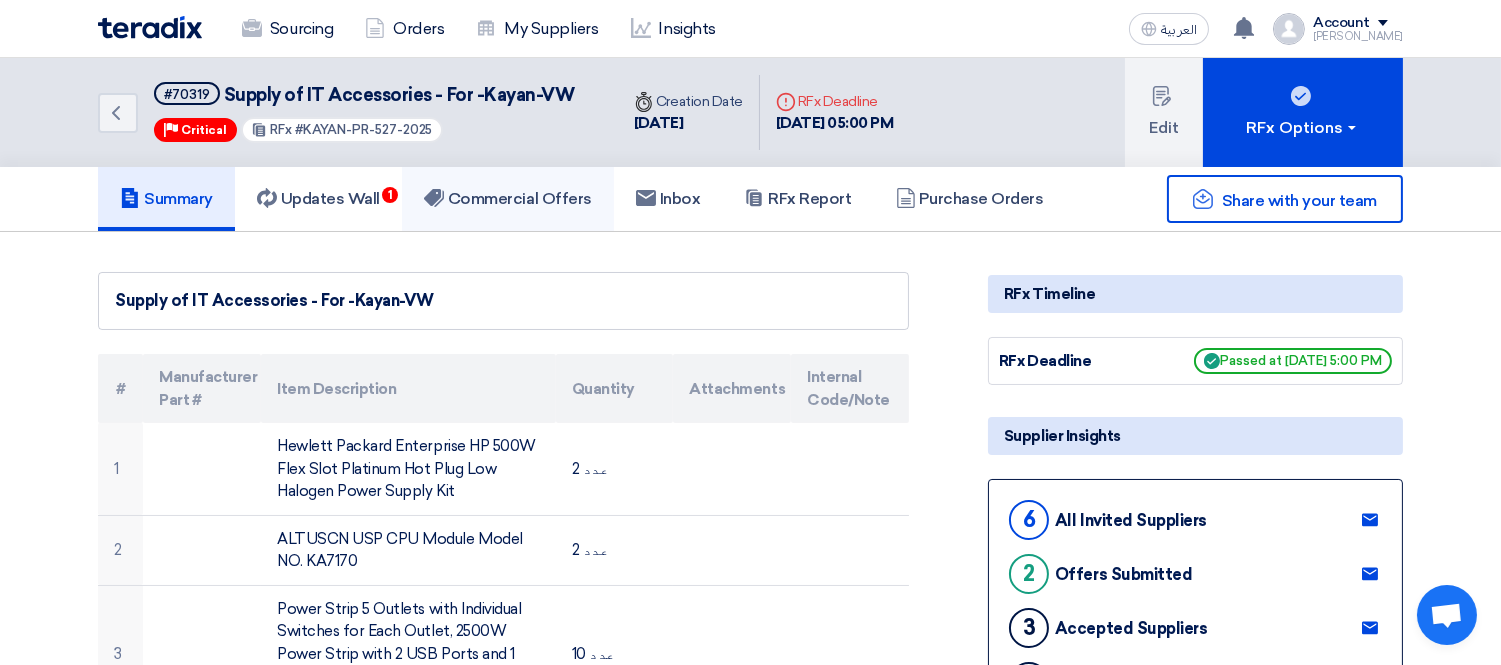 click on "Commercial Offers" 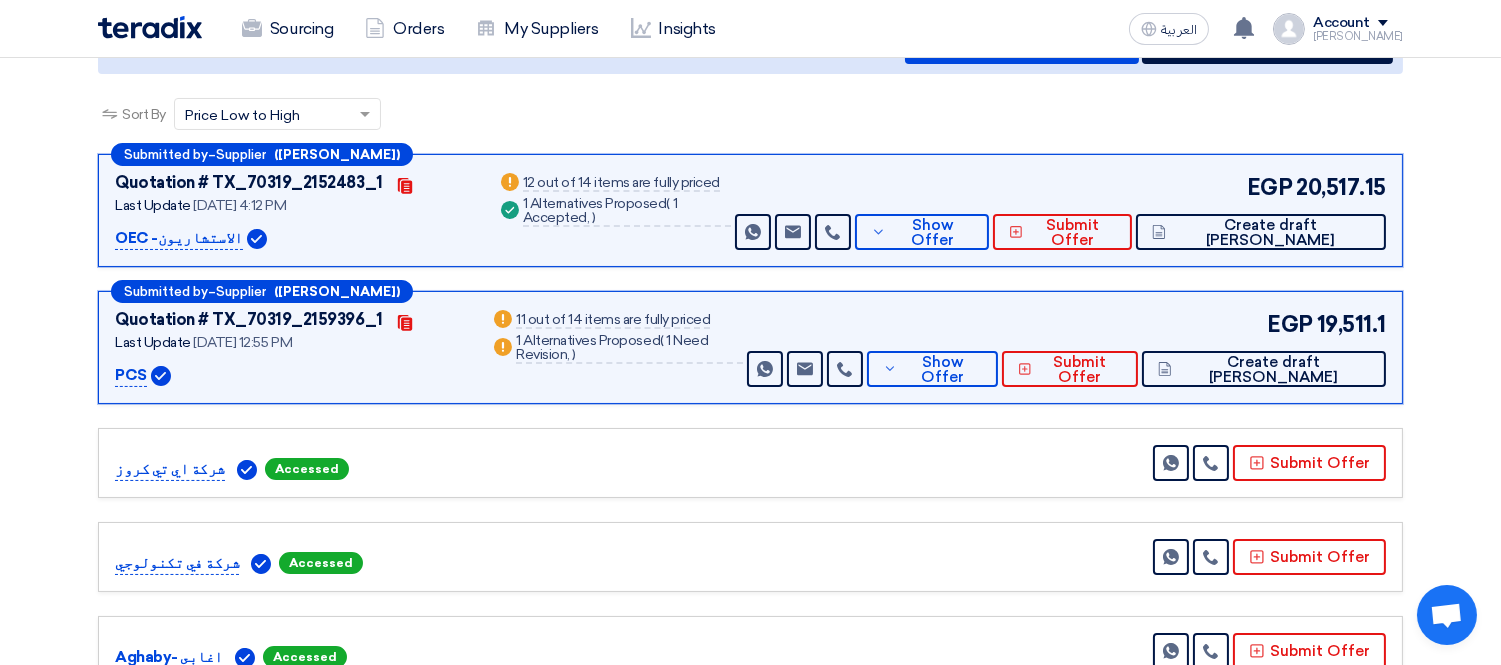 scroll, scrollTop: 0, scrollLeft: 0, axis: both 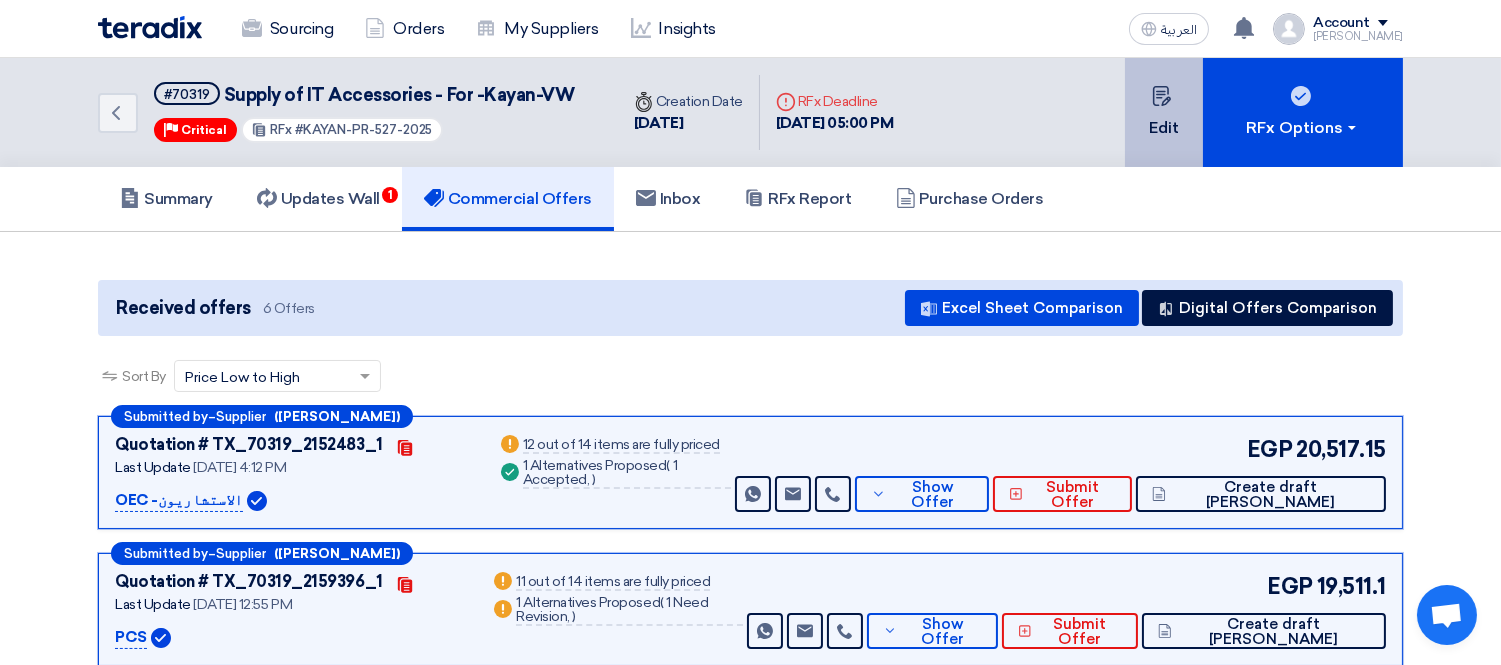 click on "Edit" 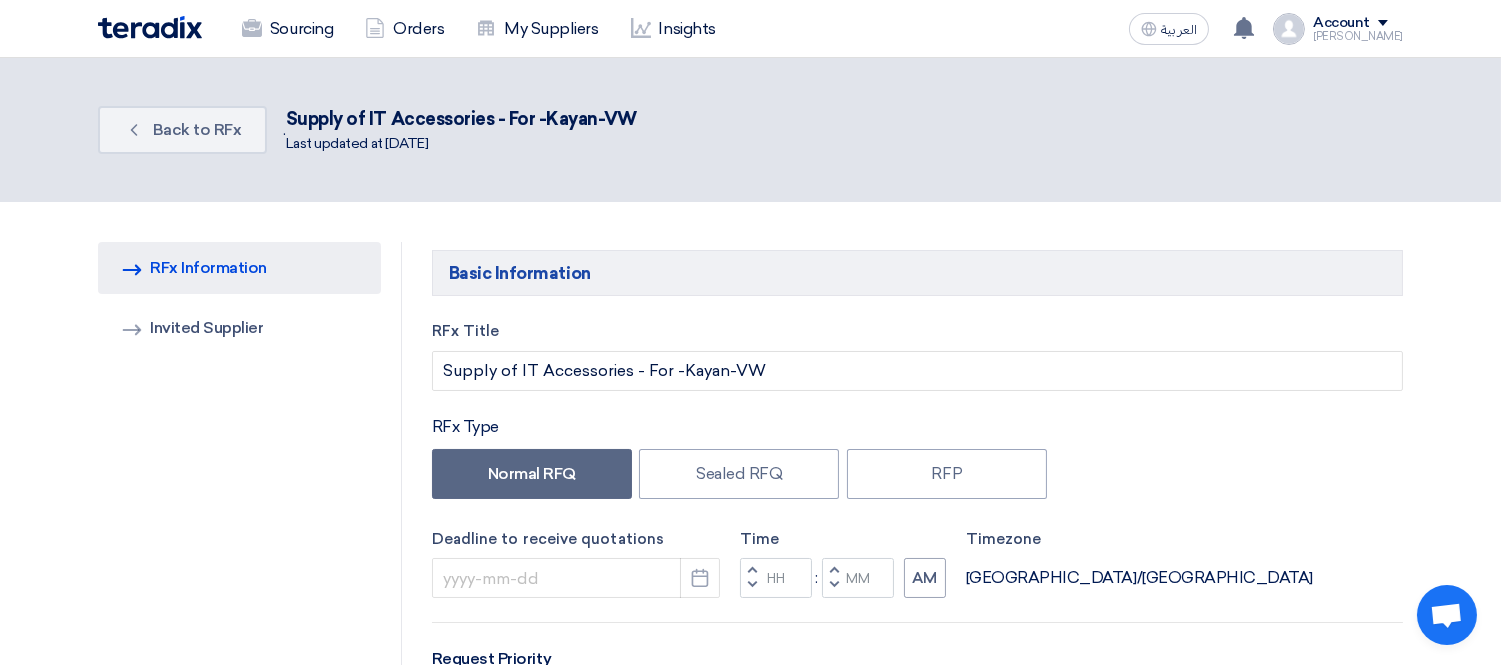 type on "7/2/2025" 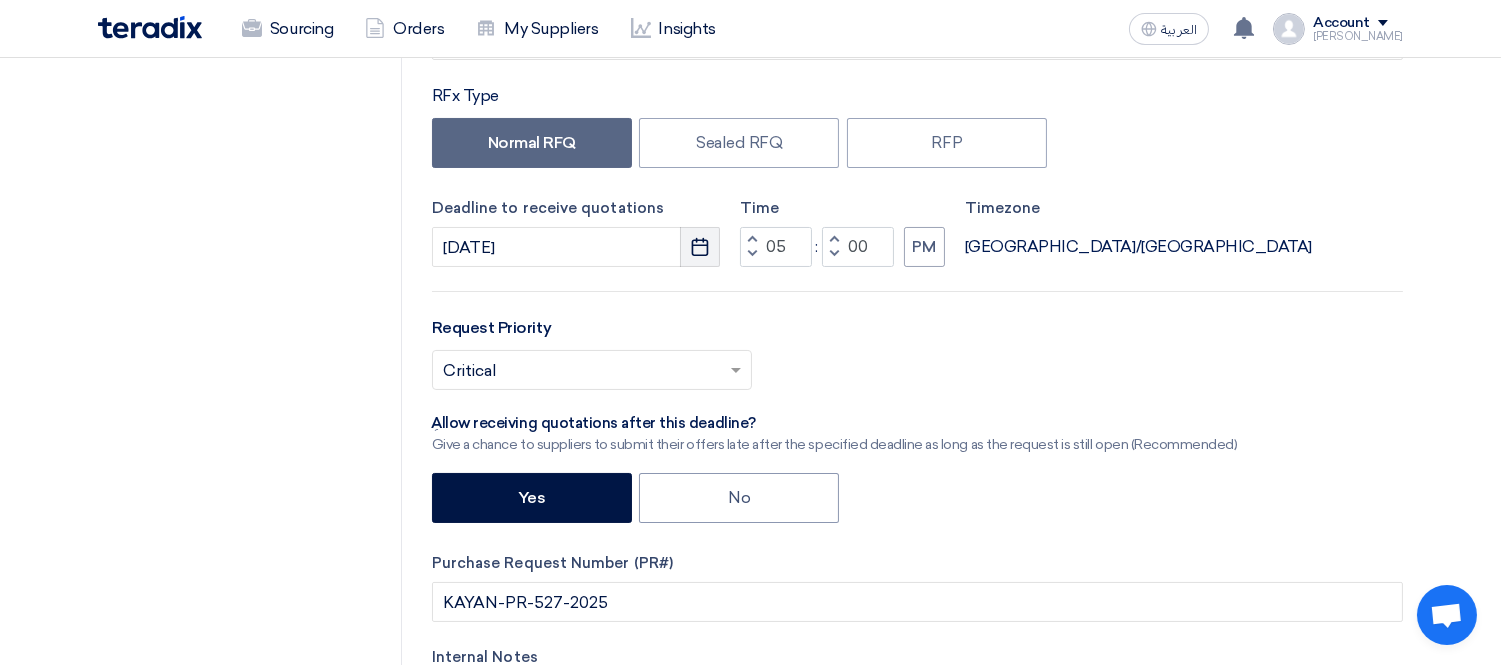 scroll, scrollTop: 333, scrollLeft: 0, axis: vertical 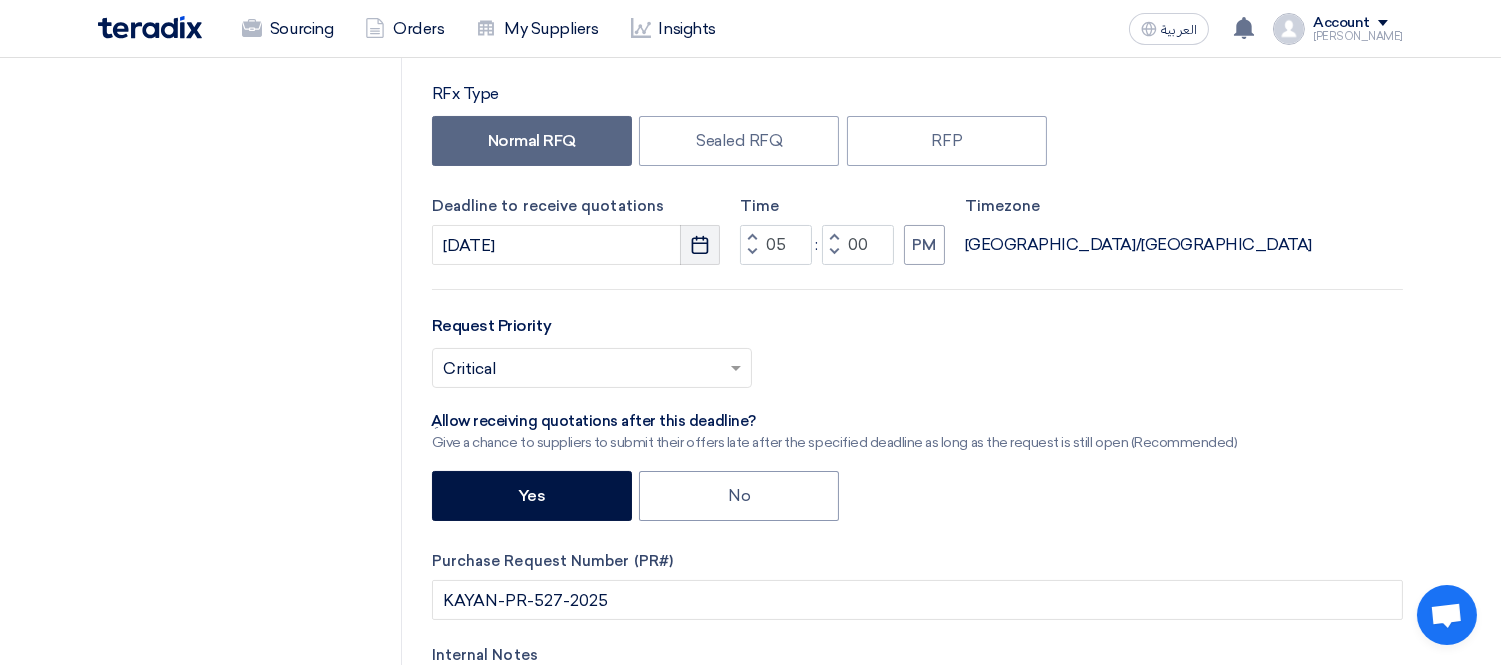 click on "Pick a date" 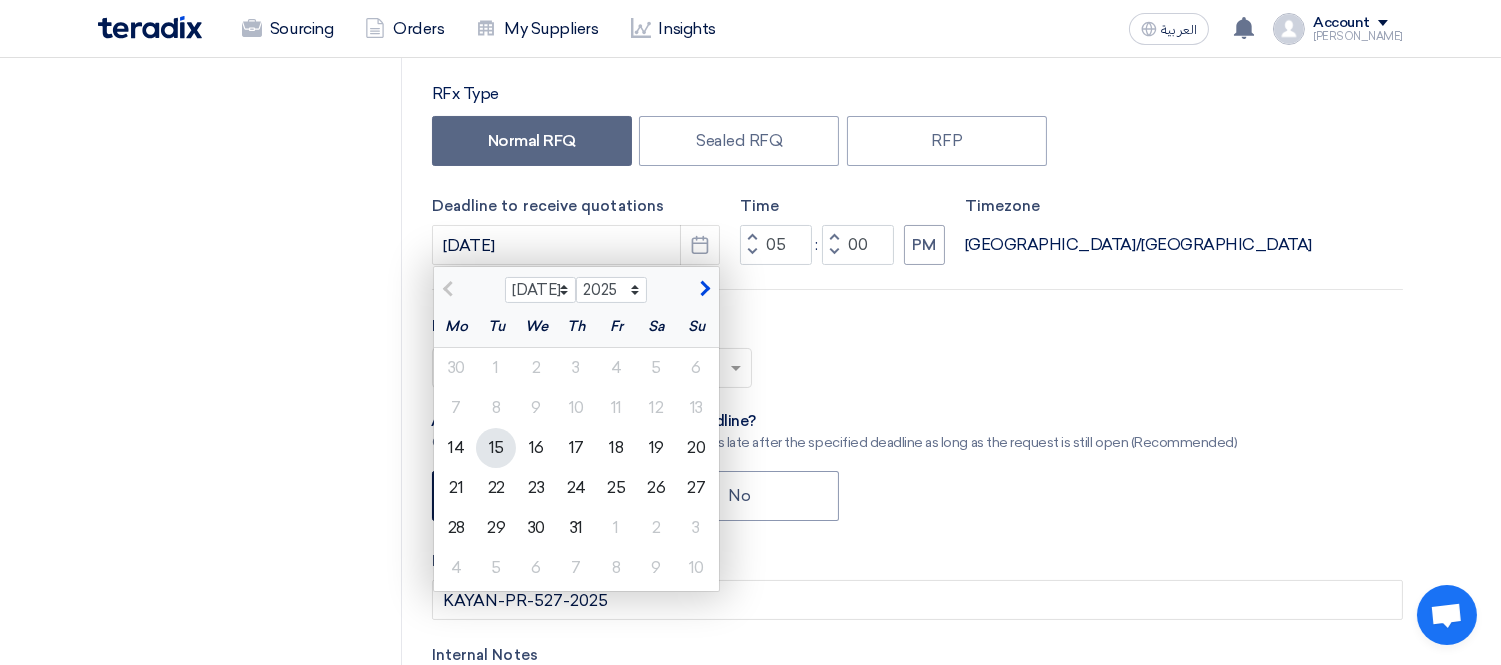 click on "15" 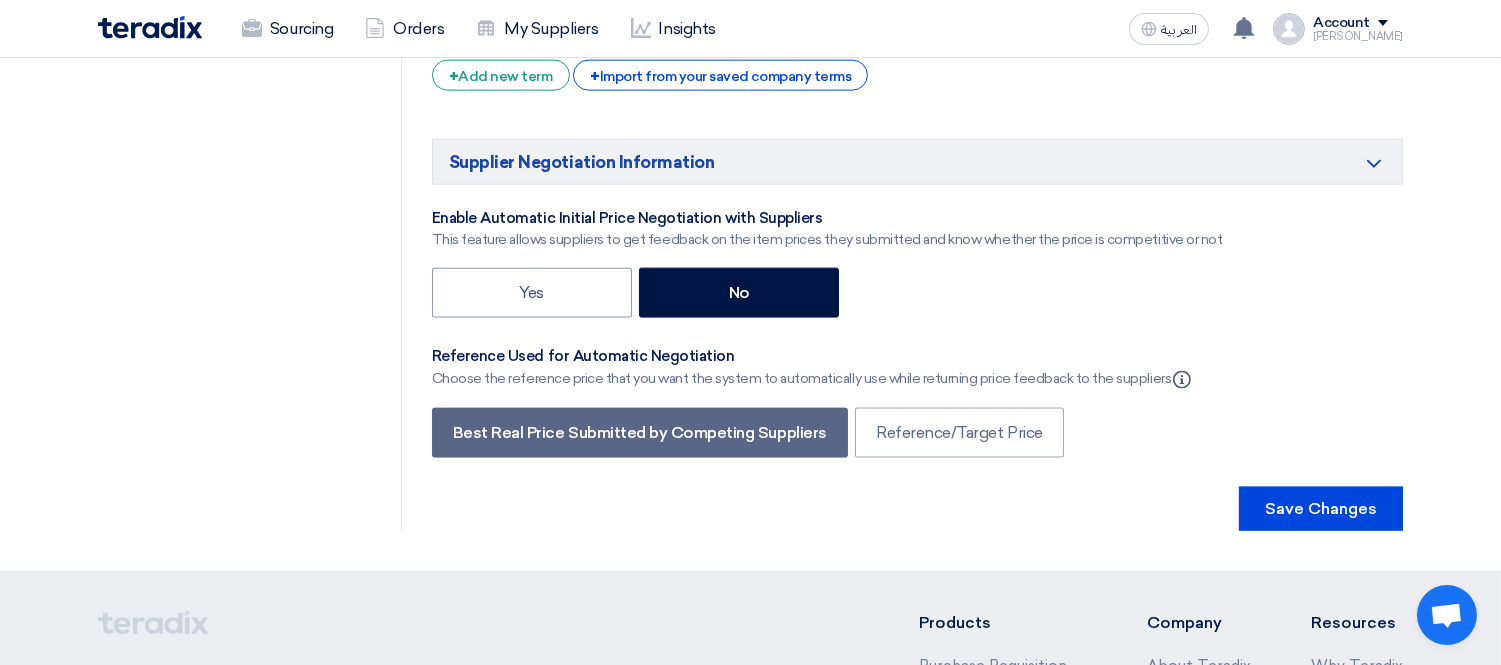 scroll, scrollTop: 5064, scrollLeft: 0, axis: vertical 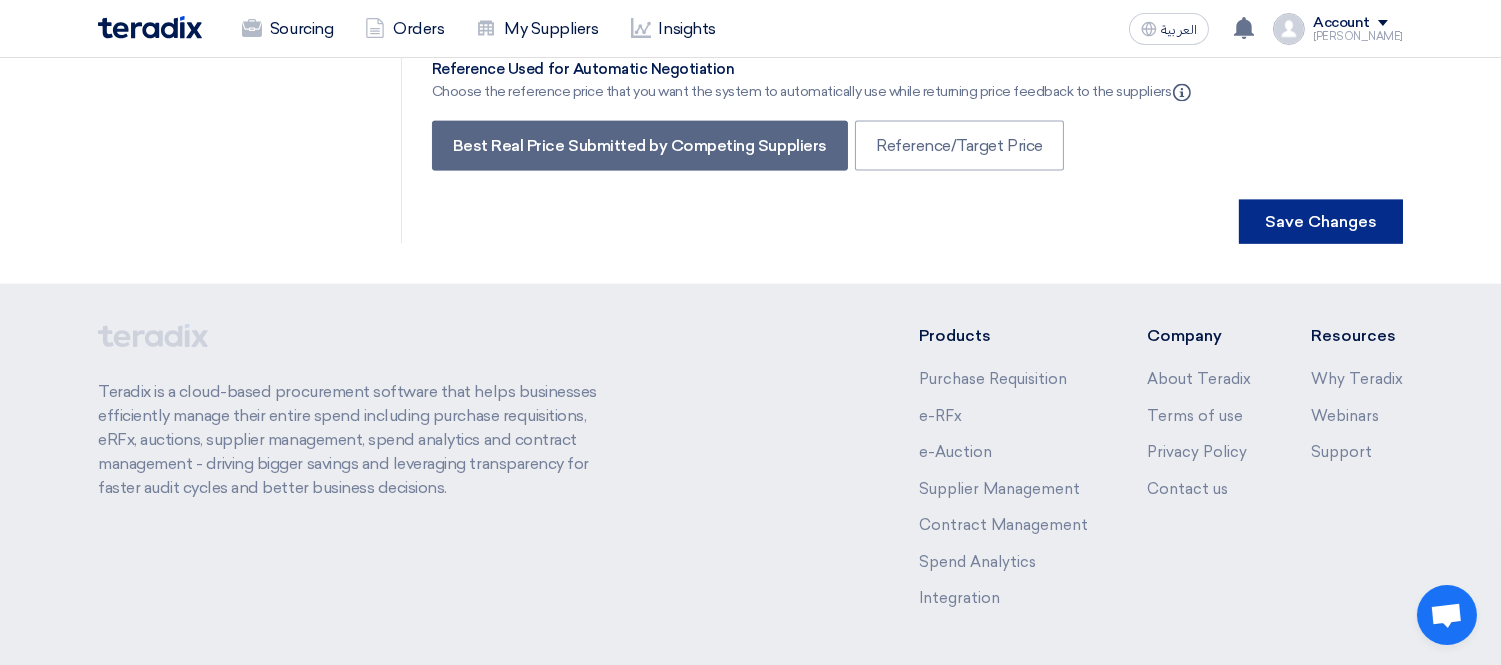 click on "Save Changes" 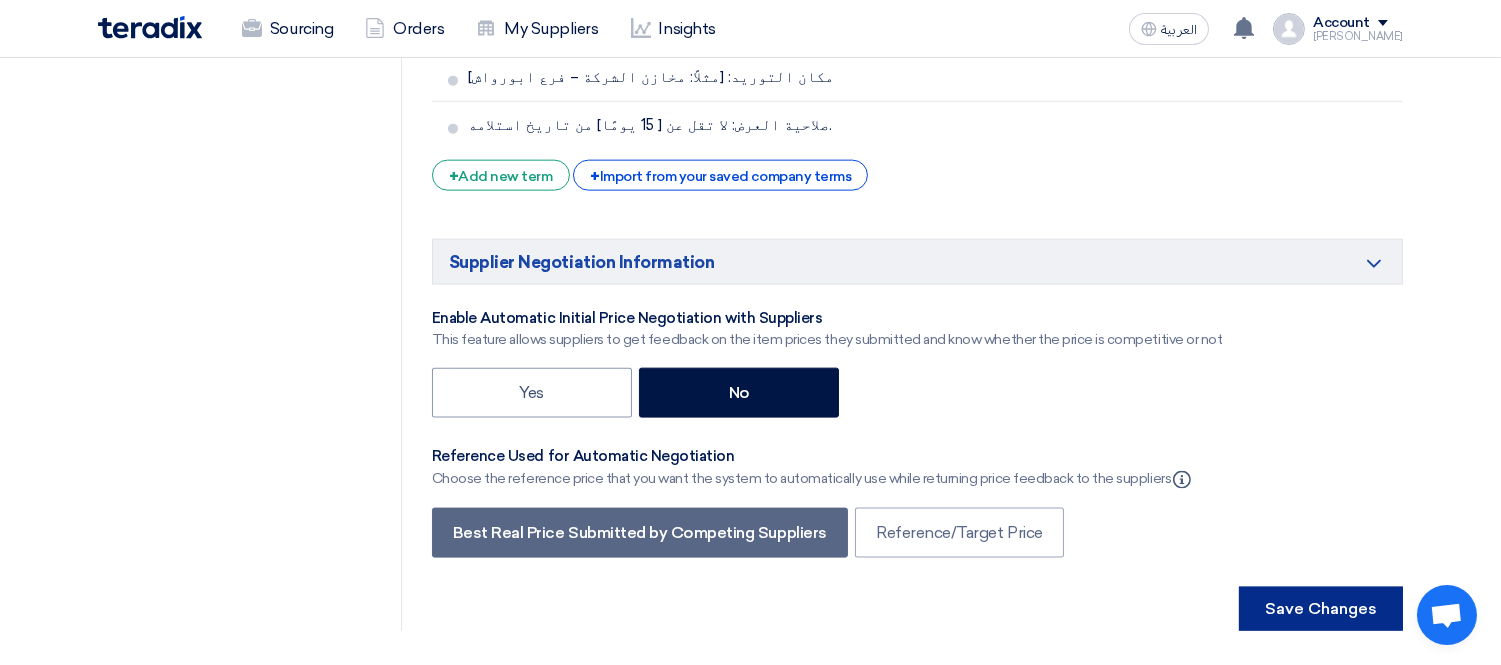 scroll, scrollTop: 5064, scrollLeft: 0, axis: vertical 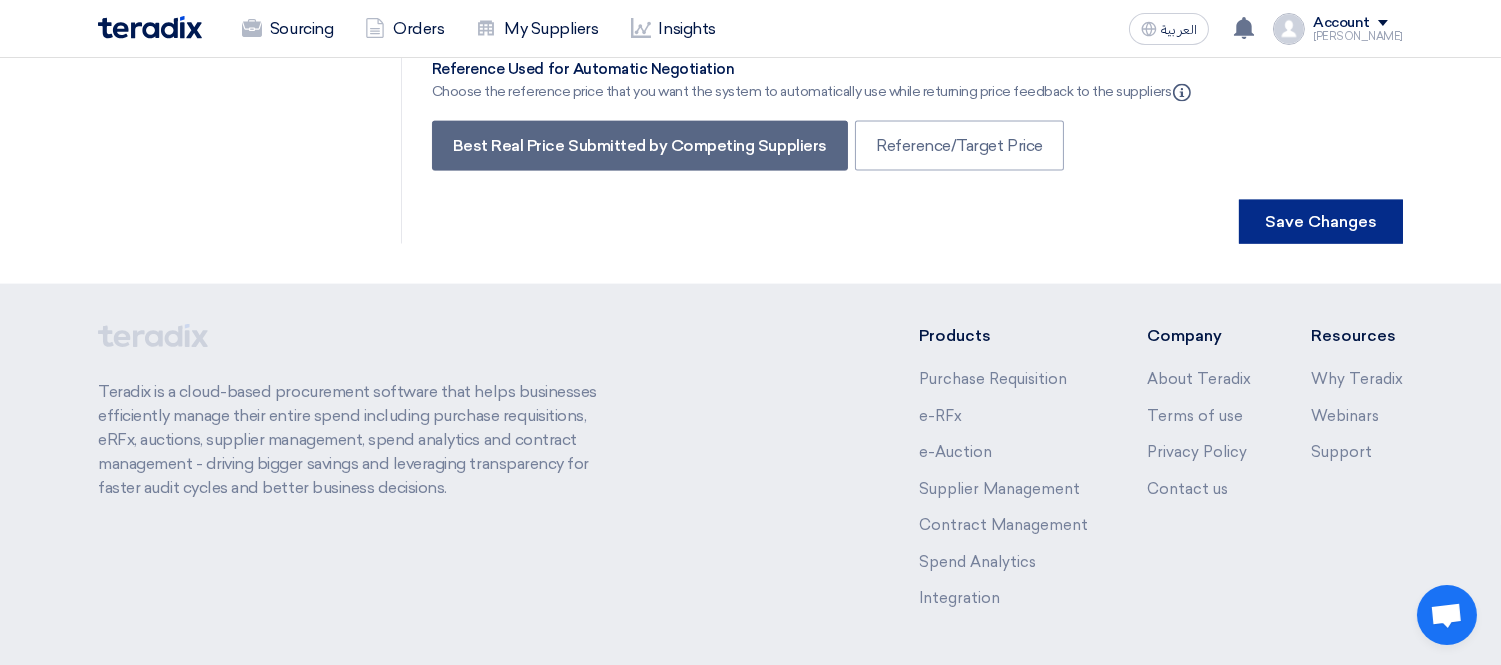 click on "Save Changes" 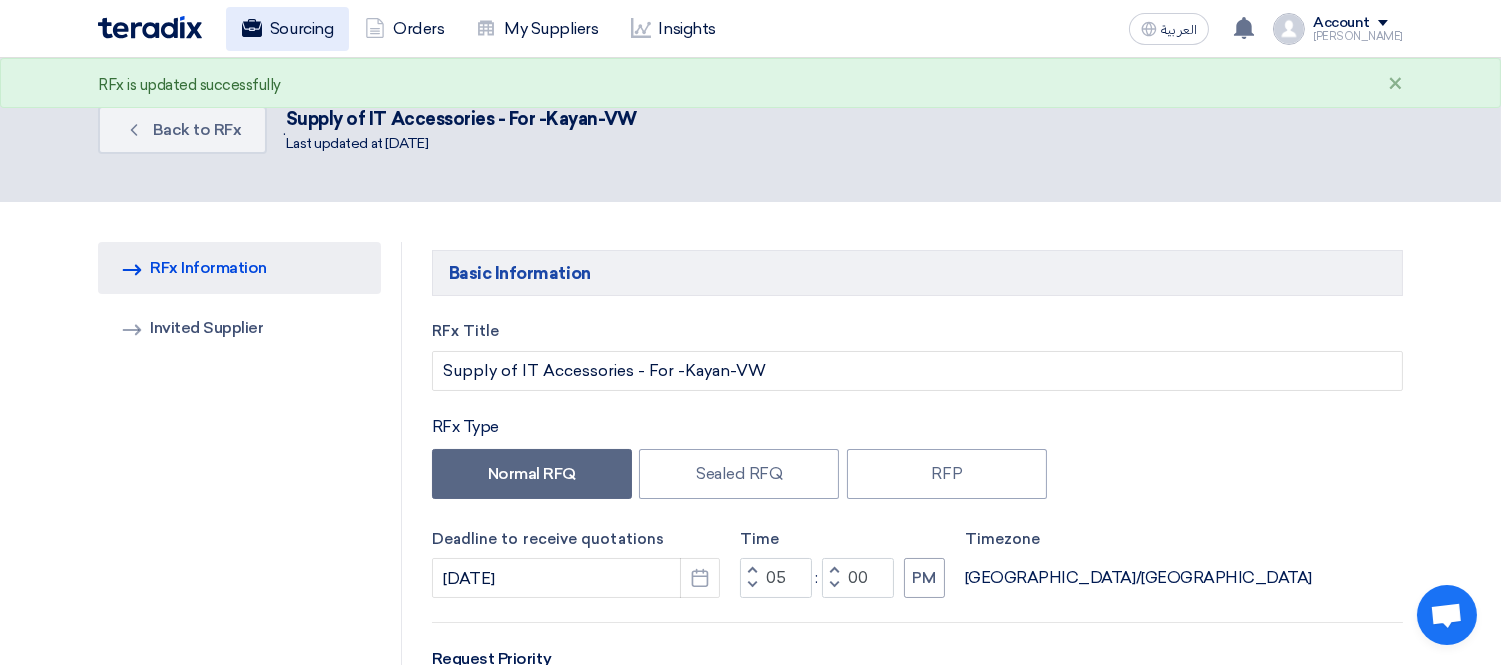 click on "Sourcing" 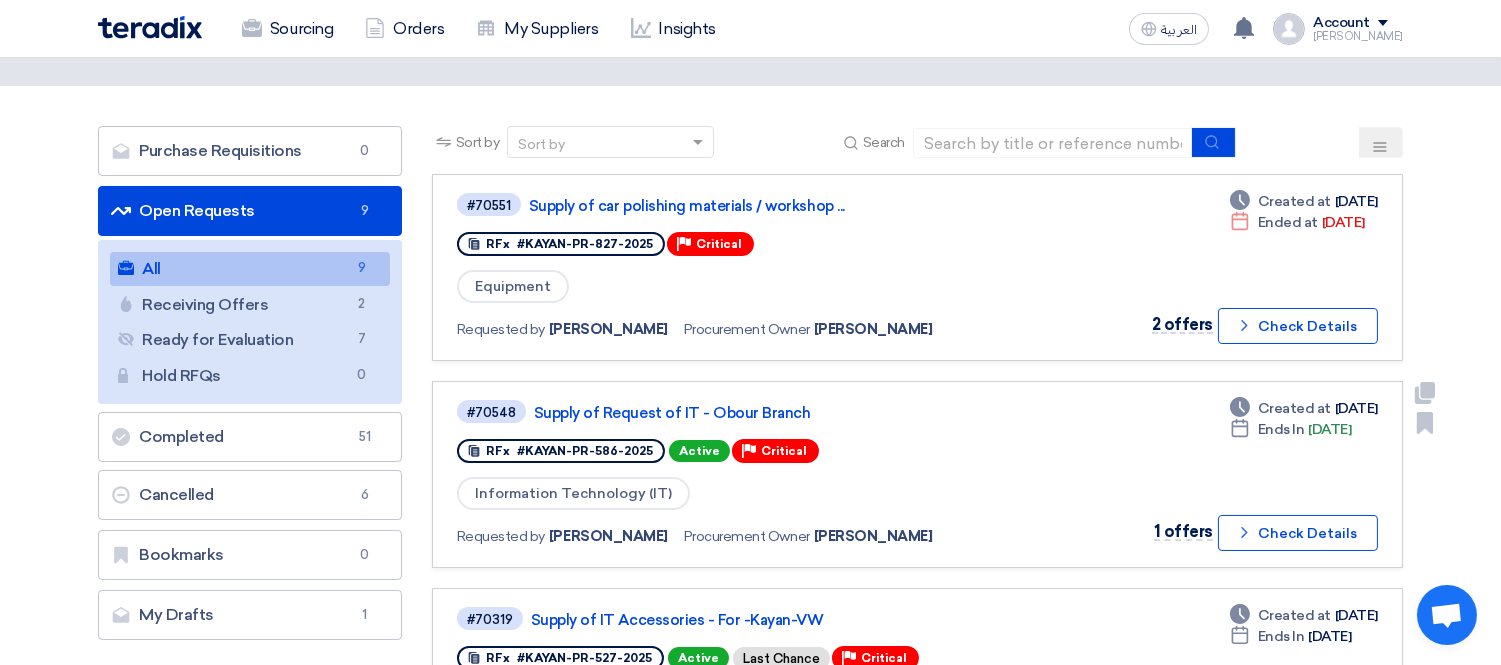 scroll, scrollTop: 111, scrollLeft: 0, axis: vertical 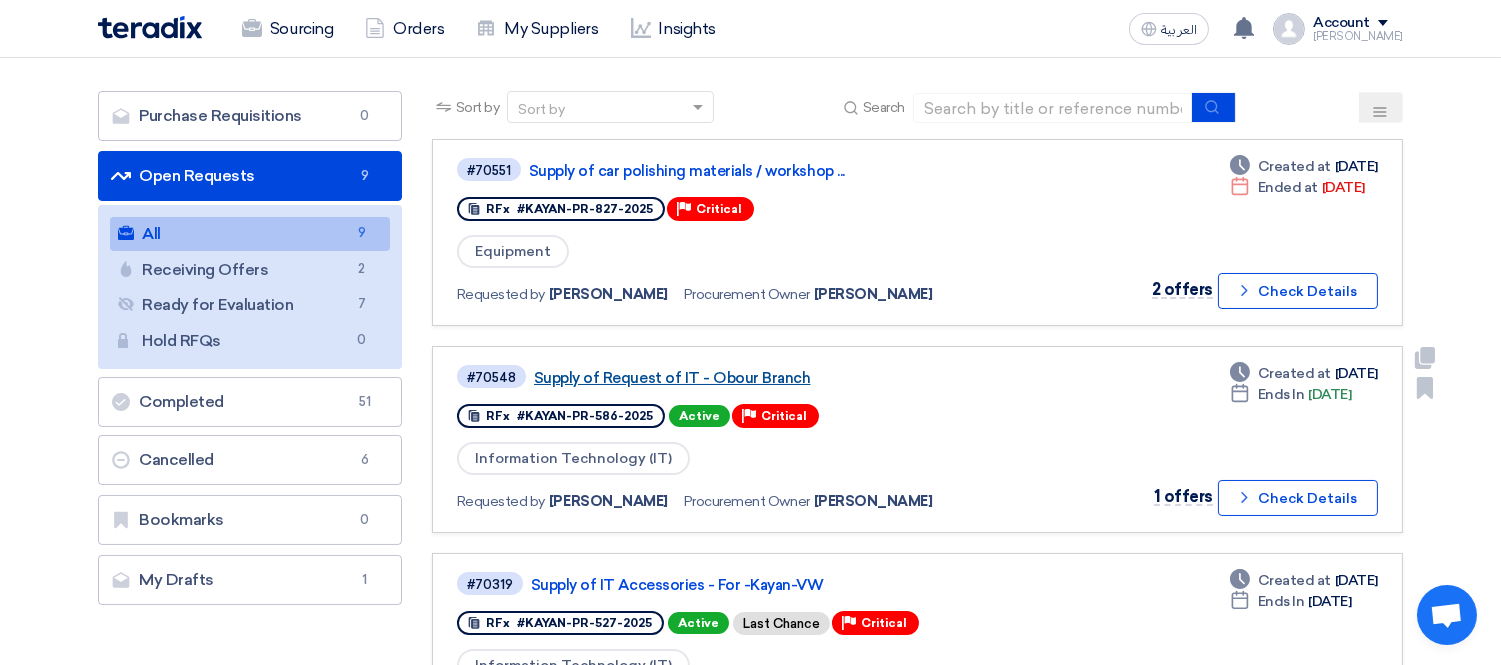 click on "Supply of Request of IT - Obour Branch" 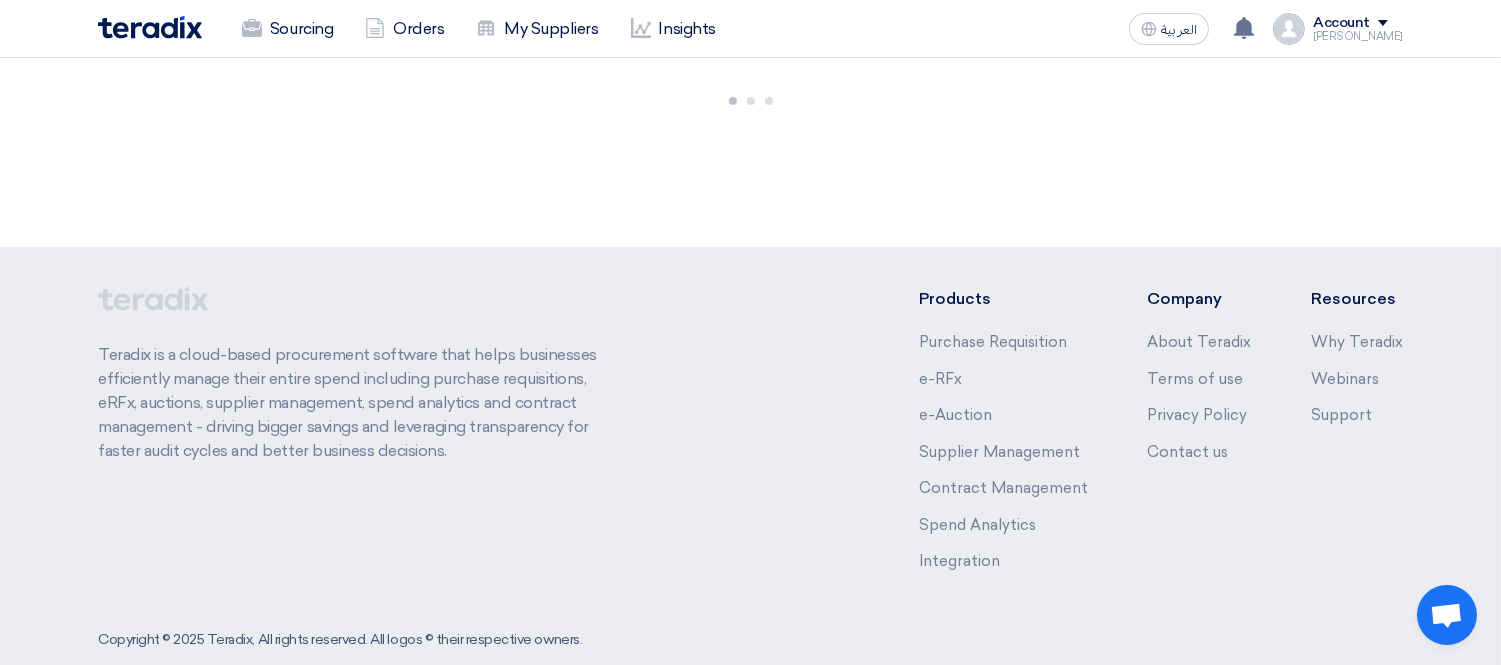 scroll, scrollTop: 0, scrollLeft: 0, axis: both 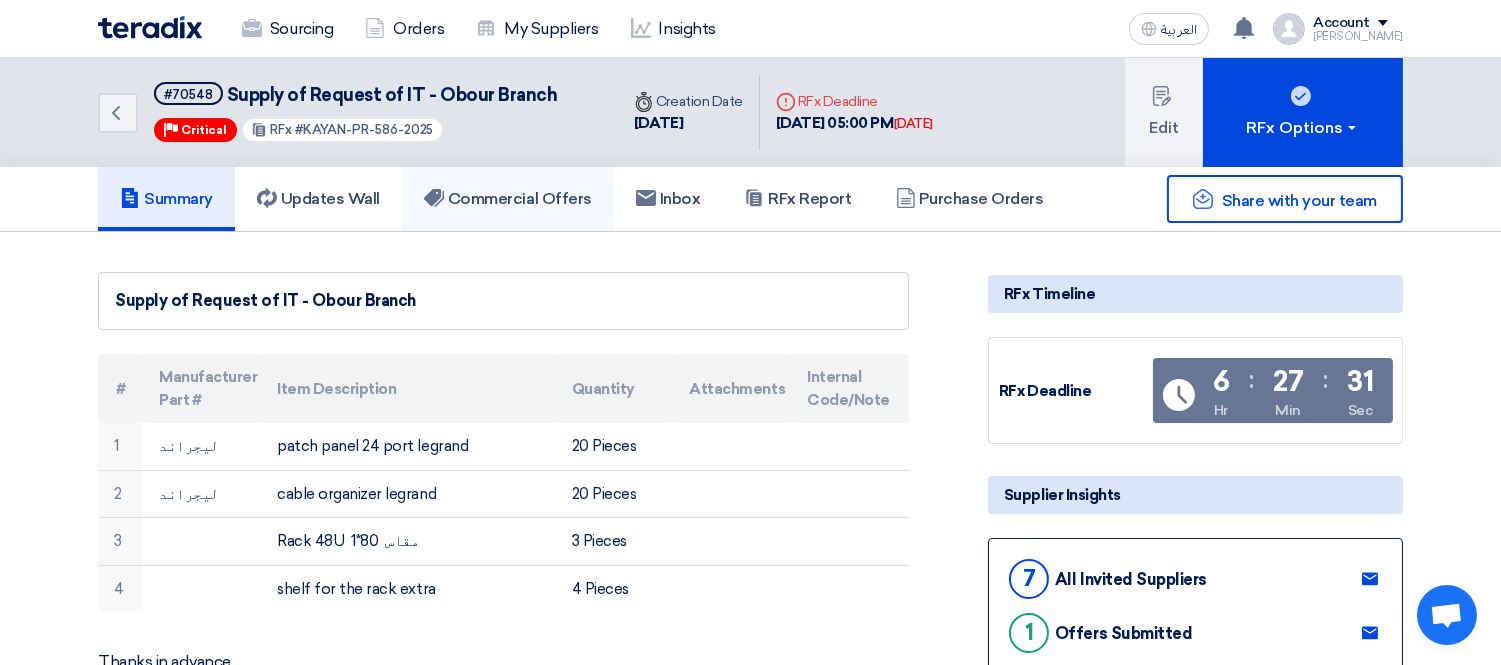 click on "Commercial Offers" 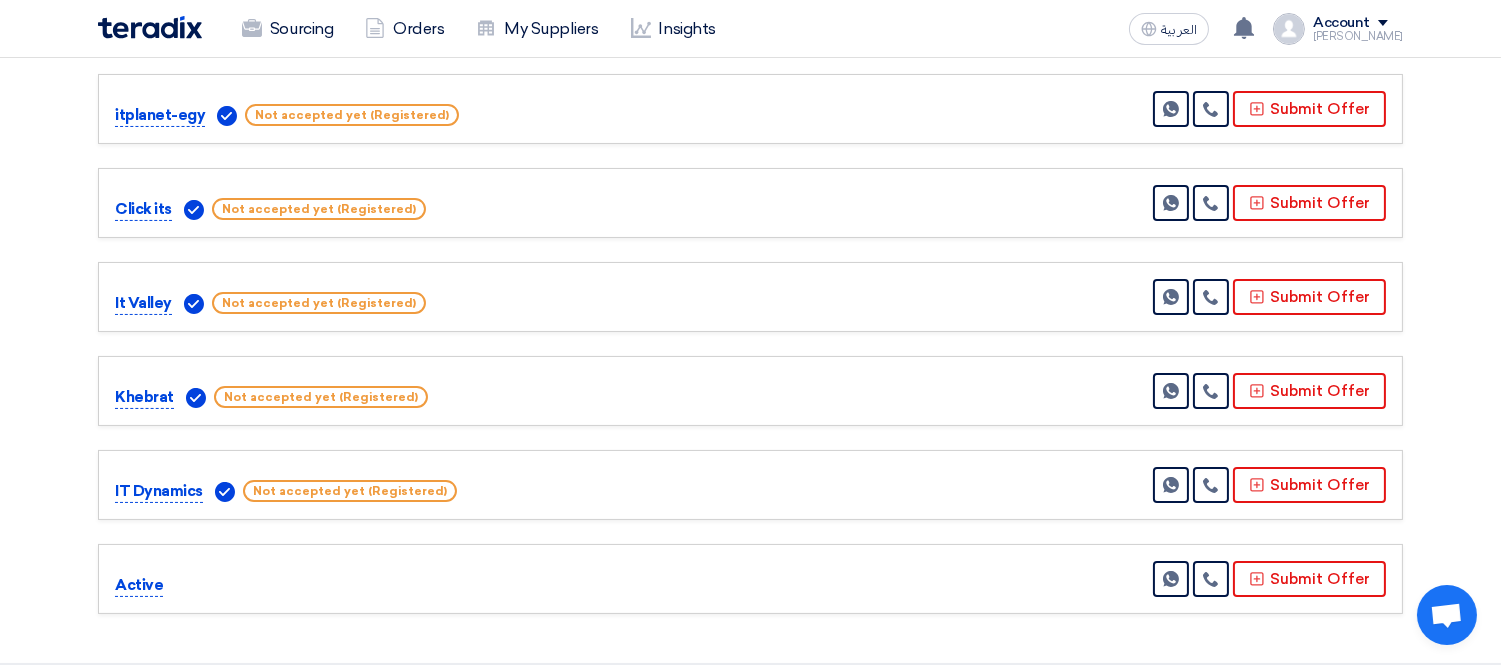 scroll, scrollTop: 555, scrollLeft: 0, axis: vertical 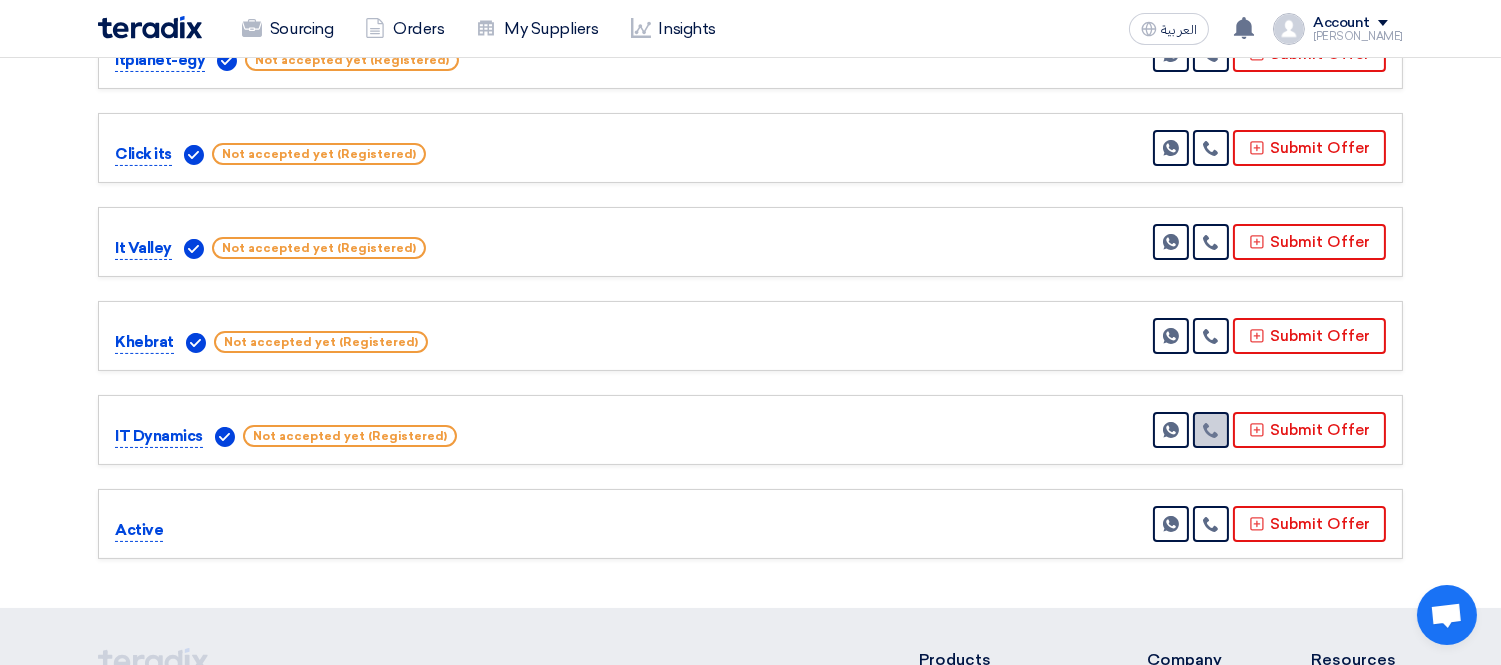 click 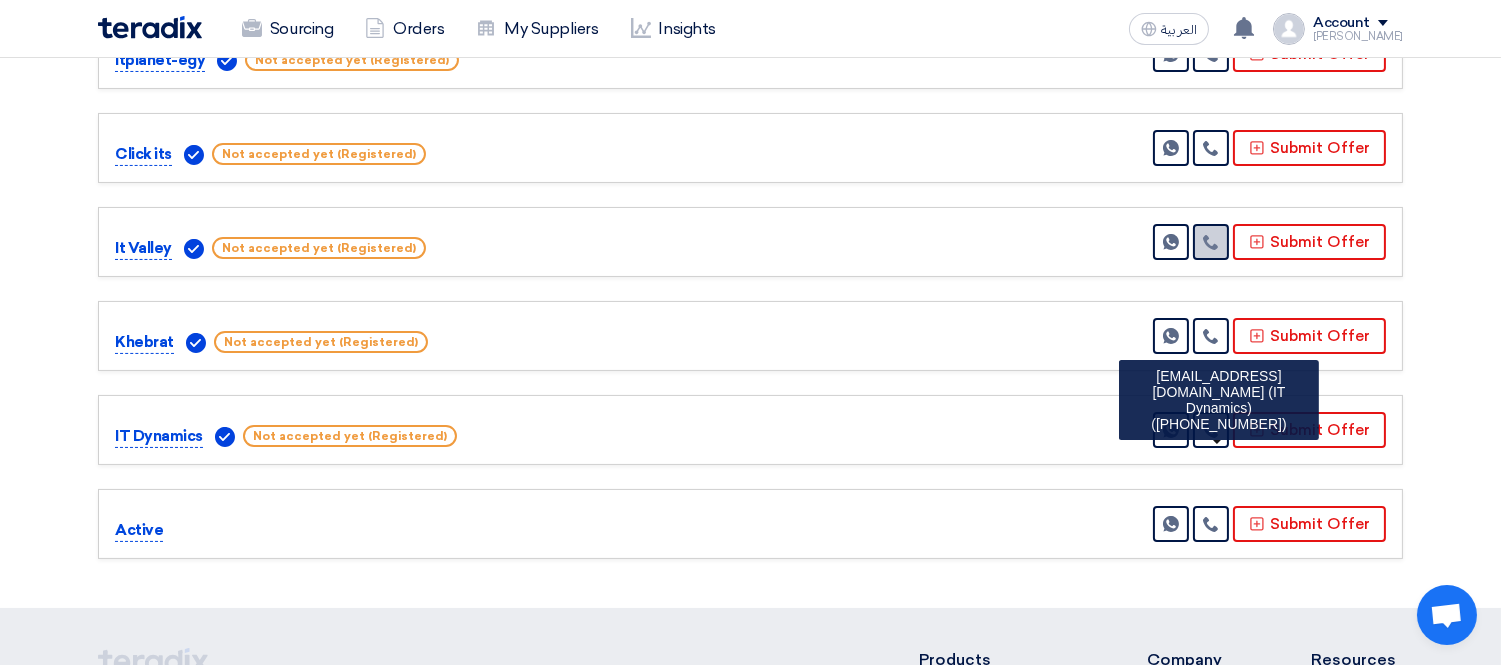 click 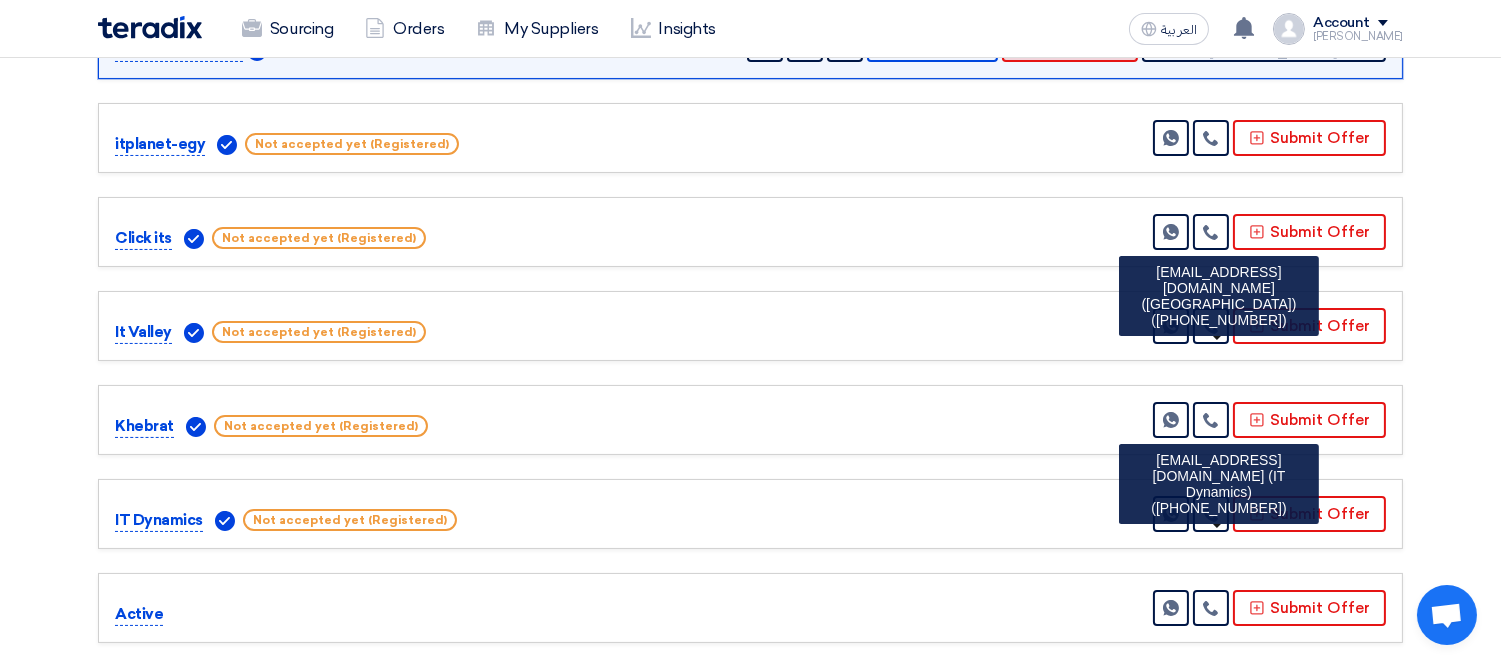scroll, scrollTop: 111, scrollLeft: 0, axis: vertical 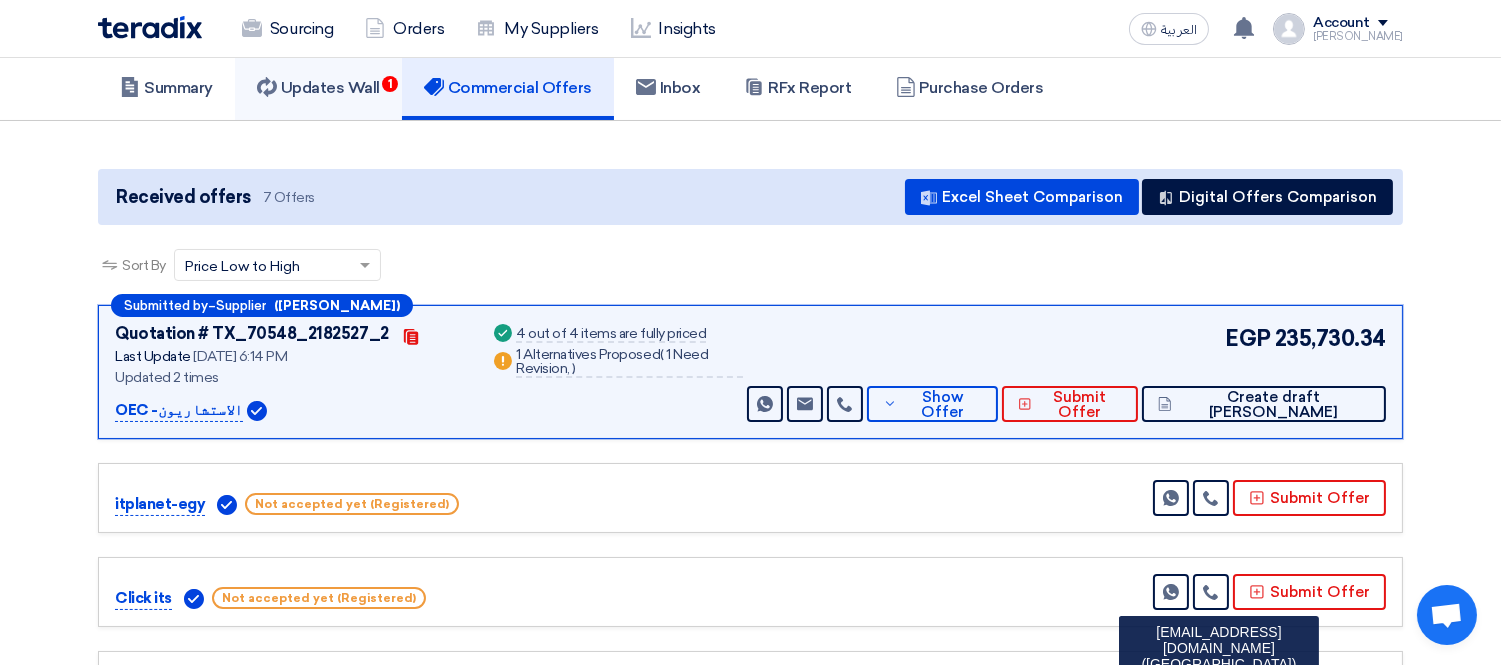 click on "Updates Wall
1" 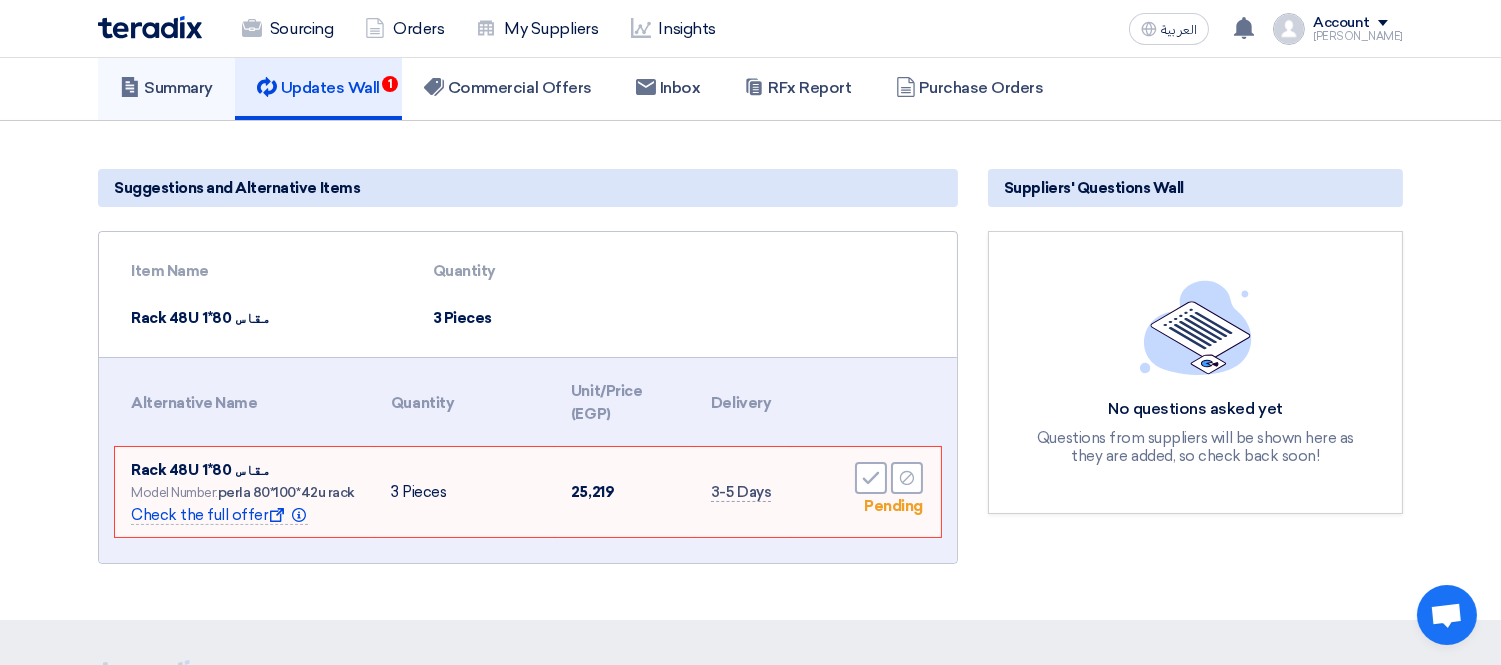 click 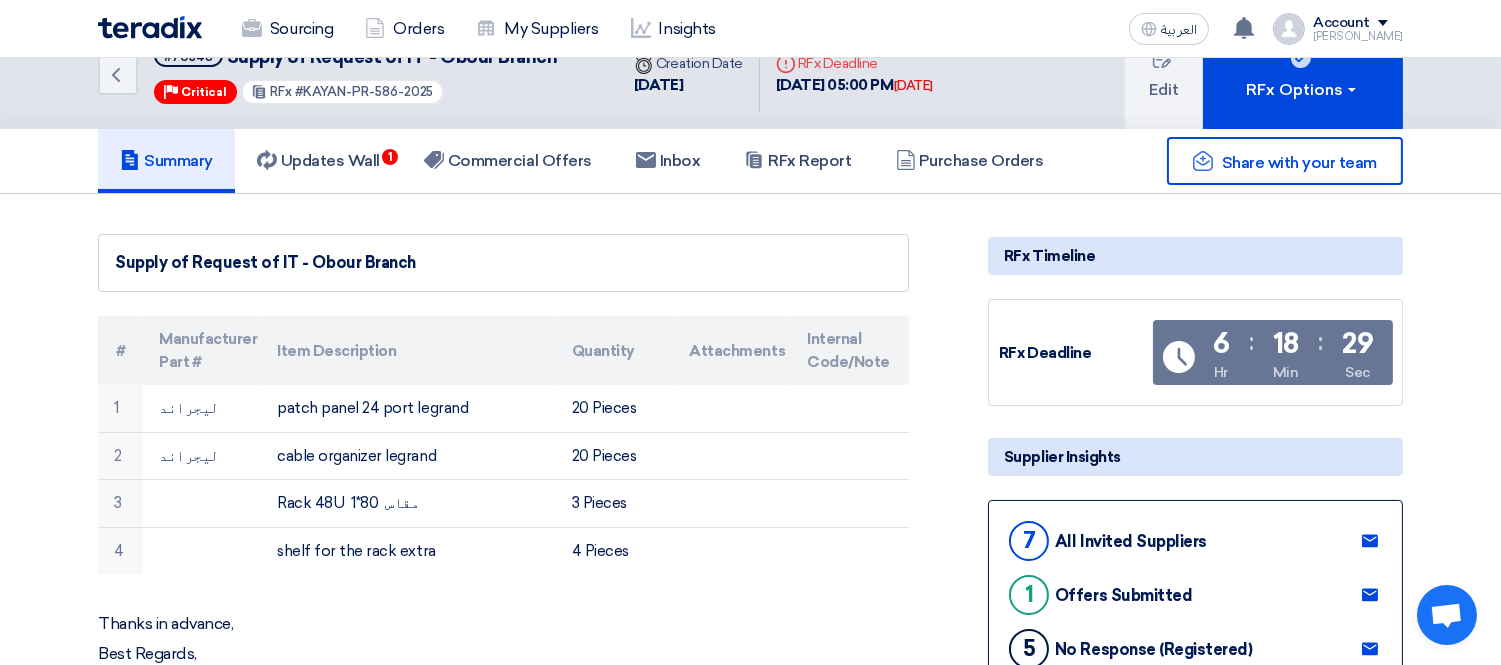 scroll, scrollTop: 0, scrollLeft: 0, axis: both 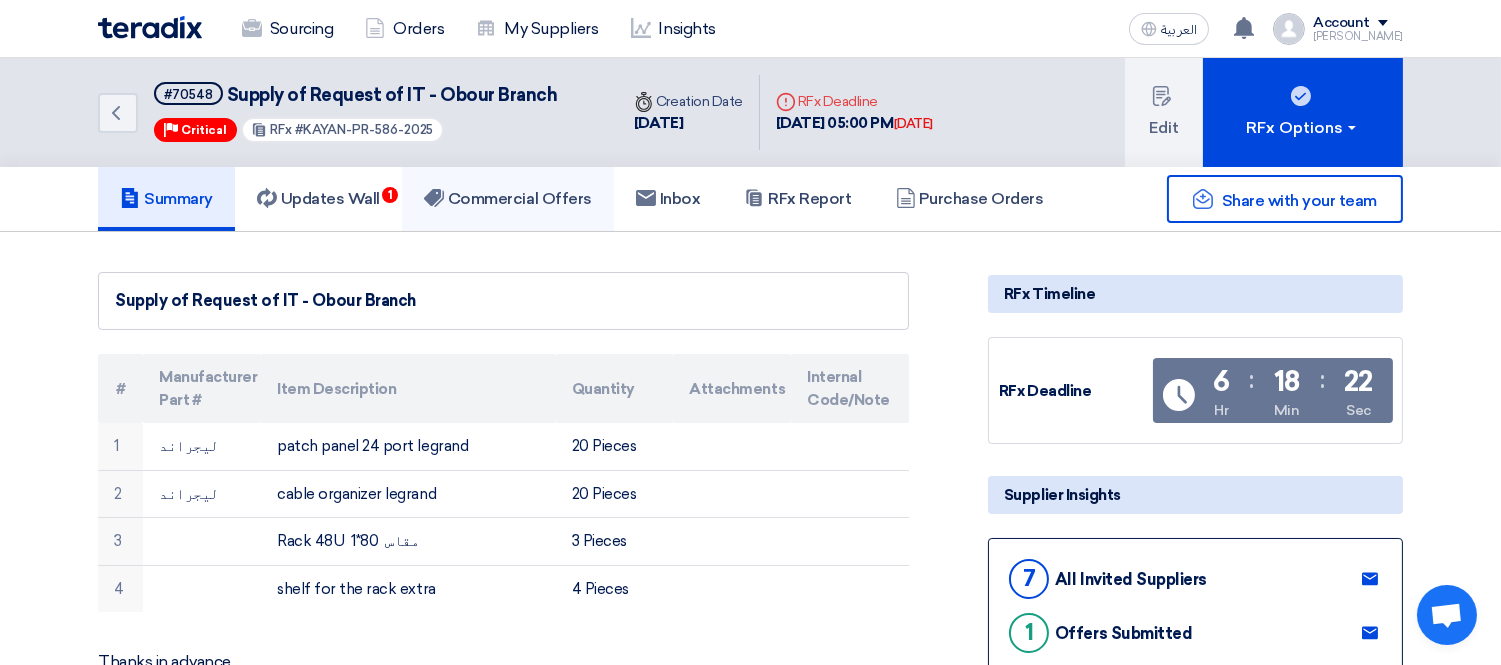 click on "Commercial Offers" 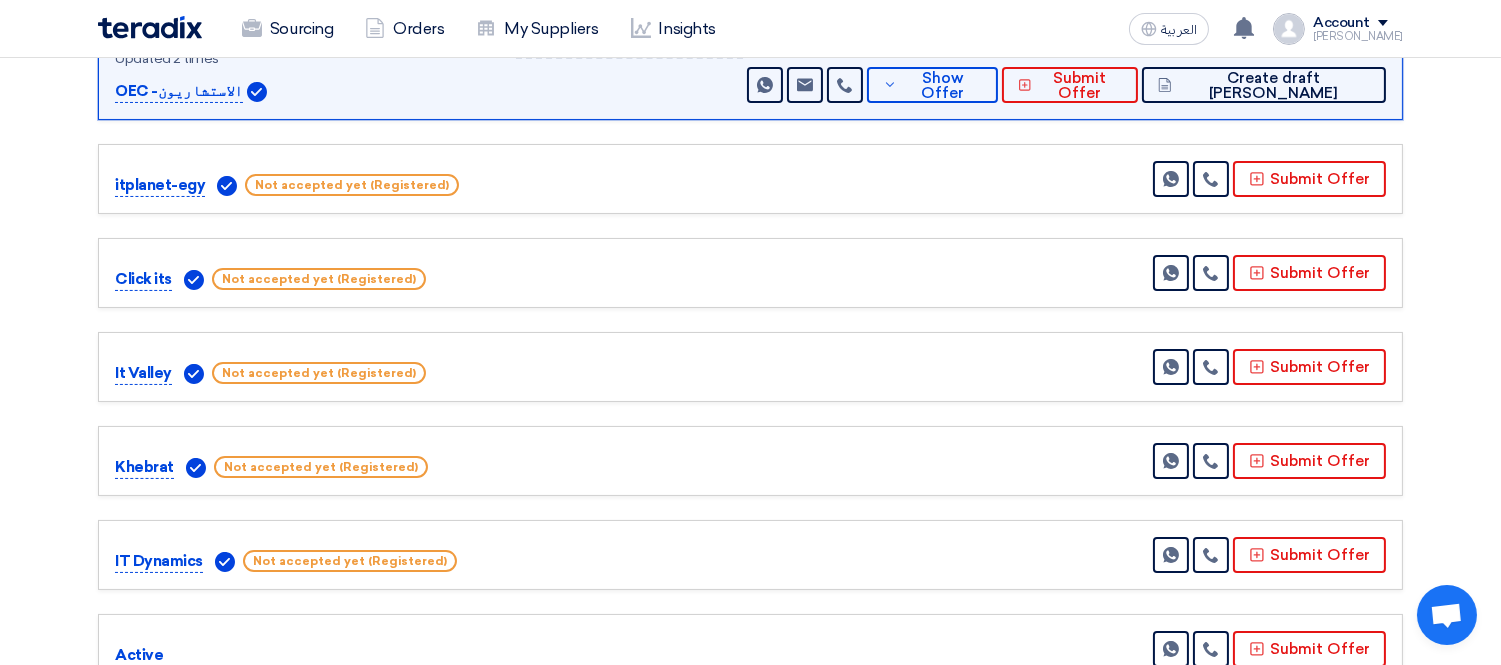 scroll, scrollTop: 444, scrollLeft: 0, axis: vertical 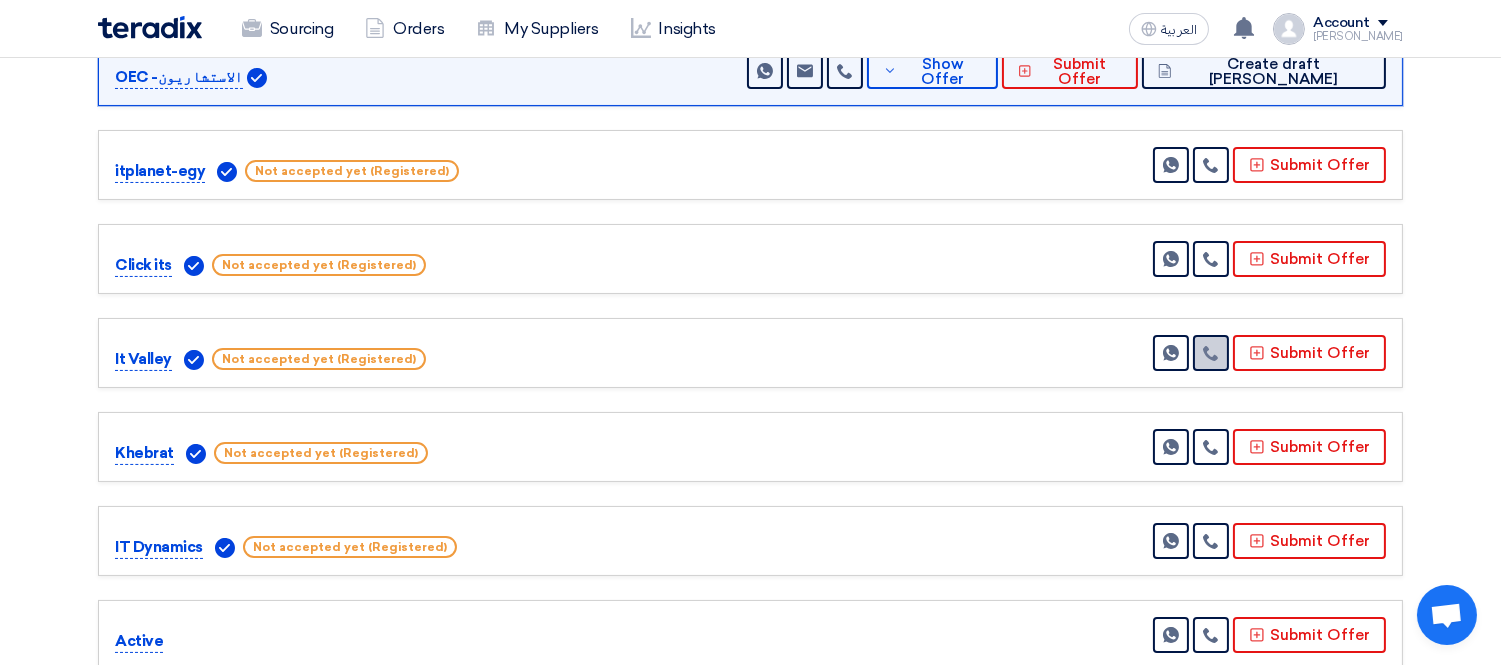click 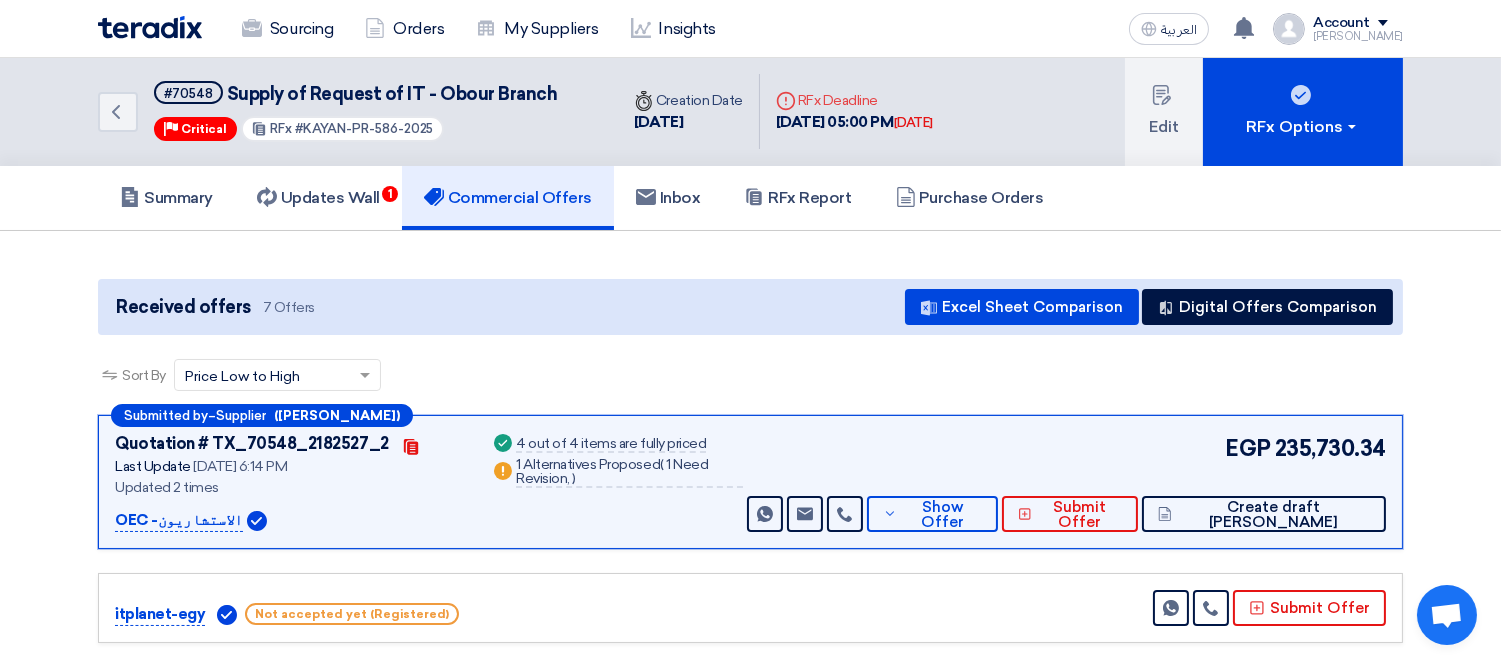 scroll, scrollTop: 0, scrollLeft: 0, axis: both 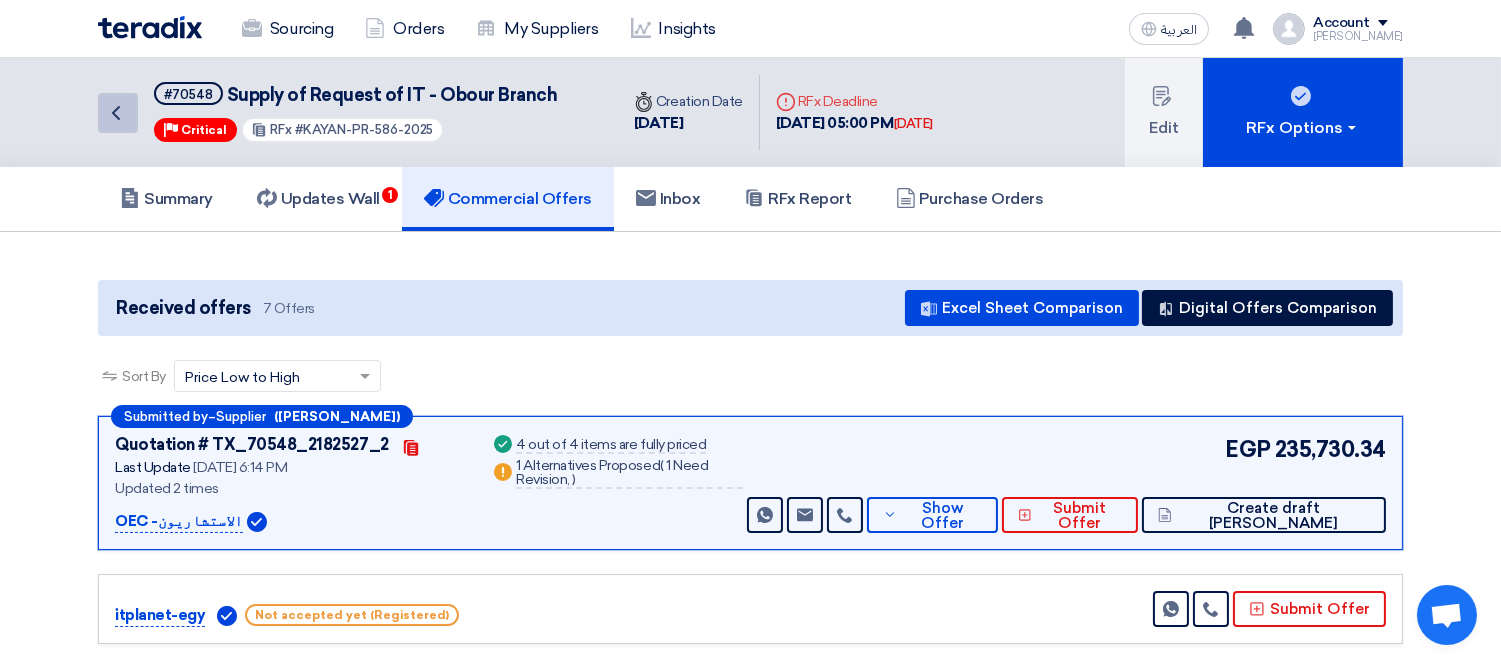 click on "Back" 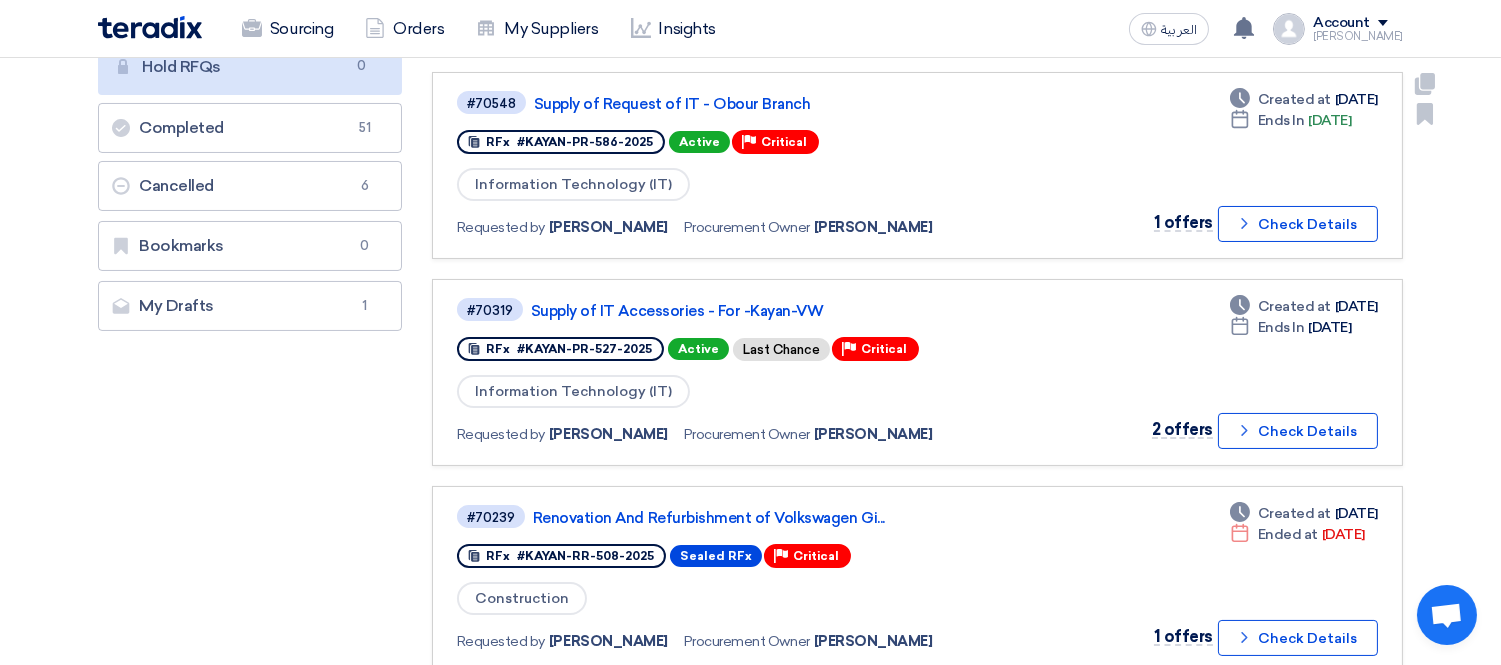 scroll, scrollTop: 666, scrollLeft: 0, axis: vertical 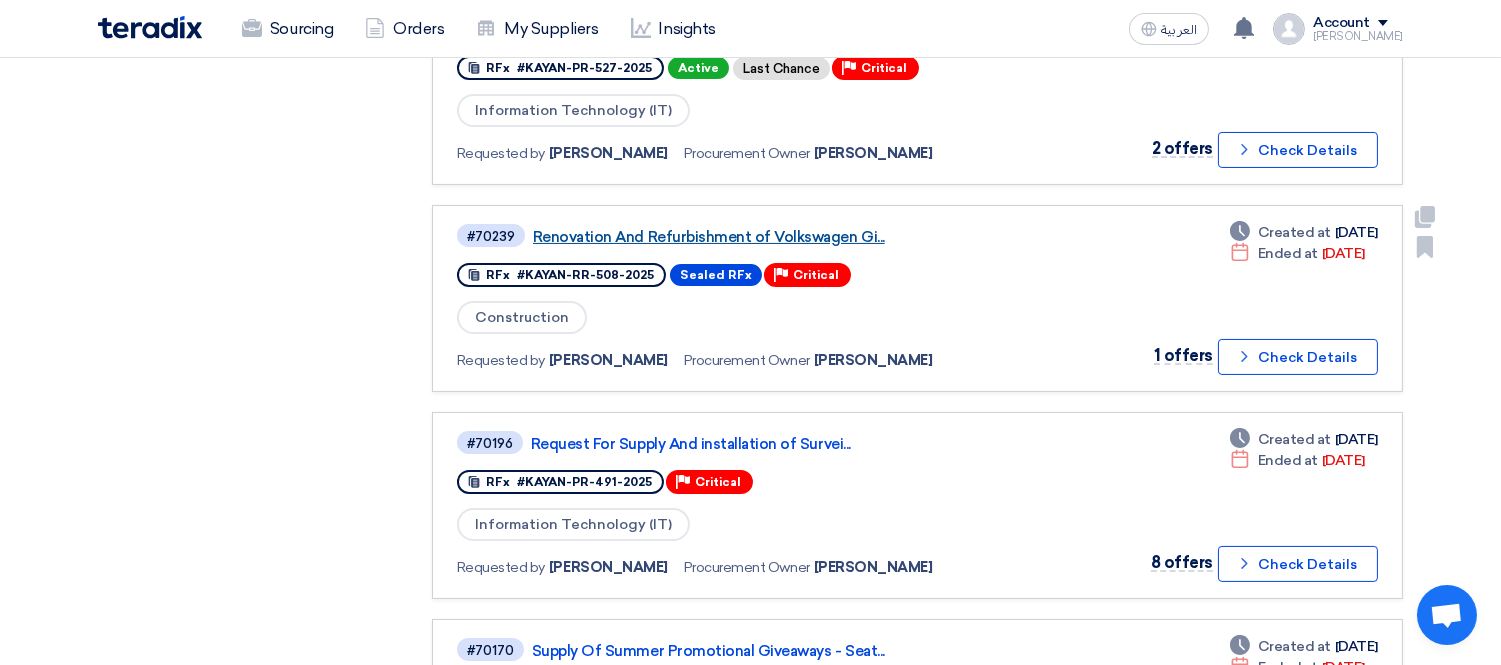 click on "Renovation And Refurbishment of Volkswagen Gi..." 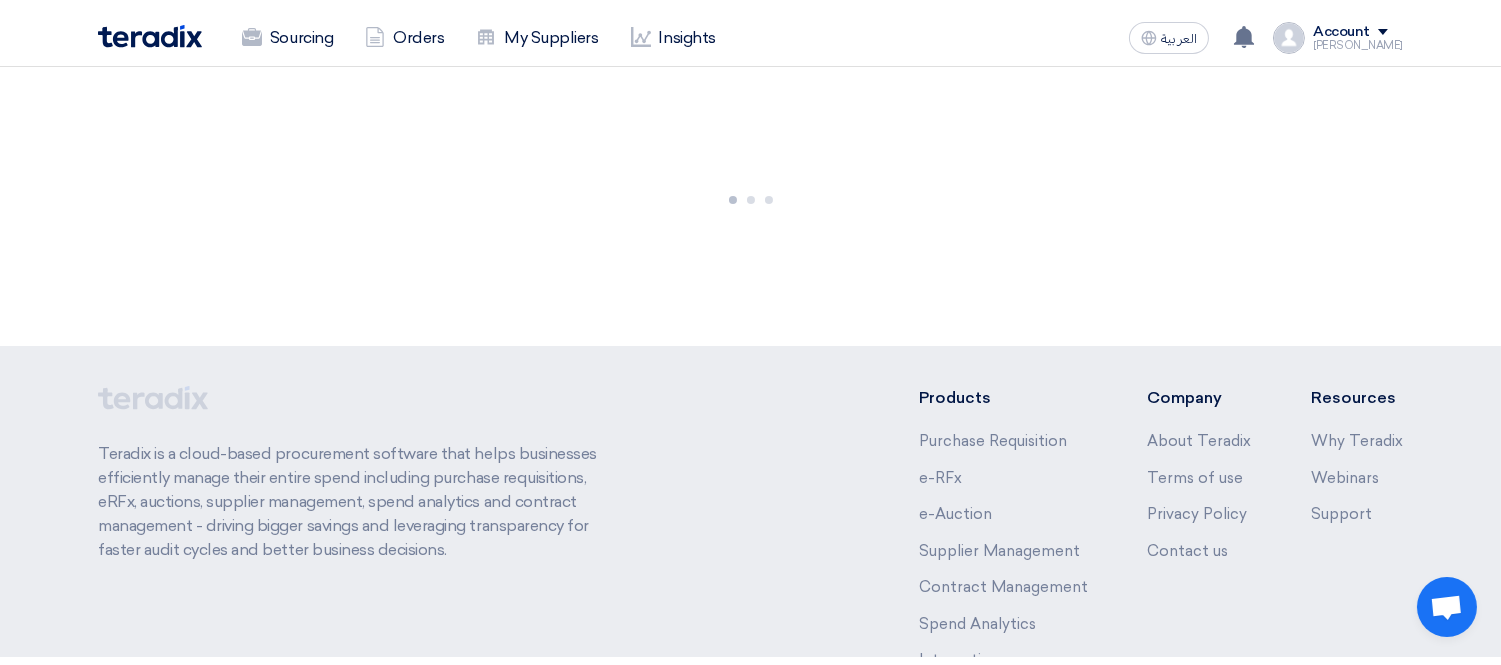 scroll, scrollTop: 0, scrollLeft: 0, axis: both 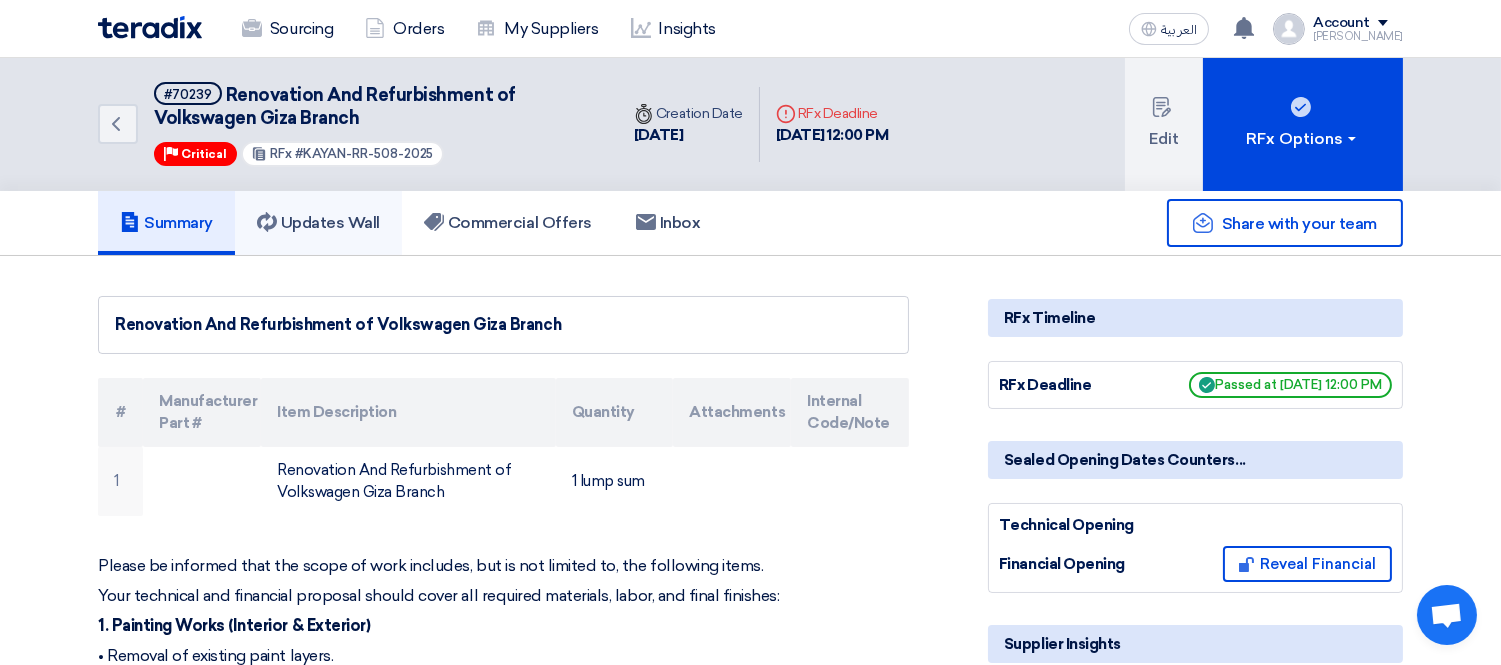 click on "Updates Wall" 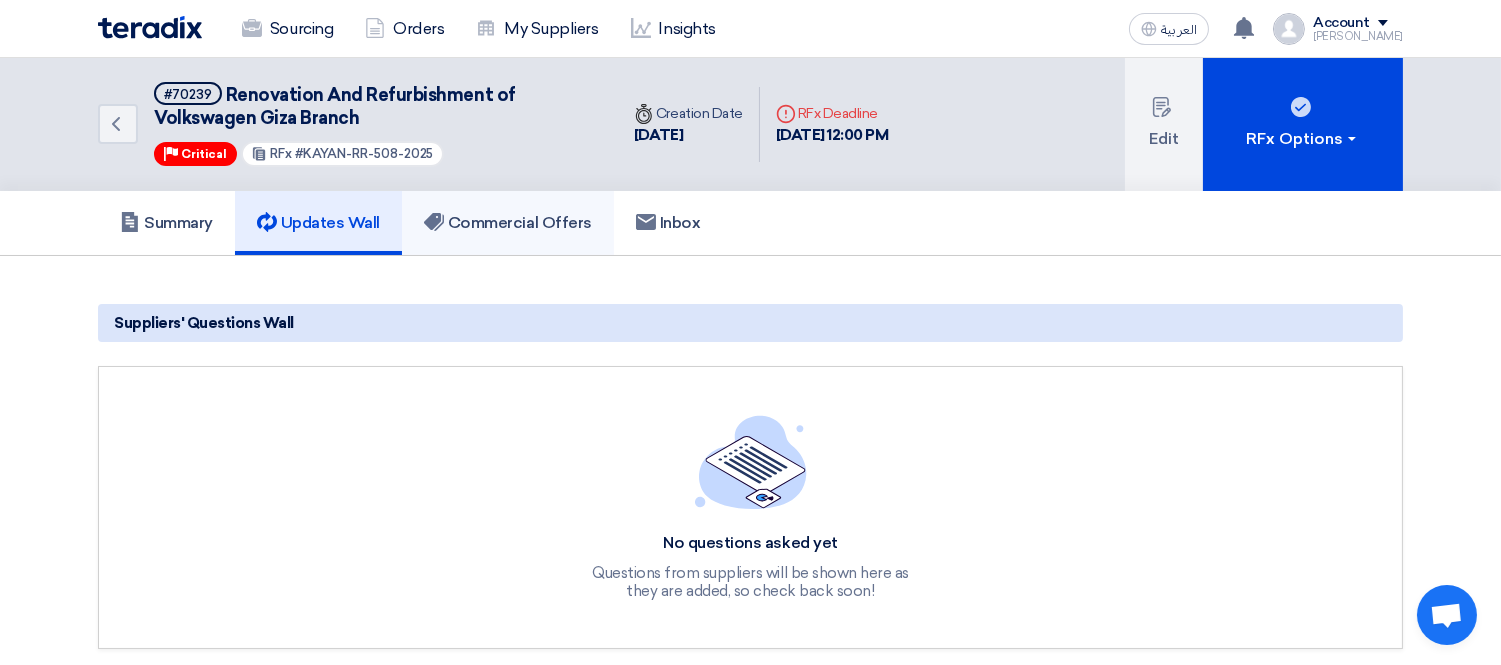 click on "Commercial Offers" 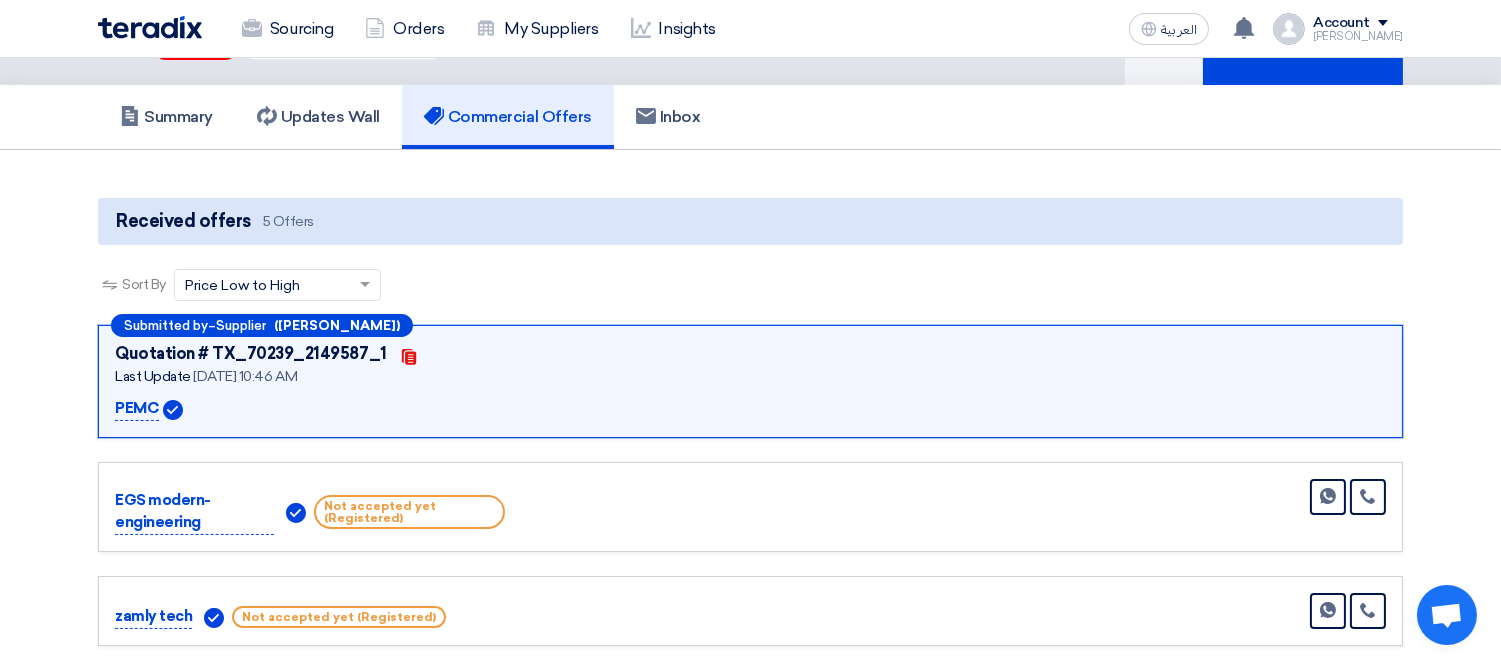 scroll, scrollTop: 0, scrollLeft: 0, axis: both 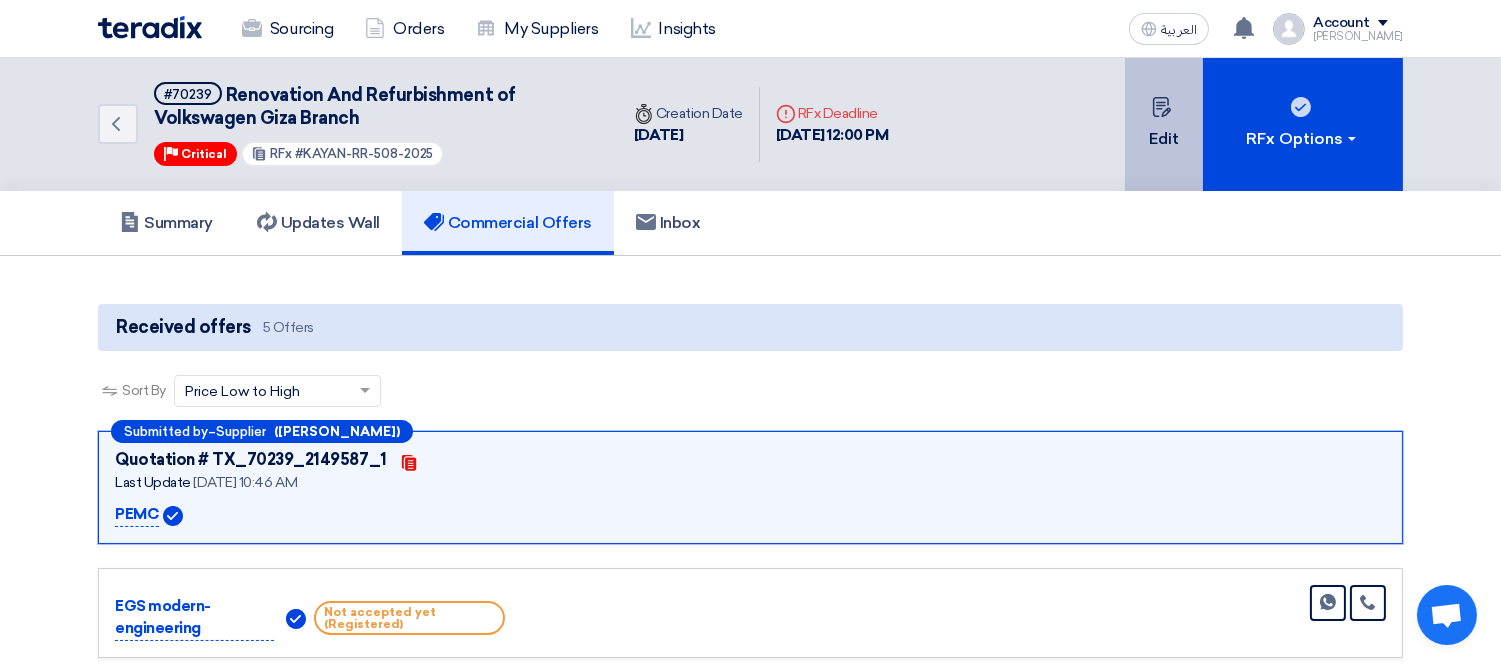 click on "Edit" 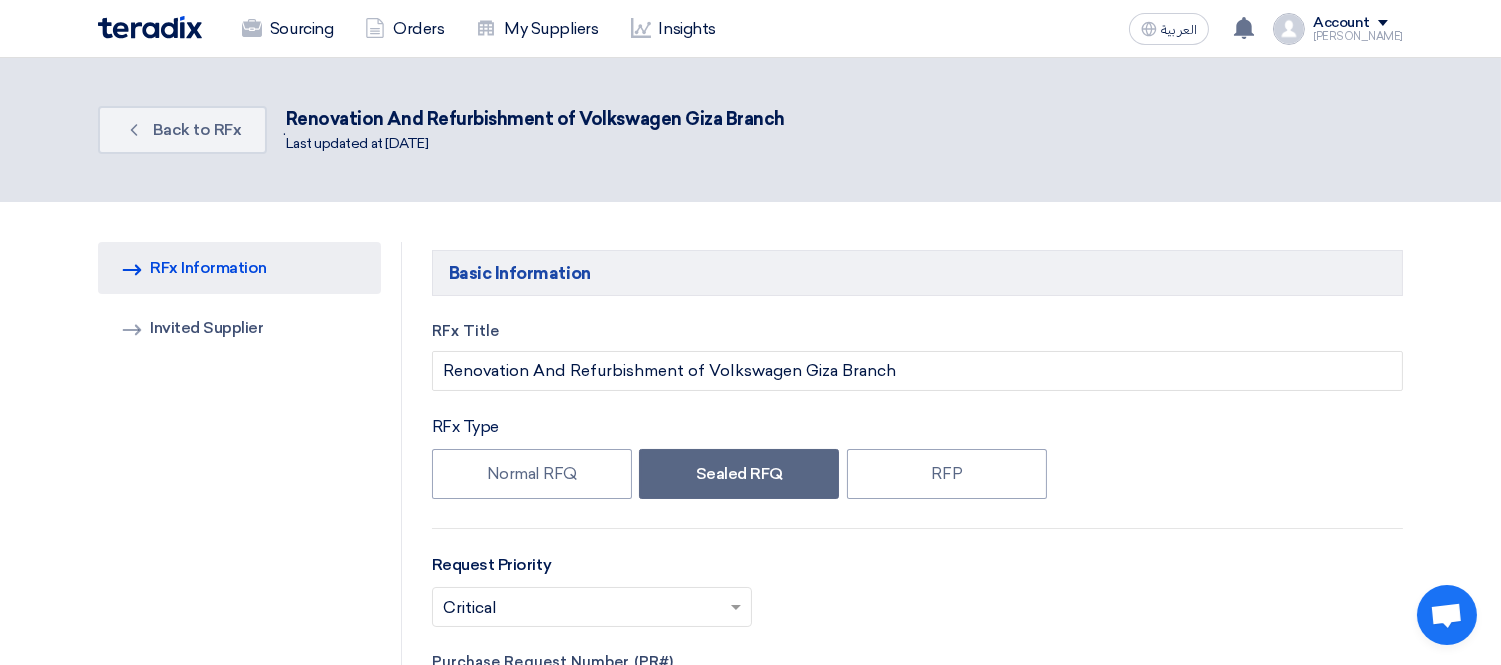 type on "6/30/2025" 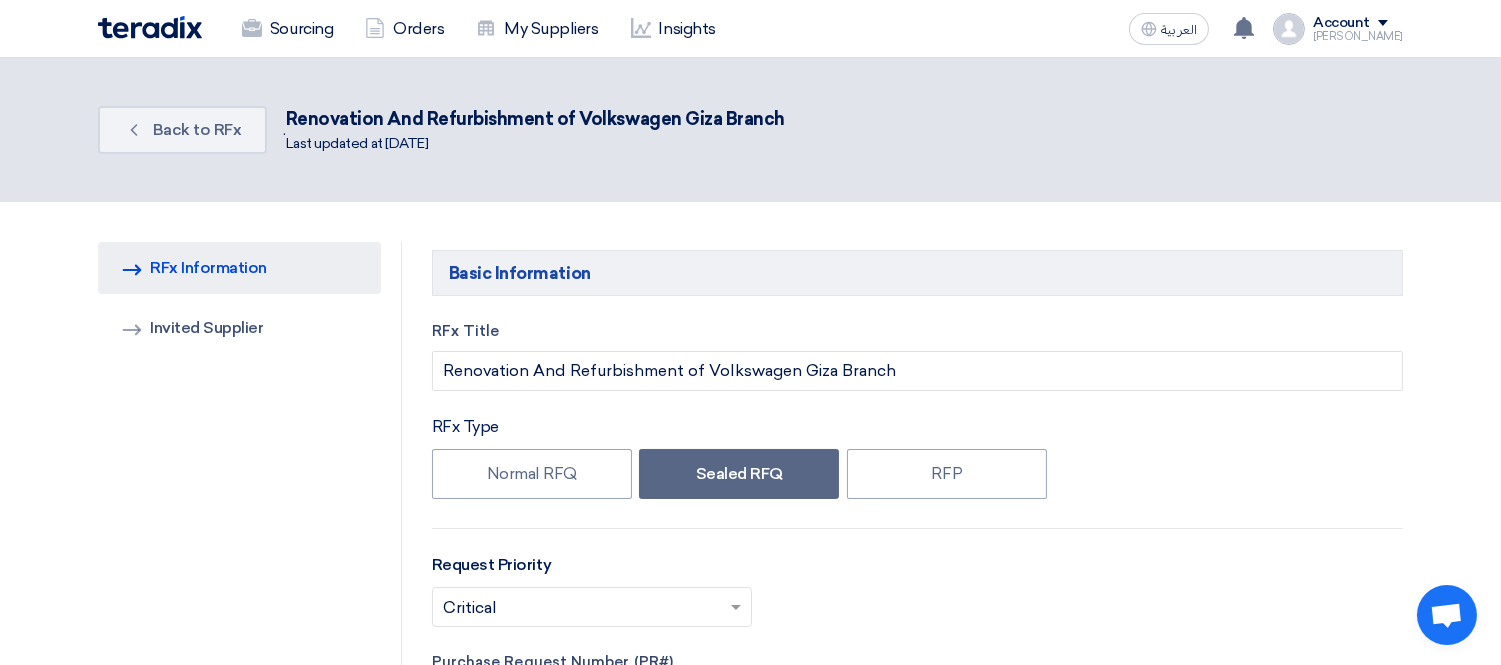 type on "11" 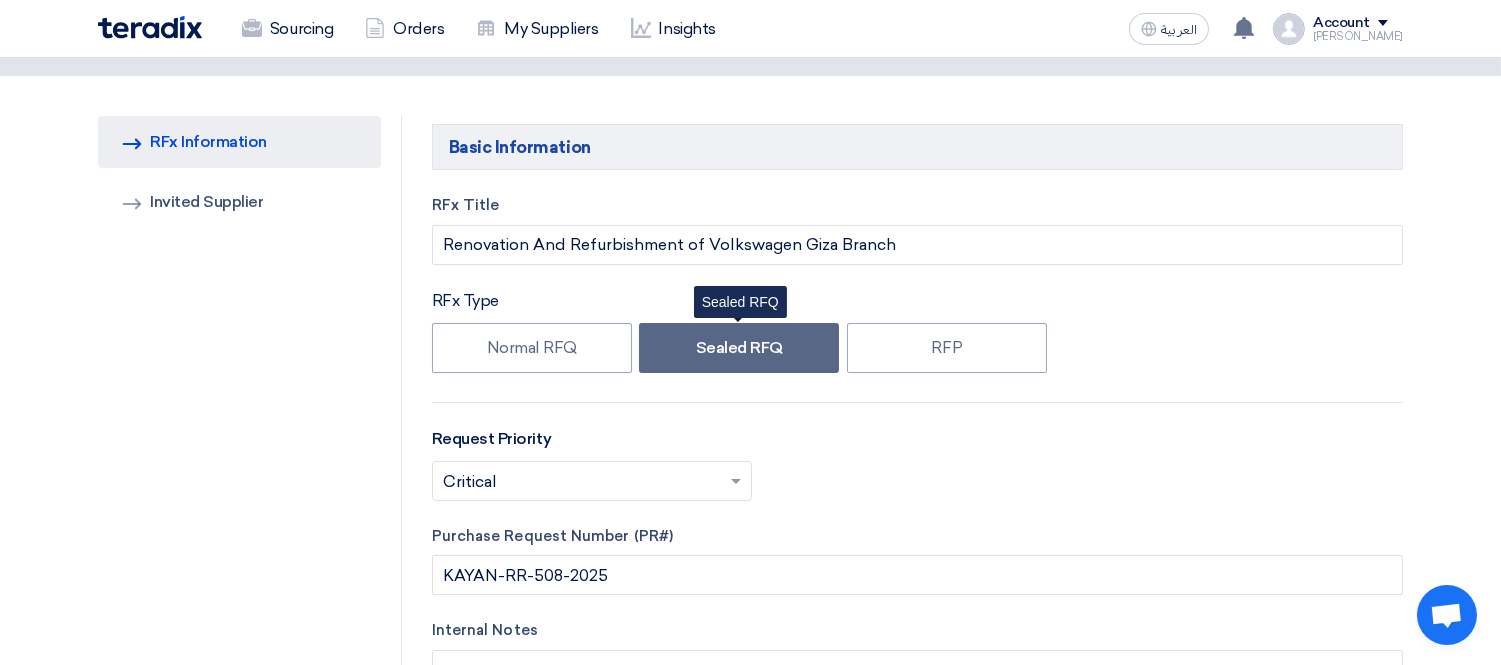 scroll, scrollTop: 222, scrollLeft: 0, axis: vertical 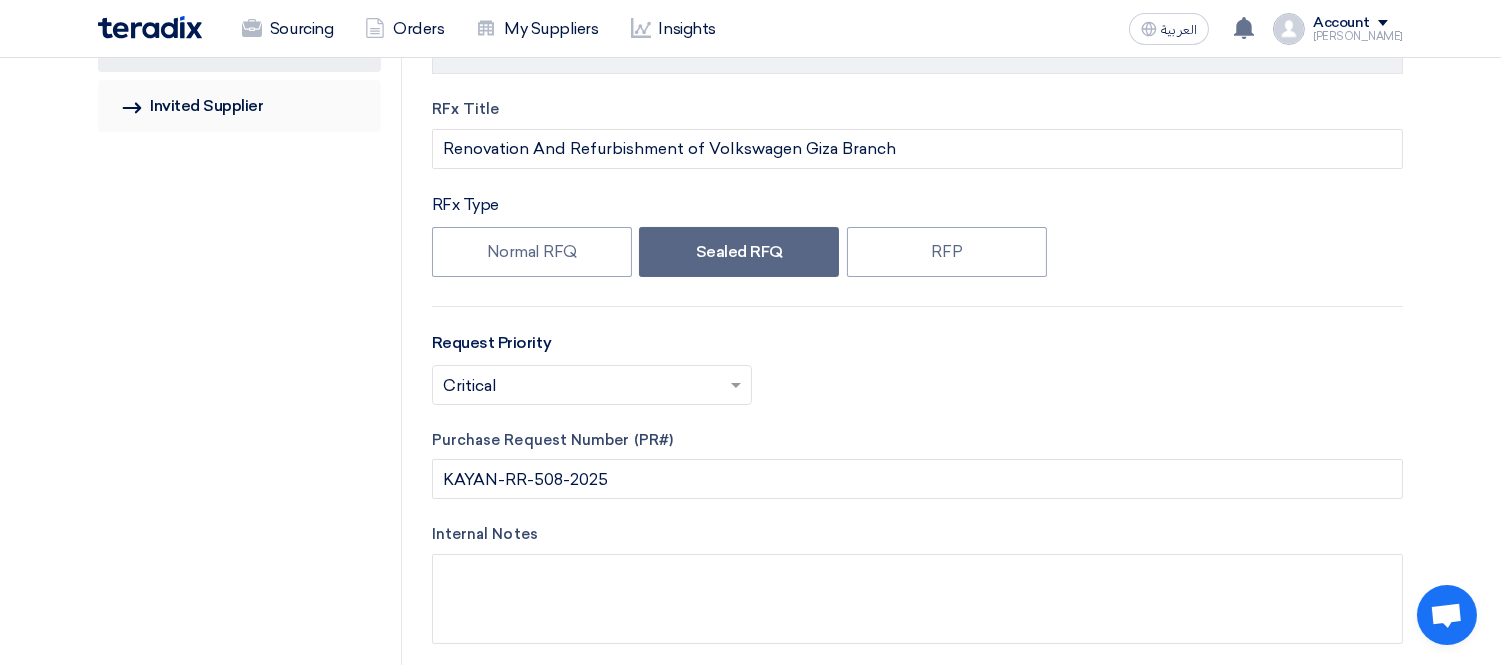click on "Invited Suppliers
Invited Supplier" 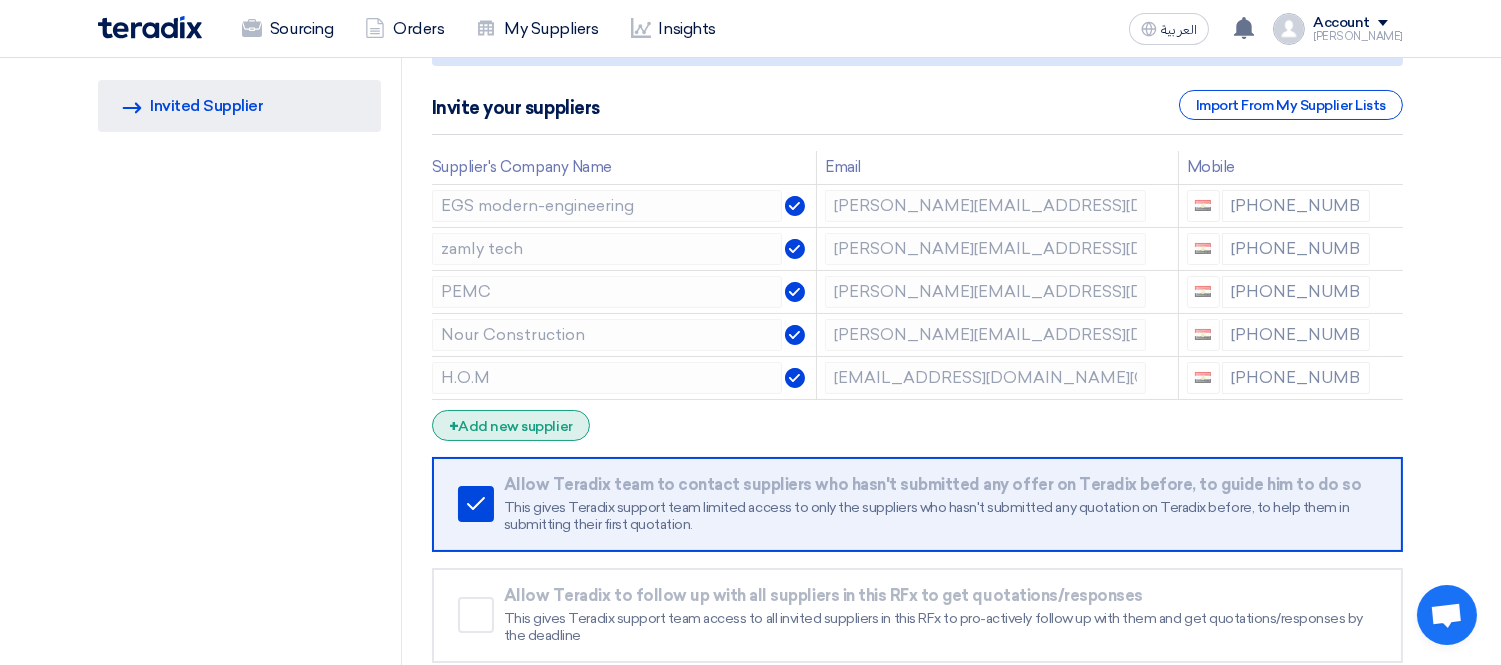 click on "+
Add new supplier" 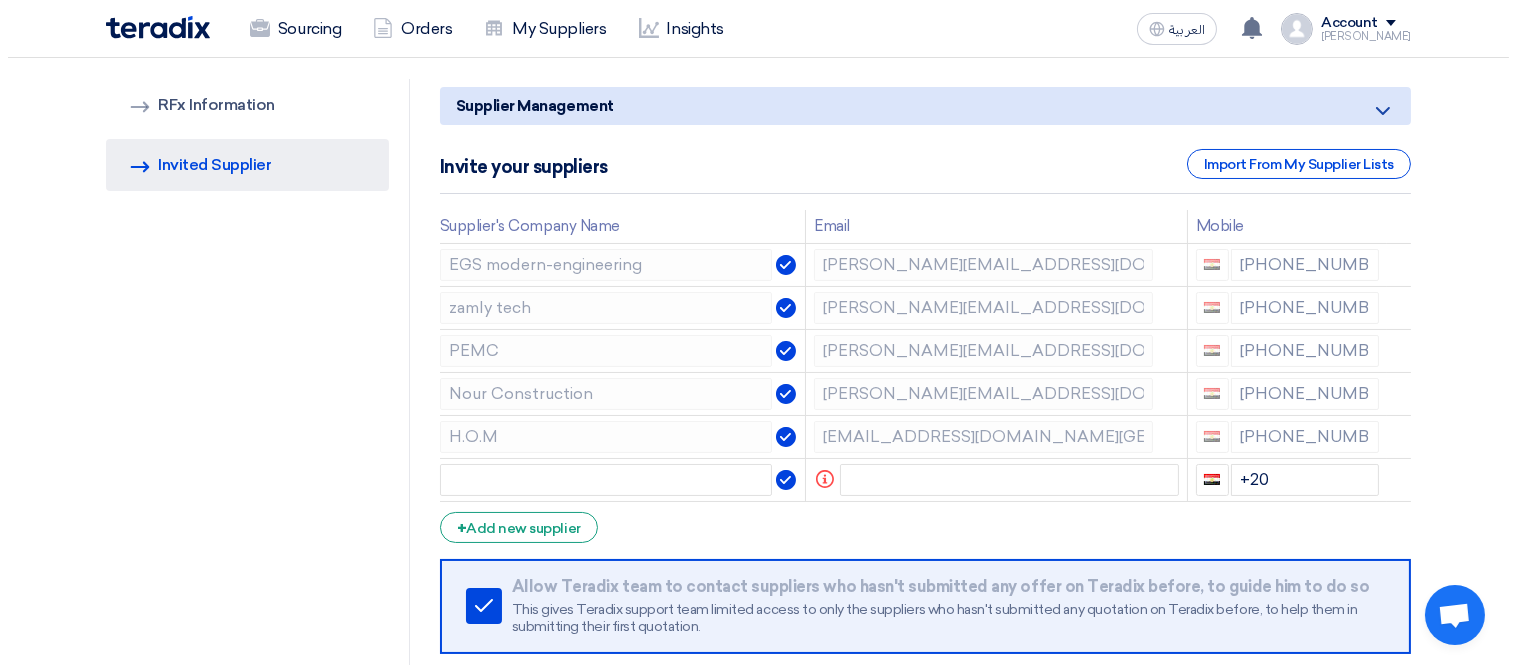 scroll, scrollTop: 111, scrollLeft: 0, axis: vertical 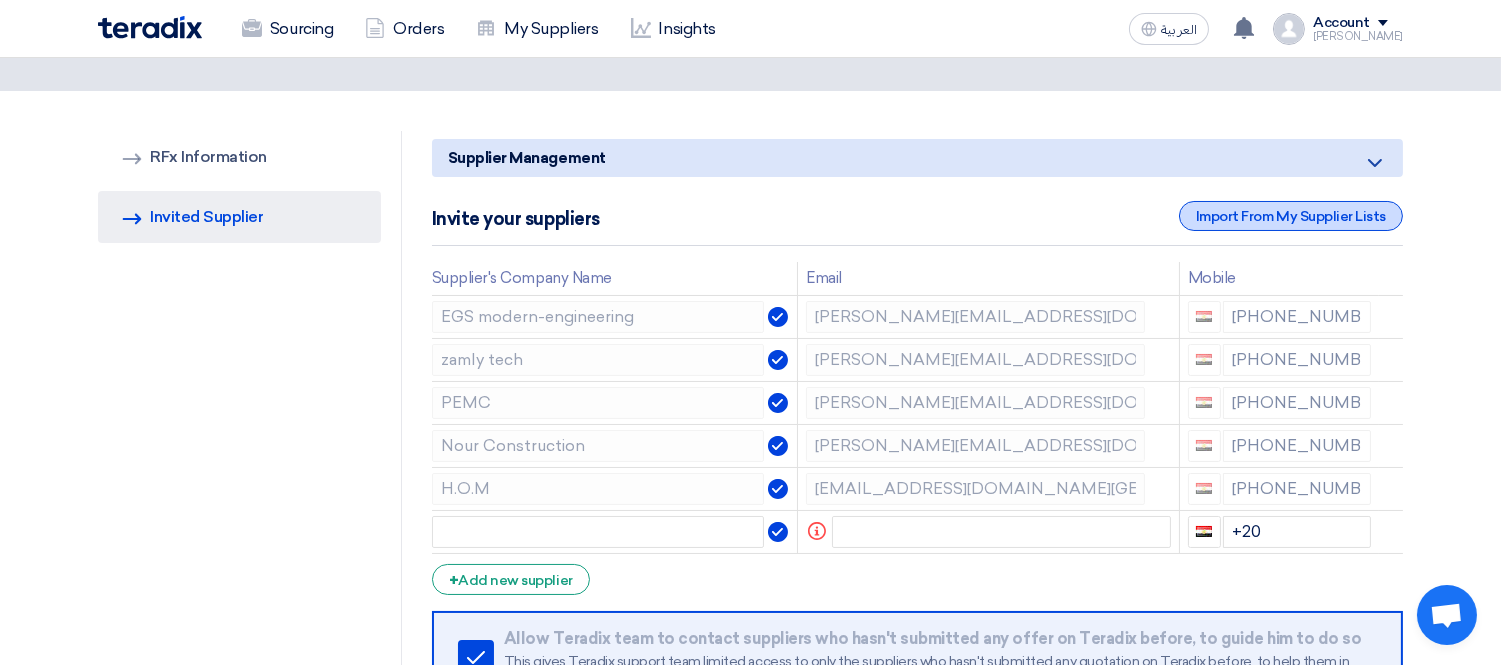 click on "Import From My Supplier Lists" 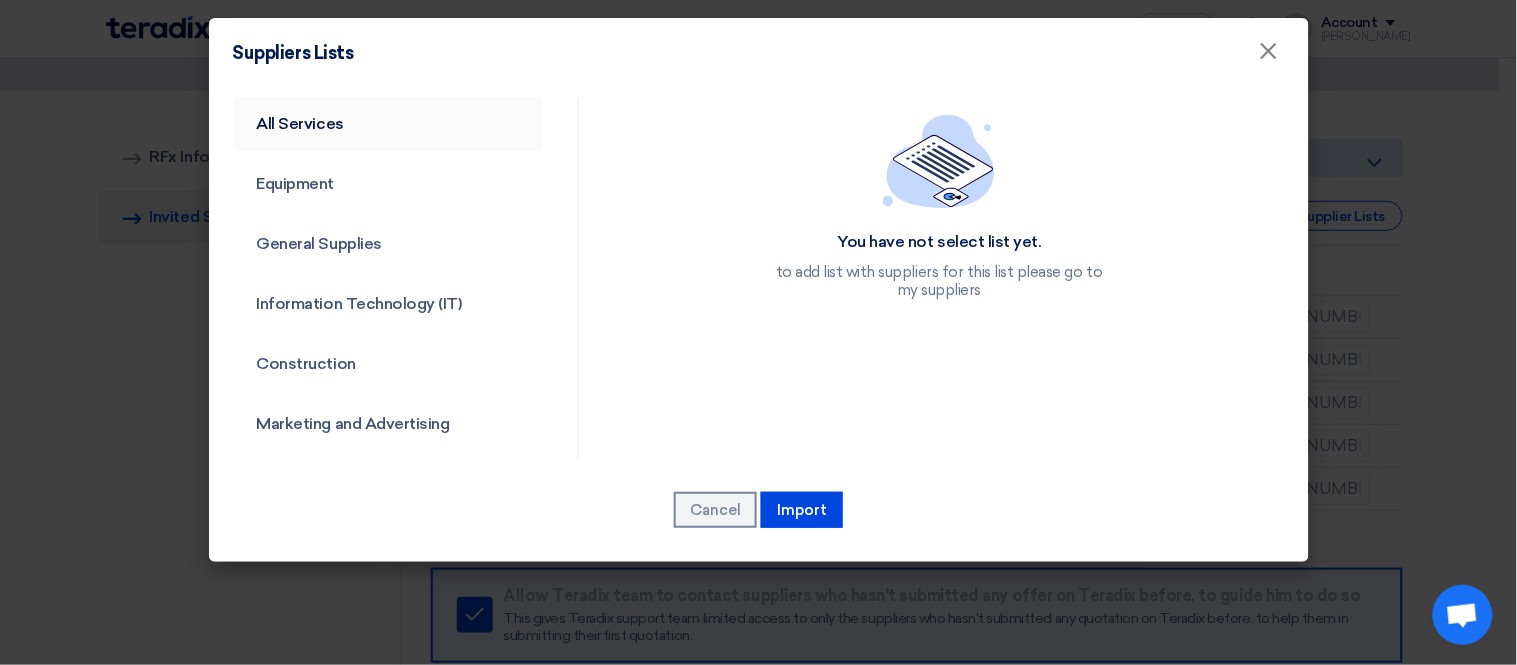 click on "All Services" 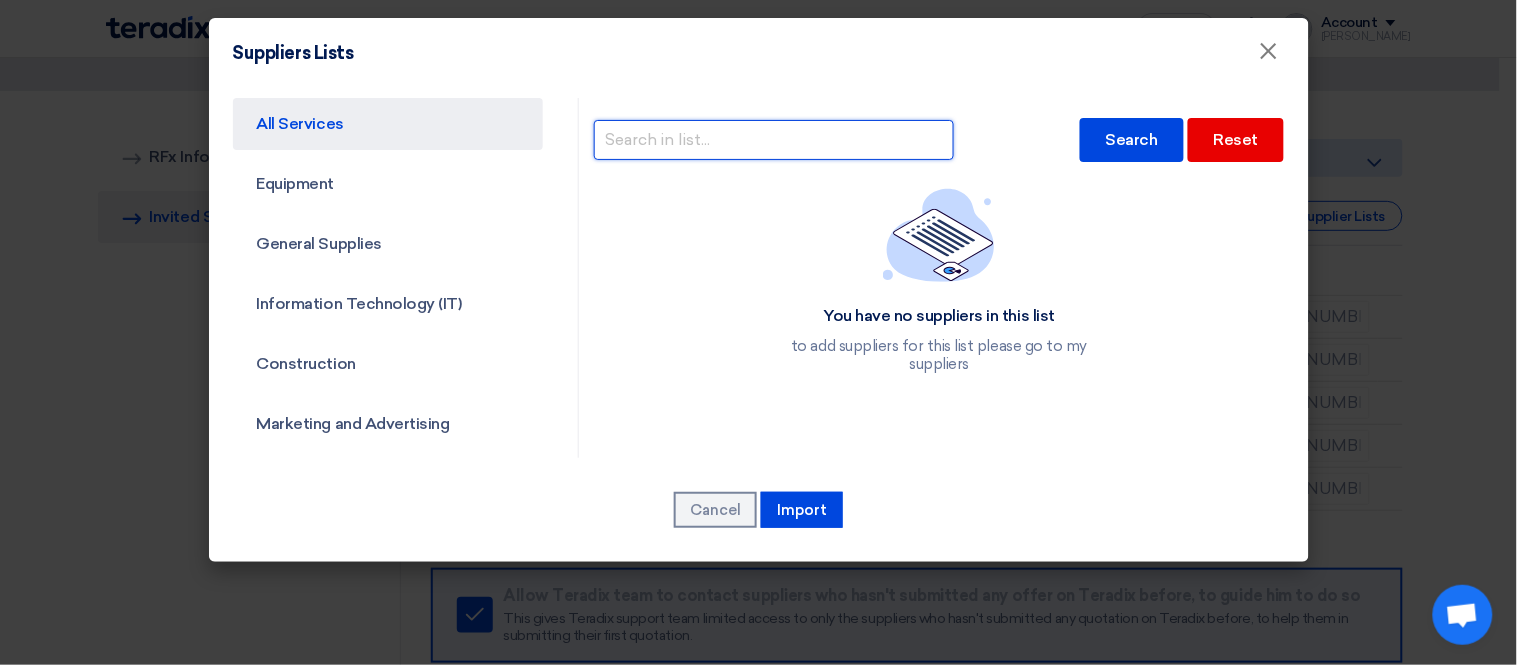 click 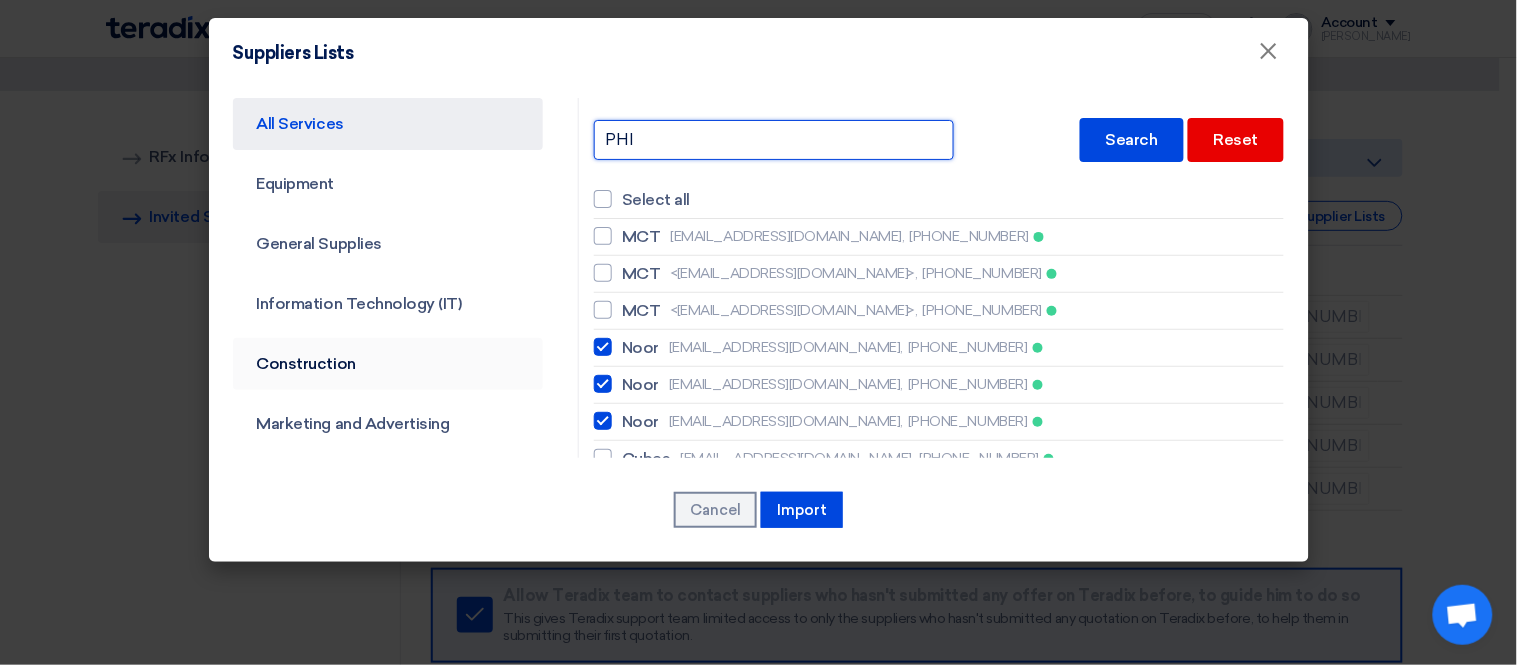 type on "PHI" 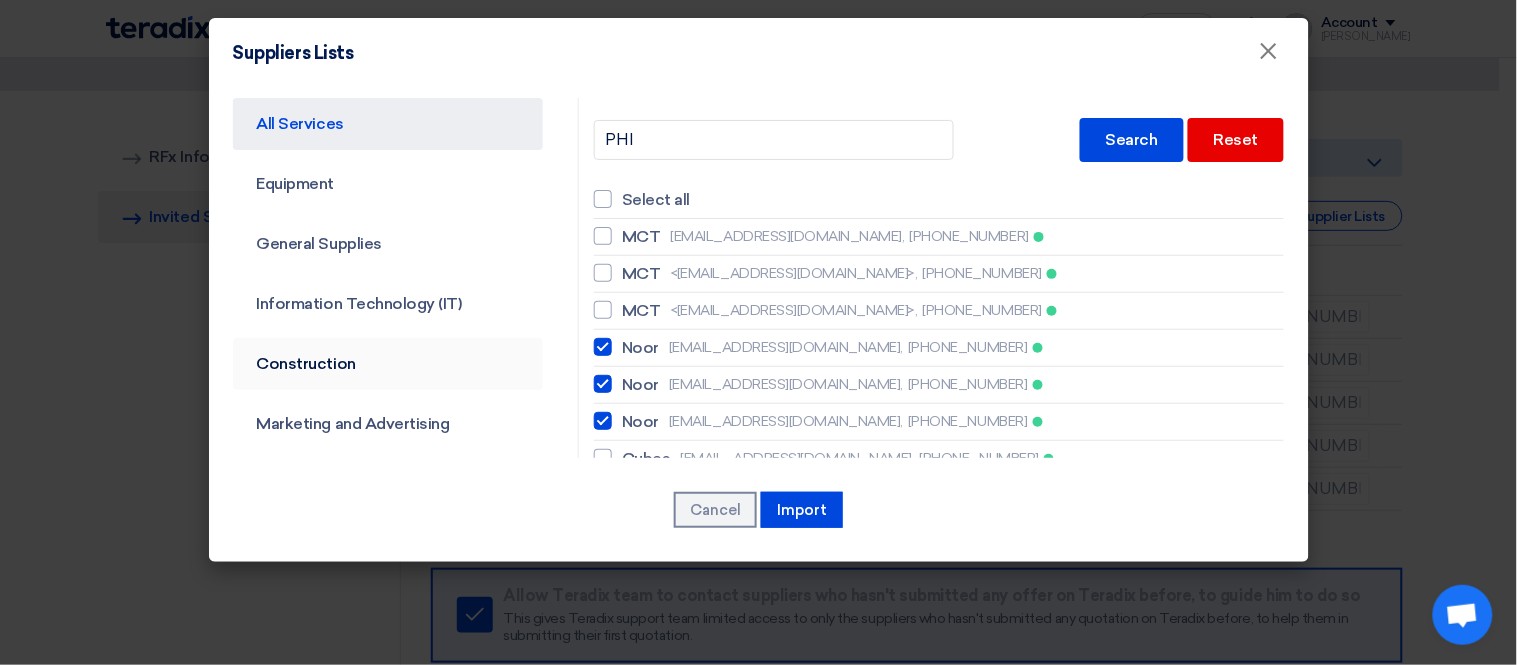 click on "Construction" 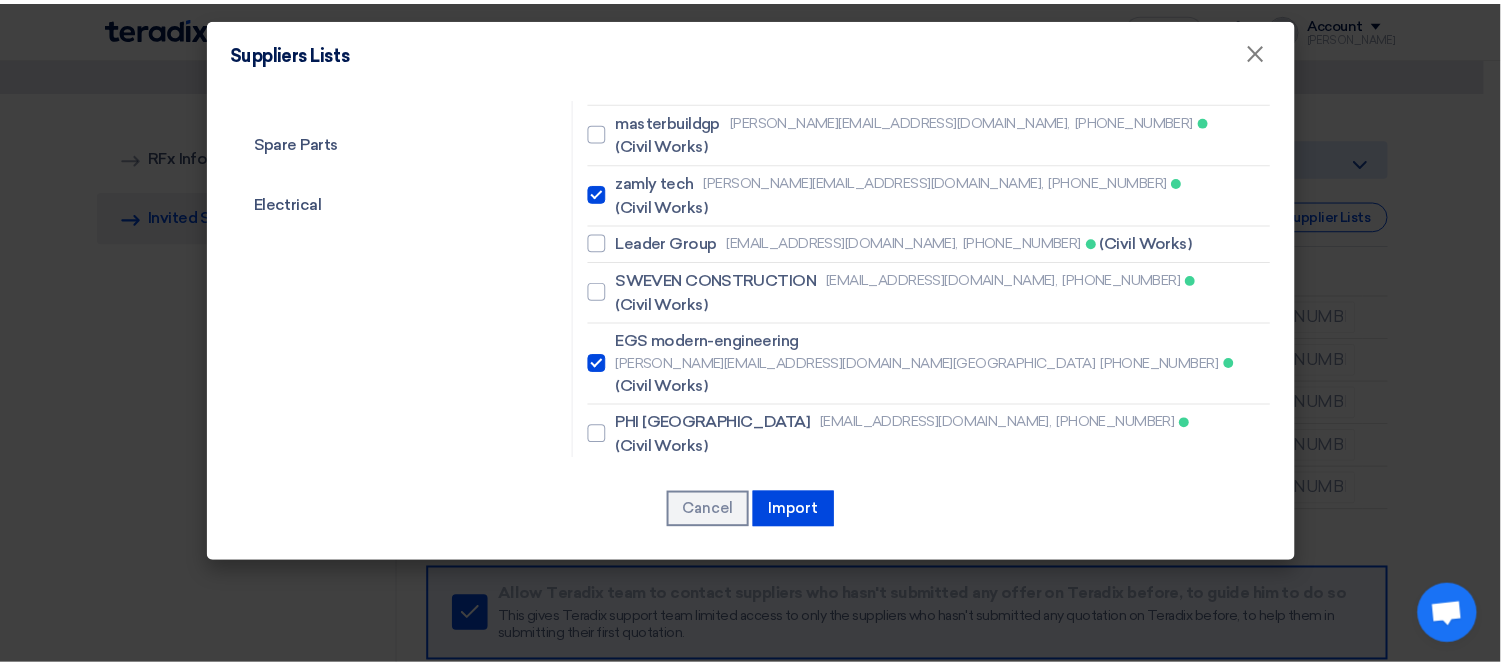 scroll, scrollTop: 555, scrollLeft: 0, axis: vertical 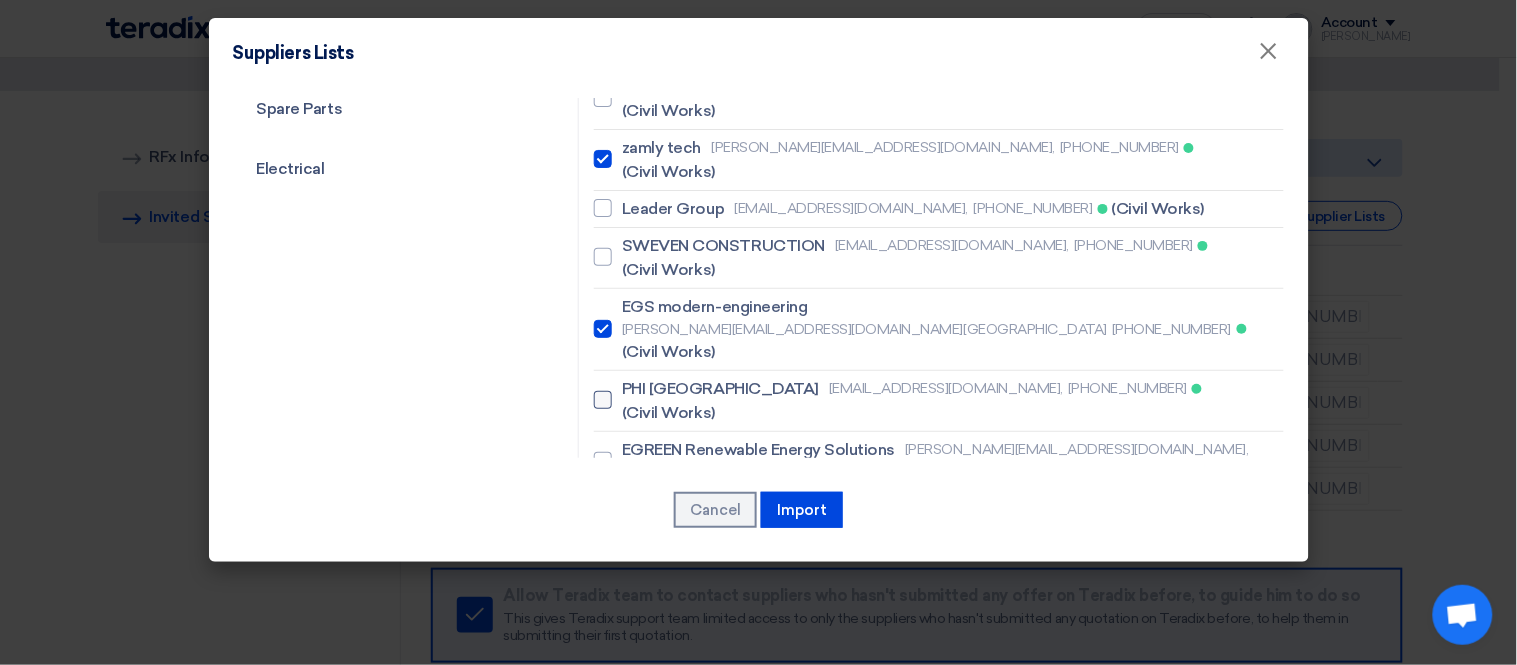 click on "[EMAIL_ADDRESS][DOMAIN_NAME]," 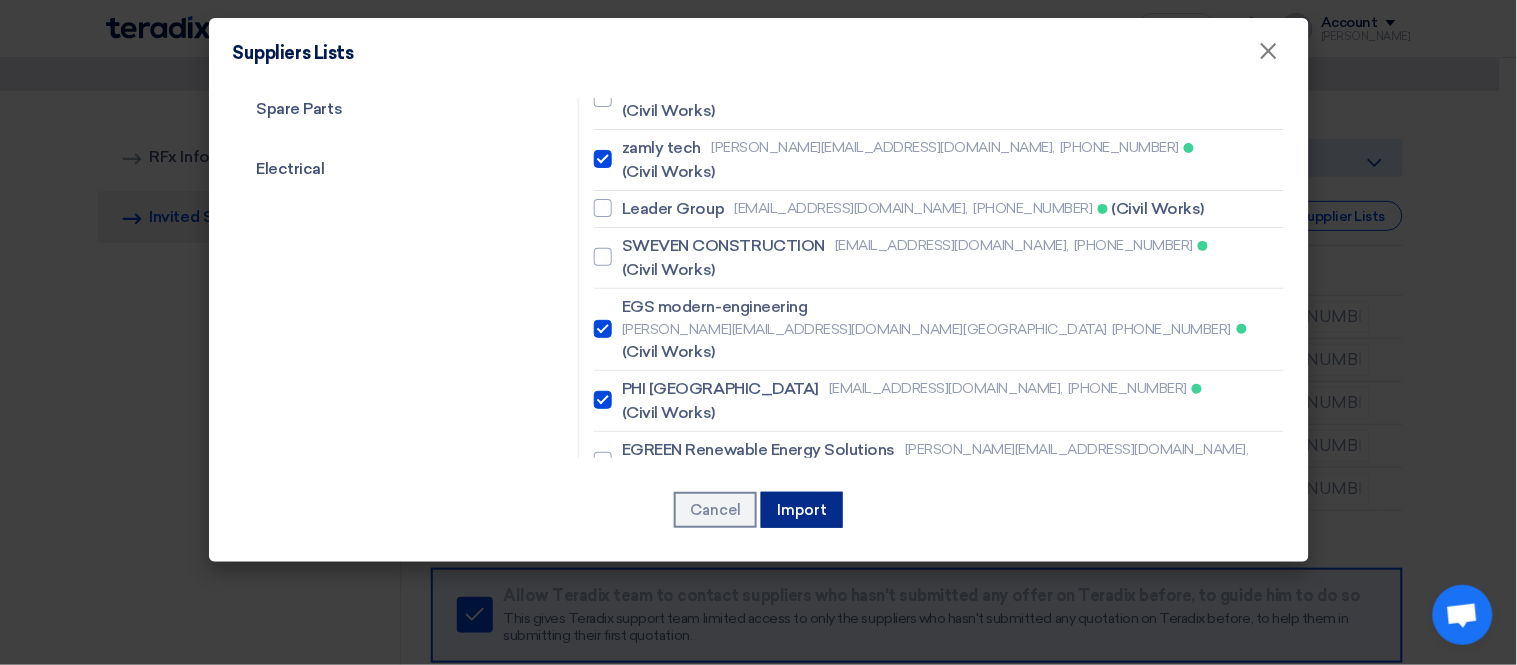 click on "Import" 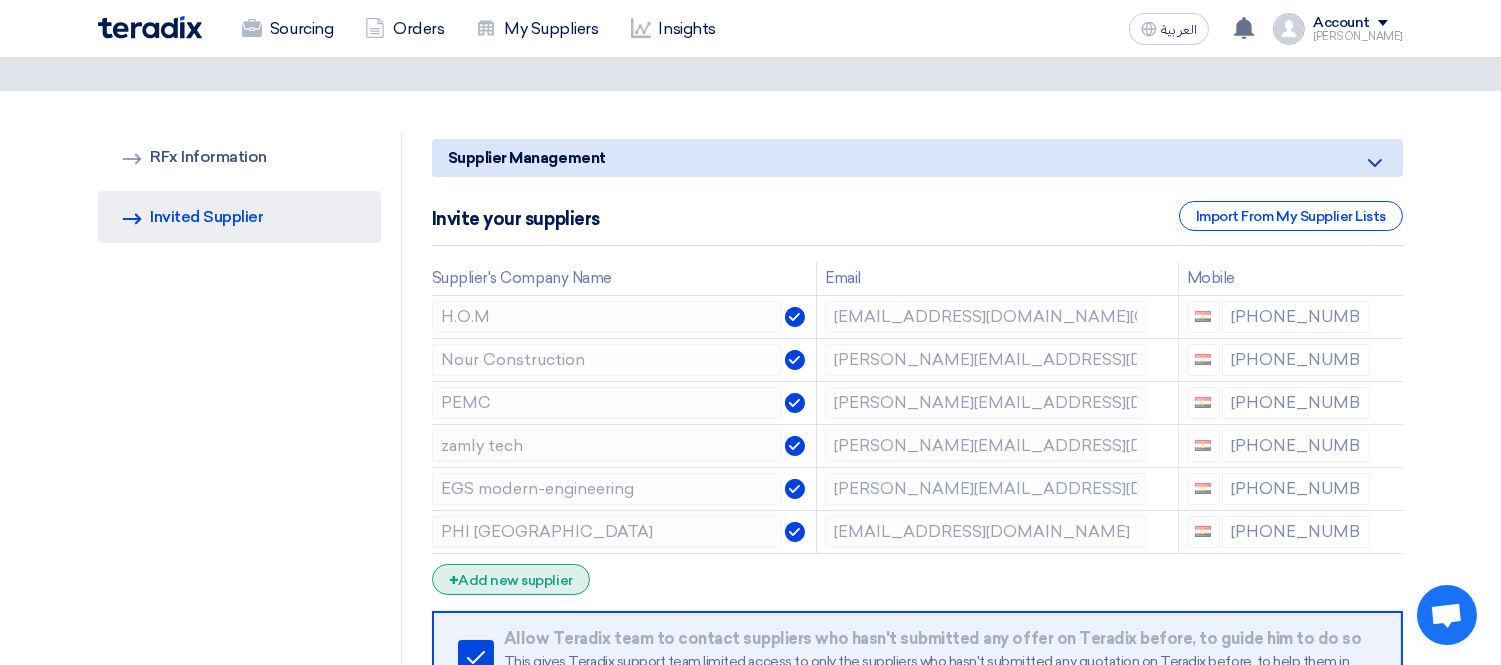 click on "+
Add new supplier" 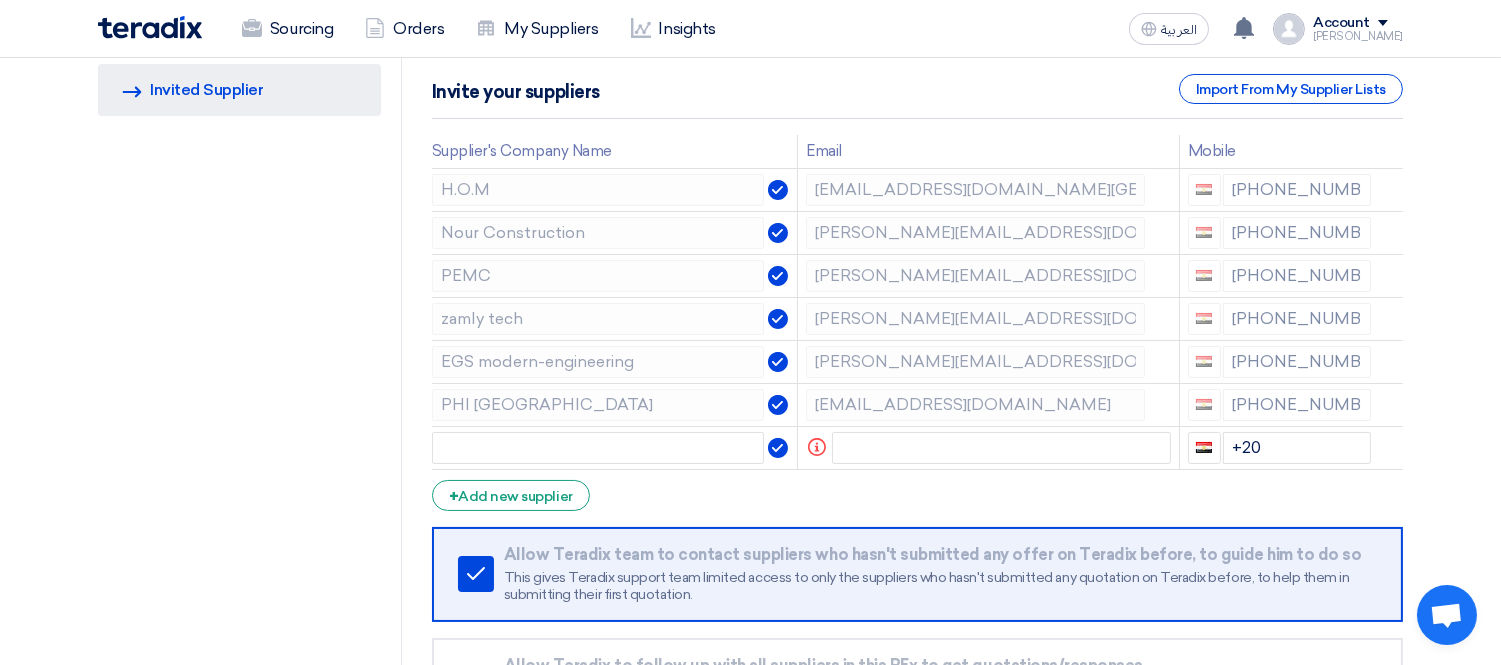 scroll, scrollTop: 333, scrollLeft: 0, axis: vertical 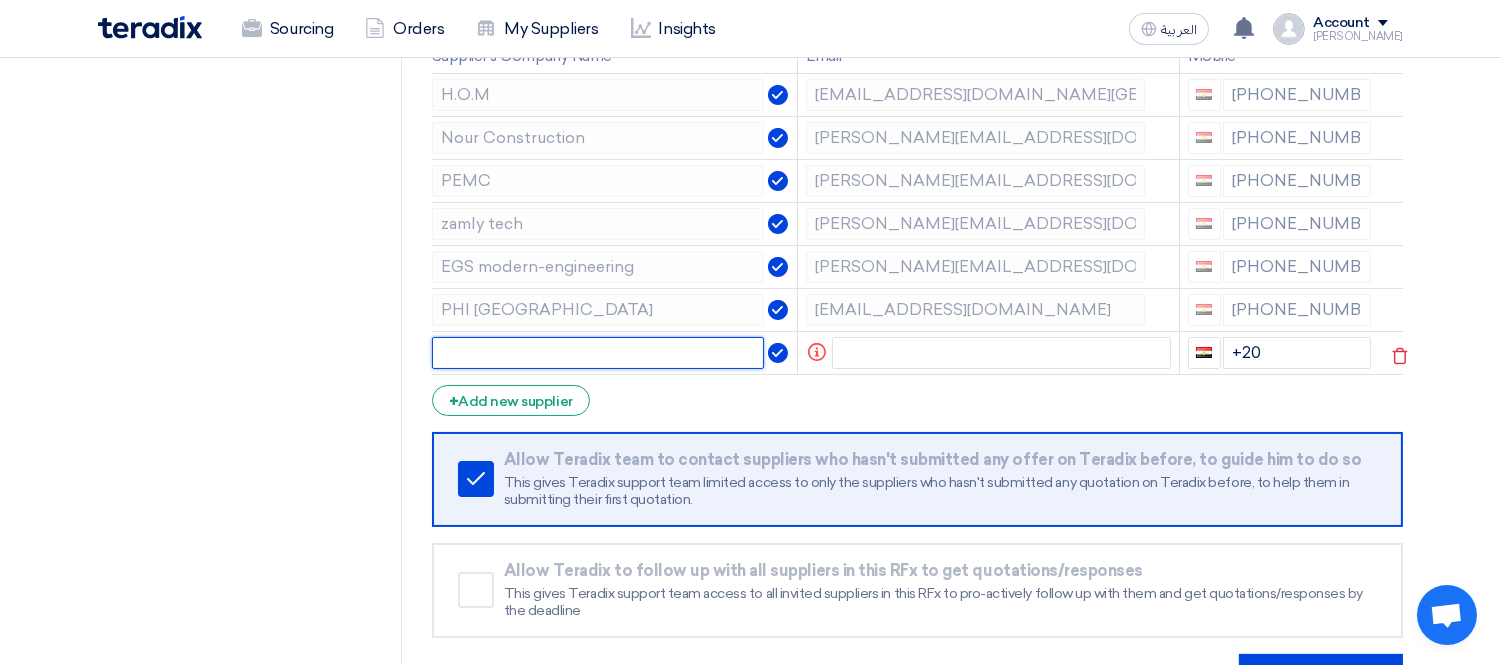 click 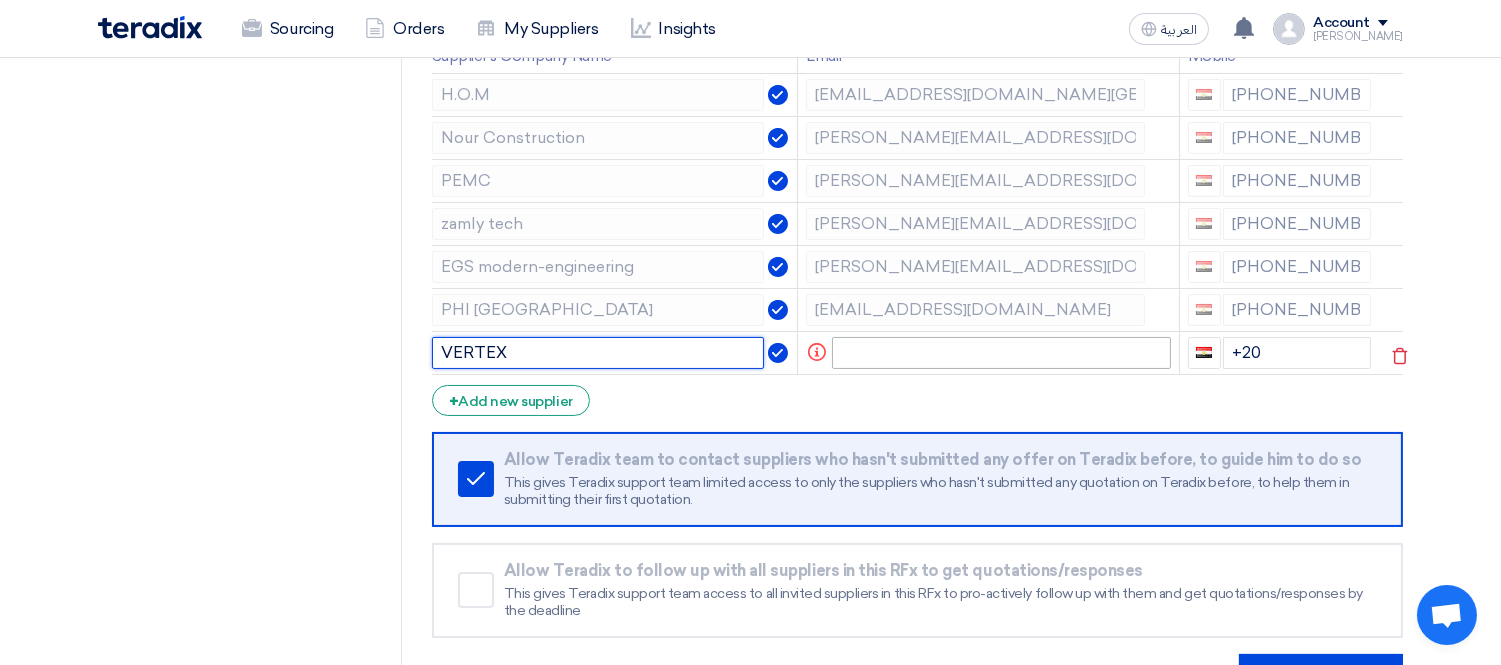 type on "VERTEX" 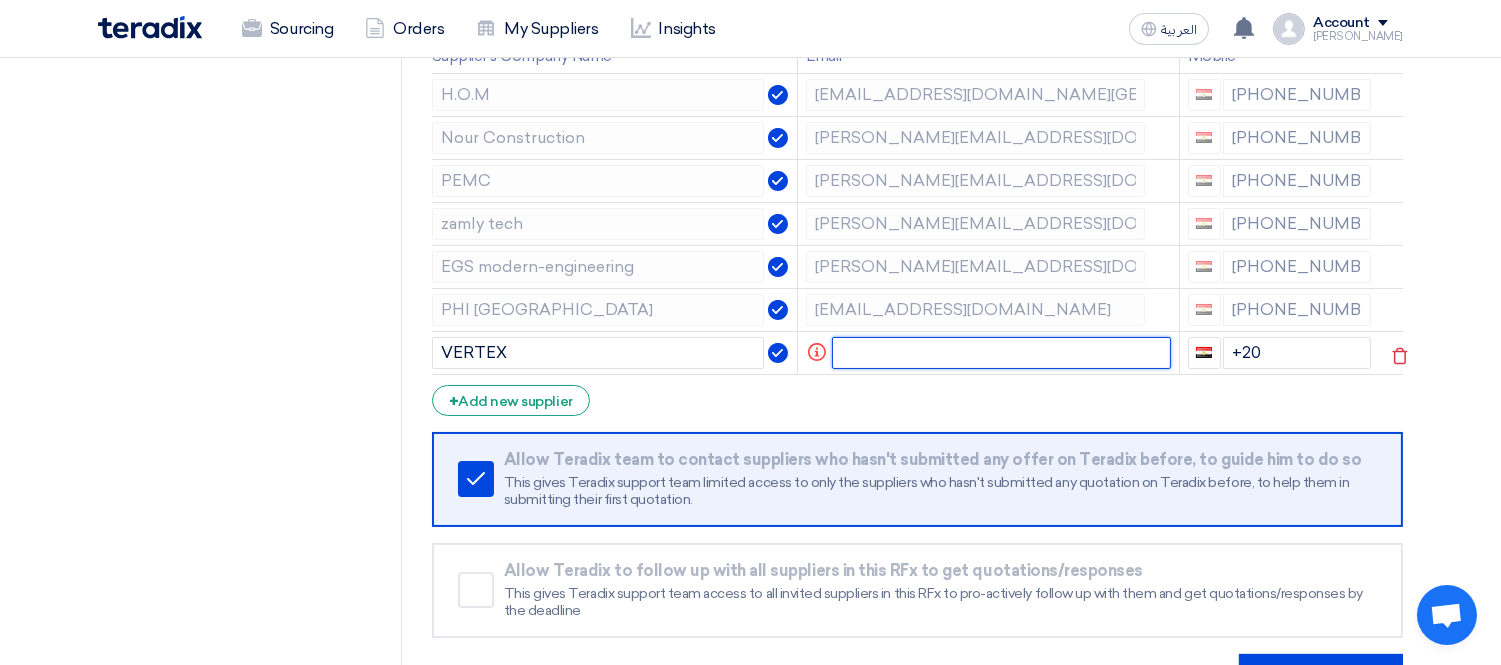 click 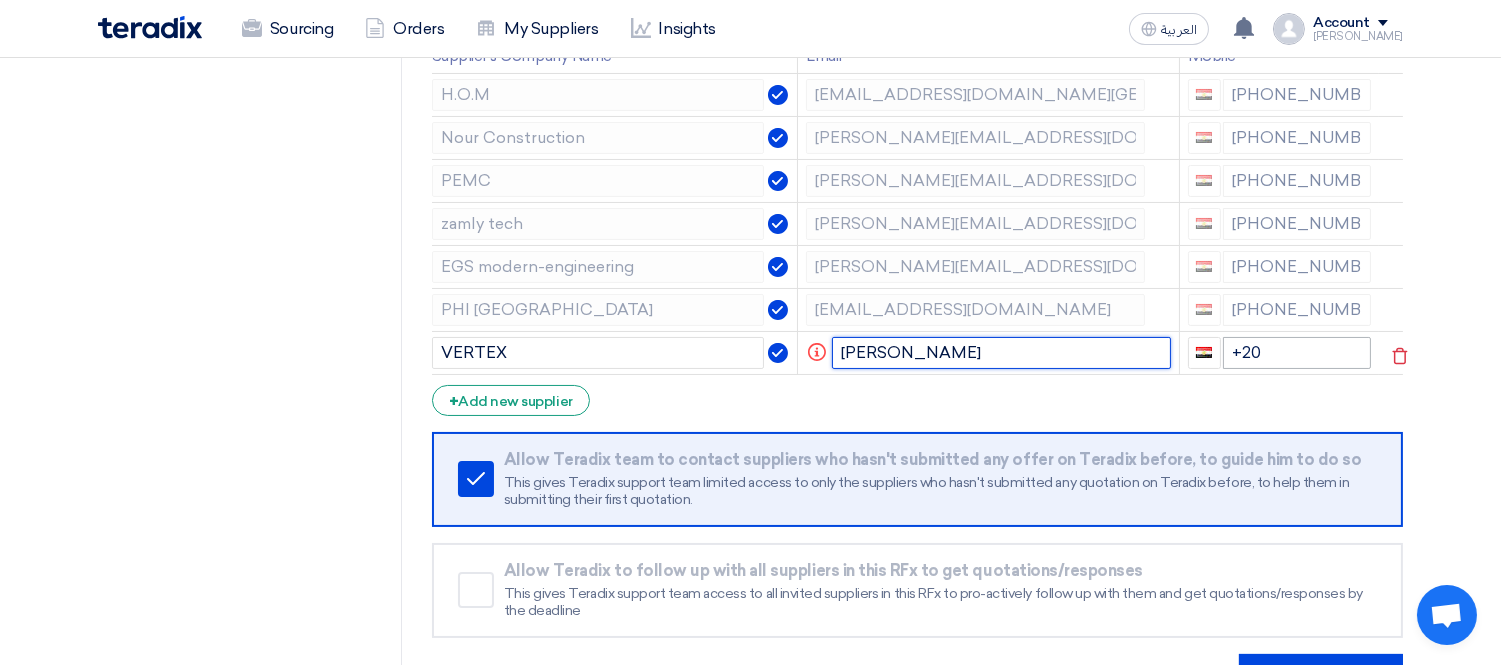 type on "AHMED" 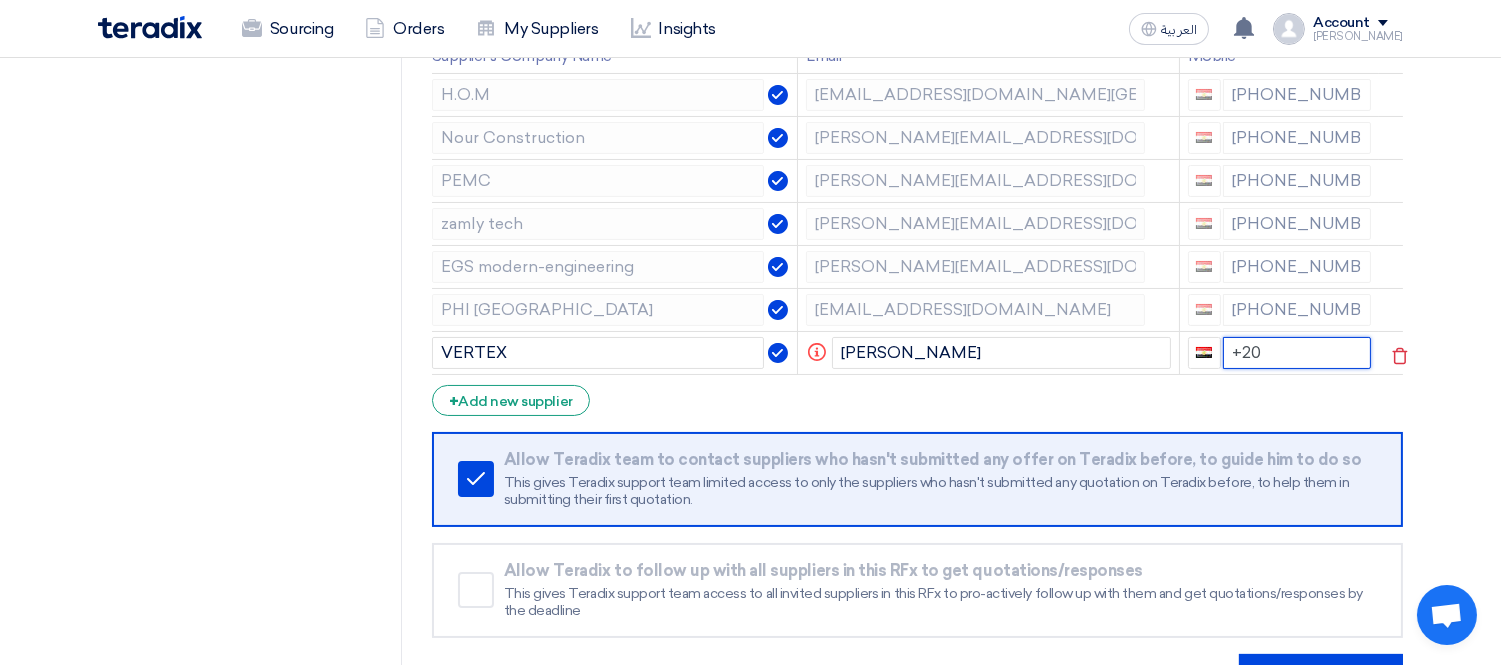 click on "+20" 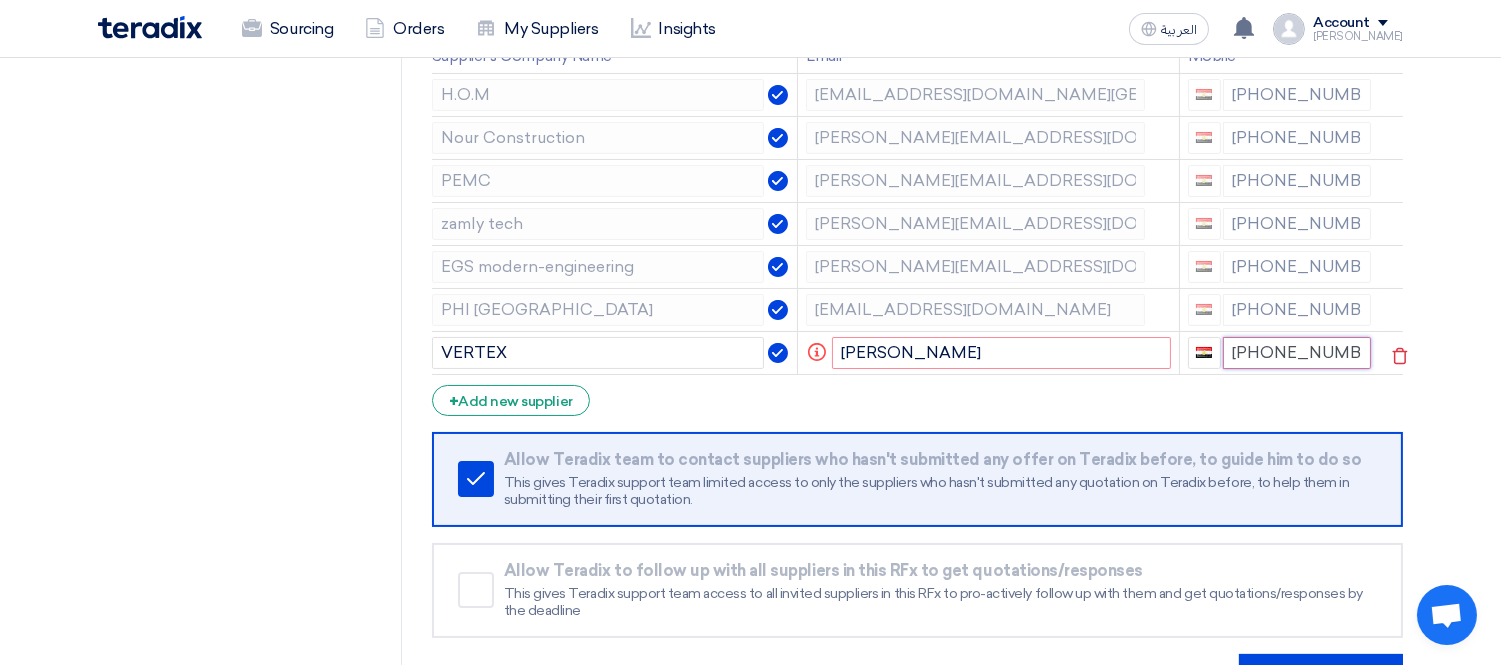 type on "[PHONE_NUMBER]" 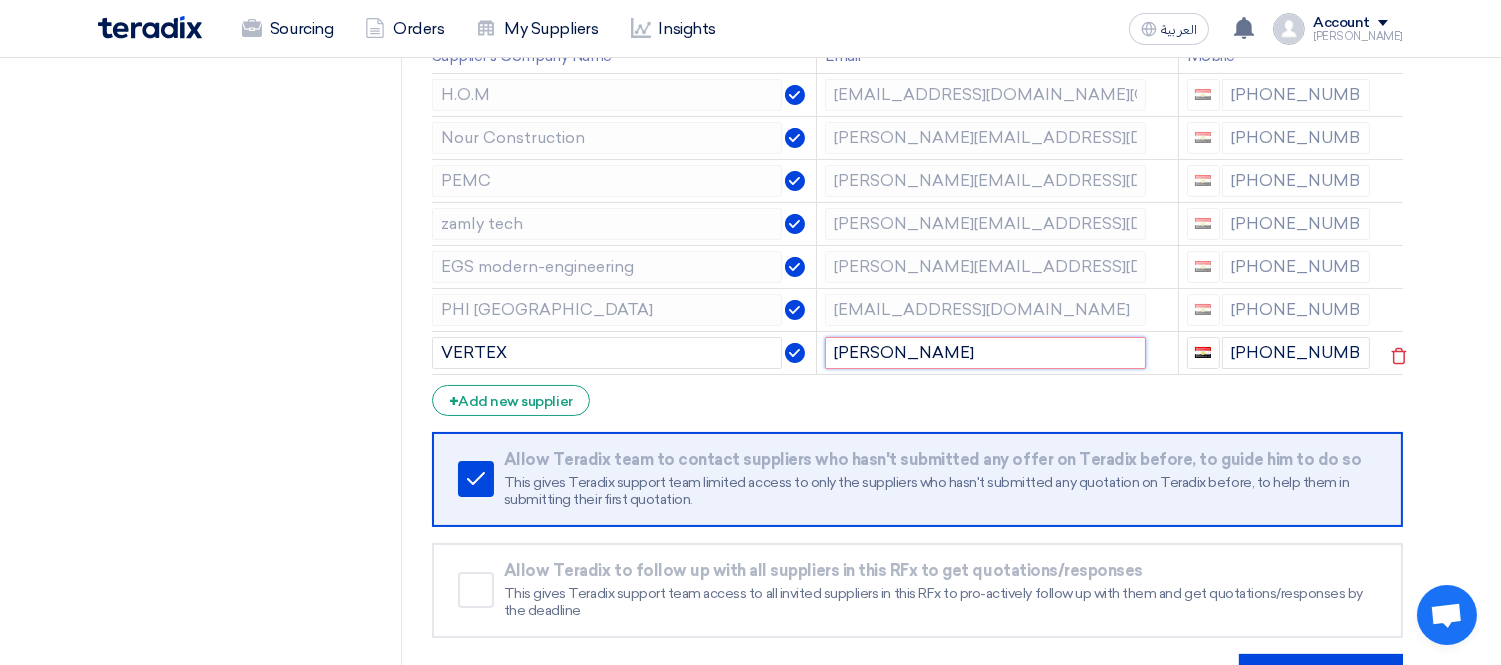 click on "AHMED" 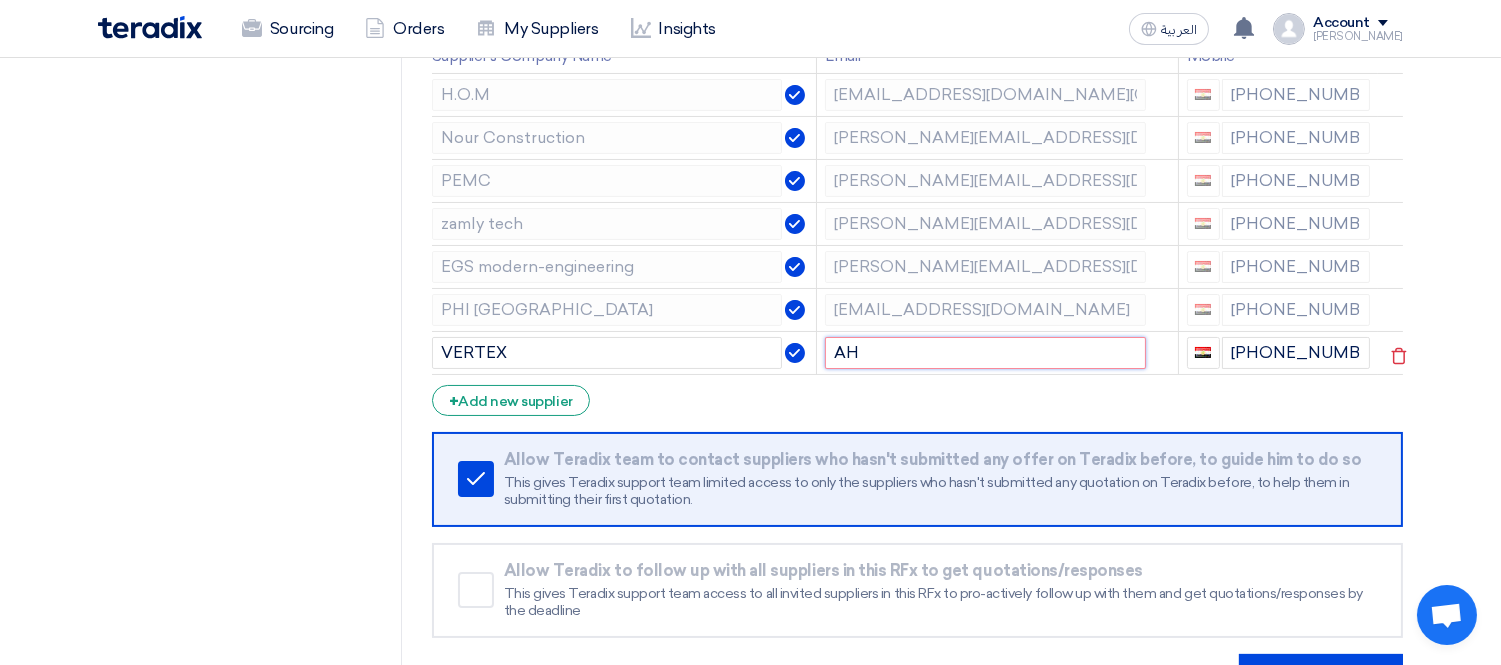 type on "A" 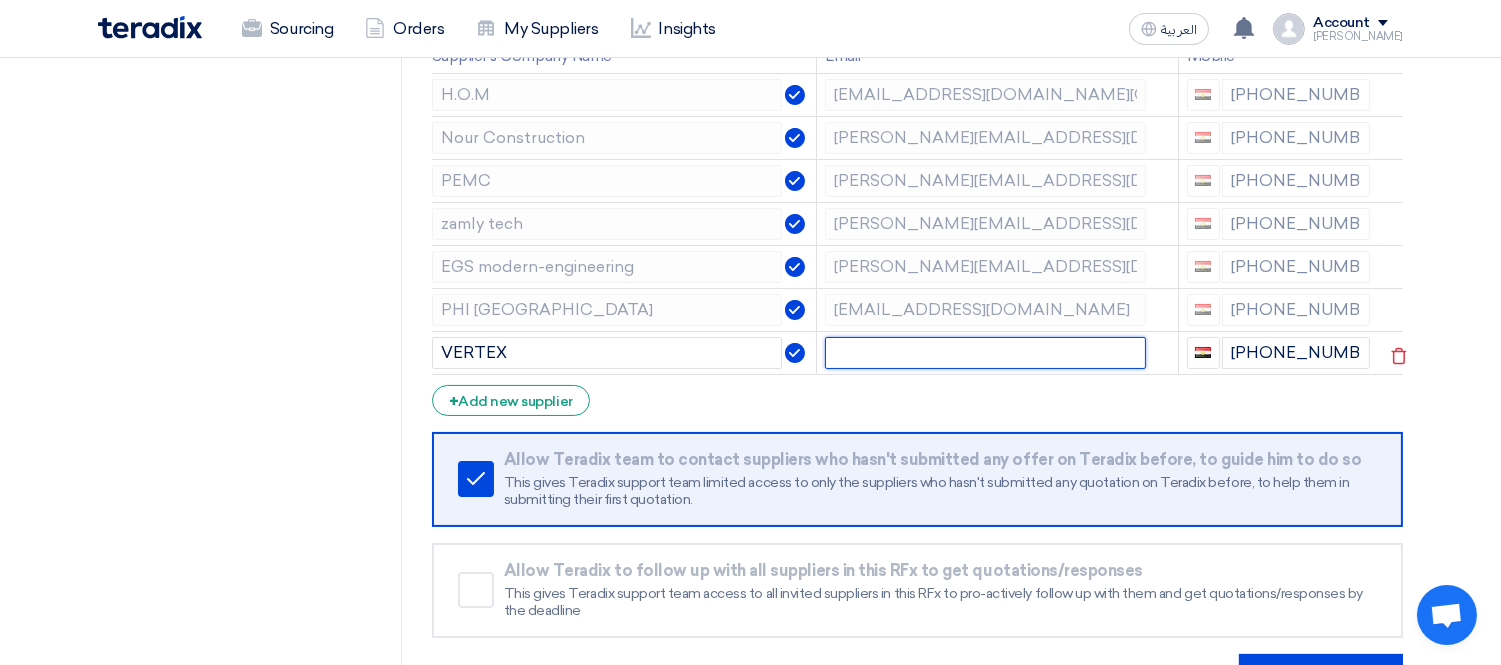 paste on "[EMAIL_ADDRESS][DOMAIN_NAME]" 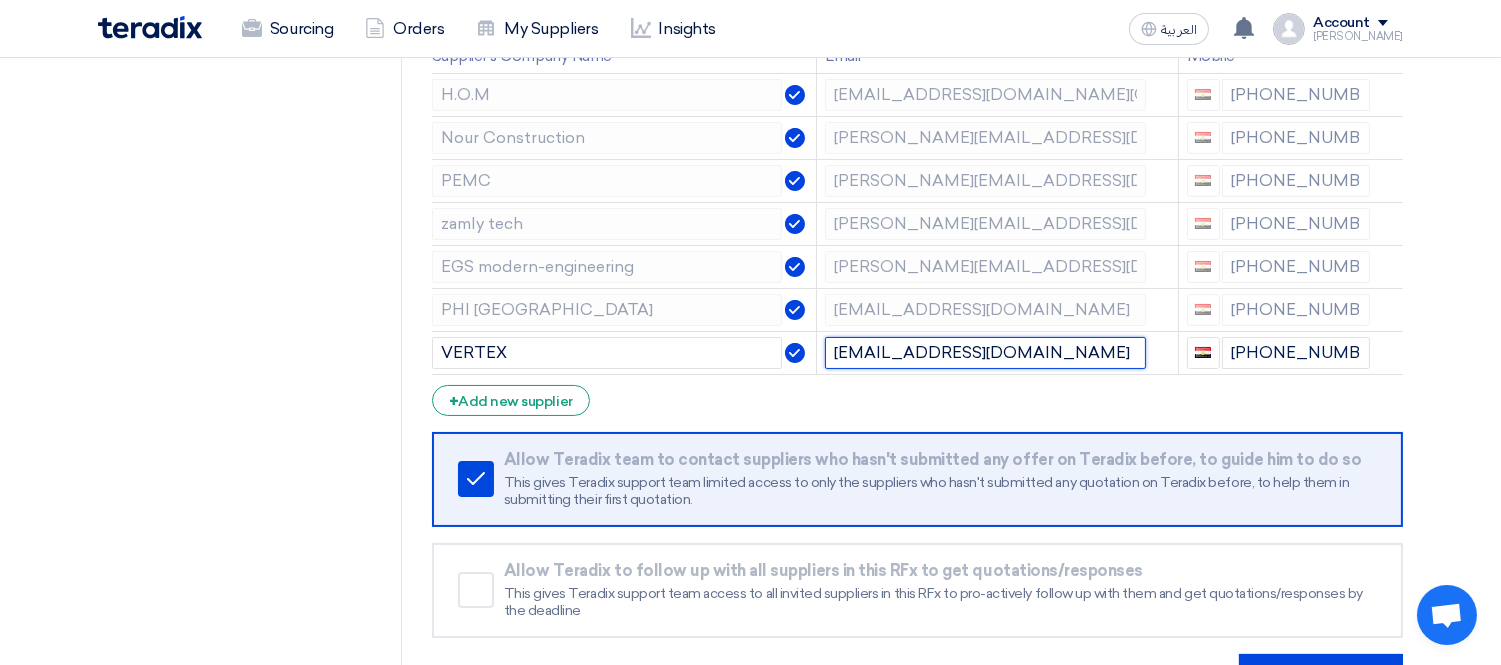 type on "[EMAIL_ADDRESS][DOMAIN_NAME]" 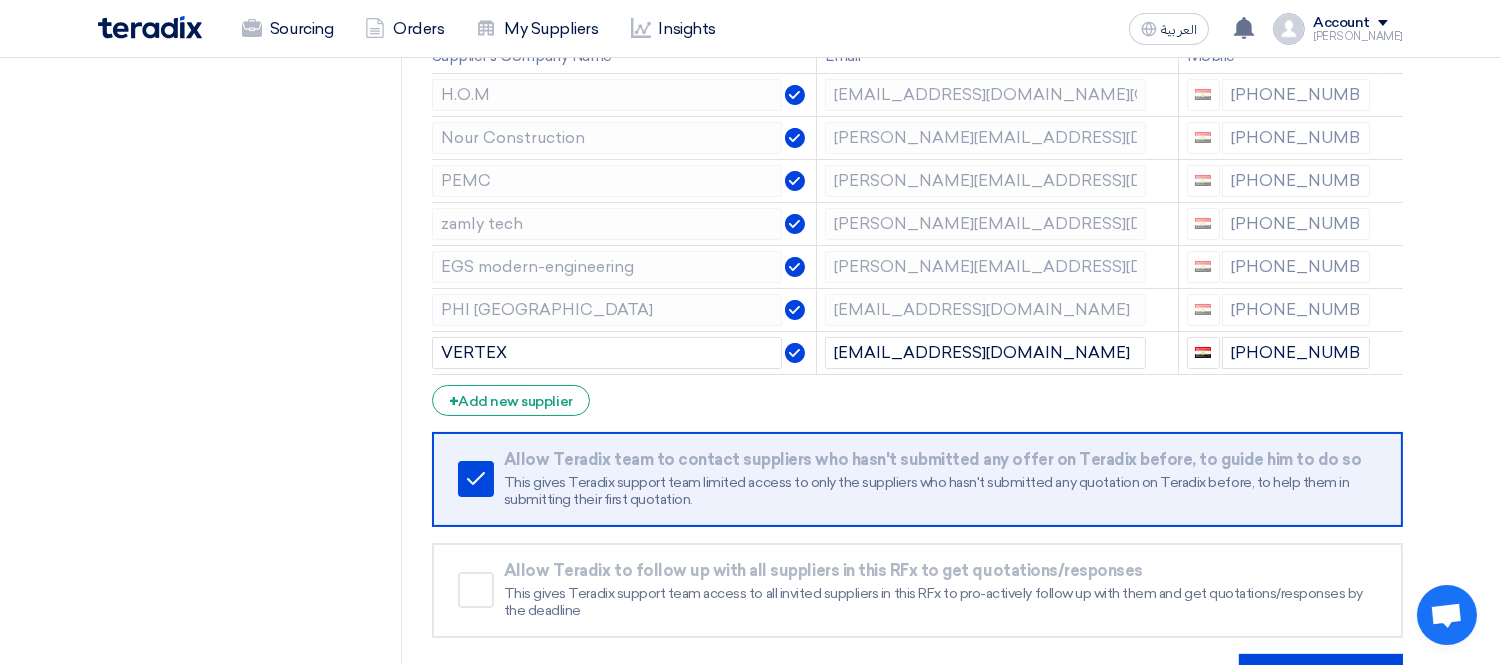 click on "Supplier Management
Minimize/Maximize Category
Invite your suppliers
Import From My Supplier Lists
Supplier's Company Name
Email
Mobile
H.O.M
marketing@hom-egypt.com
+20 1024740554
Nour Construction
mohamed.abdelrazik@nourconstruction.com" 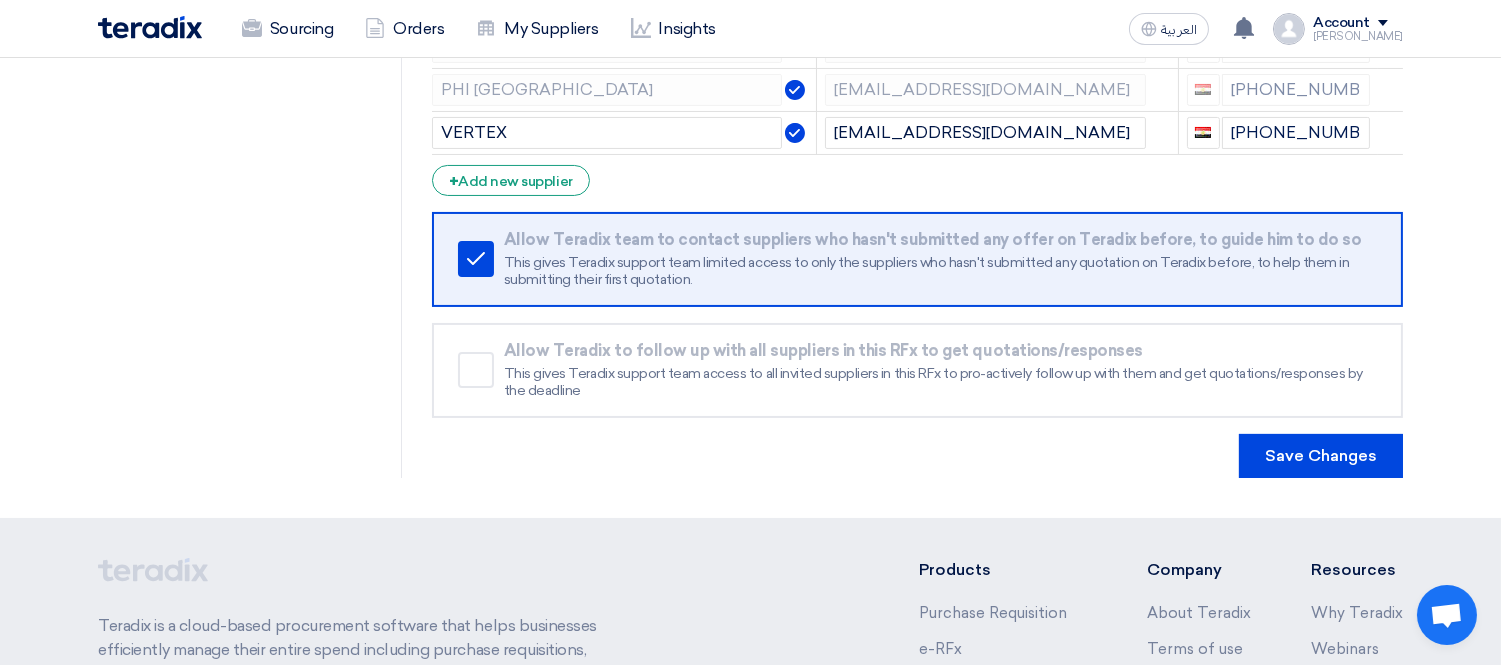 scroll, scrollTop: 555, scrollLeft: 0, axis: vertical 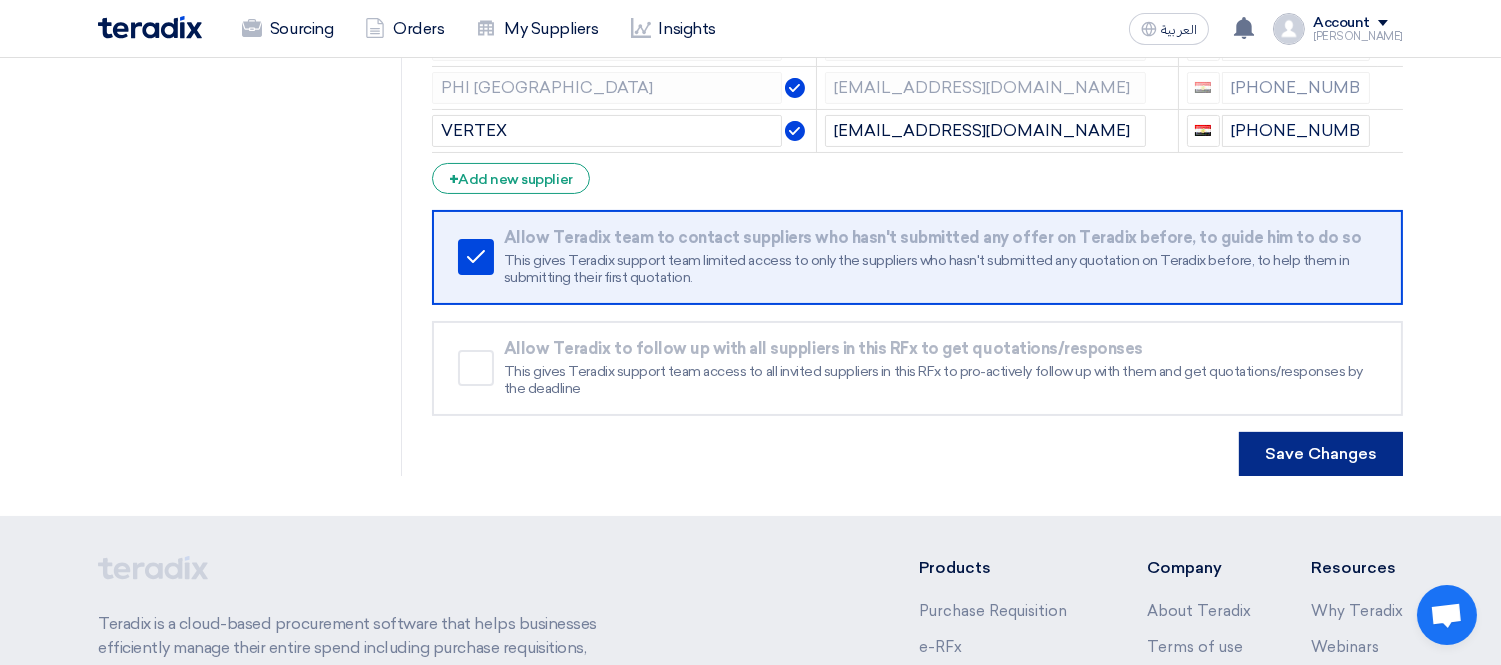 click on "Save Changes" 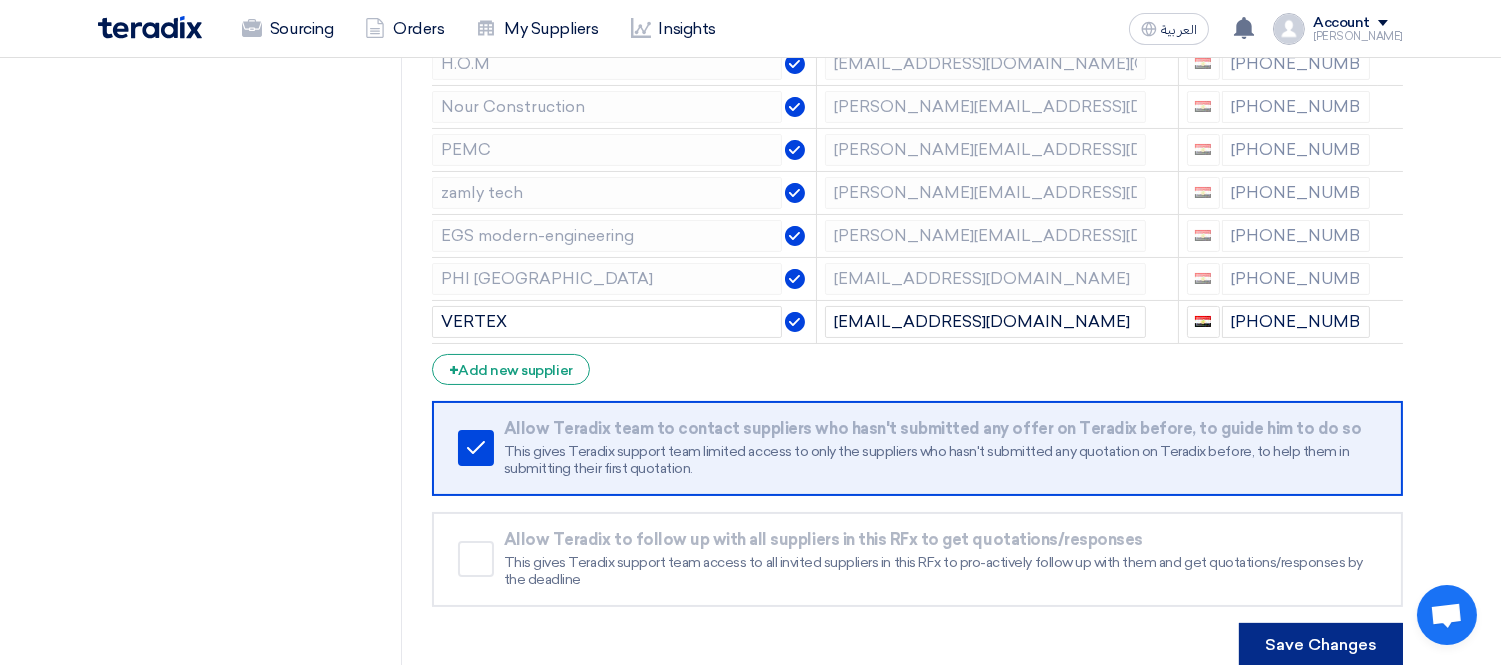 scroll, scrollTop: 333, scrollLeft: 0, axis: vertical 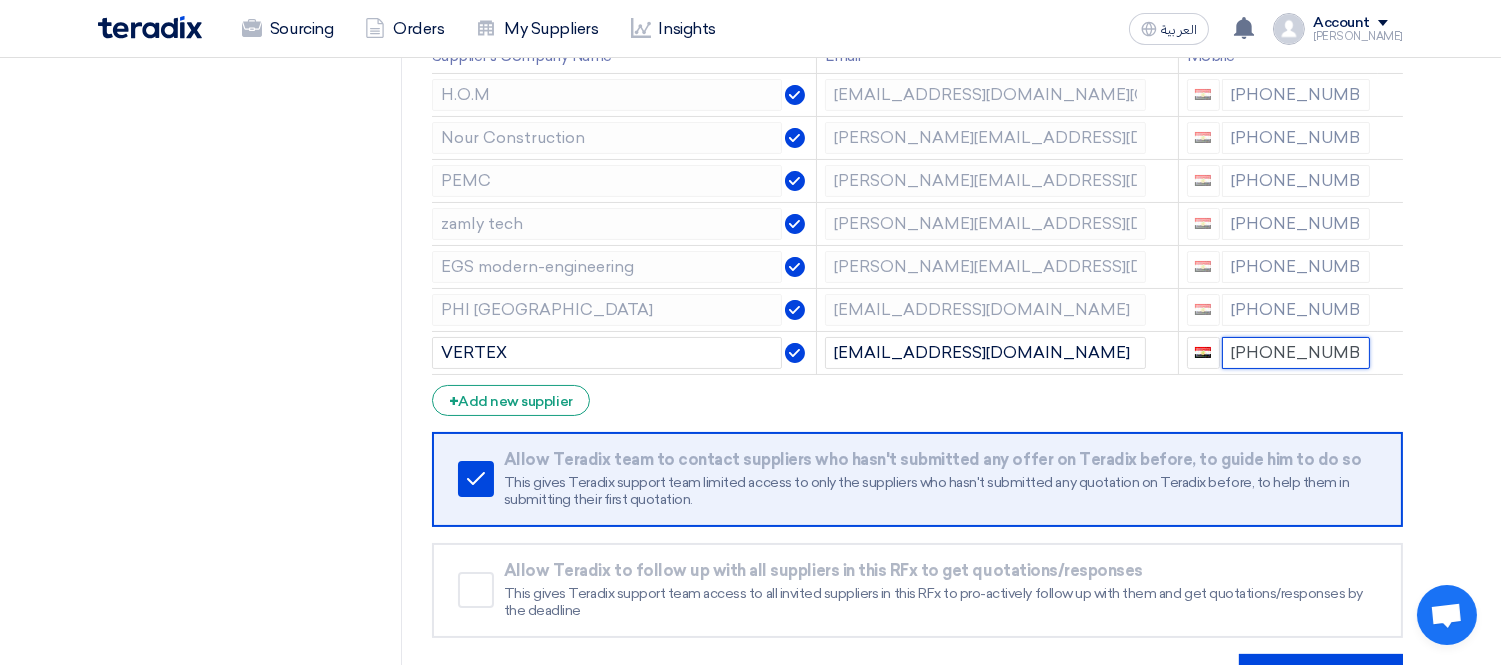 click on "[PHONE_NUMBER]" 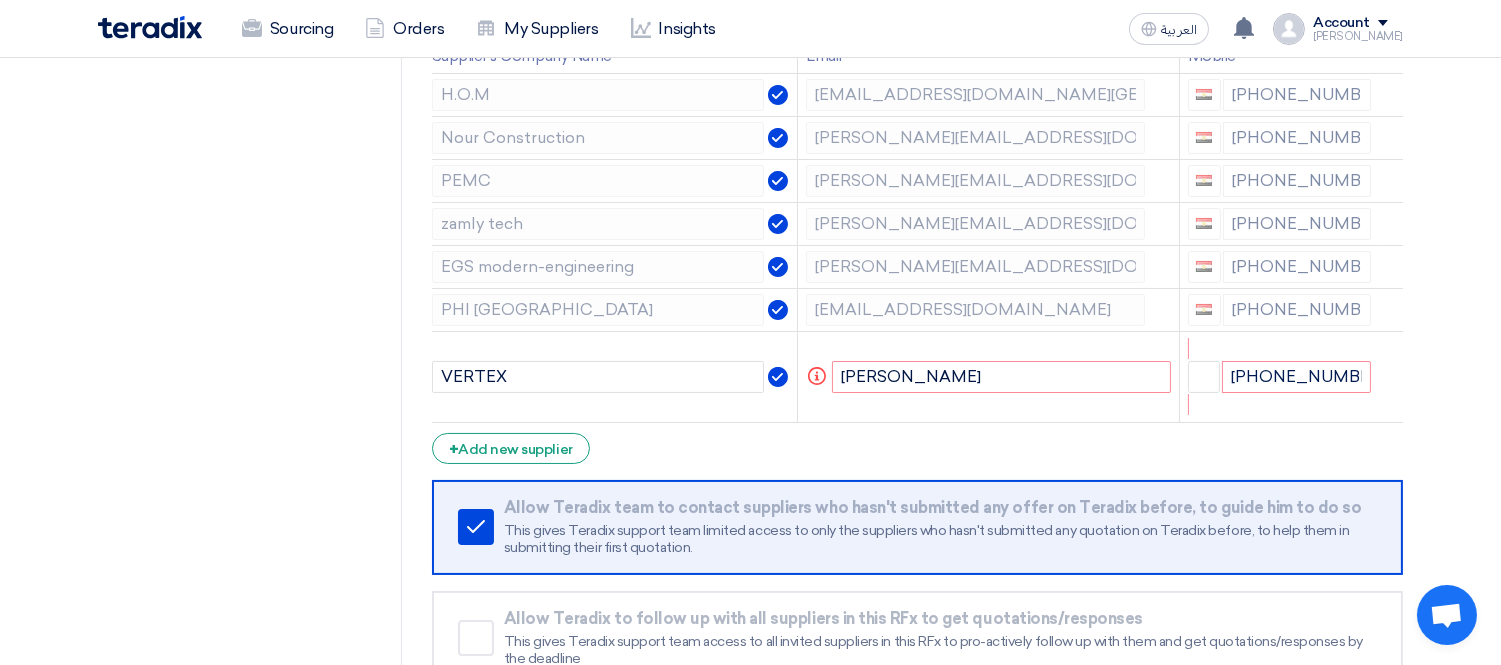 click on "Supplier Management
Minimize/Maximize Category
Invite your suppliers
Import From My Supplier Lists
Supplier's Company Name
Email
Mobile
H.O.M
marketing@hom-egypt.com
+20 1024740554
Nour Construction
mohamed.abdelrazik@nourconstruction.com" 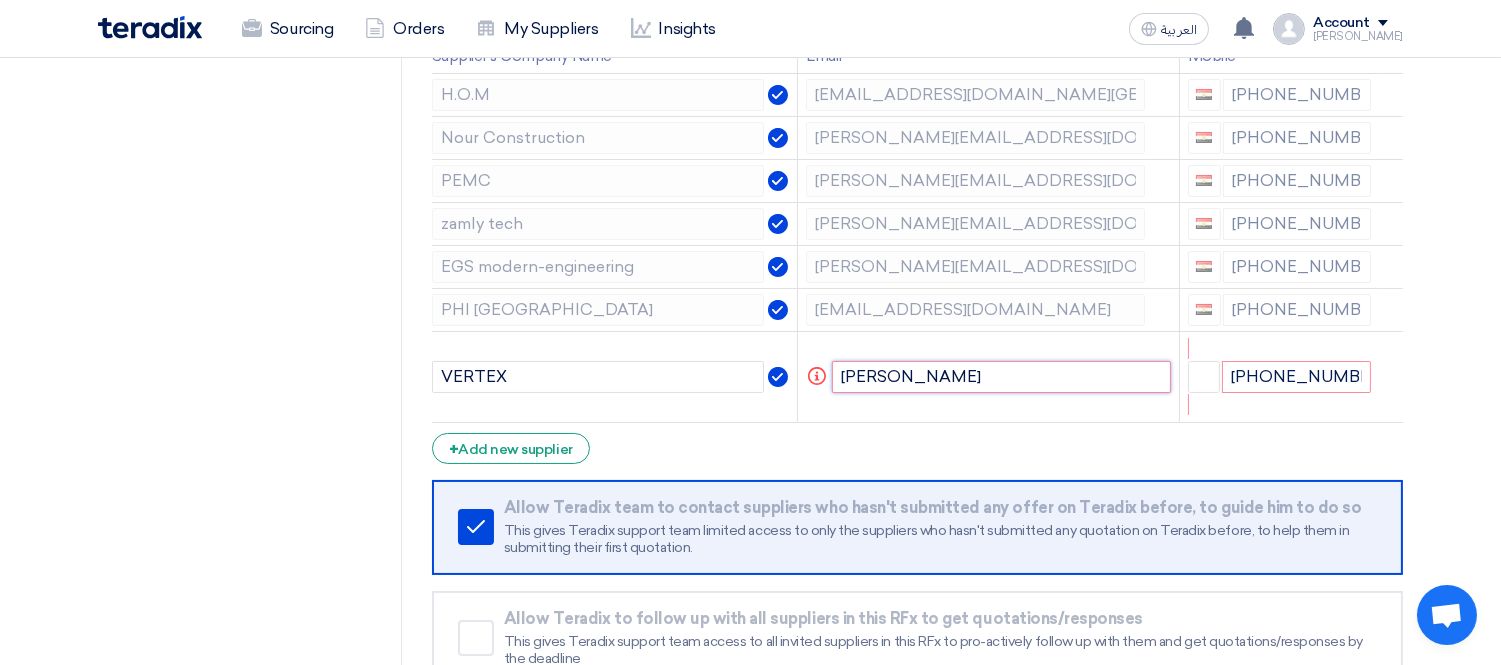 type on "AH" 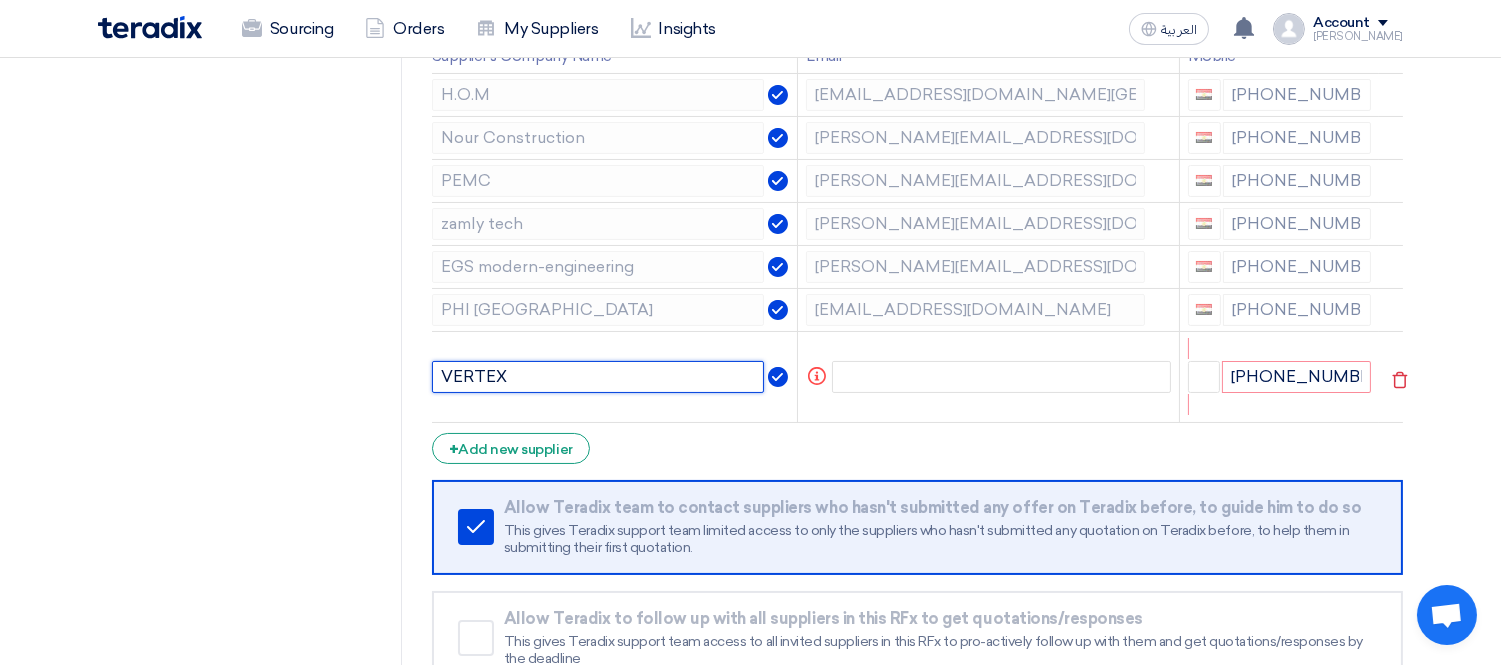 type 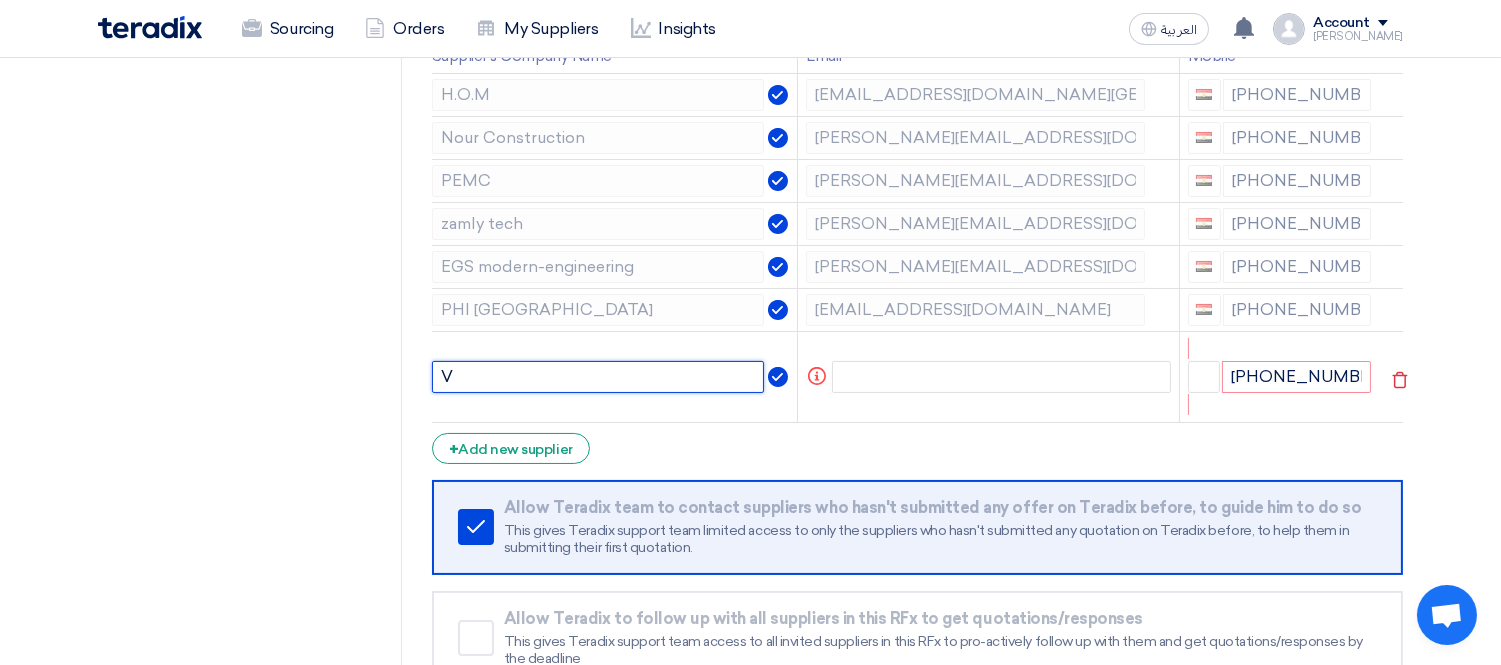 type on "v" 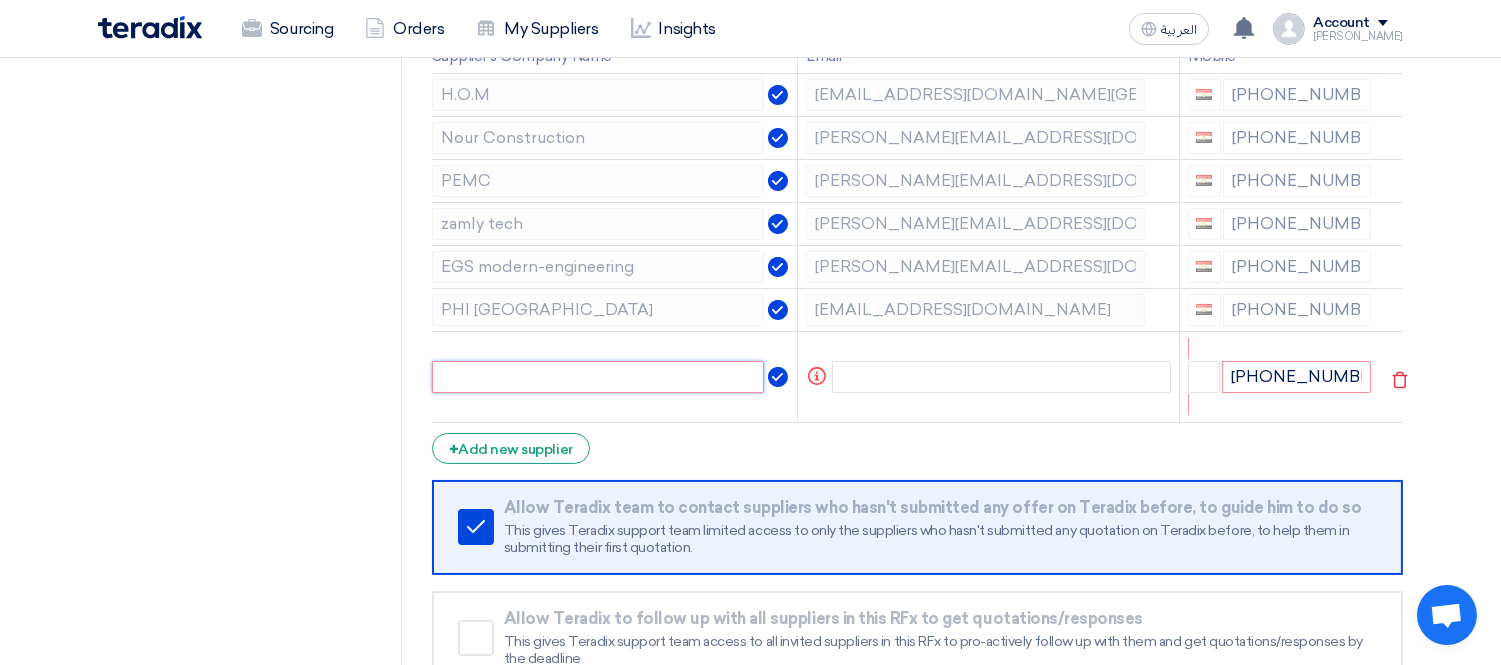 type 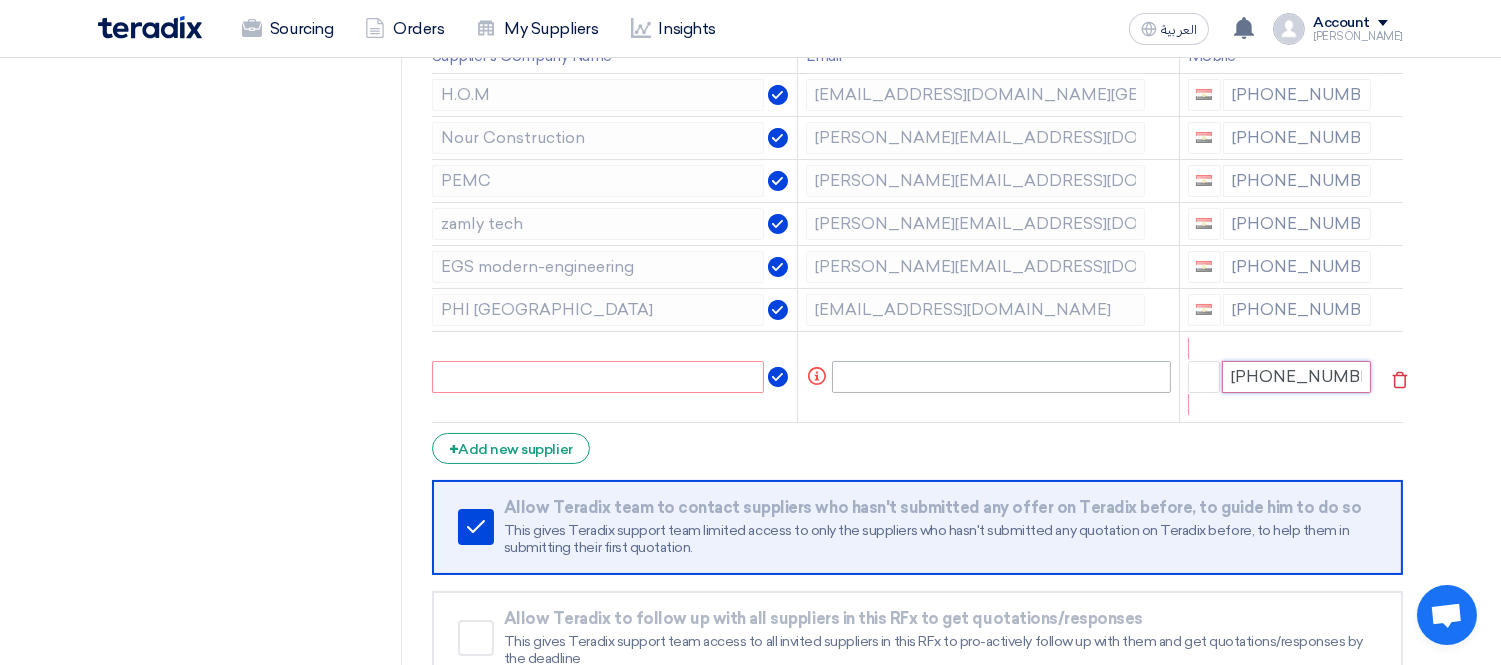 drag, startPoint x: 1354, startPoint y: 375, endPoint x: 1142, endPoint y: 373, distance: 212.00943 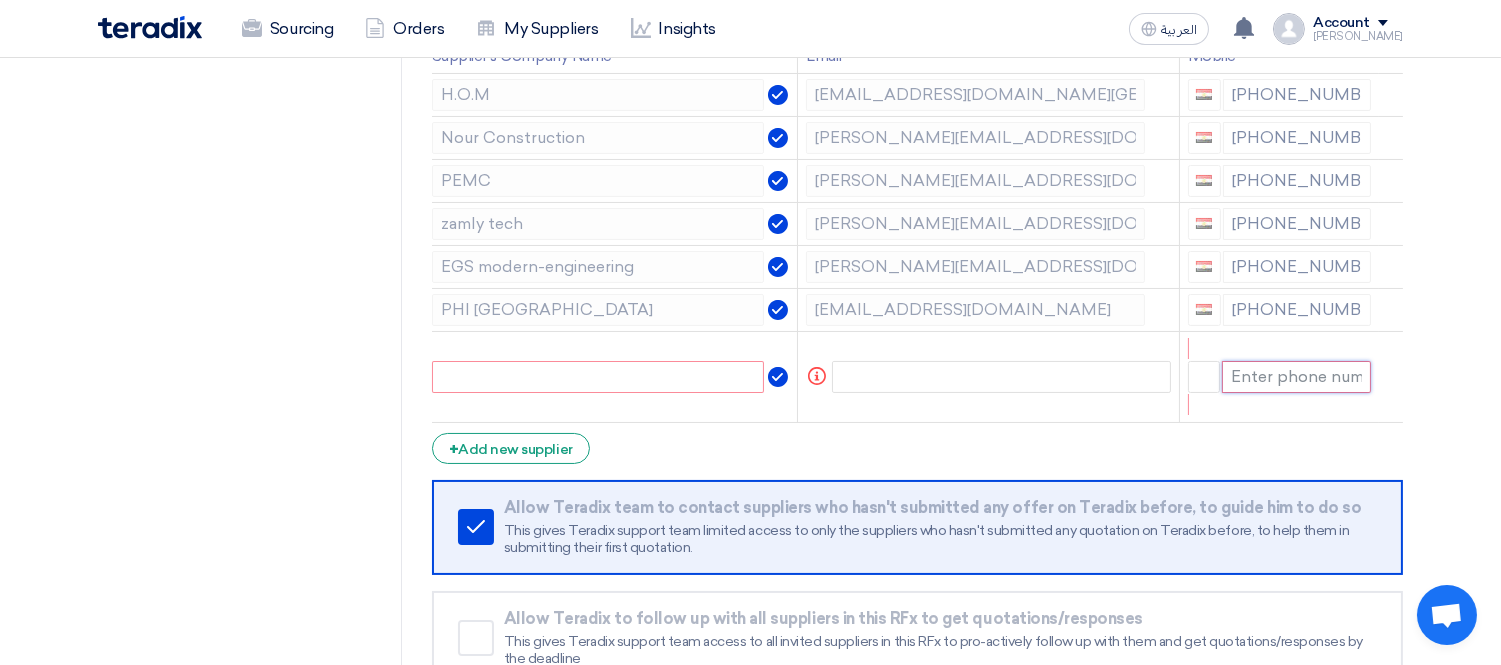 type 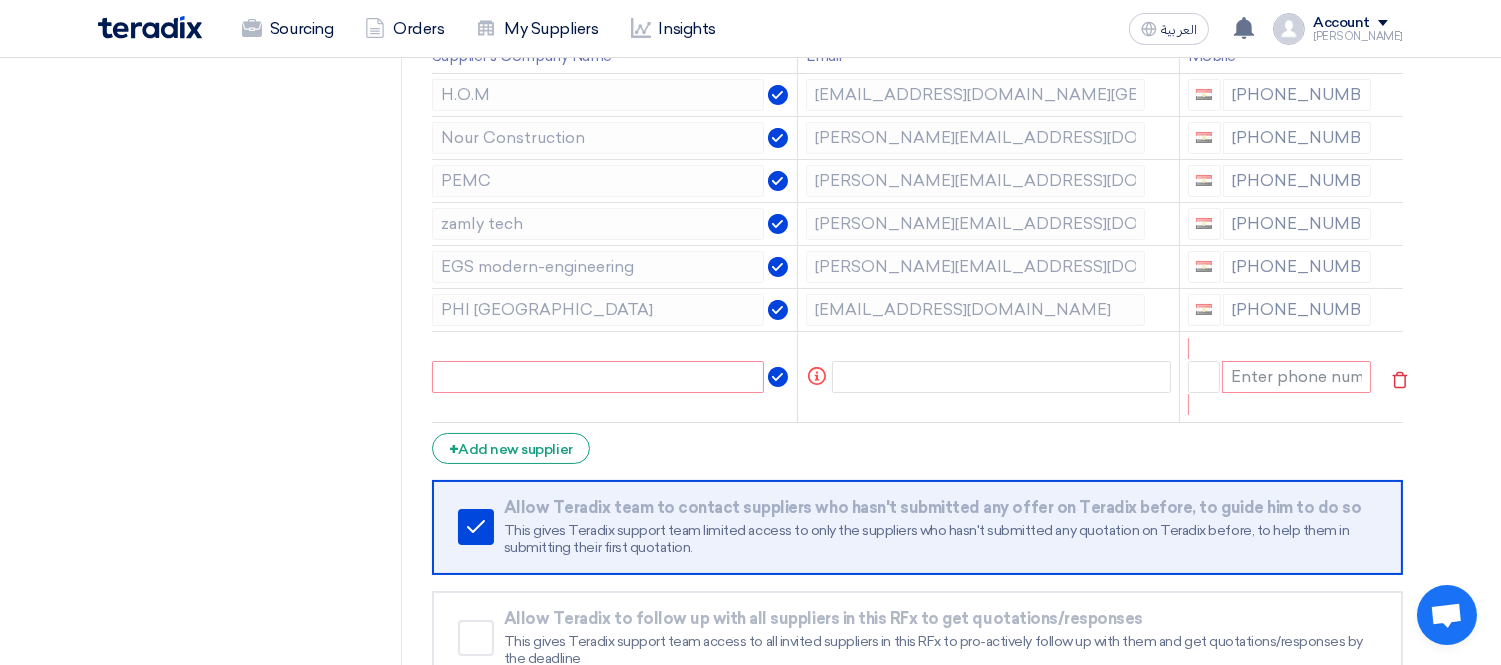 drag, startPoint x: 1401, startPoint y: 437, endPoint x: 1370, endPoint y: 376, distance: 68.42514 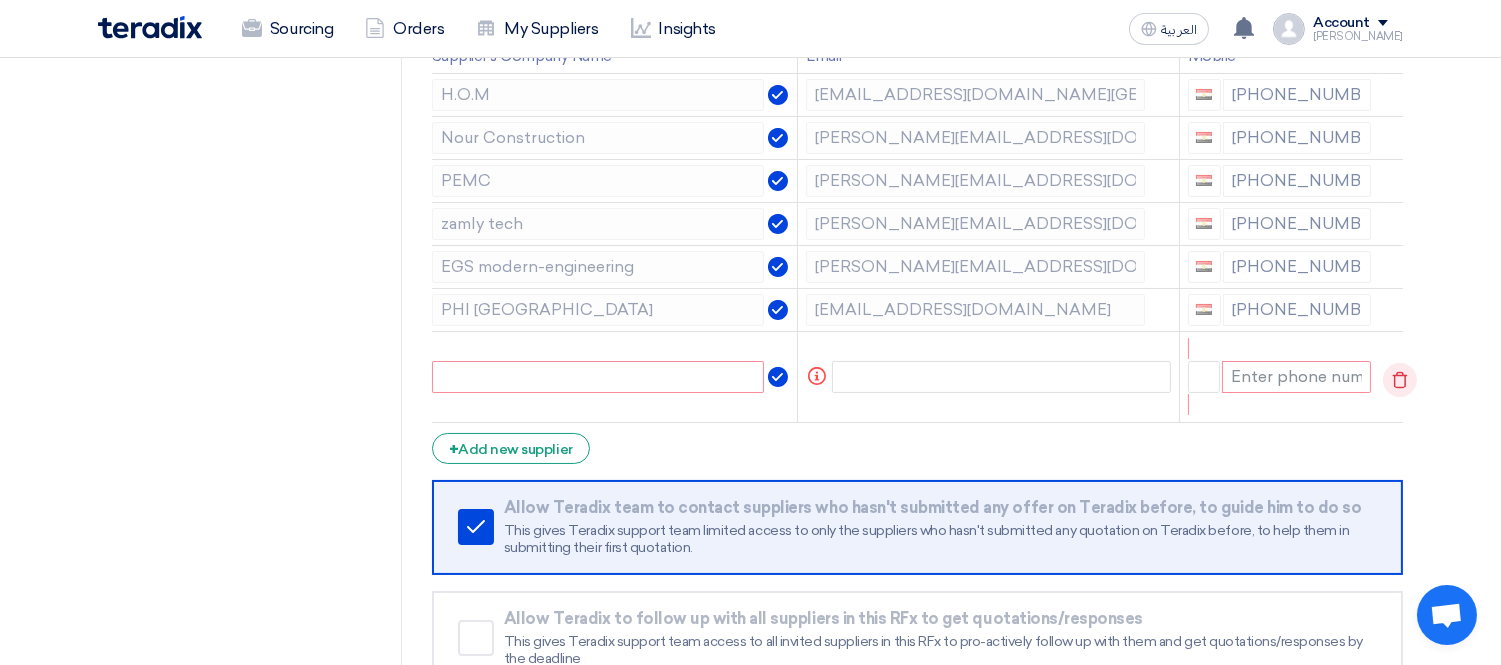 click 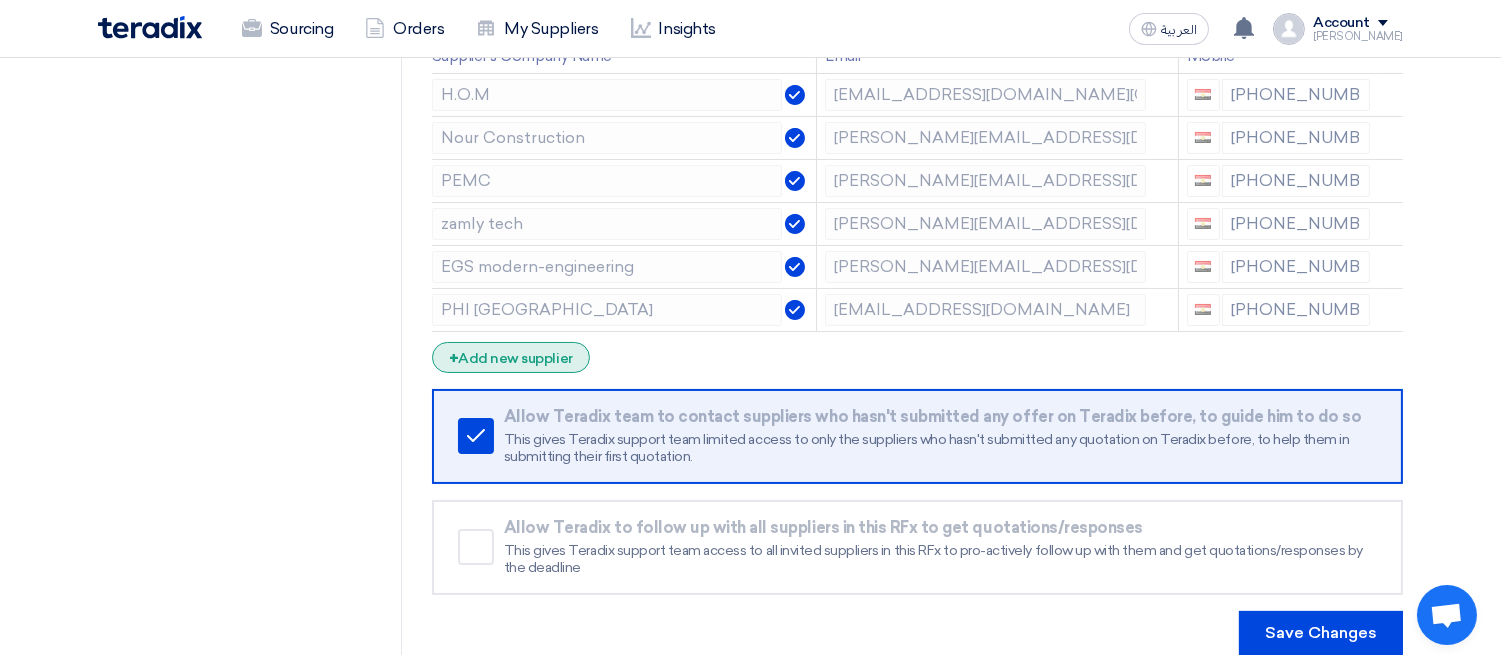 click on "+
Add new supplier" 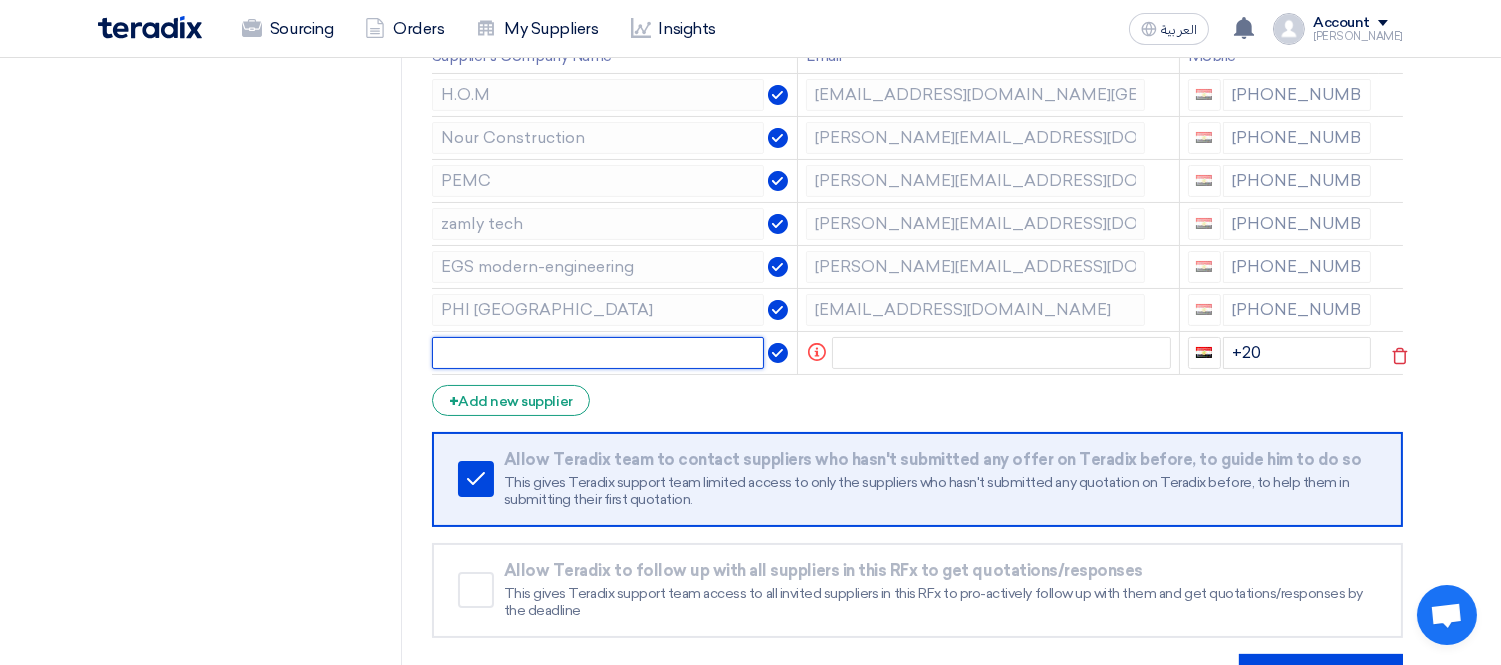 click 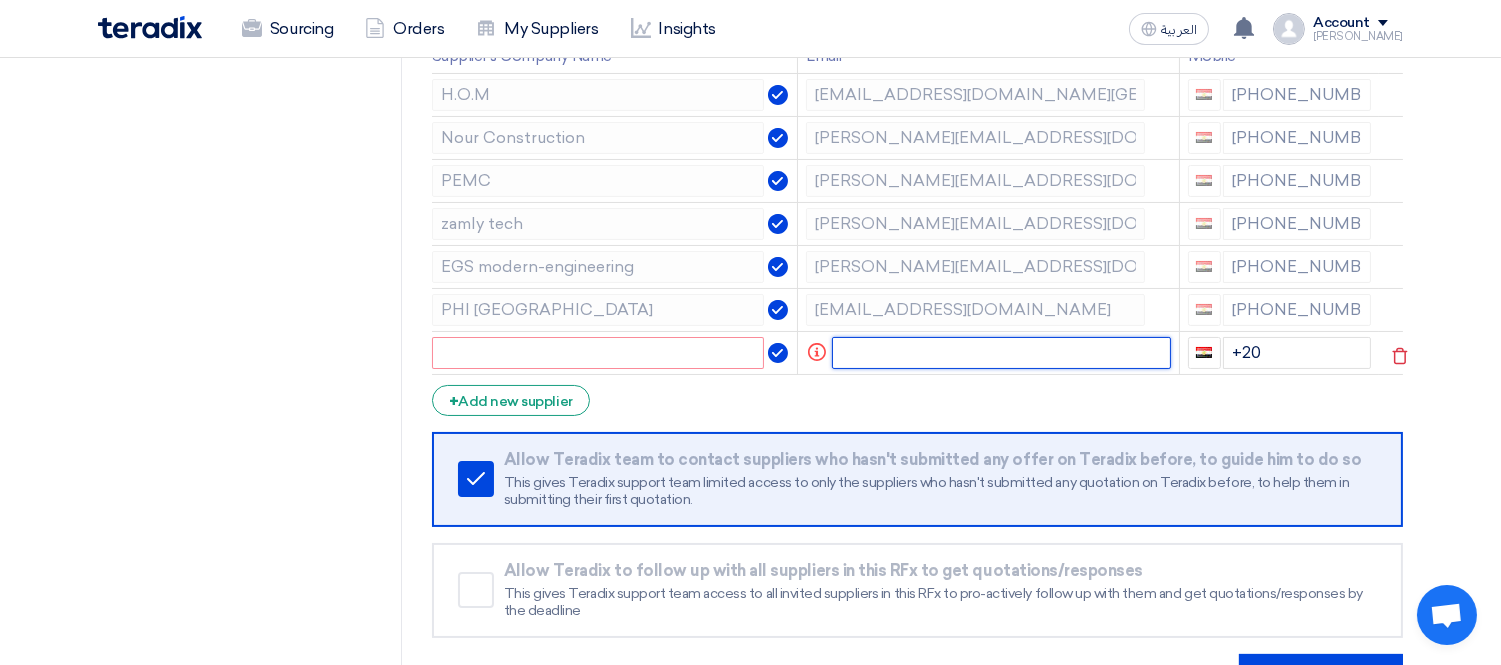 click 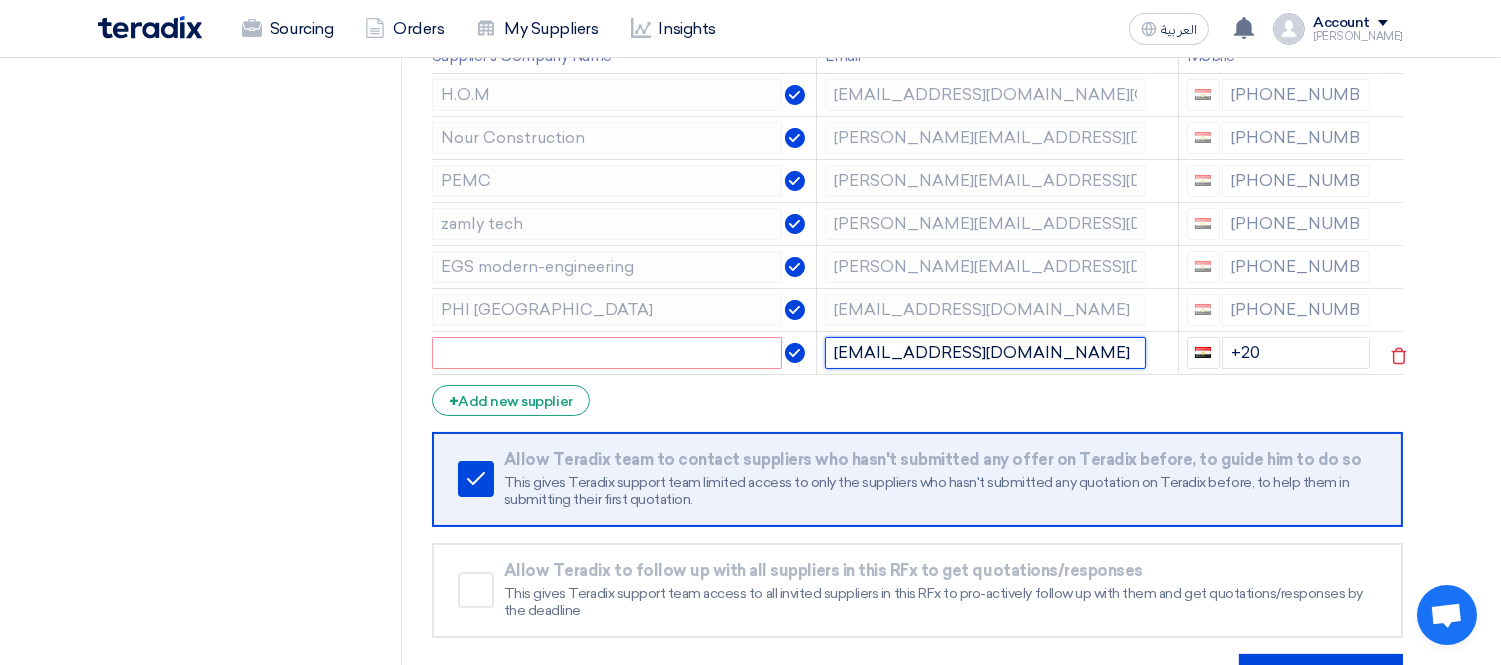 drag, startPoint x: 923, startPoint y: 352, endPoint x: 968, endPoint y: 354, distance: 45.044422 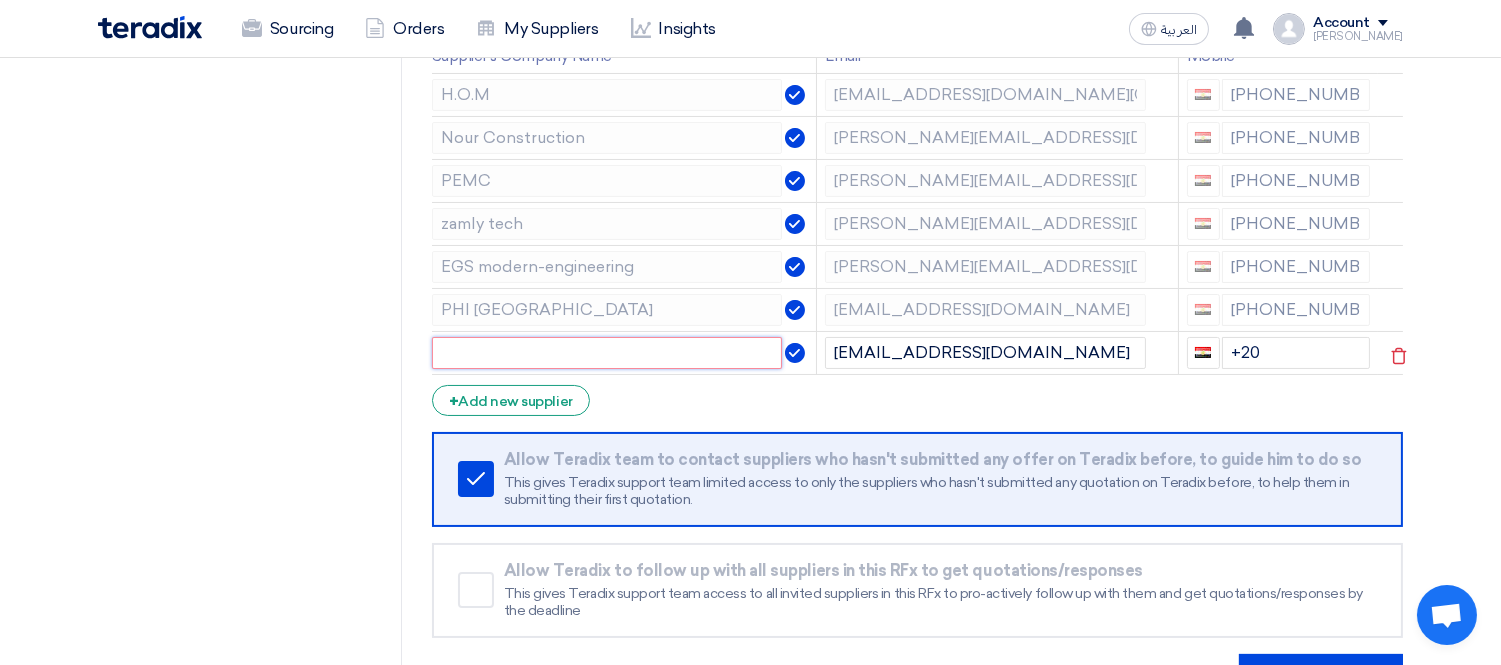 click 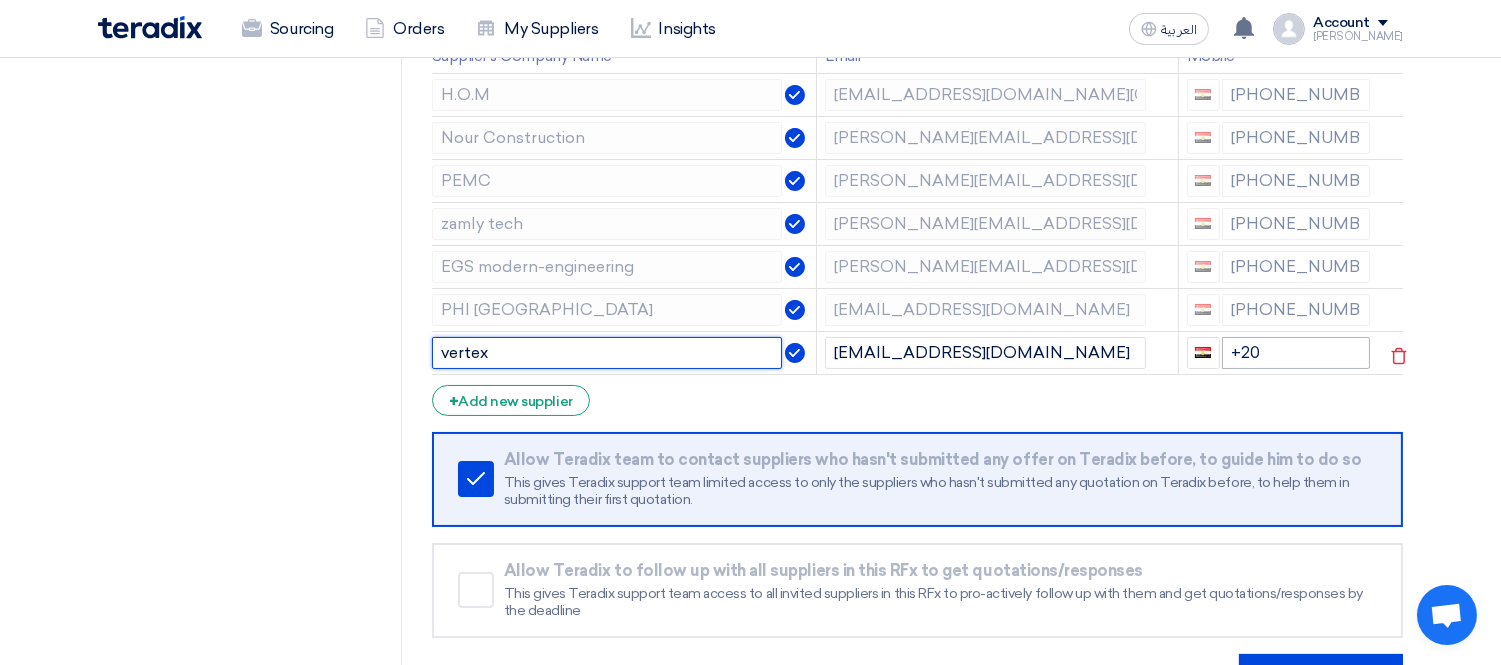 type on "vertex" 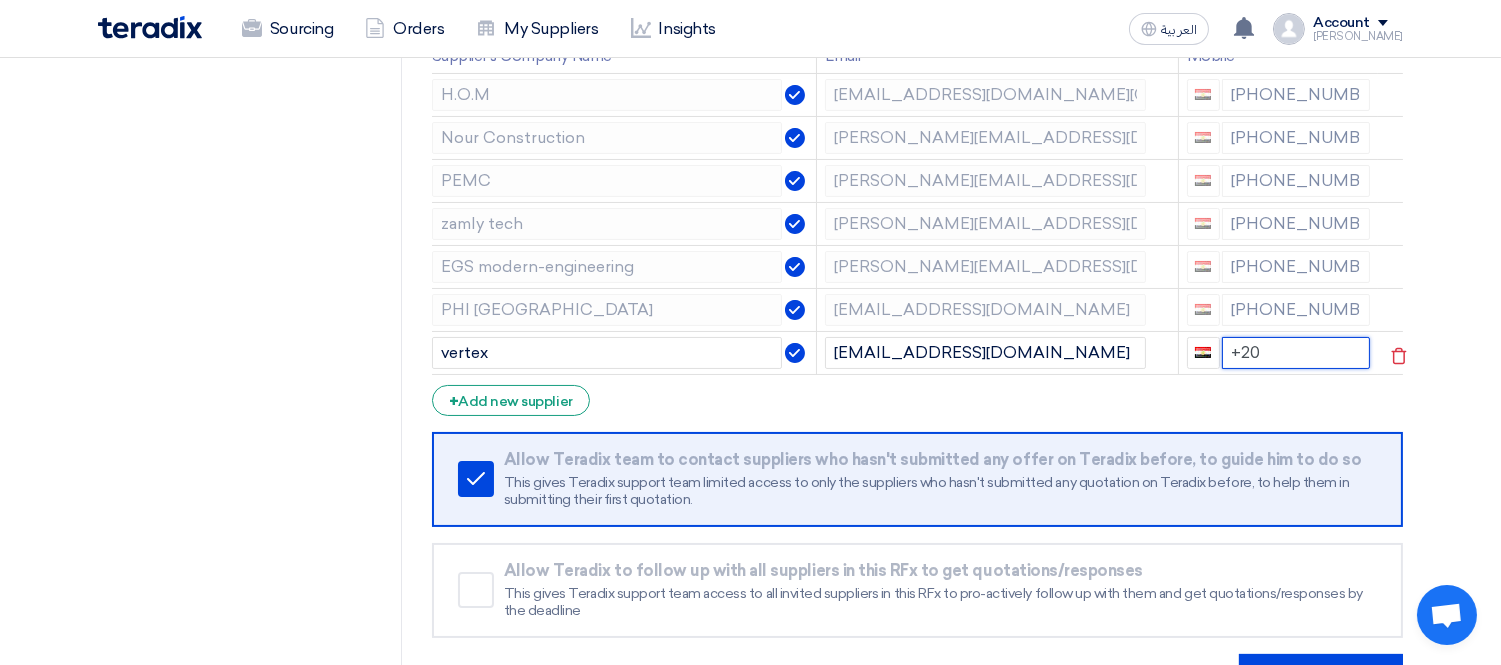 click on "+20" 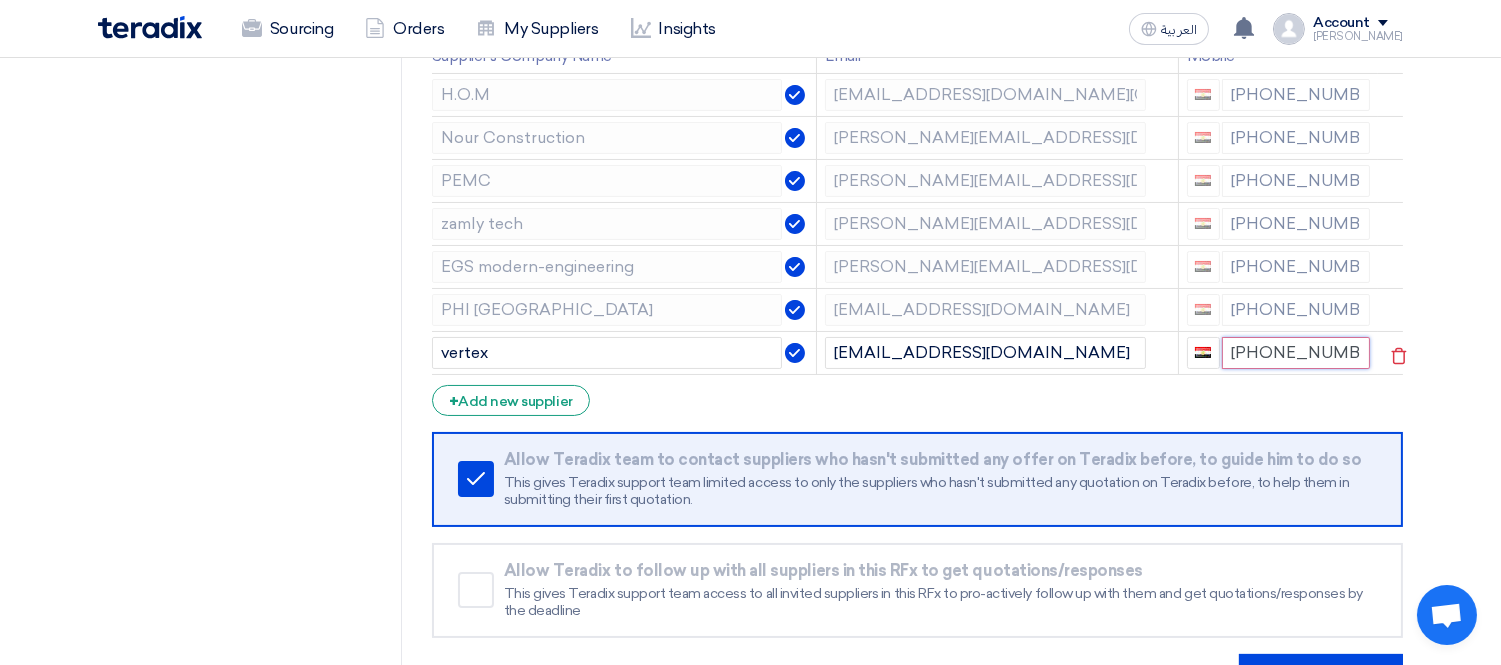 type on "[PHONE_NUMBER]" 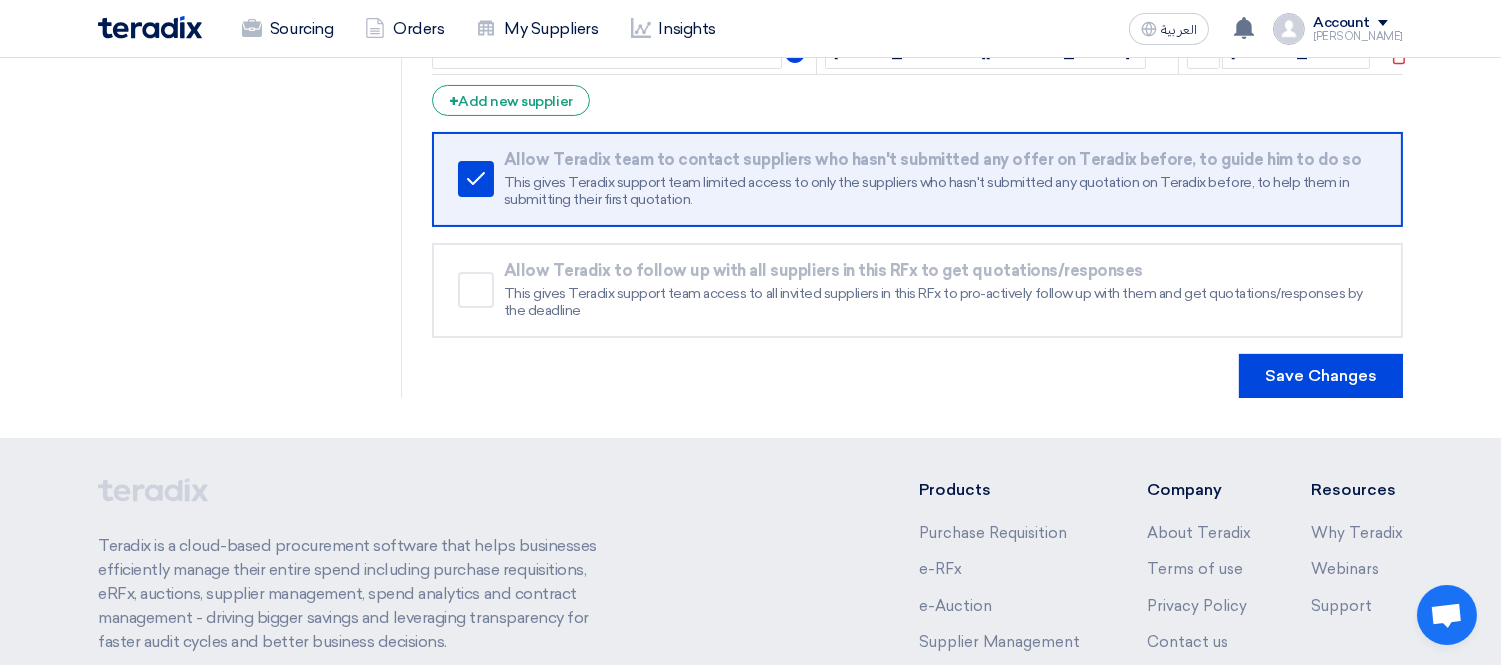 scroll, scrollTop: 666, scrollLeft: 0, axis: vertical 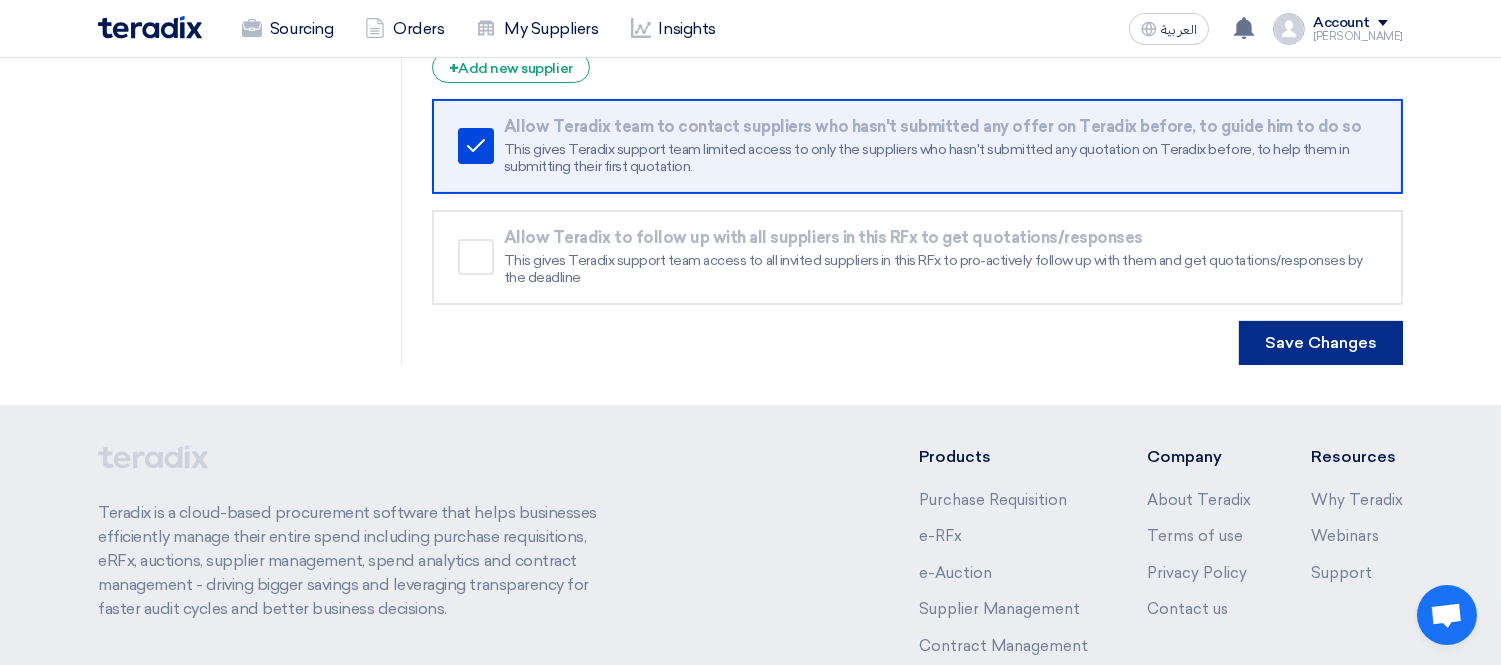 click on "Save Changes" 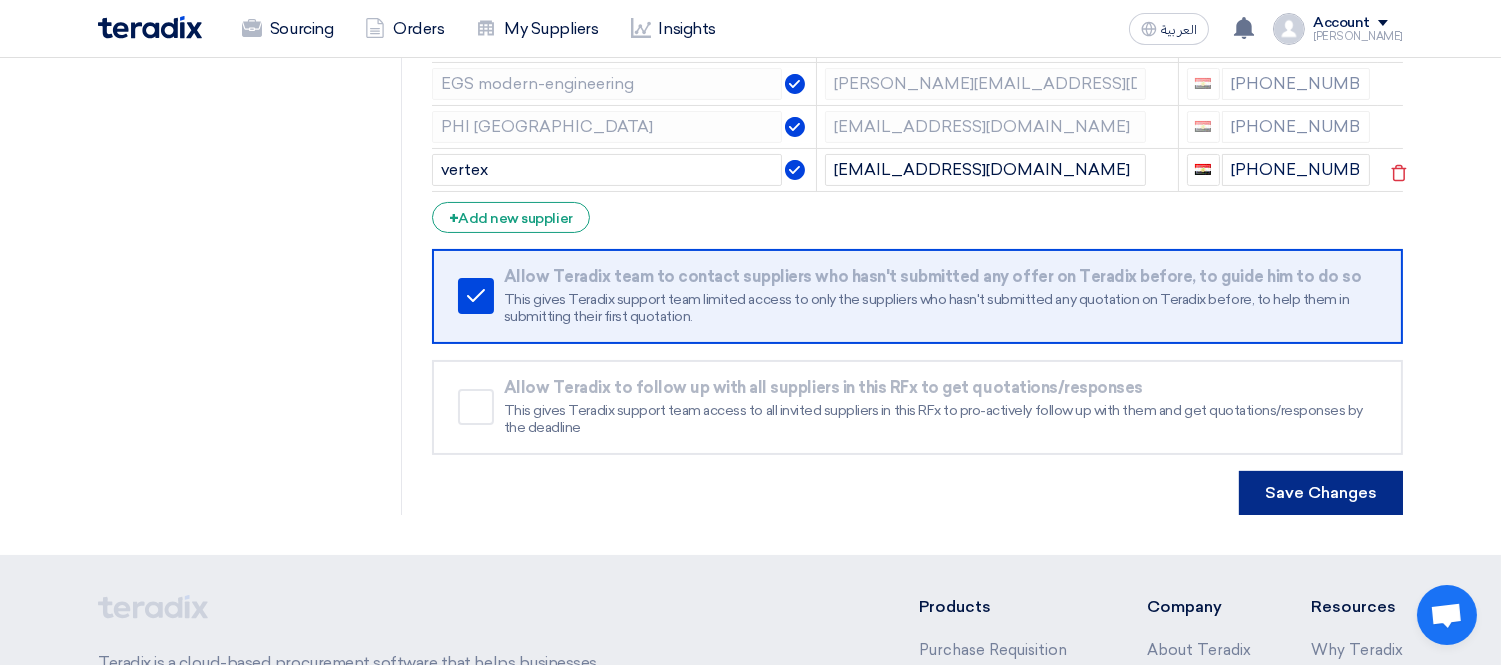 scroll, scrollTop: 555, scrollLeft: 0, axis: vertical 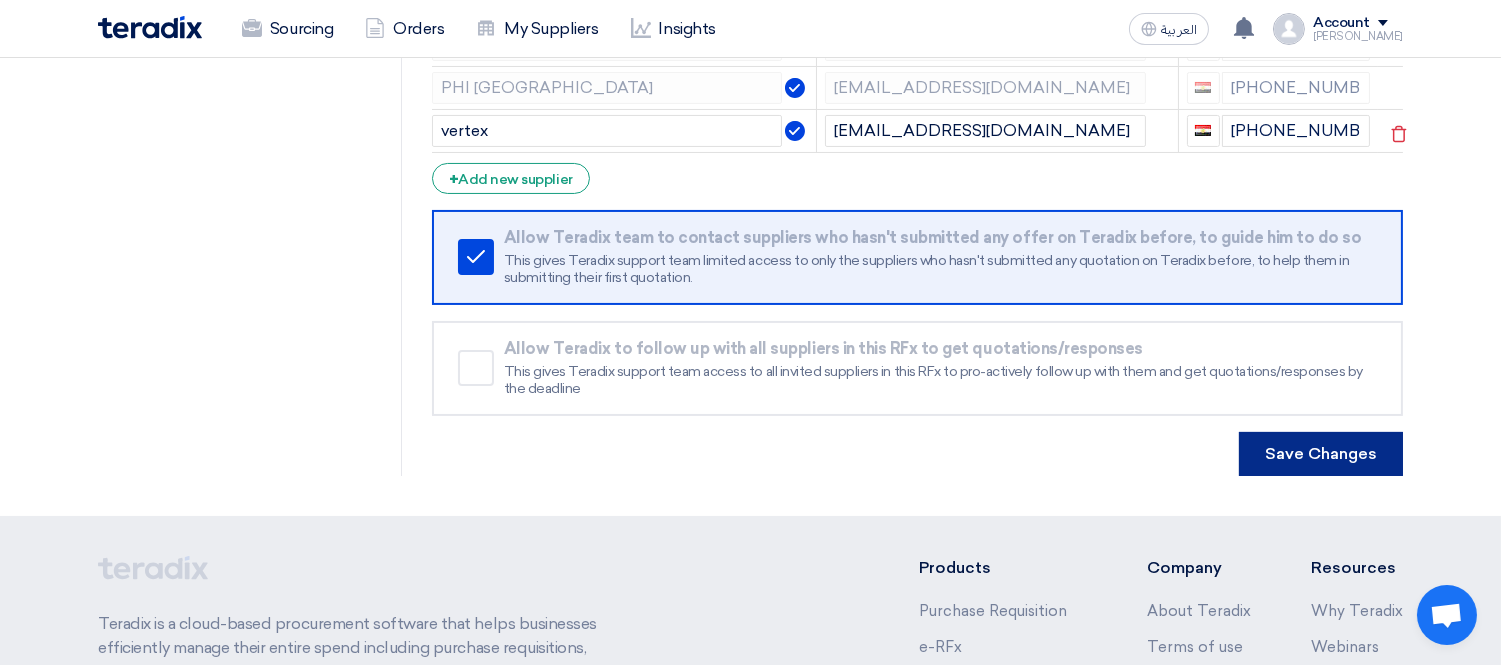 click on "Save Changes" 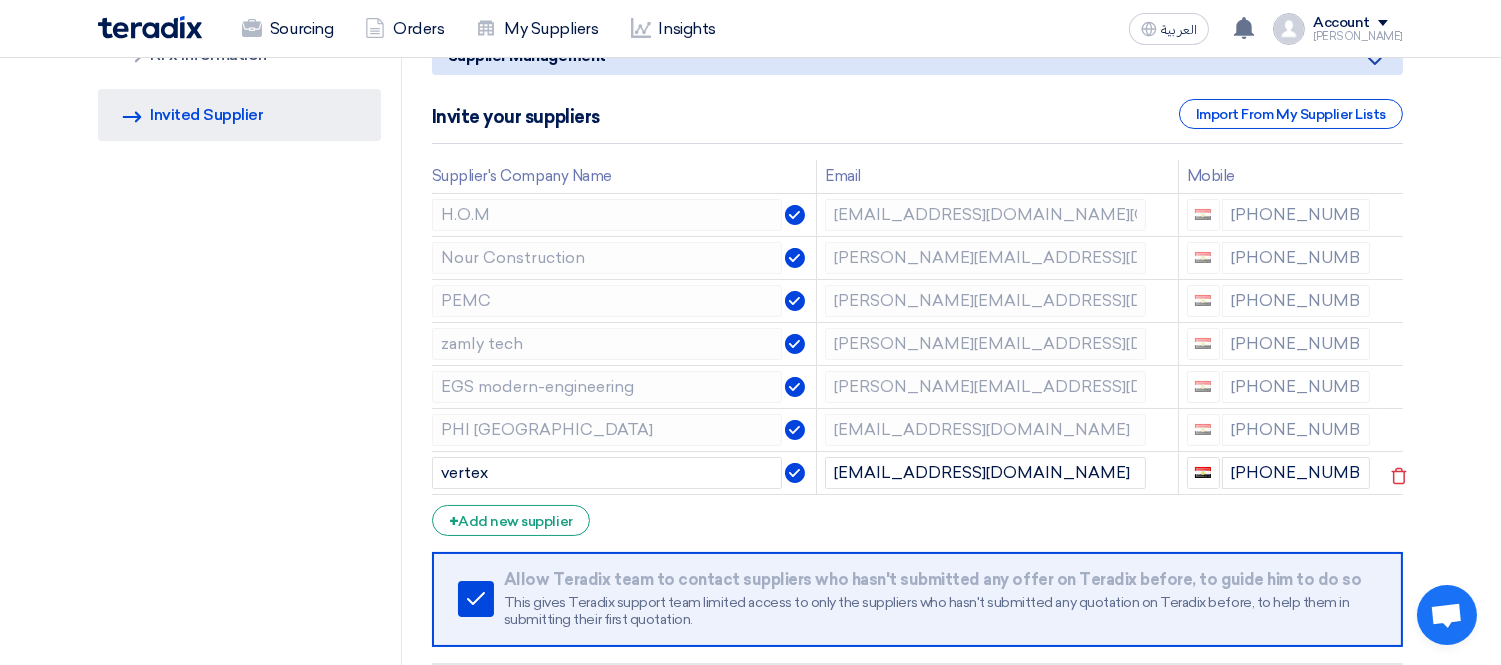 scroll, scrollTop: 222, scrollLeft: 0, axis: vertical 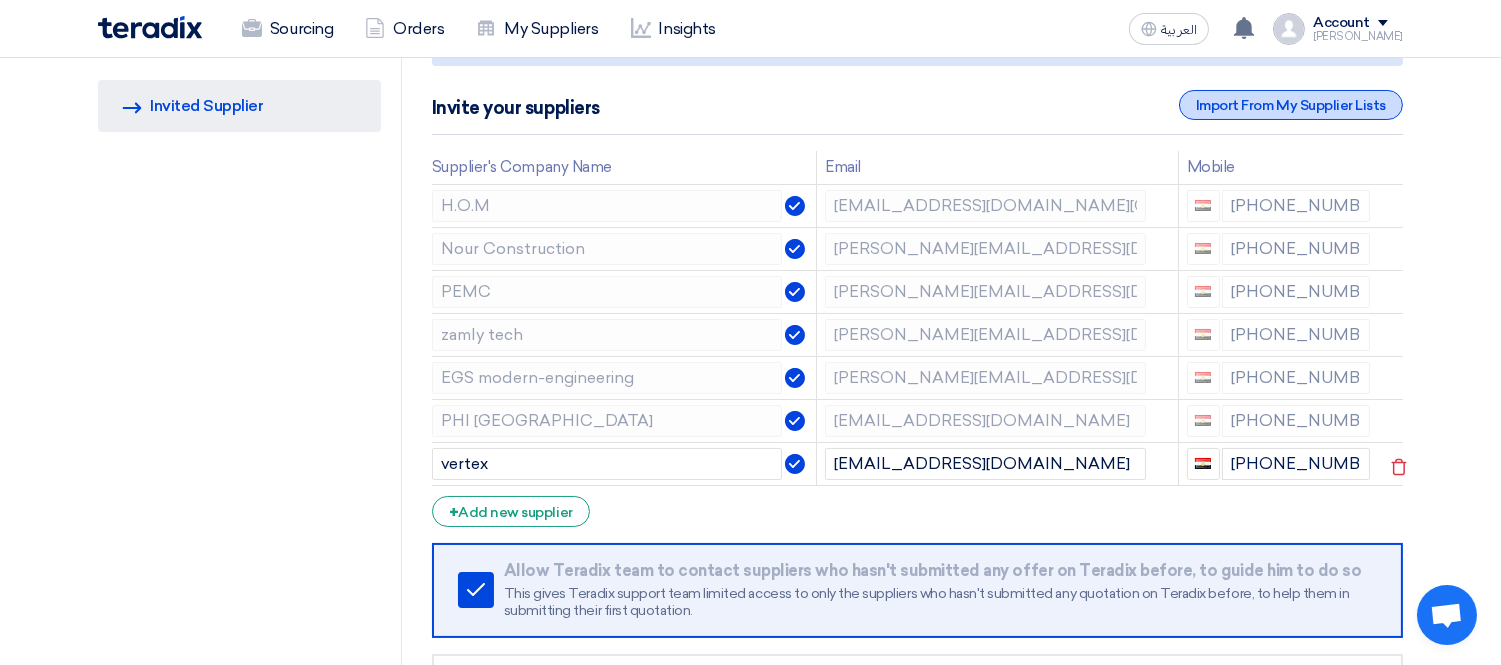 click on "Import From My Supplier Lists" 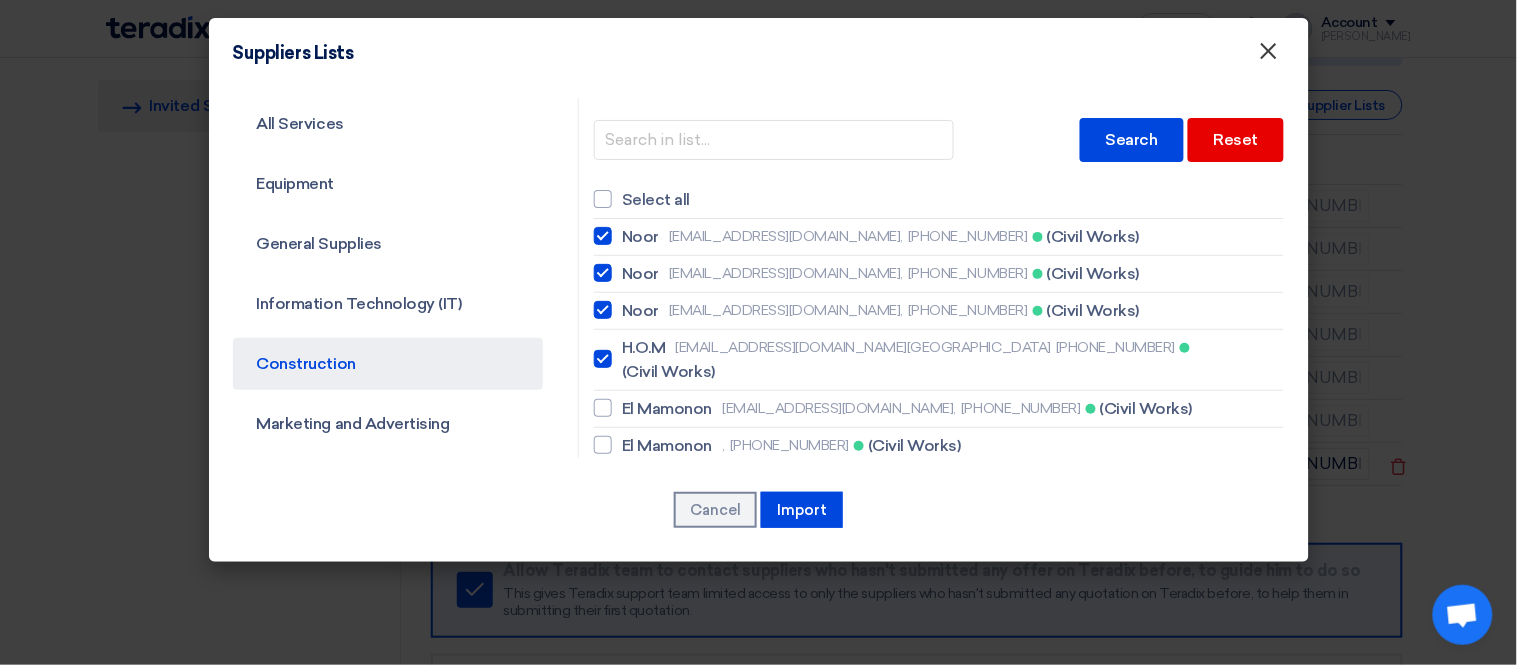 click on "×" 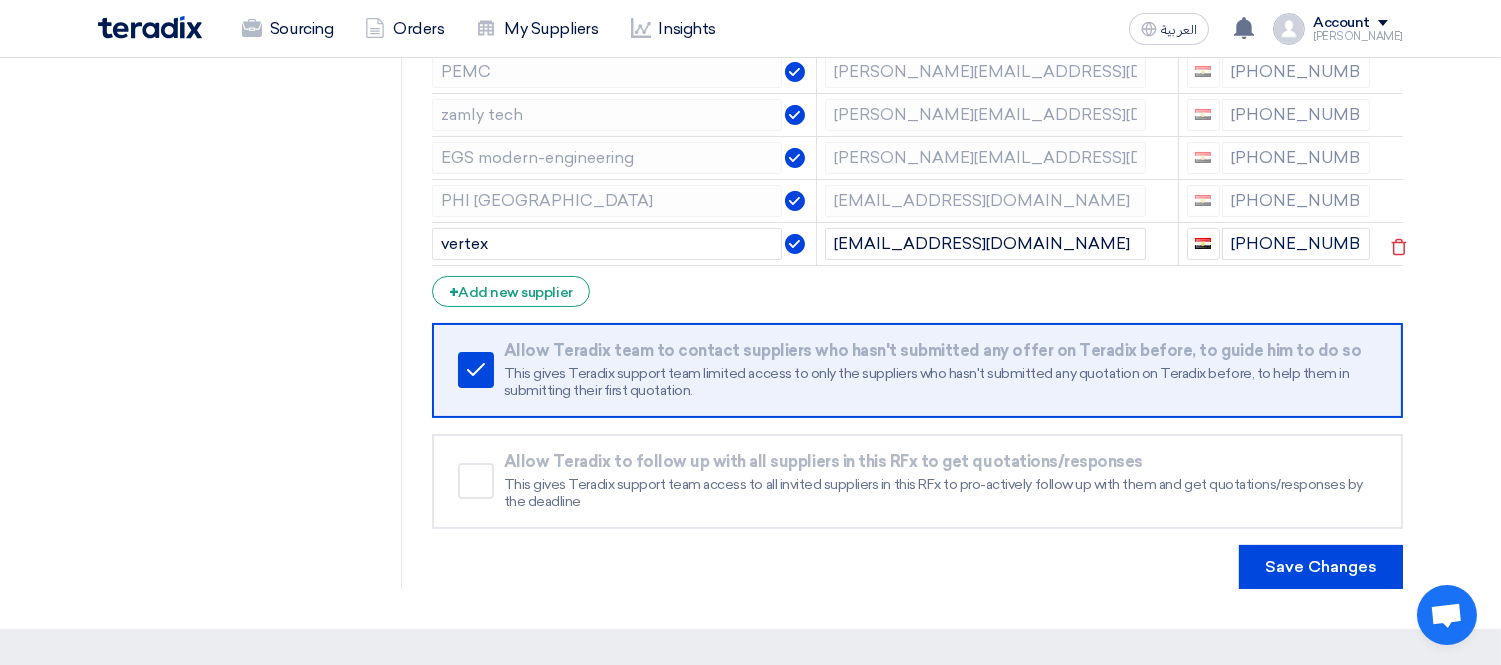 scroll, scrollTop: 444, scrollLeft: 0, axis: vertical 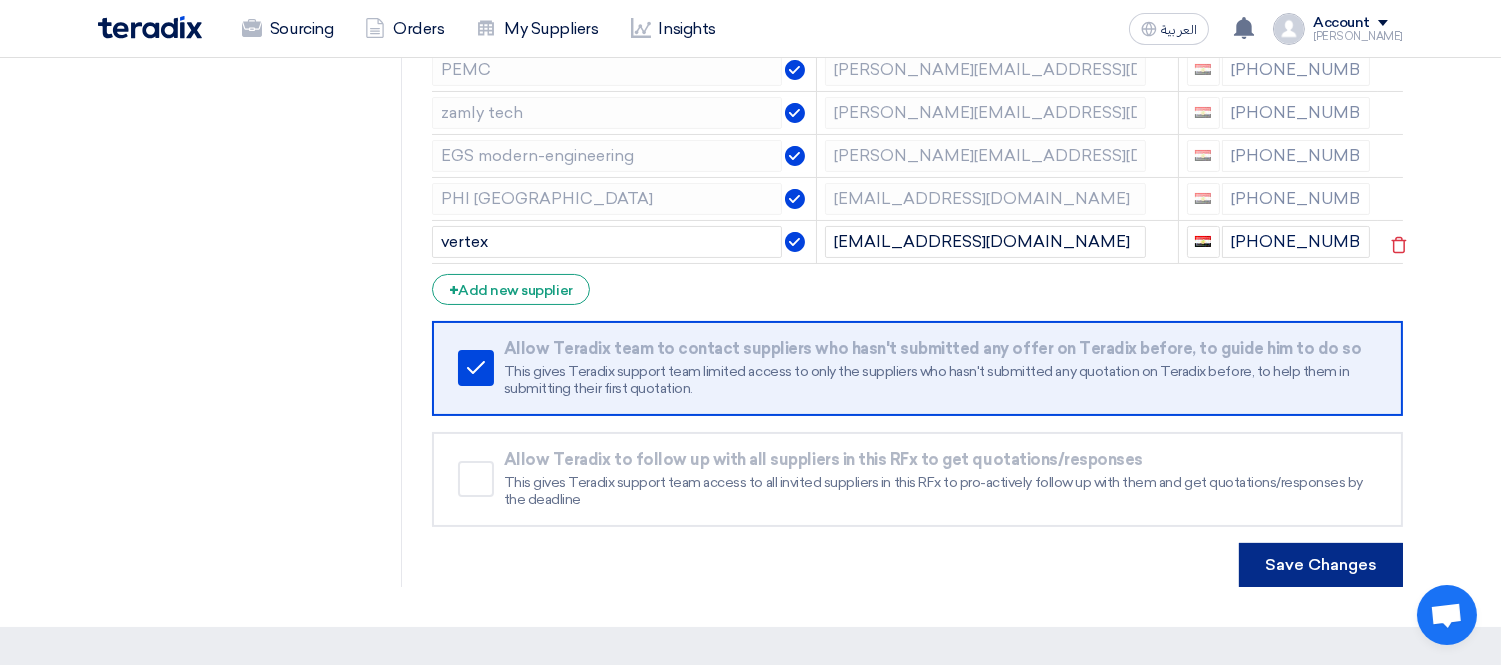 click on "Save Changes" 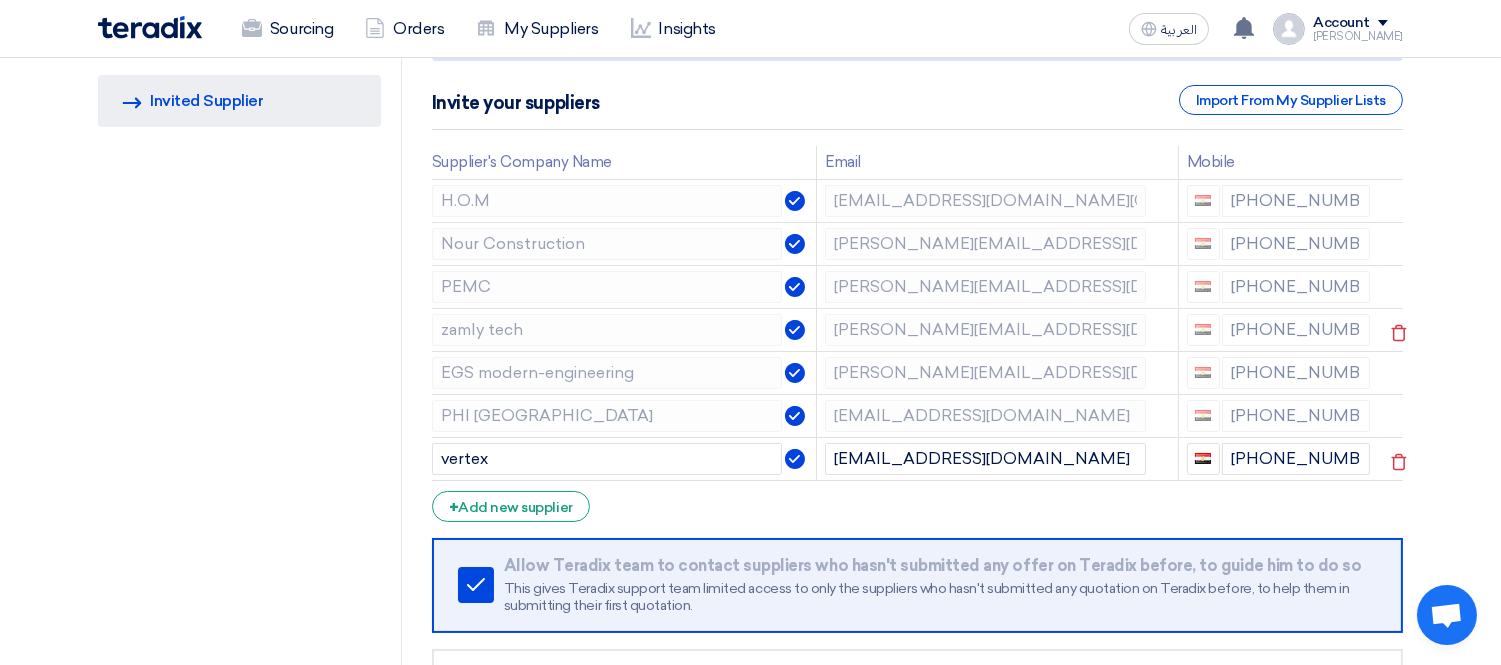 scroll, scrollTop: 0, scrollLeft: 0, axis: both 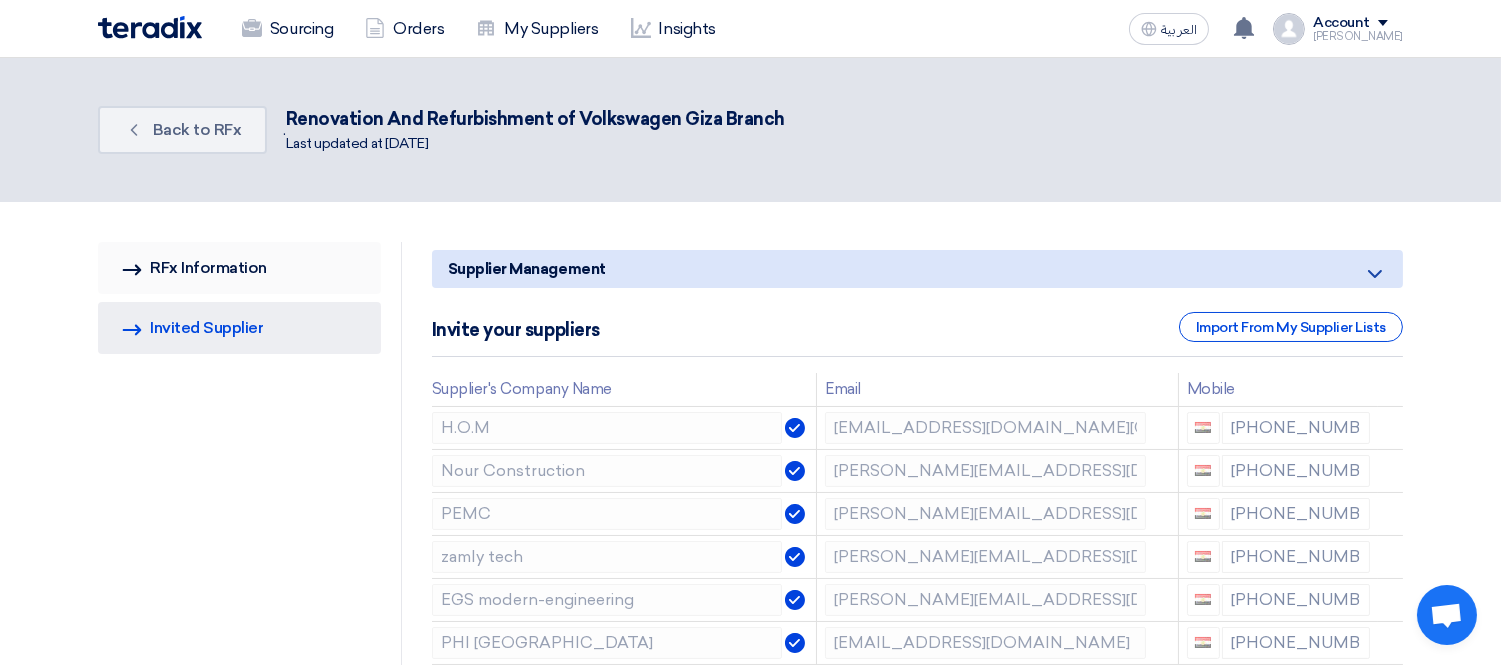 click on "RFQ Information
RFx Information" 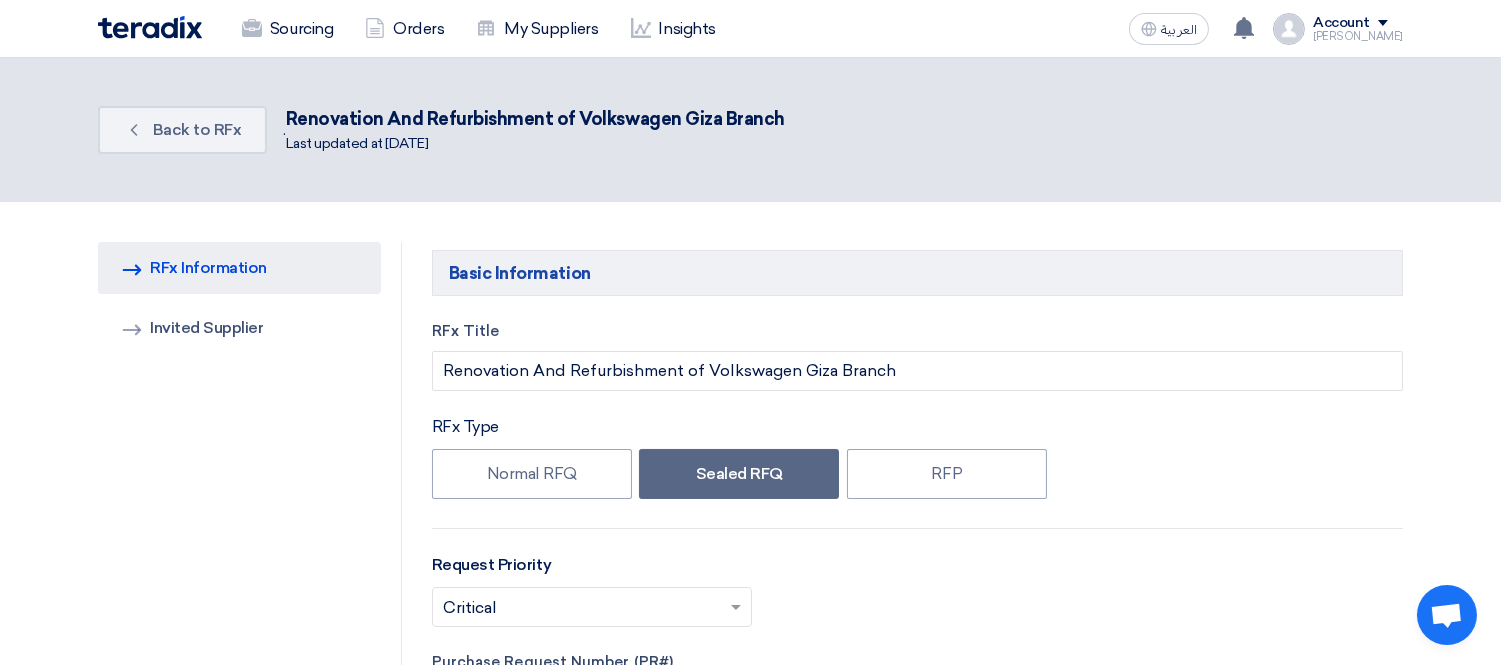 type on "6/30/2025" 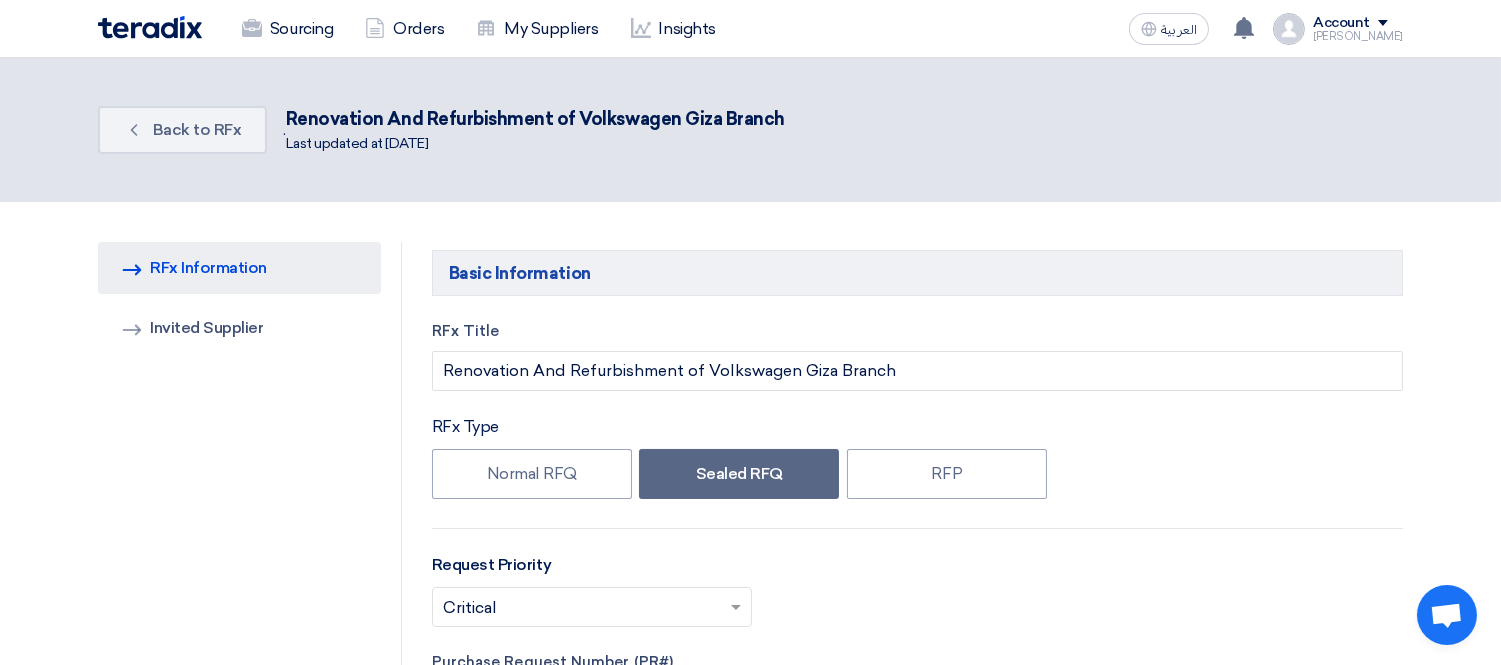 type on "11" 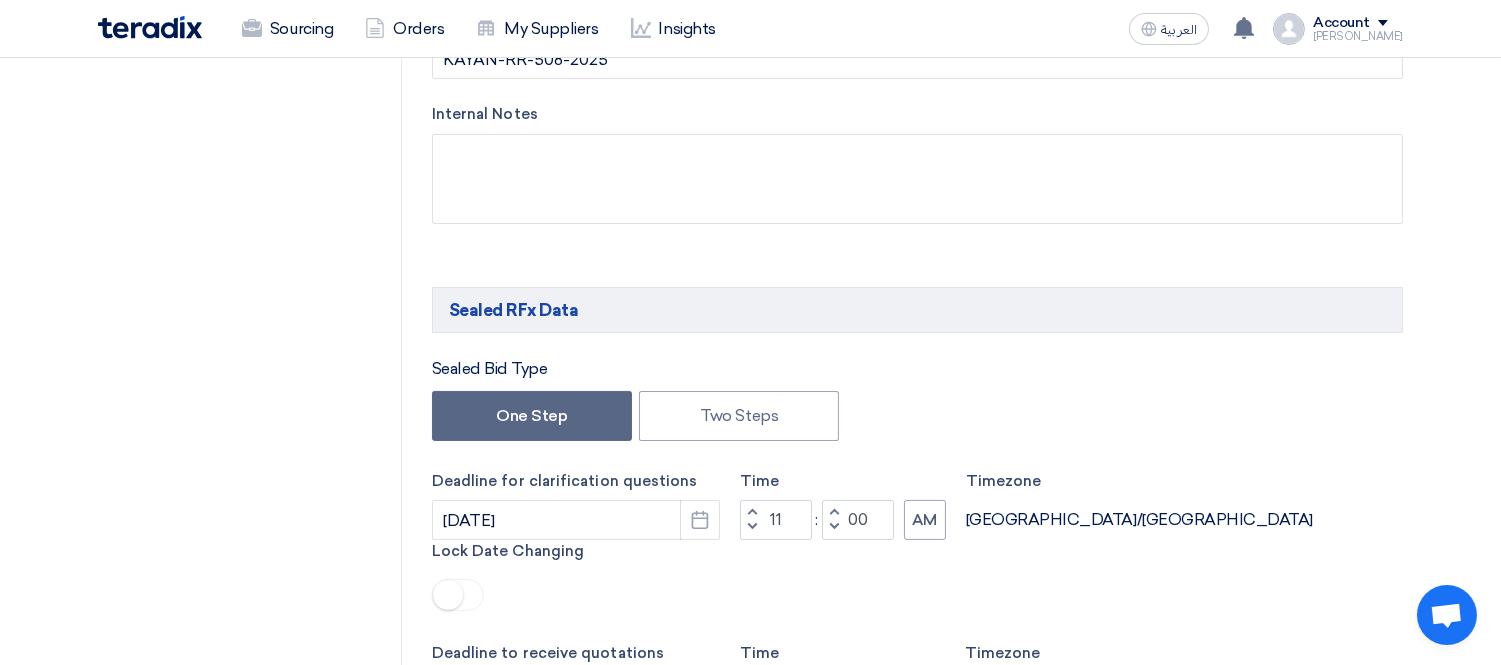 scroll, scrollTop: 777, scrollLeft: 0, axis: vertical 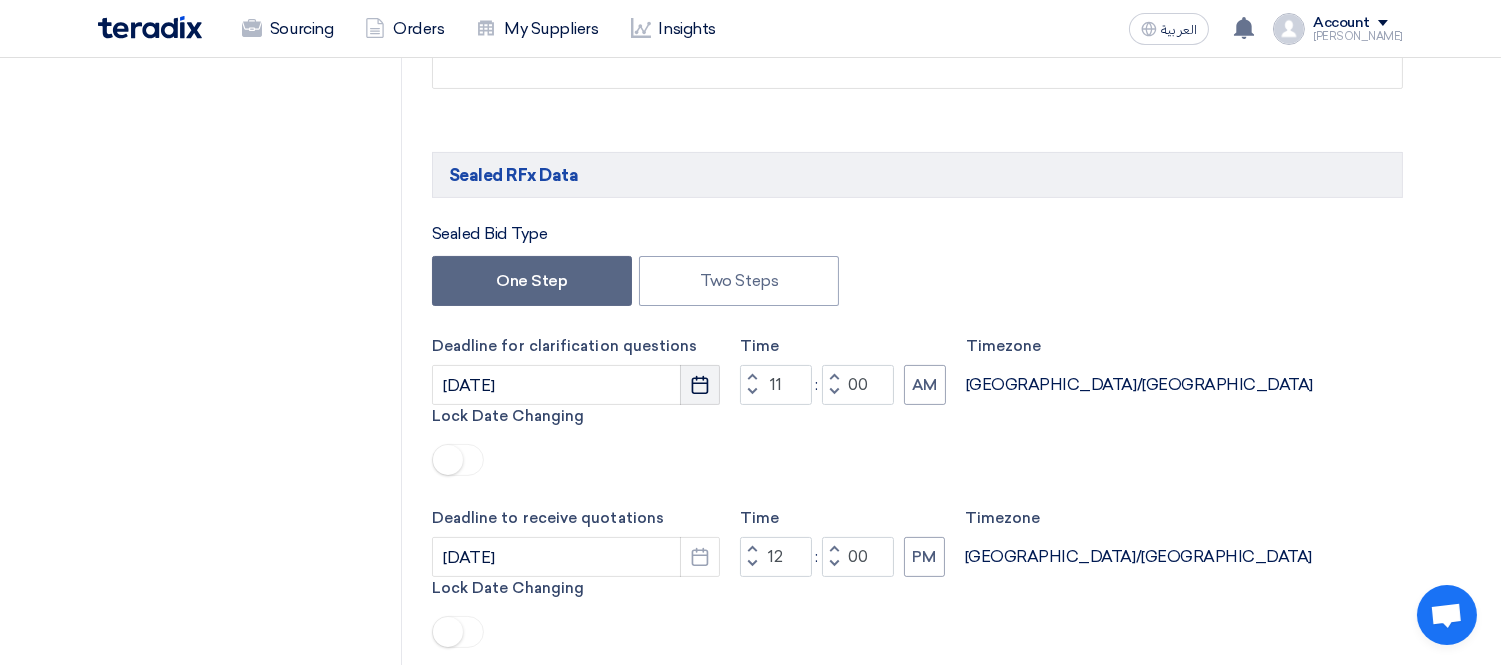 click 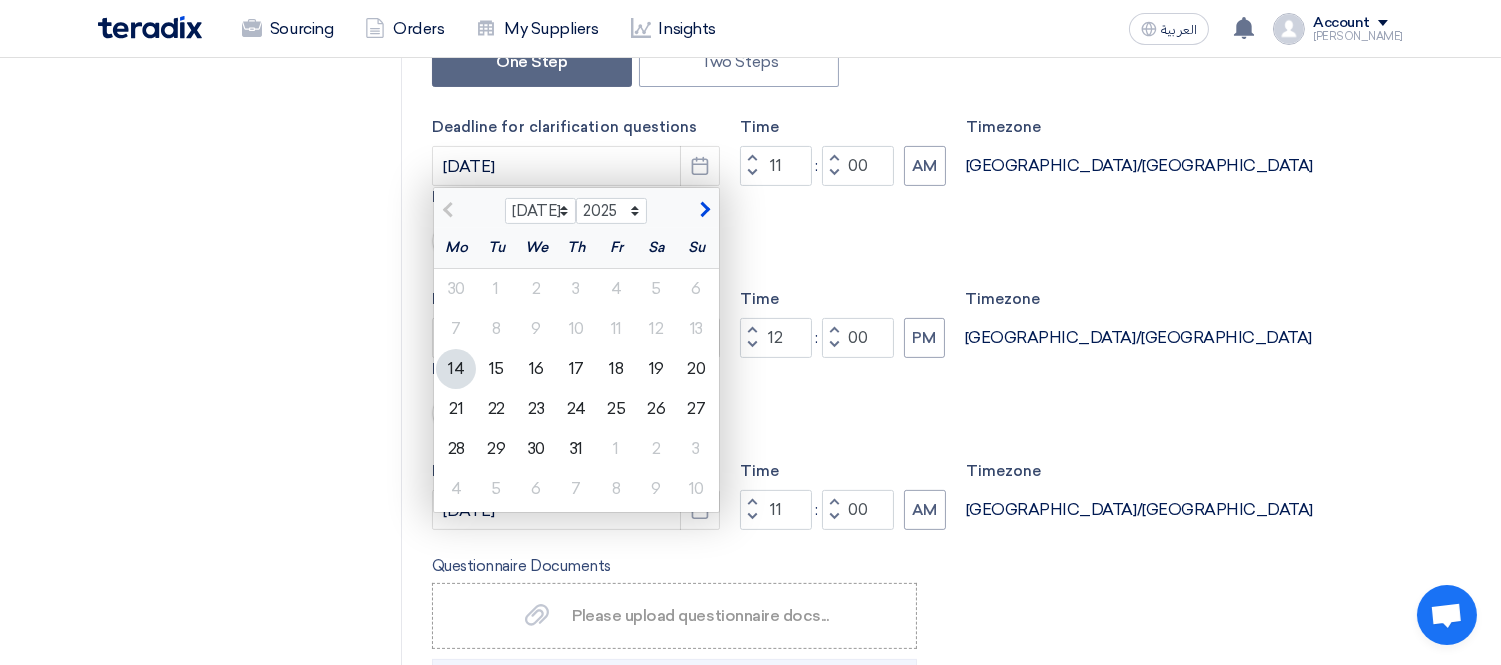 scroll, scrollTop: 1000, scrollLeft: 0, axis: vertical 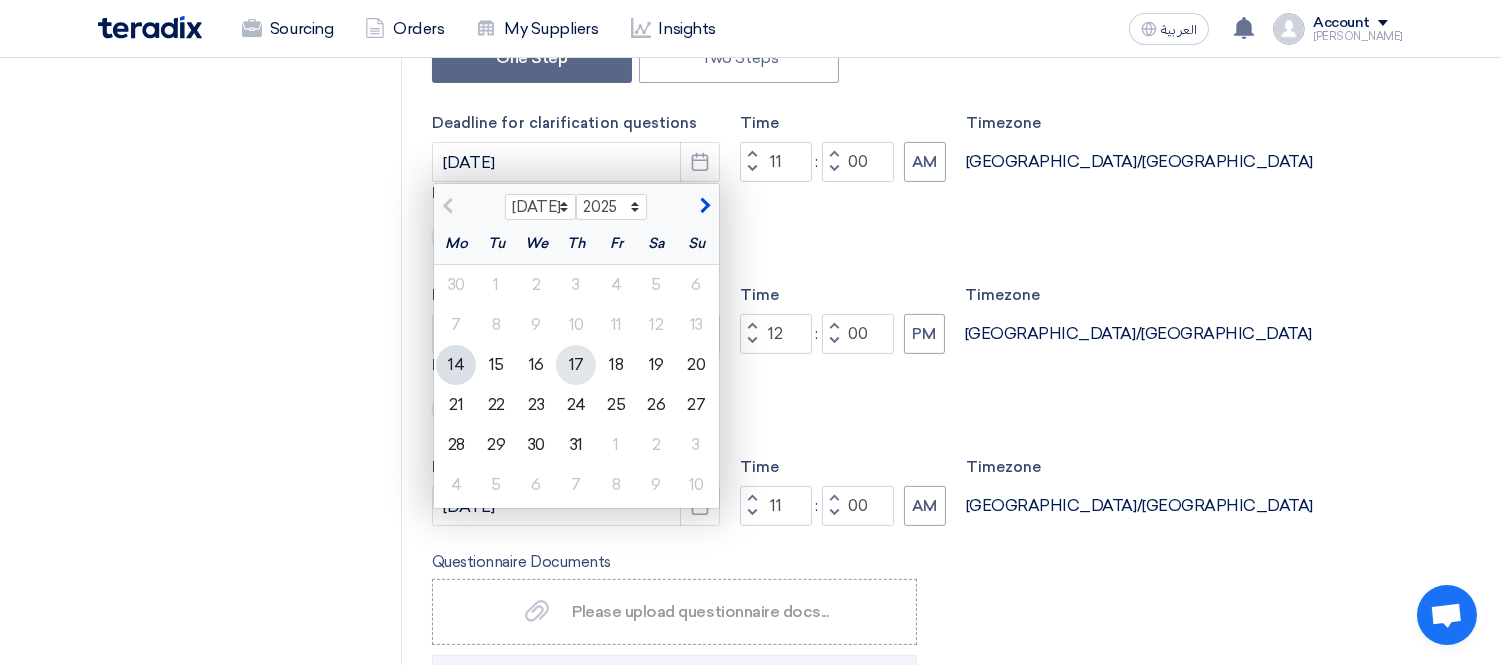 click on "17" 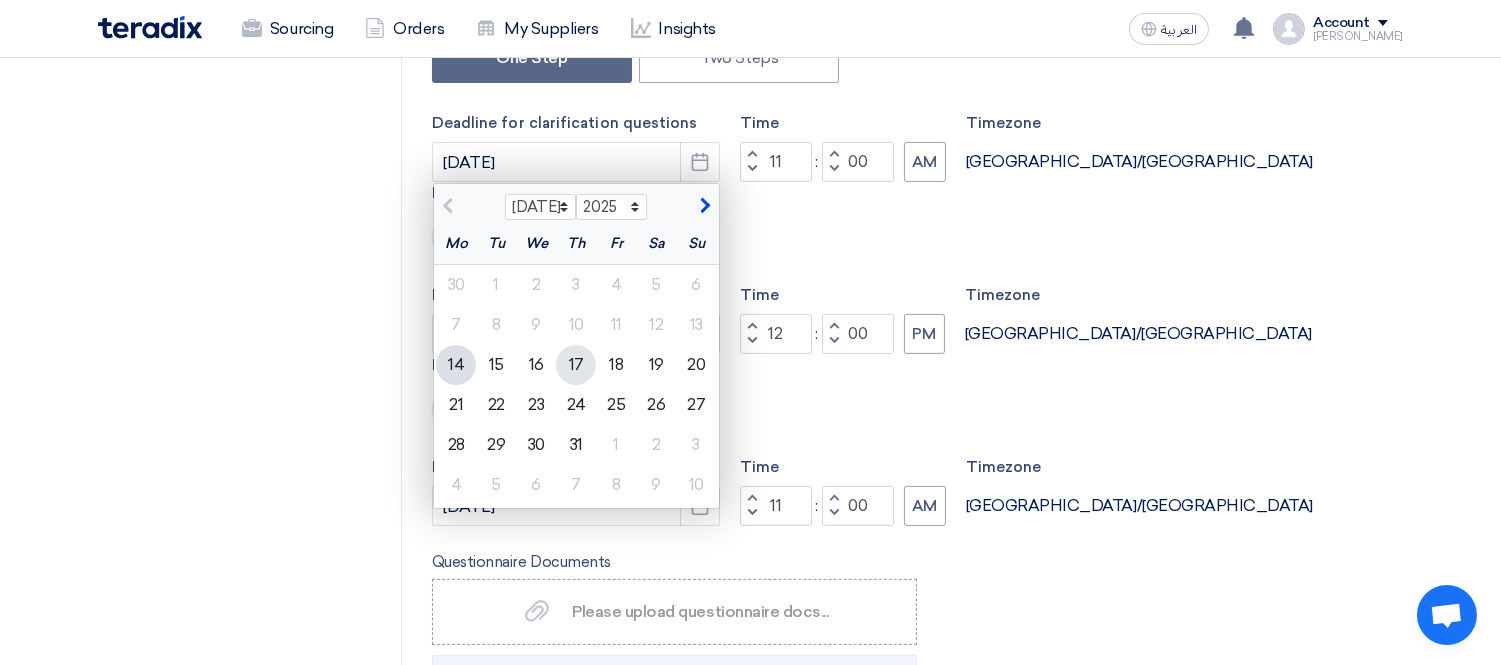type on "[DATE]" 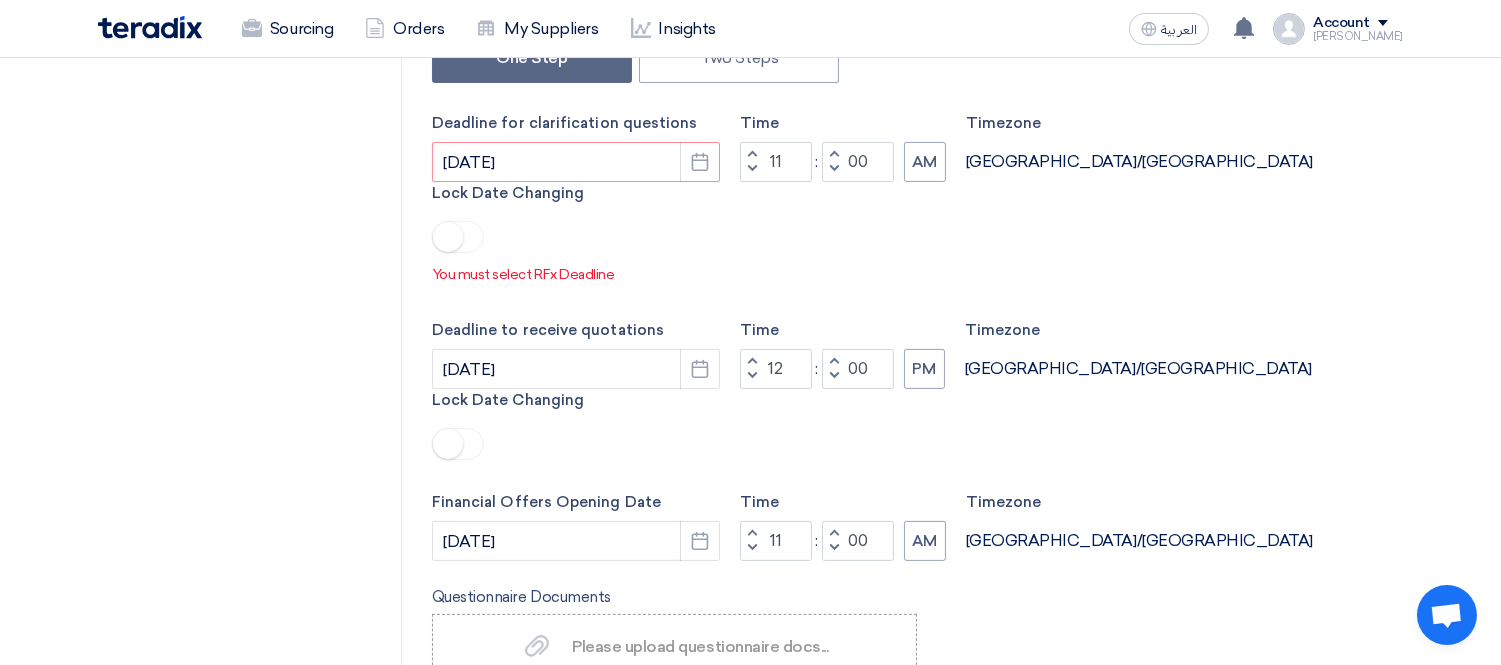 scroll, scrollTop: 888, scrollLeft: 0, axis: vertical 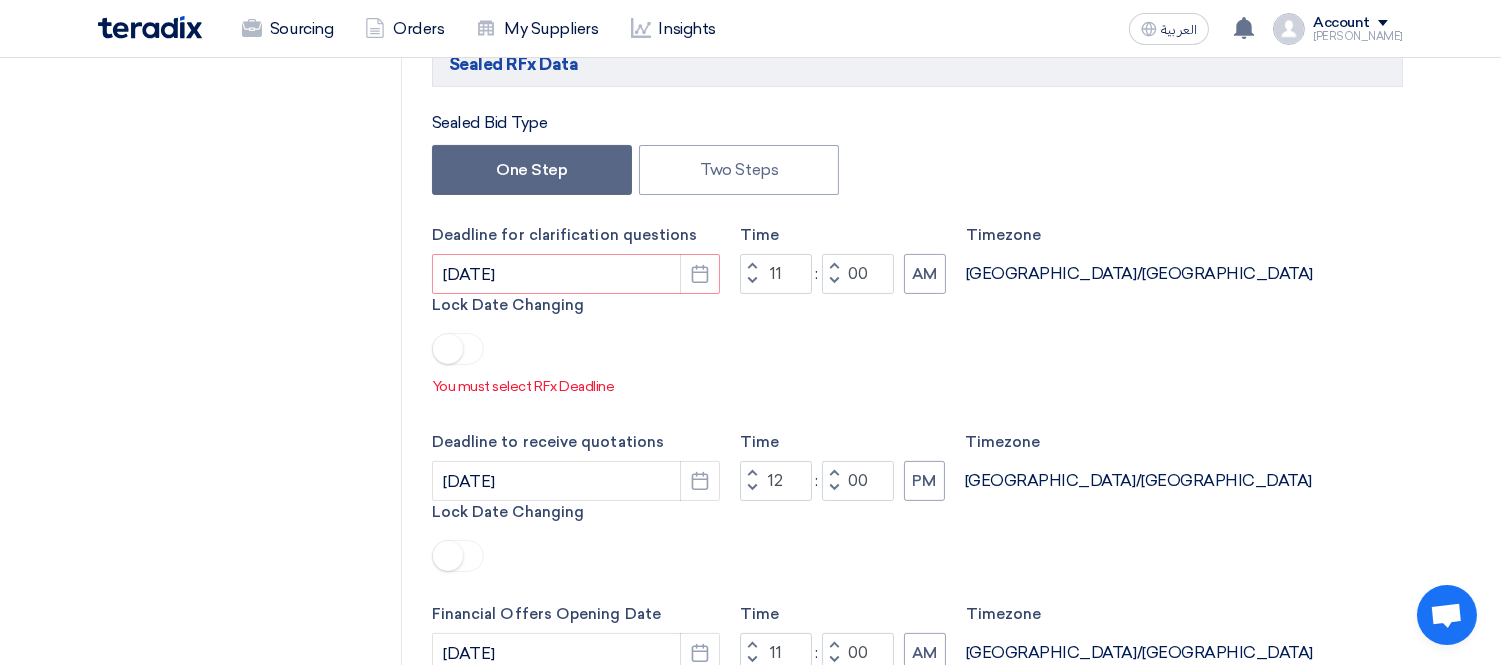 click on "Increment hours" 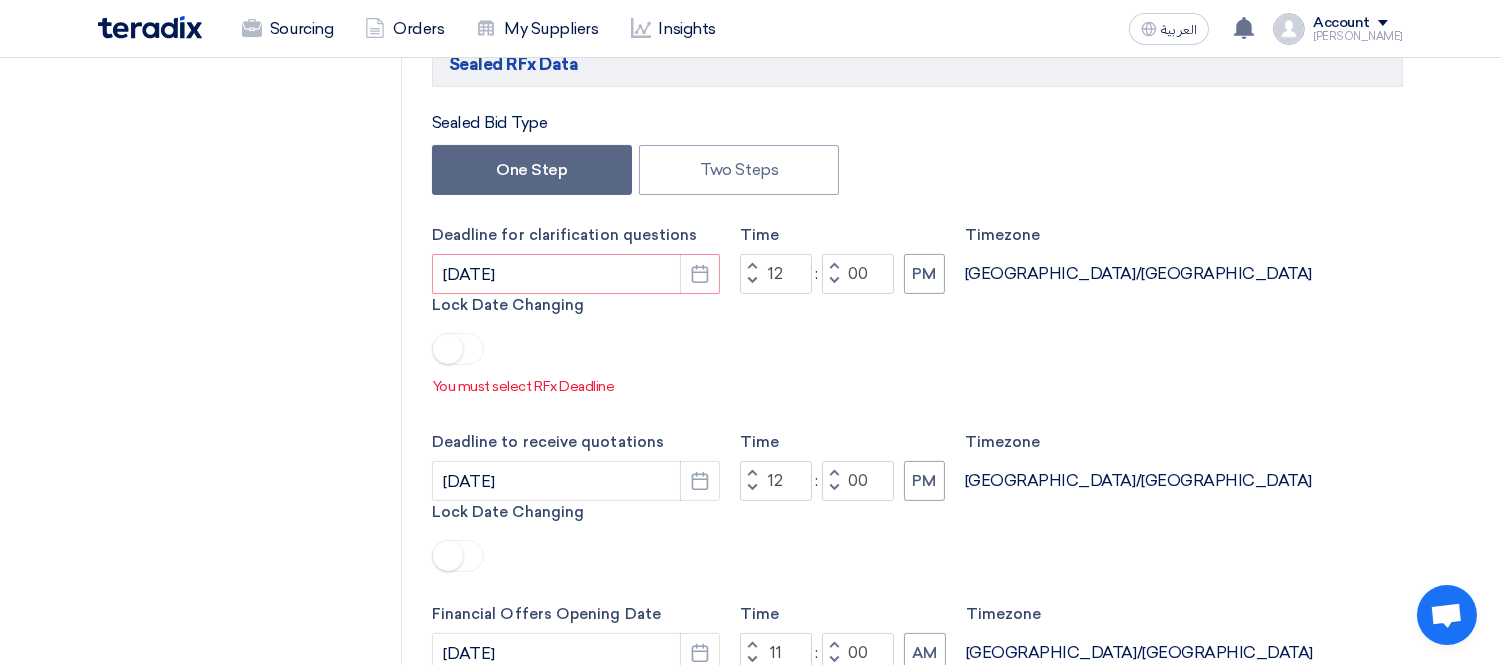 click on "Increment hours" 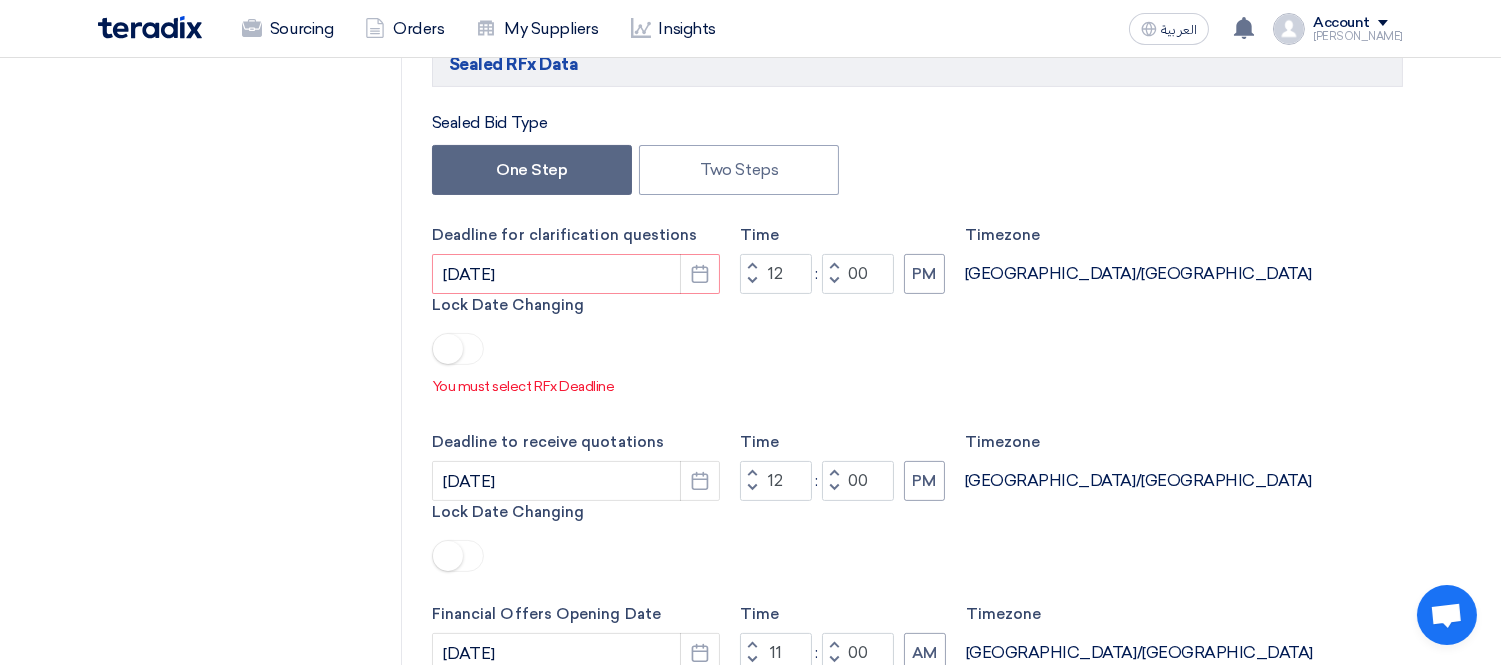 type on "01" 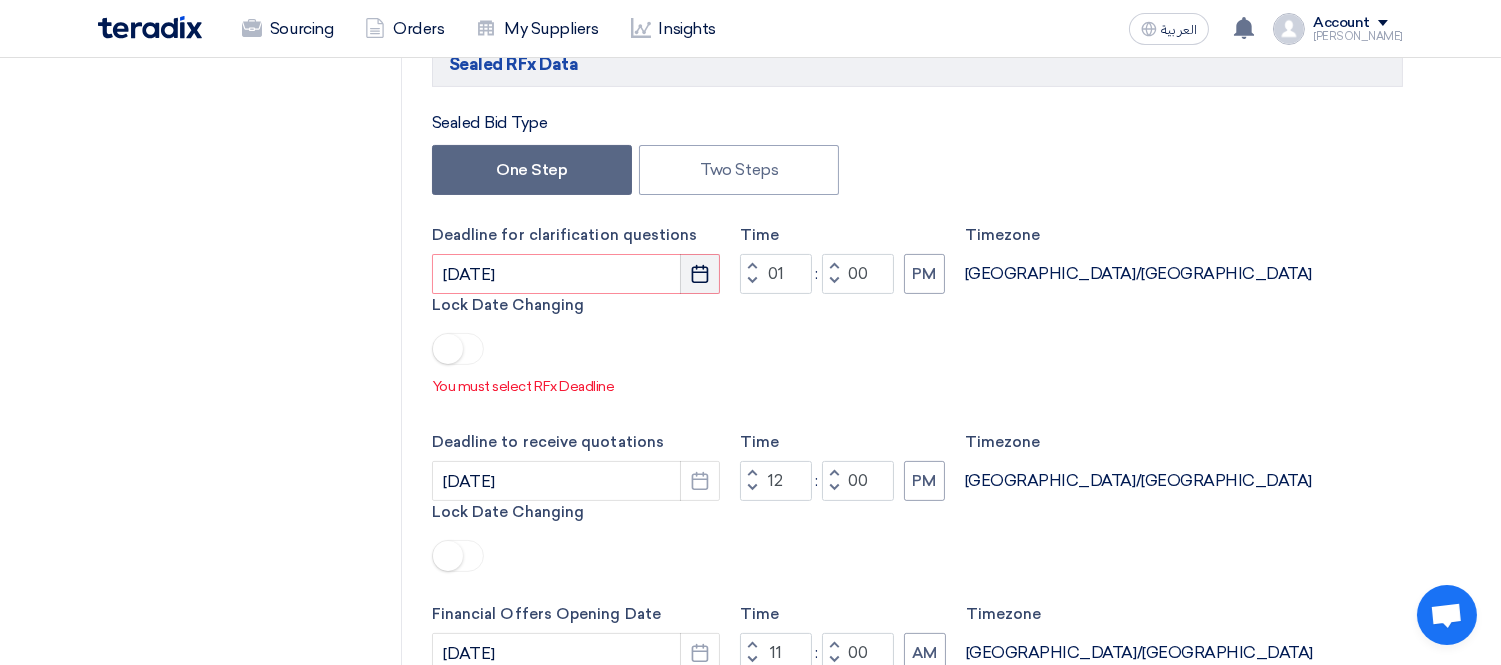 click on "Pick a date" 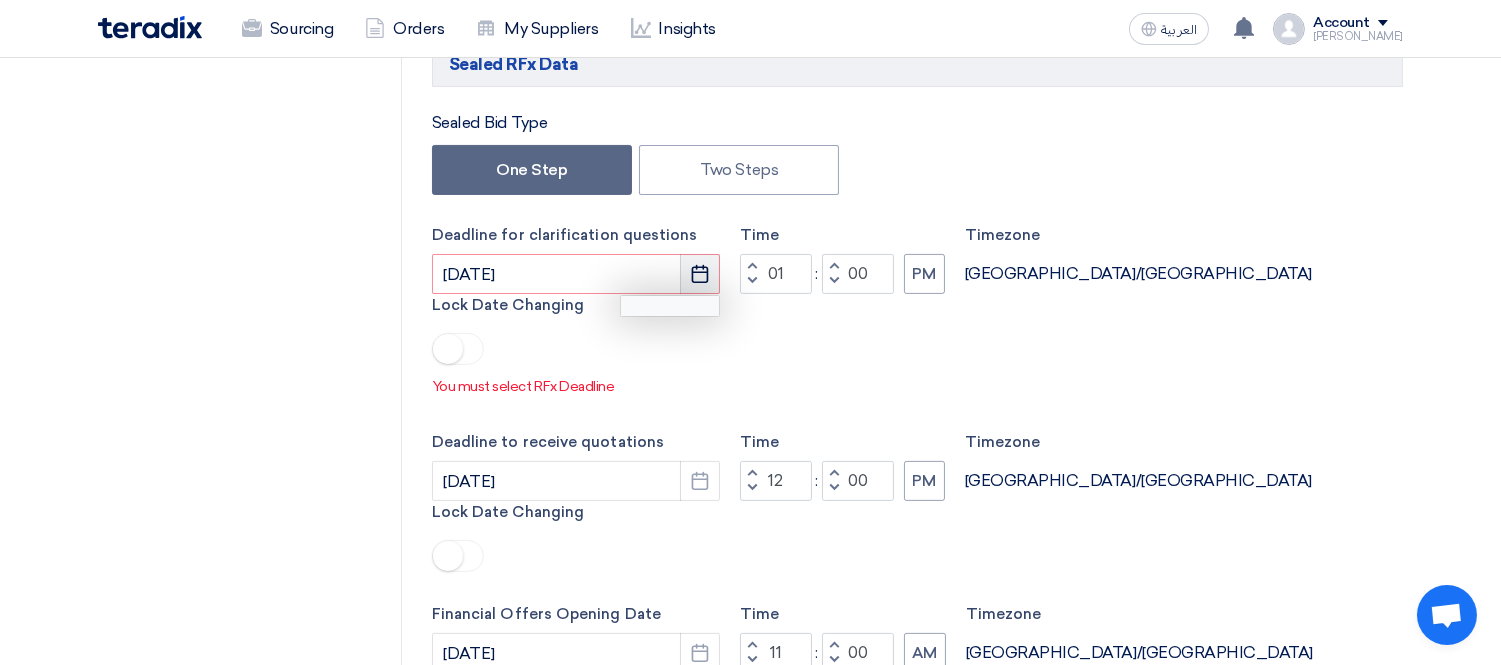 click on "Pick a date" 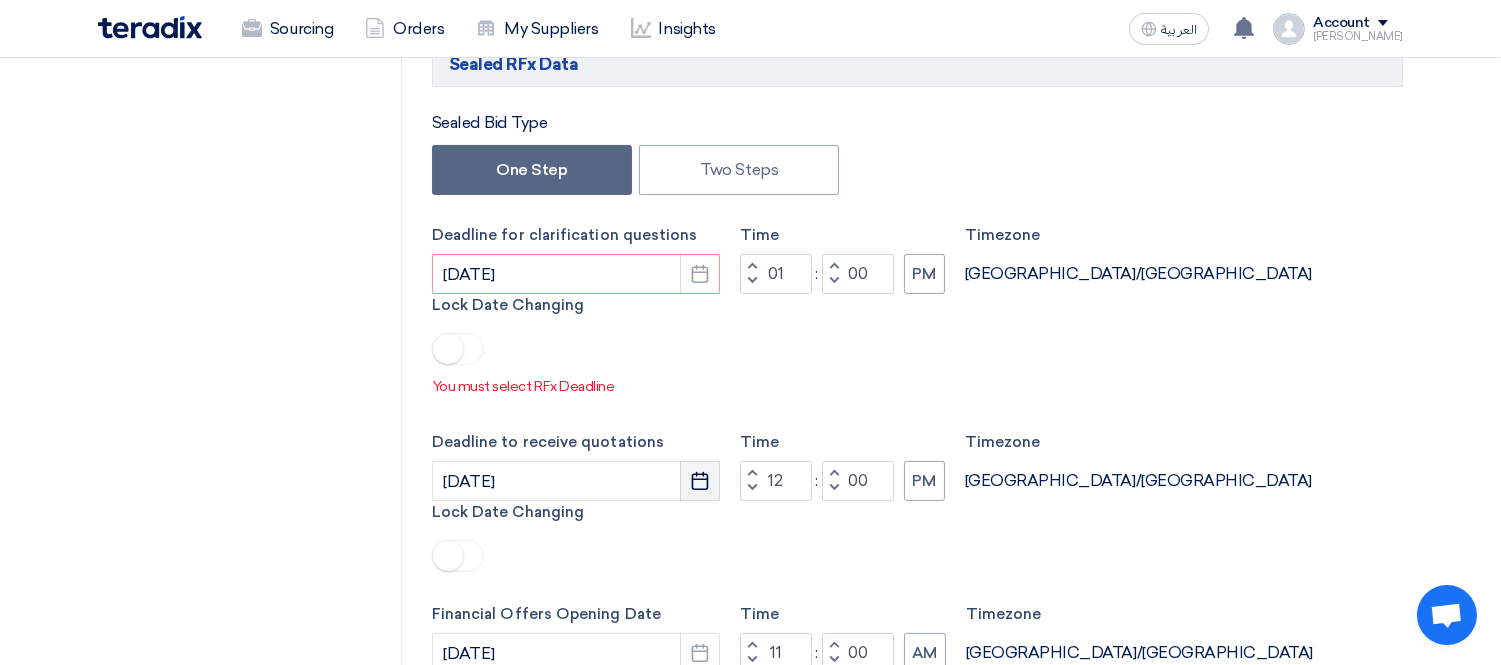 click 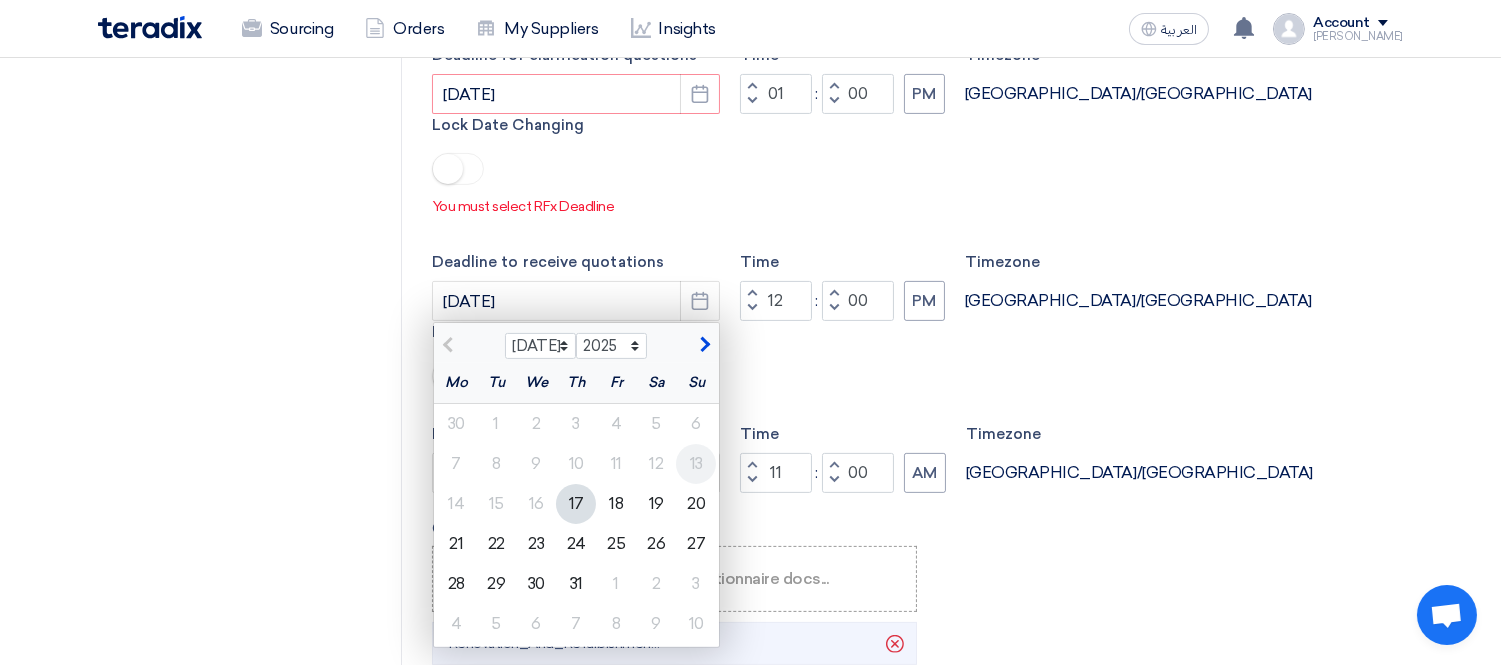 scroll, scrollTop: 1111, scrollLeft: 0, axis: vertical 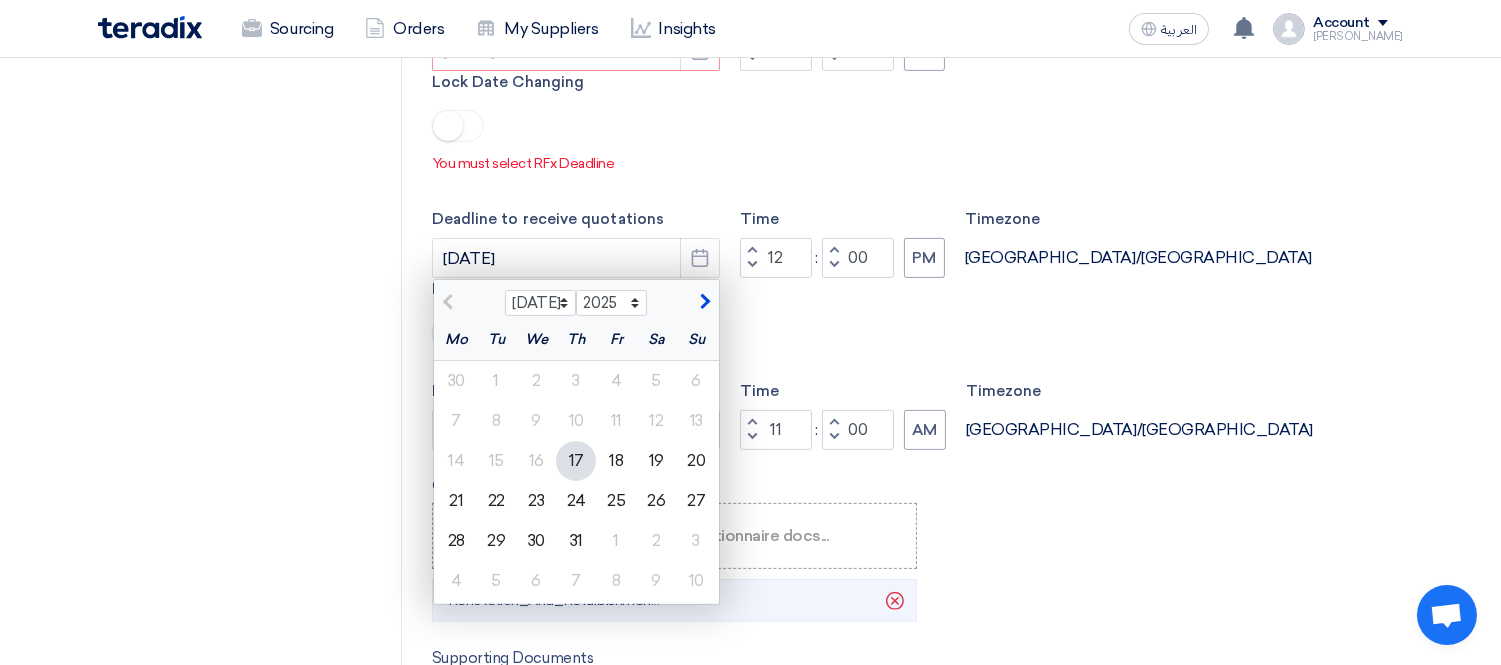 click on "17" 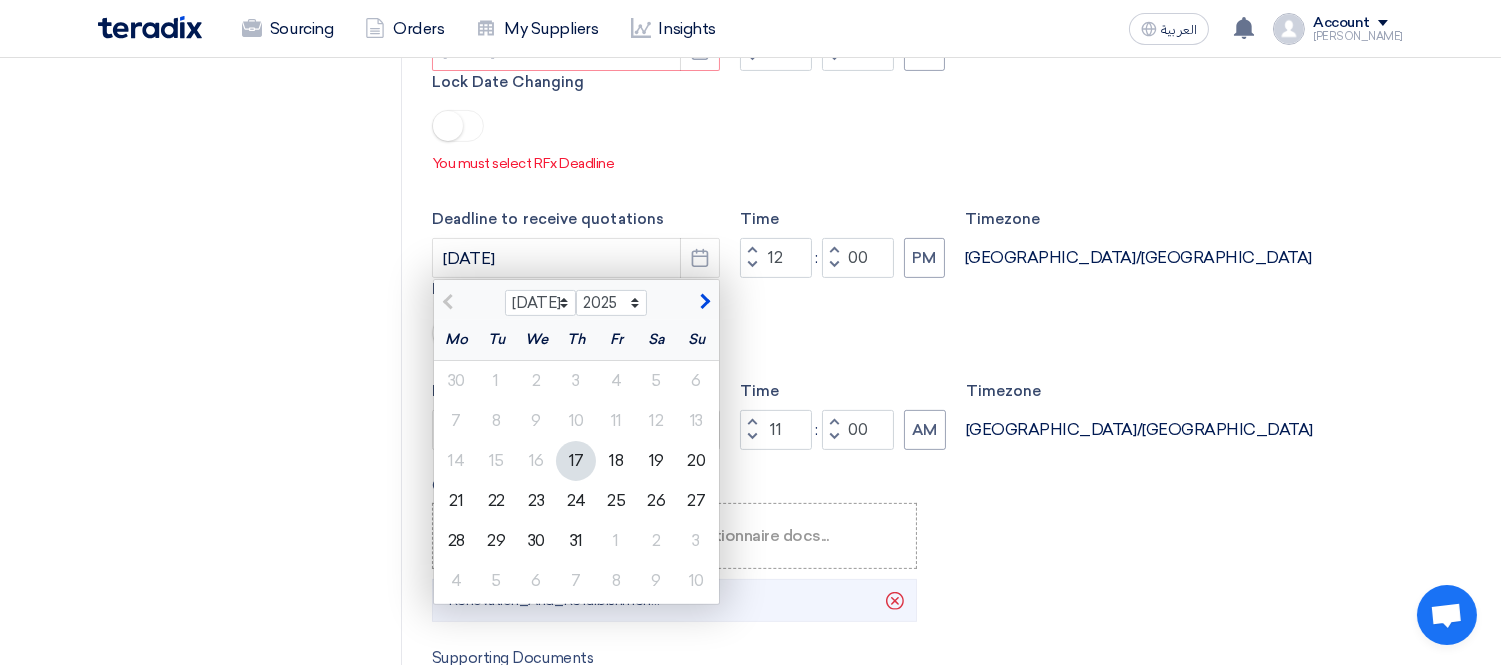 type on "[DATE]" 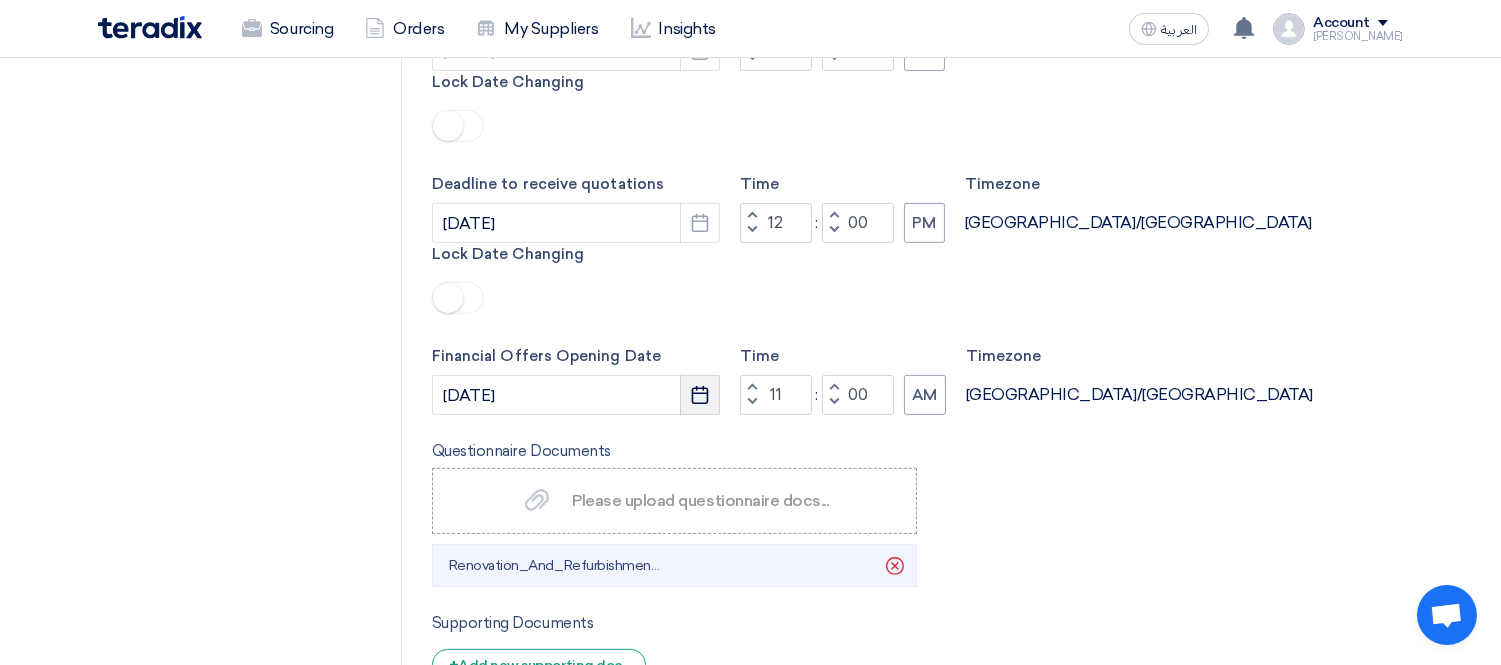 click 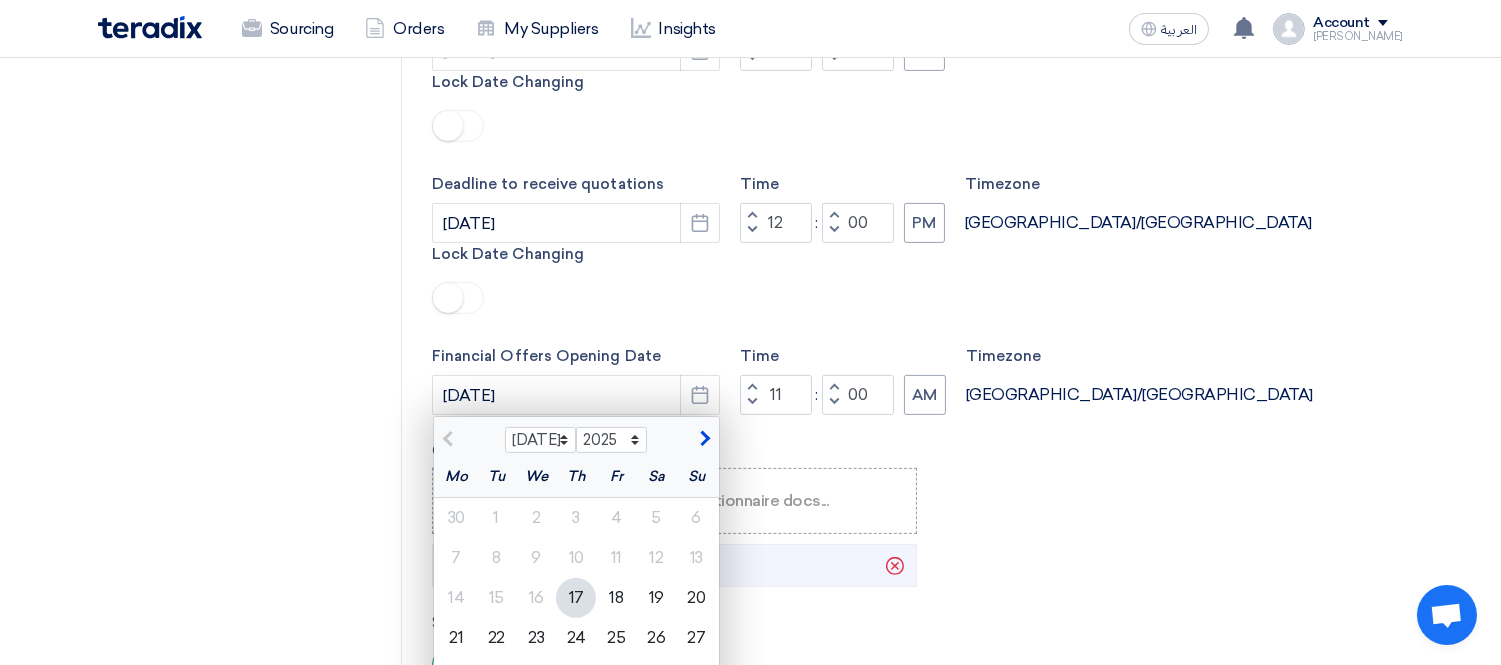 click on "17" 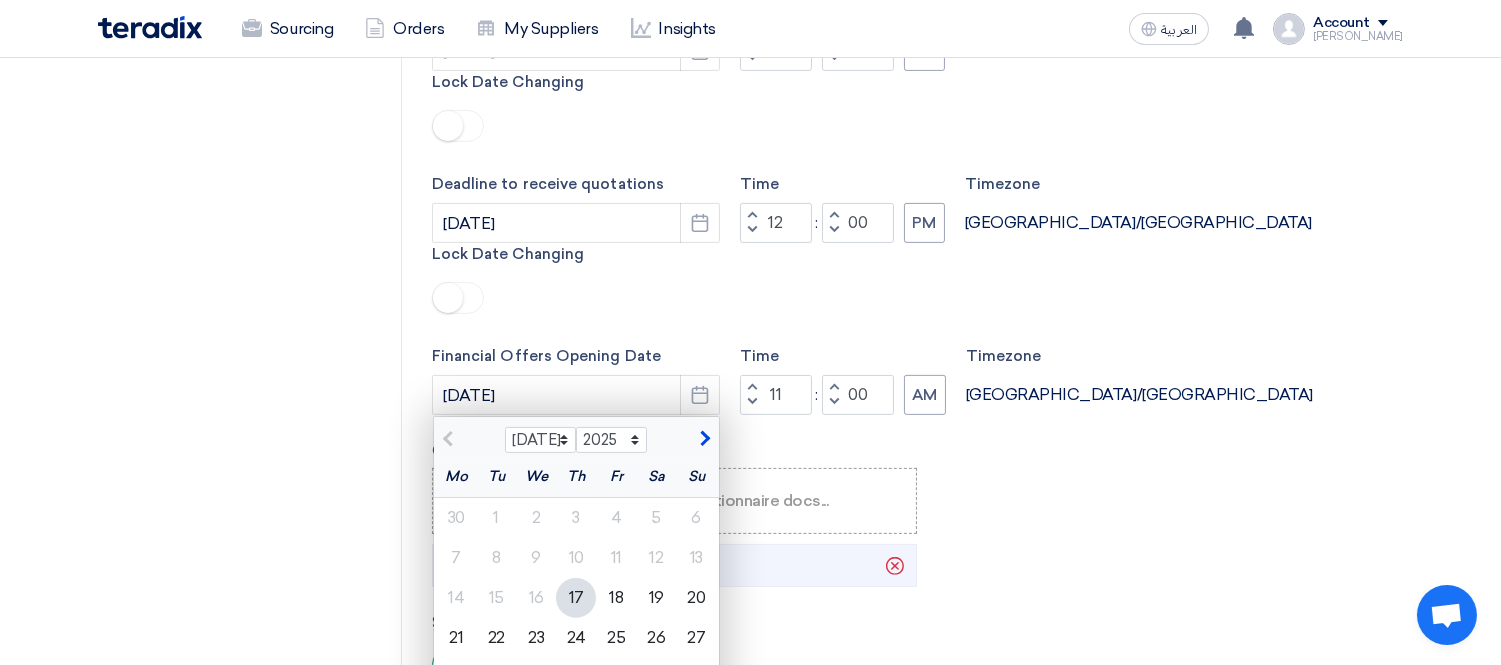 type on "[DATE]" 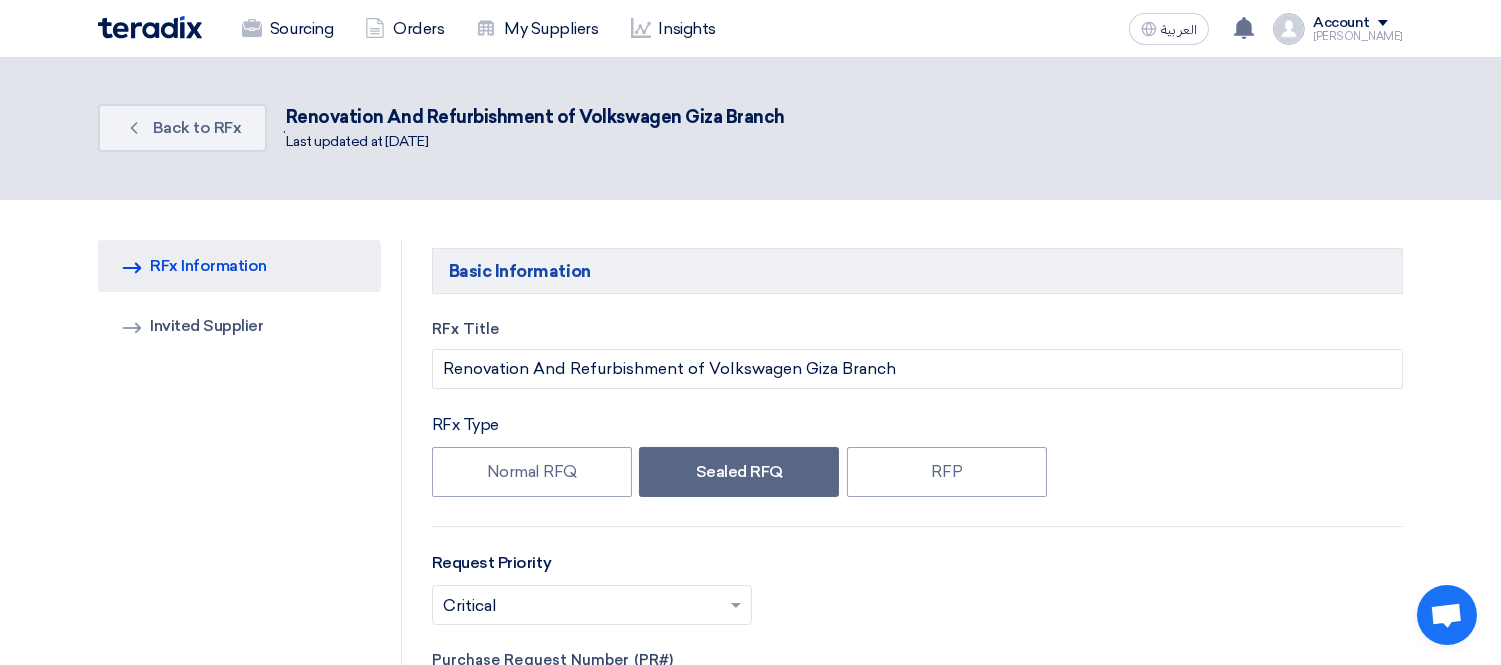 scroll, scrollTop: 0, scrollLeft: 0, axis: both 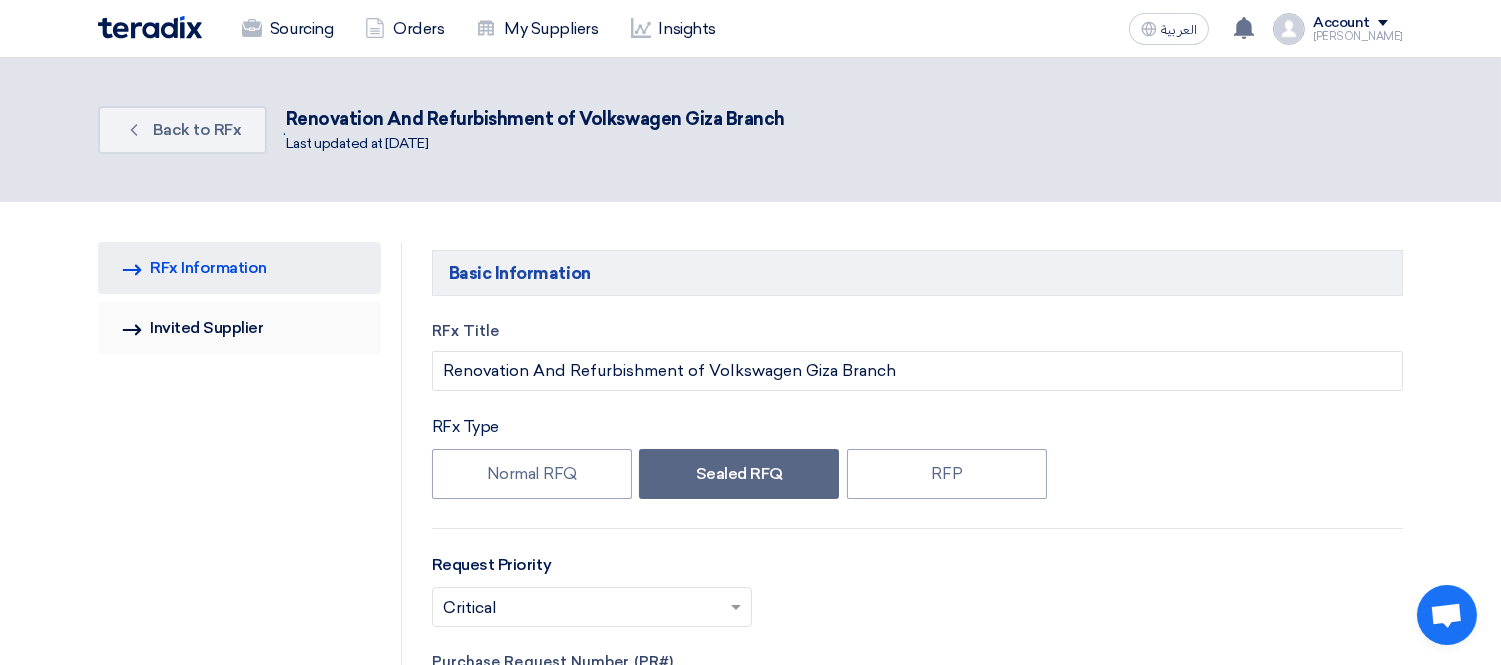 click on "Invited Suppliers
Invited Supplier" 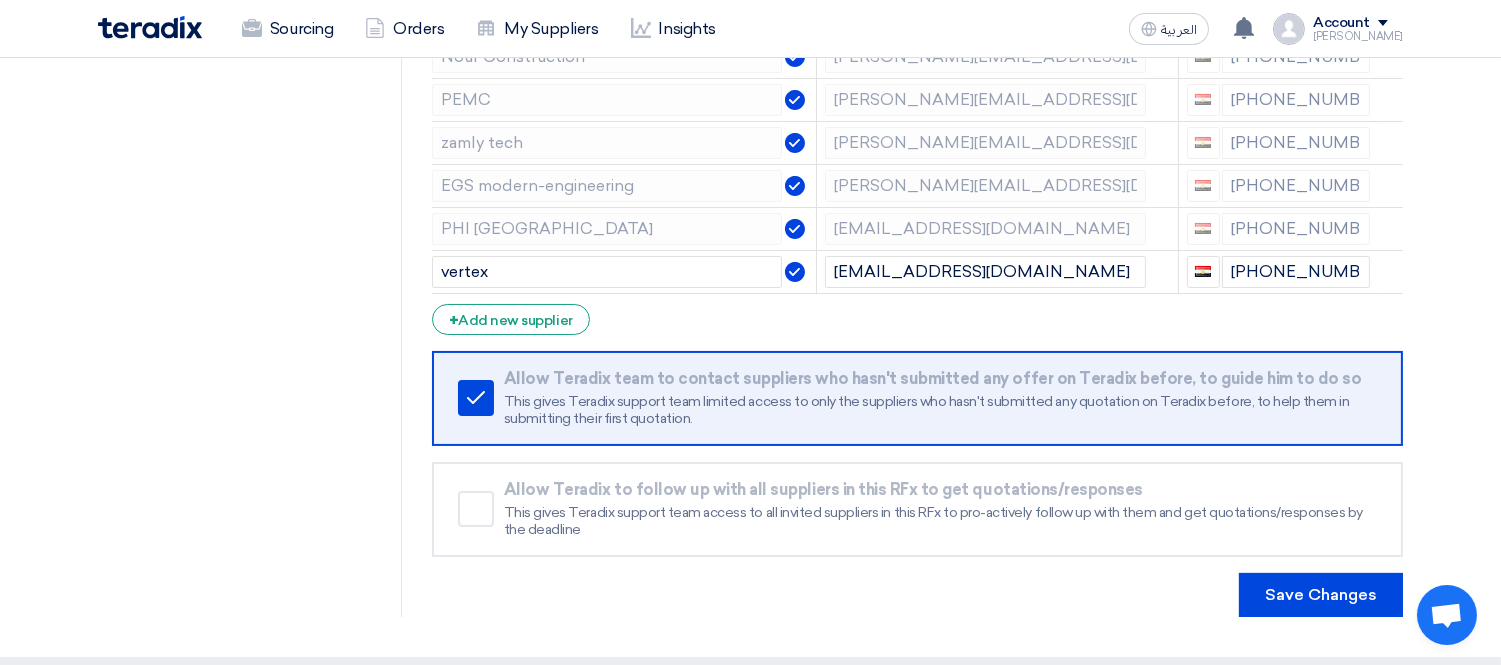 scroll, scrollTop: 444, scrollLeft: 0, axis: vertical 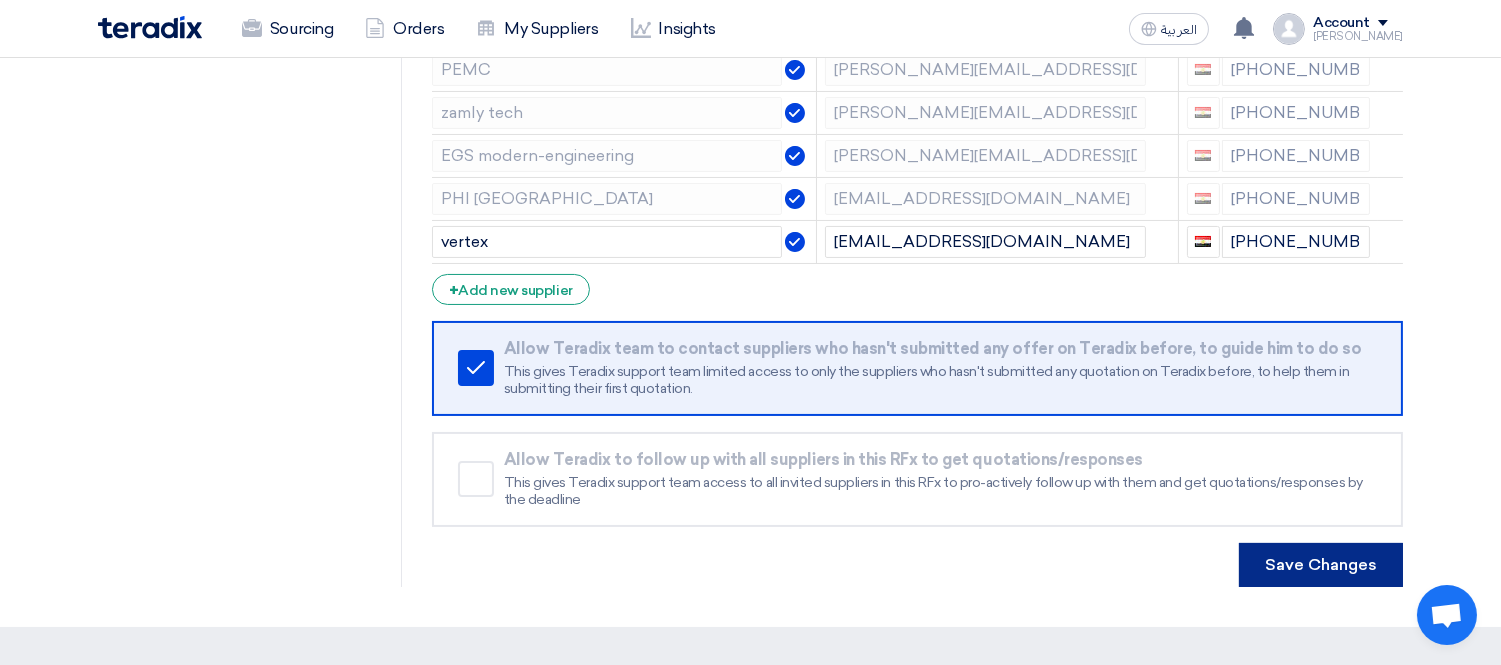 click on "Save Changes" 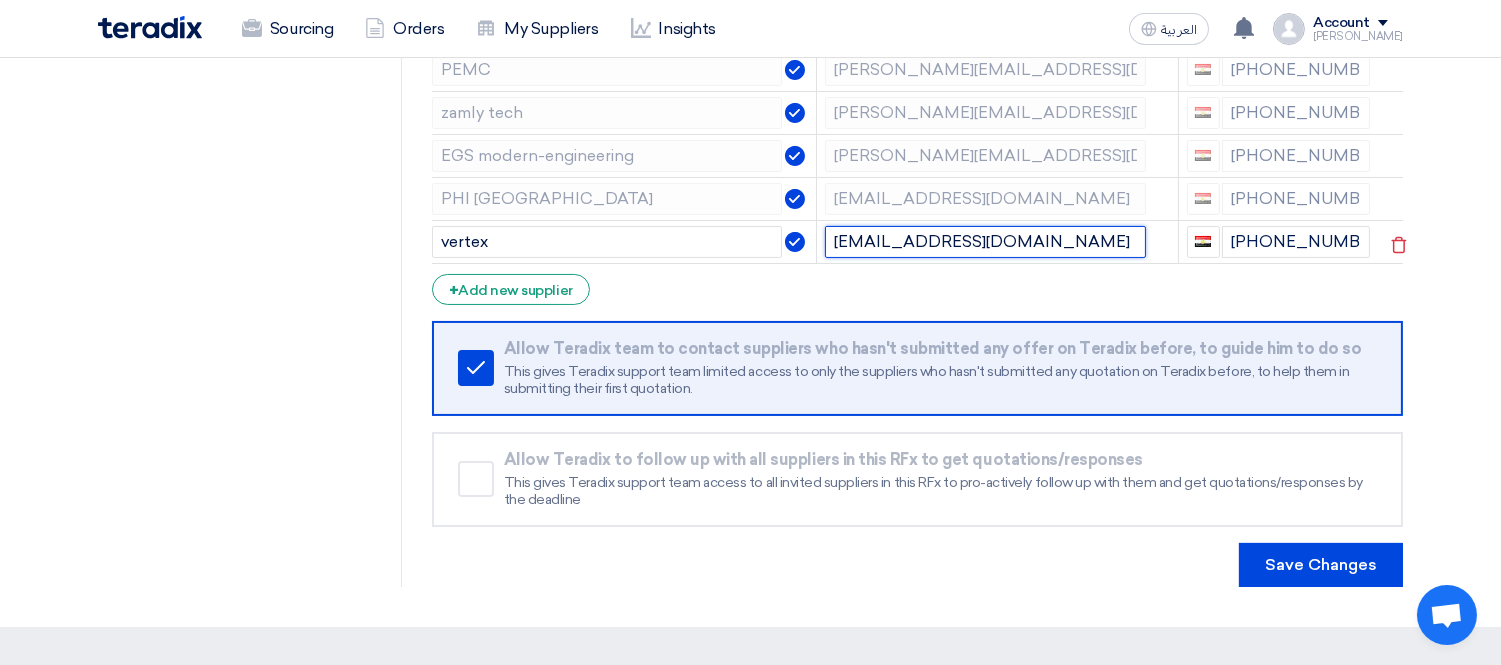 click on "[EMAIL_ADDRESS][DOMAIN_NAME]" 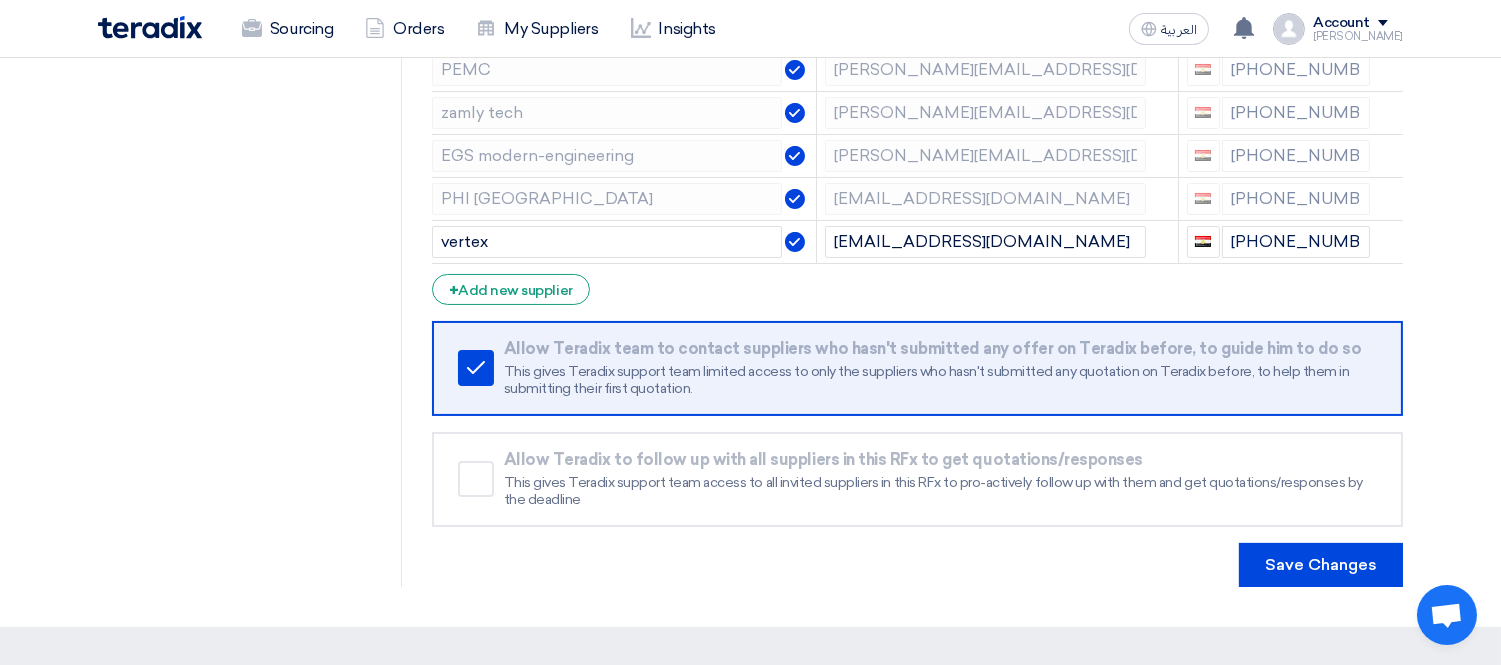click on "Supplier Management
Minimize/Maximize Category
Invite your suppliers
Import From My Supplier Lists
Supplier's Company Name
Email
Mobile
H.O.M
marketing@hom-egypt.com
+20 1024740554
Nour Construction
mohamed.abdelrazik@nourconstruction.com" 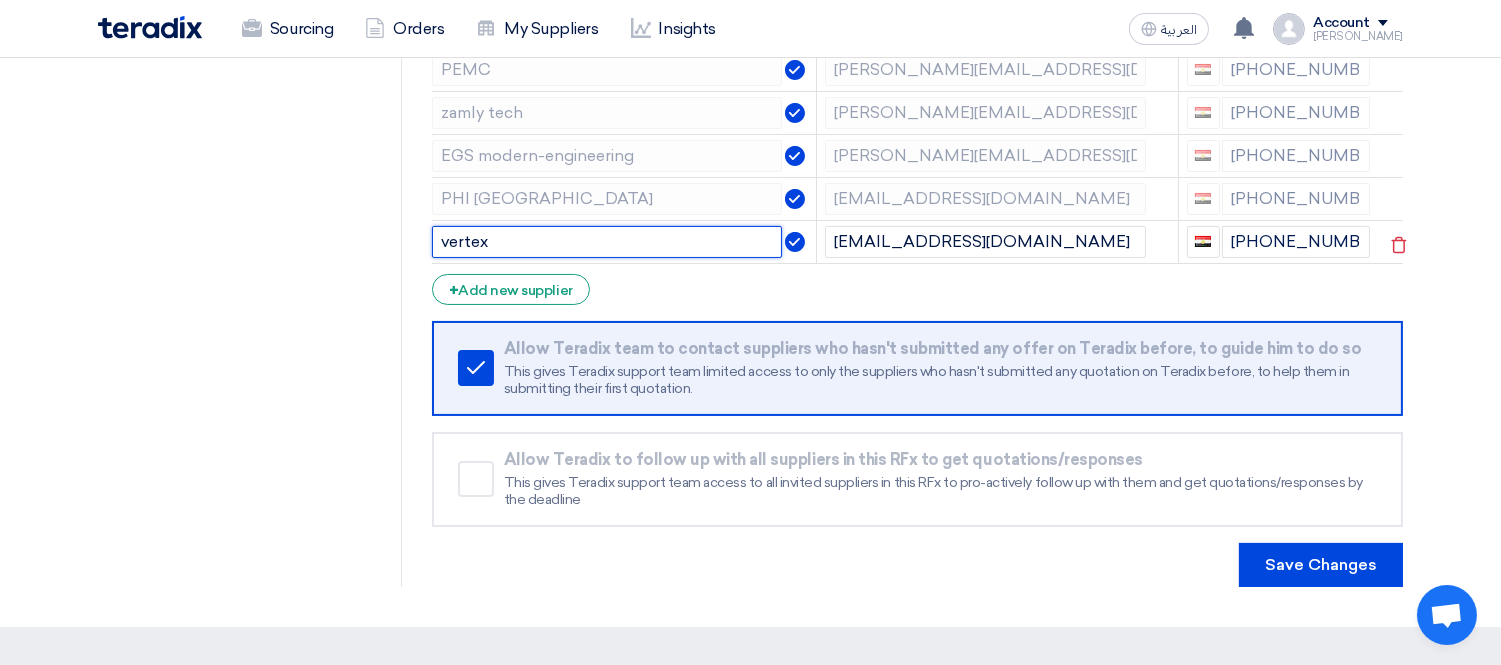 click on "vertex" 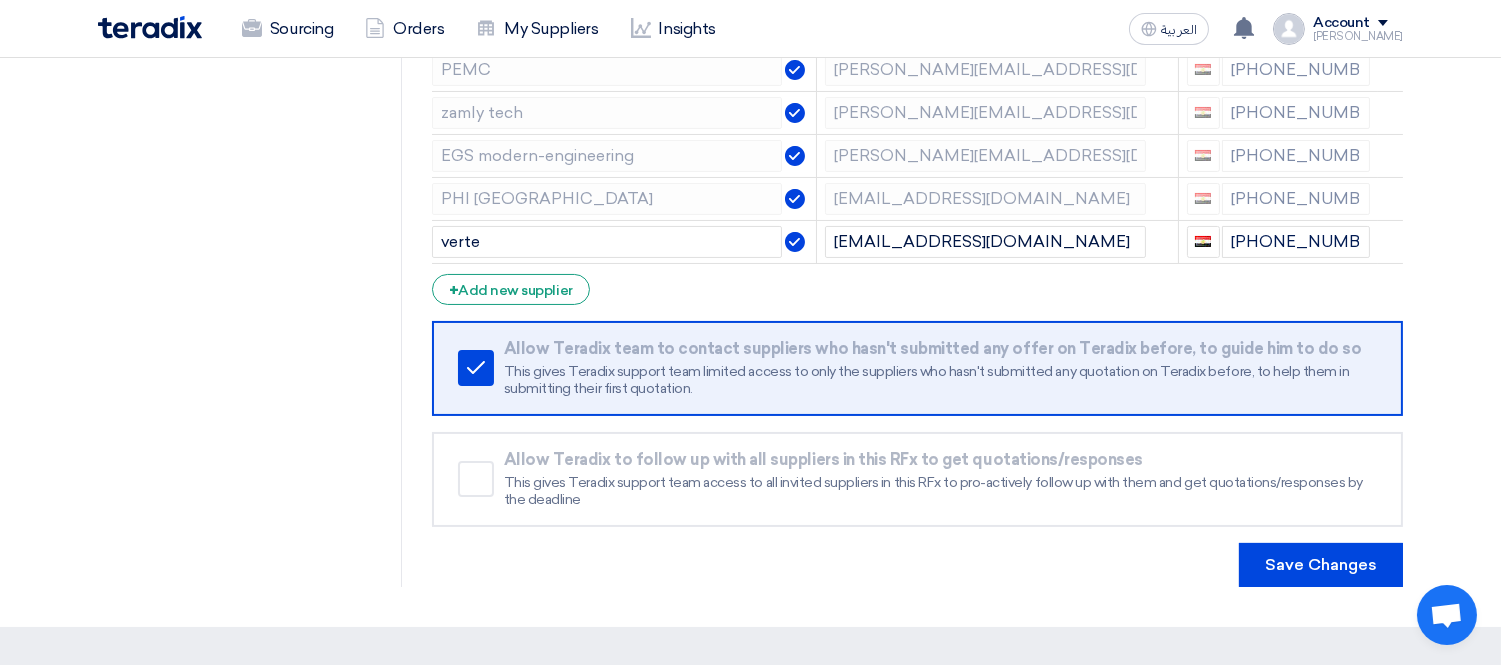 click on "Supplier Management
Minimize/Maximize Category
Invite your suppliers
Import From My Supplier Lists
Supplier's Company Name
Email
Mobile
H.O.M
marketing@hom-egypt.com
+20 1024740554
Nour Construction
mohamed.abdelrazik@nourconstruction.com" 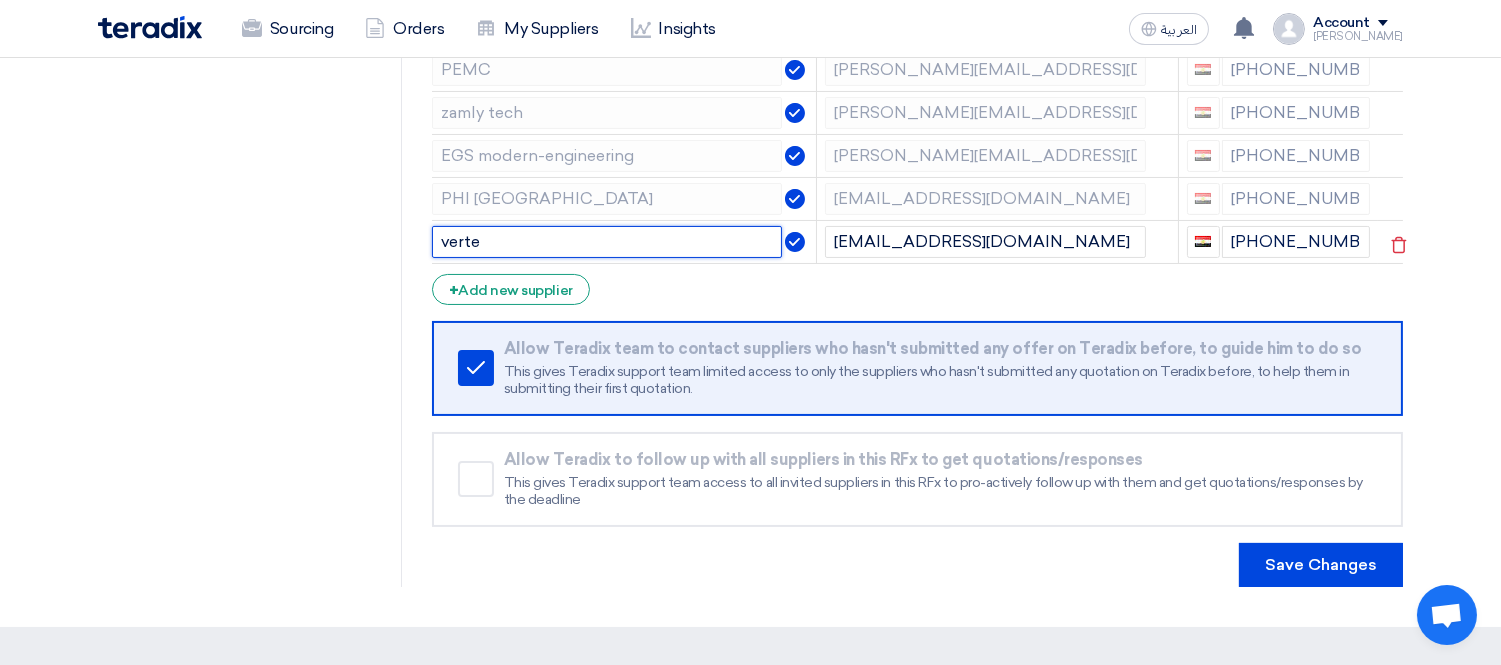 click on "verte" 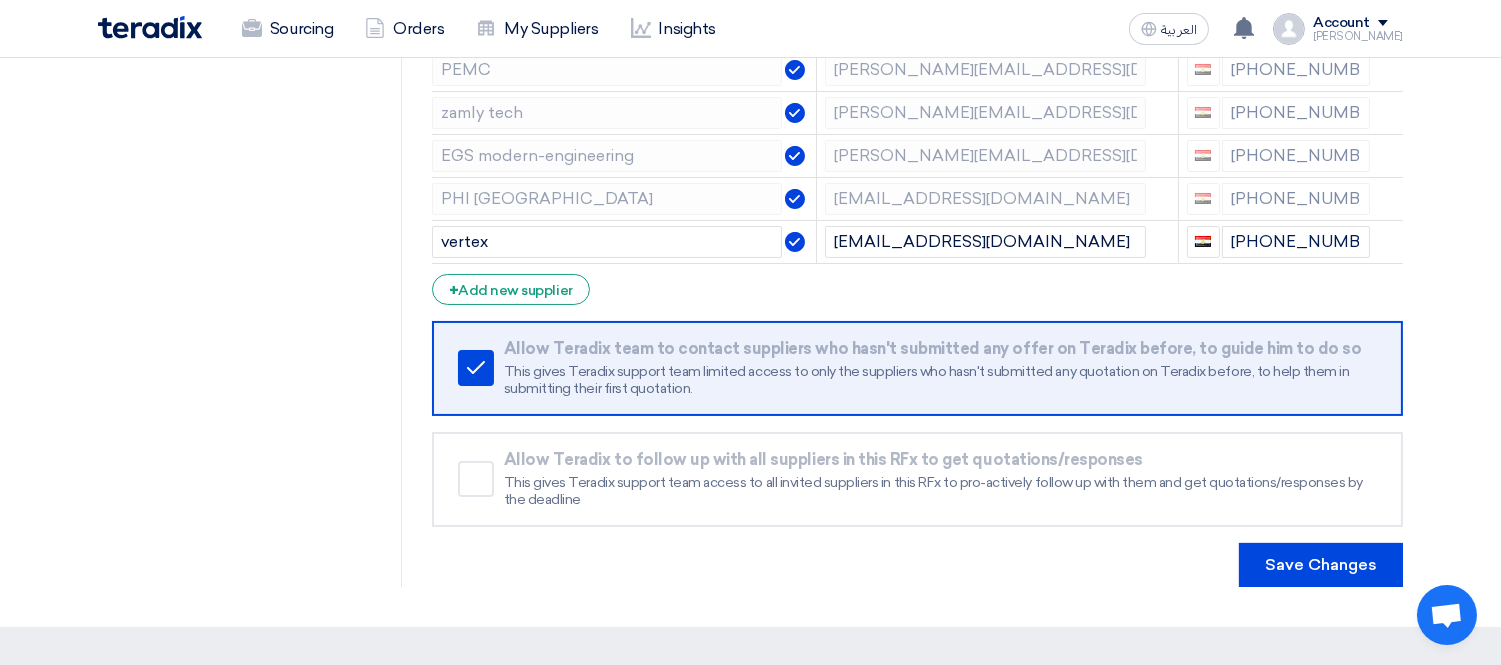 click on "Supplier Management
Minimize/Maximize Category
Invite your suppliers
Import From My Supplier Lists
Supplier's Company Name
Email
Mobile
H.O.M
marketing@hom-egypt.com
+20 1024740554
Nour Construction
mohamed.abdelrazik@nourconstruction.com" 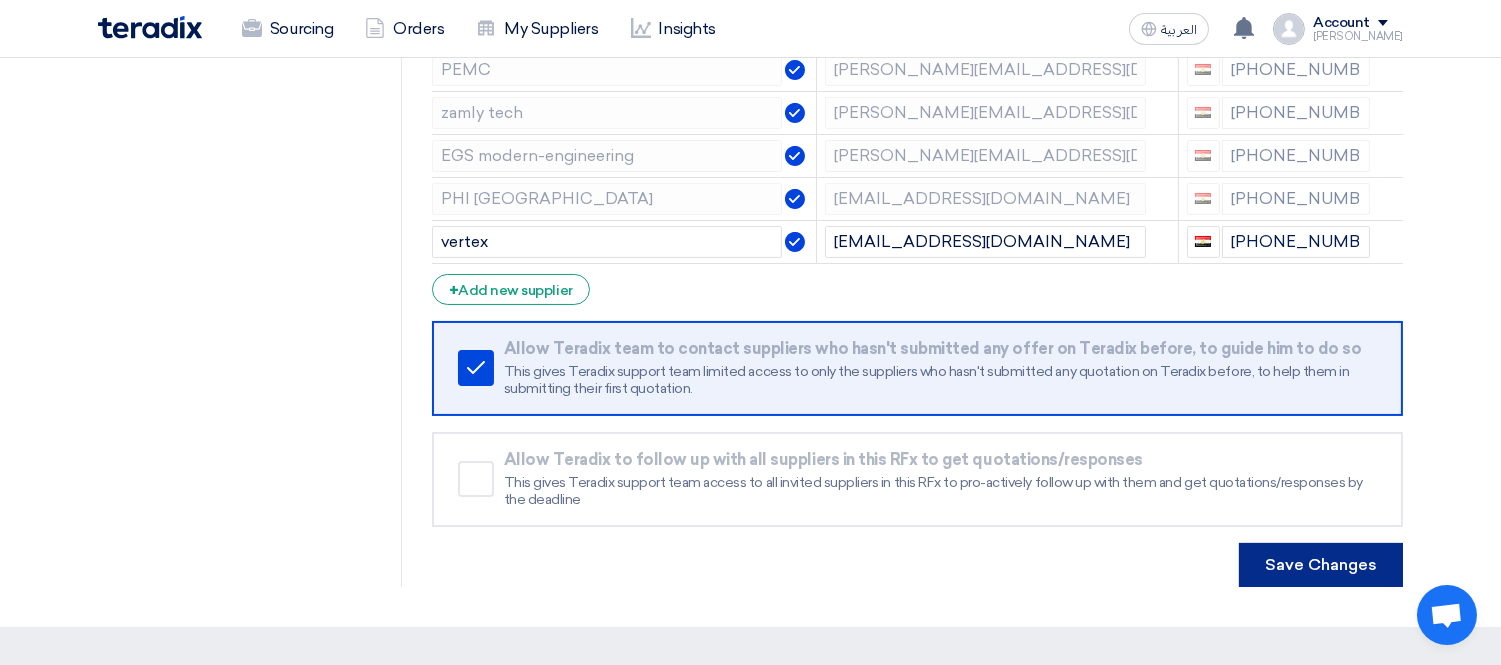 click on "Save Changes" 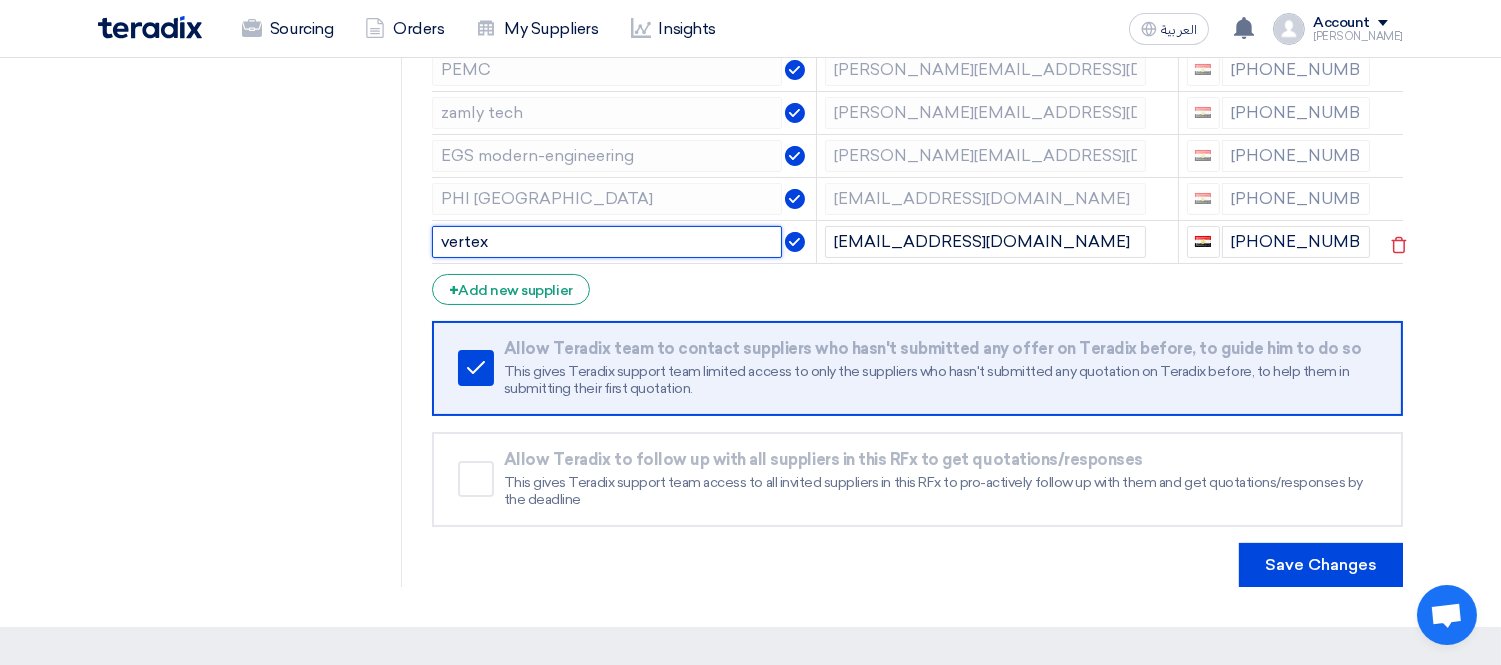 click on "vertex" 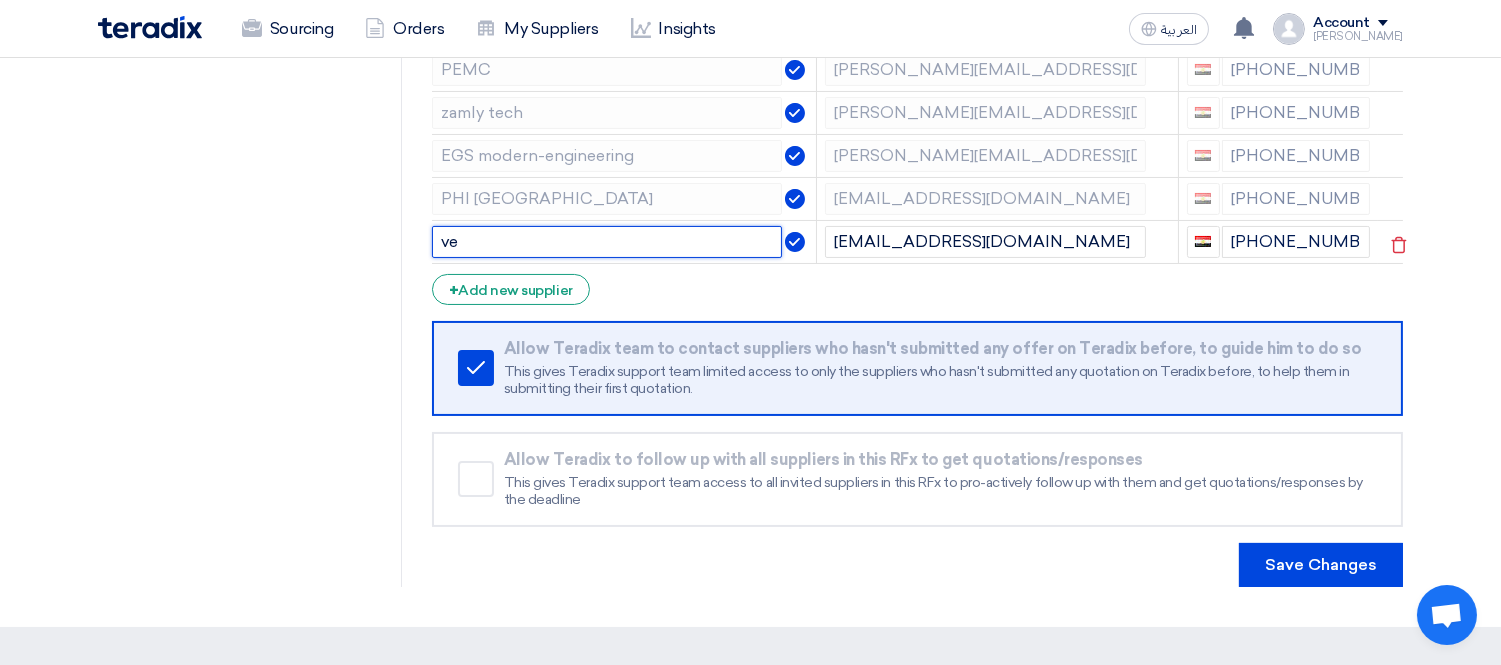 type on "v" 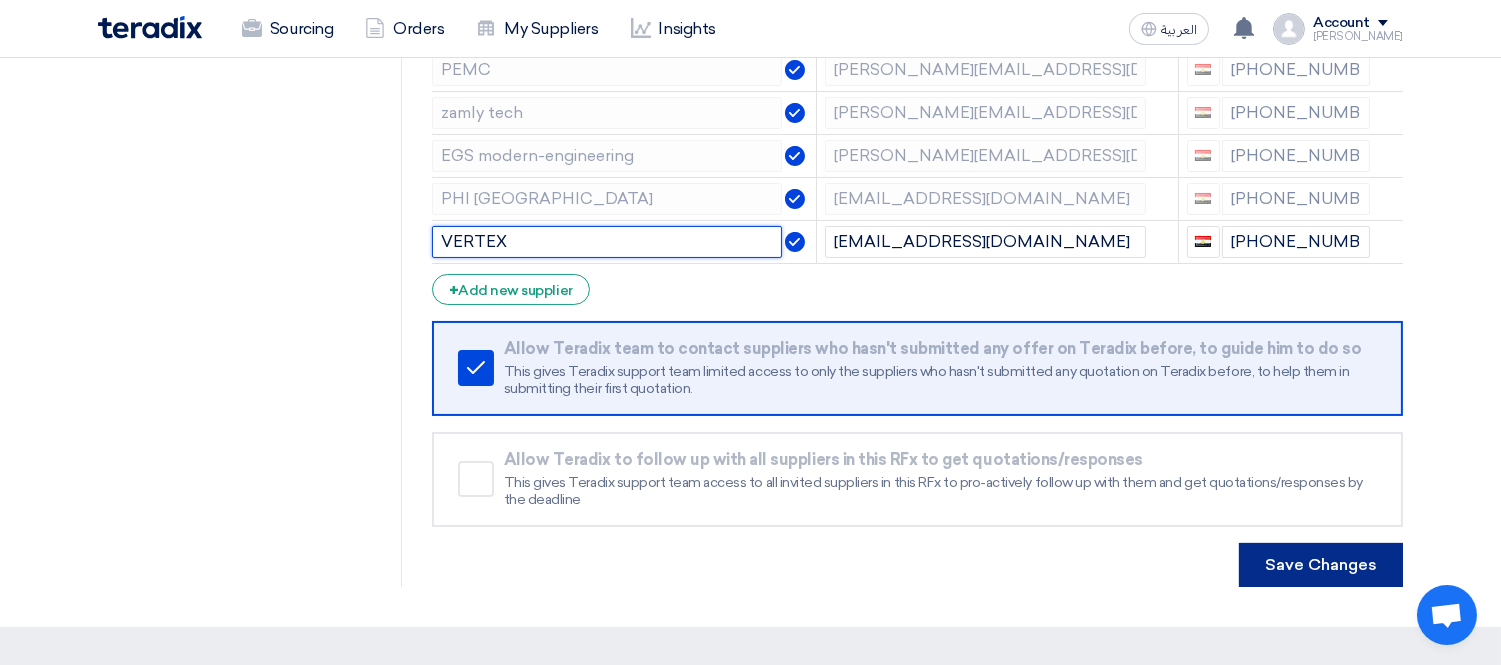 type on "VERTEX" 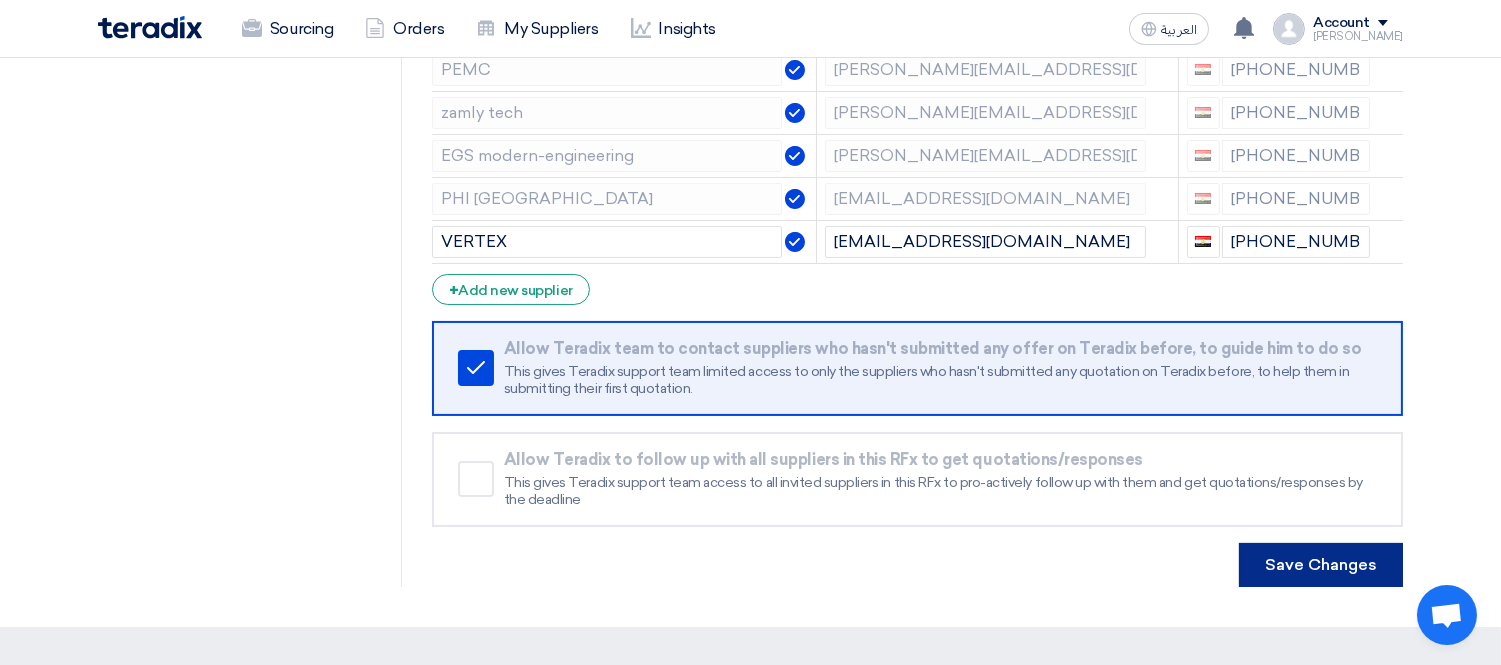 click on "Save Changes" 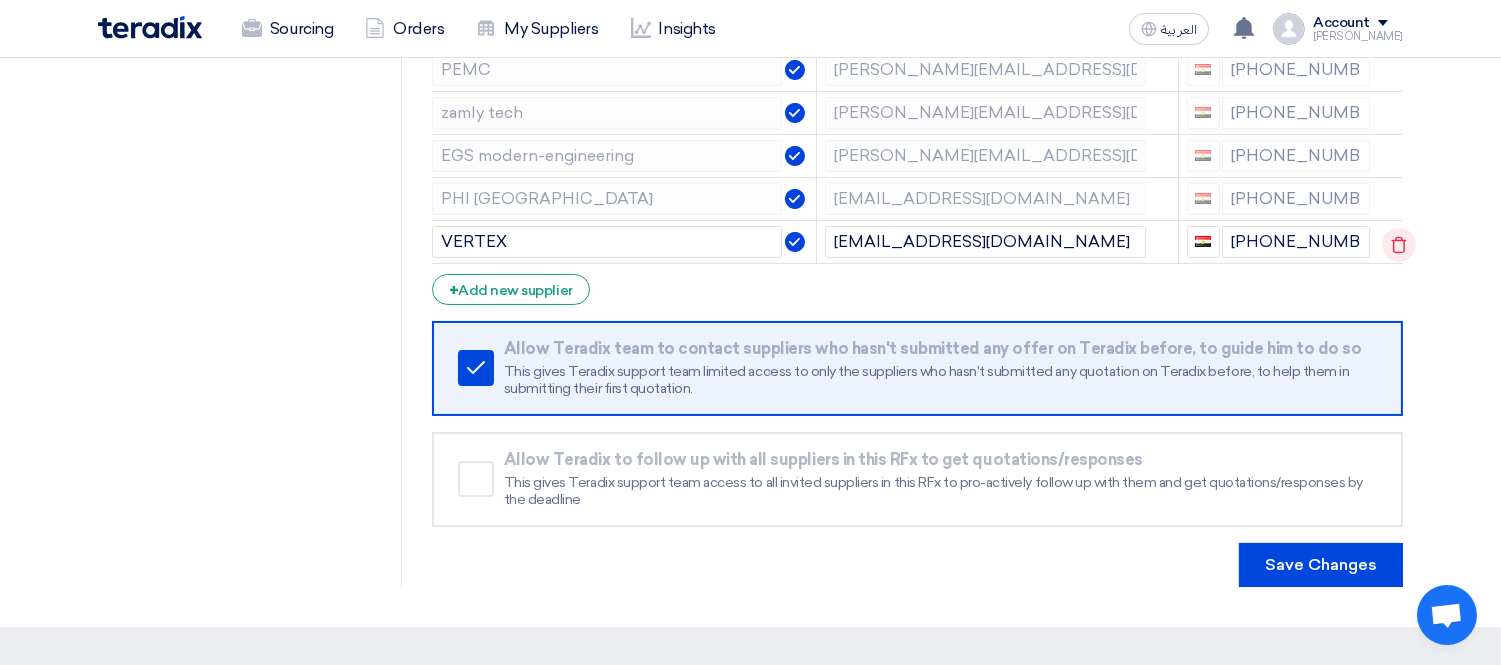 click 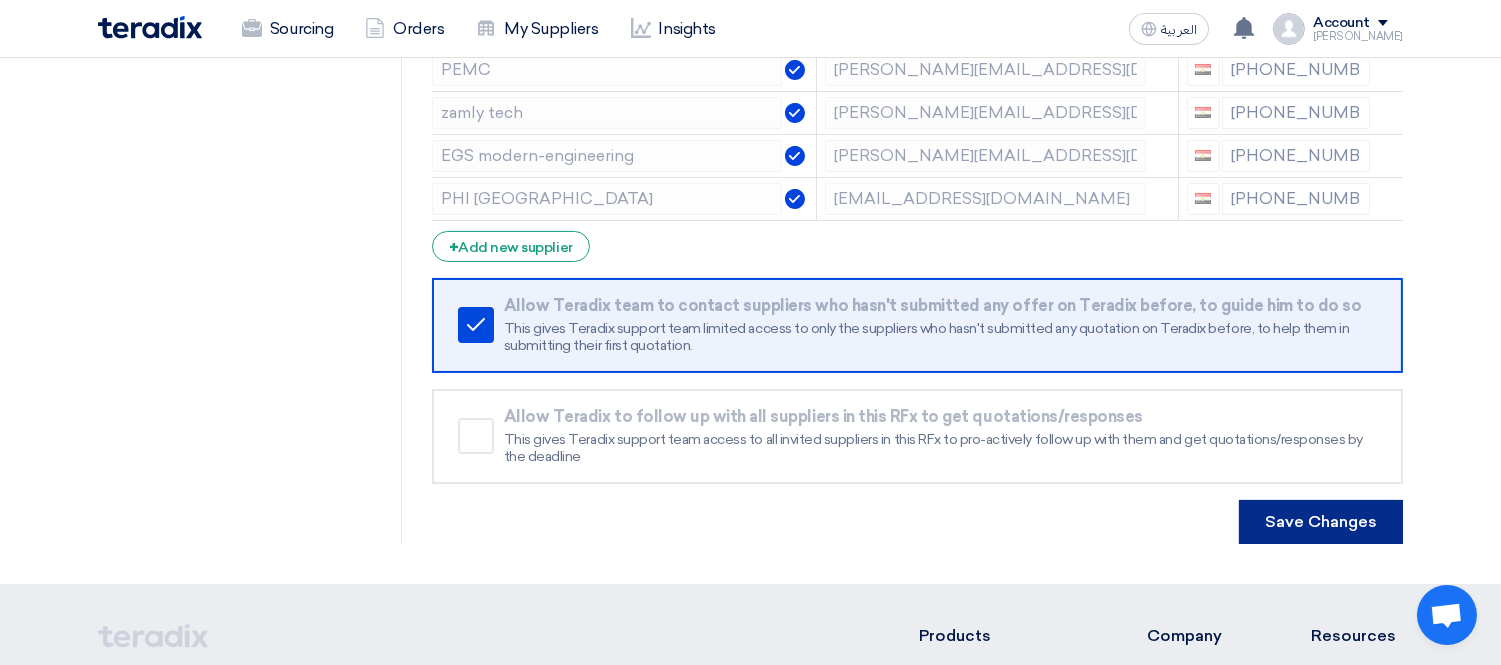 click on "Save Changes" 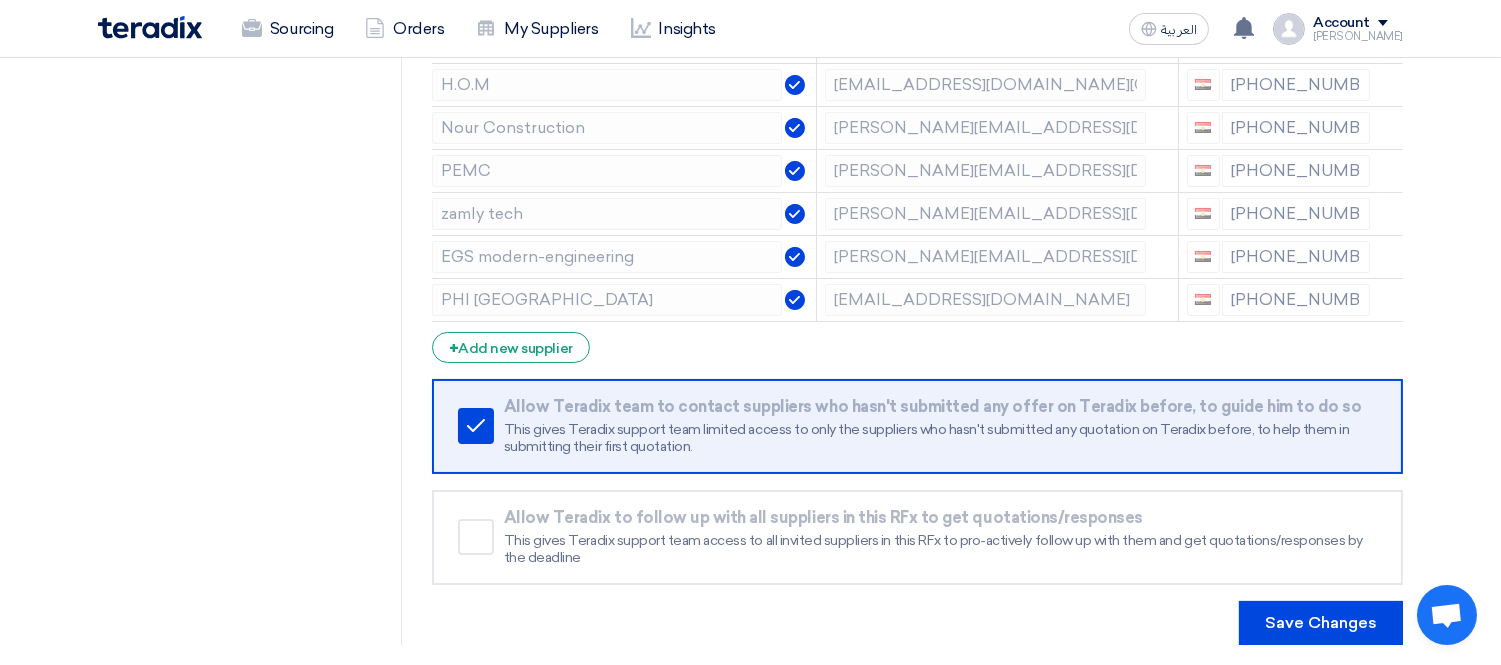 drag, startPoint x: 145, startPoint y: 62, endPoint x: 0, endPoint y: -68, distance: 194.74342 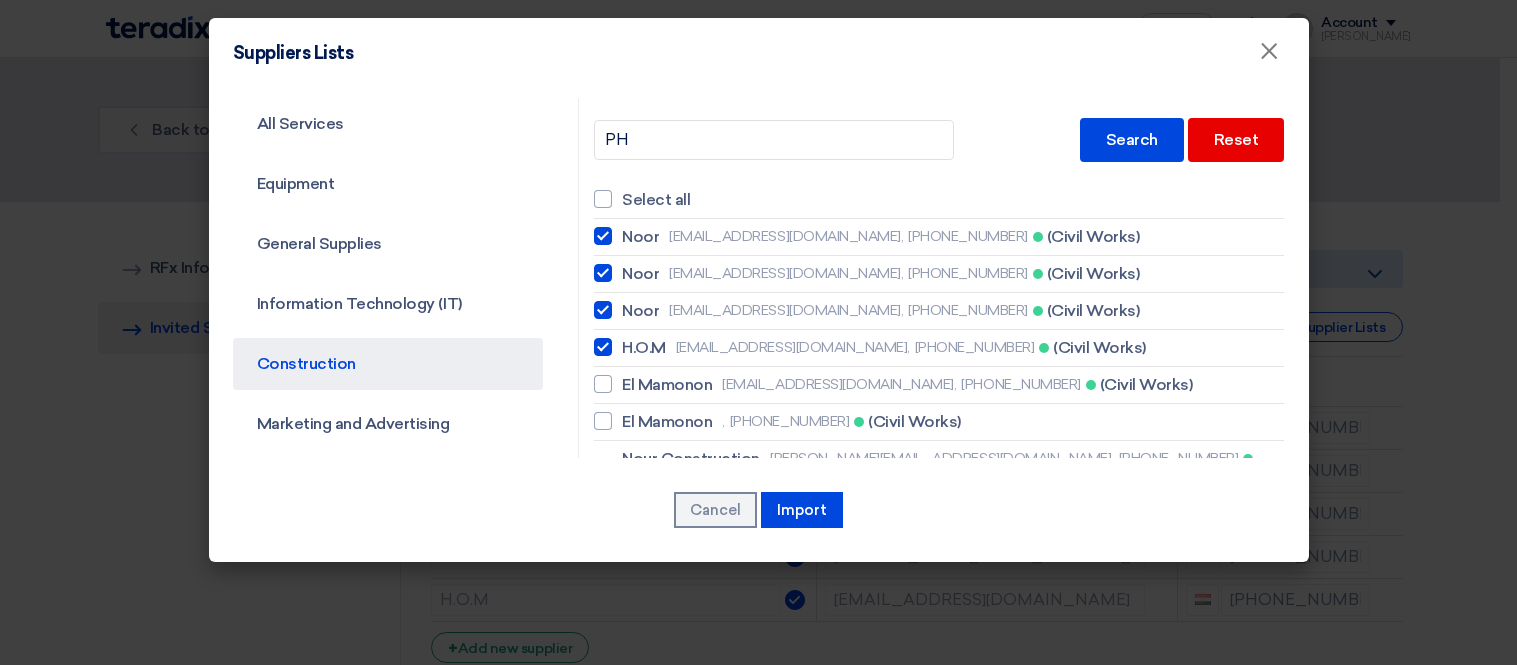 scroll, scrollTop: 222, scrollLeft: 0, axis: vertical 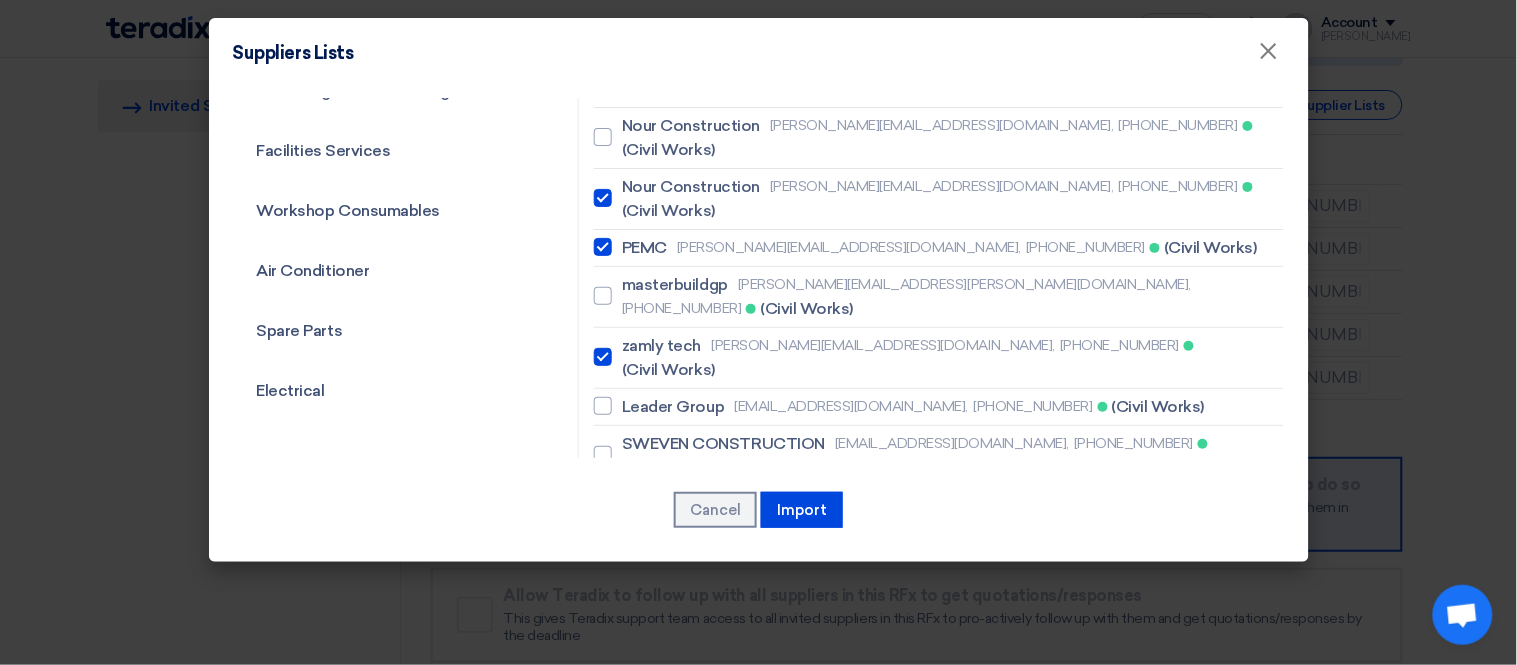type on "PH" 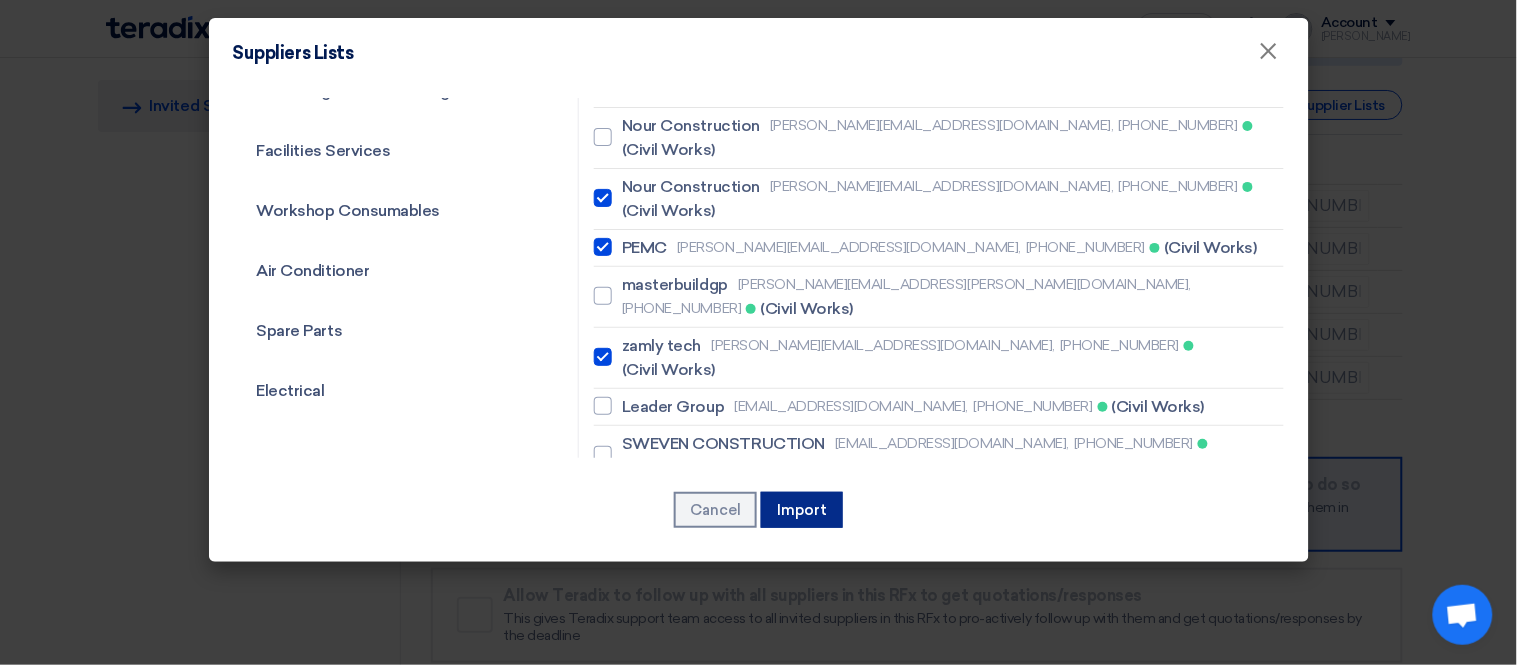 click on "Import" 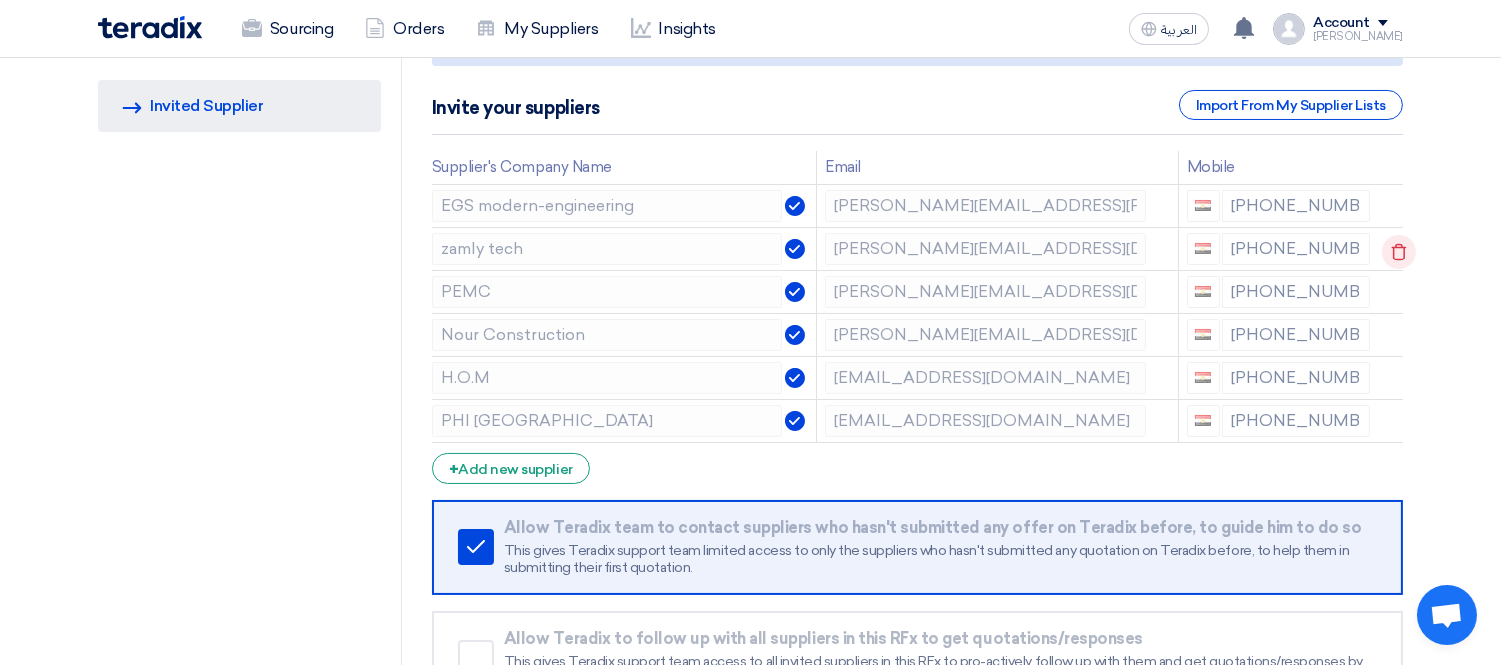 click 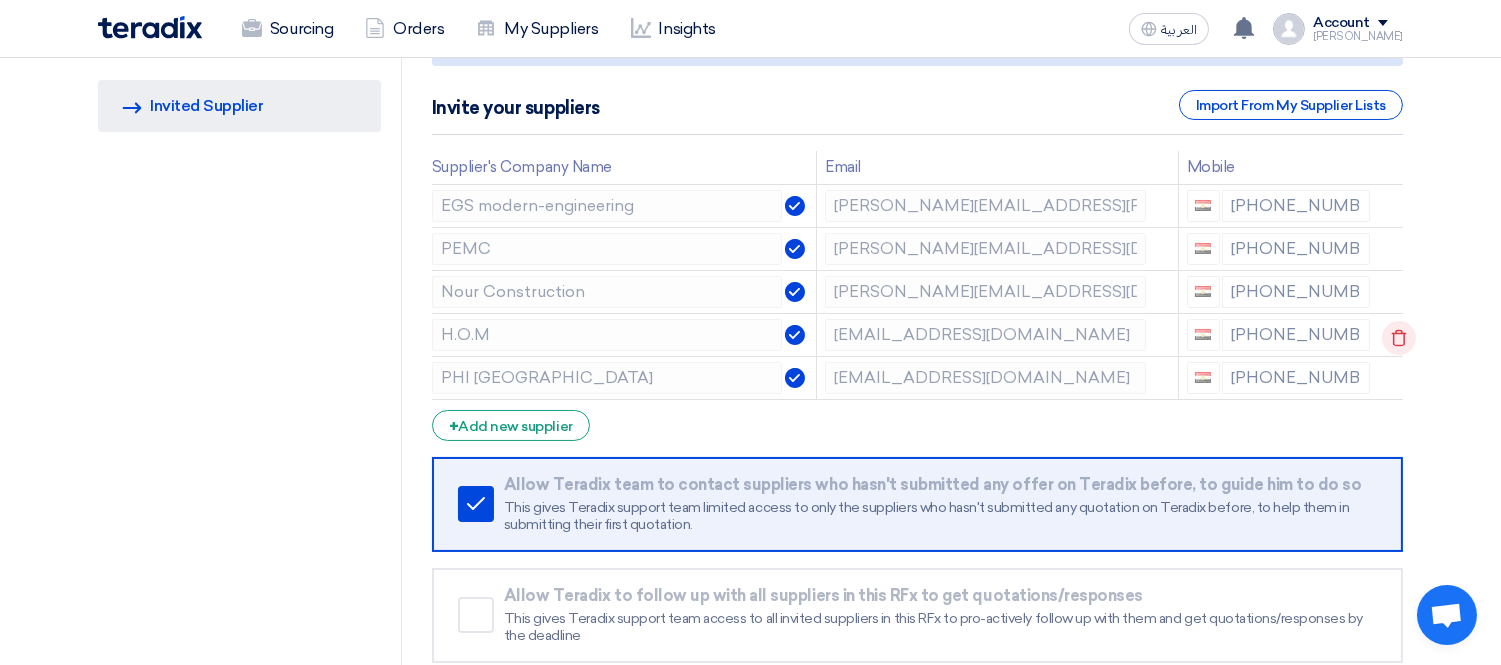 click 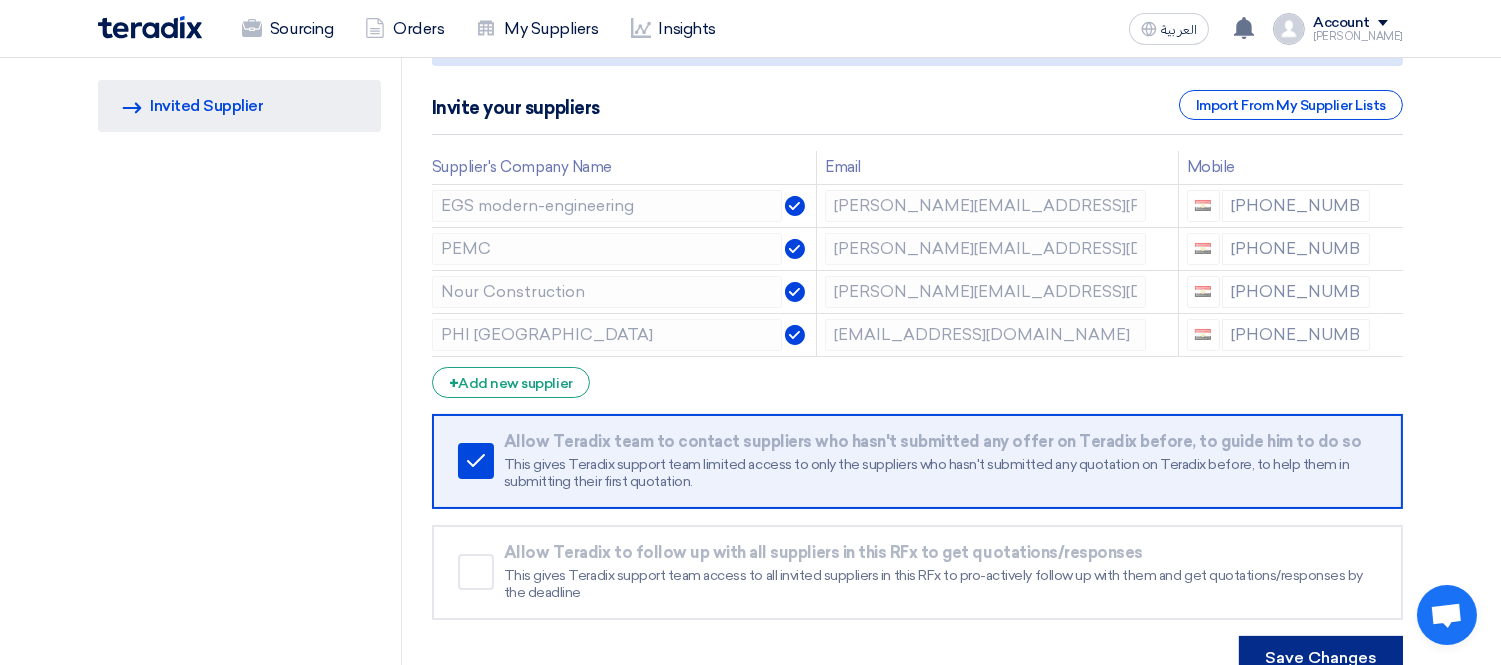 click on "Save Changes" 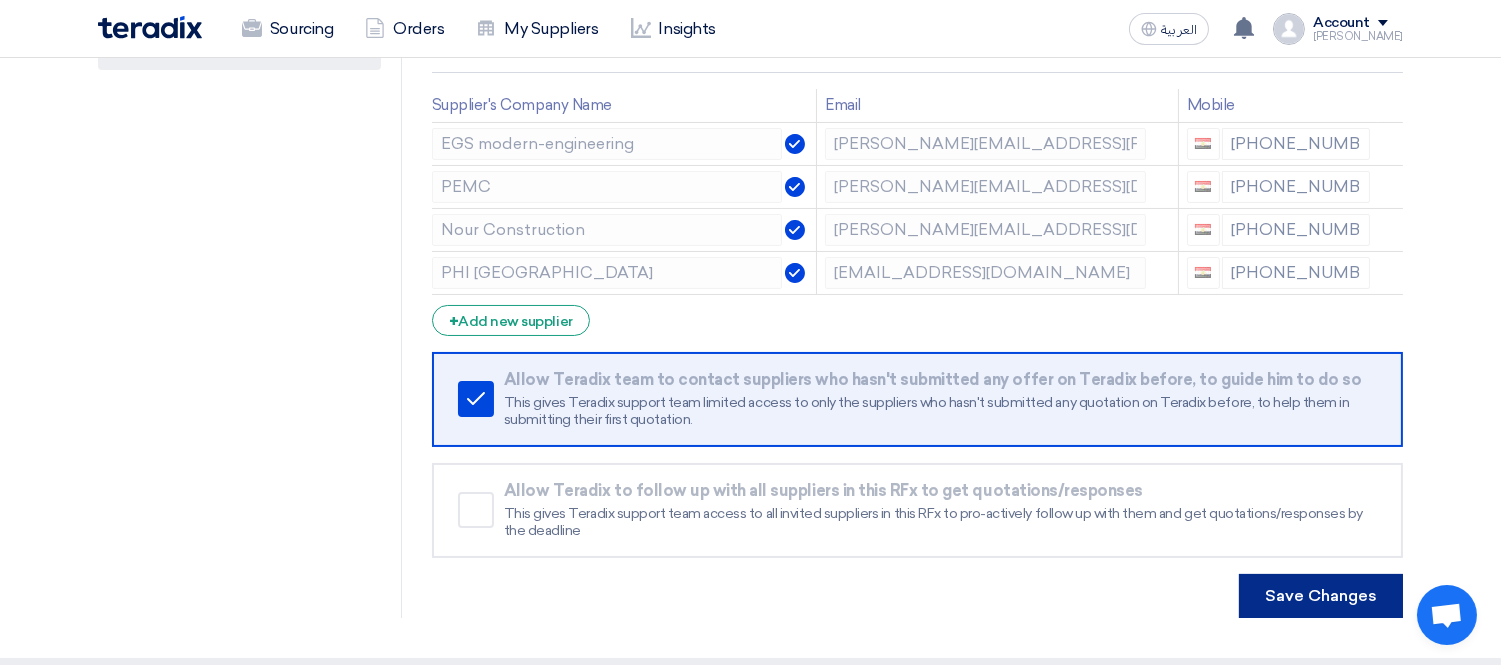 scroll, scrollTop: 333, scrollLeft: 0, axis: vertical 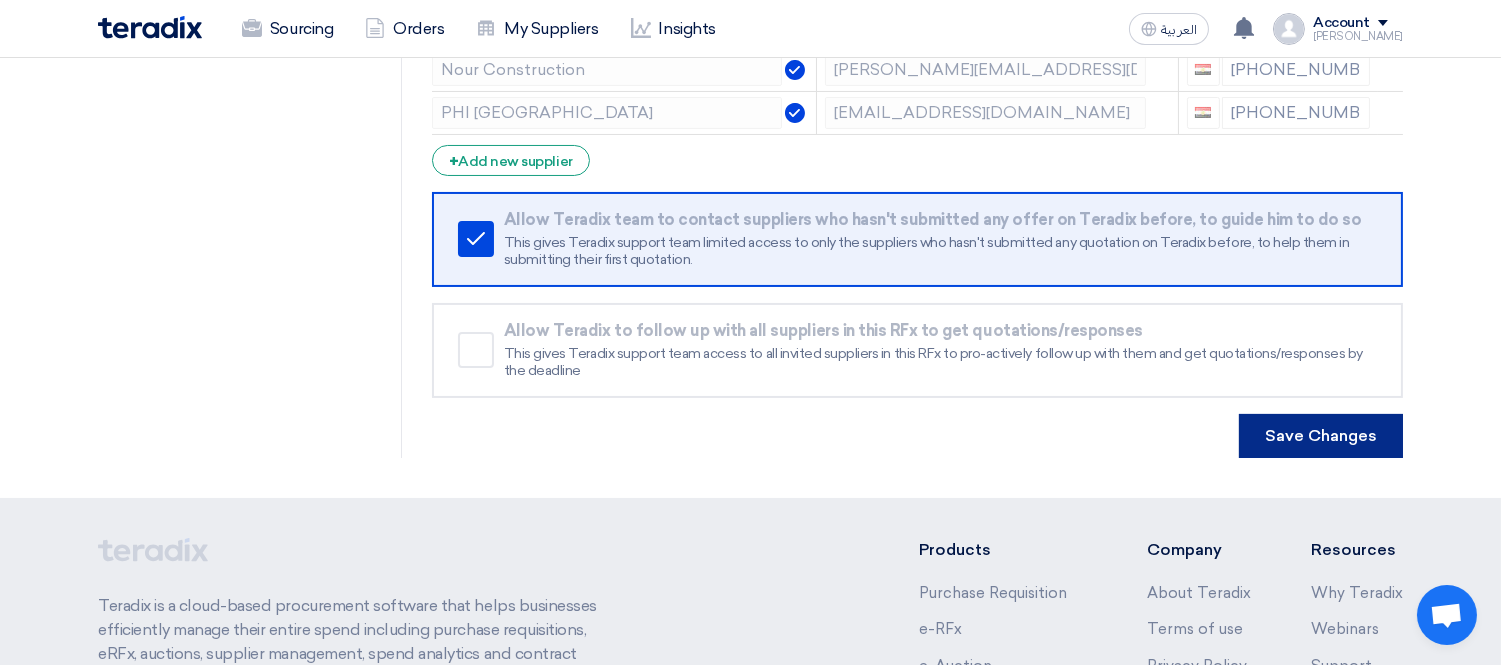 click on "Save Changes" 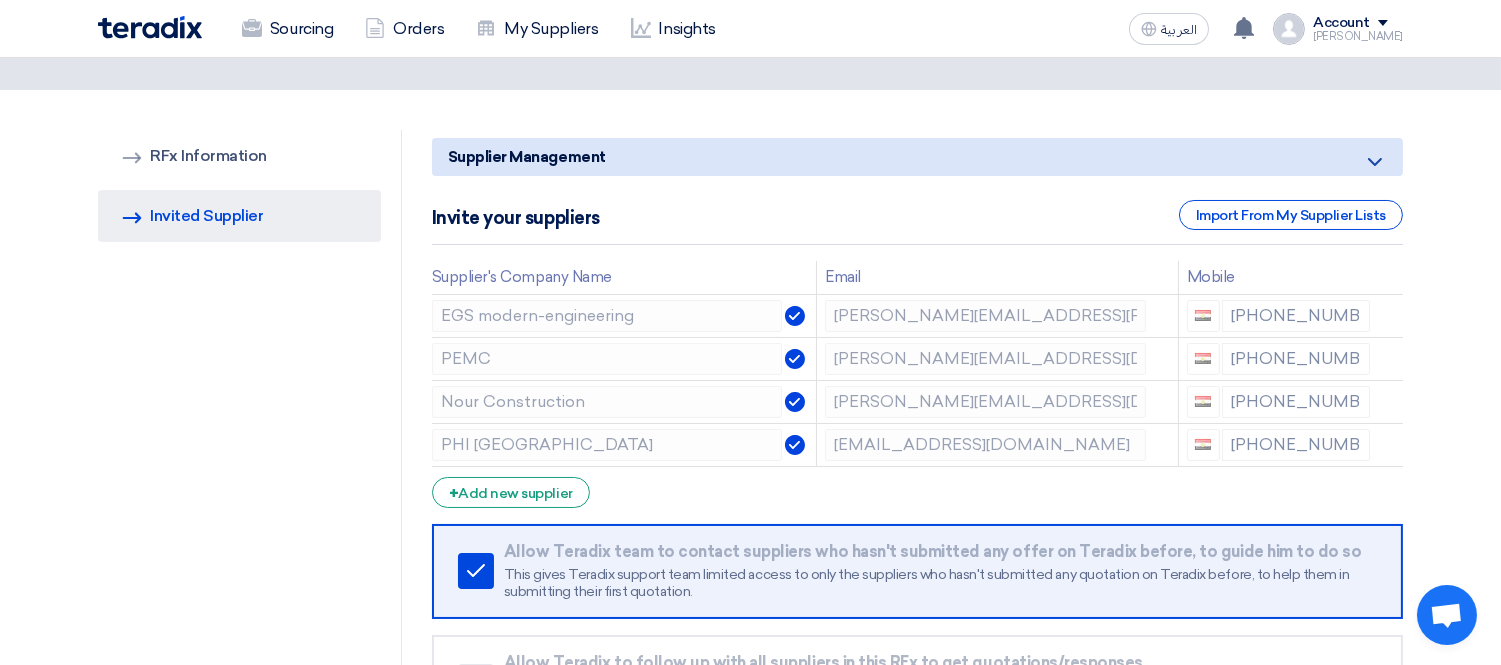 scroll, scrollTop: 111, scrollLeft: 0, axis: vertical 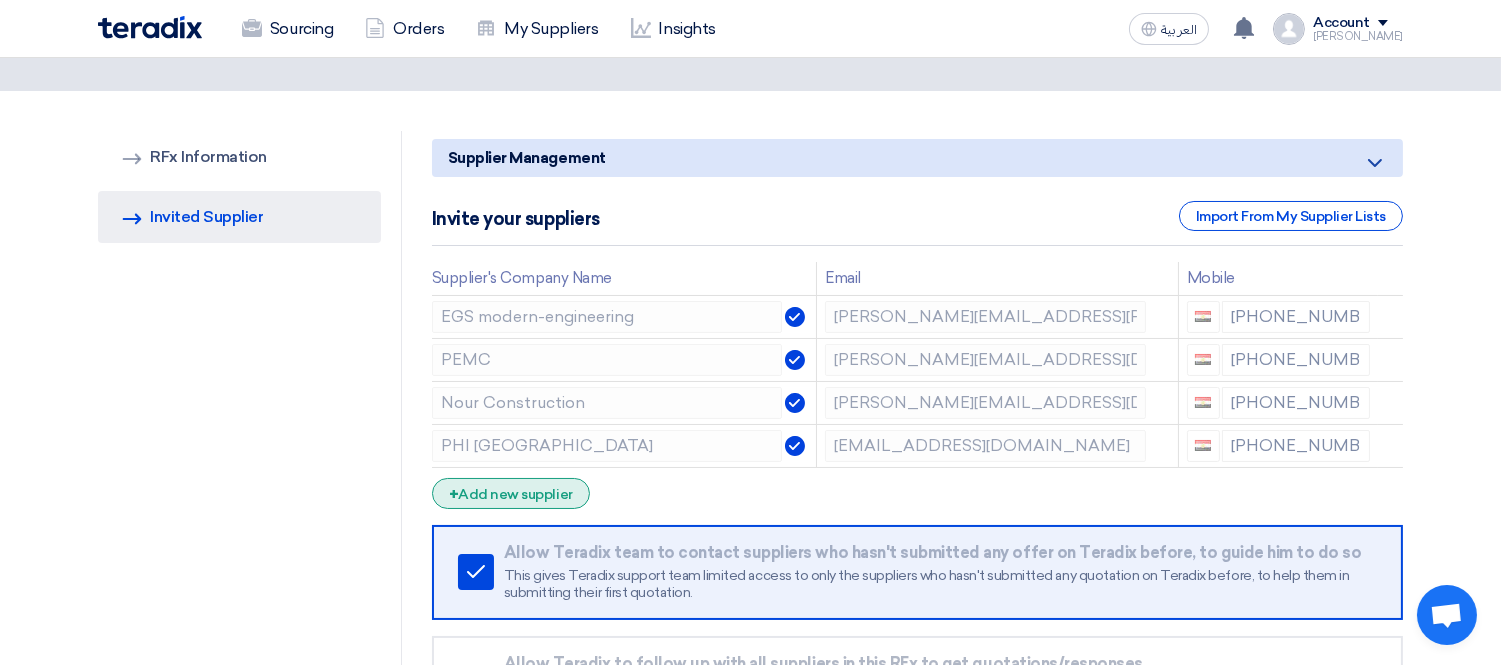 click on "+
Add new supplier" 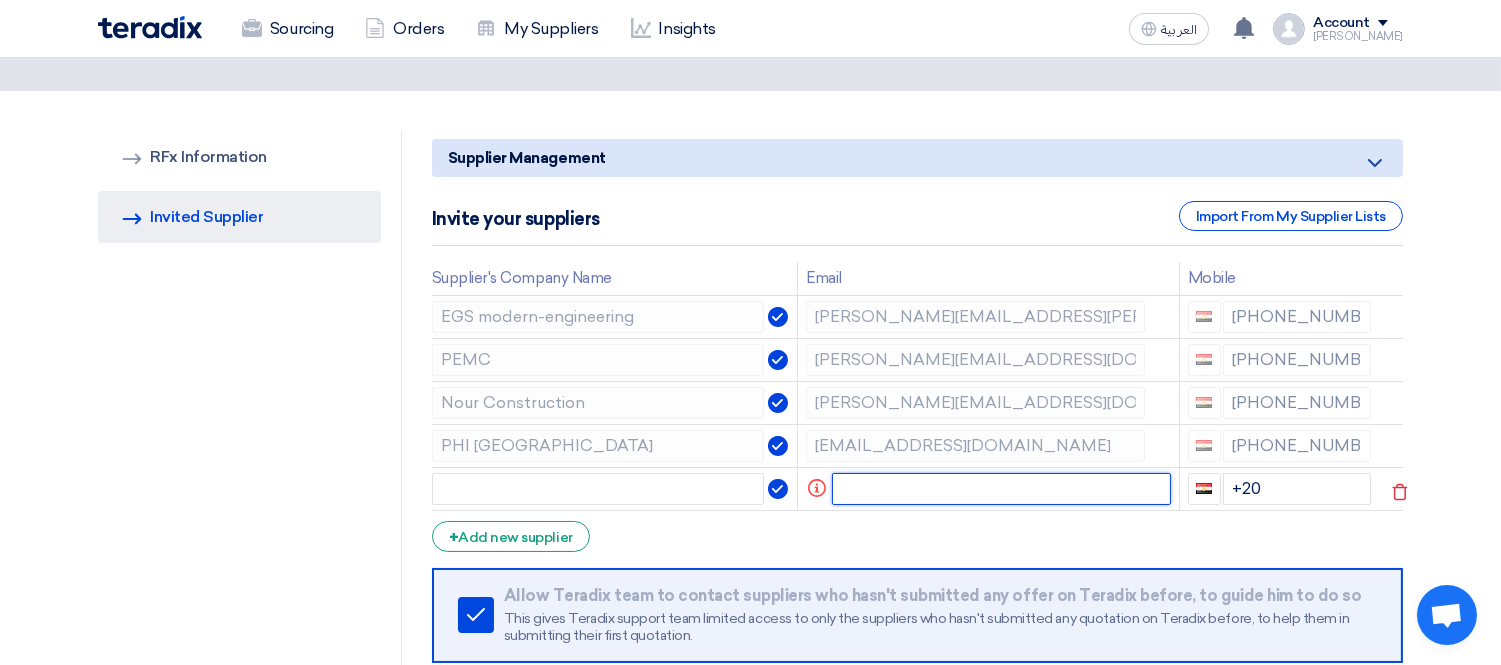 click 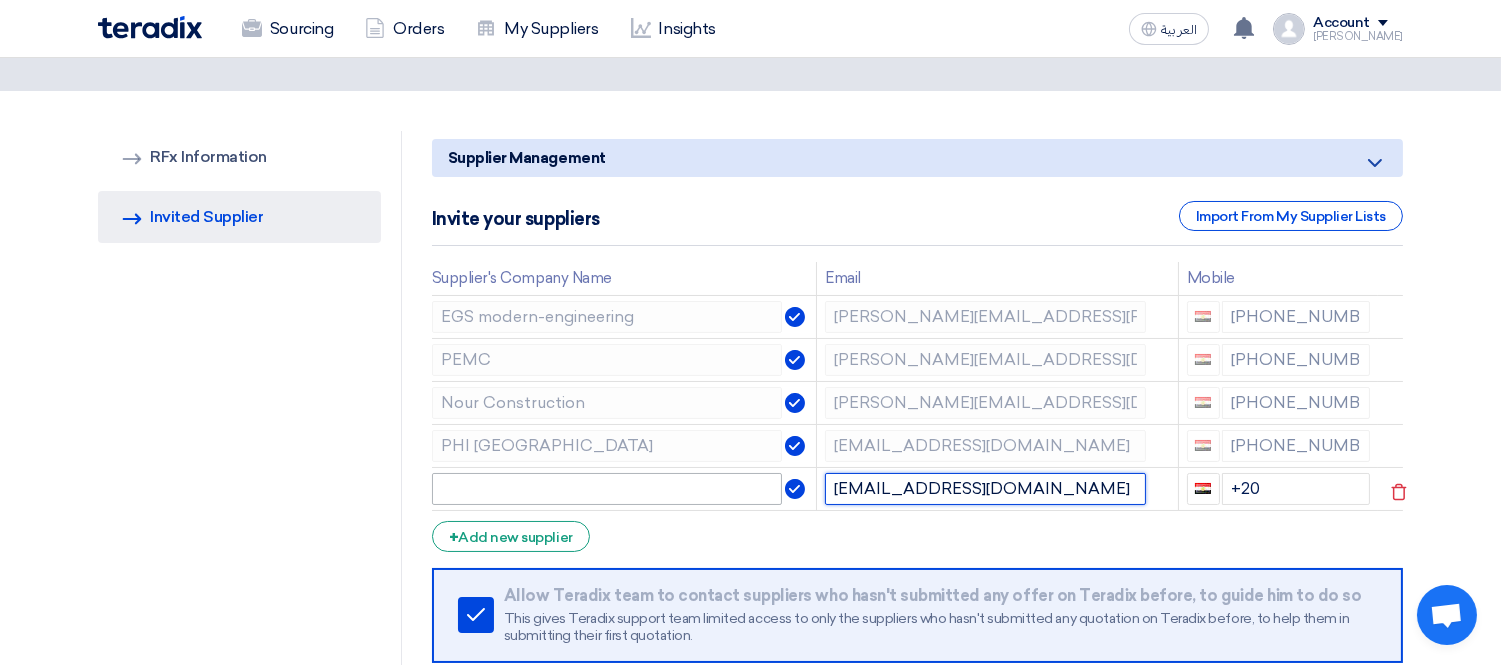 type on "[EMAIL_ADDRESS][DOMAIN_NAME]" 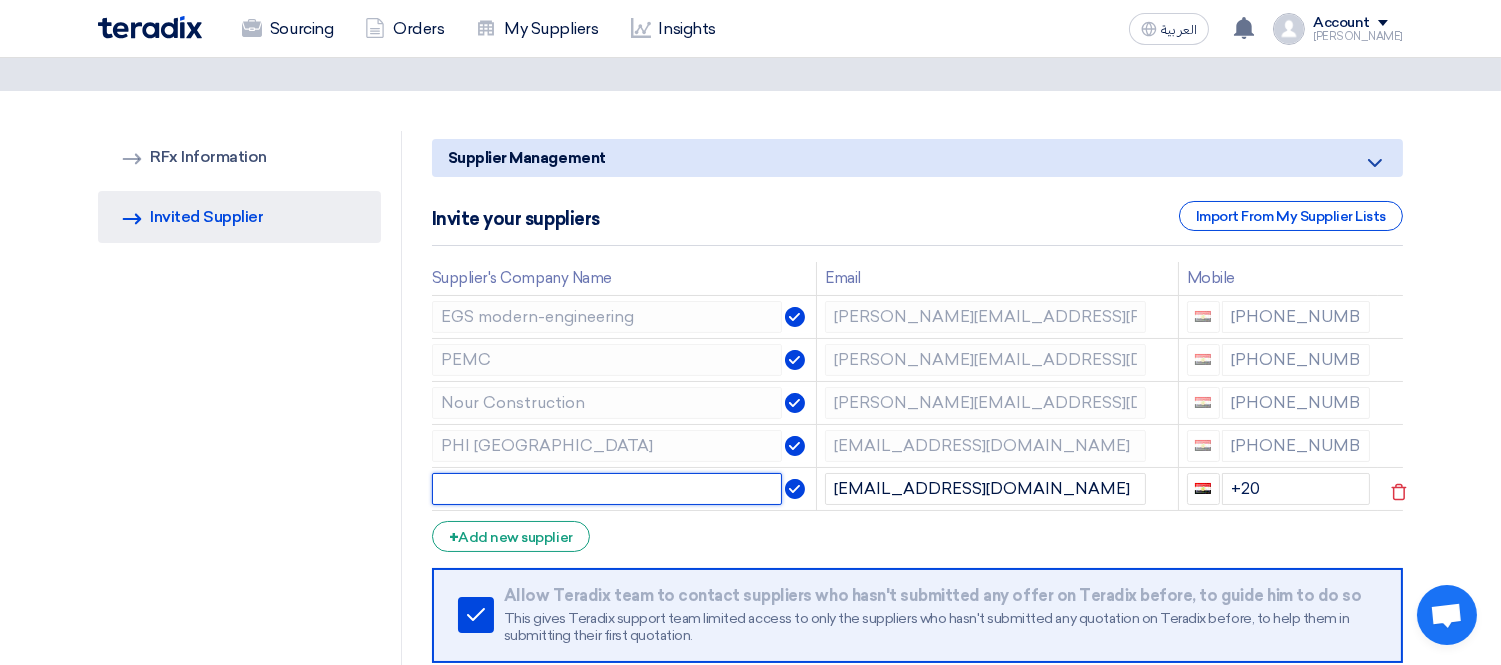 click 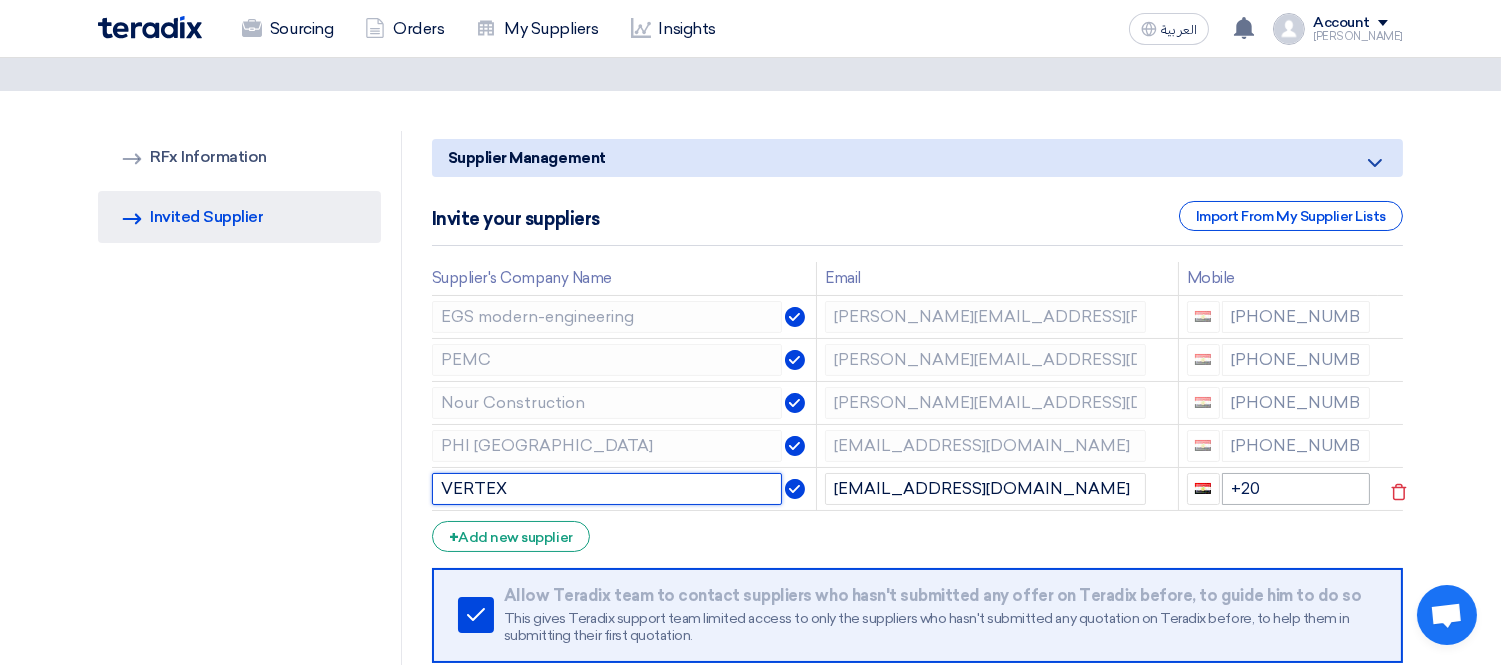 type on "VERTEX" 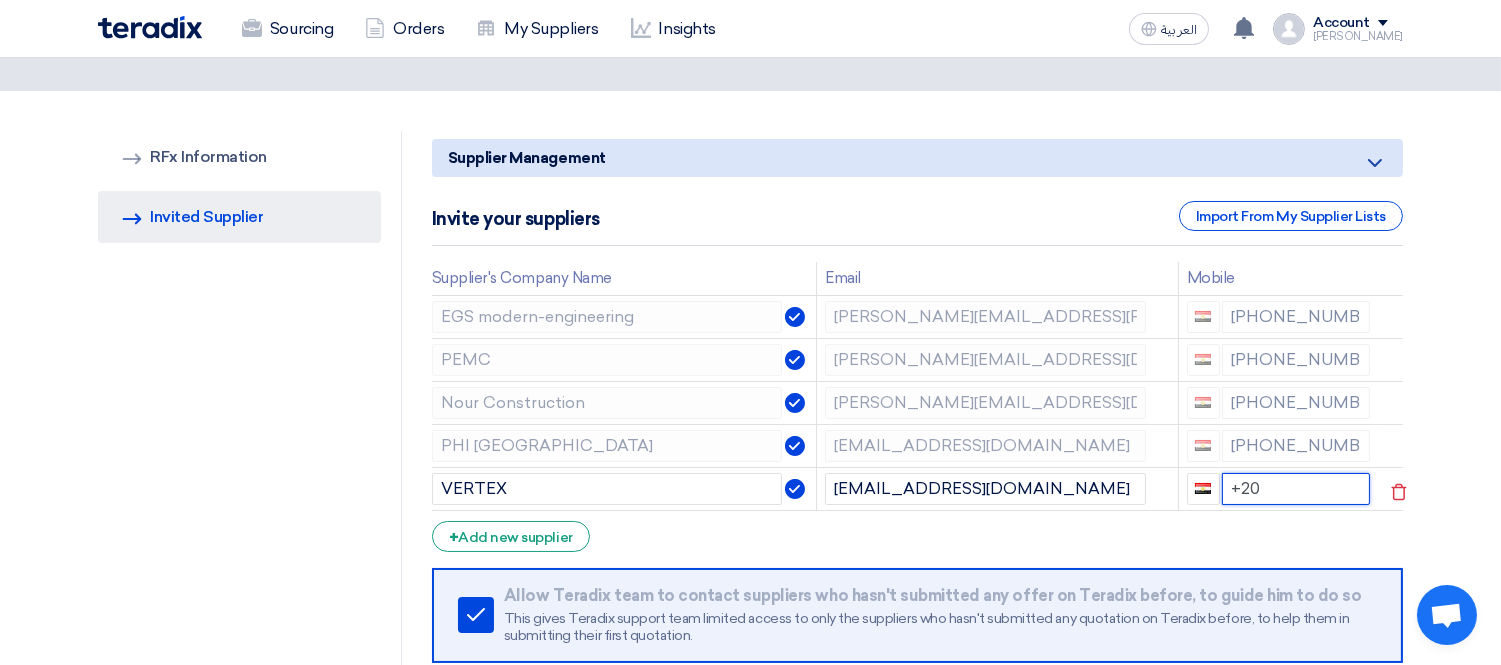 click on "+20" 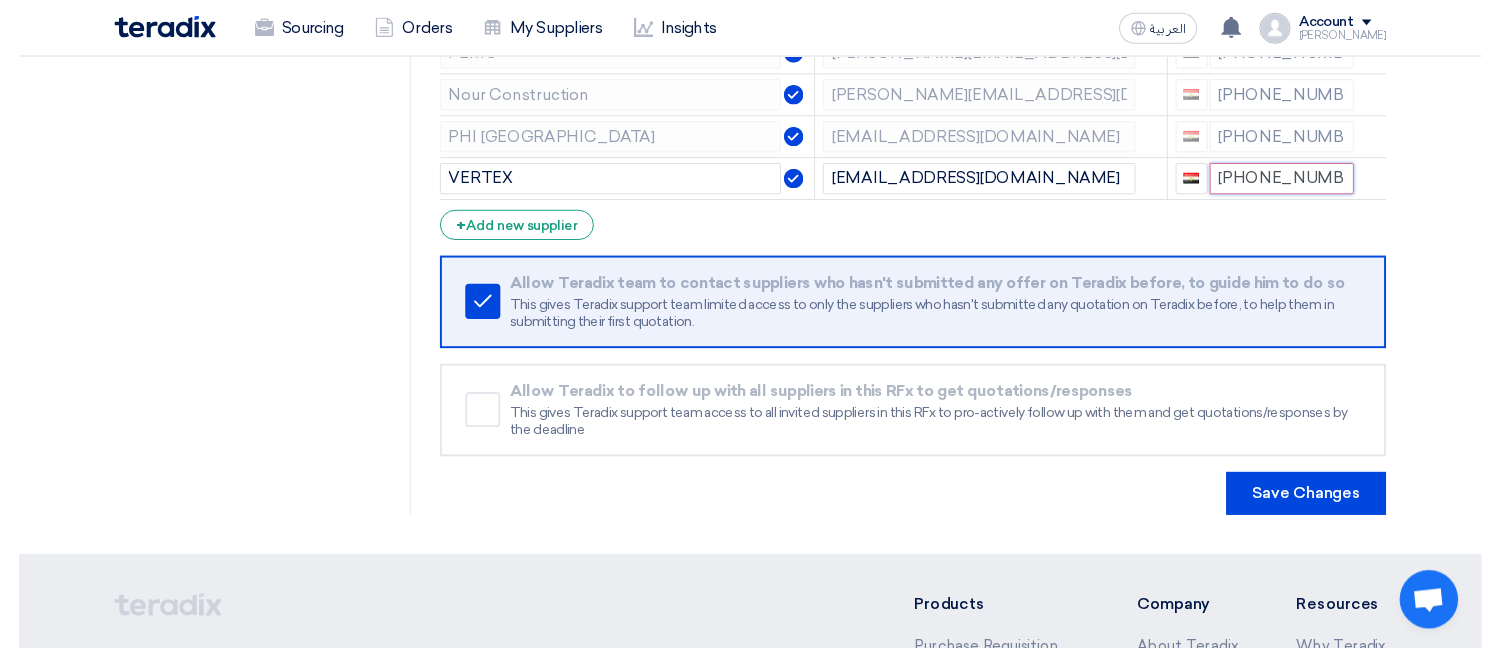 scroll, scrollTop: 444, scrollLeft: 0, axis: vertical 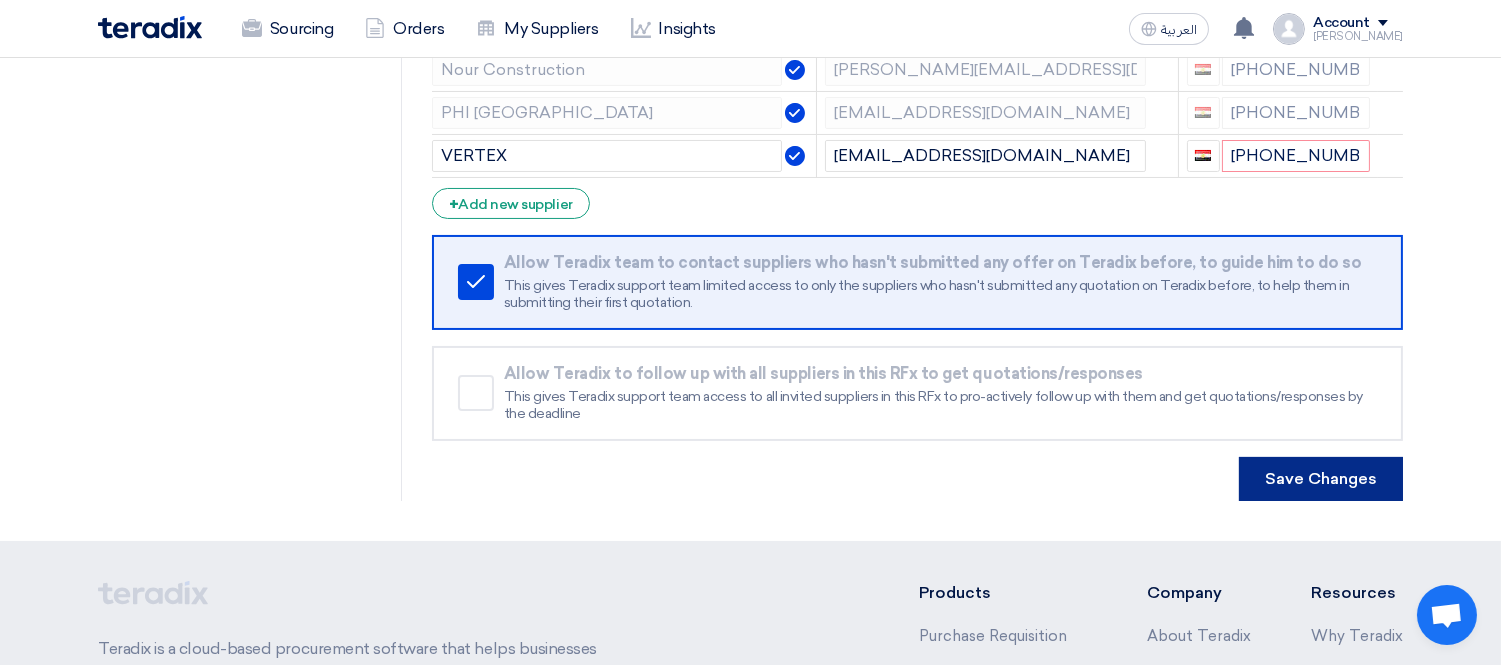 click on "Save Changes" 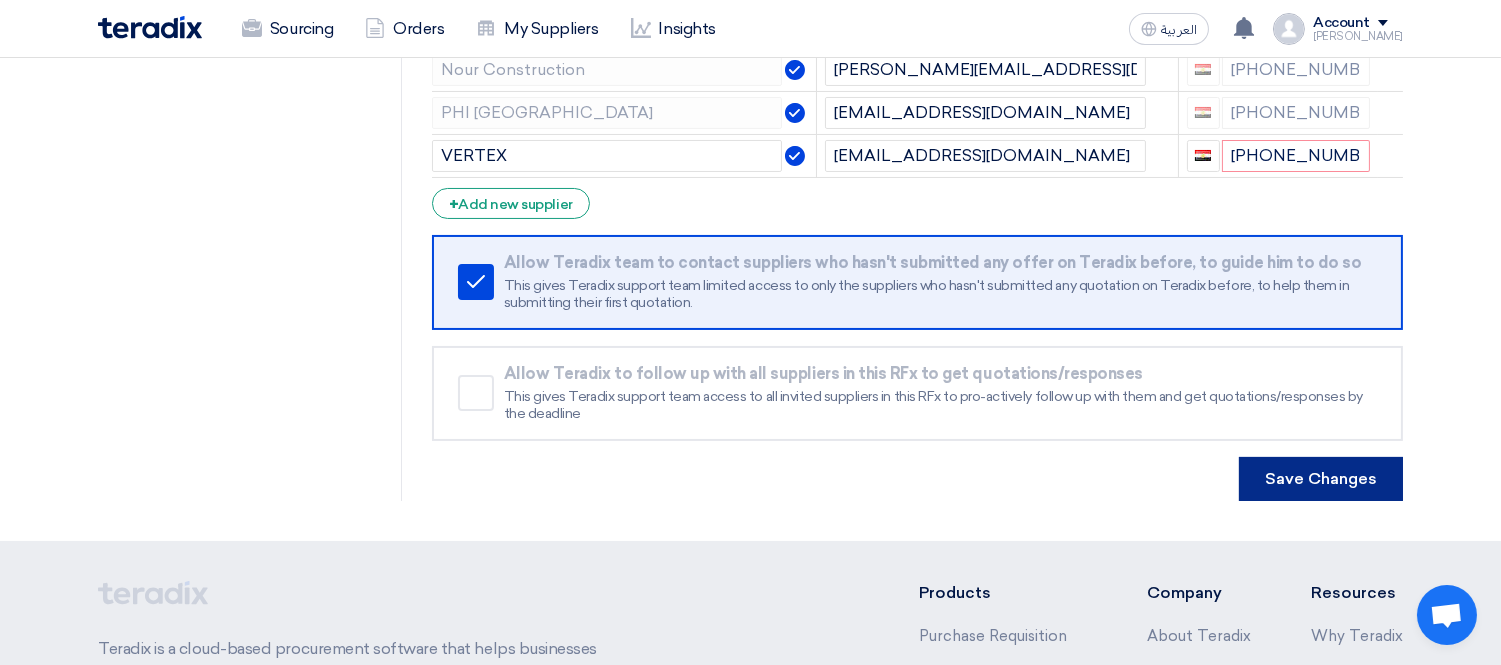 click on "Save Changes" 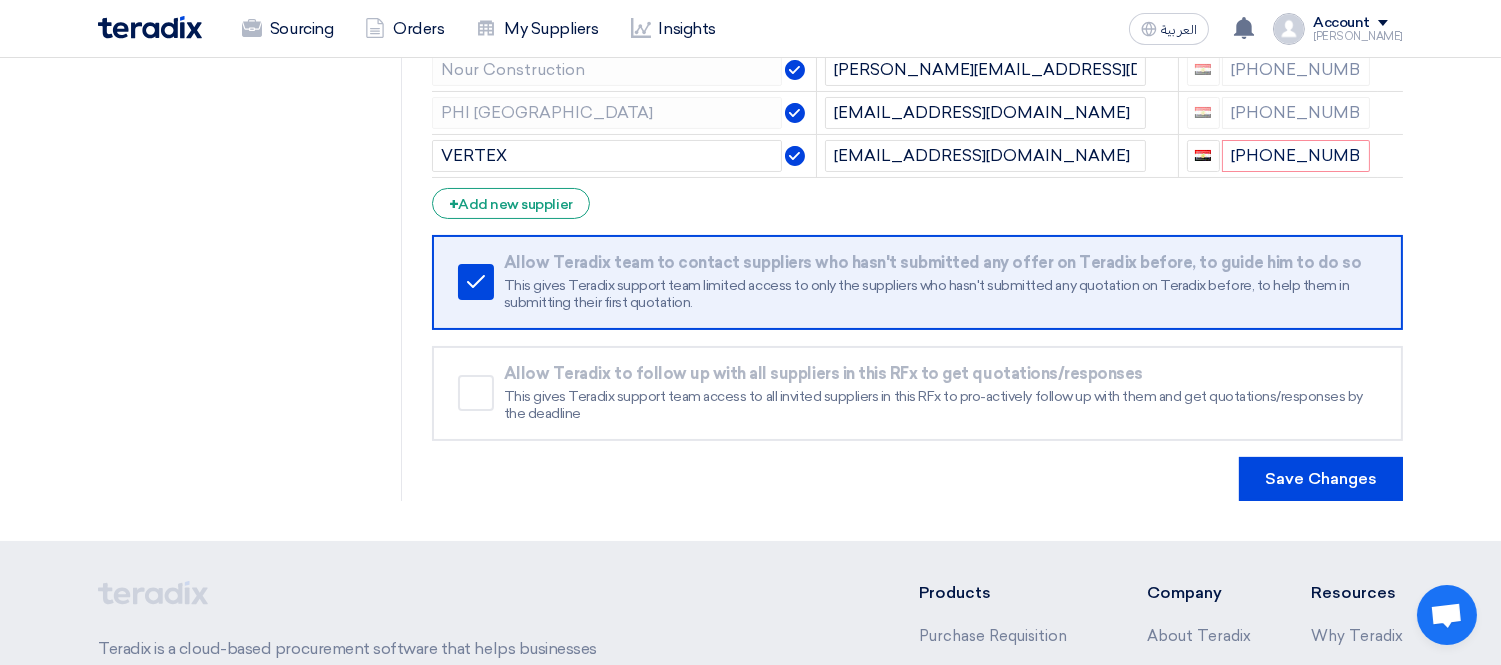 click on "Save Changes" 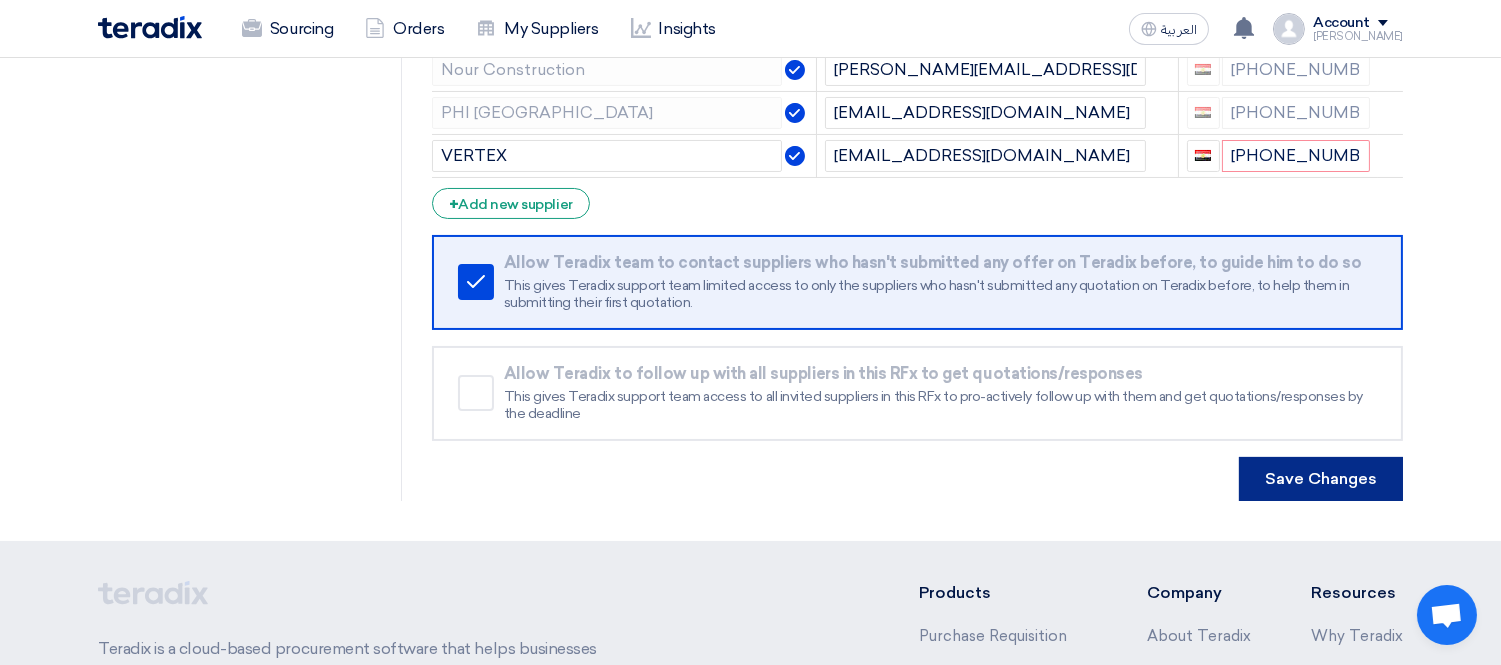 click on "Save Changes" 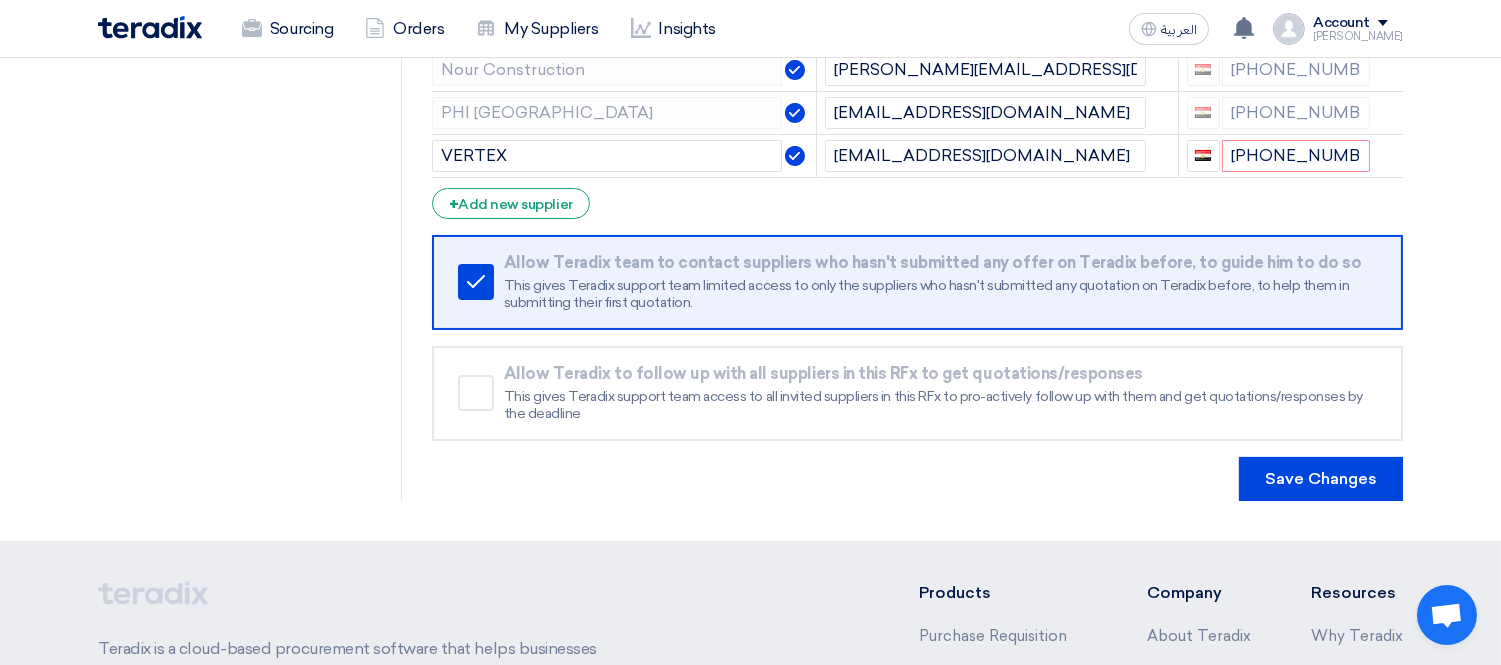 click on "Save Changes" 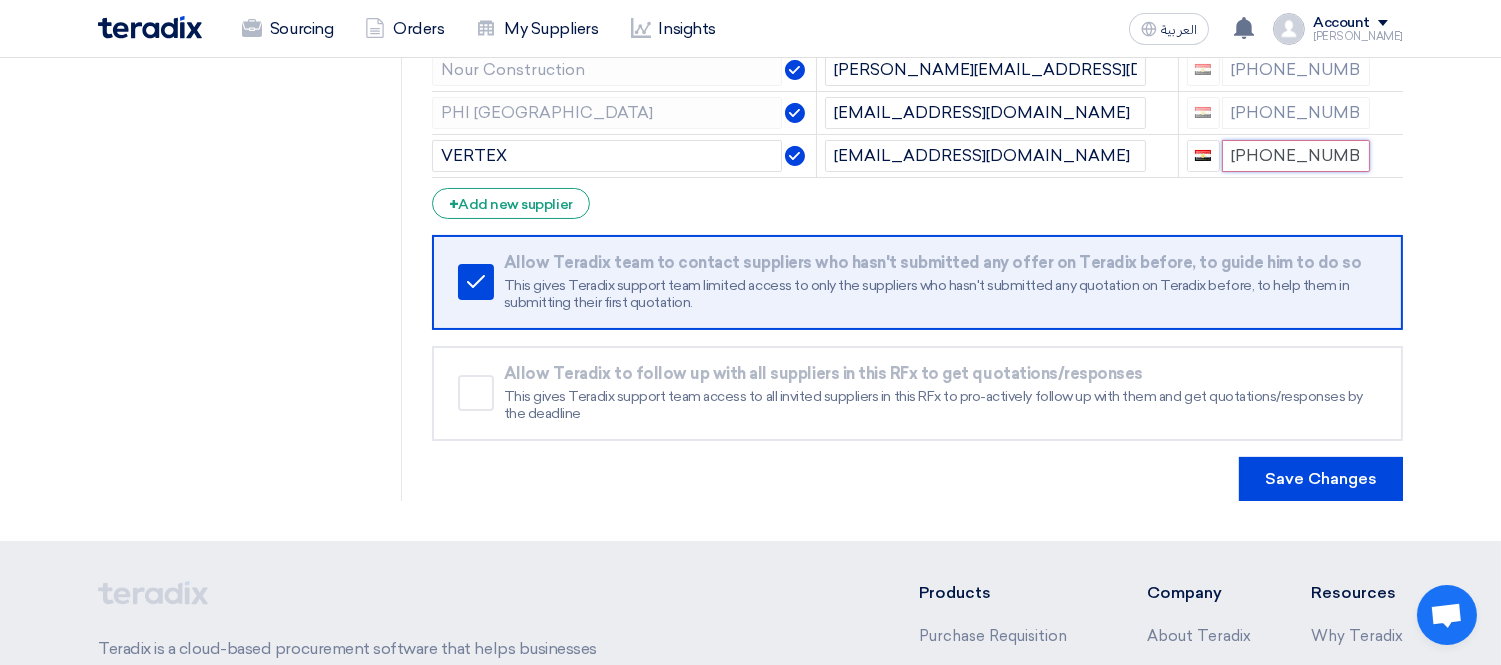drag, startPoint x: 1263, startPoint y: 154, endPoint x: 1288, endPoint y: 222, distance: 72.44998 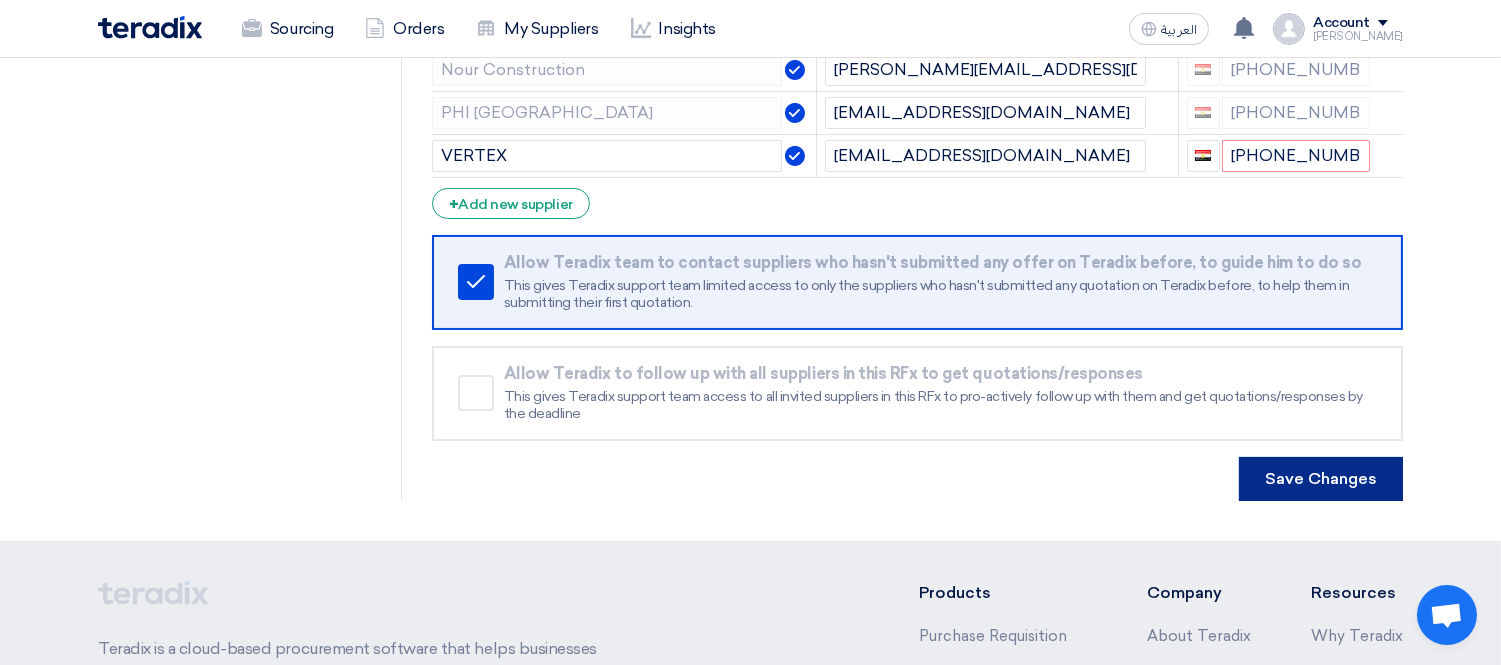 click on "Save Changes" 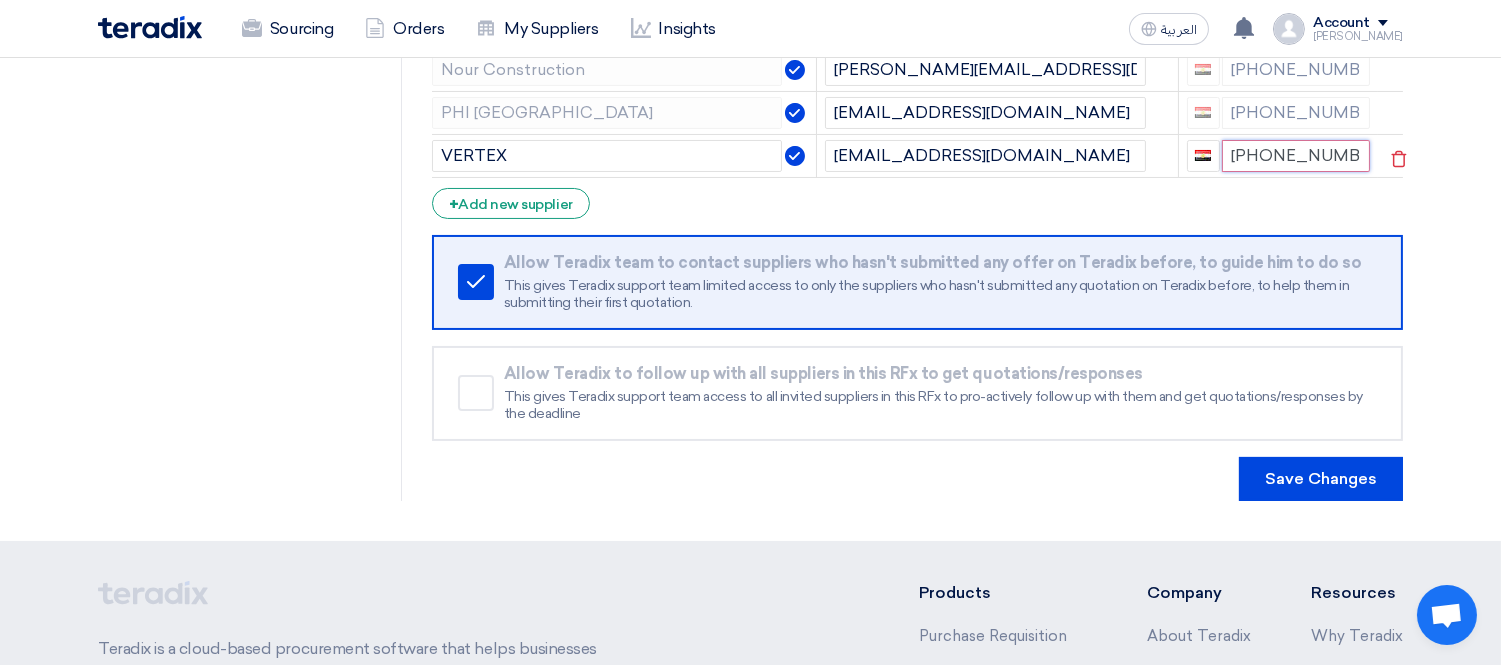 click on "+20108414964" 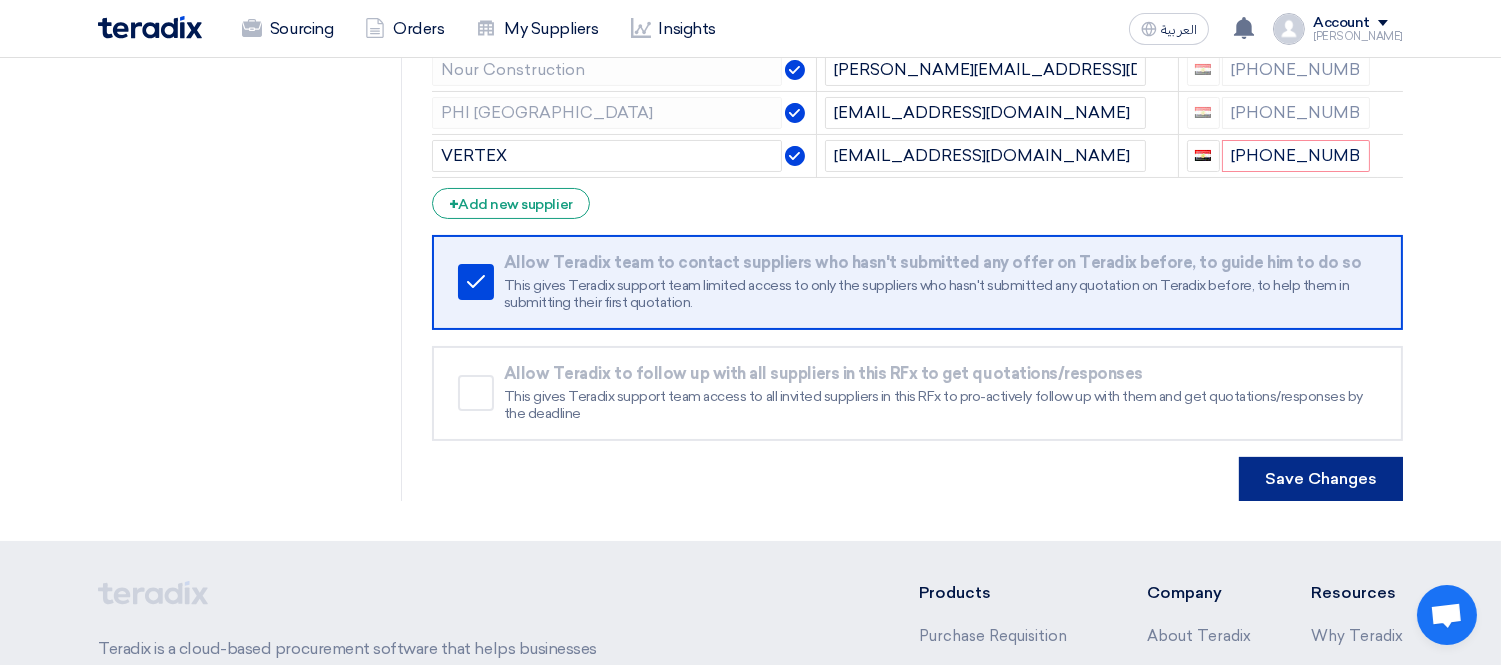 click on "Save Changes" 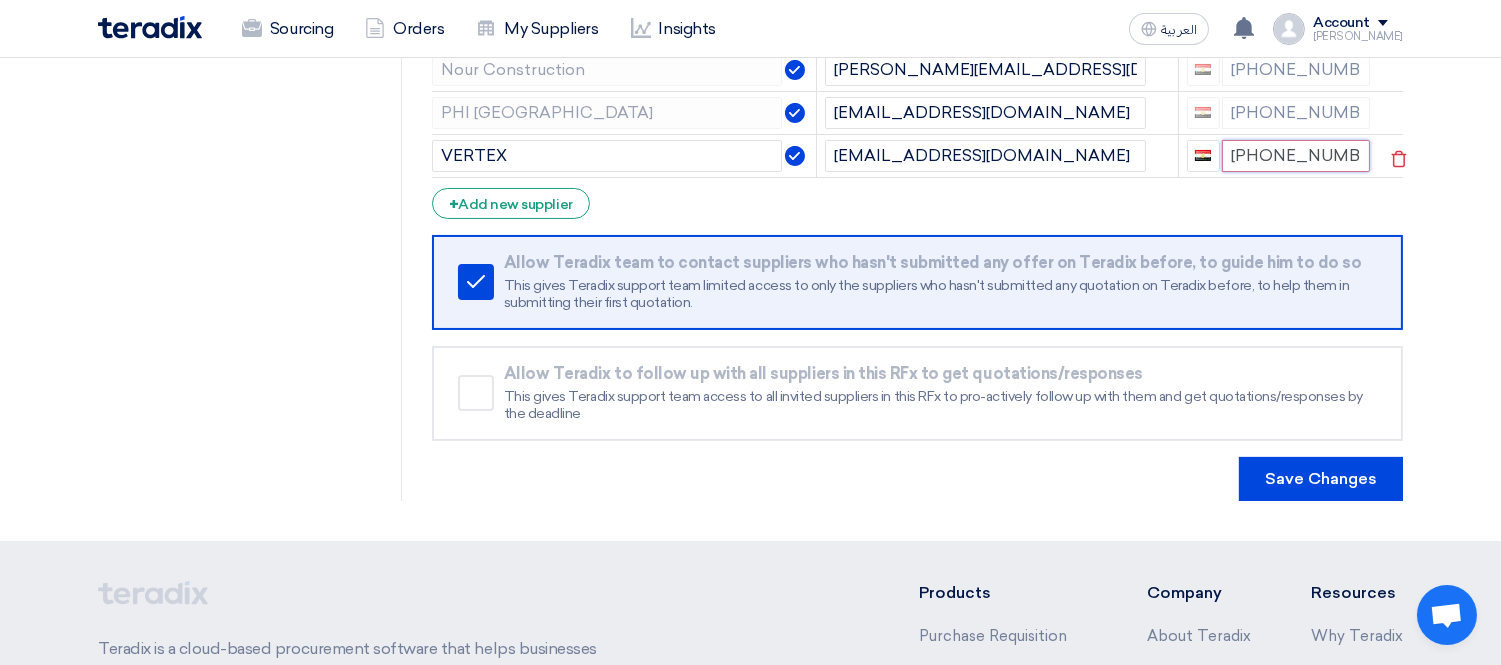 click on "+20108414964" 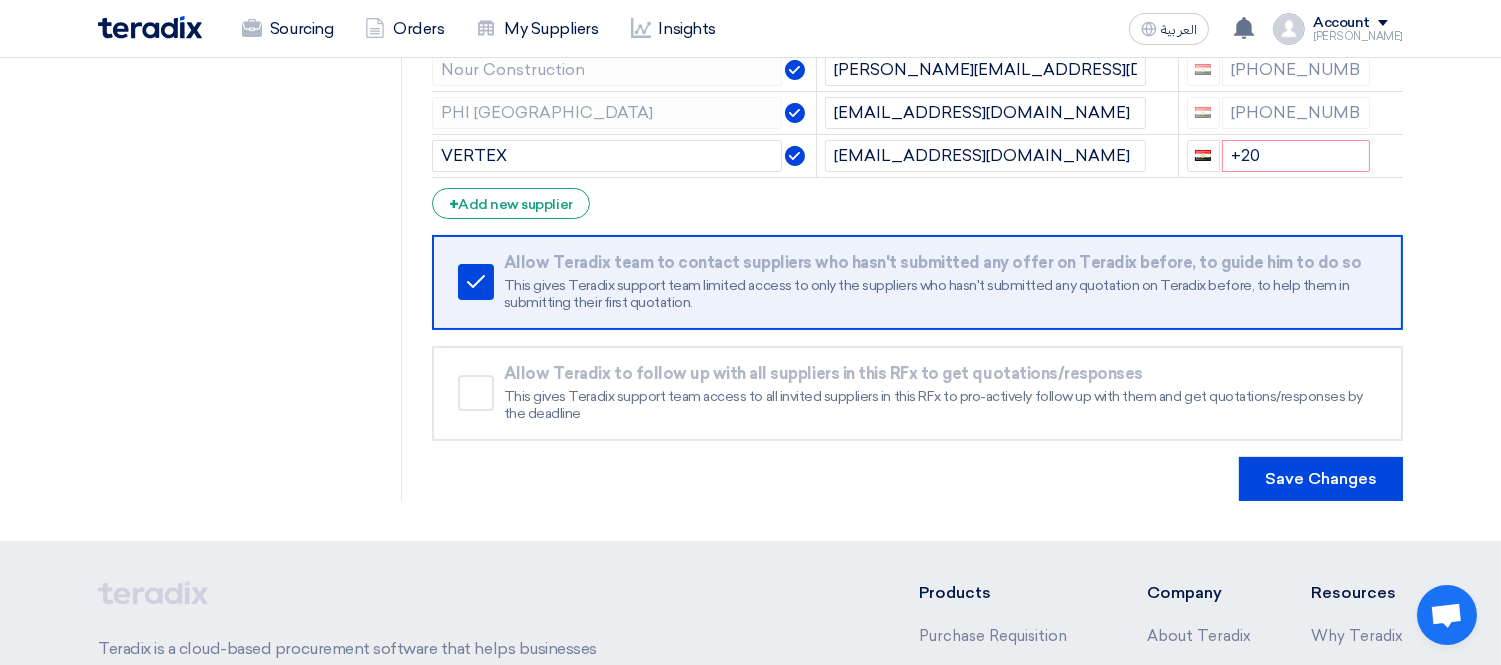 click on "Supplier Management
Minimize/Maximize Category
Invite your suppliers
Import From My Supplier Lists
Supplier's Company Name
Email
Mobile
EGS modern-engineering
[PERSON_NAME][EMAIL_ADDRESS][PERSON_NAME][DOMAIN_NAME]
[PHONE_NUMBER]
PEMC
[PERSON_NAME][EMAIL_ADDRESS][DOMAIN_NAME]" 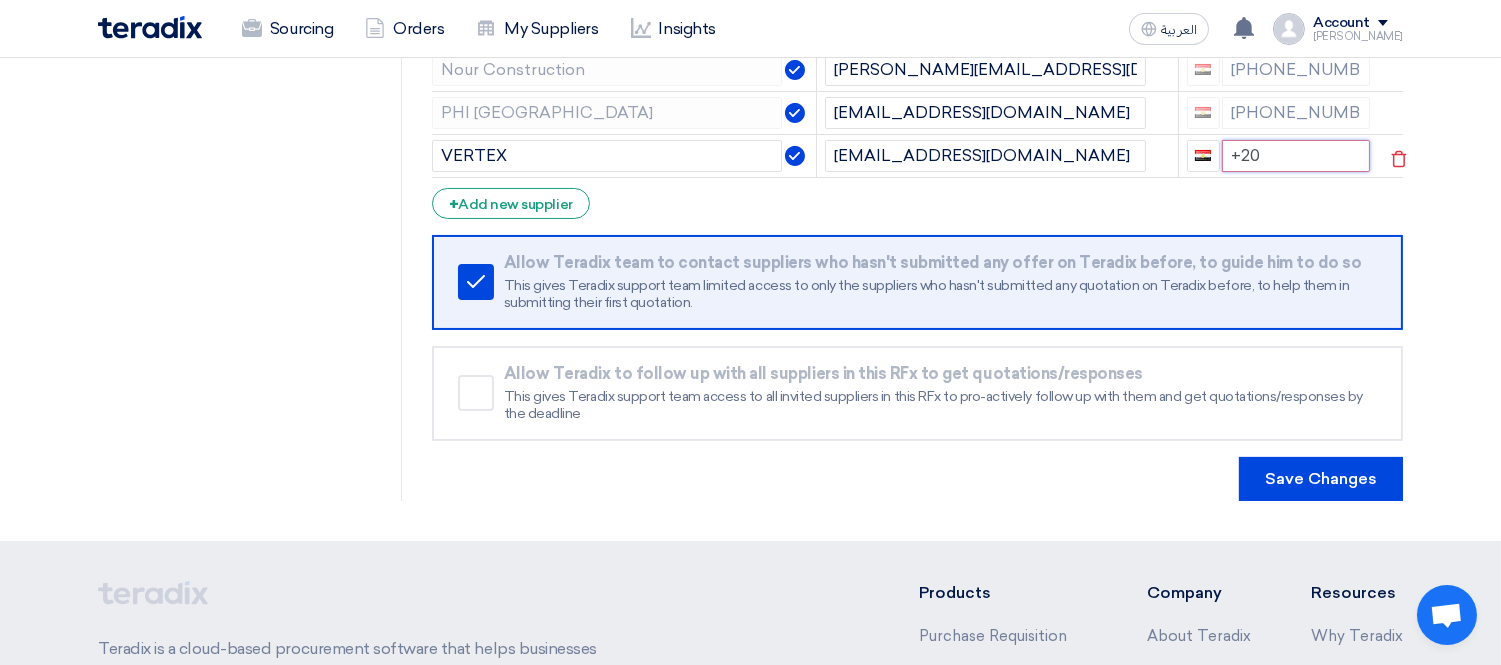 click on "+20" 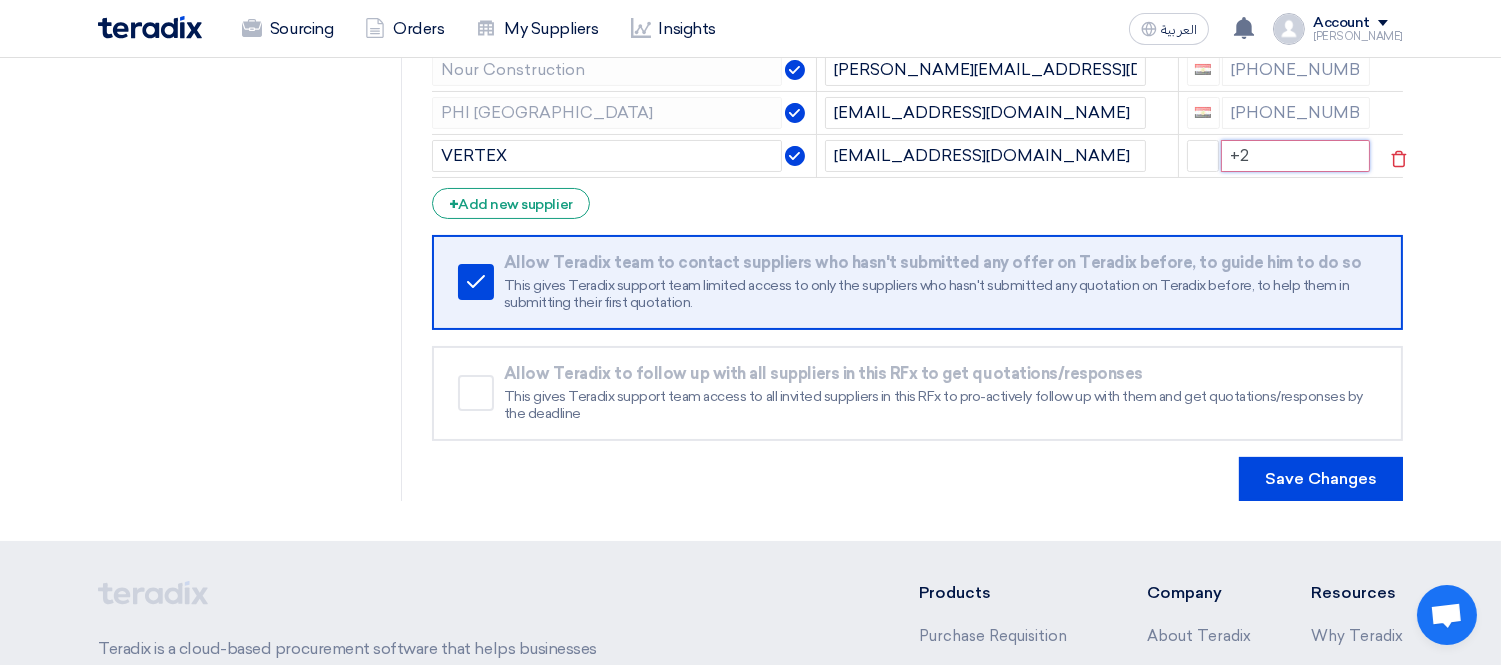 type on "+" 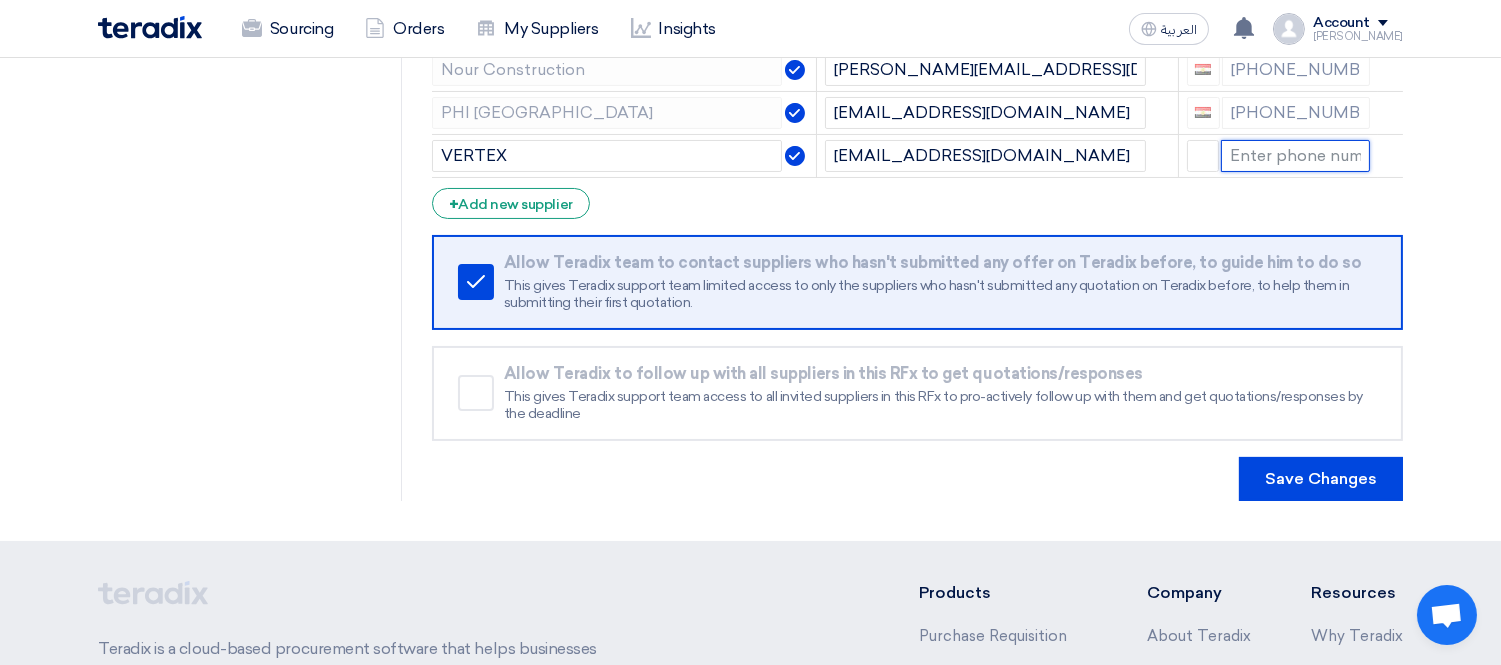 type 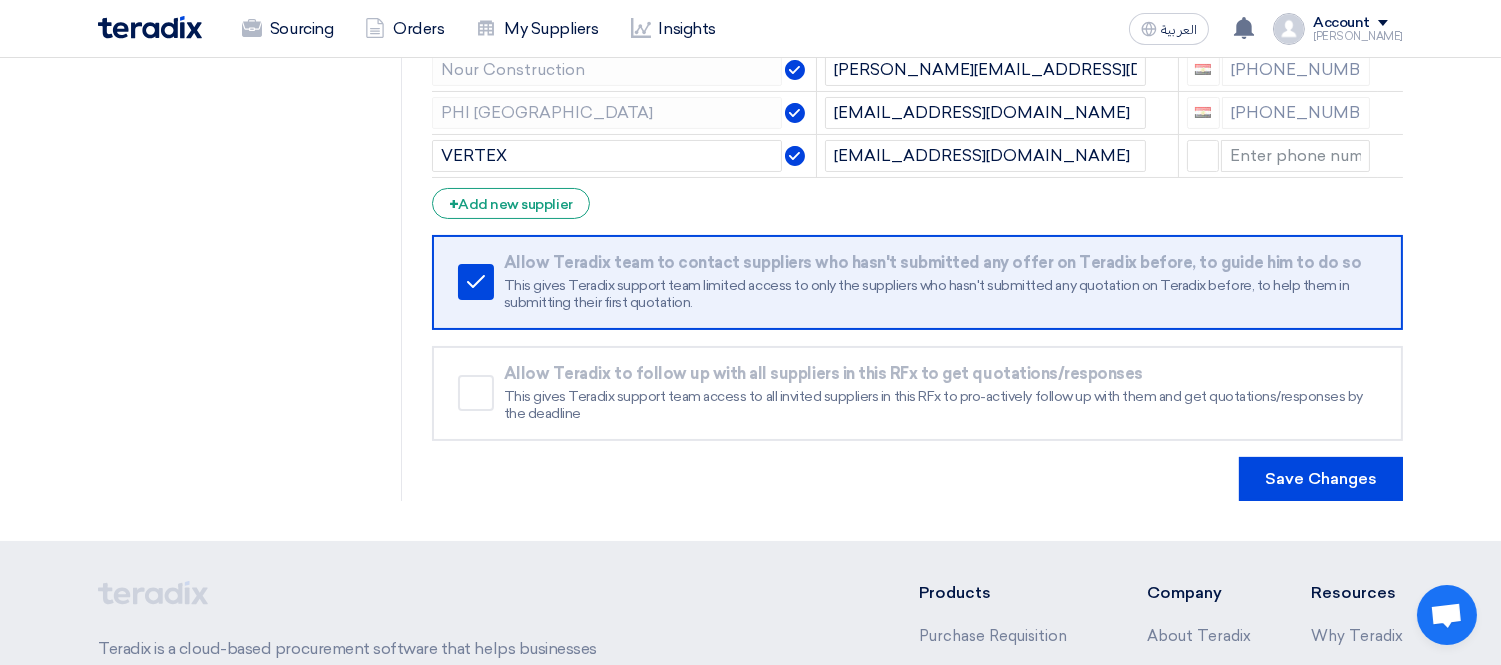 click on "Supplier Management
Minimize/Maximize Category
Invite your suppliers
Import From My Supplier Lists
Supplier's Company Name
Email
Mobile
EGS modern-engineering
[PERSON_NAME][EMAIL_ADDRESS][PERSON_NAME][DOMAIN_NAME]
[PHONE_NUMBER]
PEMC
[PERSON_NAME][EMAIL_ADDRESS][DOMAIN_NAME]" 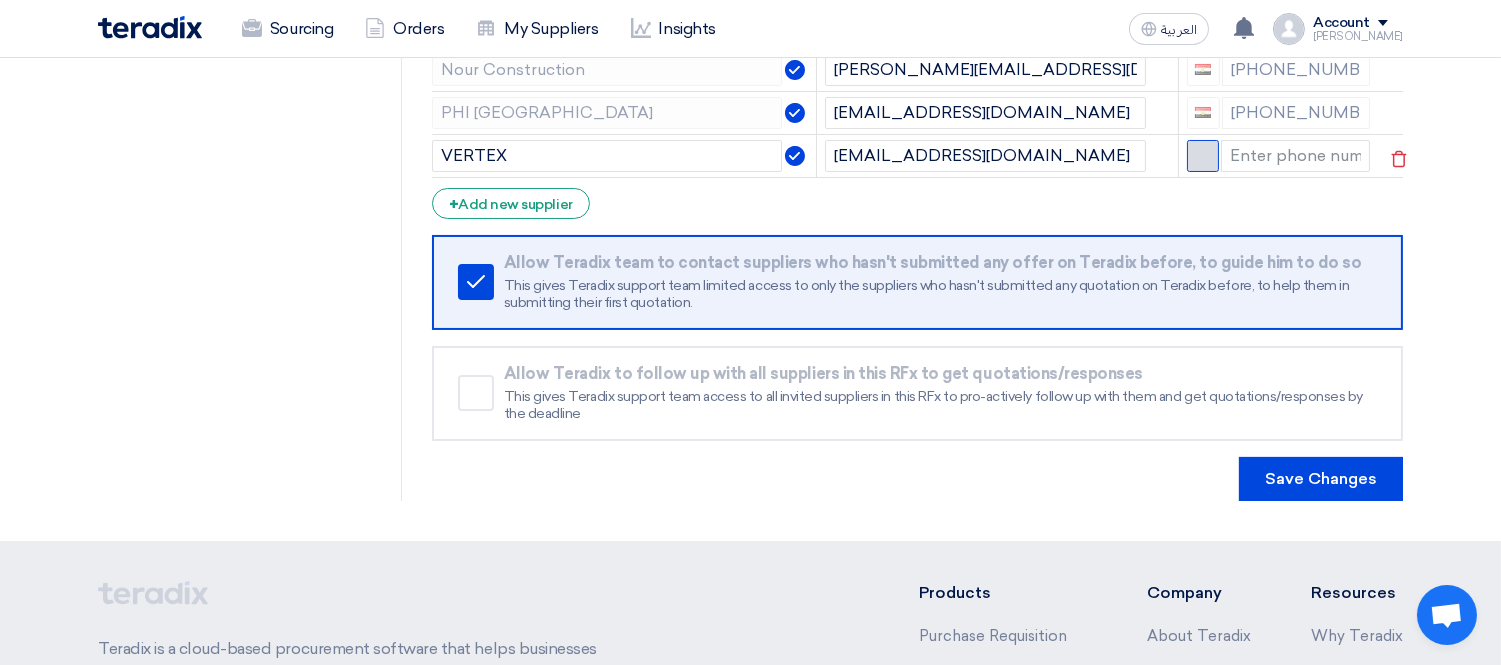 click 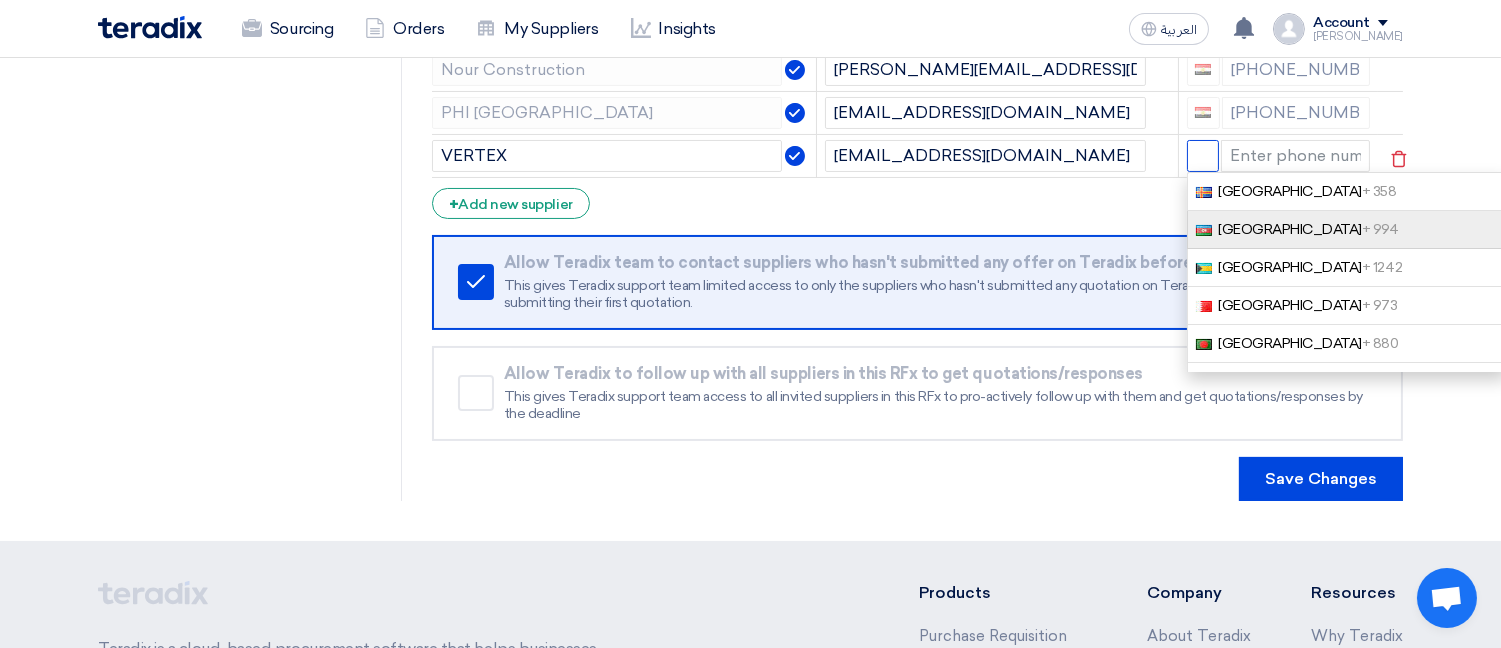 type 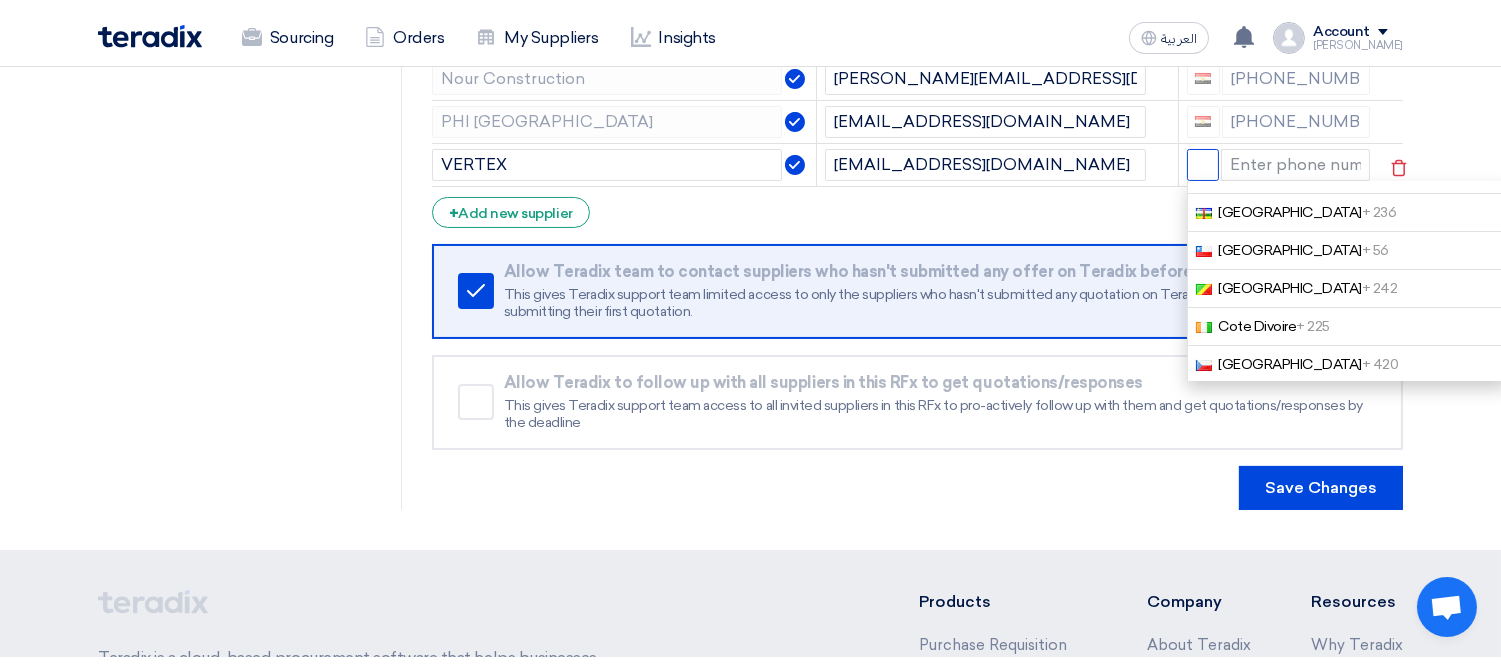 scroll, scrollTop: 666, scrollLeft: 0, axis: vertical 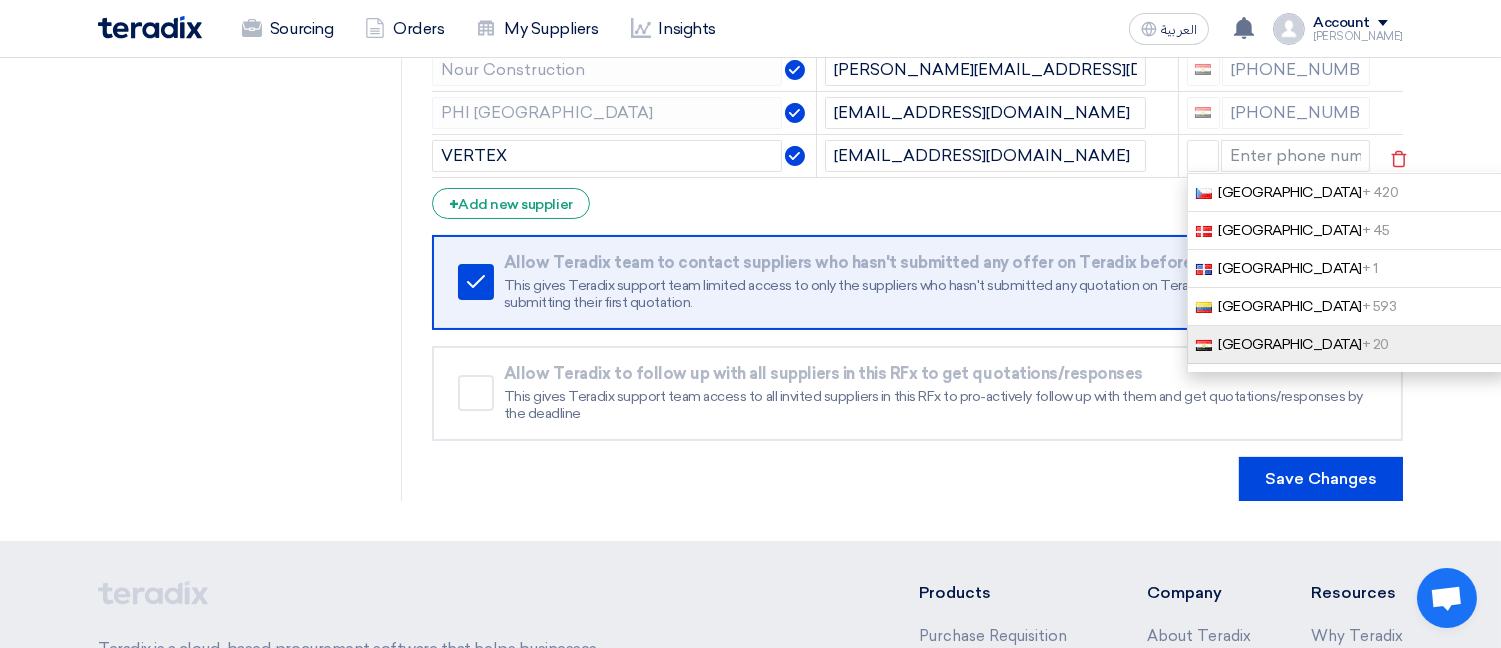 click on "[GEOGRAPHIC_DATA]   + 20" 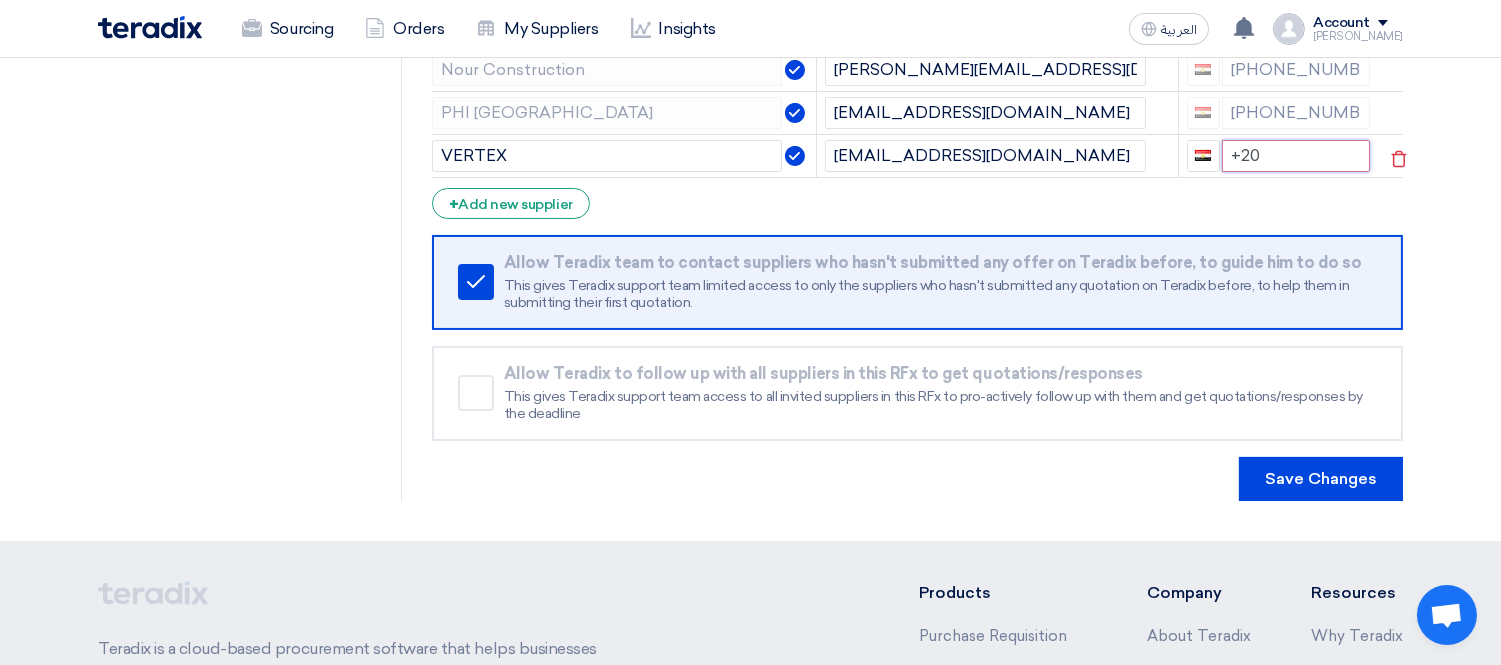 click on "+20" 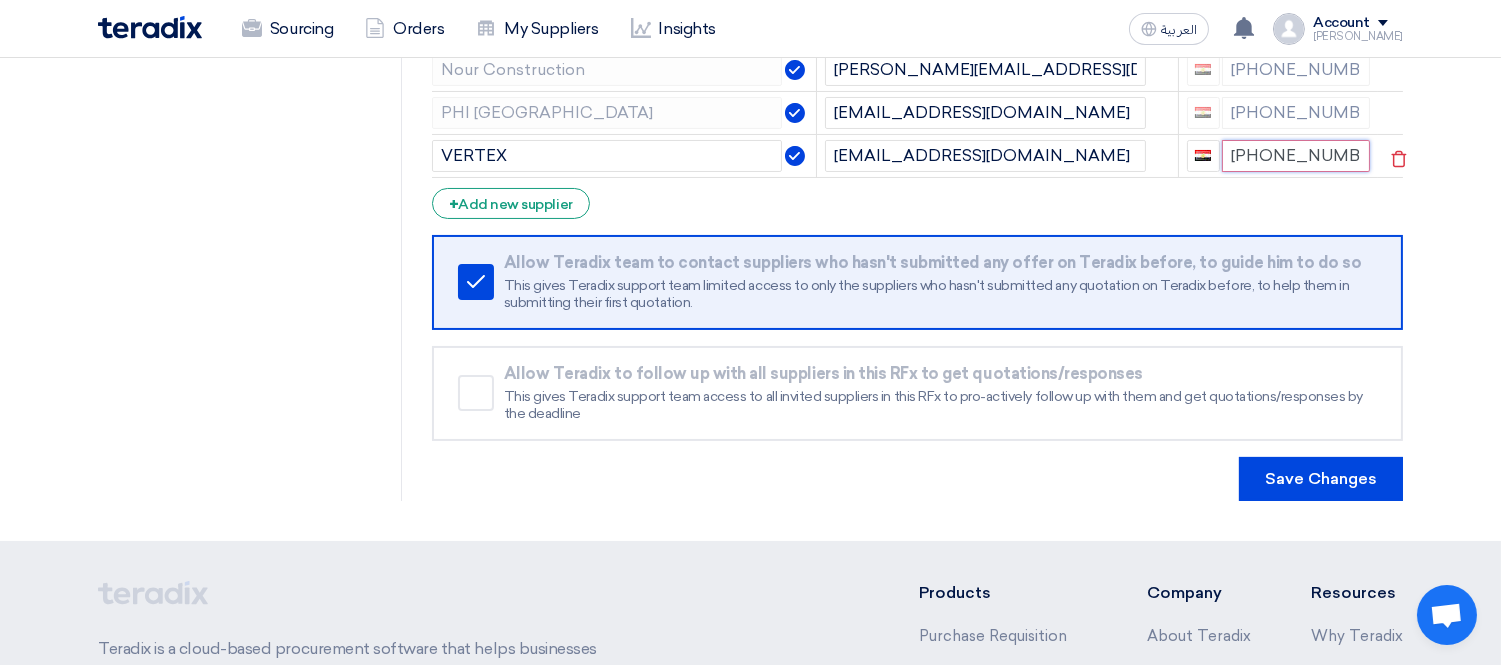 type on "[PHONE_NUMBER]" 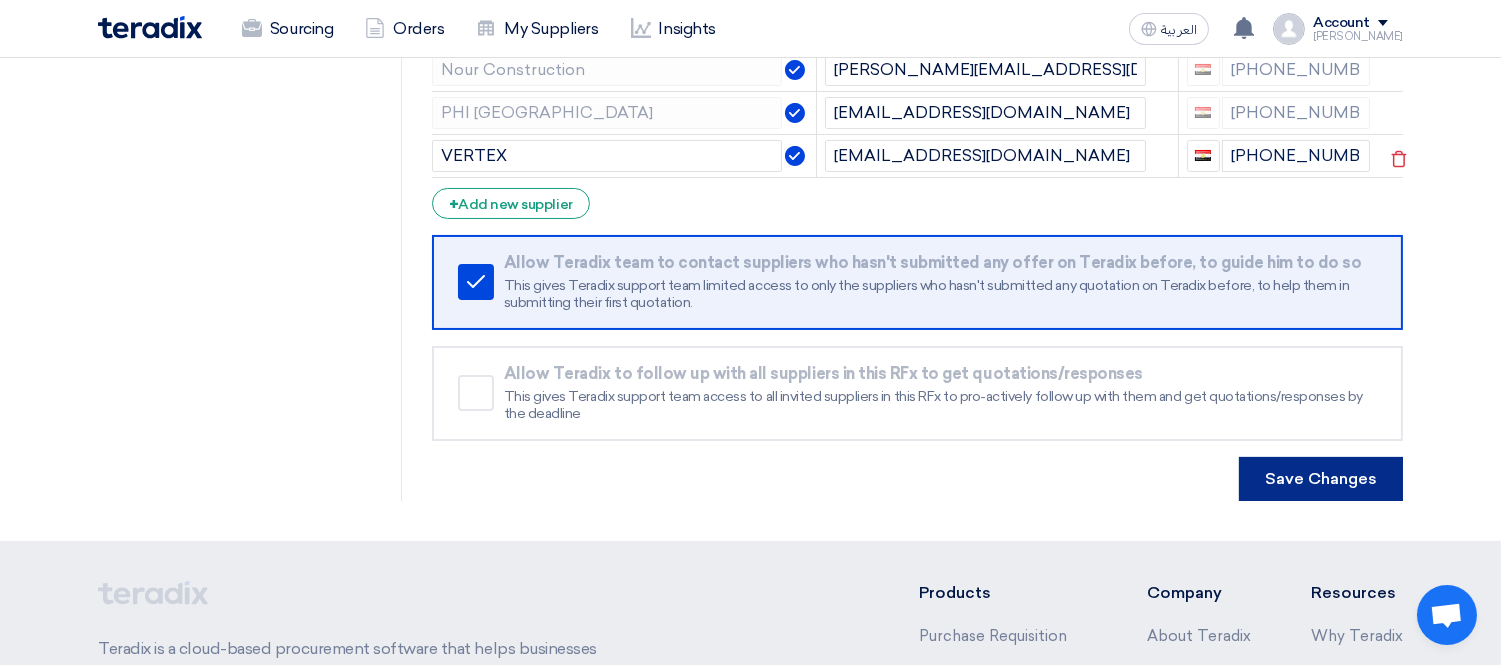 click on "Save Changes" 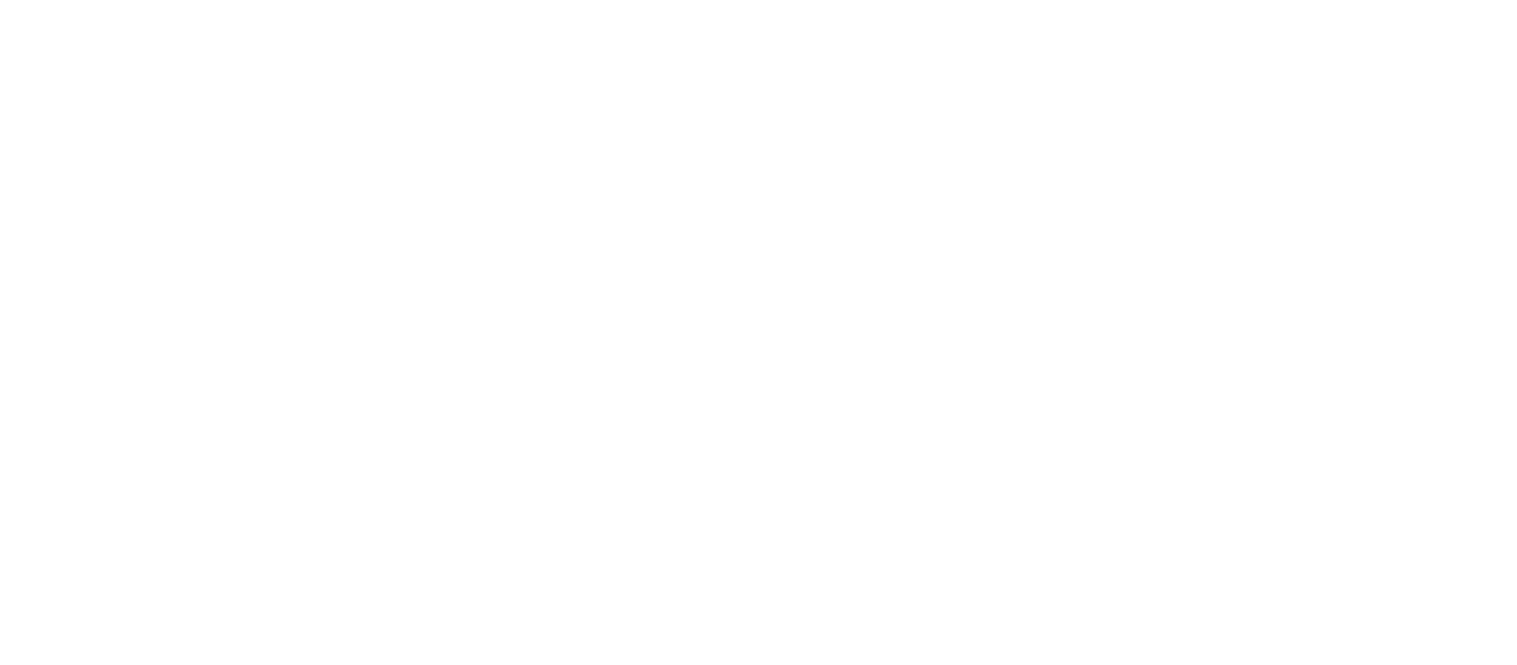 scroll, scrollTop: 0, scrollLeft: 0, axis: both 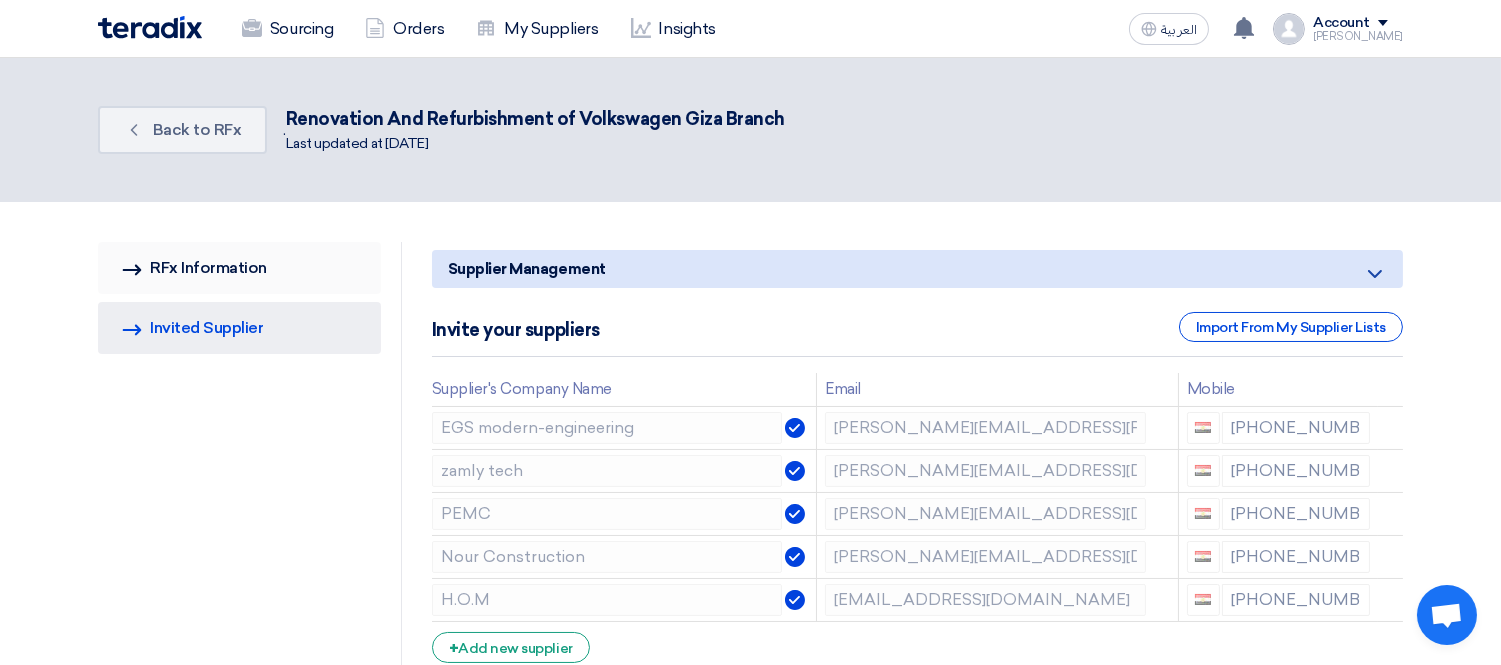 click on "RFQ Information
RFx Information" 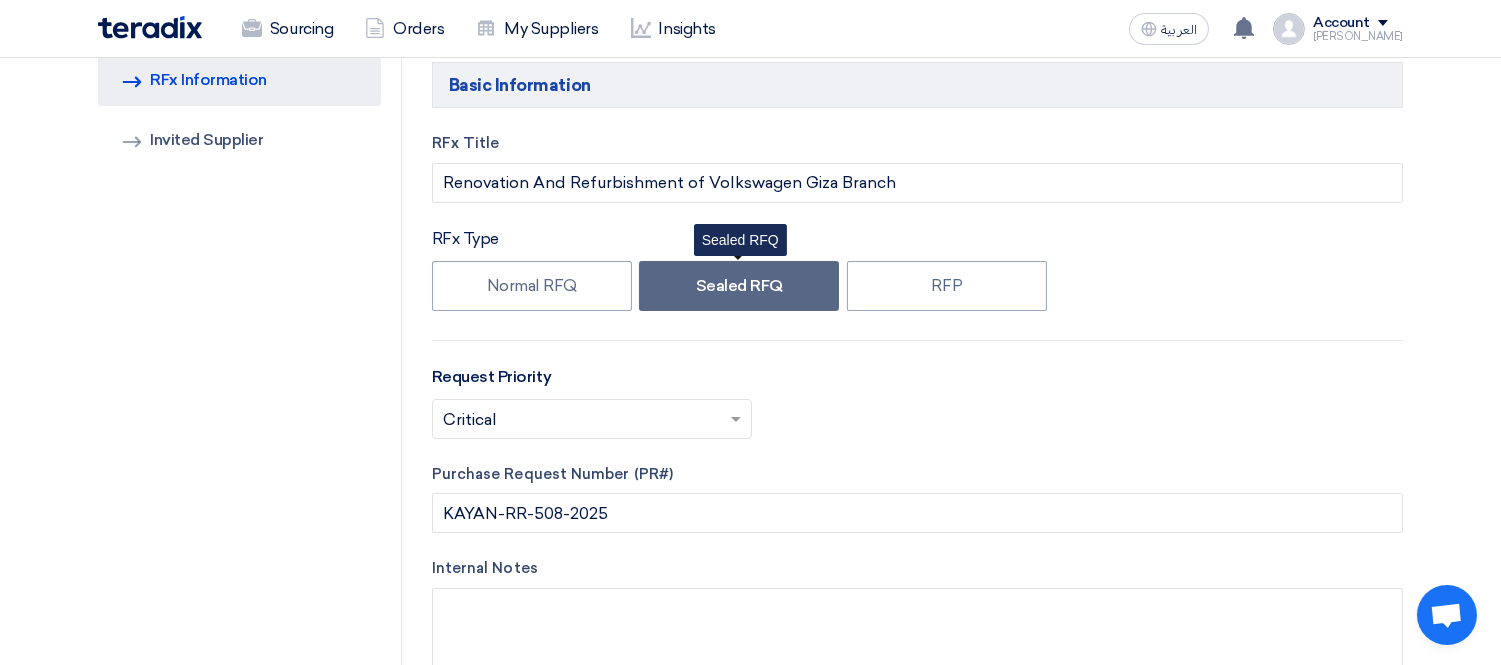 type on "6/30/2025" 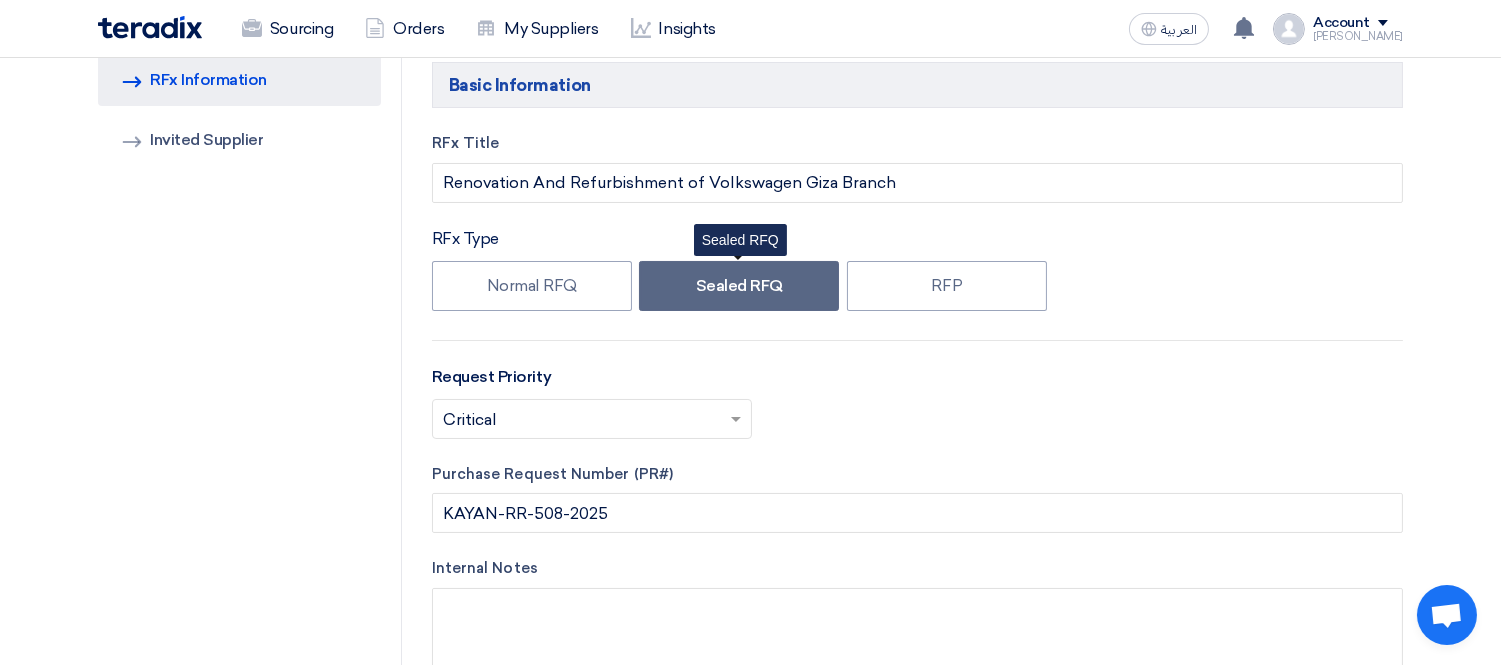 type on "11" 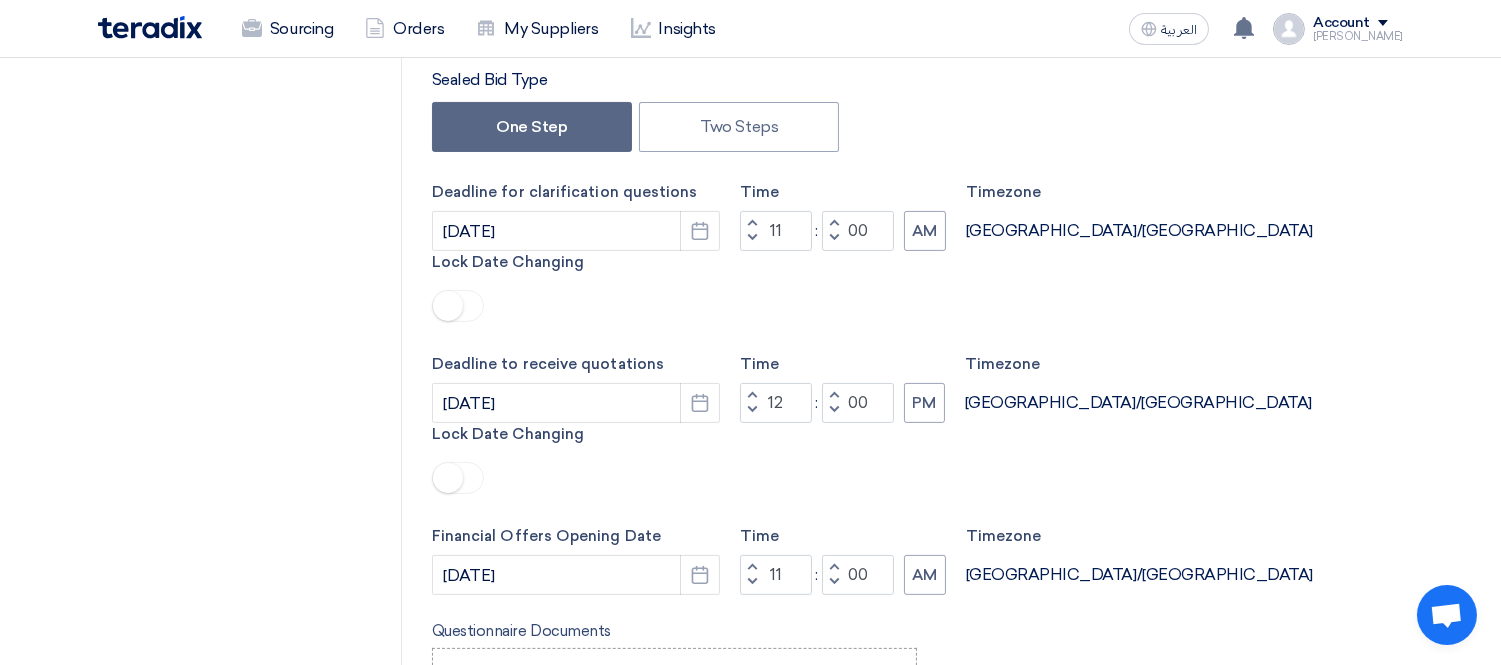 scroll, scrollTop: 966, scrollLeft: 0, axis: vertical 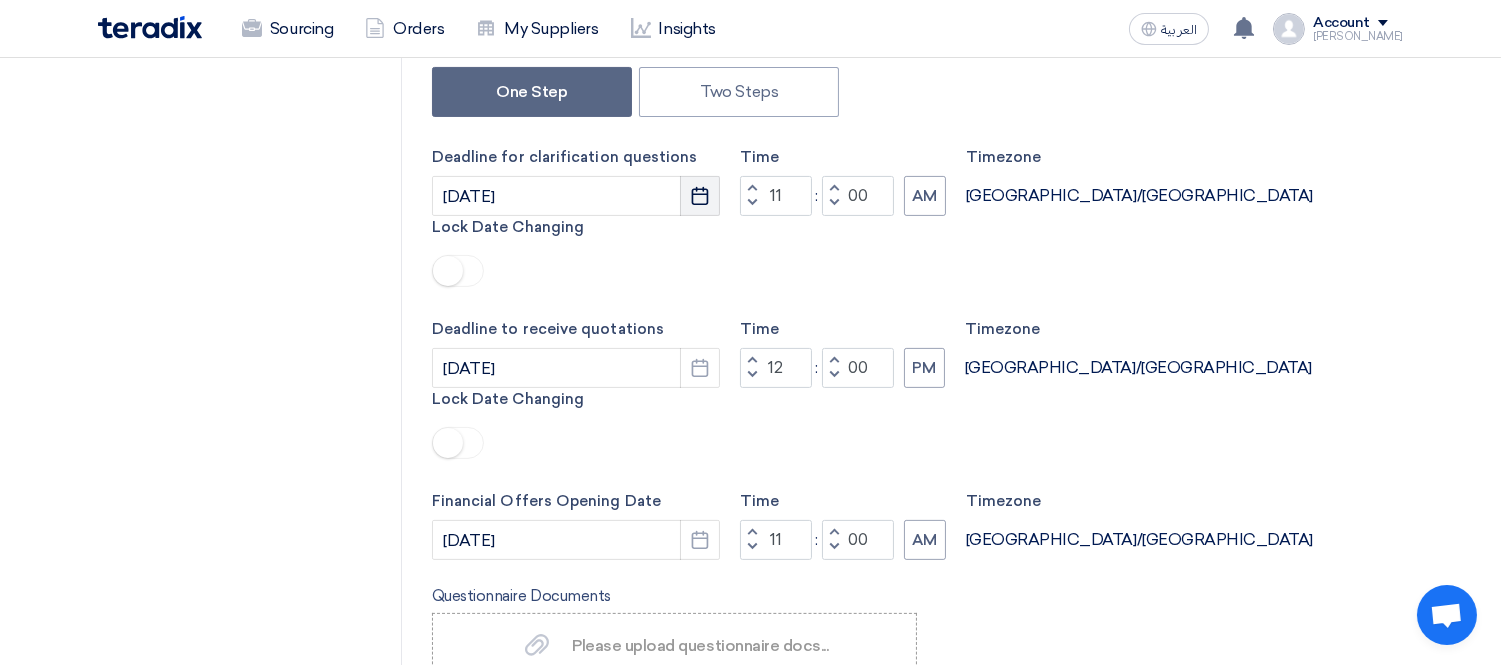 click on "Pick a date" 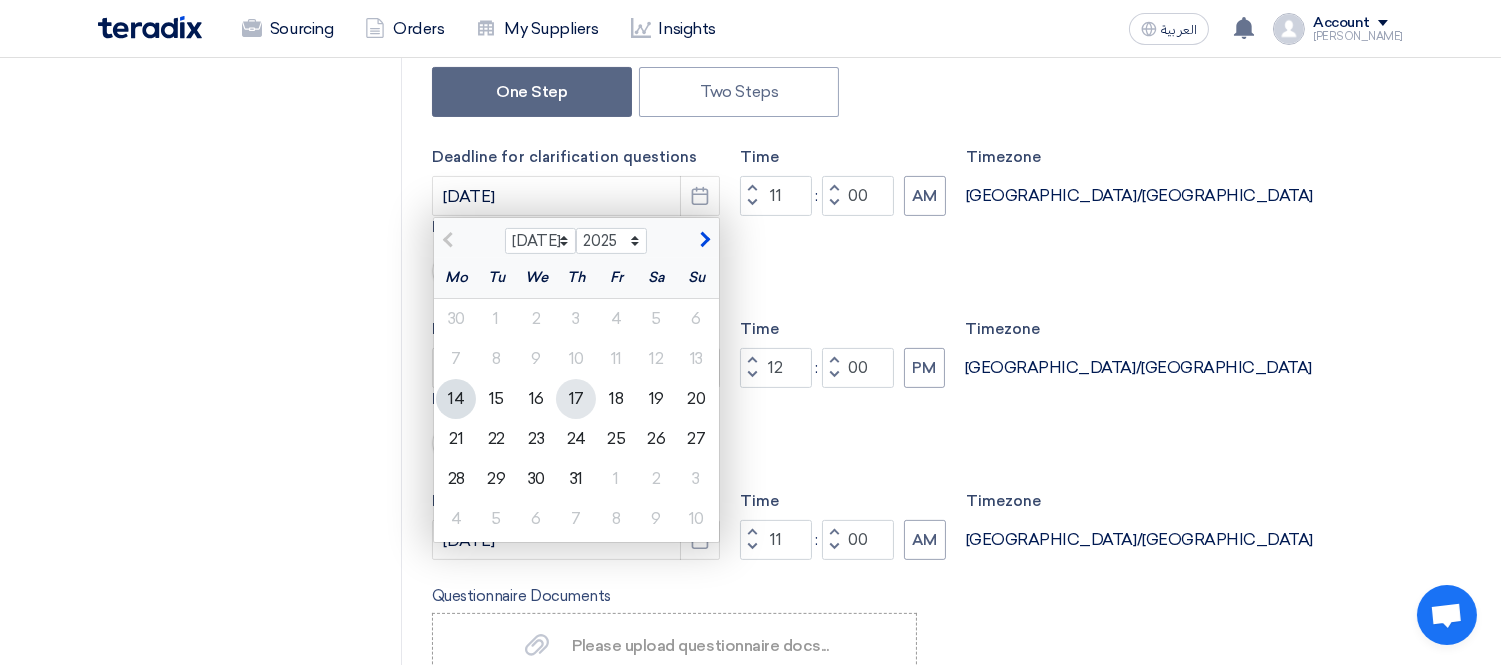 click on "17" 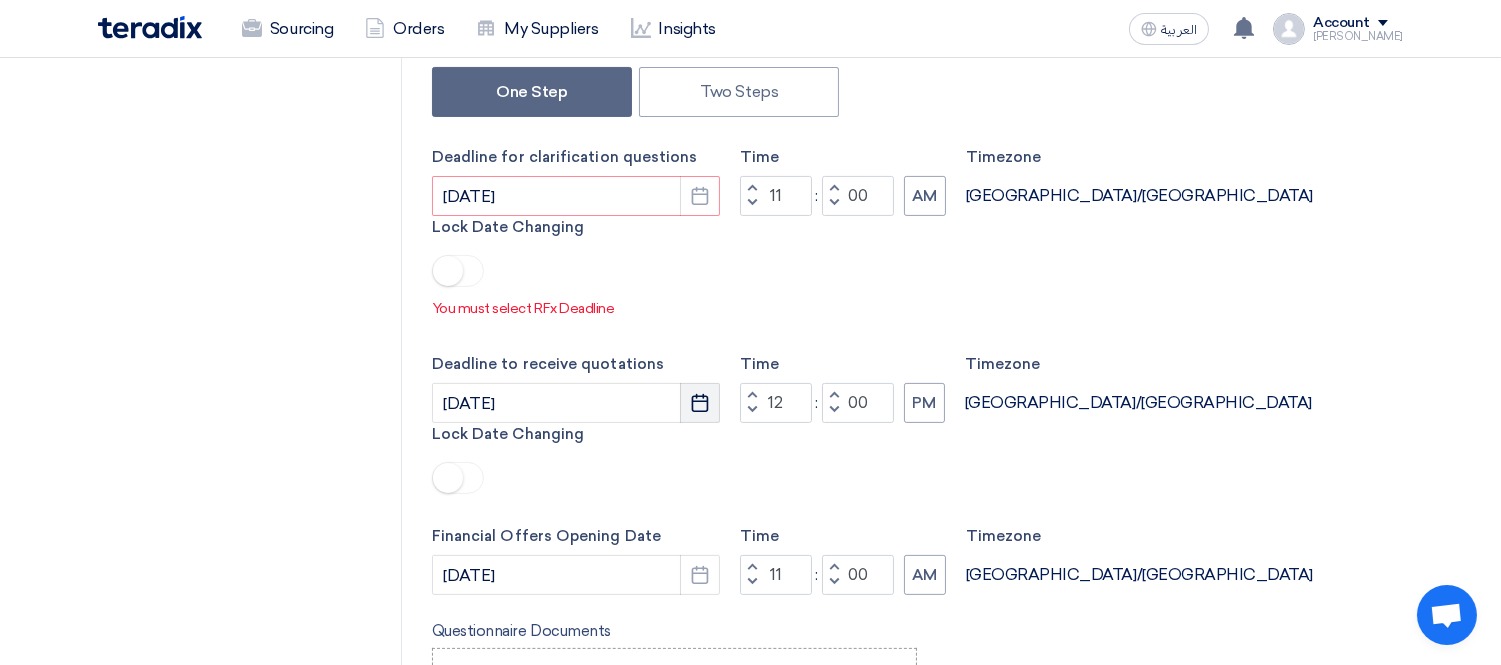 click on "Pick a date" 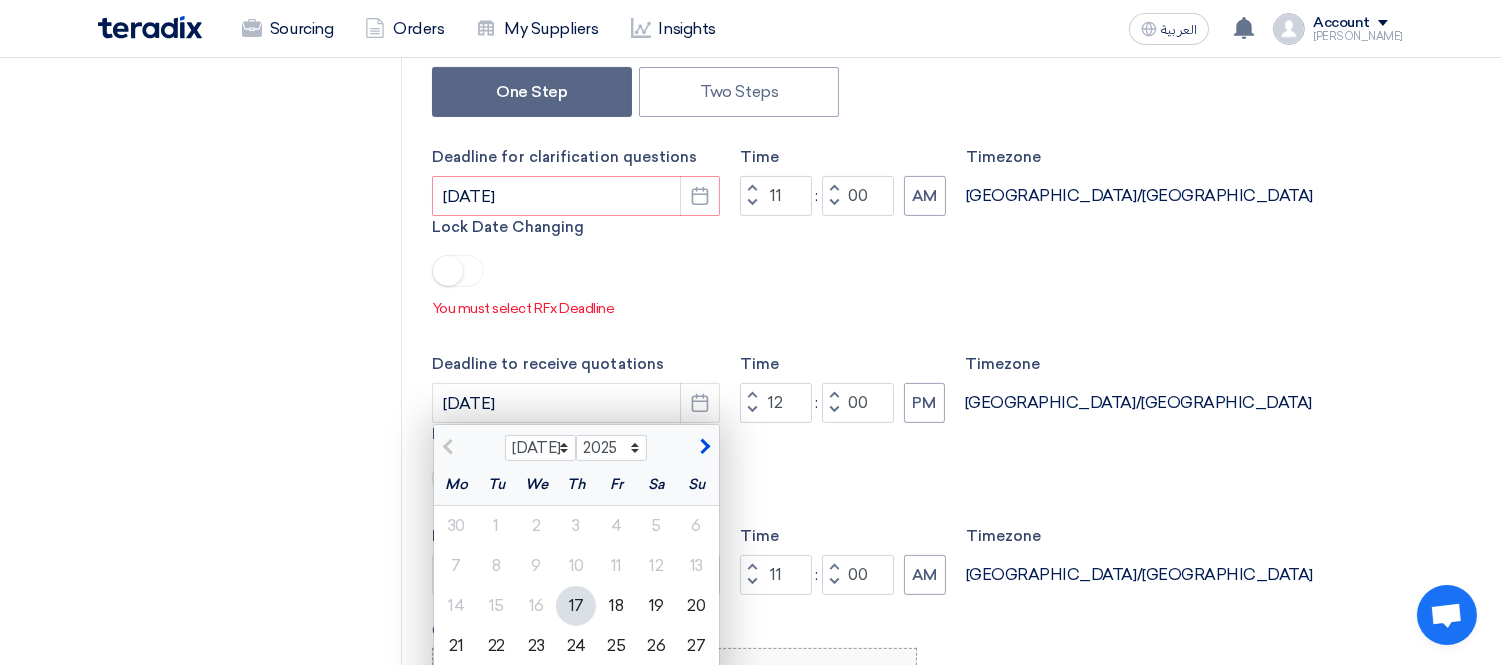 click on "17" 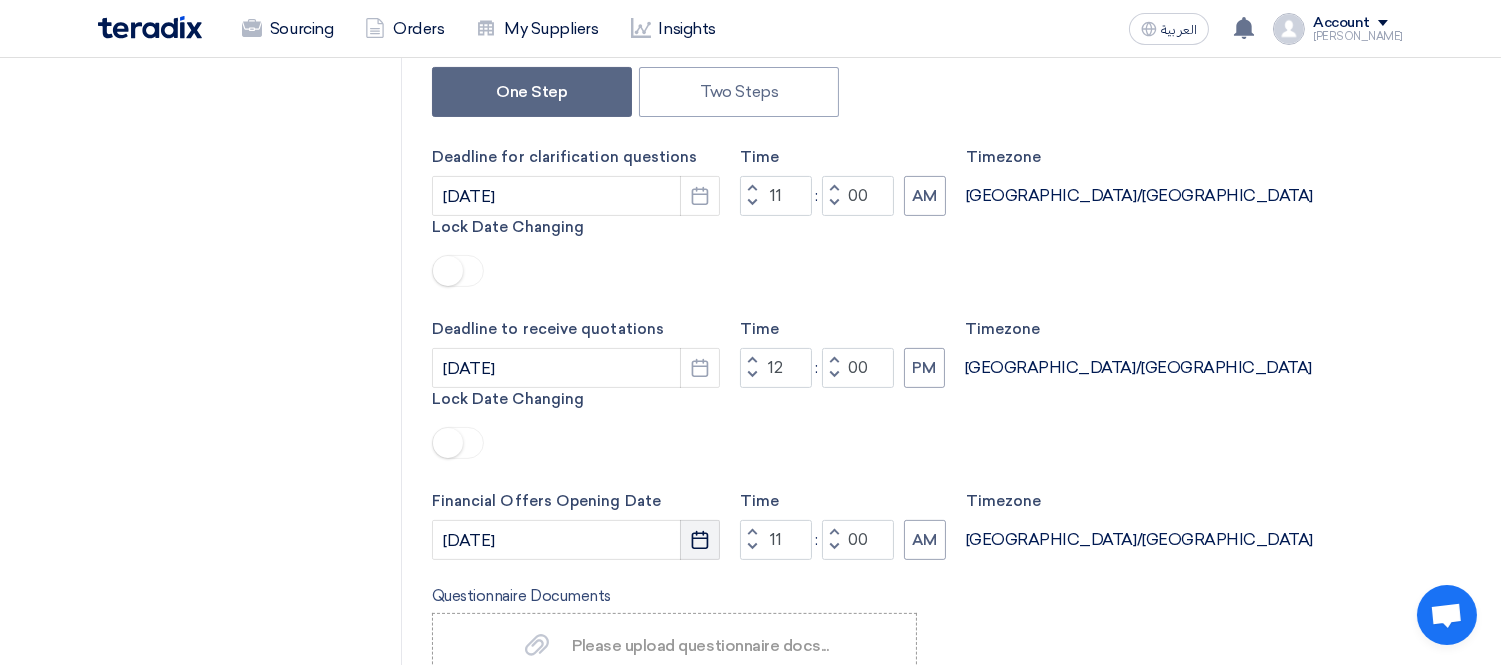 click on "Pick a date" 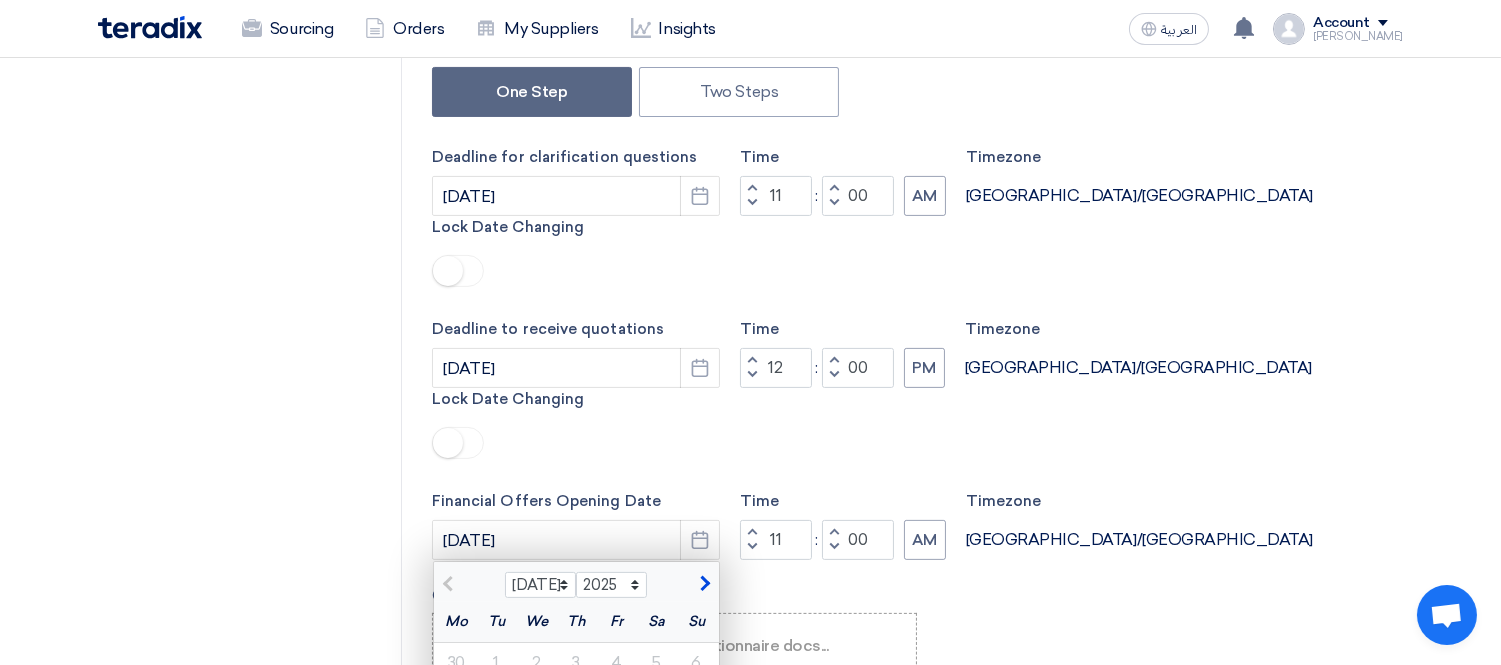 drag, startPoint x: 576, startPoint y: 605, endPoint x: 582, endPoint y: 594, distance: 12.529964 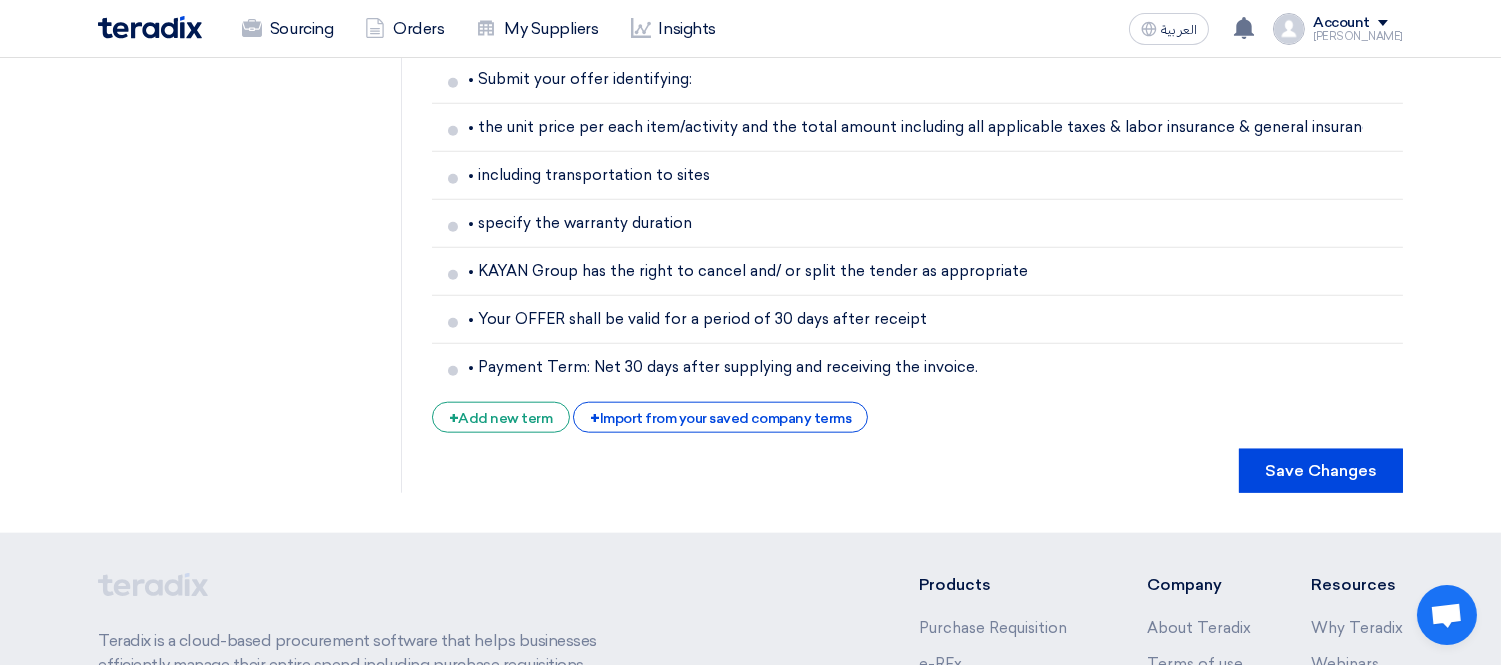 scroll, scrollTop: 4167, scrollLeft: 0, axis: vertical 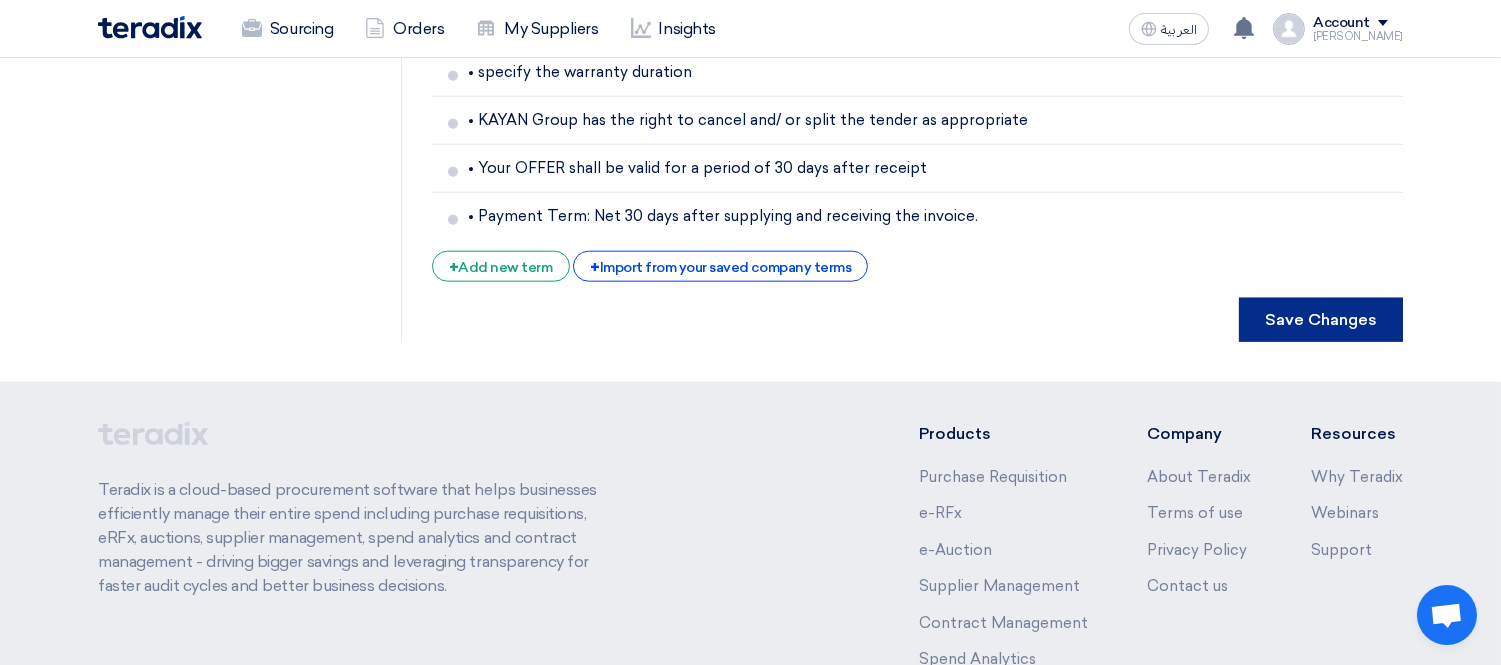 click on "Save Changes" 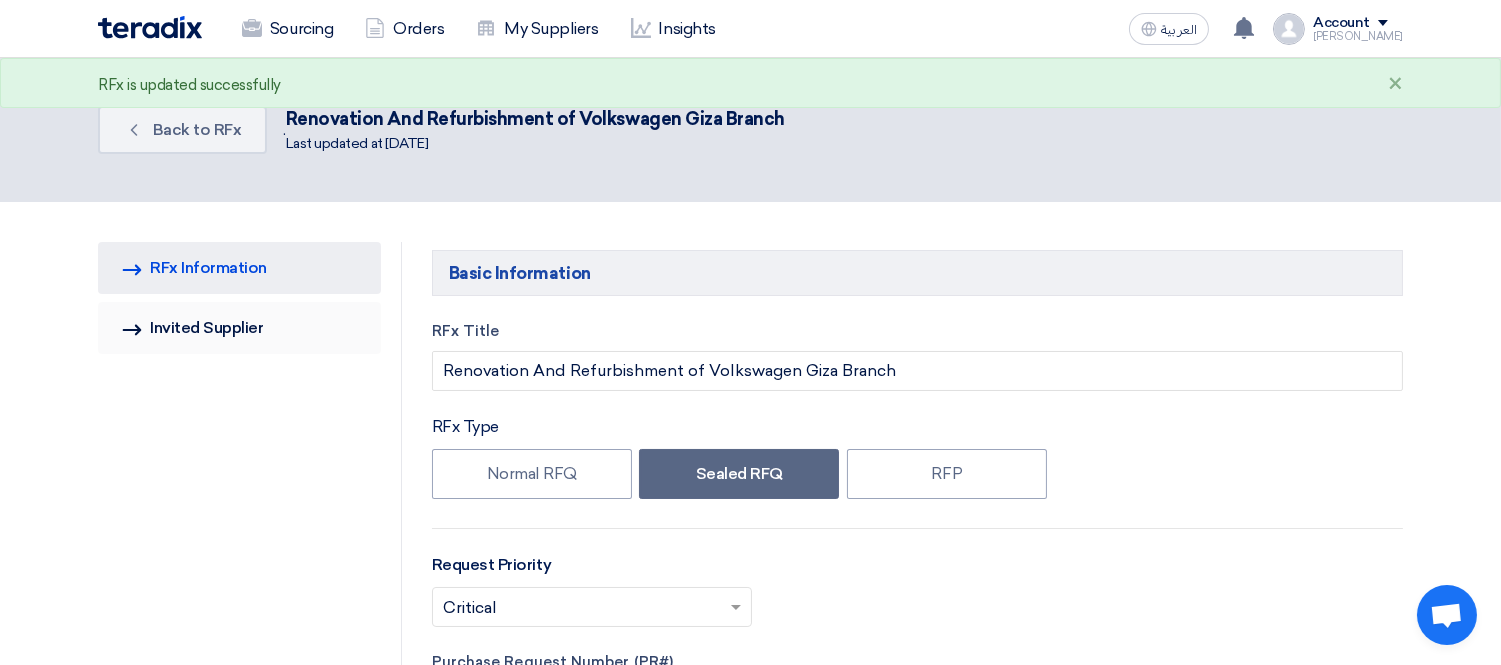 click on "Invited Suppliers
Invited Supplier" 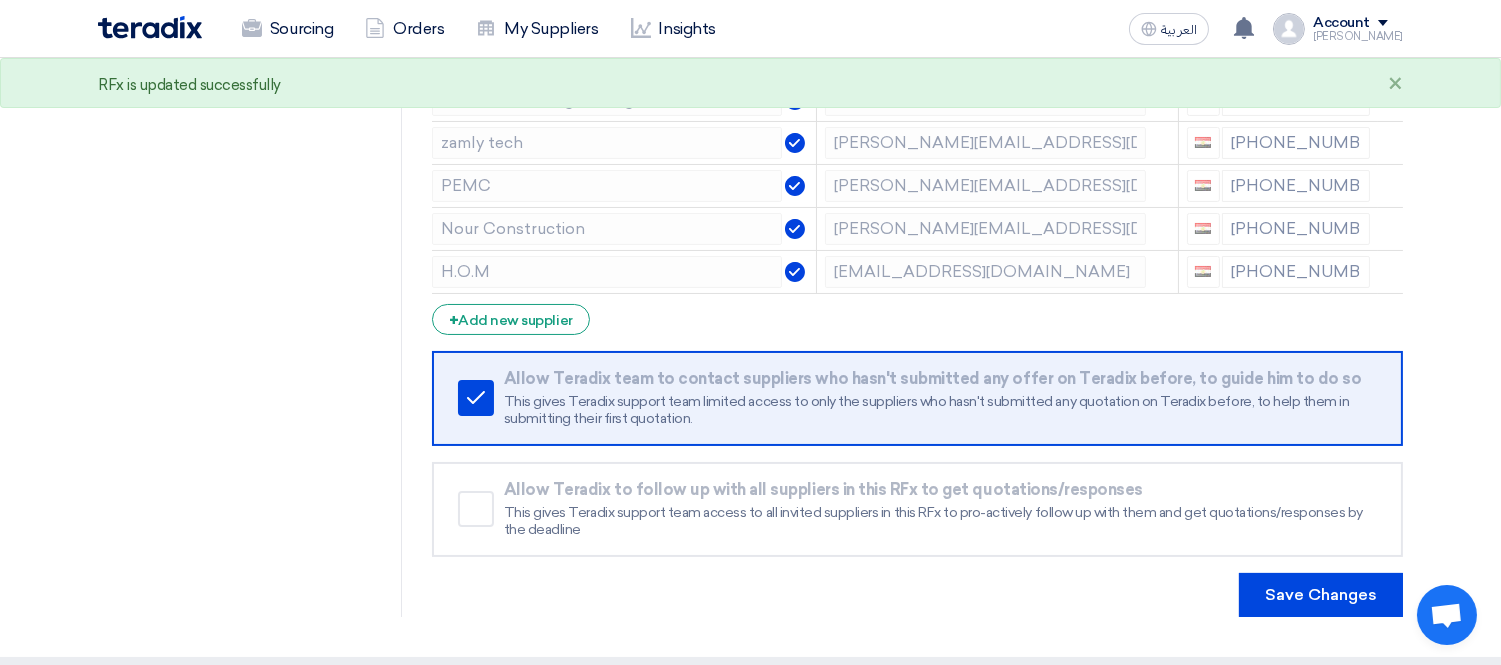 scroll, scrollTop: 333, scrollLeft: 0, axis: vertical 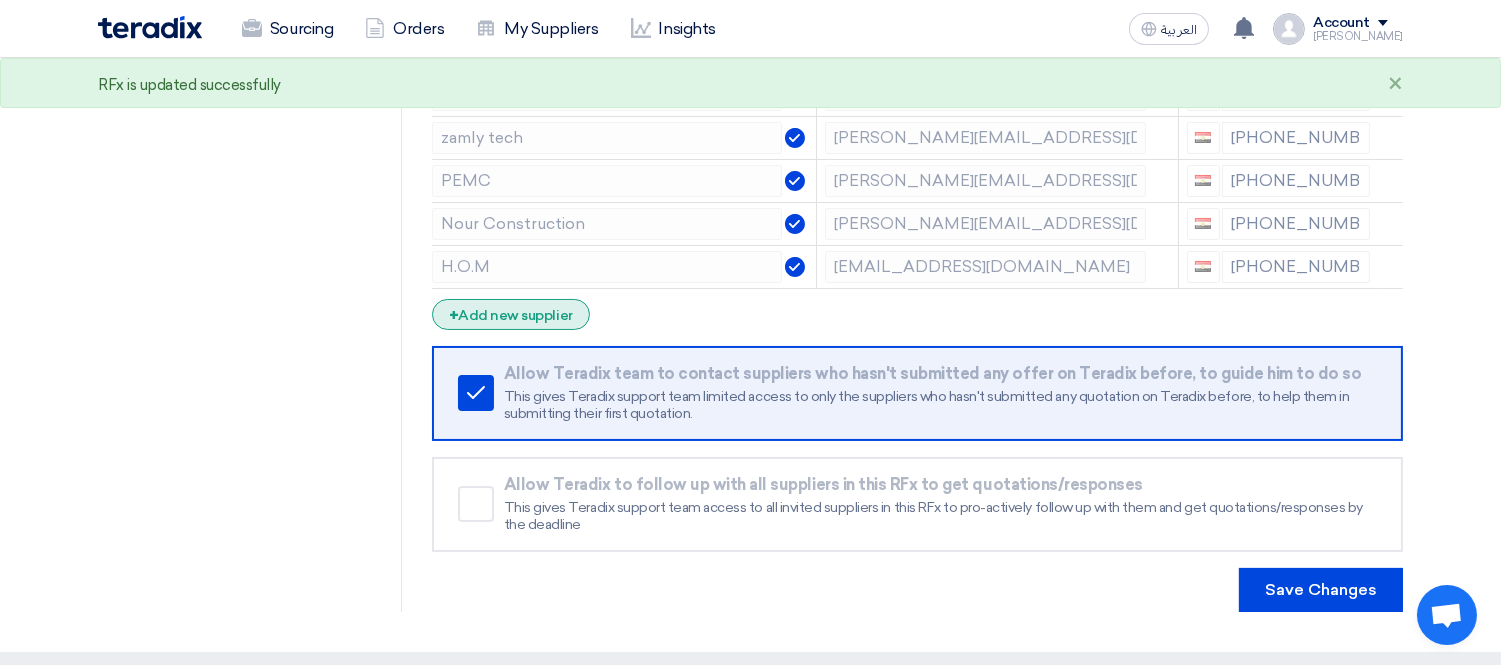 click on "+
Add new supplier" 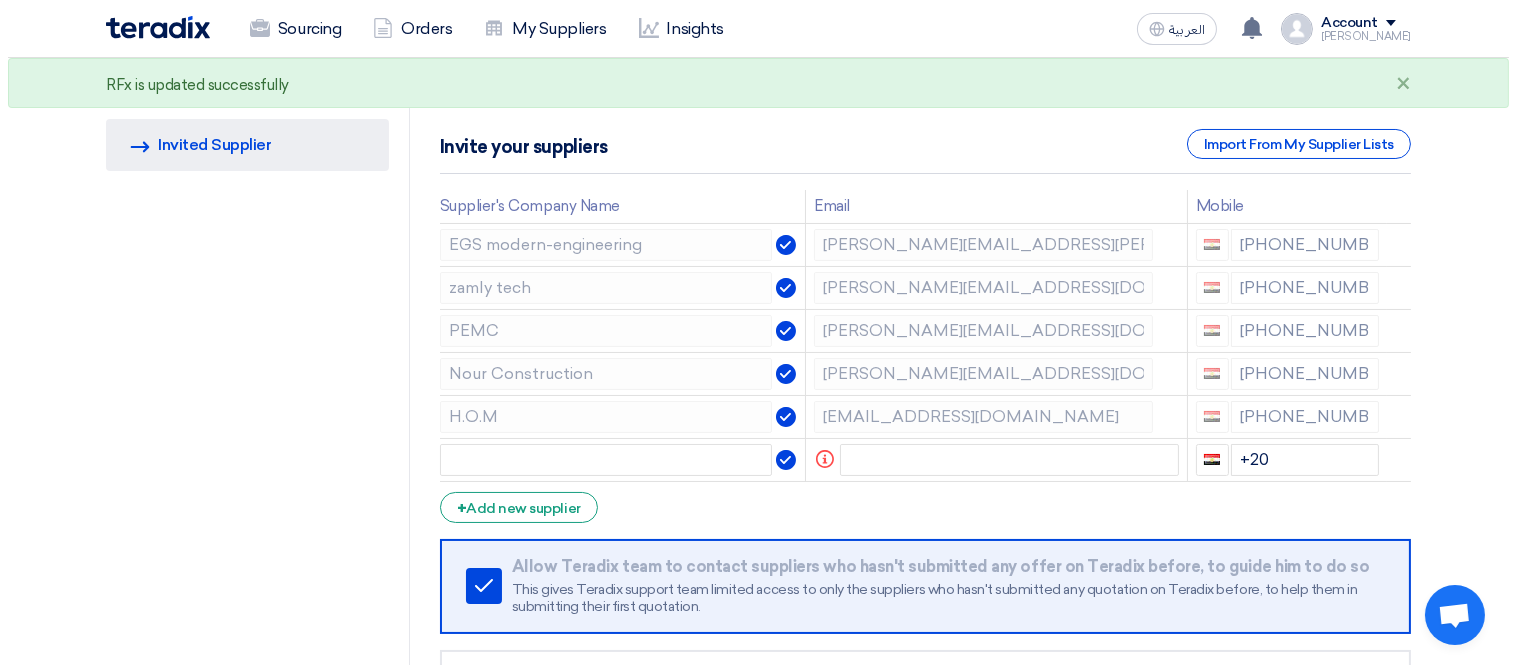 scroll, scrollTop: 0, scrollLeft: 0, axis: both 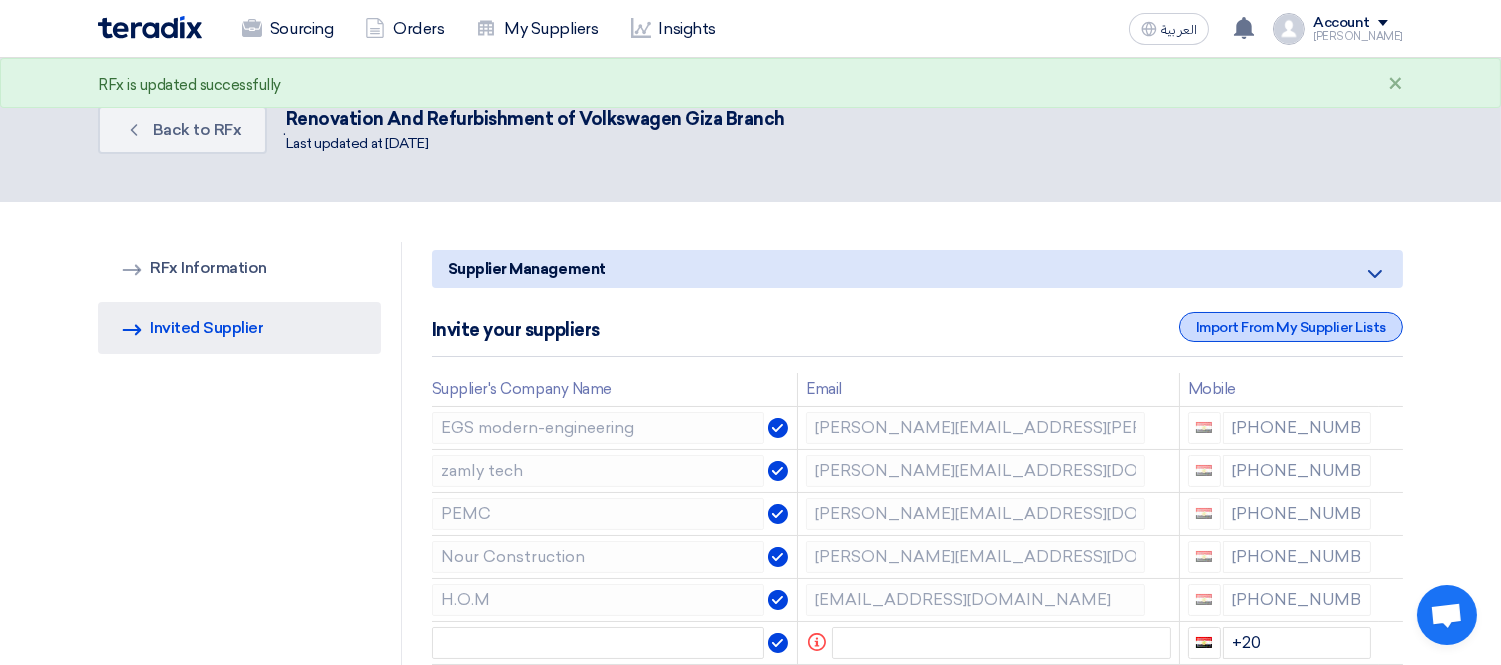 click on "Import From My Supplier Lists" 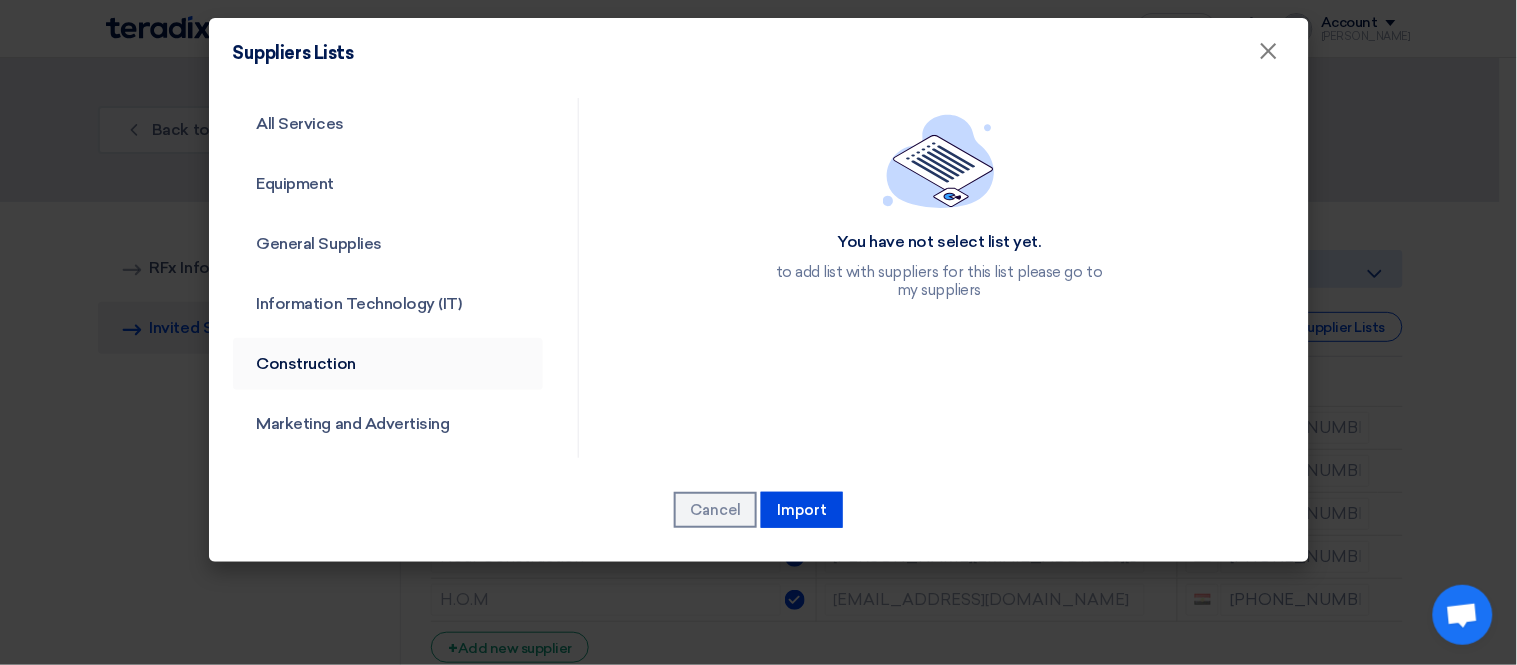 click on "Construction" 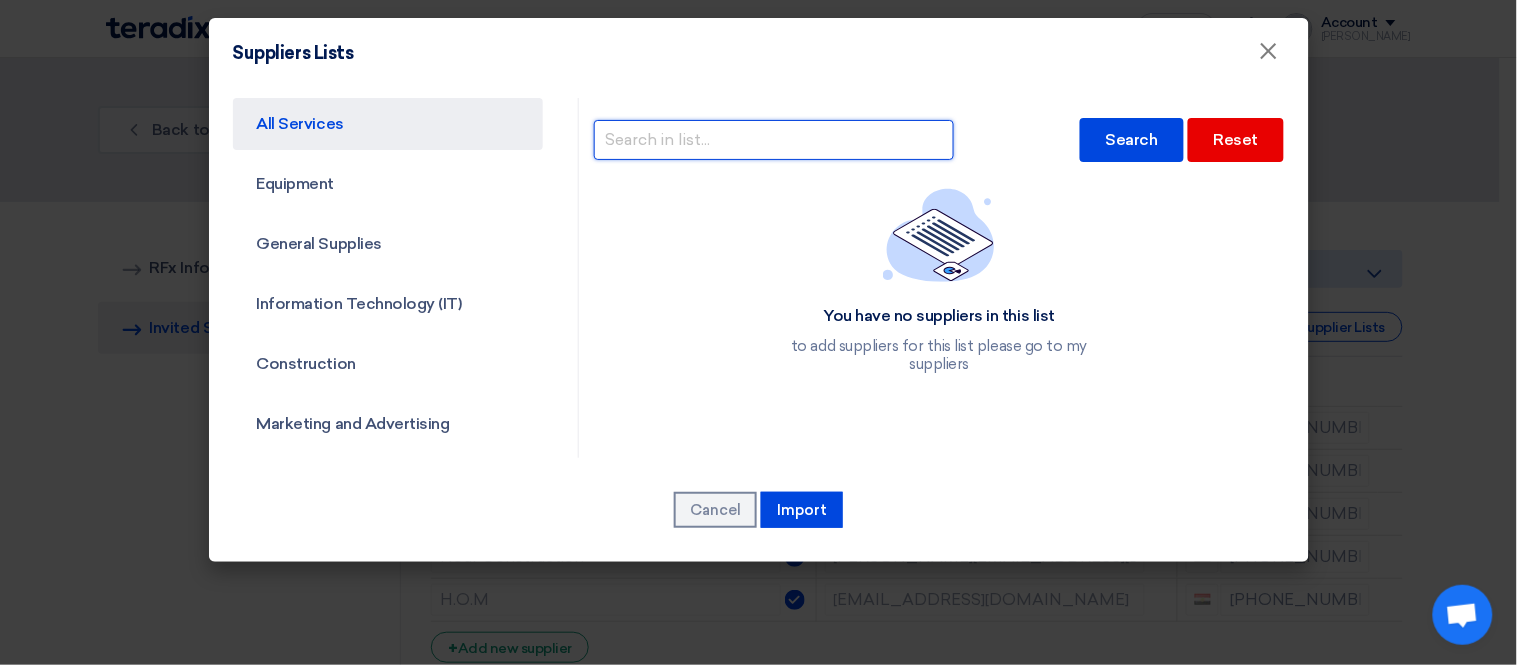 click 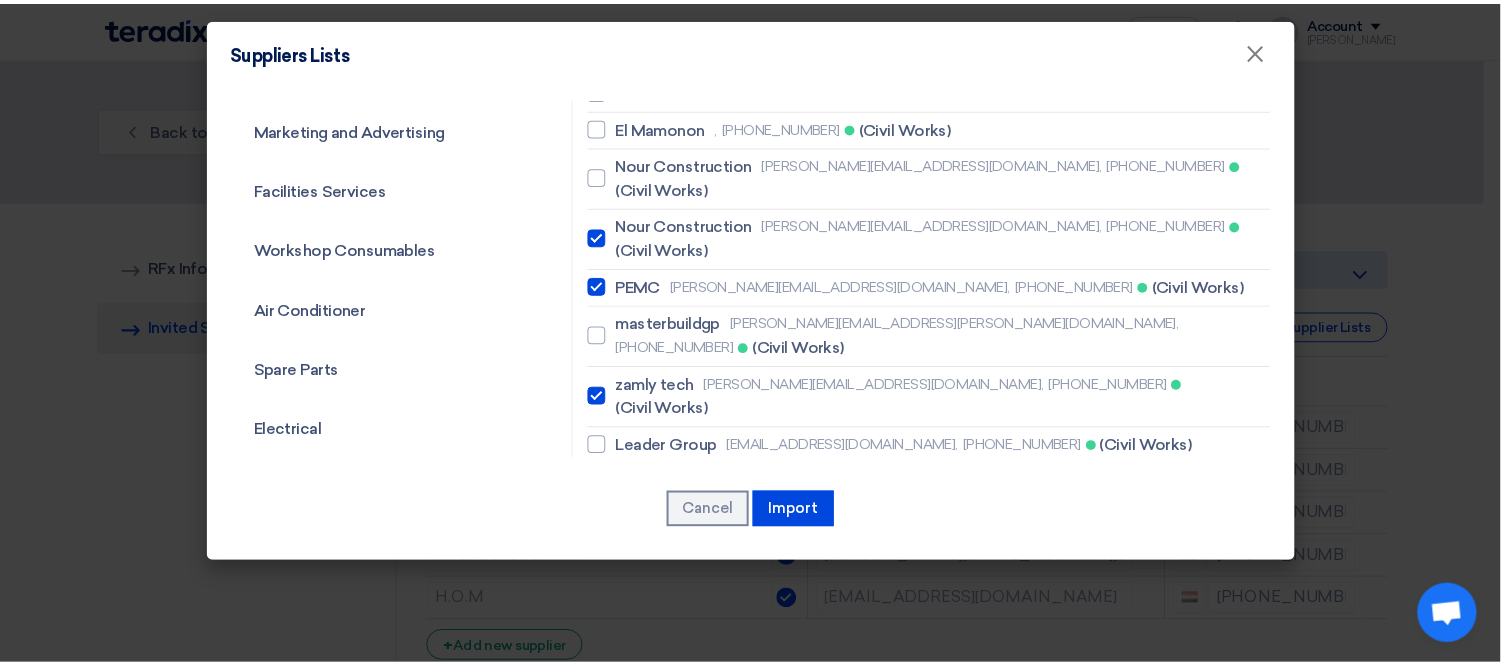 scroll, scrollTop: 333, scrollLeft: 0, axis: vertical 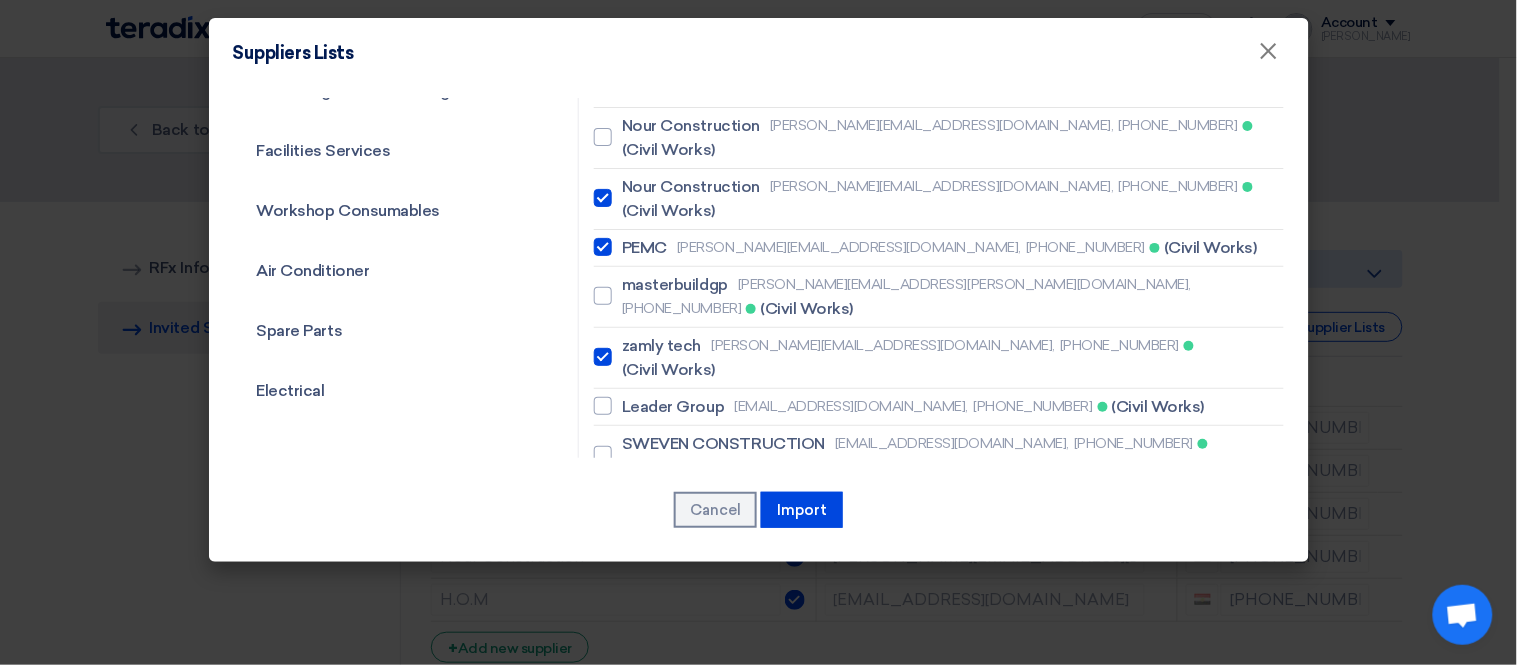 type on "PHI" 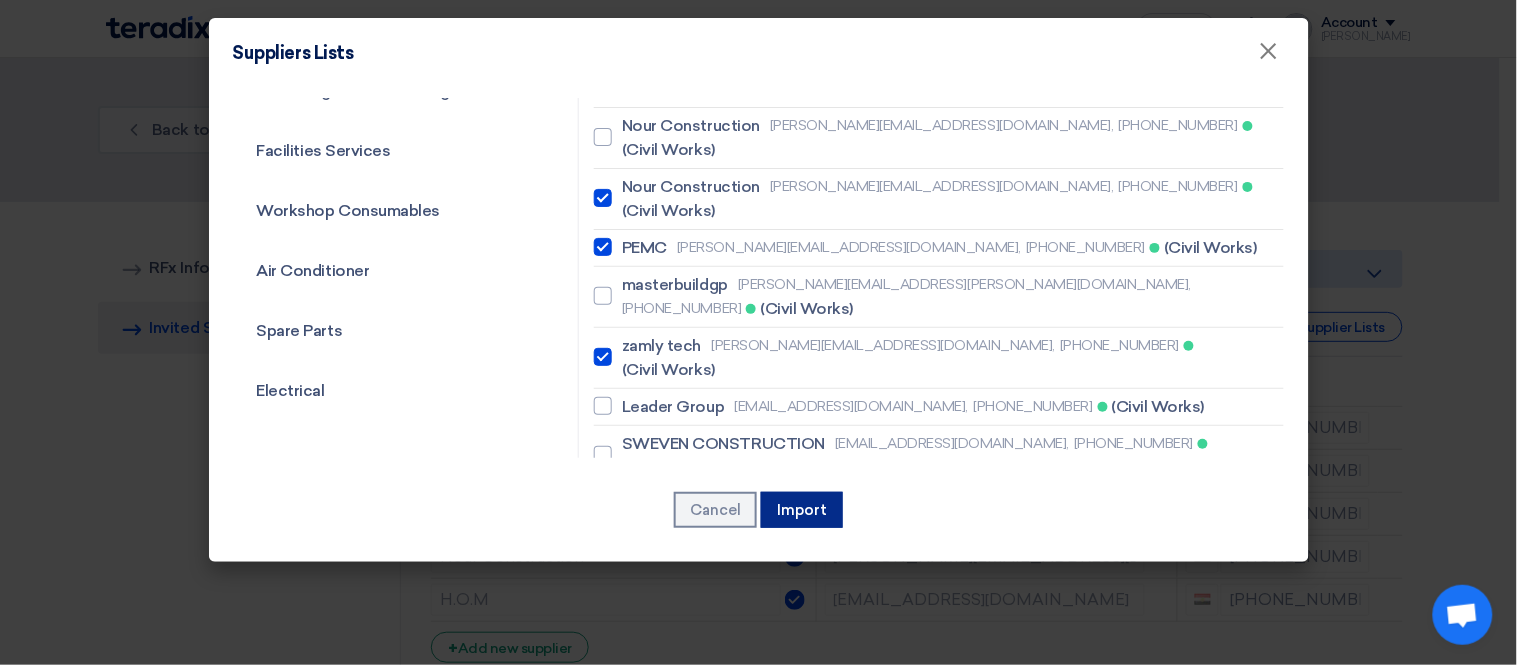 click on "Import" 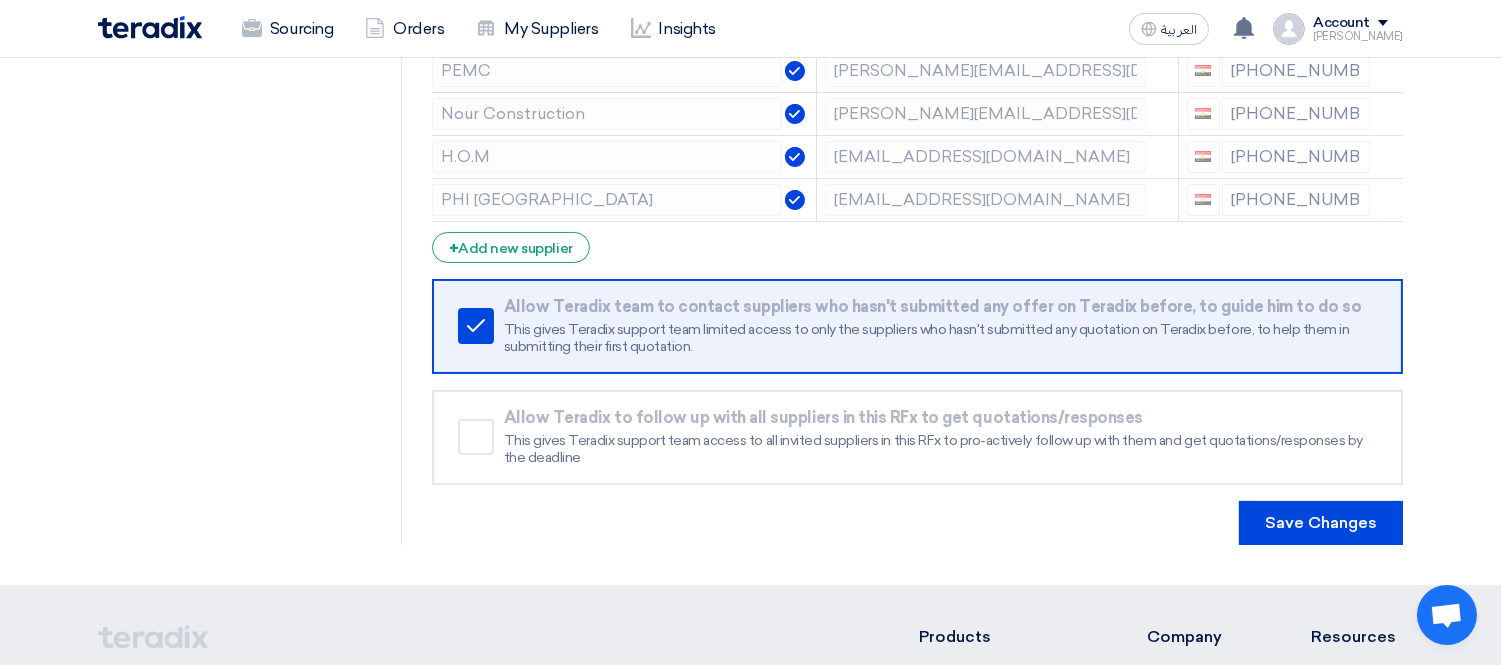 scroll, scrollTop: 444, scrollLeft: 0, axis: vertical 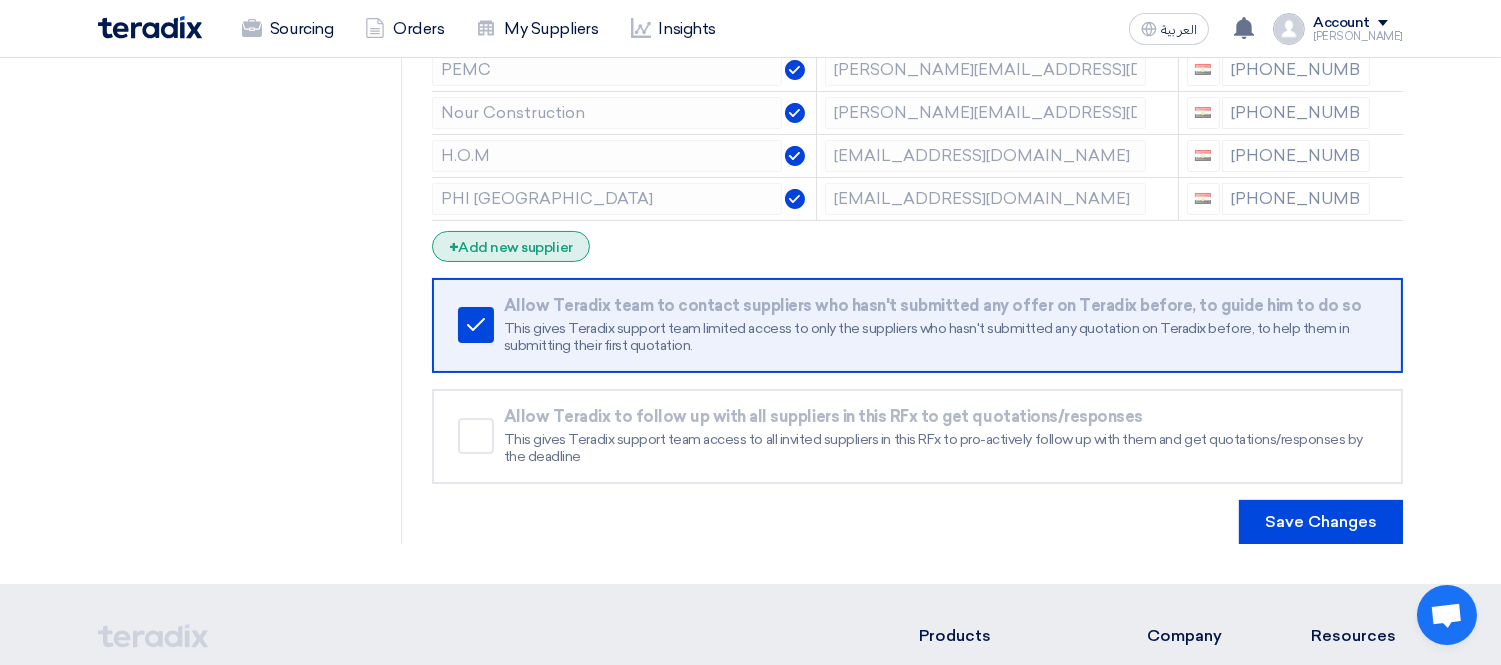 click on "+
Add new supplier" 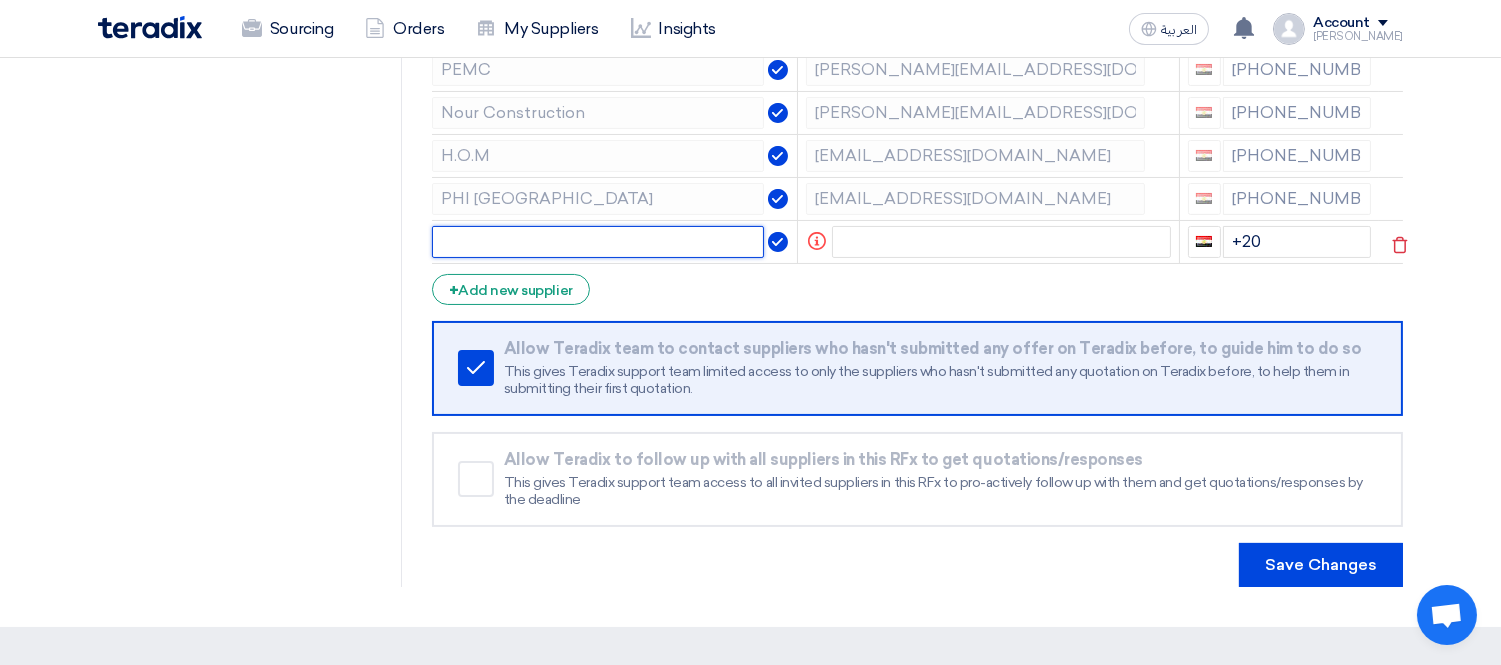 click 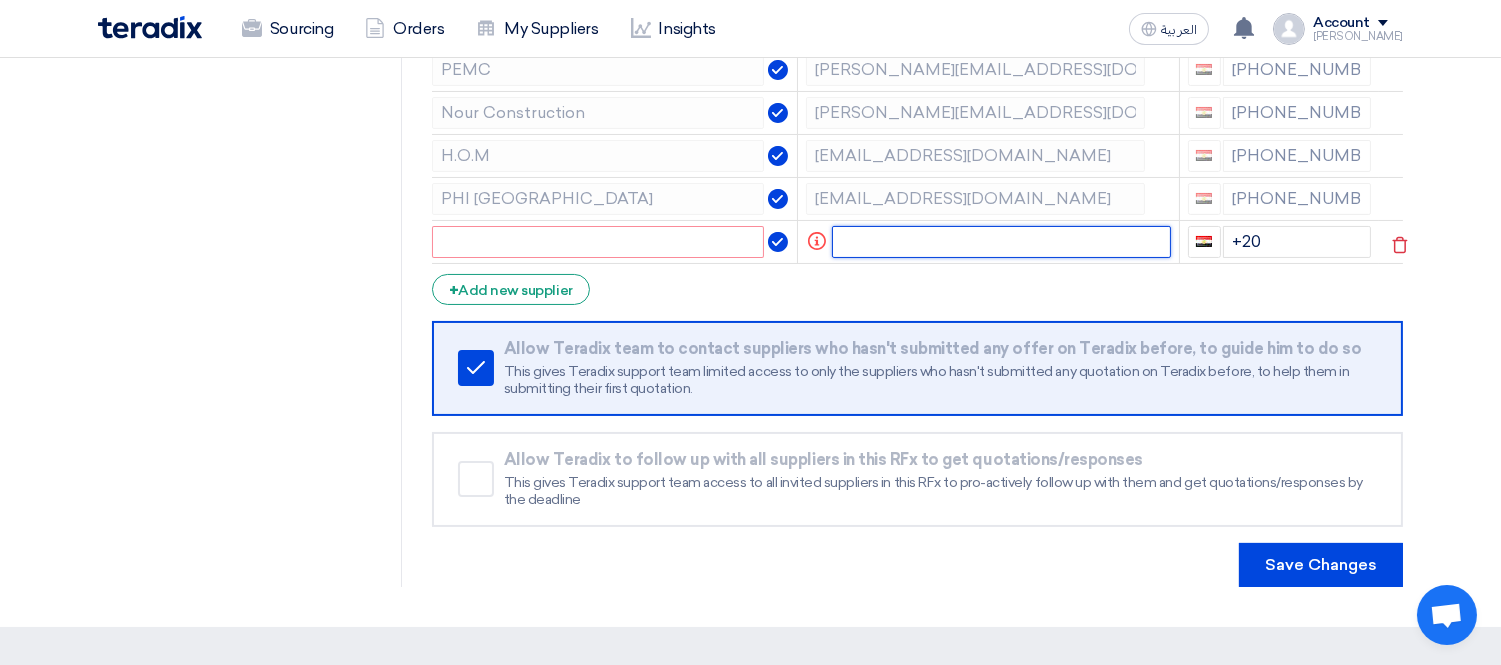 click 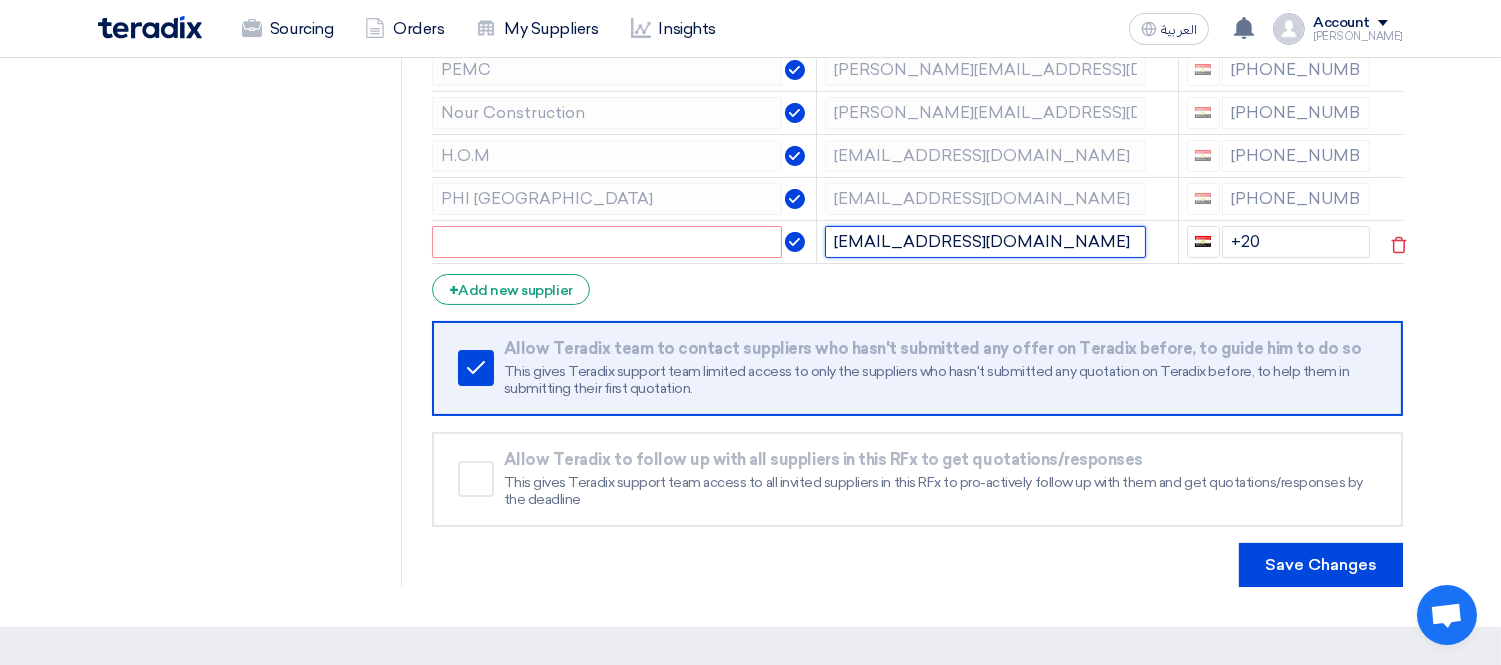 type on "[EMAIL_ADDRESS][DOMAIN_NAME]" 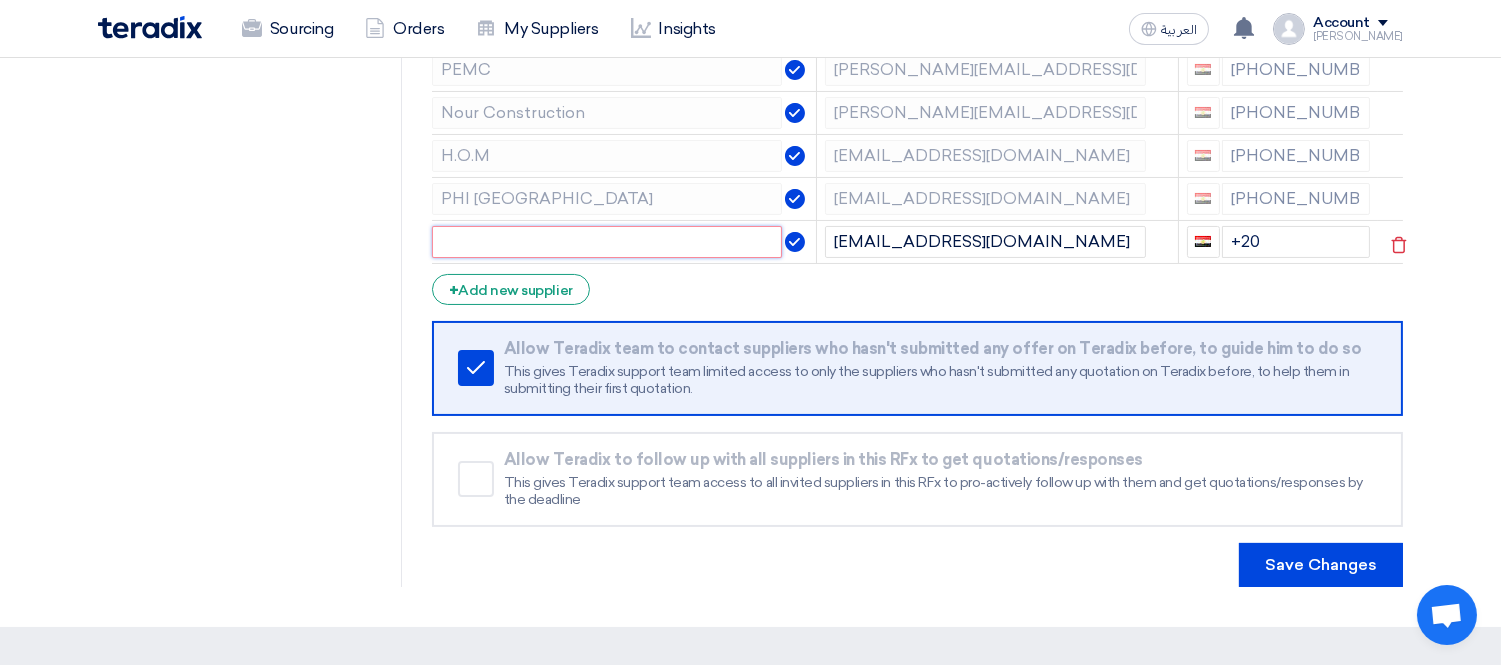 click 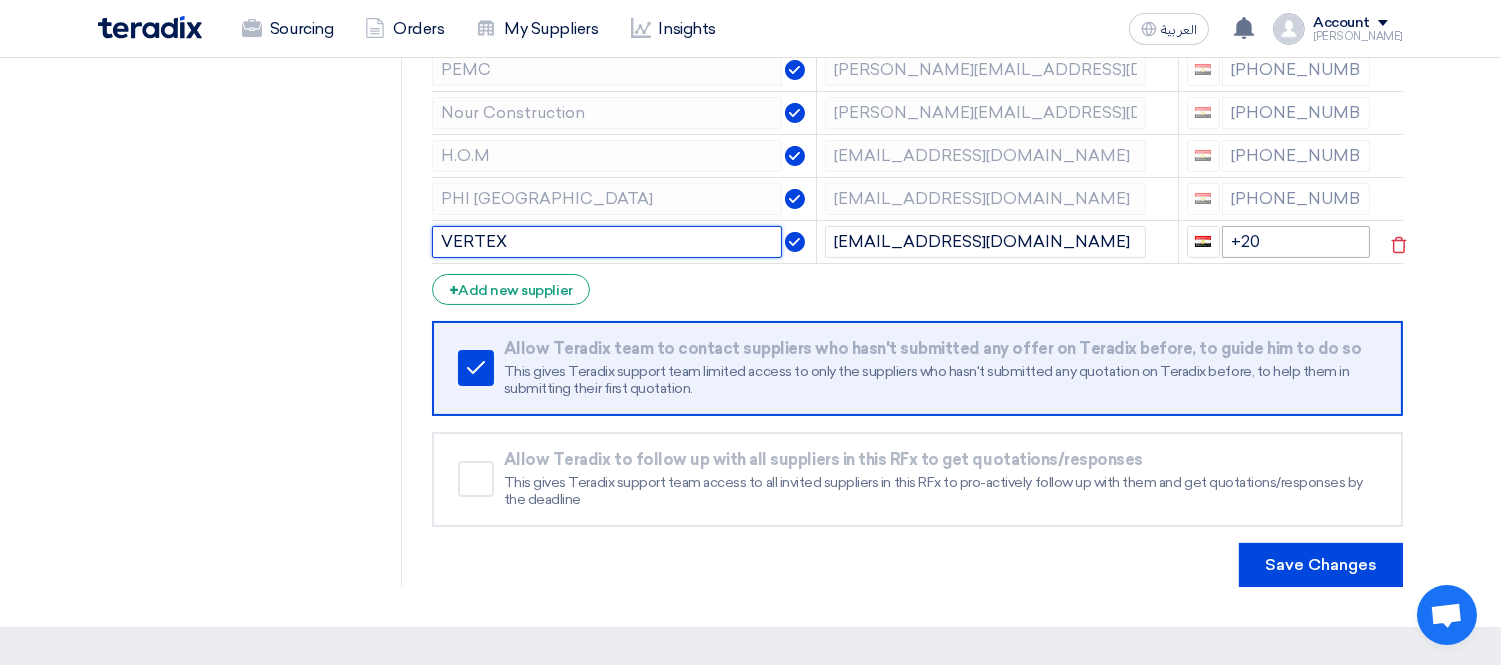 type on "VERTEX" 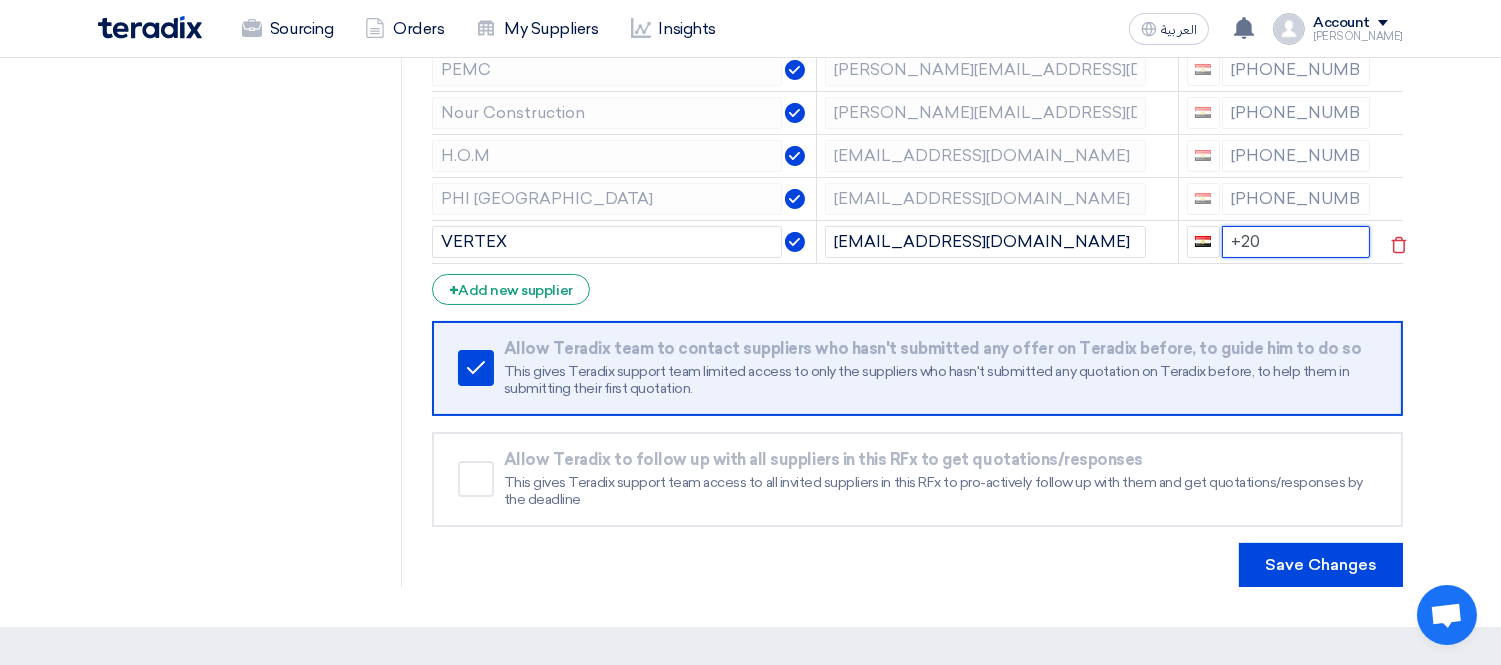 click on "+20" 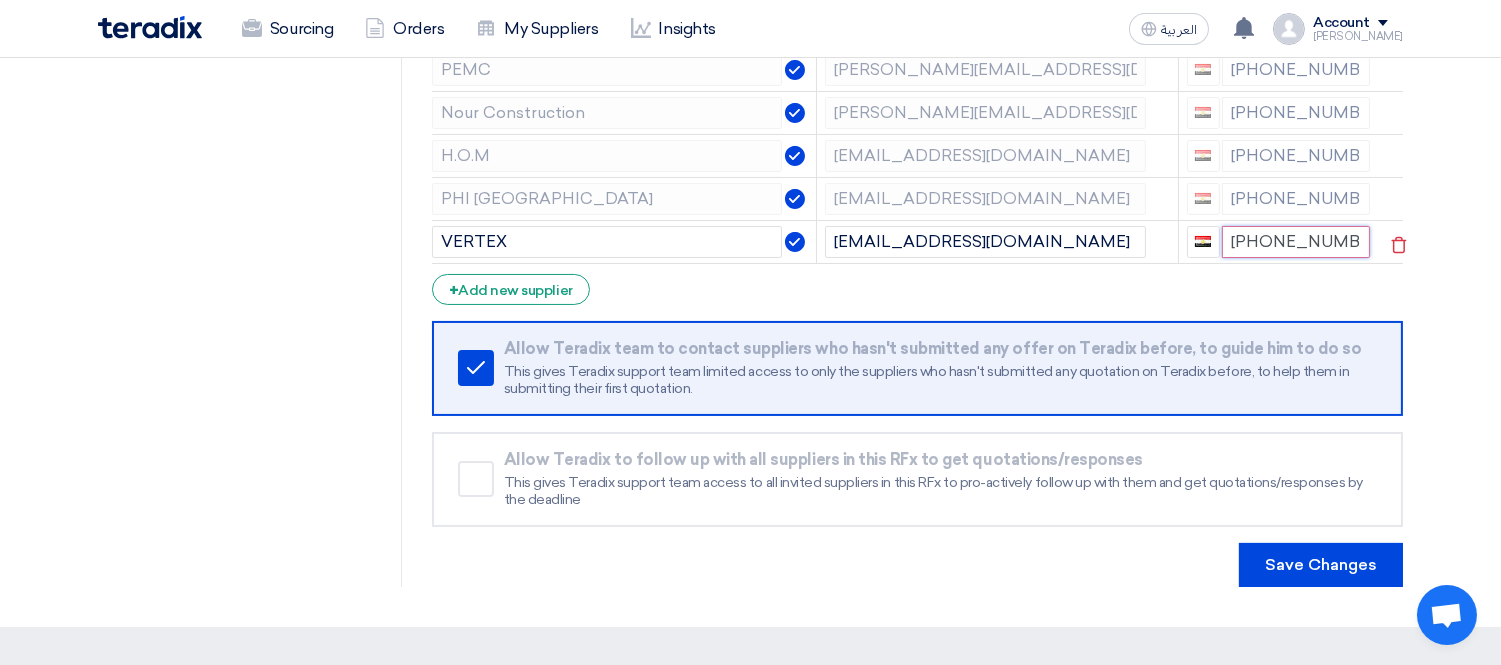 type on "[PHONE_NUMBER]" 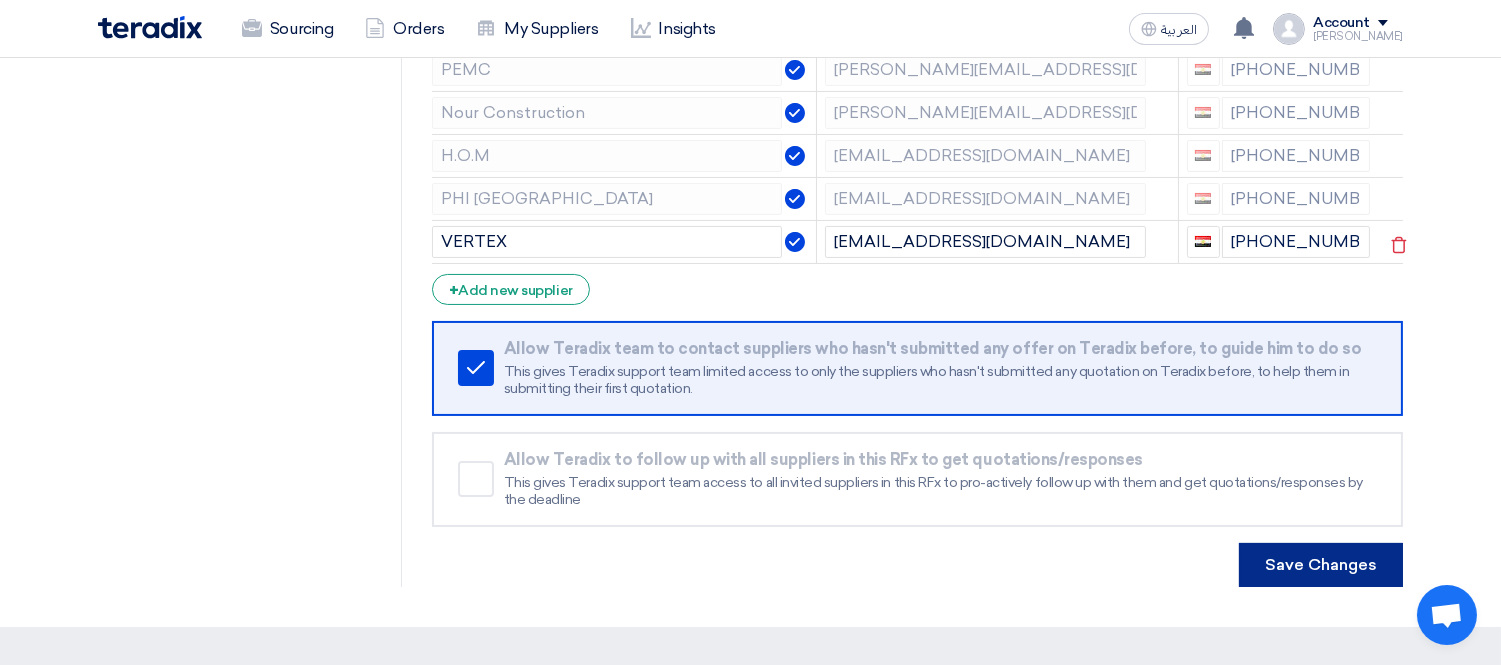 click on "Save Changes" 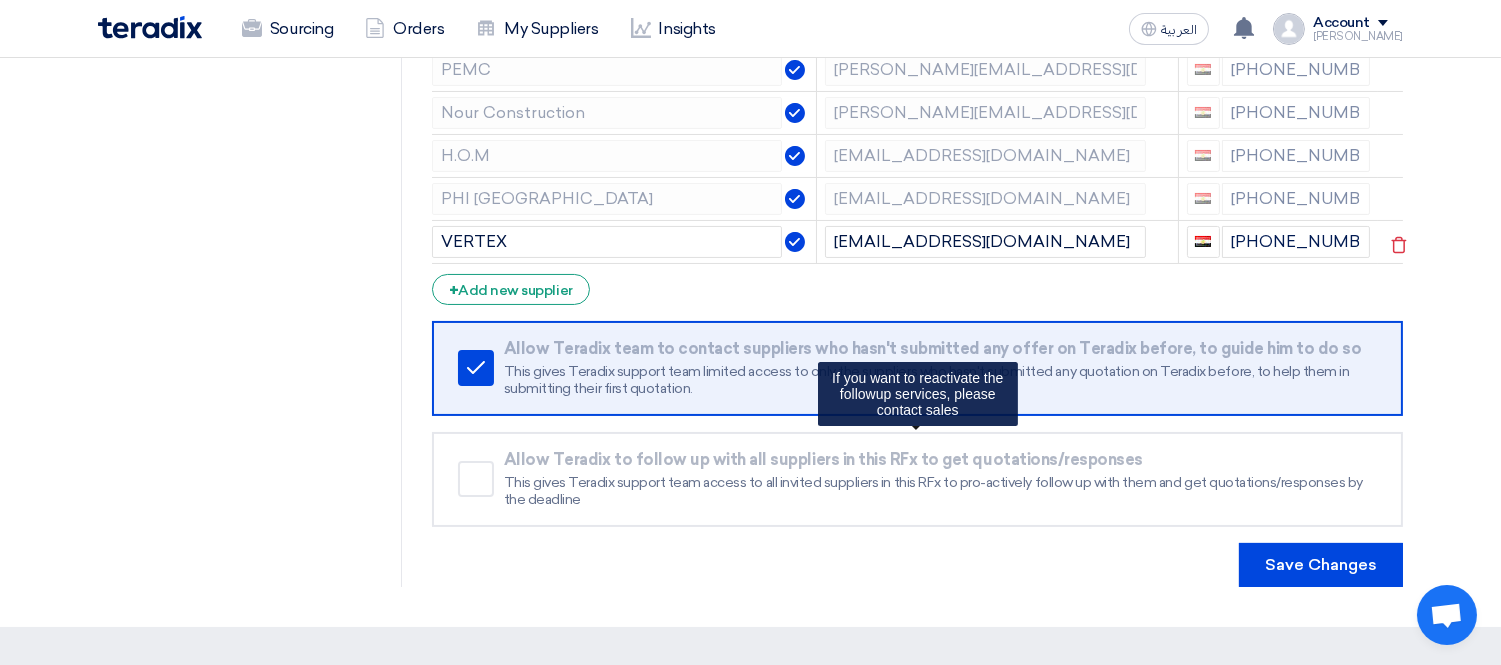 click on "This gives Teradix support team access to all invited suppliers in this RFx to pro-actively follow up with them and get quotations/responses by the deadline" 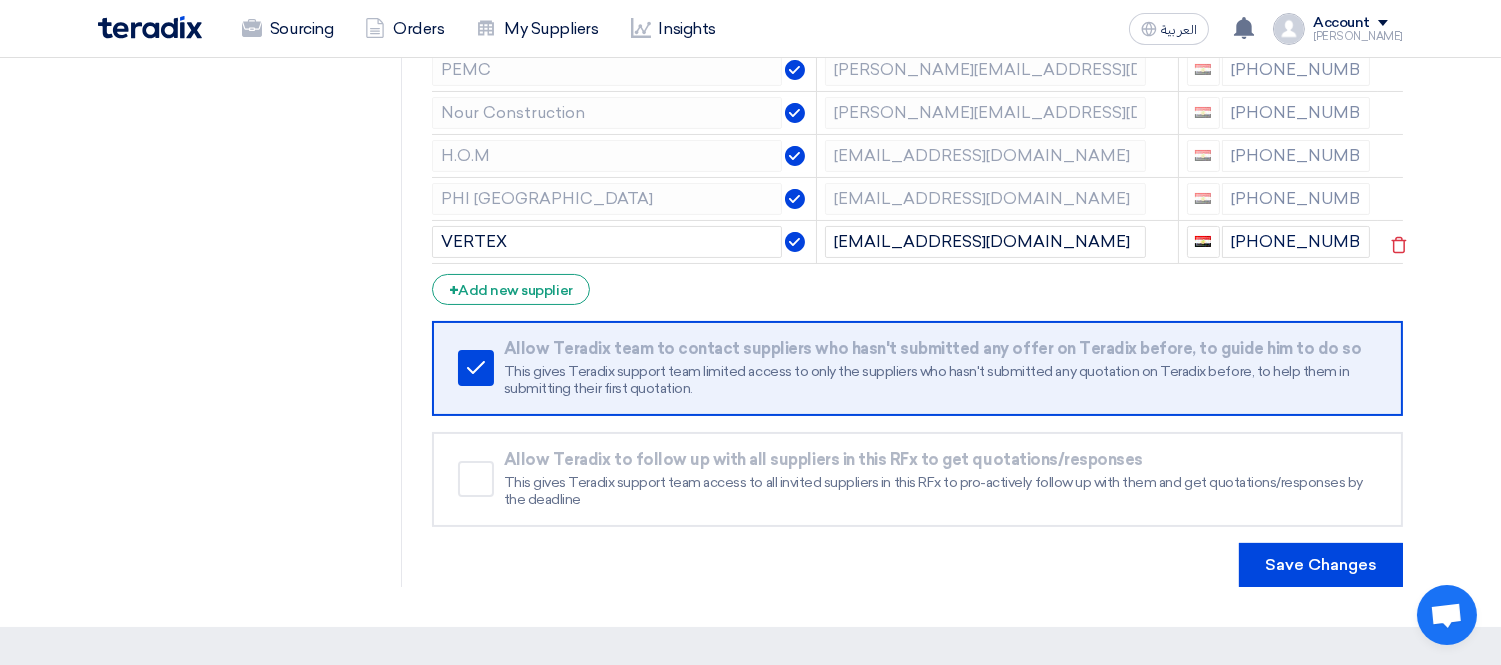click on "Remove service" 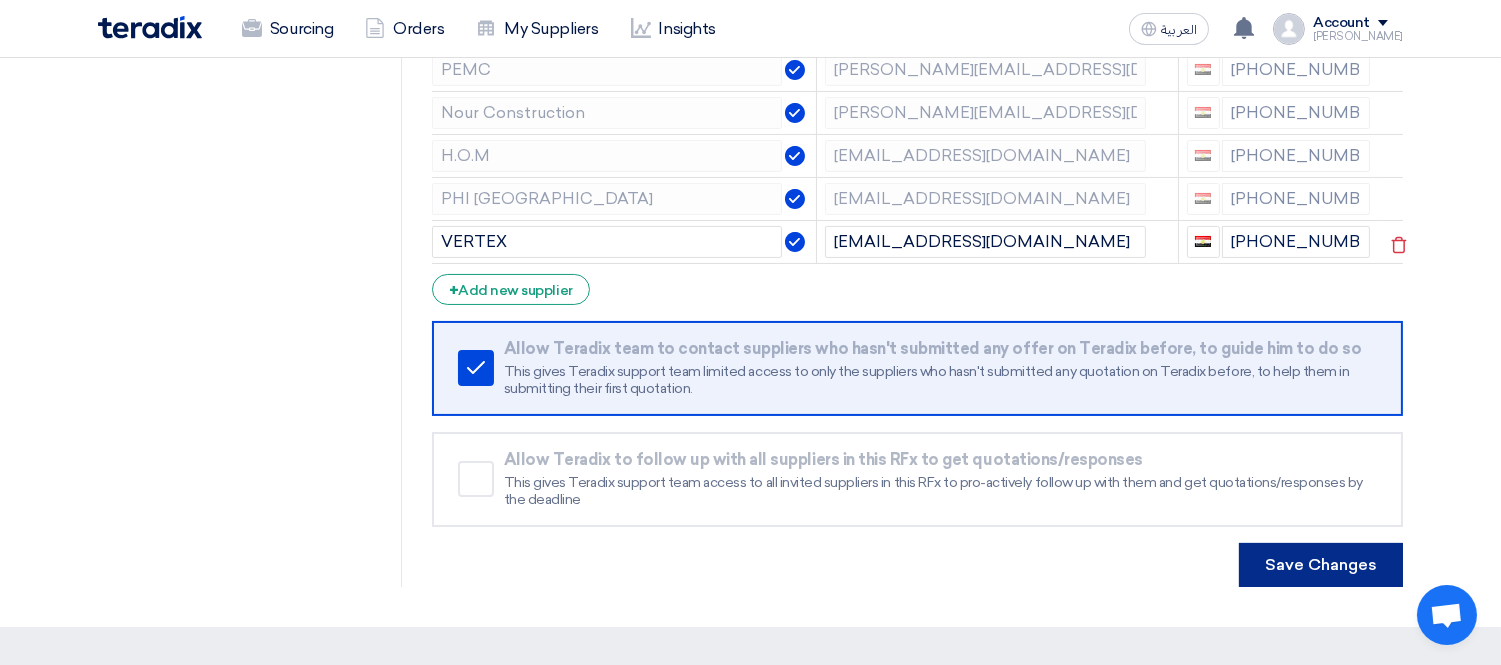 click on "Save Changes" 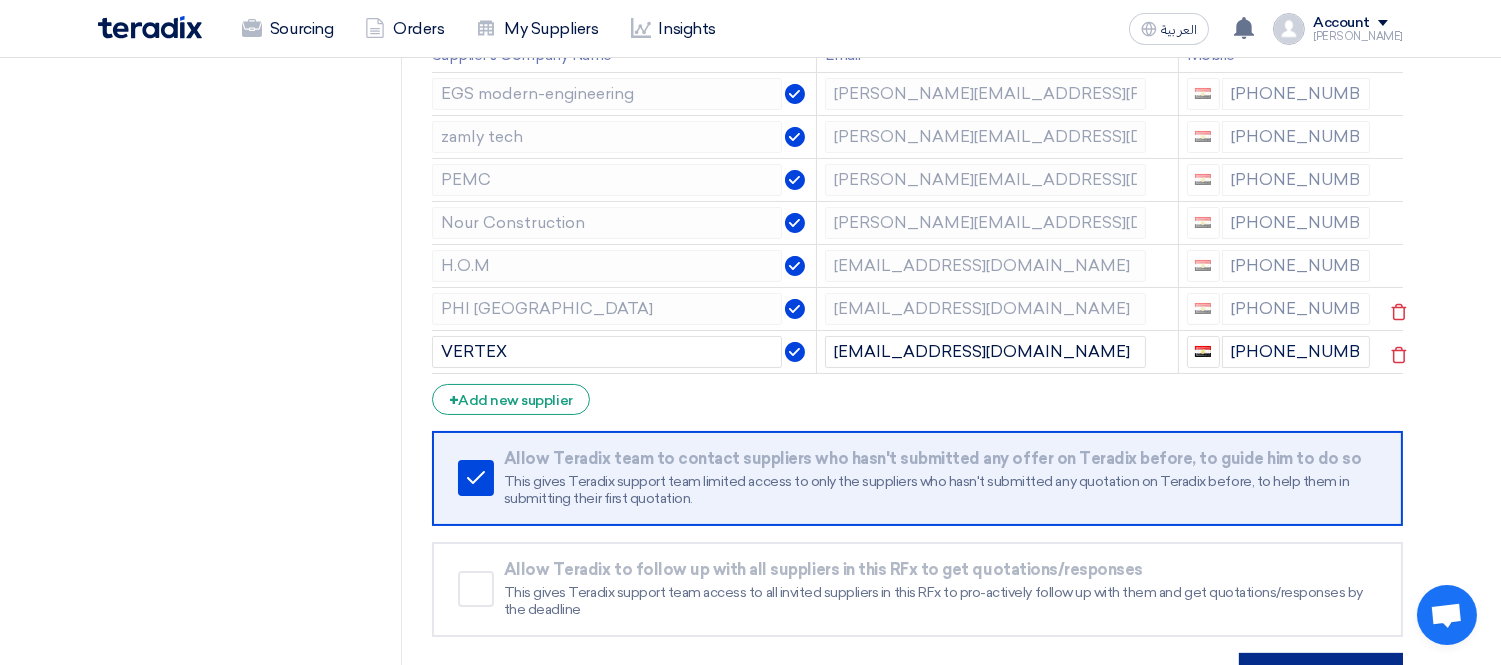 scroll, scrollTop: 333, scrollLeft: 0, axis: vertical 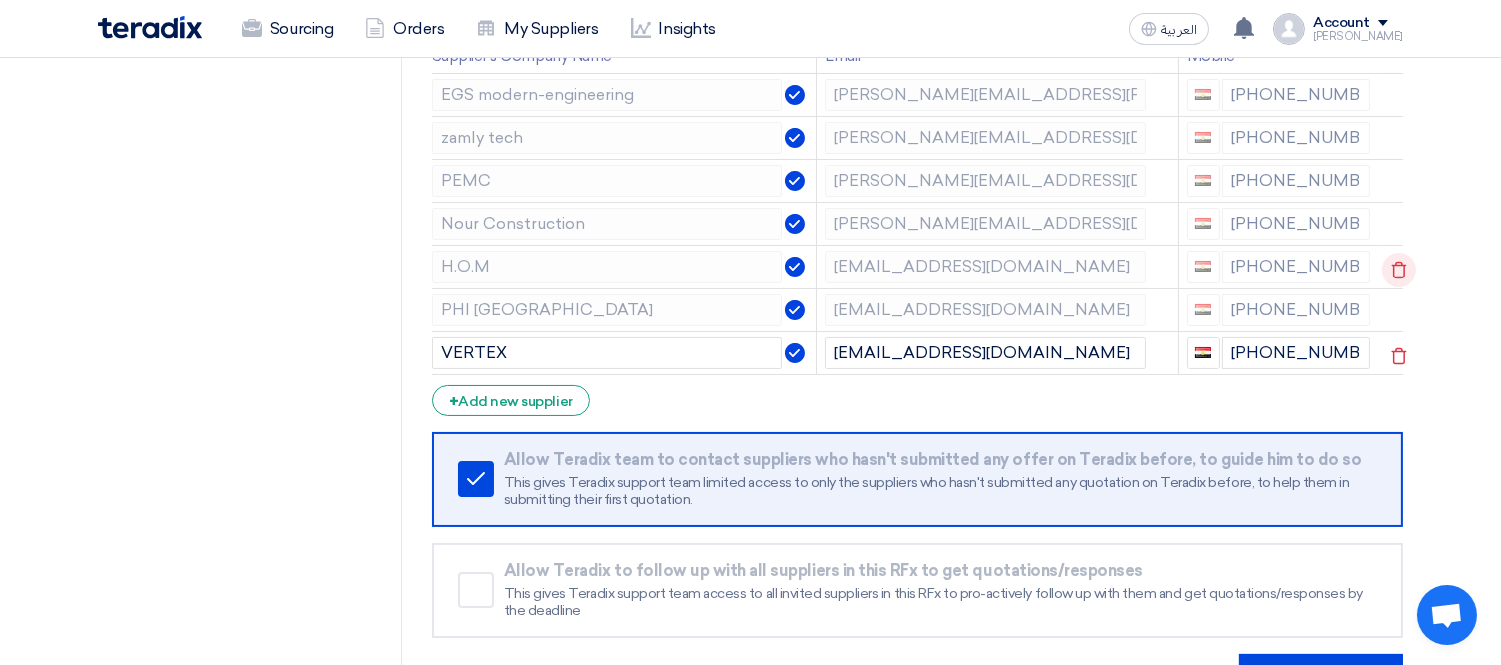 click 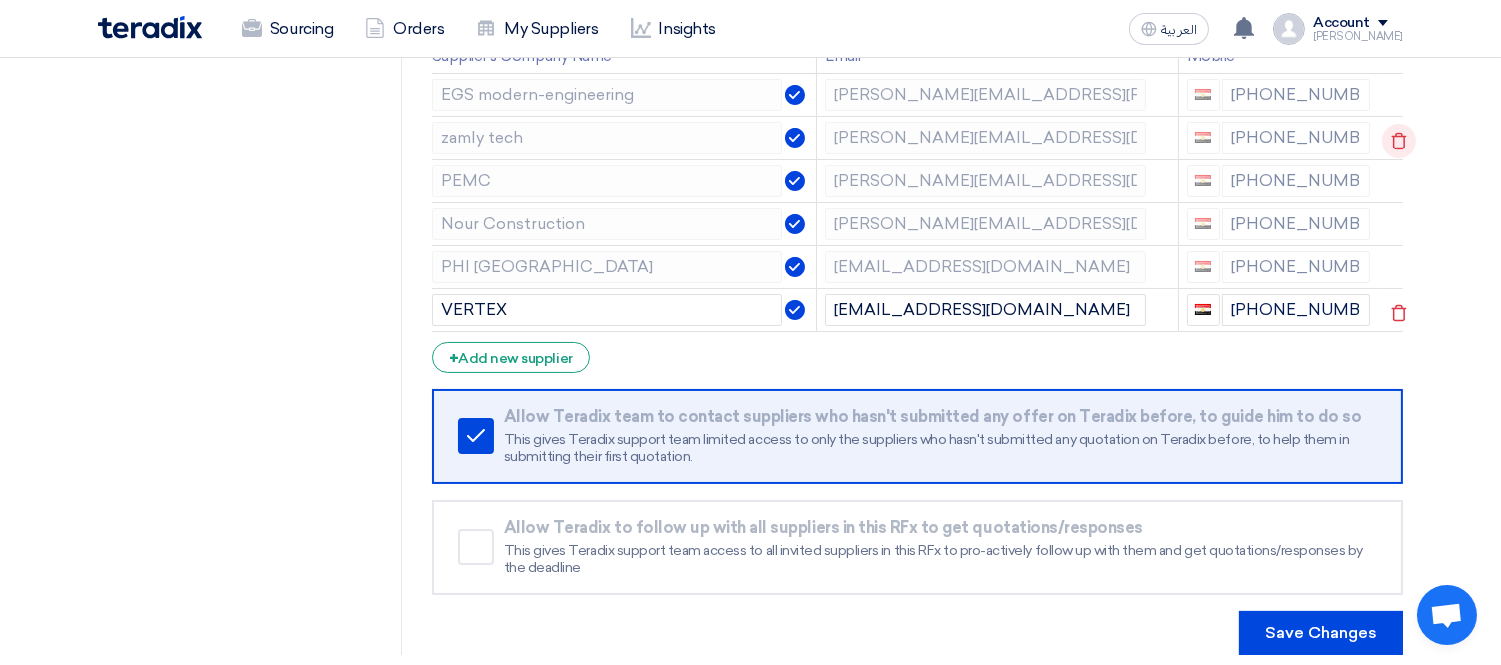 click 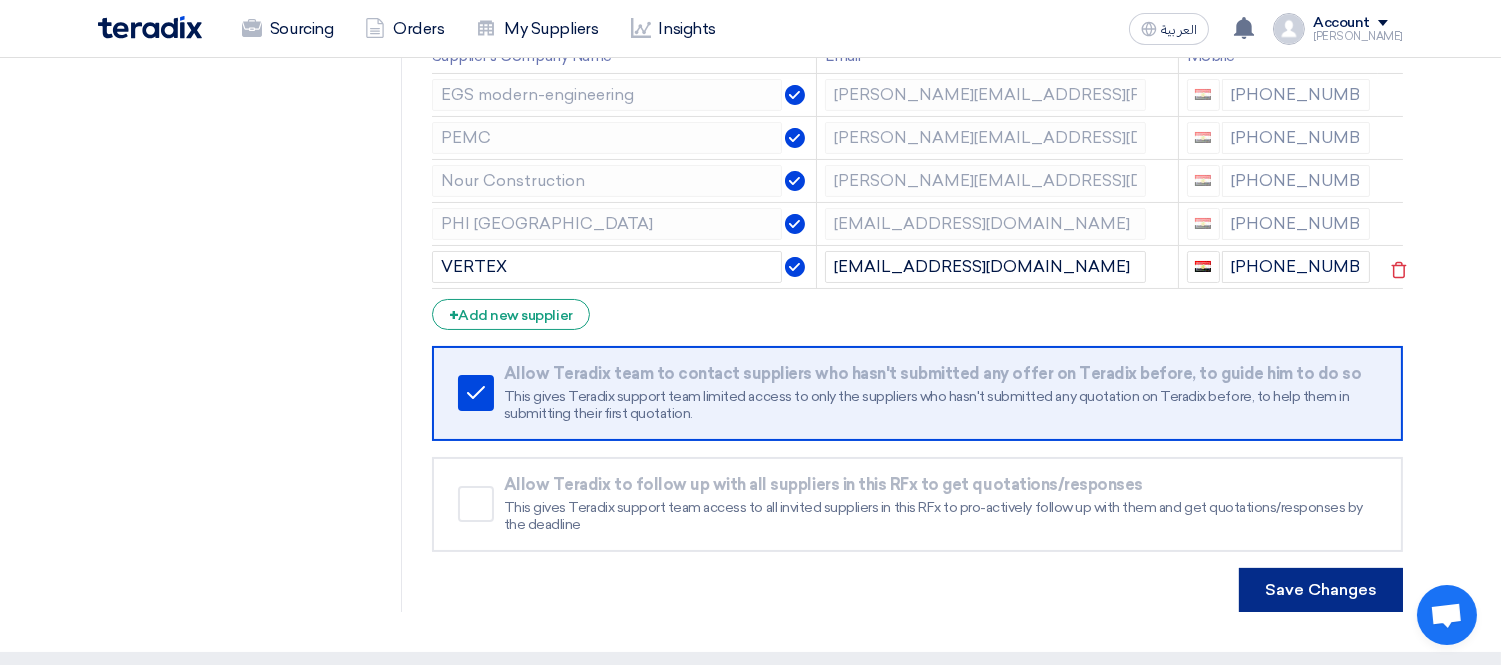 click on "Save Changes" 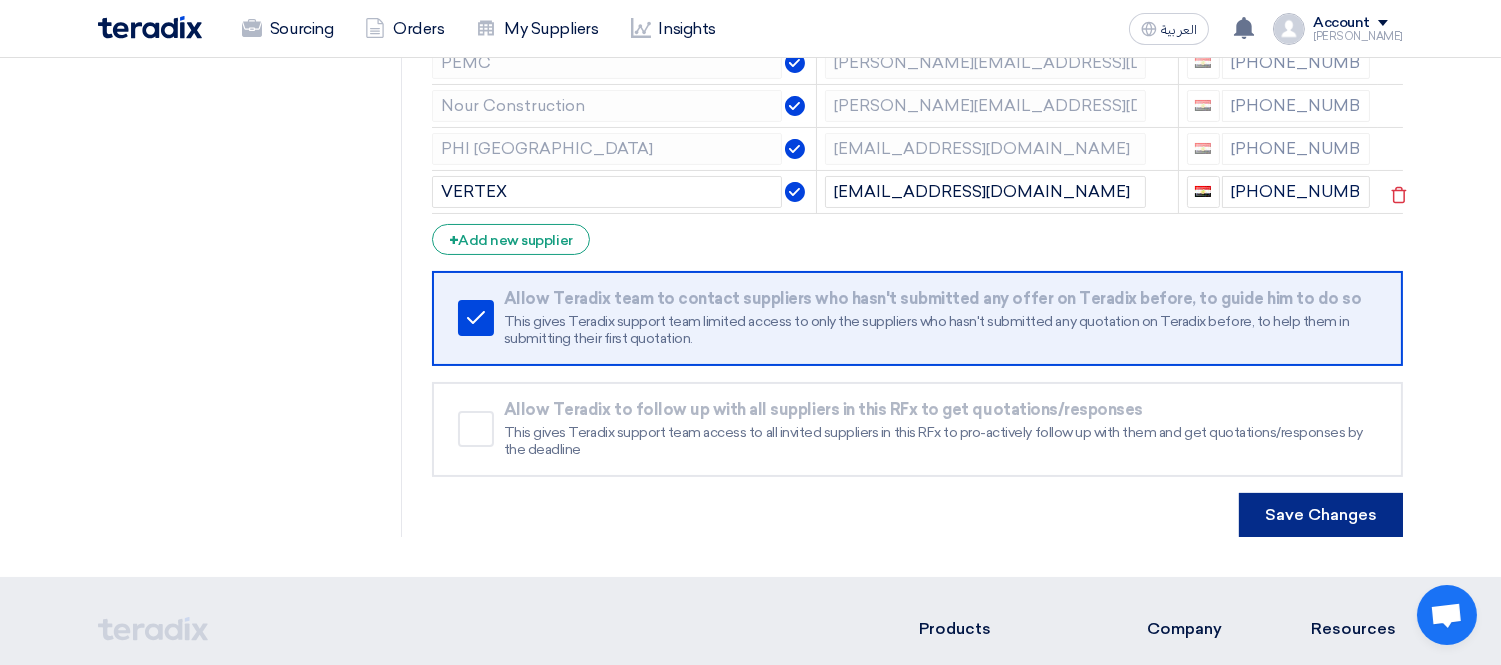 scroll, scrollTop: 444, scrollLeft: 0, axis: vertical 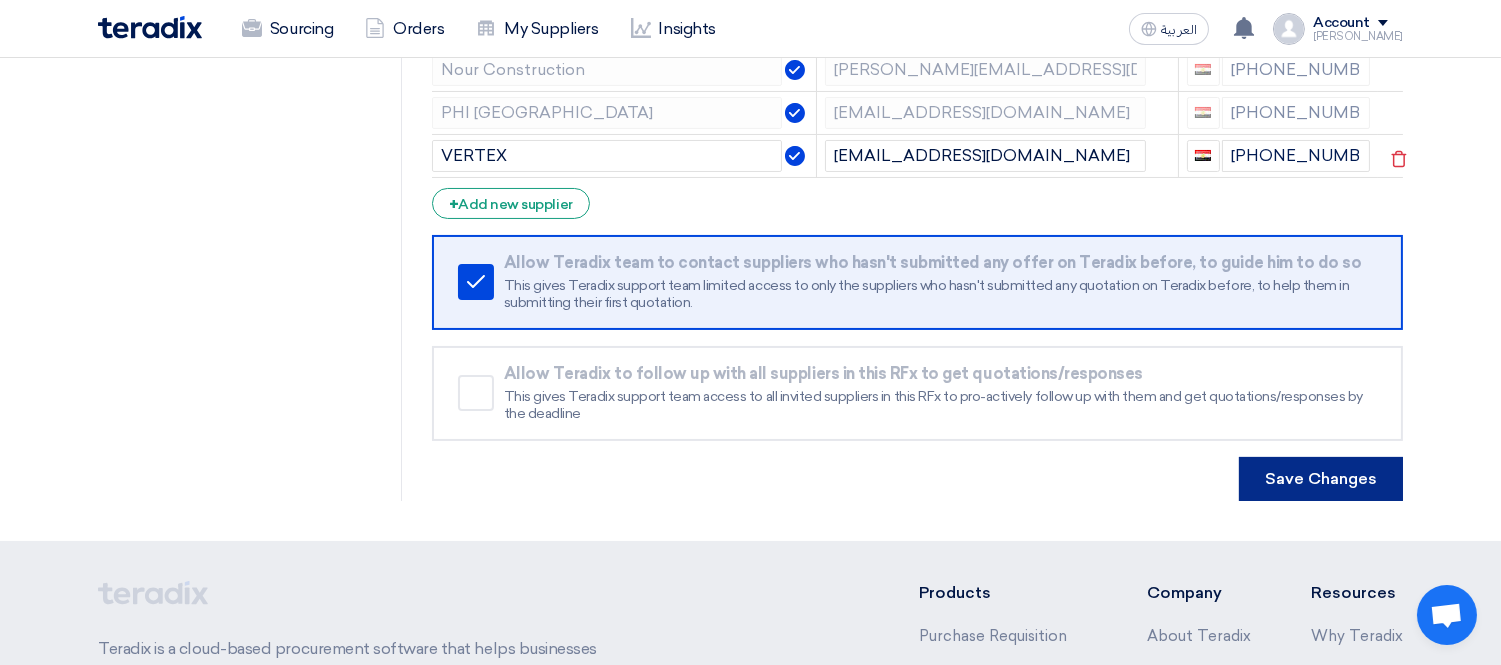 click on "Save Changes" 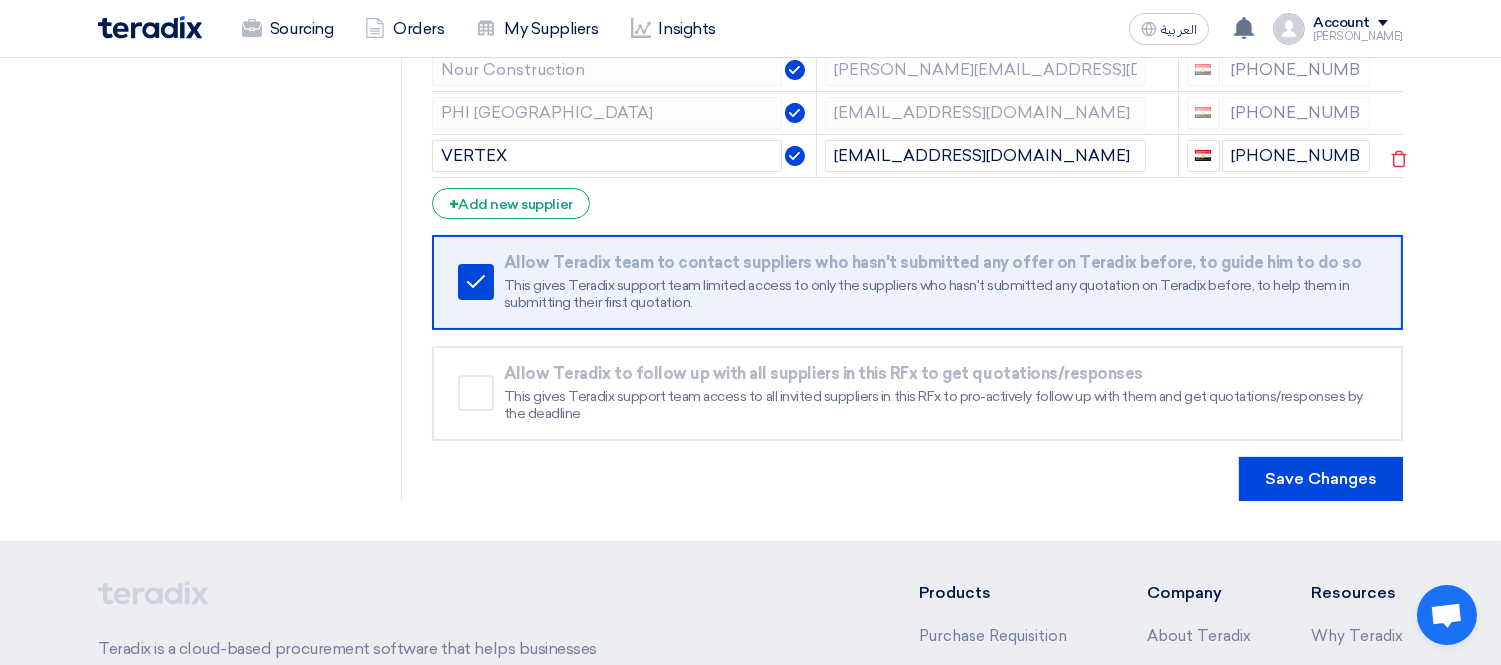 click 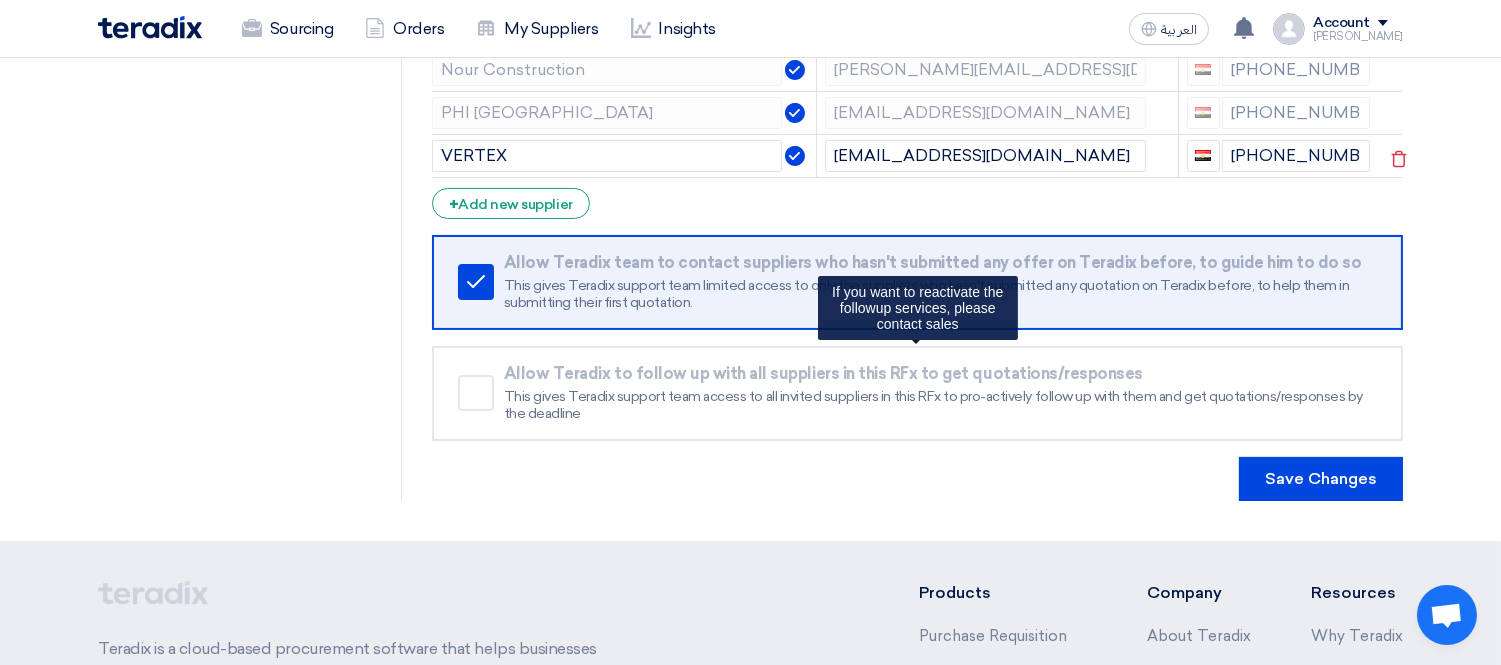 click on "This gives Teradix support team access to all invited suppliers in this RFx to pro-actively follow up with them and get quotations/responses by the deadline" 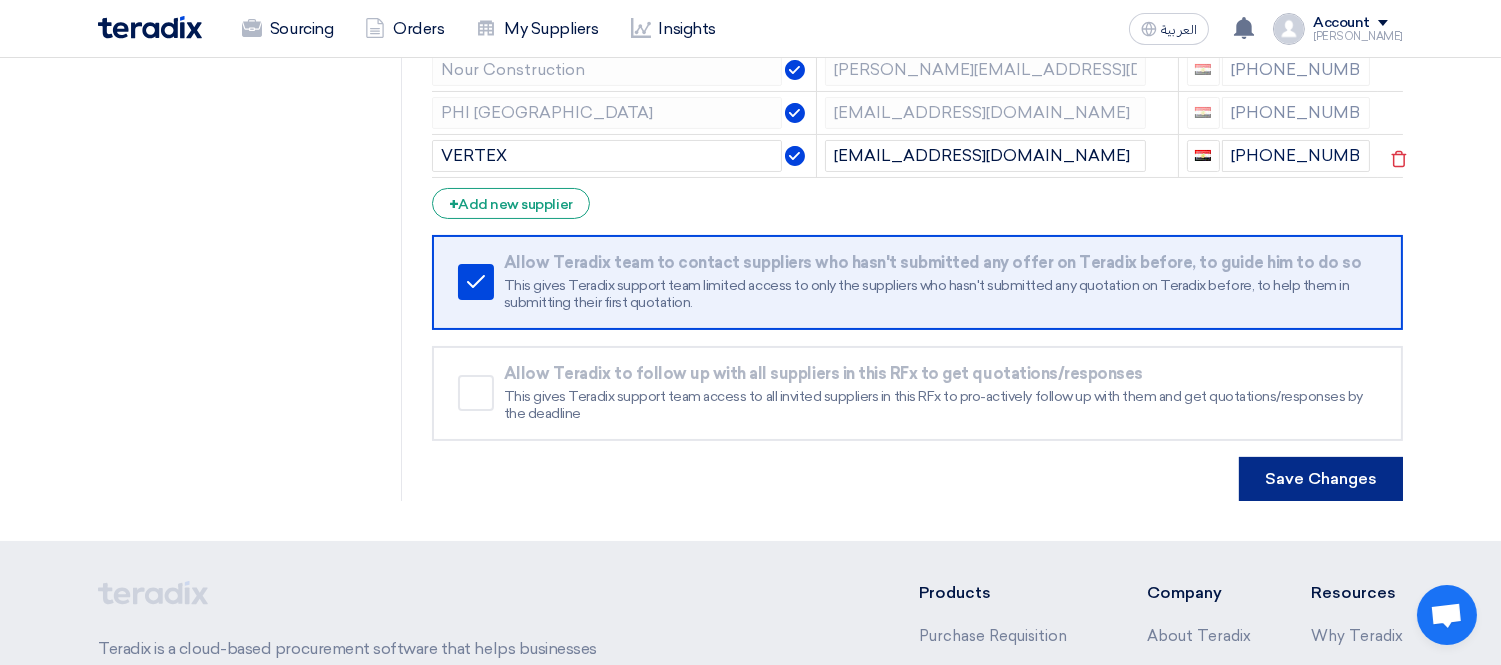 click on "Save Changes" 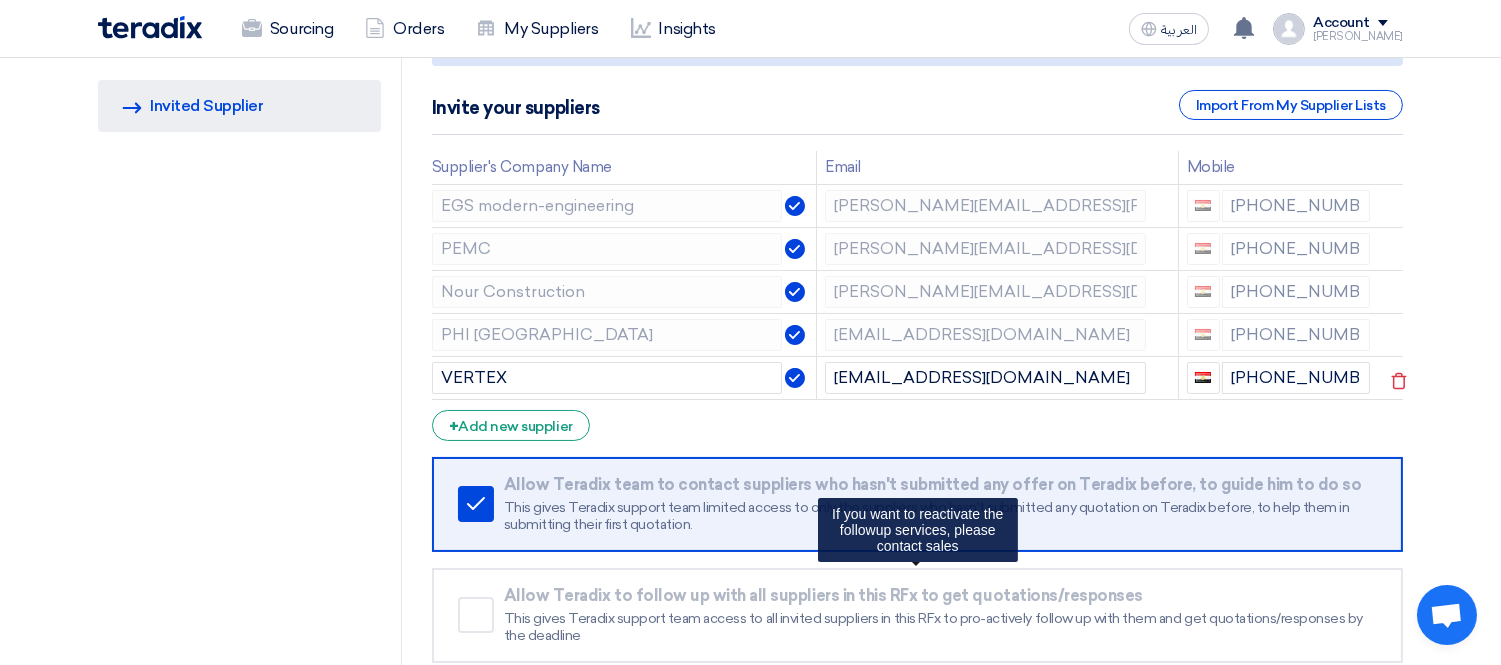 scroll, scrollTop: 333, scrollLeft: 0, axis: vertical 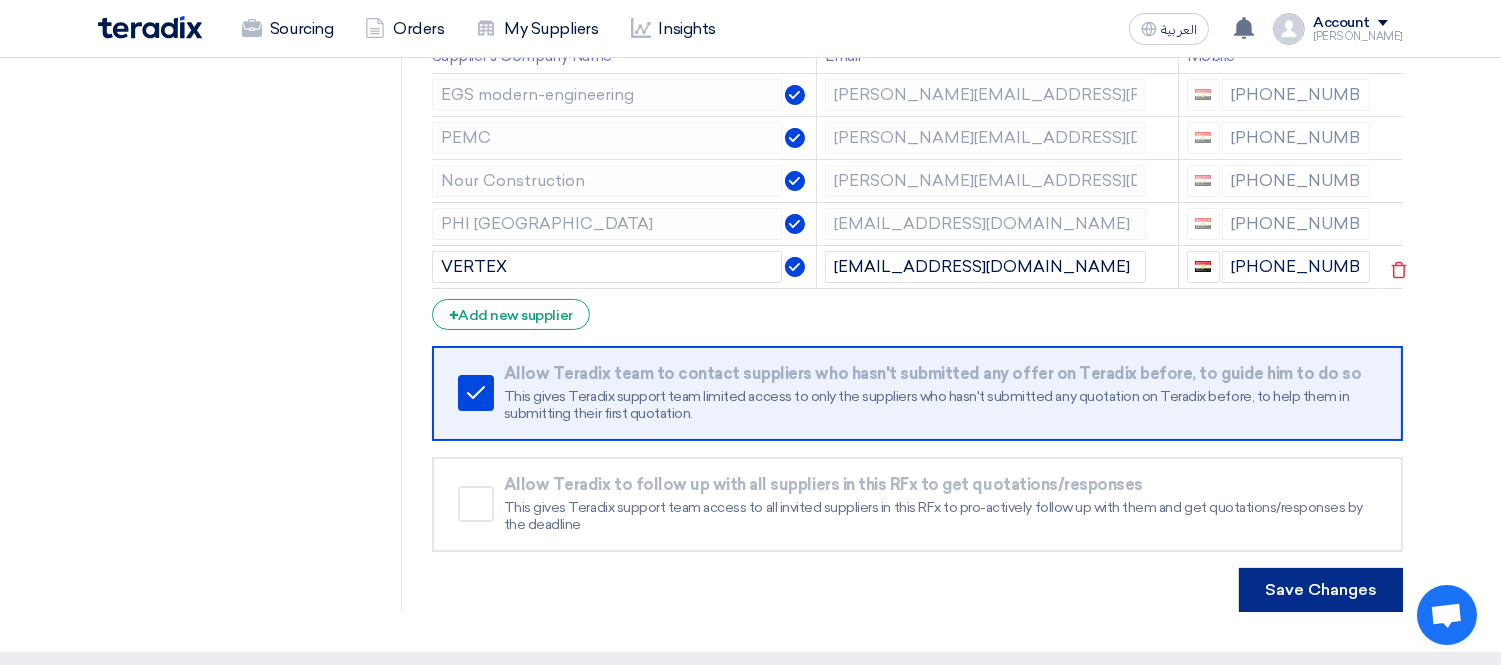 click on "Save Changes" 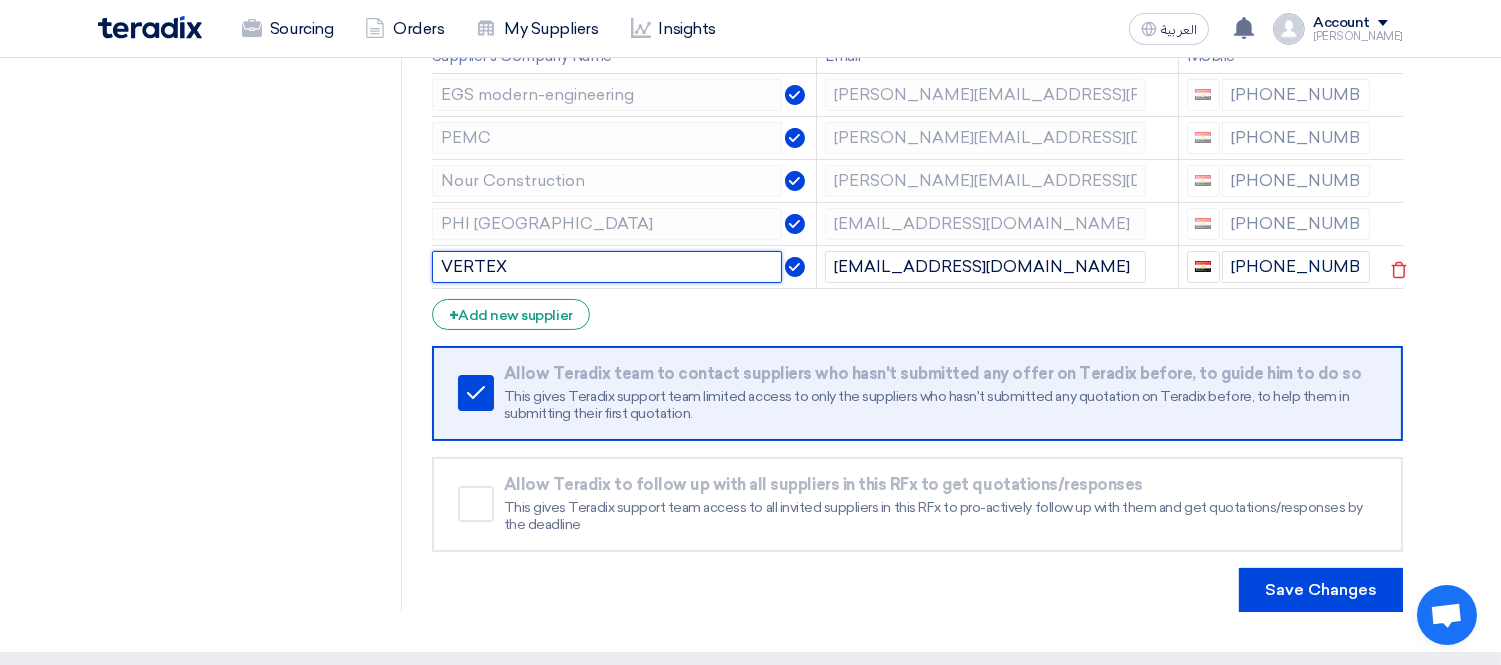click on "VERTEX" 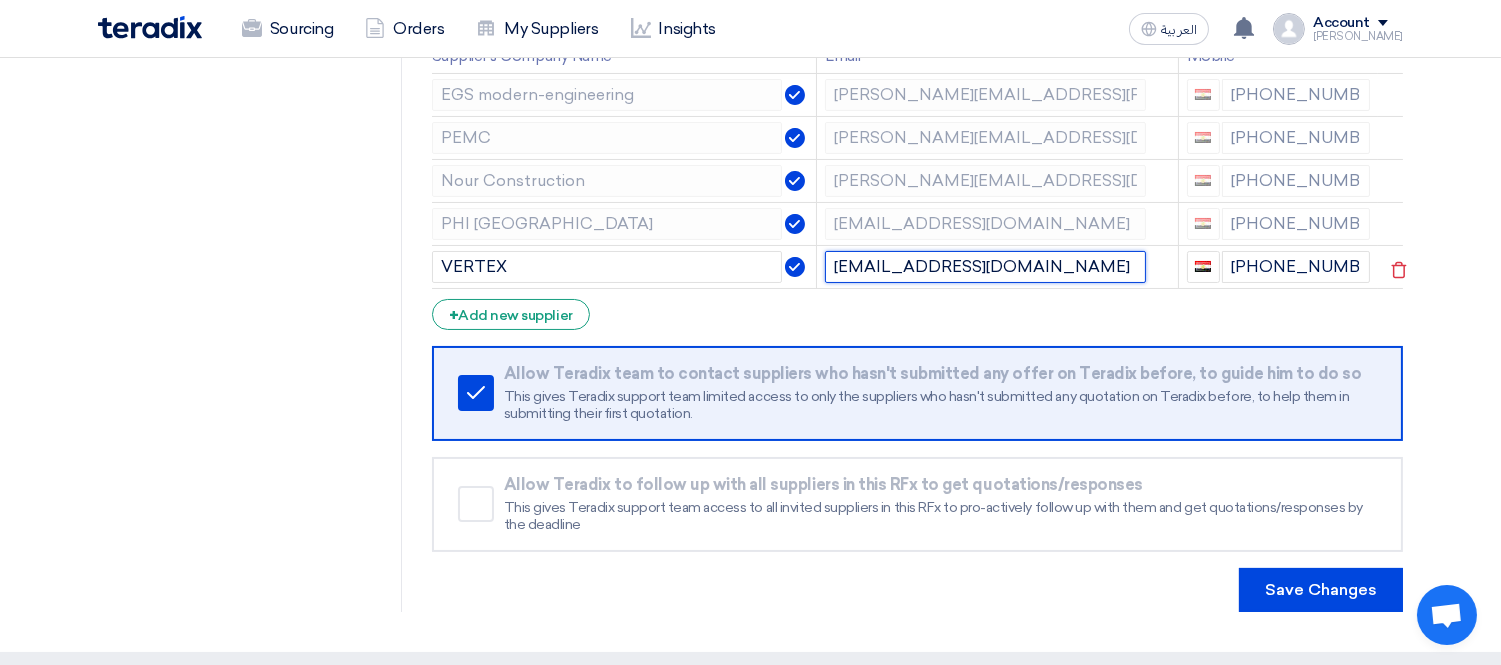 click on "[EMAIL_ADDRESS][DOMAIN_NAME]" 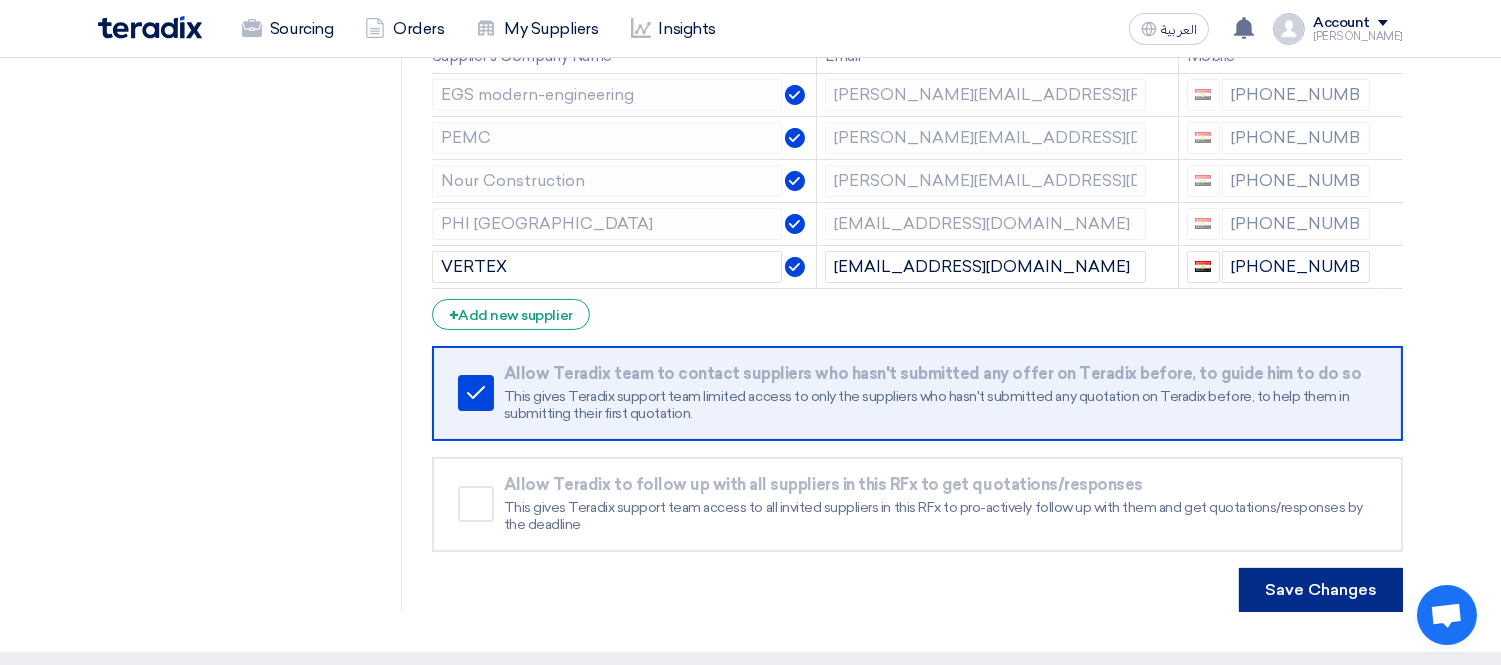 click on "Save Changes" 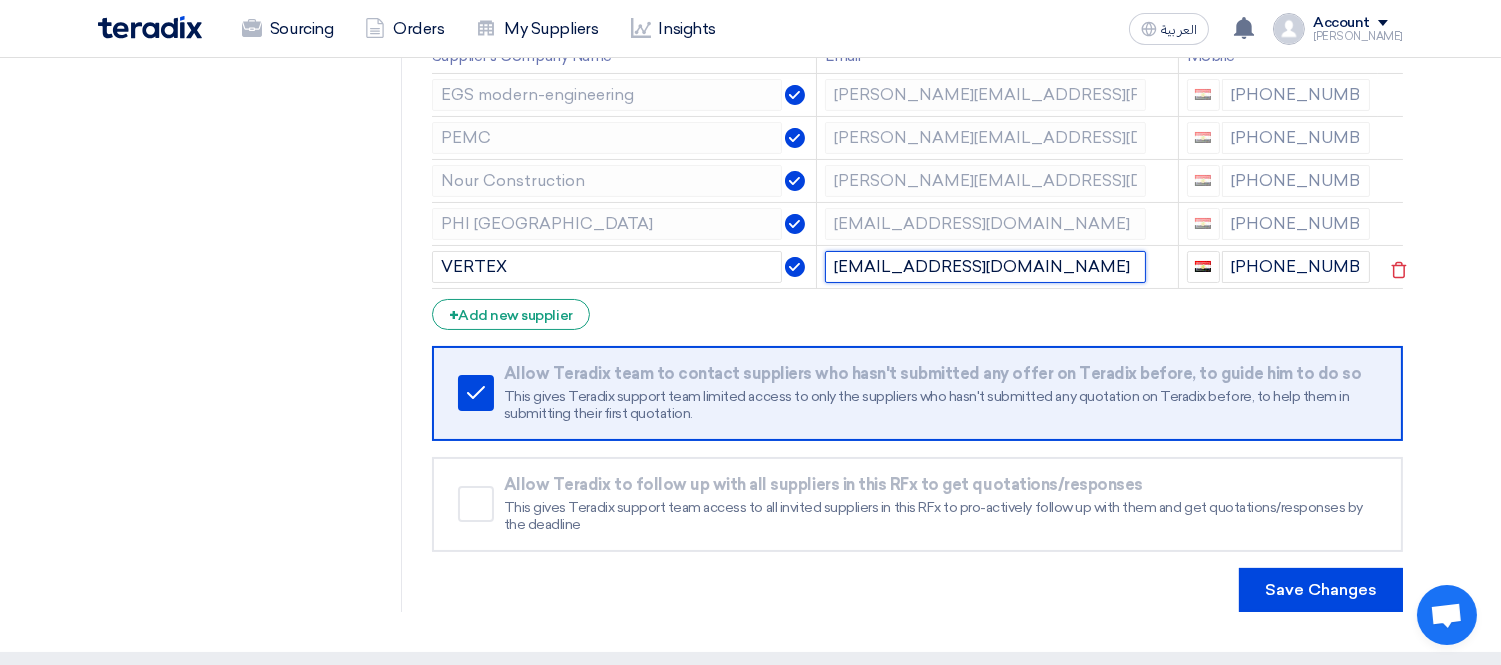 click on "[EMAIL_ADDRESS][DOMAIN_NAME]" 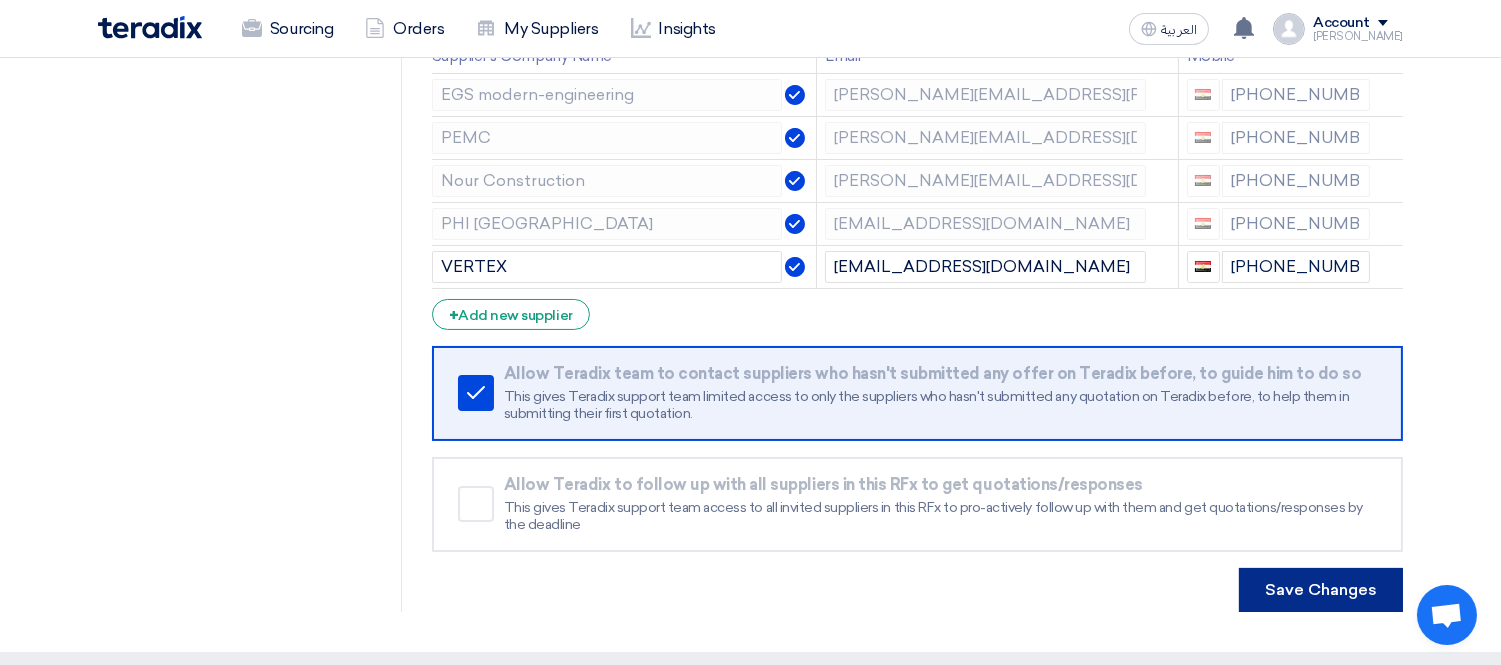 click on "Save Changes" 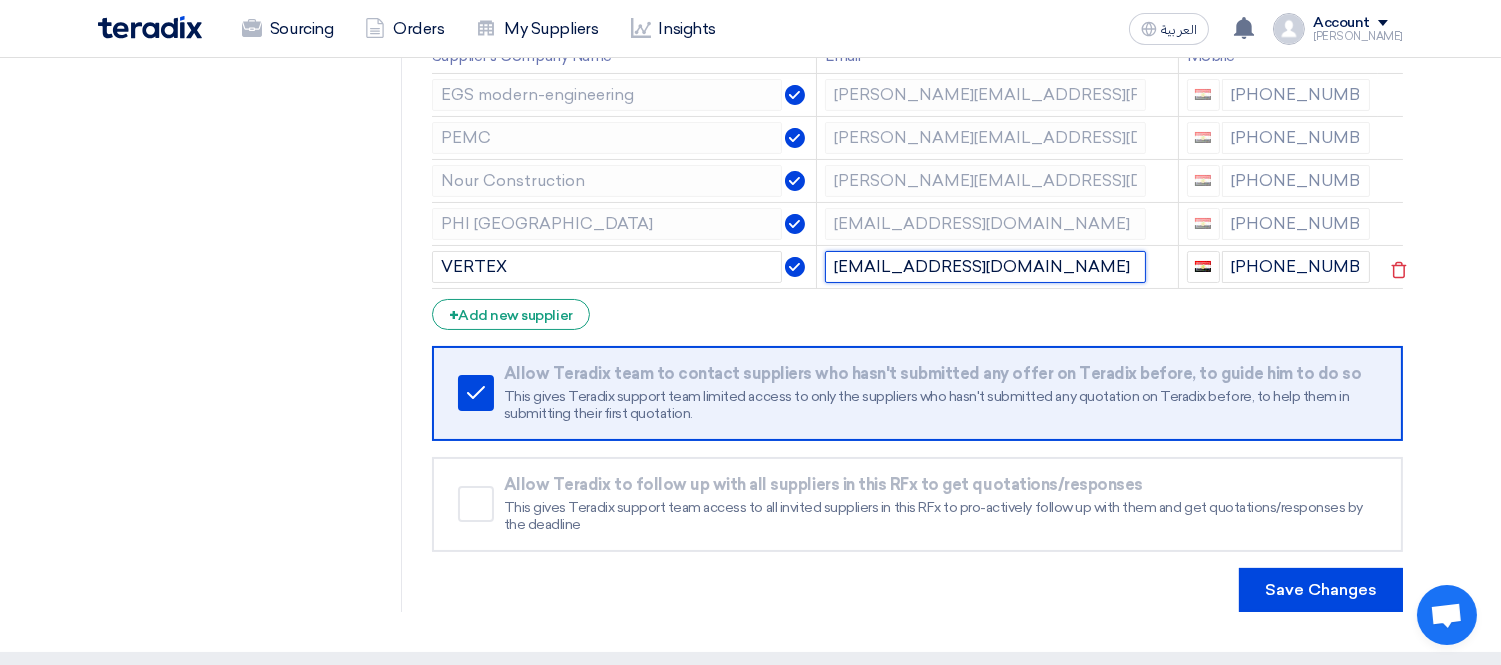 click on "enas.amin@vertex-eng.com" 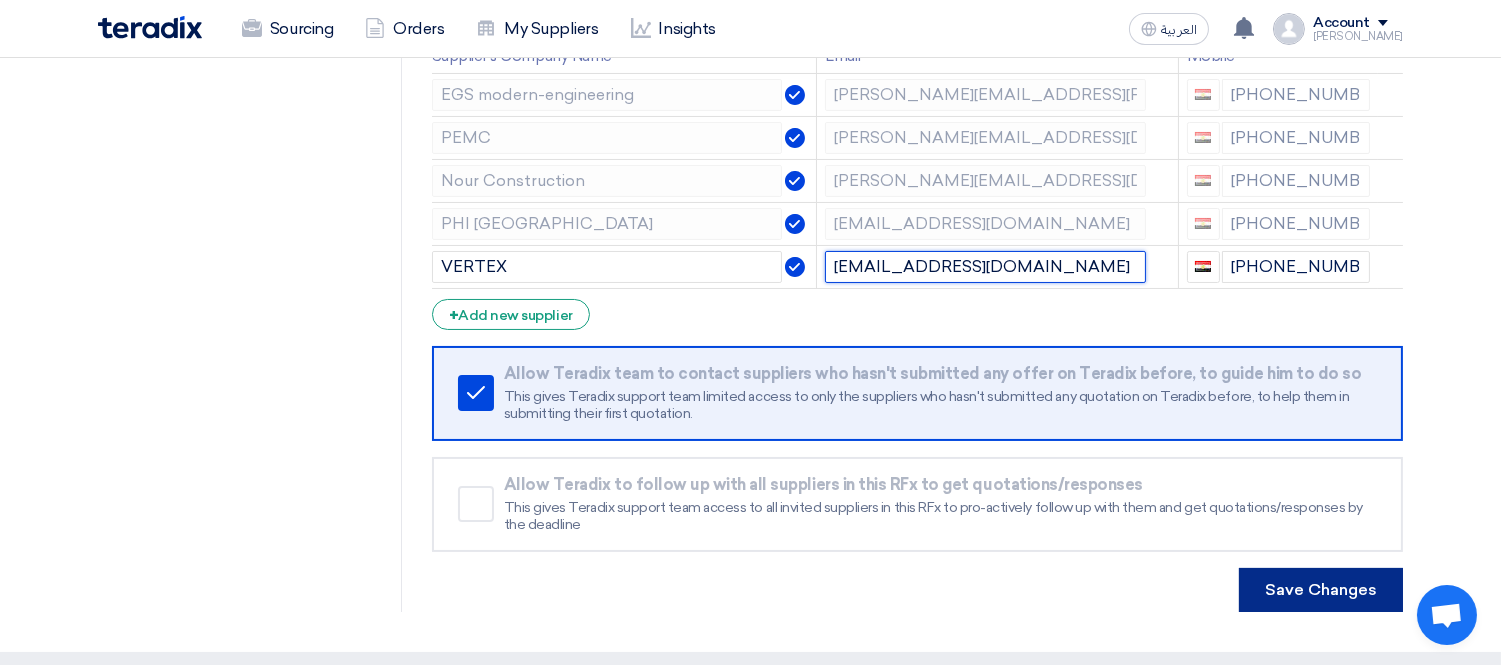 type on "[EMAIL_ADDRESS][DOMAIN_NAME]" 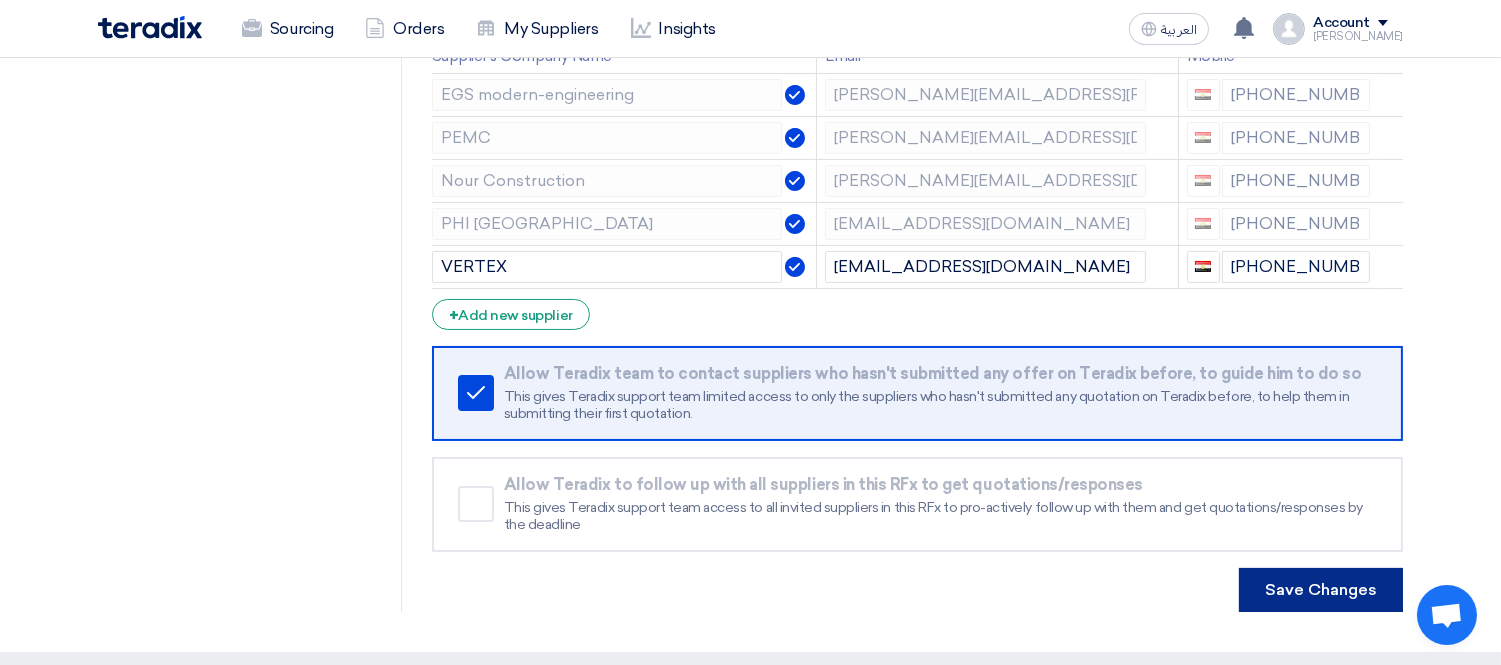 click on "Save Changes" 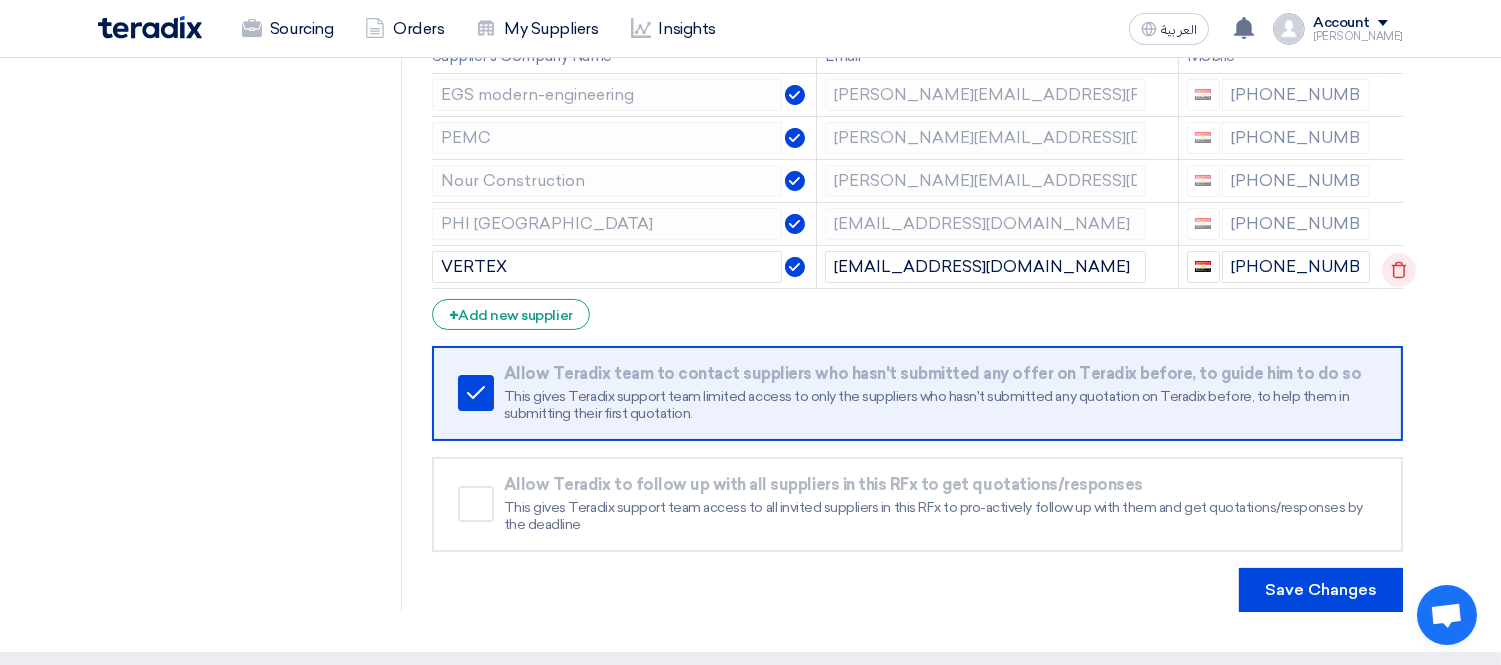 click 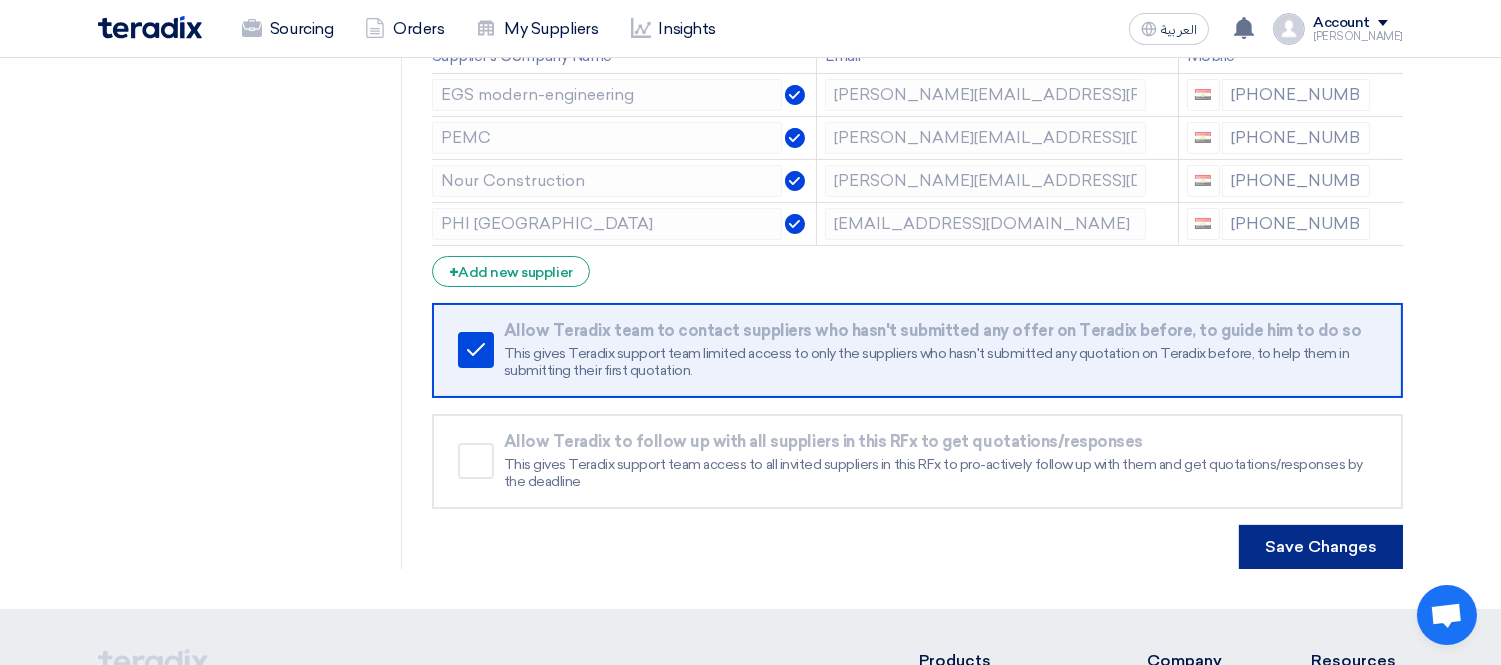 click on "Save Changes" 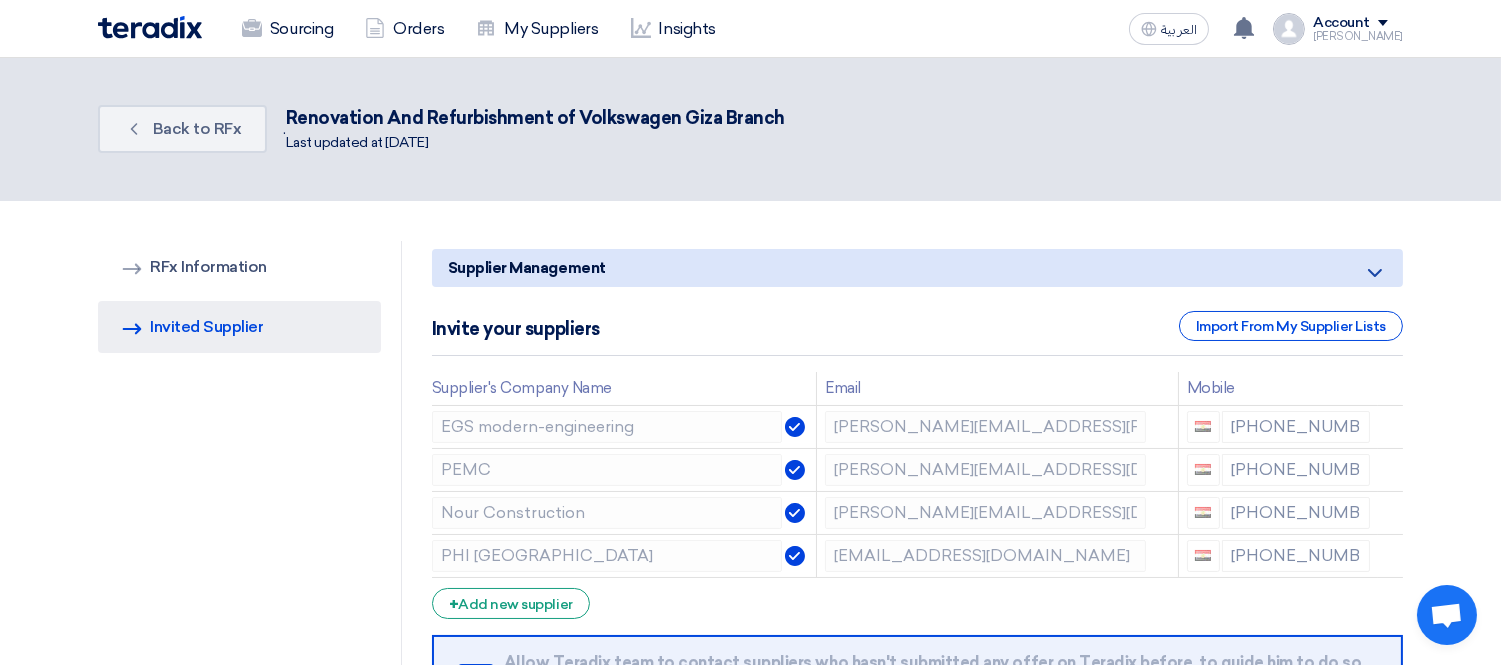 scroll, scrollTop: 0, scrollLeft: 0, axis: both 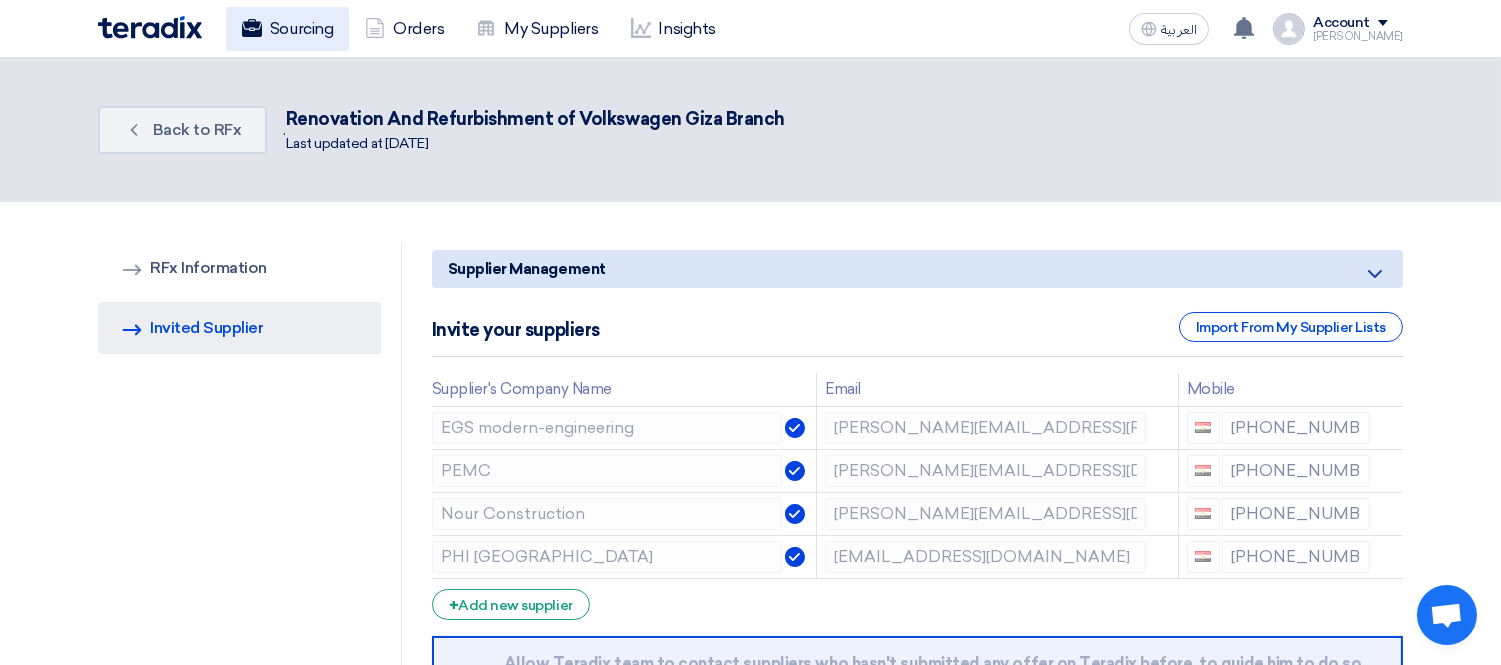 click on "Sourcing" 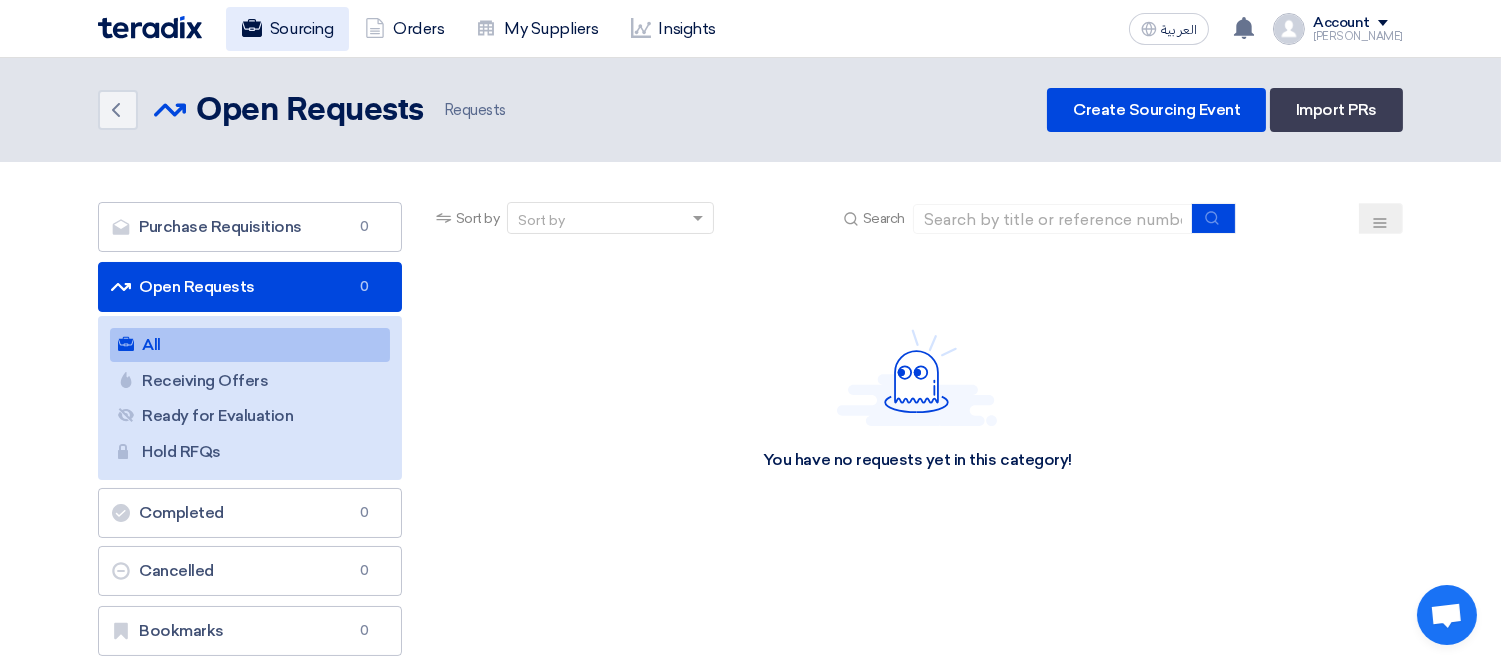 click on "Sourcing" 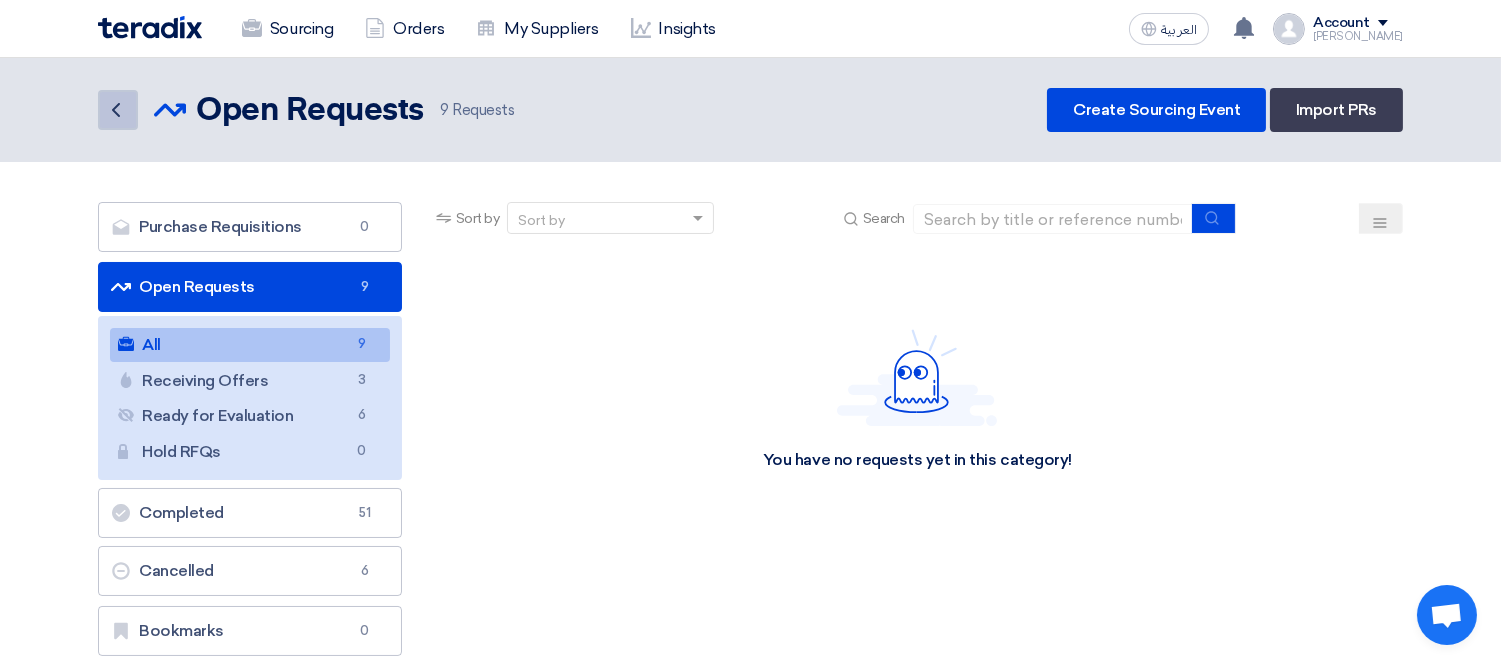 click on "Back" 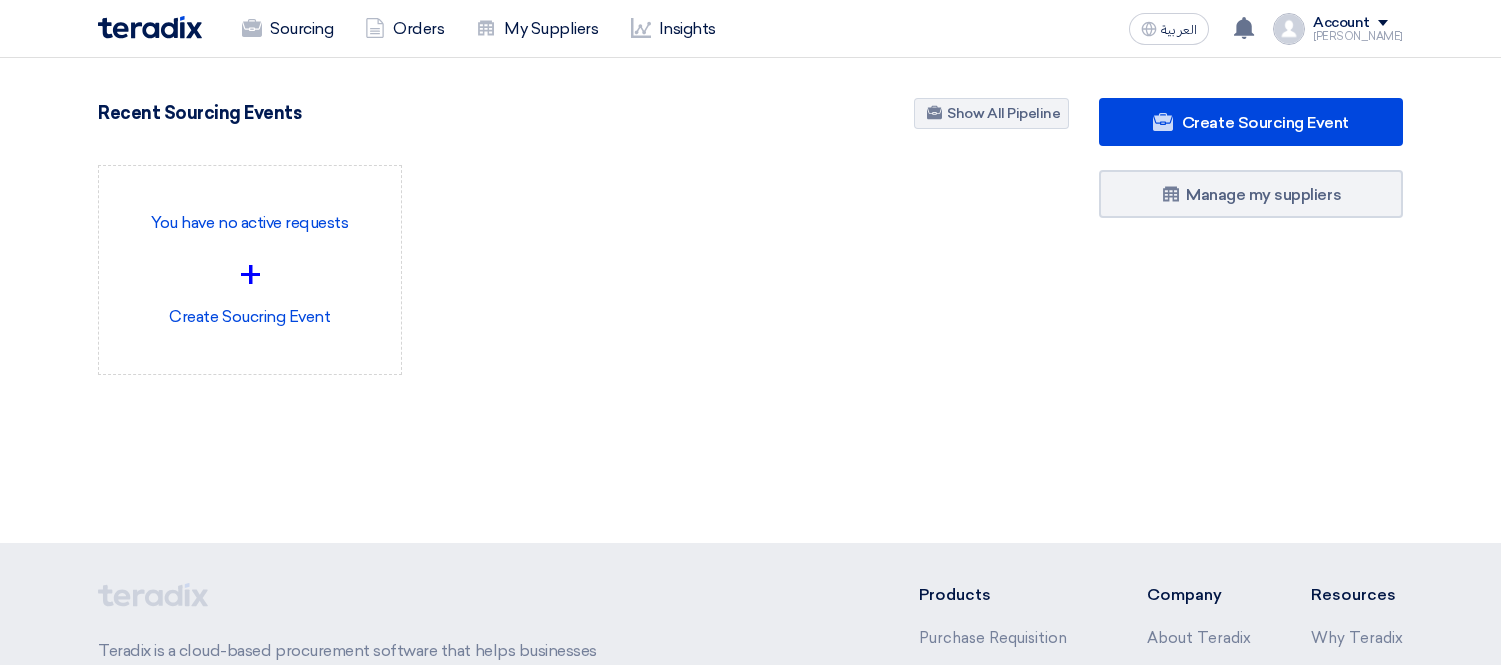 scroll, scrollTop: 0, scrollLeft: 0, axis: both 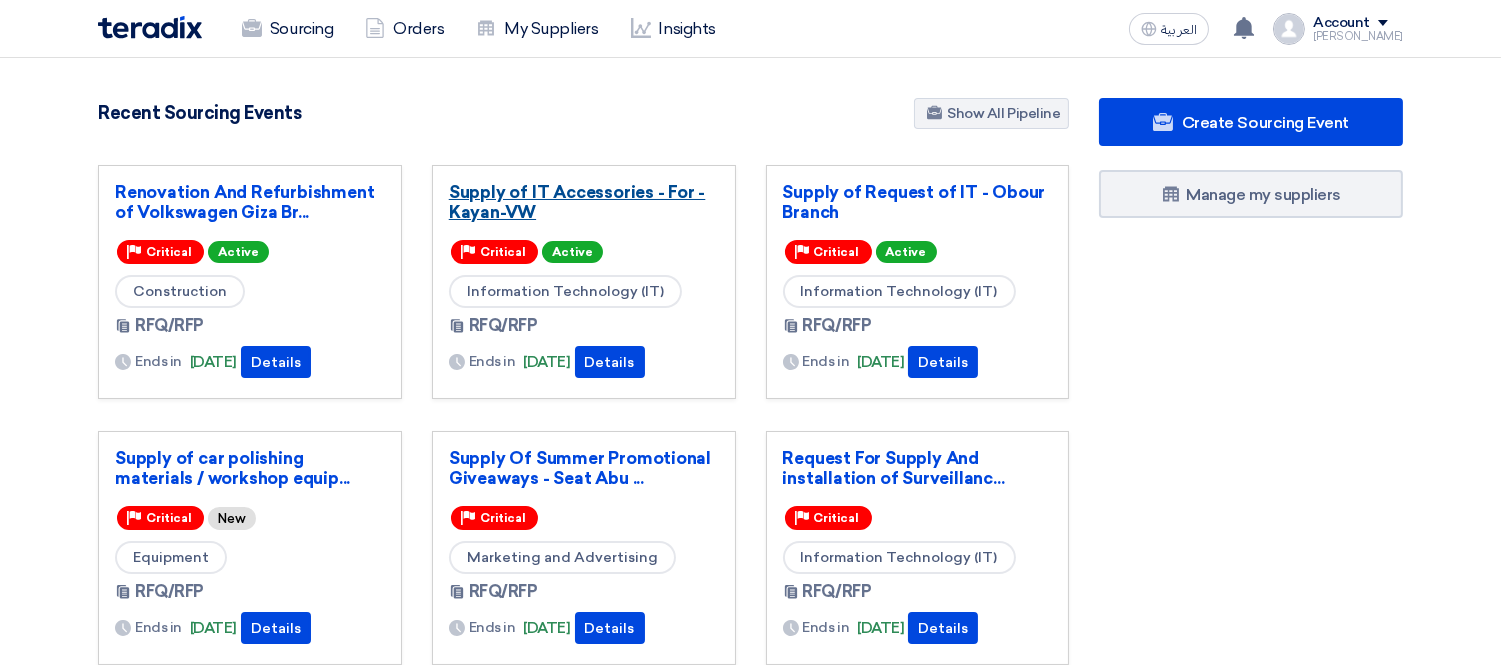 click on "Supply of IT Accessories - For -Kayan-VW" 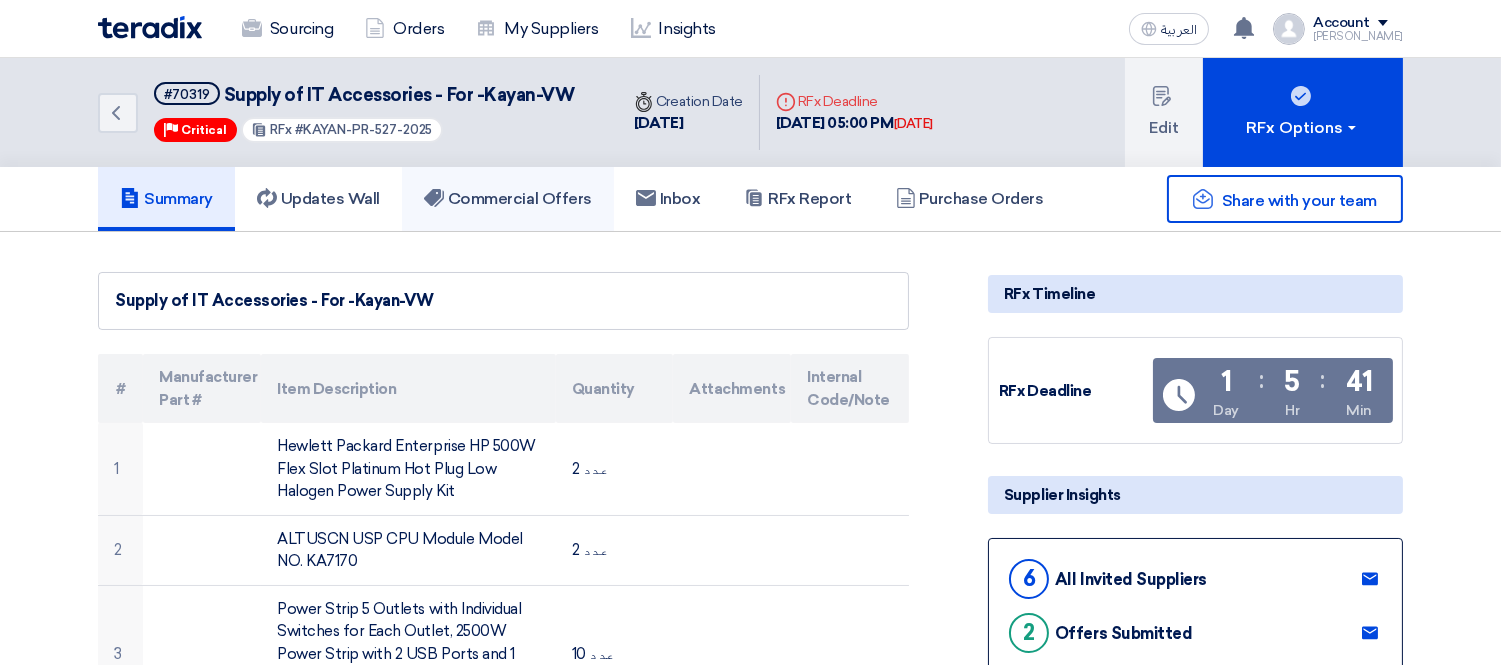click on "Commercial Offers" 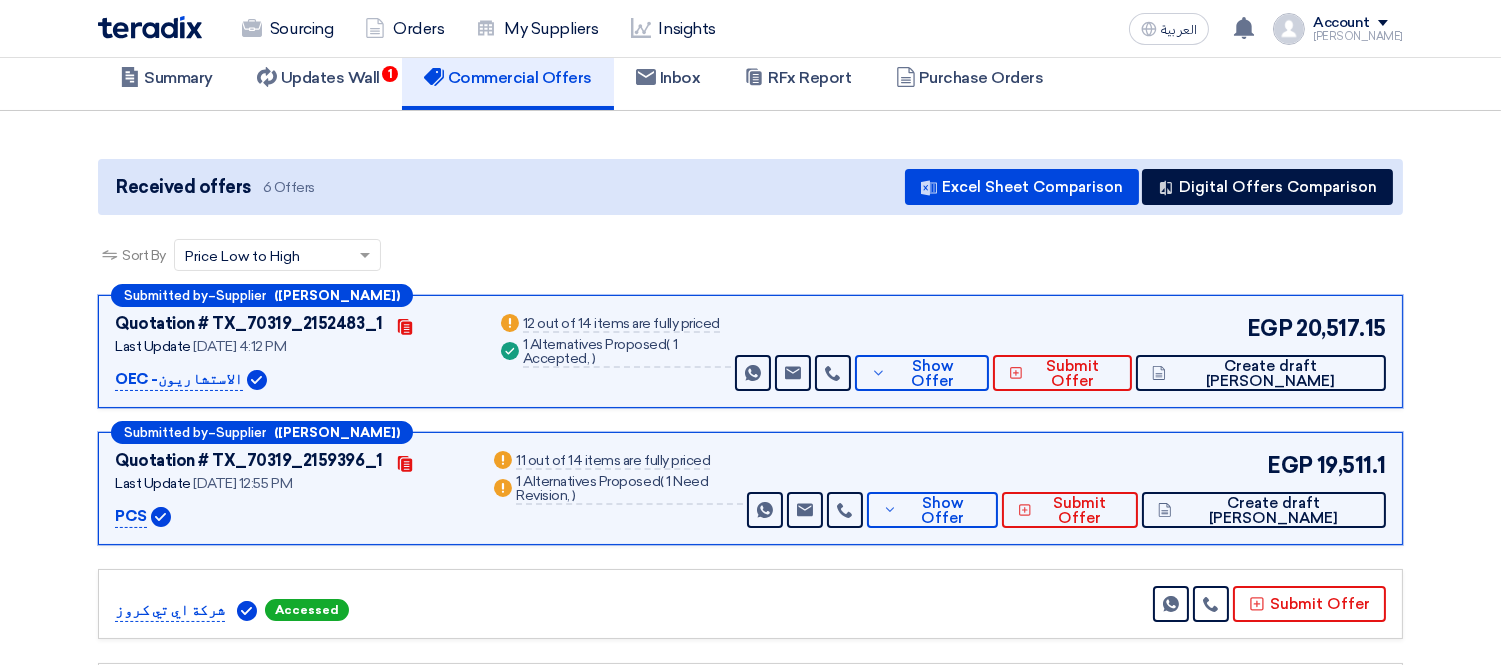 scroll, scrollTop: 0, scrollLeft: 0, axis: both 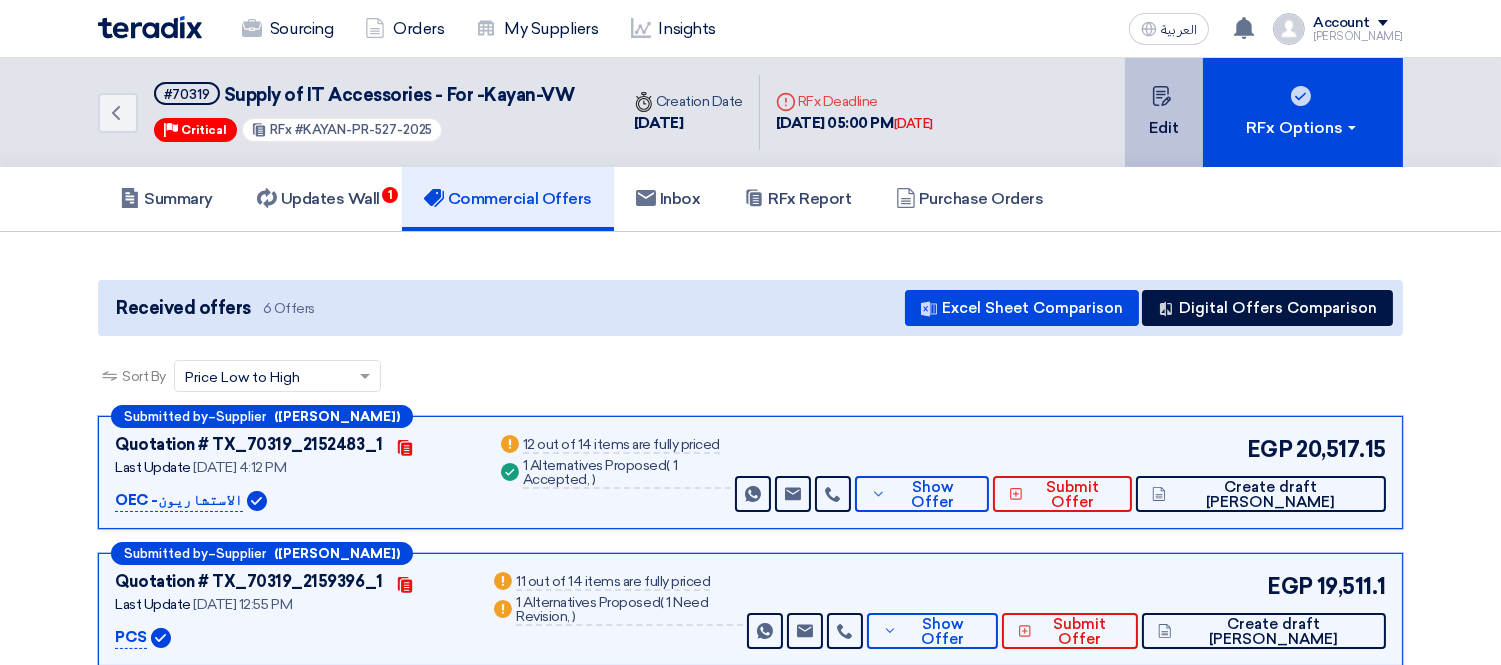 click on "Edit" 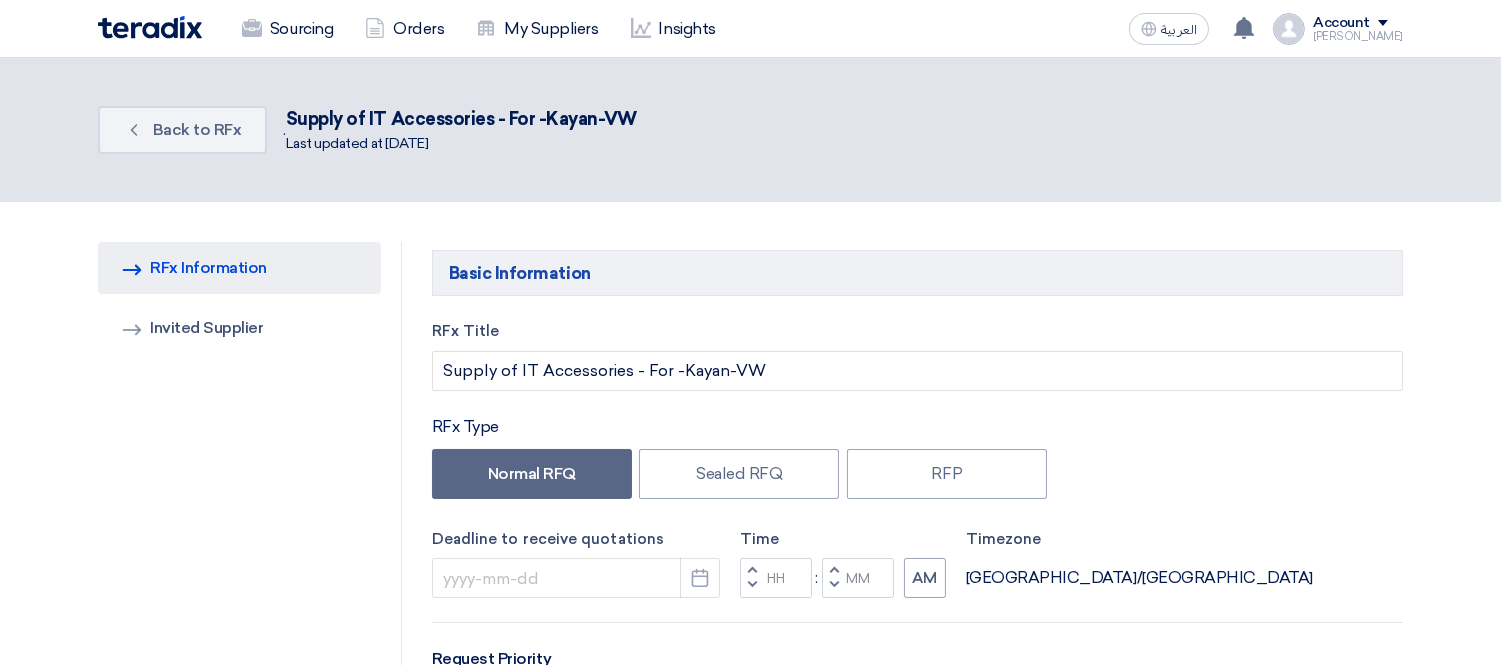 type on "[DATE]" 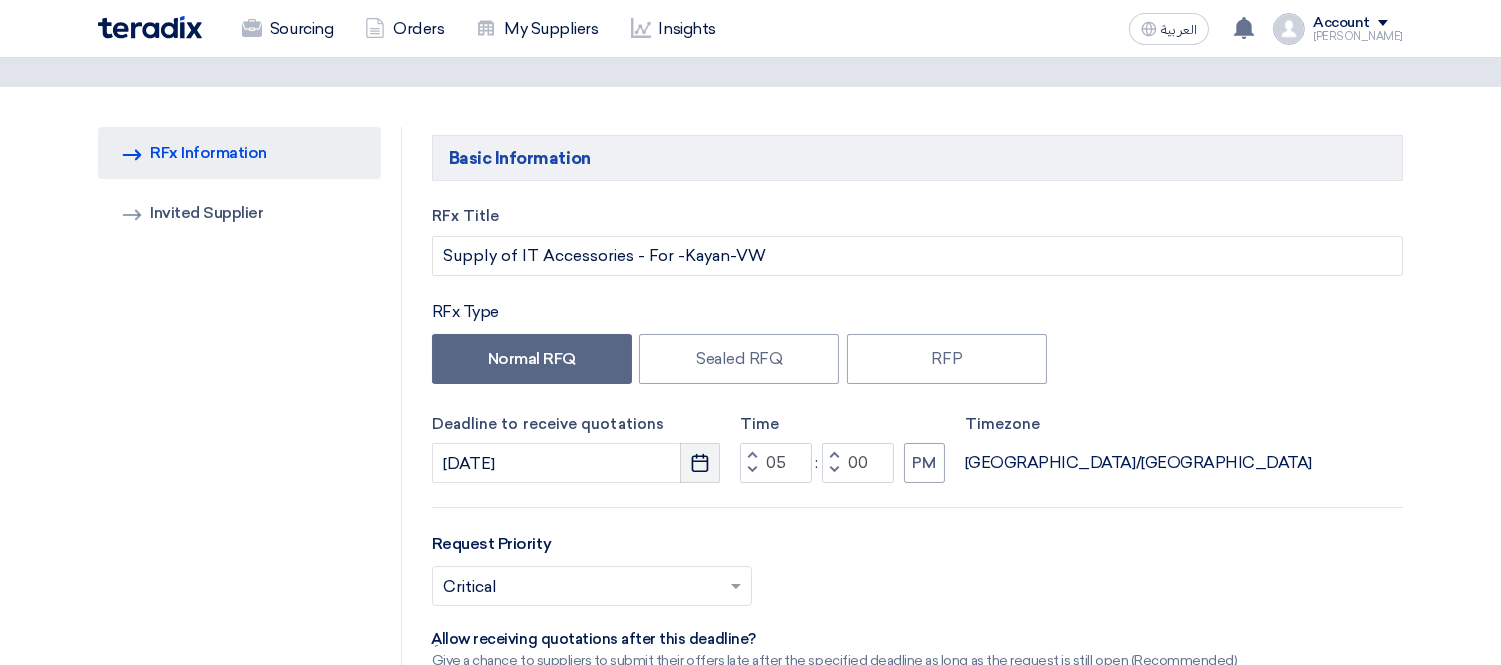scroll, scrollTop: 222, scrollLeft: 0, axis: vertical 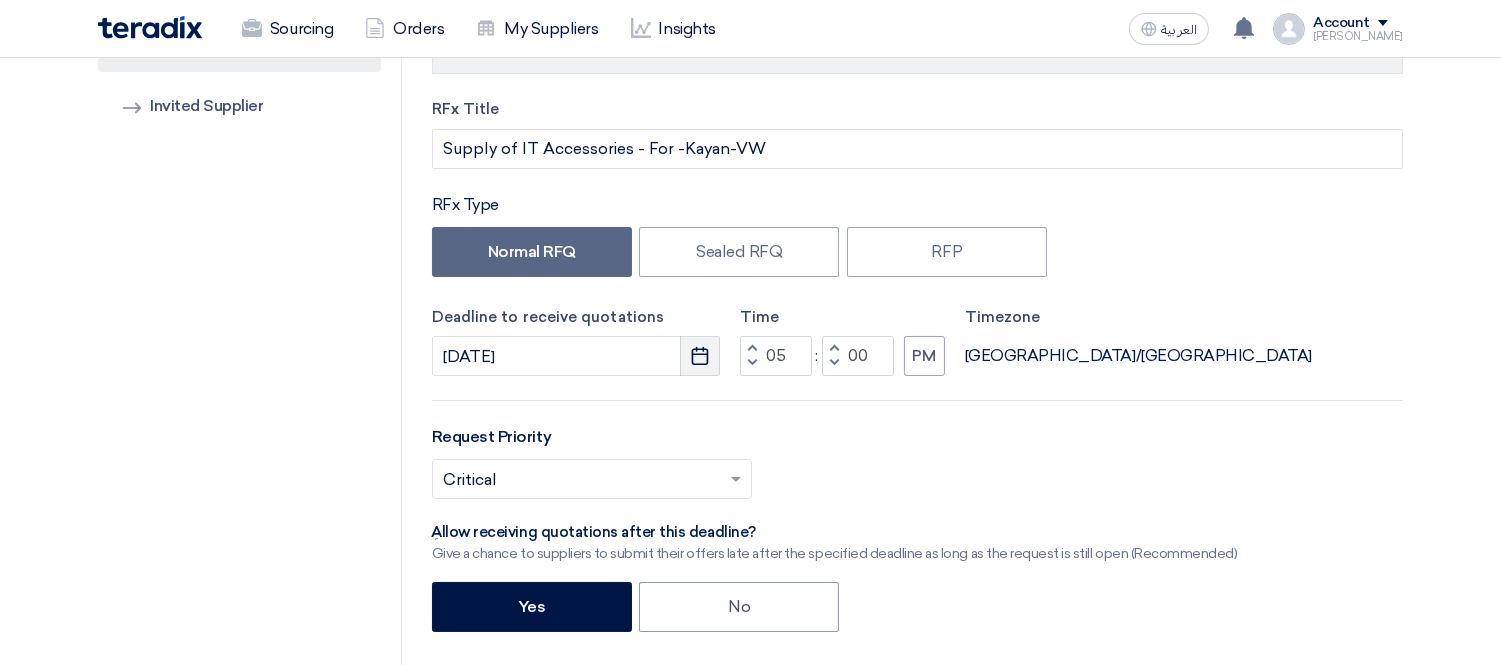click on "Pick a date" 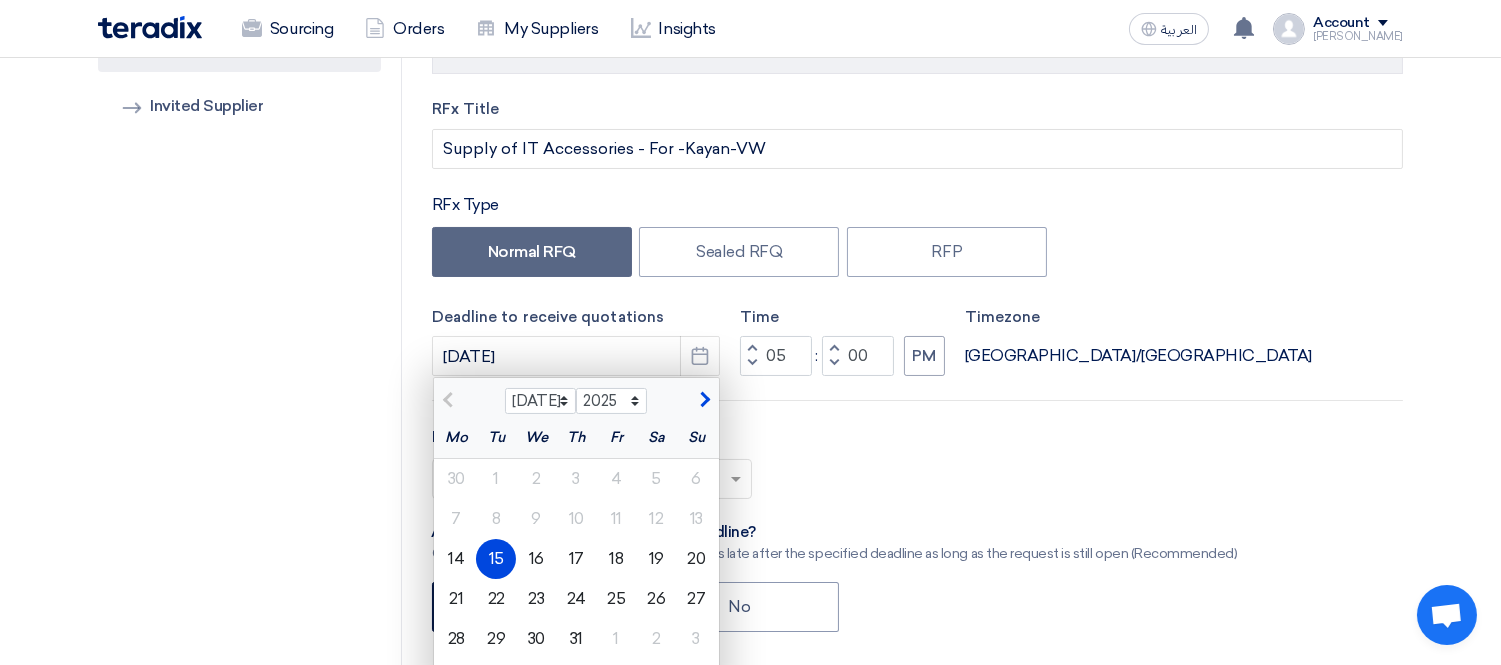 click on "15" 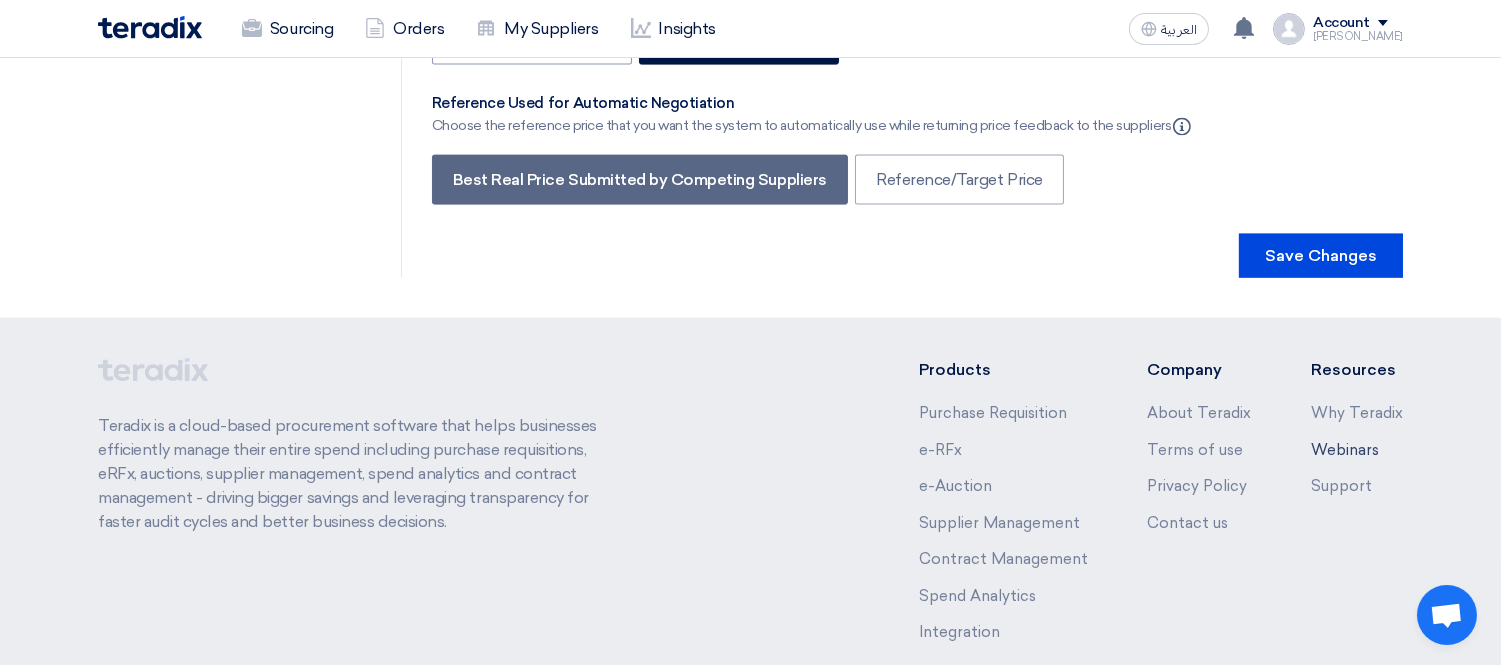 scroll, scrollTop: 5064, scrollLeft: 0, axis: vertical 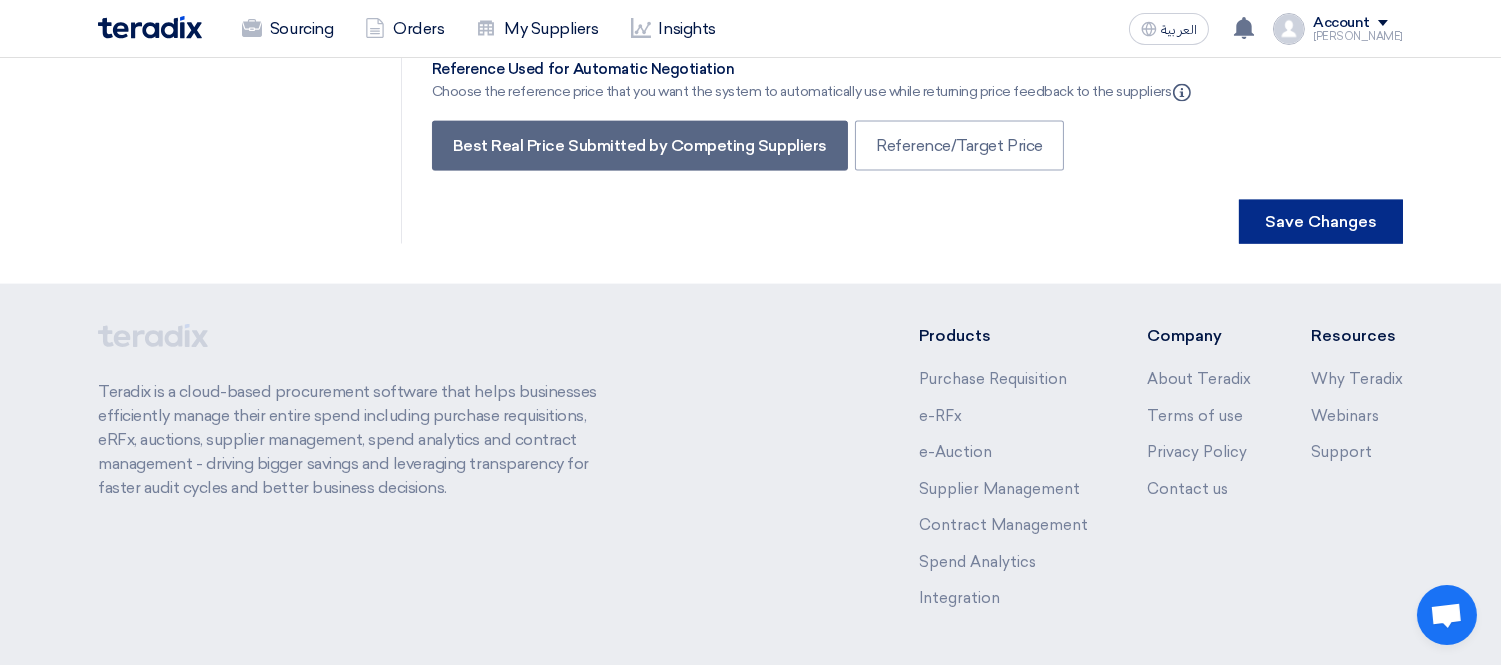 click on "Save Changes" 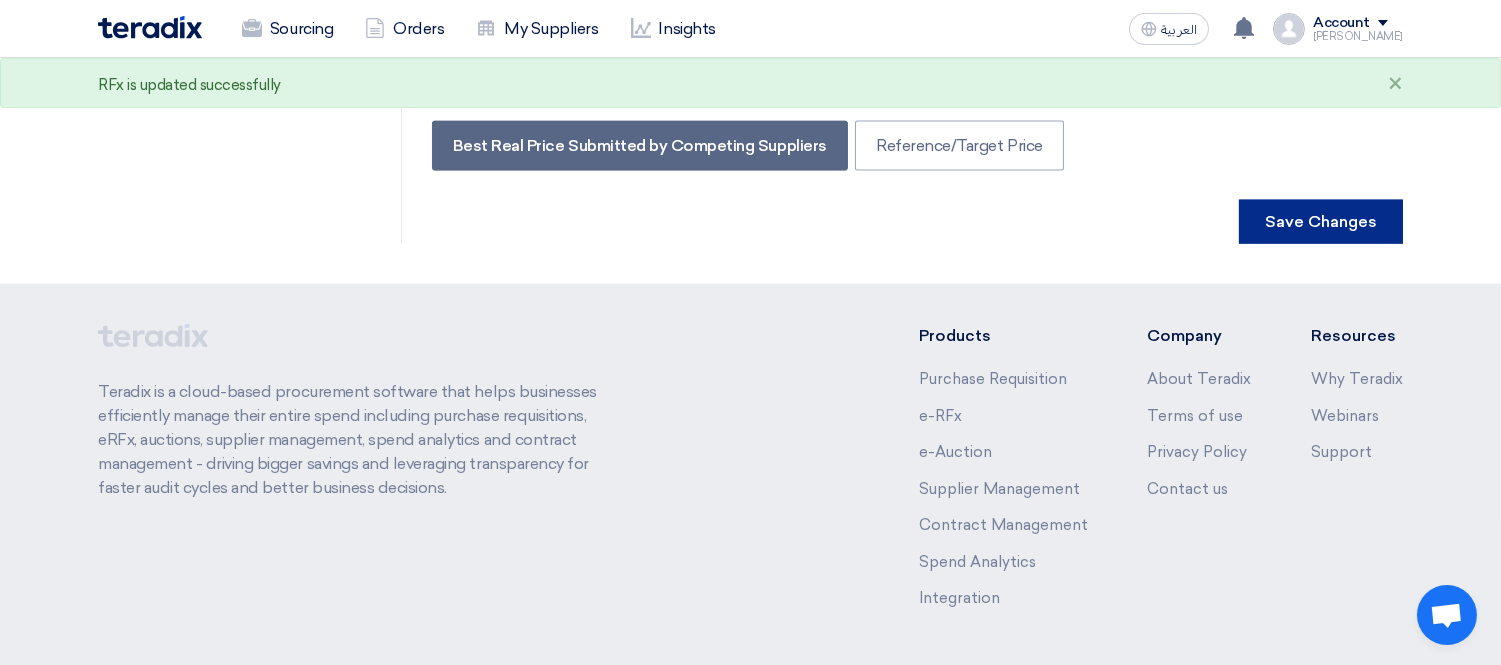 scroll, scrollTop: 0, scrollLeft: 0, axis: both 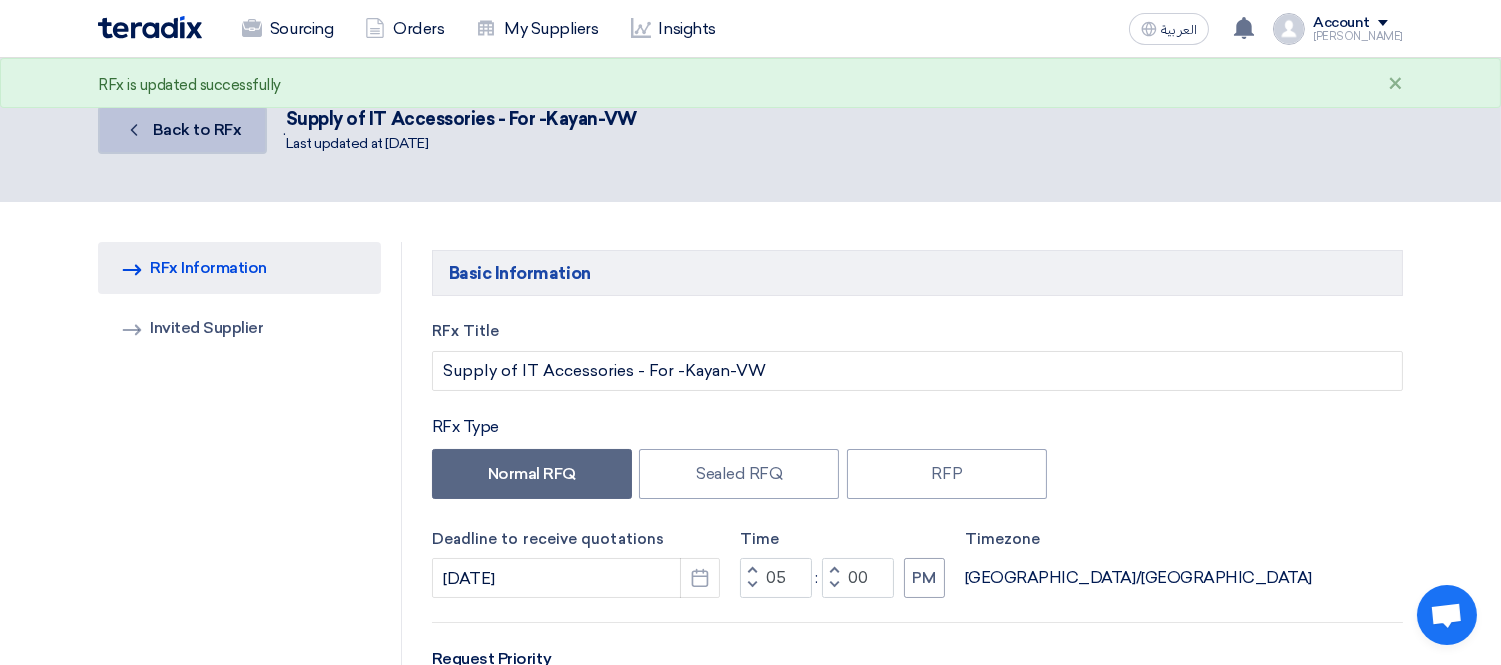 click on "Back
Back to RFx" 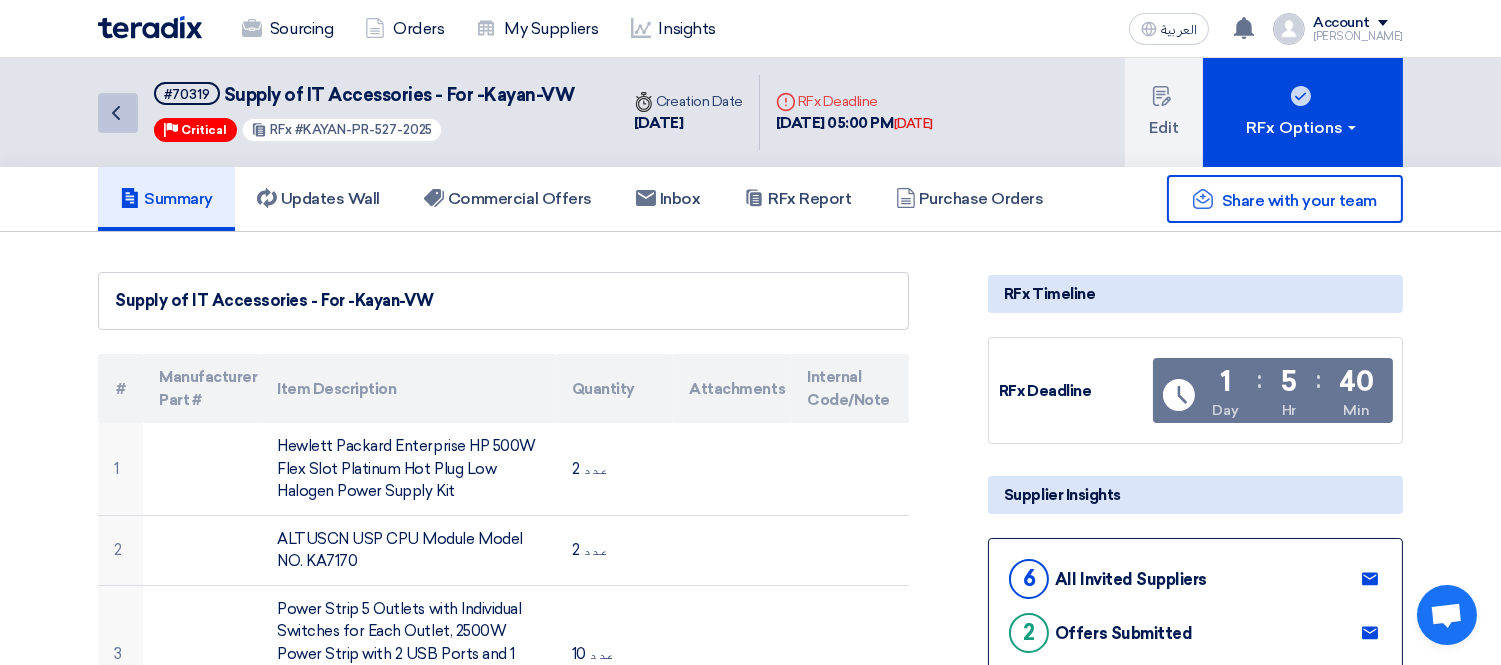 click on "Back" 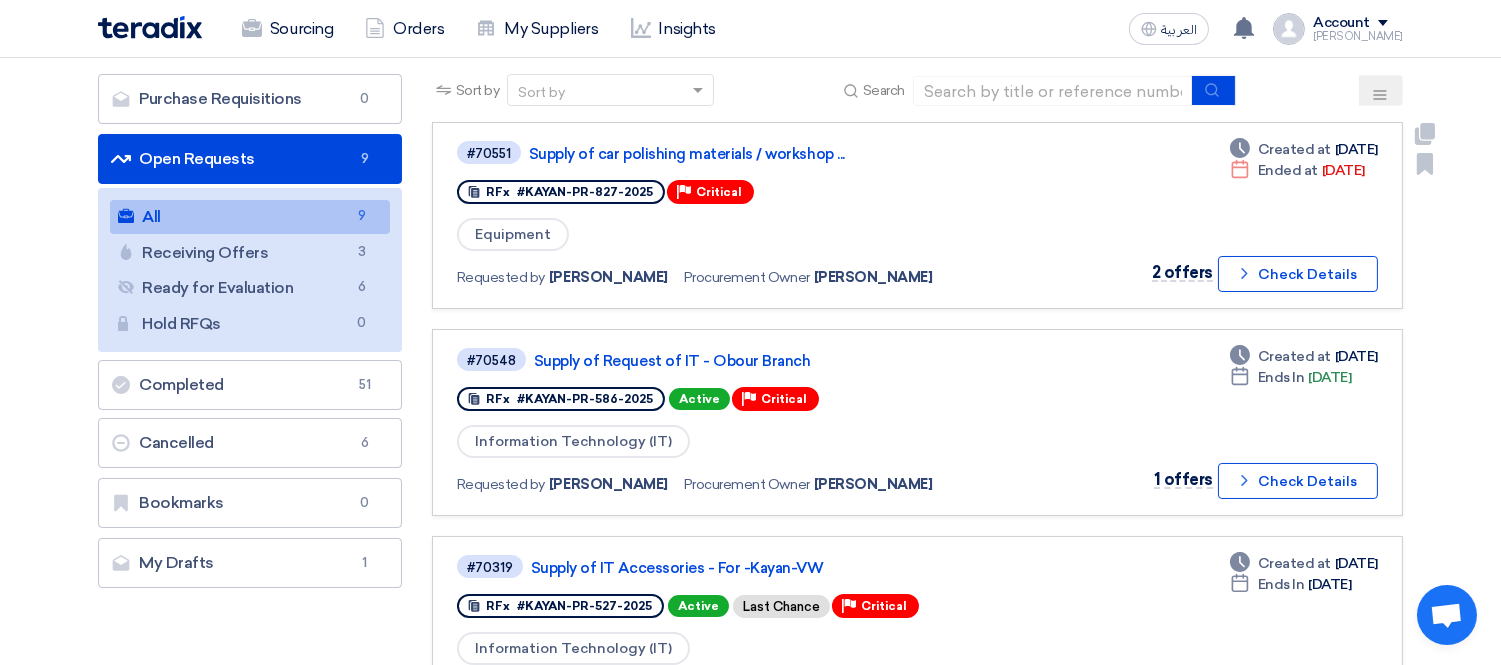 scroll, scrollTop: 222, scrollLeft: 0, axis: vertical 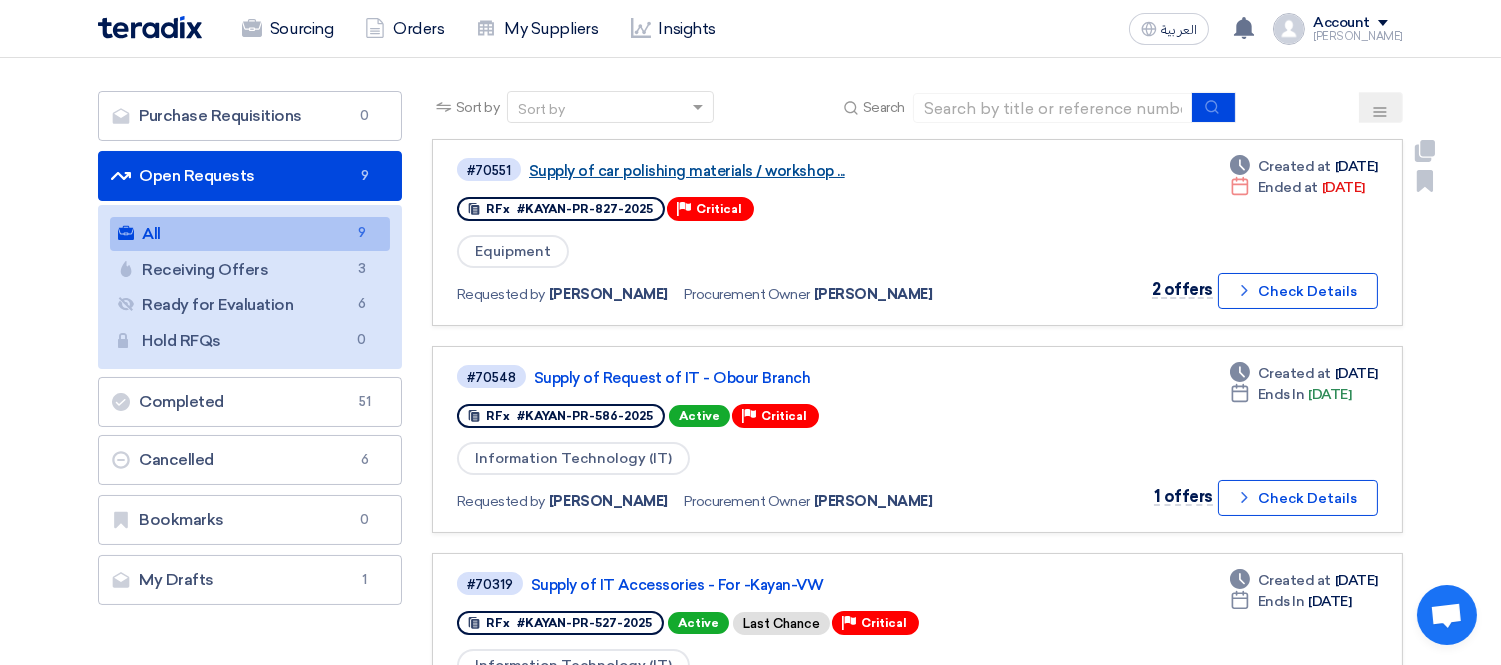 click on "Supply of car polishing materials / workshop ..." 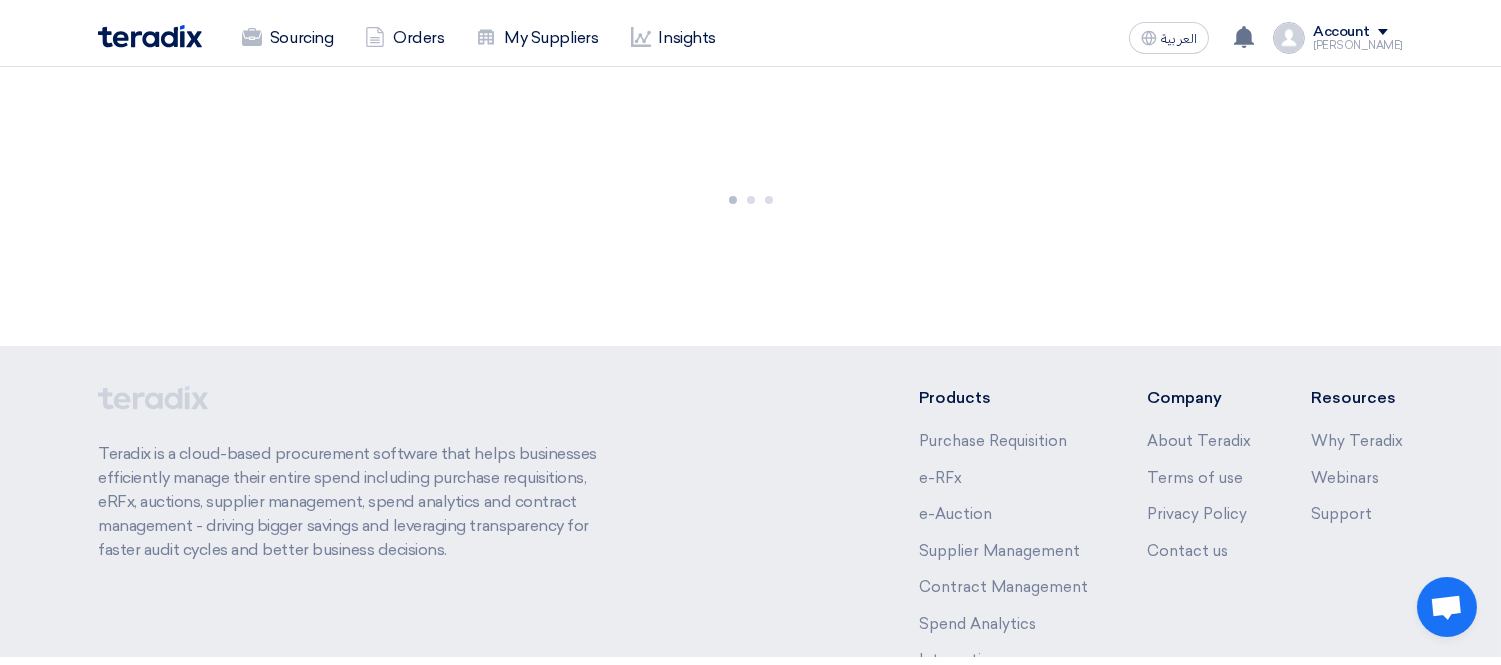 scroll, scrollTop: 0, scrollLeft: 0, axis: both 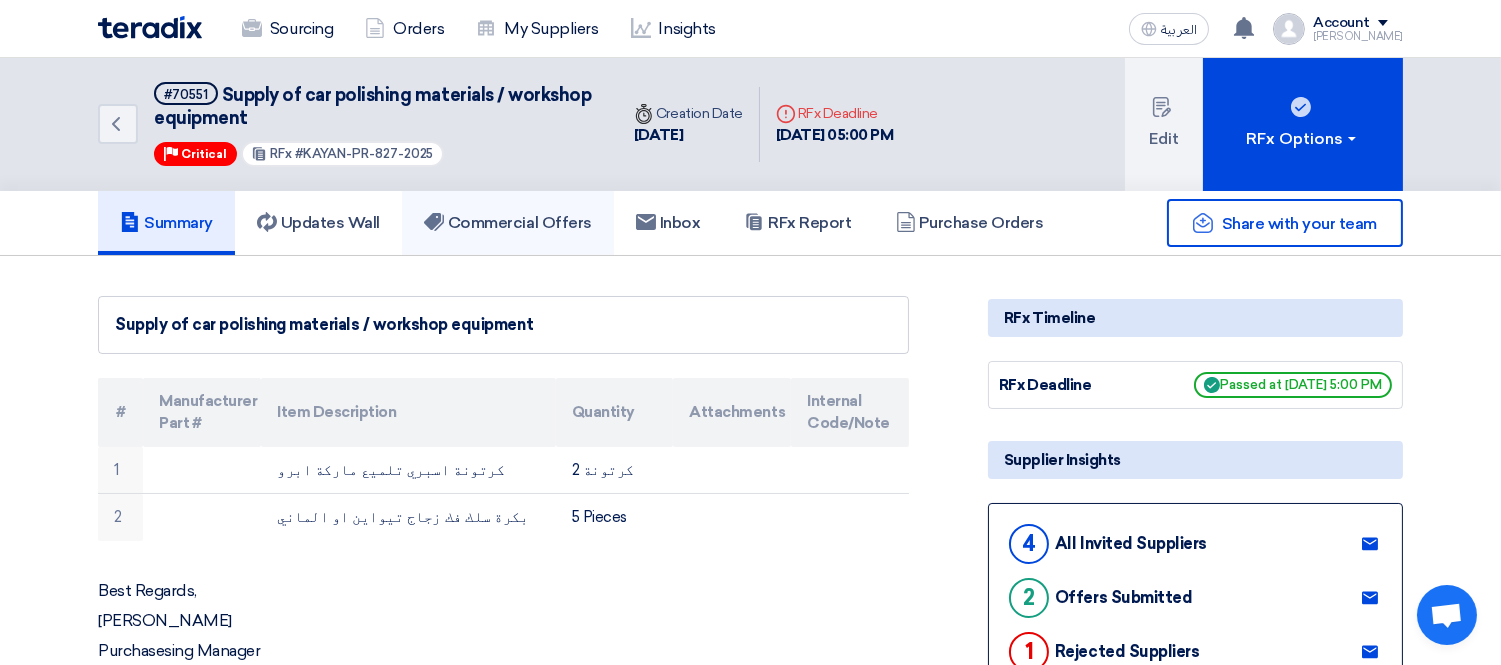 click on "Commercial Offers" 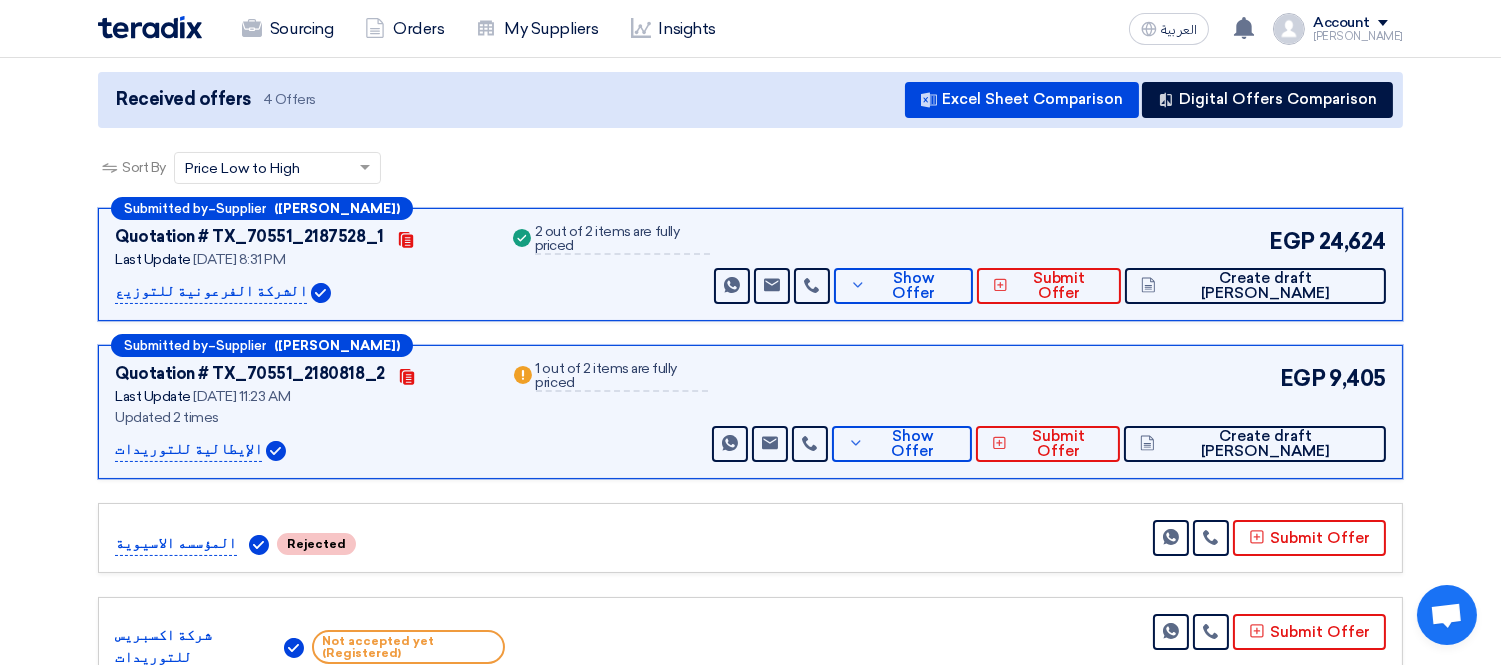 scroll, scrollTop: 0, scrollLeft: 0, axis: both 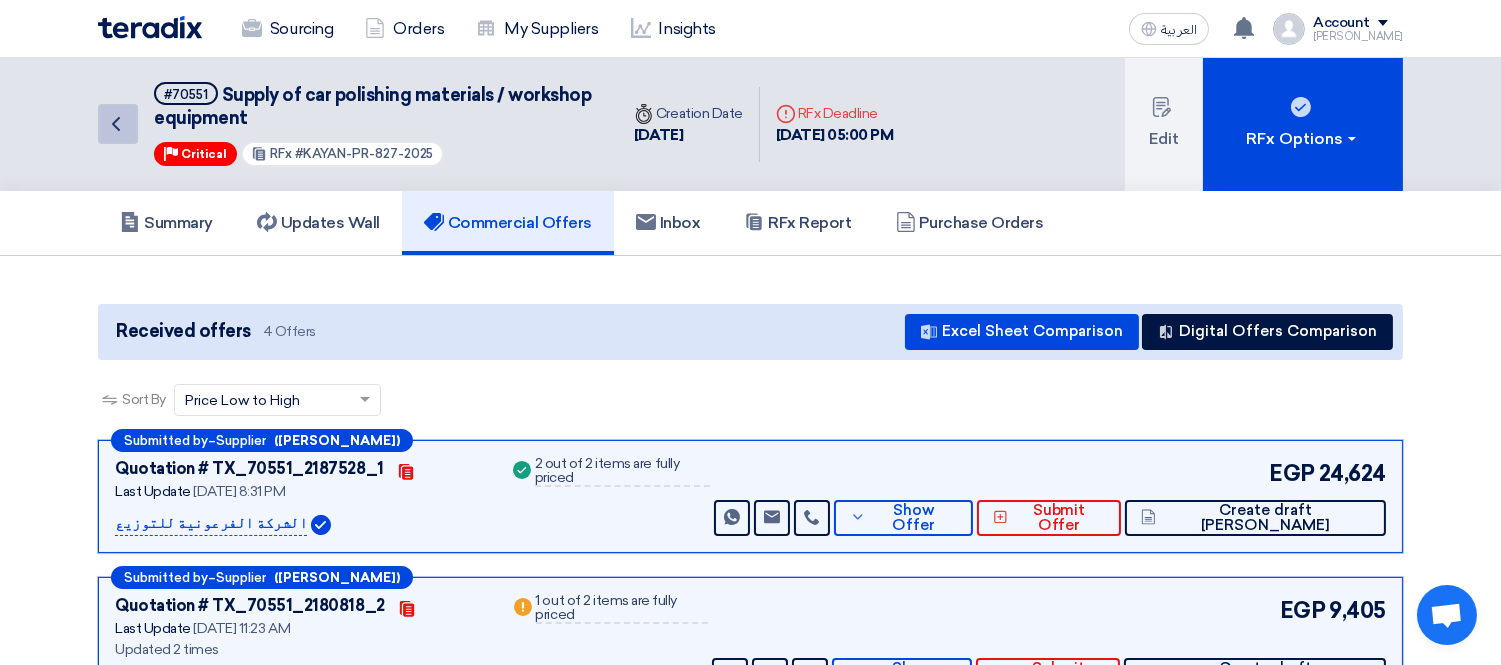 click on "Back" 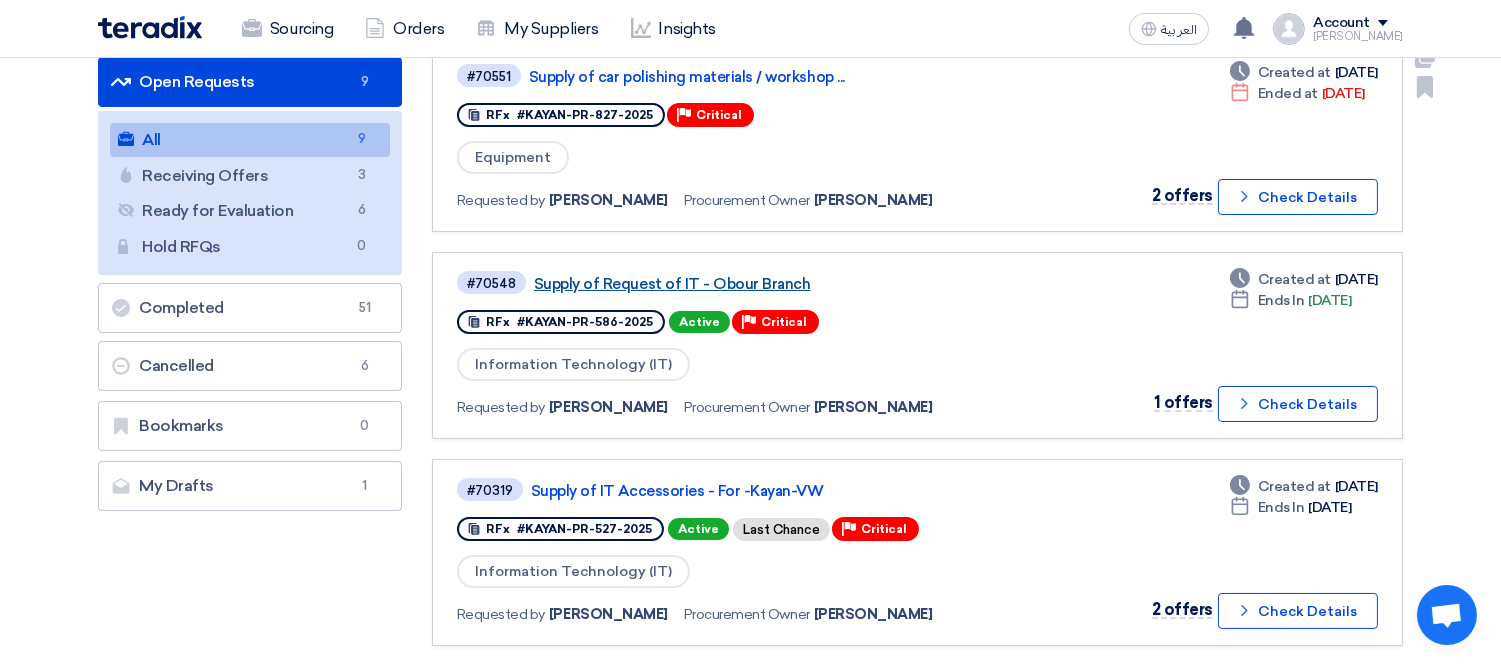 scroll, scrollTop: 222, scrollLeft: 0, axis: vertical 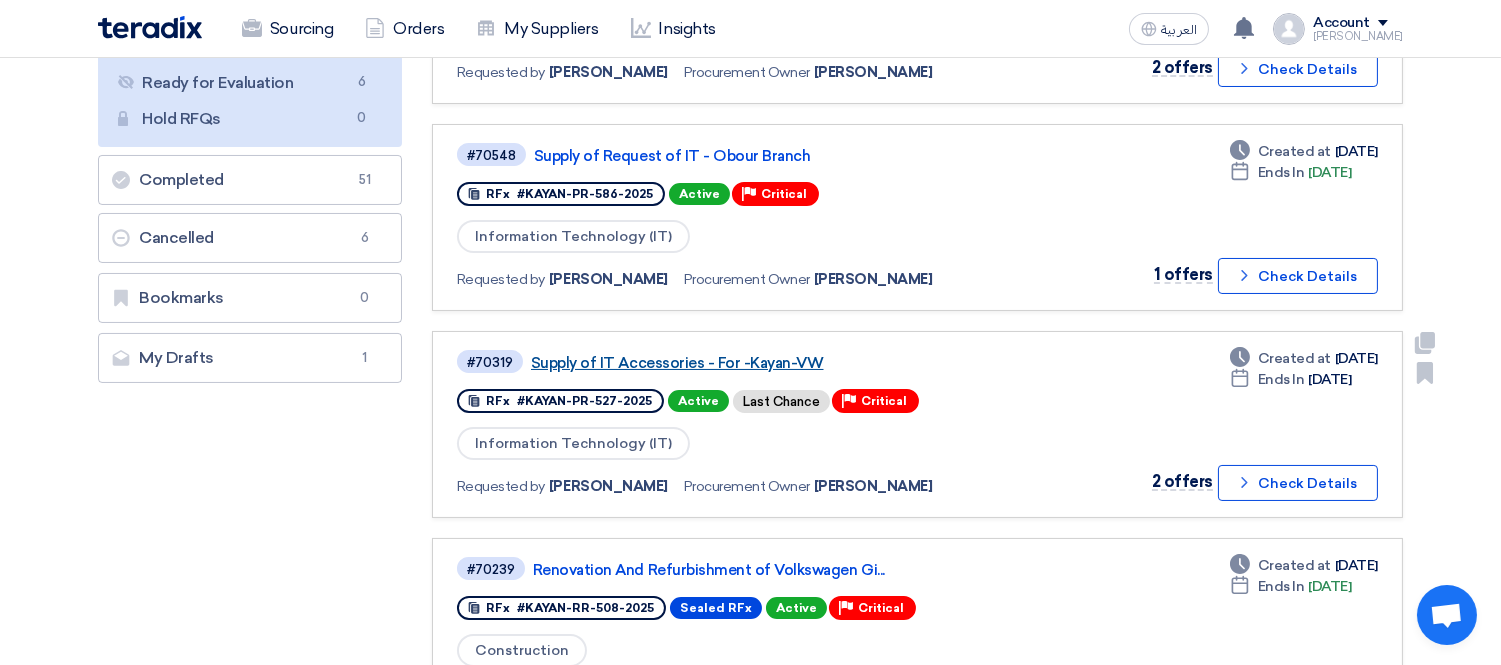click on "Supply of IT Accessories - For -Kayan-VW" 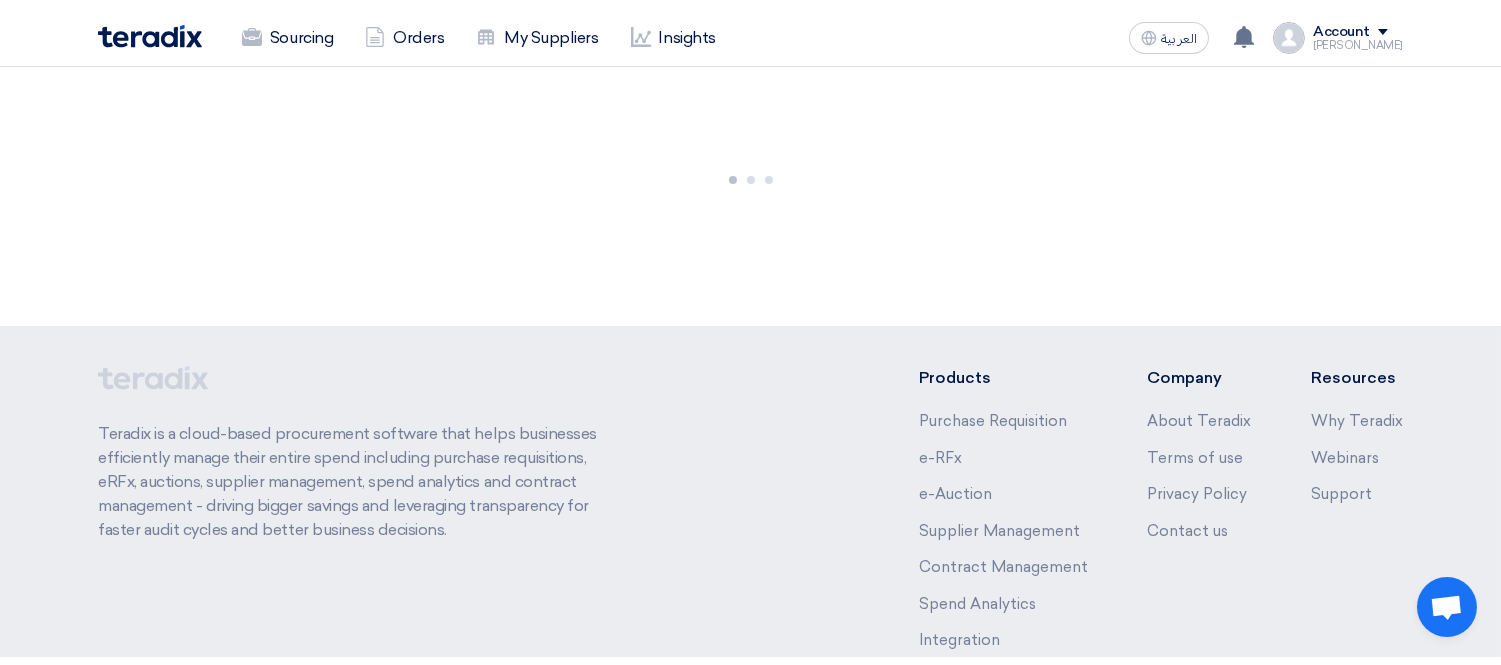 scroll, scrollTop: 0, scrollLeft: 0, axis: both 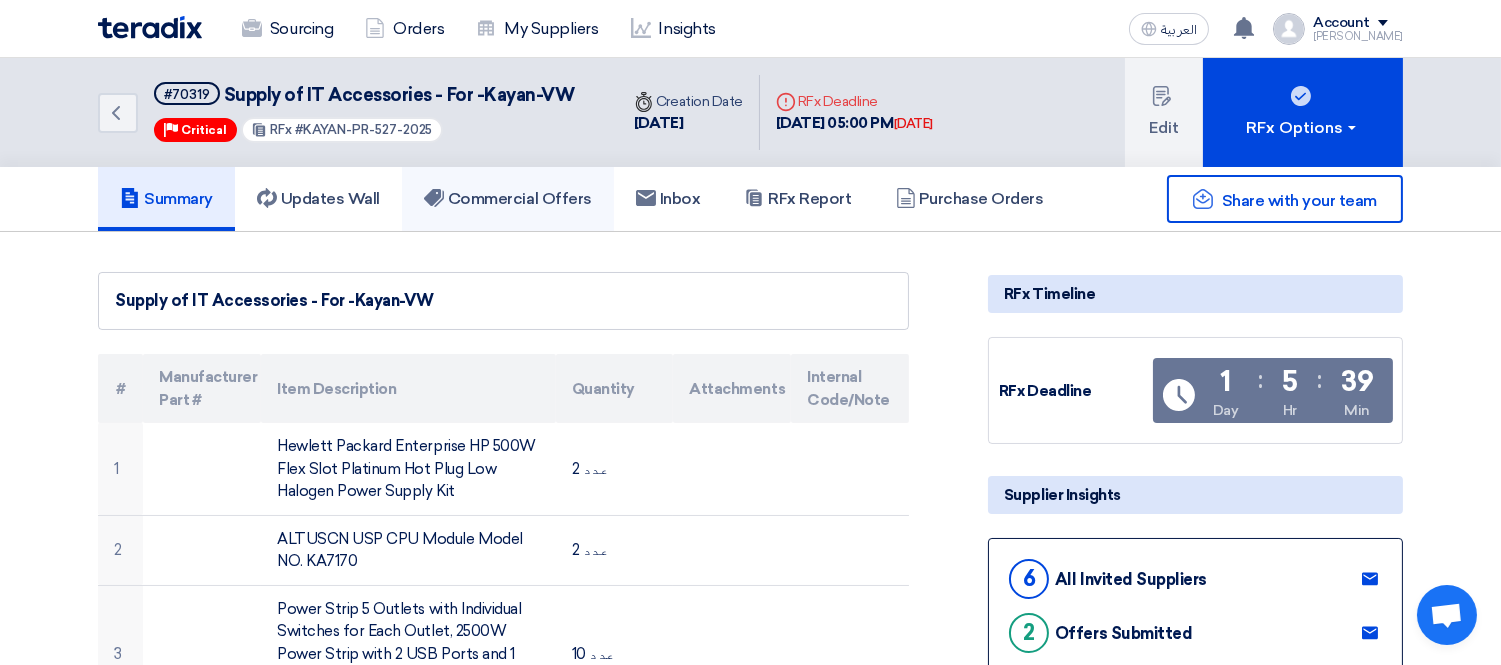 click on "Commercial Offers" 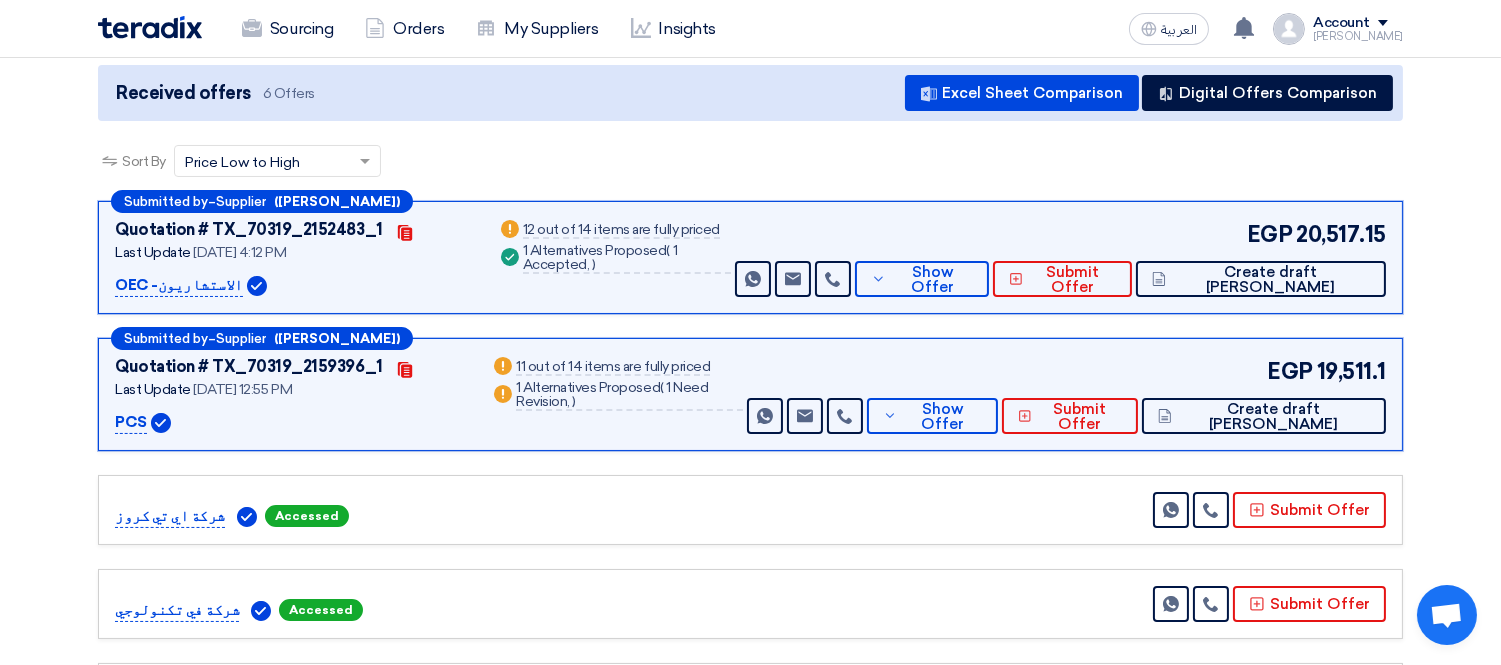 scroll, scrollTop: 0, scrollLeft: 0, axis: both 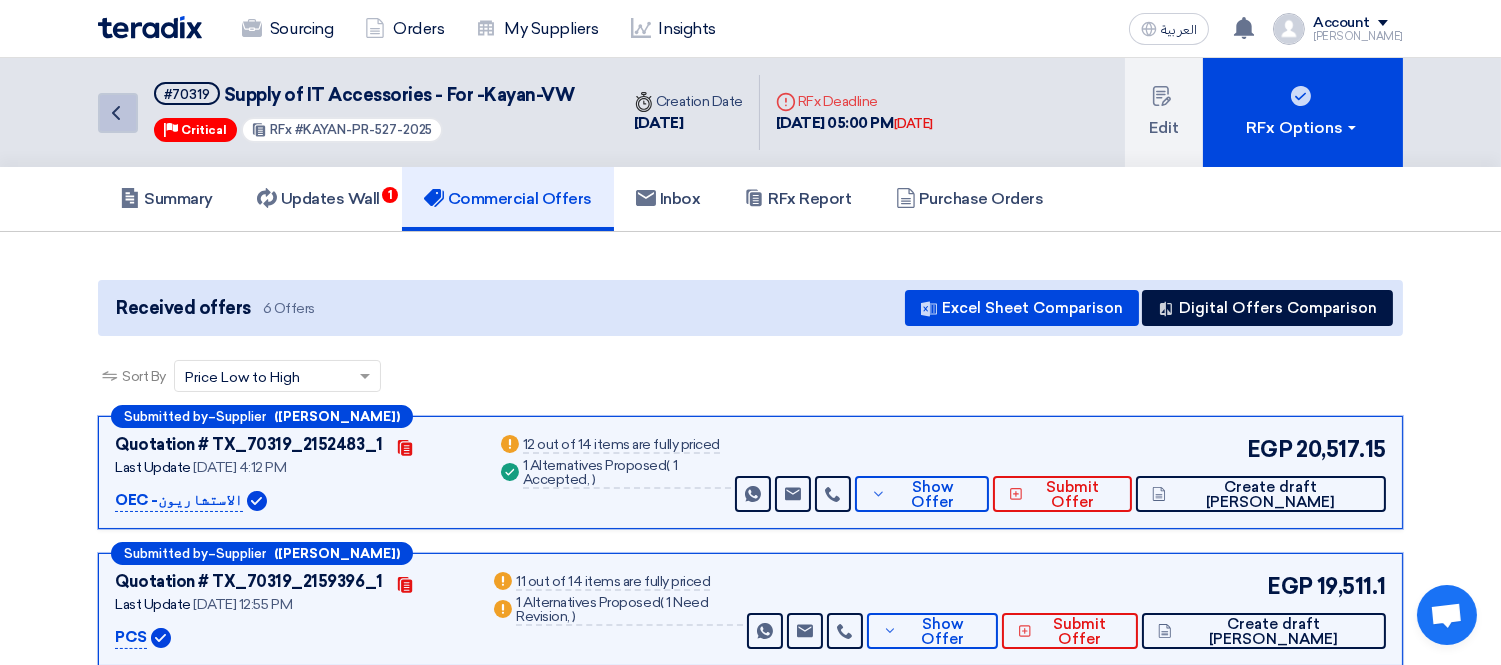 click on "Back" 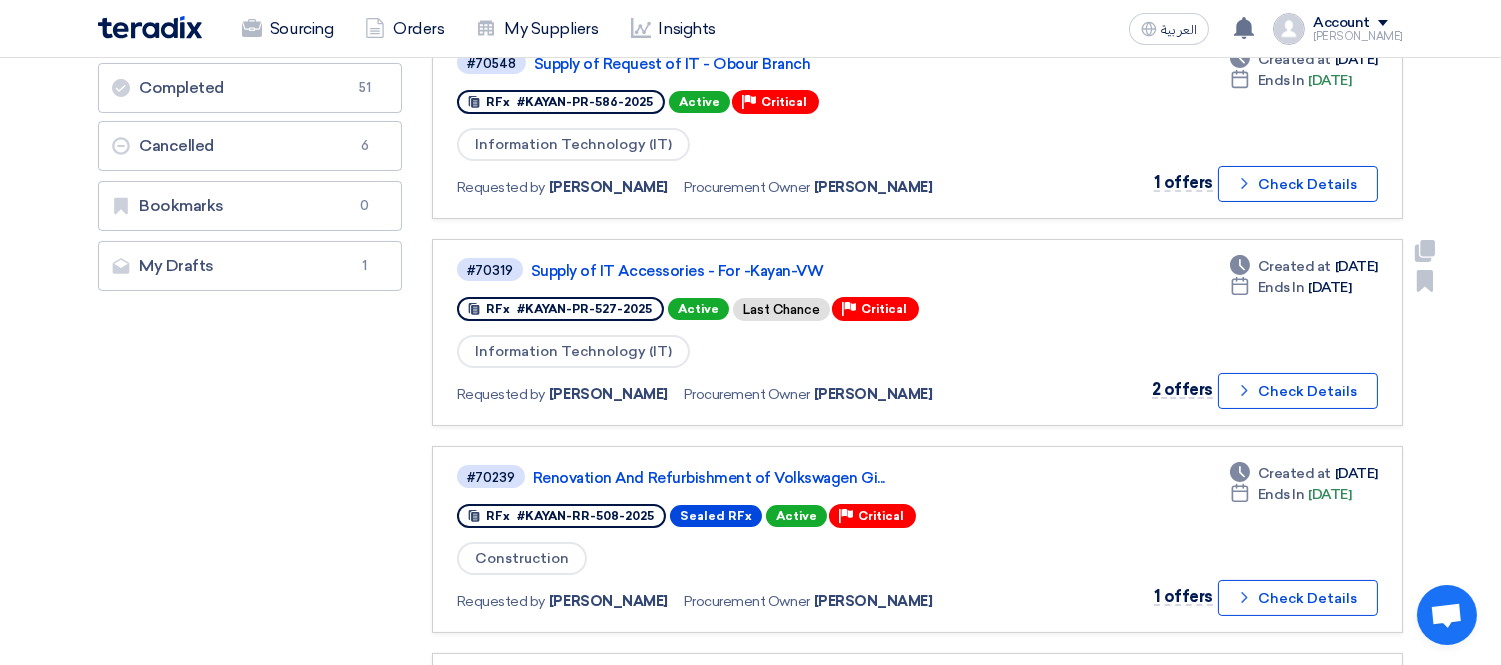 scroll, scrollTop: 444, scrollLeft: 0, axis: vertical 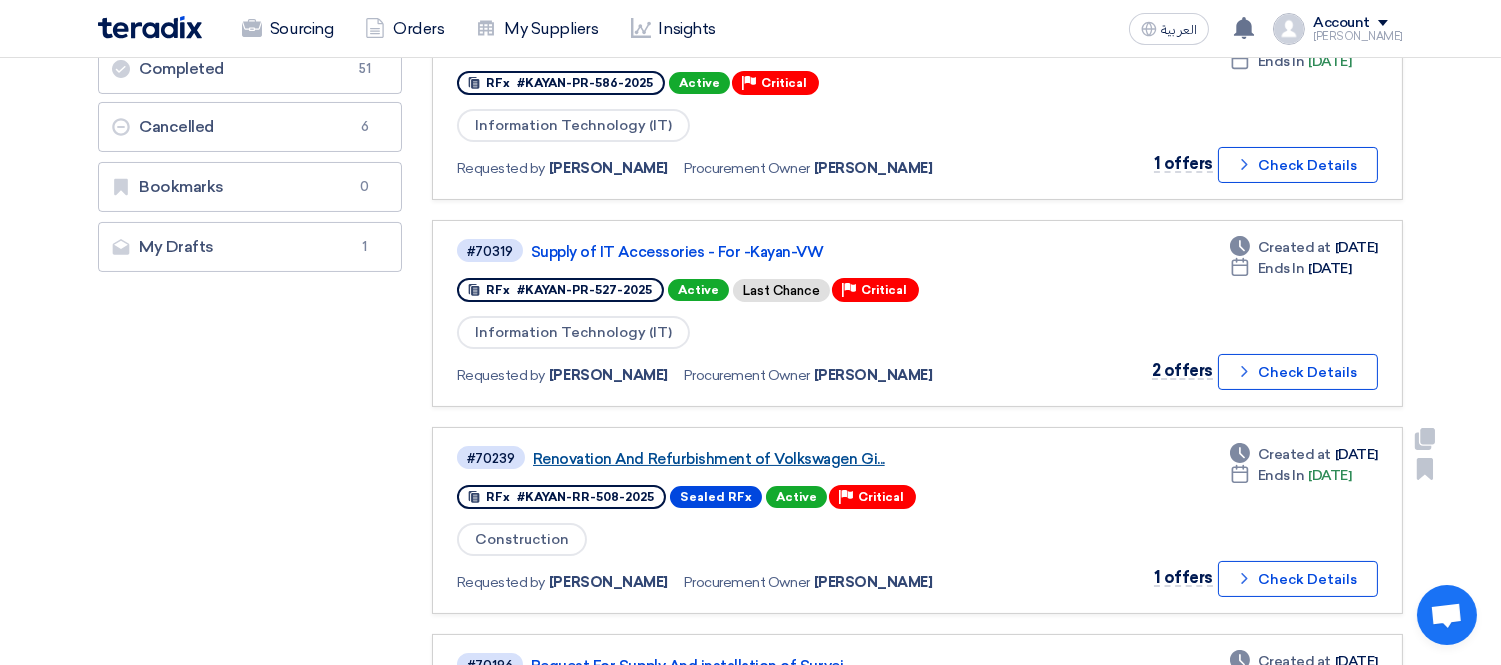click on "Renovation And Refurbishment of Volkswagen Gi..." 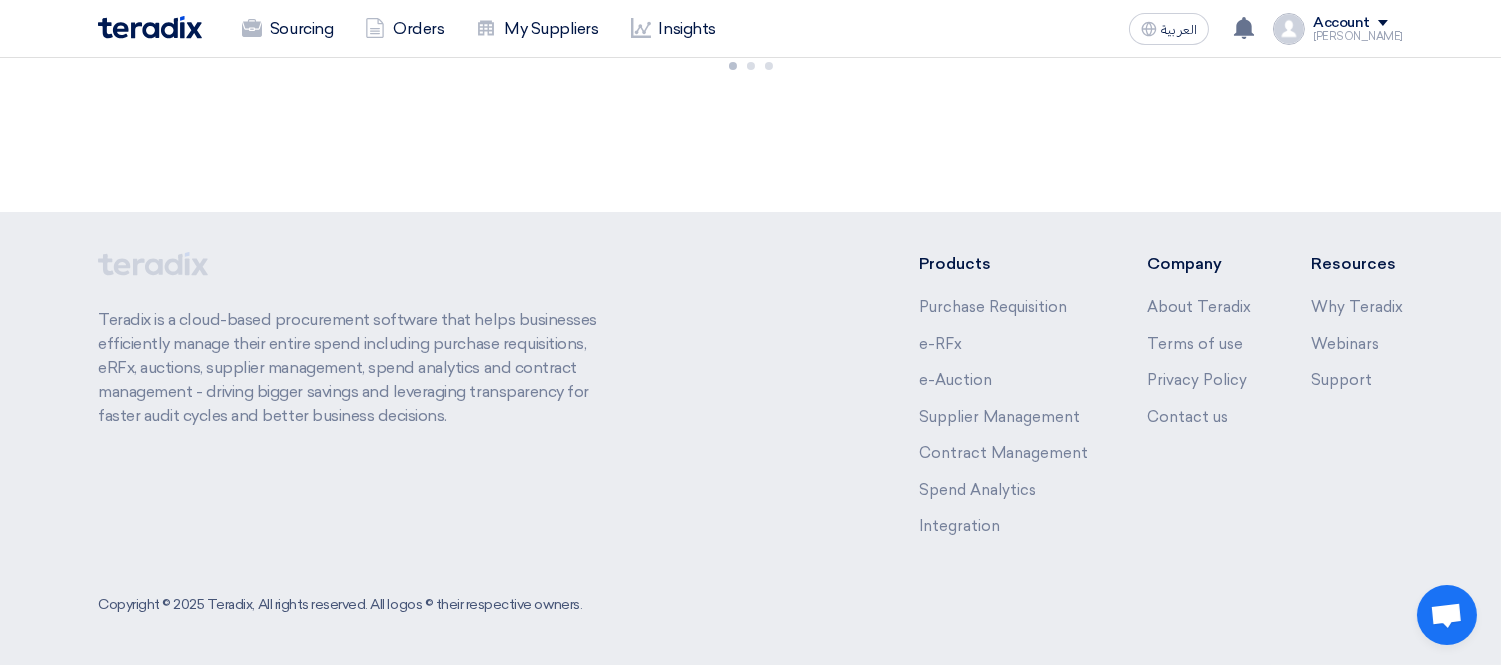 scroll, scrollTop: 0, scrollLeft: 0, axis: both 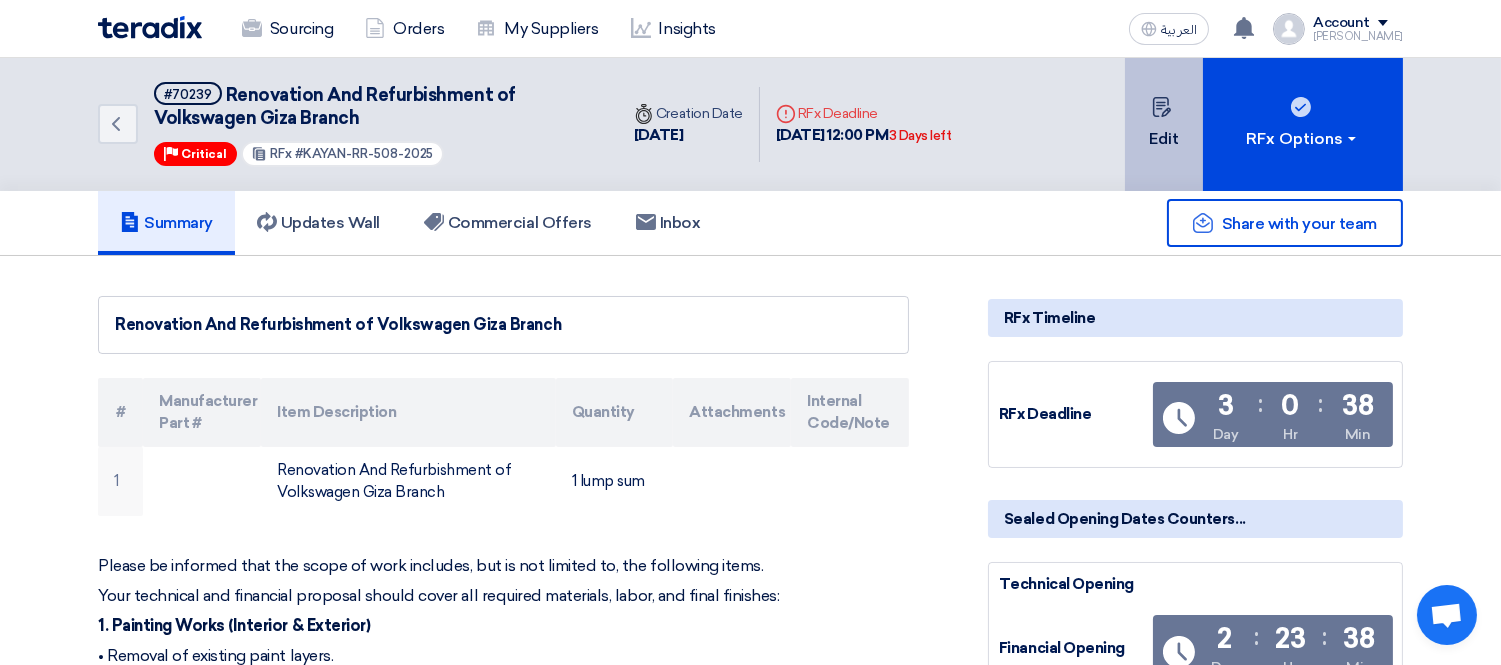click on "Edit" 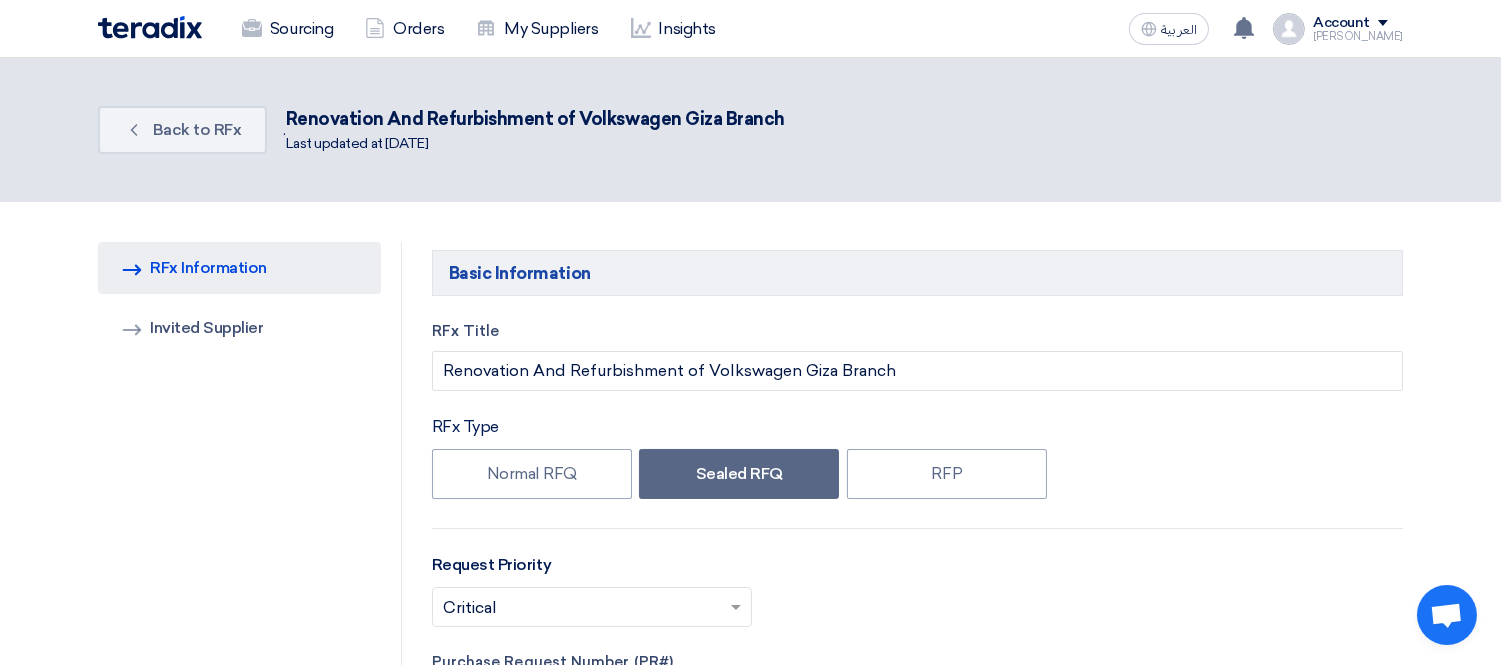 type on "[DATE]" 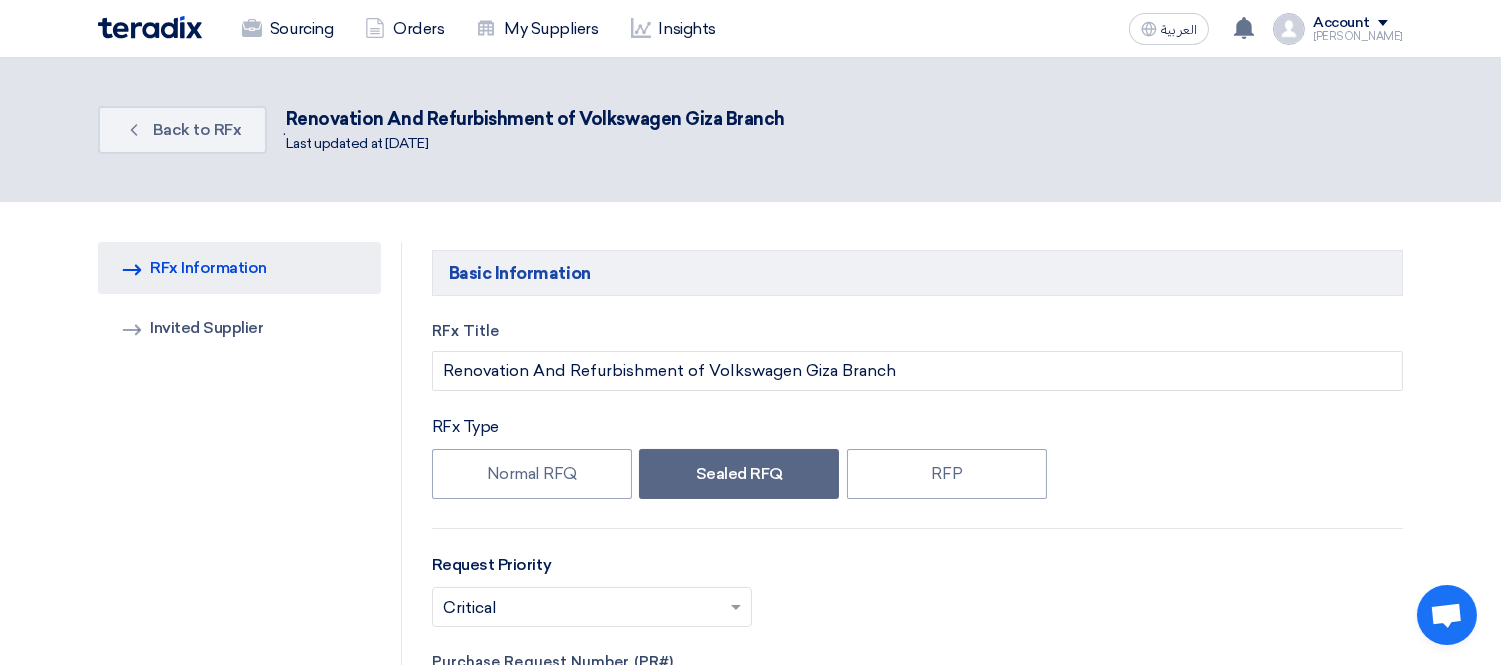 type on "11" 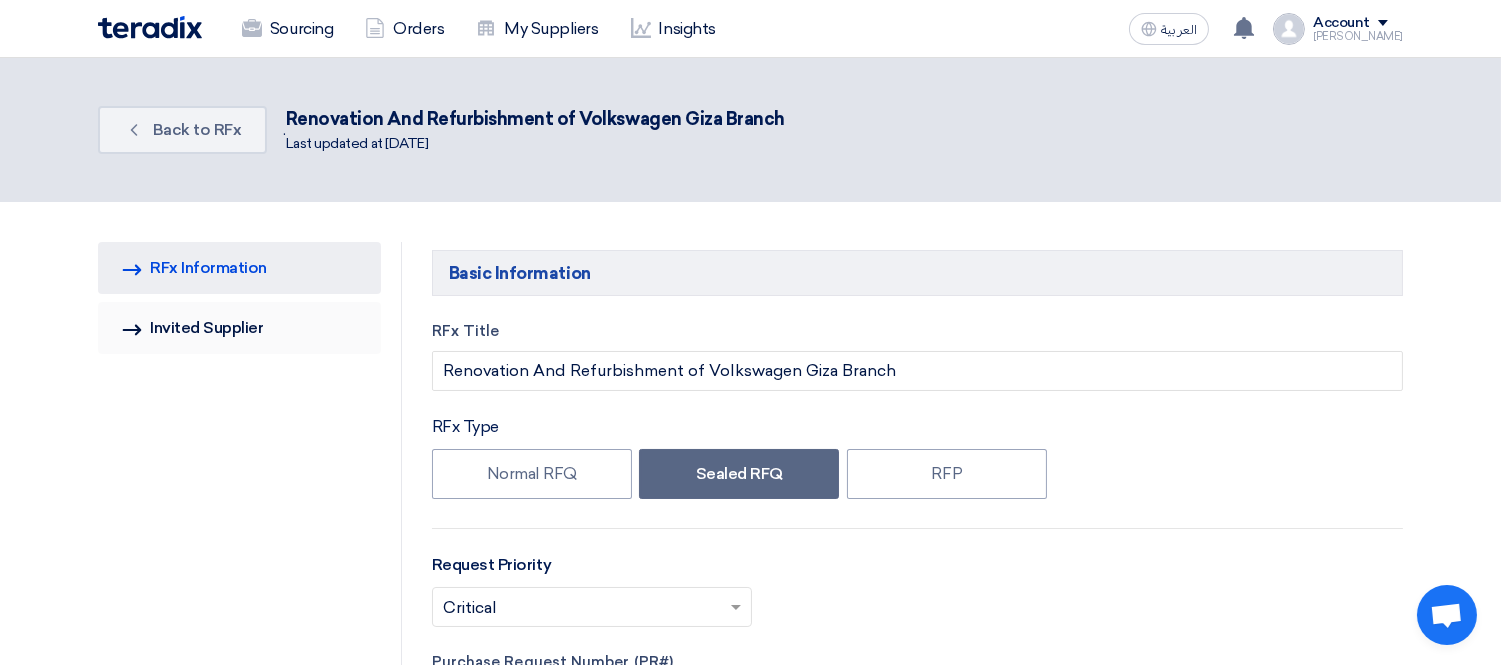 click on "Invited Suppliers
Invited Supplier" 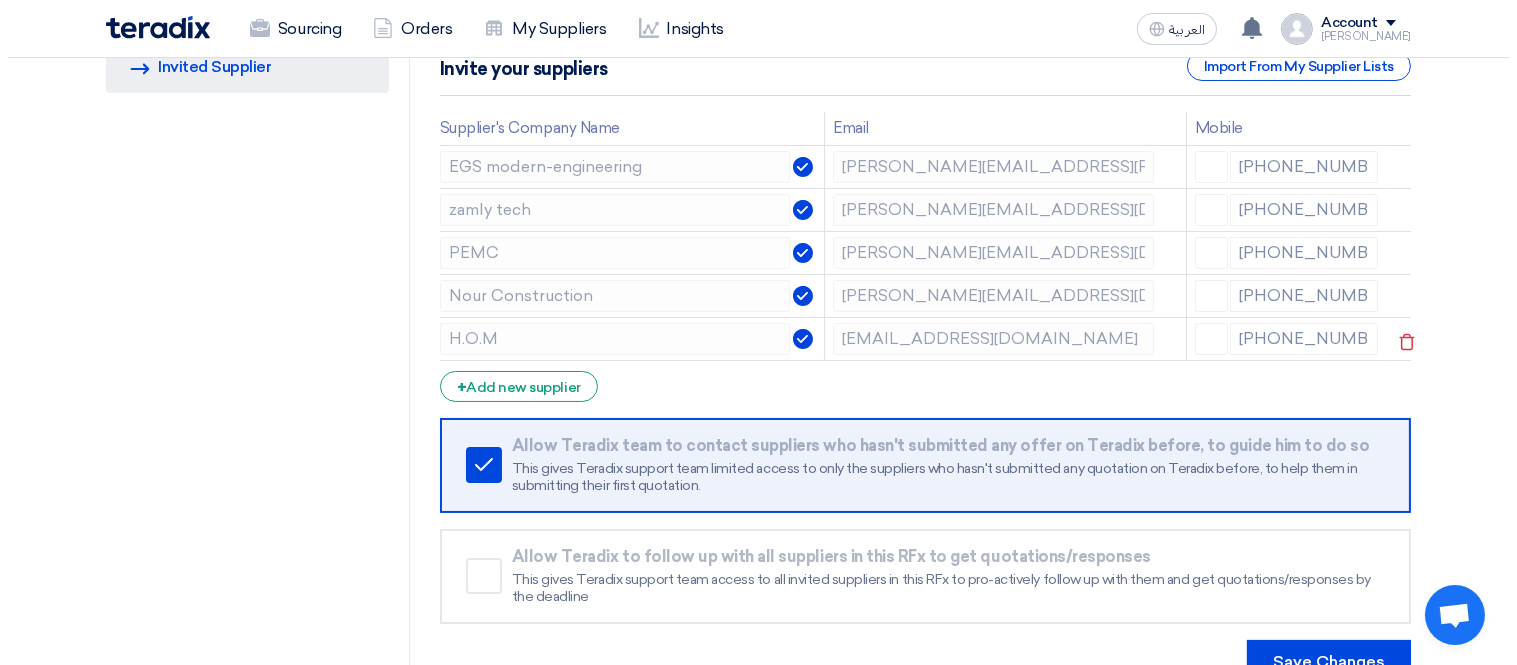 scroll, scrollTop: 222, scrollLeft: 0, axis: vertical 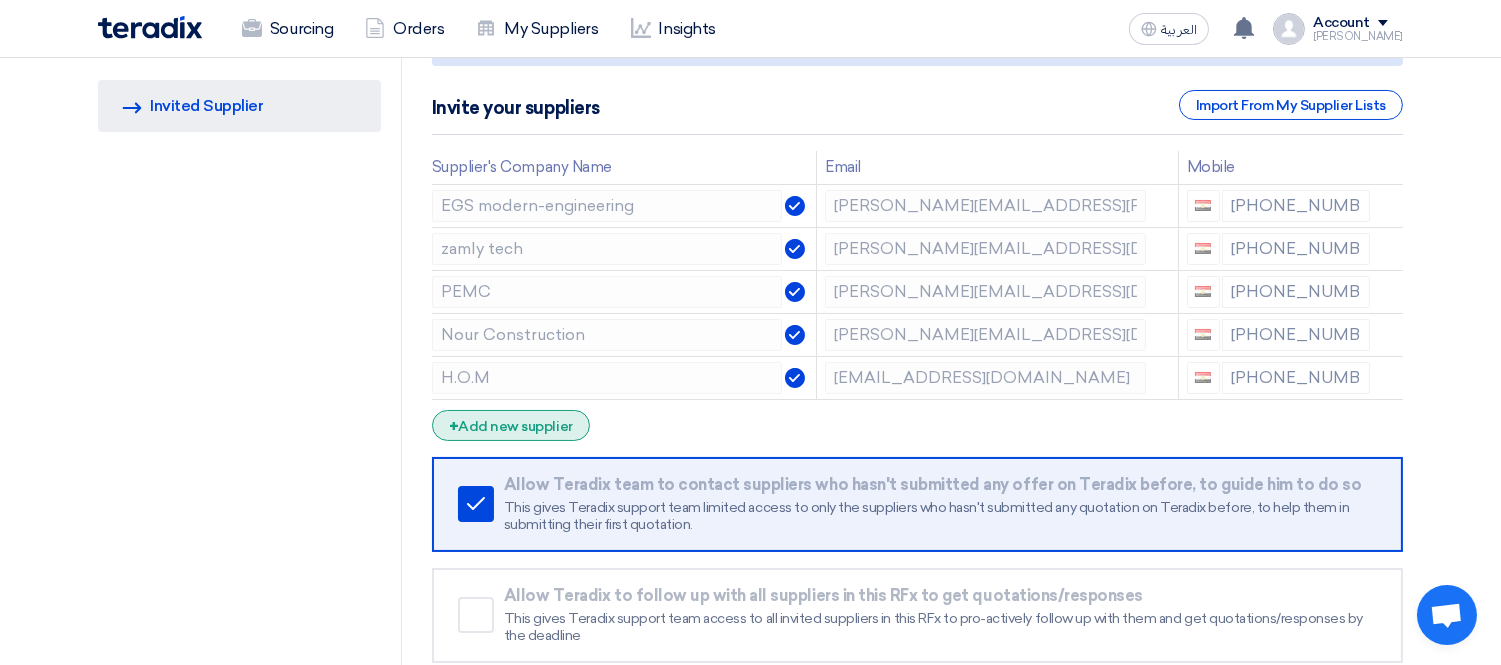 click on "+
Add new supplier" 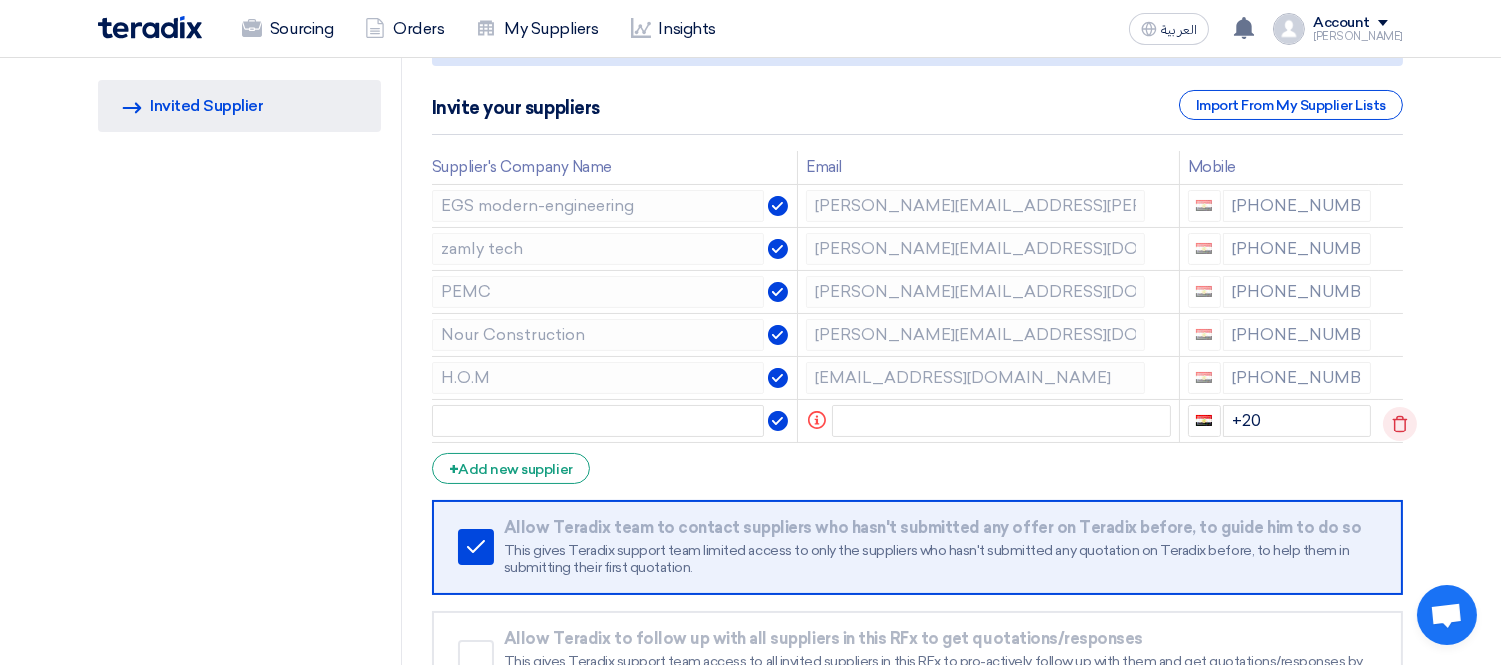 click 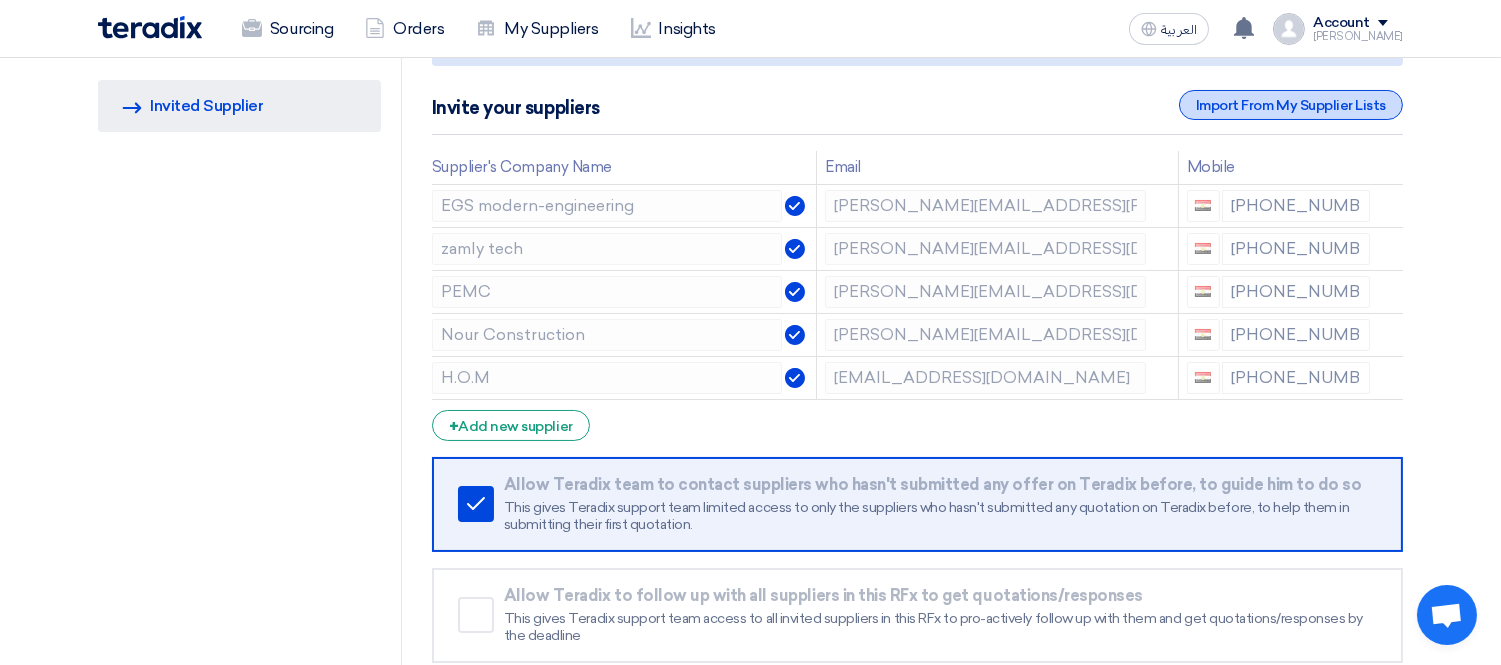 click on "Import From My Supplier Lists" 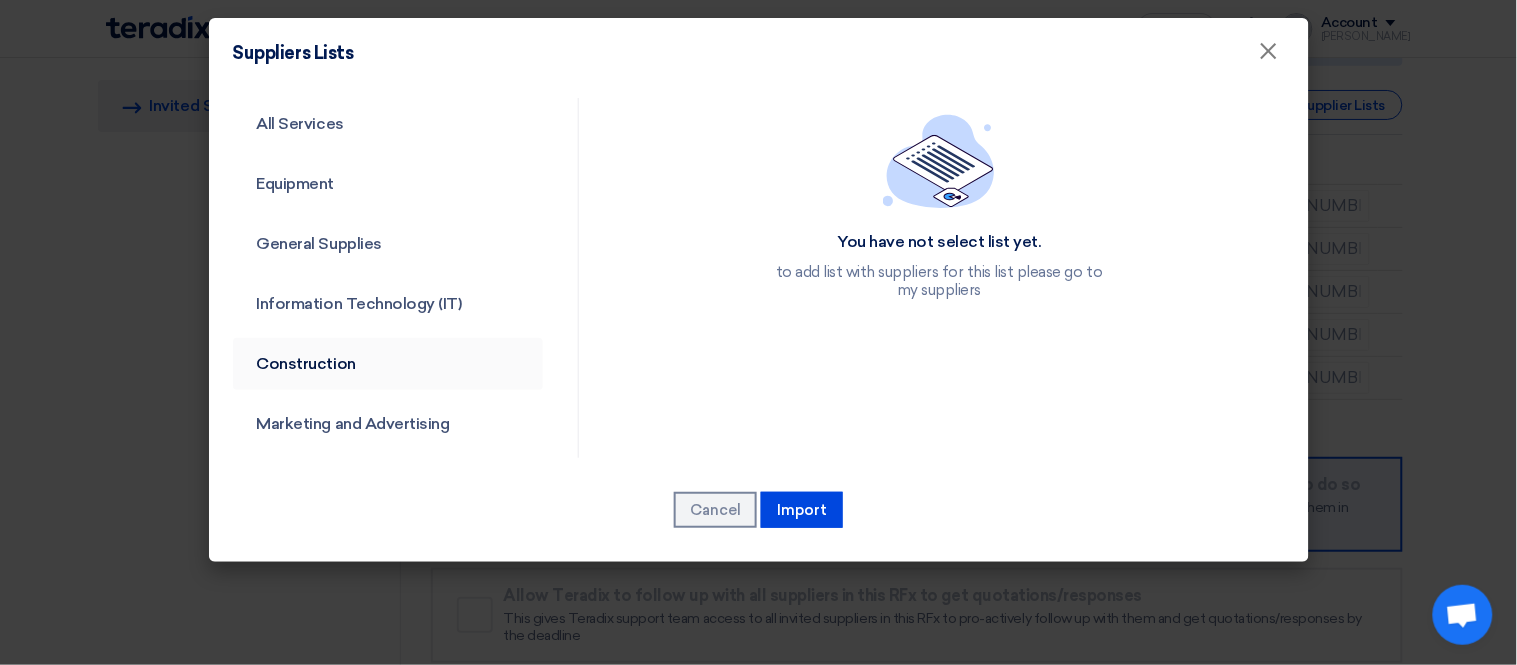 click on "Construction" 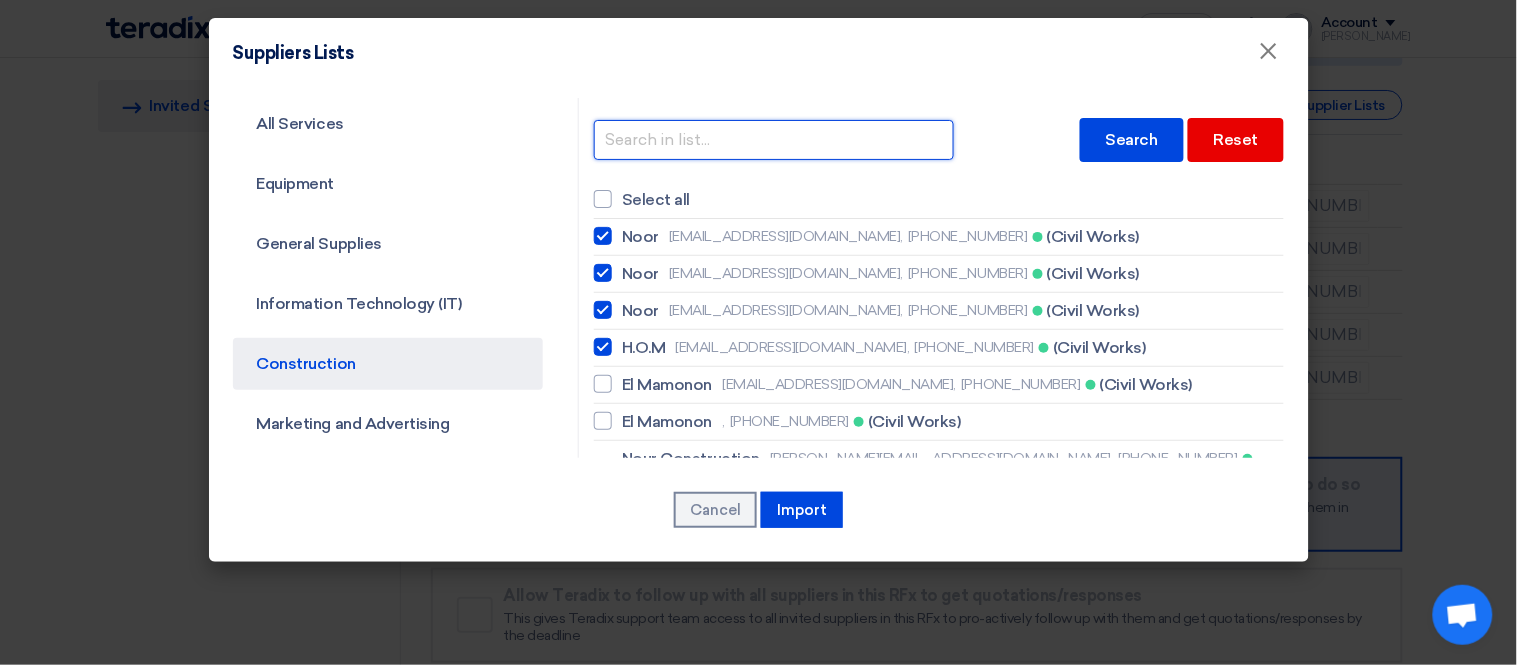 click 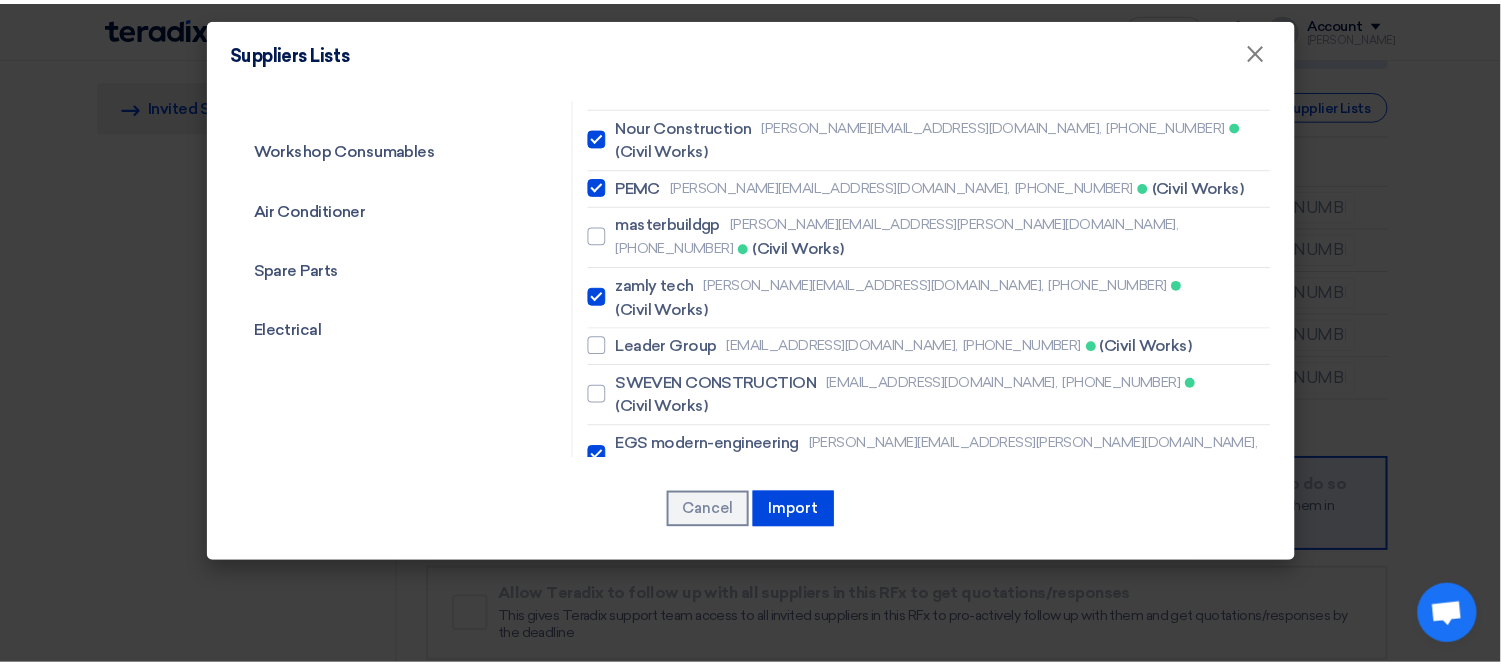 scroll, scrollTop: 444, scrollLeft: 0, axis: vertical 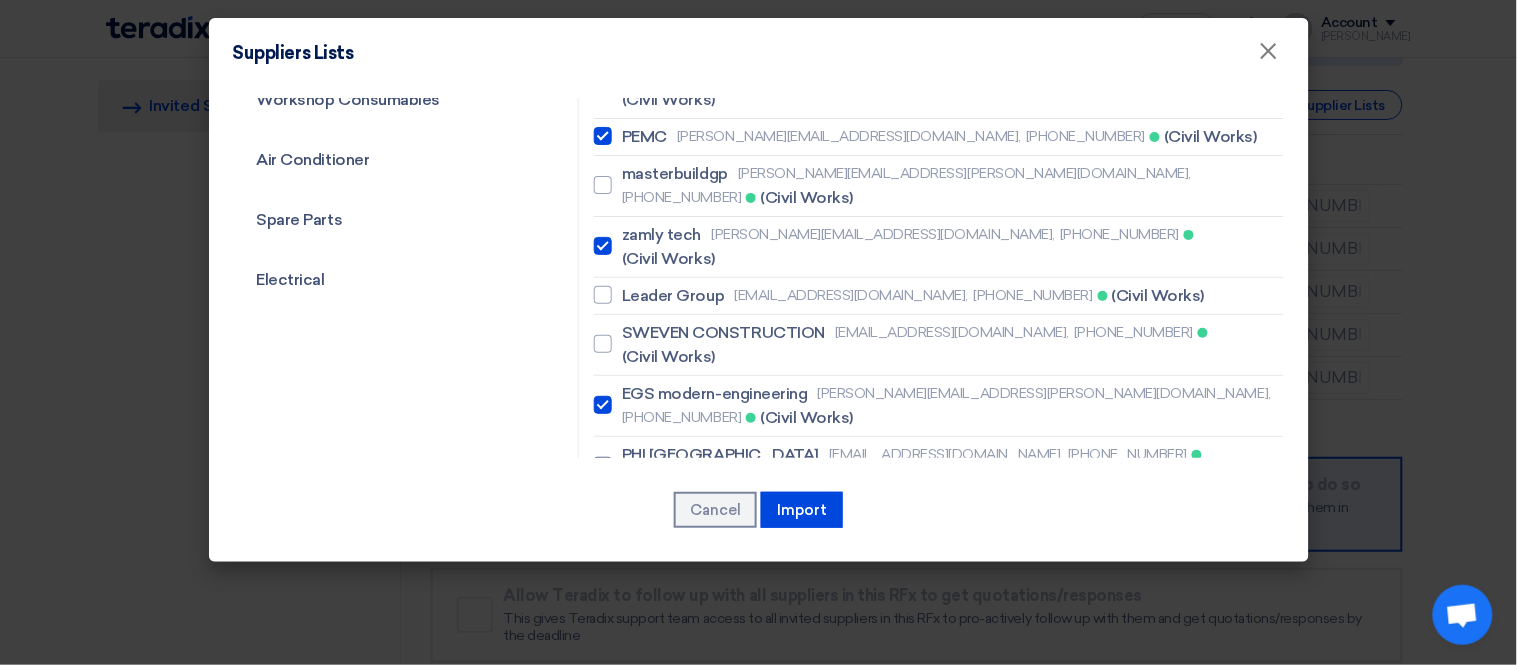 type on "ph" 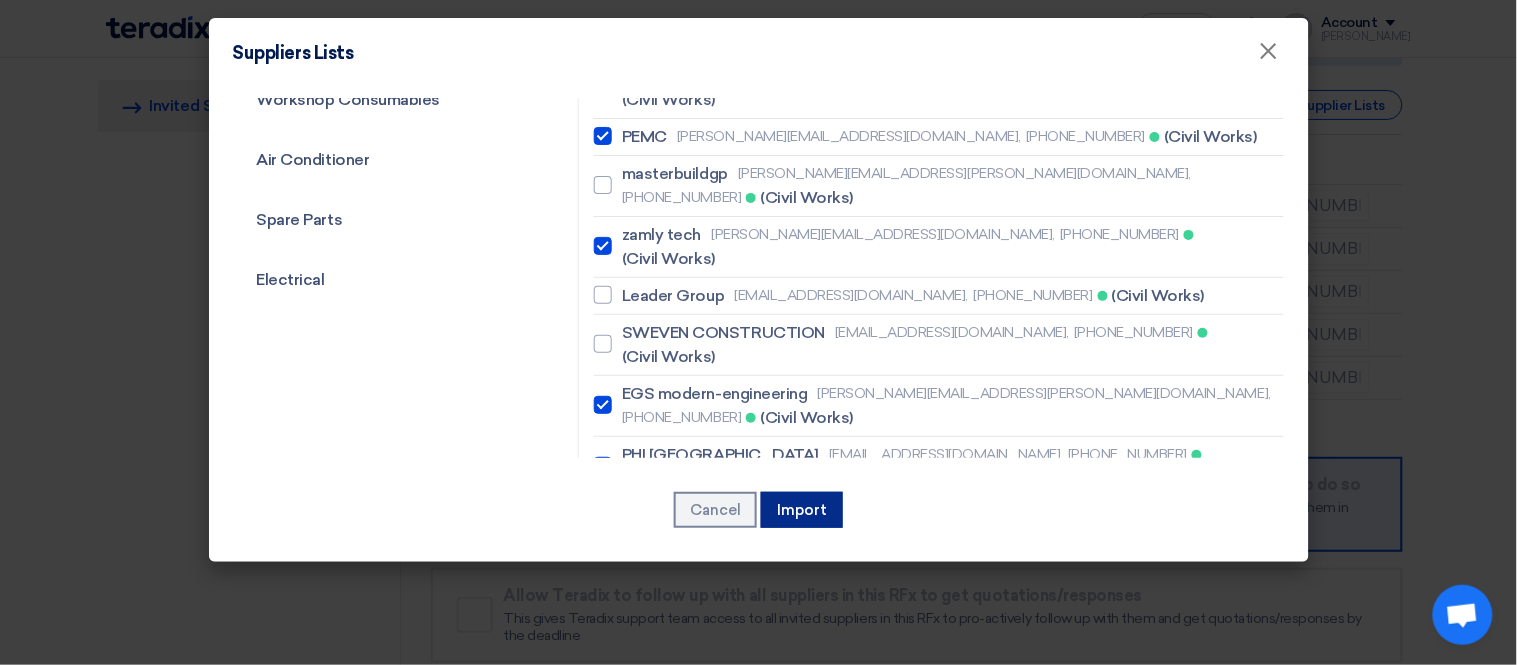 click on "Import" 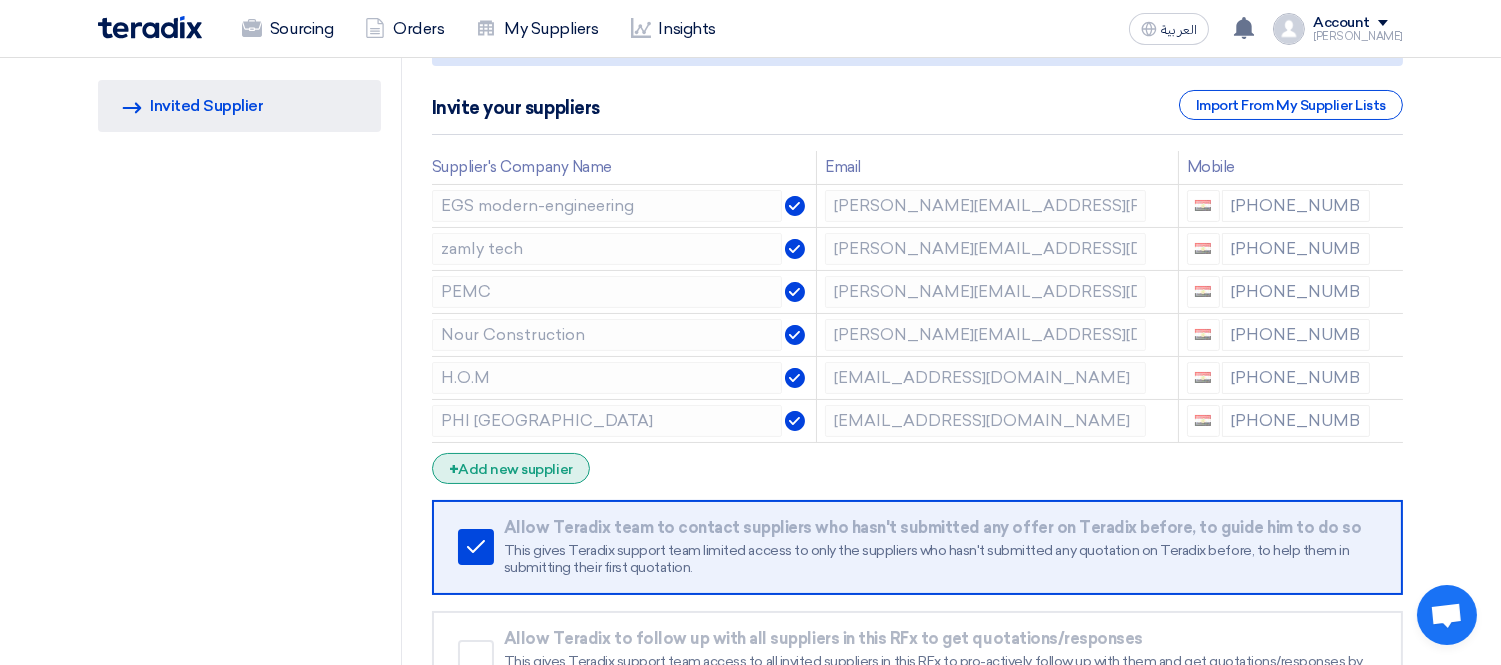 click on "+
Add new supplier" 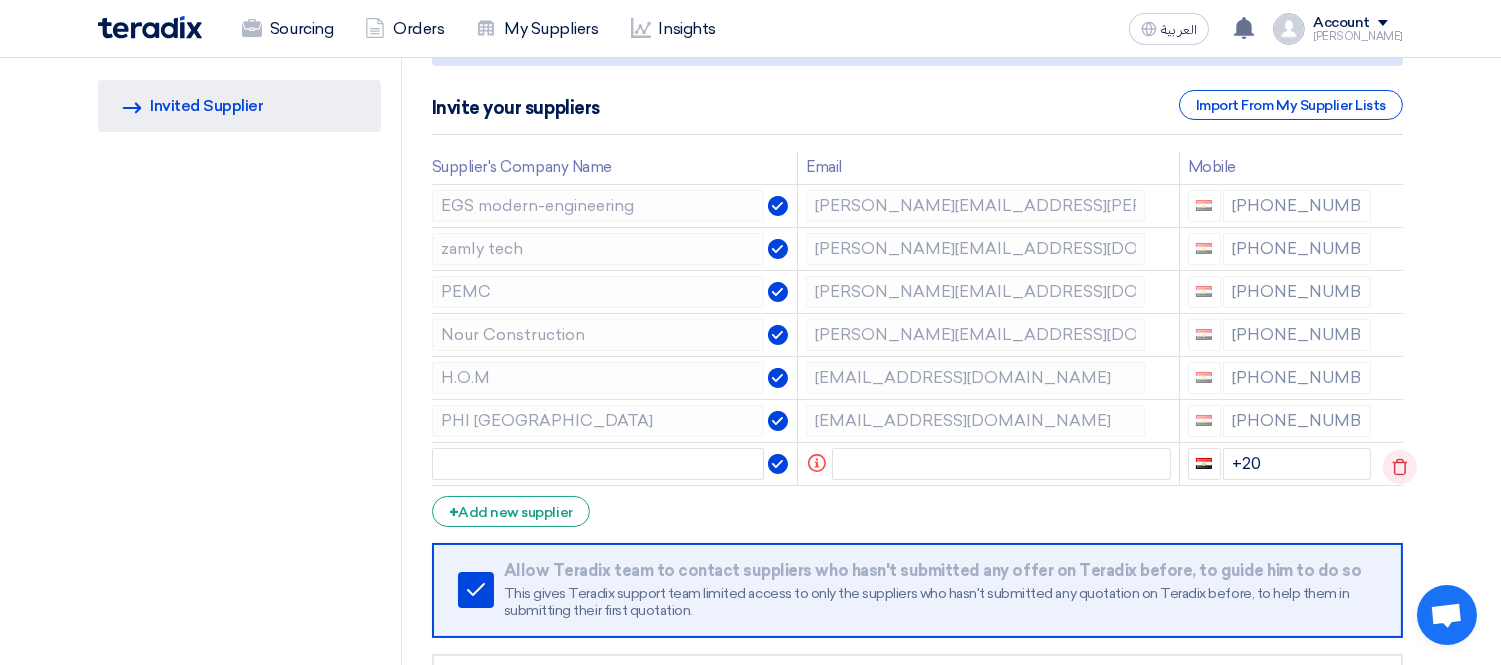 click 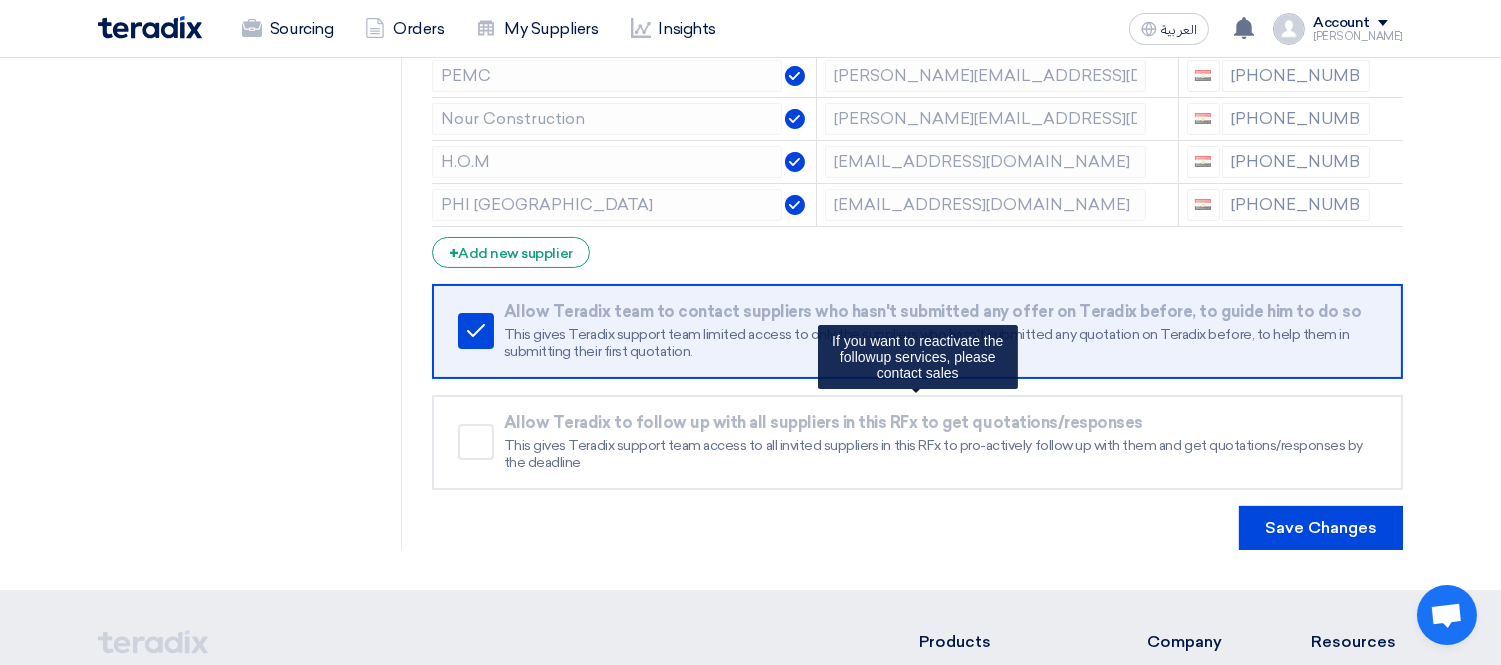 scroll, scrollTop: 444, scrollLeft: 0, axis: vertical 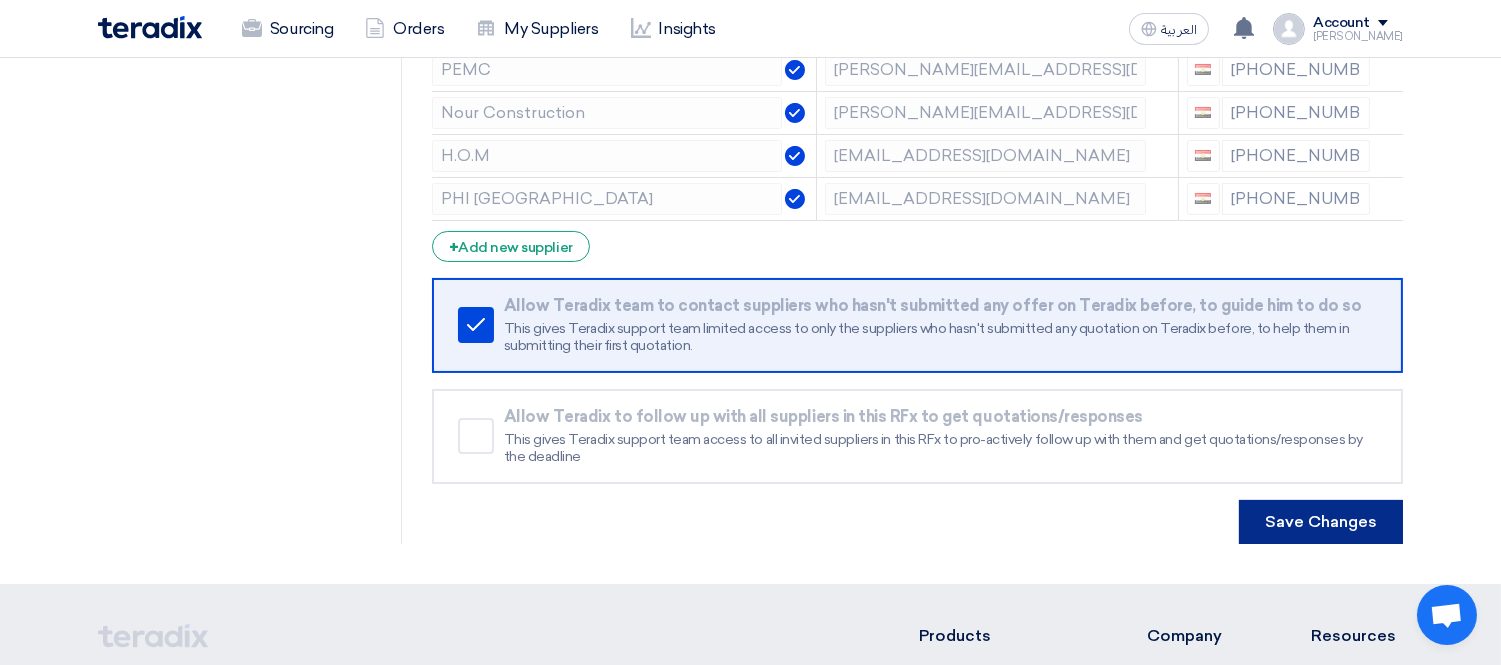 click on "Save Changes" 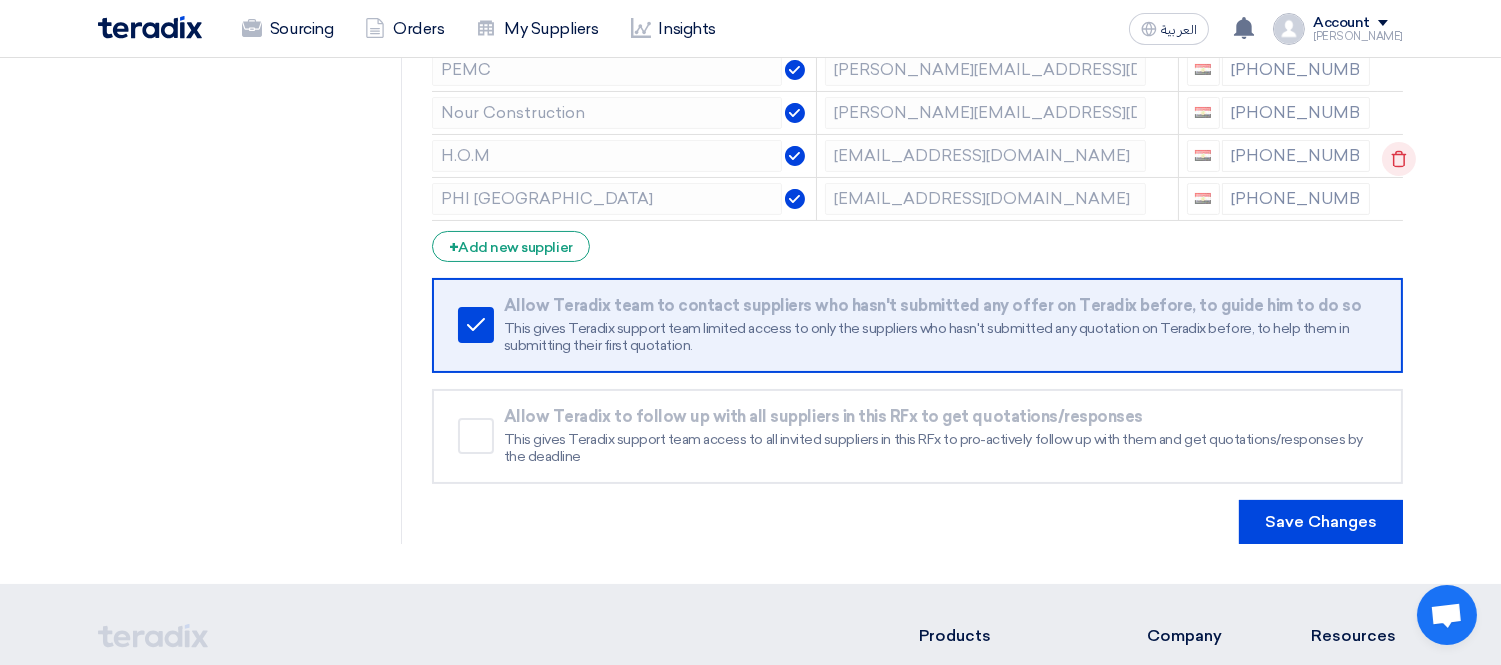 click 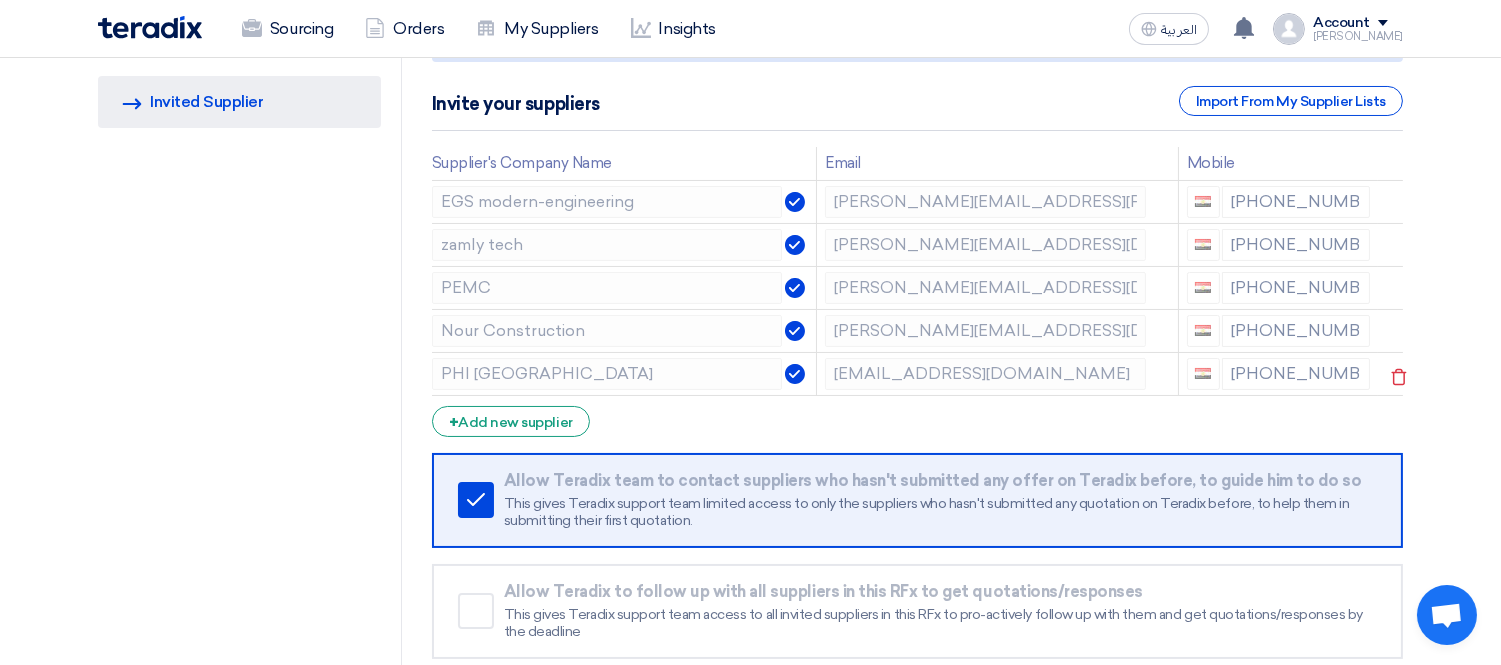 scroll, scrollTop: 222, scrollLeft: 0, axis: vertical 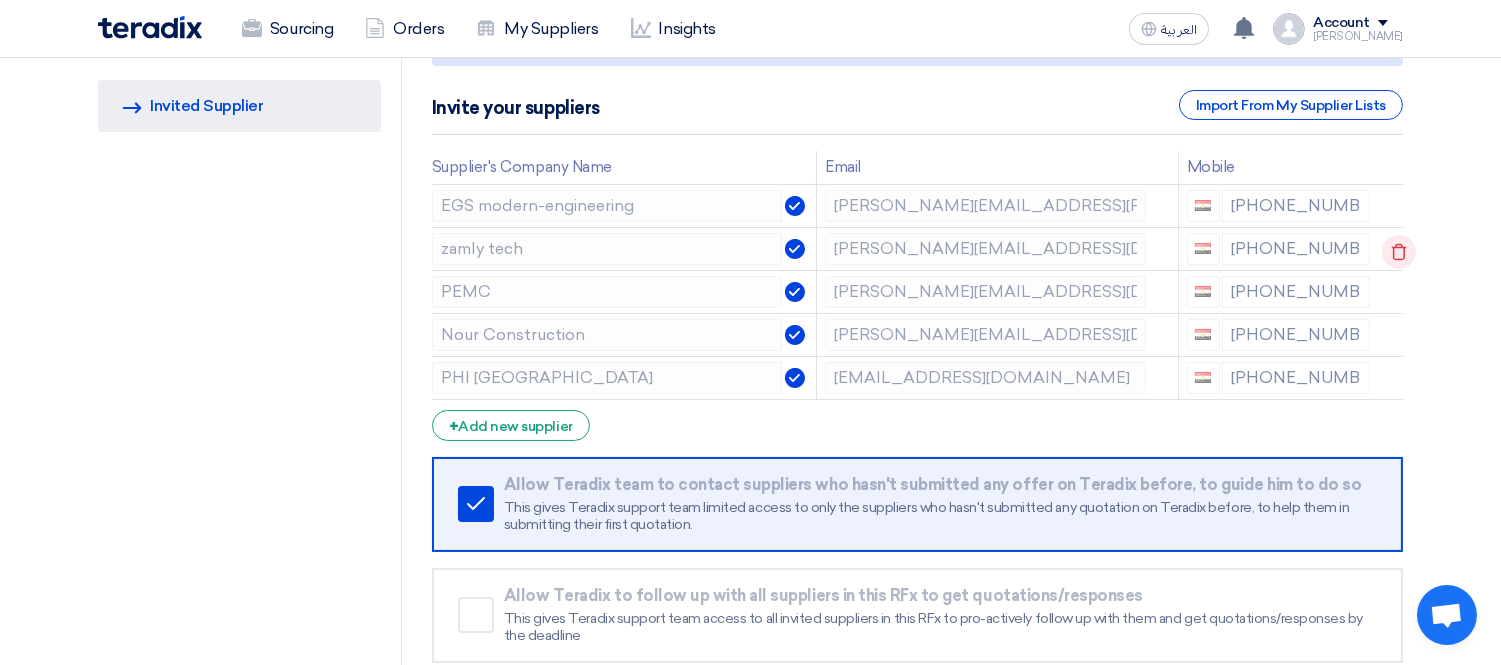 click 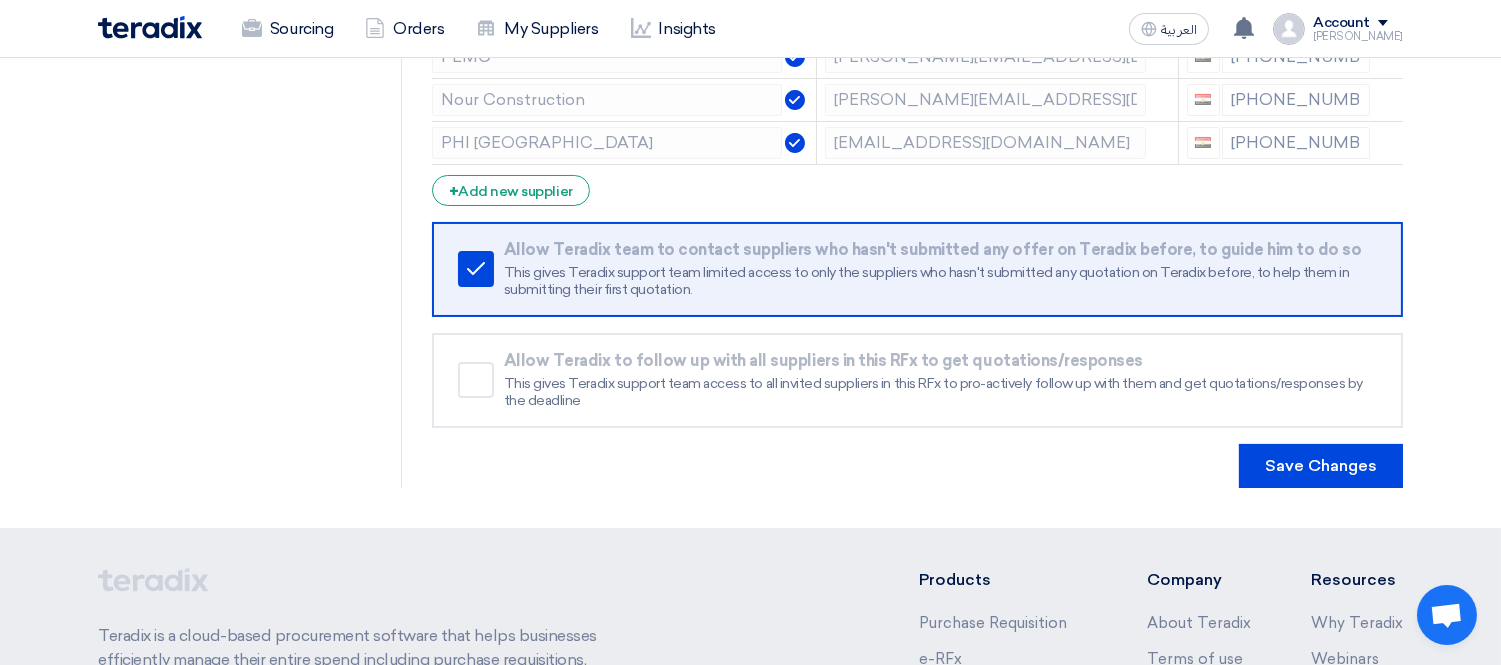 scroll, scrollTop: 444, scrollLeft: 0, axis: vertical 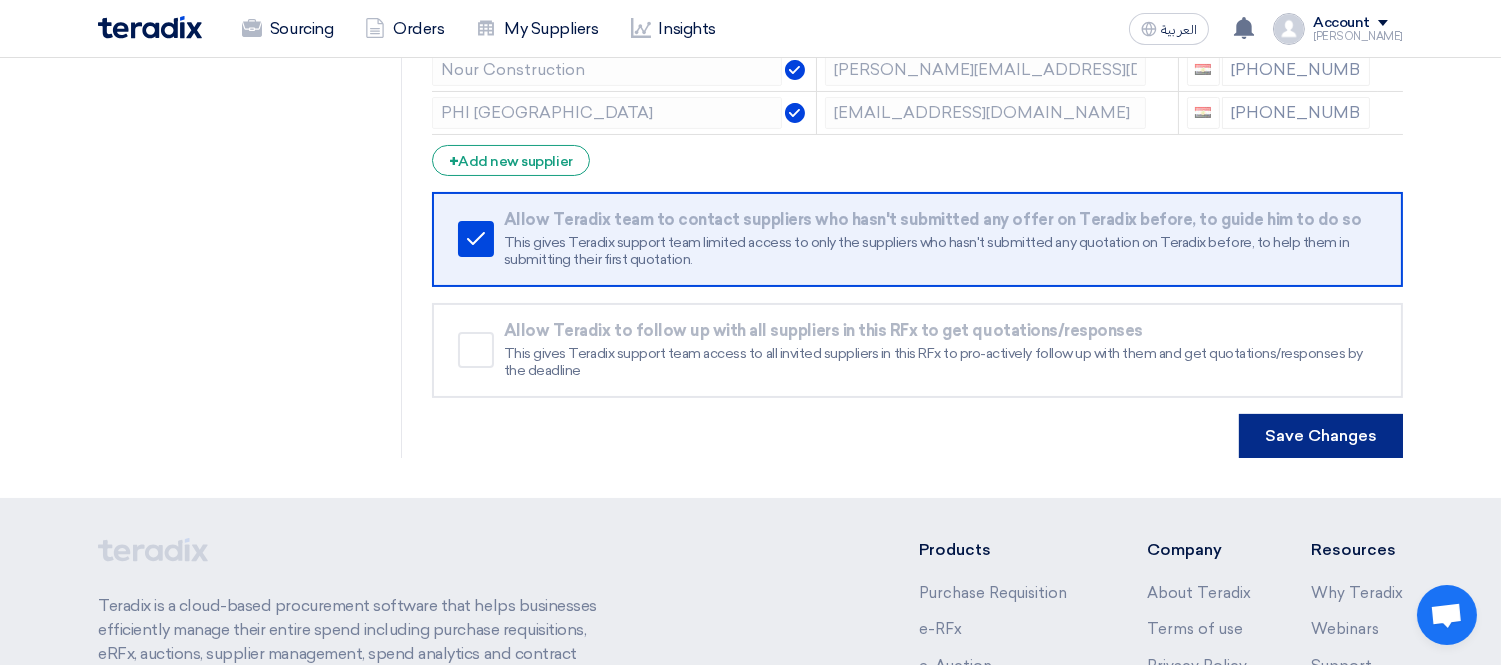 click on "Save Changes" 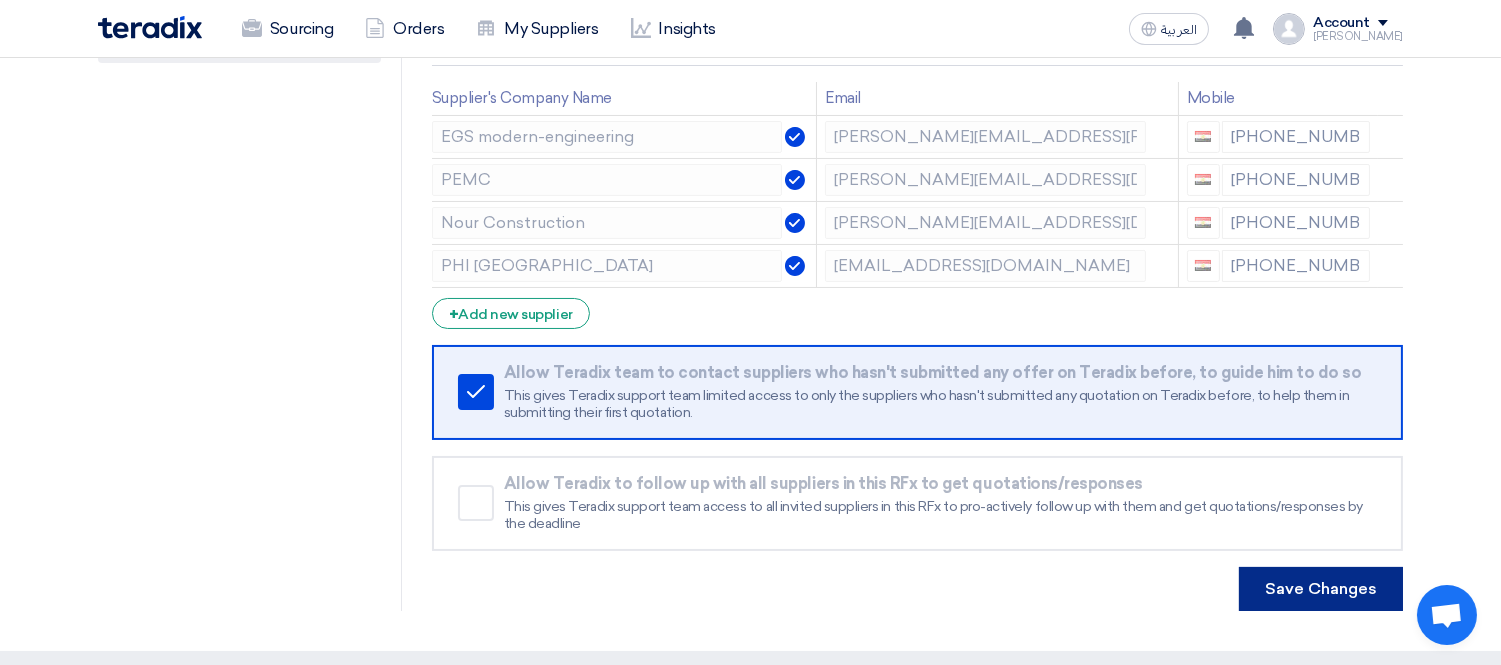 scroll, scrollTop: 222, scrollLeft: 0, axis: vertical 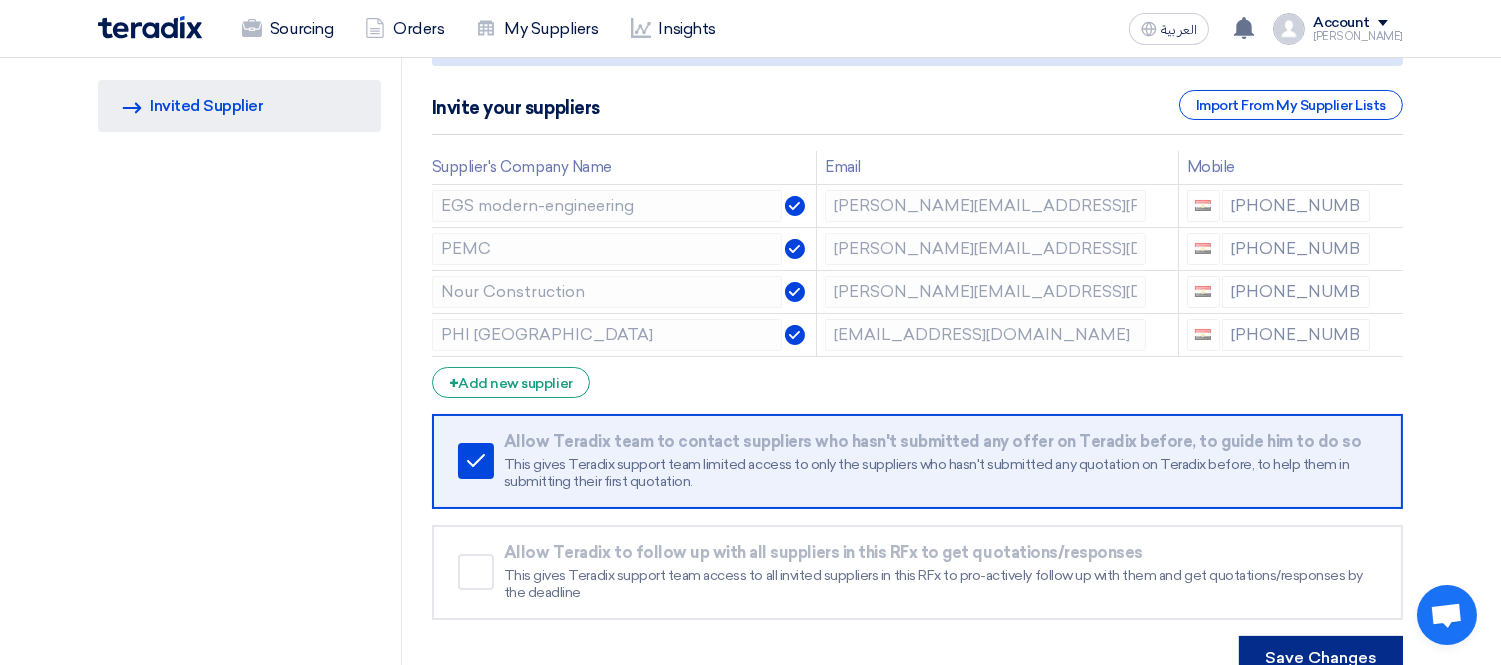 click on "Save Changes" 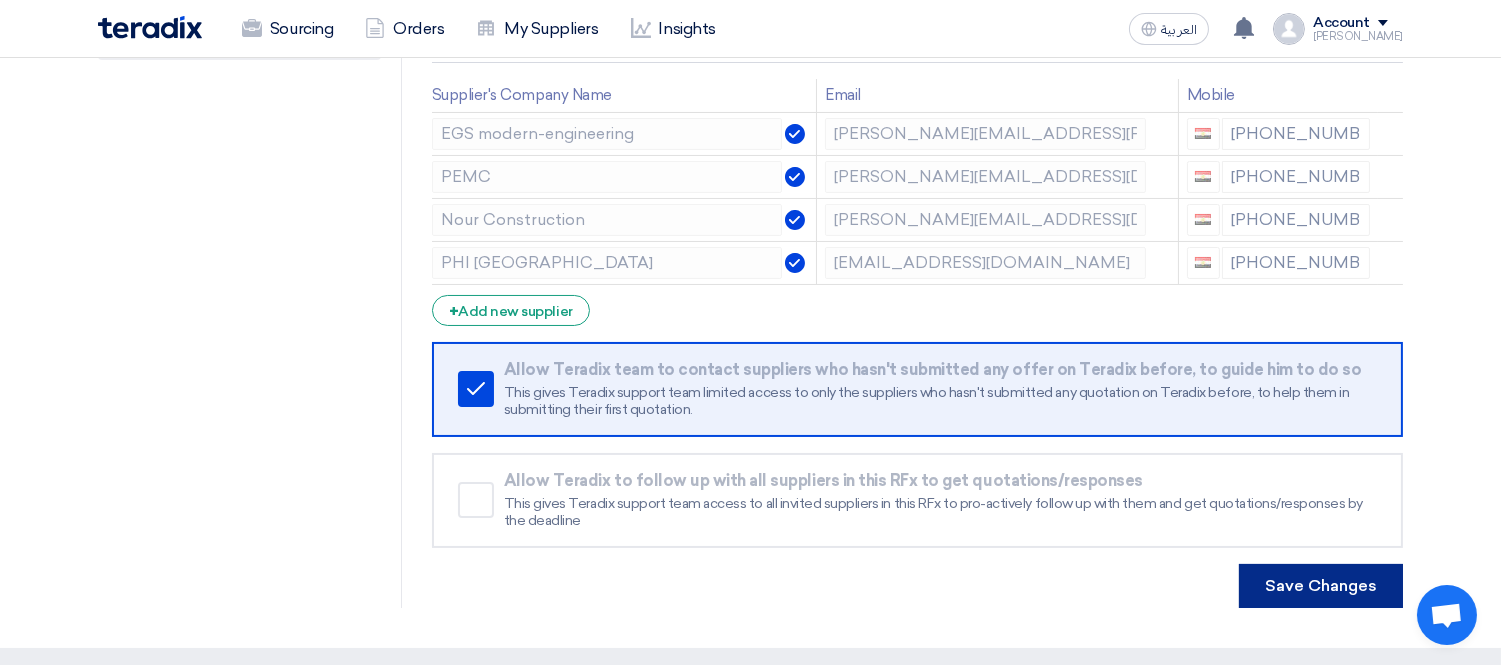 scroll, scrollTop: 333, scrollLeft: 0, axis: vertical 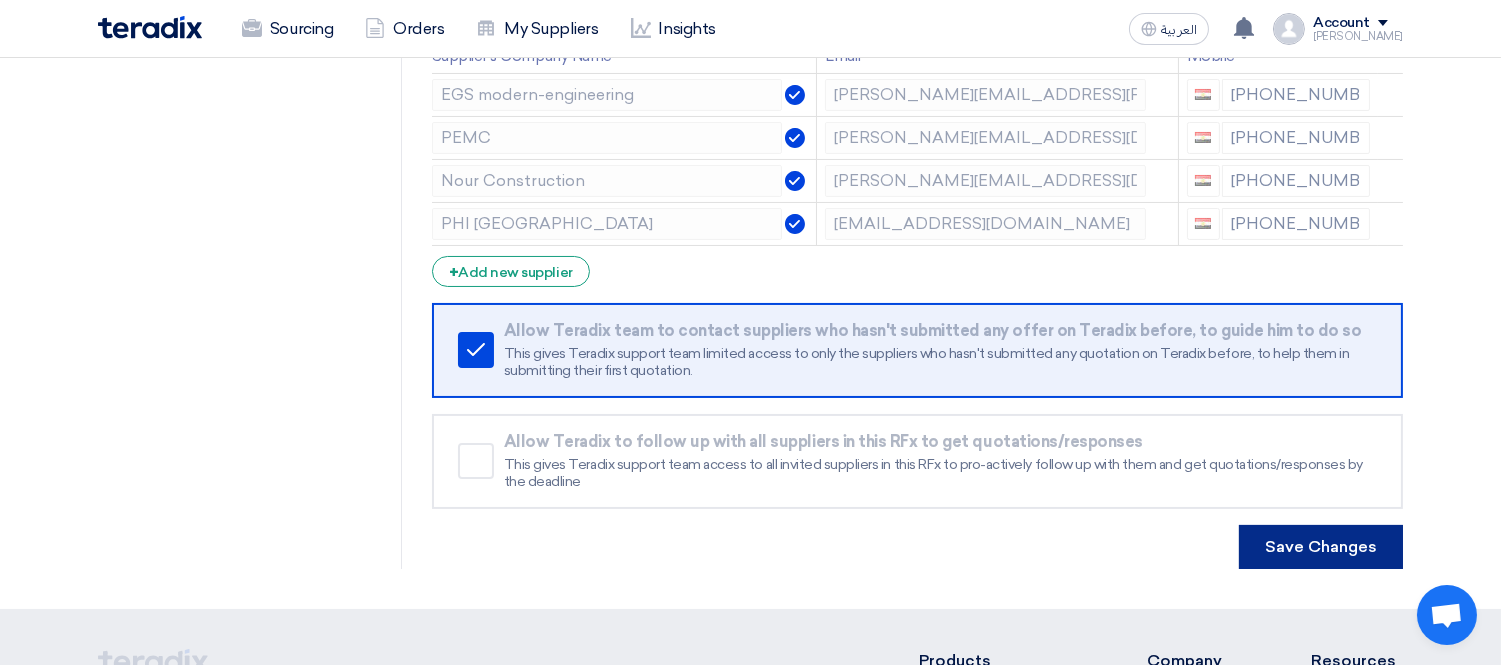 click on "Save Changes" 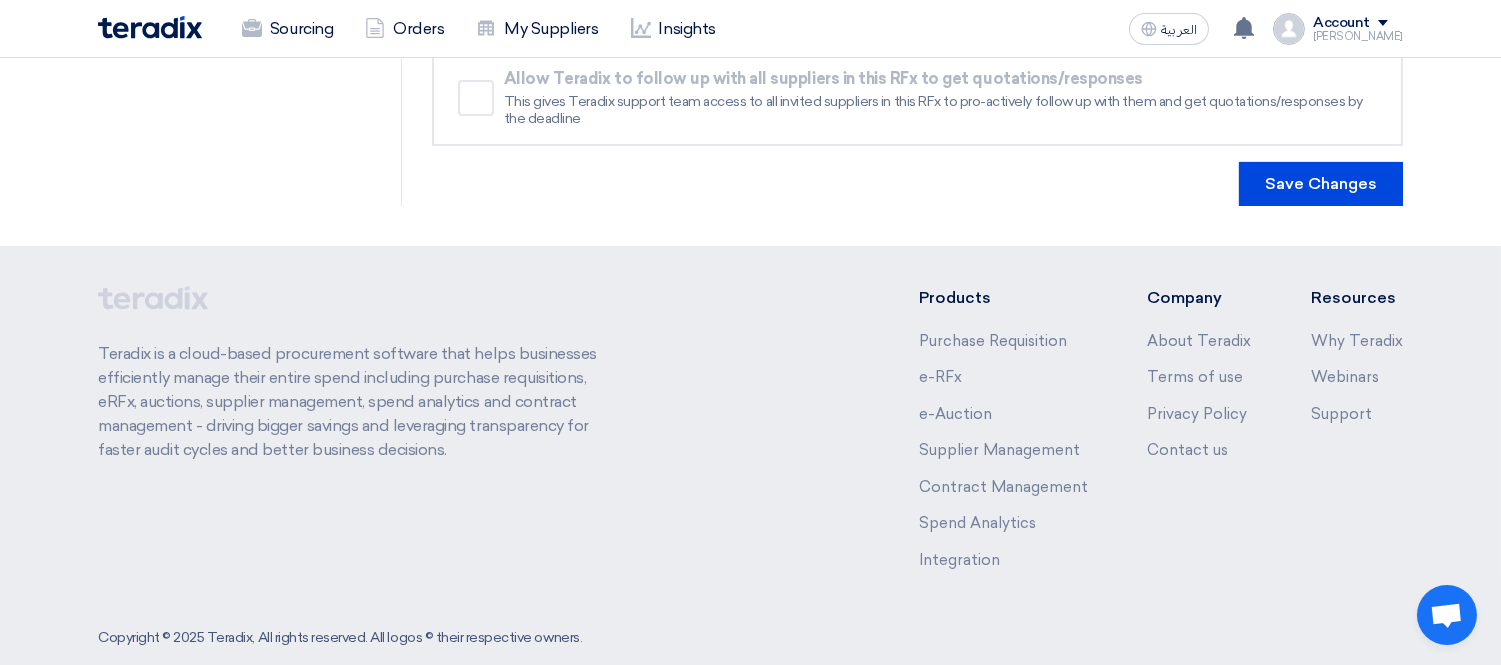 scroll, scrollTop: 721, scrollLeft: 0, axis: vertical 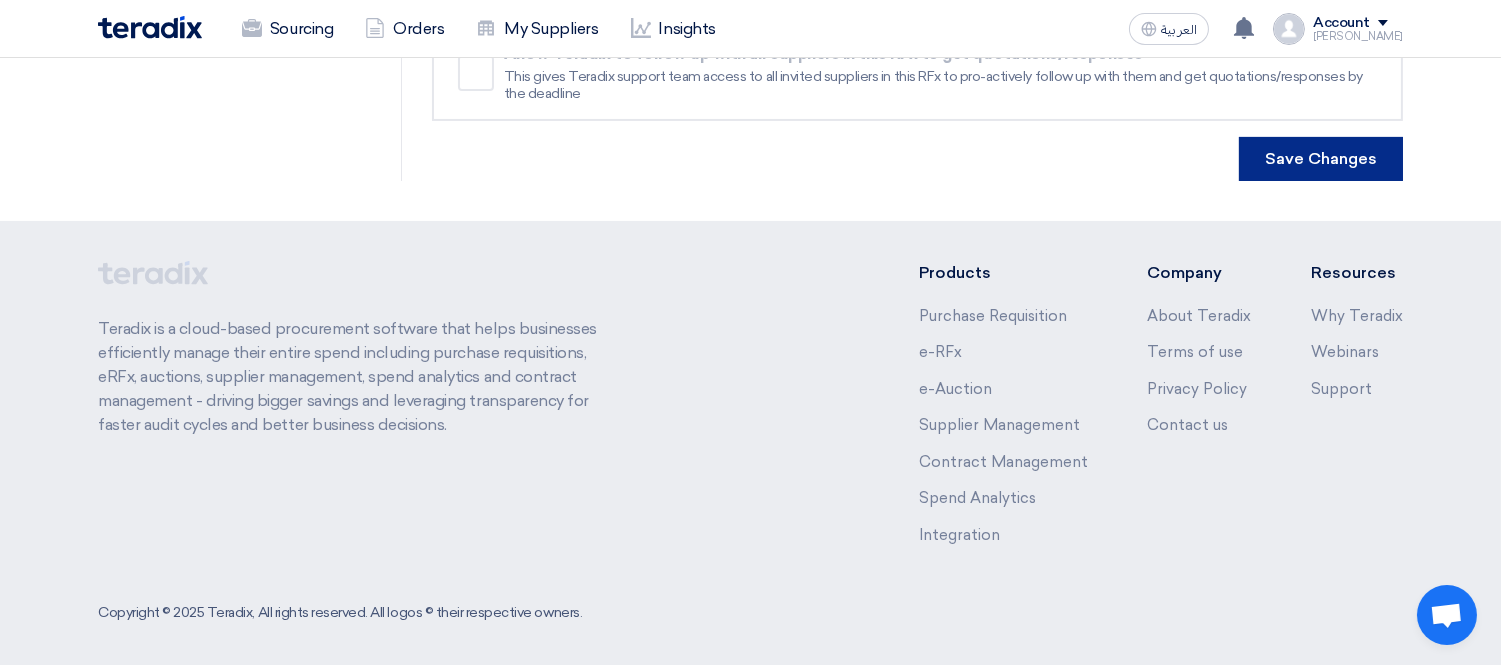 click on "Save Changes" 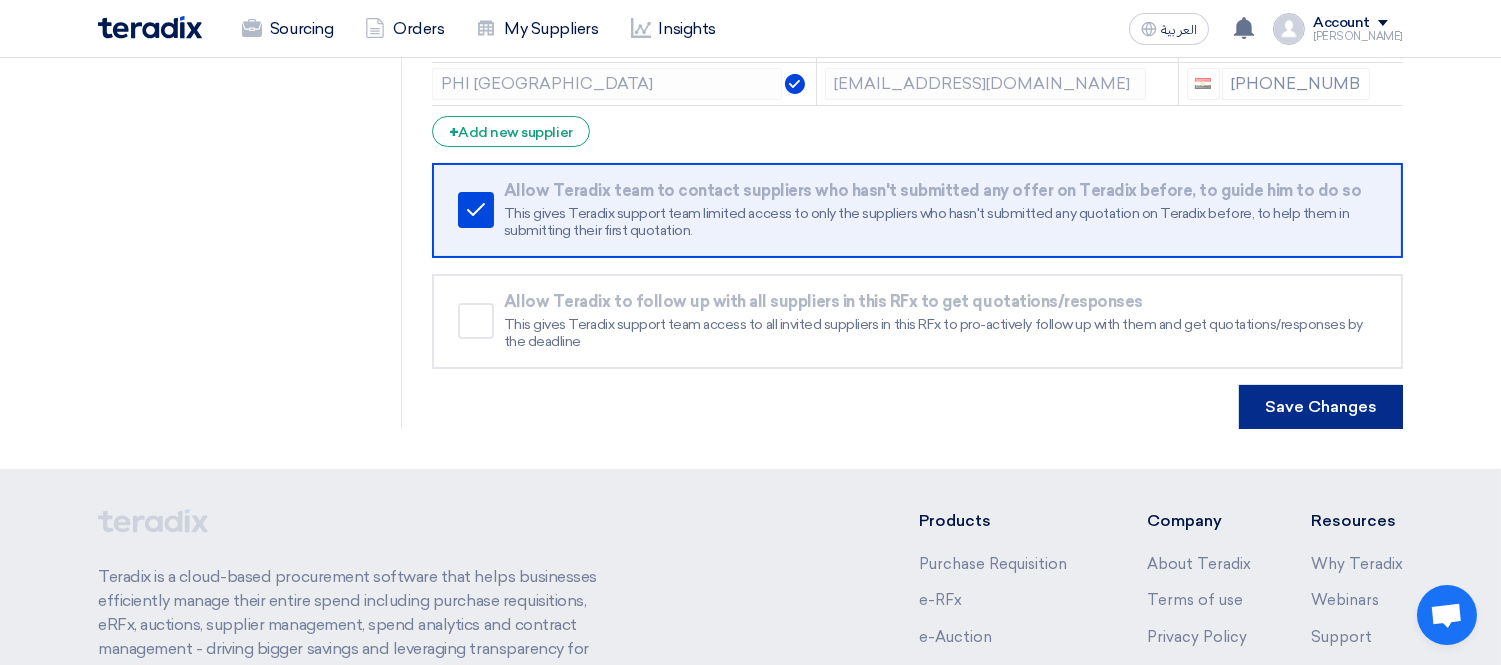 scroll, scrollTop: 387, scrollLeft: 0, axis: vertical 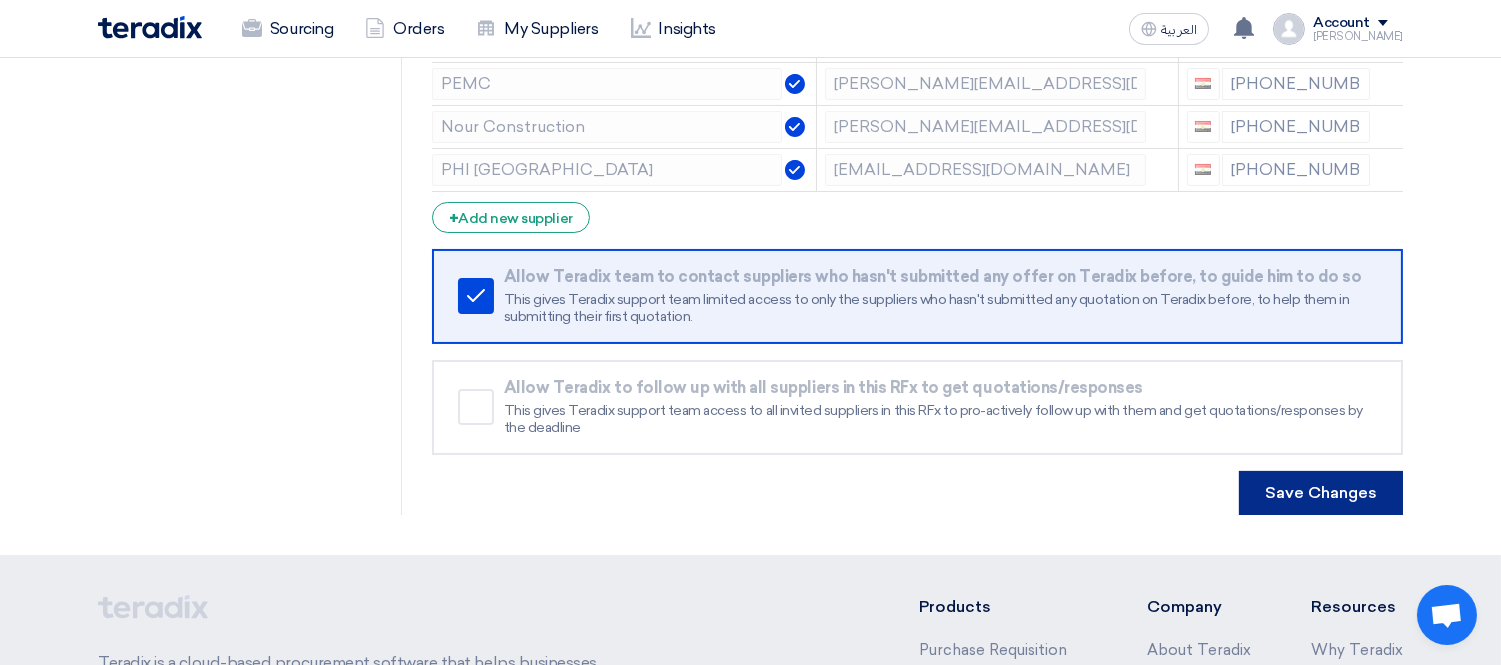 click on "Save Changes" 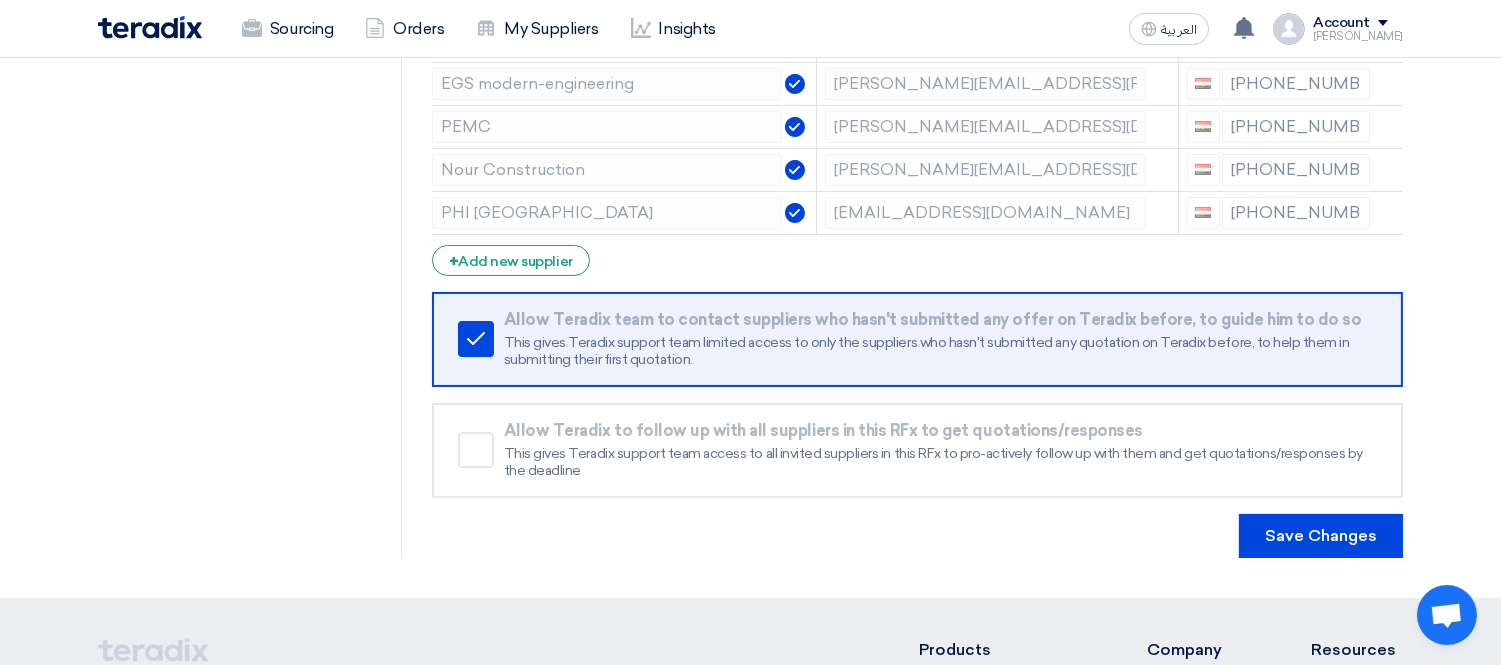 scroll, scrollTop: 276, scrollLeft: 0, axis: vertical 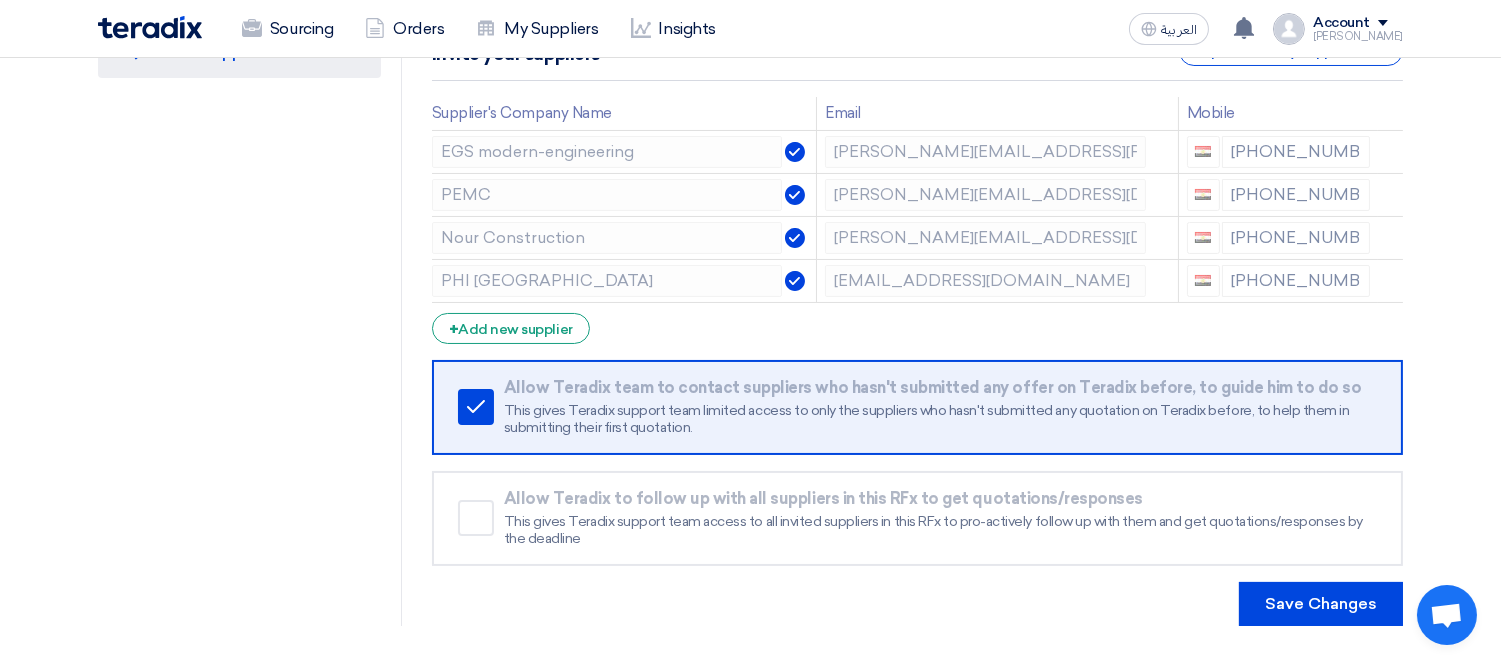 drag, startPoint x: 1318, startPoint y: 488, endPoint x: 1334, endPoint y: 442, distance: 48.703182 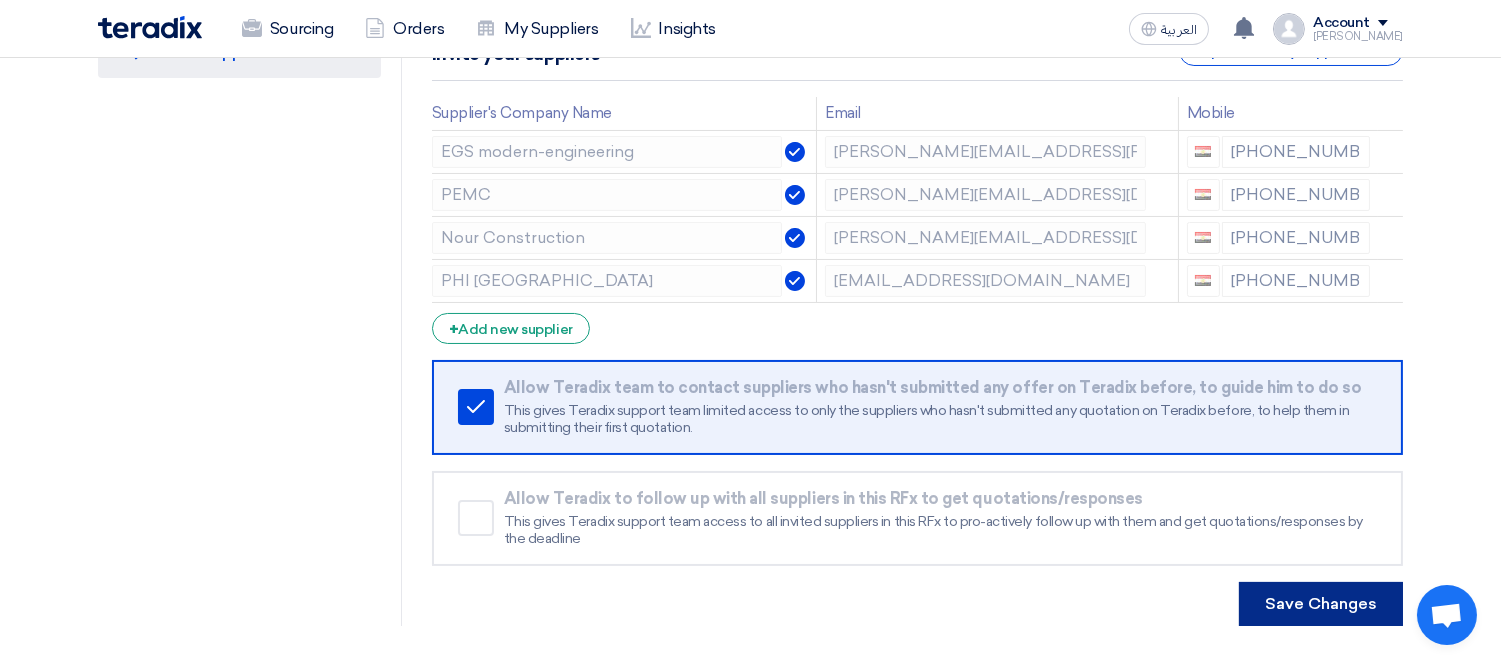 drag, startPoint x: 1334, startPoint y: 442, endPoint x: 1362, endPoint y: 607, distance: 167.3589 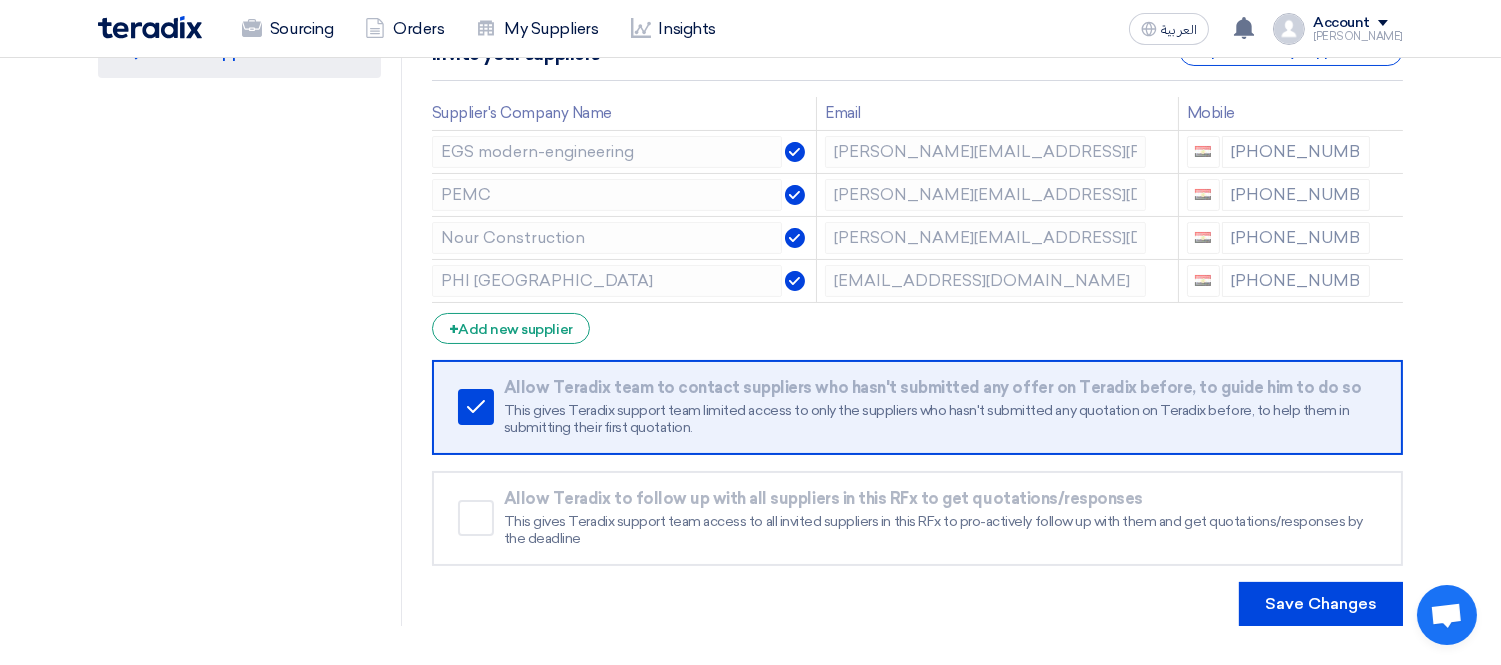 click on "Sourcing
Orders
My Suppliers
Insights
العربية
ع
You have a new offer for 'Supply of car polishing materials / workshop equipment' request with total price '24624'" 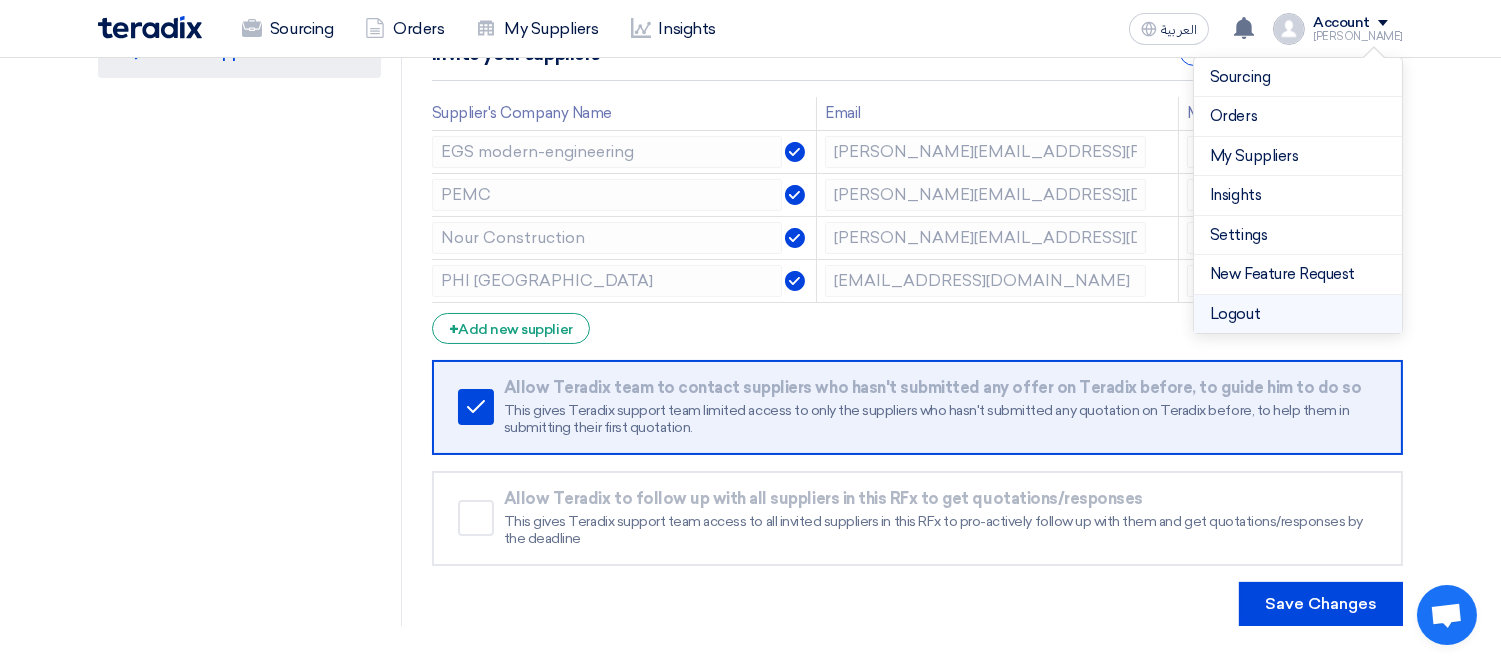 click on "Logout" 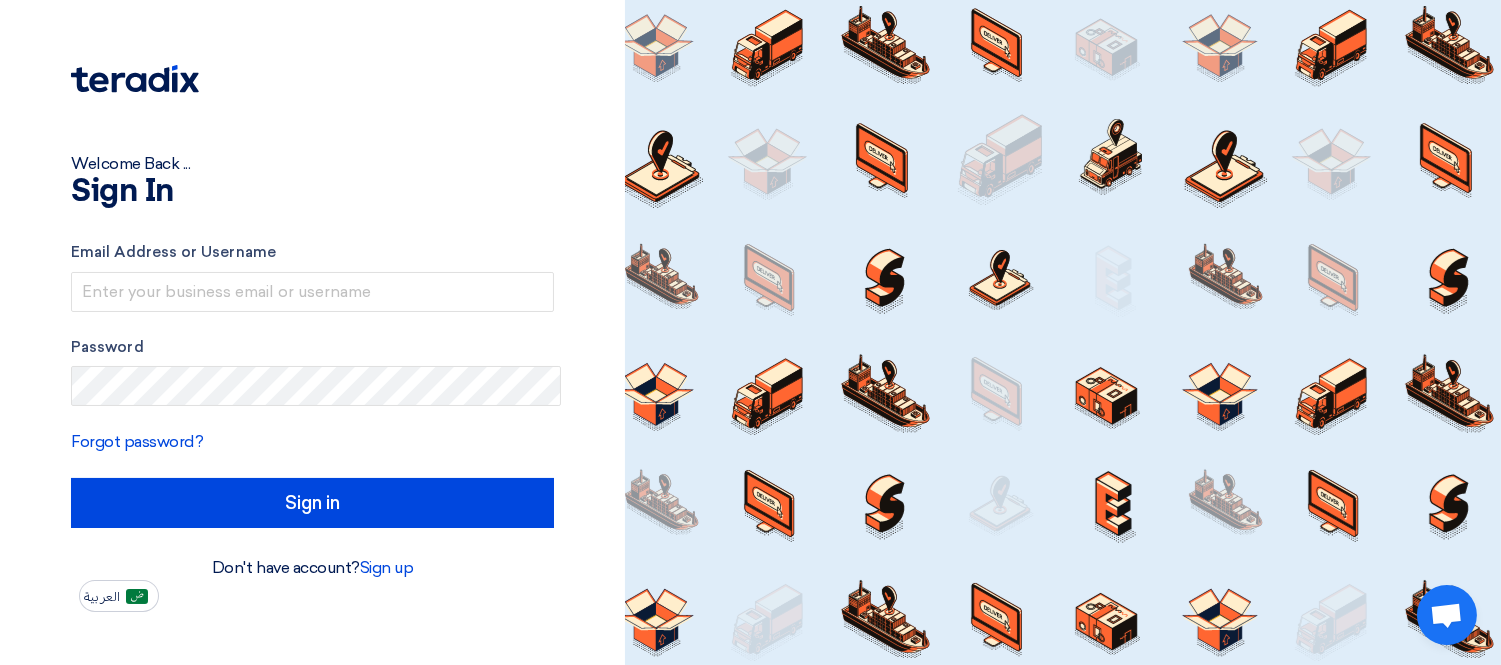 scroll, scrollTop: 0, scrollLeft: 0, axis: both 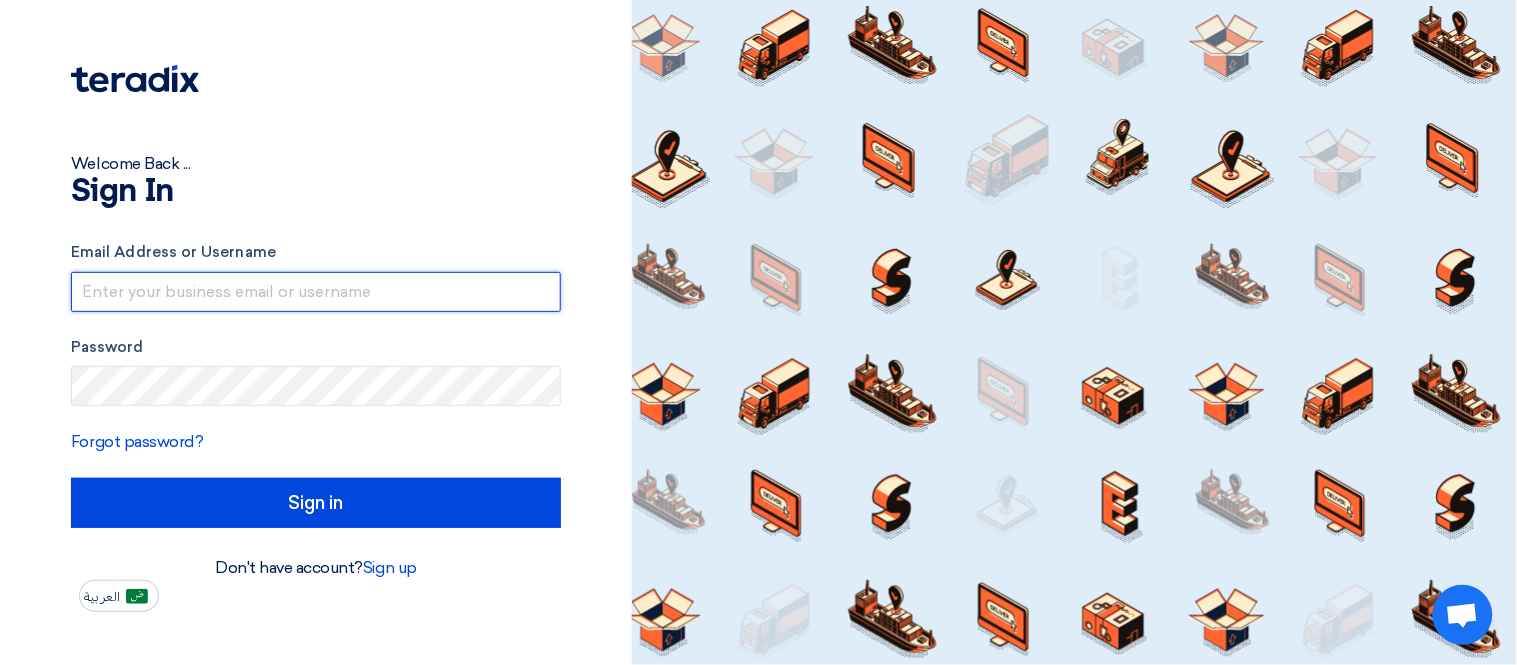 type on "[PERSON_NAME][EMAIL_ADDRESS][DOMAIN_NAME]" 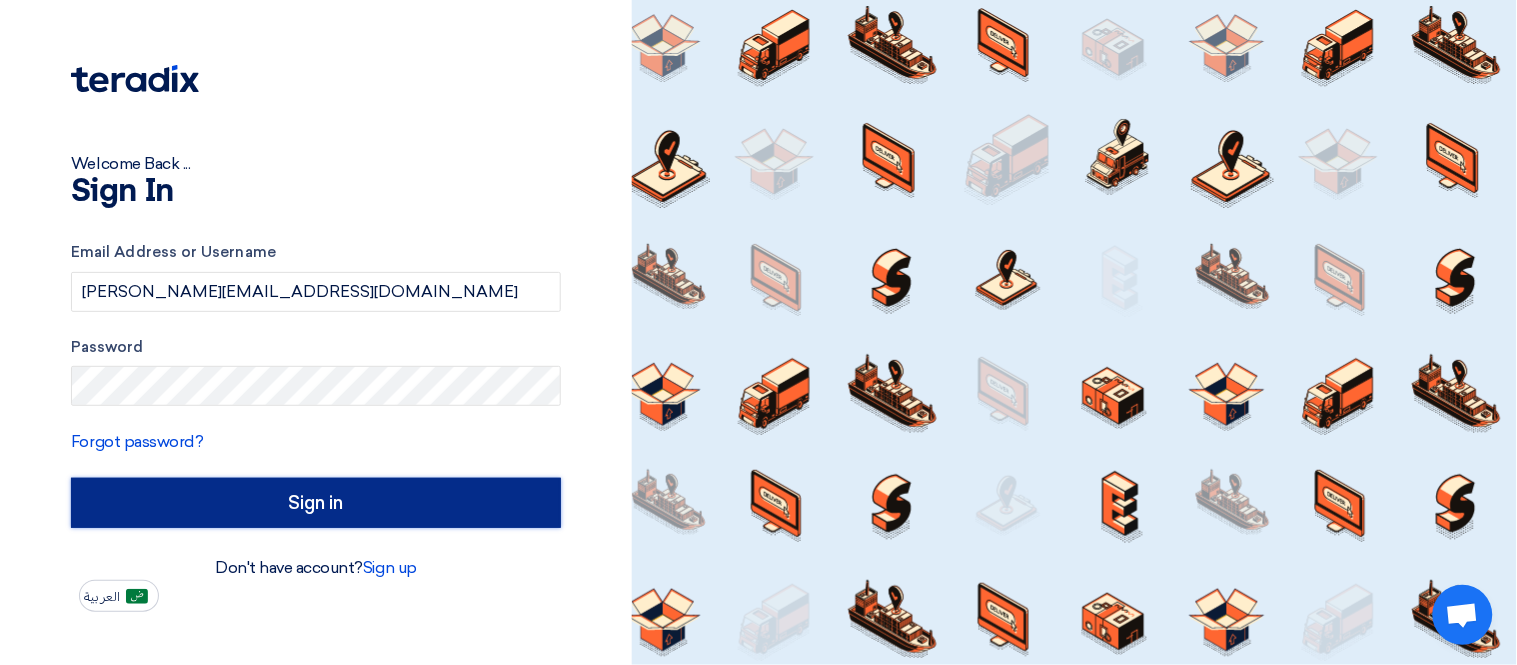 click on "Sign in" 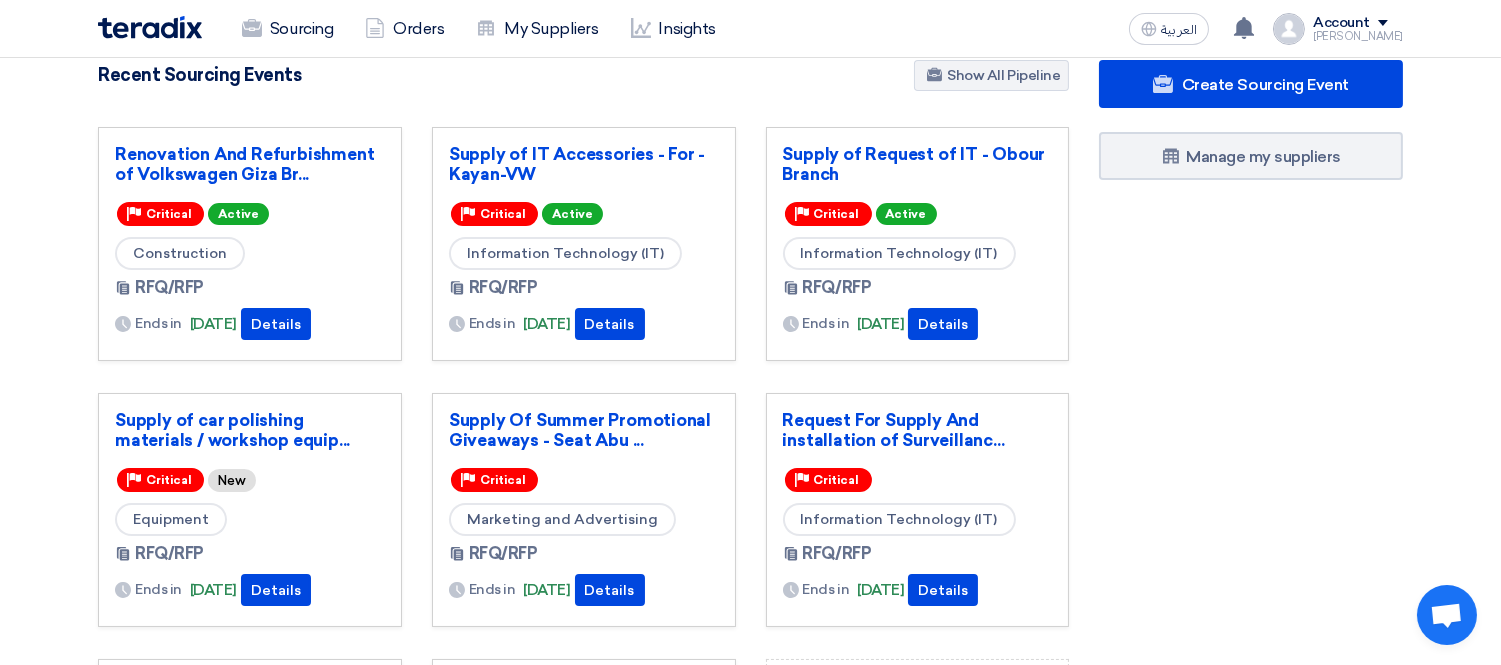 scroll, scrollTop: 0, scrollLeft: 0, axis: both 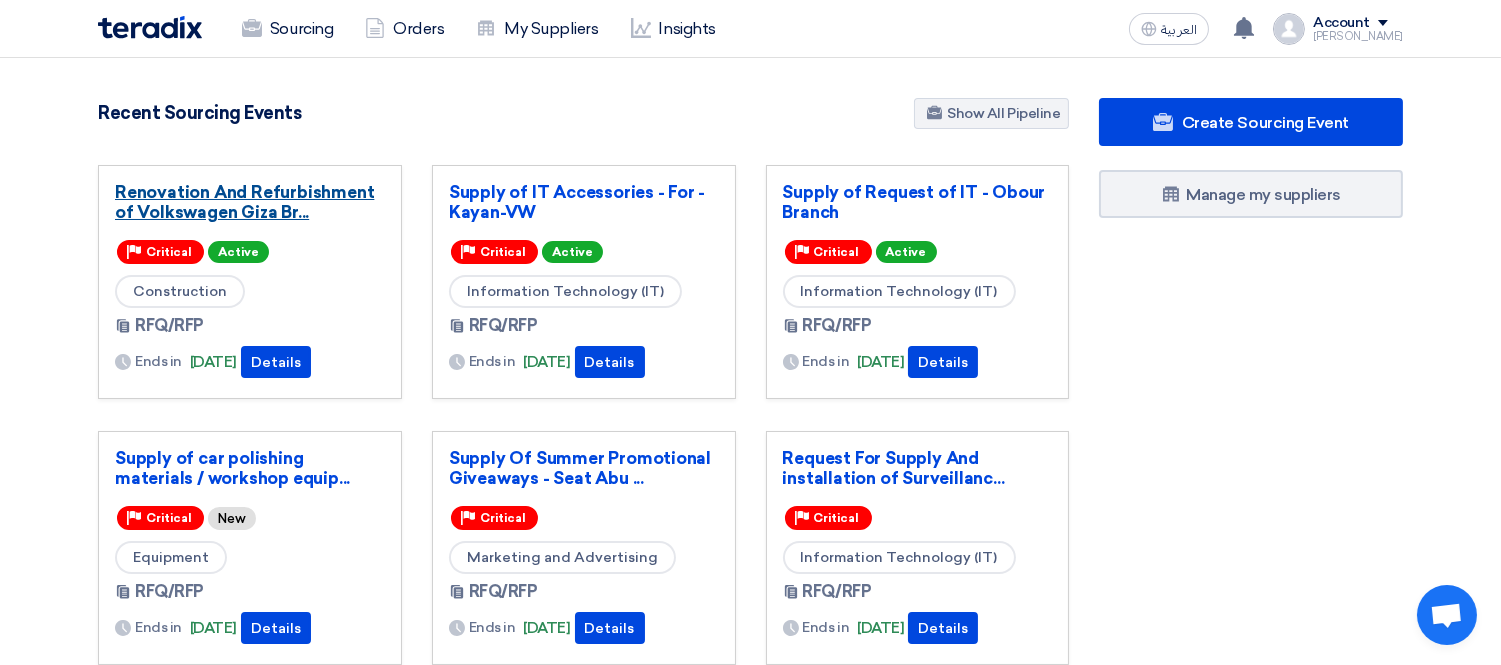 click on "Renovation And Refurbishment of Volkswagen Giza Br..." 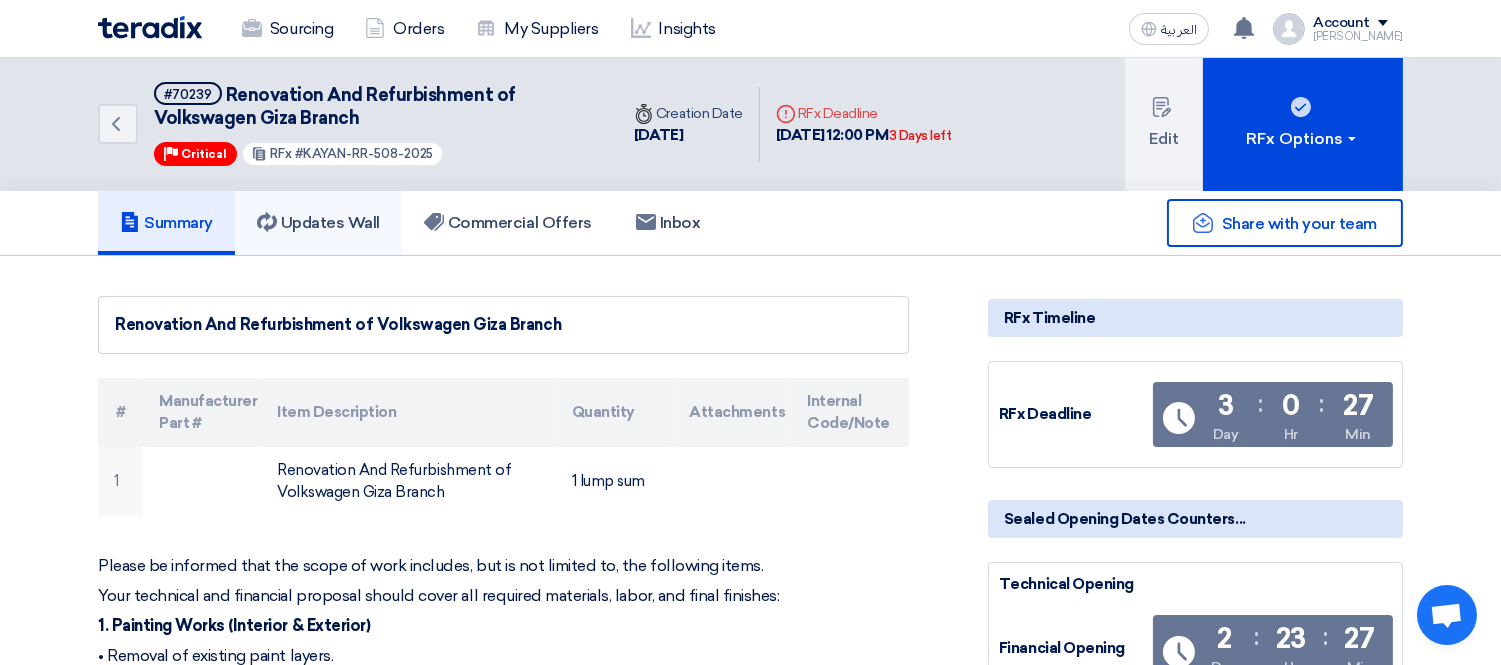 click on "Updates Wall" 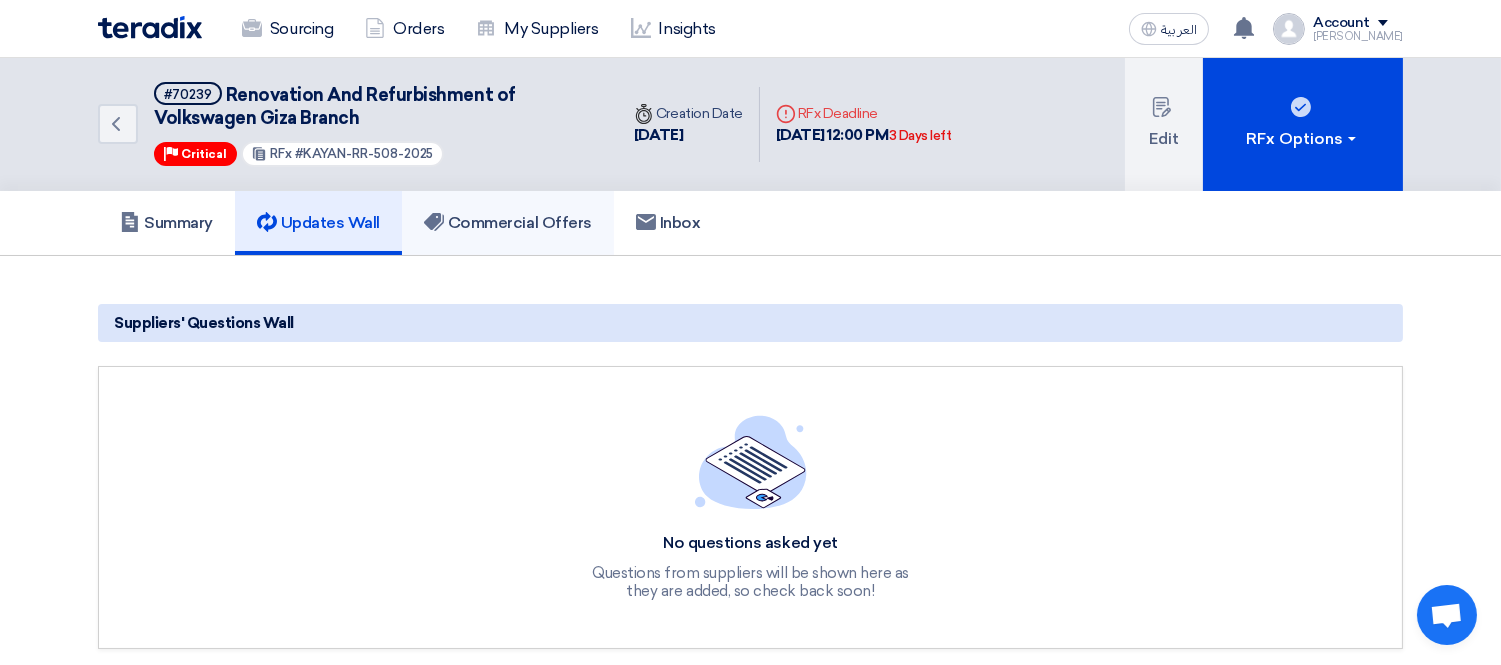 click on "Commercial Offers" 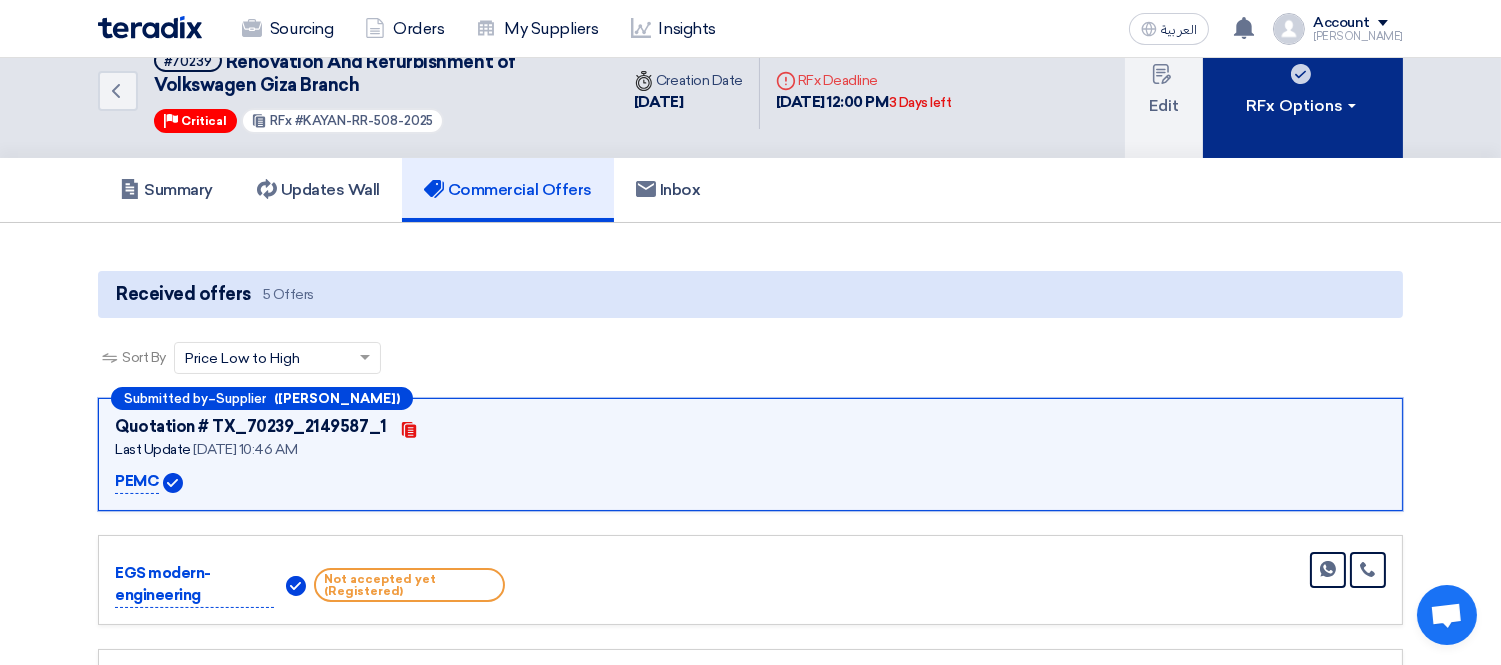 scroll, scrollTop: 0, scrollLeft: 0, axis: both 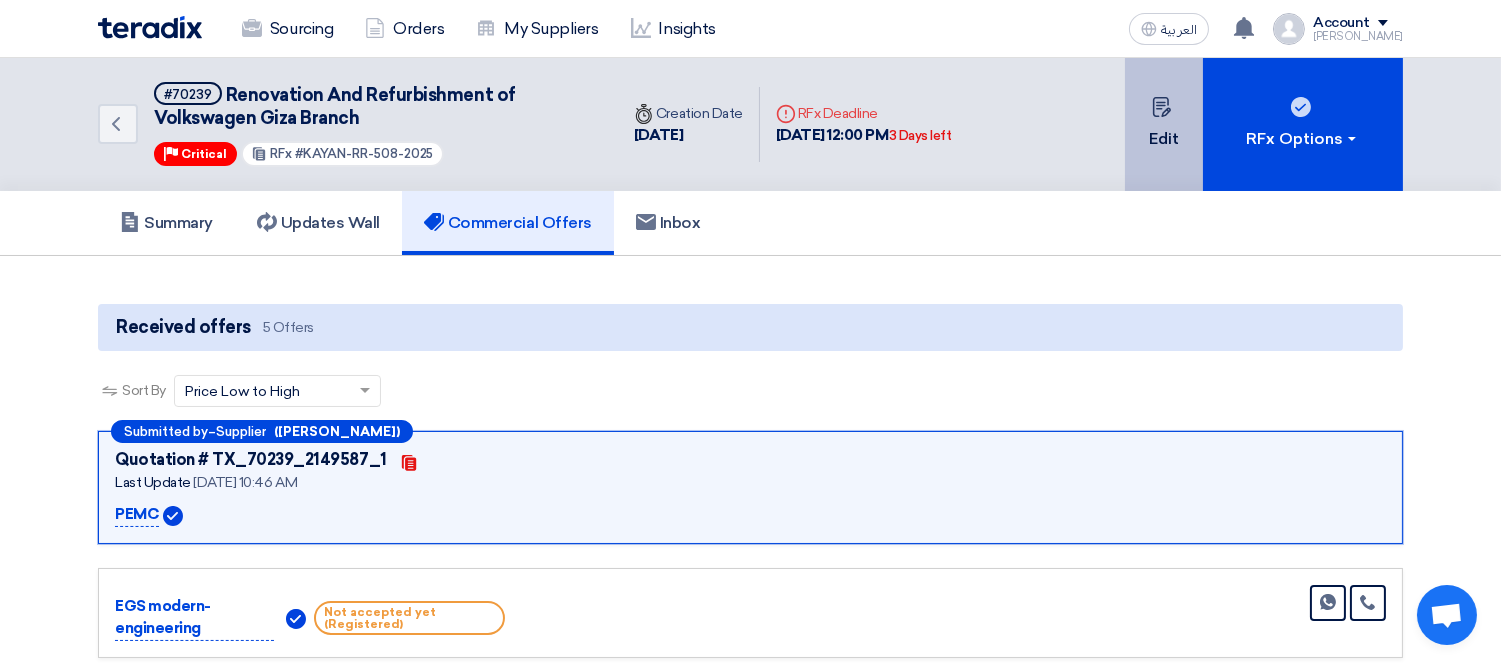 click on "Edit" 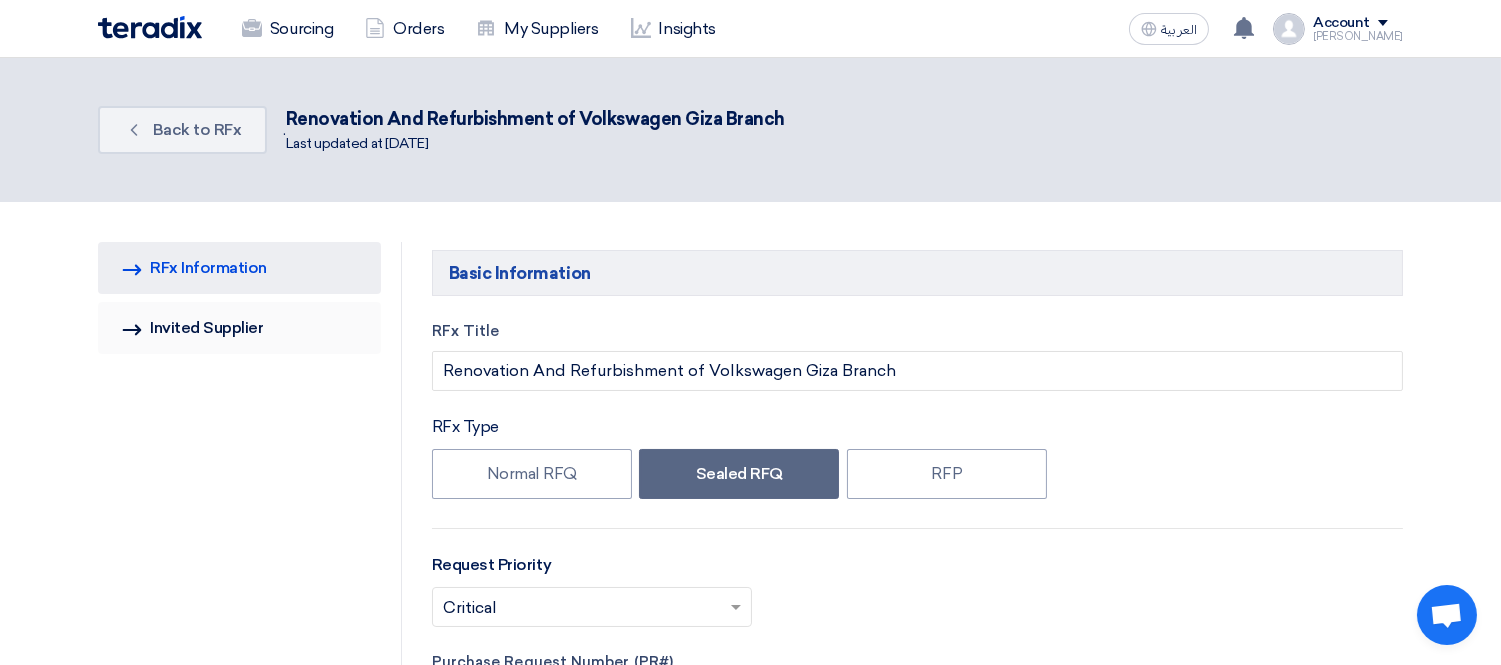 click on "Invited Suppliers
Invited Supplier" 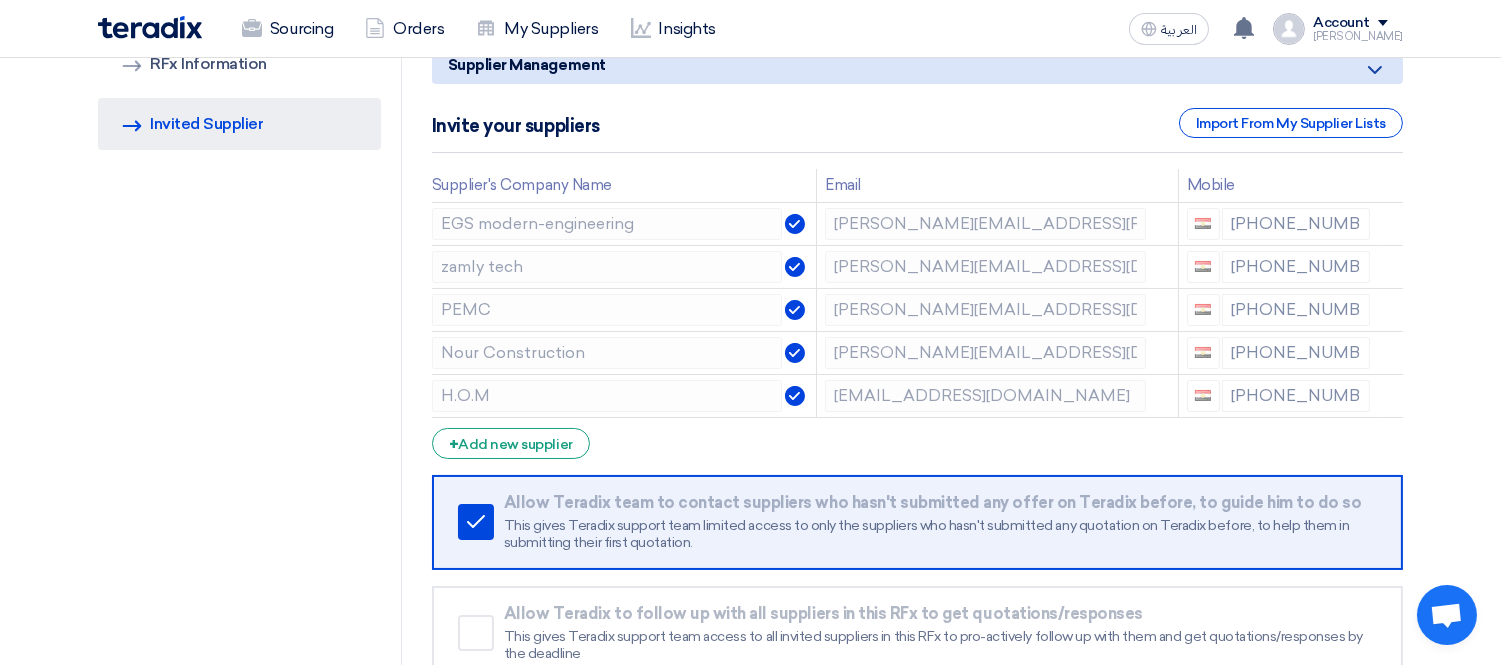 scroll, scrollTop: 222, scrollLeft: 0, axis: vertical 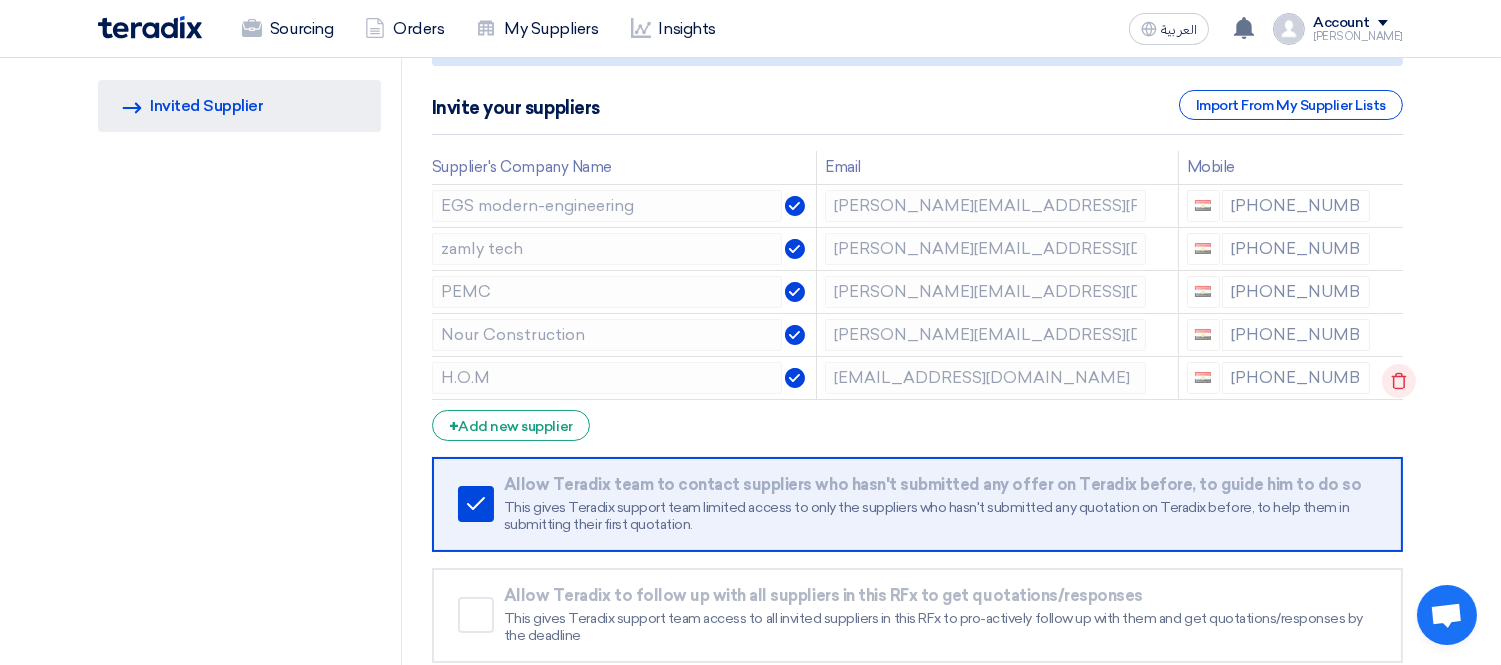 click 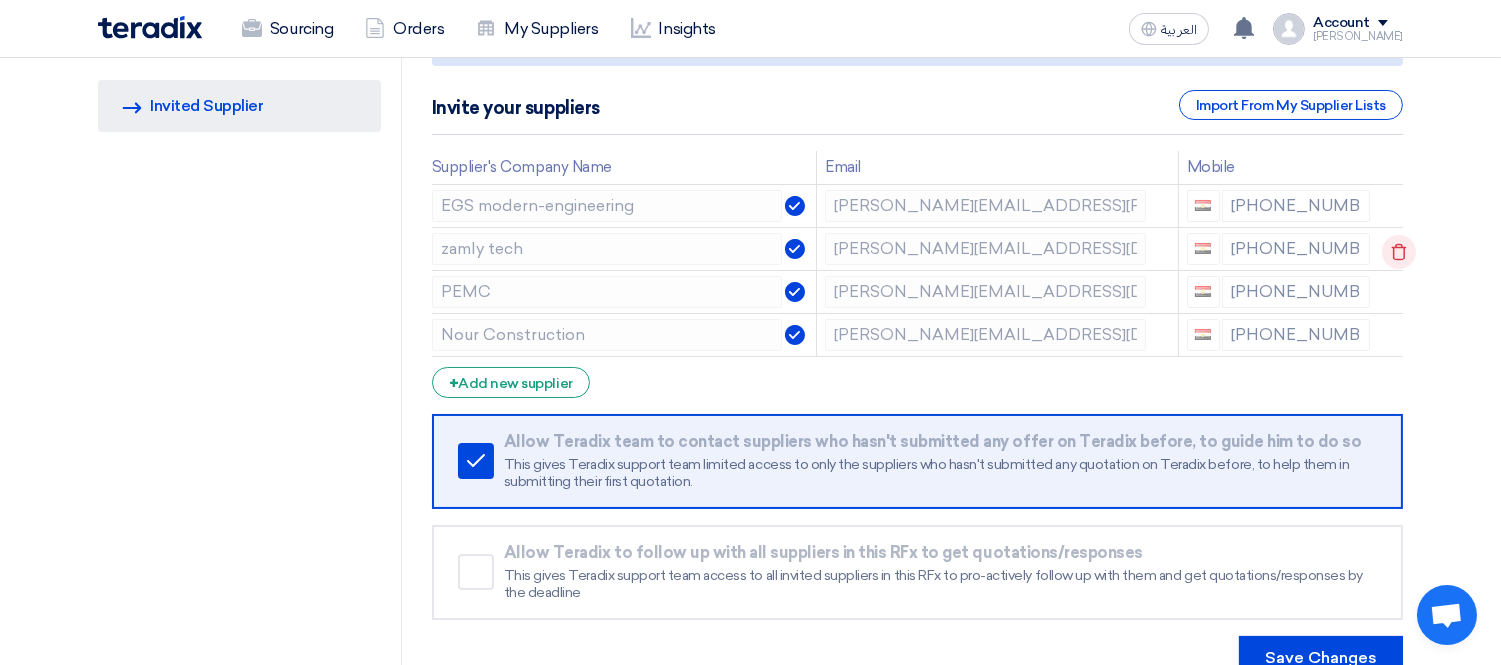 click 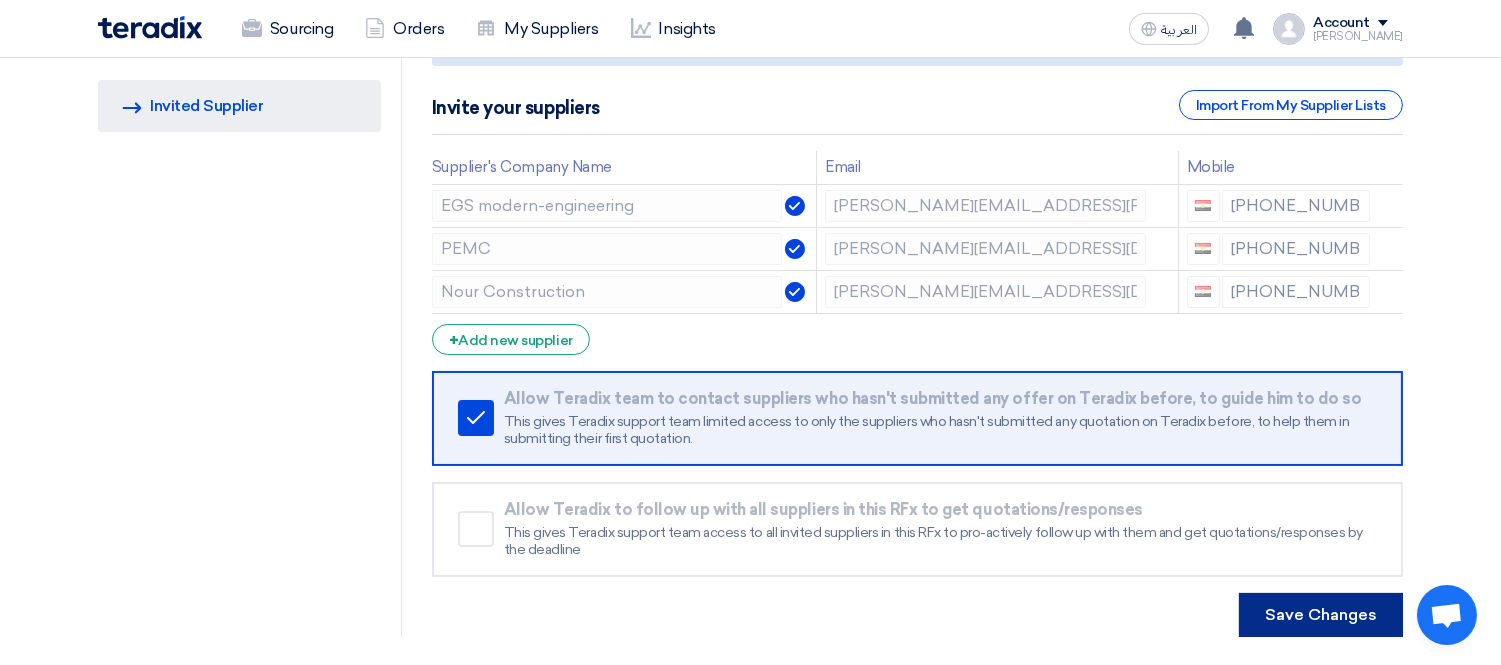 click on "Save Changes" 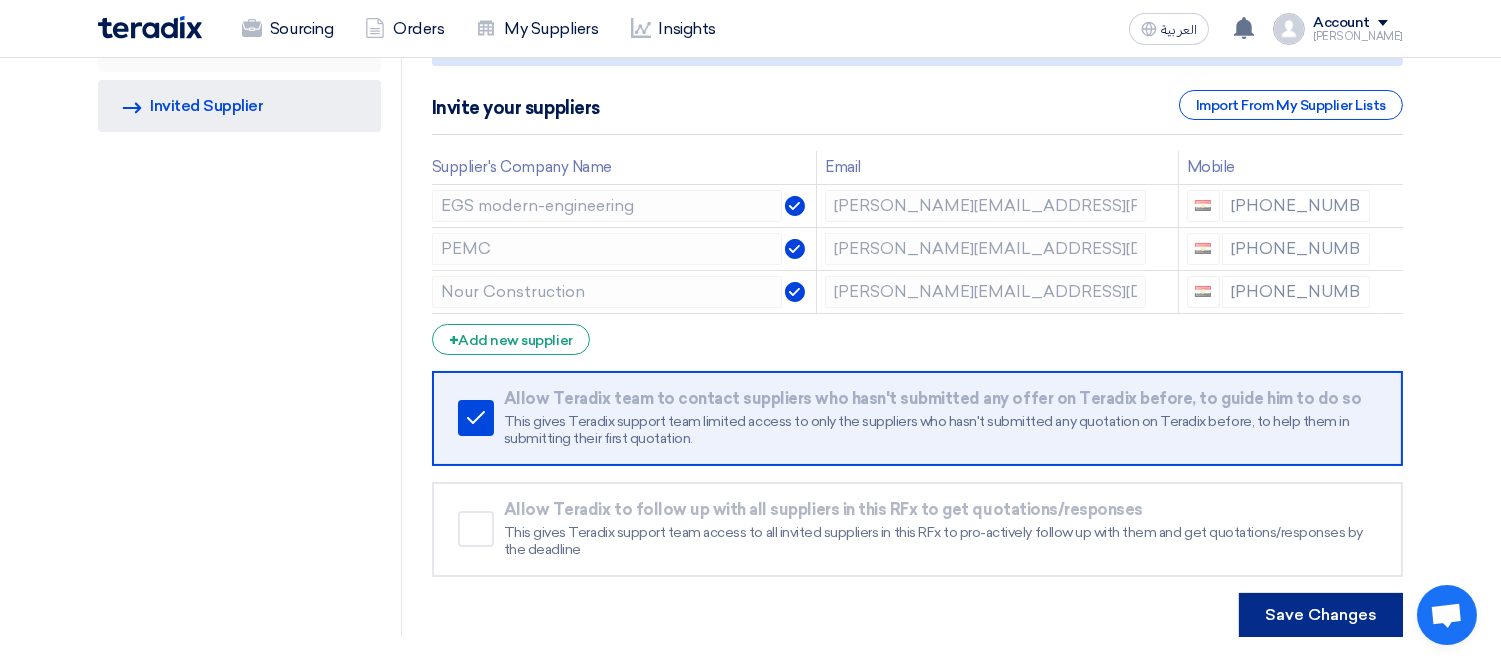 scroll, scrollTop: 111, scrollLeft: 0, axis: vertical 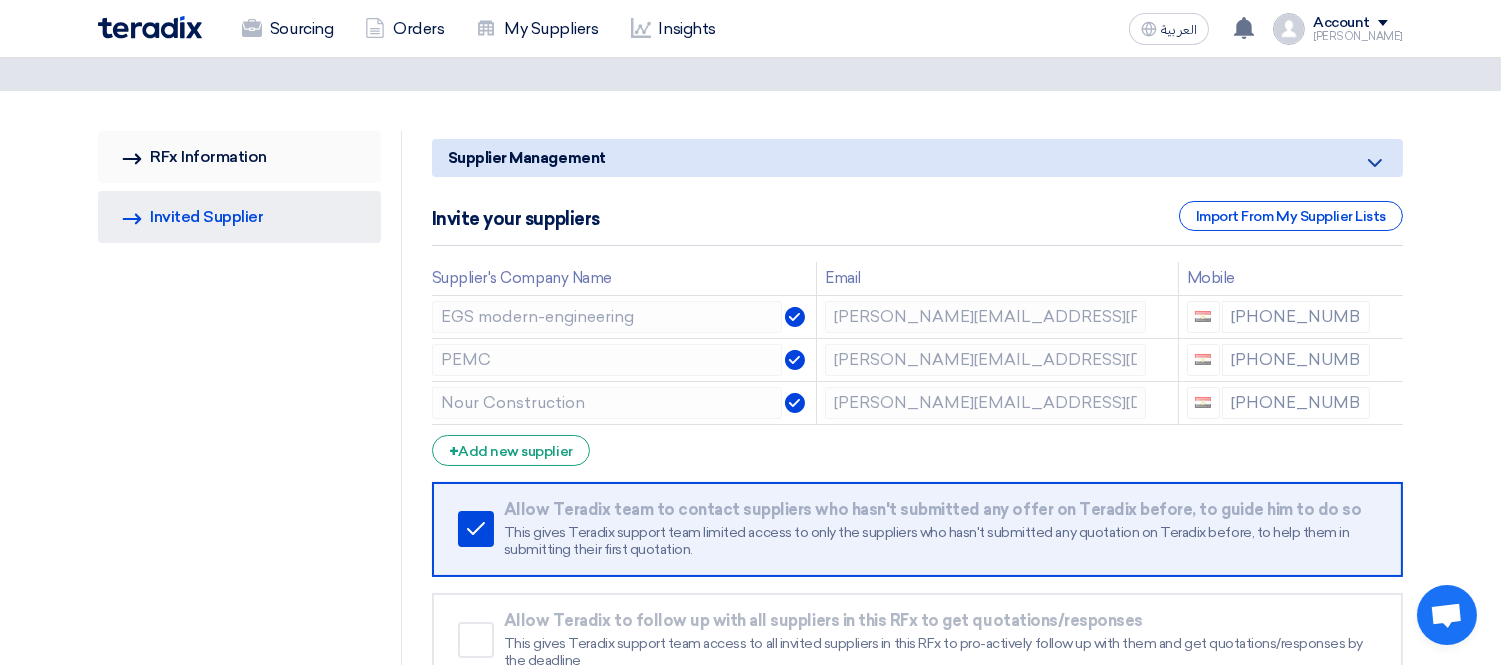 click on "RFQ Information
RFx Information" 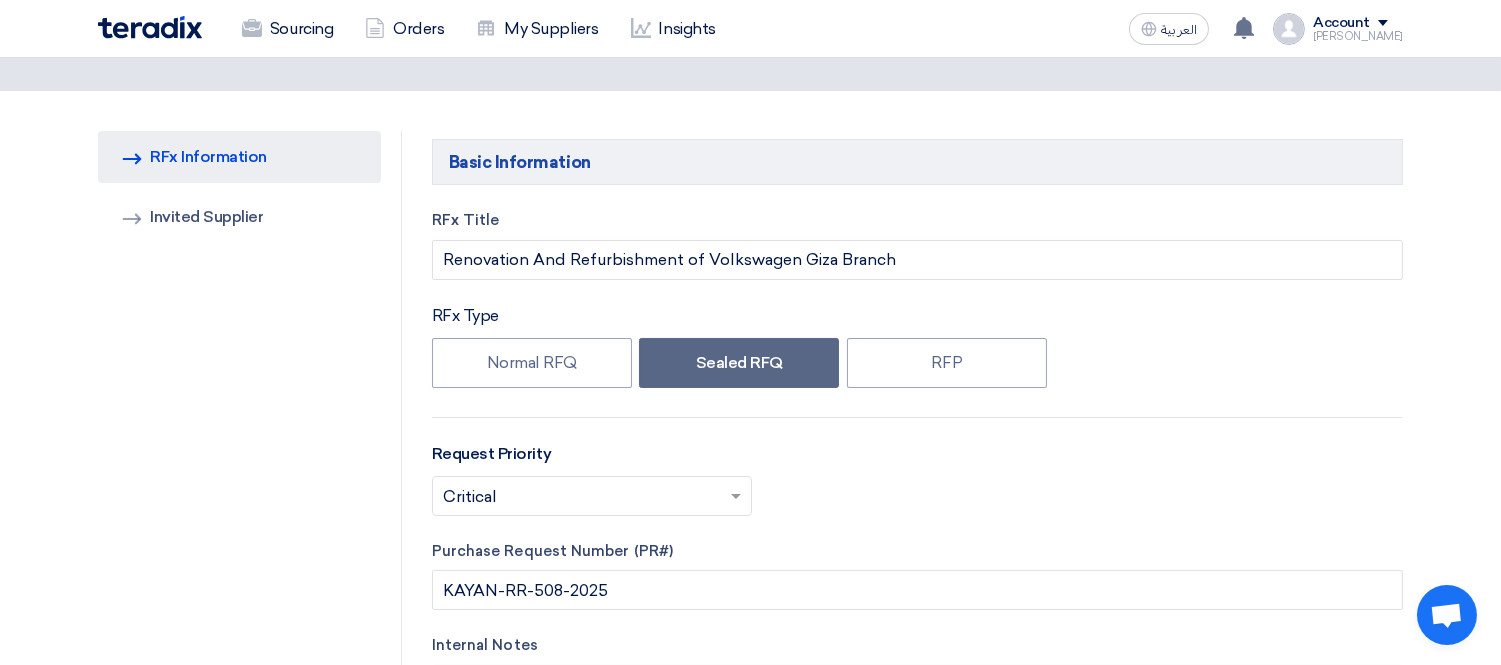 type on "[DATE]" 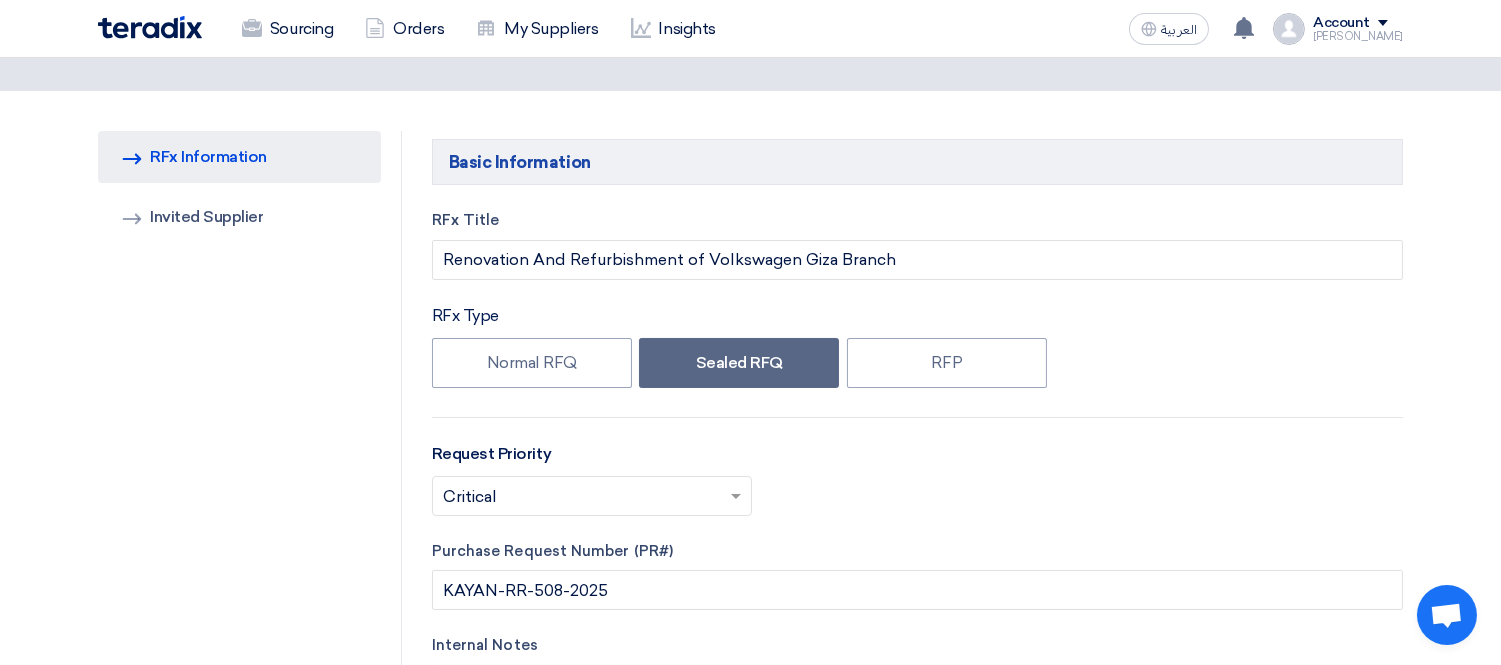 type on "11" 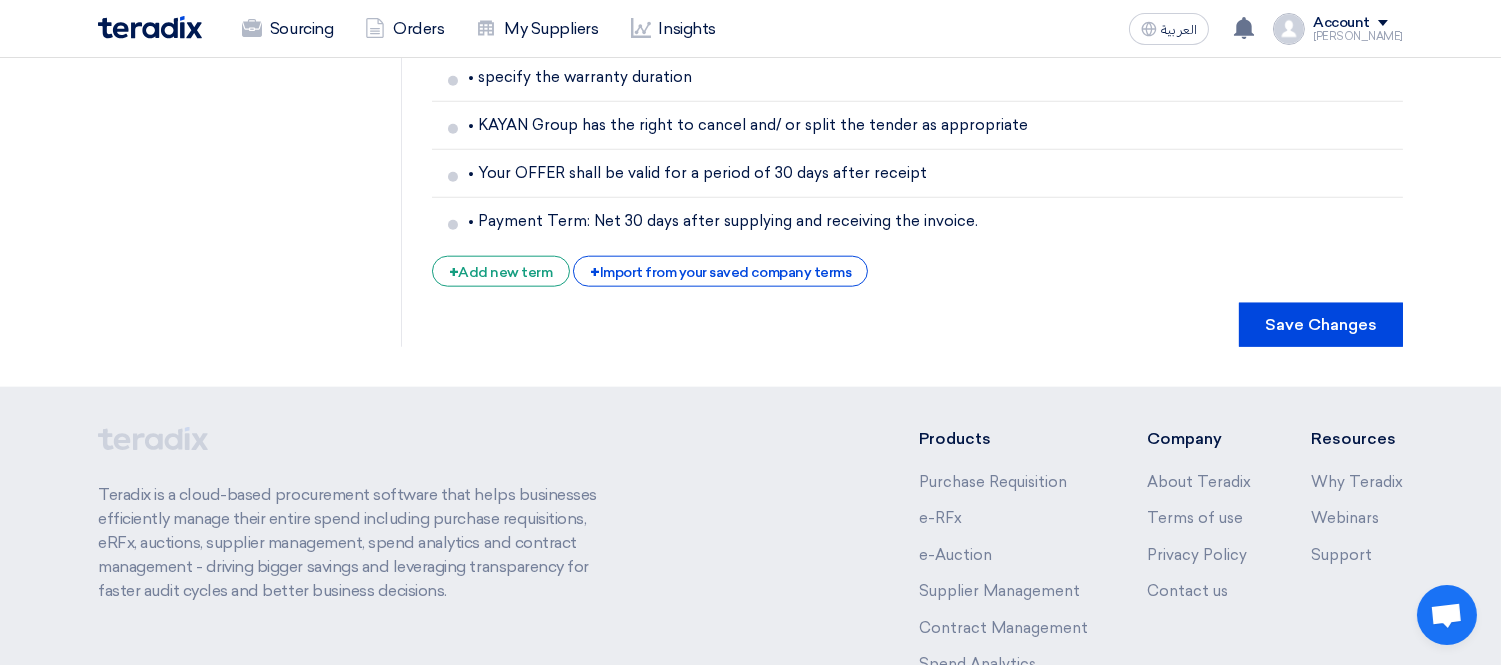 scroll, scrollTop: 4167, scrollLeft: 0, axis: vertical 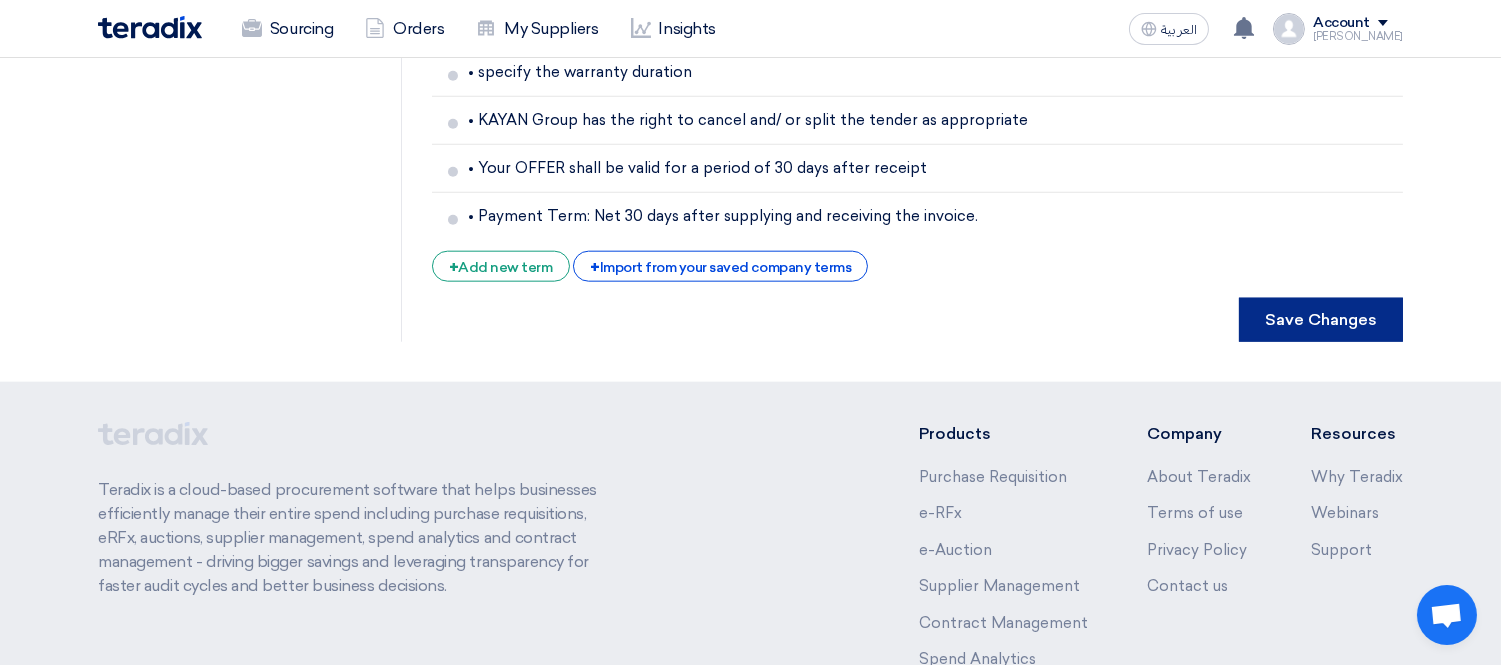 click on "Save Changes" 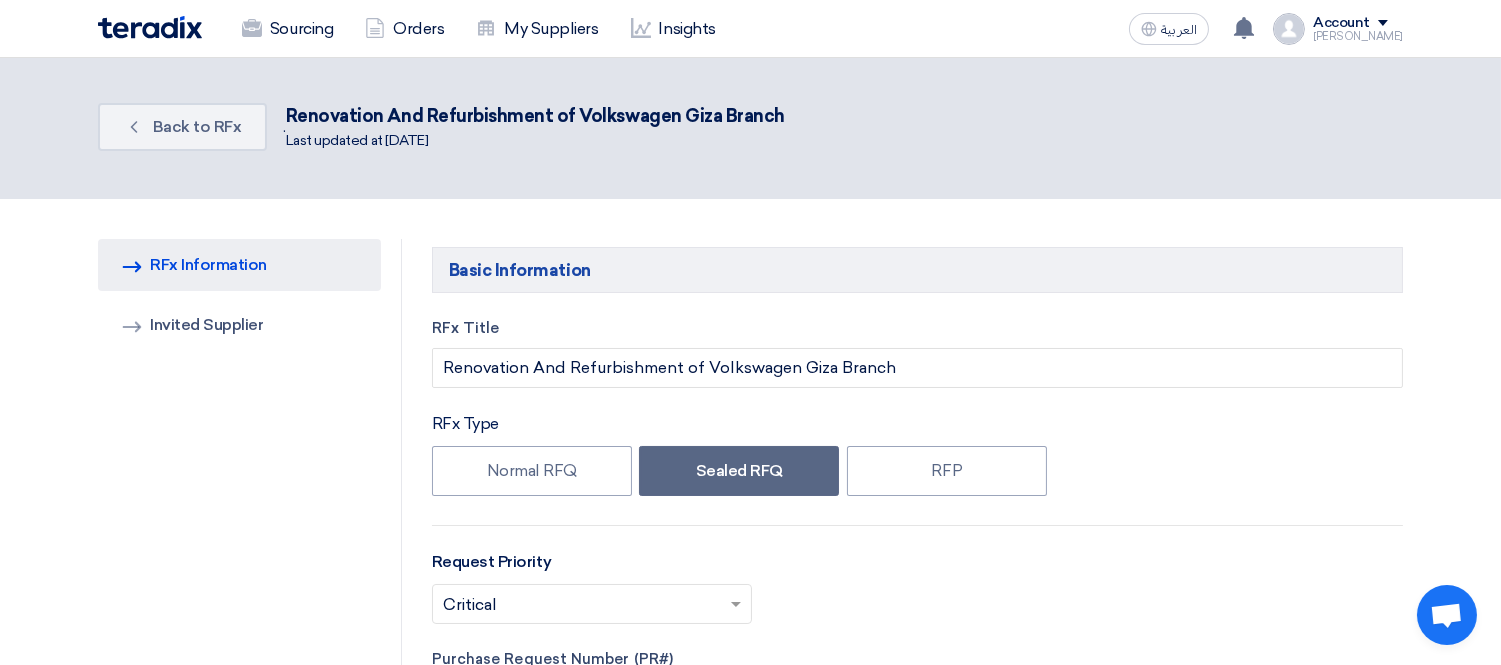 scroll, scrollTop: 0, scrollLeft: 0, axis: both 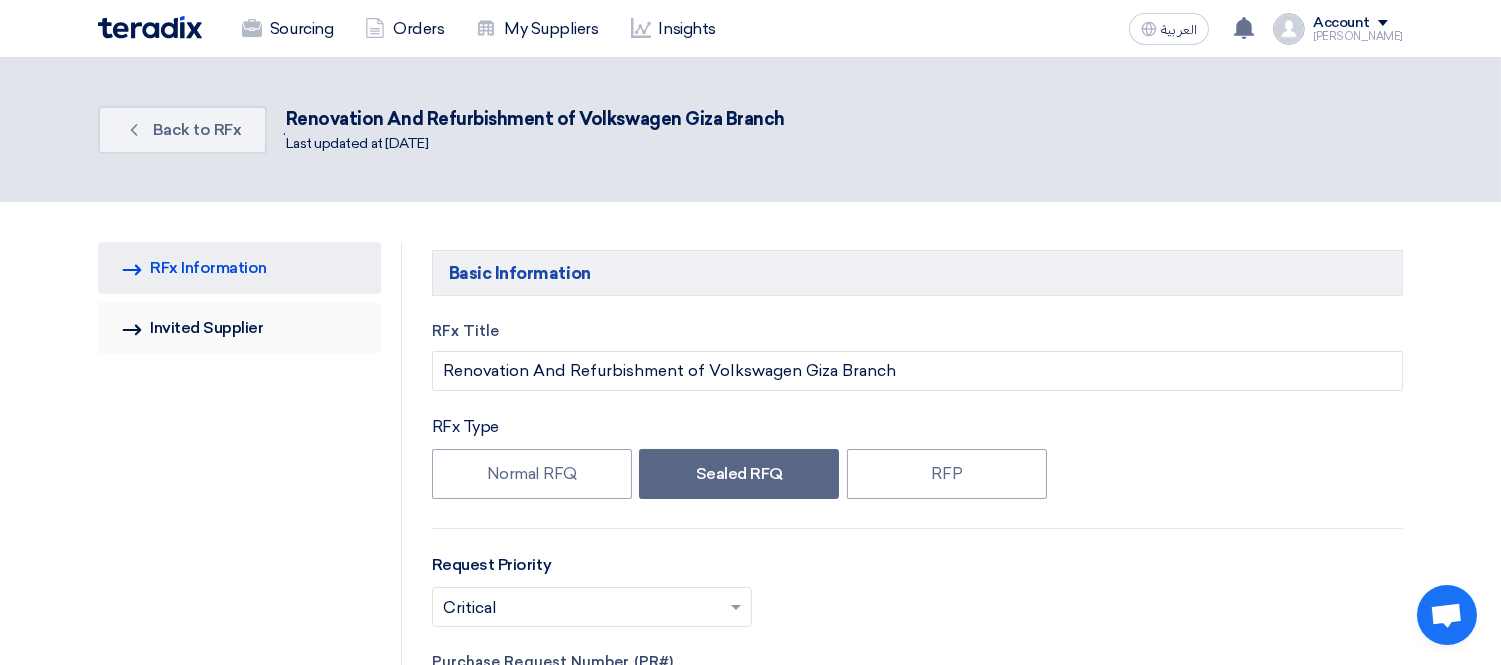 click on "Invited Suppliers
Invited Supplier" 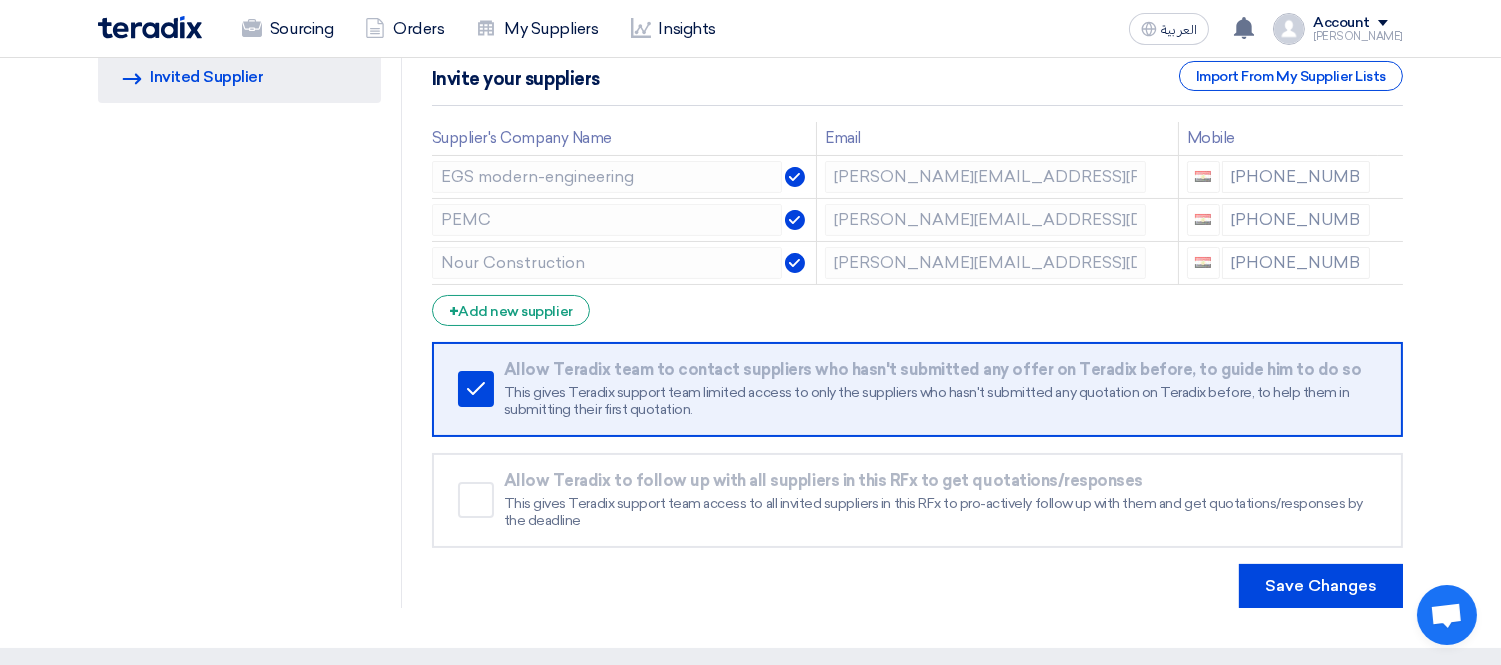 scroll, scrollTop: 333, scrollLeft: 0, axis: vertical 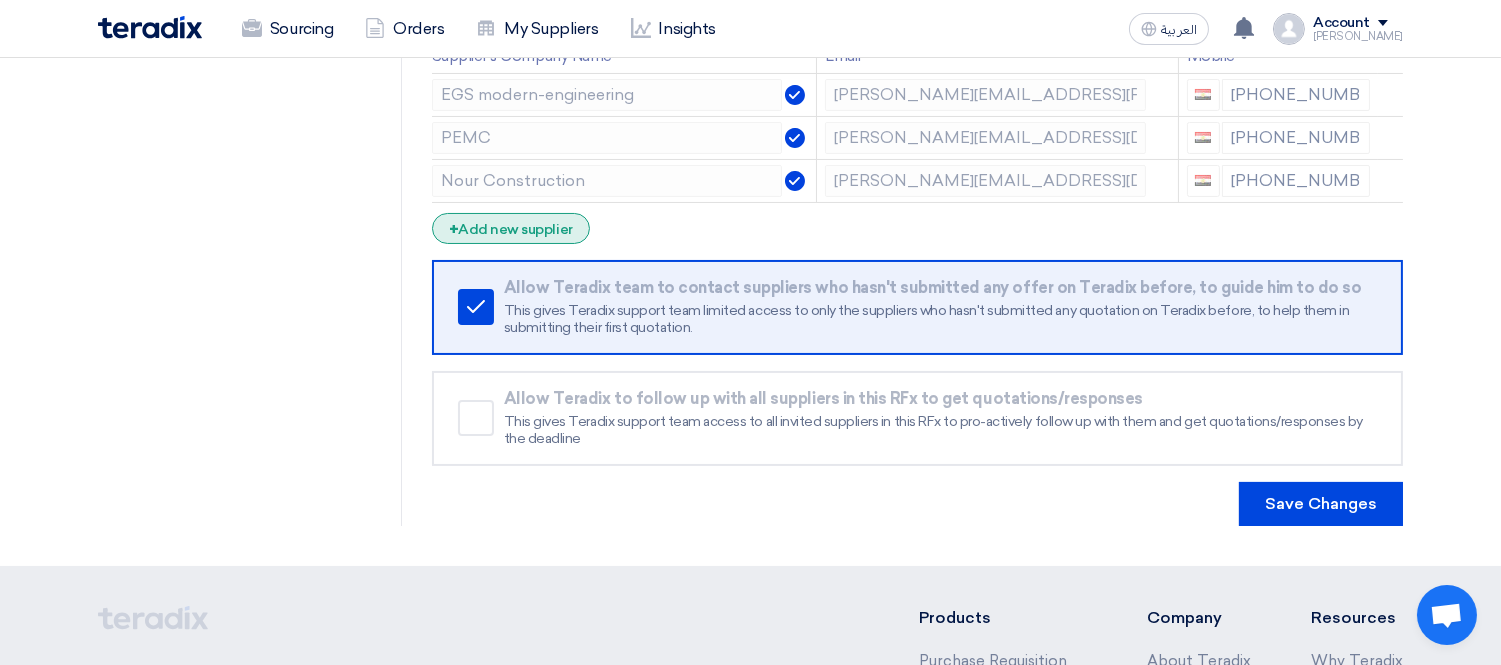 click on "+
Add new supplier" 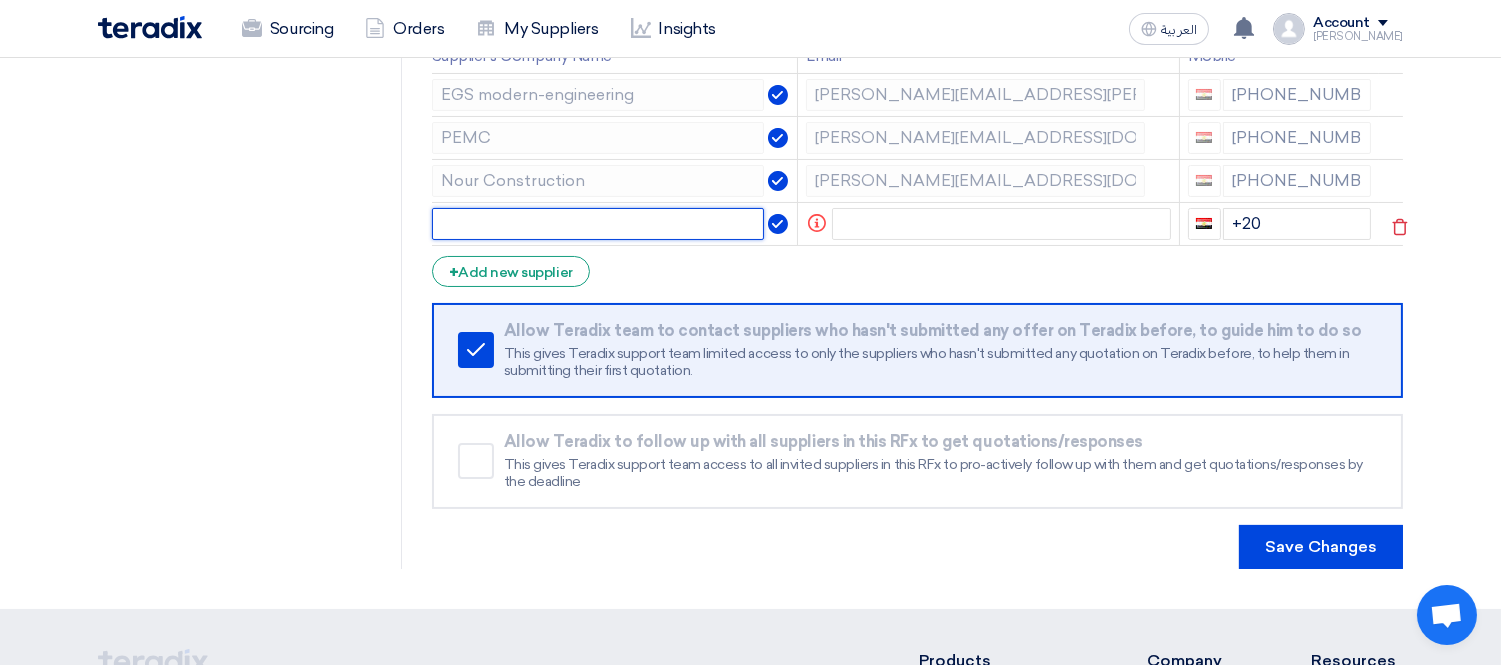 click 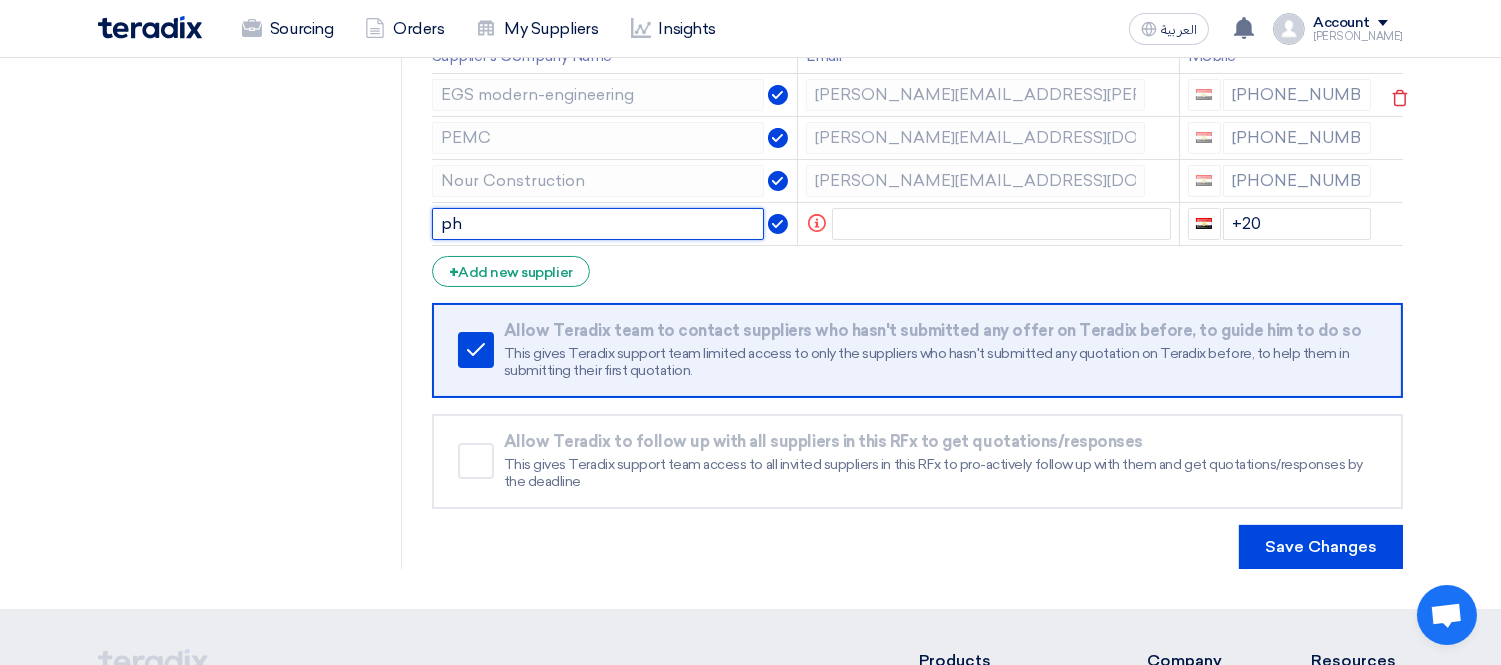 type on "p" 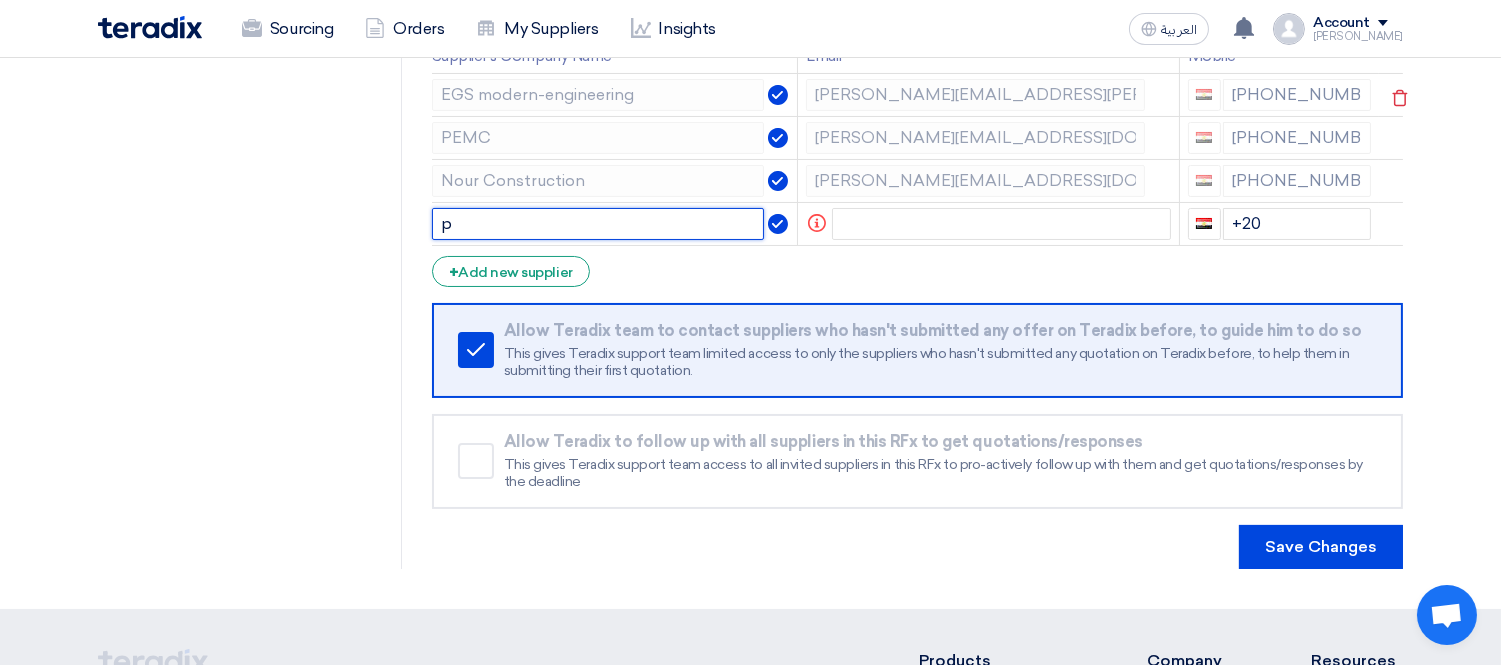 type 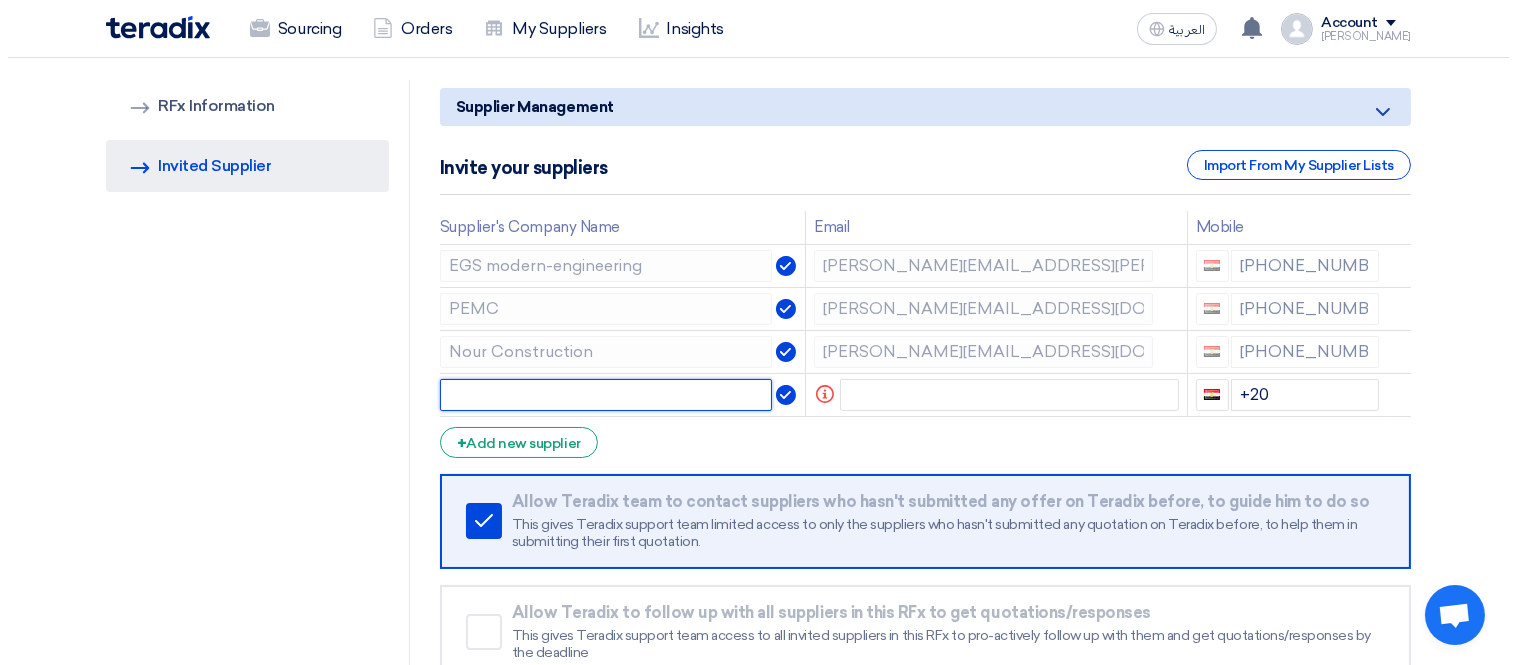 scroll, scrollTop: 111, scrollLeft: 0, axis: vertical 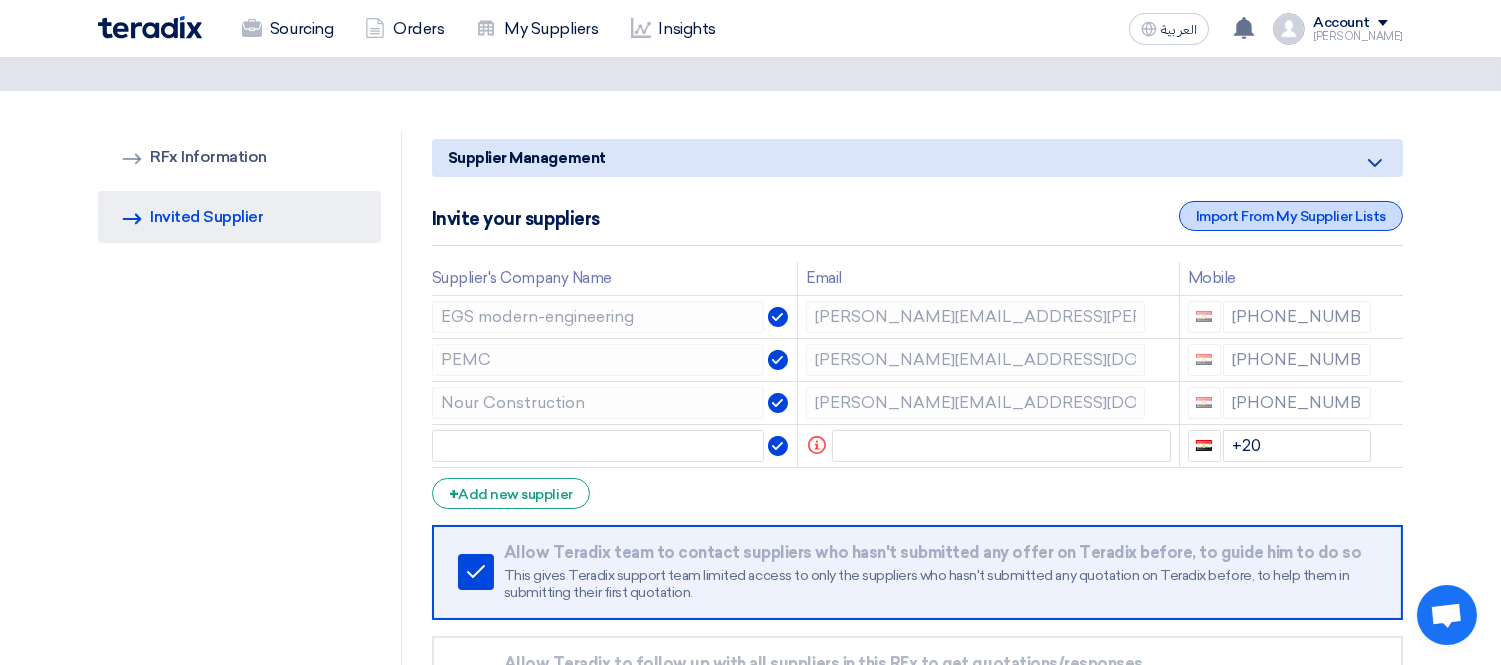 click on "Import From My Supplier Lists" 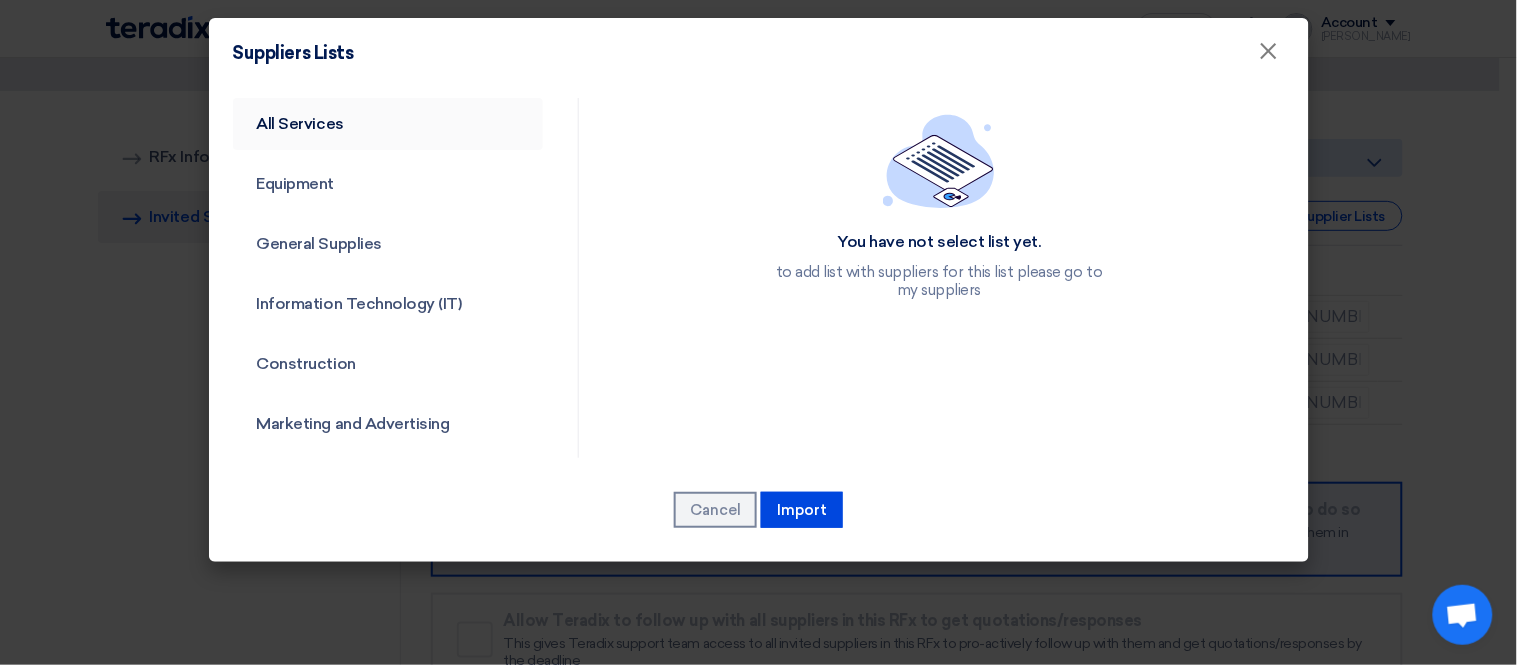 click on "All Services" 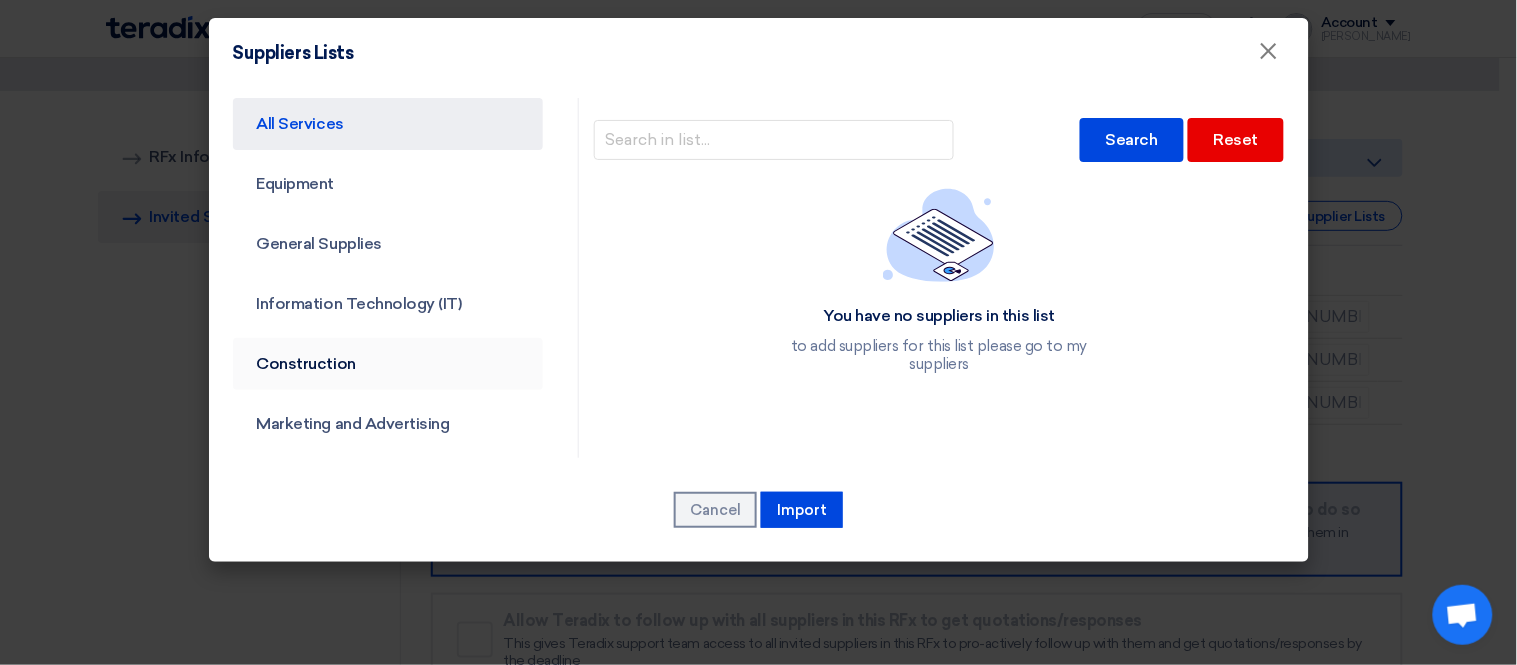 click on "Construction" 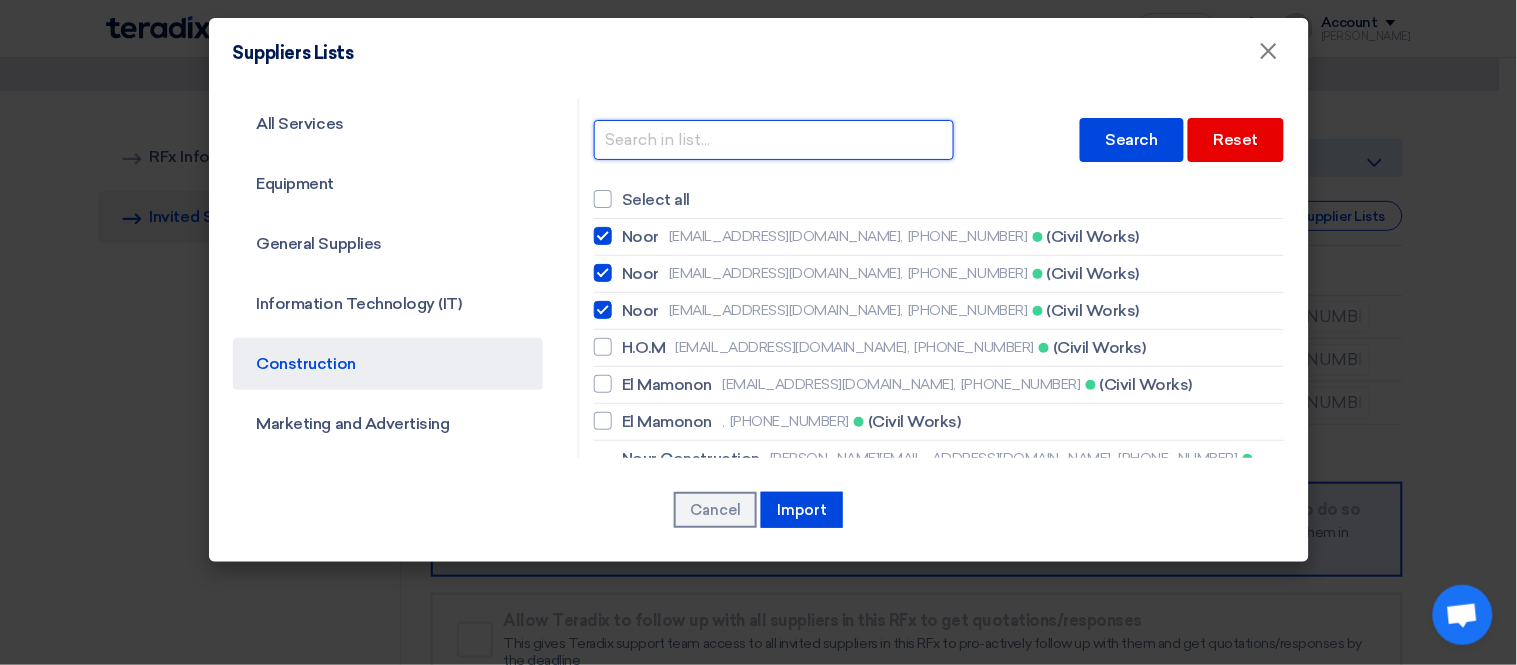 click 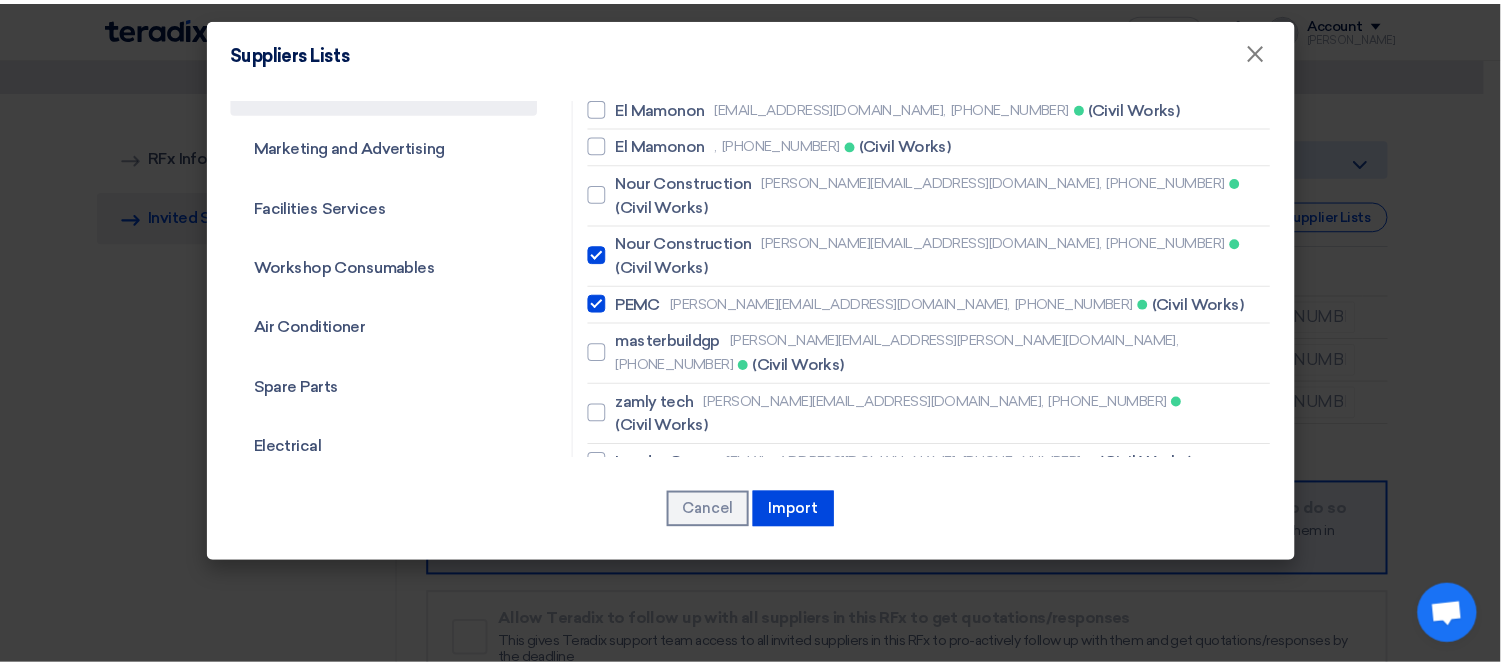 scroll, scrollTop: 333, scrollLeft: 0, axis: vertical 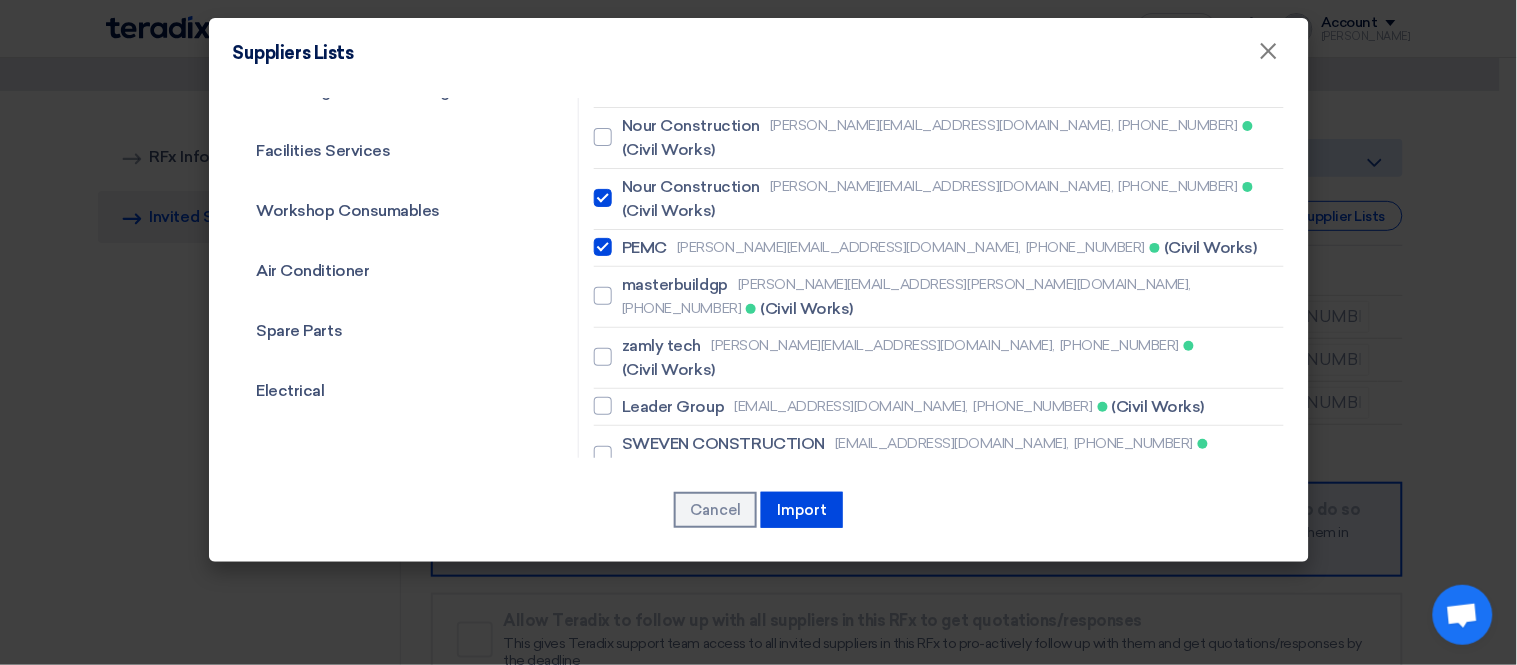 type on "phi" 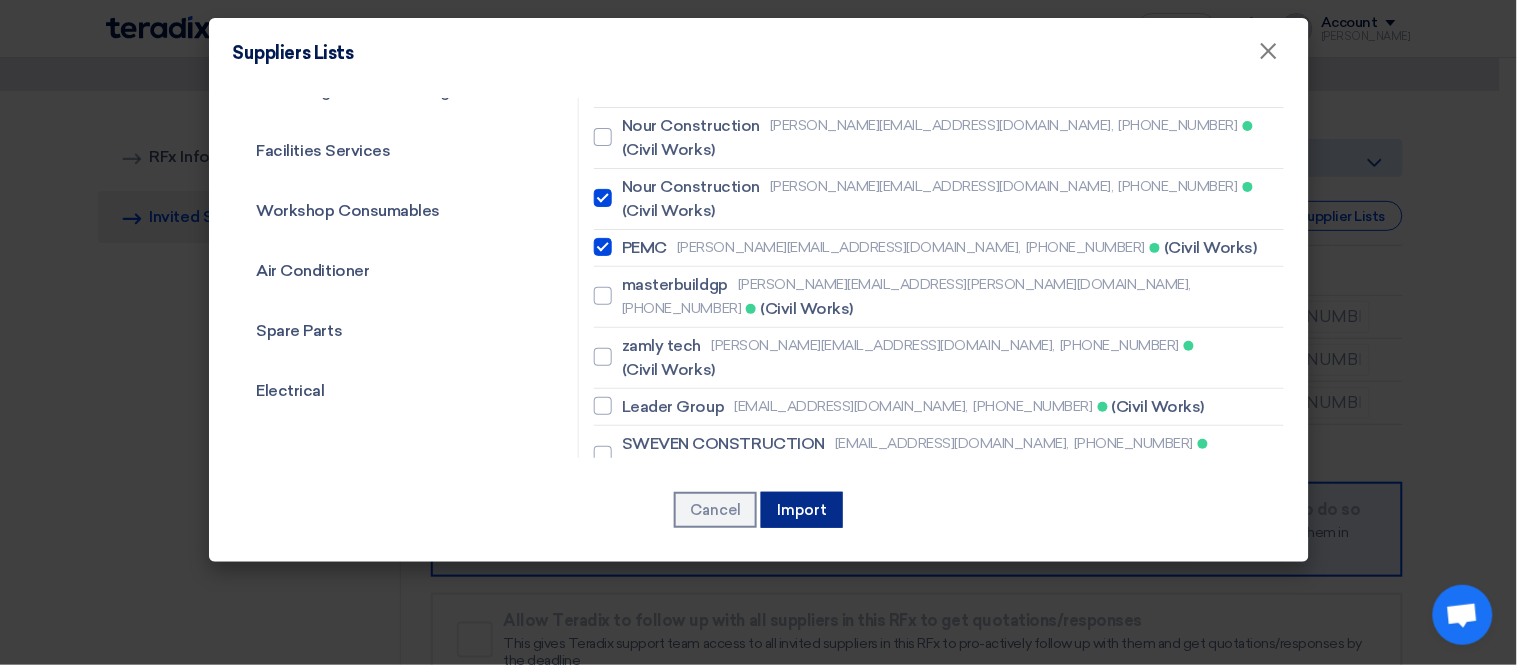 click on "Import" 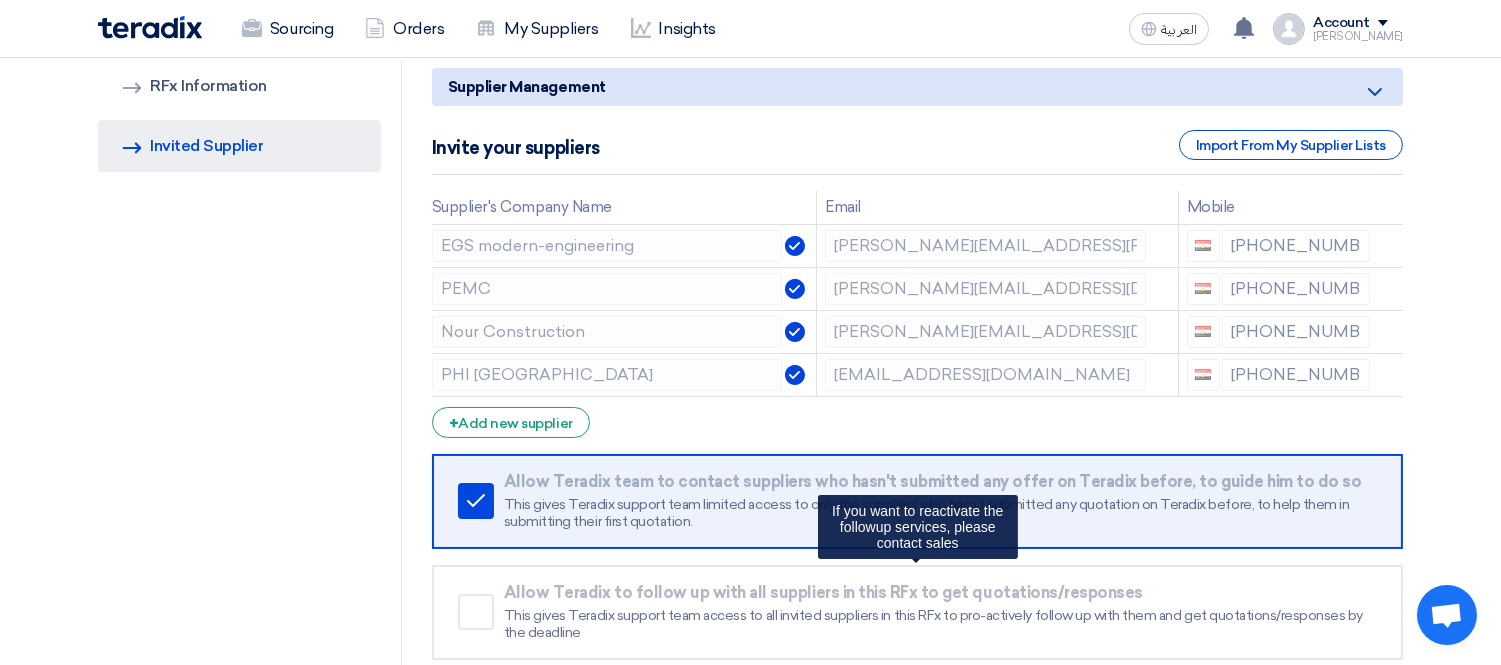 scroll, scrollTop: 333, scrollLeft: 0, axis: vertical 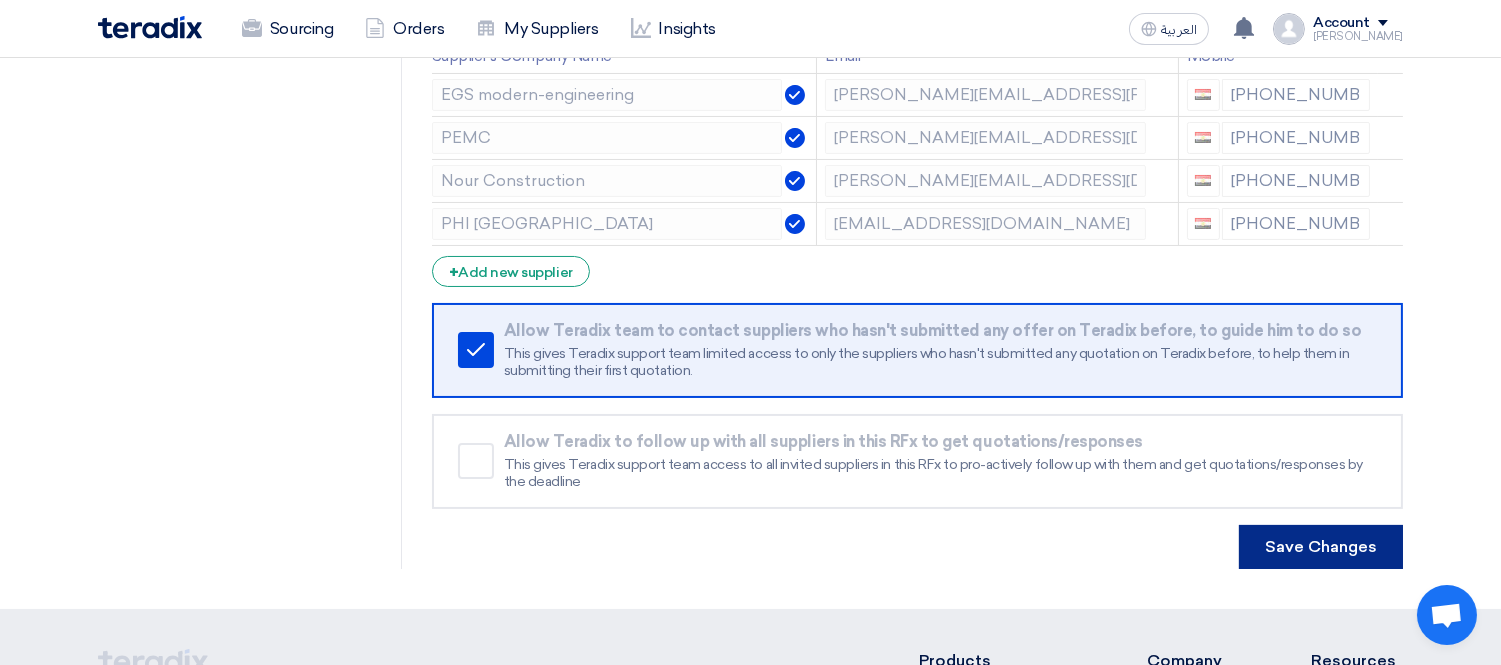 click on "Save Changes" 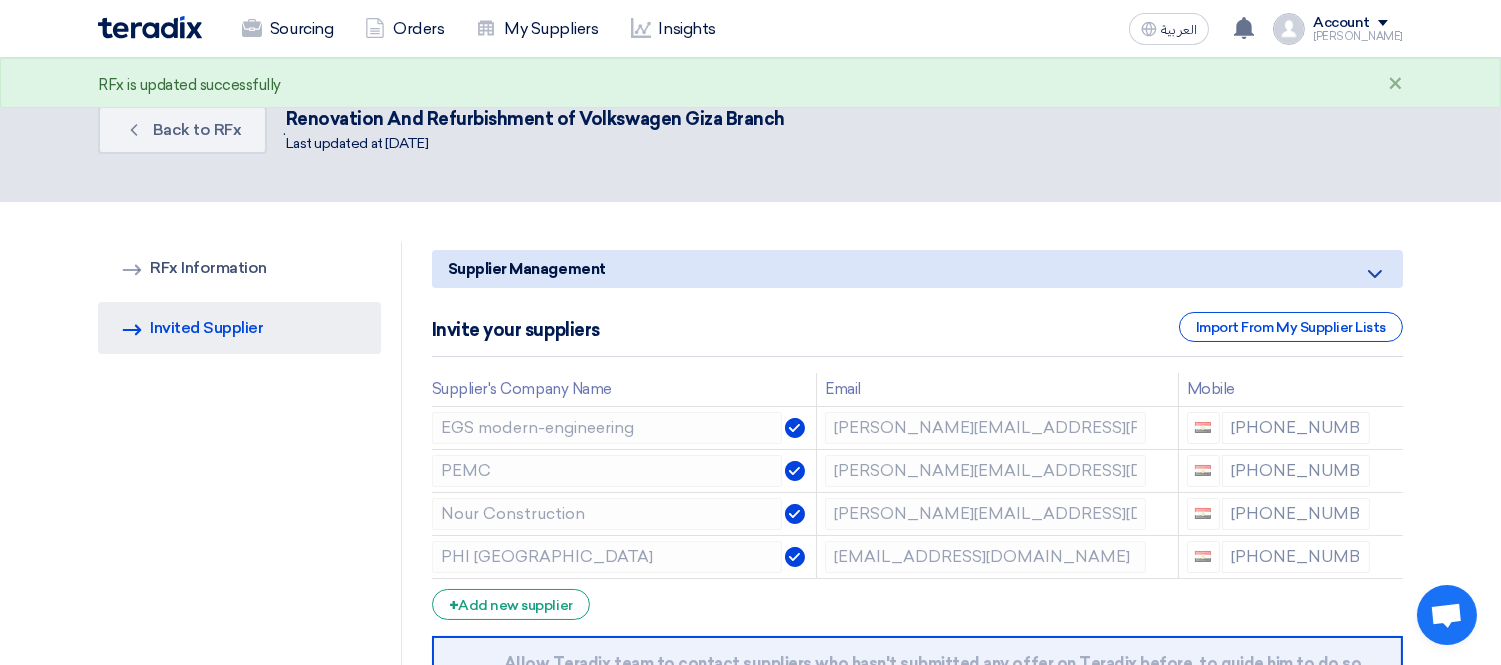 click on "Supplier Management
Minimize/Maximize Category
Invite your suppliers
Import From My Supplier Lists
Supplier's Company Name
Email
Mobile
EGS modern-engineering
[PERSON_NAME][EMAIL_ADDRESS][PERSON_NAME][DOMAIN_NAME]
[PHONE_NUMBER]
PEMC
[PERSON_NAME][EMAIL_ADDRESS][DOMAIN_NAME]" 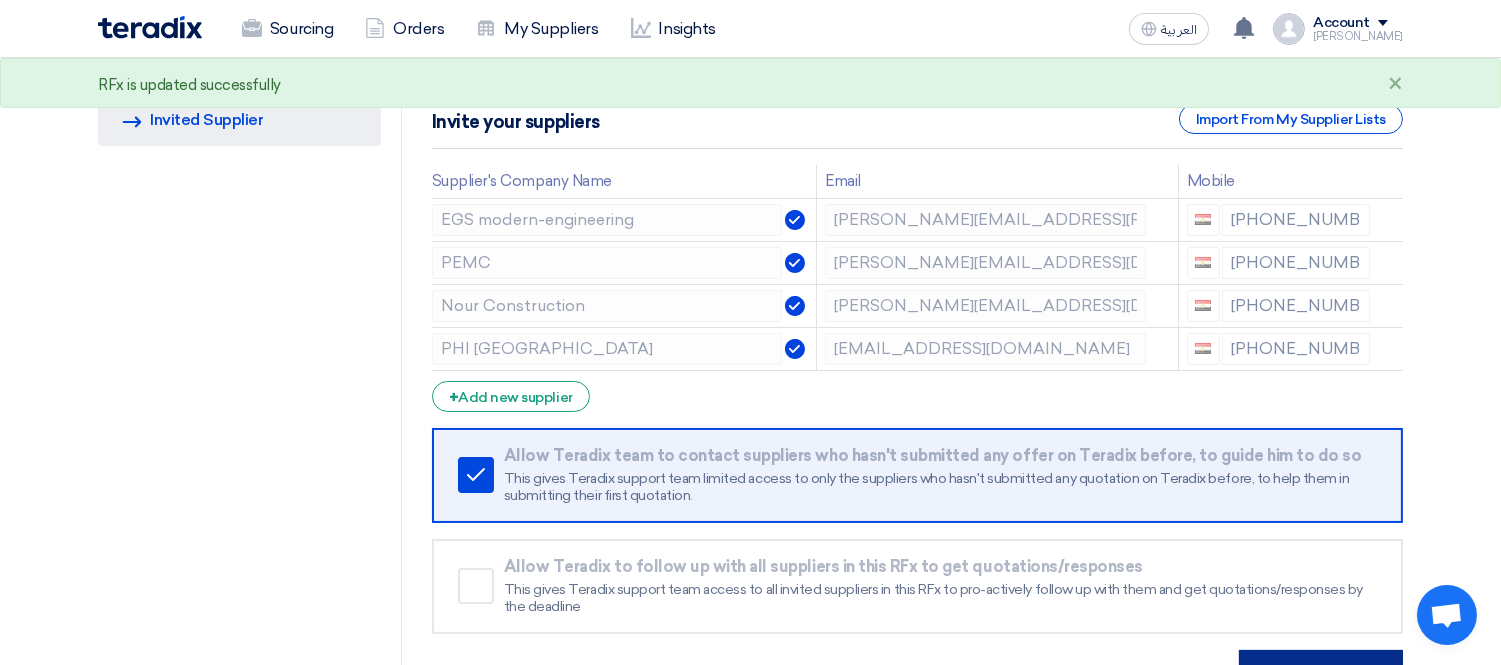 scroll, scrollTop: 222, scrollLeft: 0, axis: vertical 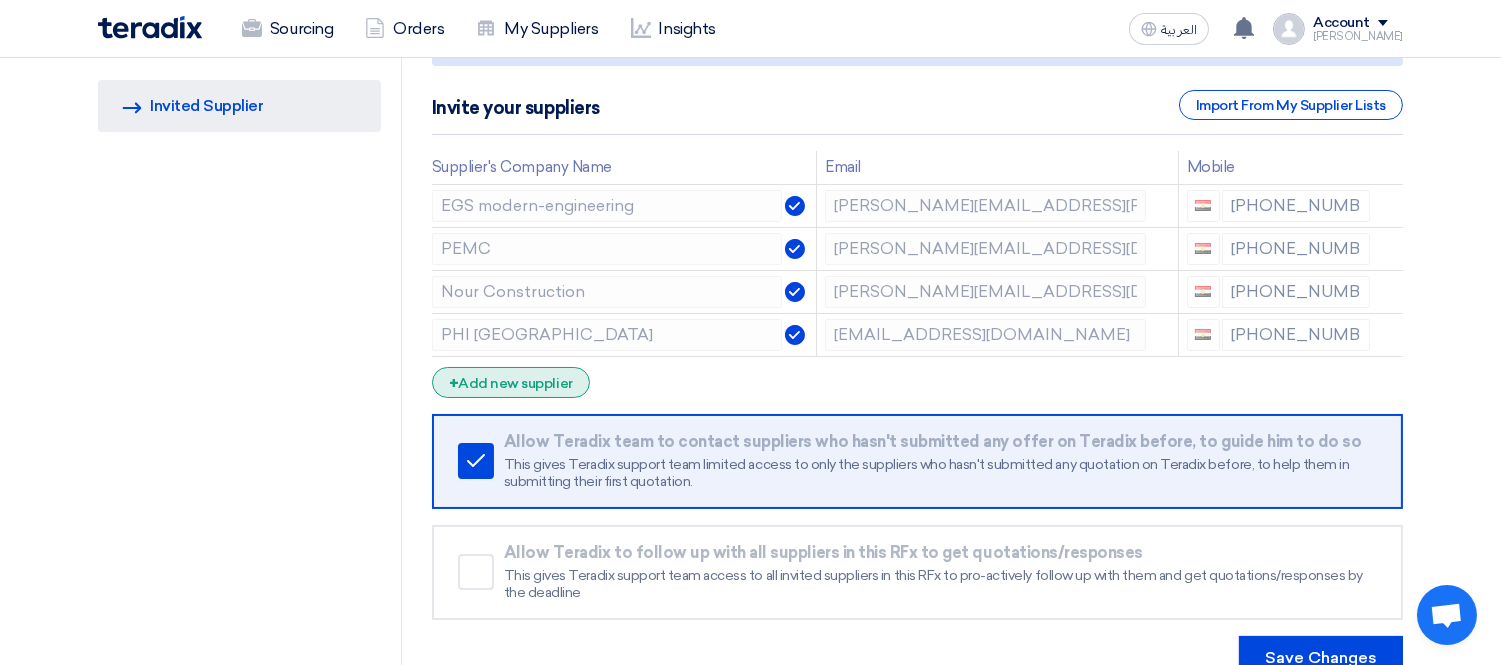 click on "+
Add new supplier" 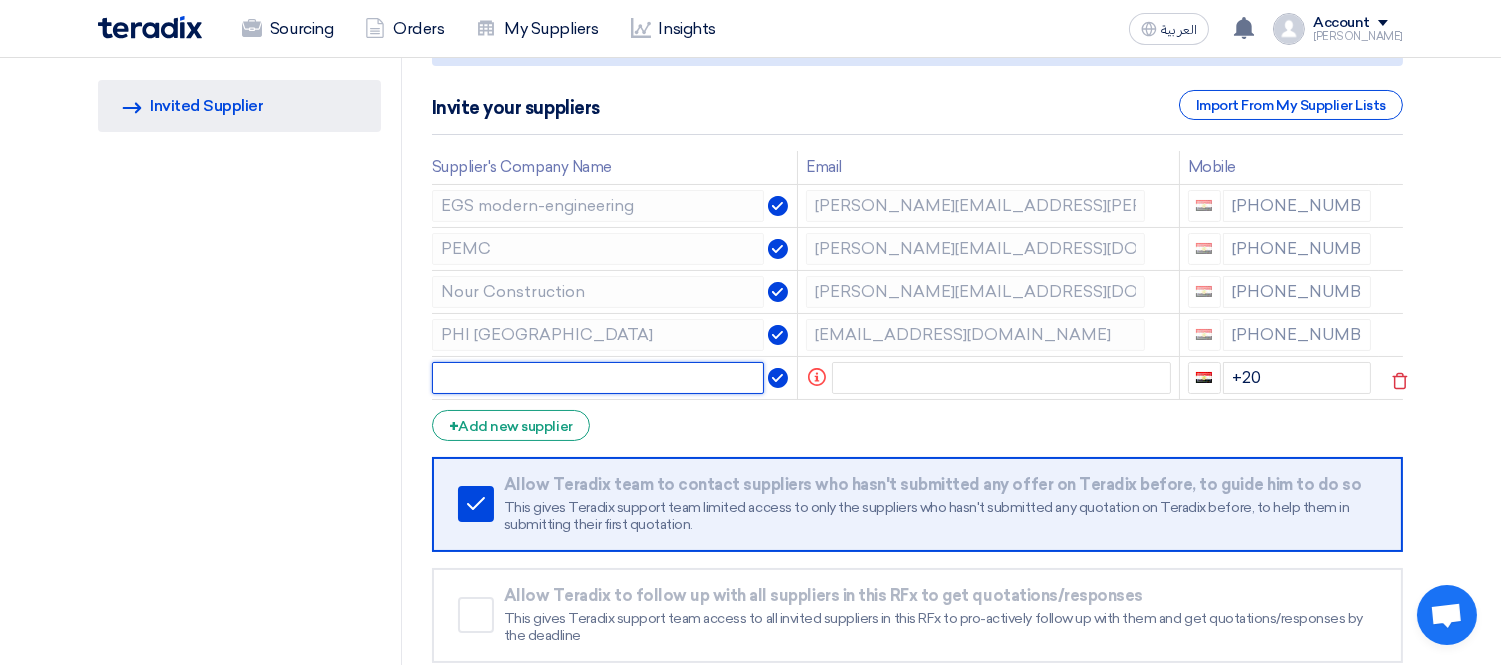 click 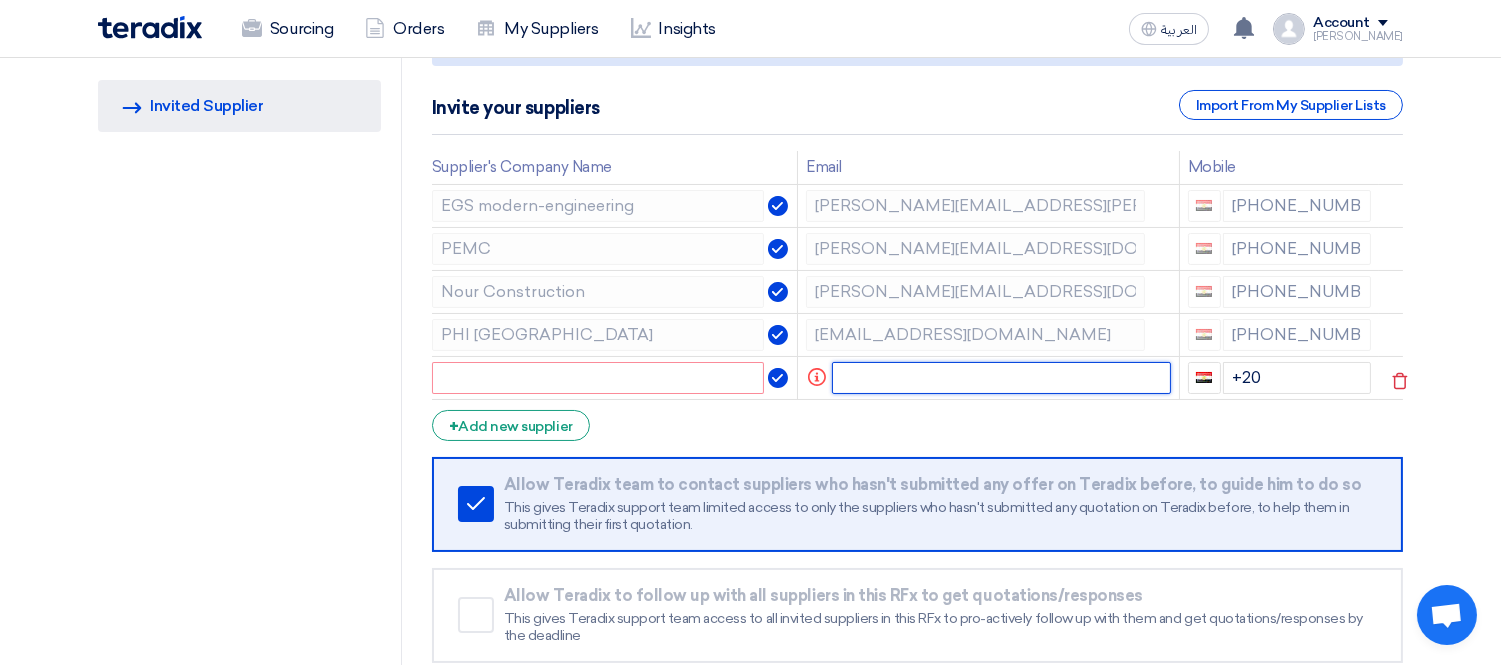 click 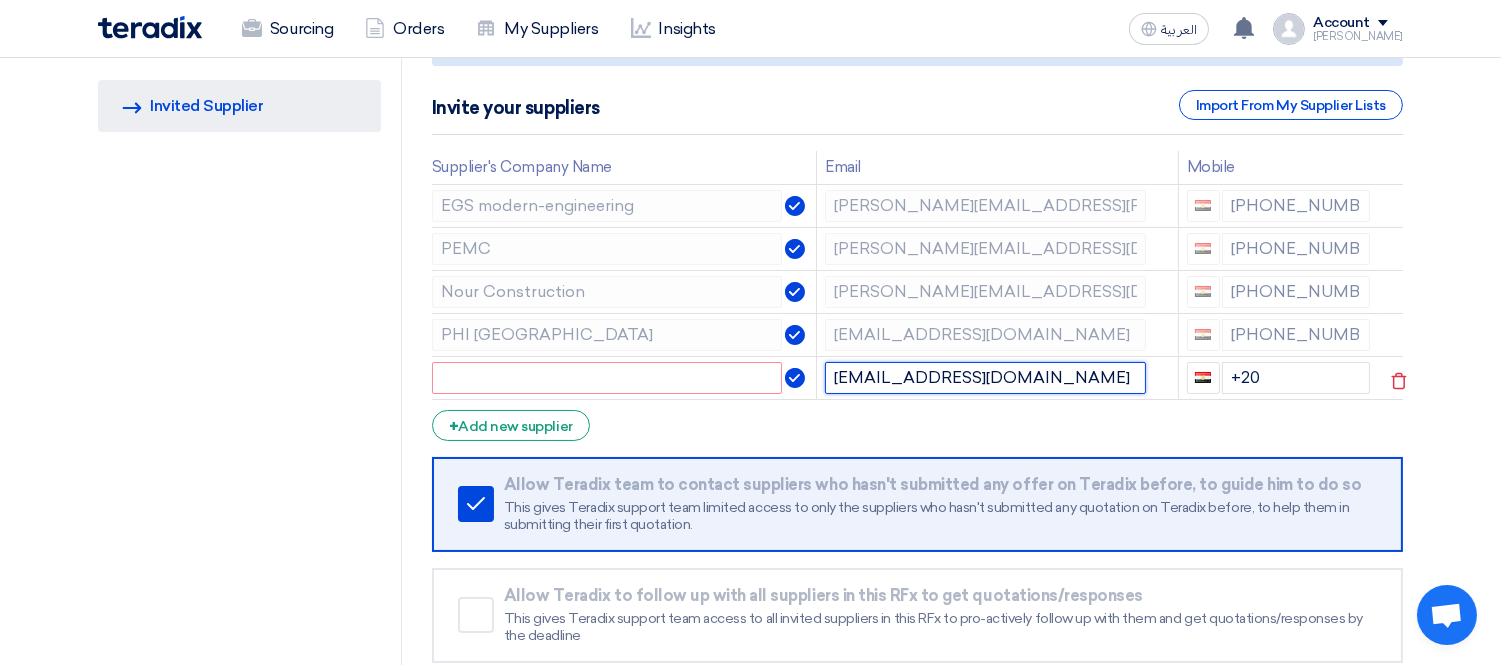 type on "[EMAIL_ADDRESS][DOMAIN_NAME]" 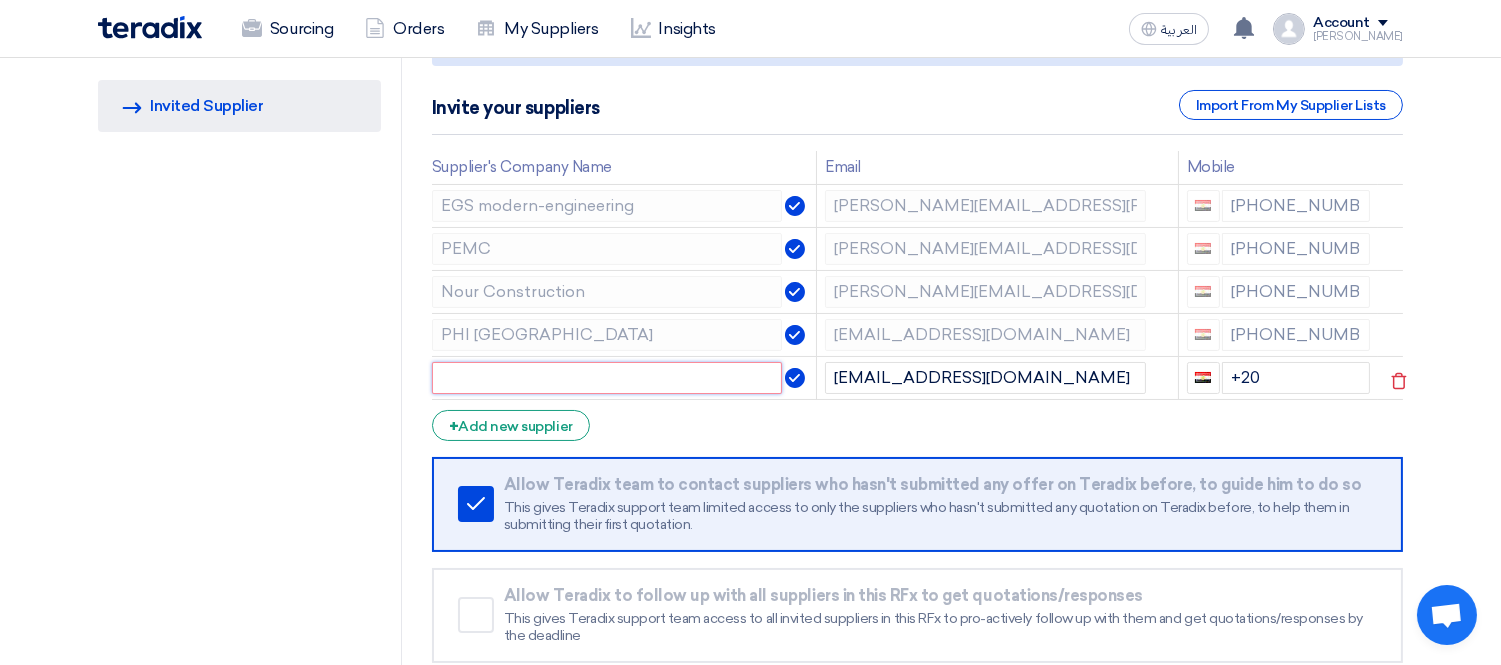 click 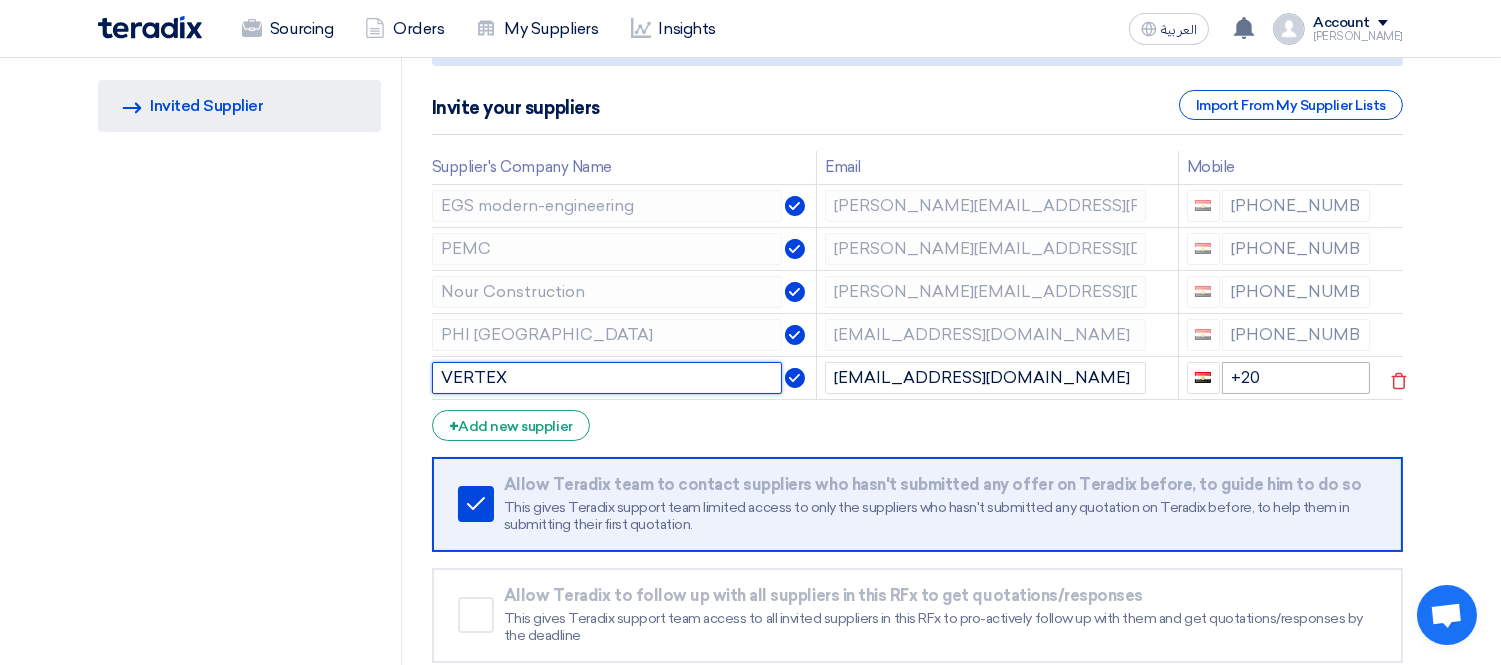 type on "VERTEX" 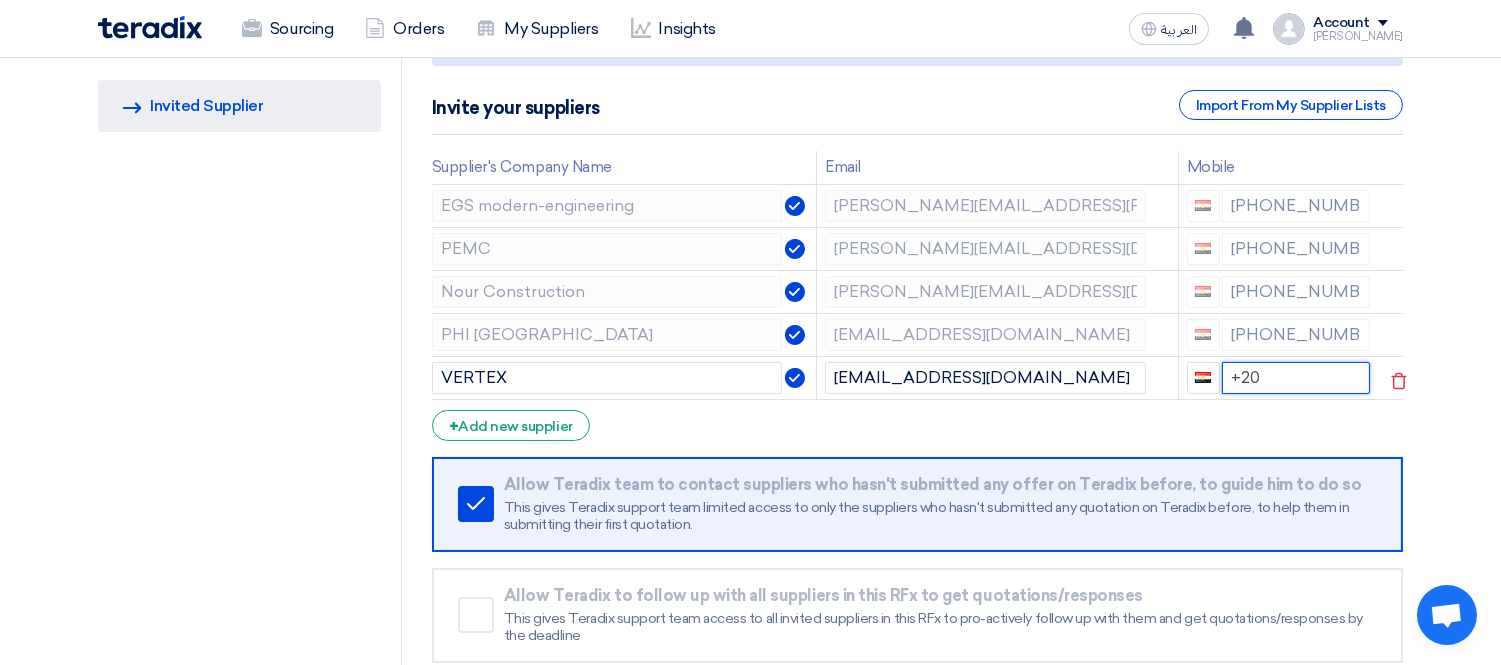 click on "+20" 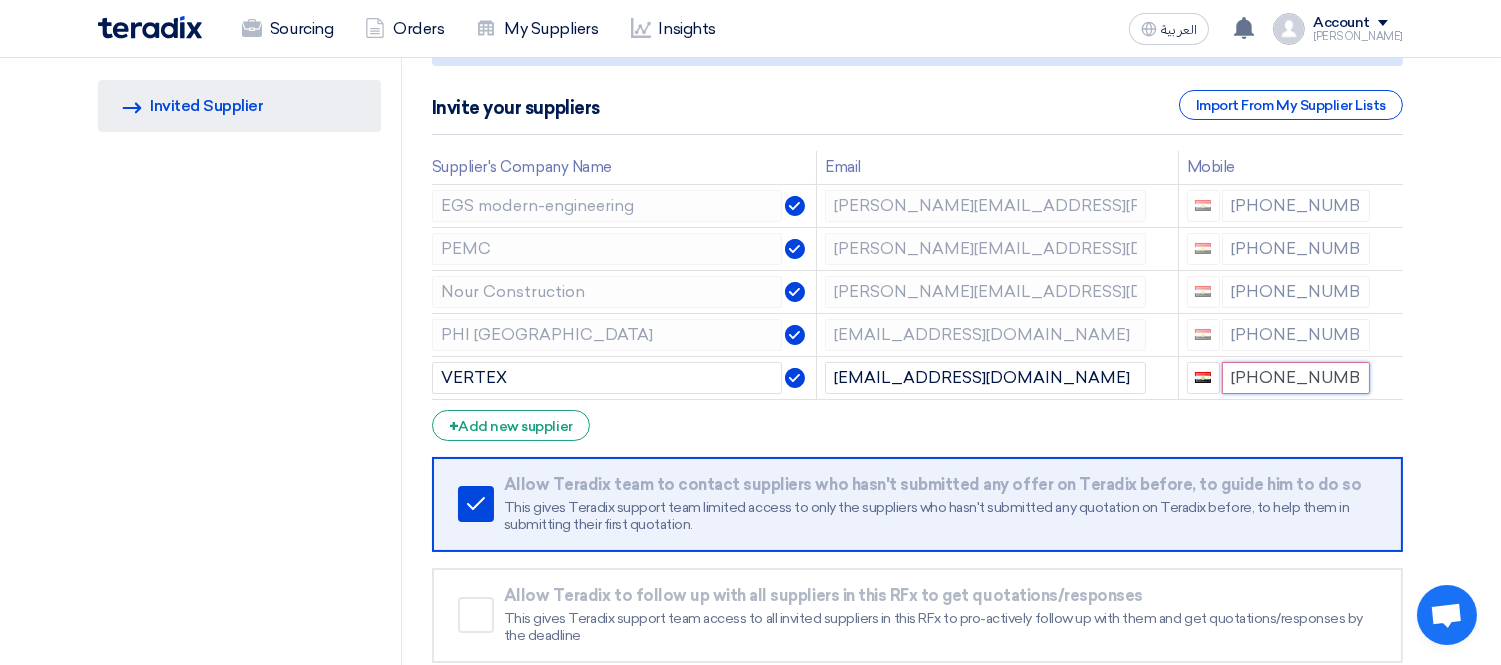 type on "[PHONE_NUMBER]" 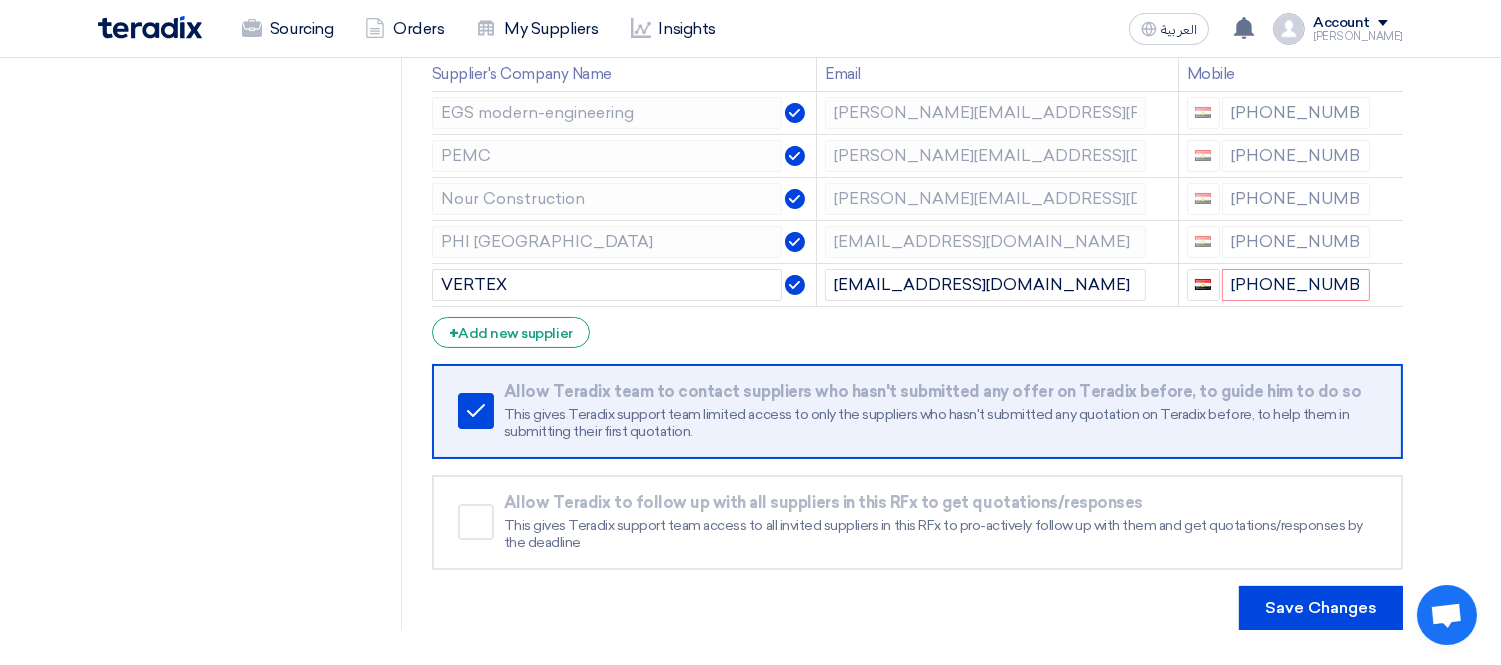 scroll, scrollTop: 444, scrollLeft: 0, axis: vertical 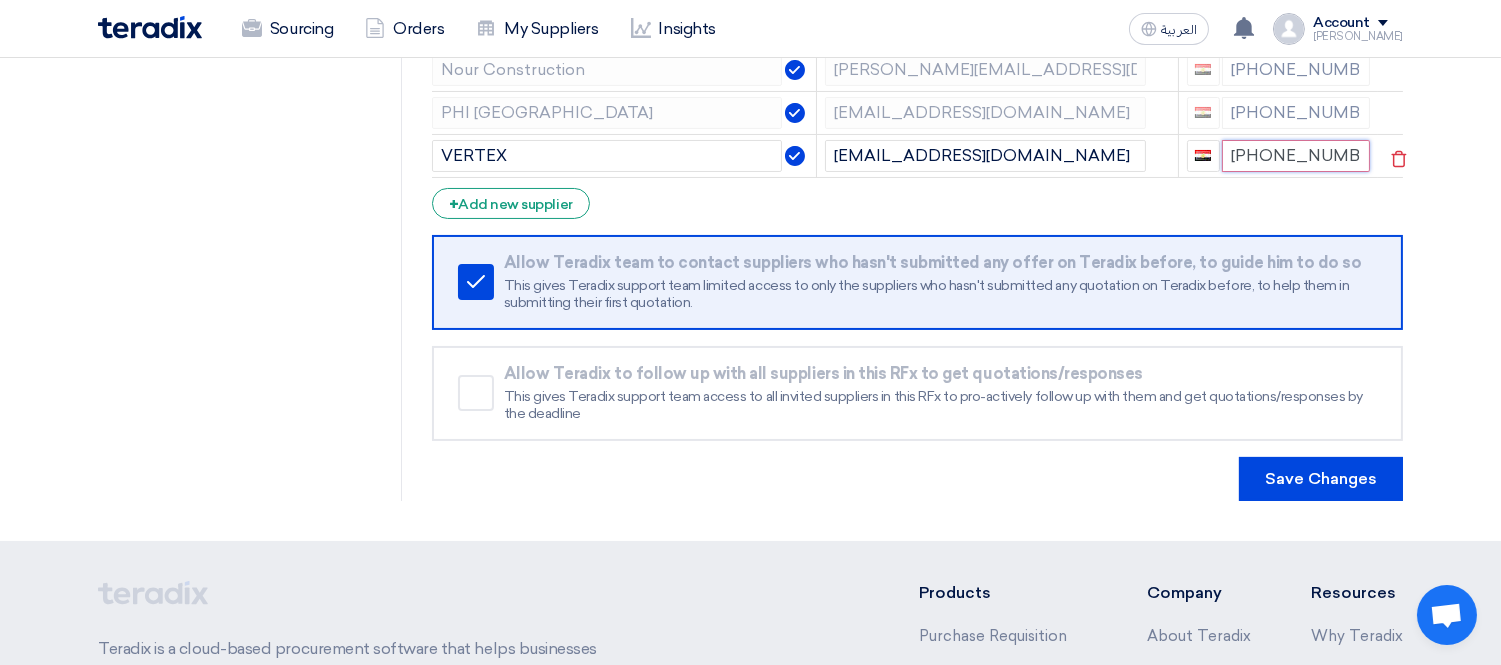 click on "[PHONE_NUMBER]" 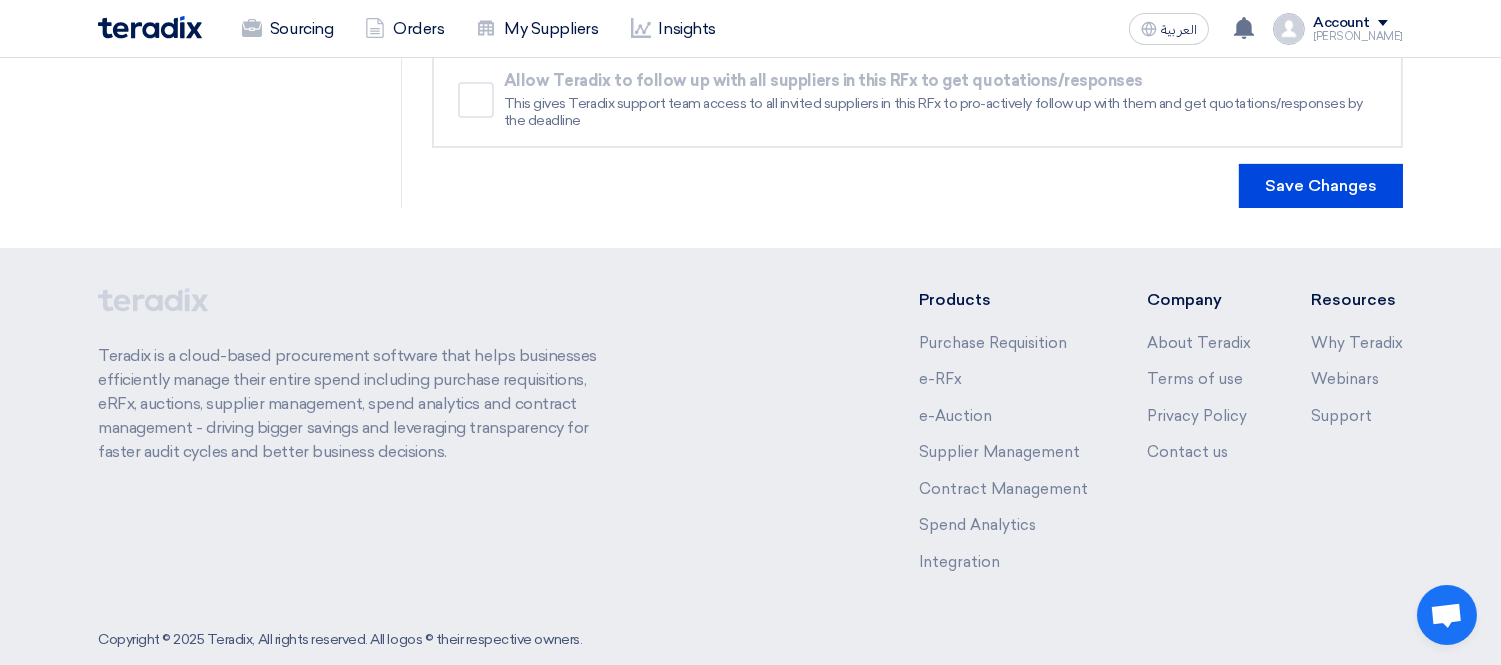 scroll, scrollTop: 764, scrollLeft: 0, axis: vertical 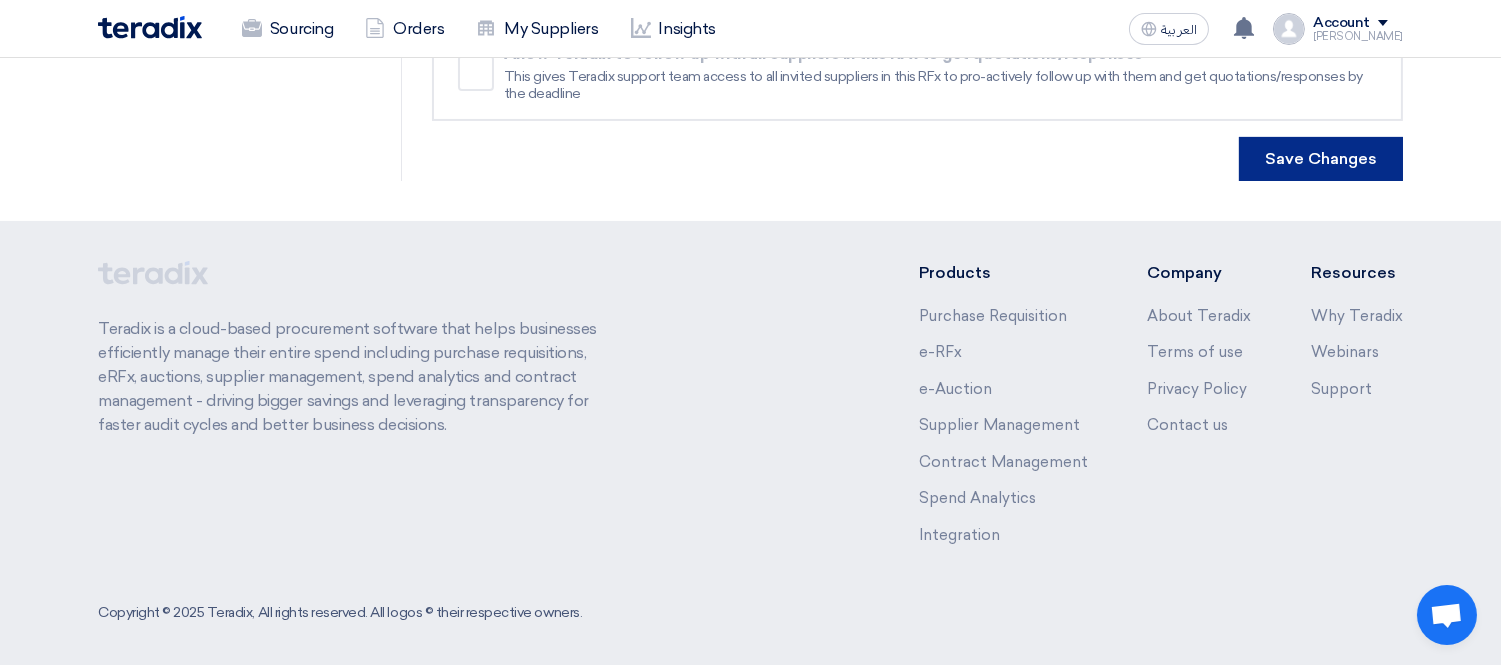 click on "Save Changes" 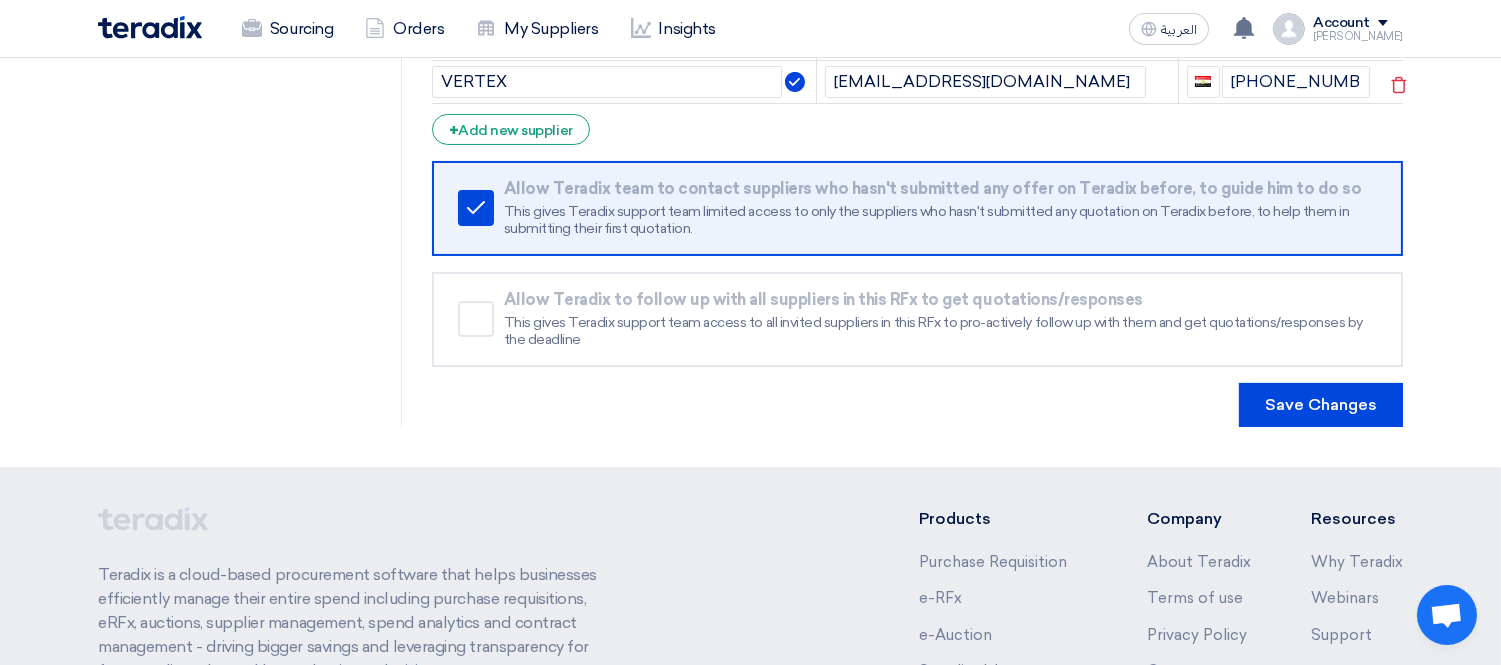scroll, scrollTop: 653, scrollLeft: 0, axis: vertical 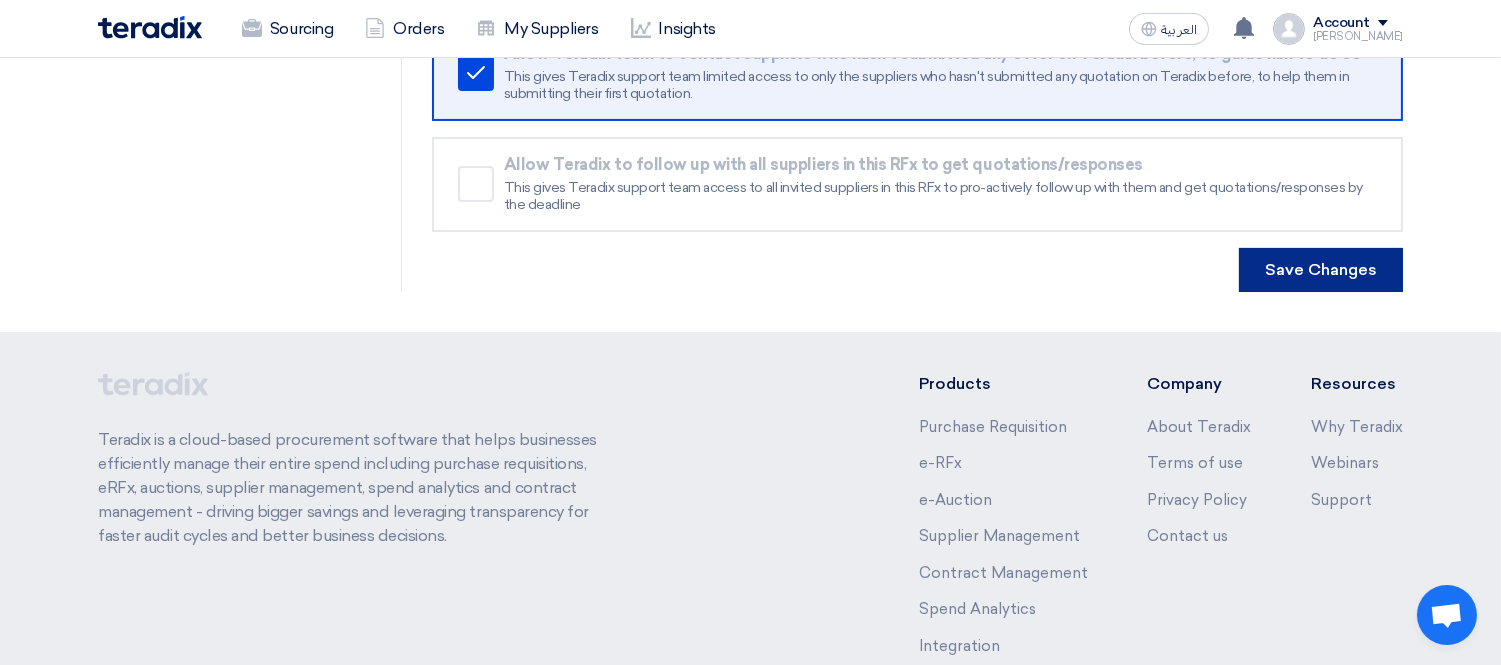 click on "Save Changes" 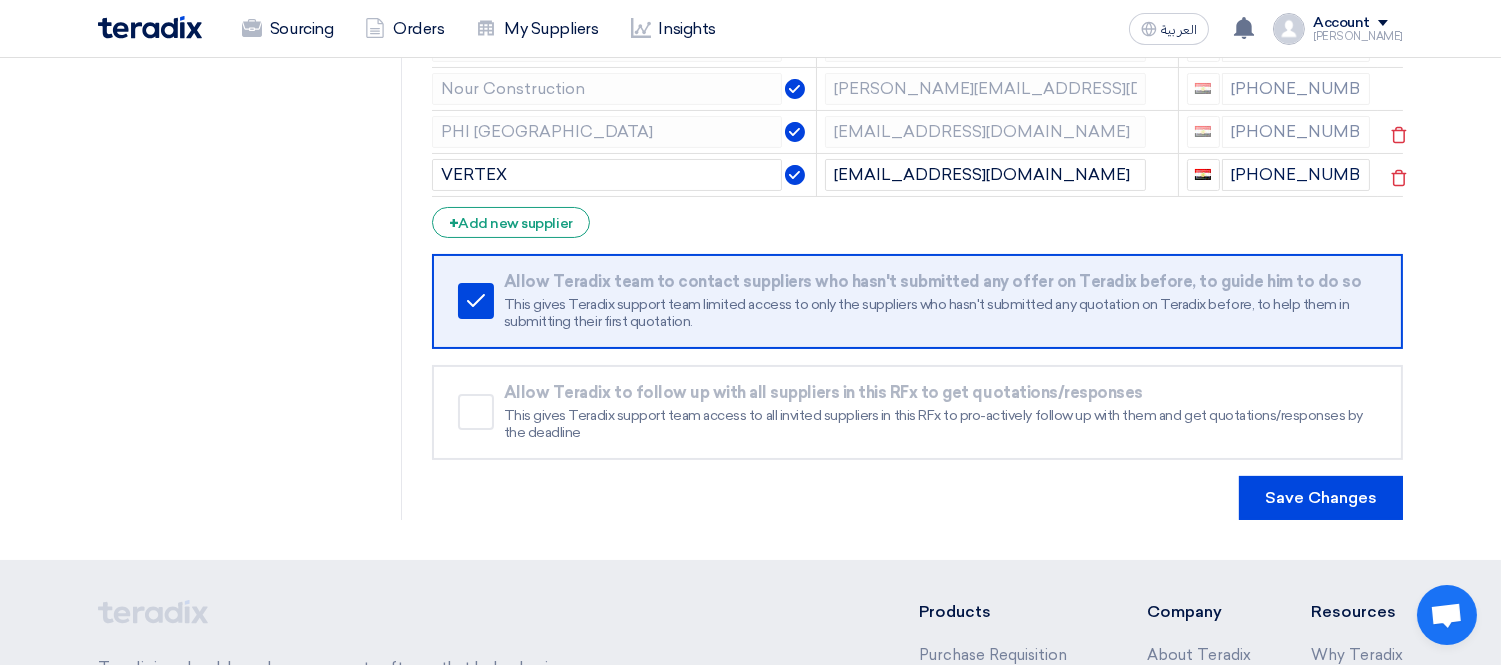 scroll, scrollTop: 320, scrollLeft: 0, axis: vertical 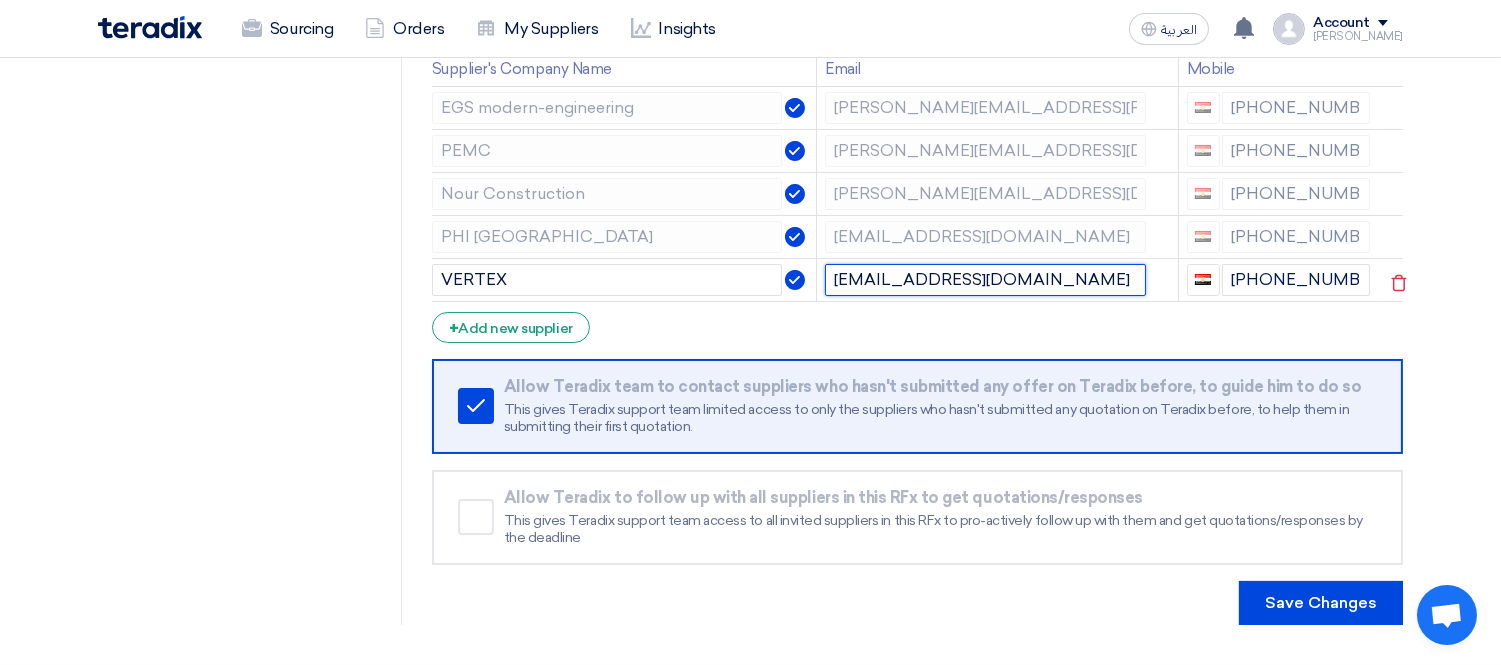 click on "[EMAIL_ADDRESS][DOMAIN_NAME]" 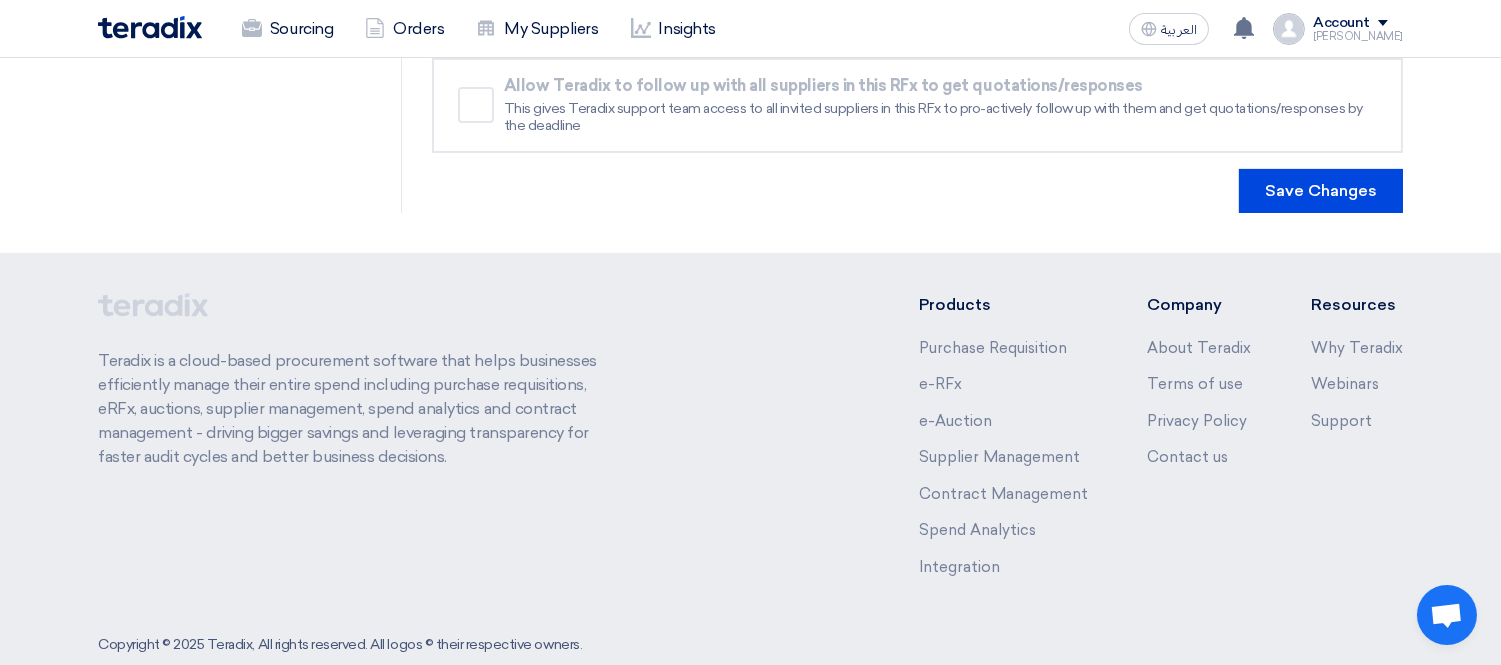 scroll, scrollTop: 764, scrollLeft: 0, axis: vertical 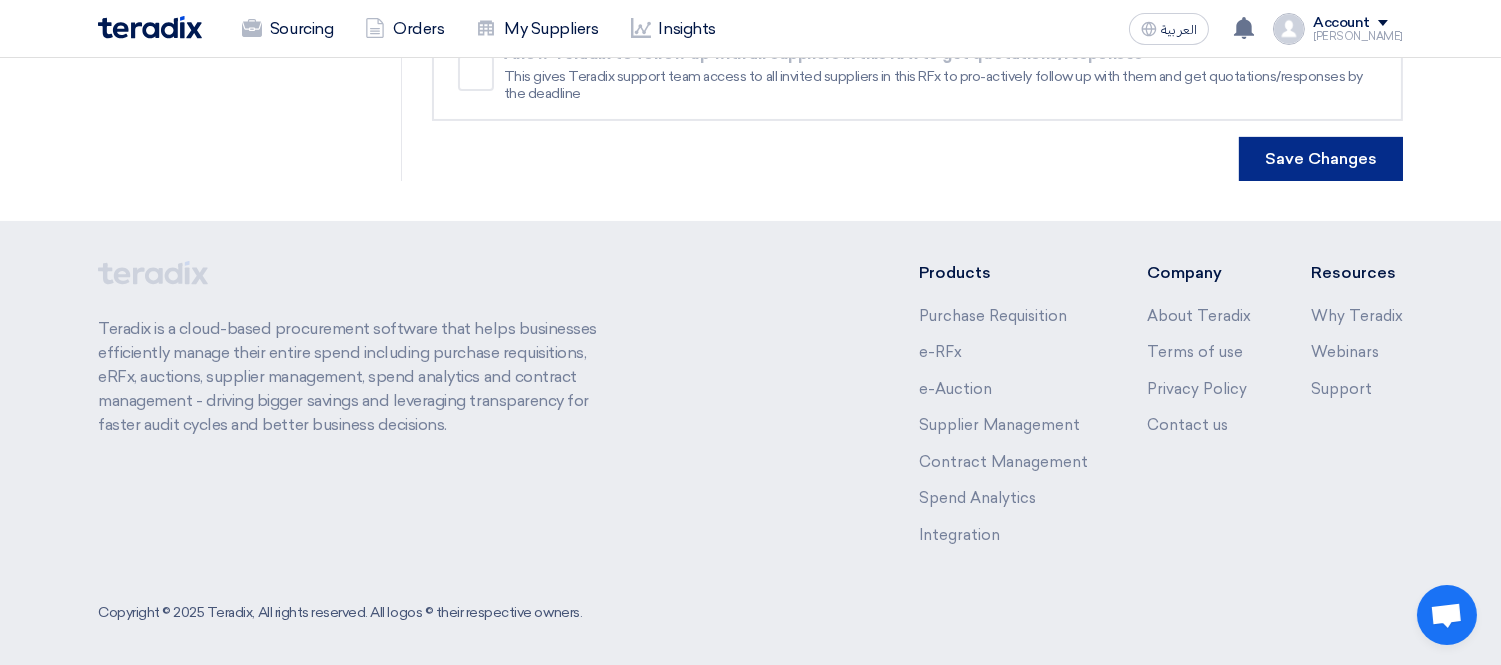 click on "Save Changes" 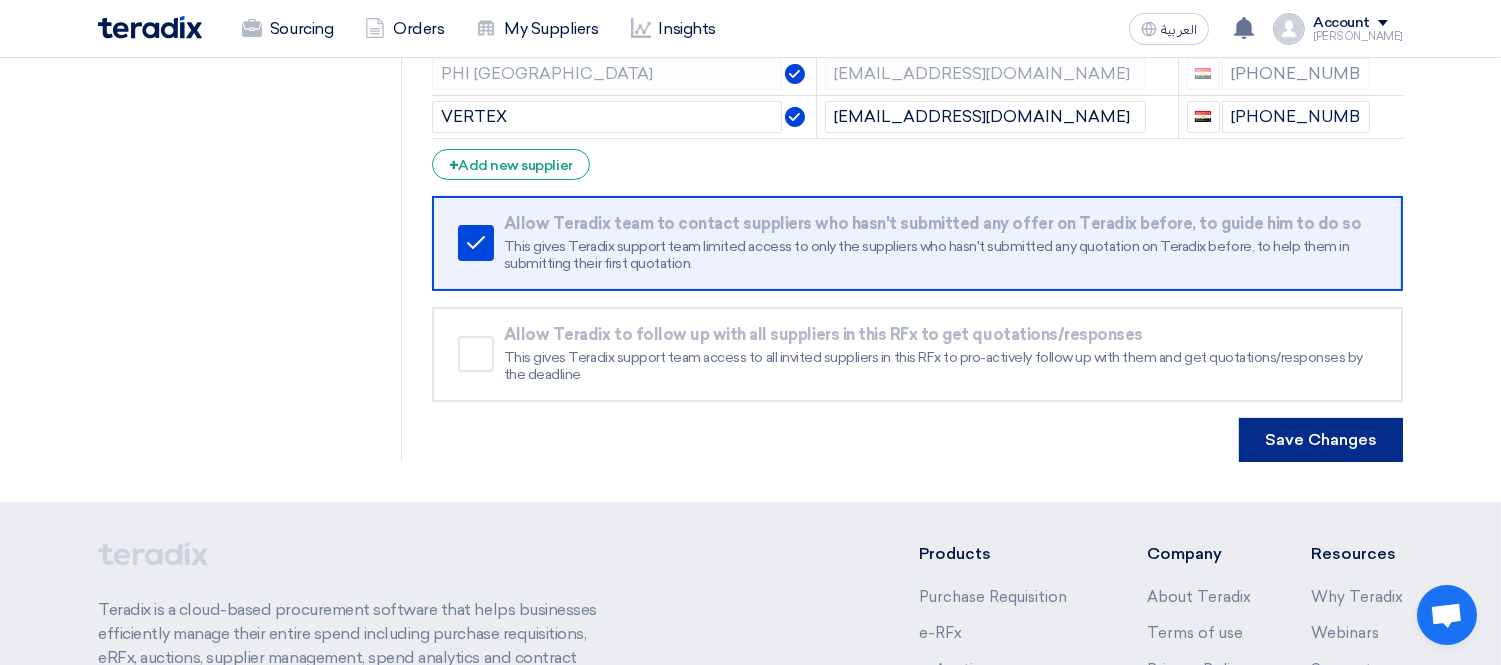 scroll, scrollTop: 320, scrollLeft: 0, axis: vertical 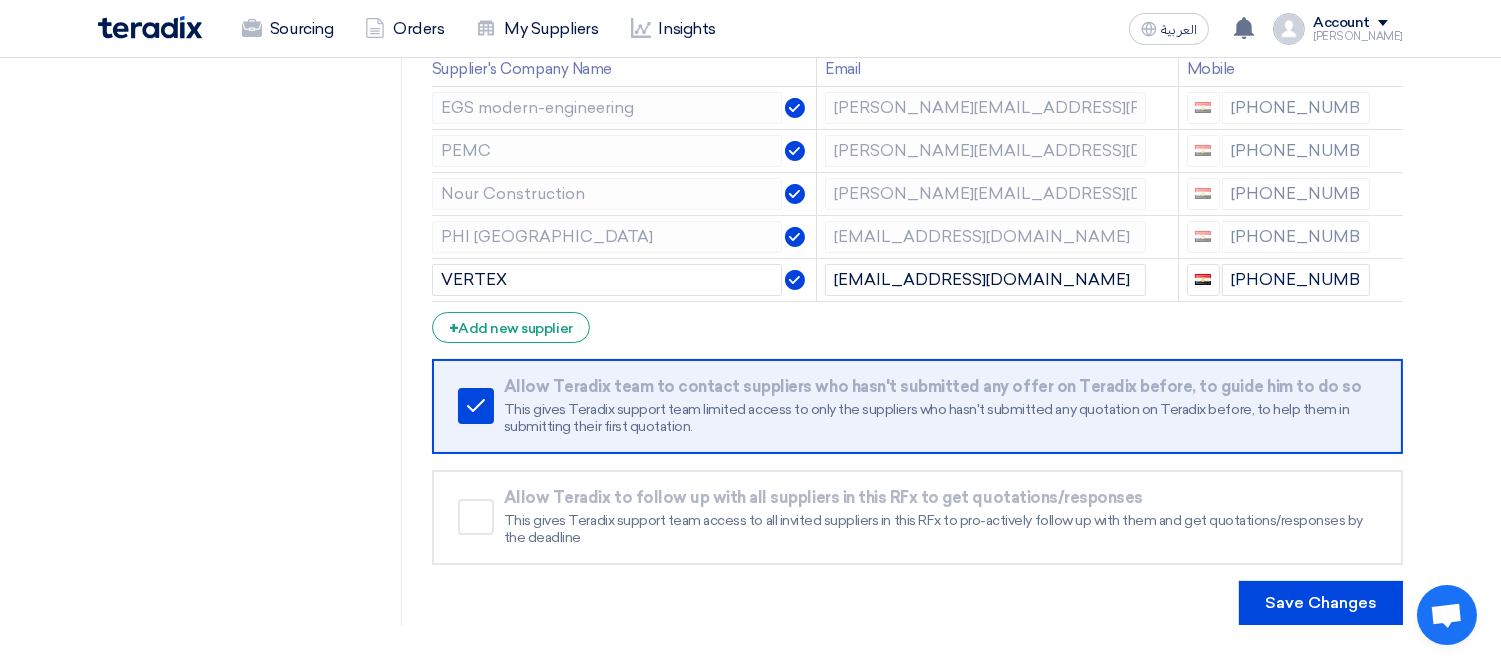 click 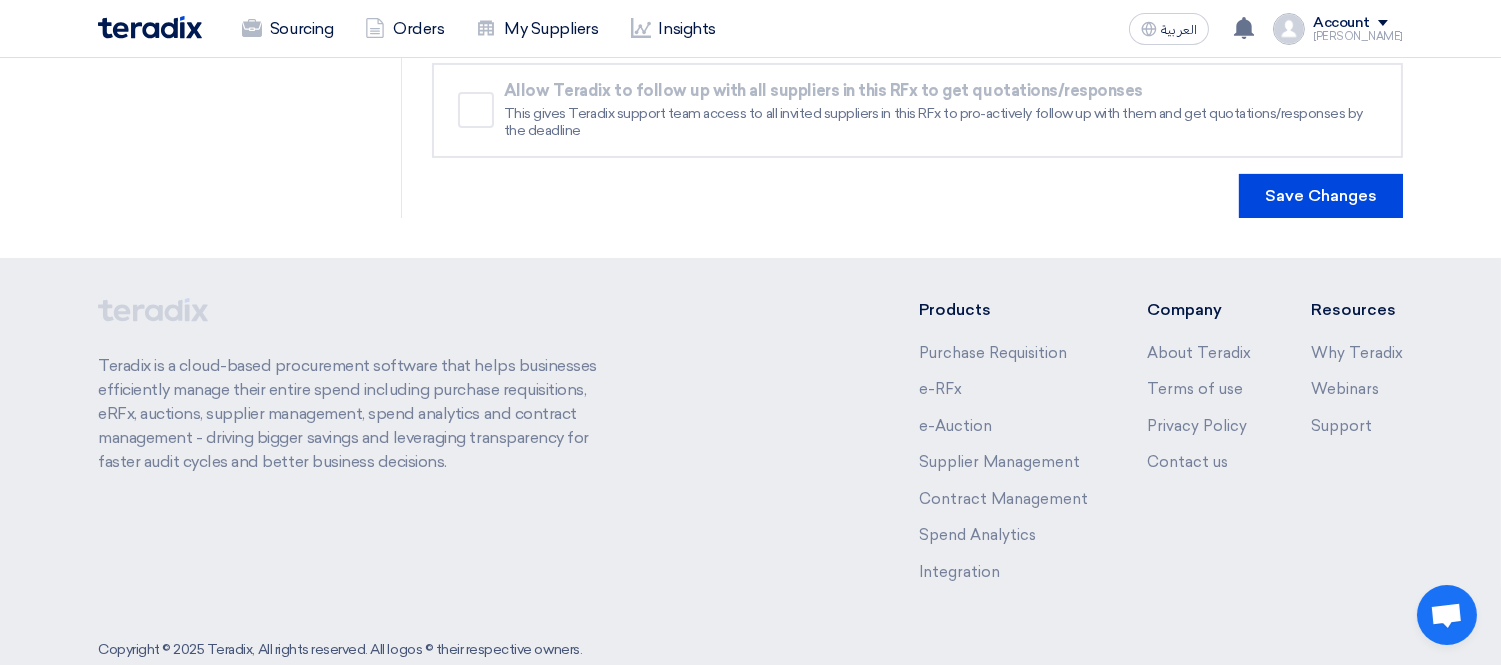 scroll, scrollTop: 721, scrollLeft: 0, axis: vertical 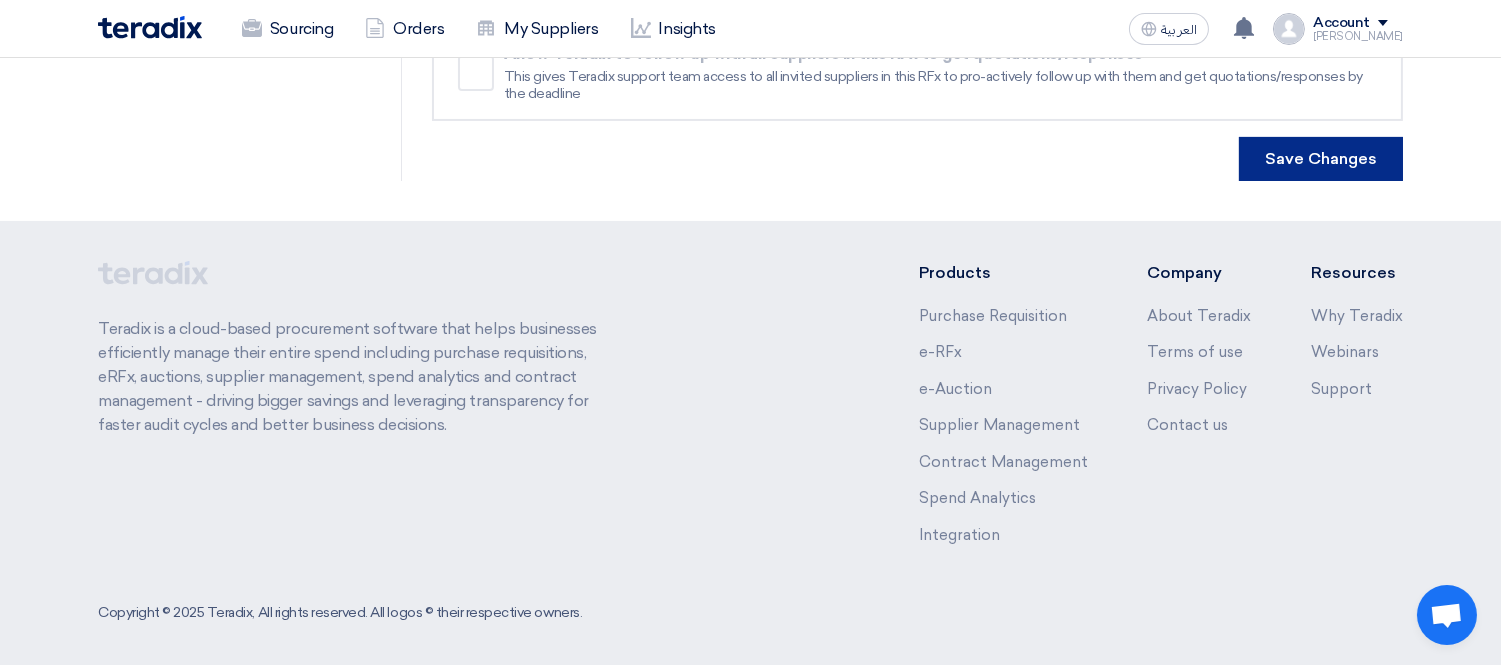 click on "Save Changes" 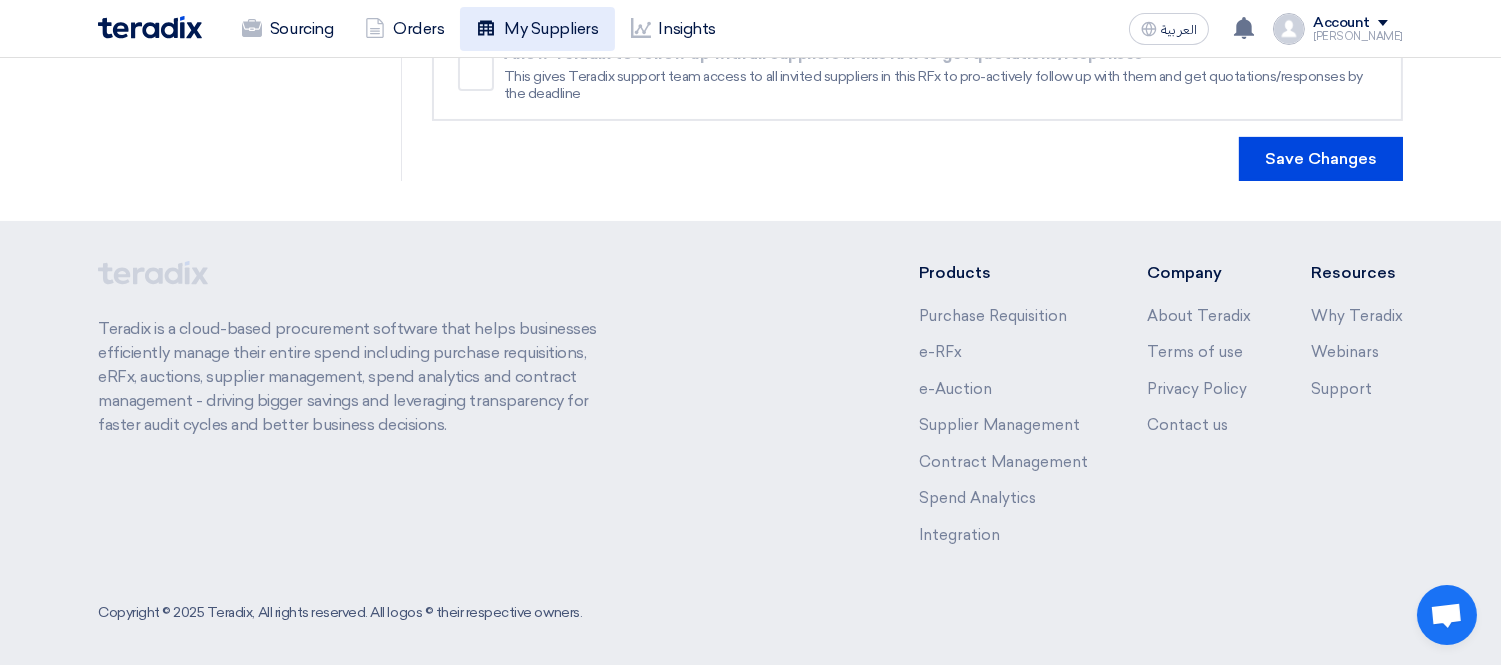 click on "My Suppliers" 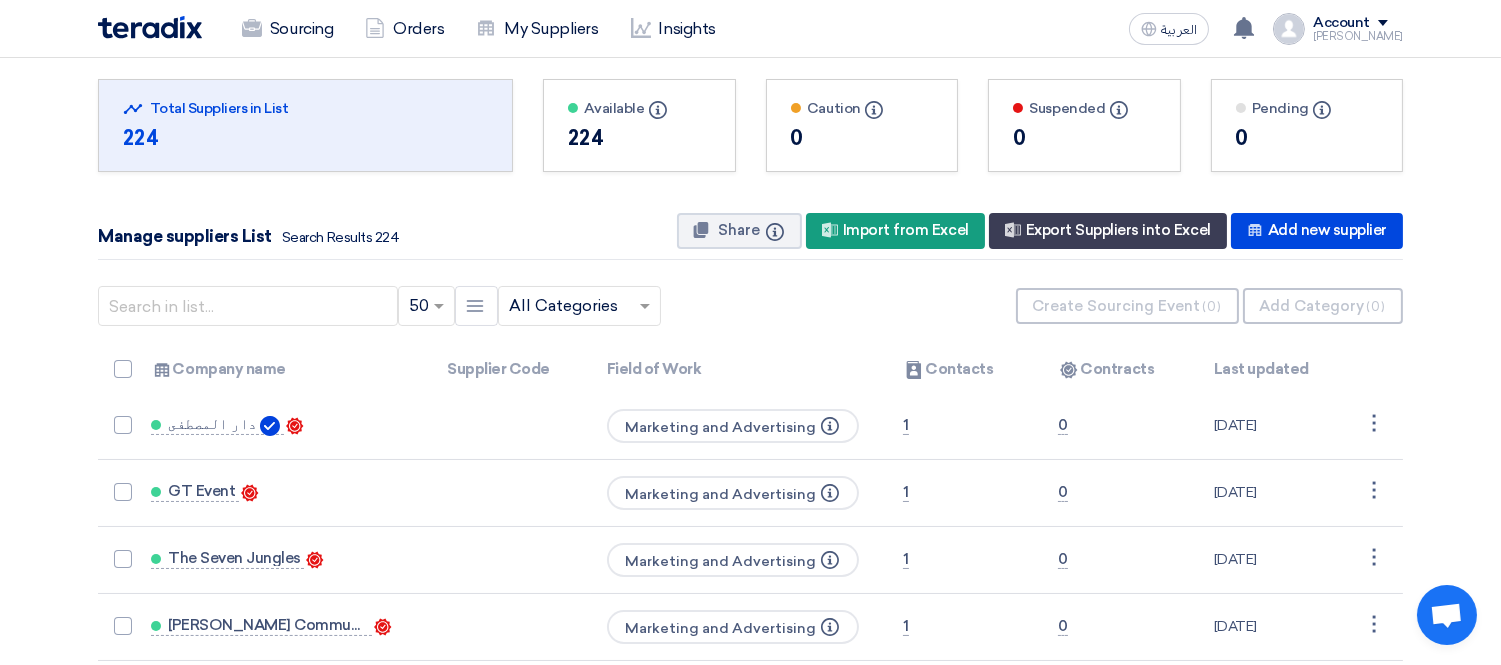 scroll, scrollTop: 0, scrollLeft: 0, axis: both 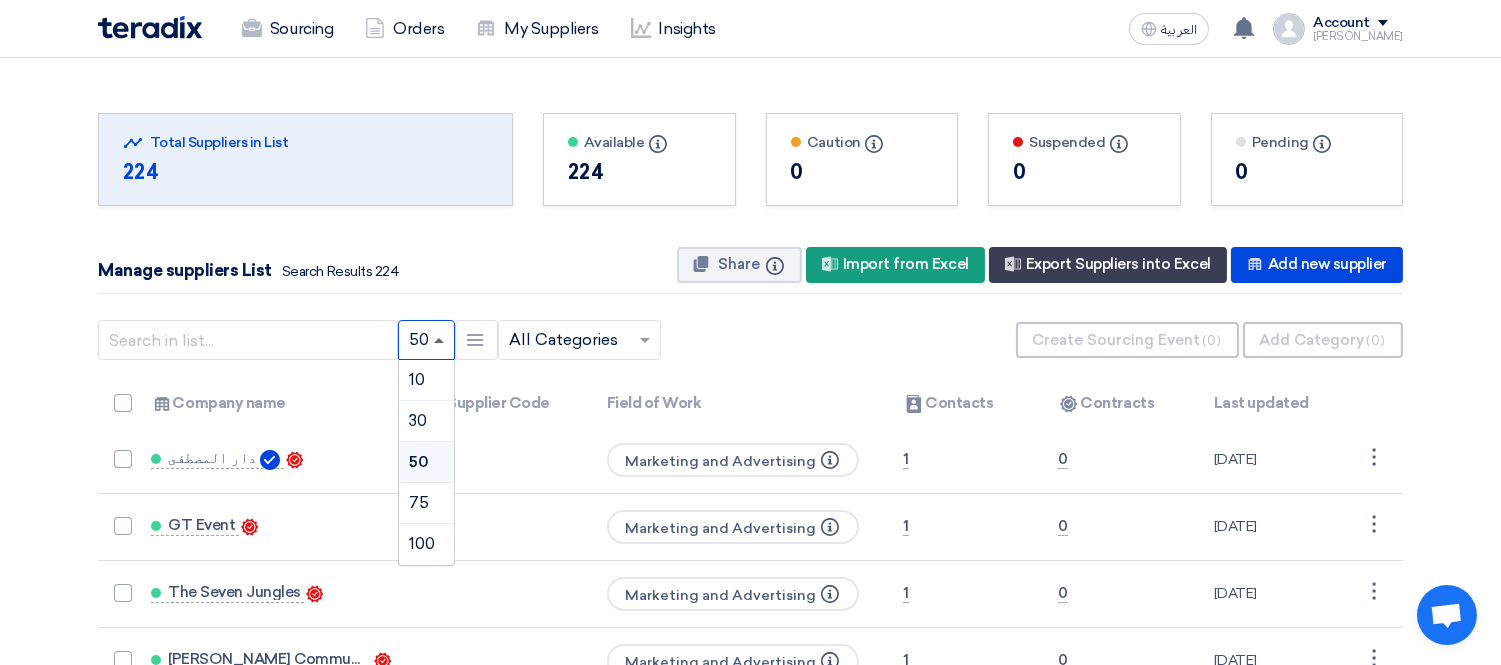 click 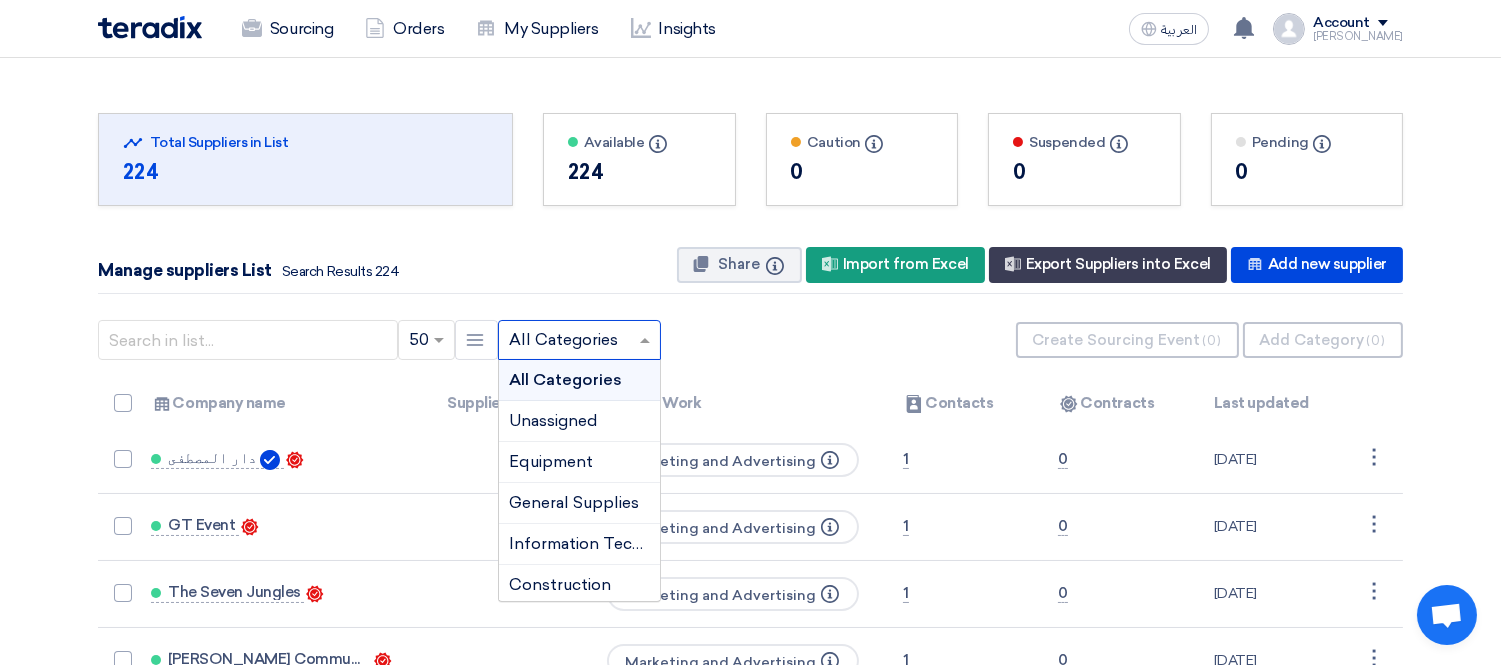 click on "×
All Categories
×
All Categories
Unassigned
Equipment
General Supplies
Information Technology (IT)
Construction
Marketing and Advertising" 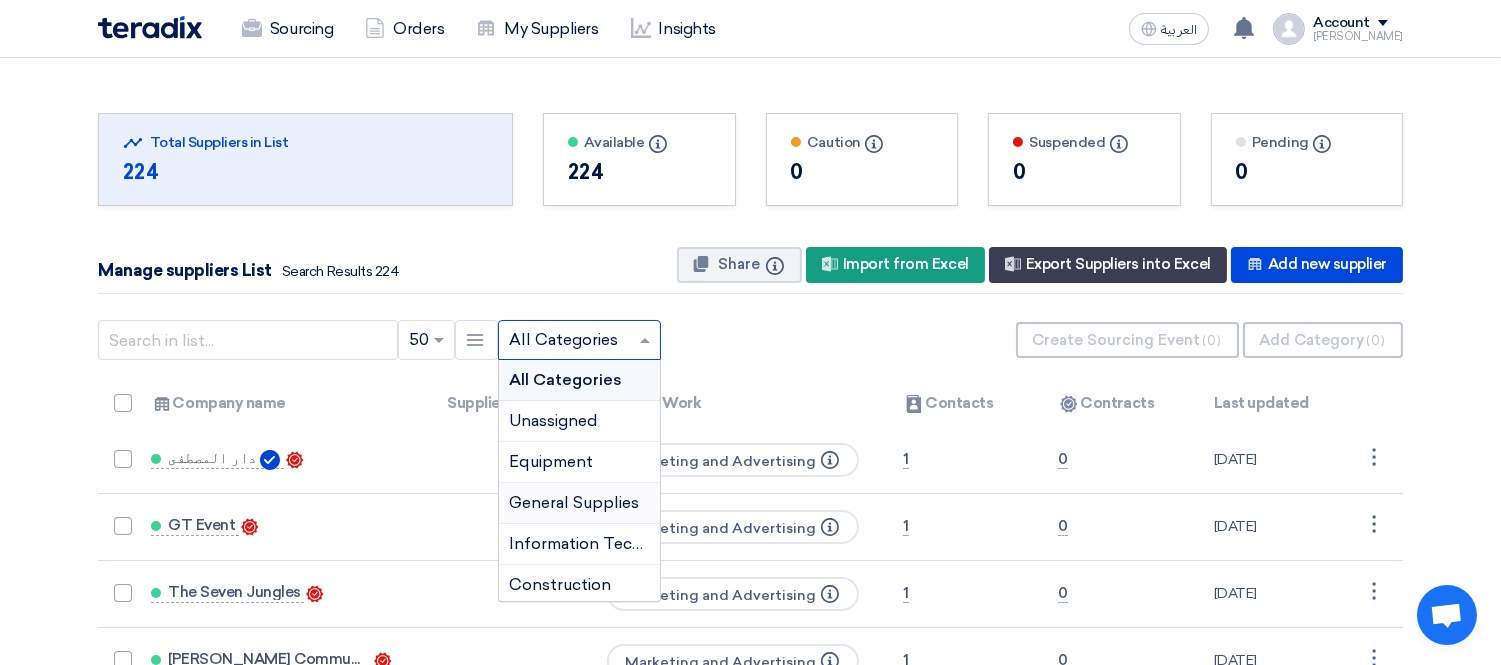 scroll, scrollTop: 111, scrollLeft: 0, axis: vertical 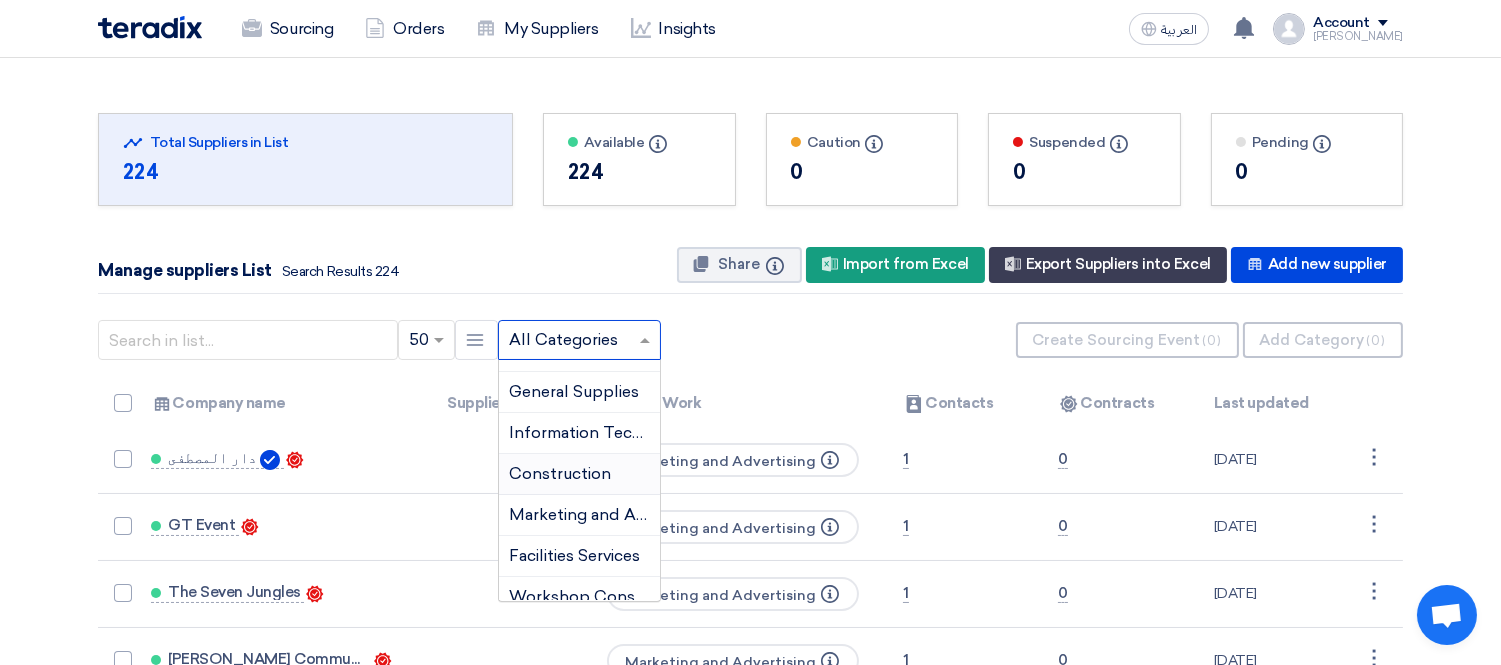 click on "Construction" at bounding box center [560, 473] 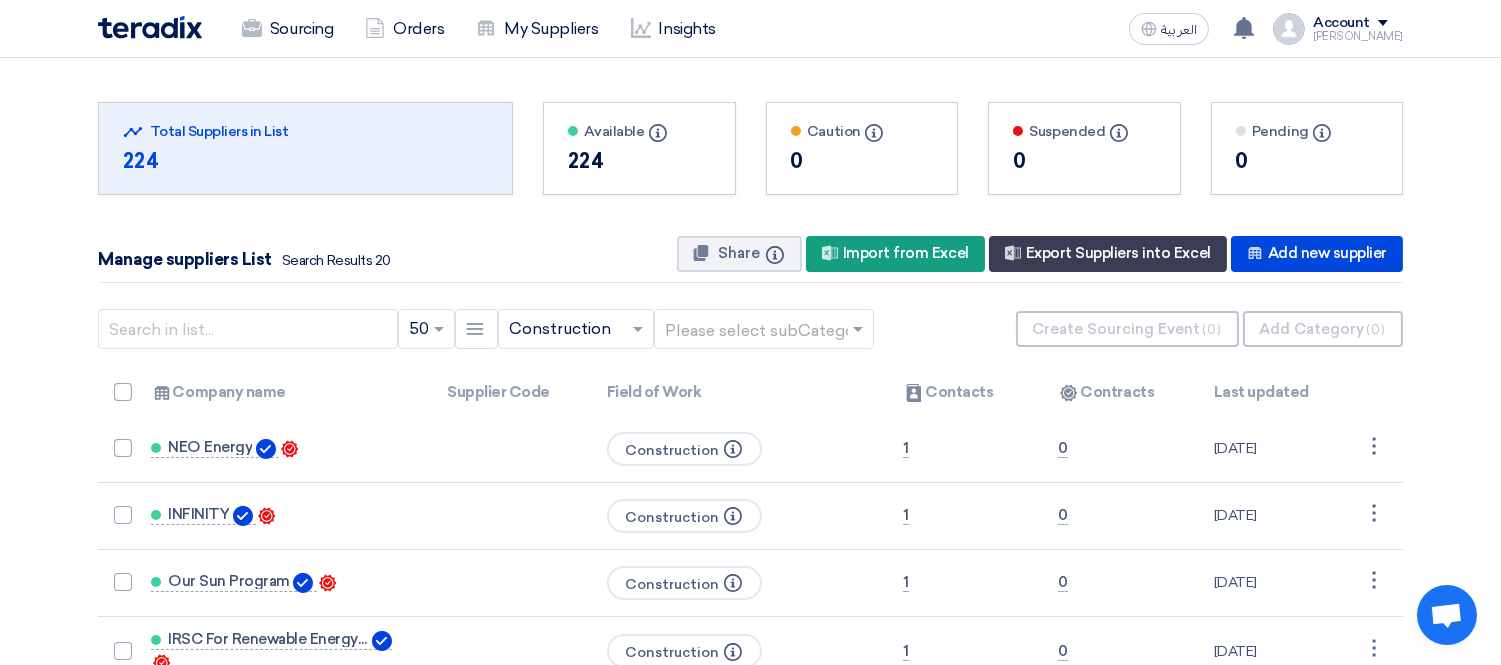 scroll, scrollTop: 0, scrollLeft: 0, axis: both 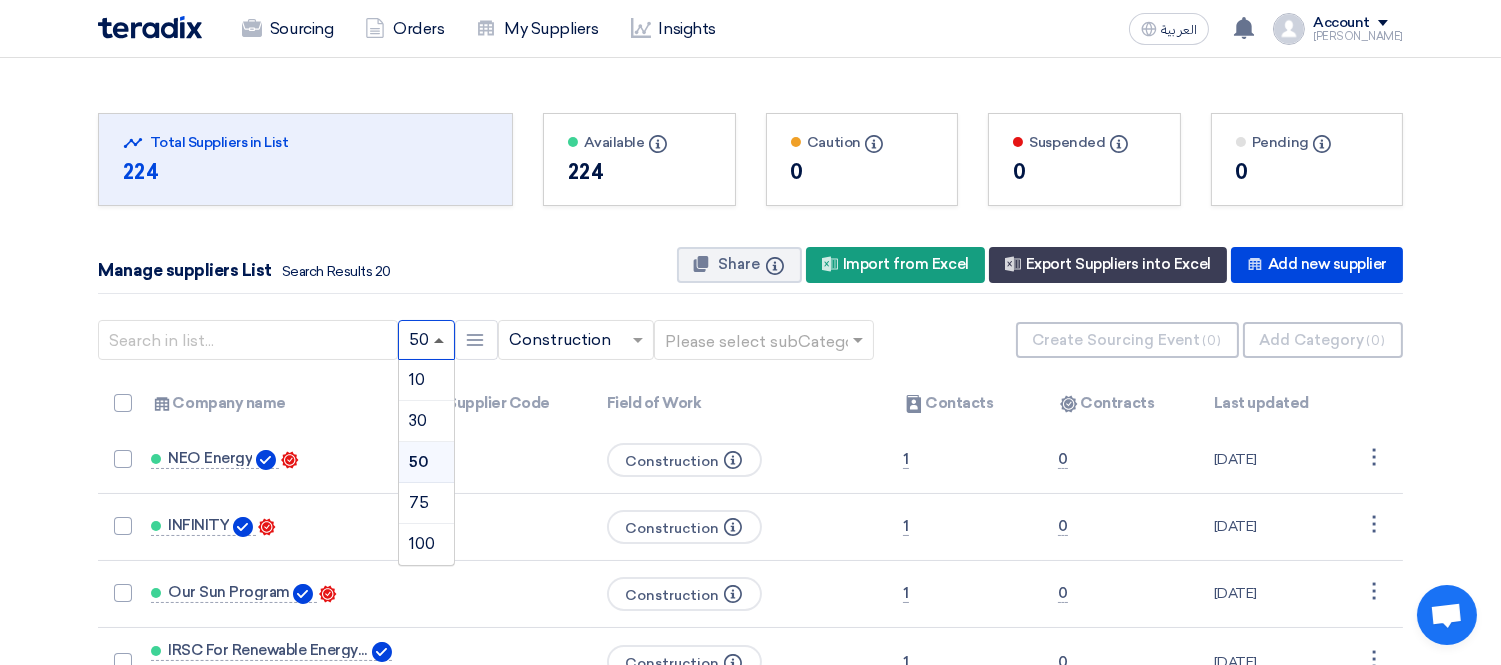 click 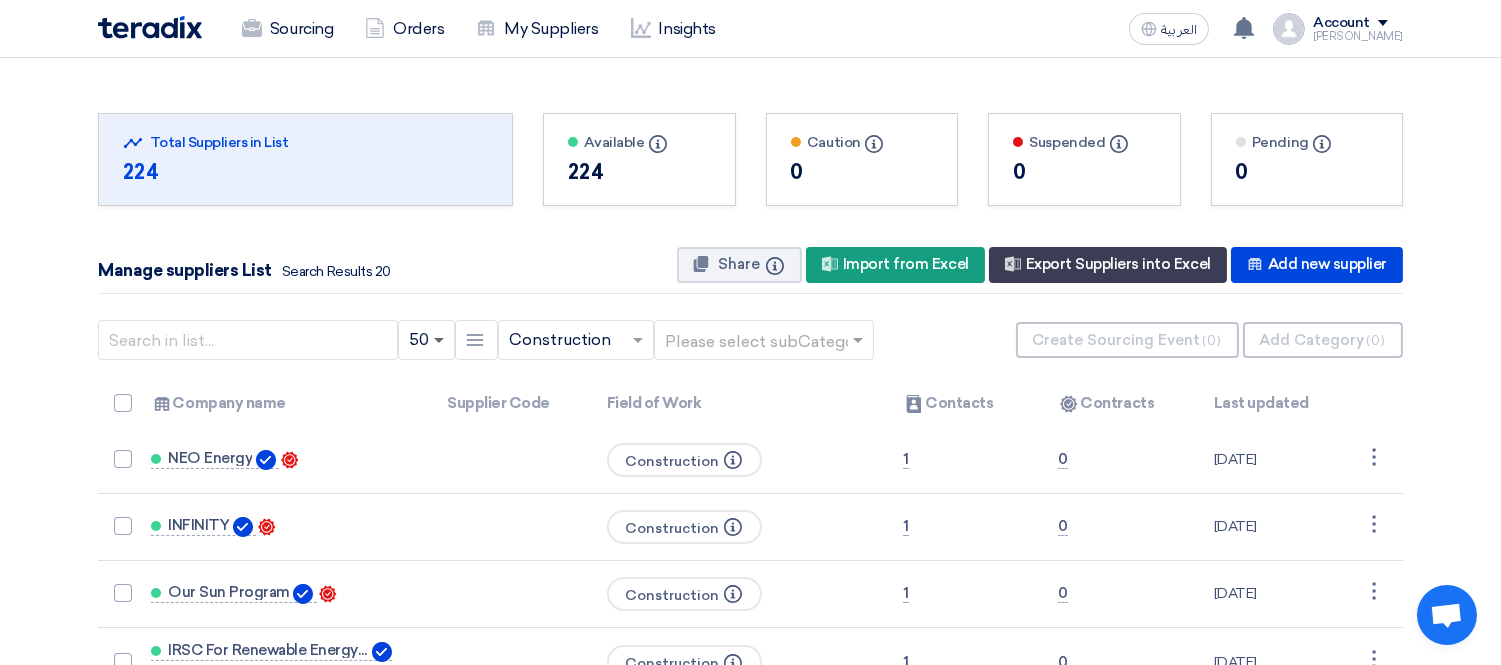 click 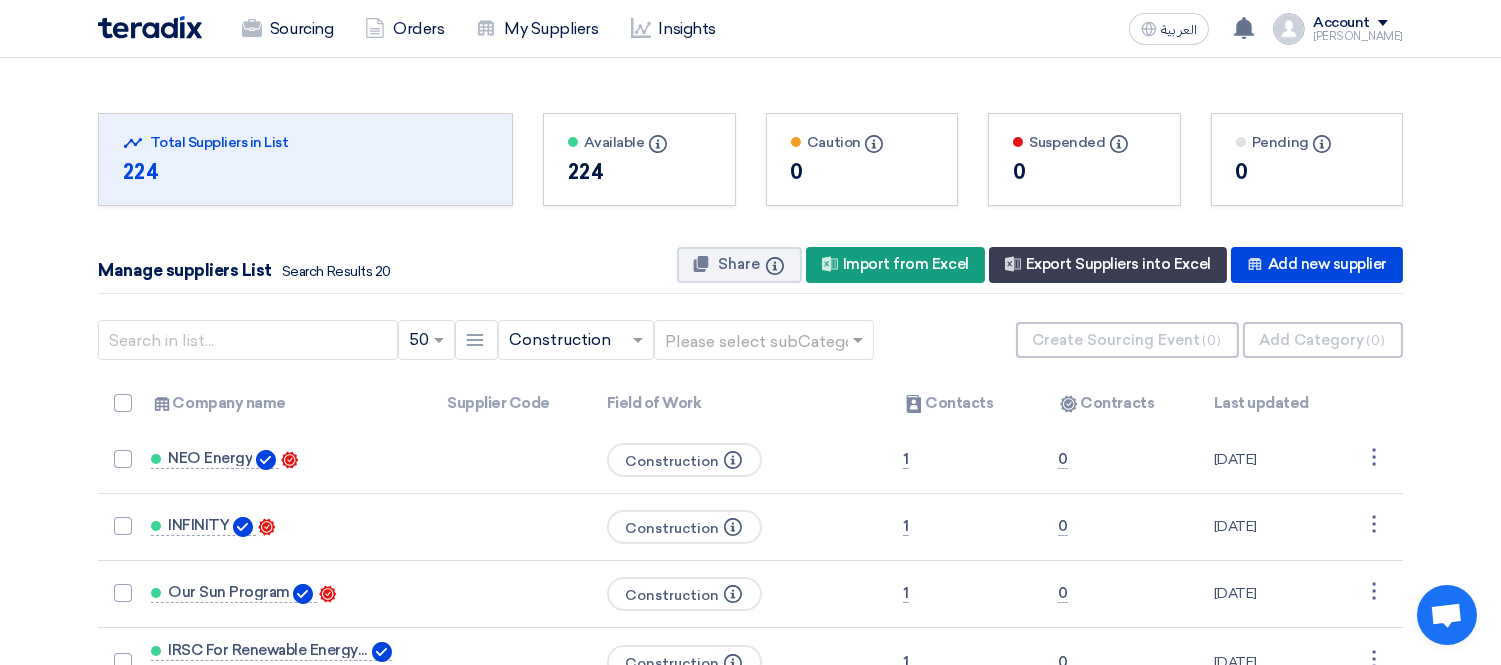 click 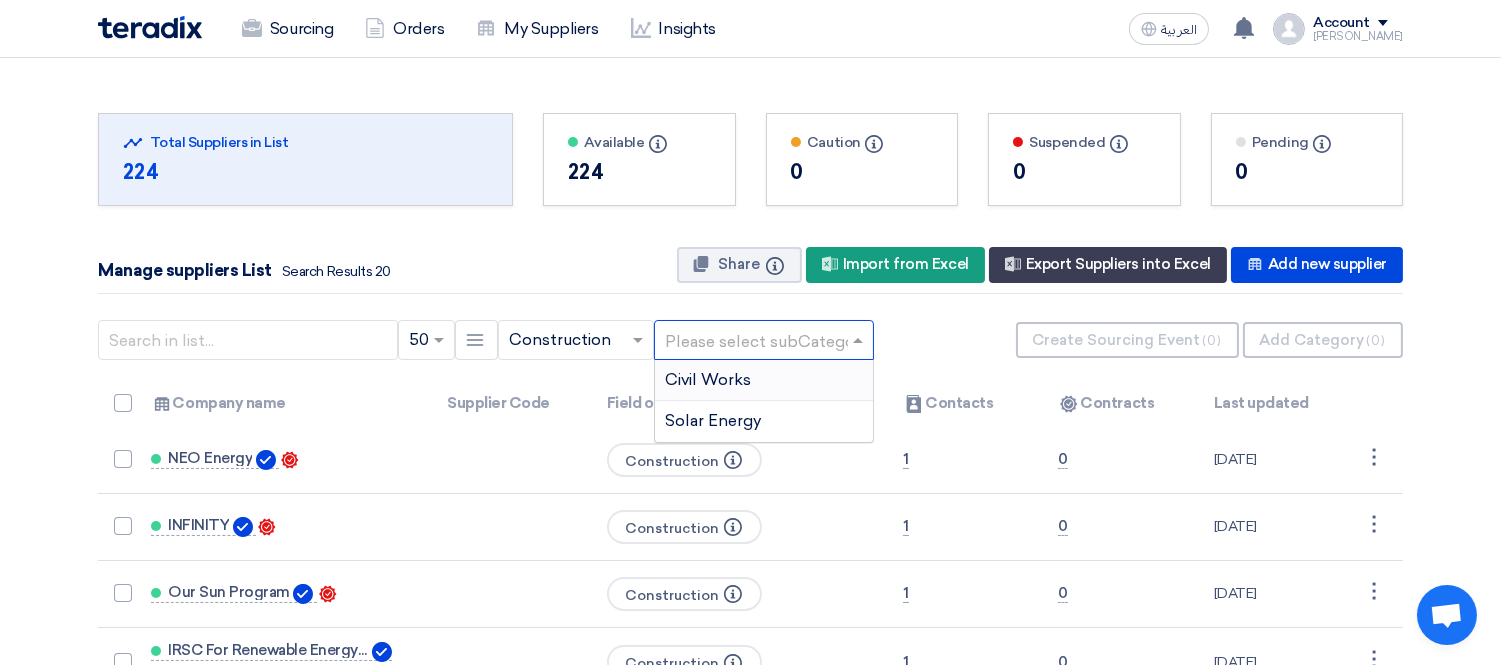 click on "Civil Works" at bounding box center [764, 380] 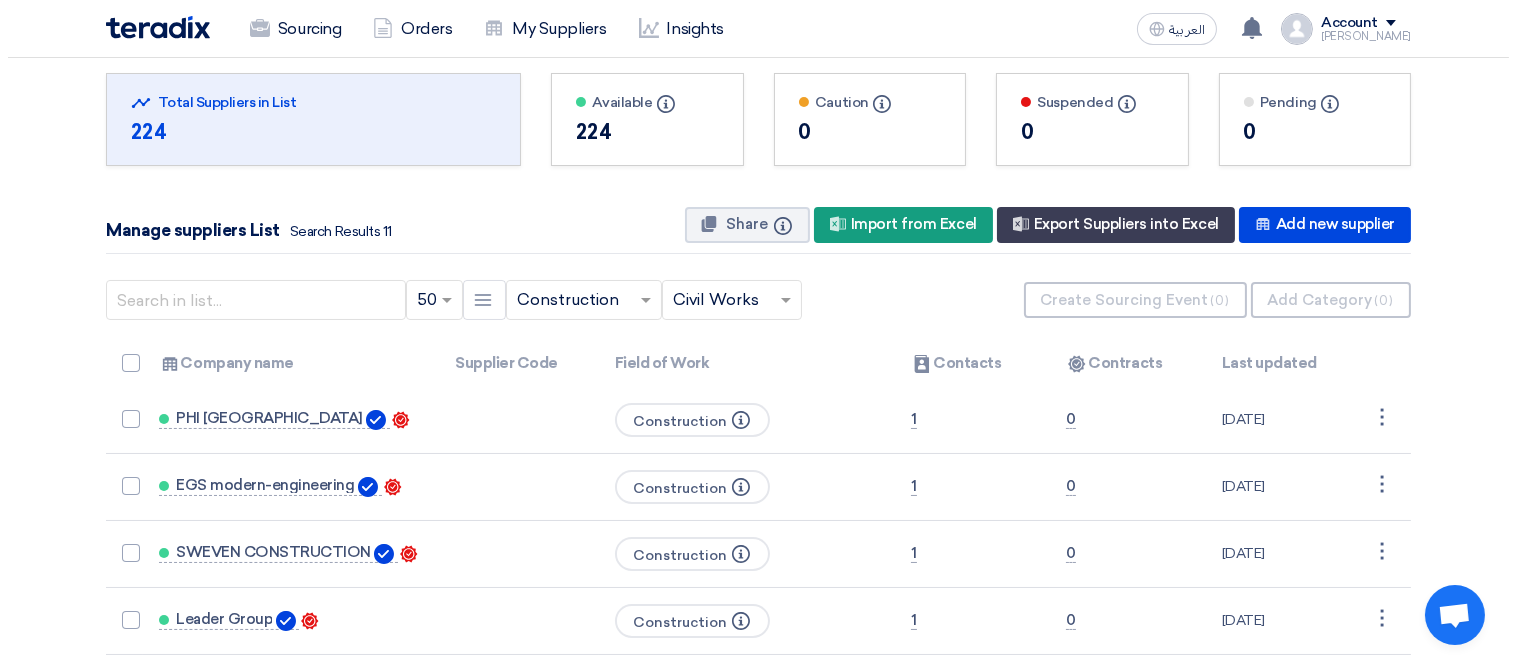scroll, scrollTop: 0, scrollLeft: 0, axis: both 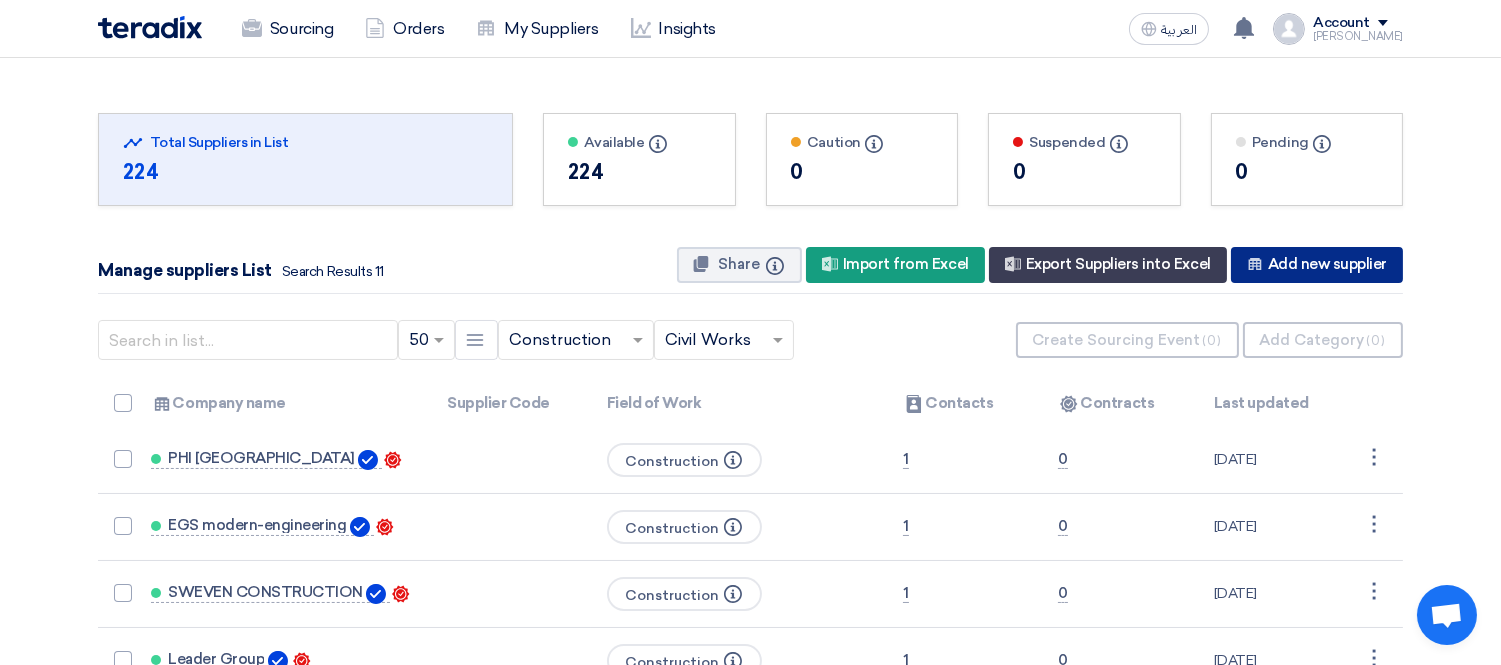 click on "New Supplier
Add new supplier" 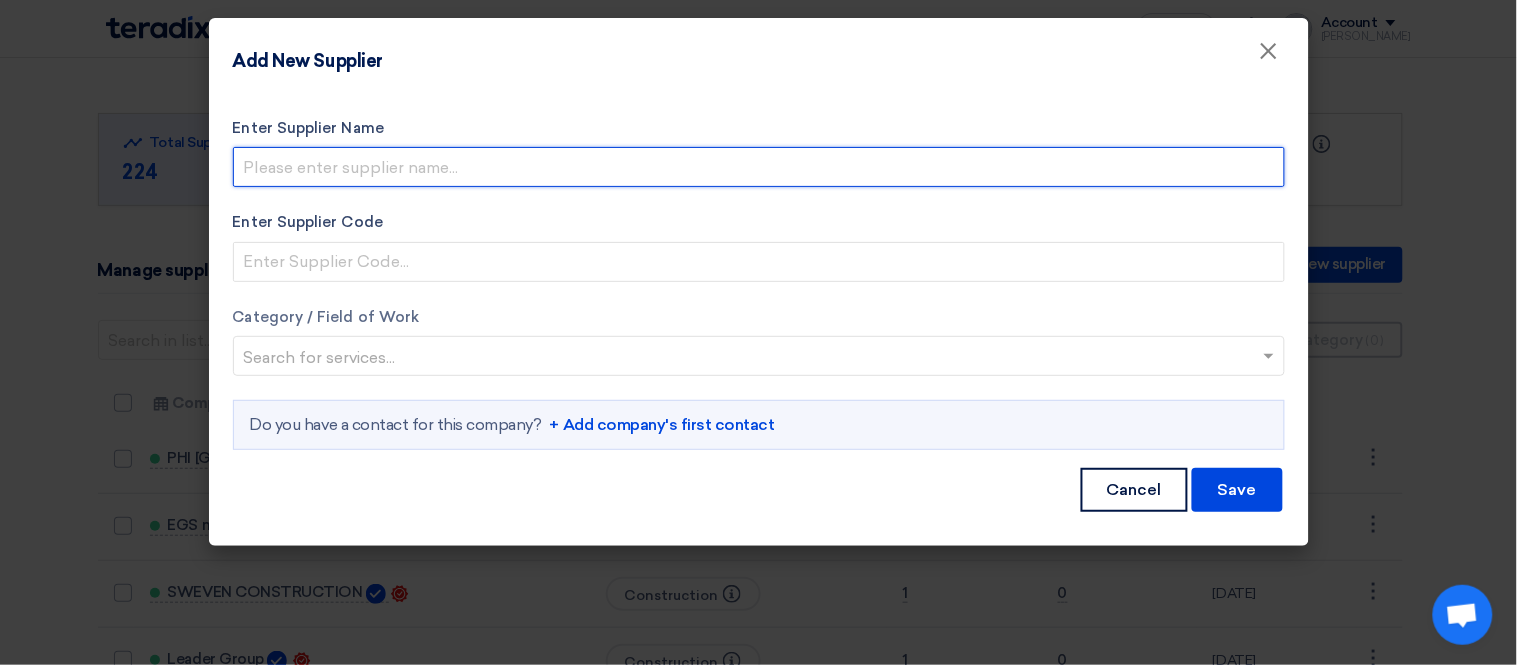 click on "Enter Supplier Name" at bounding box center (759, 167) 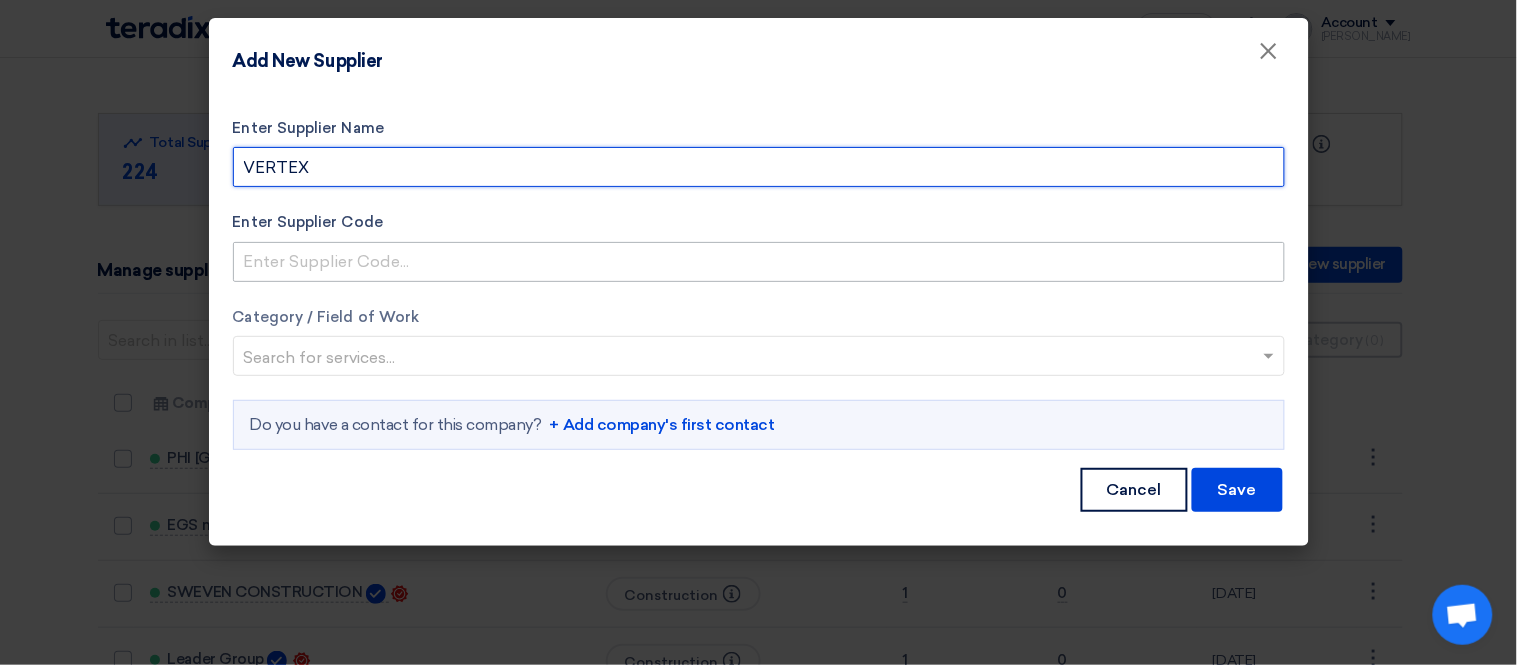 type on "VERTEX" 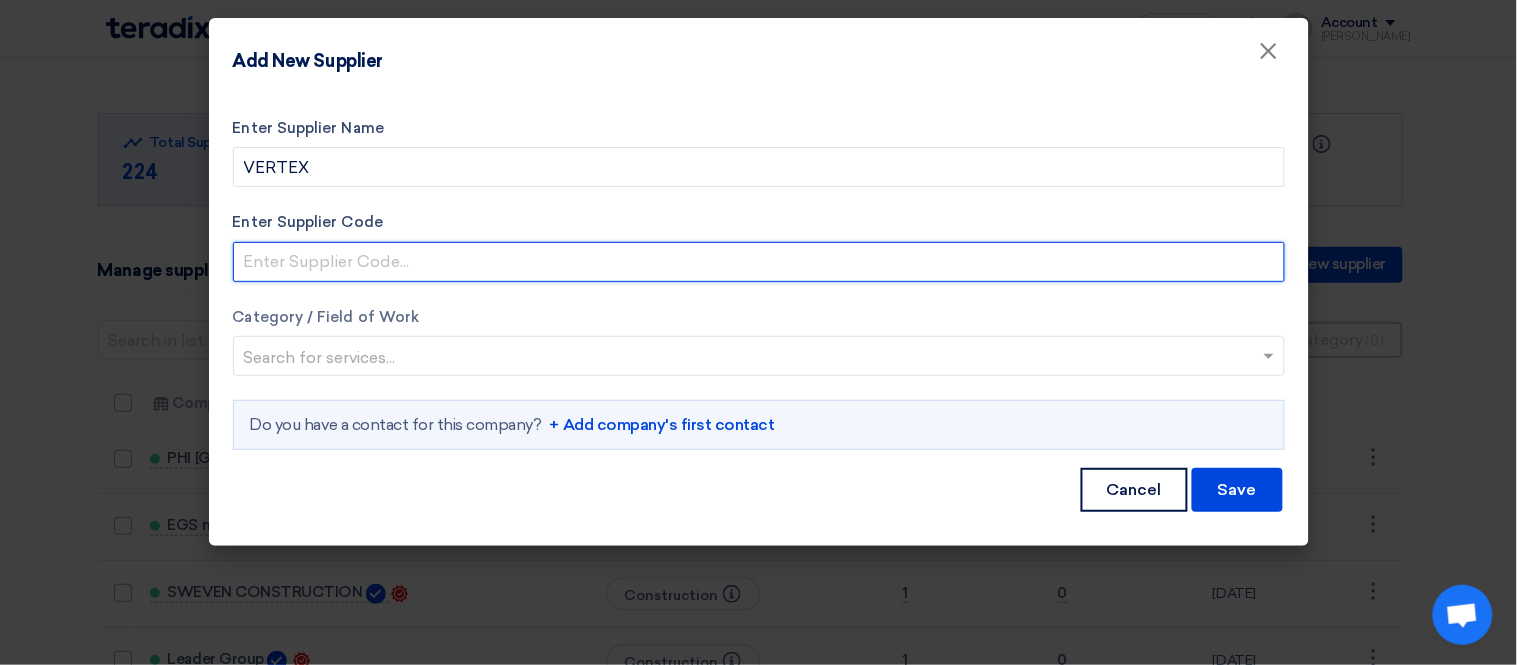 click on "Enter Supplier Code" at bounding box center [759, 262] 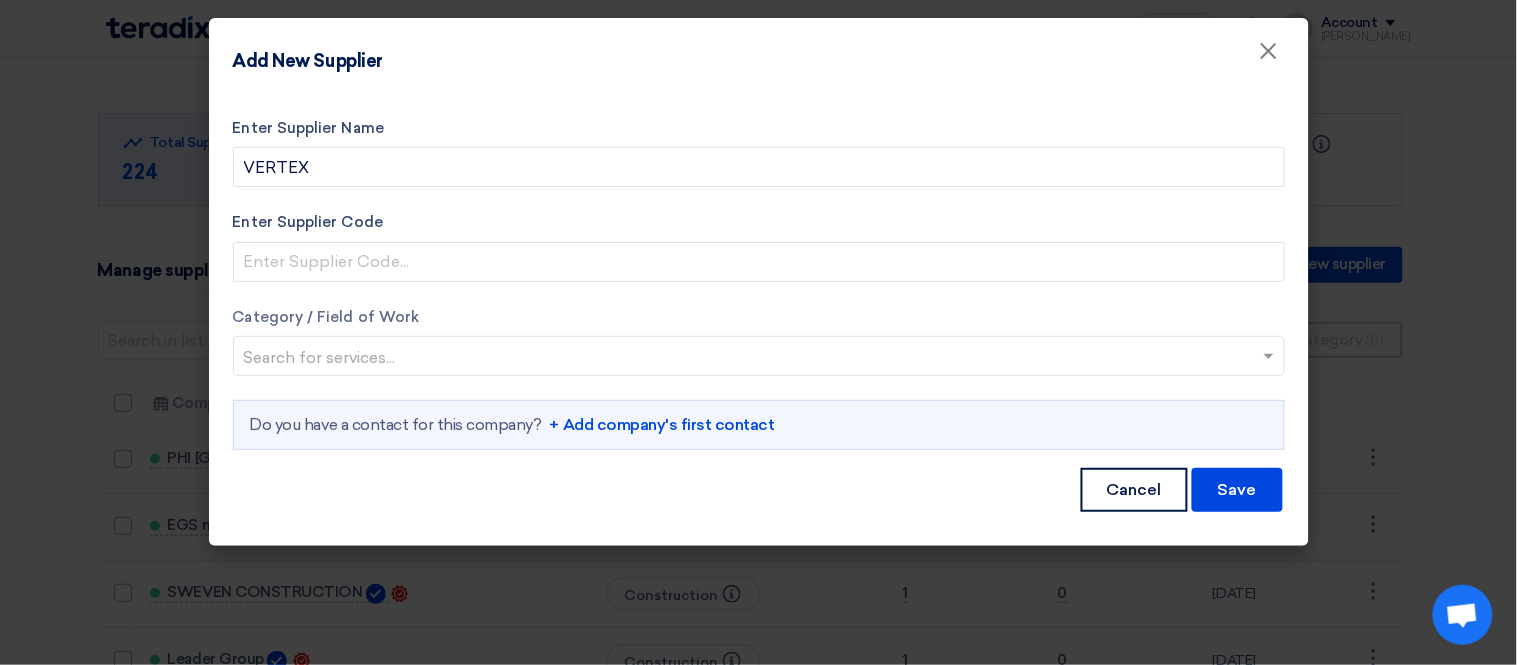 click at bounding box center (749, 358) 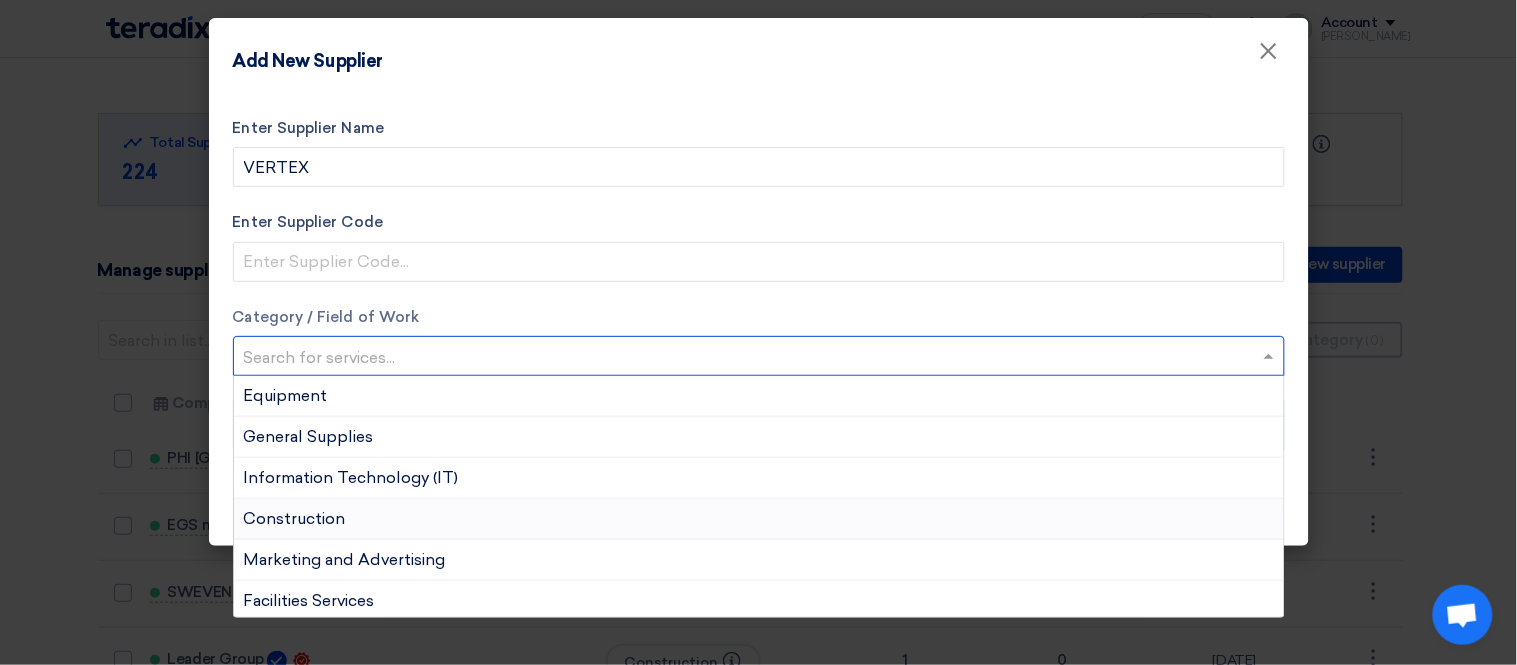 click on "Construction" at bounding box center [759, 519] 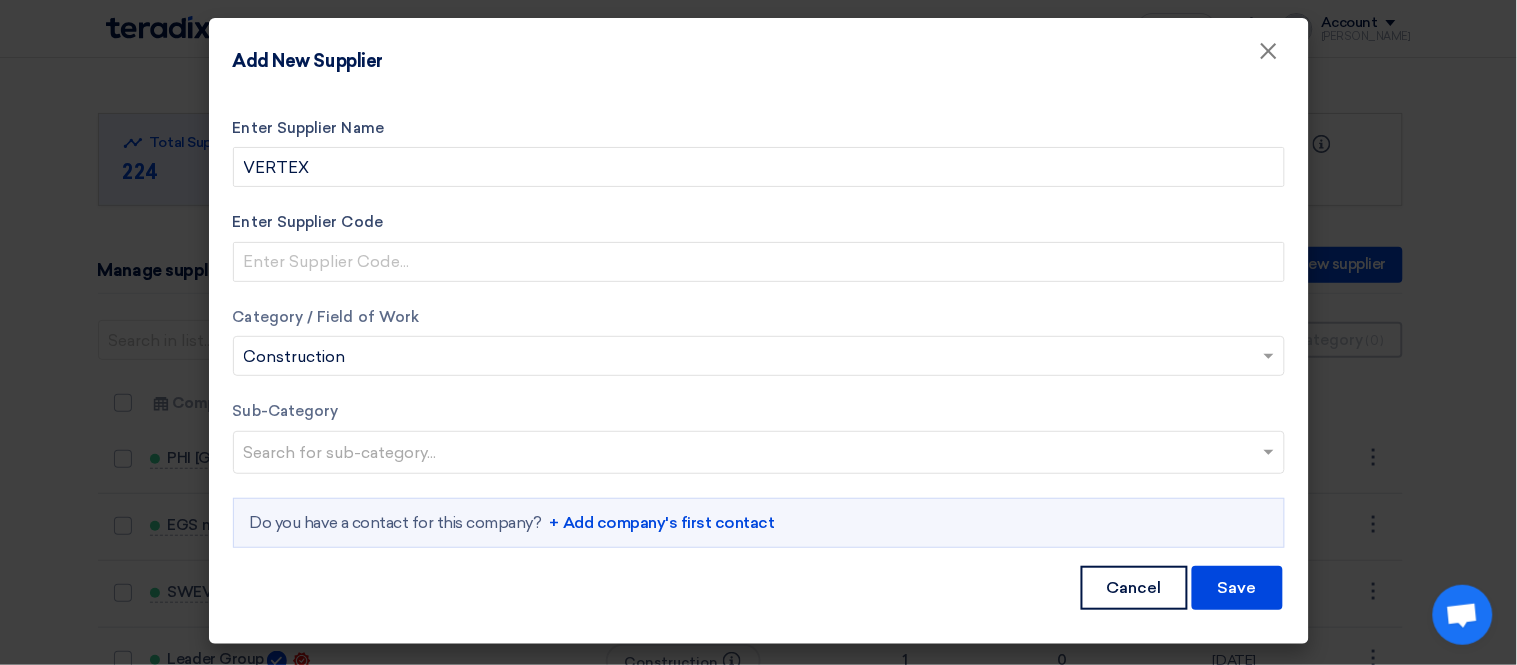 click at bounding box center [761, 454] 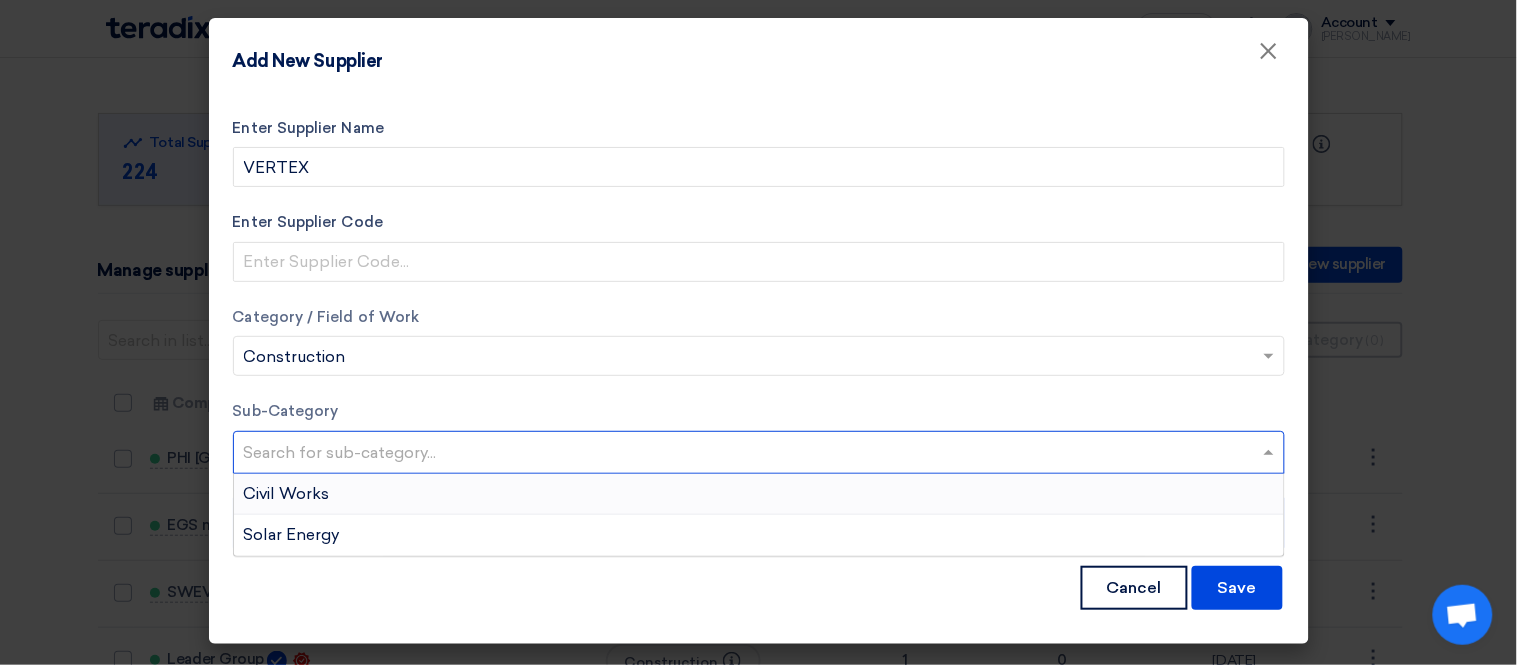 click on "Civil Works" at bounding box center [759, 494] 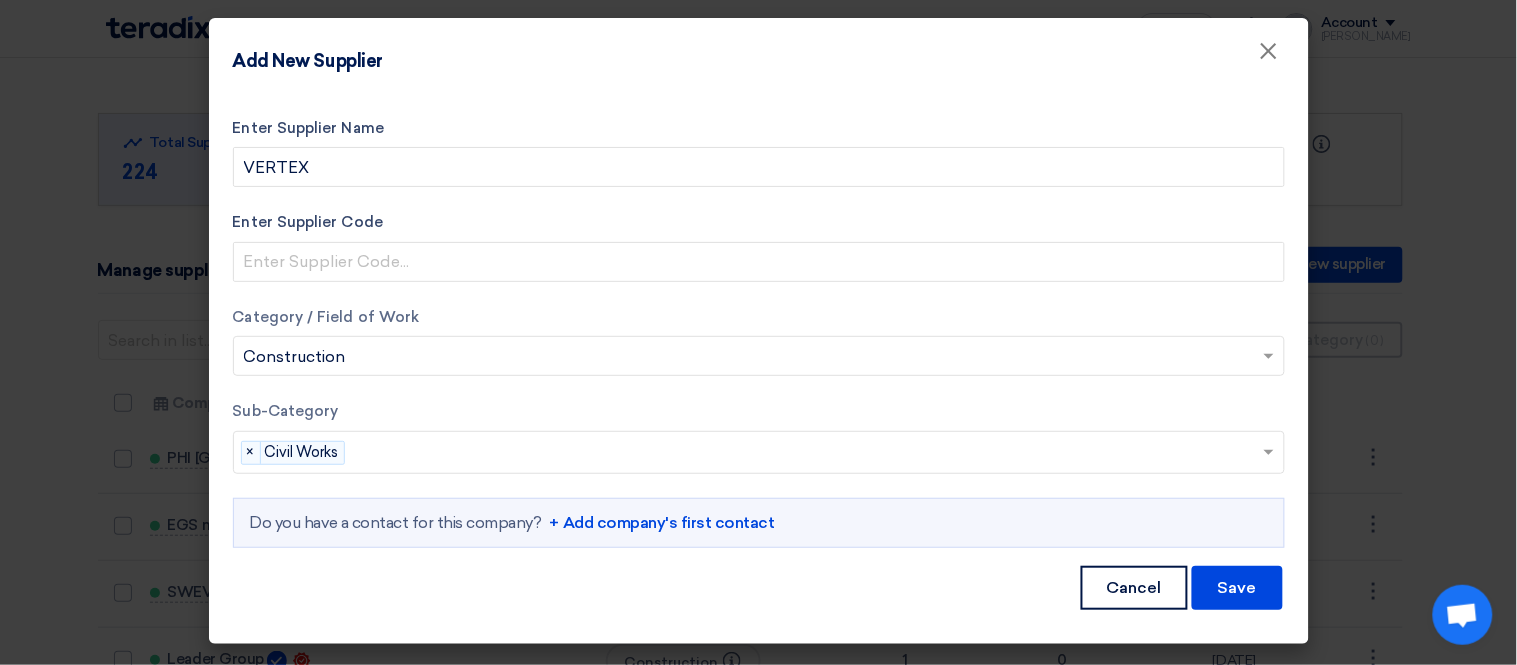 click on "+ Add company's first contact" at bounding box center (662, 523) 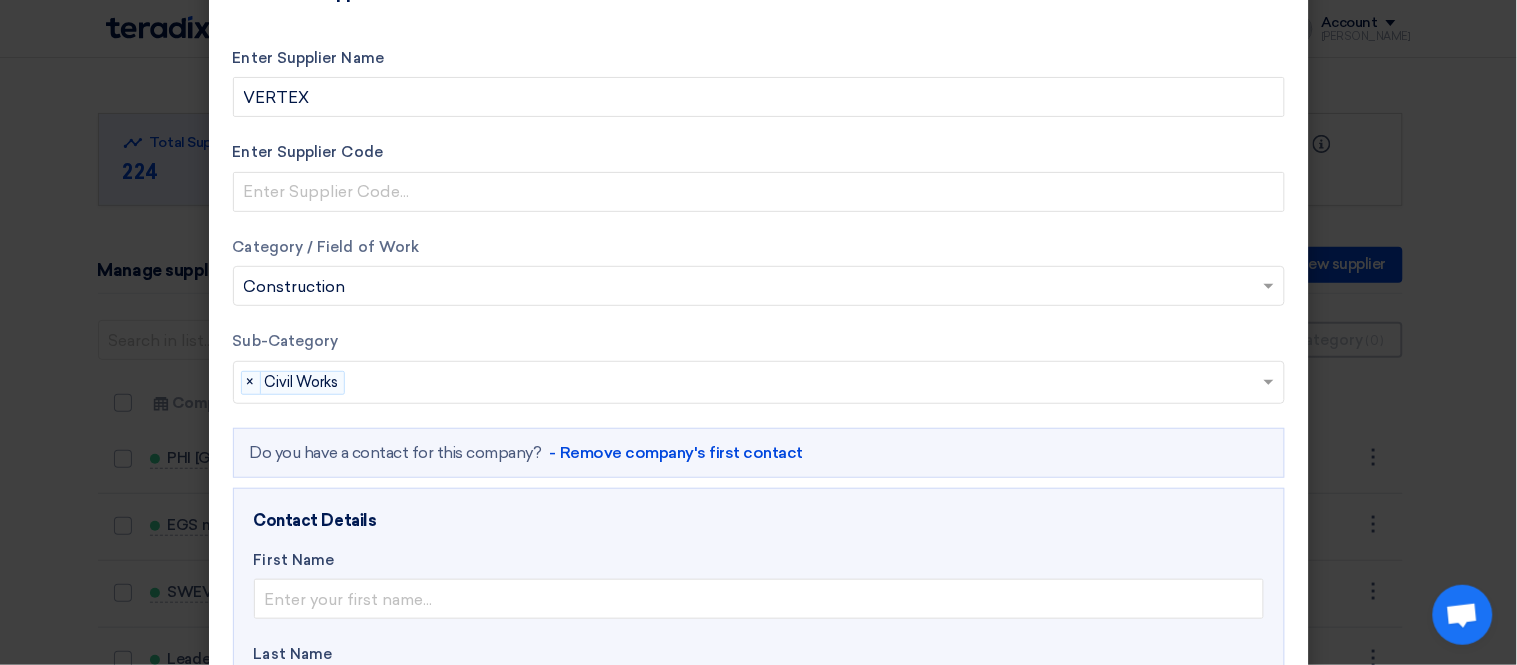 scroll, scrollTop: 333, scrollLeft: 0, axis: vertical 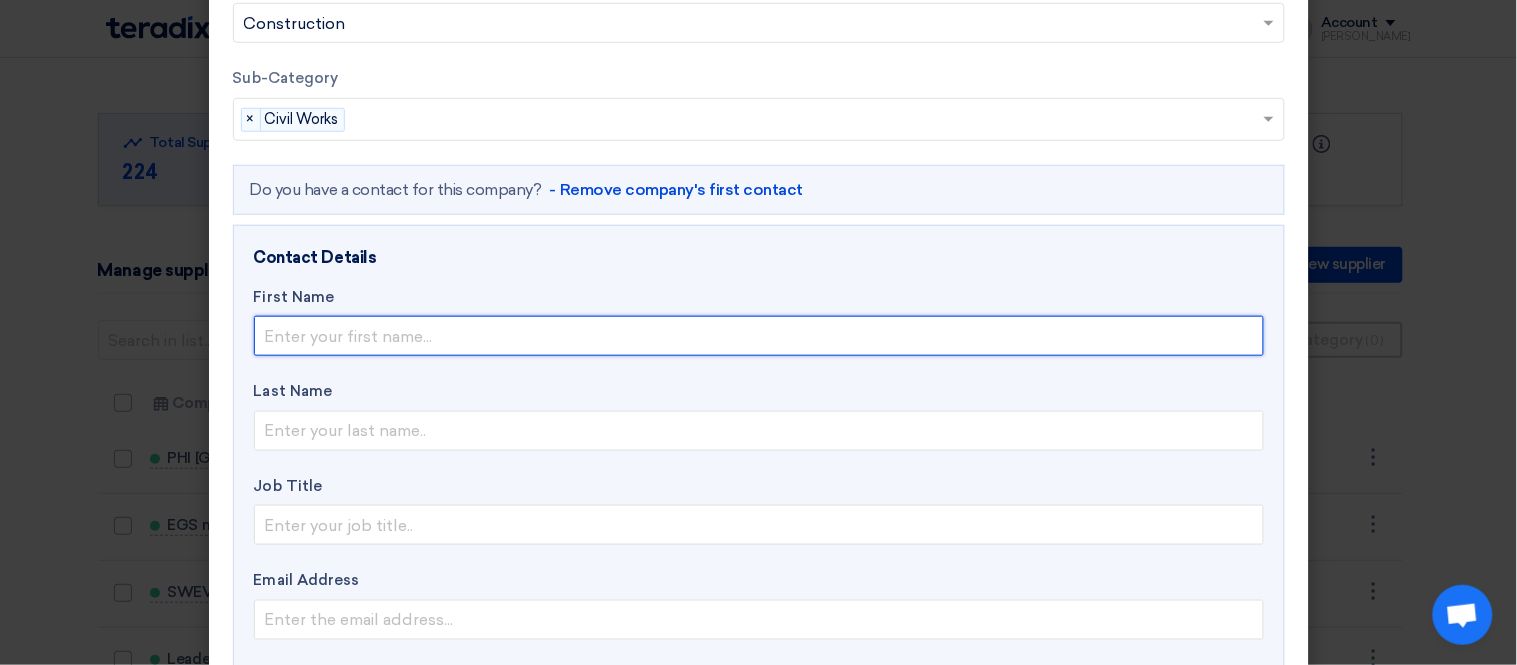 click 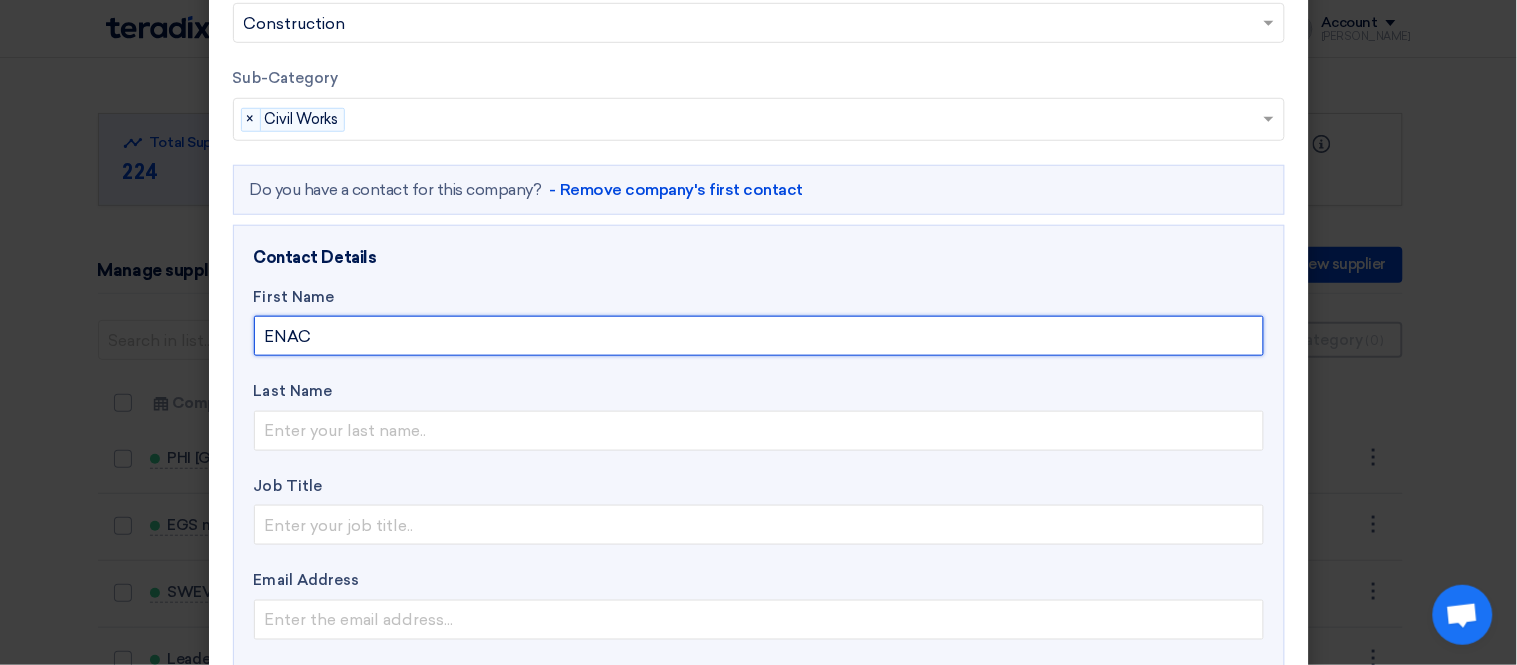 click on "ENAC" 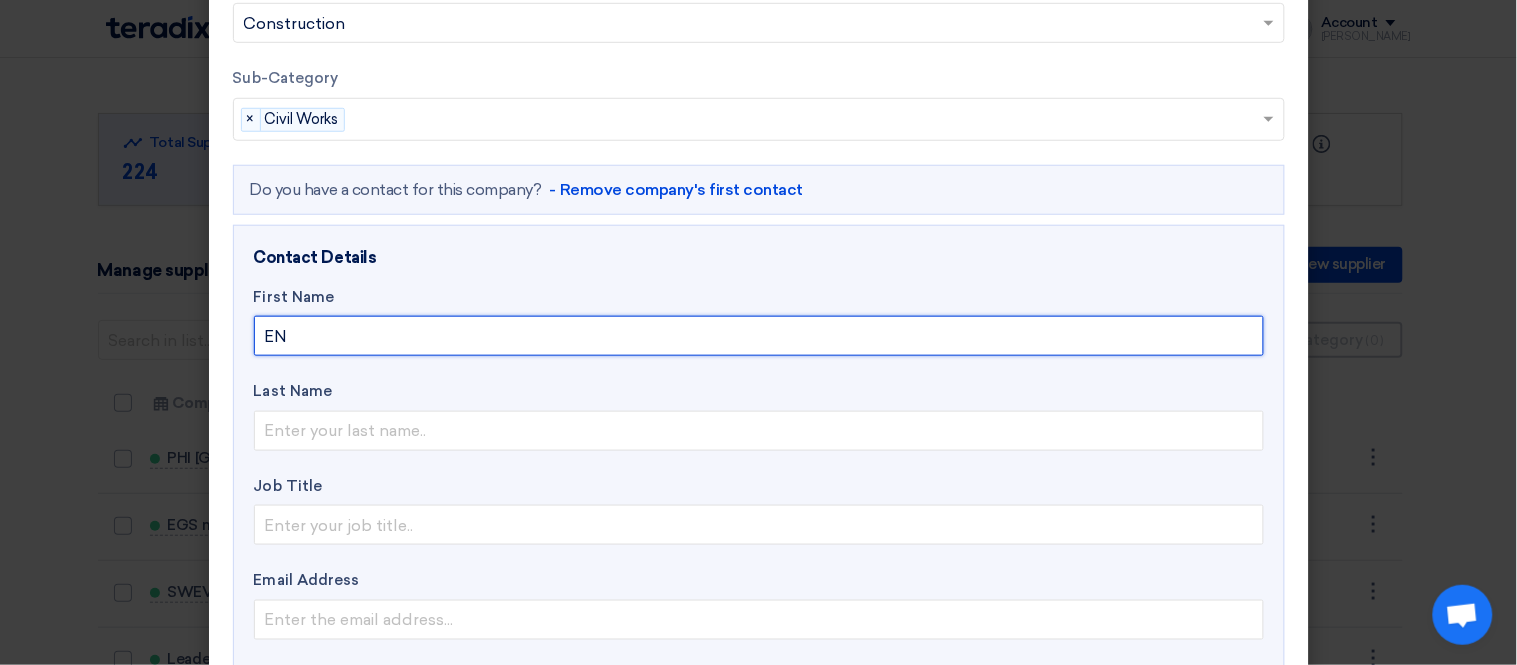 type on "E" 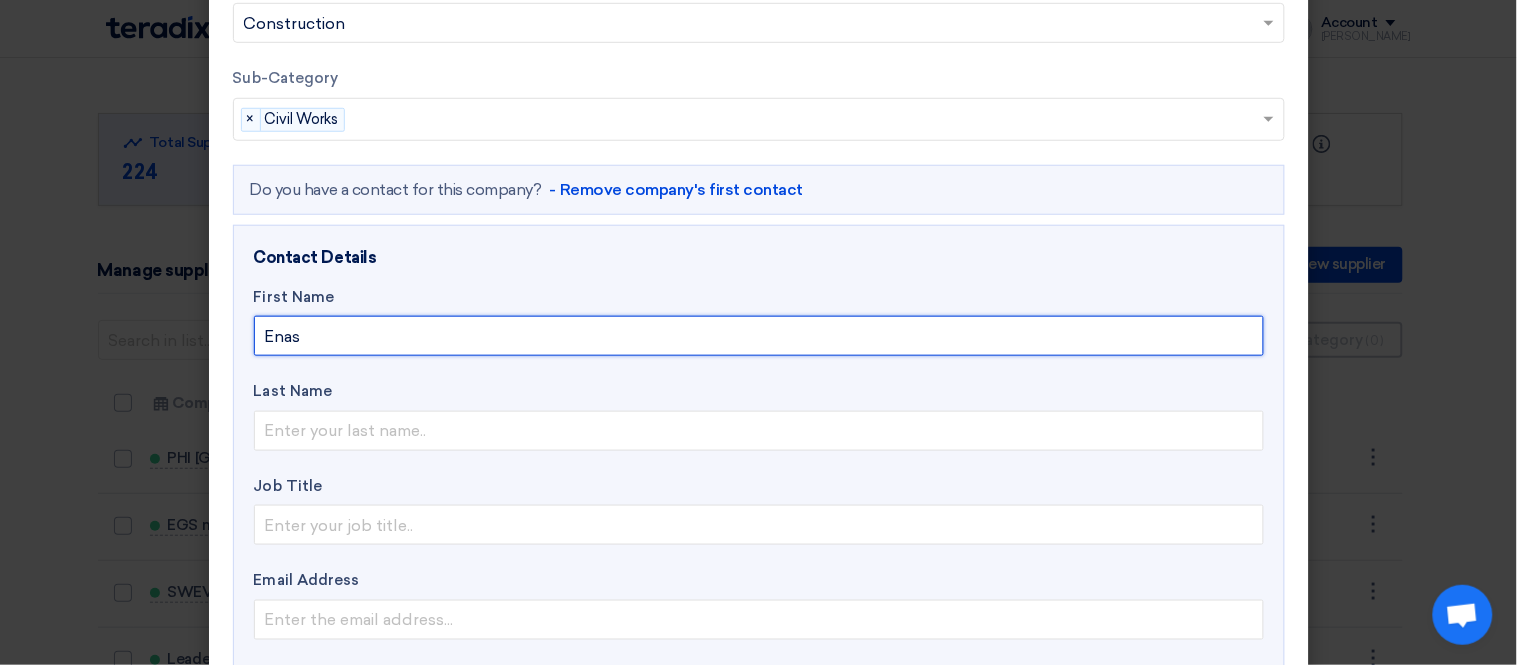 type on "Enas" 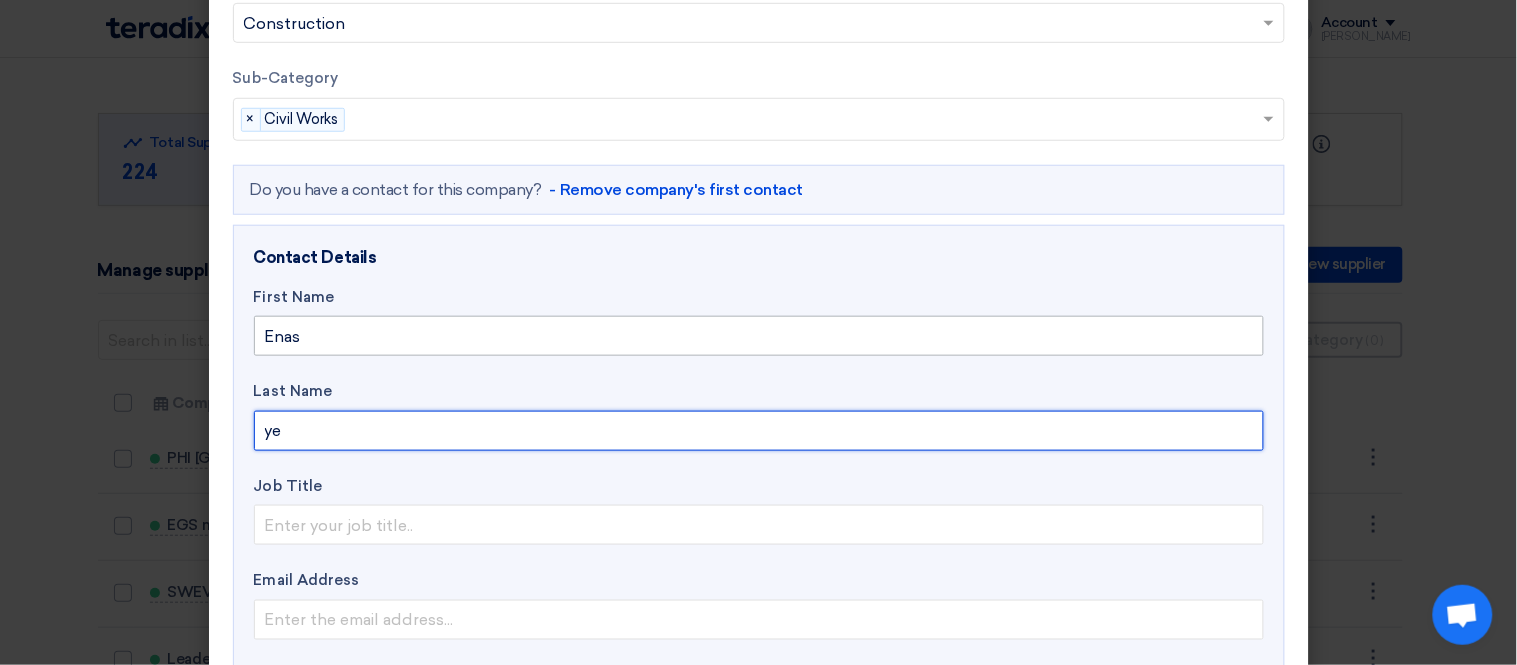 type on "y" 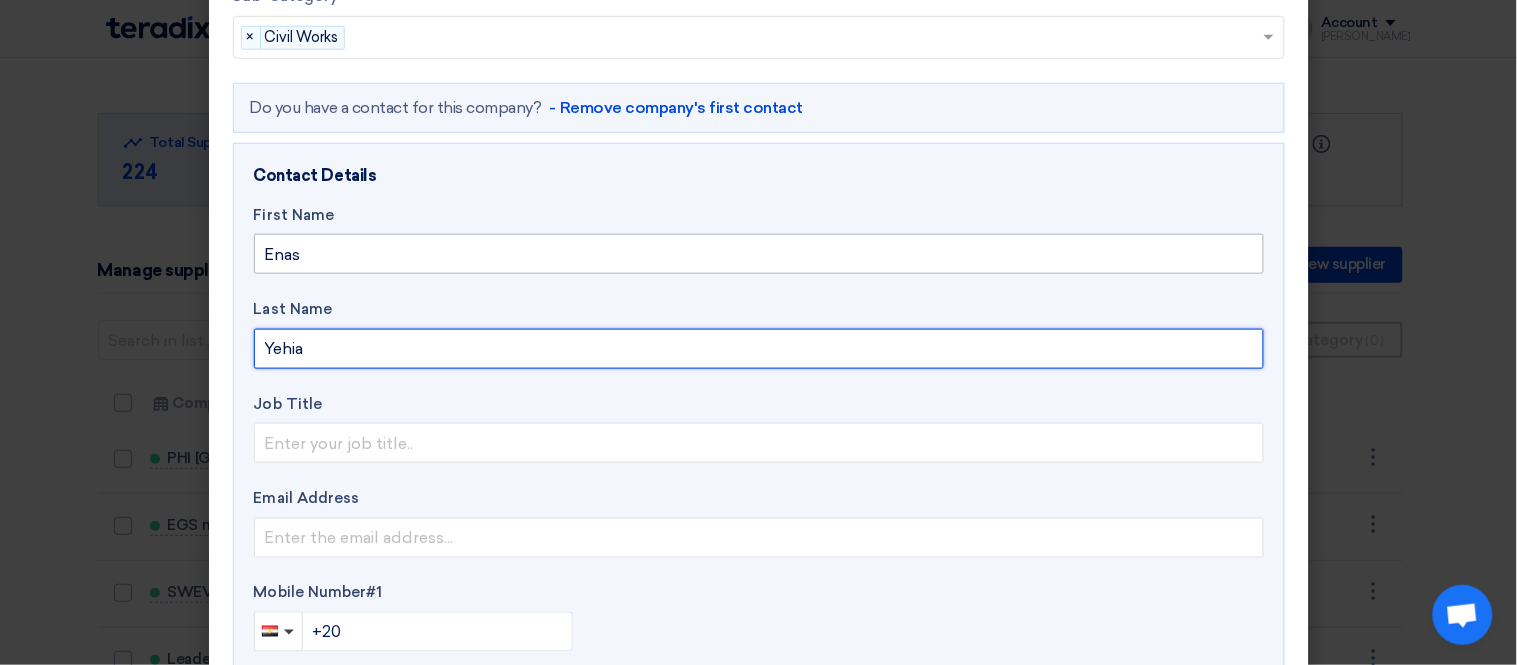scroll, scrollTop: 542, scrollLeft: 0, axis: vertical 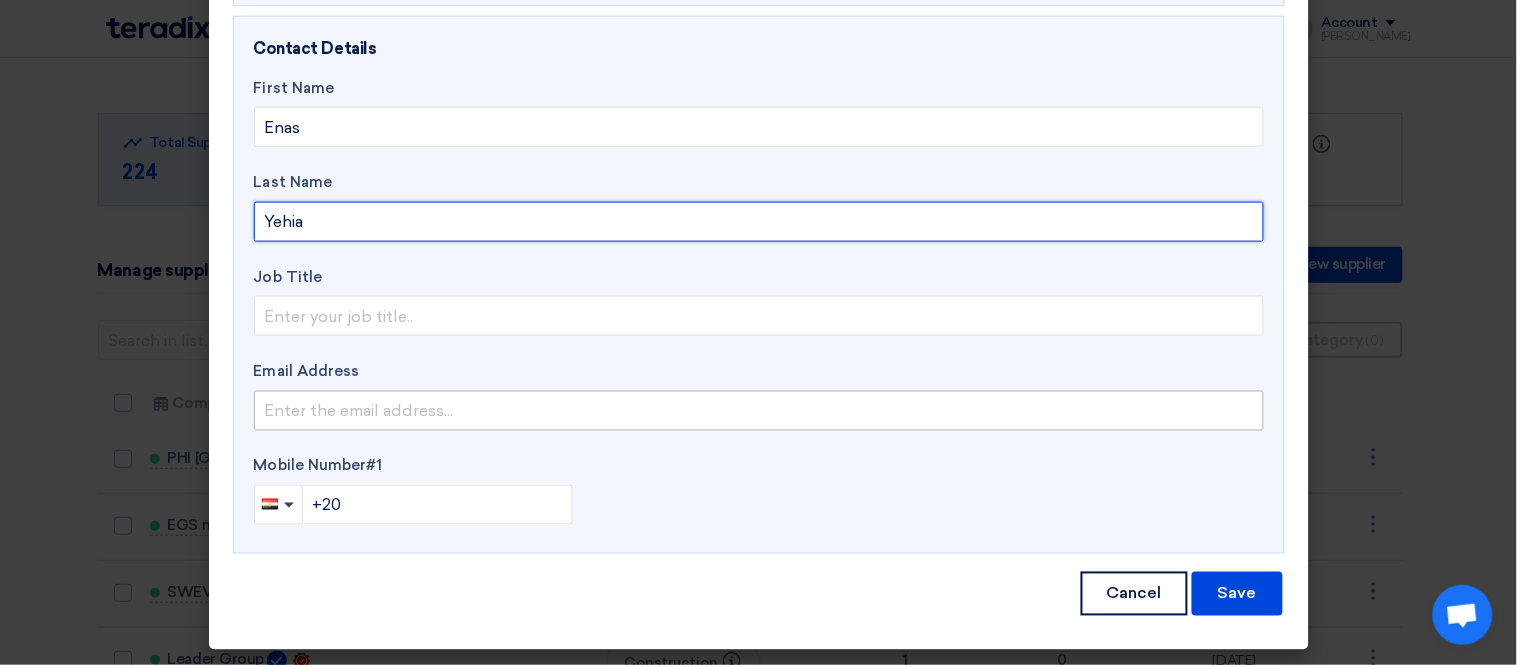 type on "Yehia" 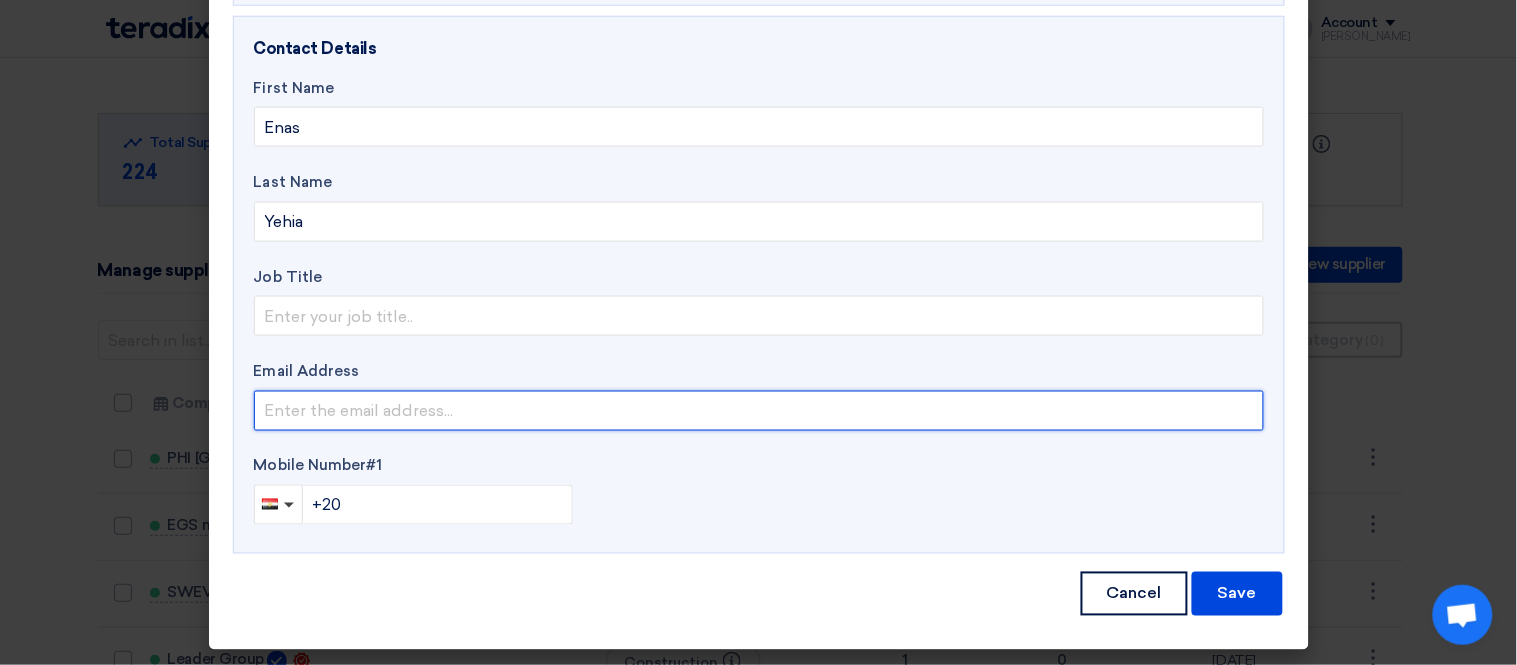 click 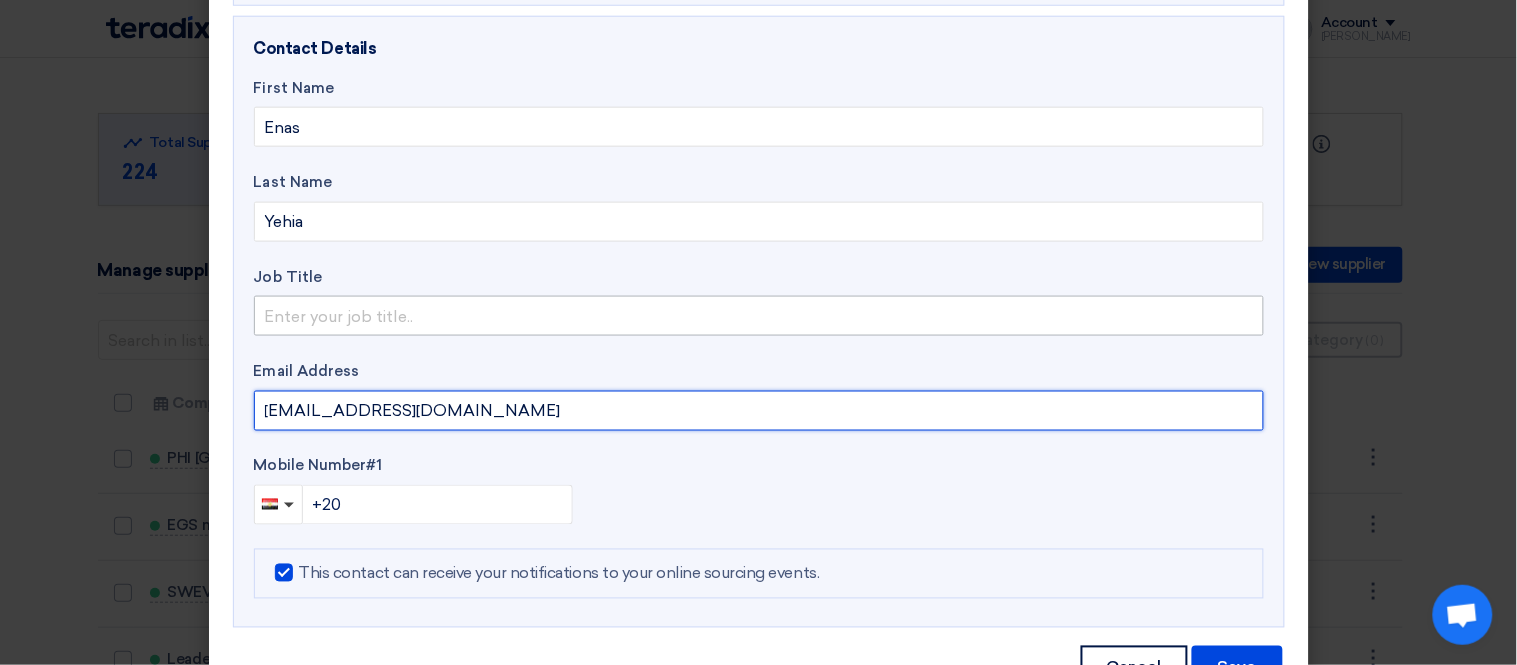 type on "[EMAIL_ADDRESS][DOMAIN_NAME]" 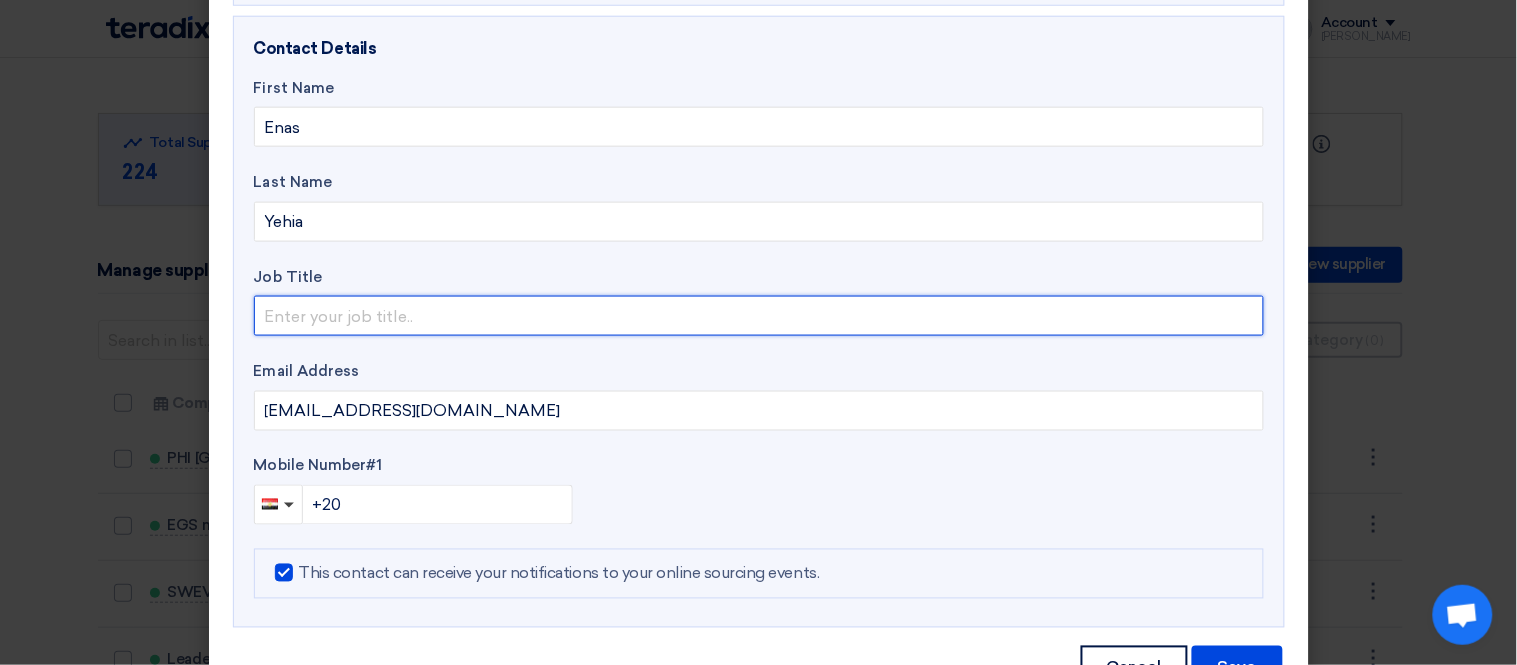 click 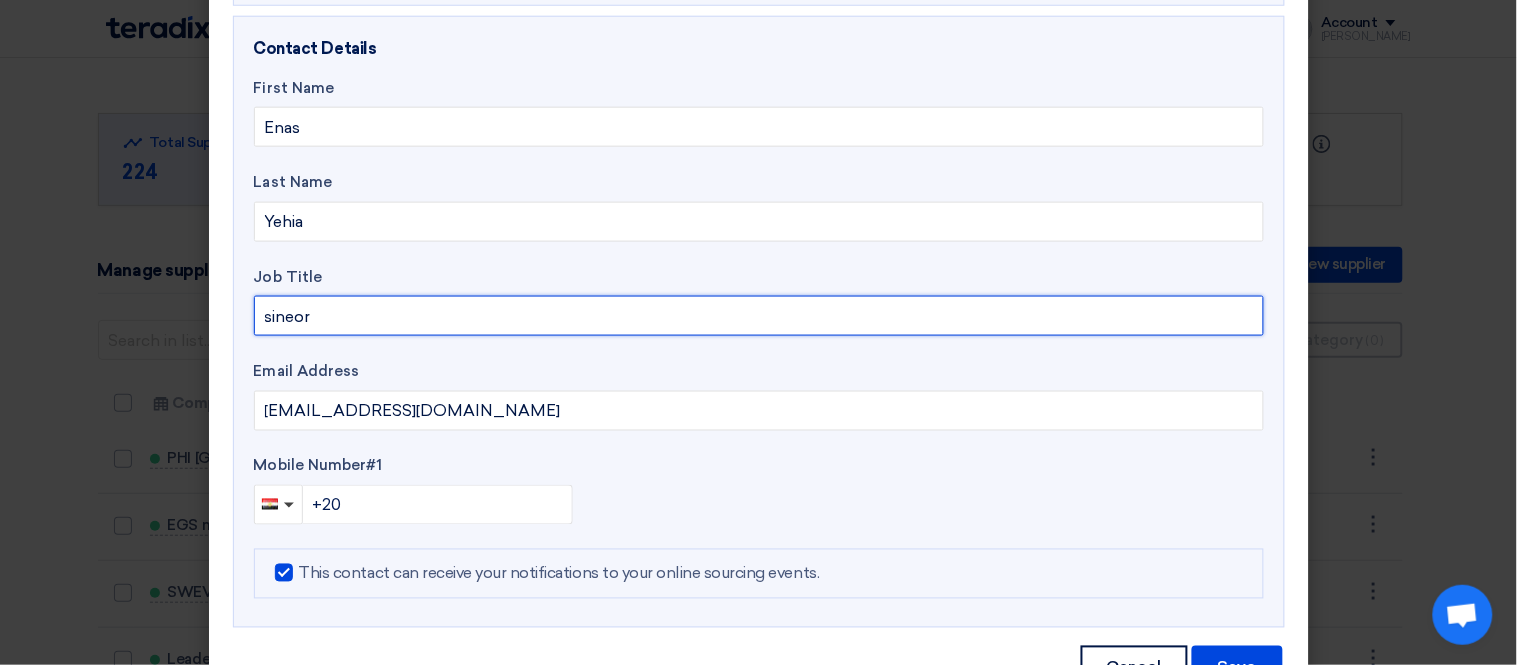 click on "sineor" 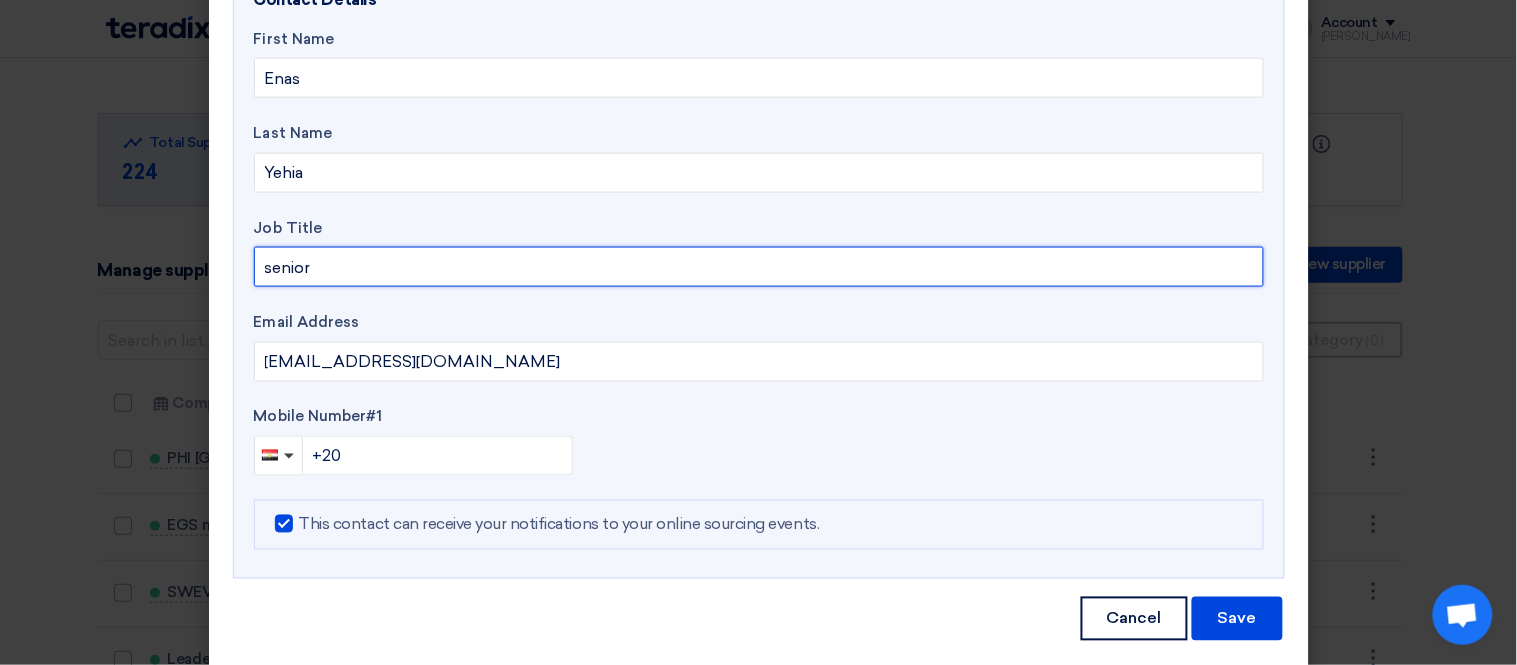 scroll, scrollTop: 616, scrollLeft: 0, axis: vertical 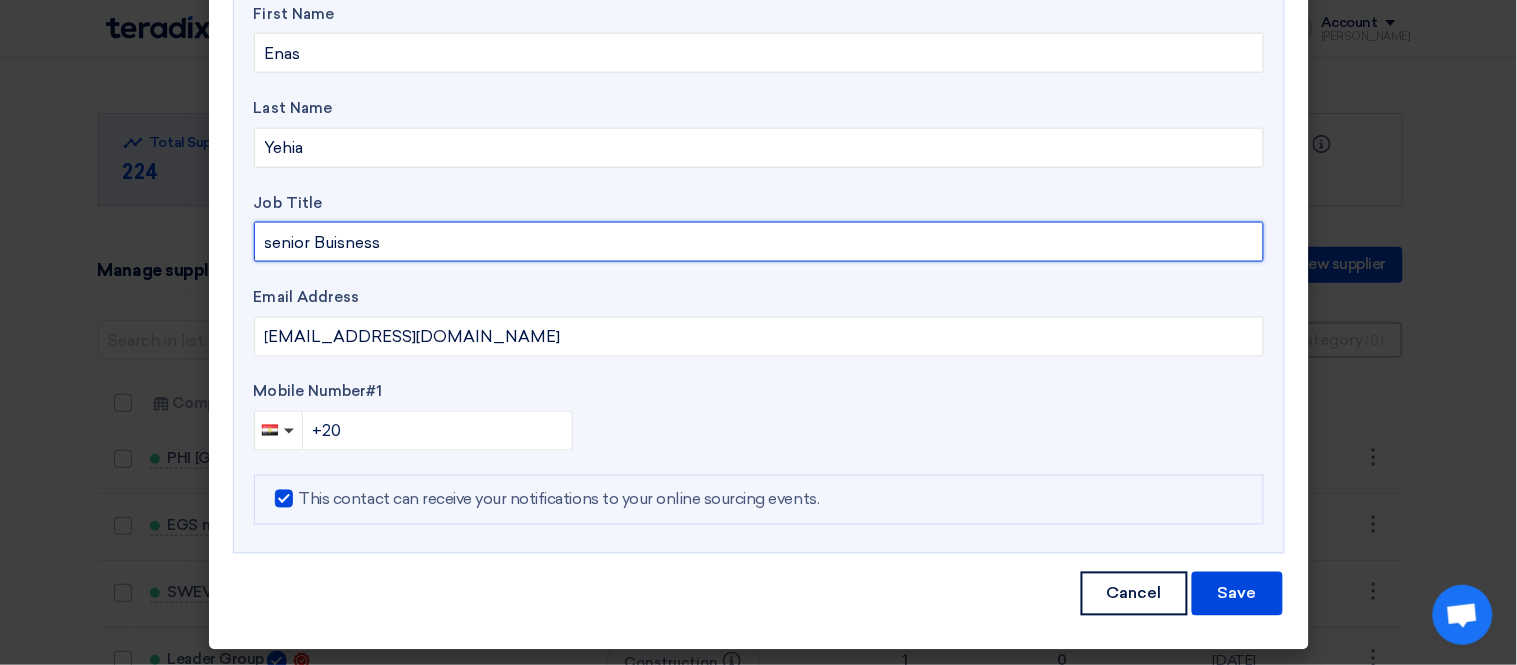 click on "senior Buisness" 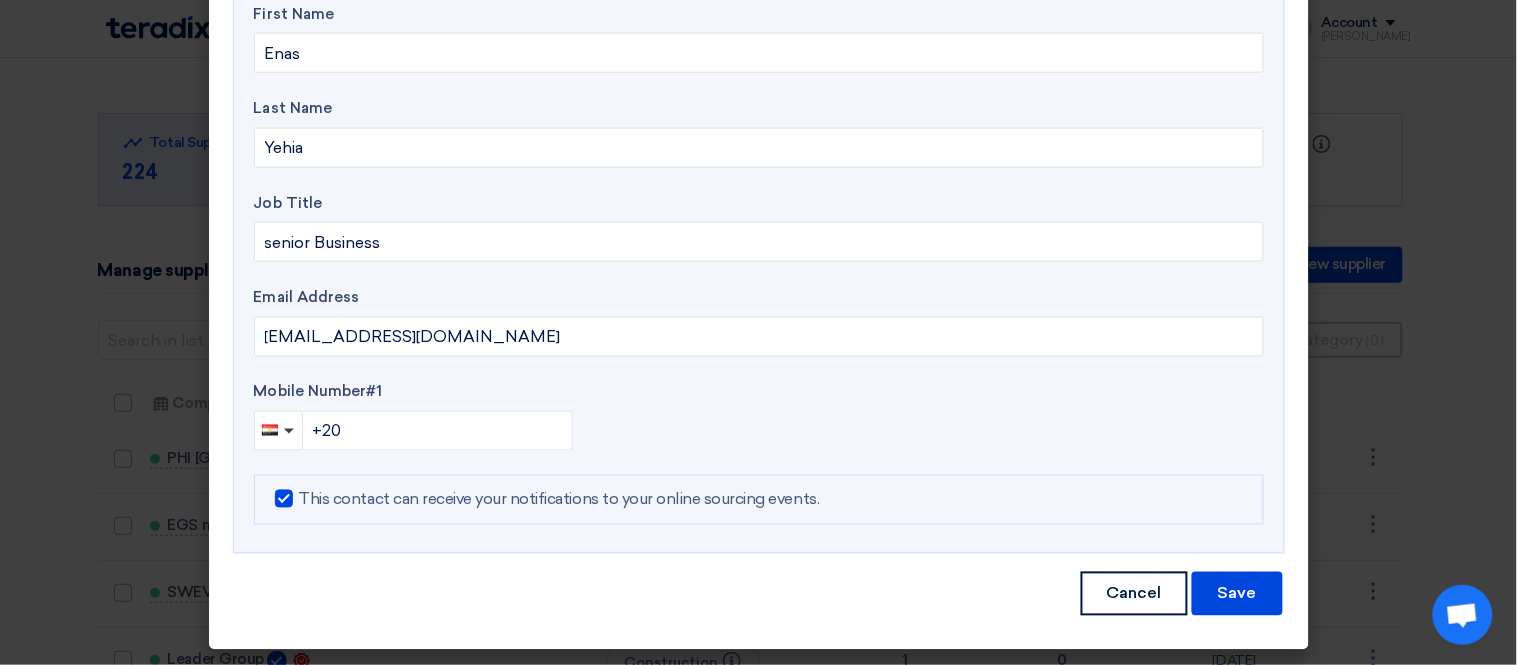 click on "Email Address" 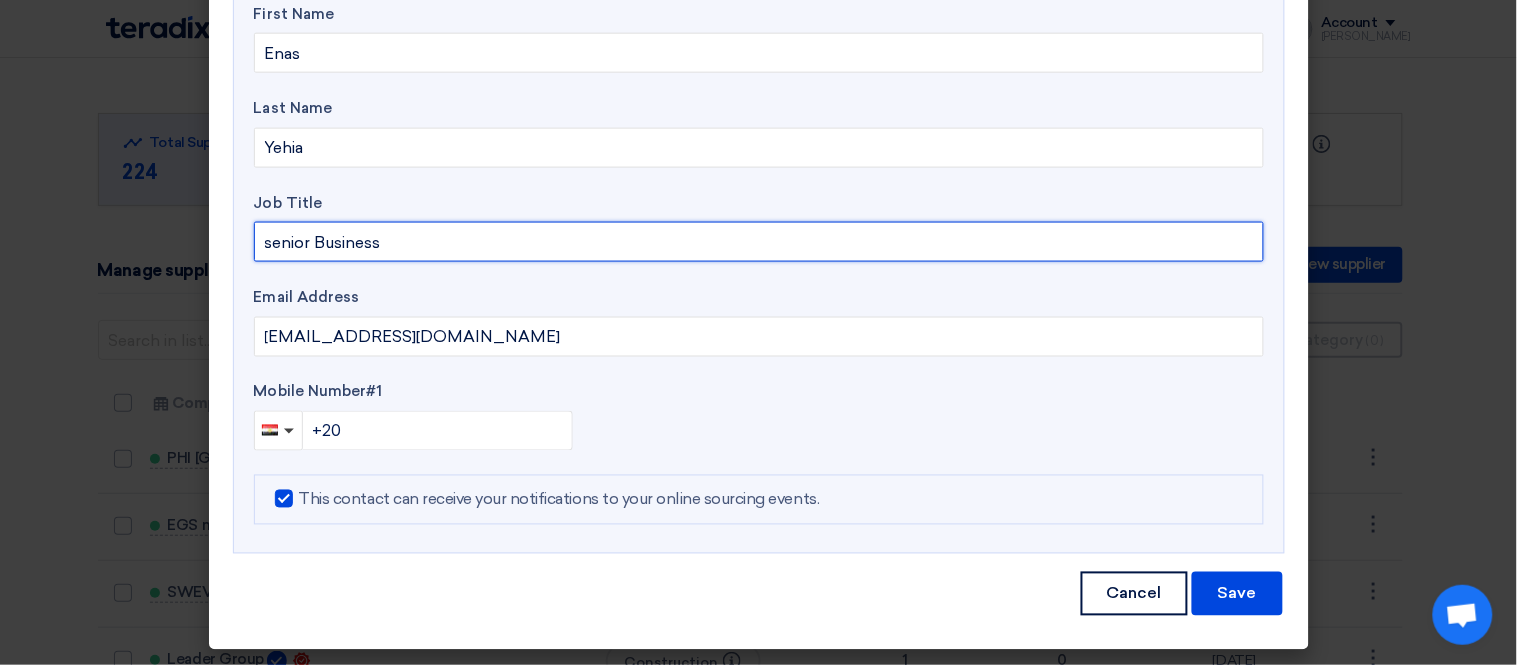click on "senior Business" 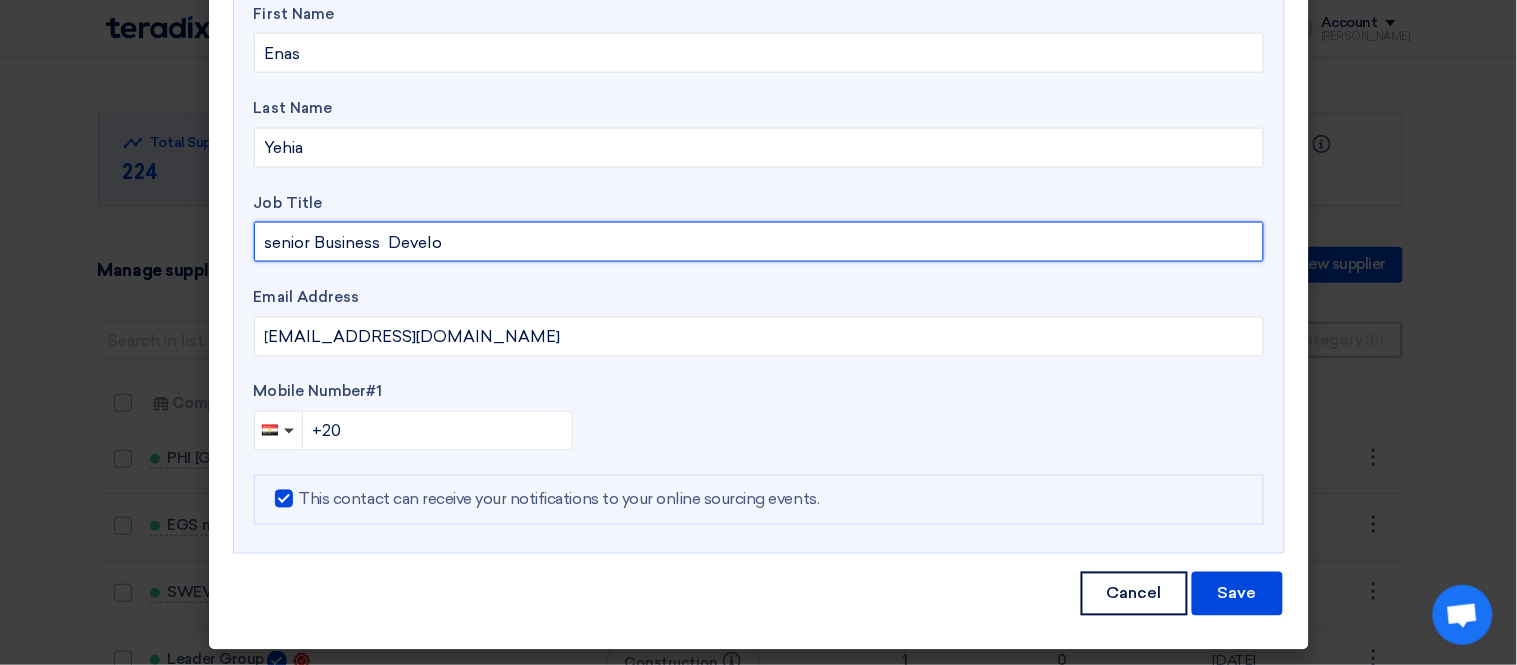 click on "senior Business  Develo" 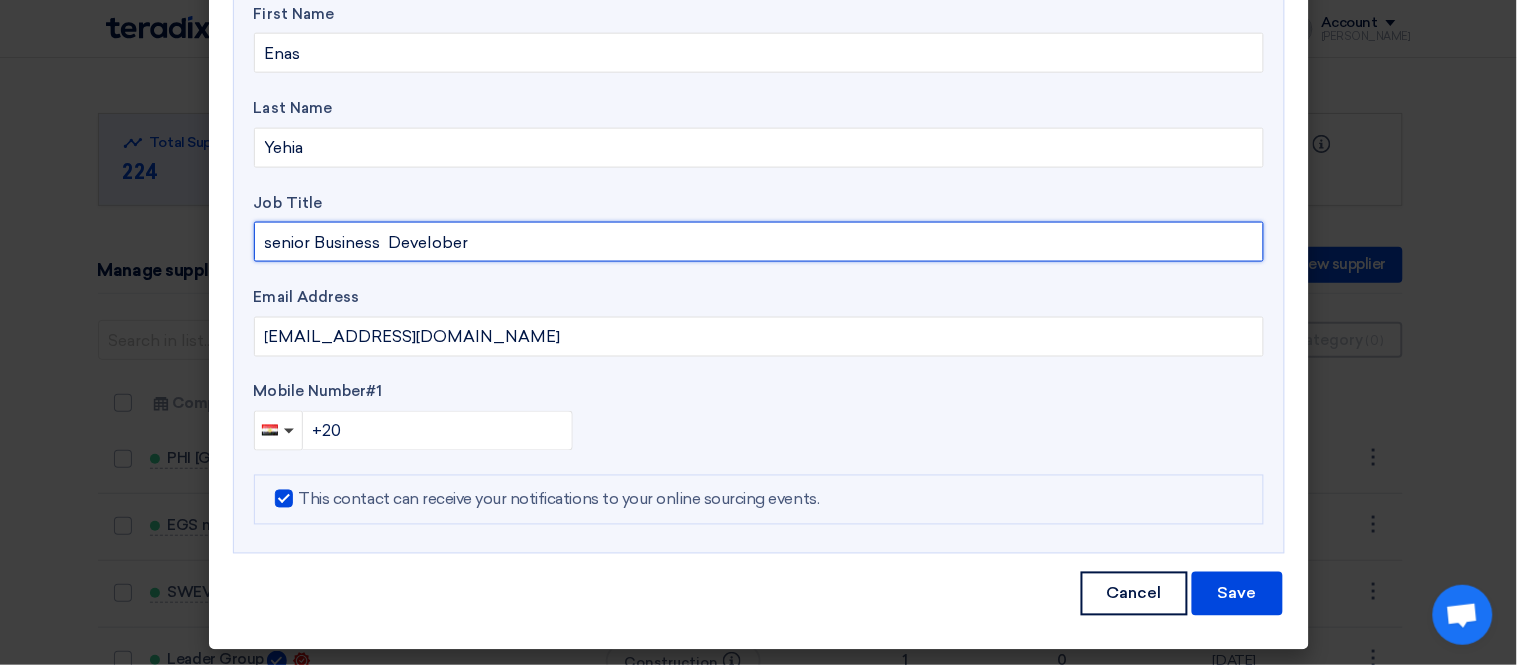 click on "senior Business  Develober" 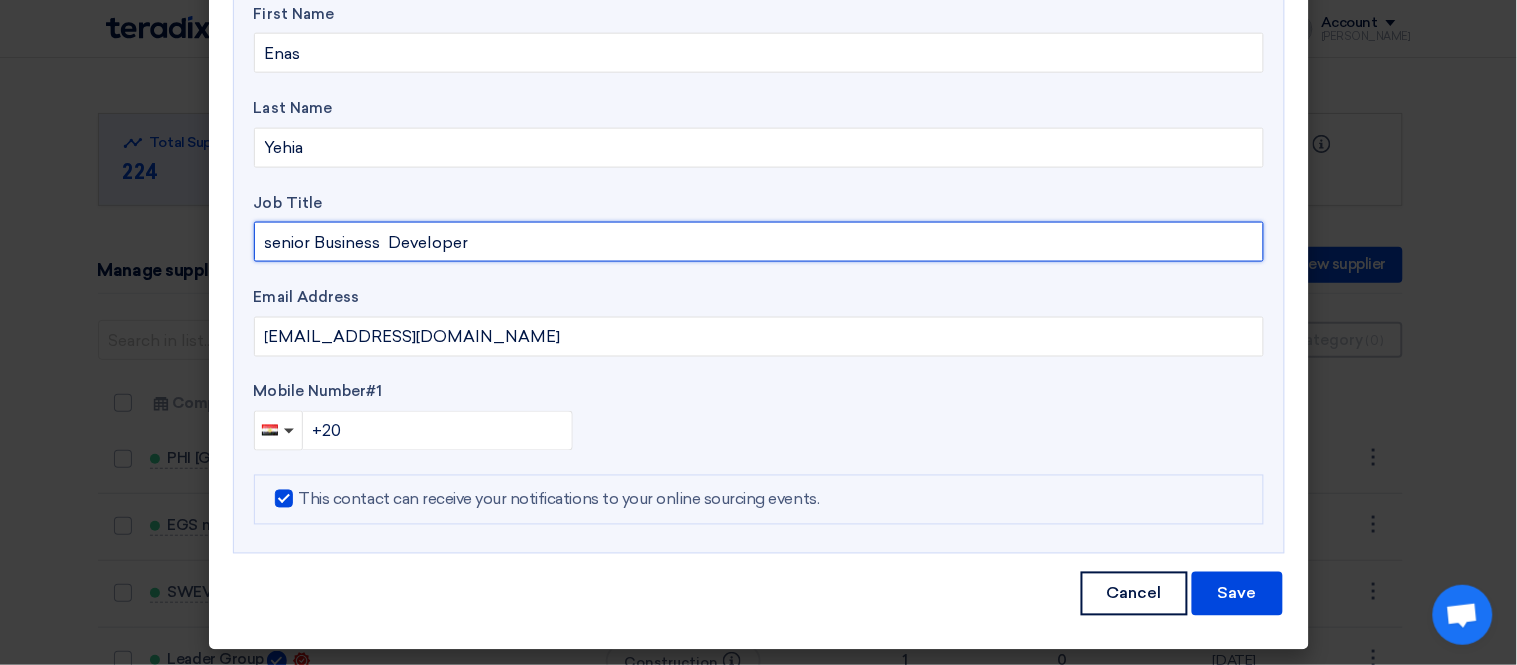 type on "senior Business  Developer" 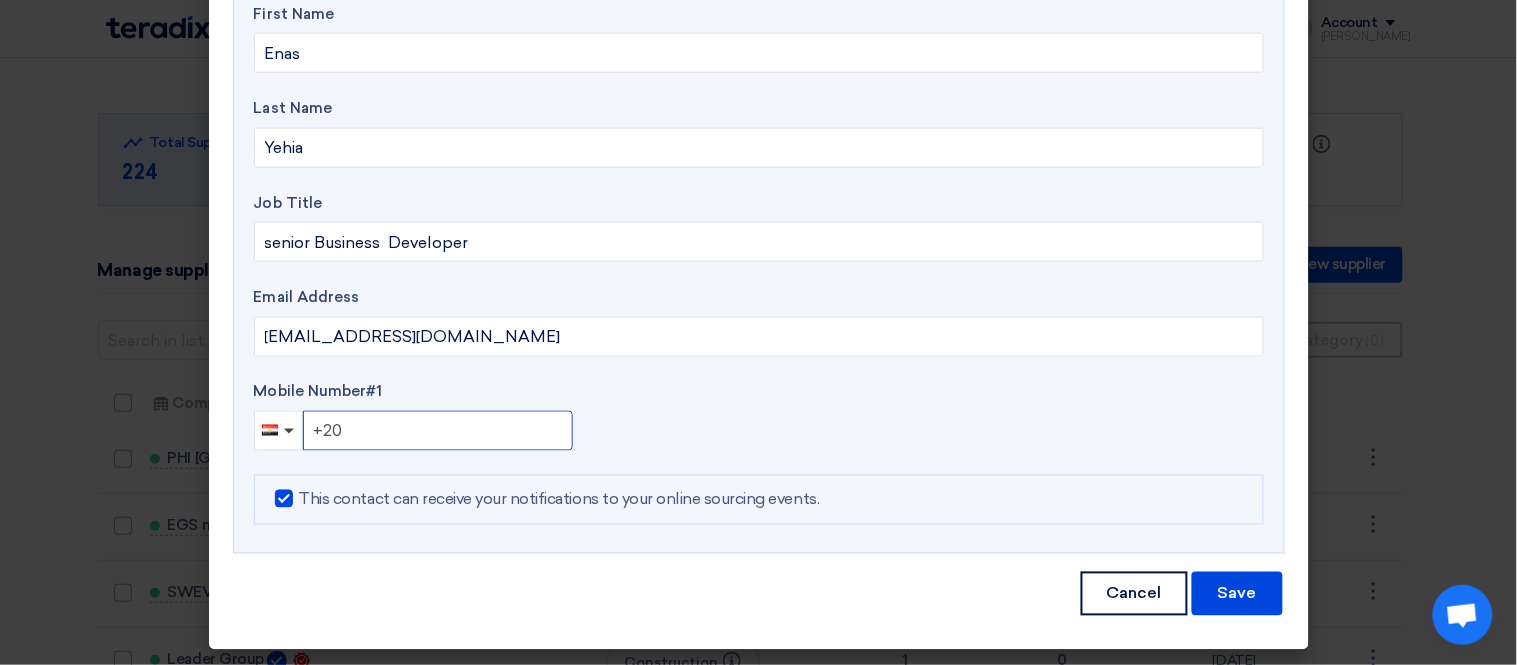 click on "+20" 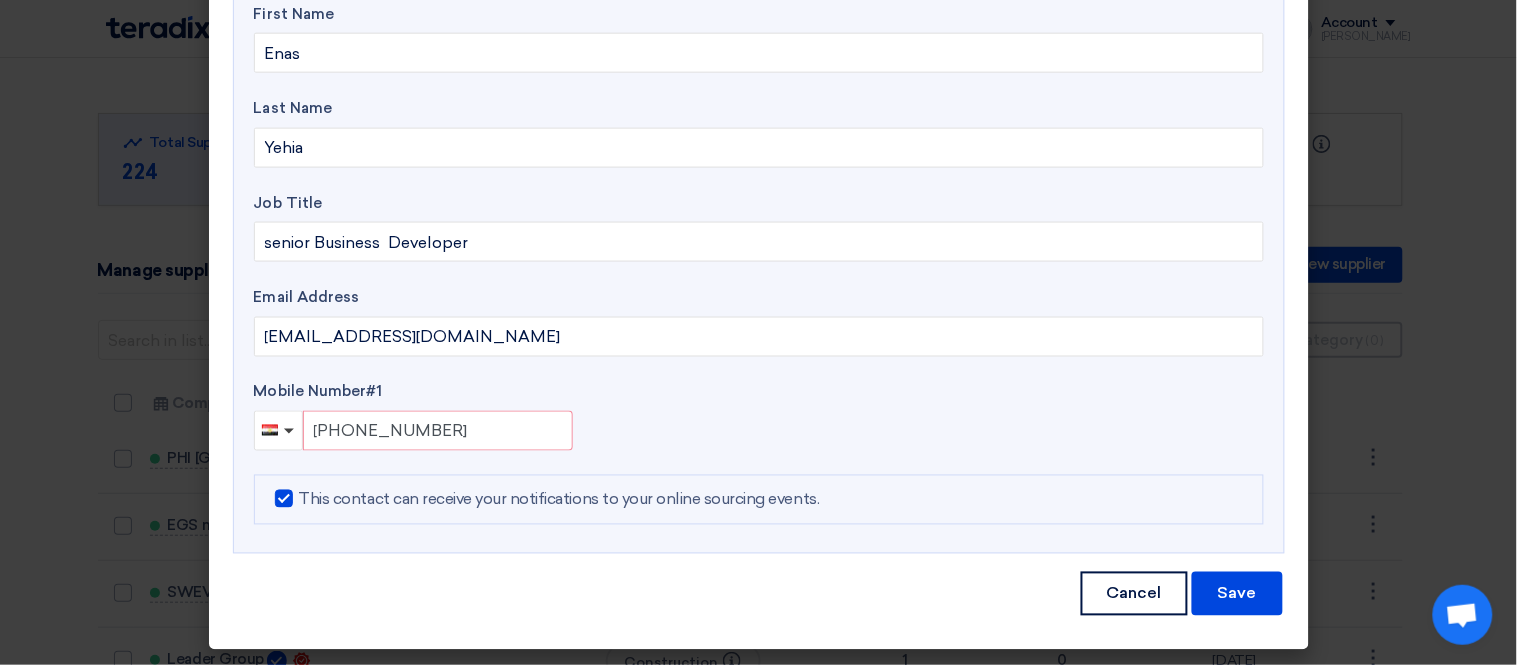 type on "[PHONE_NUMBER]" 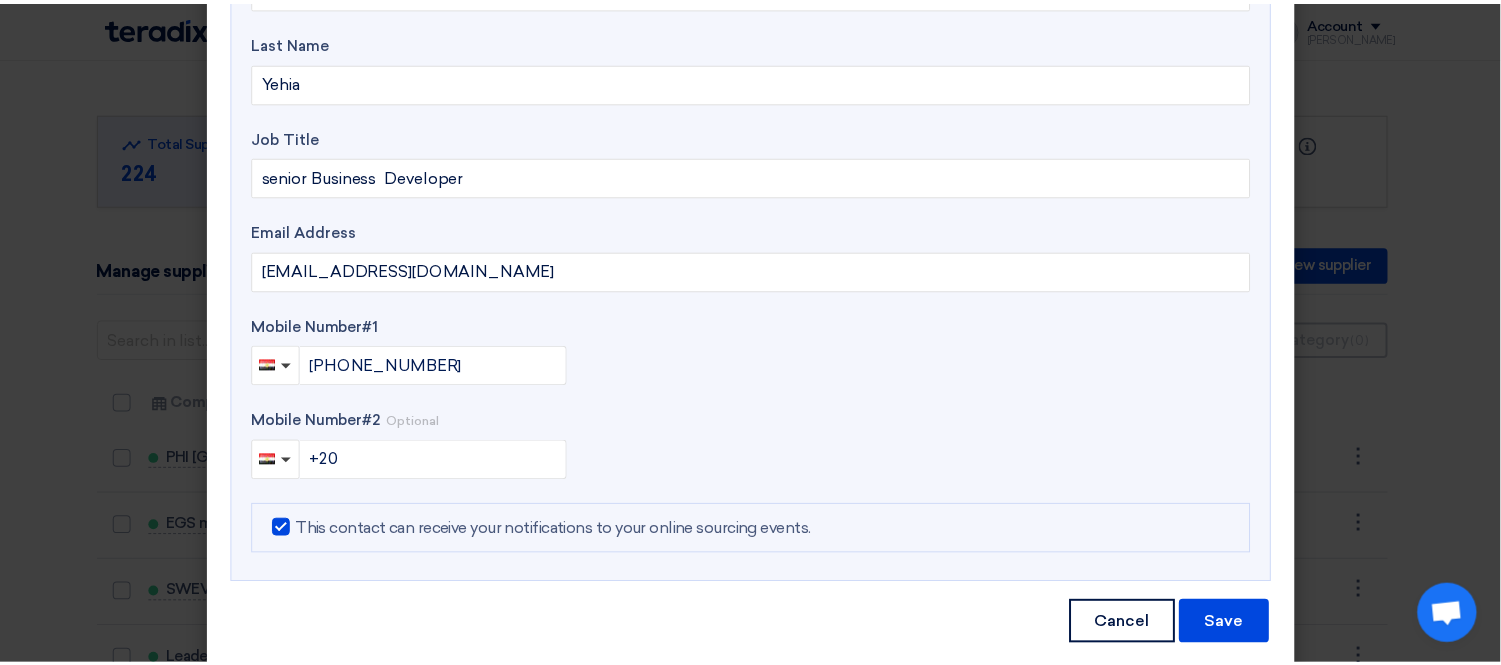 scroll, scrollTop: 711, scrollLeft: 0, axis: vertical 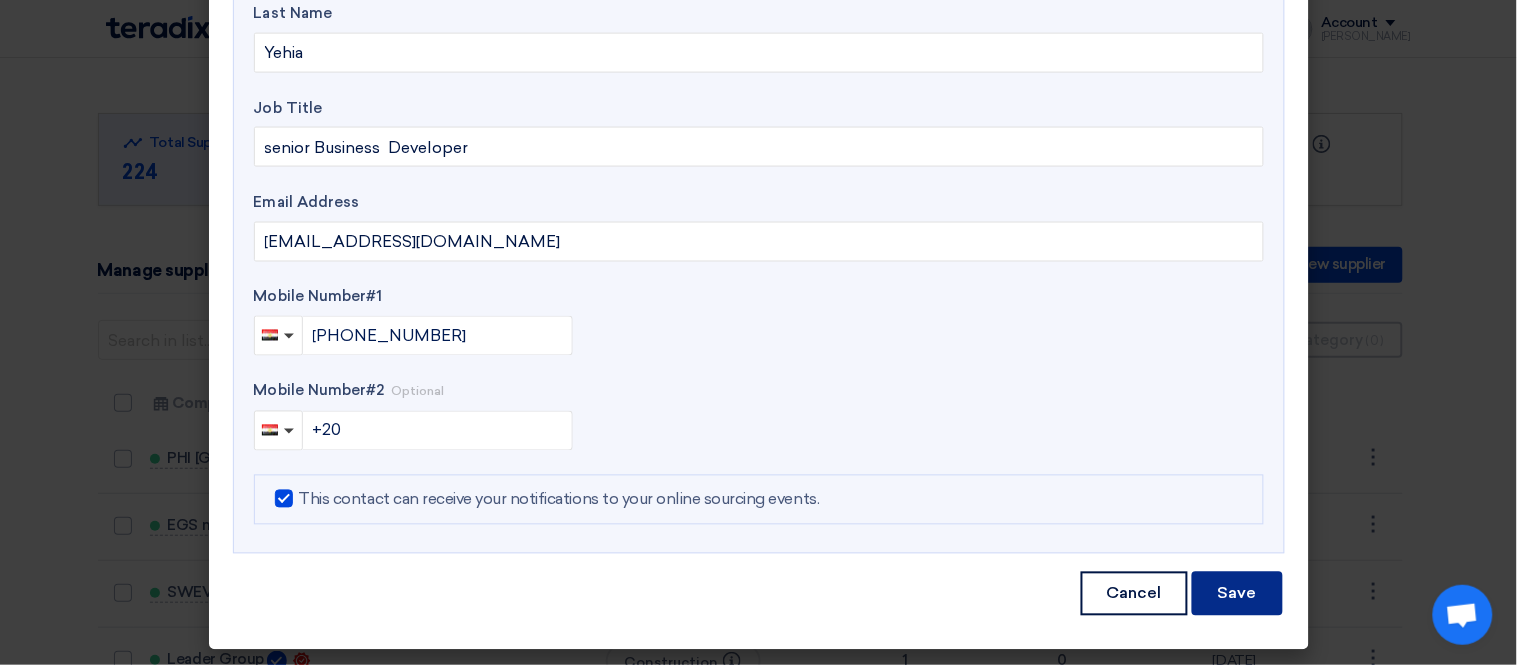 click on "Save" 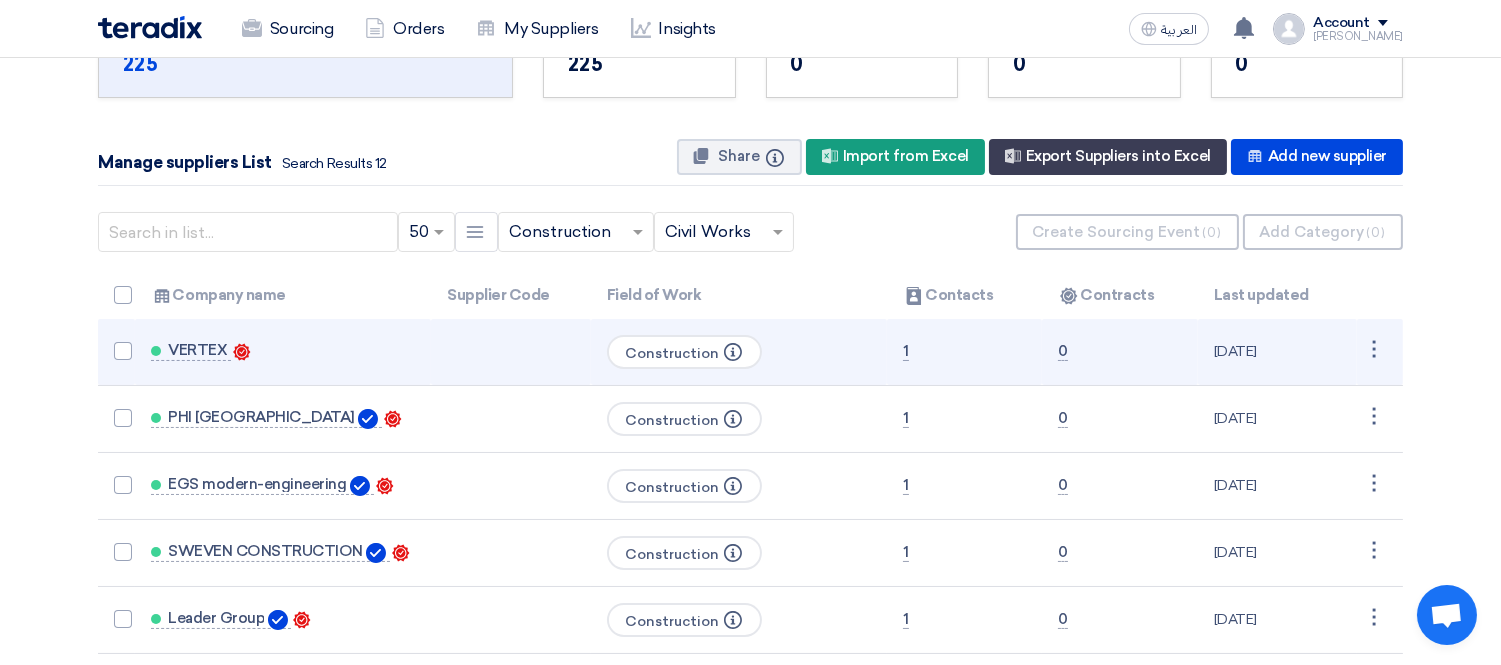 scroll, scrollTop: 0, scrollLeft: 0, axis: both 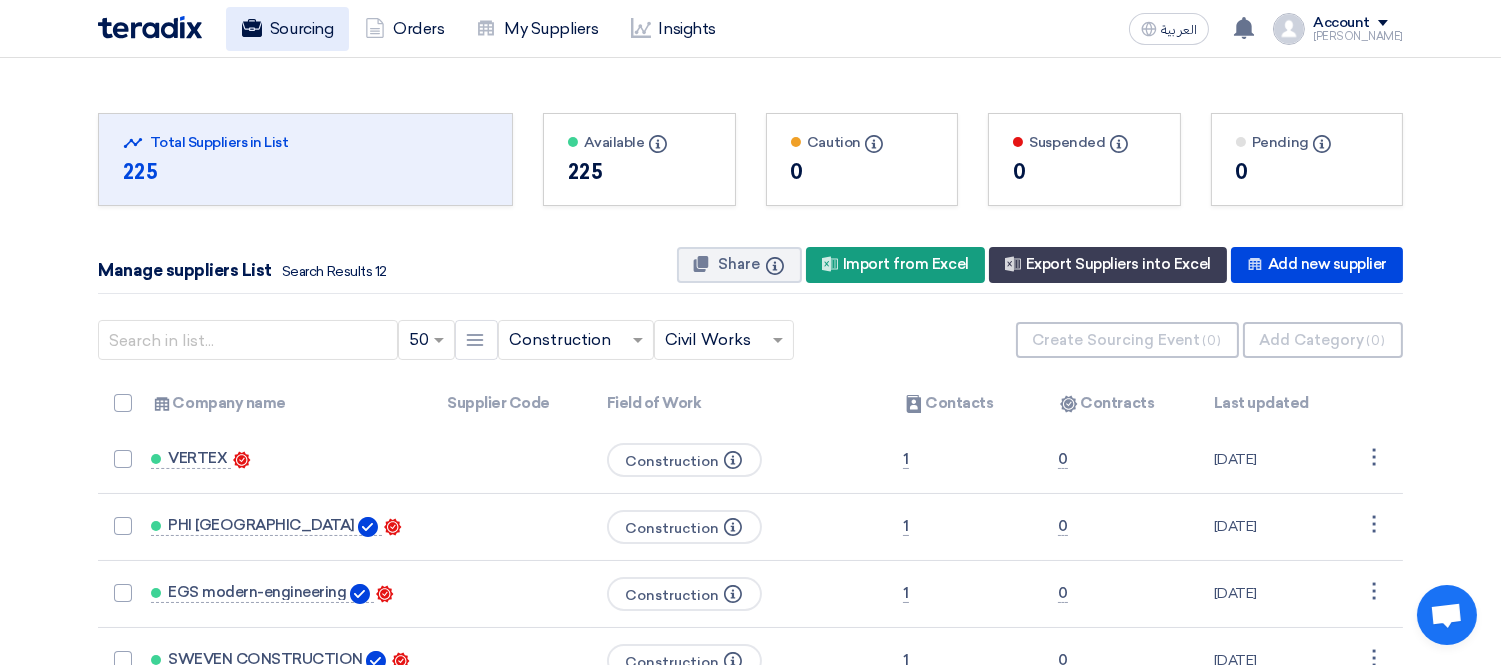click on "Sourcing" 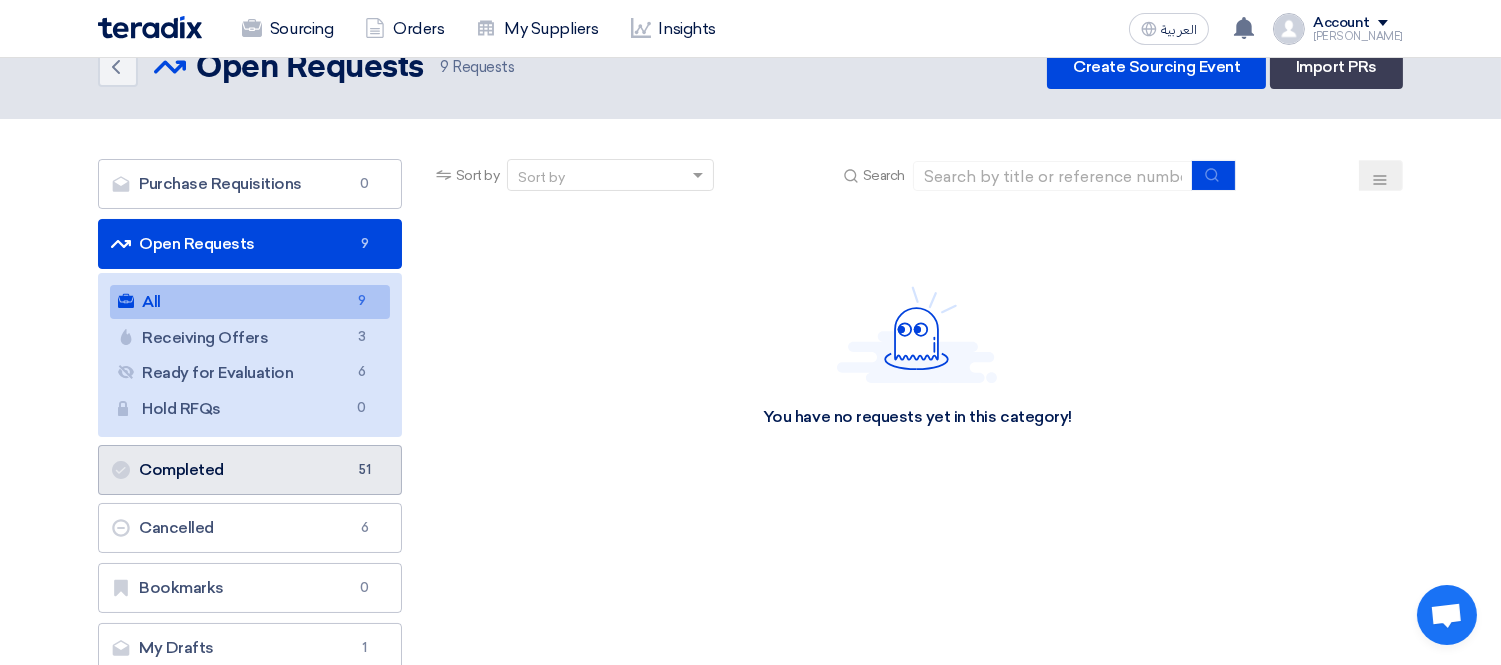 scroll, scrollTop: 111, scrollLeft: 0, axis: vertical 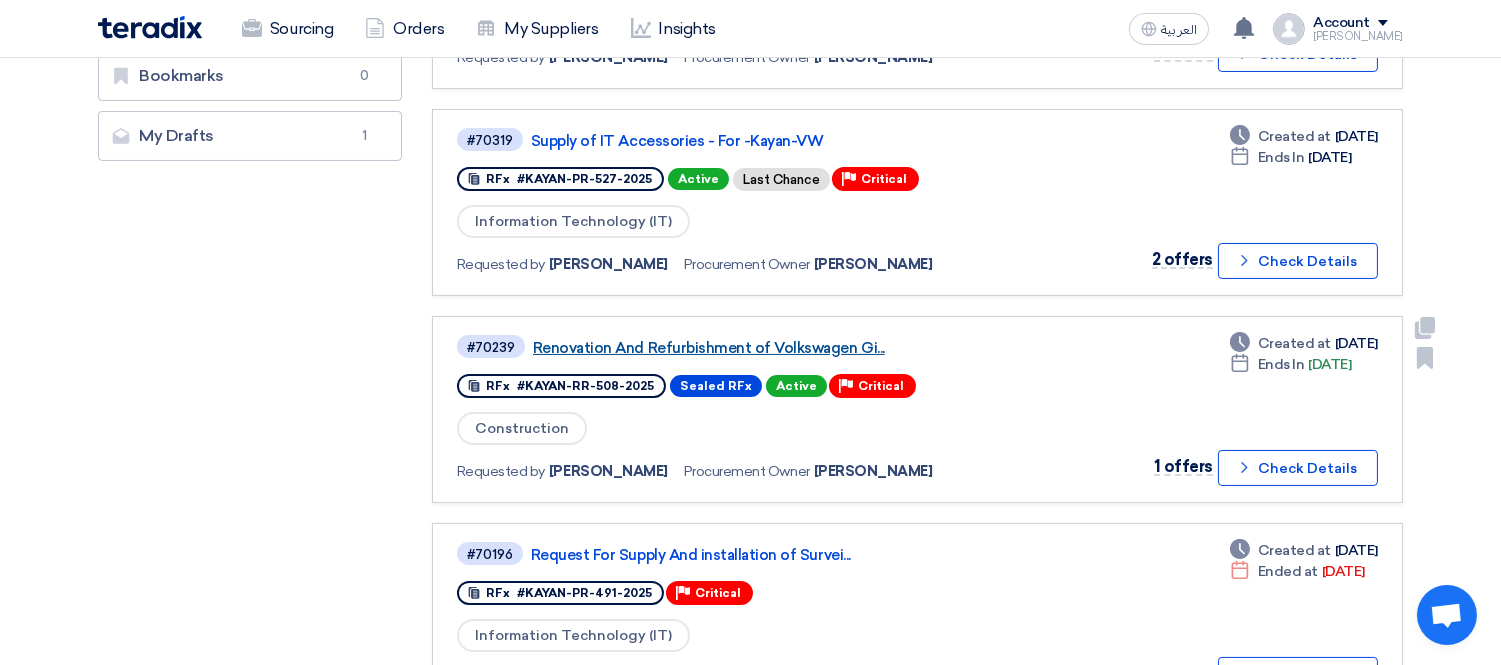 click on "Renovation And Refurbishment of Volkswagen Gi..." 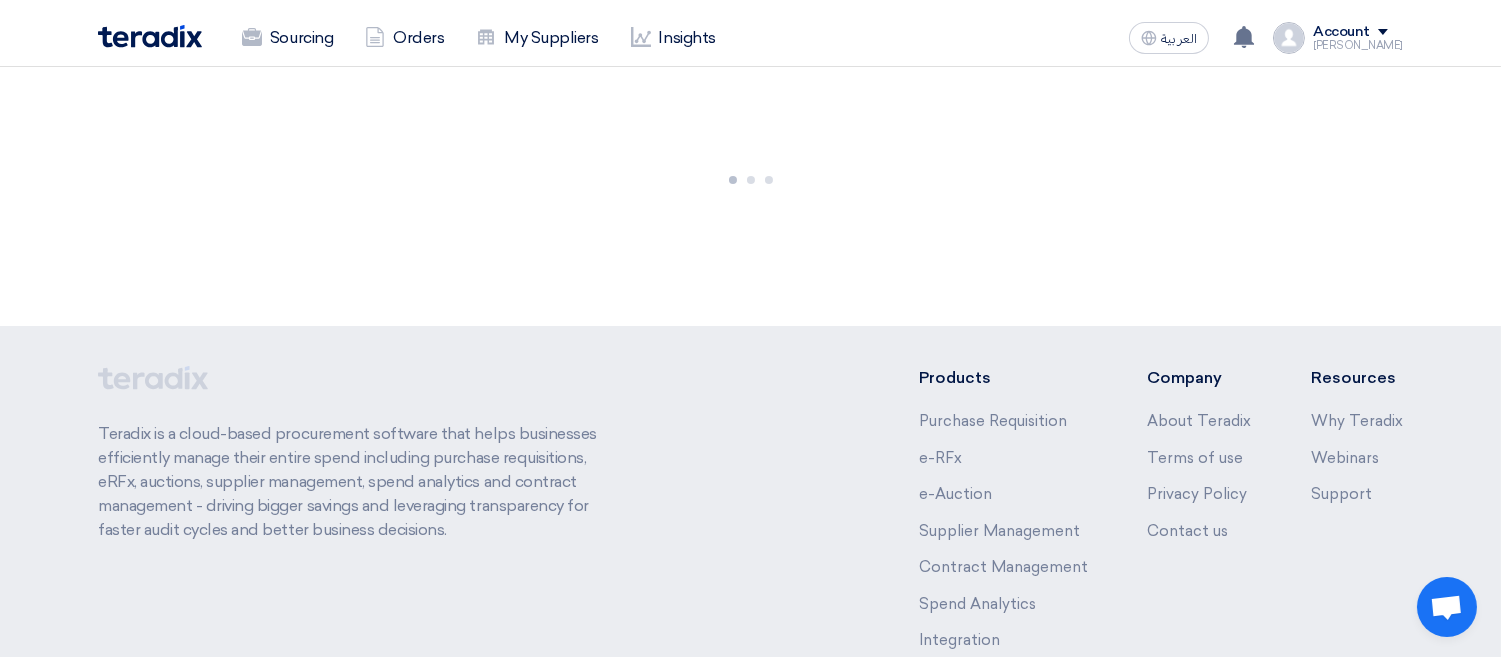 scroll, scrollTop: 0, scrollLeft: 0, axis: both 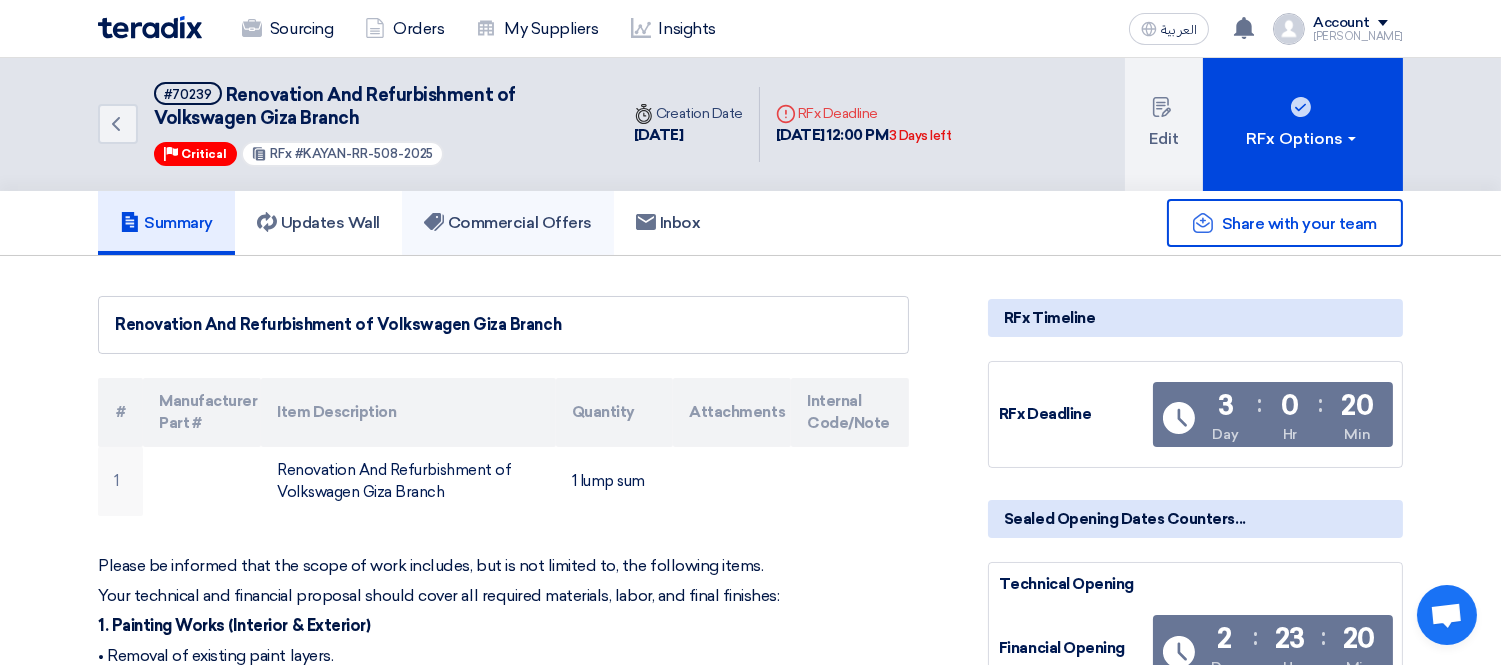 click on "Commercial Offers" 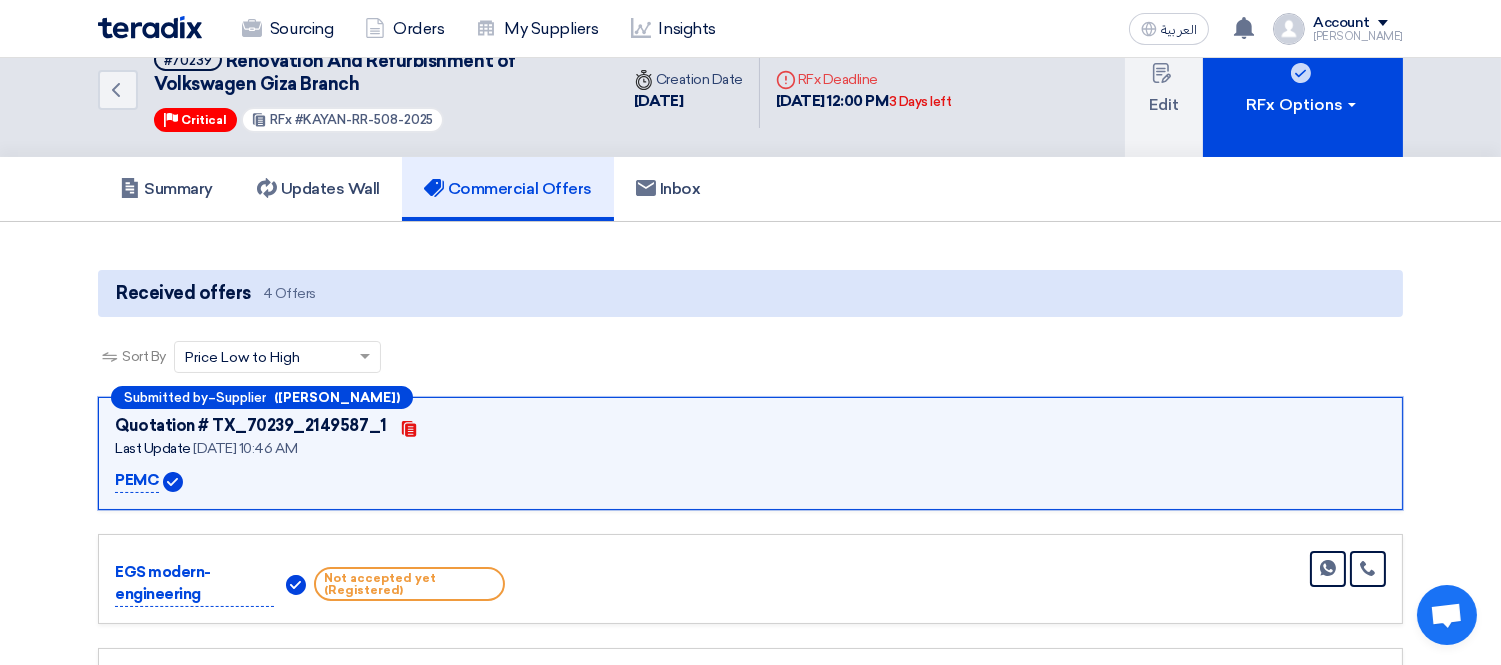 scroll, scrollTop: 0, scrollLeft: 0, axis: both 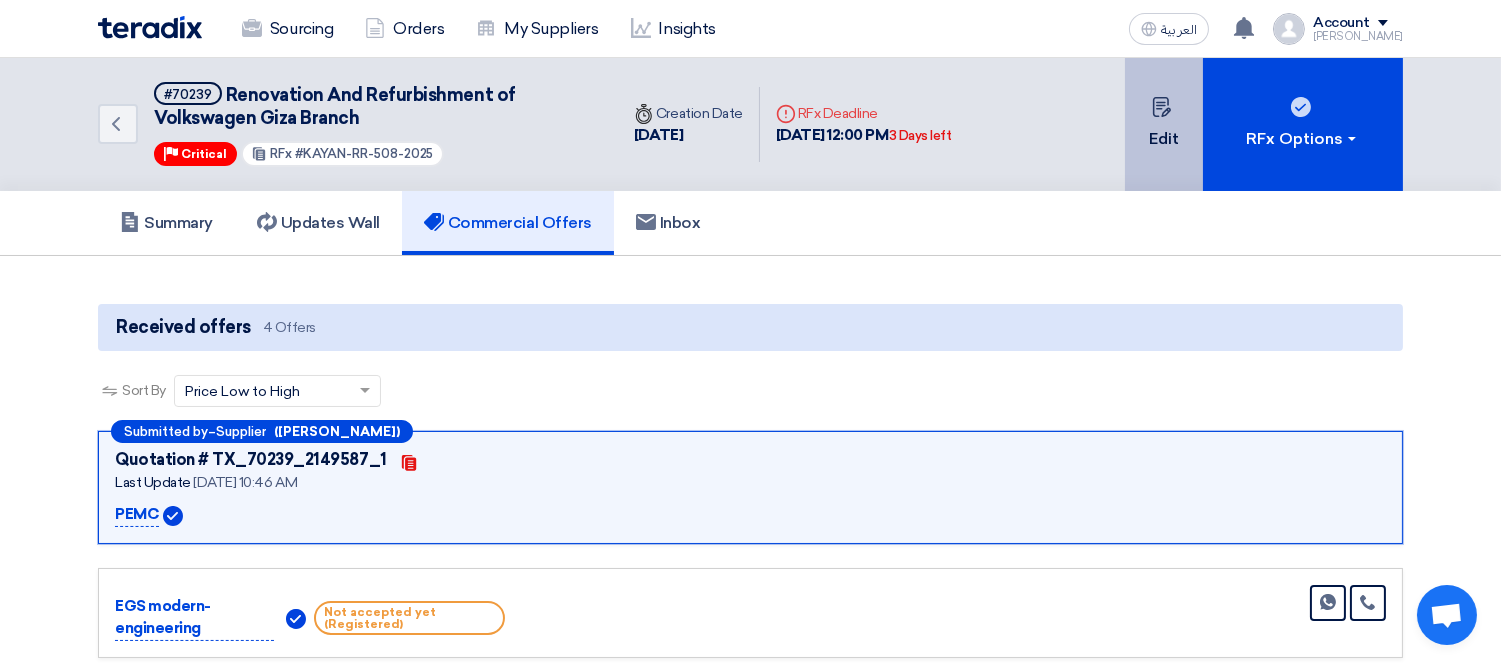 click on "Edit" 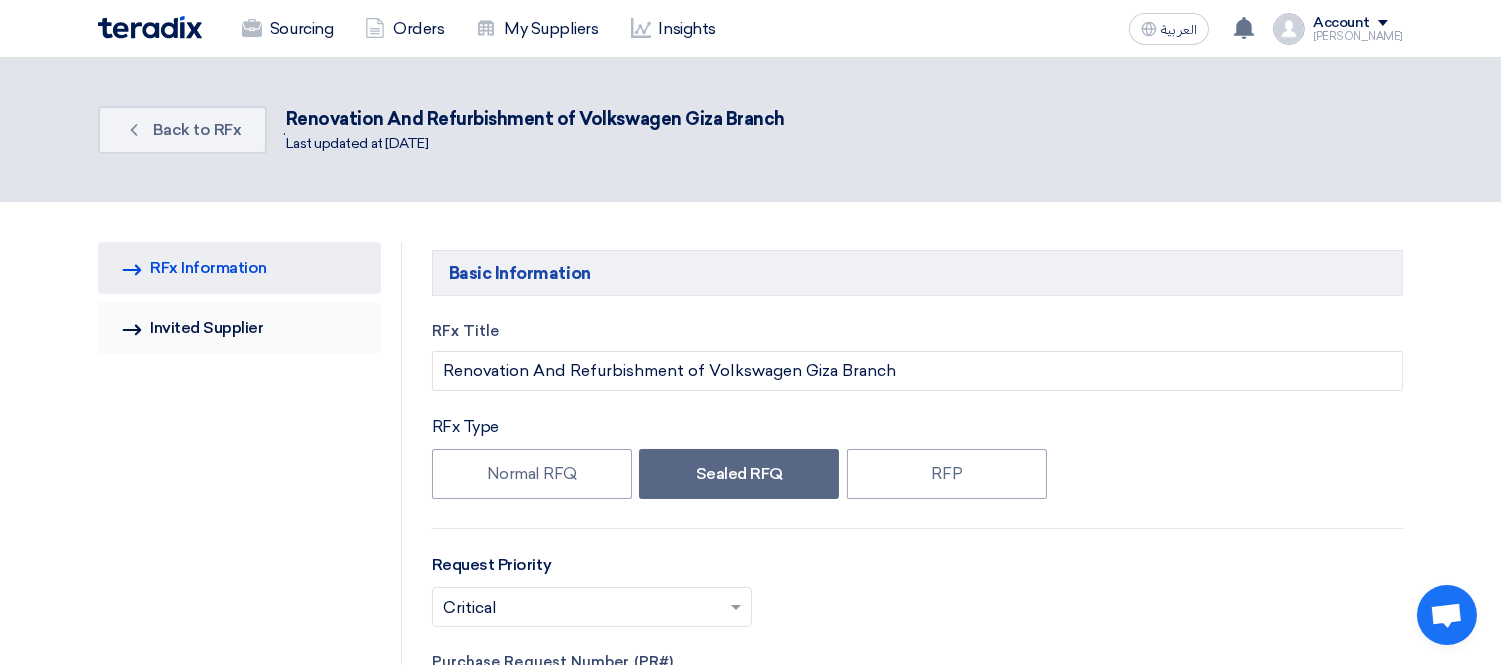 click on "Invited Suppliers
Invited Supplier" 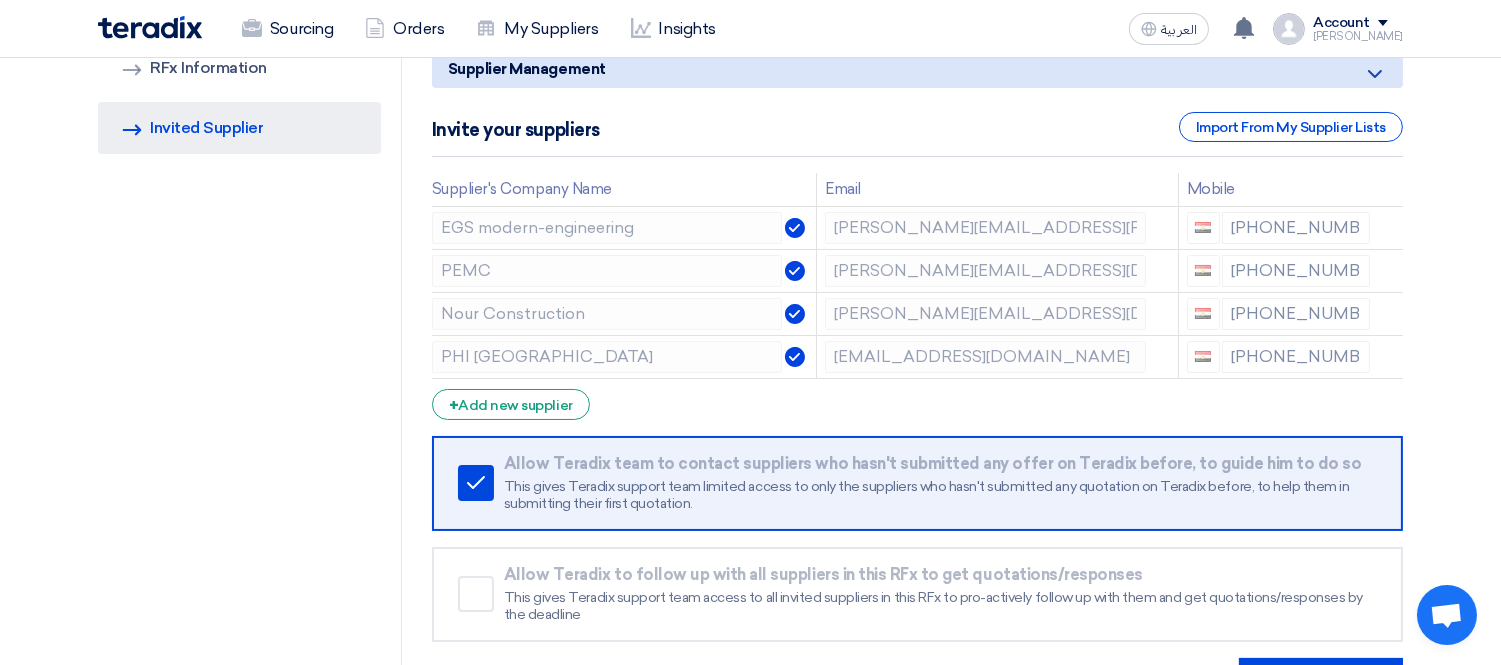 scroll, scrollTop: 222, scrollLeft: 0, axis: vertical 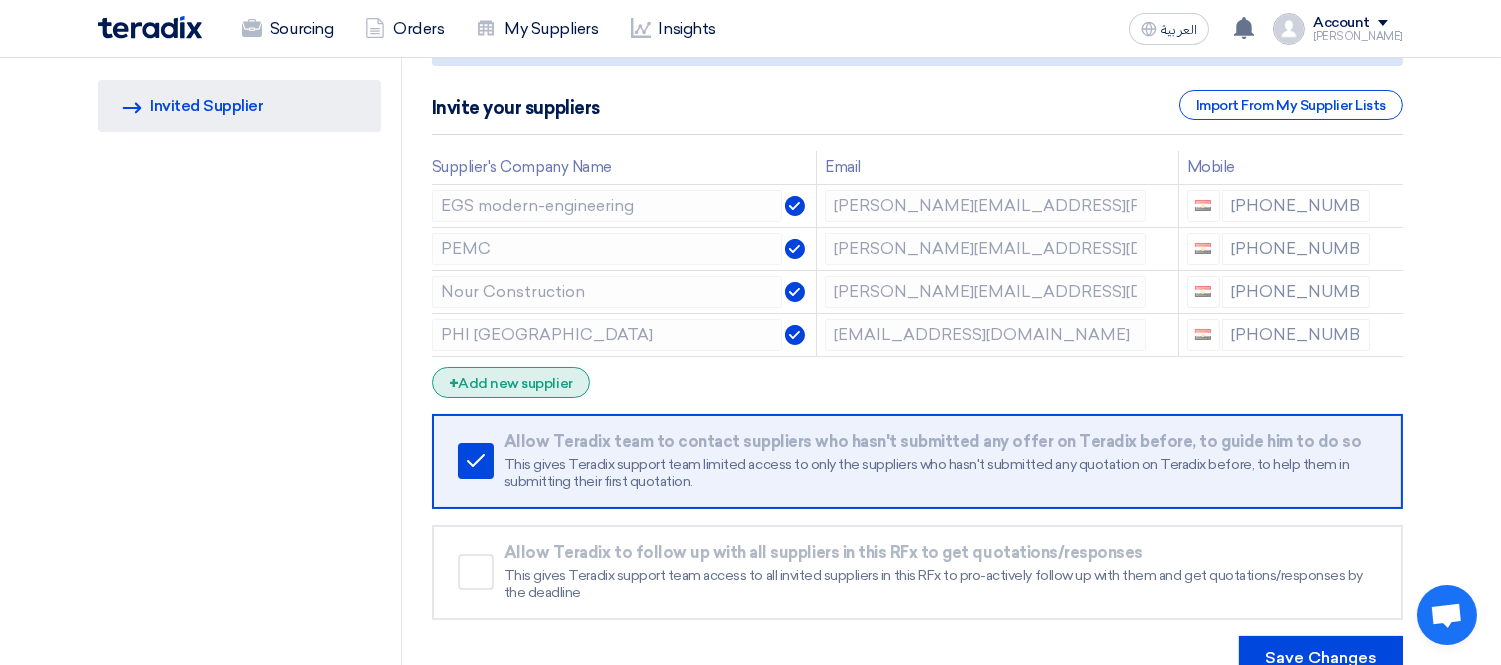 click on "+
Add new supplier" 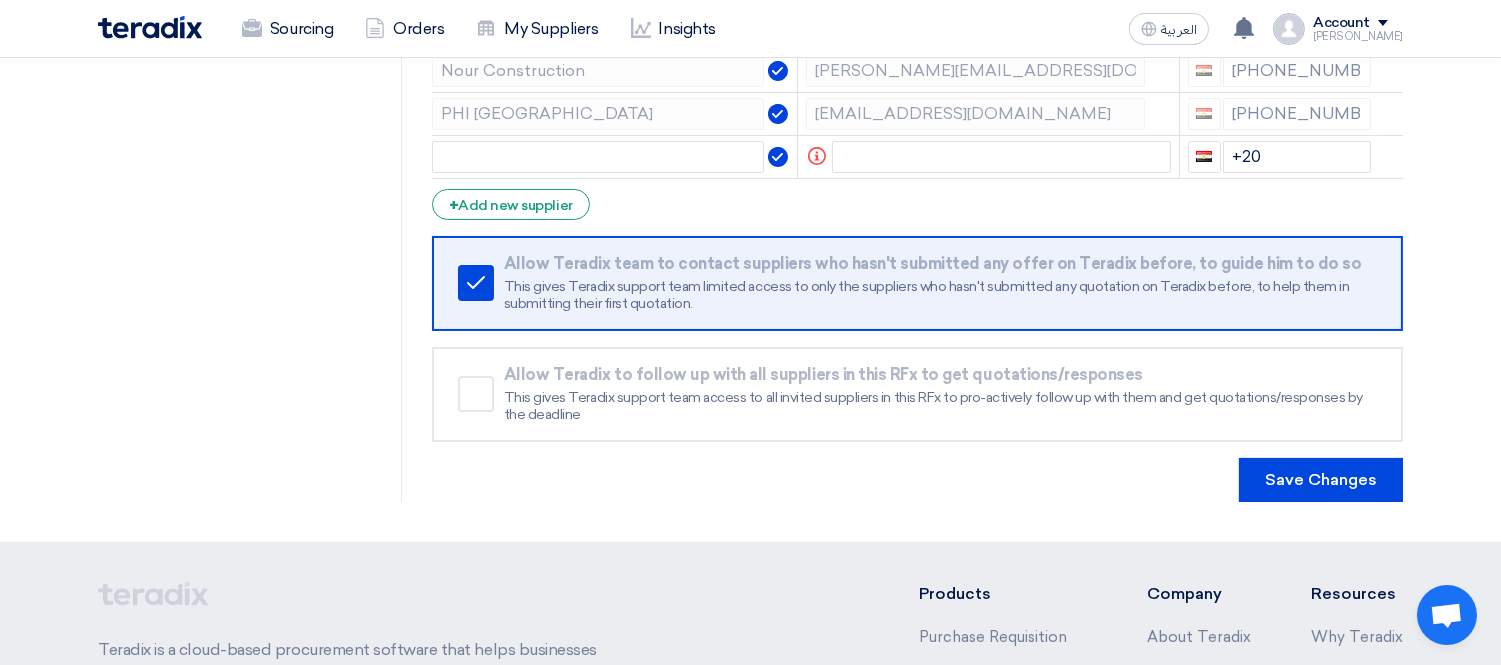 scroll, scrollTop: 444, scrollLeft: 0, axis: vertical 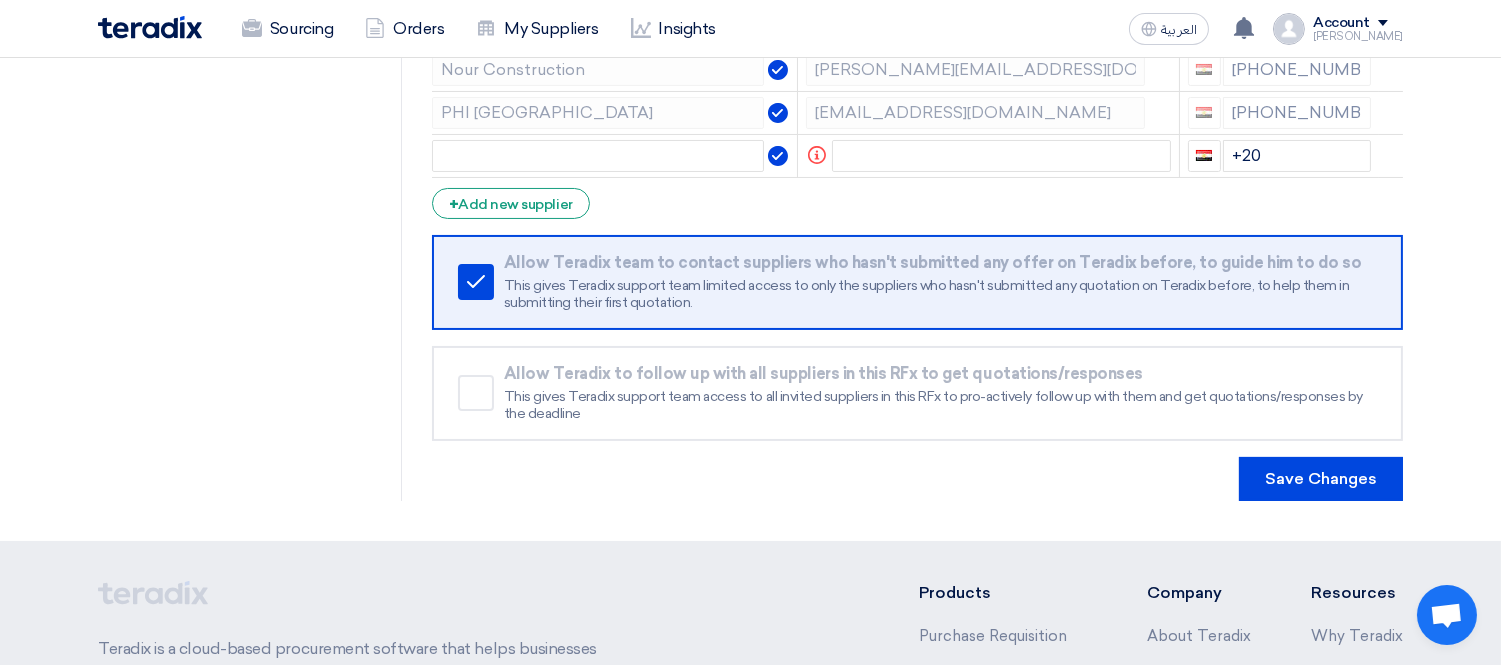drag, startPoint x: 1396, startPoint y: 150, endPoint x: 1376, endPoint y: 164, distance: 24.41311 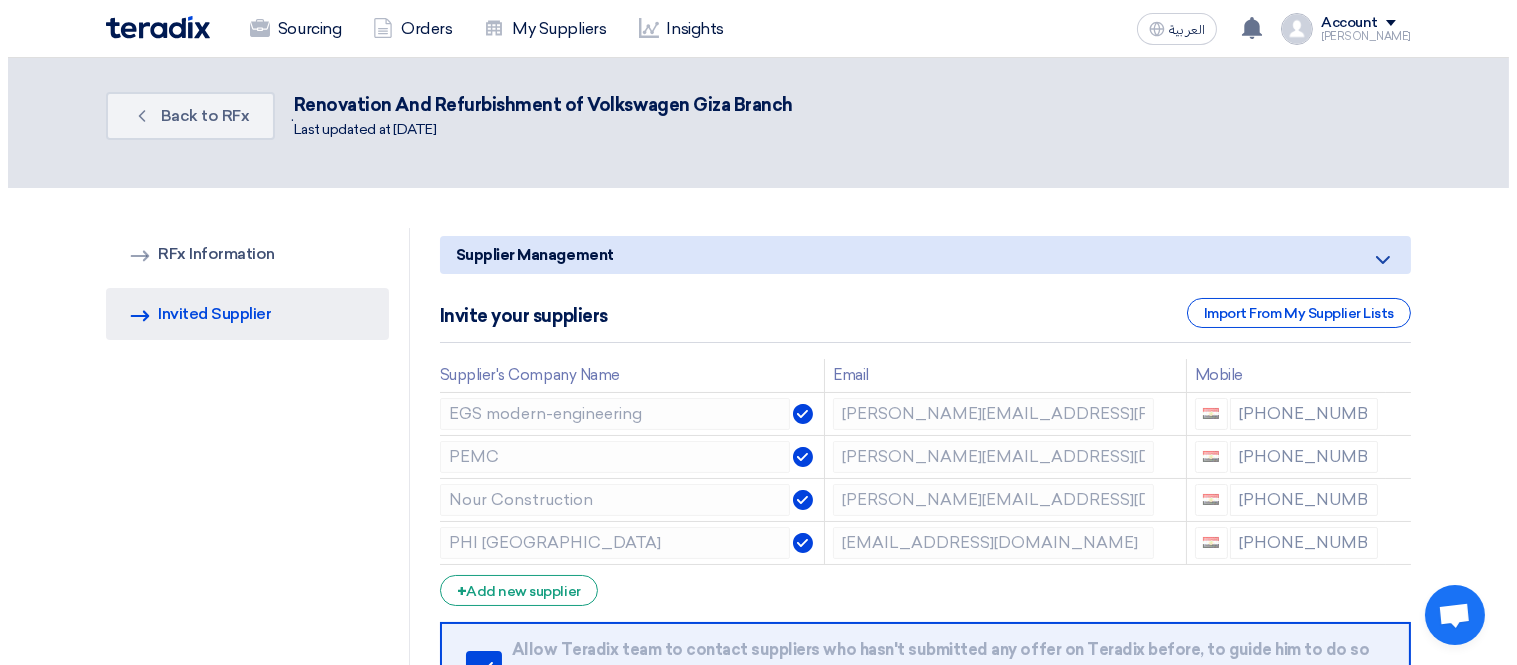 scroll, scrollTop: 0, scrollLeft: 0, axis: both 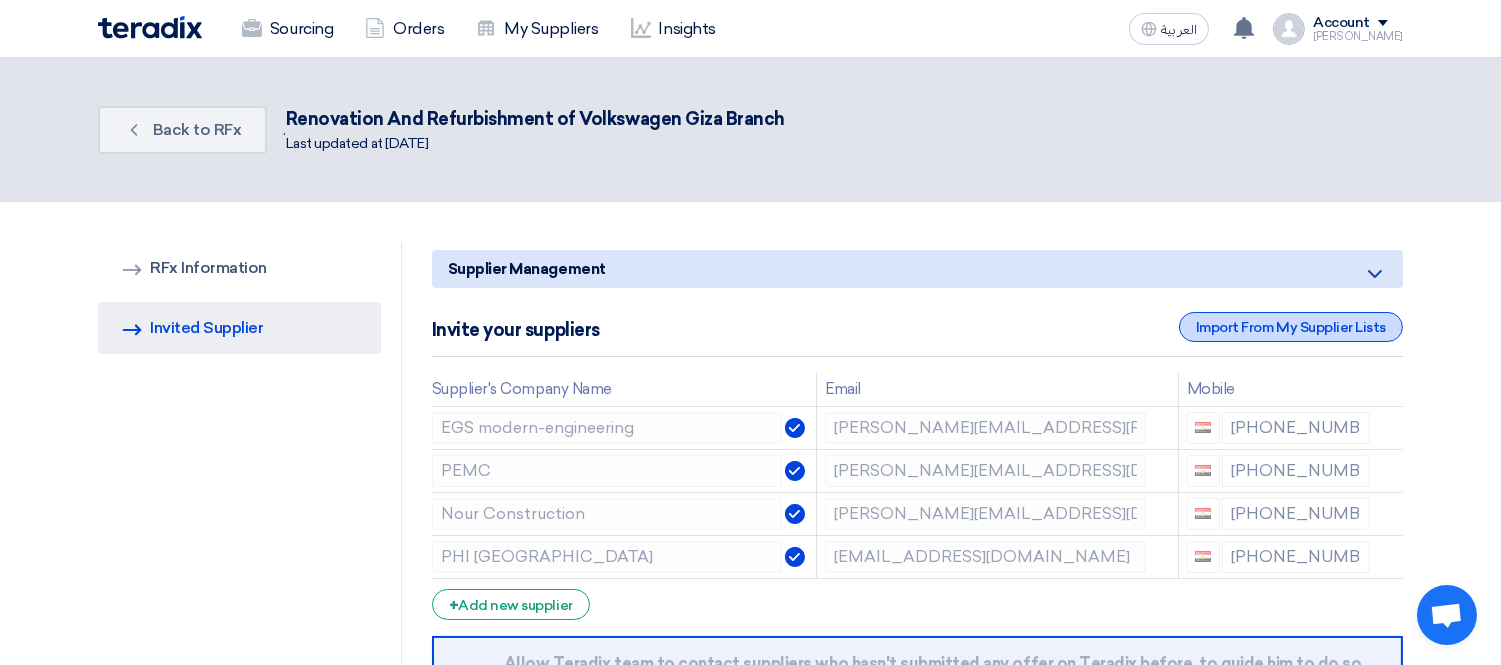 click on "Import From My Supplier Lists" 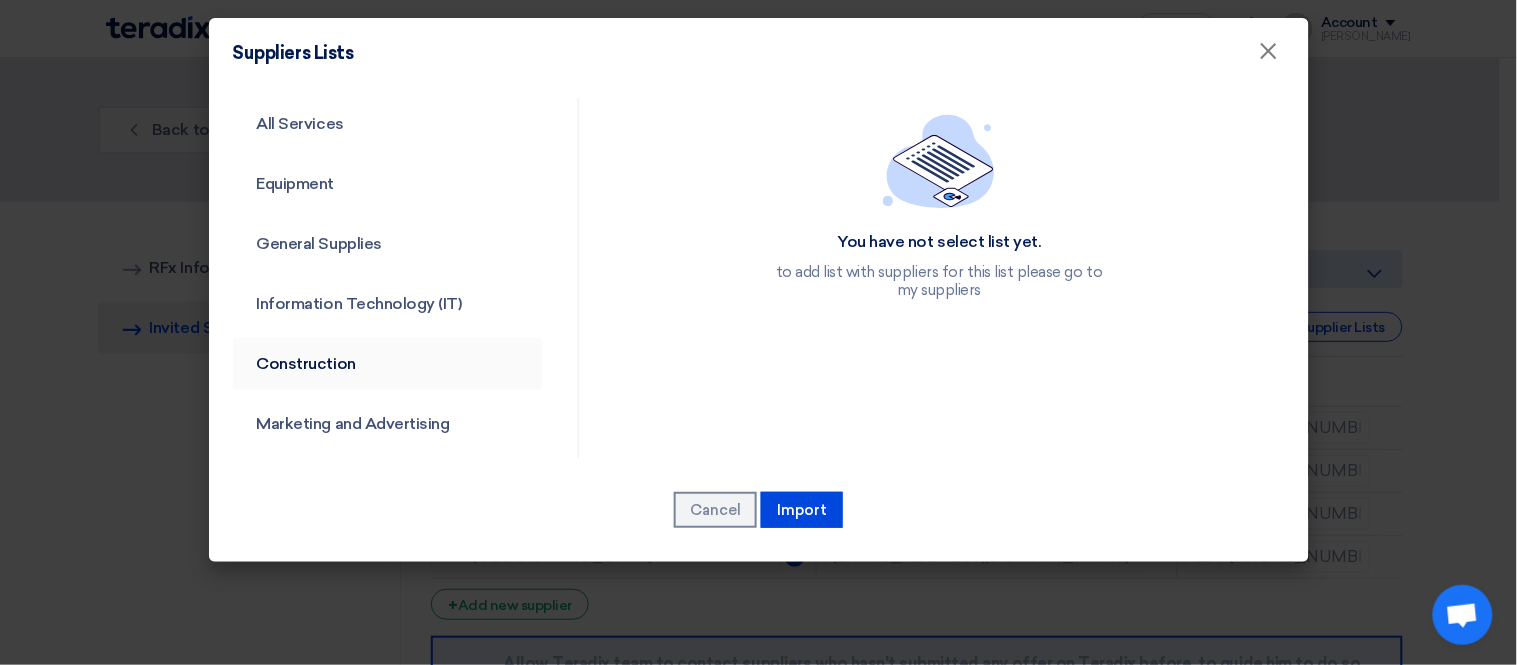 click on "Construction" 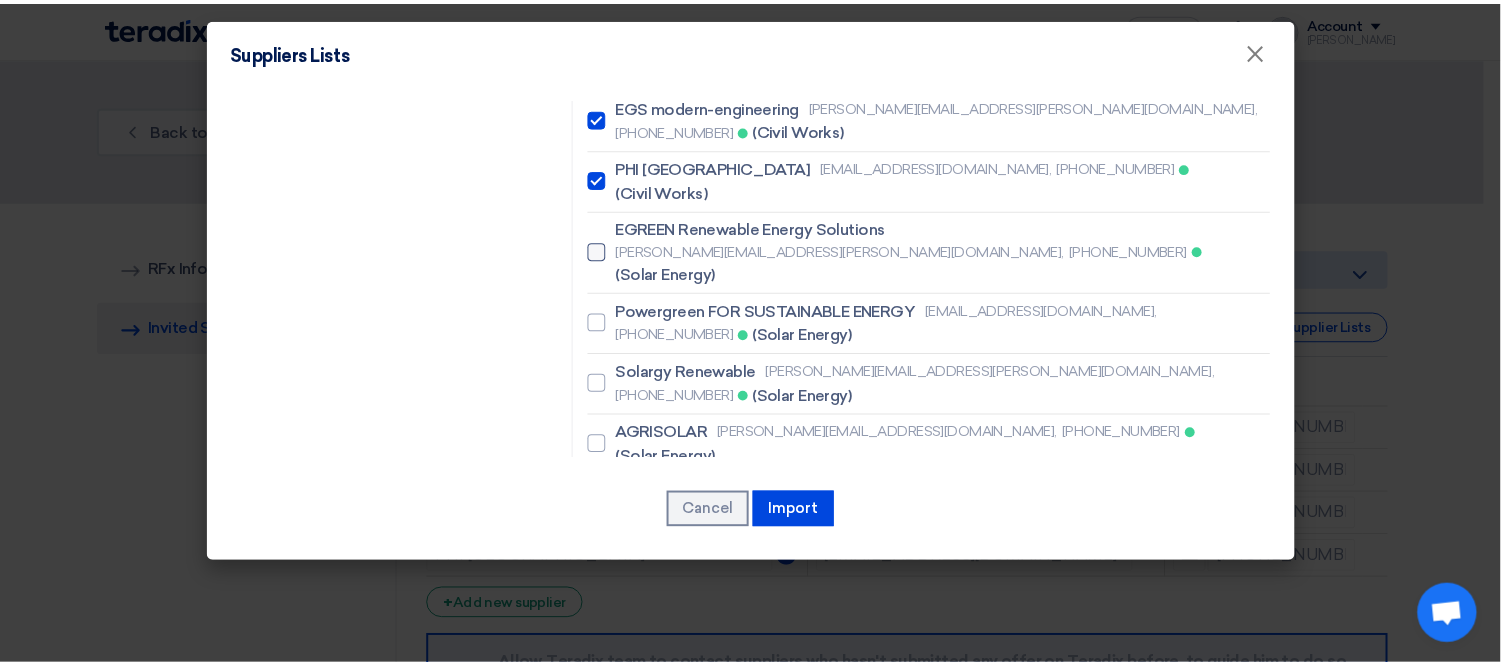 scroll, scrollTop: 767, scrollLeft: 0, axis: vertical 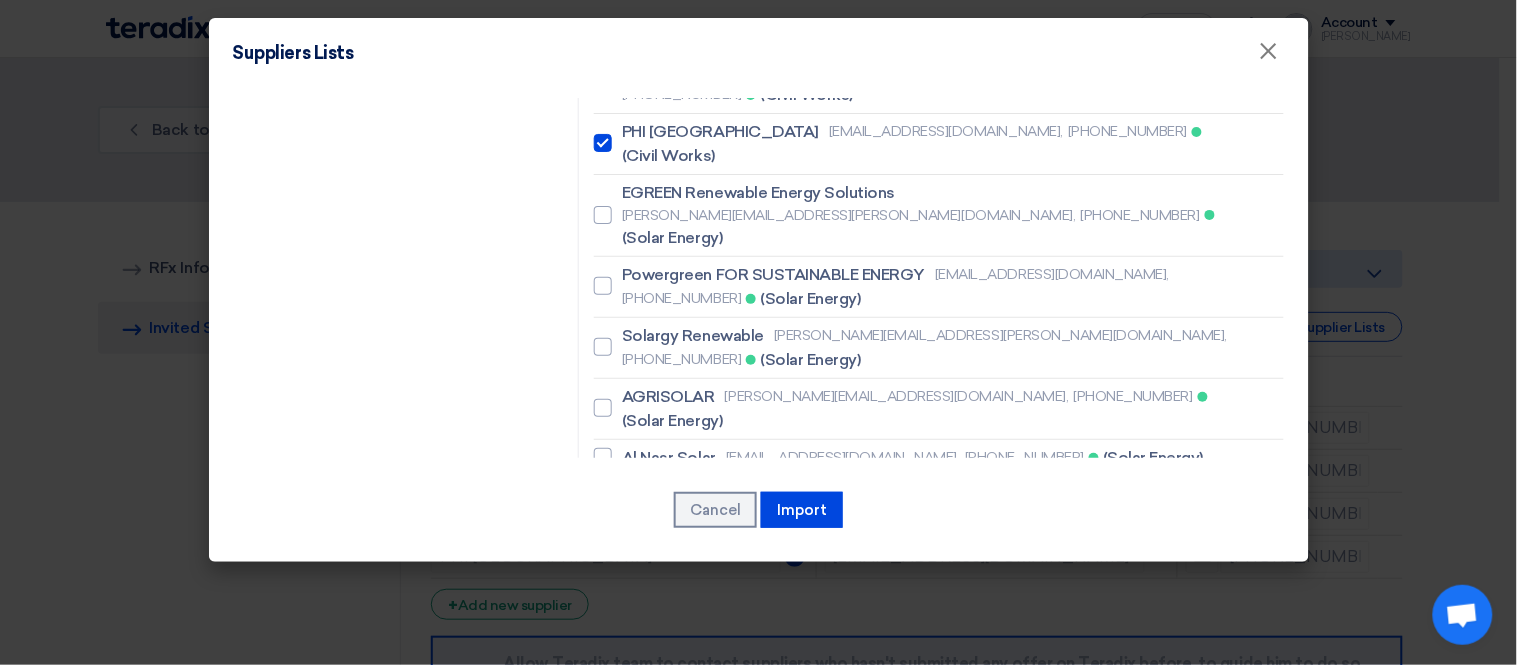 click on "[EMAIL_ADDRESS][DOMAIN_NAME]," 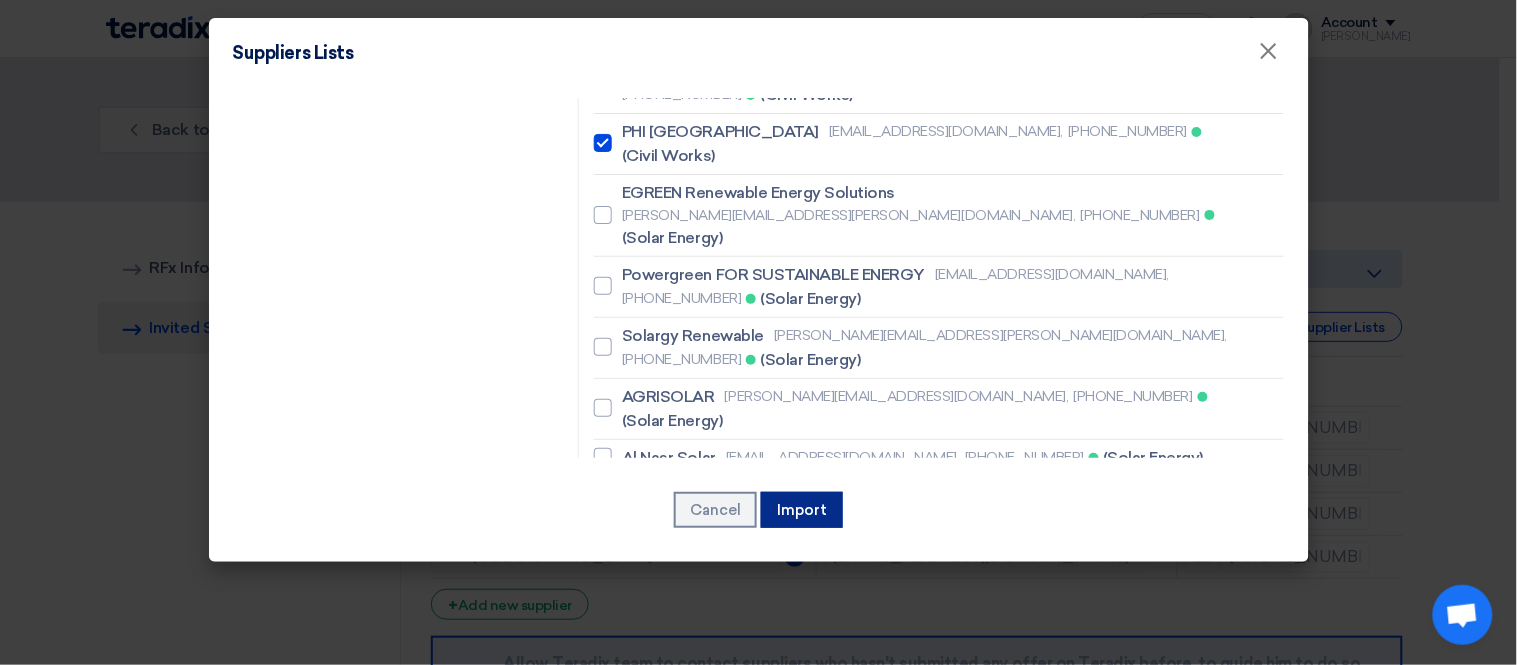 click on "Import" 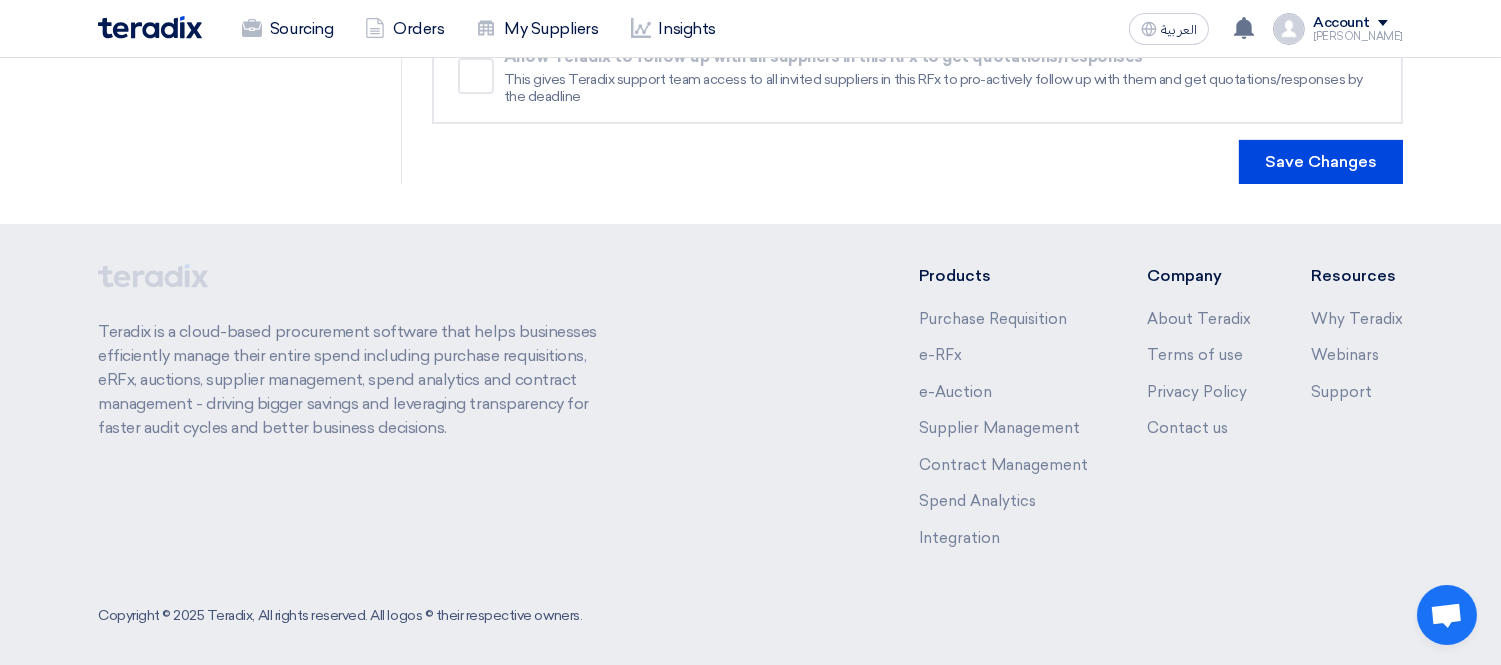 scroll, scrollTop: 764, scrollLeft: 0, axis: vertical 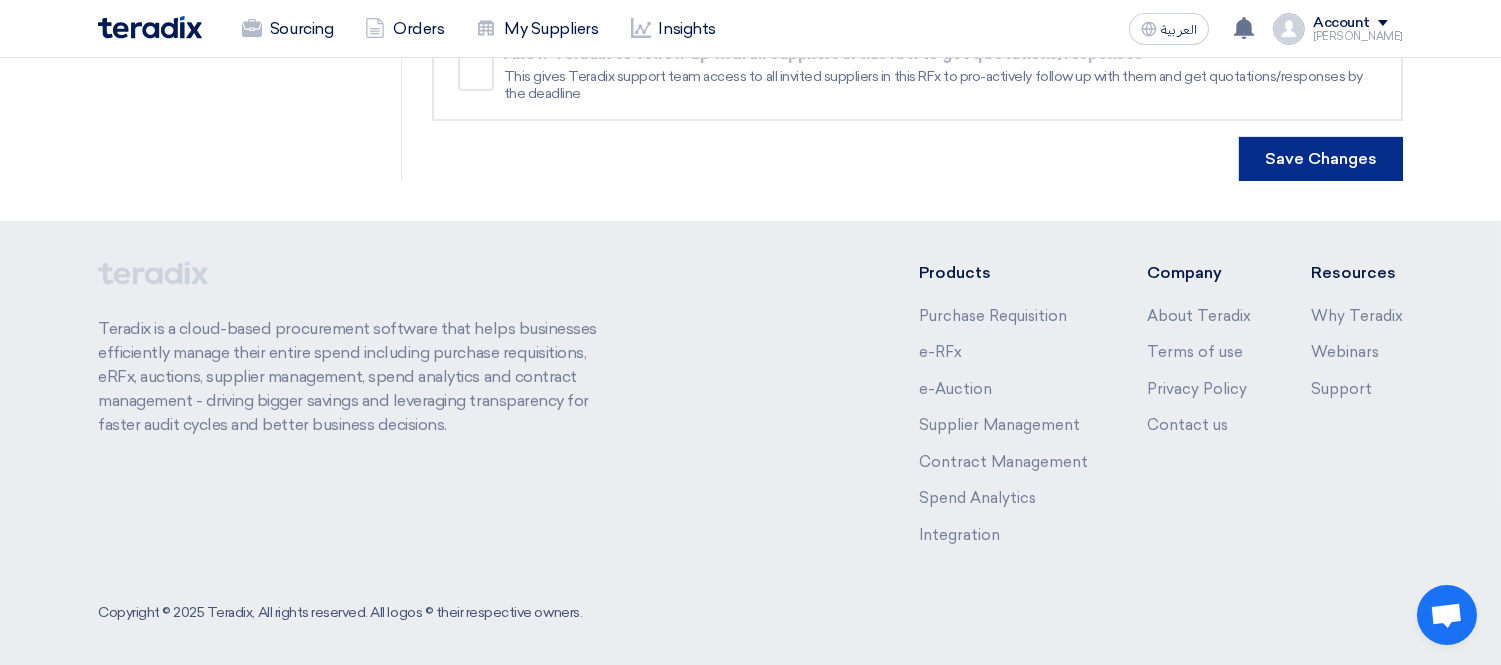 click on "Save Changes" 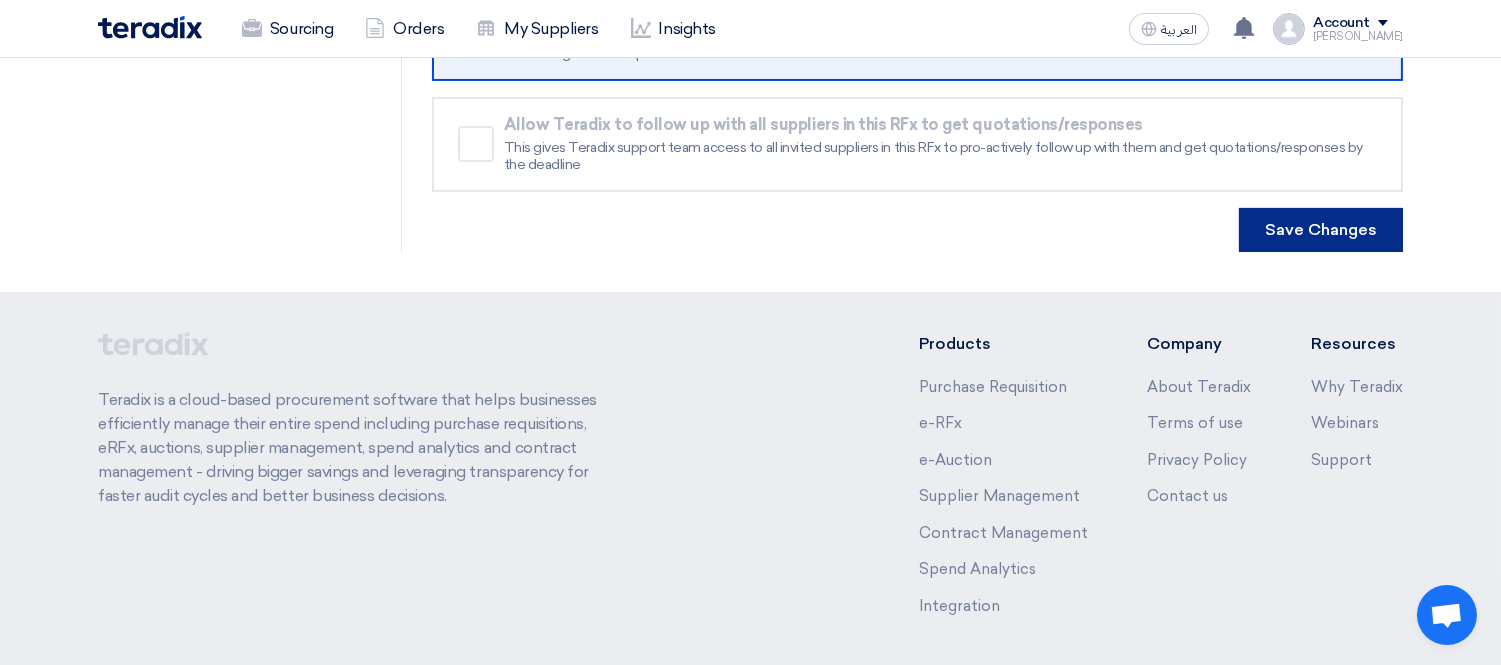 scroll, scrollTop: 653, scrollLeft: 0, axis: vertical 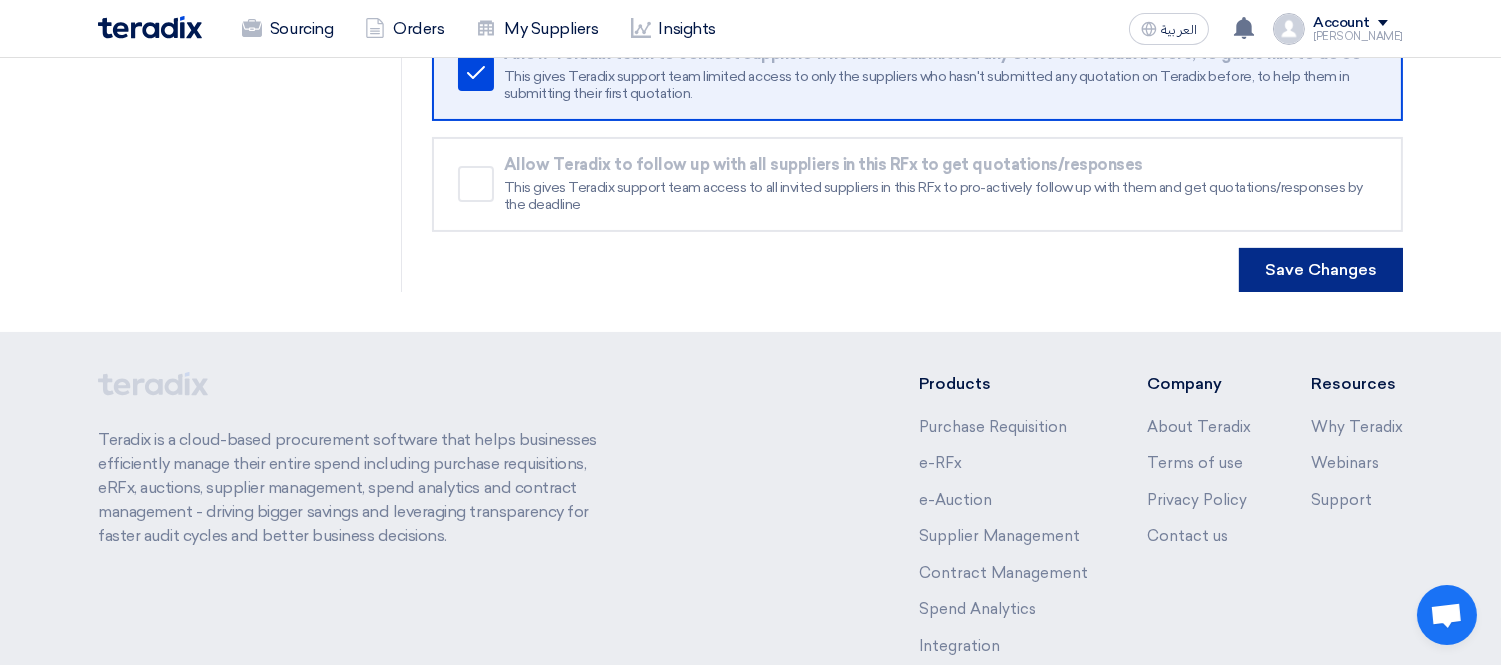 click on "Save Changes" 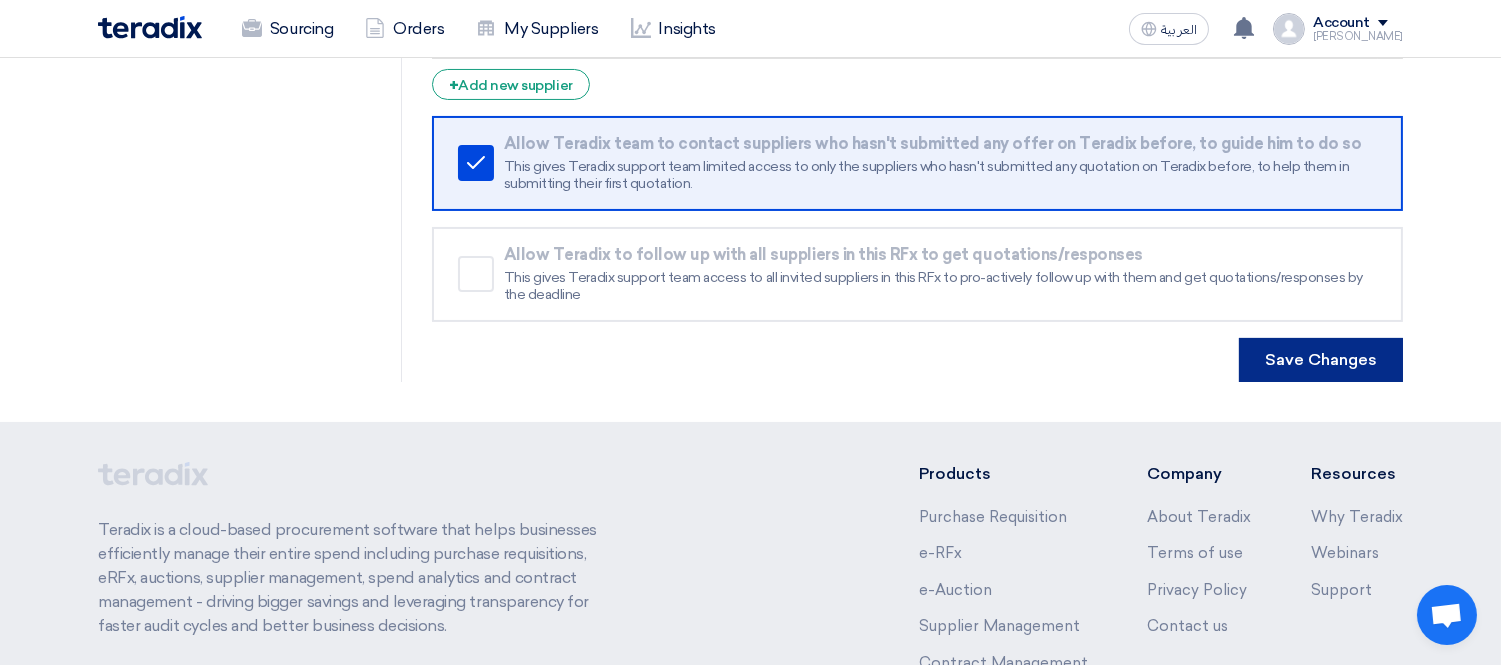 scroll, scrollTop: 320, scrollLeft: 0, axis: vertical 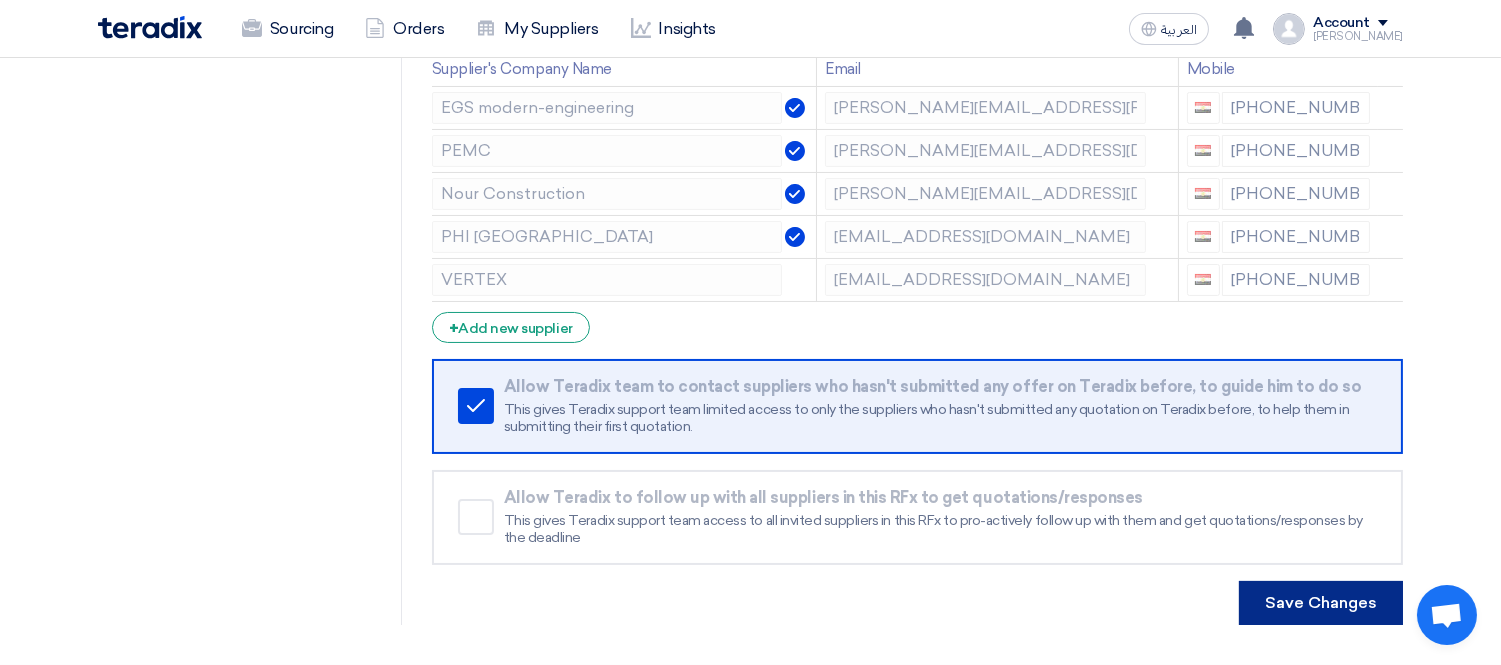 click on "Save Changes" 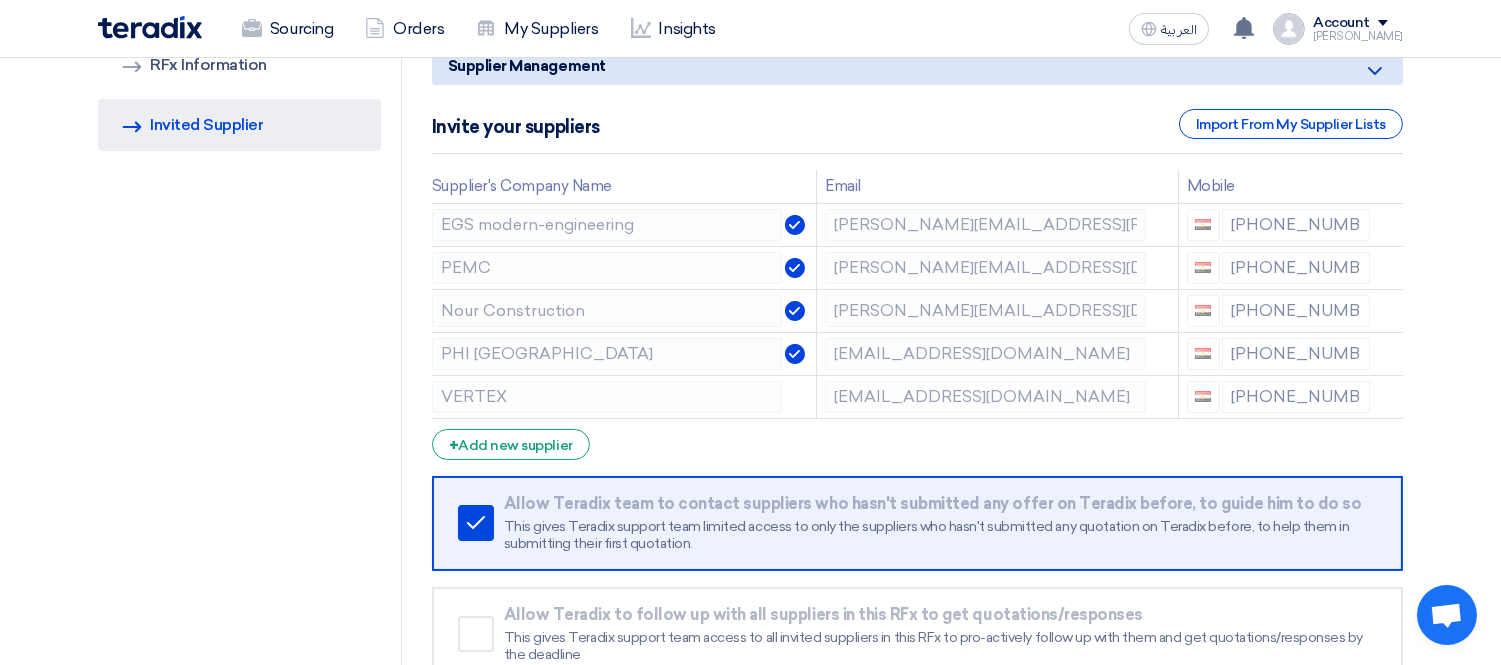 scroll, scrollTop: 0, scrollLeft: 0, axis: both 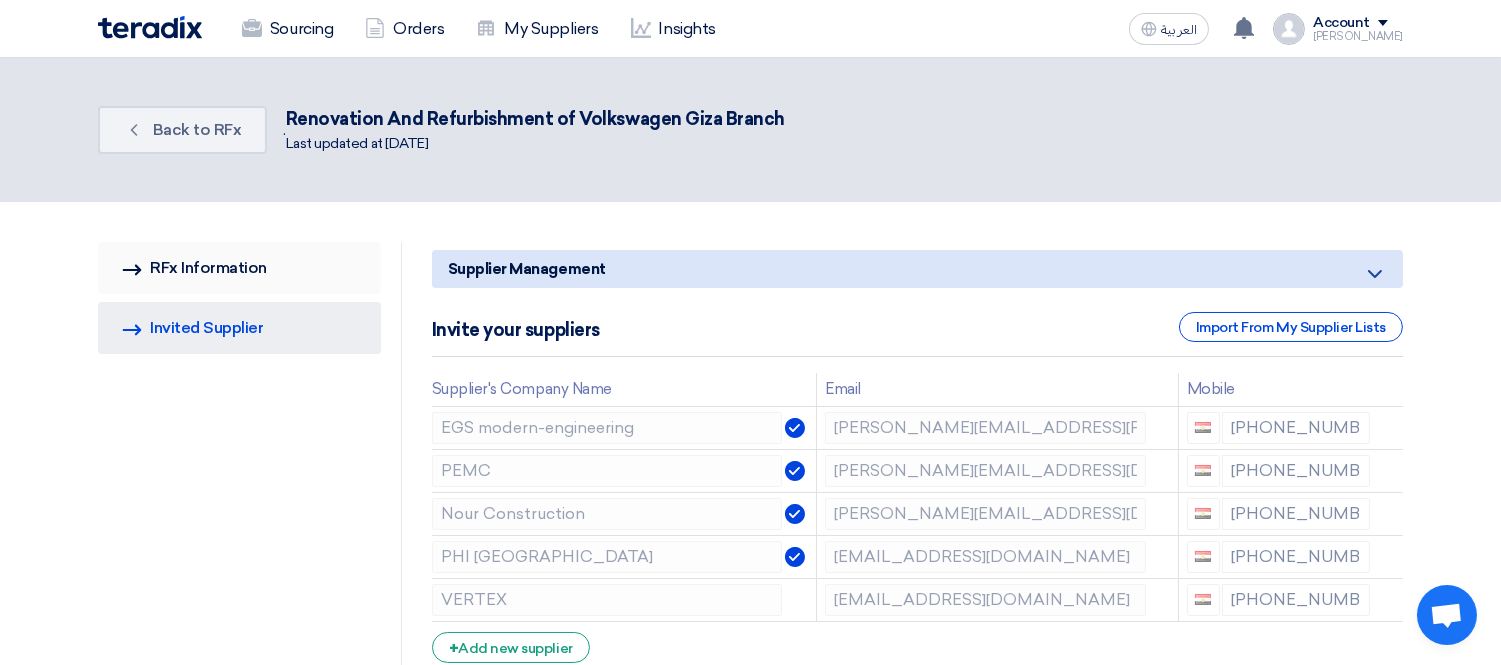 click on "RFQ Information
RFx Information" 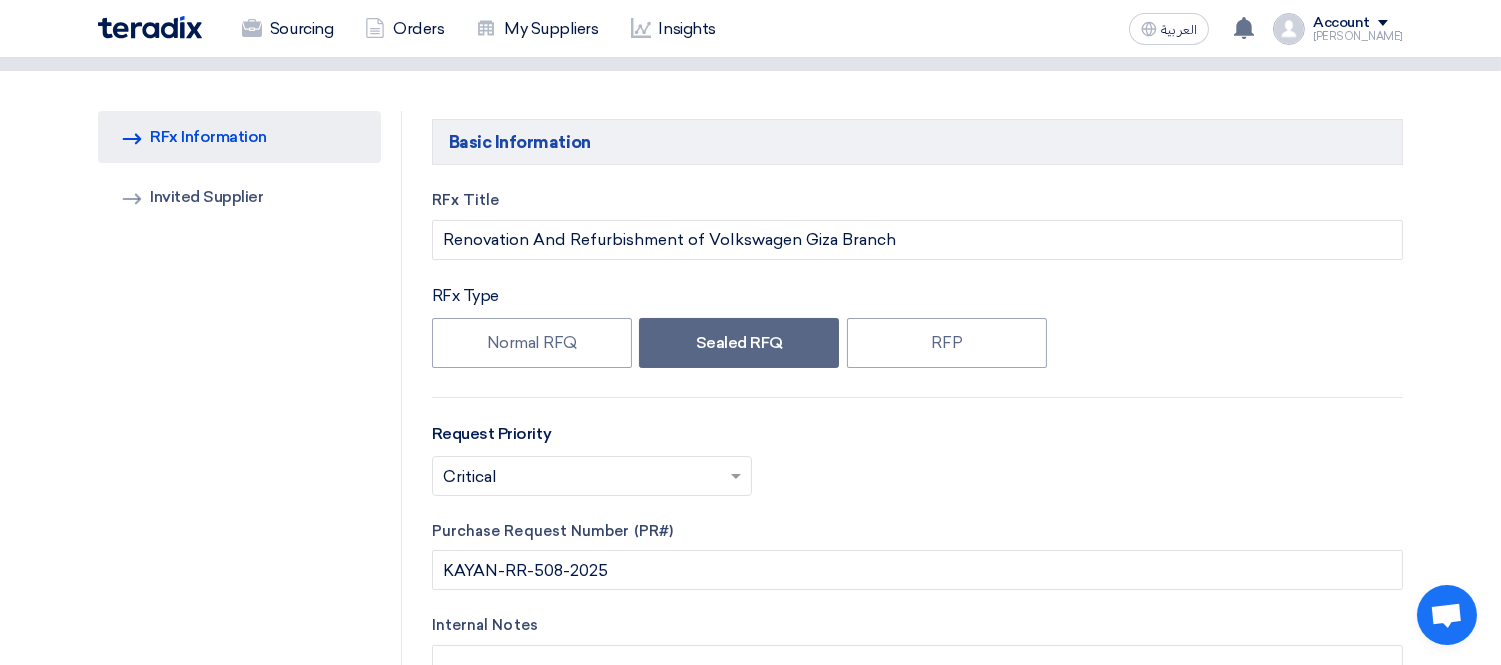 scroll, scrollTop: 111, scrollLeft: 0, axis: vertical 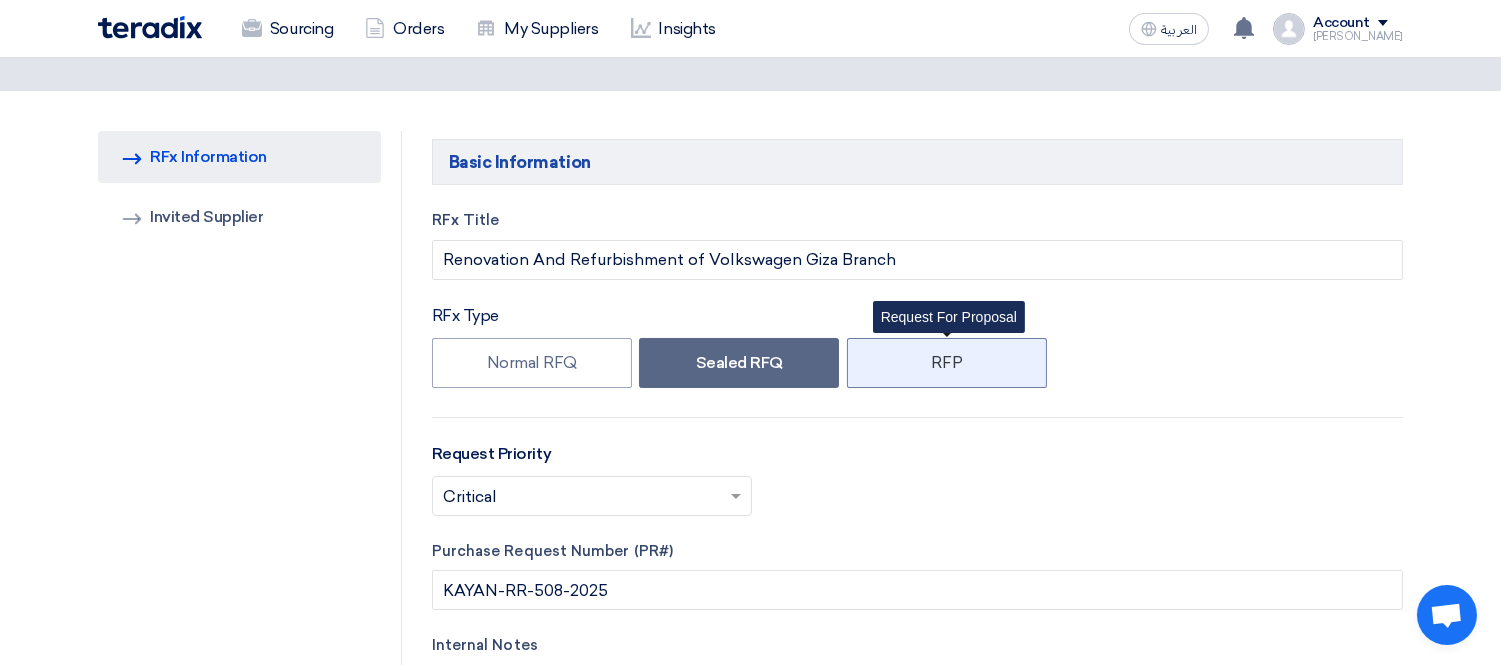 click on "RFP" 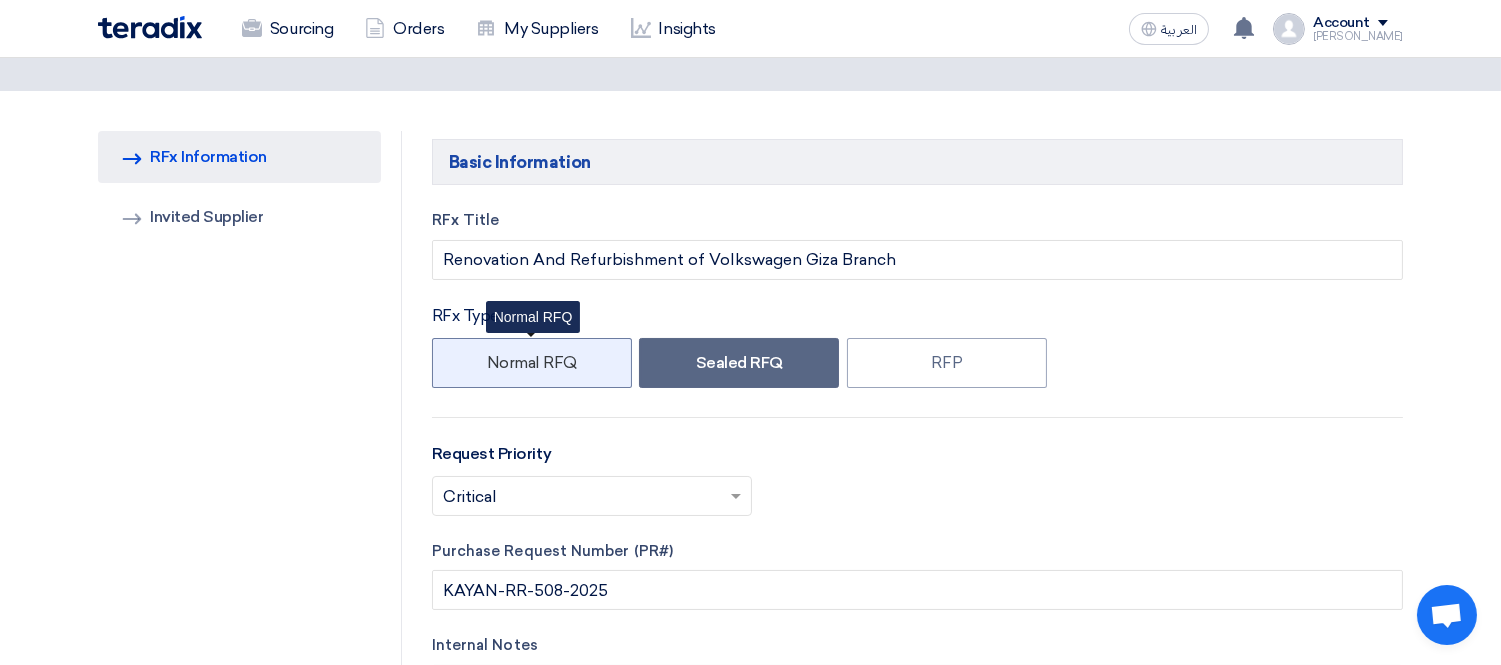 click on "Normal RFQ" 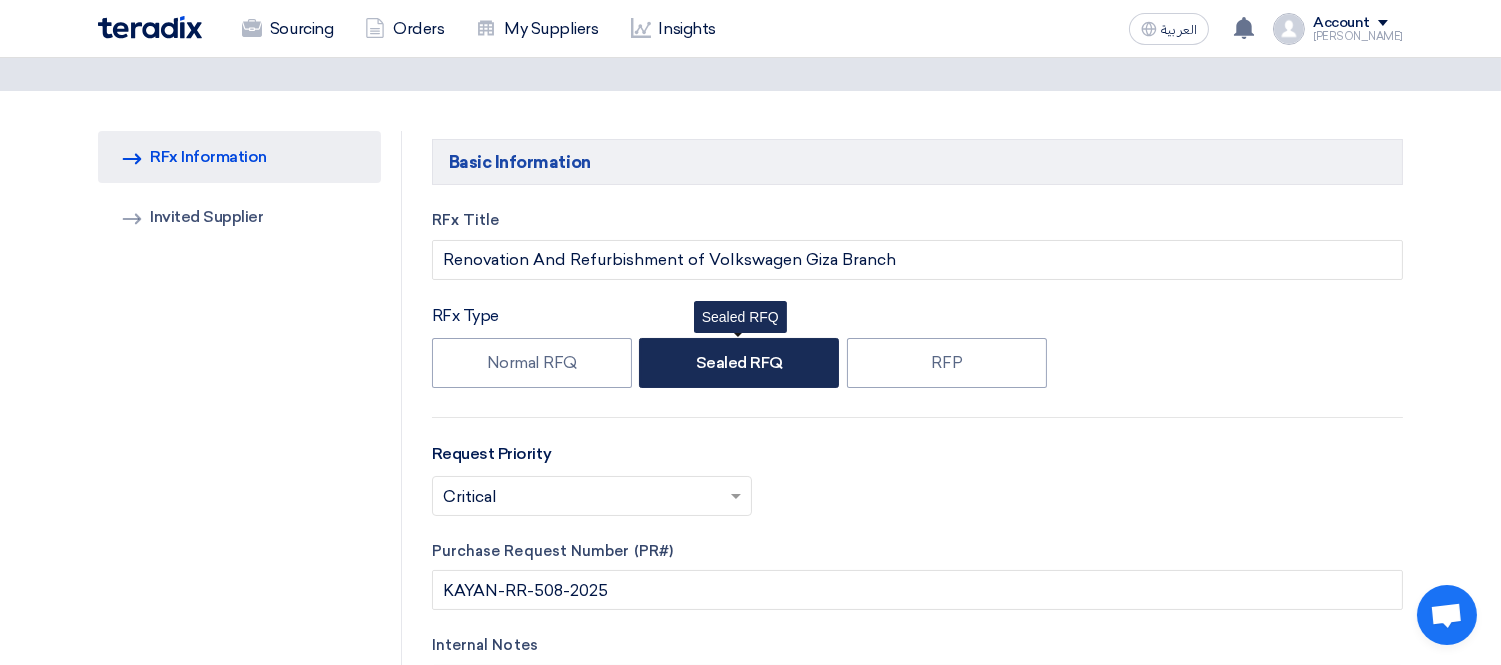 click on "Sealed RFQ" 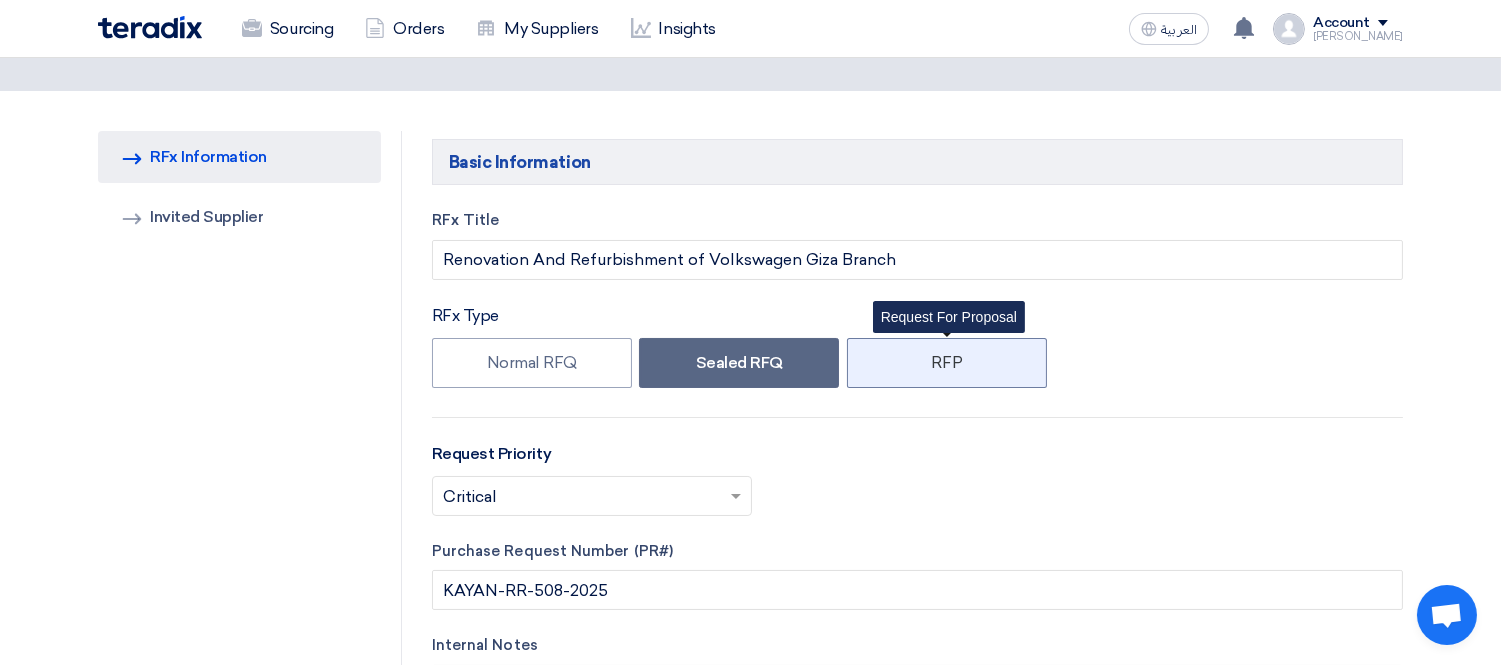 click on "RFP" 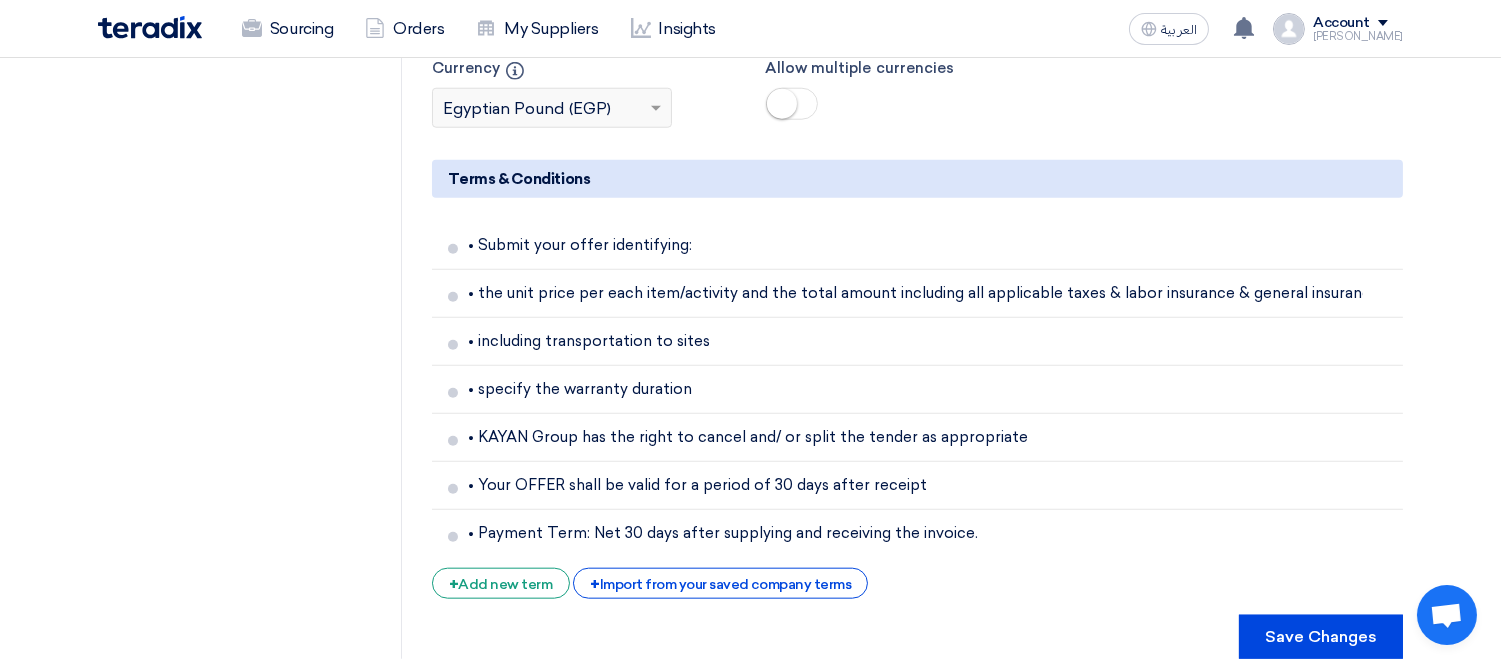 scroll, scrollTop: 3888, scrollLeft: 0, axis: vertical 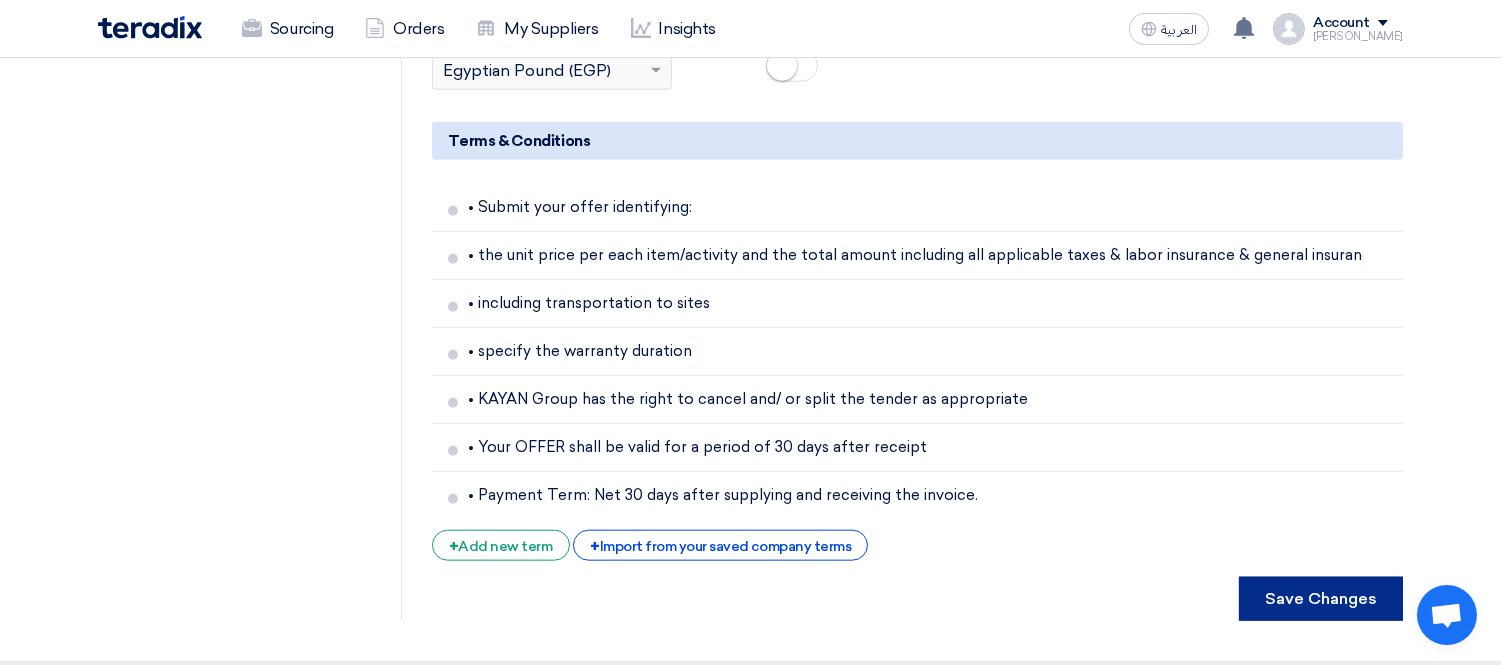 click on "Save Changes" 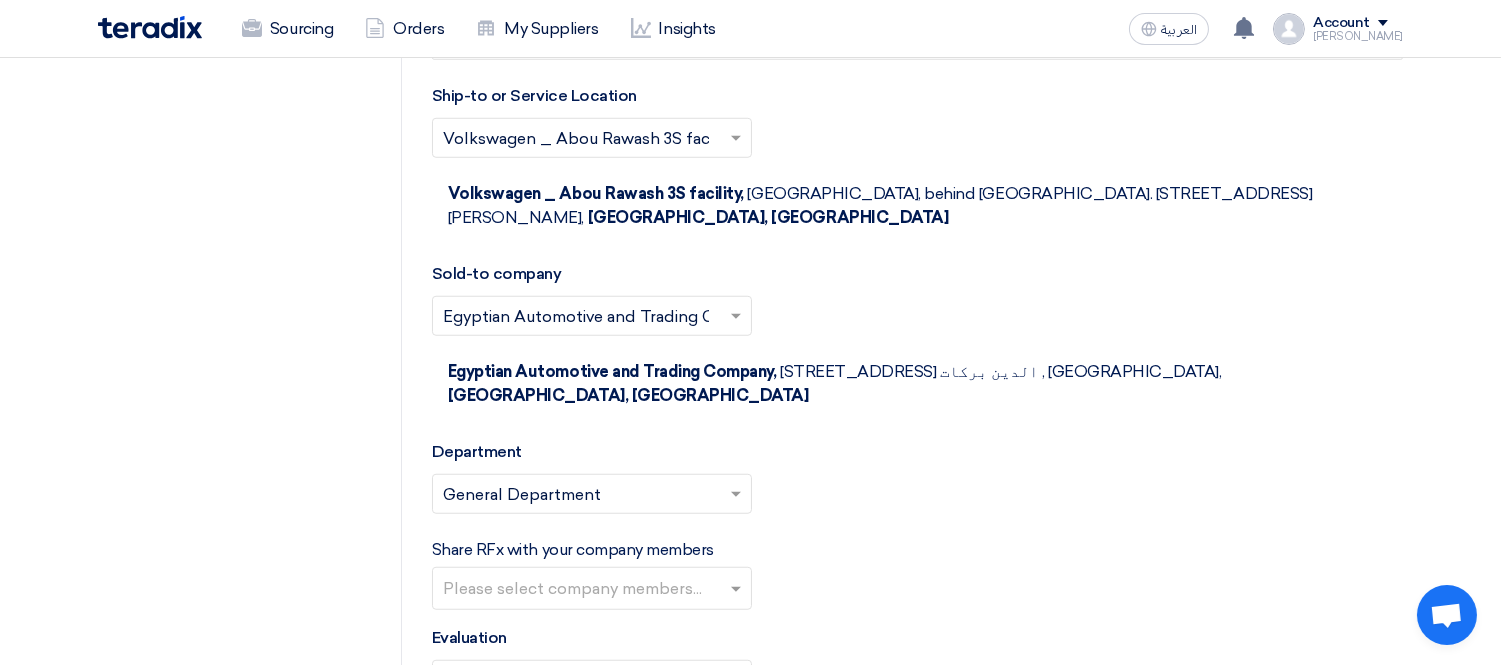 scroll, scrollTop: 3000, scrollLeft: 0, axis: vertical 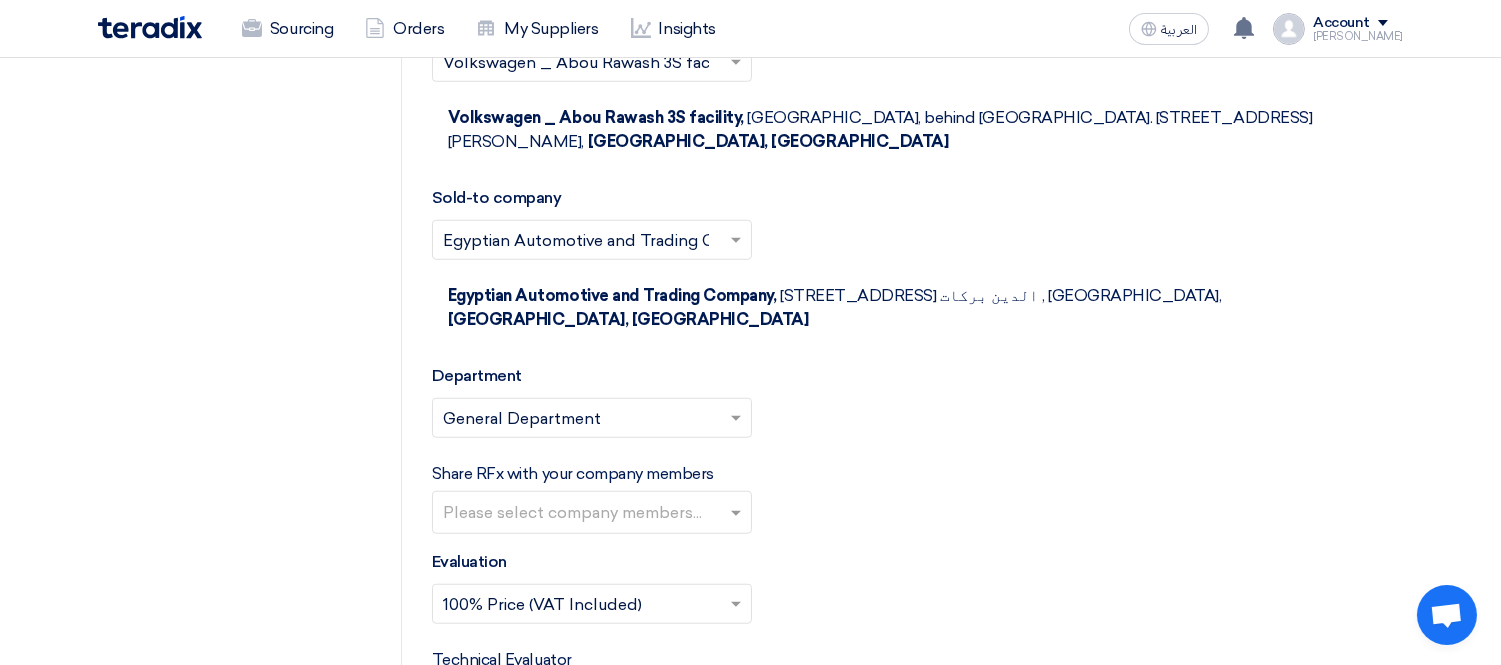 click at bounding box center (594, 514) 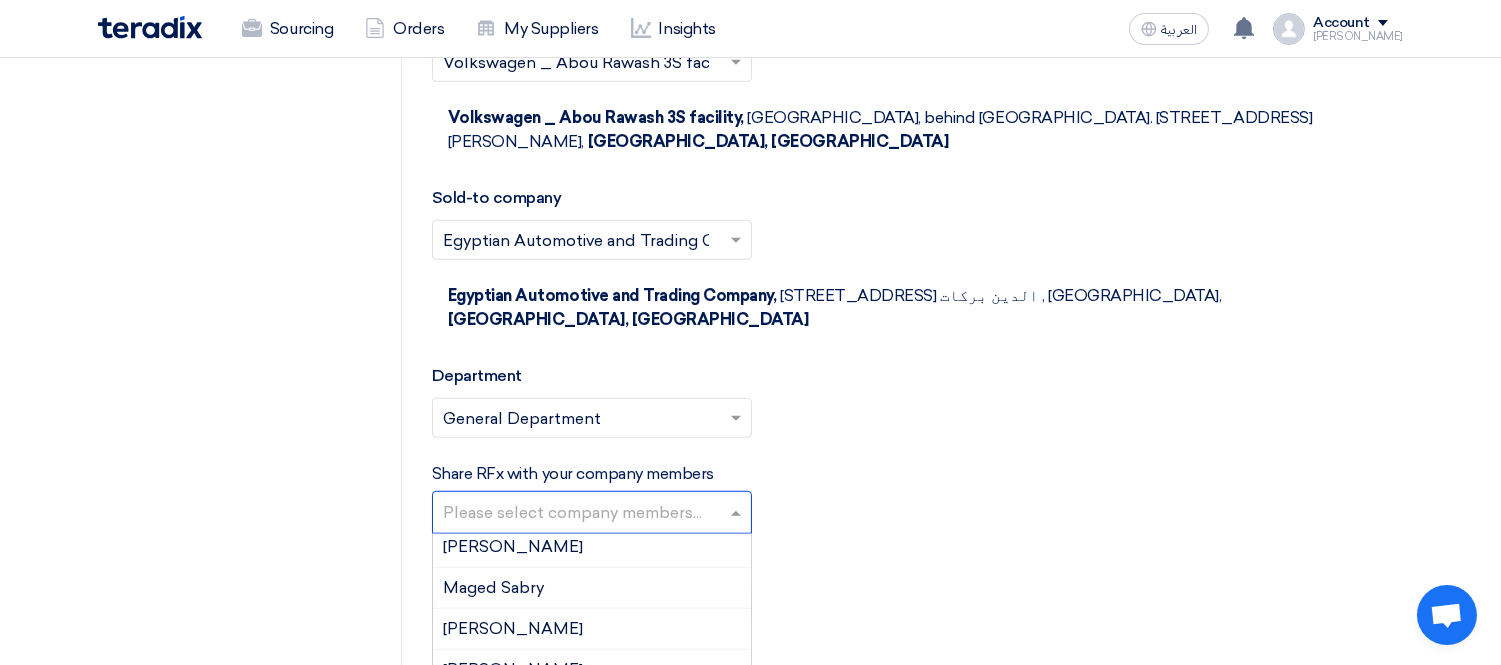 scroll, scrollTop: 333, scrollLeft: 0, axis: vertical 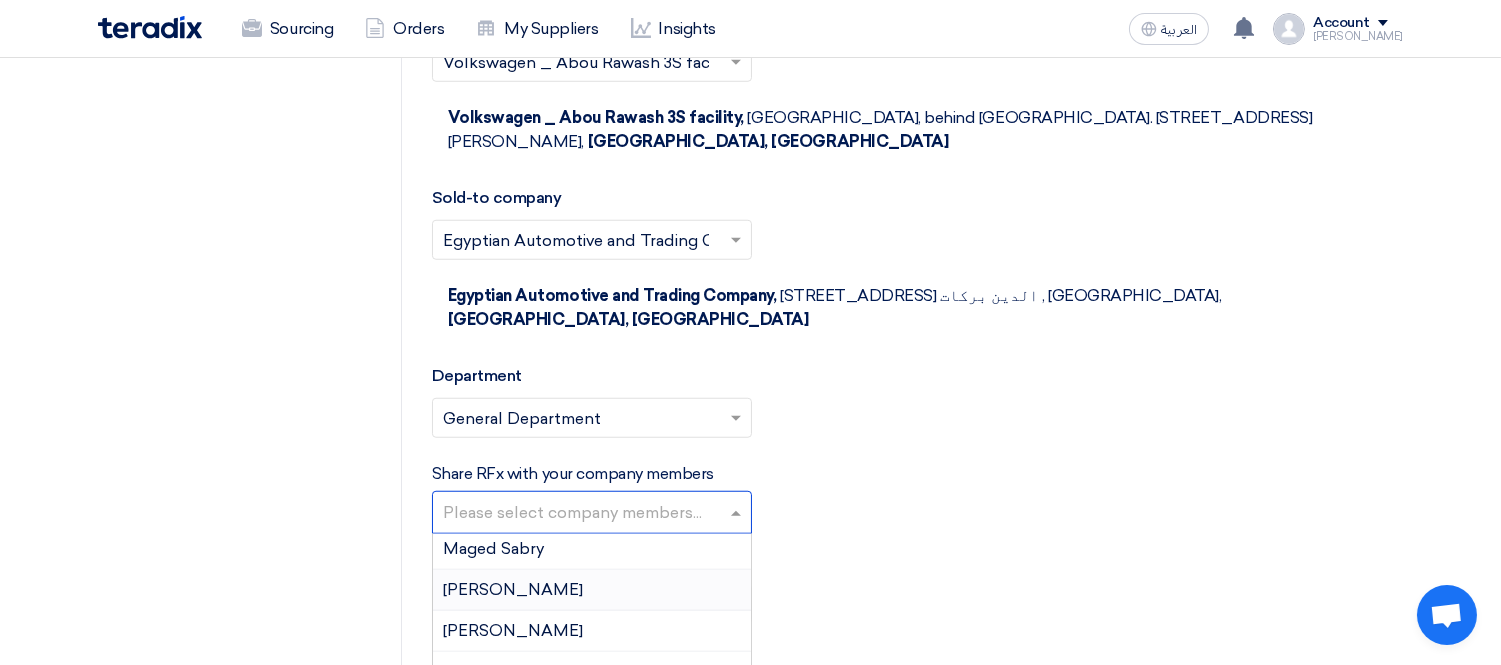 click on "[PERSON_NAME]" at bounding box center (513, 589) 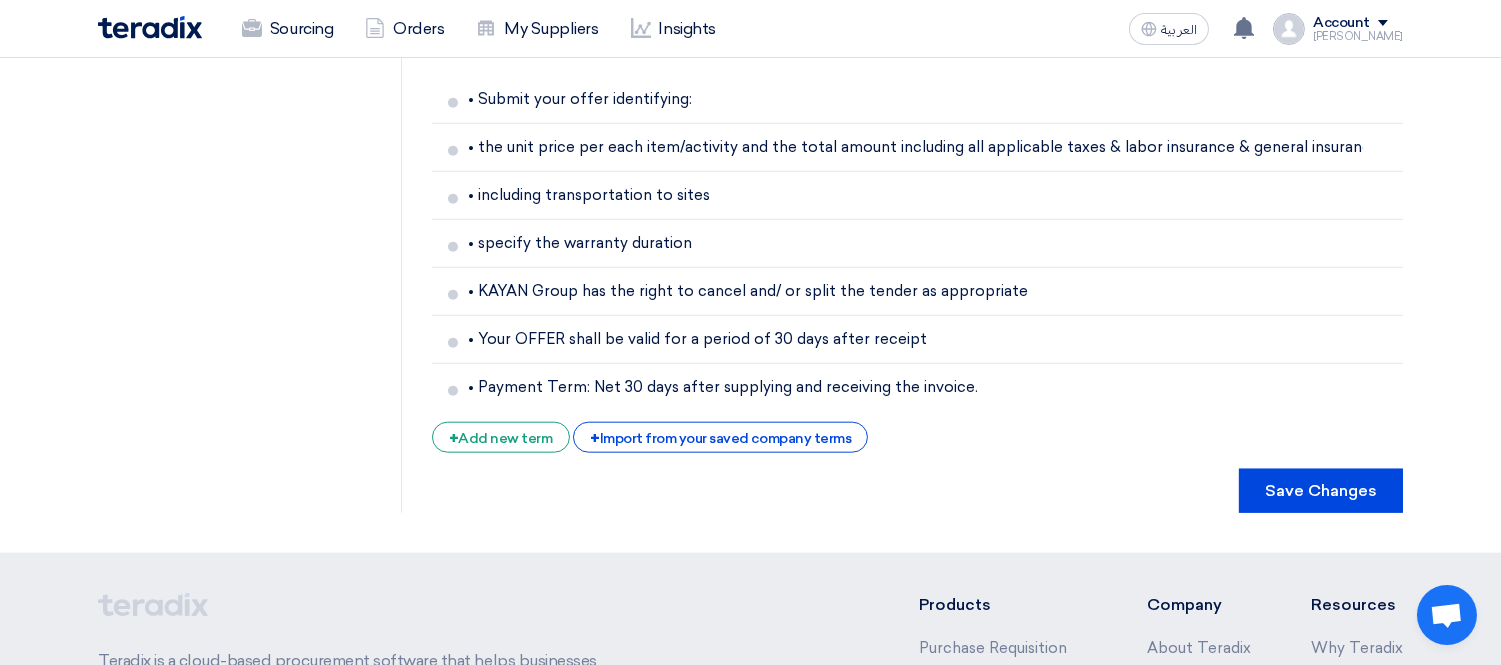 scroll, scrollTop: 4000, scrollLeft: 0, axis: vertical 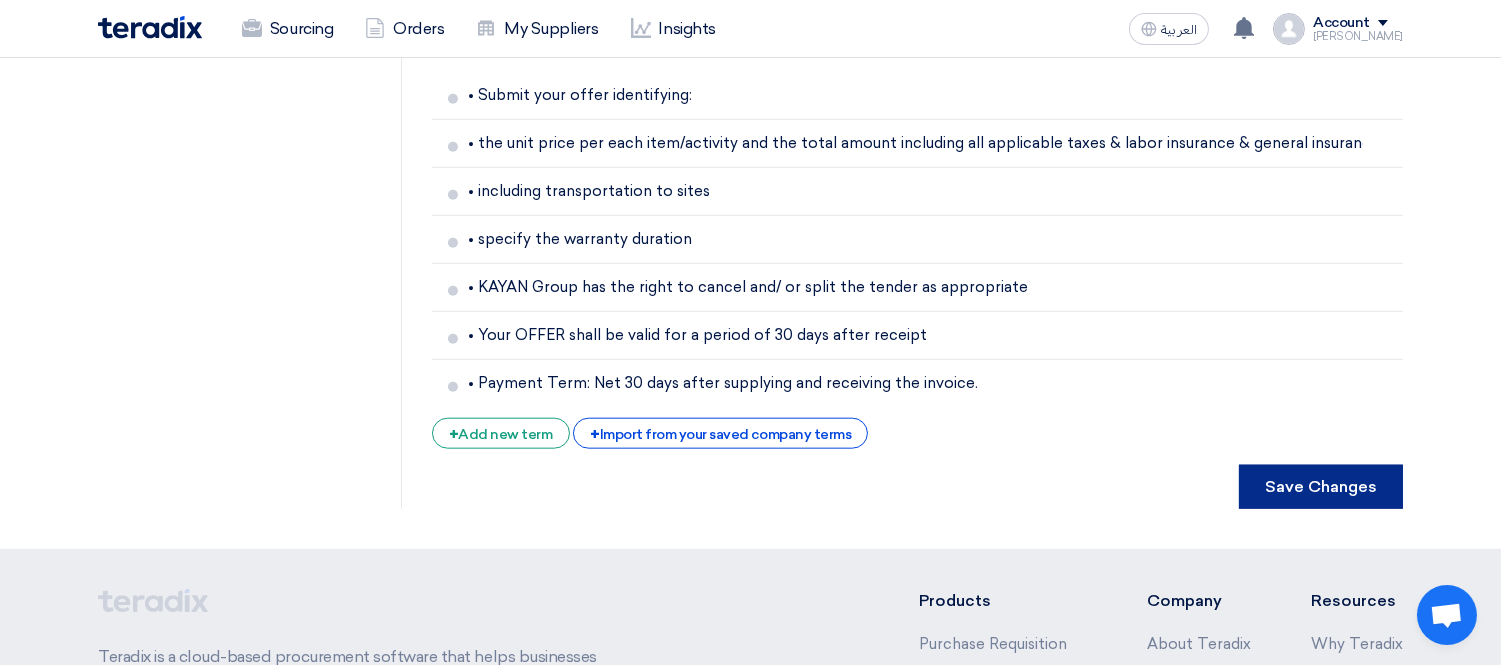 click on "Save Changes" 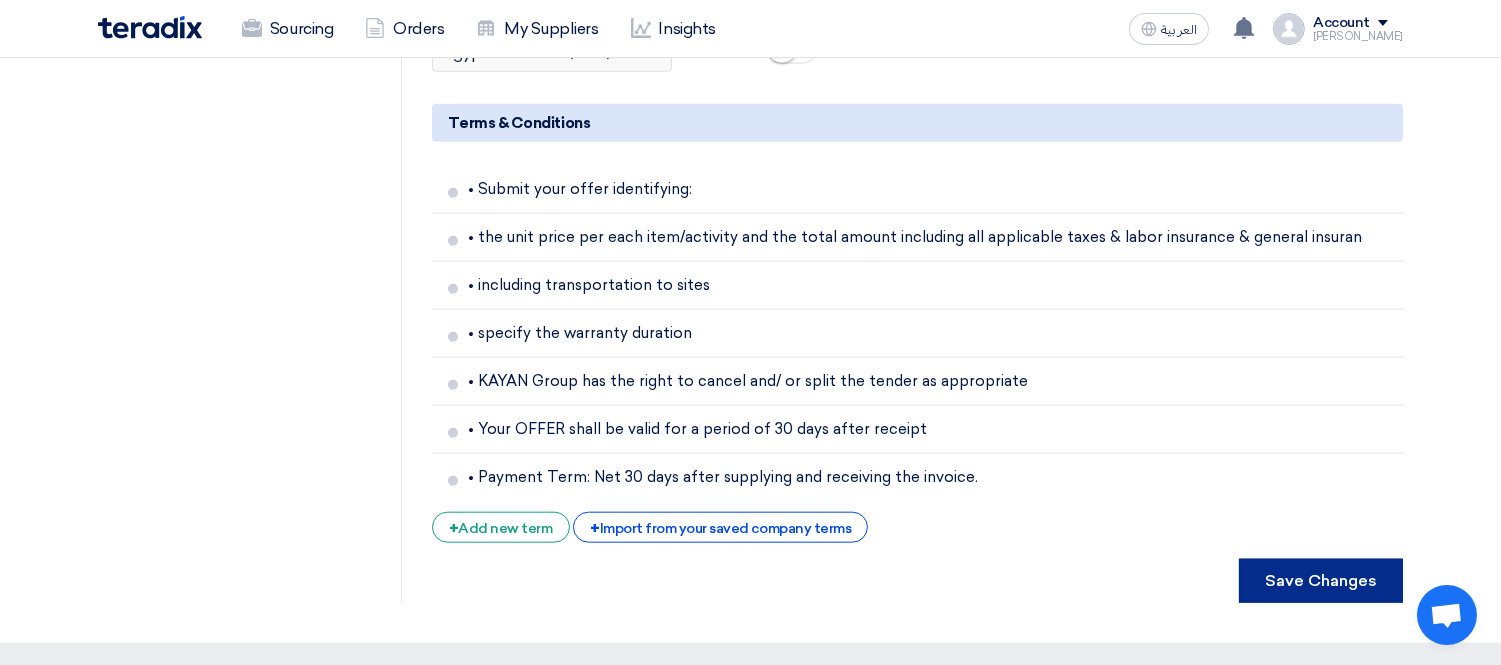 scroll, scrollTop: 4000, scrollLeft: 0, axis: vertical 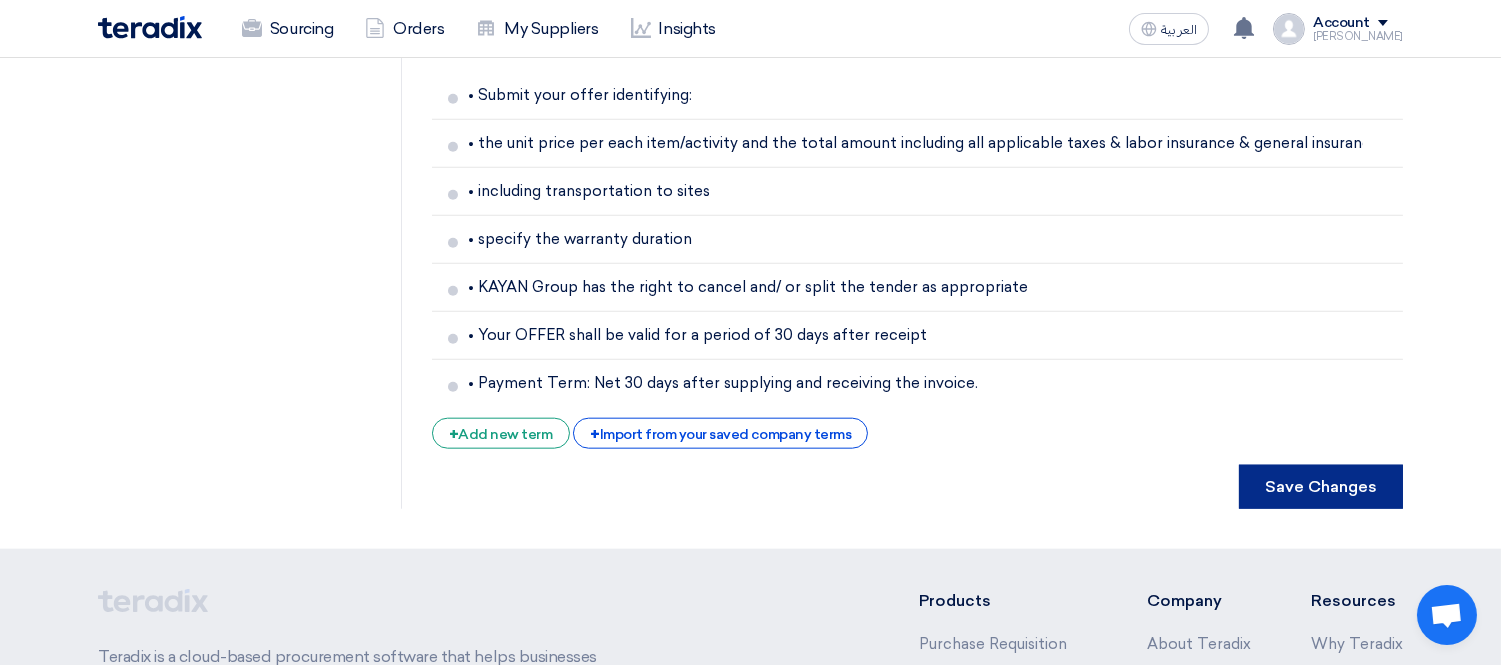 click on "Save Changes" 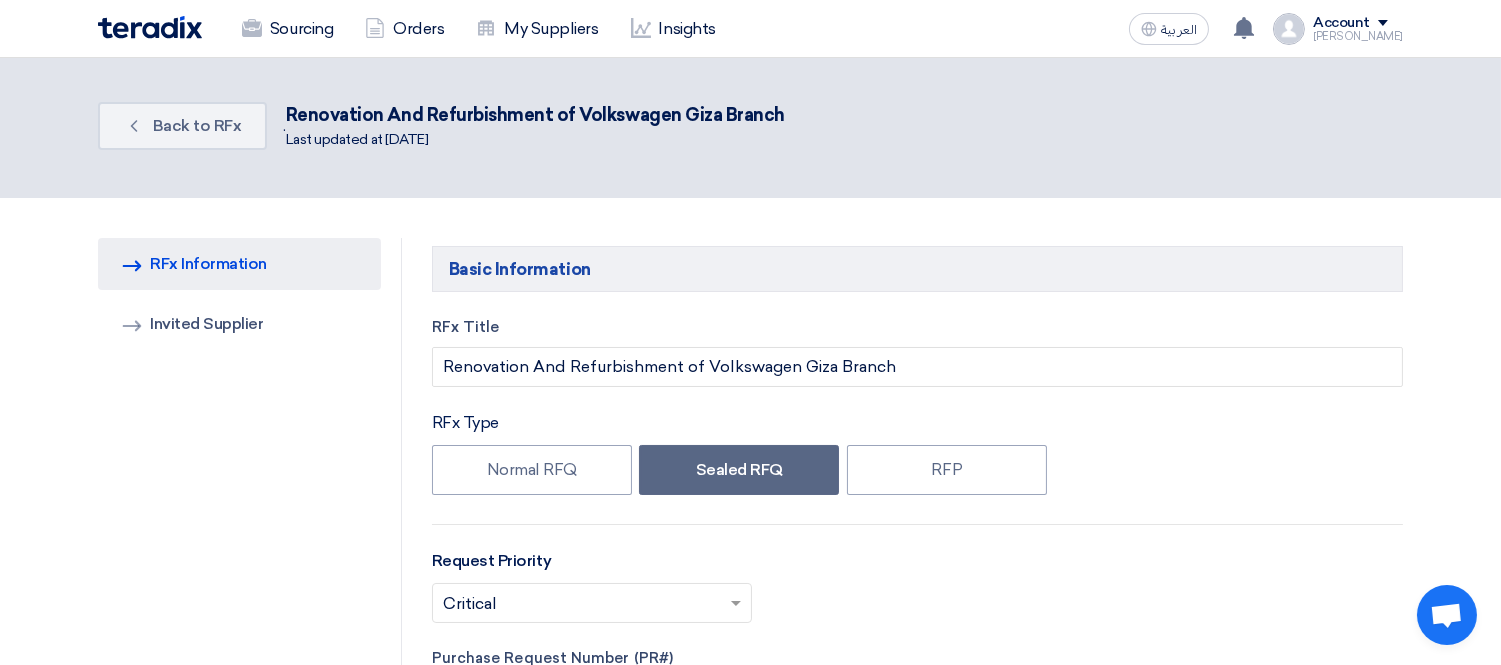 scroll, scrollTop: 0, scrollLeft: 0, axis: both 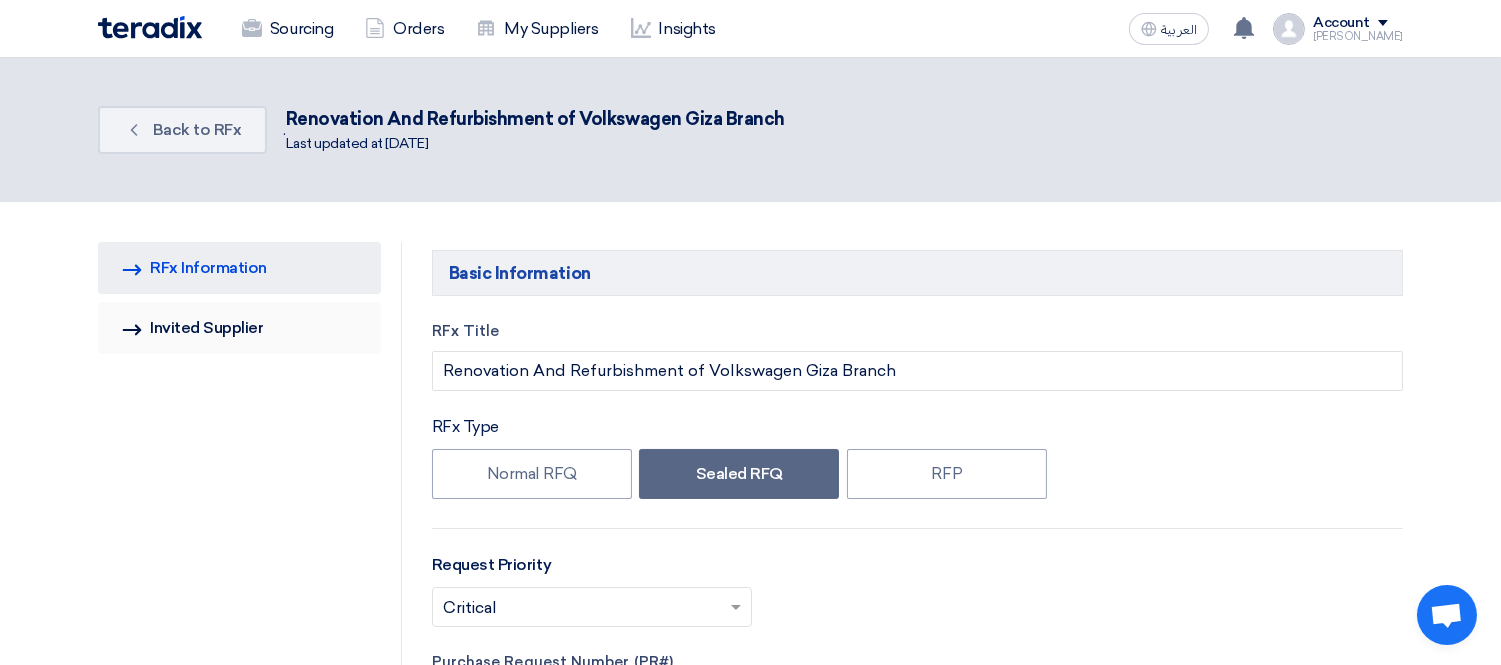 click on "Invited Suppliers
Invited Supplier" 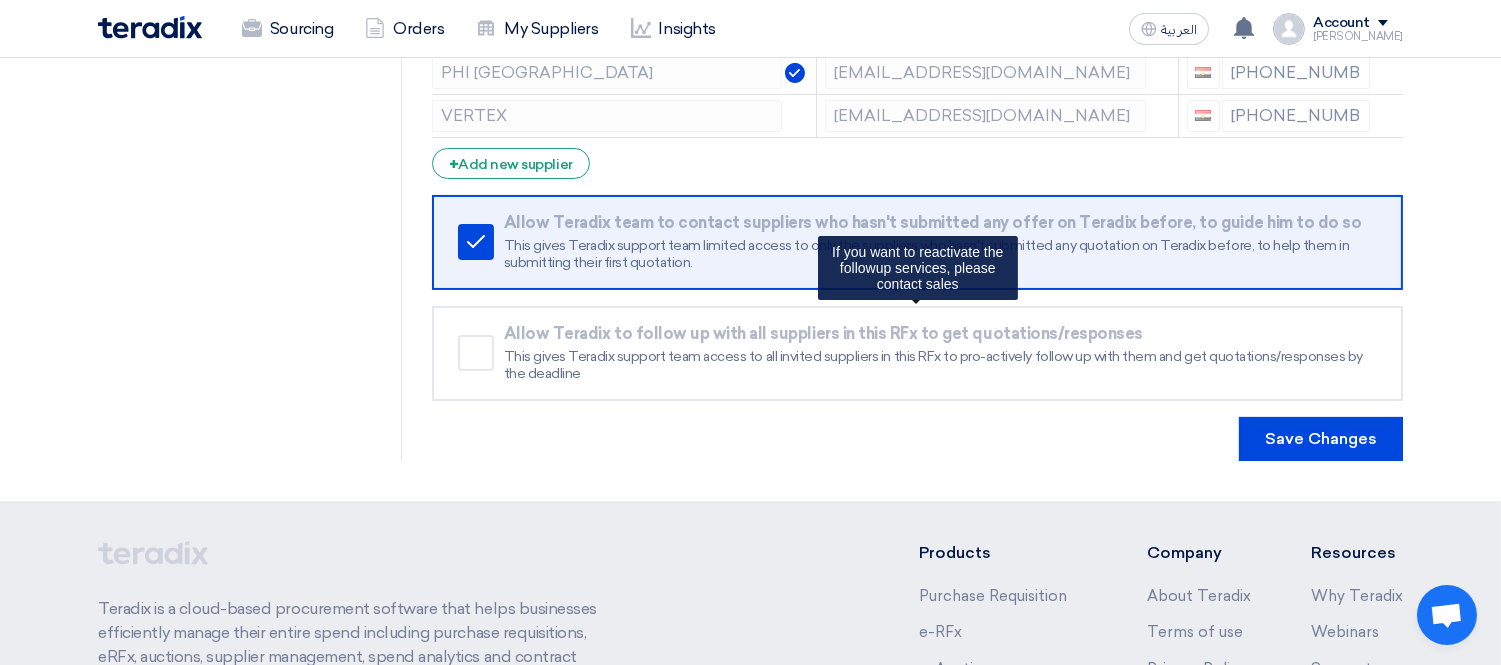 scroll, scrollTop: 555, scrollLeft: 0, axis: vertical 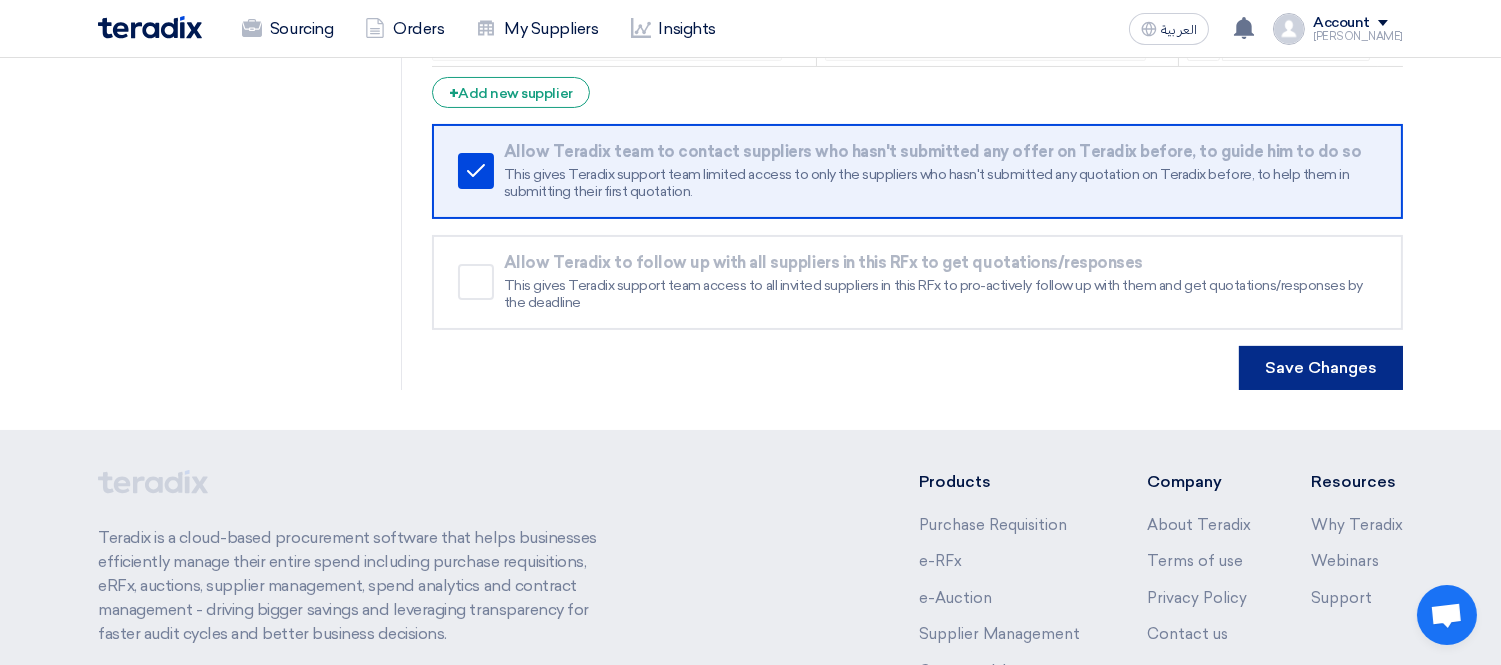 click on "Save Changes" 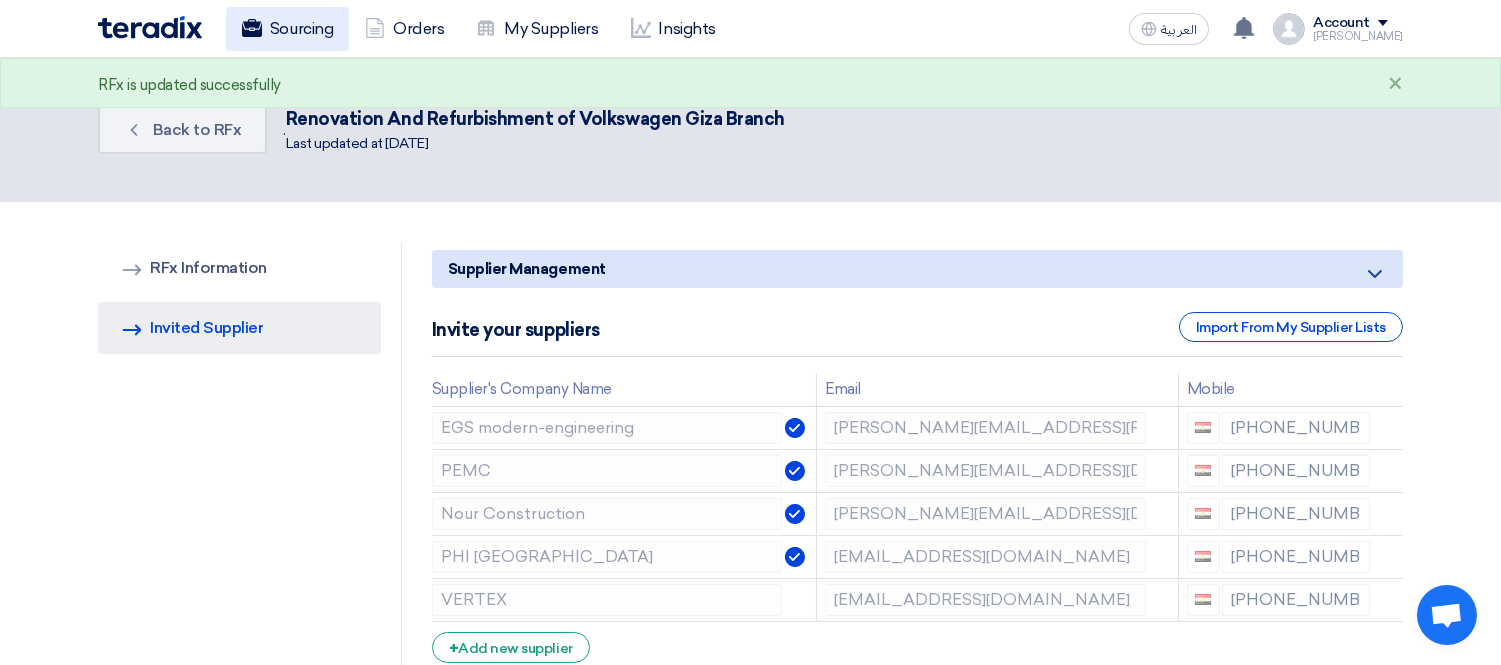 click on "Sourcing" 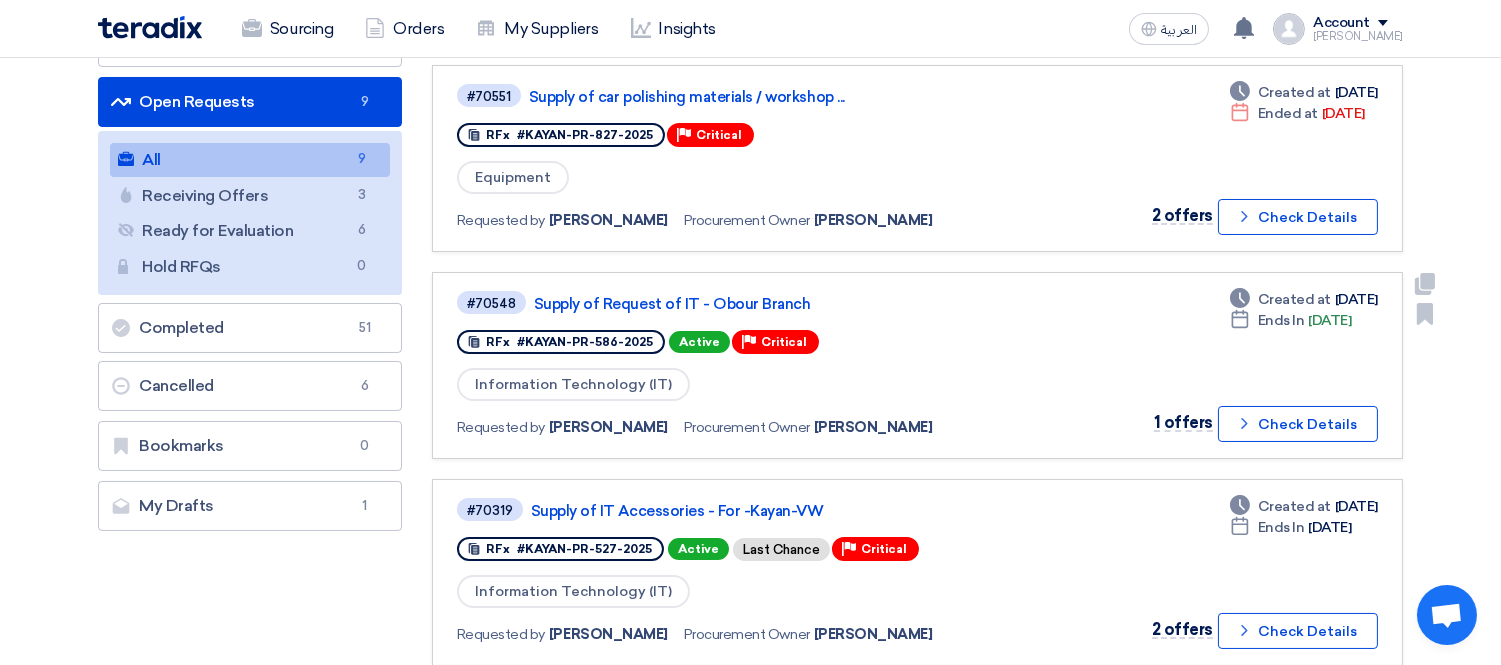 scroll, scrollTop: 222, scrollLeft: 0, axis: vertical 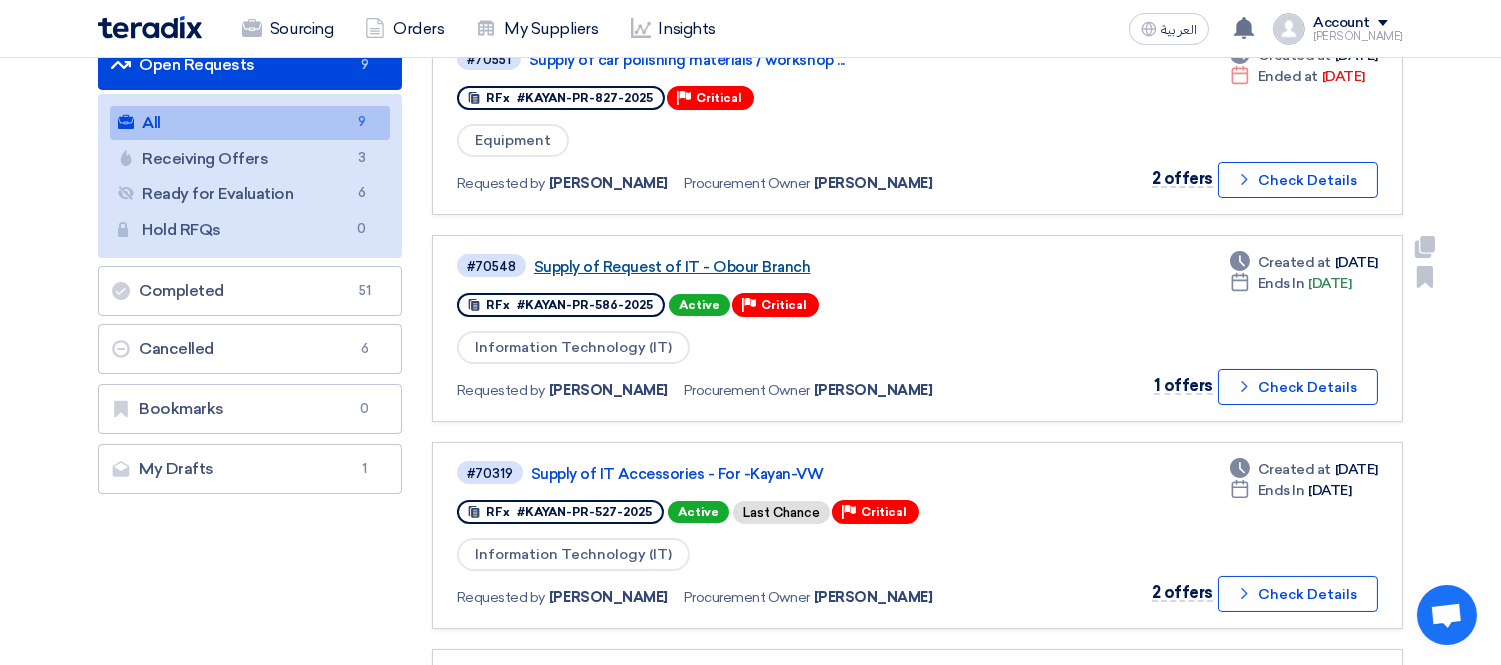 click on "Supply of Request of IT - Obour Branch" 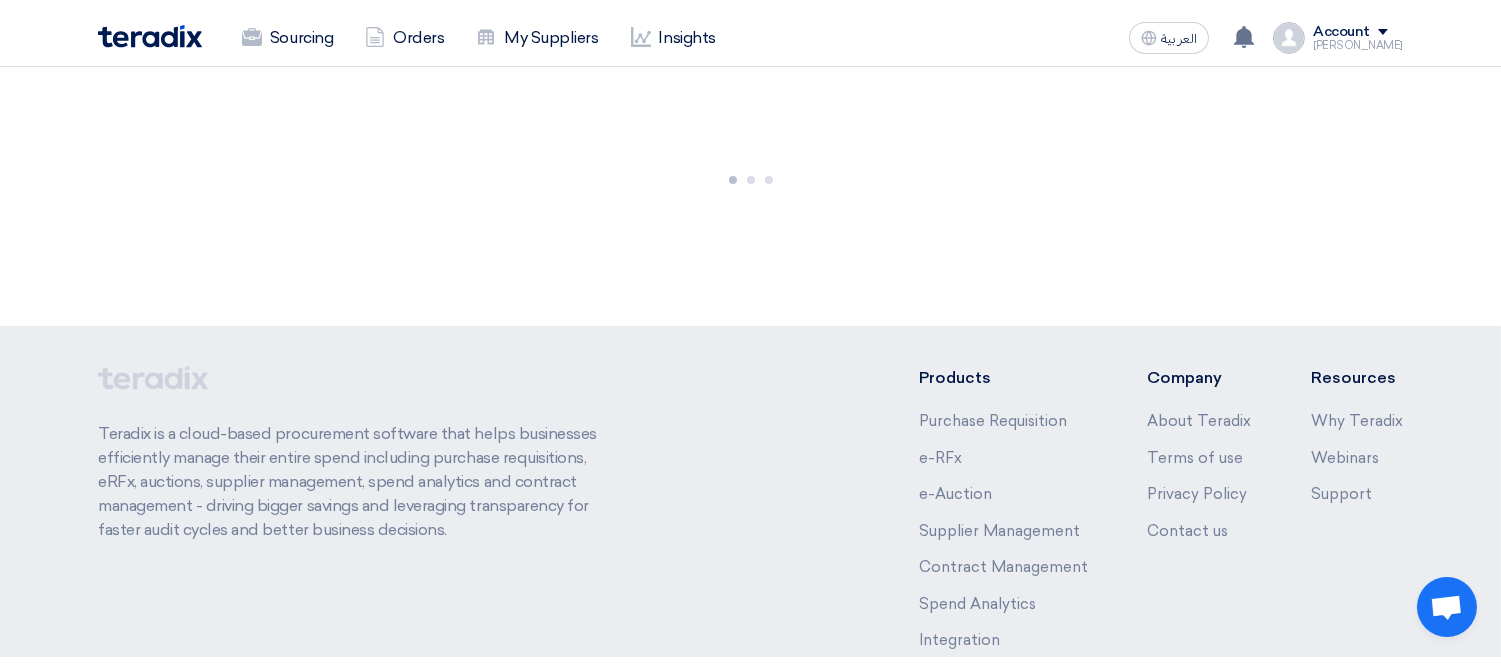 scroll, scrollTop: 0, scrollLeft: 0, axis: both 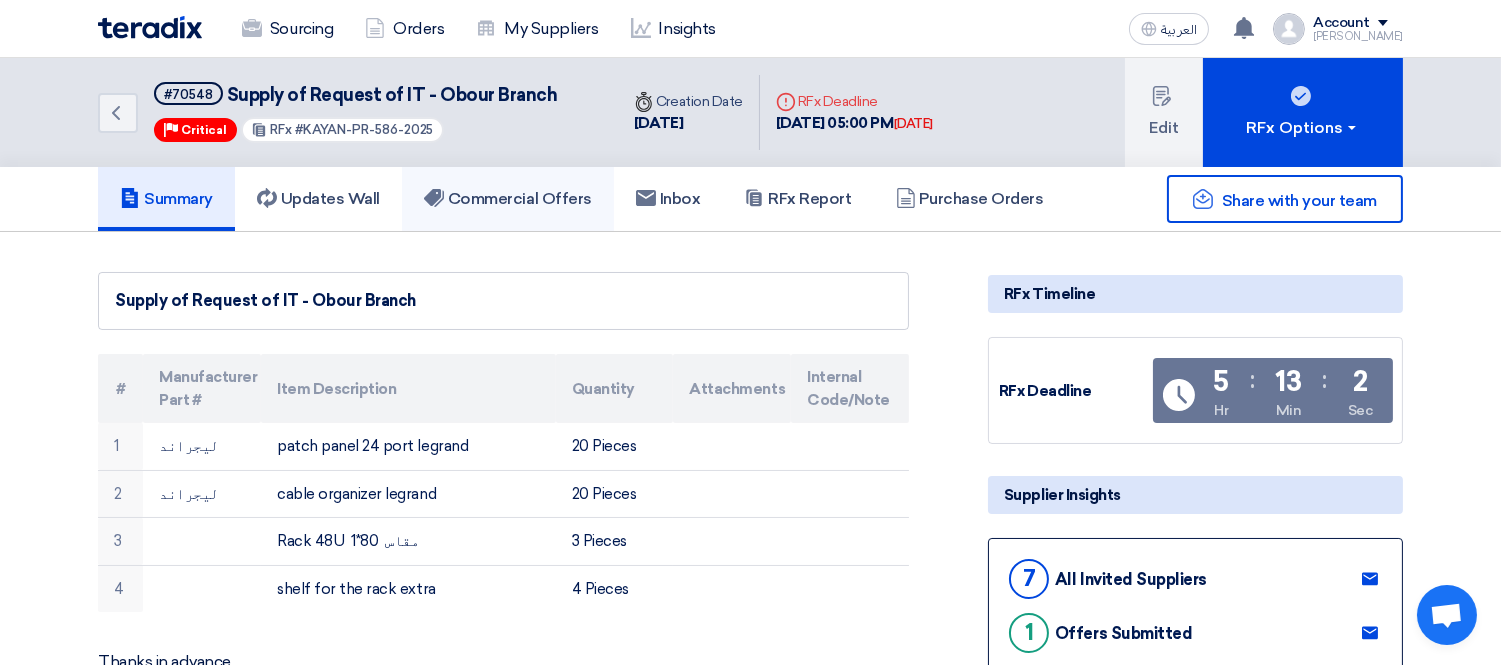 click on "Commercial Offers" 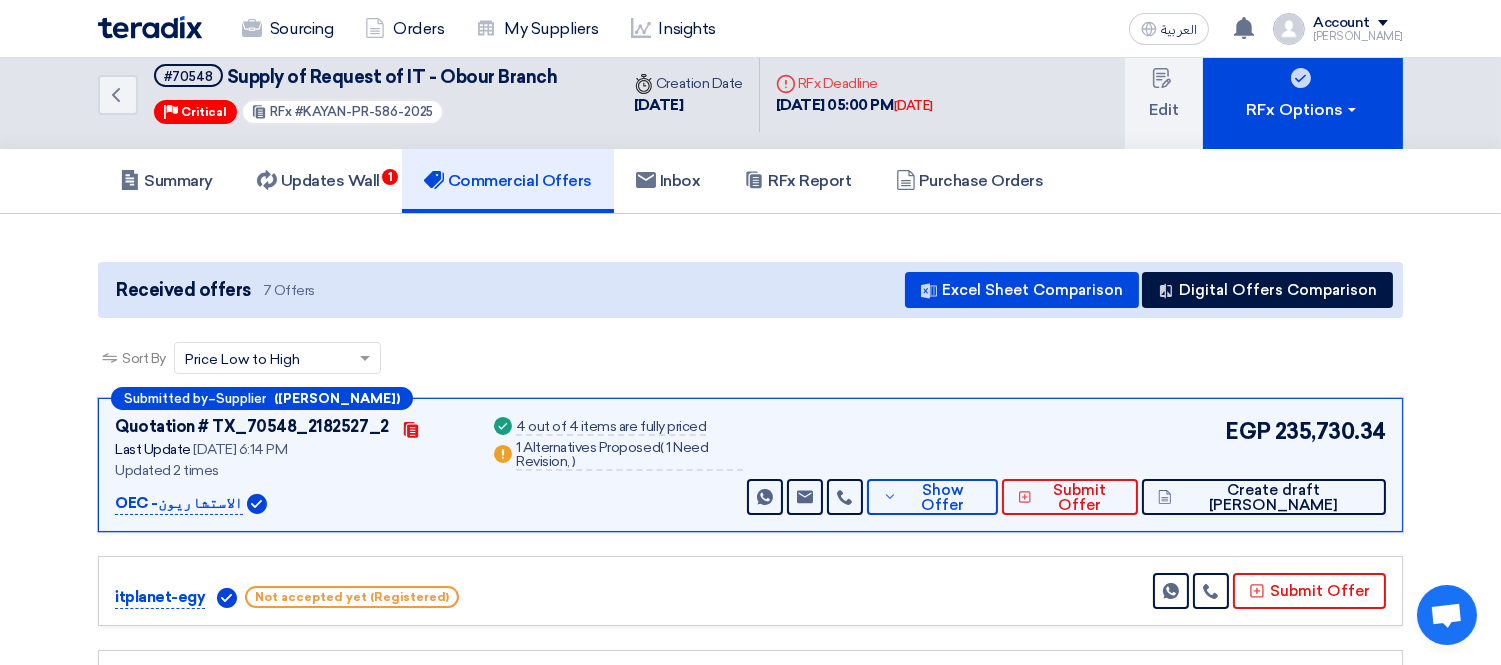scroll, scrollTop: 0, scrollLeft: 0, axis: both 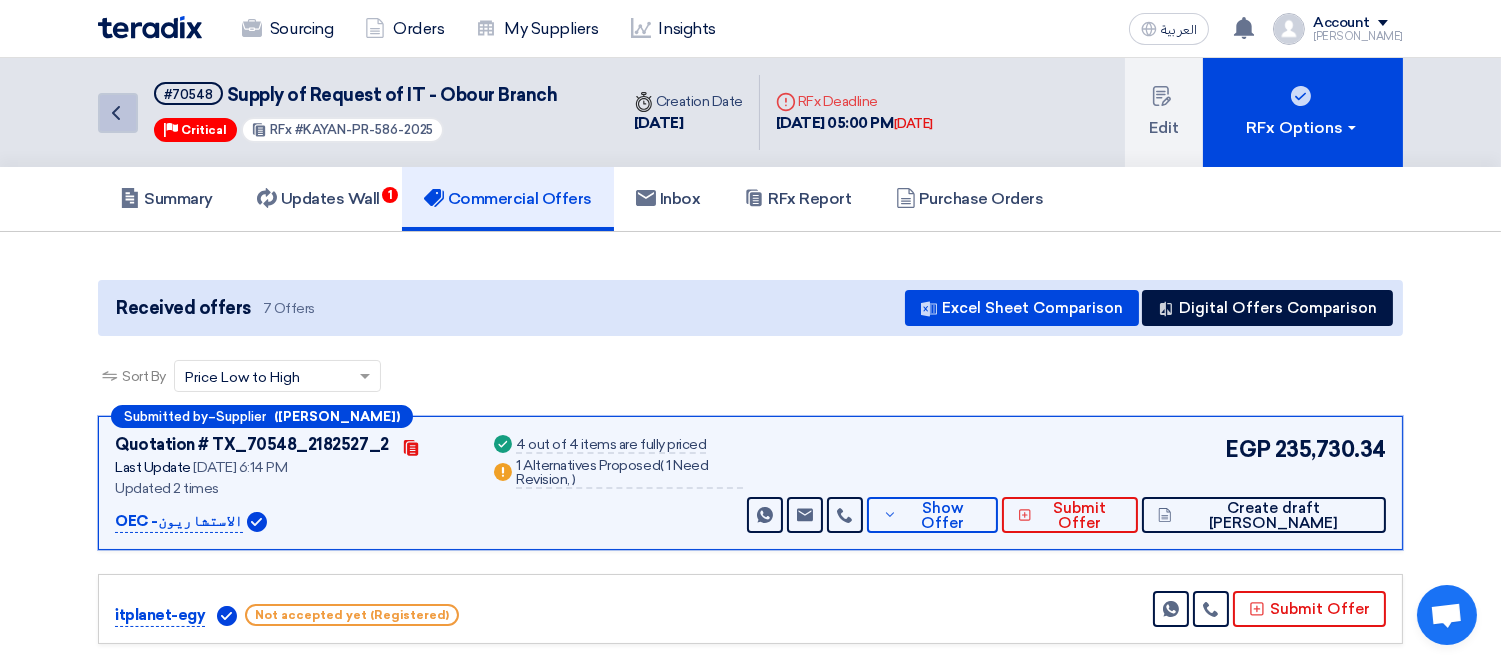 click on "Back" 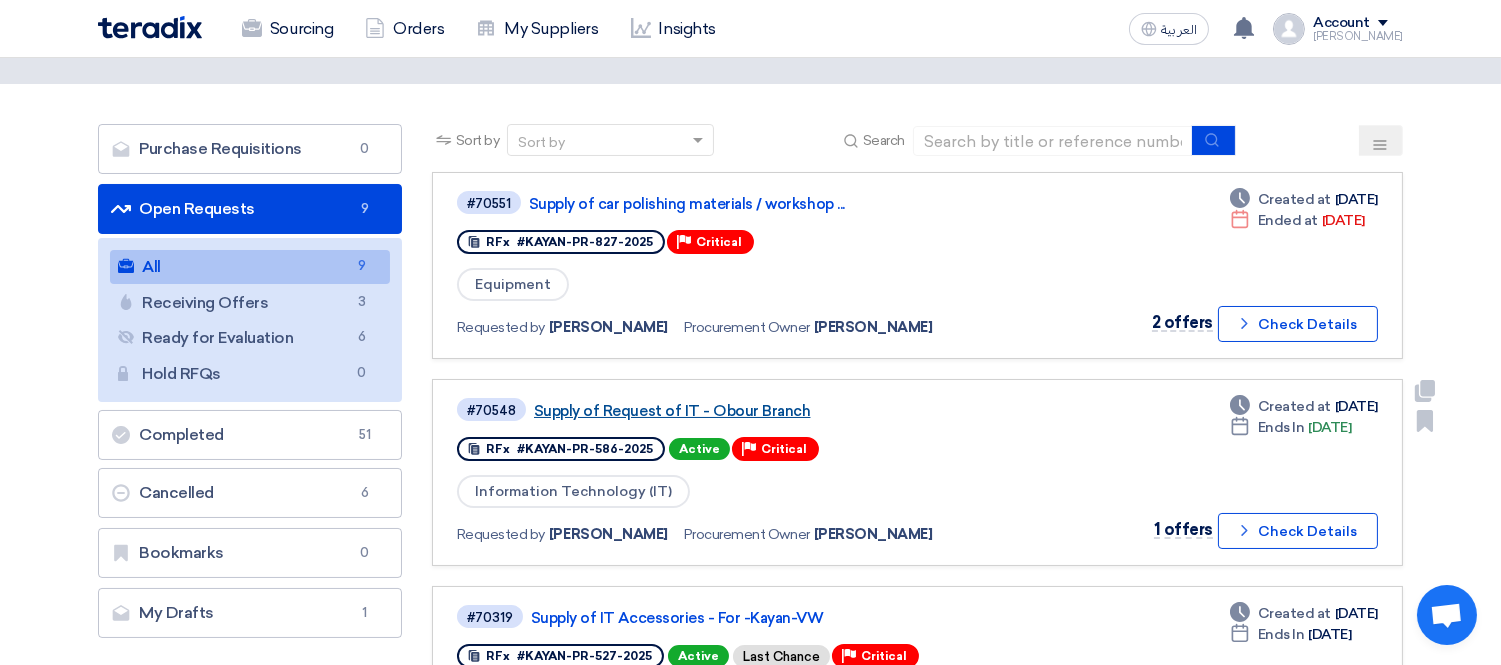 scroll, scrollTop: 222, scrollLeft: 0, axis: vertical 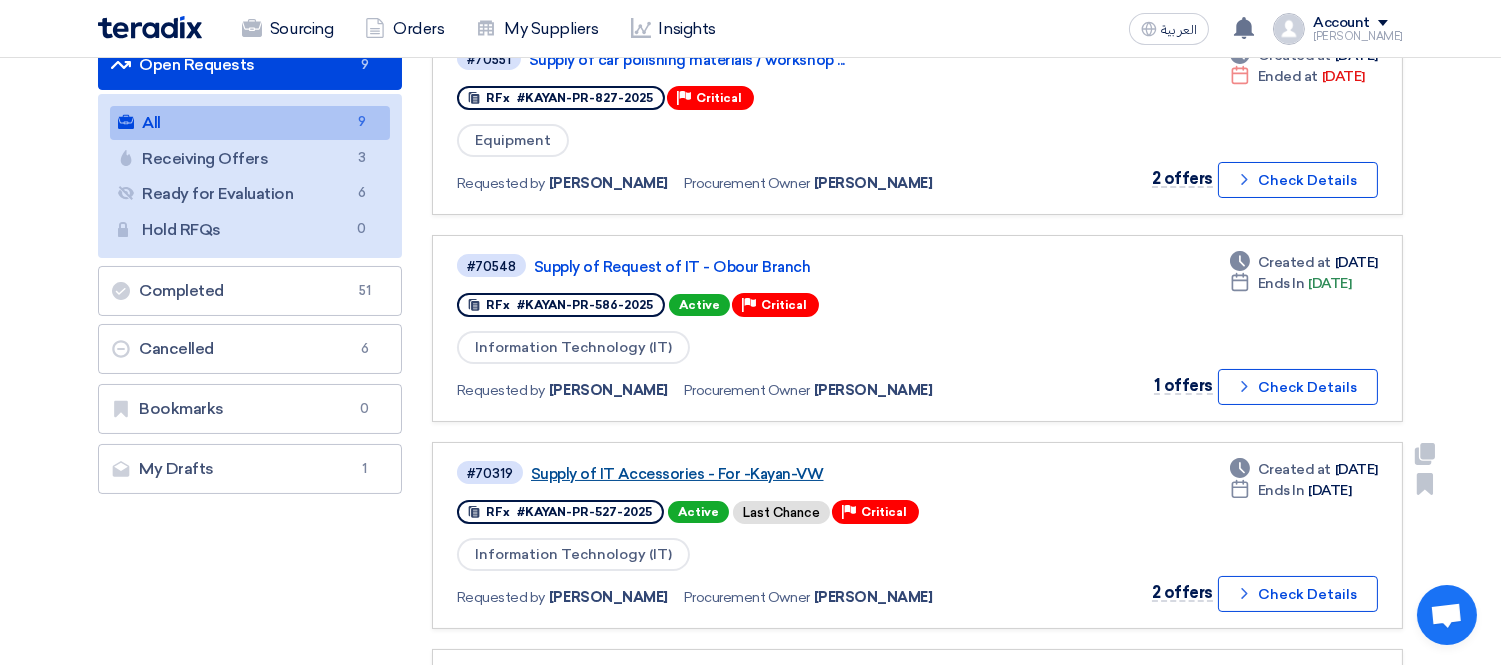 click on "Supply of IT Accessories - For -Kayan-VW" 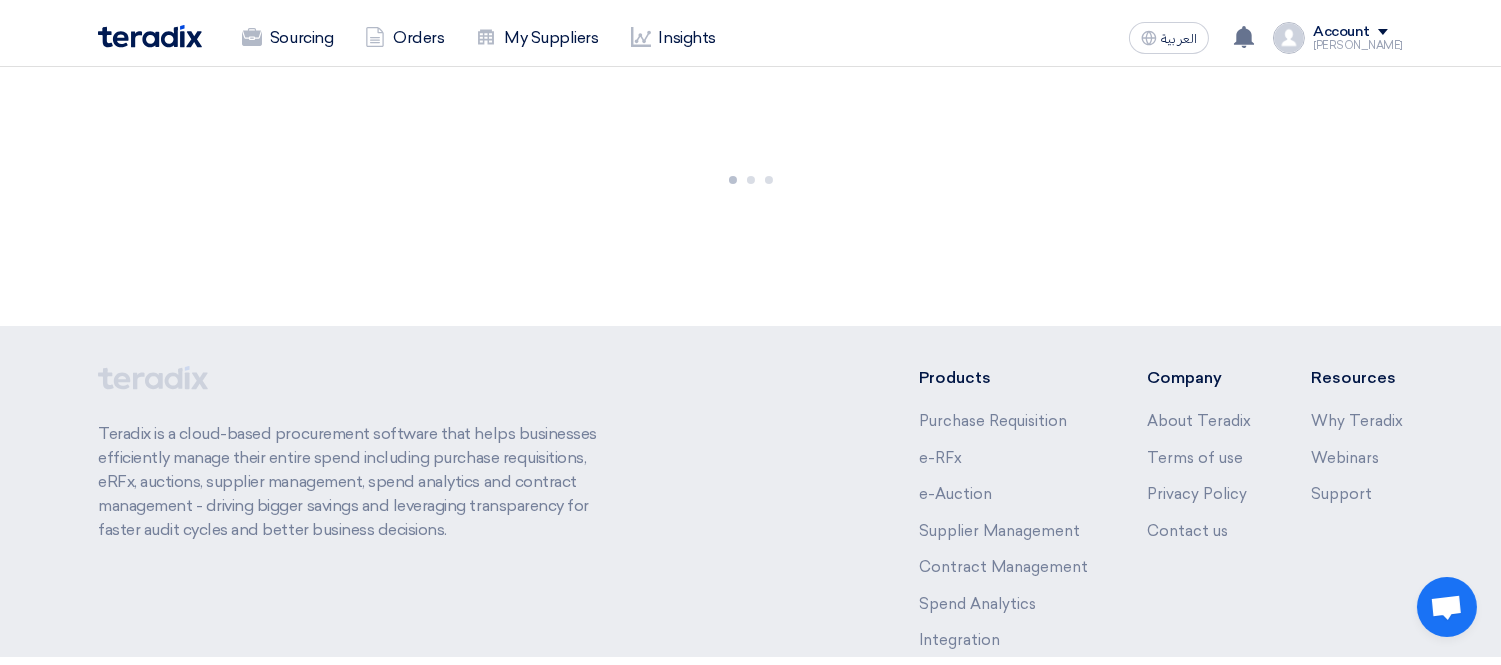 scroll, scrollTop: 0, scrollLeft: 0, axis: both 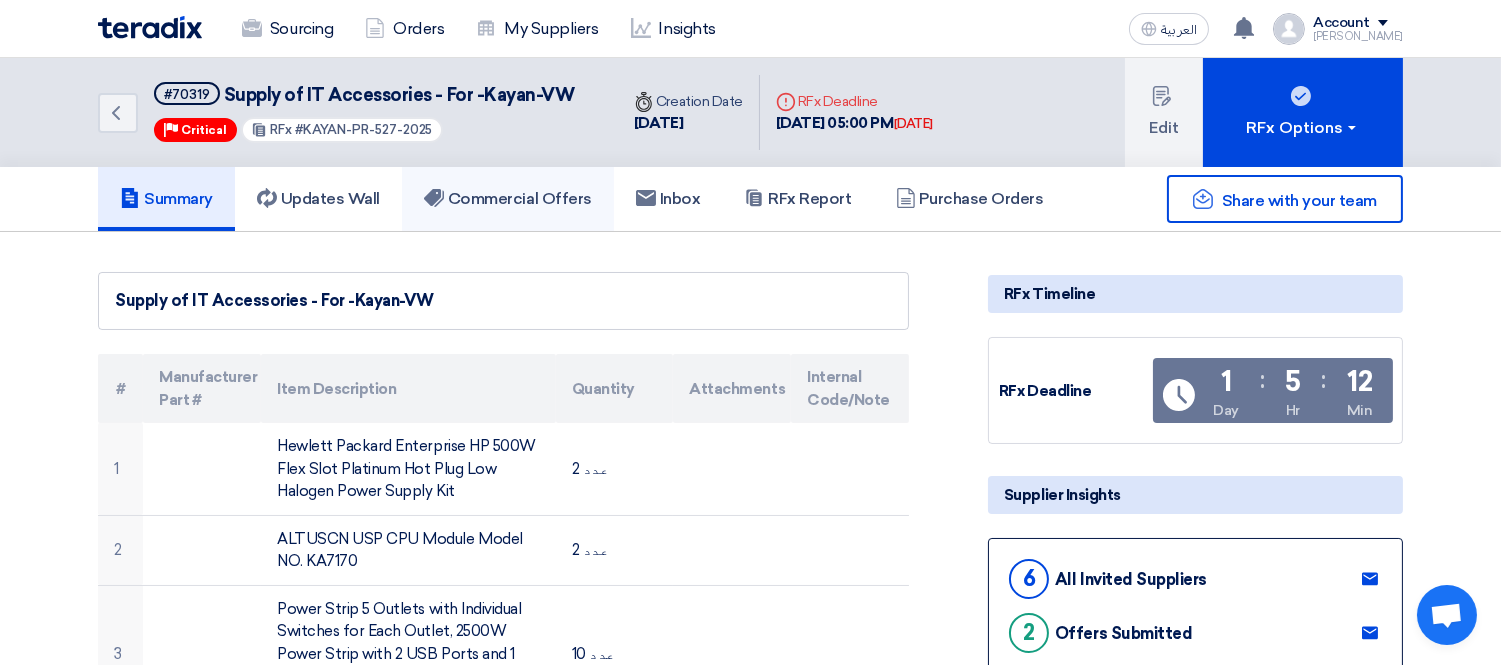 click on "Commercial Offers" 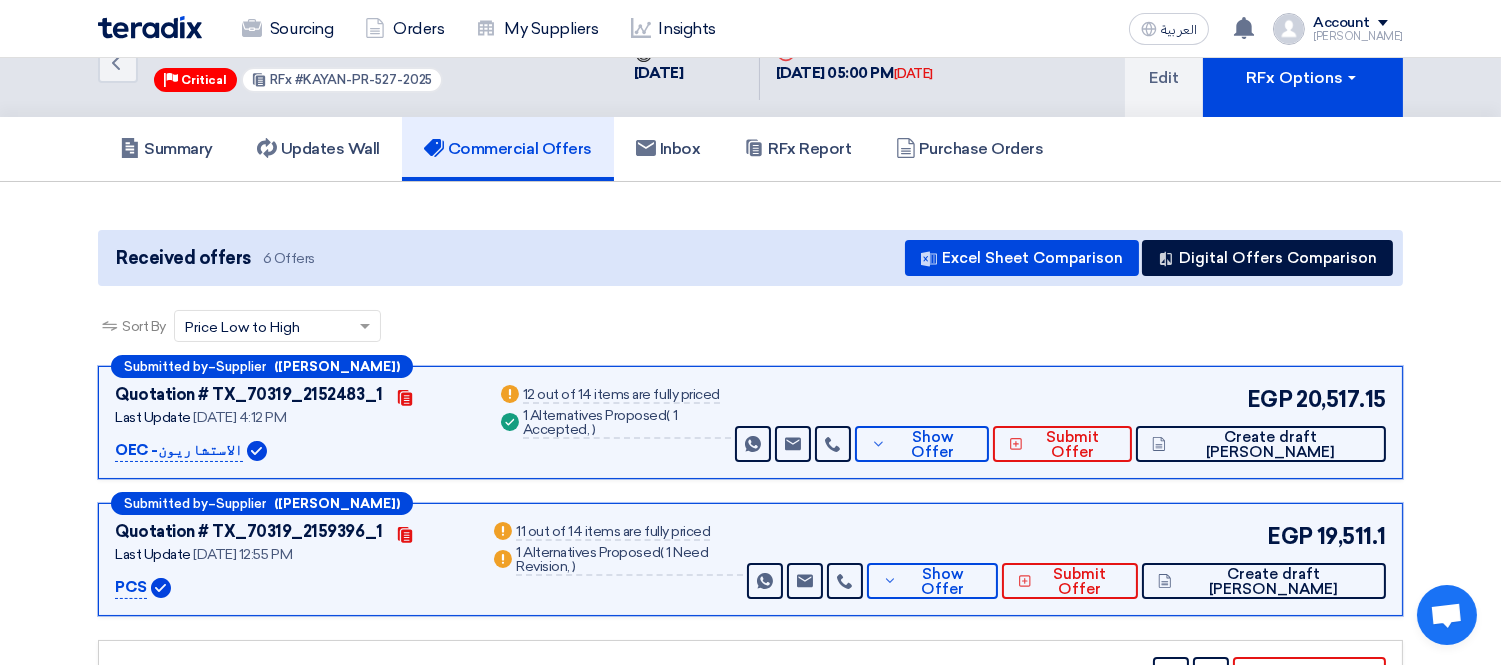 scroll, scrollTop: 0, scrollLeft: 0, axis: both 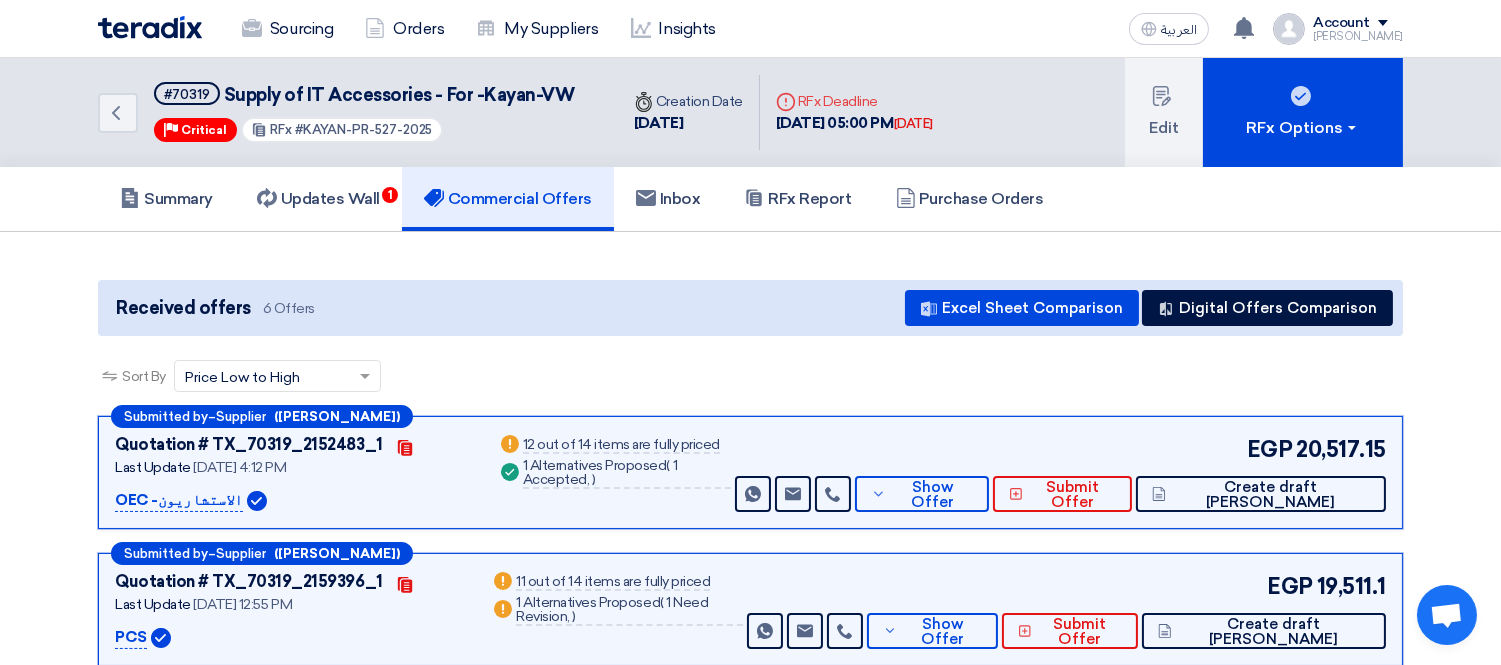 click on "Back
#70319
Supply of IT Accessories - For -Kayan-VW
Priority
Critical
RFx
#KAYAN-PR-527-2025
Time
Creation Date
[DATE]
Deadline" 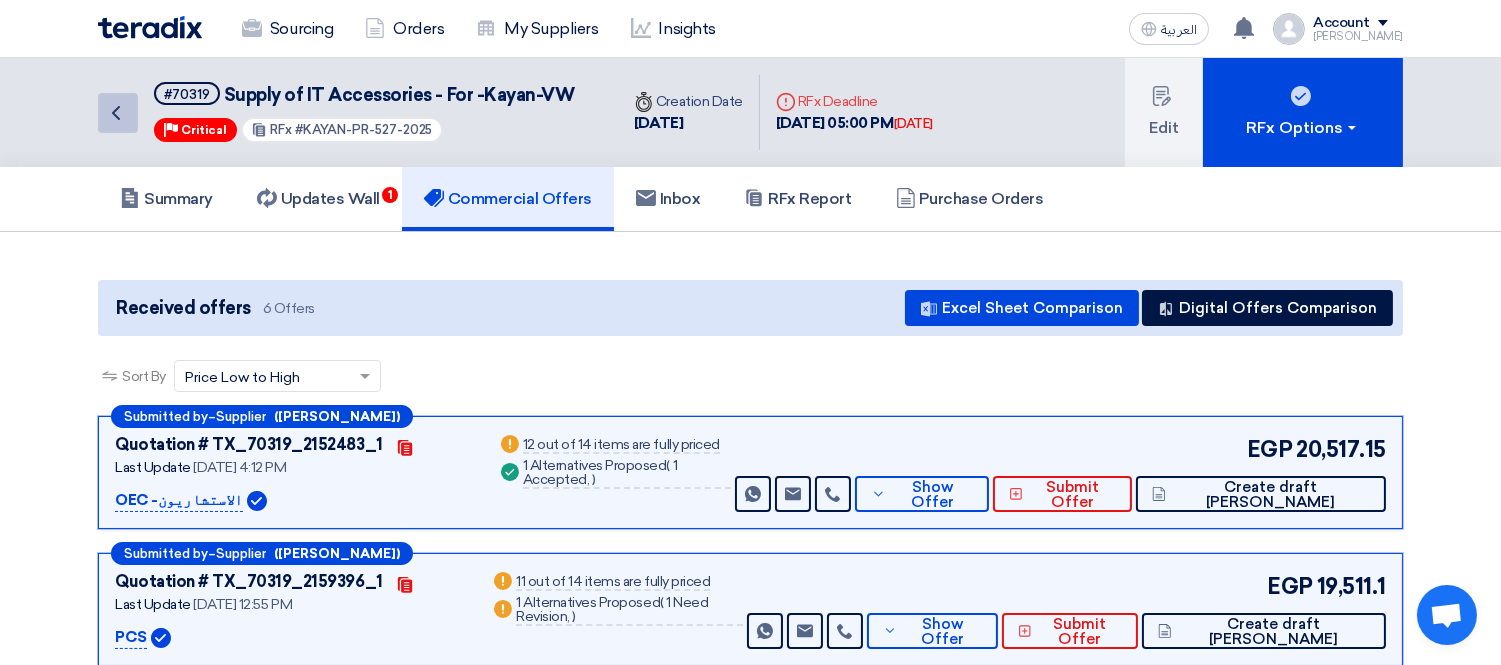click on "Back" 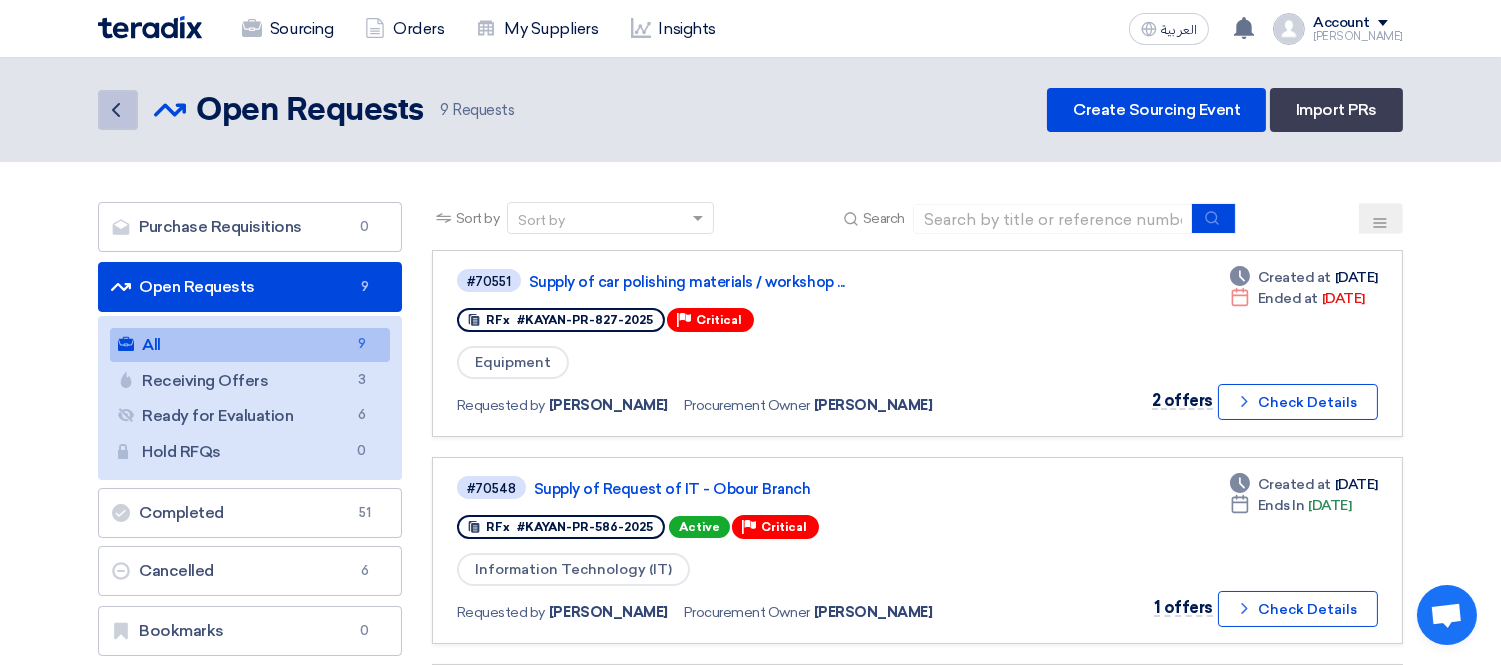 click on "Back" 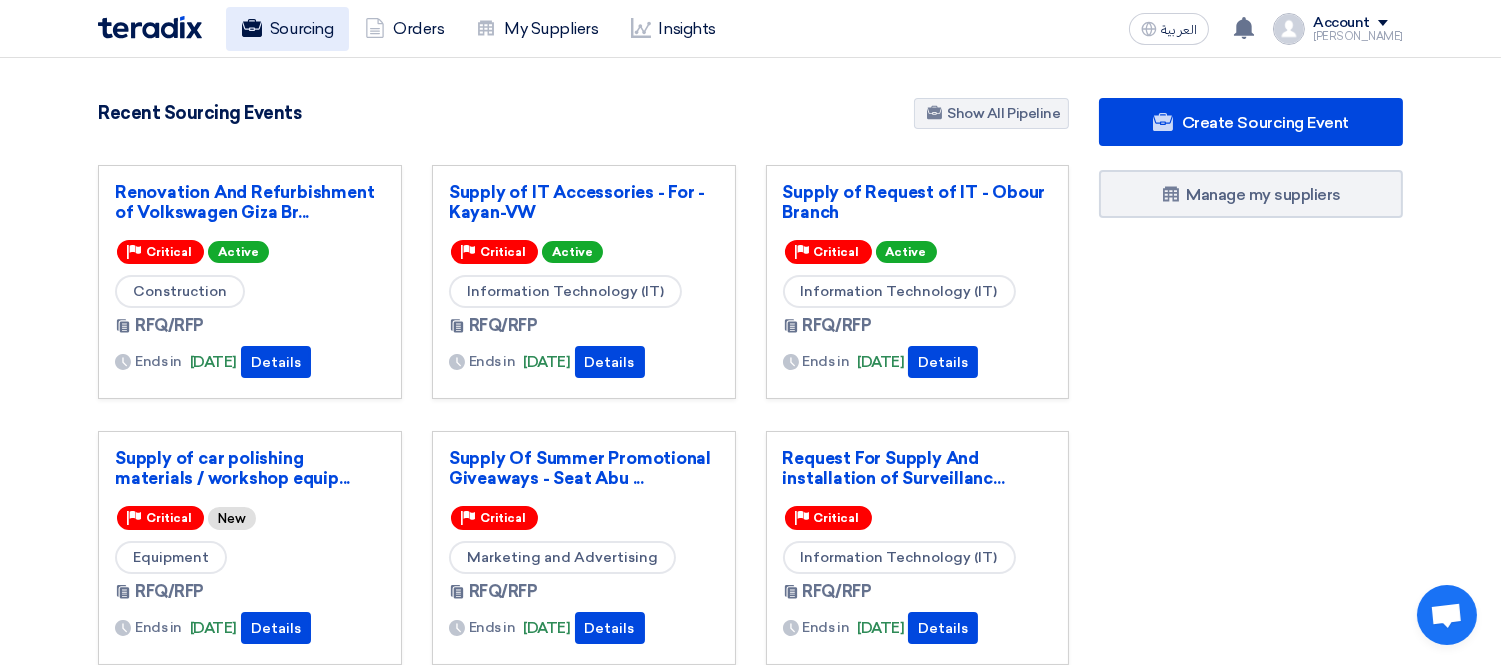 click on "Sourcing" 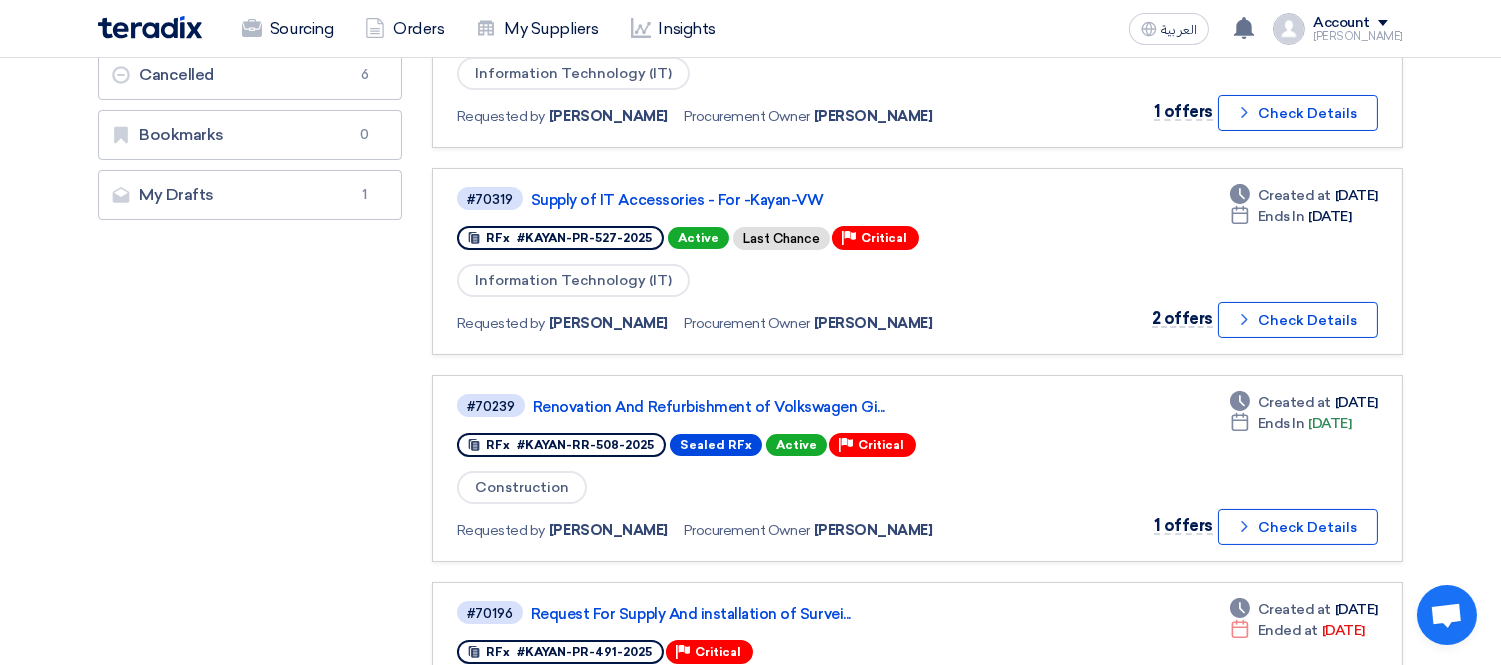 scroll, scrollTop: 555, scrollLeft: 0, axis: vertical 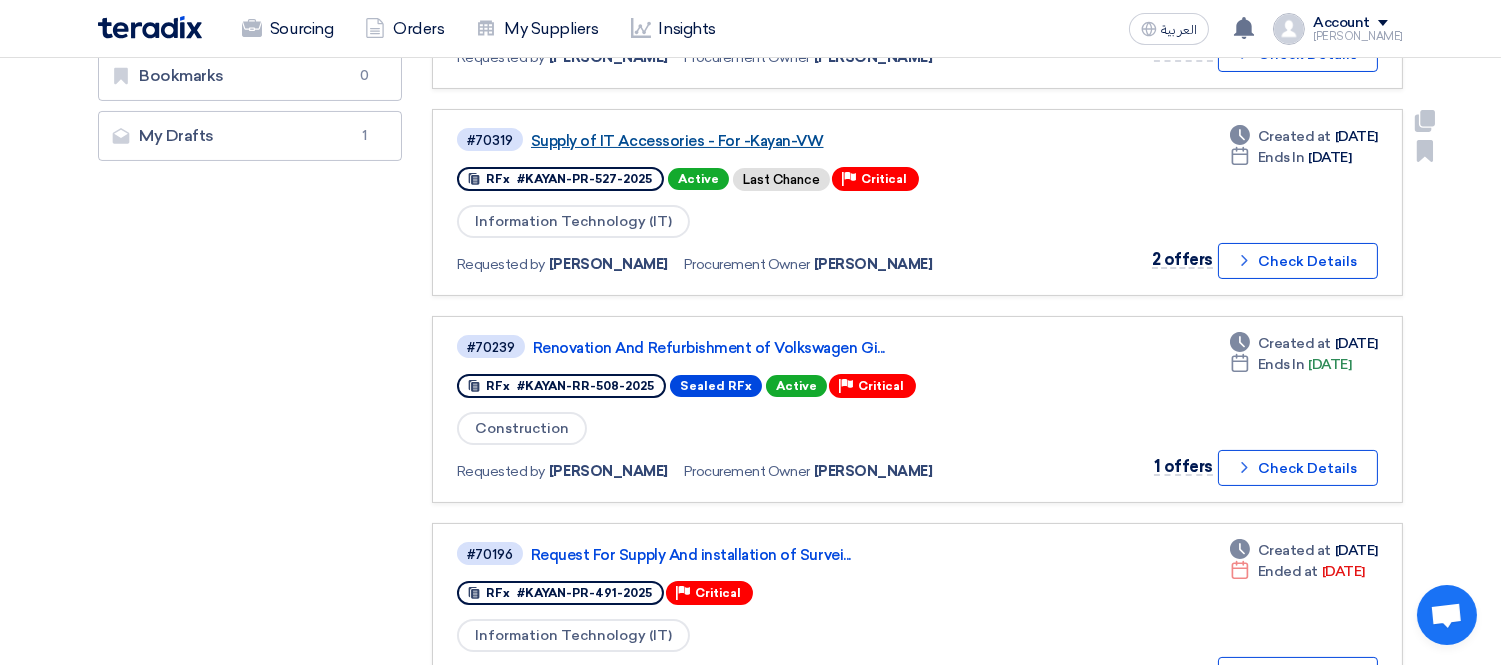 click on "Supply of IT Accessories - For -Kayan-VW" 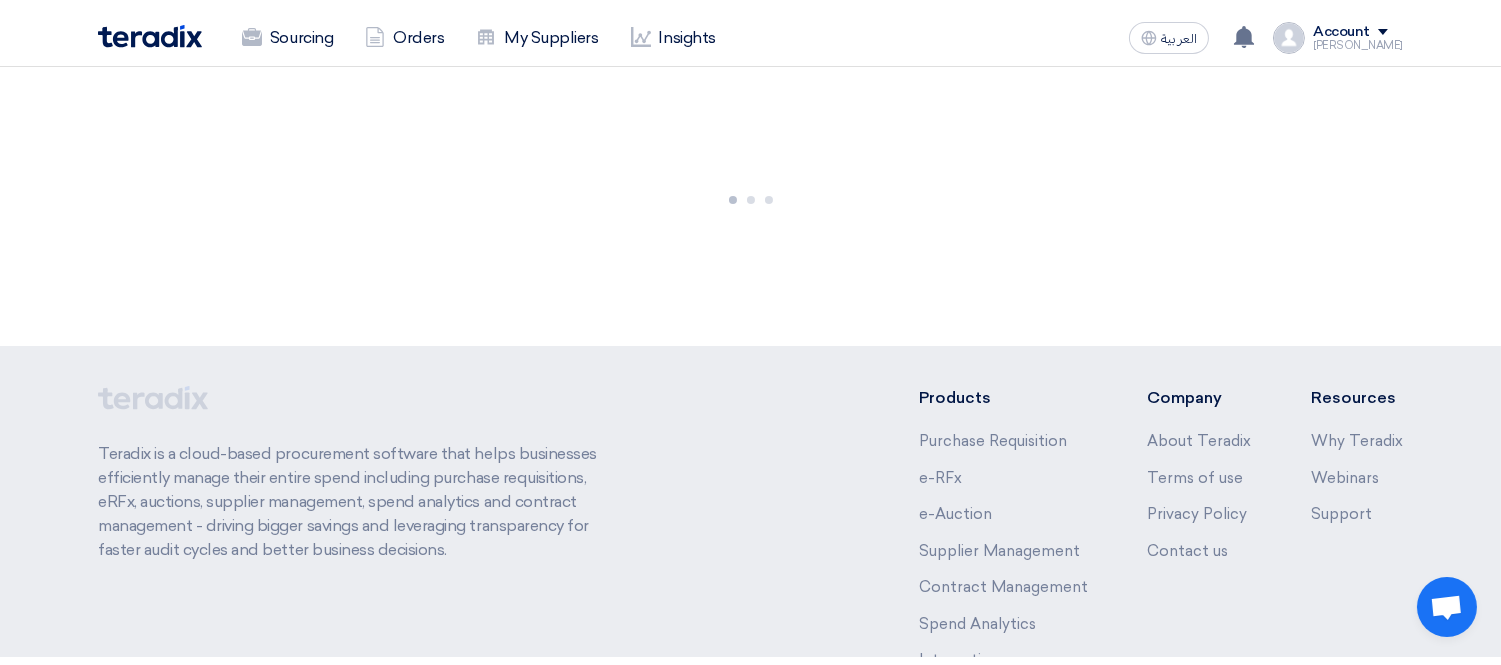 scroll, scrollTop: 0, scrollLeft: 0, axis: both 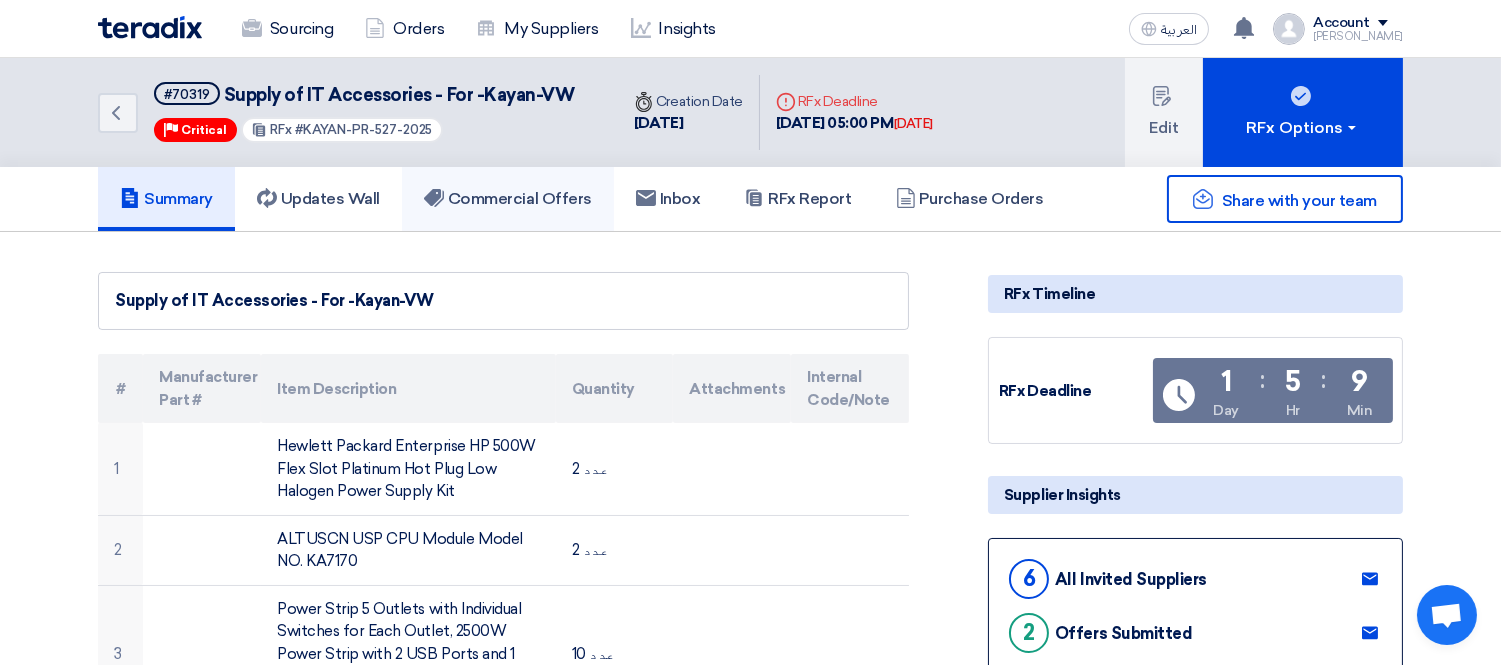 click on "Commercial Offers" 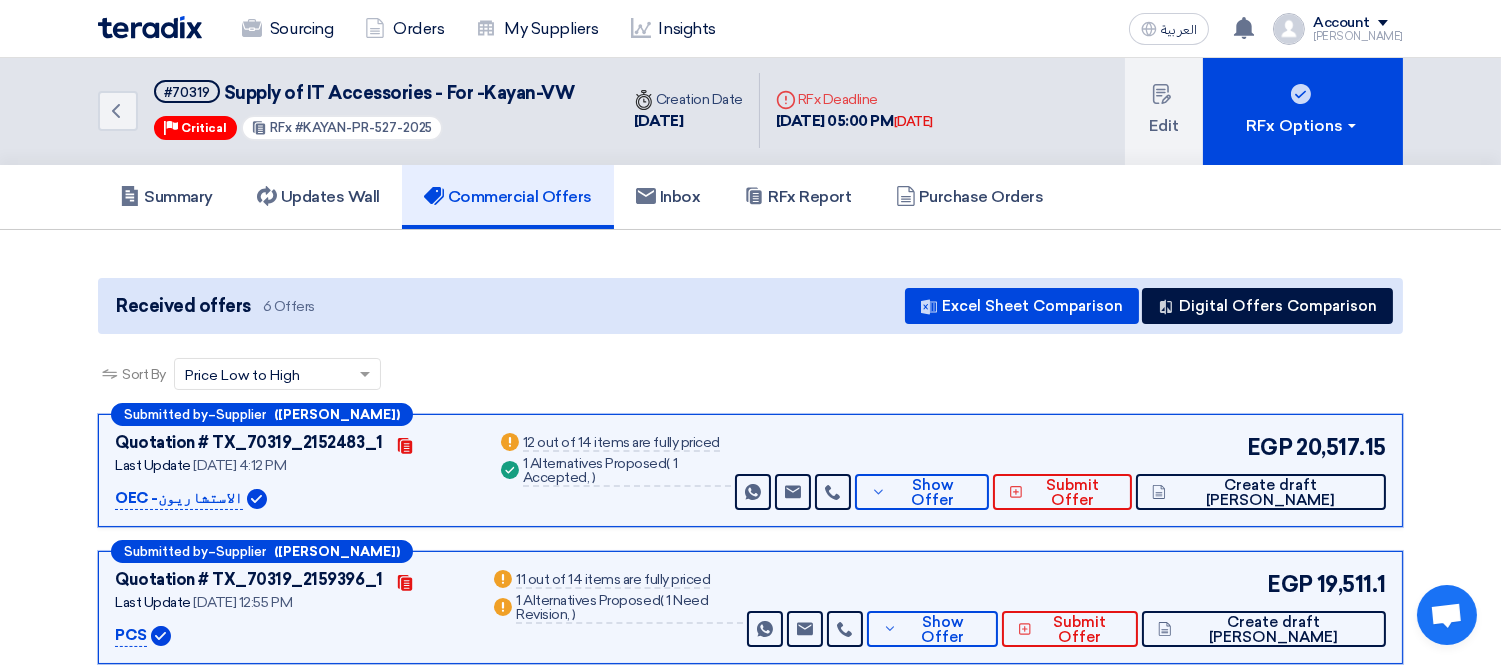 scroll, scrollTop: 0, scrollLeft: 0, axis: both 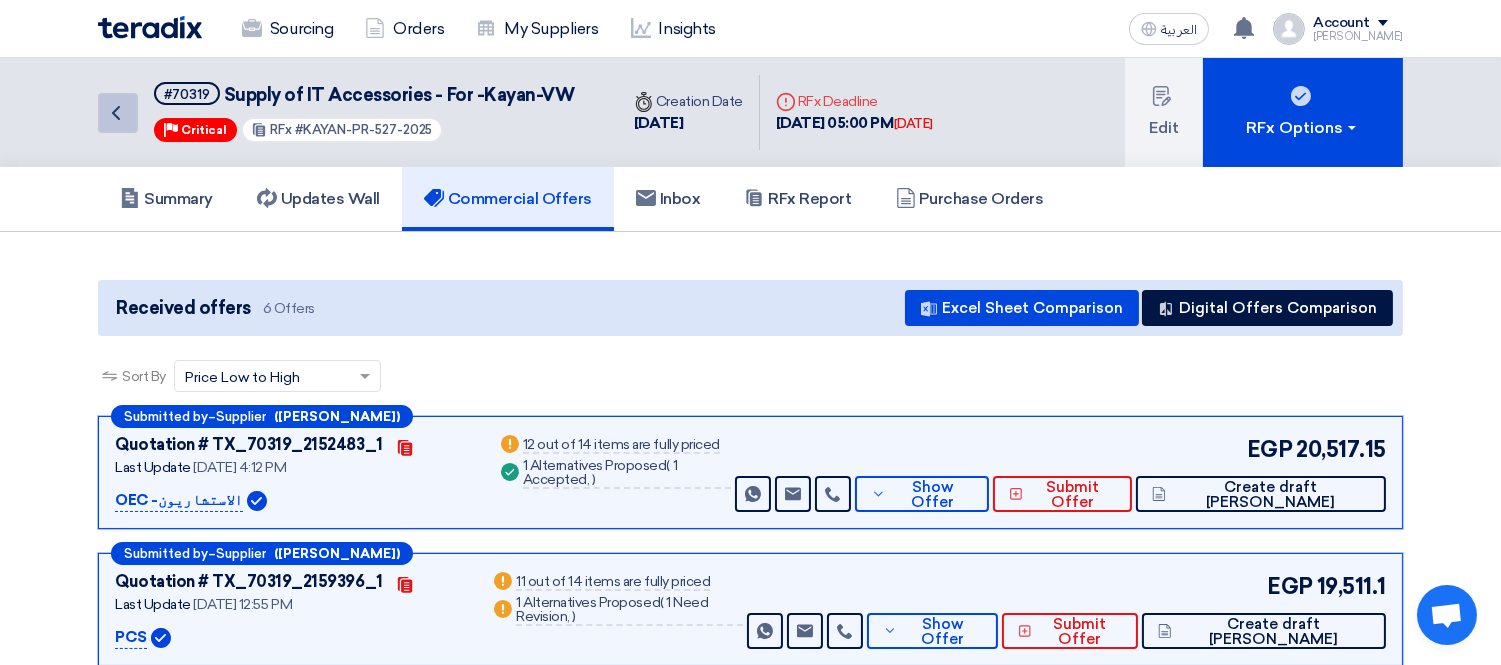 click on "Back" 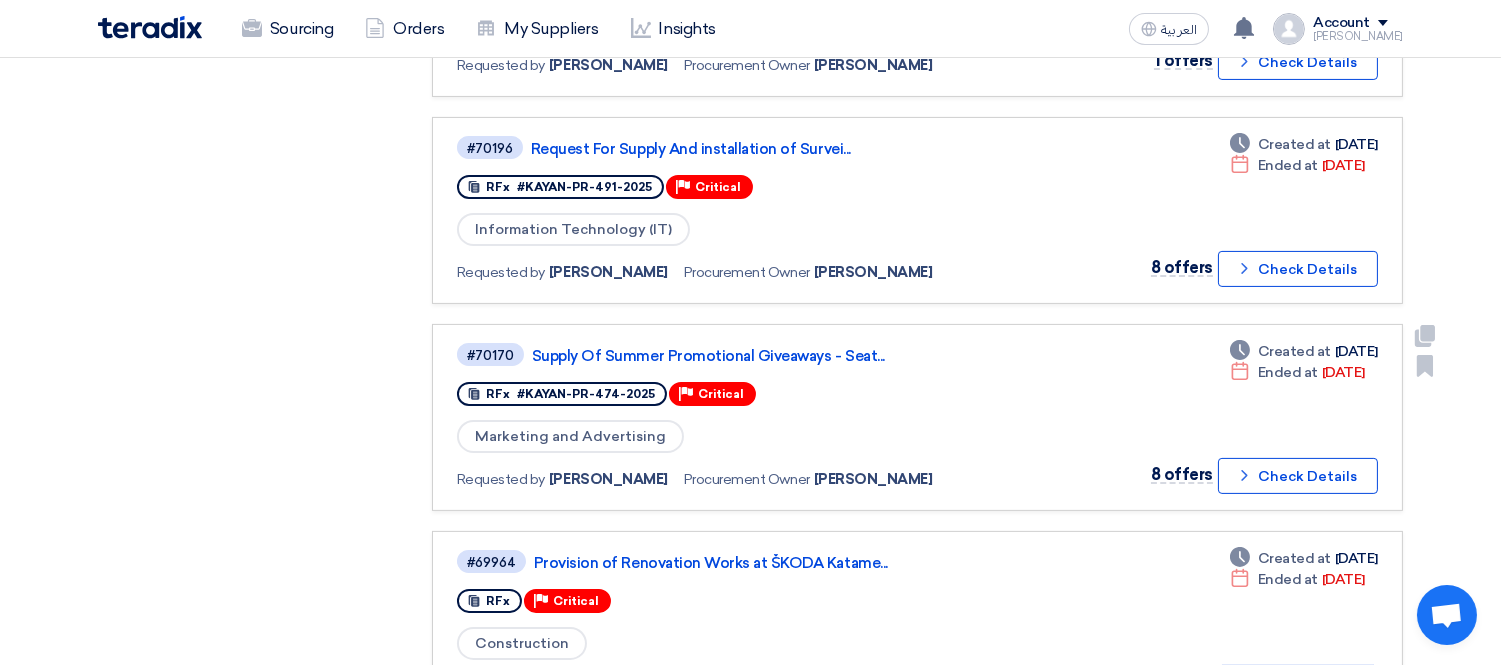 scroll, scrollTop: 1000, scrollLeft: 0, axis: vertical 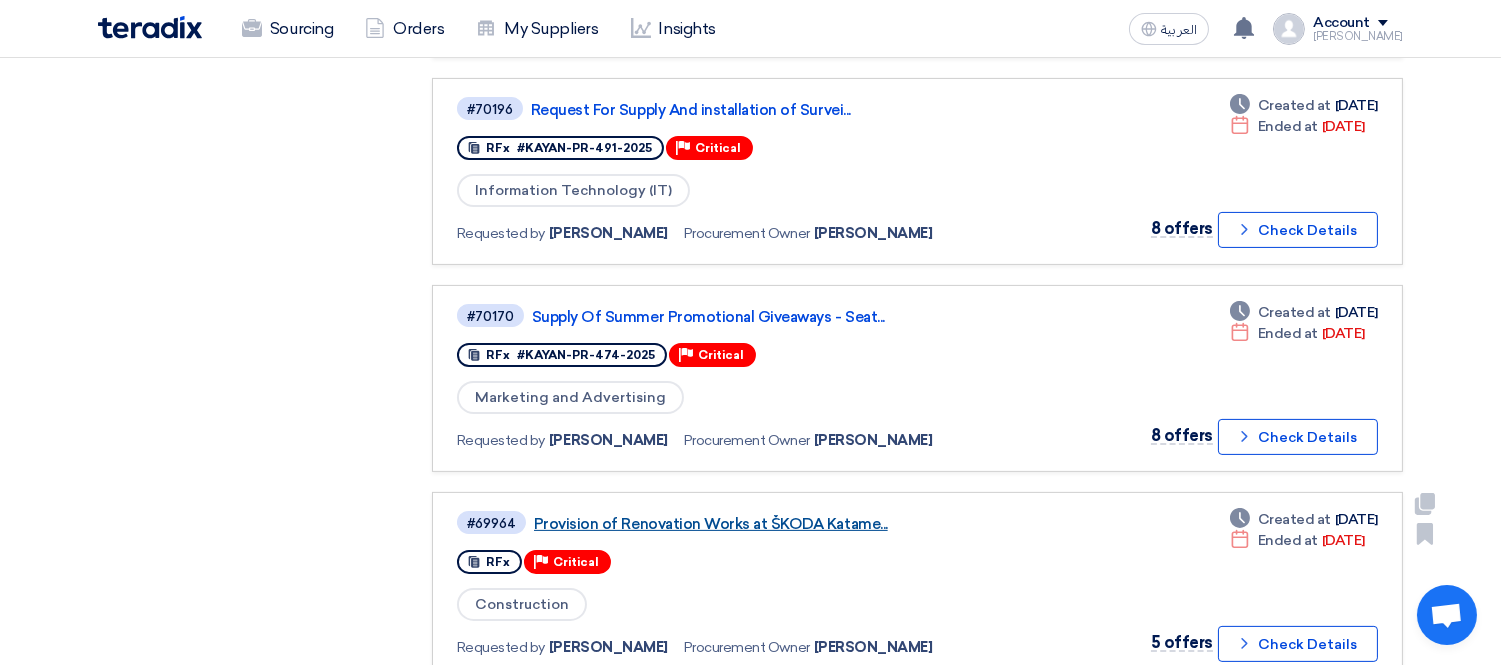click on "Provision of Renovation Works at ŠKODA Katame..." 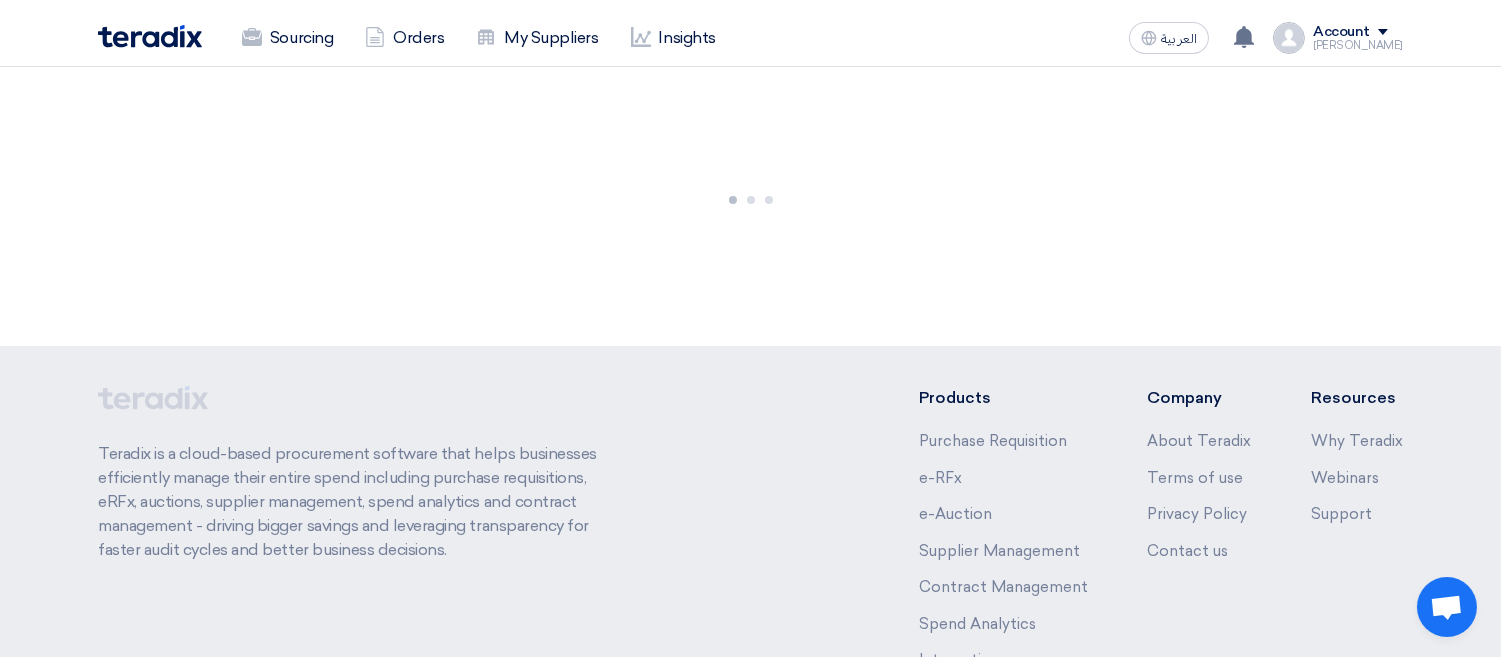 scroll, scrollTop: 0, scrollLeft: 0, axis: both 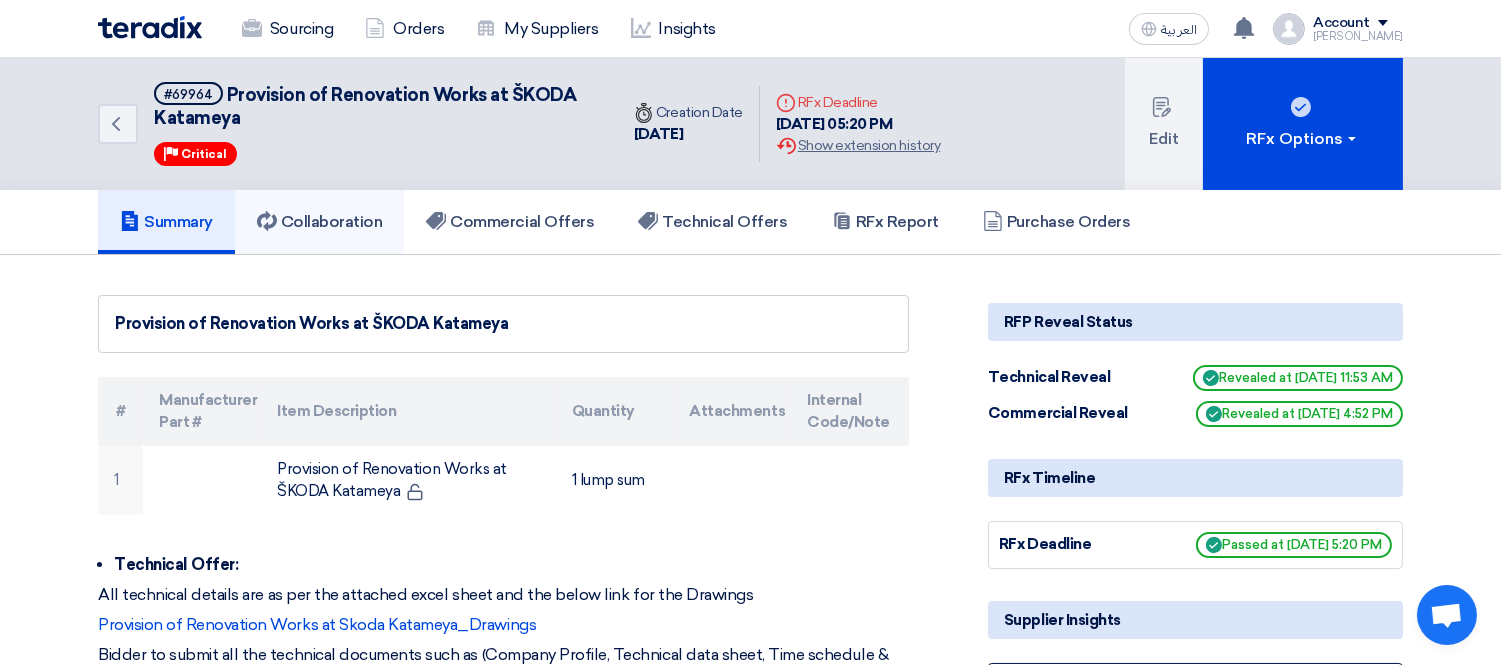 click on "Collaboration" 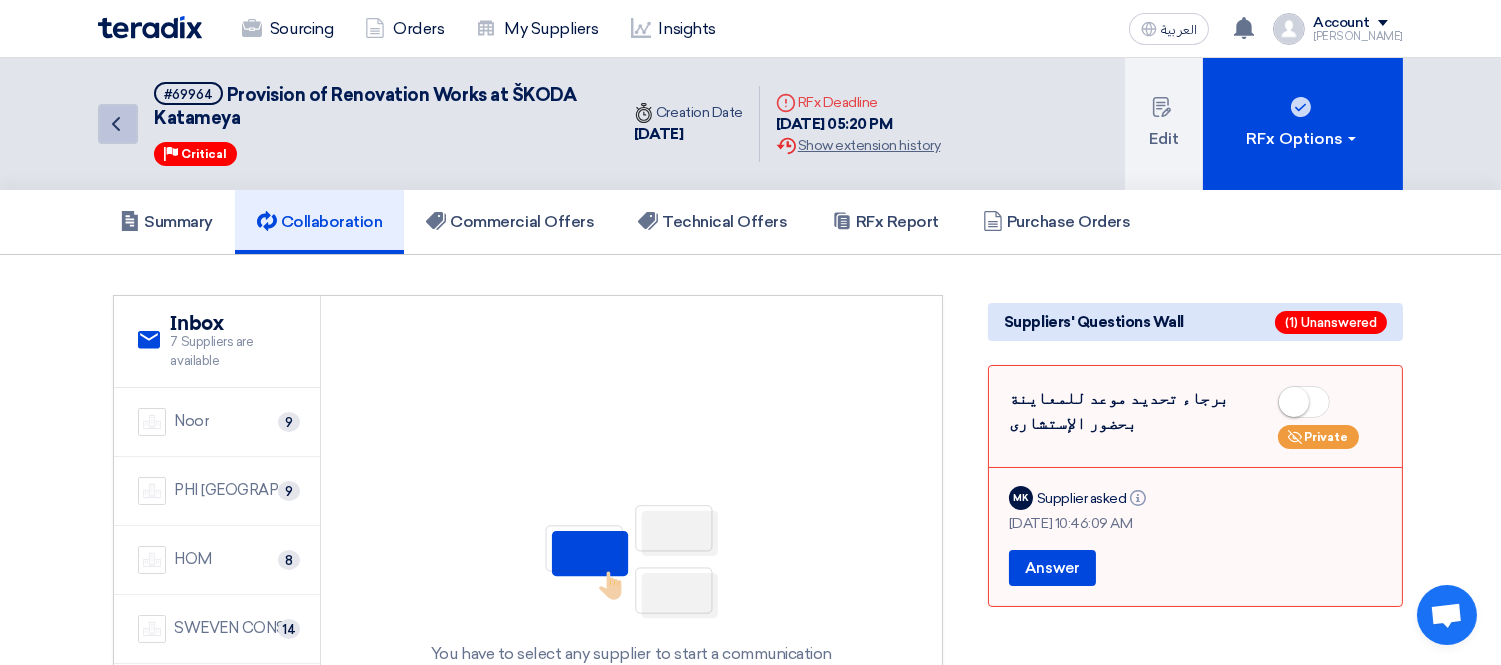 click on "Back" 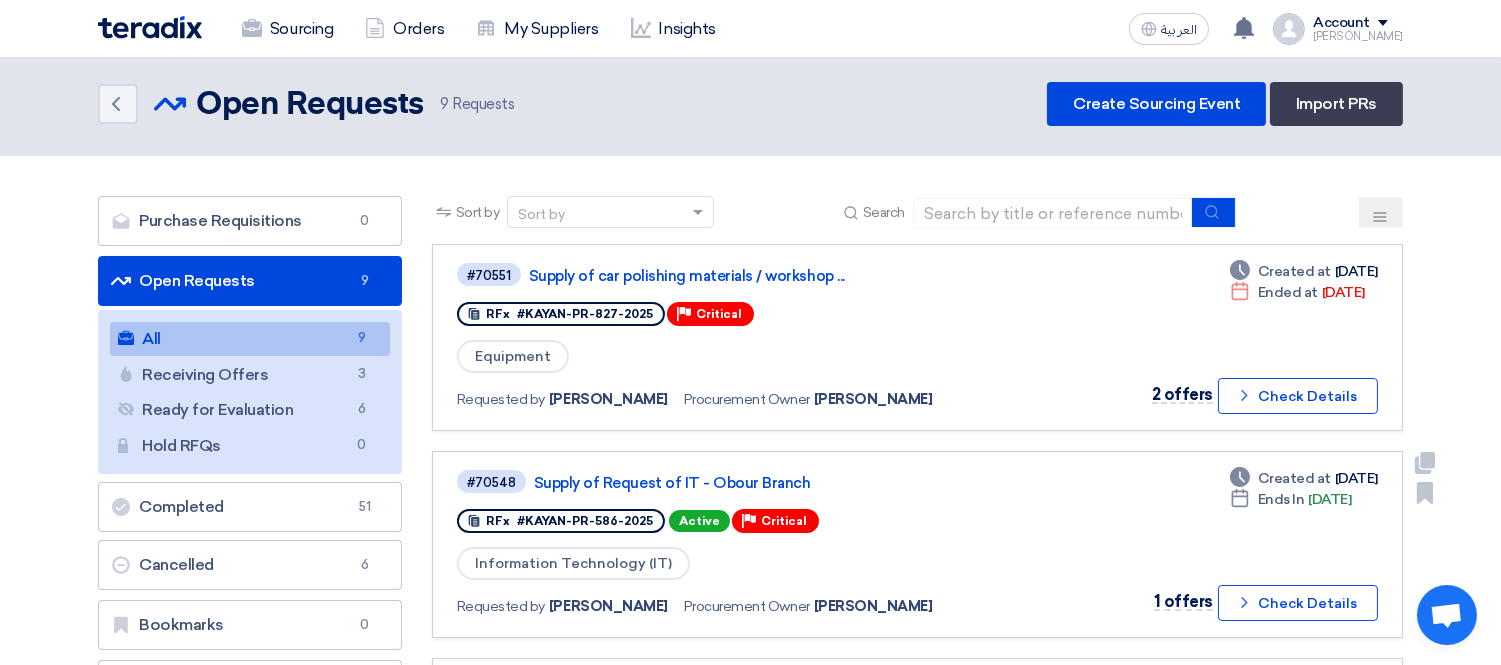 scroll, scrollTop: 0, scrollLeft: 0, axis: both 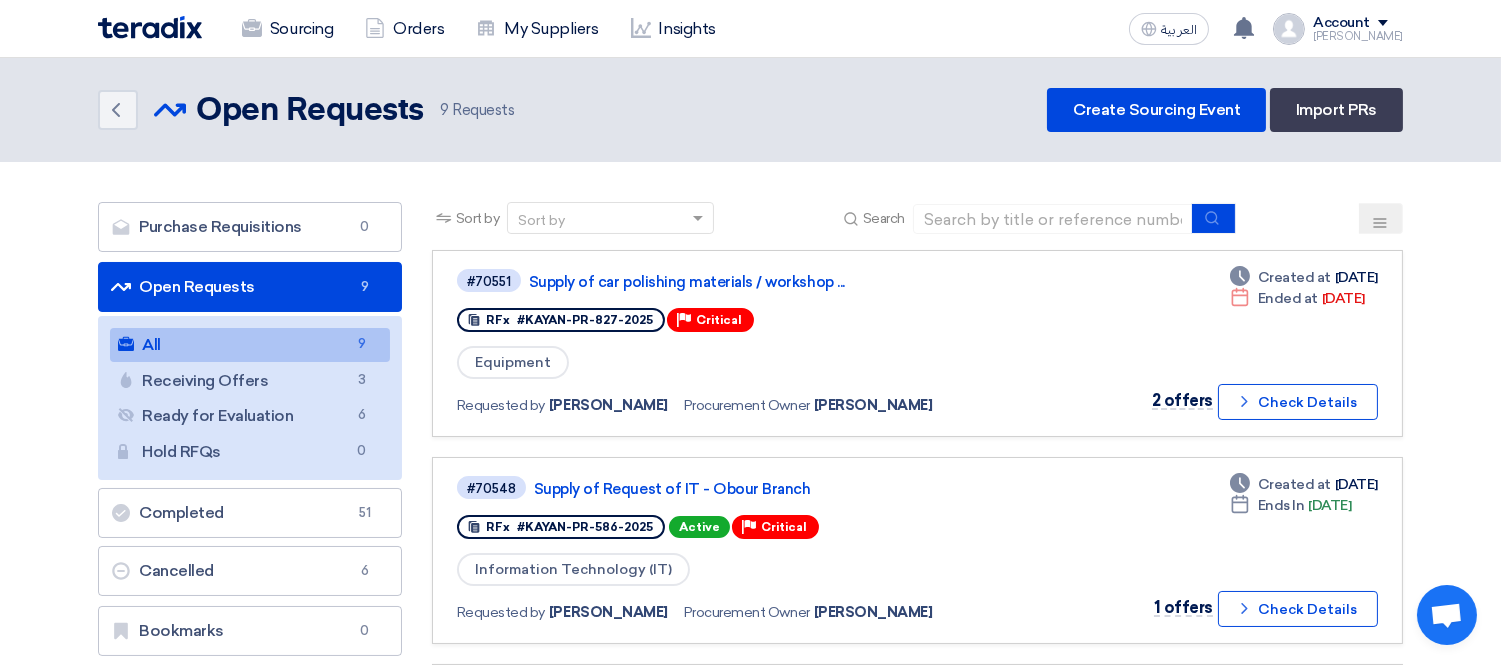 click on "Purchase Requisitions
Purchase Requisitions
0
Open Requests
Open Requests
9
All
All
9
Receiving Offers
Receiving Offers
3" 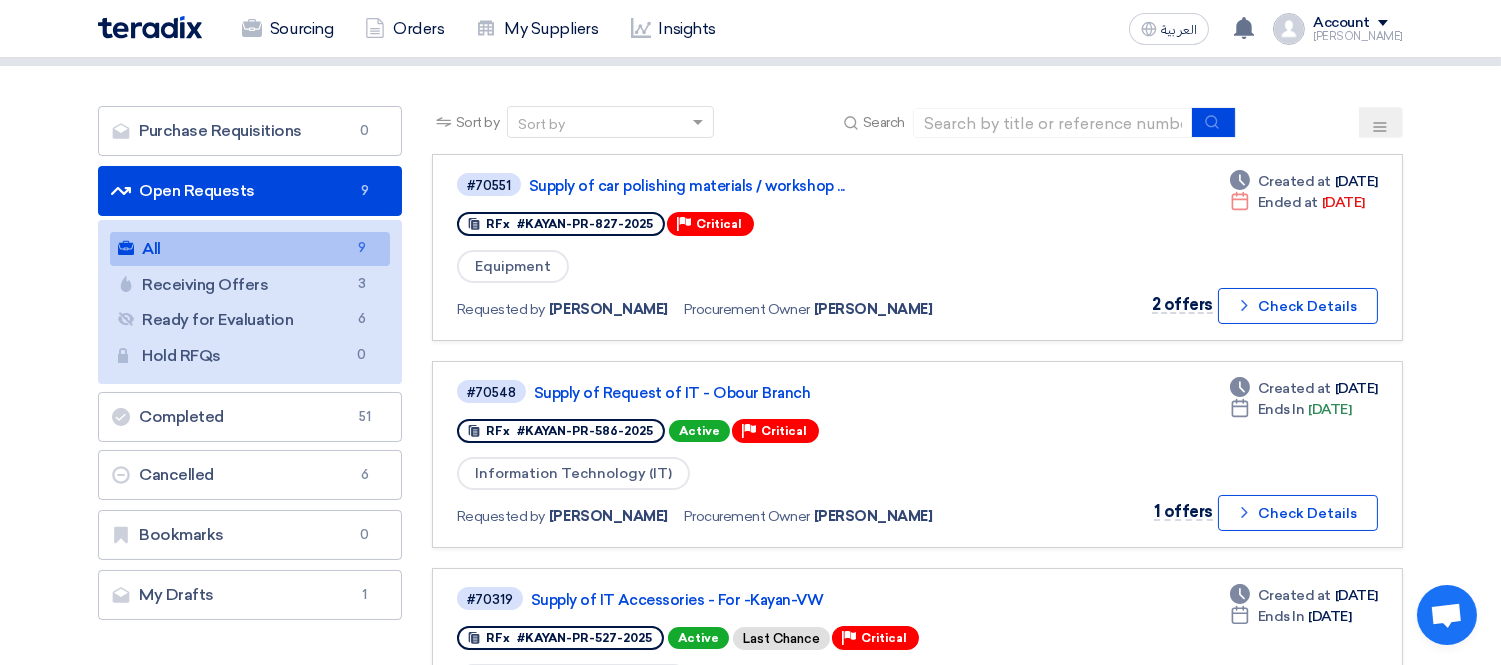 scroll, scrollTop: 0, scrollLeft: 0, axis: both 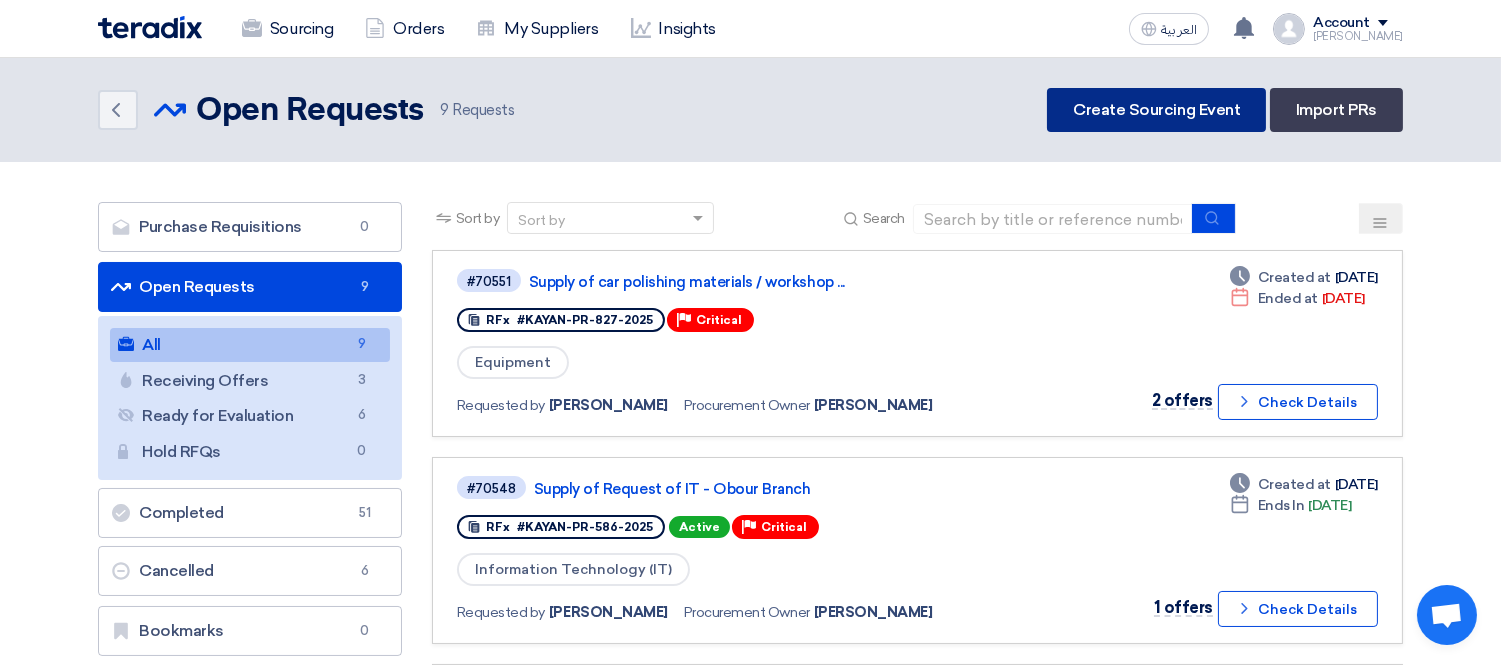 click on "Create Sourcing Event" 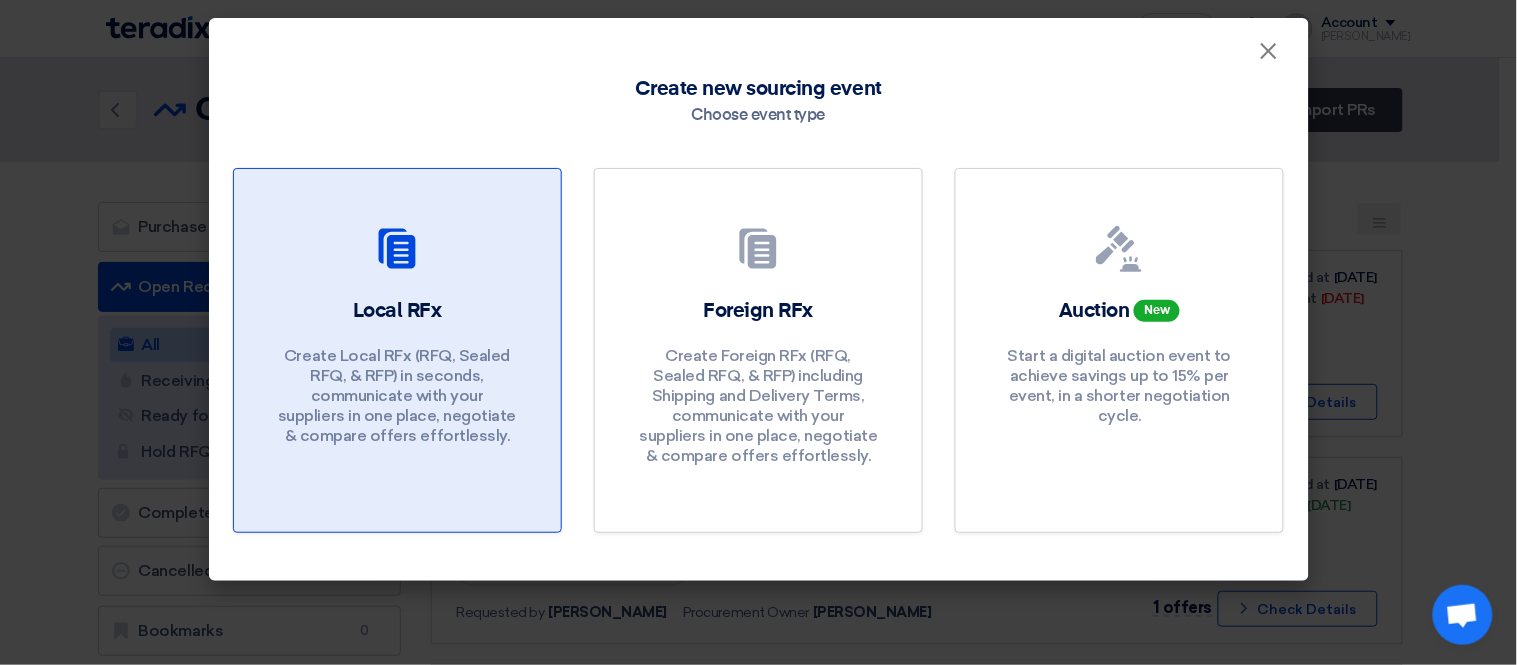 click on "Create Local RFx (RFQ, Sealed RFQ, & RFP) in seconds, communicate with your suppliers in one place, negotiate & compare offers effortlessly." 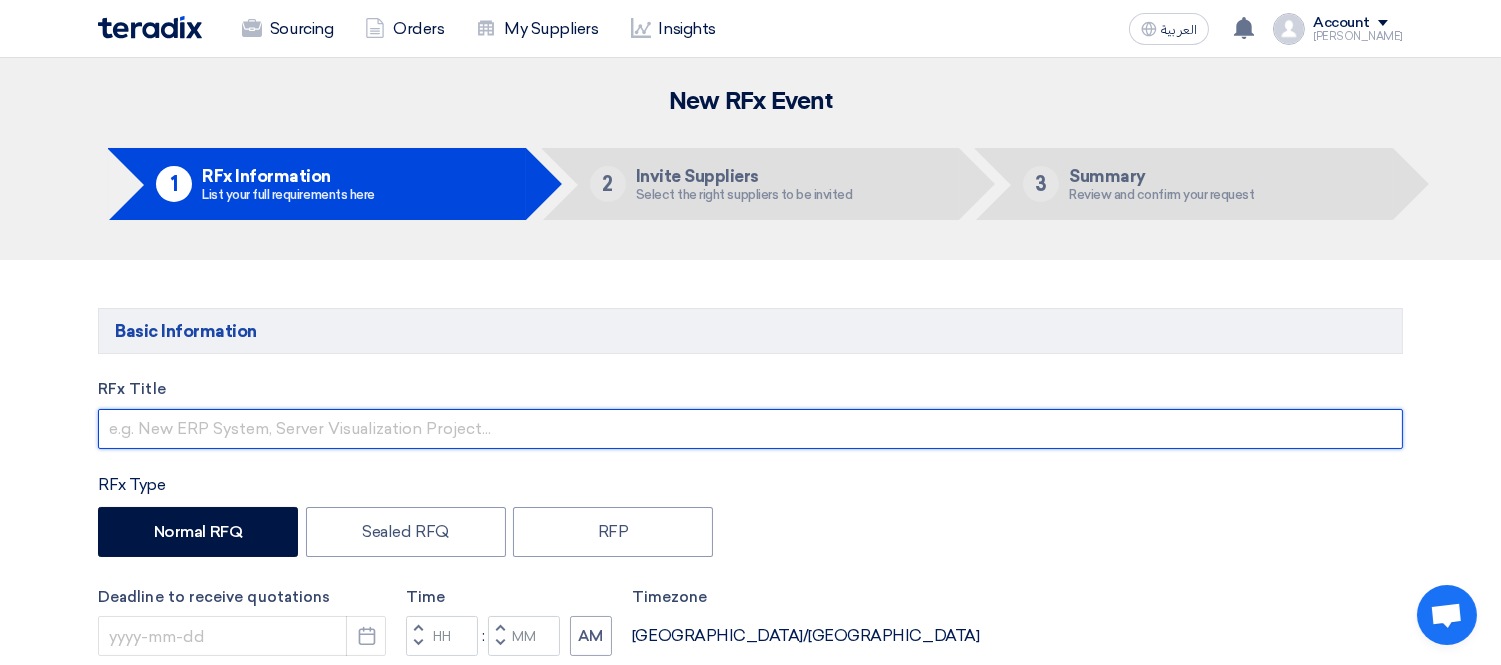 click at bounding box center (750, 429) 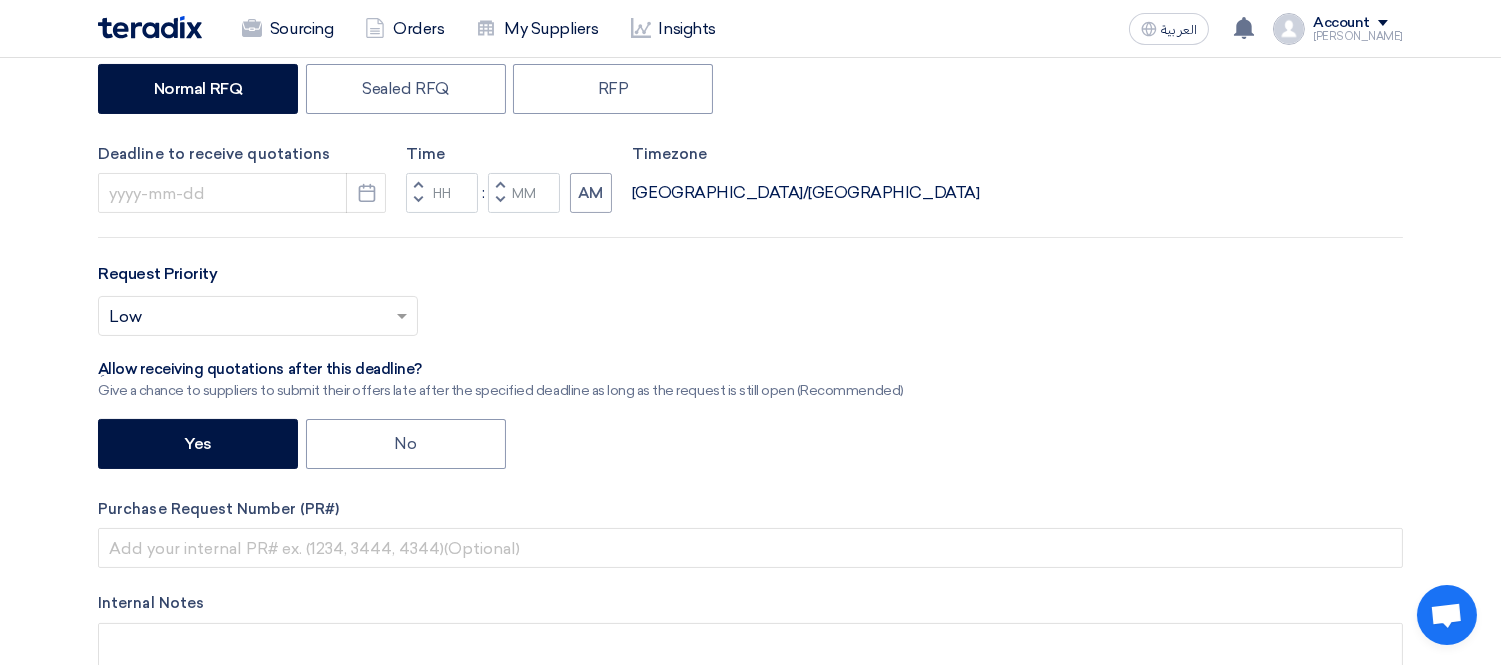 scroll, scrollTop: 444, scrollLeft: 0, axis: vertical 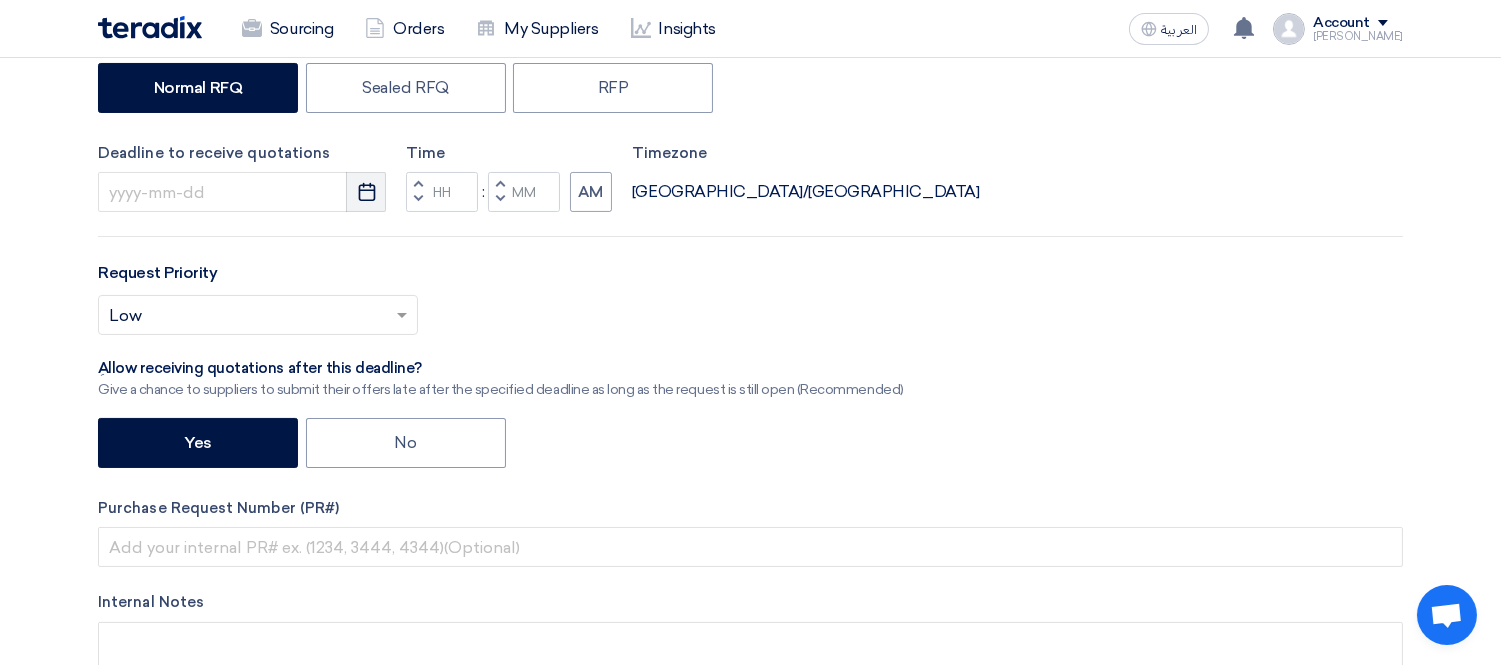 type on "Laptop Maintenance" 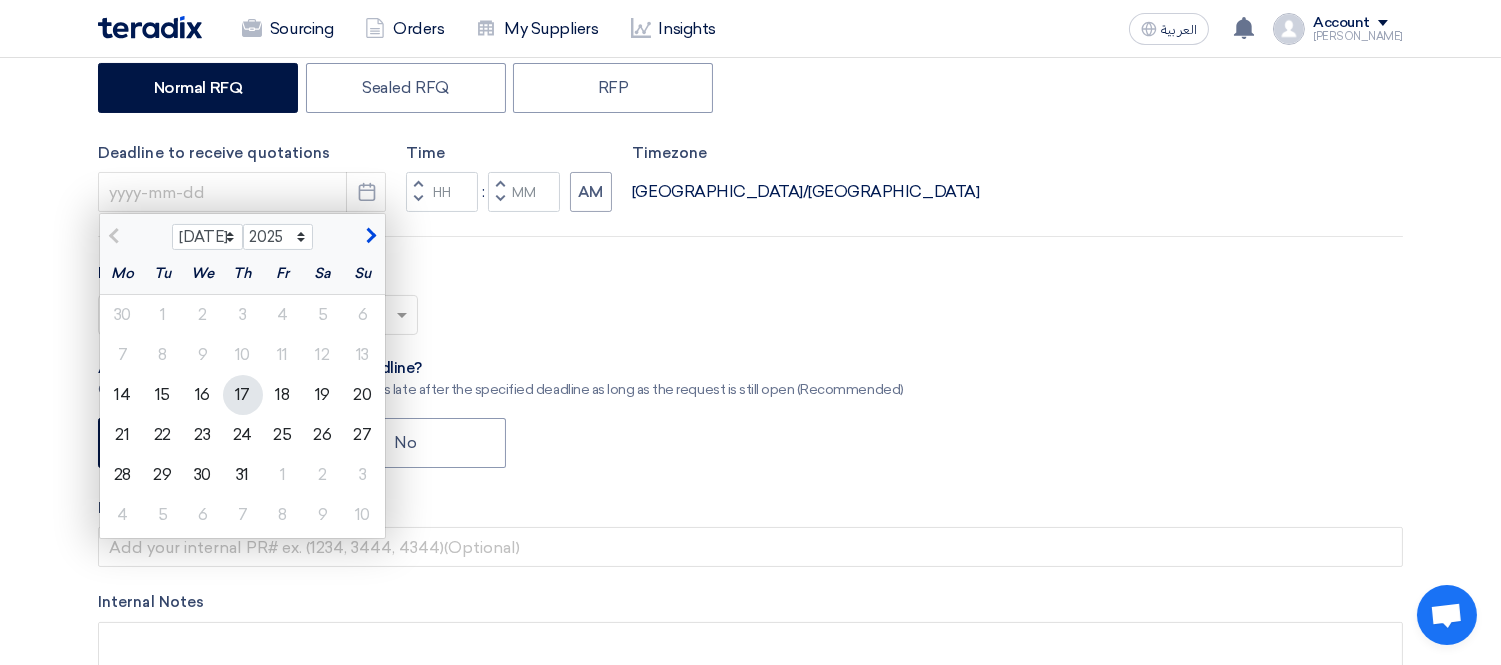 click on "17" 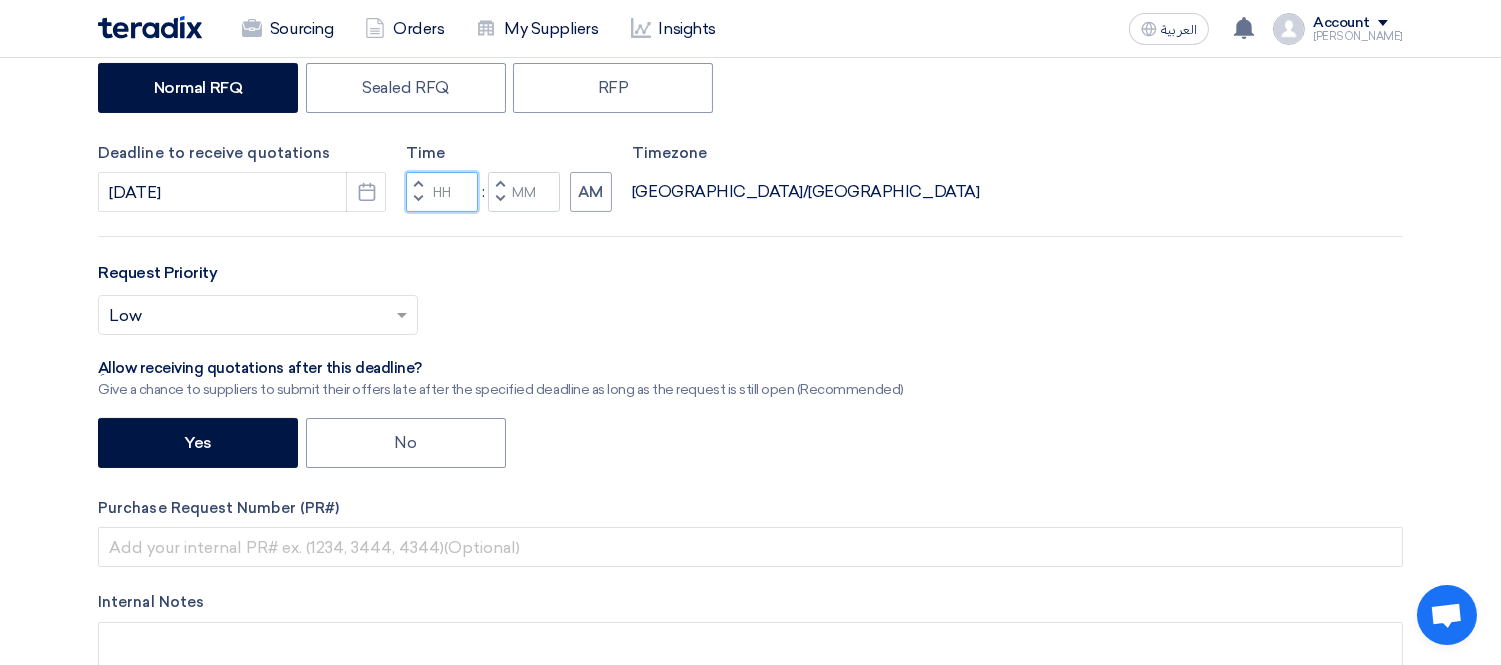 click 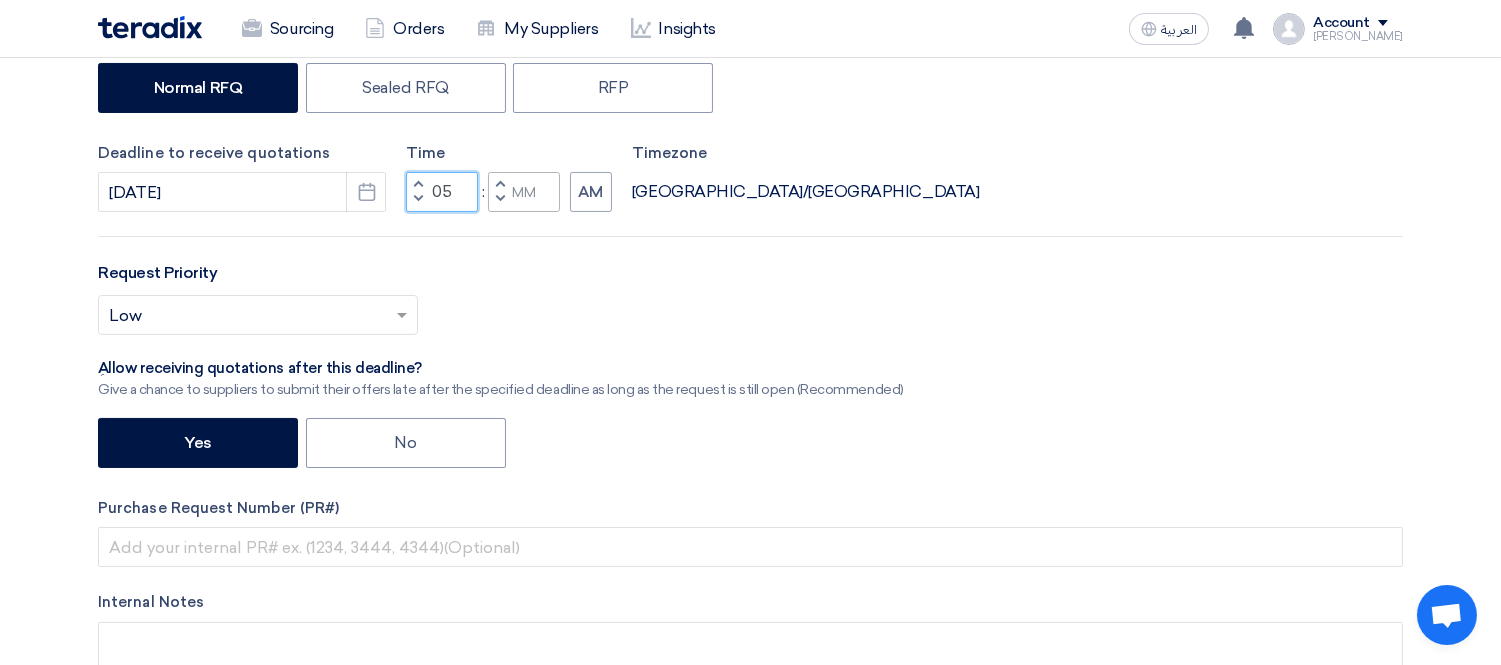 type on "05" 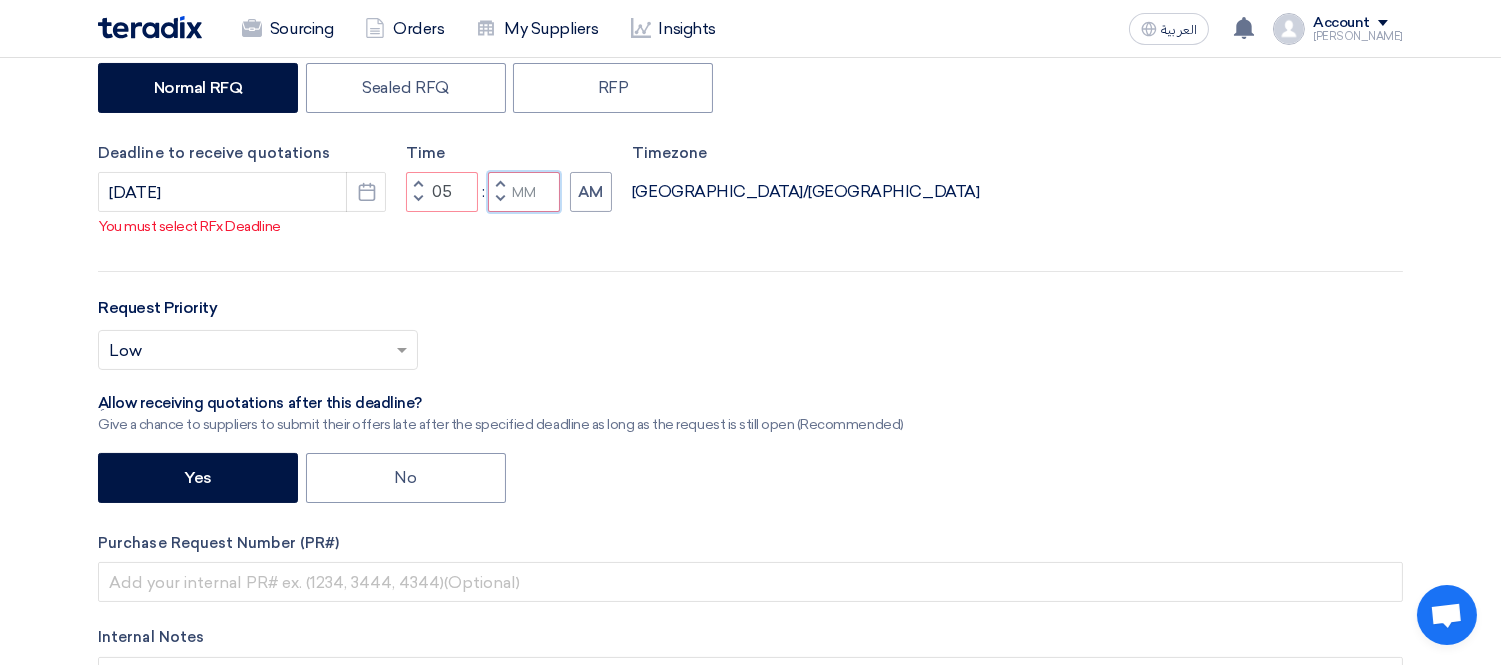 click 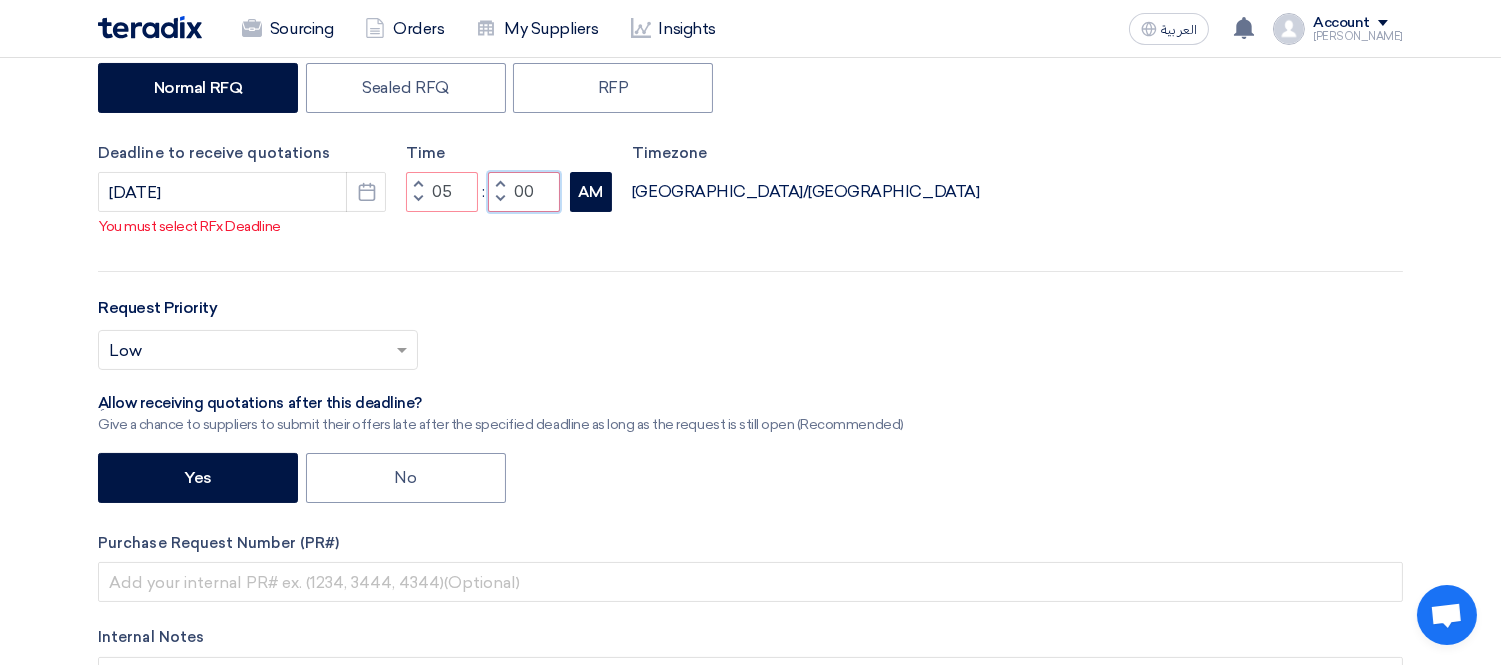 type on "00" 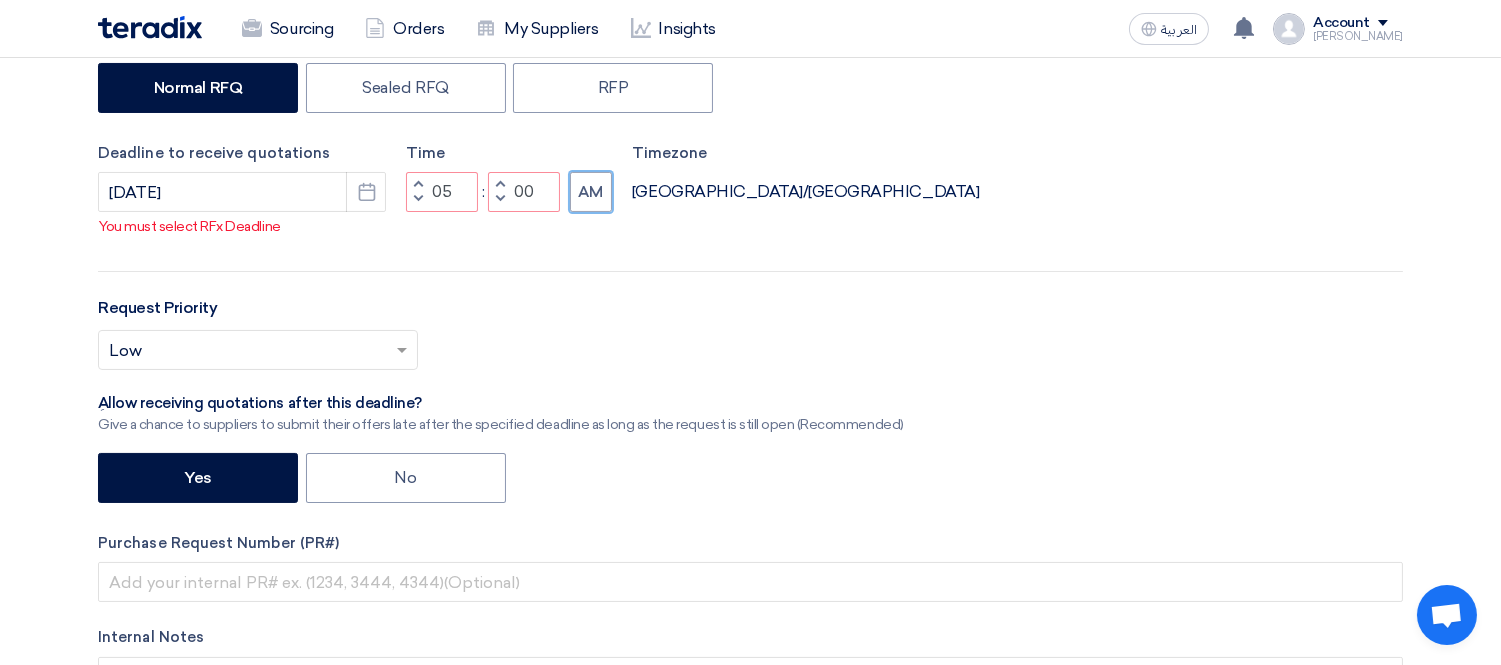 drag, startPoint x: 587, startPoint y: 195, endPoint x: 552, endPoint y: 215, distance: 40.311287 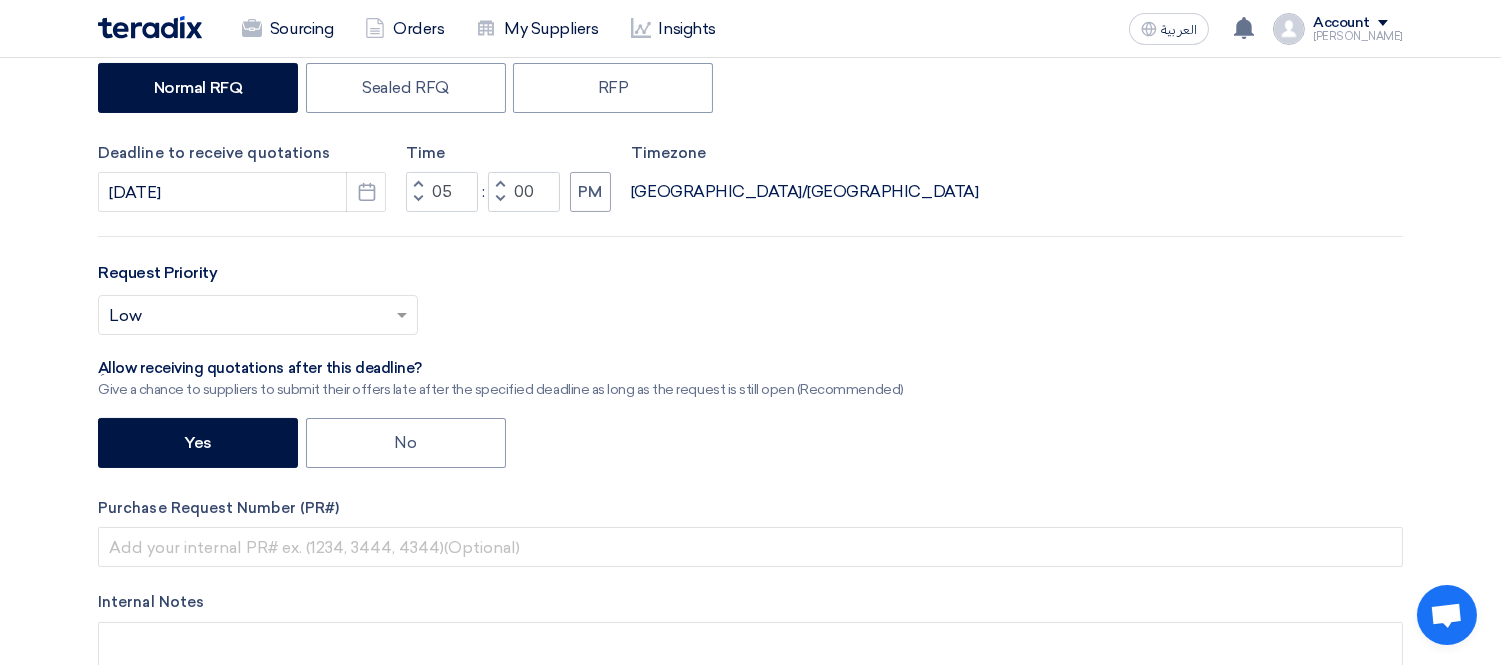 click 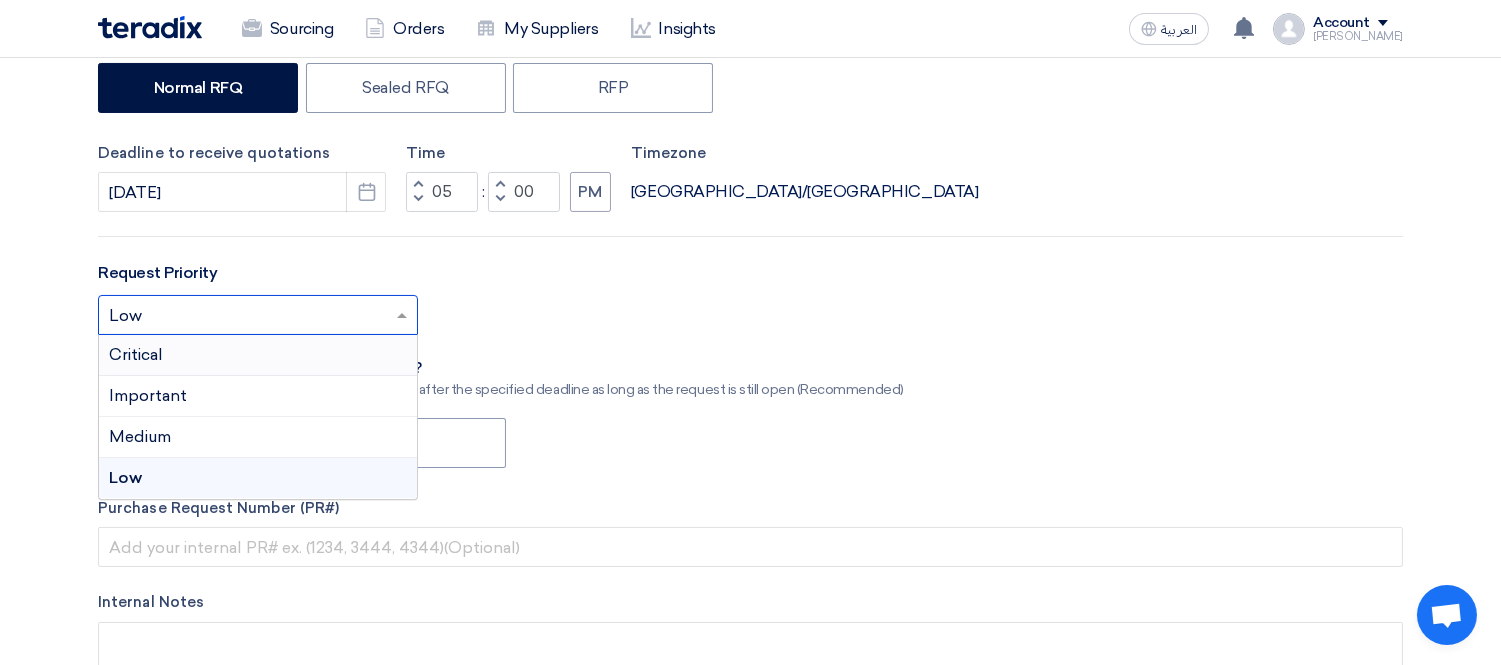 click on "Critical" at bounding box center [258, 355] 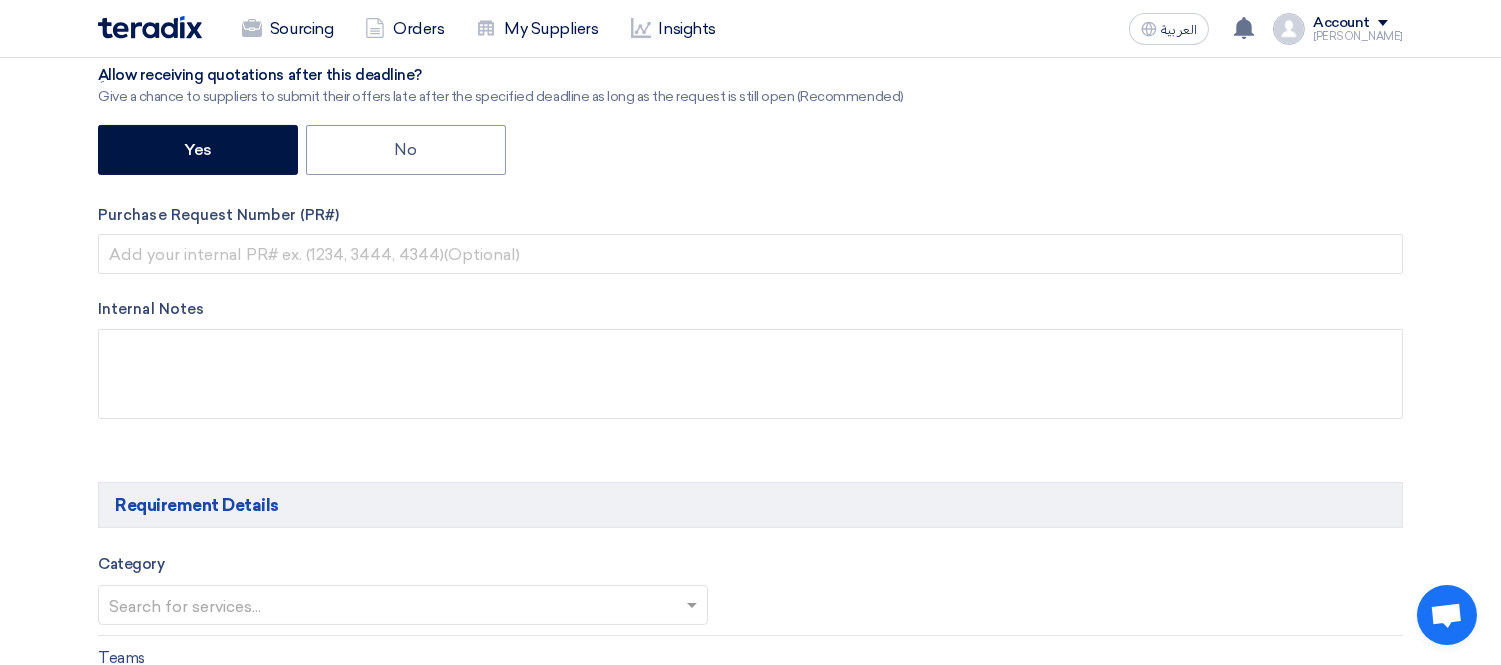 scroll, scrollTop: 777, scrollLeft: 0, axis: vertical 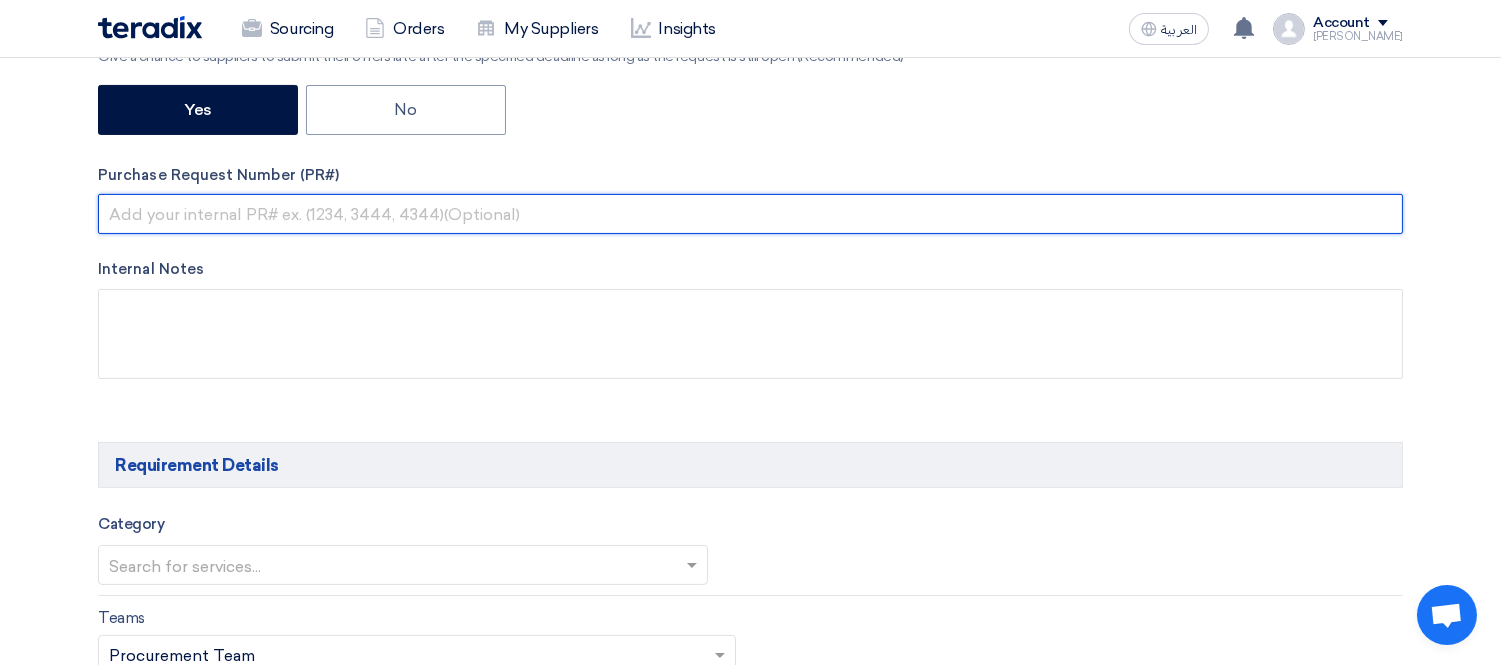 click at bounding box center [750, 214] 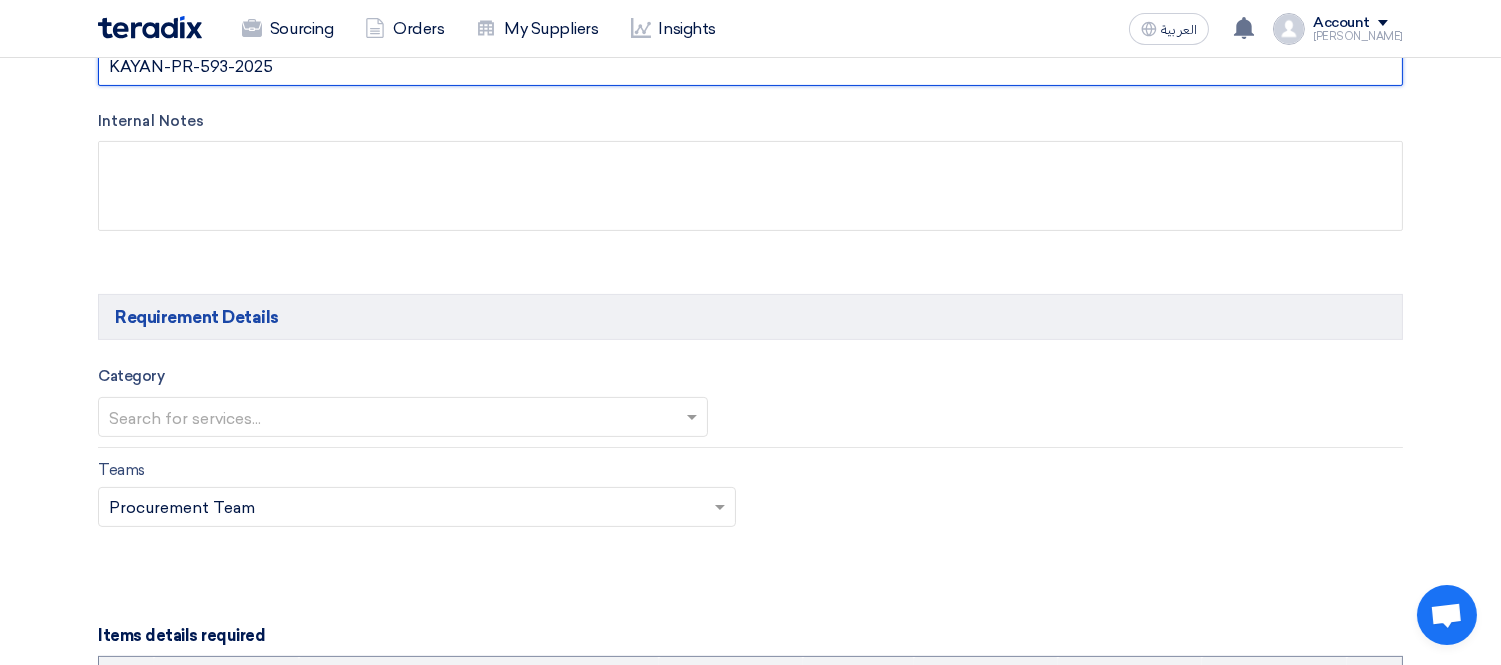 scroll, scrollTop: 1000, scrollLeft: 0, axis: vertical 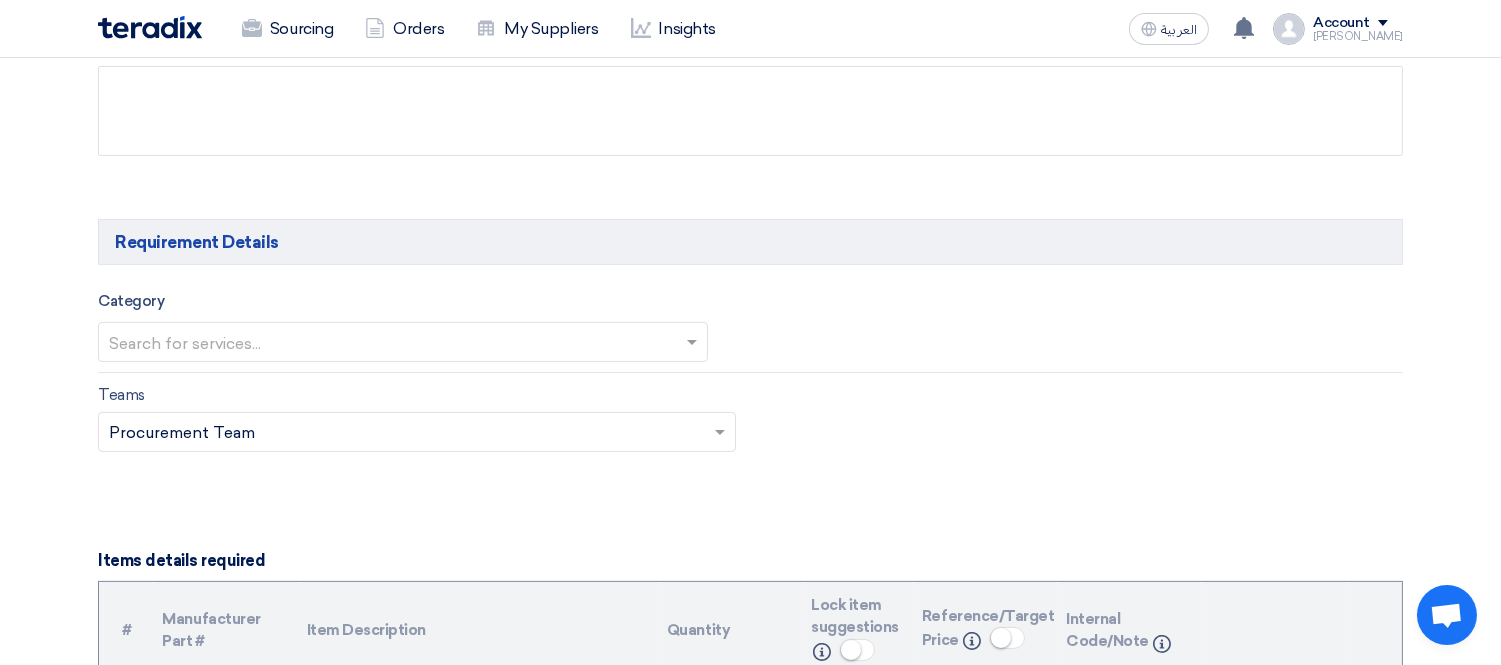 type on "KAYAN-PR-593-2025" 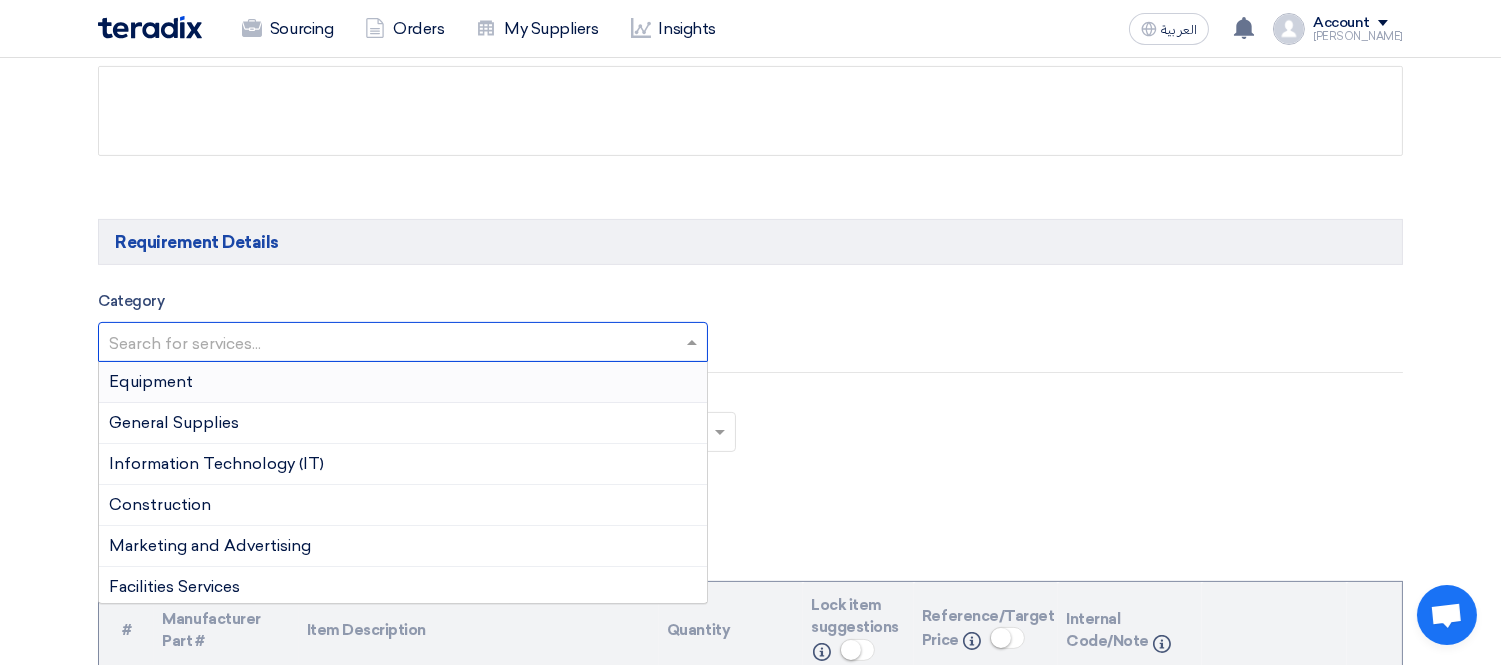 click at bounding box center (393, 344) 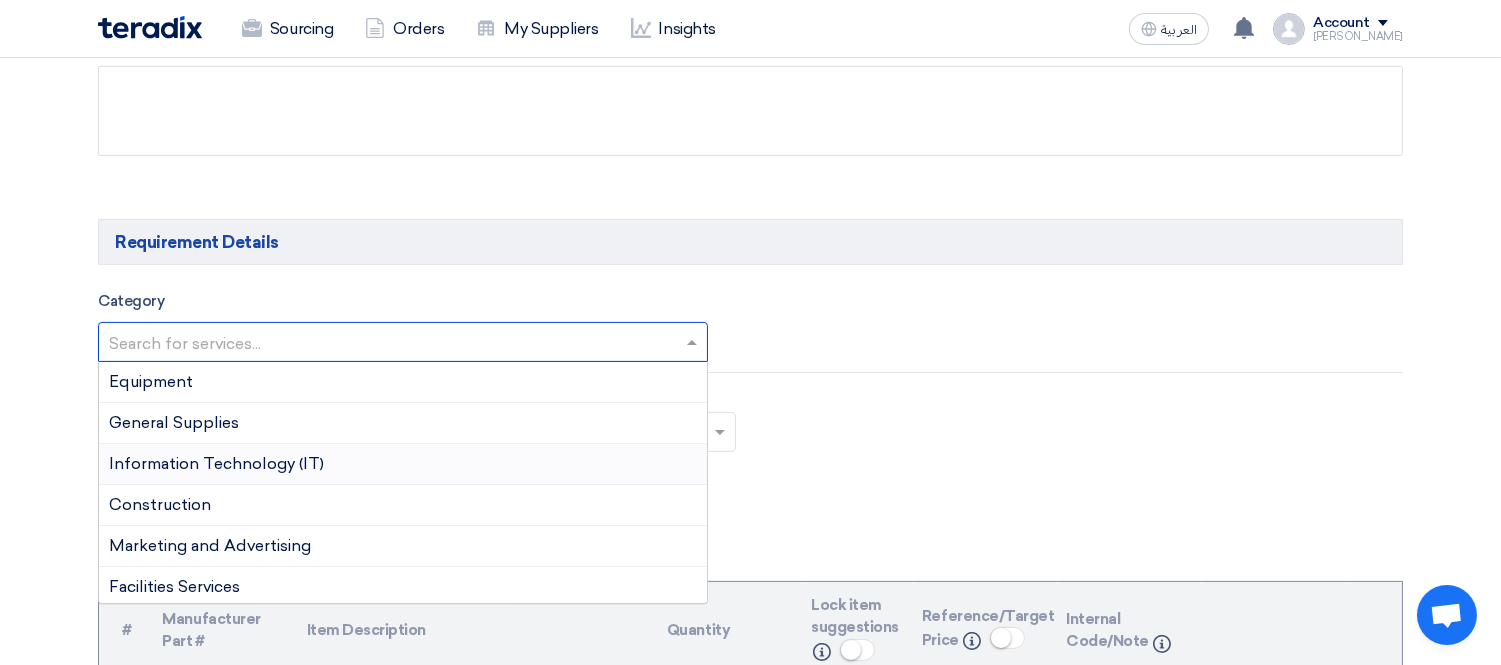 drag, startPoint x: 281, startPoint y: 466, endPoint x: 291, endPoint y: 462, distance: 10.770329 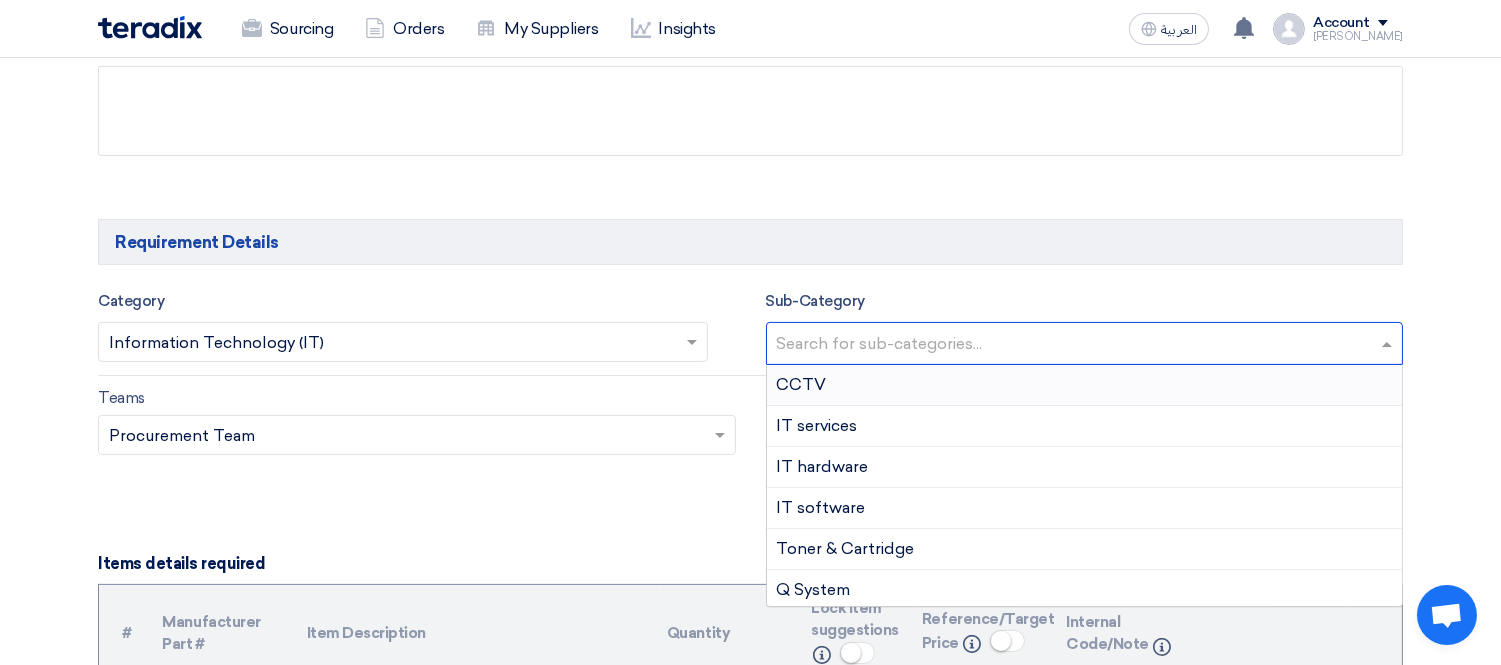 click at bounding box center (1087, 345) 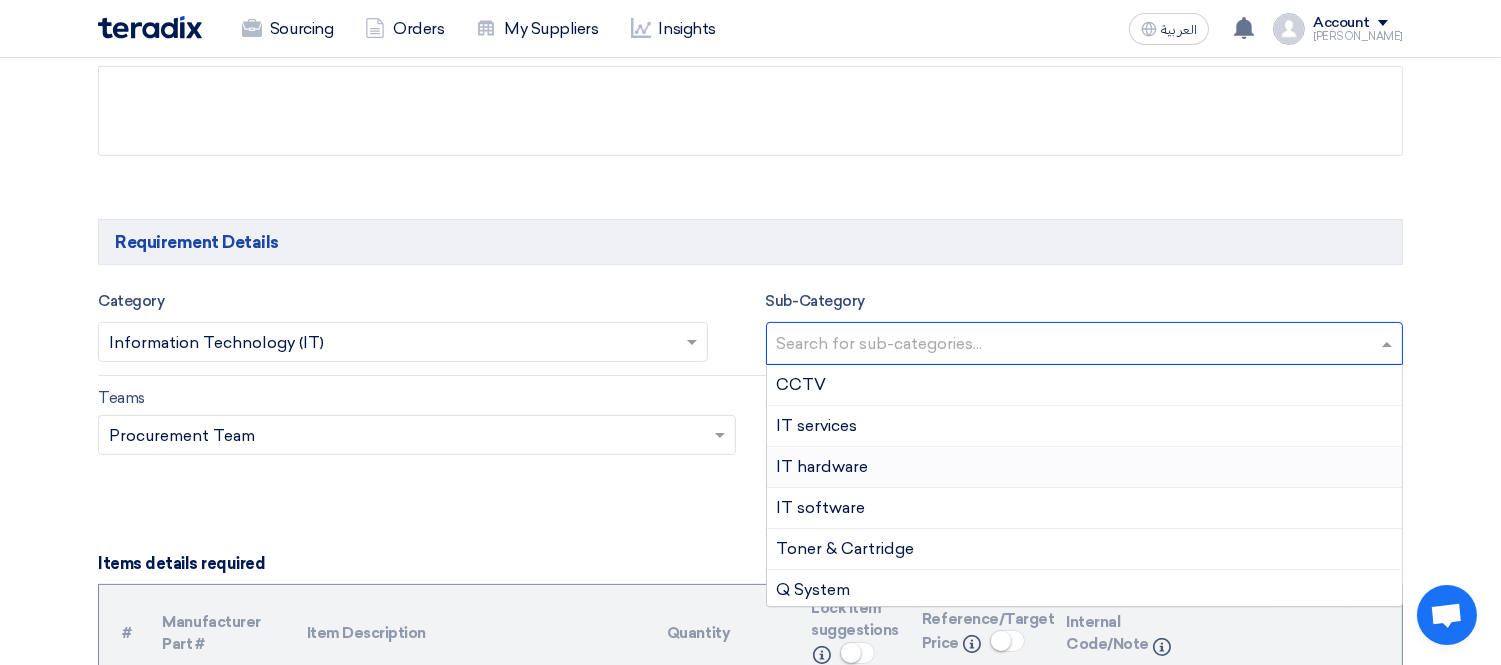 click on "IT hardware" at bounding box center [1085, 467] 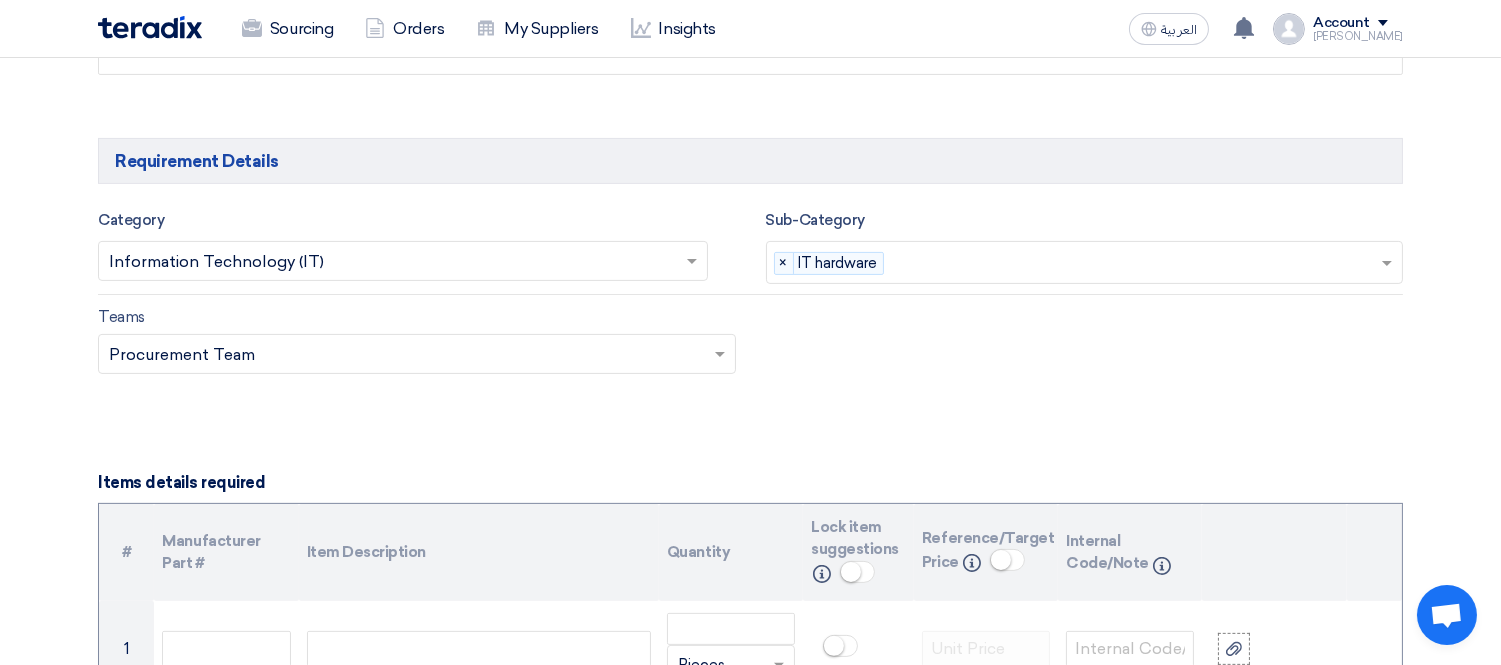 scroll, scrollTop: 1222, scrollLeft: 0, axis: vertical 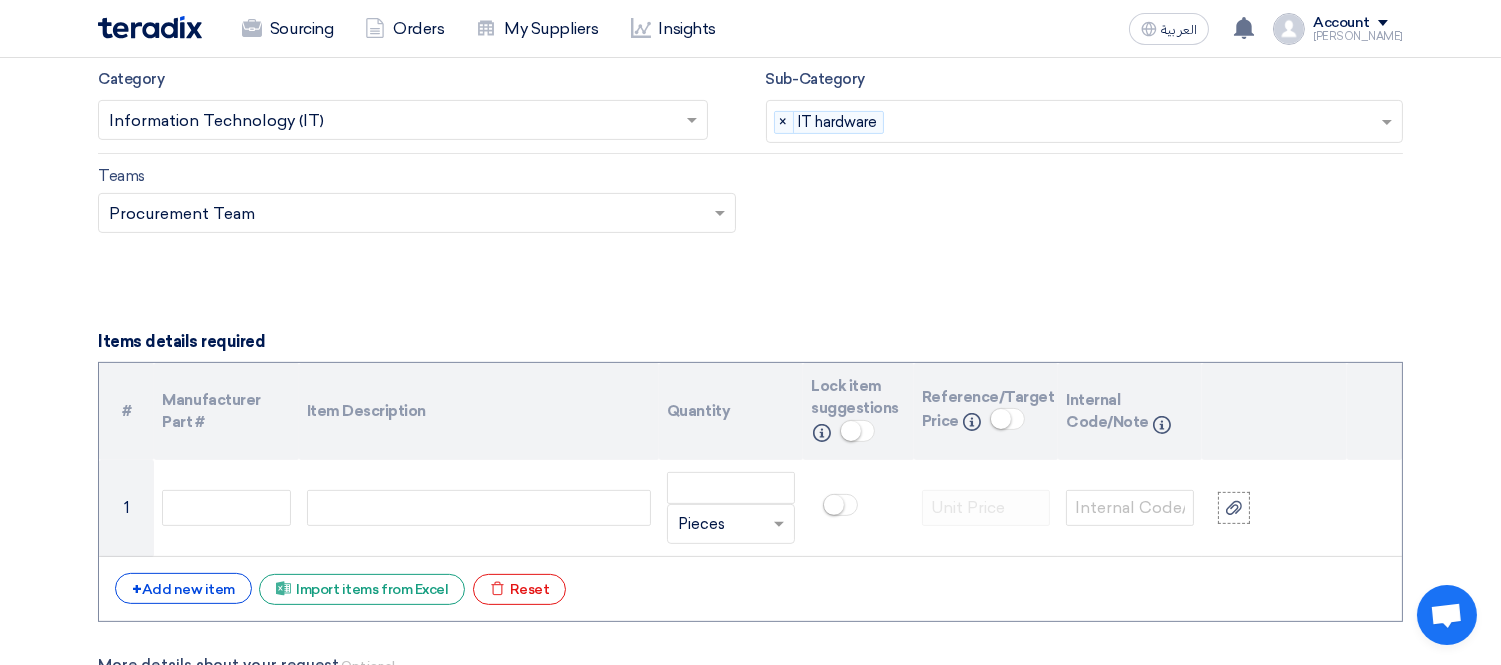 click 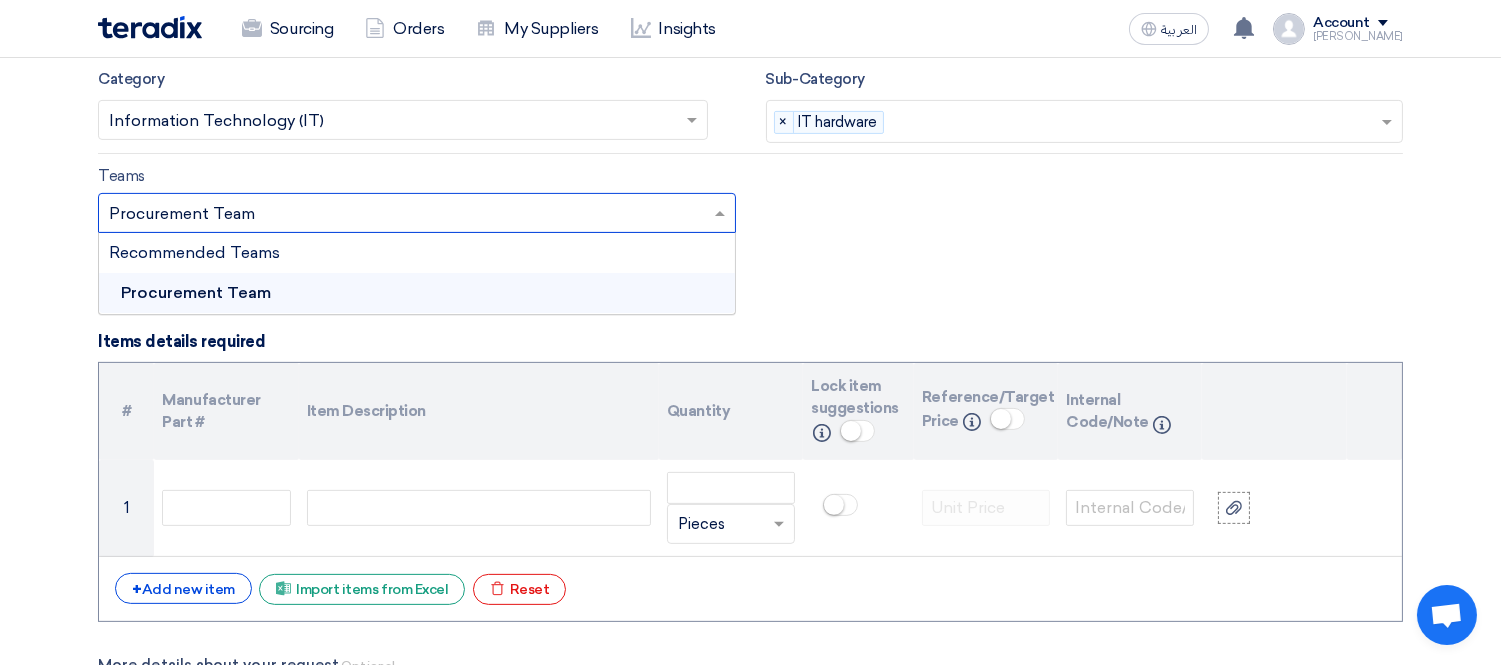 click 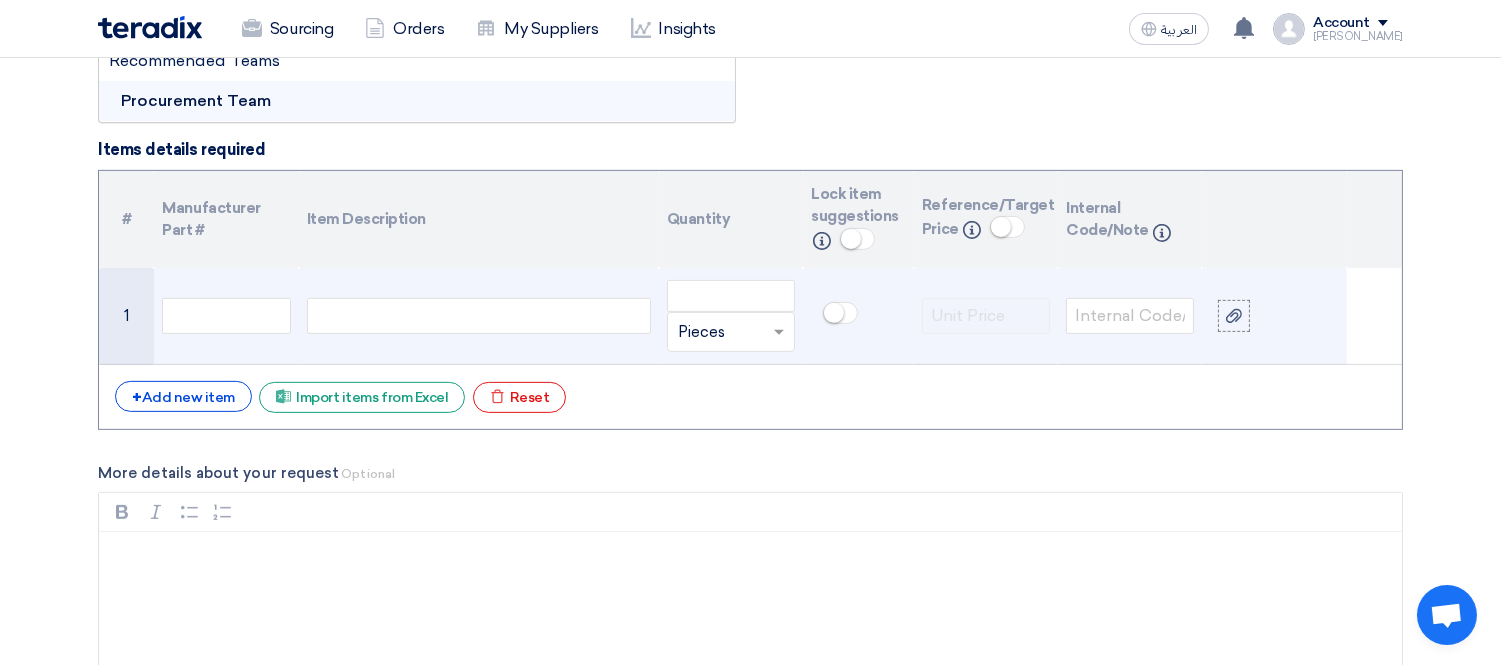 scroll, scrollTop: 1444, scrollLeft: 0, axis: vertical 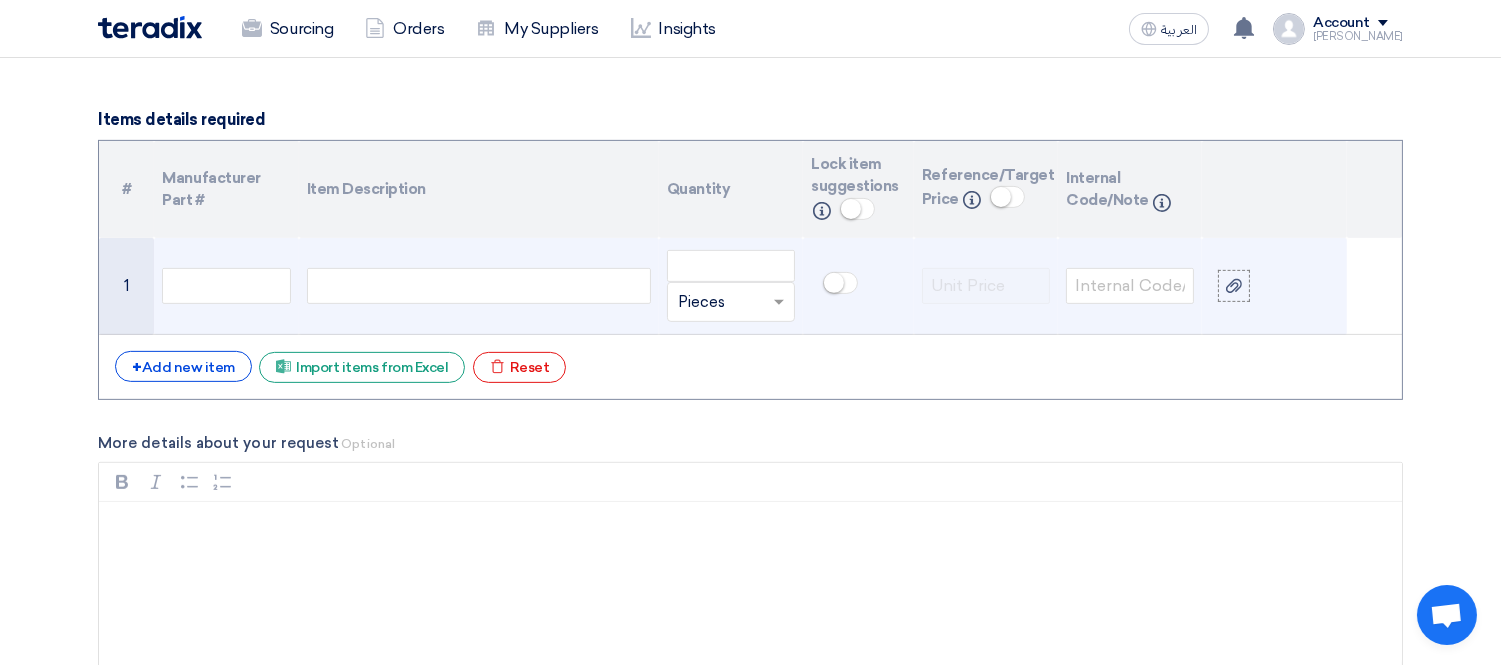 click 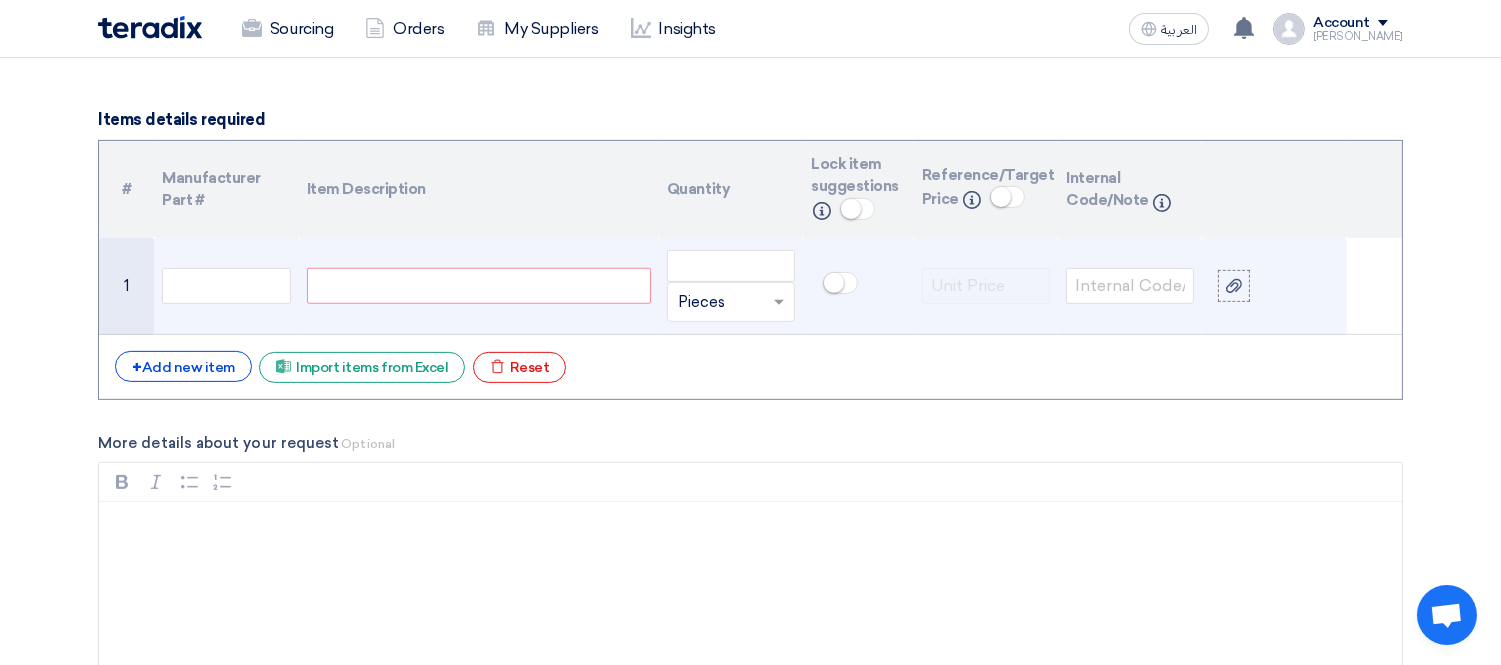 click 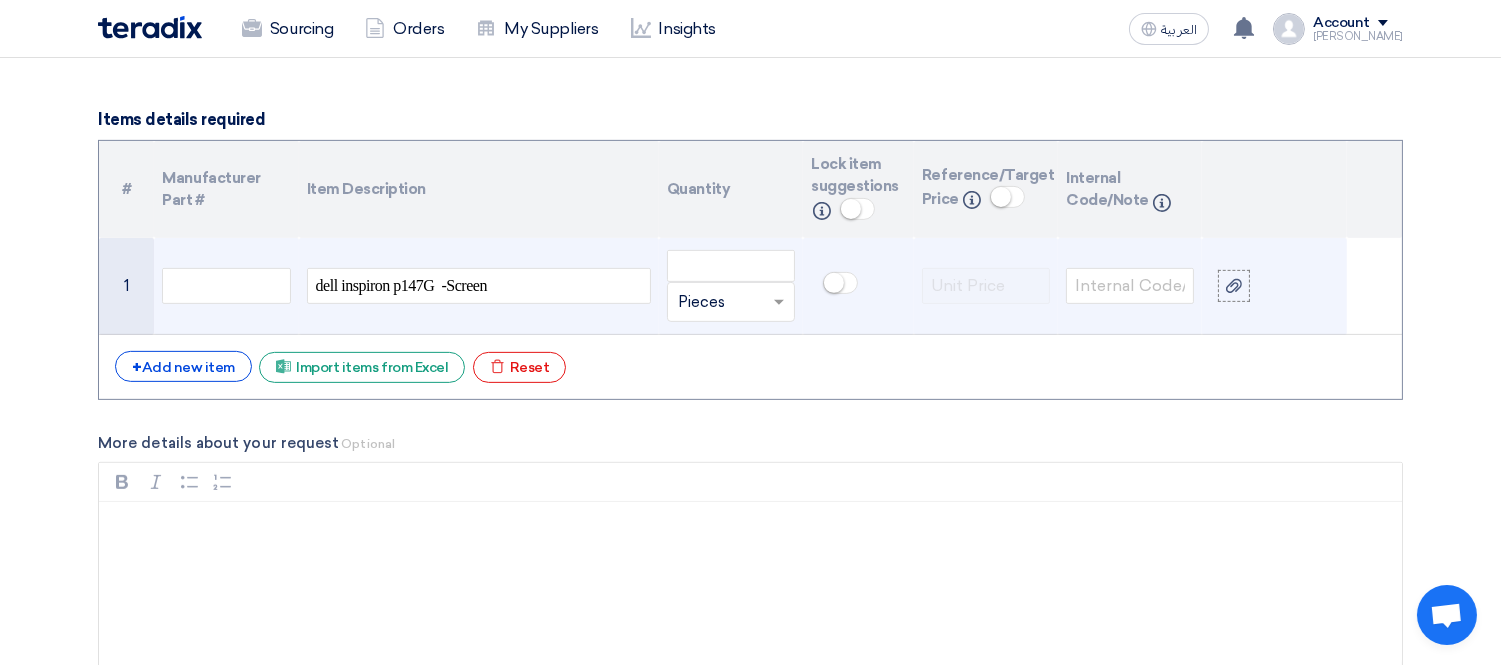 click on "dell inspiron p147G  -  Screen" 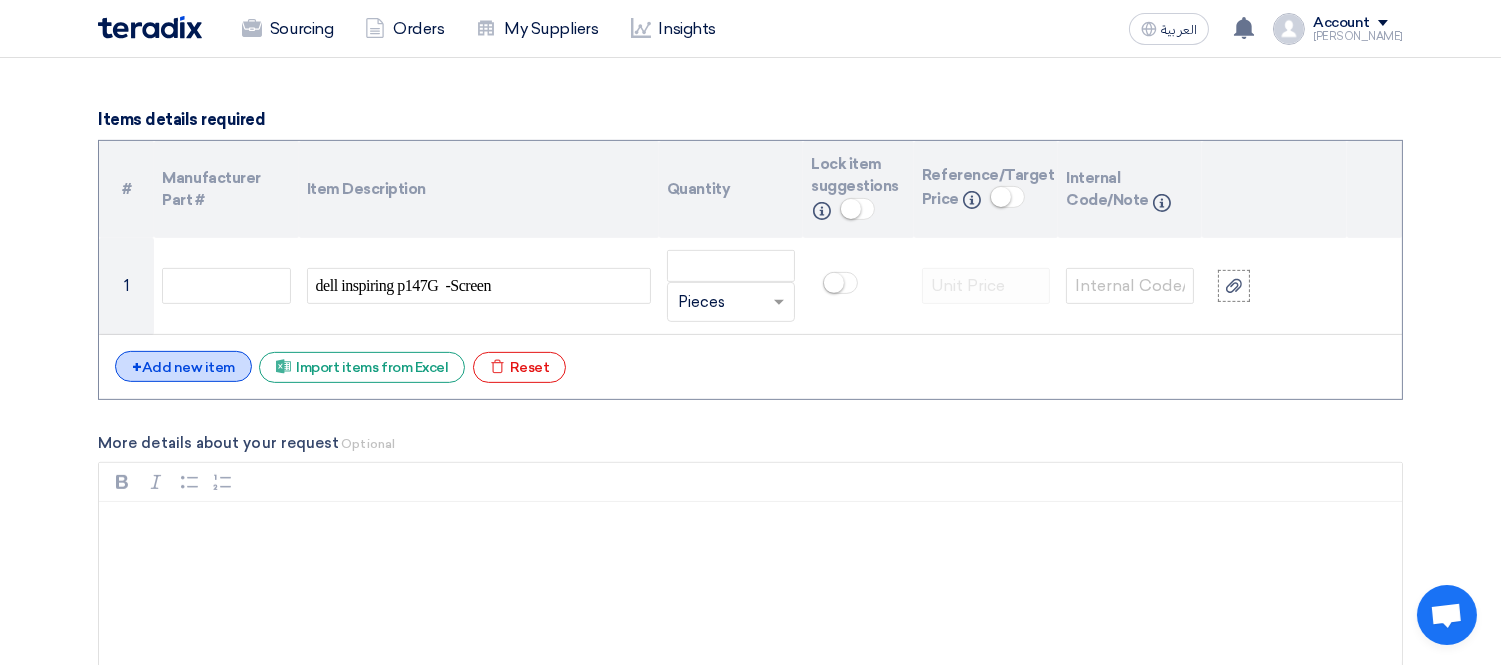 click on "+
Add new item" 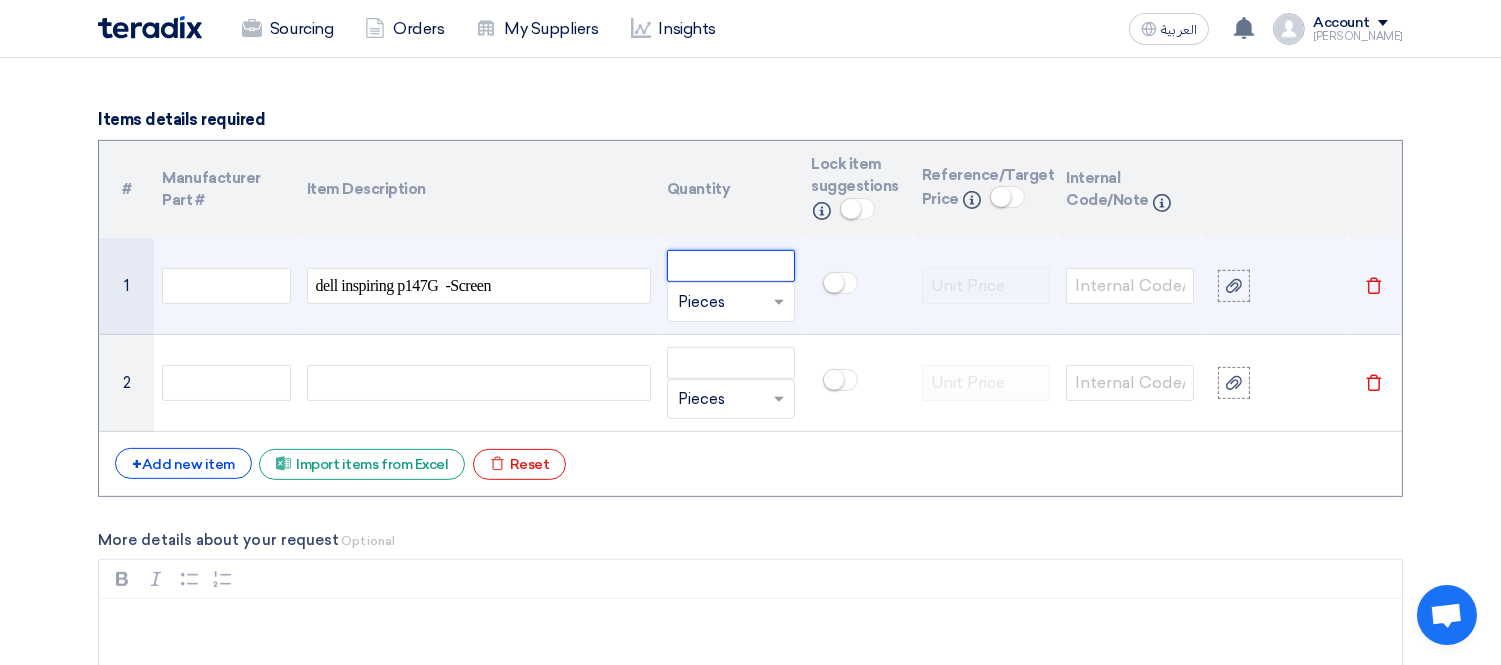 click 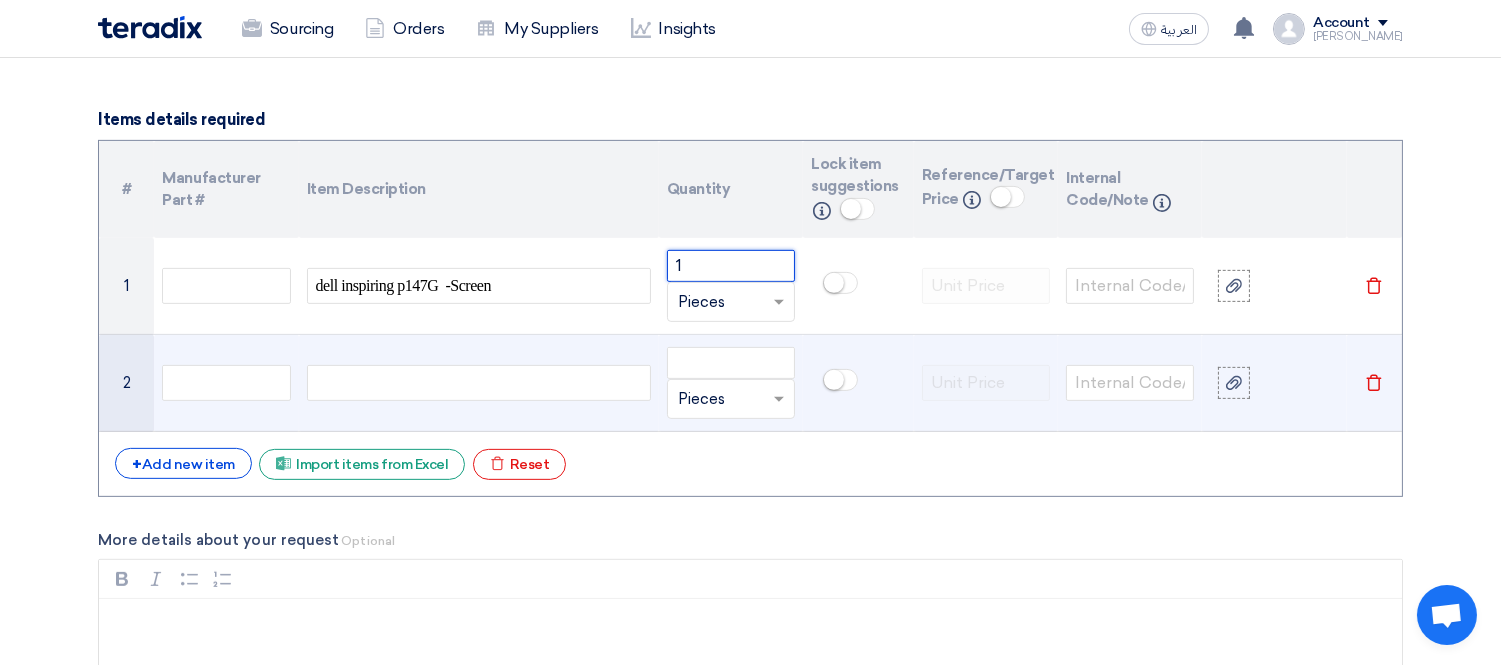type on "1" 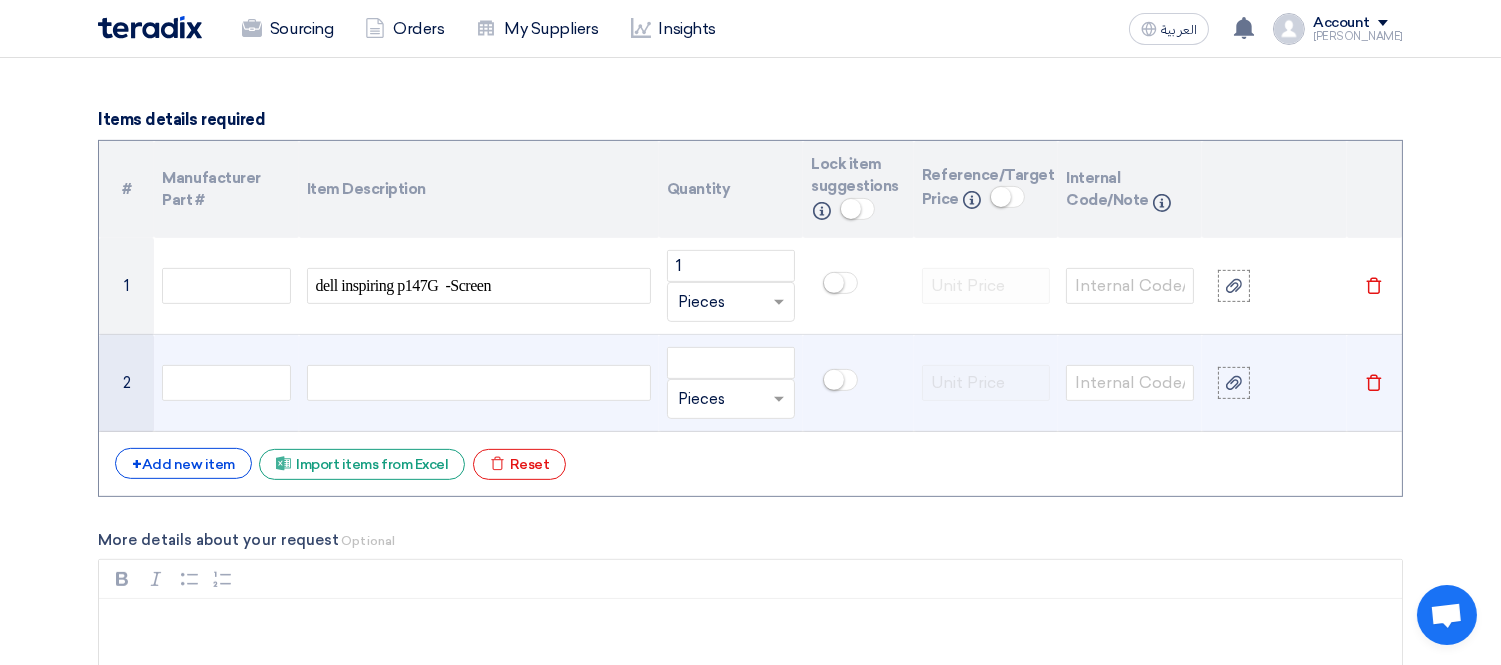 click 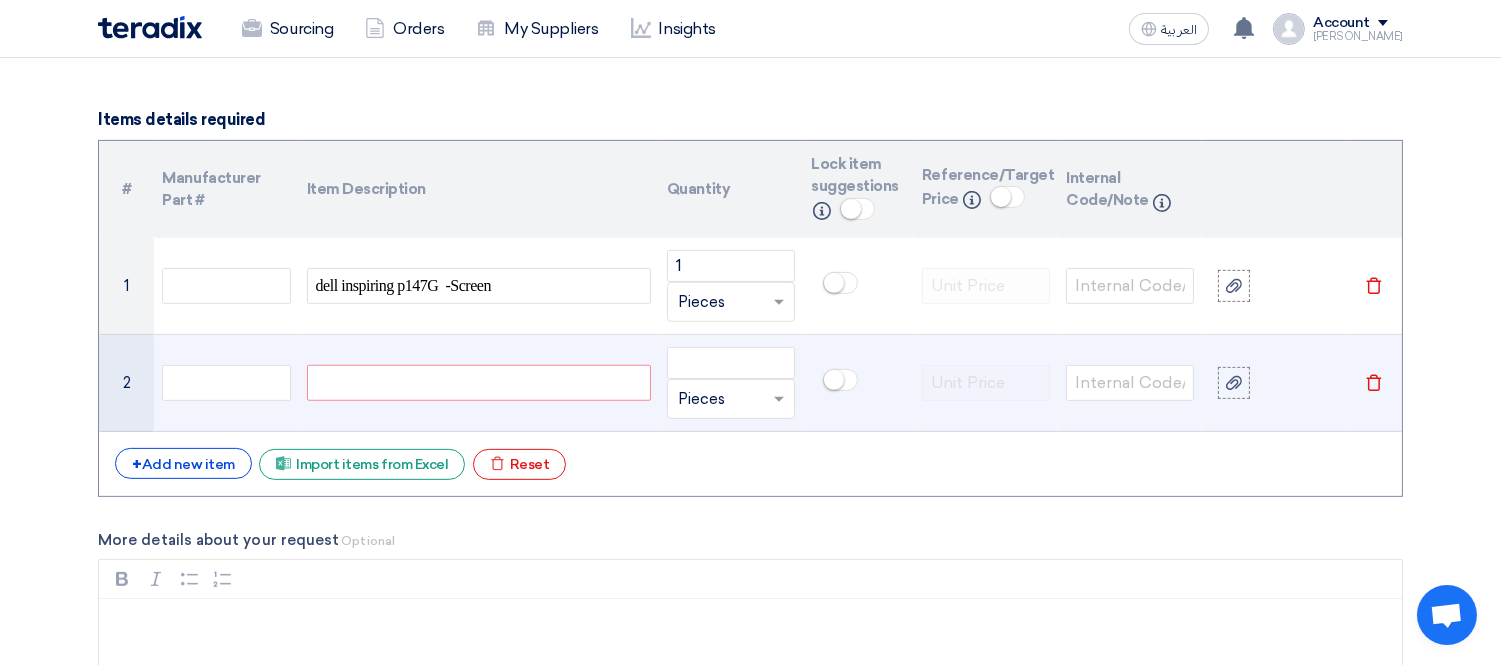 paste 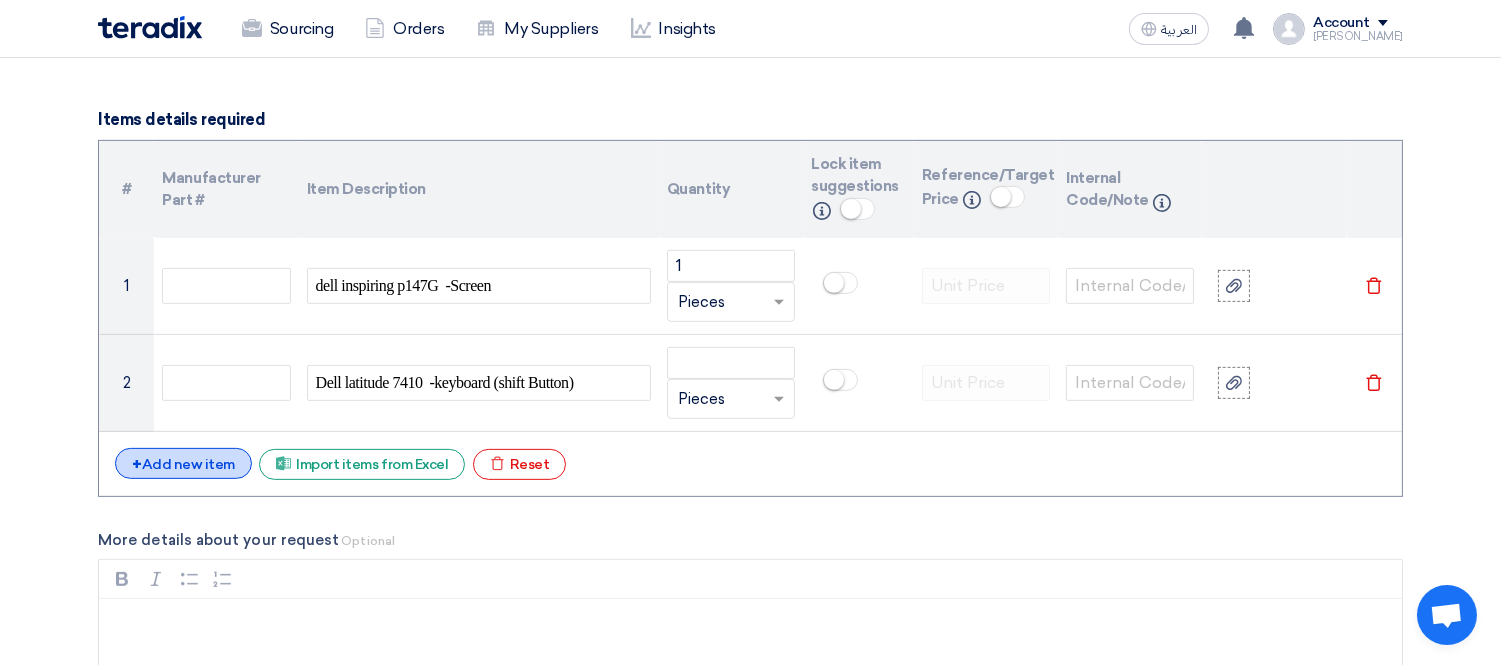 click on "+
Add new item" 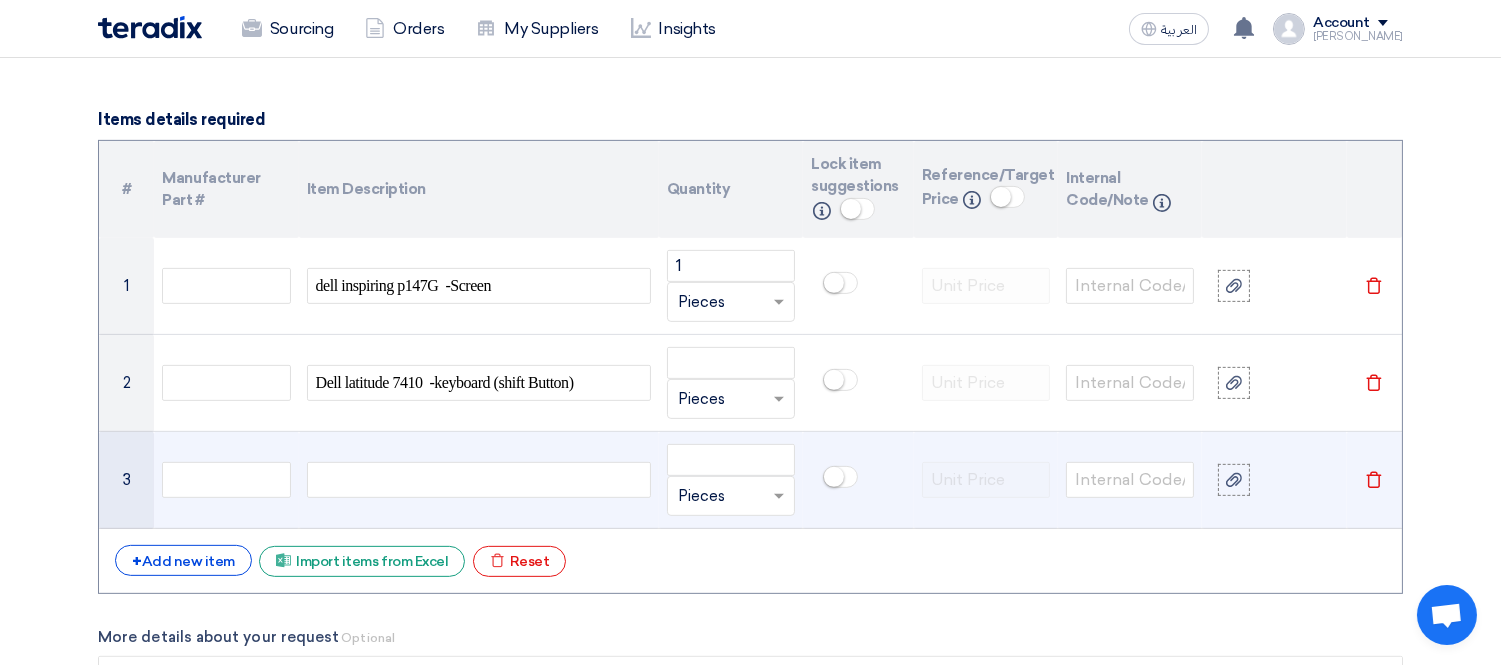 click 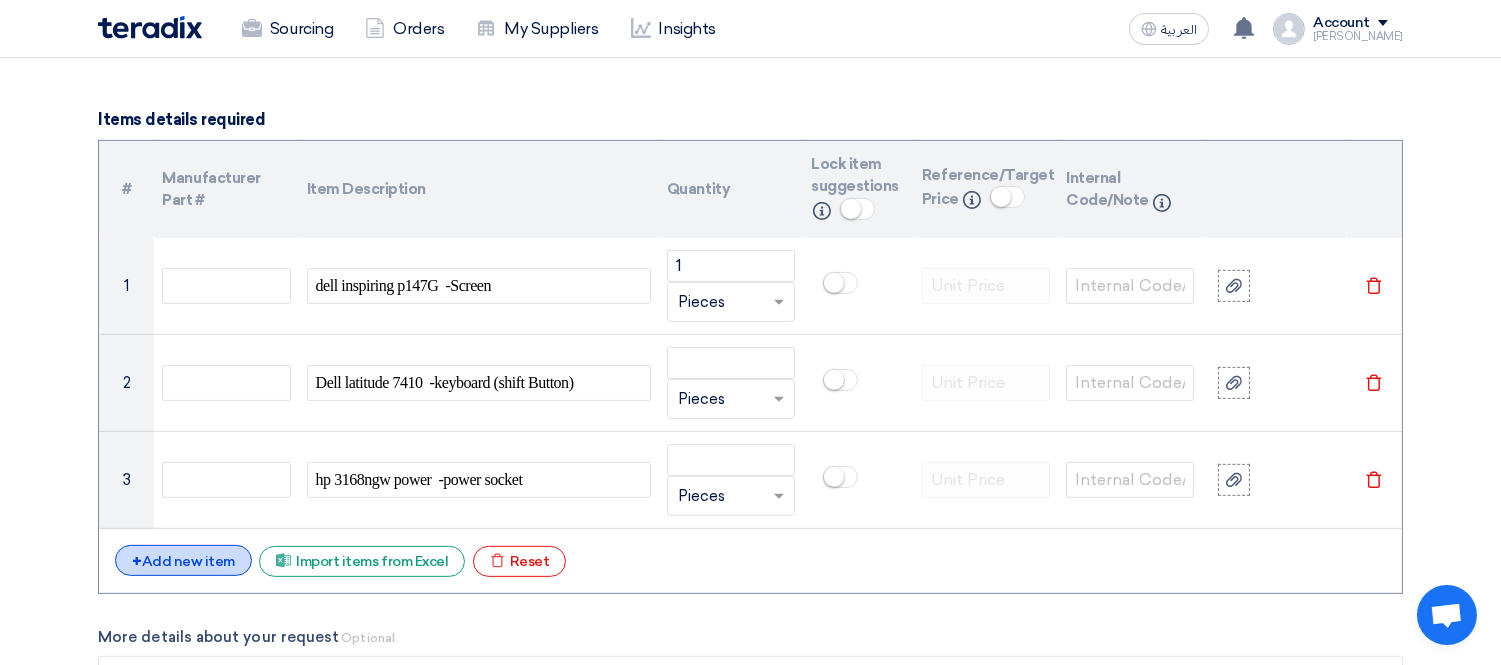 click on "+
Add new item" 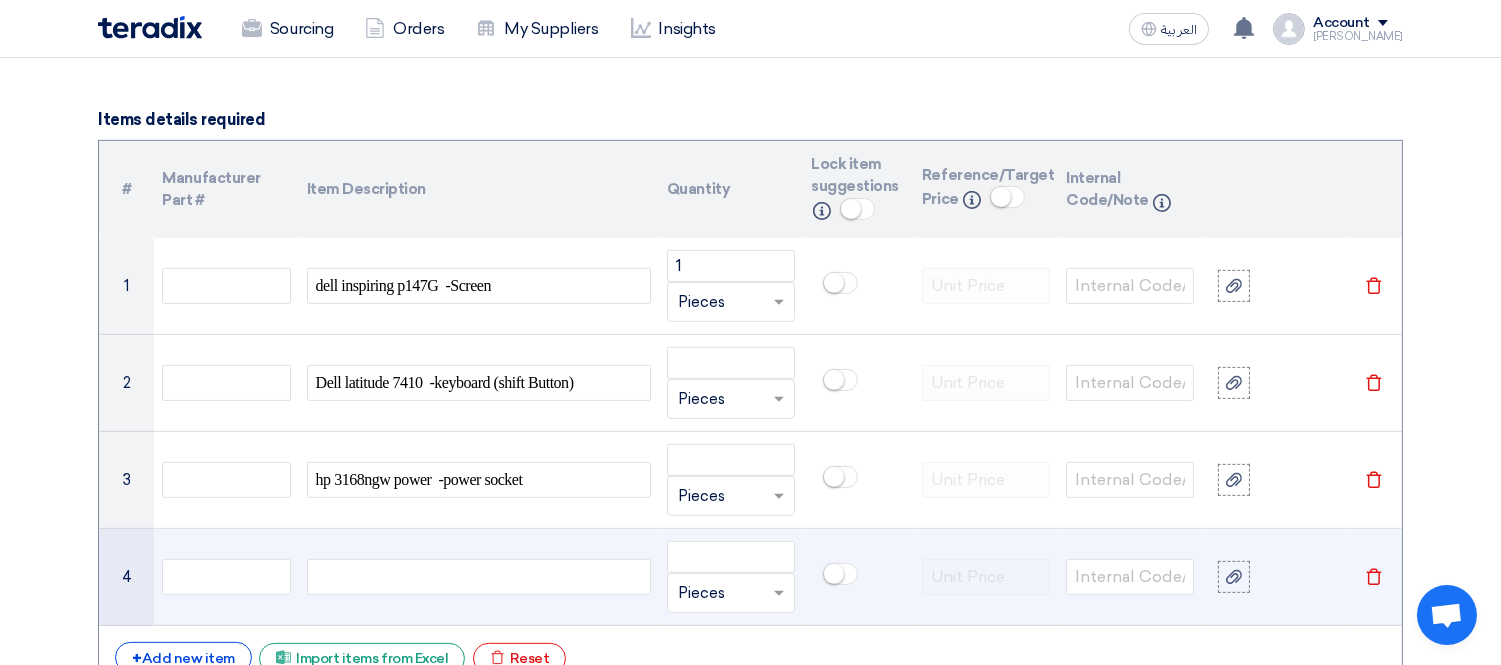 click 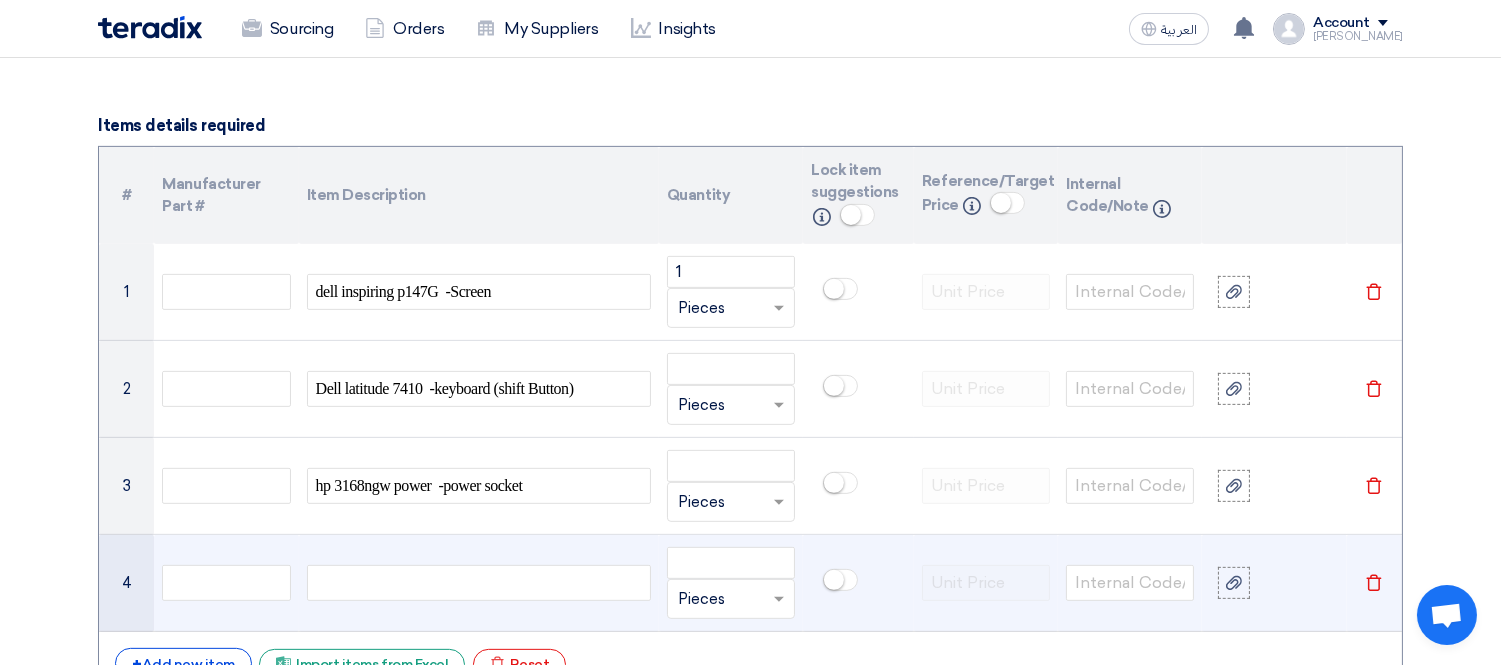 scroll, scrollTop: 1444, scrollLeft: 0, axis: vertical 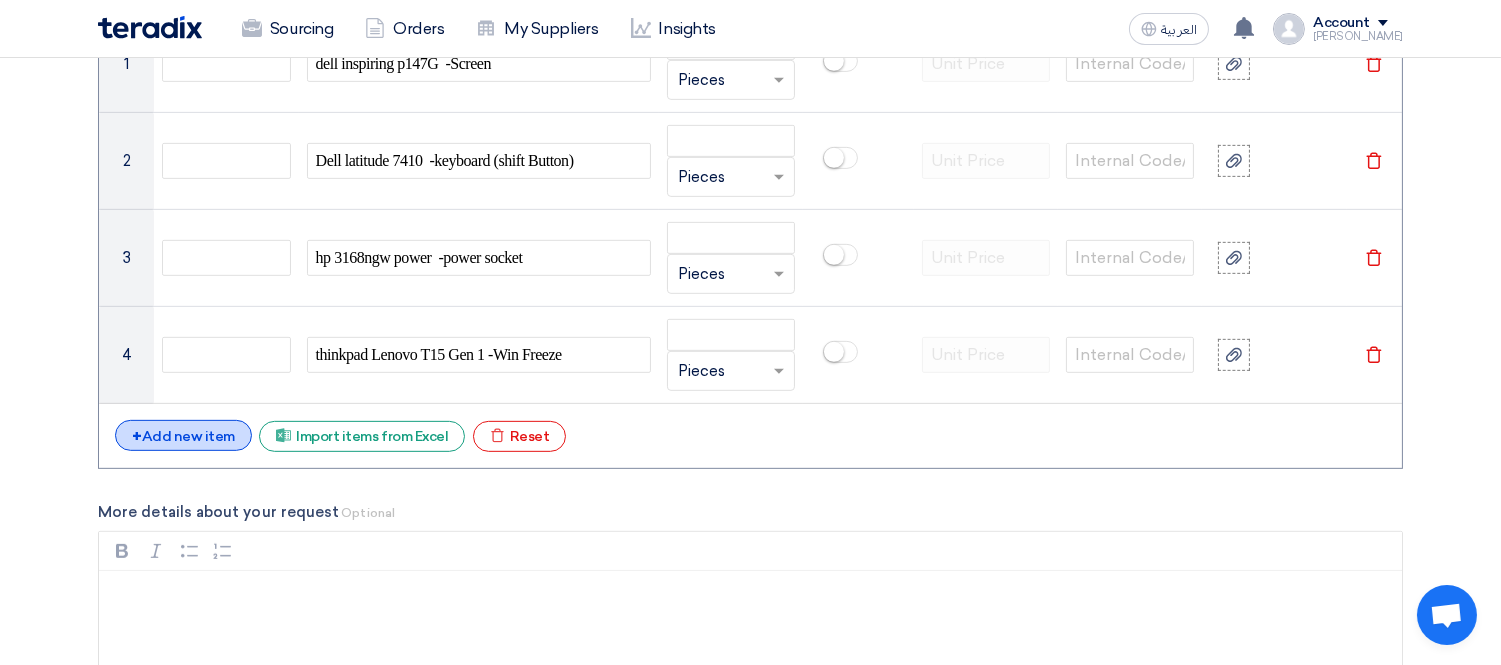 click on "+
Add new item" 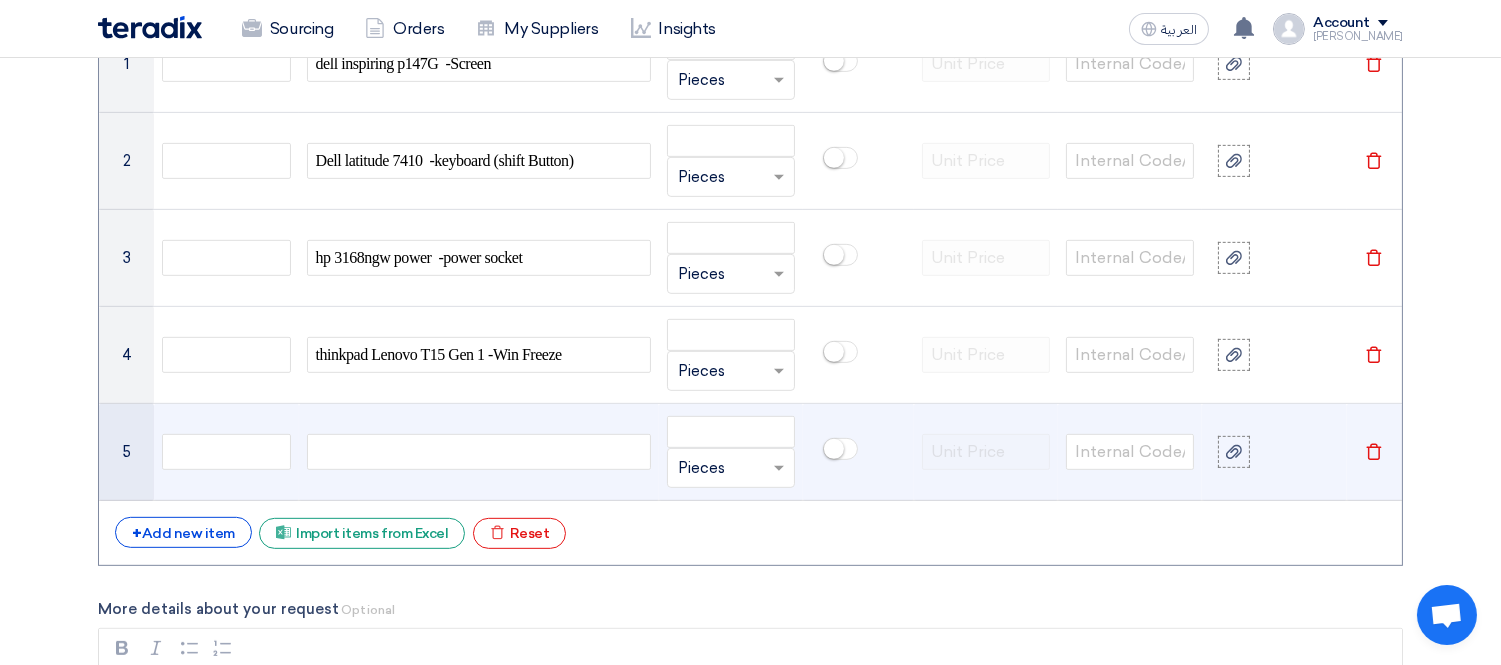 click 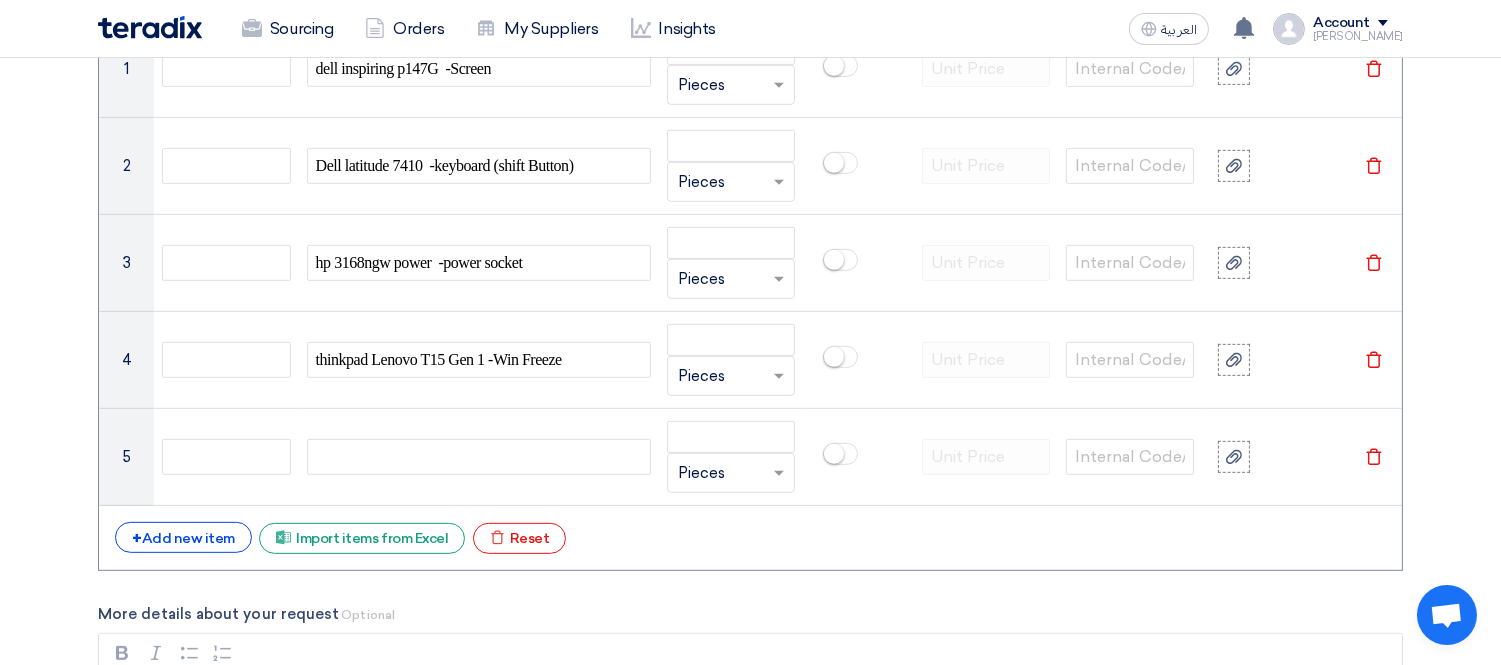 scroll, scrollTop: 1666, scrollLeft: 0, axis: vertical 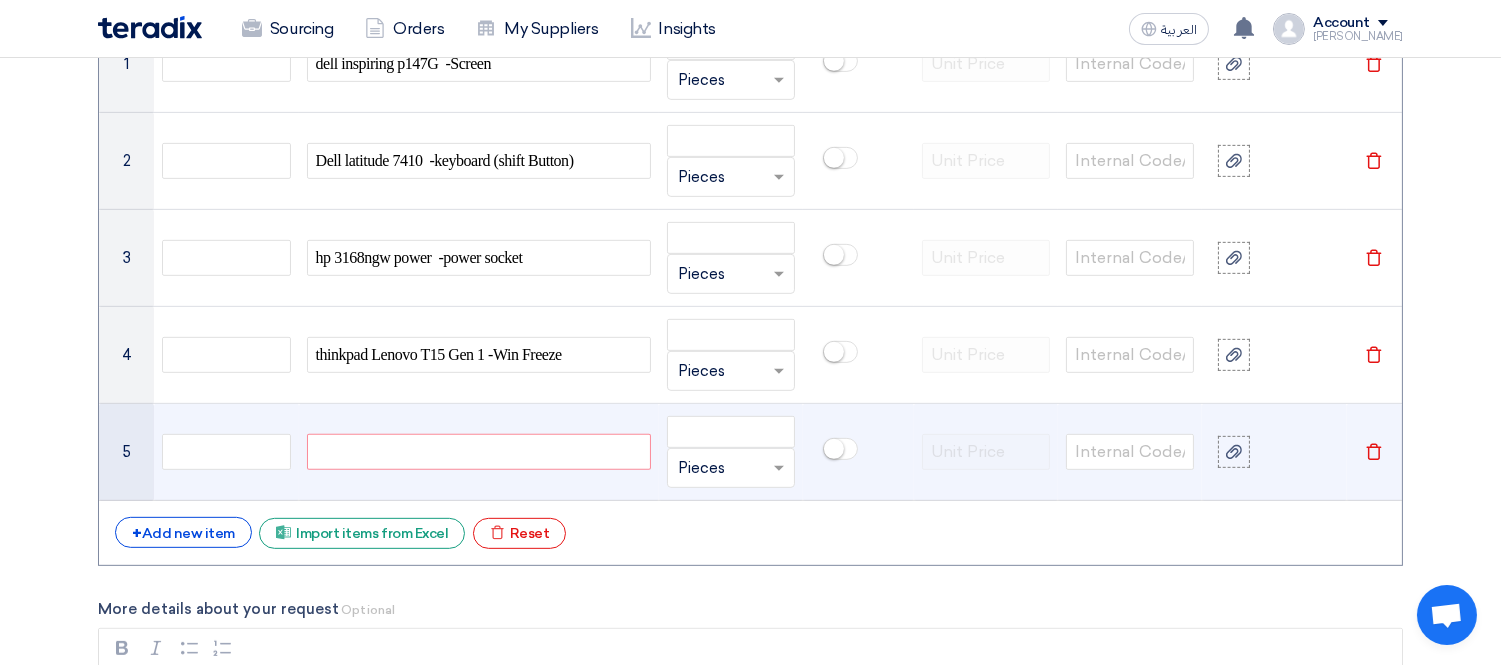 click 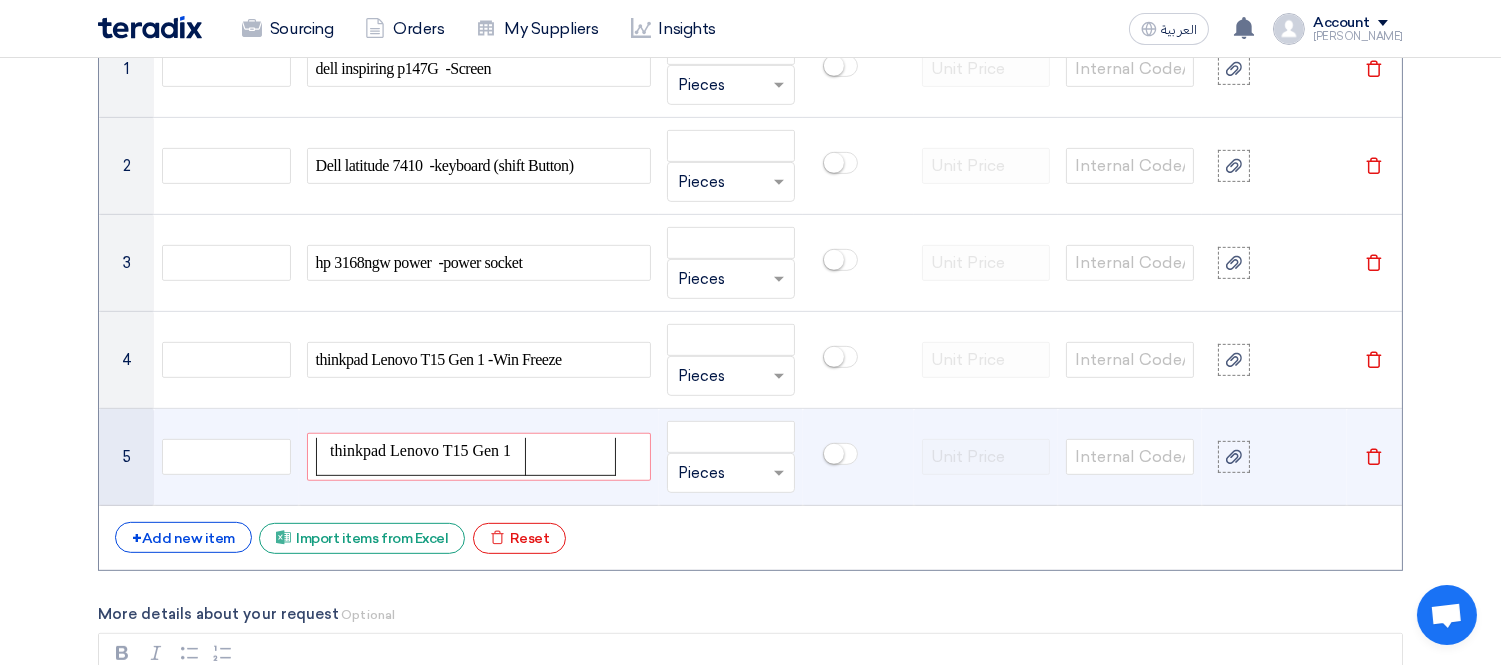 scroll, scrollTop: 1666, scrollLeft: 0, axis: vertical 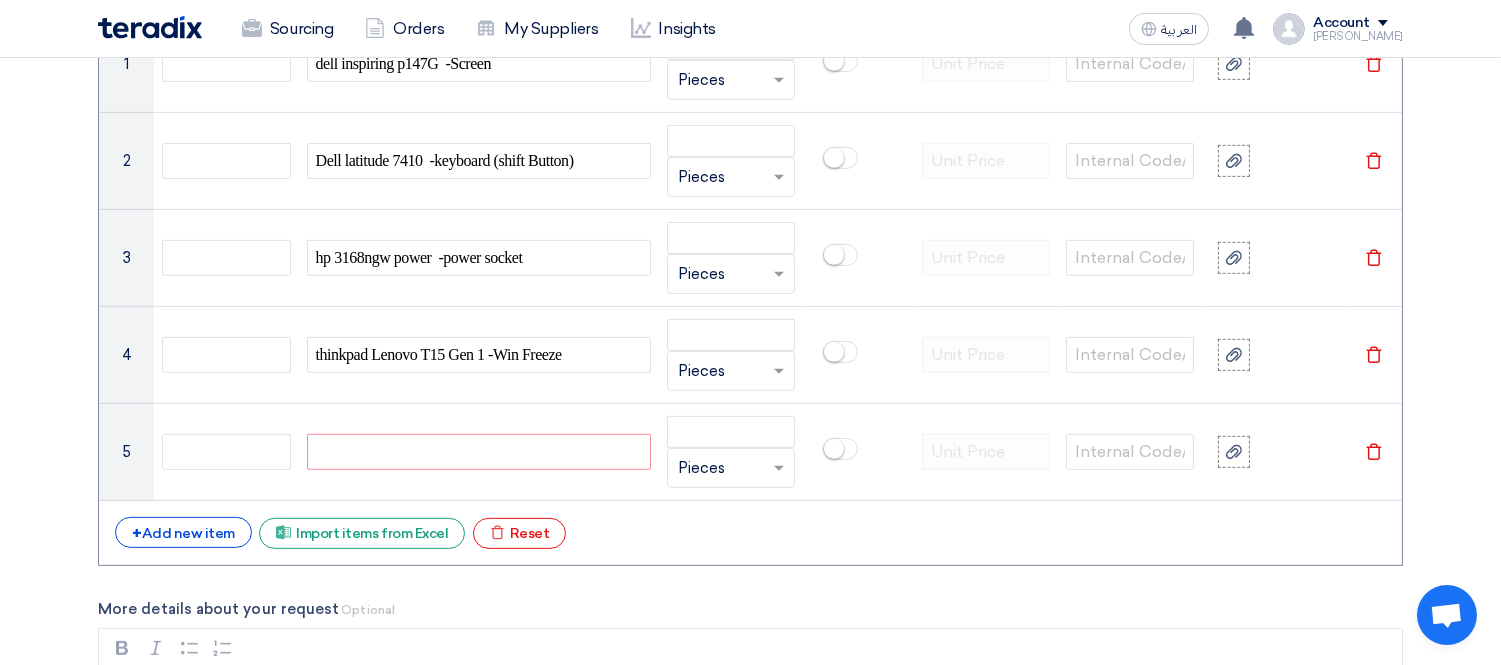 click 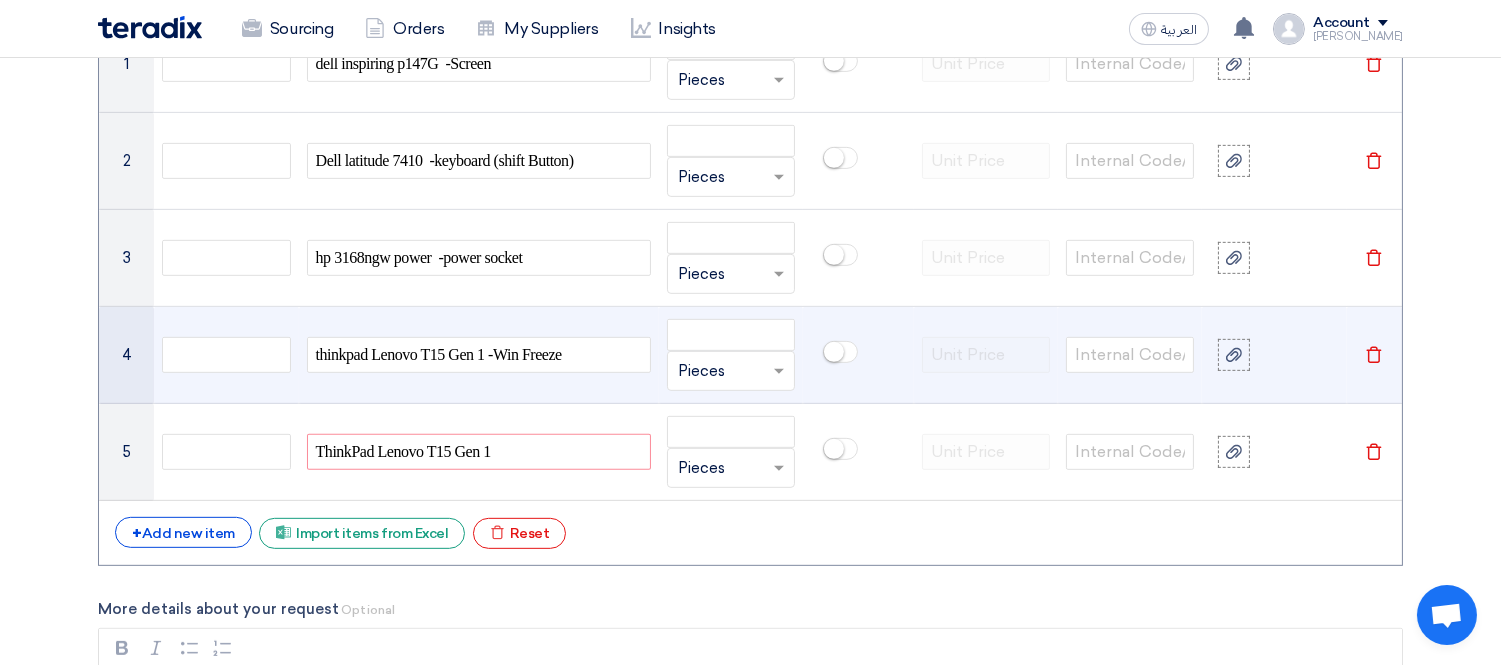 click on "thinkpad Lenovo T15 Gen 1 -  Win Freeze" 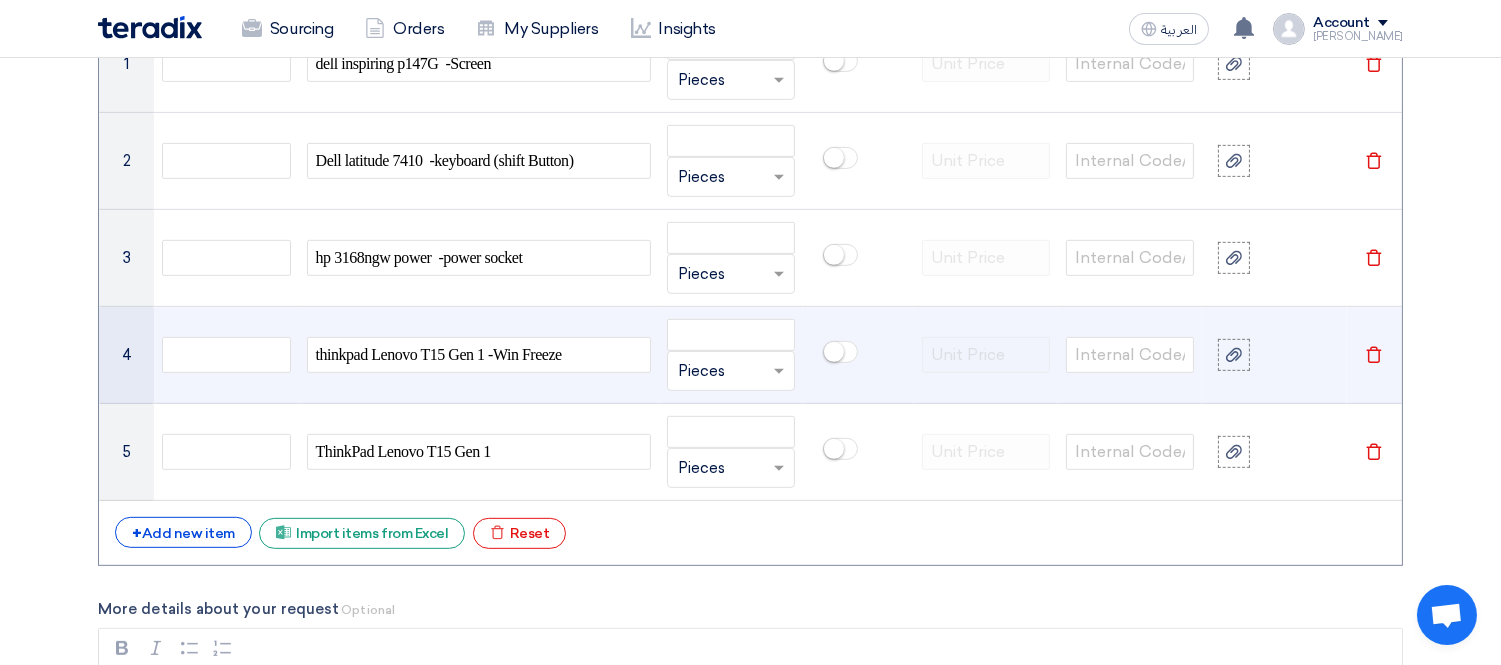 click on "thinkpad Lenovo T15 Gen 1 -  Win Freeze" 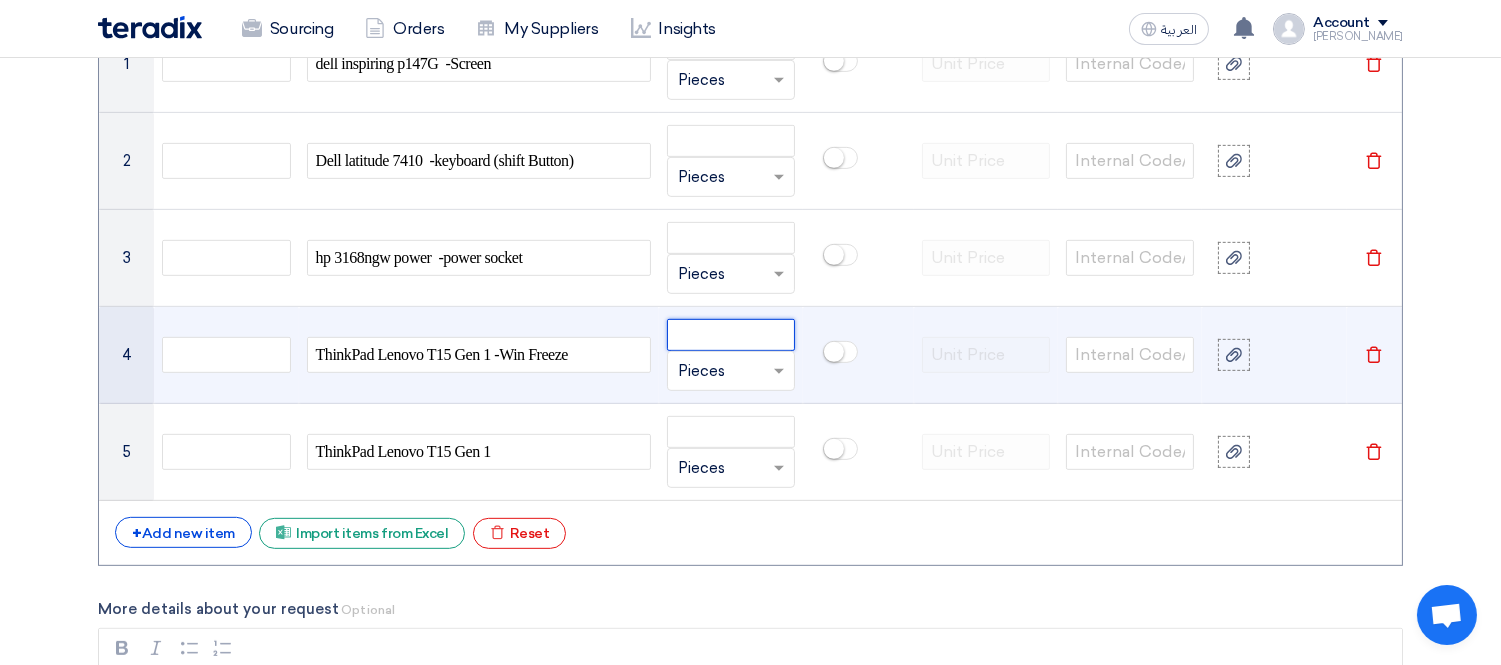 click 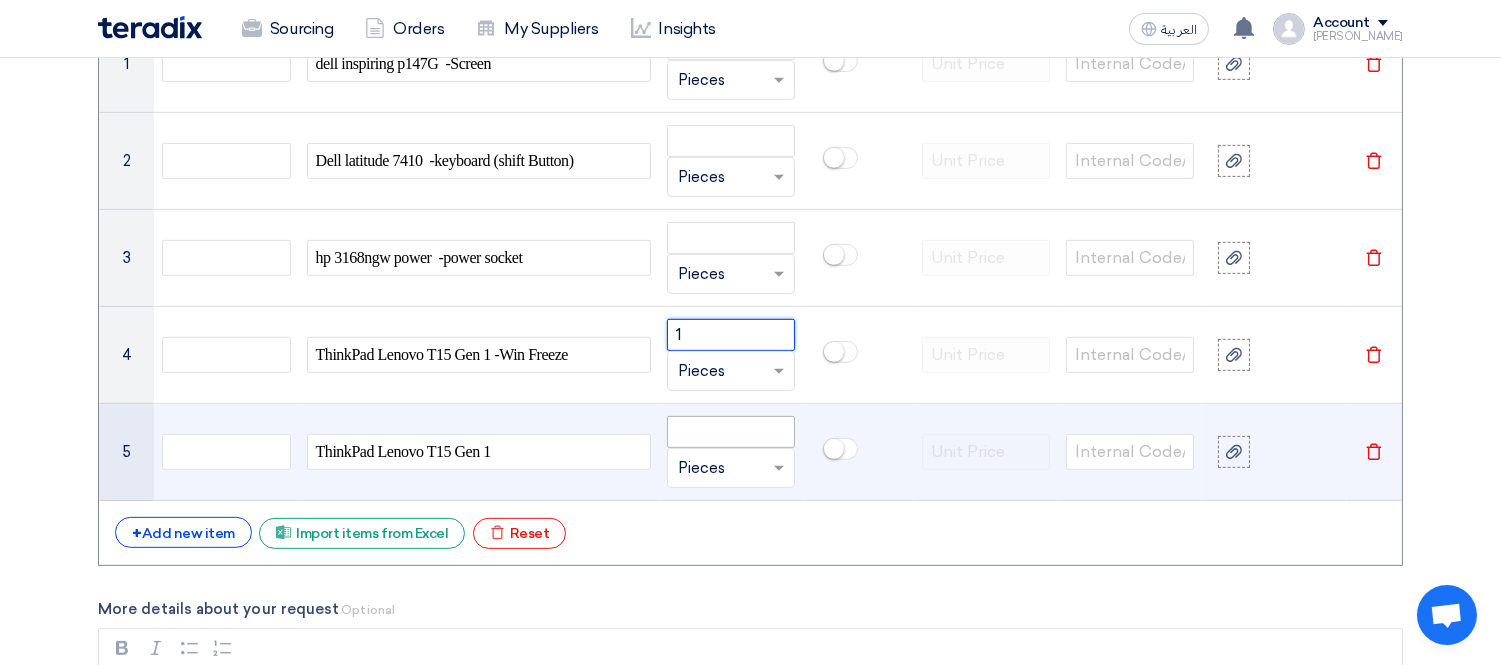 type on "1" 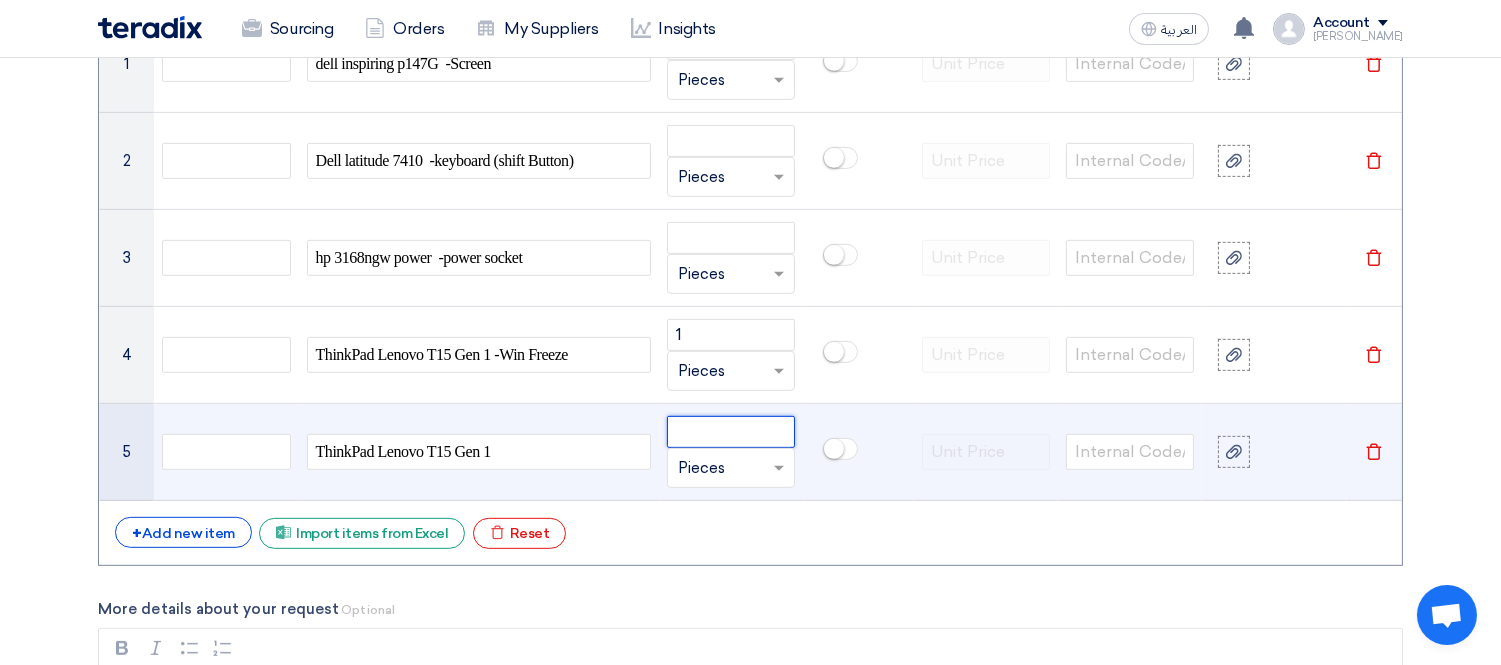 click 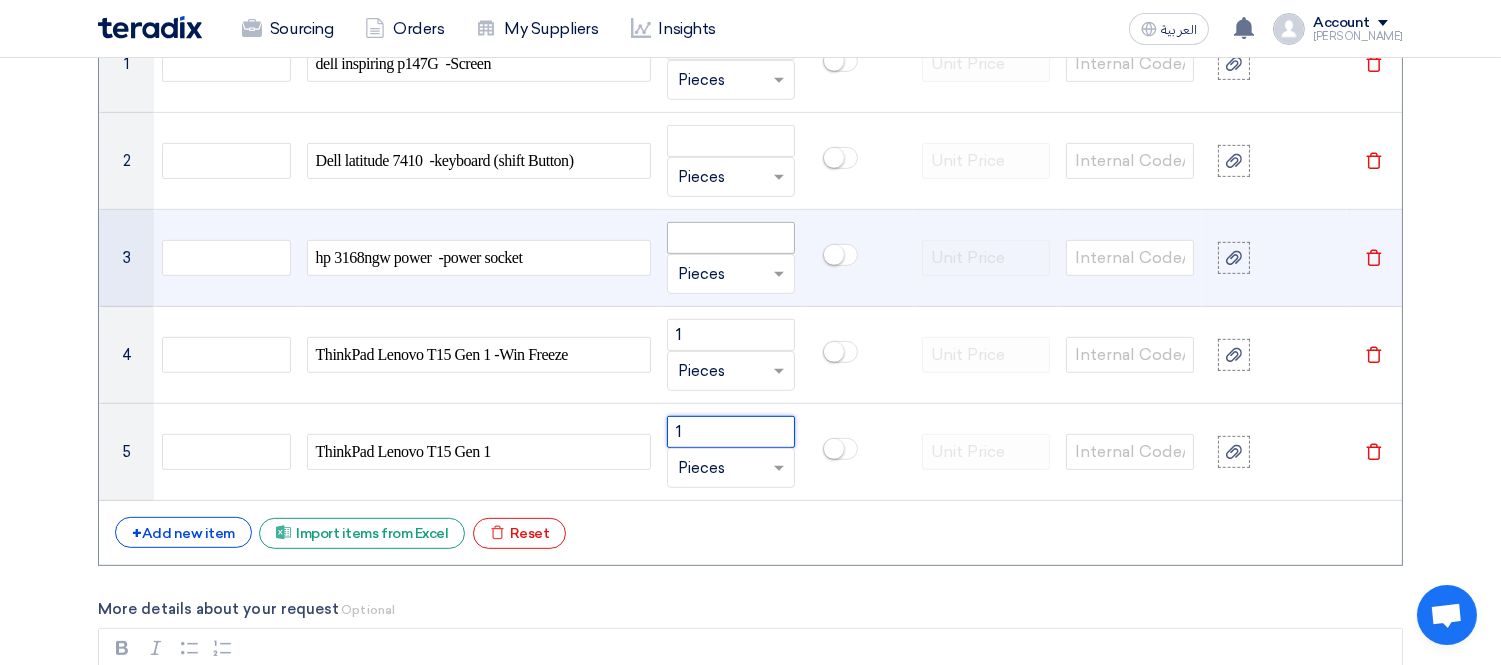 type on "1" 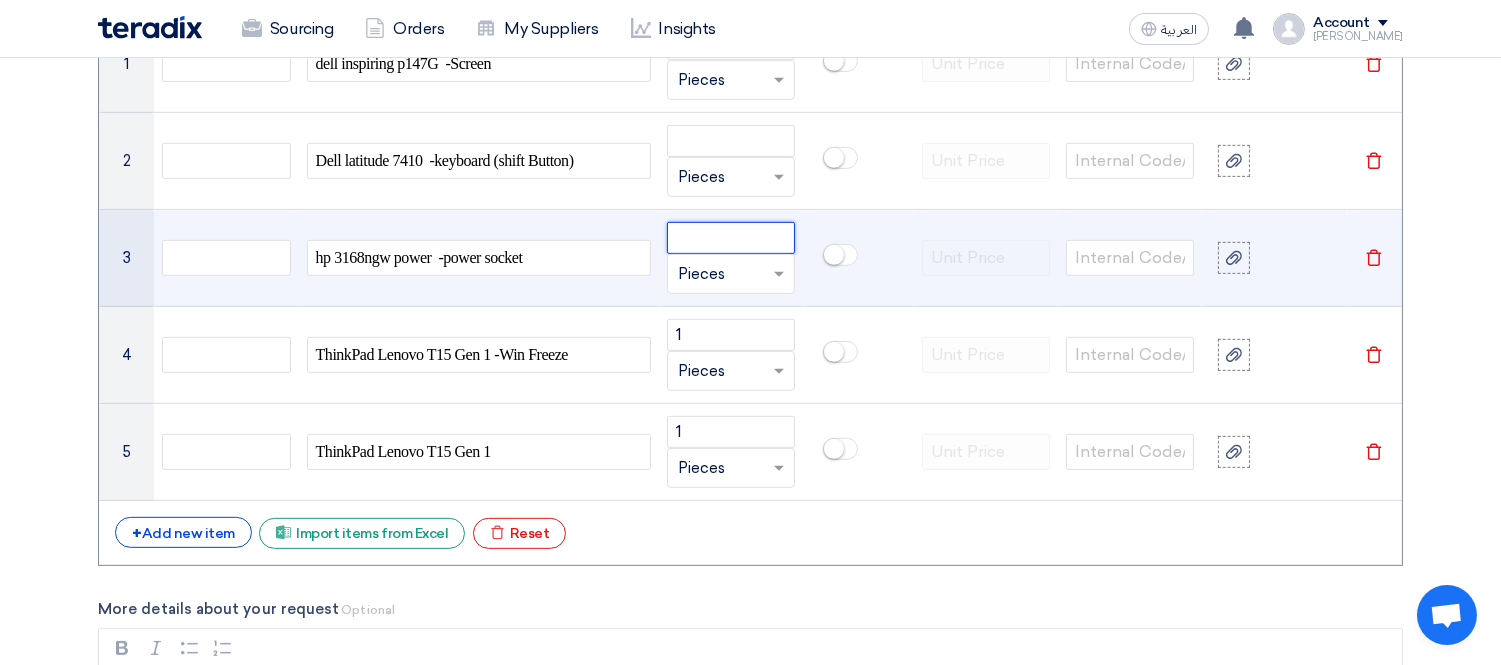 click 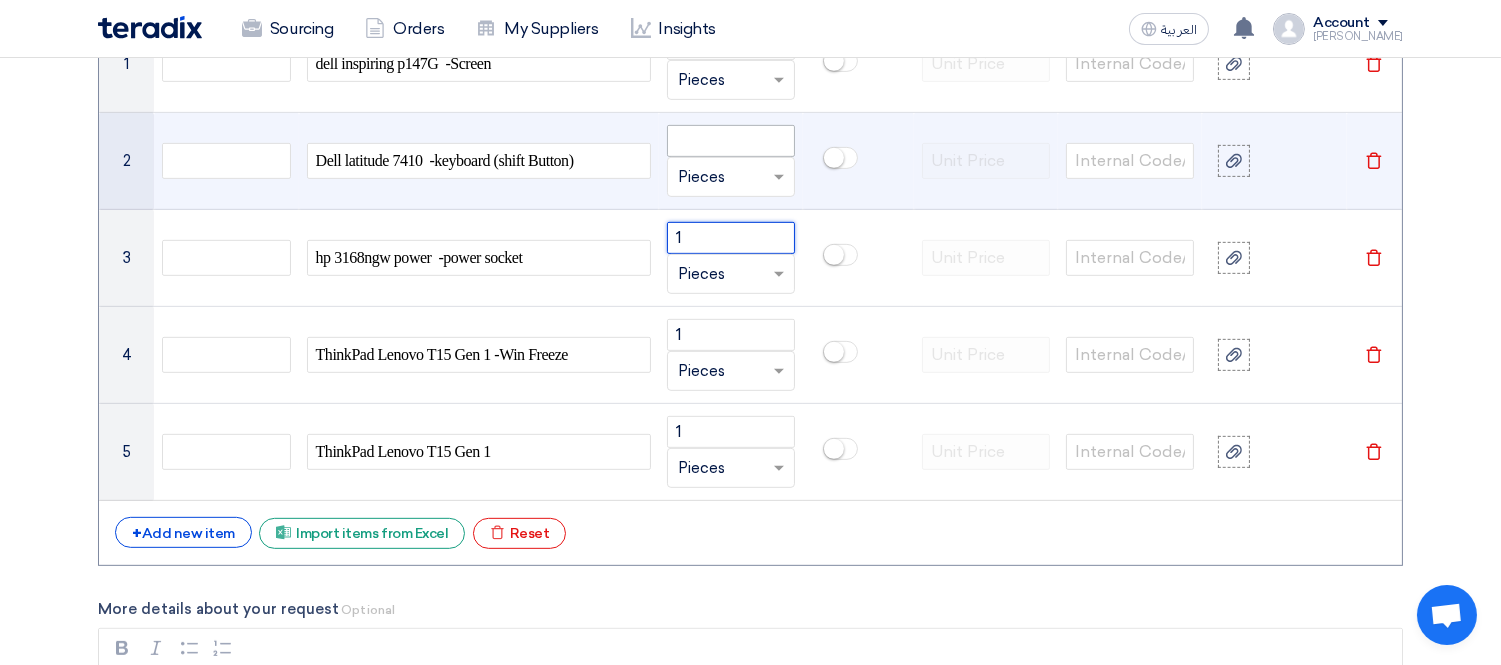 type on "1" 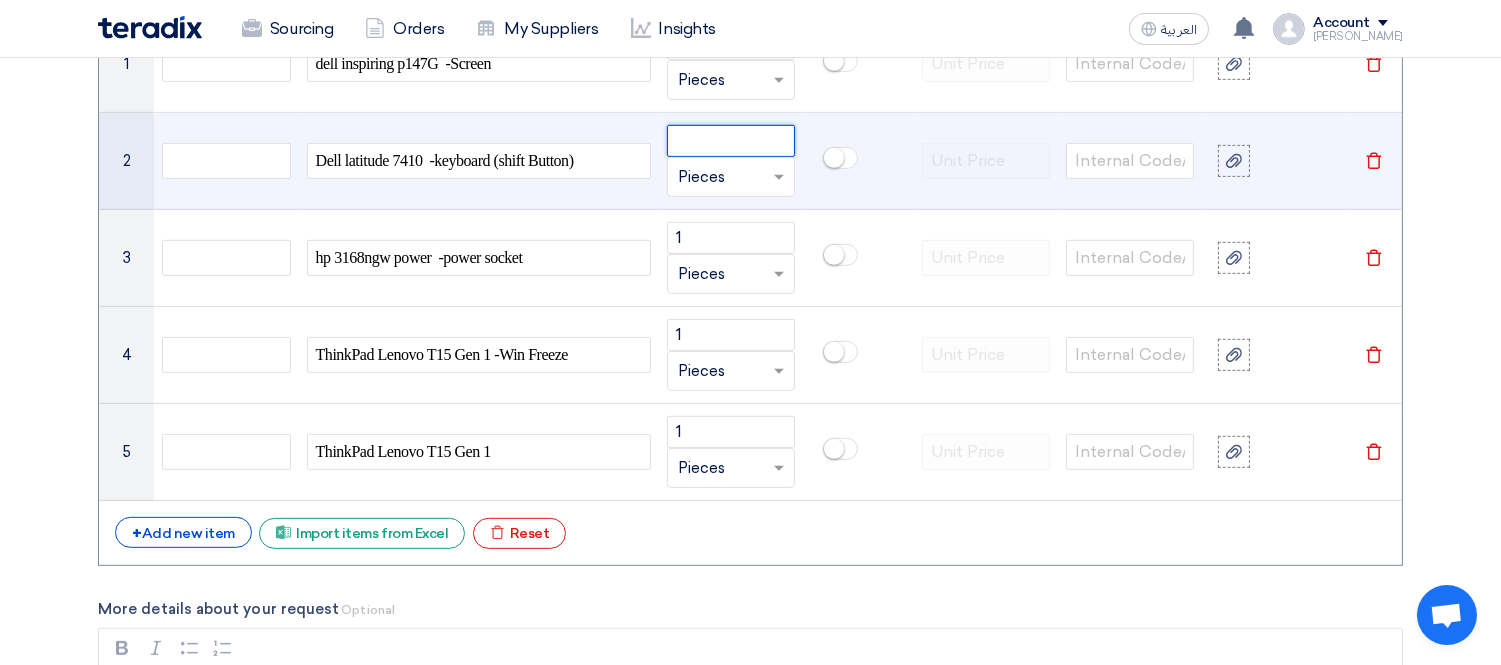 click 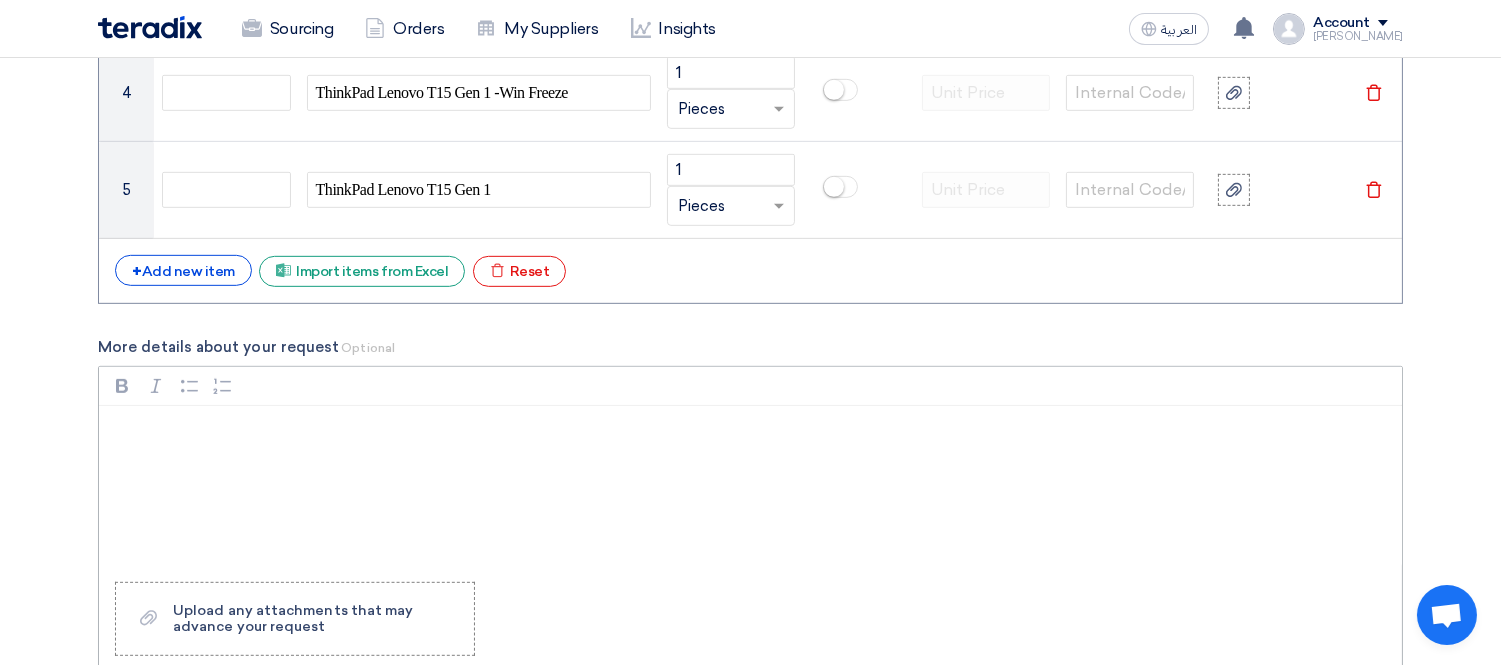 scroll, scrollTop: 2000, scrollLeft: 0, axis: vertical 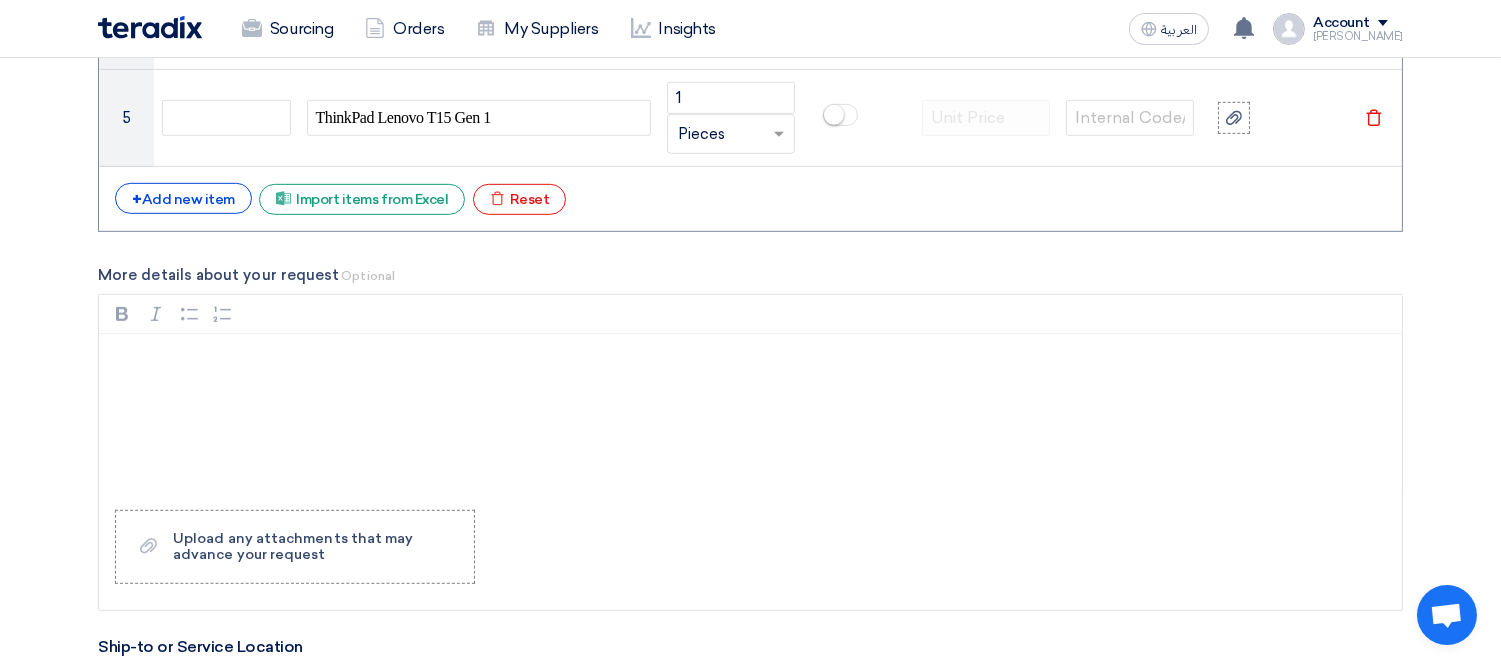 type on "1" 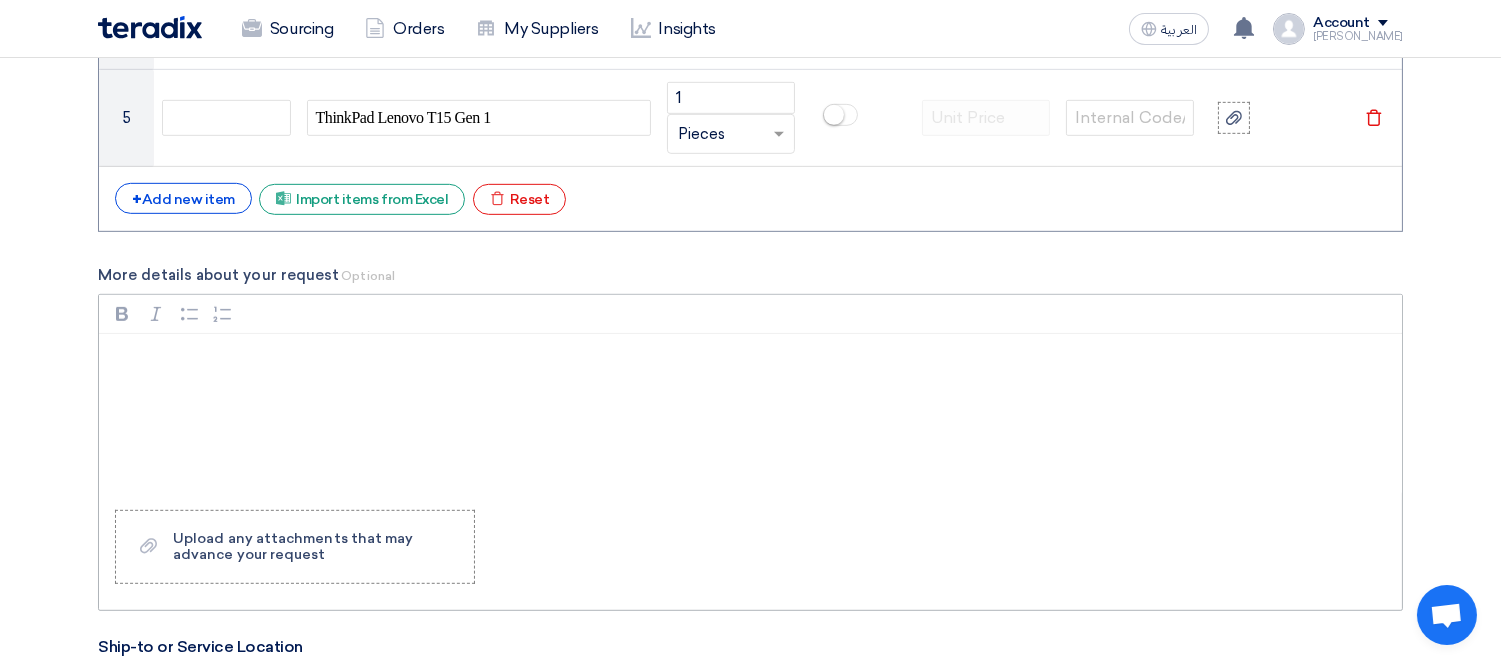 click at bounding box center [750, 414] 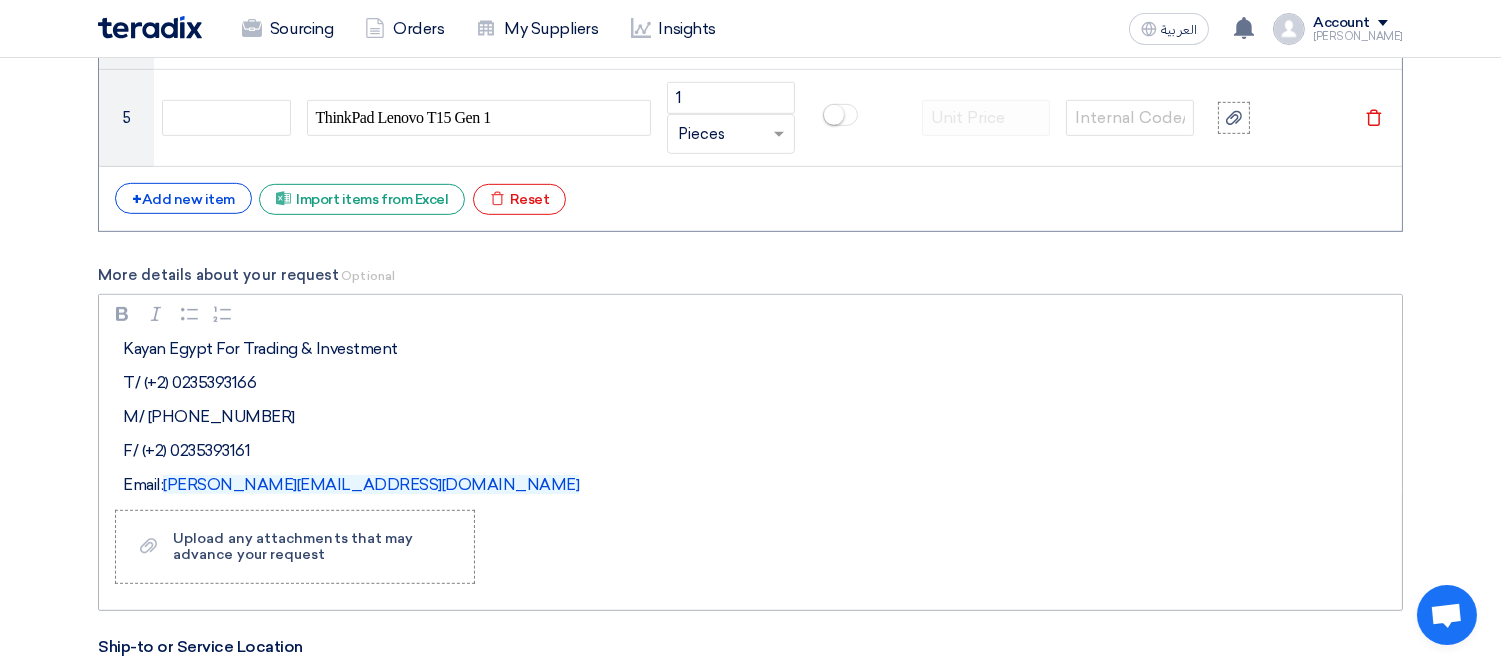 scroll, scrollTop: 164, scrollLeft: 0, axis: vertical 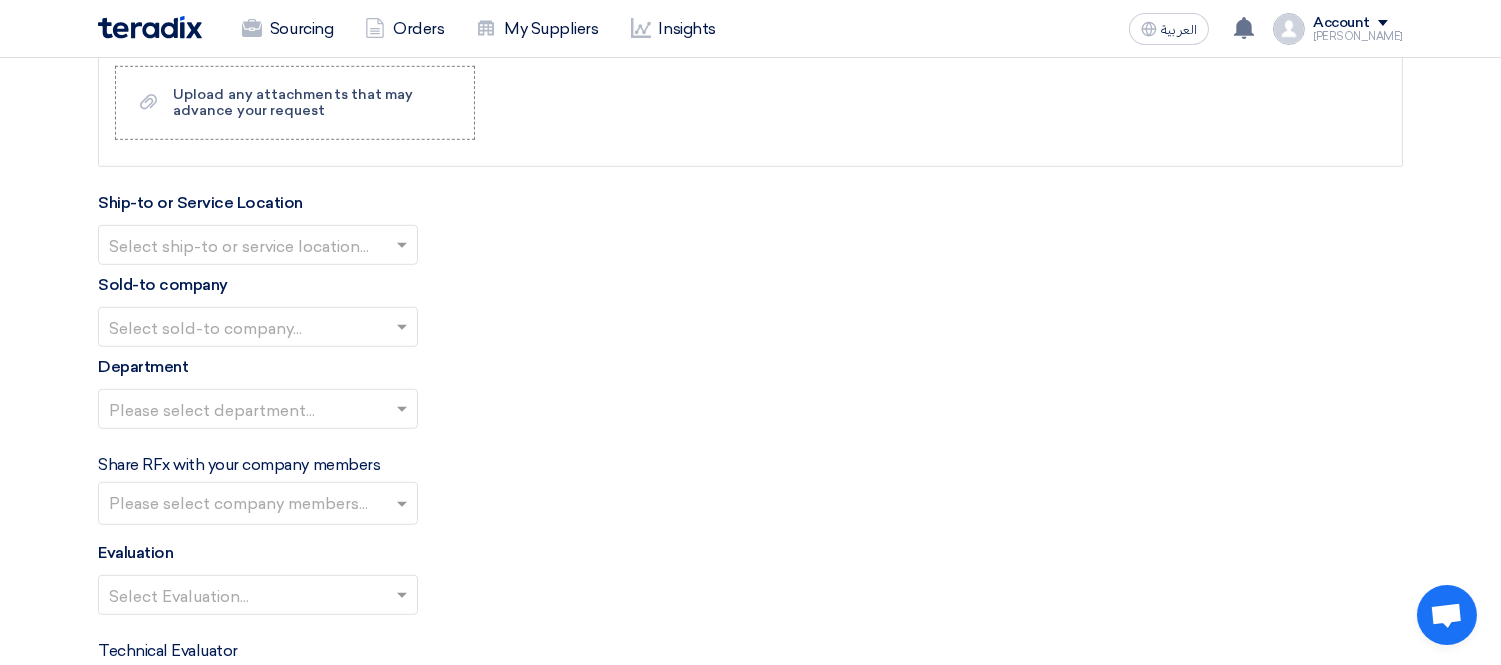 click 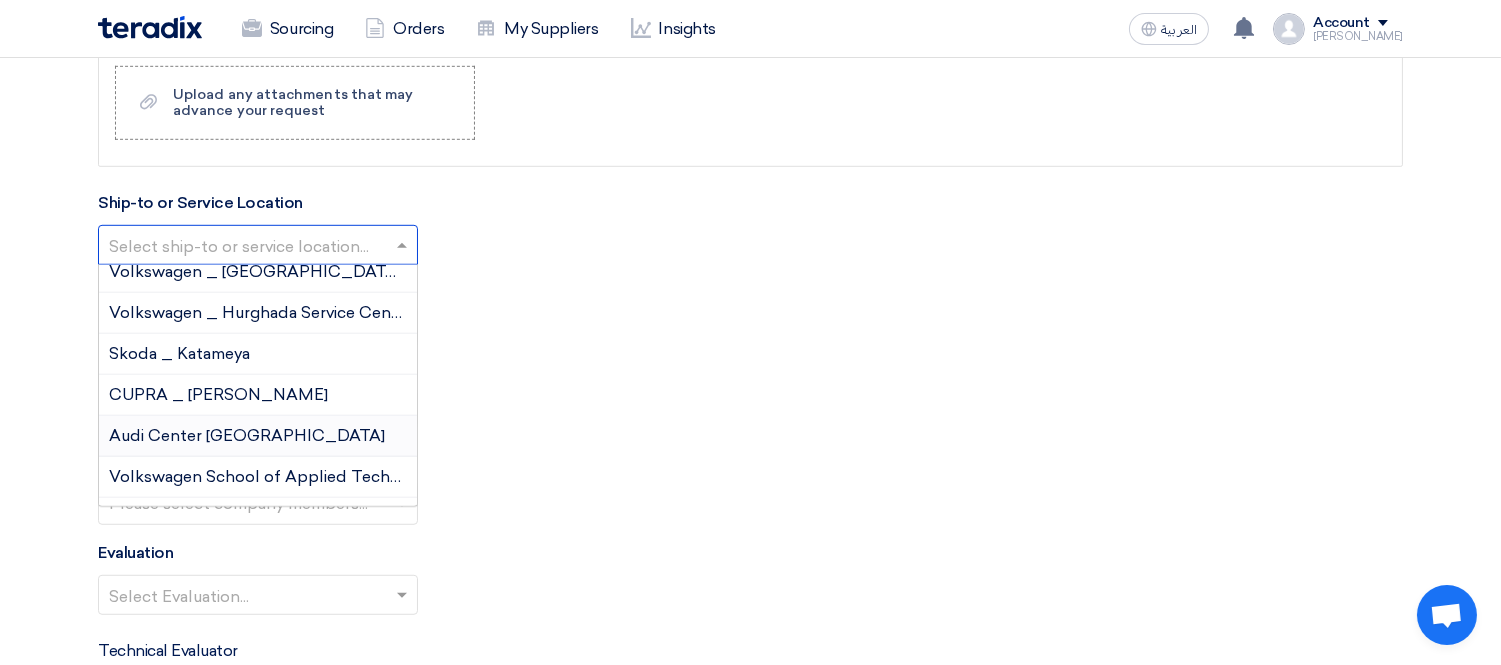 scroll, scrollTop: 211, scrollLeft: 0, axis: vertical 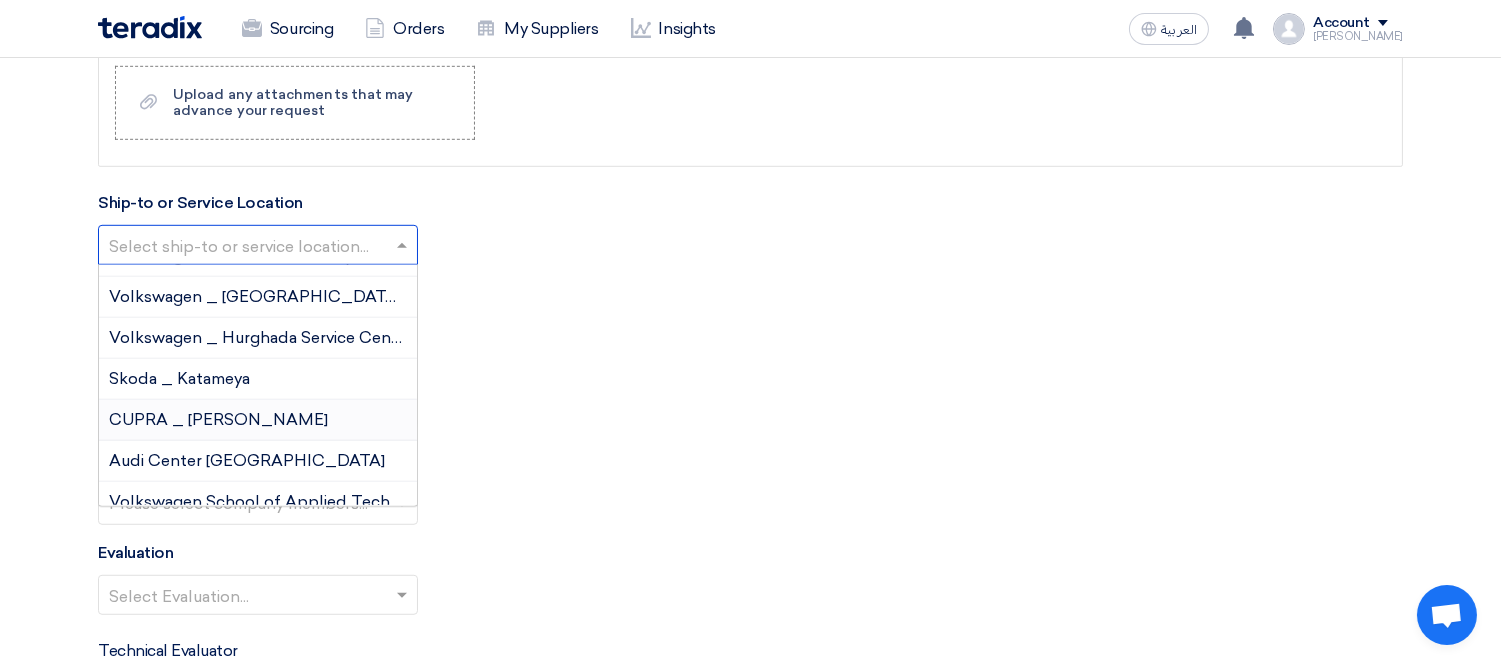 click on "CUPRA _ [PERSON_NAME]" at bounding box center [258, 420] 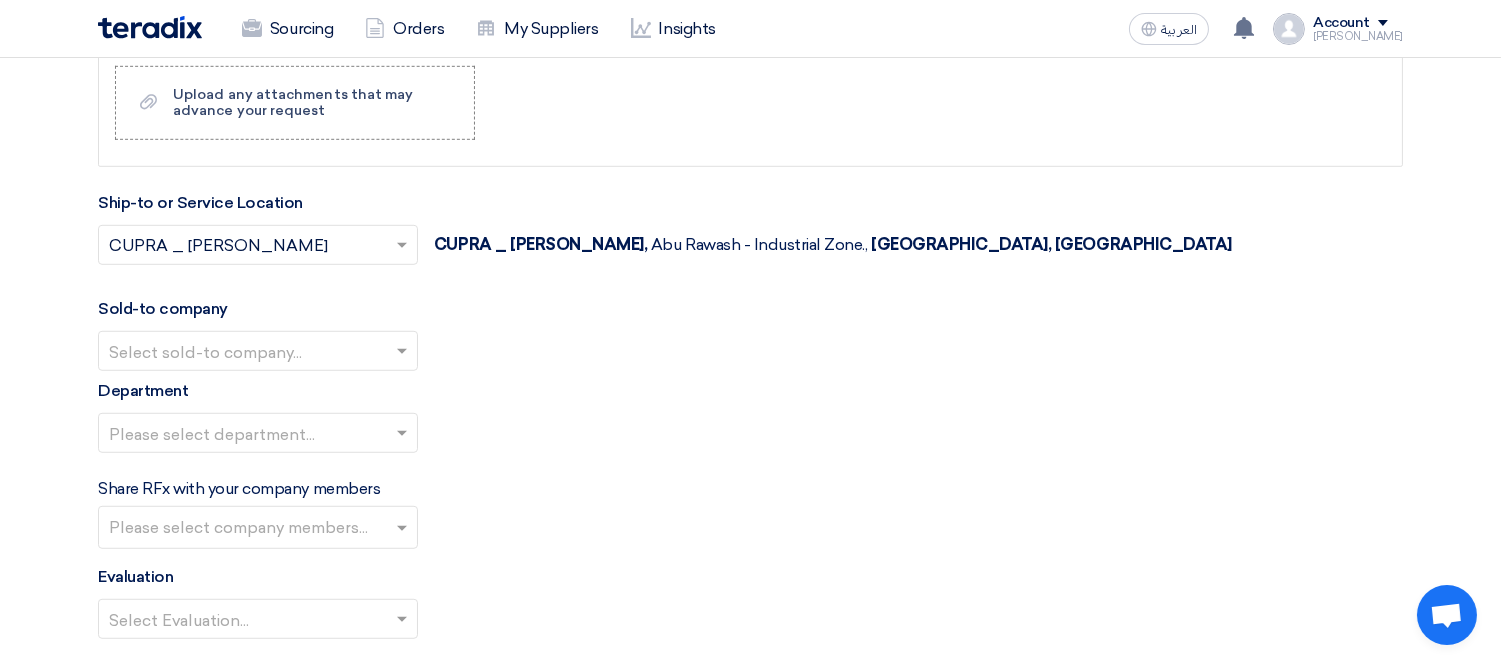 click 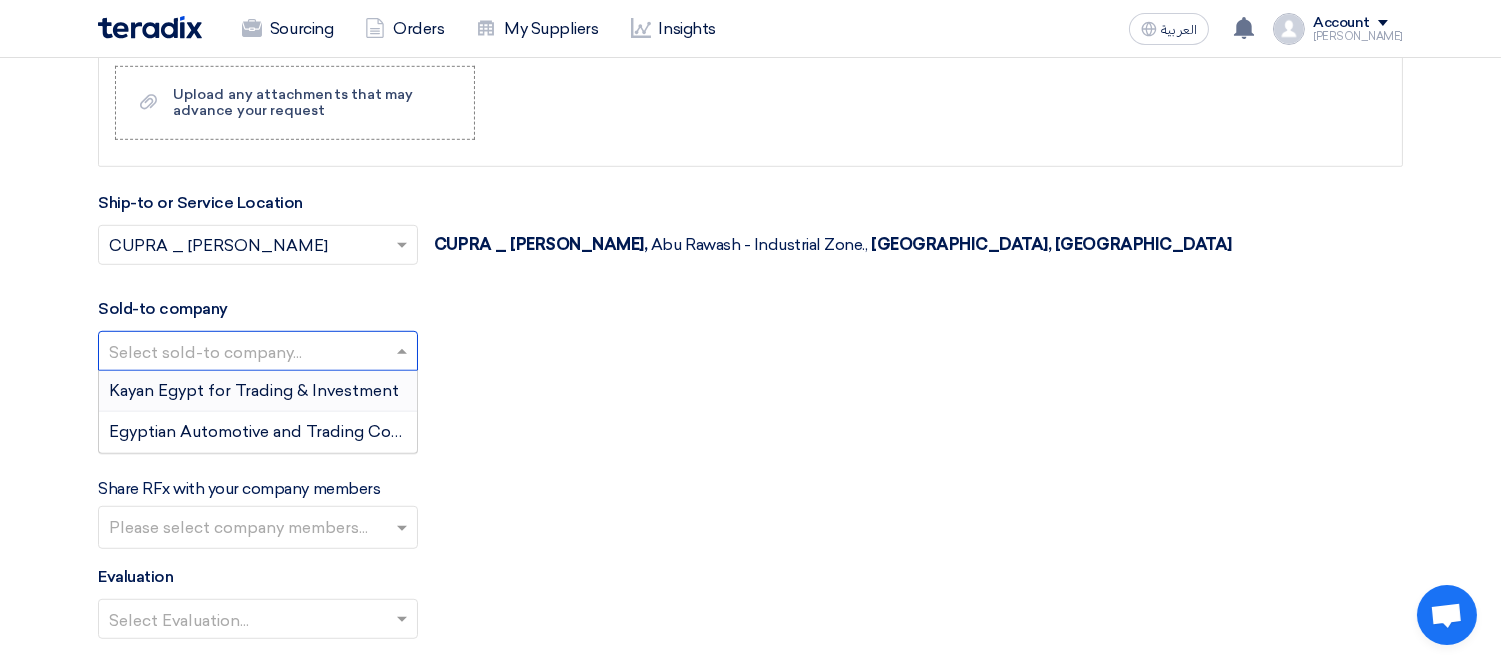 click on "Kayan Egypt for Trading & Investment" at bounding box center (254, 390) 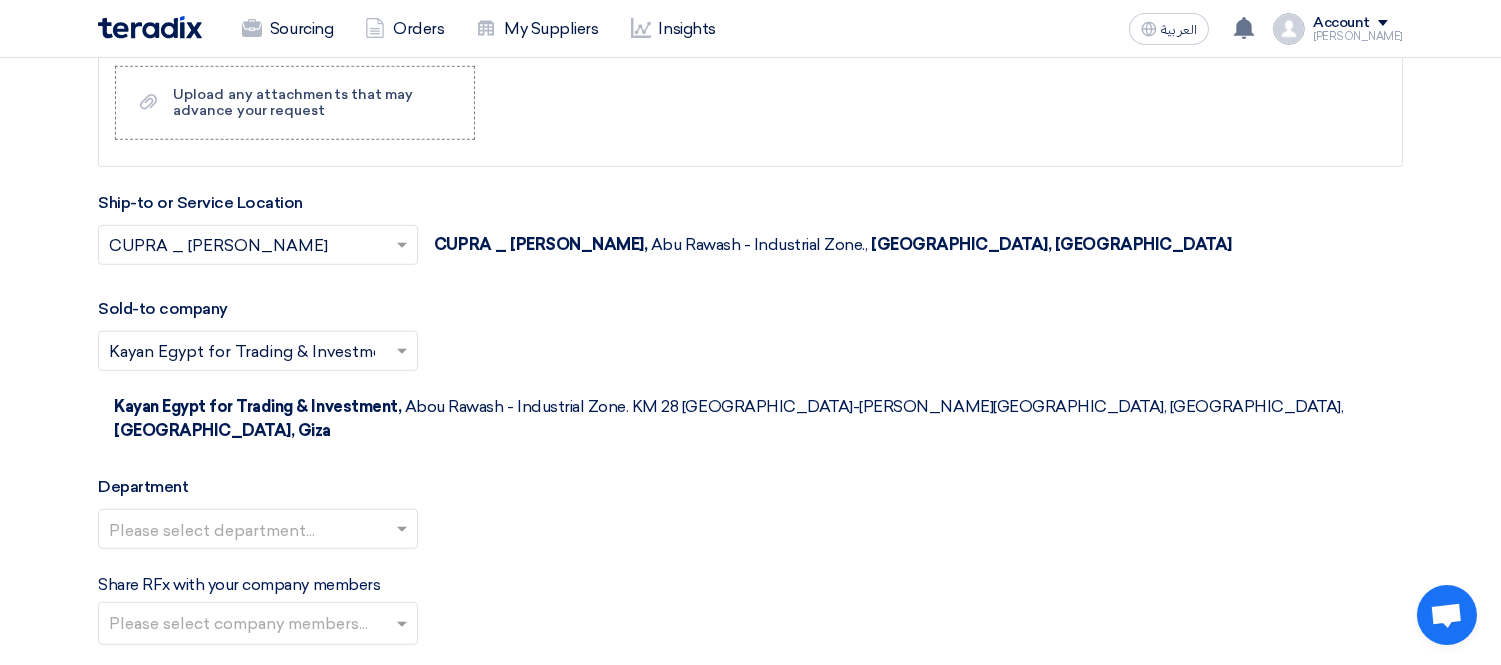 click 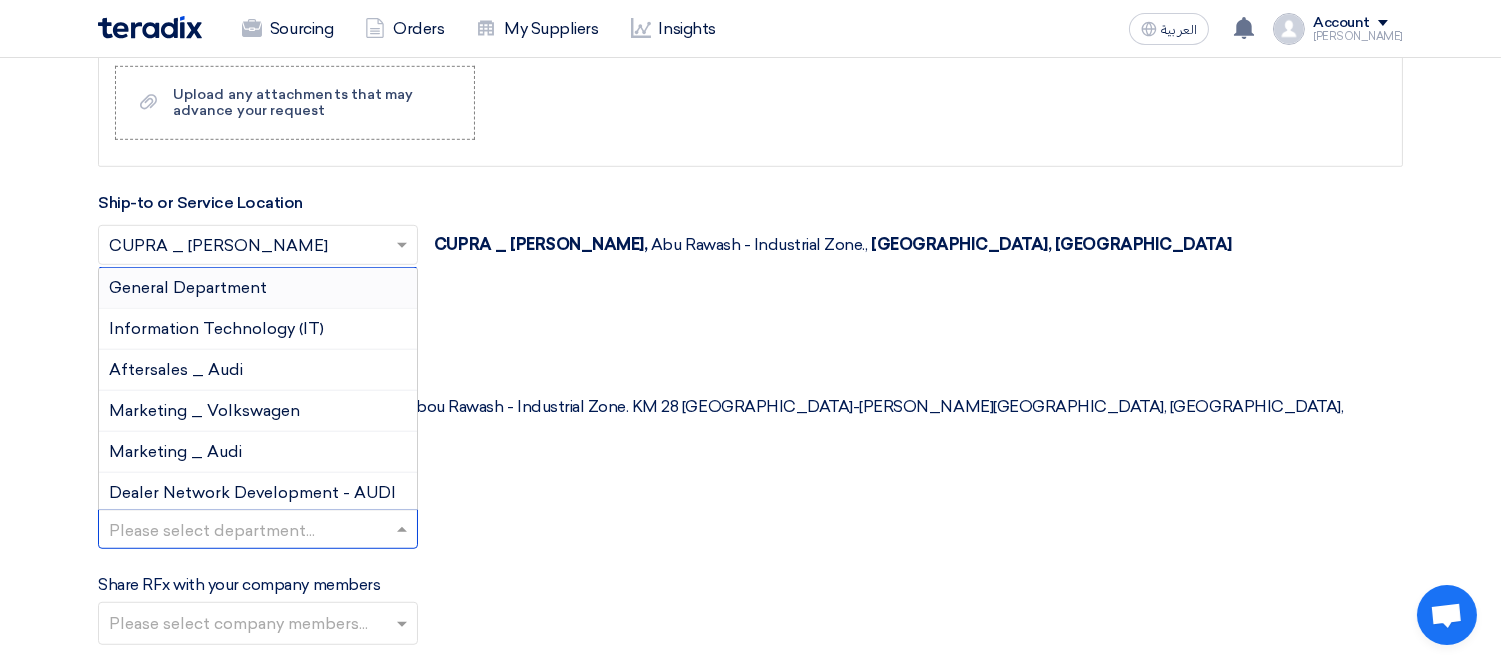 click on "General Department" at bounding box center (188, 287) 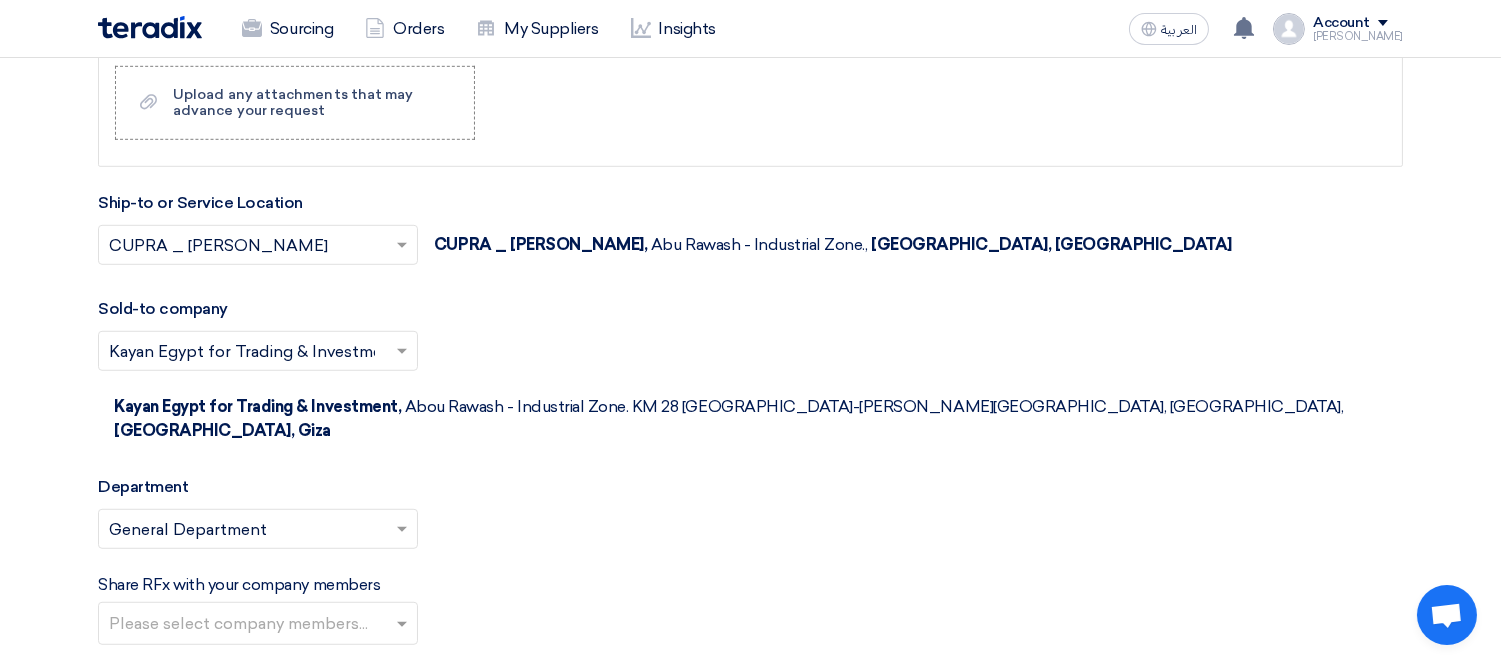 click 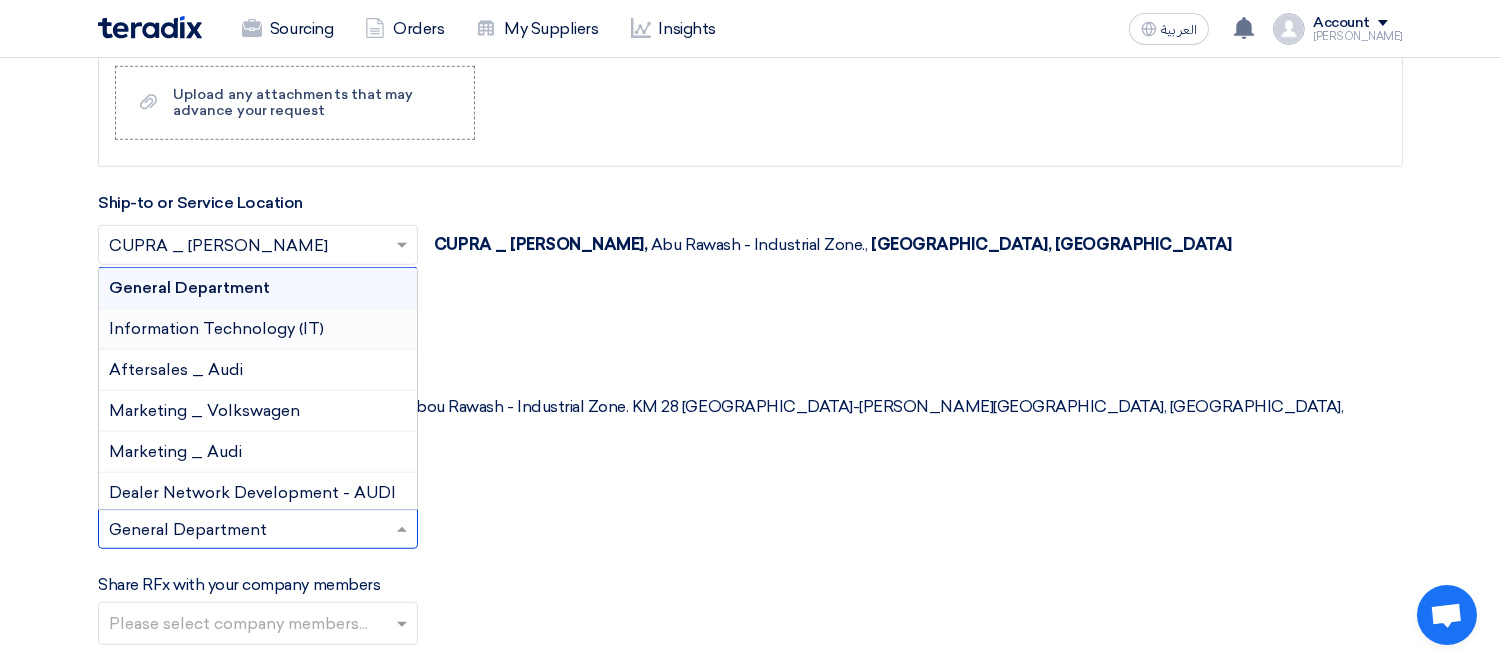 click on "Information Technology (IT)" at bounding box center [216, 328] 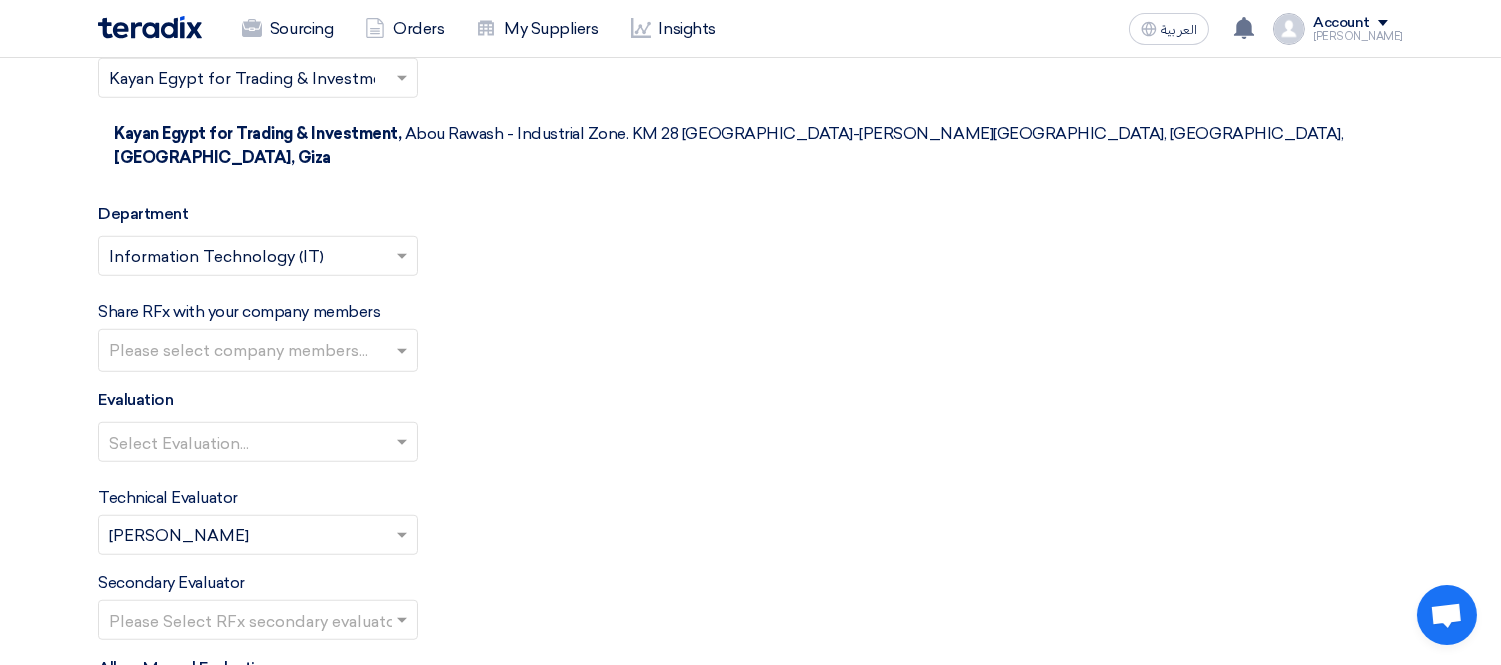 scroll, scrollTop: 2777, scrollLeft: 0, axis: vertical 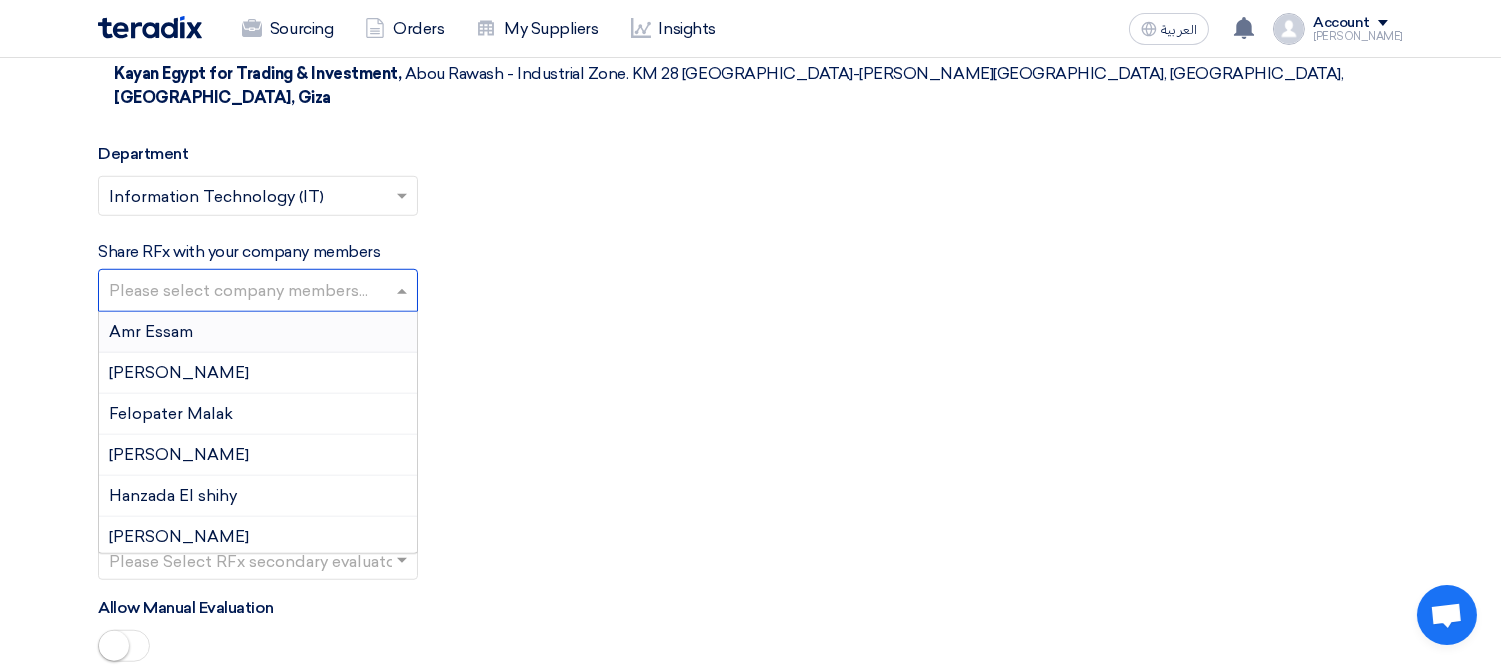 click at bounding box center [260, 292] 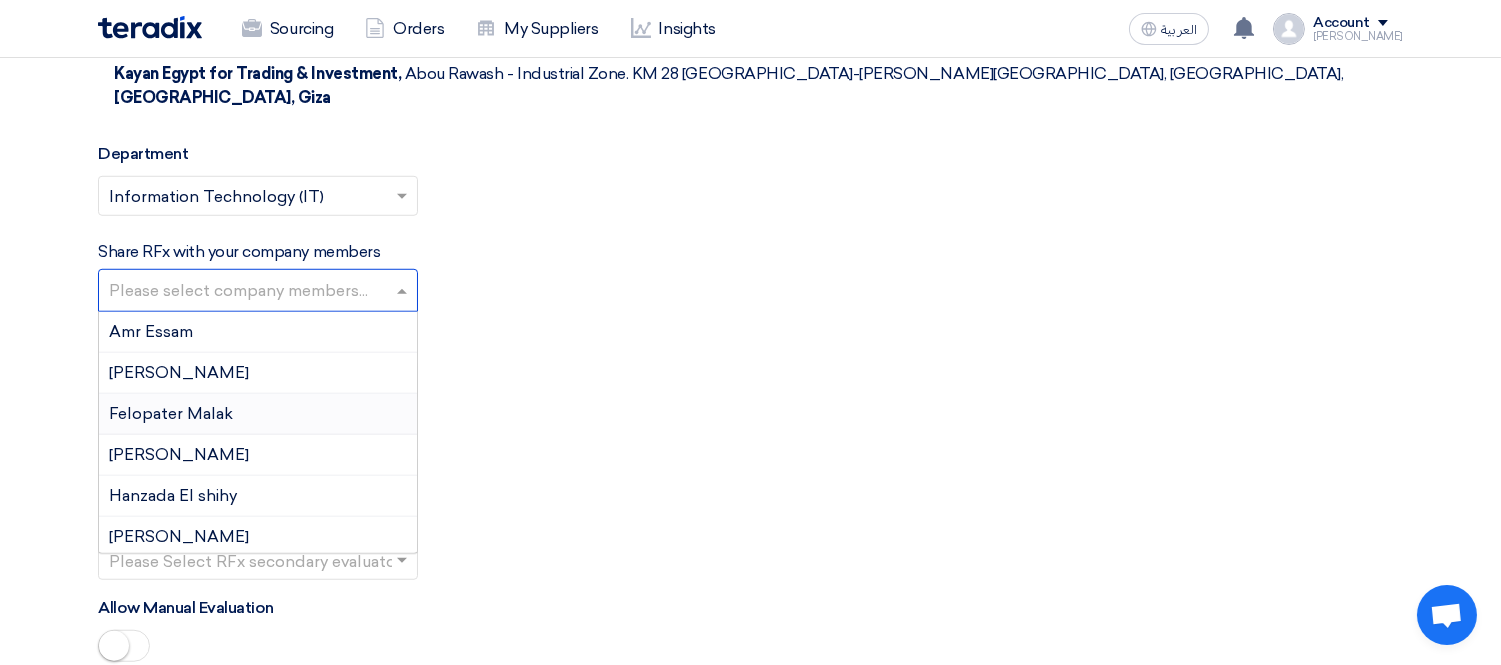 click on "Select Evaluation..." 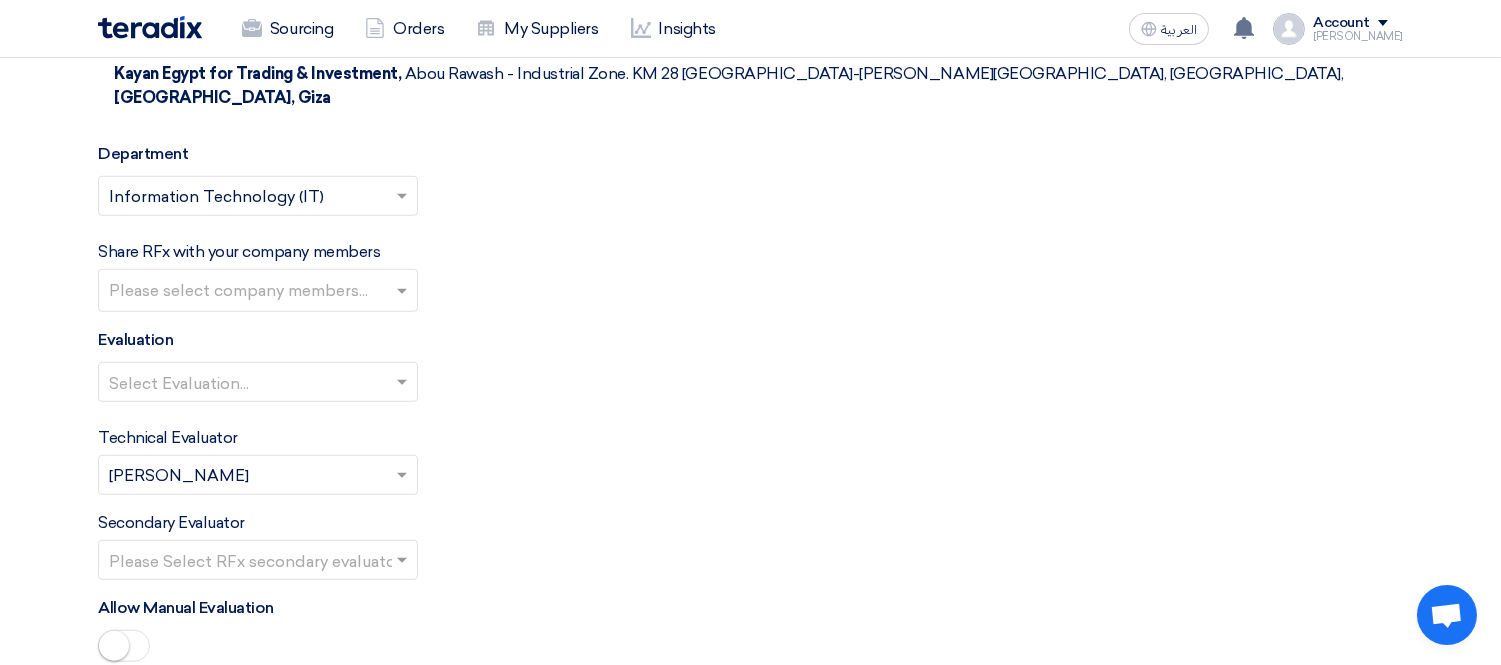 click 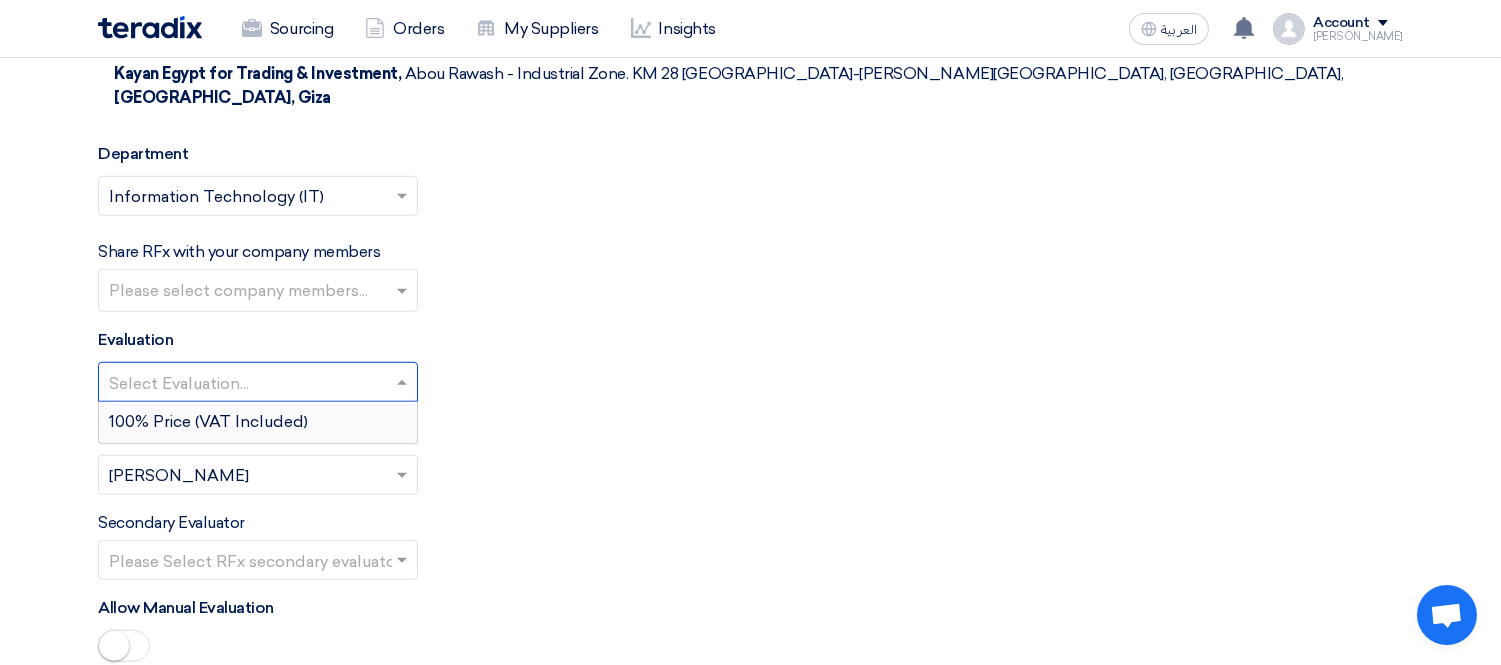 click on "100% Price (VAT Included)" at bounding box center [258, 422] 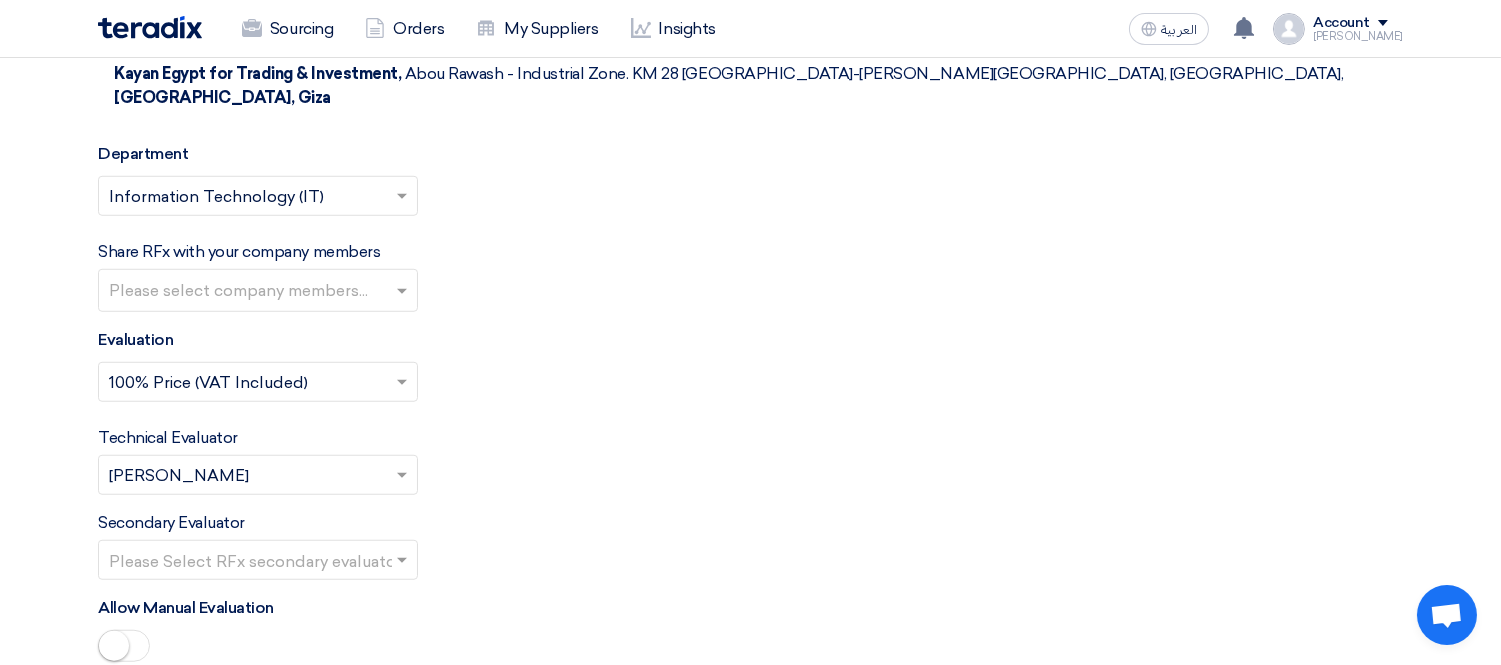 click at bounding box center [248, 477] 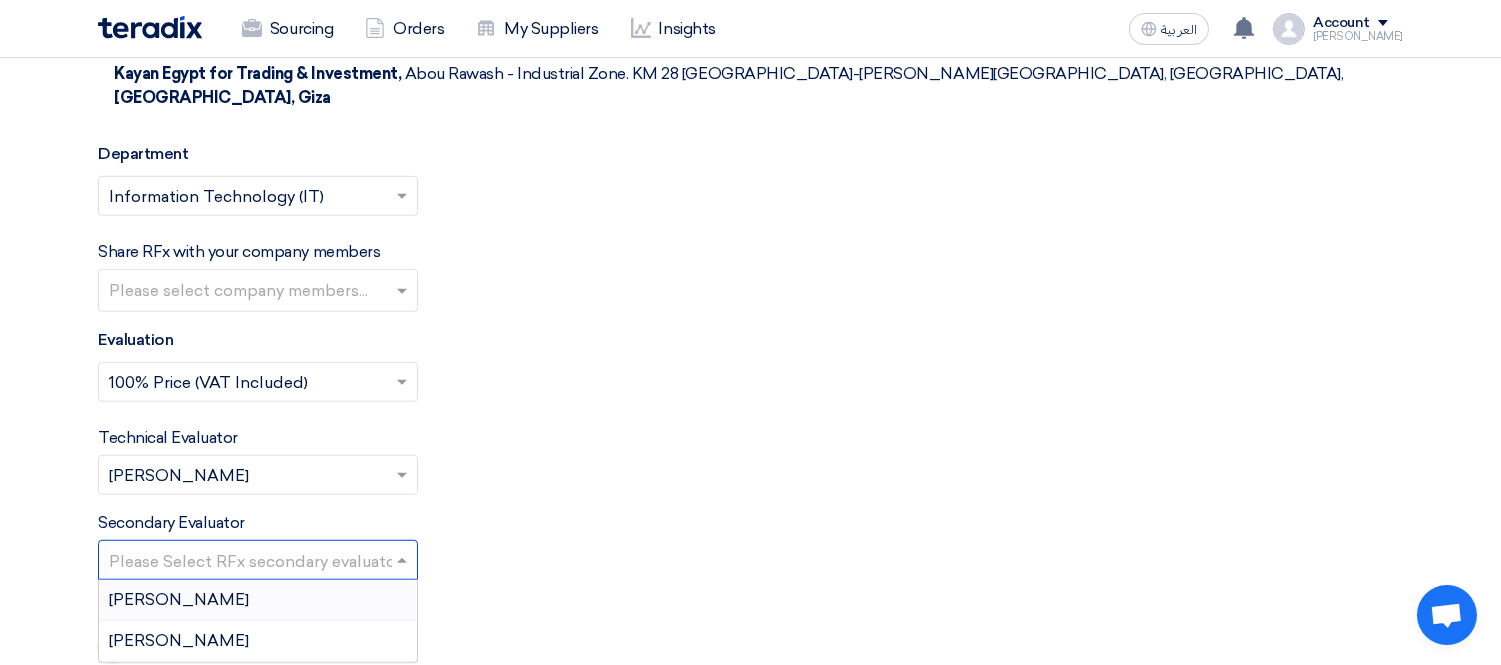 click at bounding box center (248, 562) 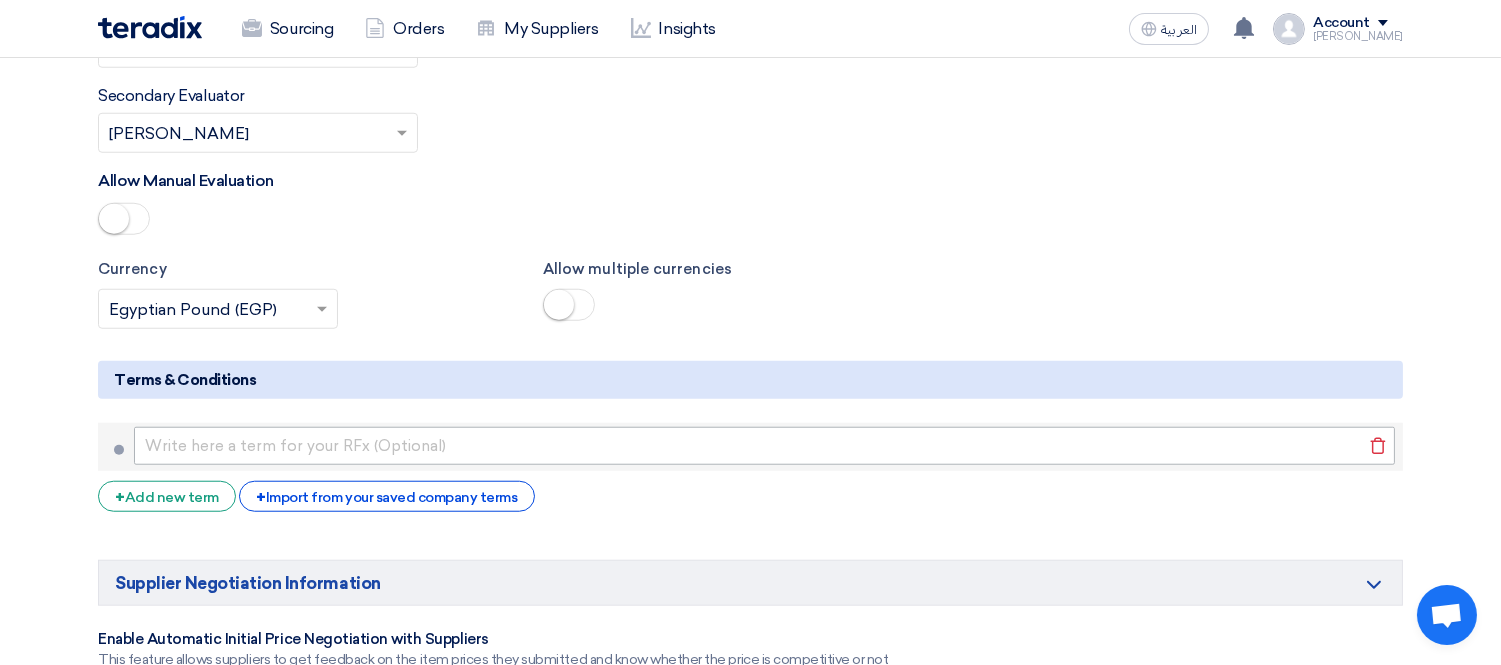 scroll, scrollTop: 3222, scrollLeft: 0, axis: vertical 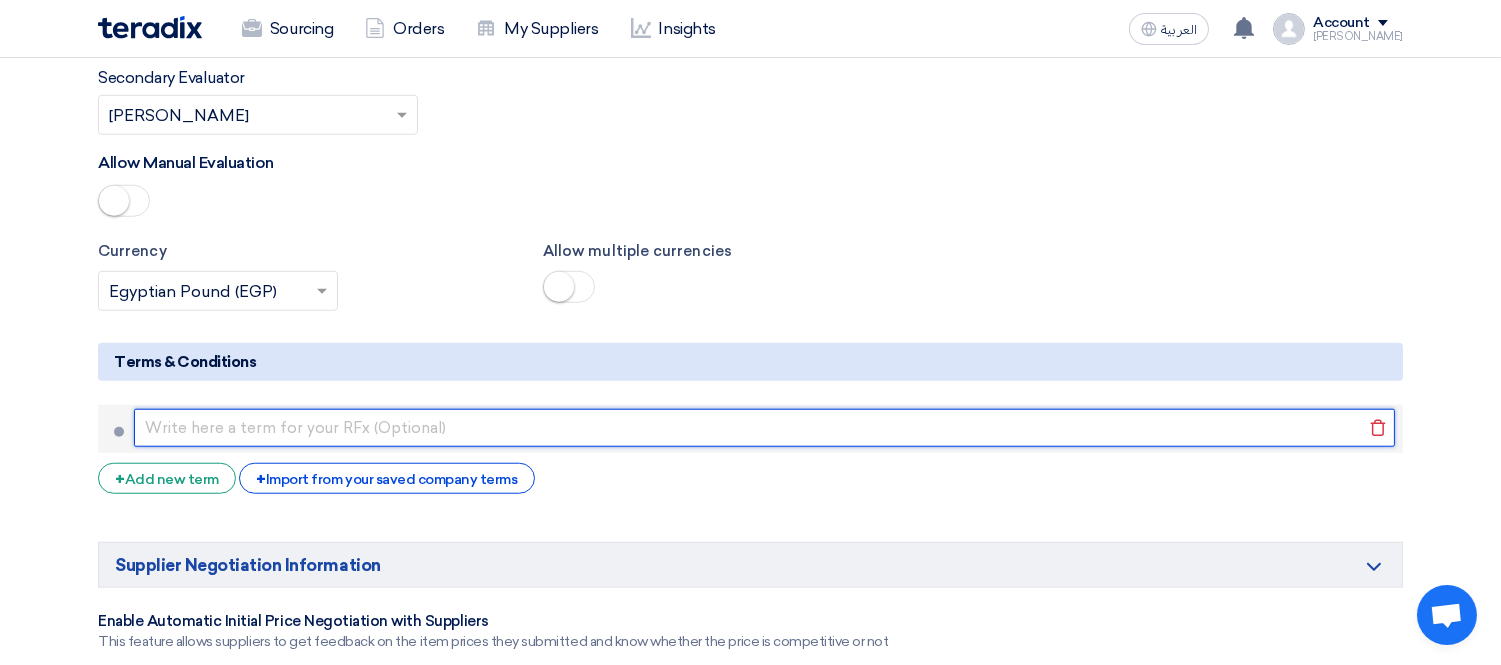 click 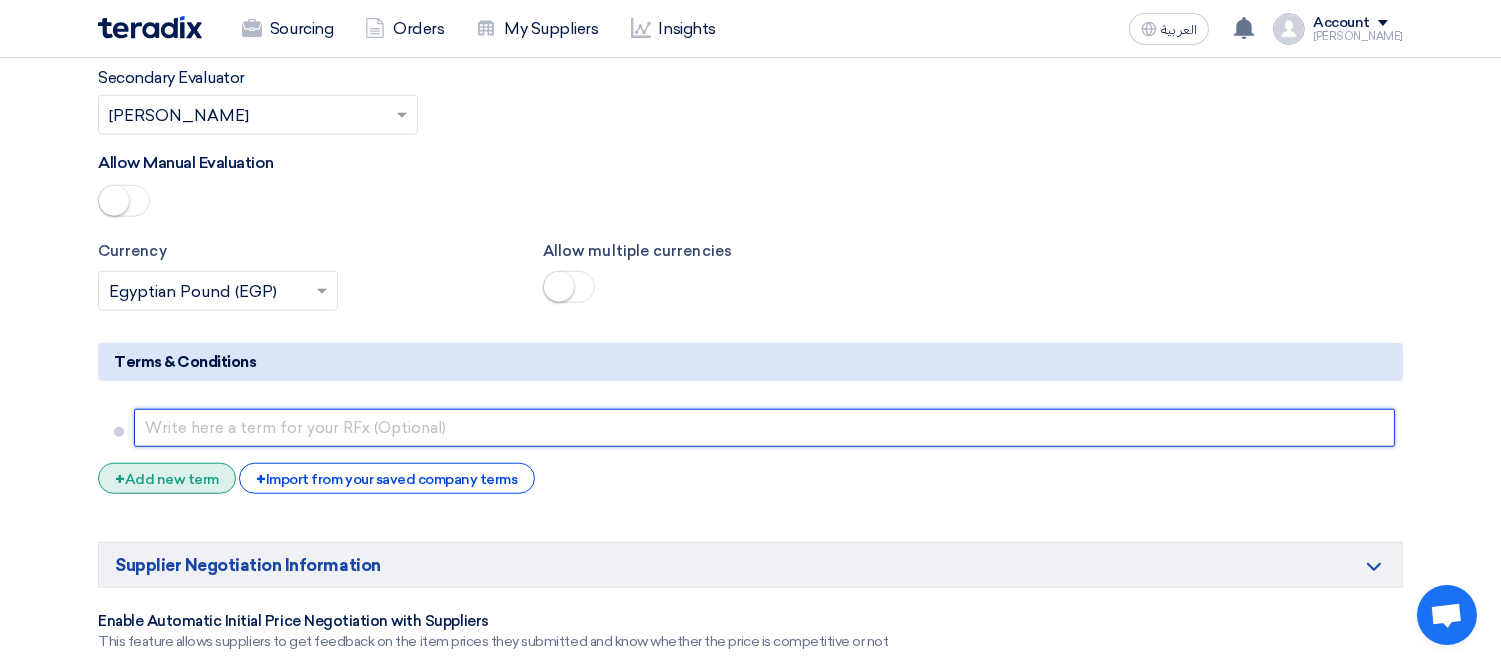 paste on "طريقة الدفع: [ تحويل بنكي خلال 30 يومًا من تاريخ الفاتورة/[DEMOGRAPHIC_DATA]]" 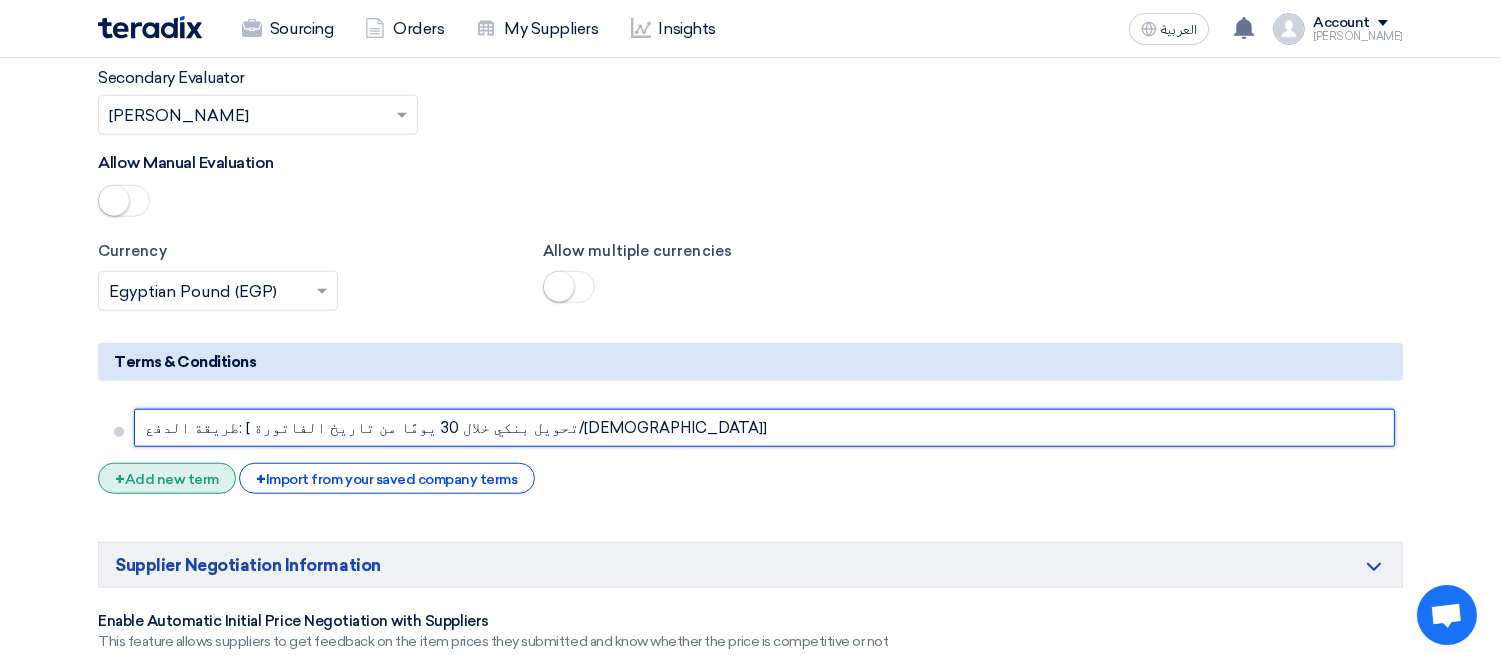 type on "طريقة الدفع: [ تحويل بنكي خلال 30 يومًا من تاريخ الفاتورة/[DEMOGRAPHIC_DATA]]" 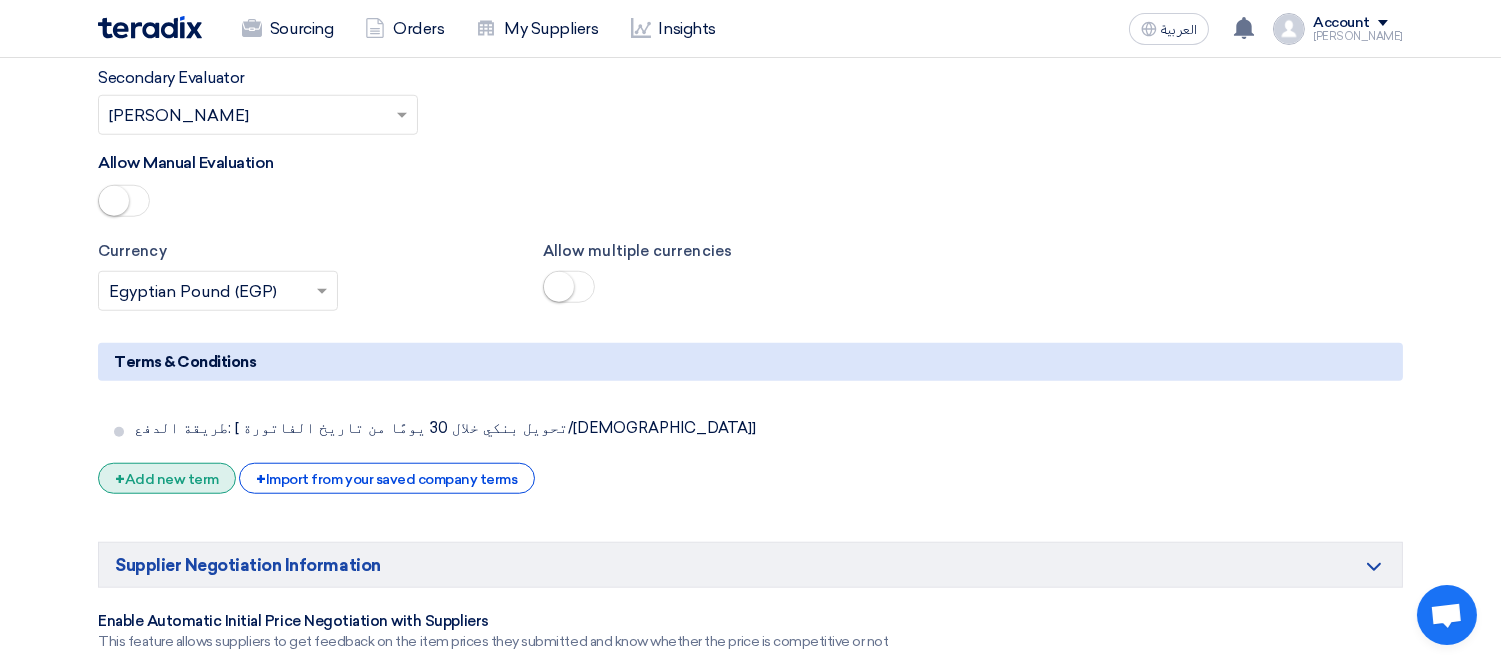 click on "+
Add new term" 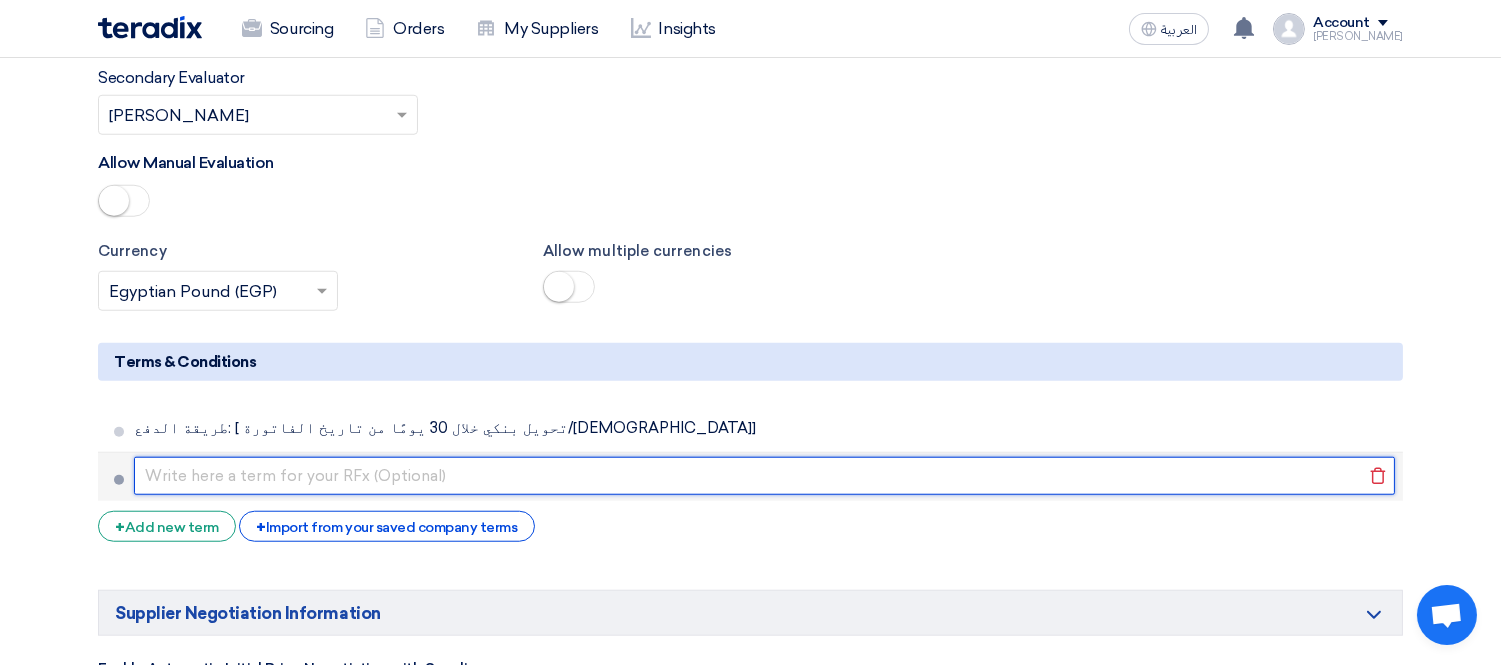 click 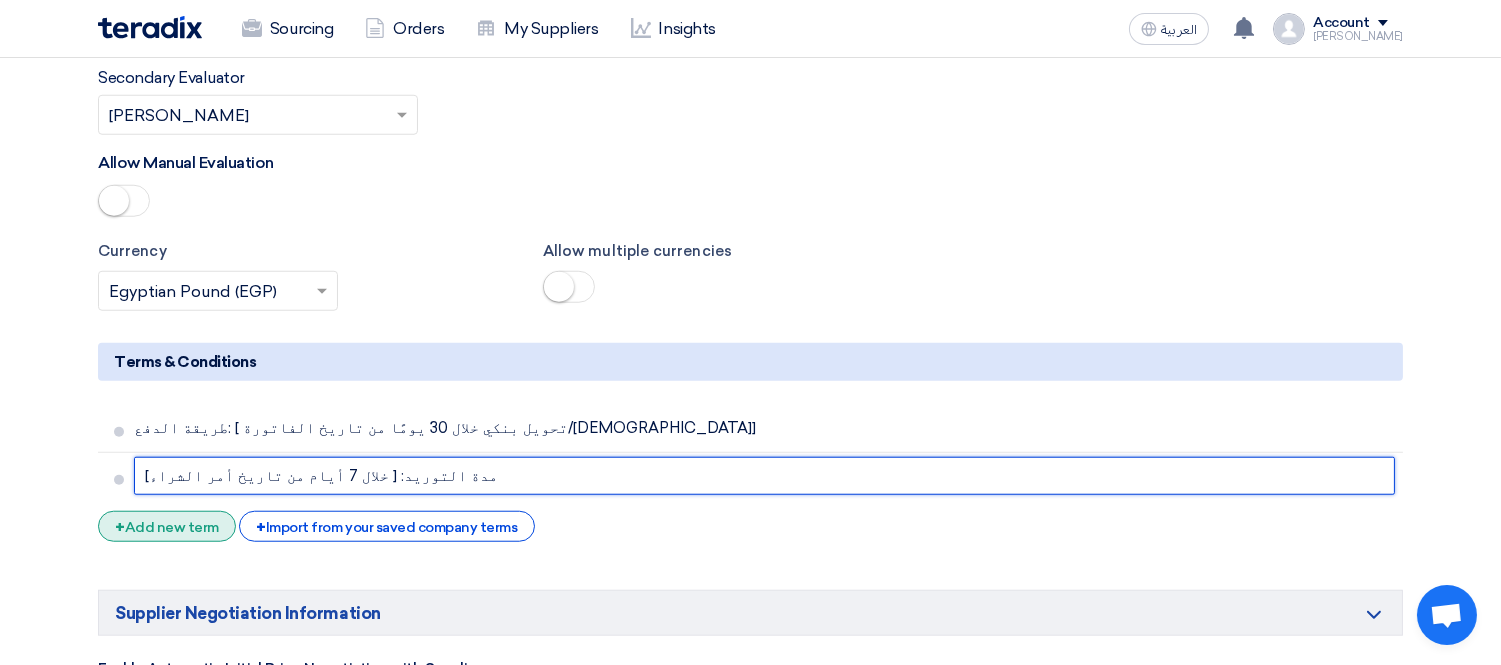 type on "مدة التوريد: [ خلال 7 أيام من تاريخ أمر الشراء]" 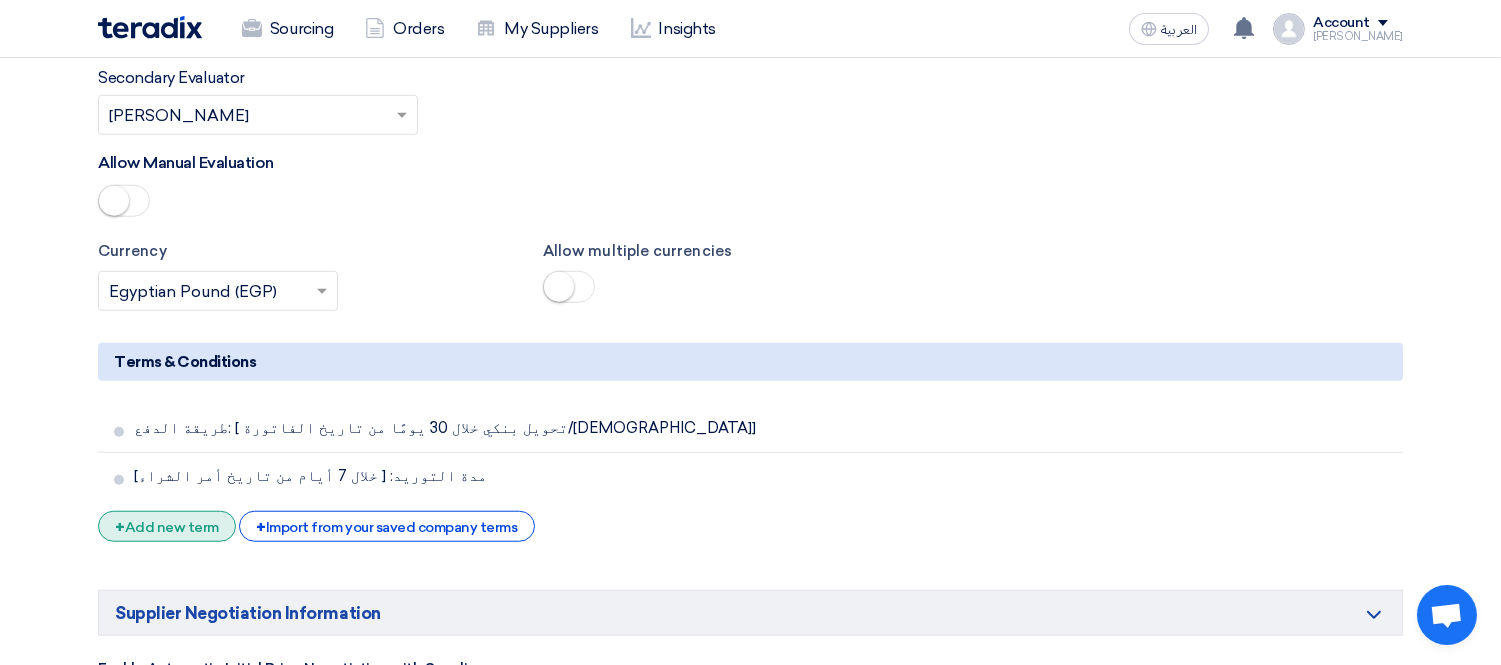 click on "+
Add new term" 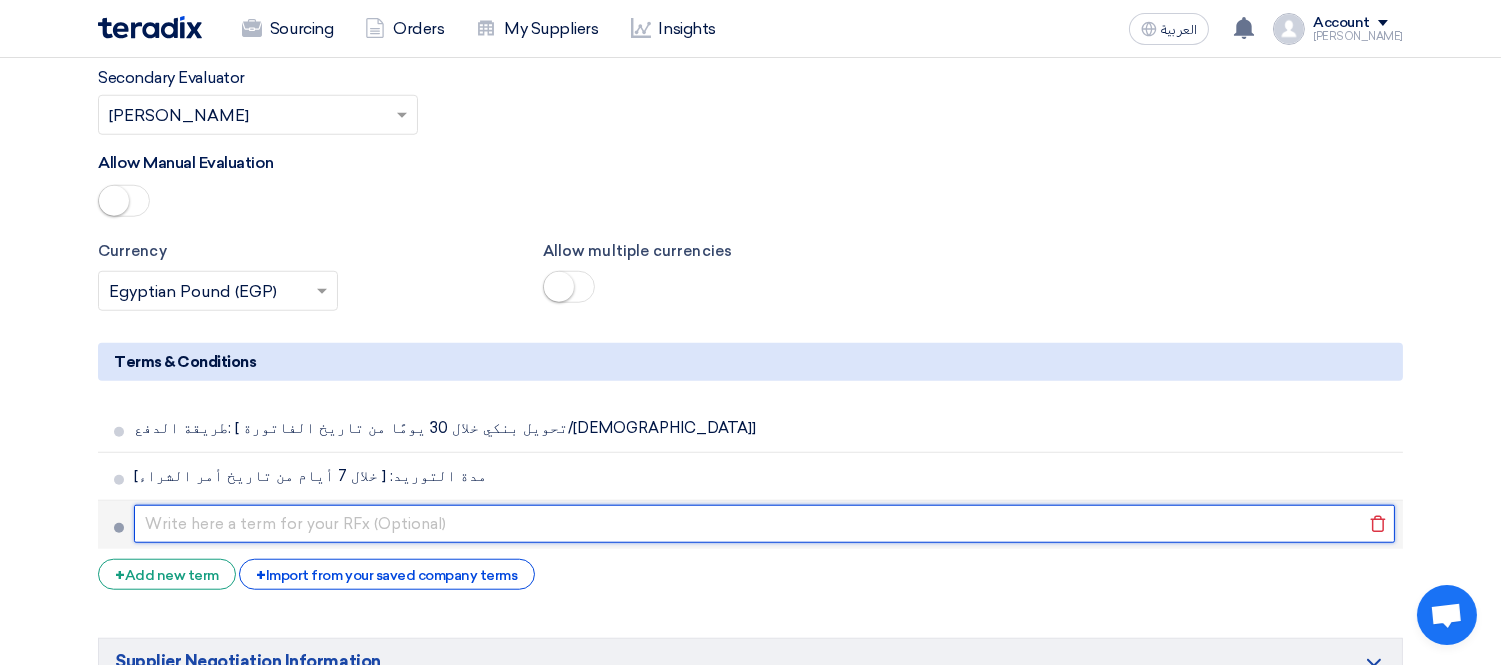 click 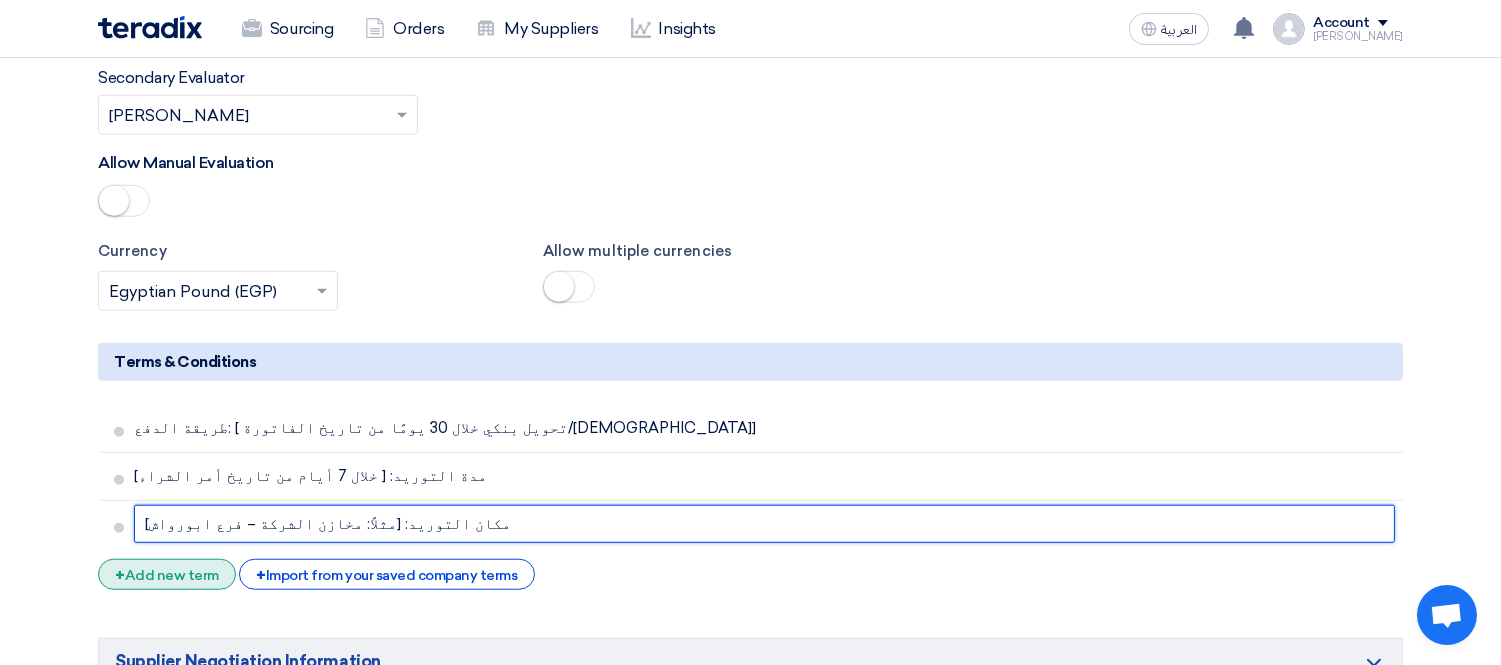 type on "مكان التوريد: [مثلاً: مخازن الشركة – فرع ابورواش]" 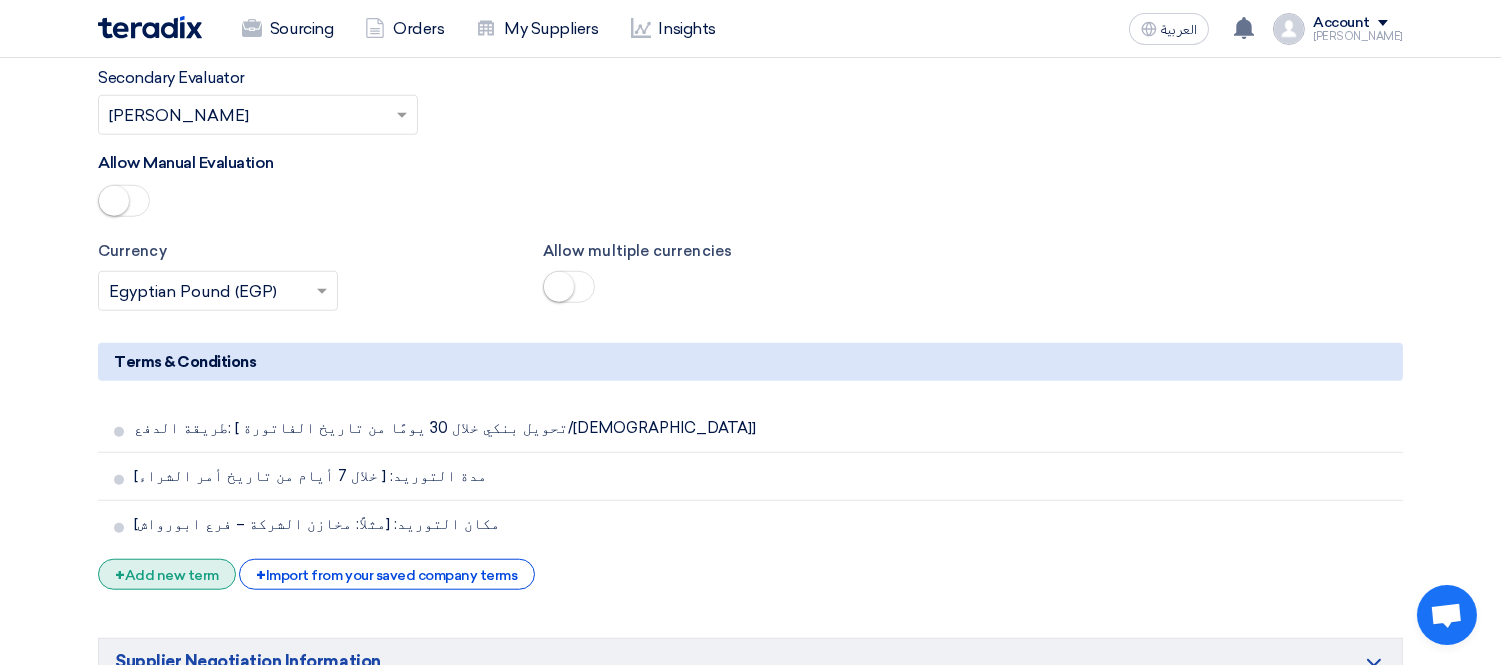 click on "+
Add new term" 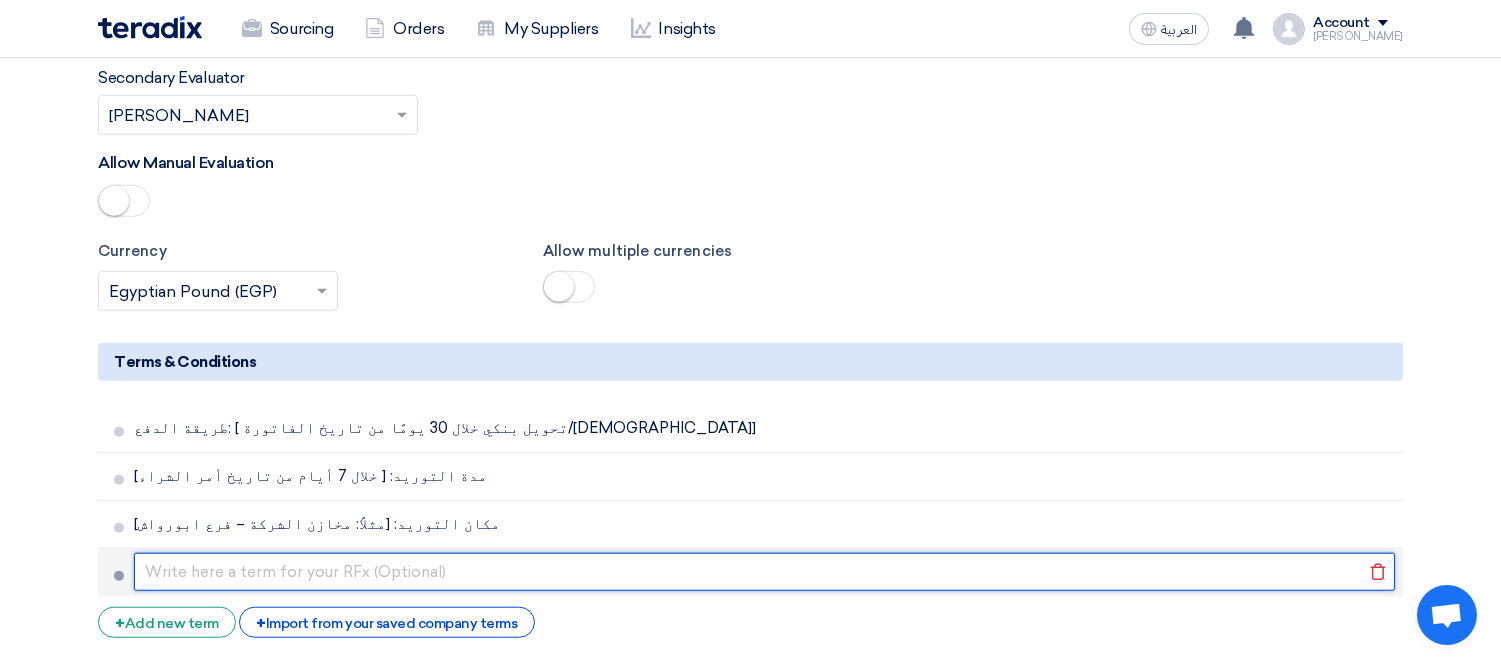 click 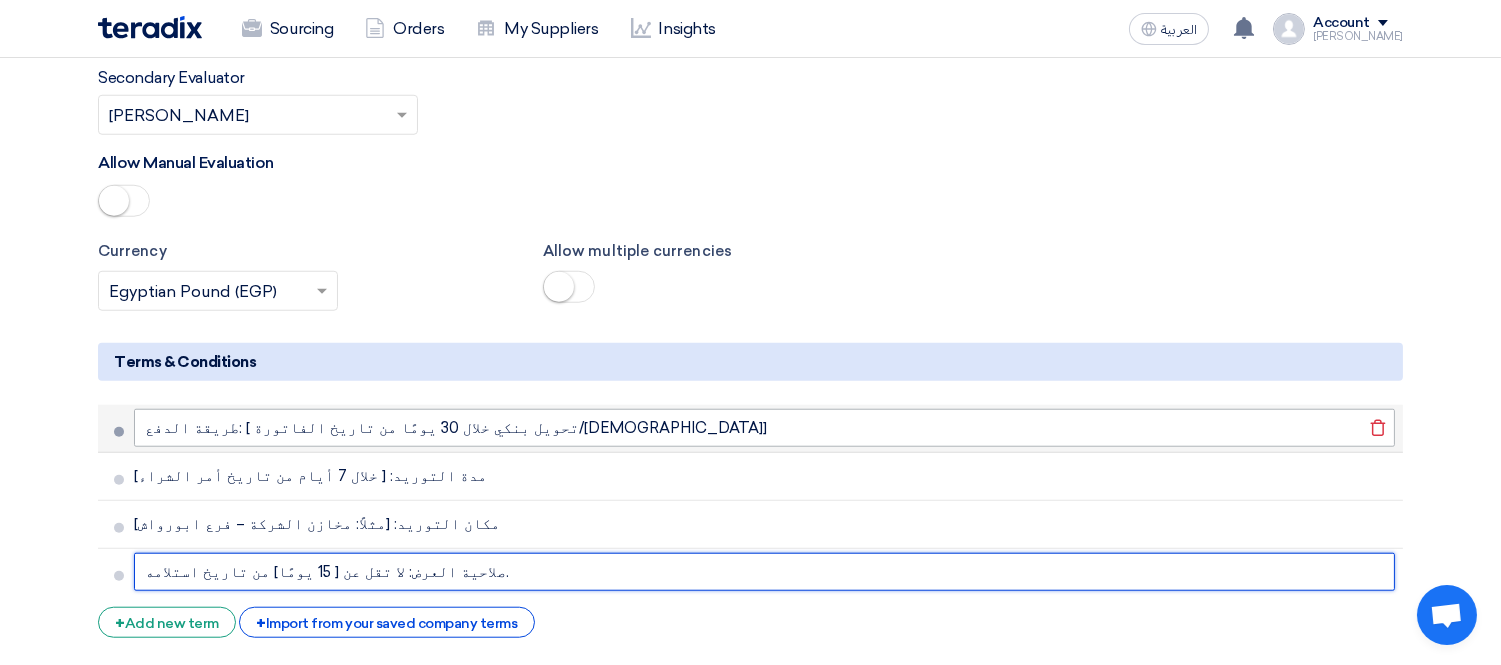 type on "صلاحية العرض: لا تقل عن [ 15 يومًا] من تاريخ استلامه." 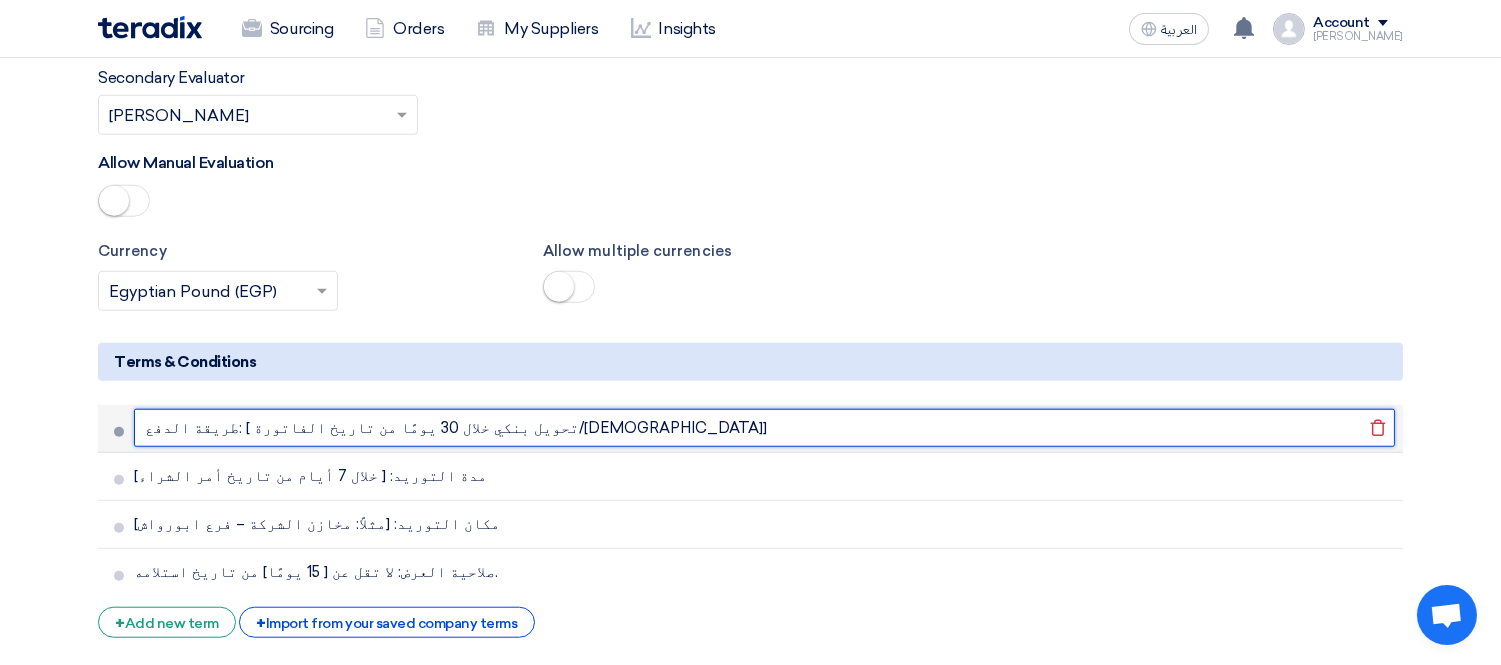 click on "طريقة الدفع: [ تحويل بنكي خلال 30 يومًا من تاريخ الفاتورة/[DEMOGRAPHIC_DATA]]" 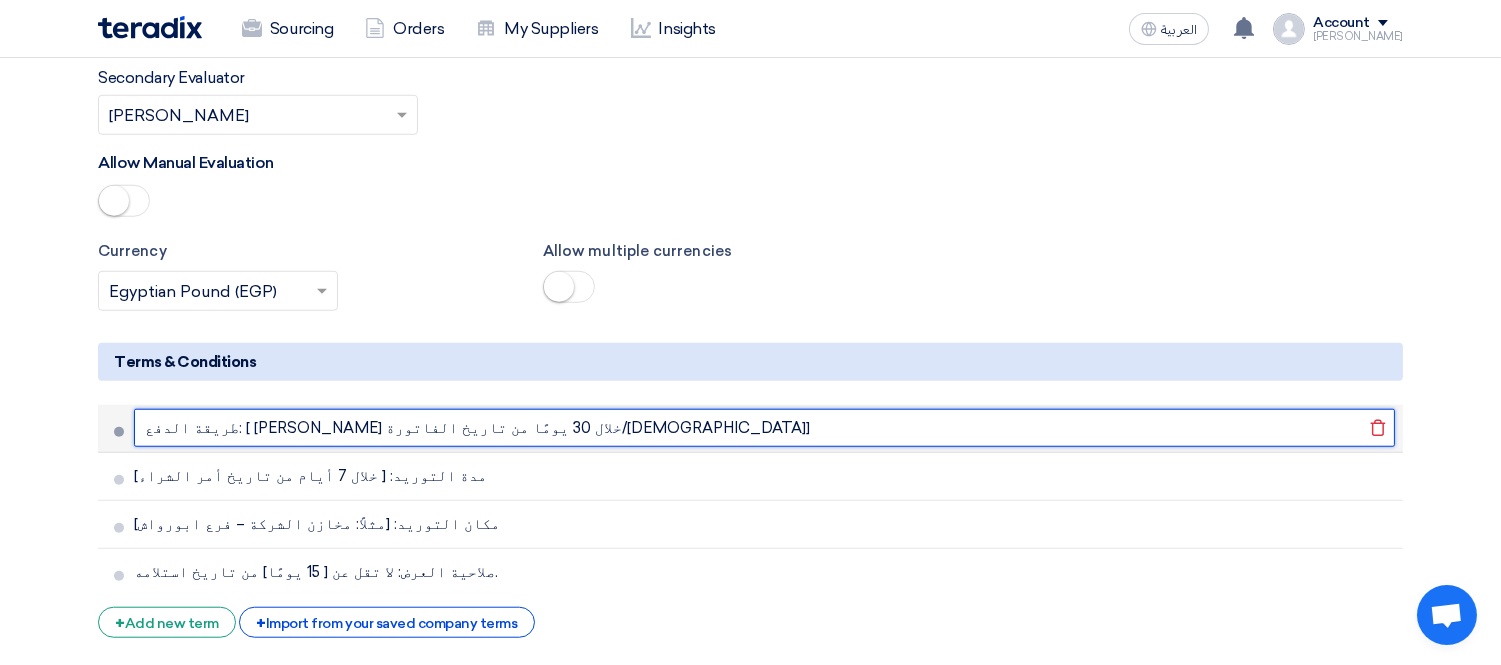 drag, startPoint x: 302, startPoint y: 358, endPoint x: 318, endPoint y: 360, distance: 16.124516 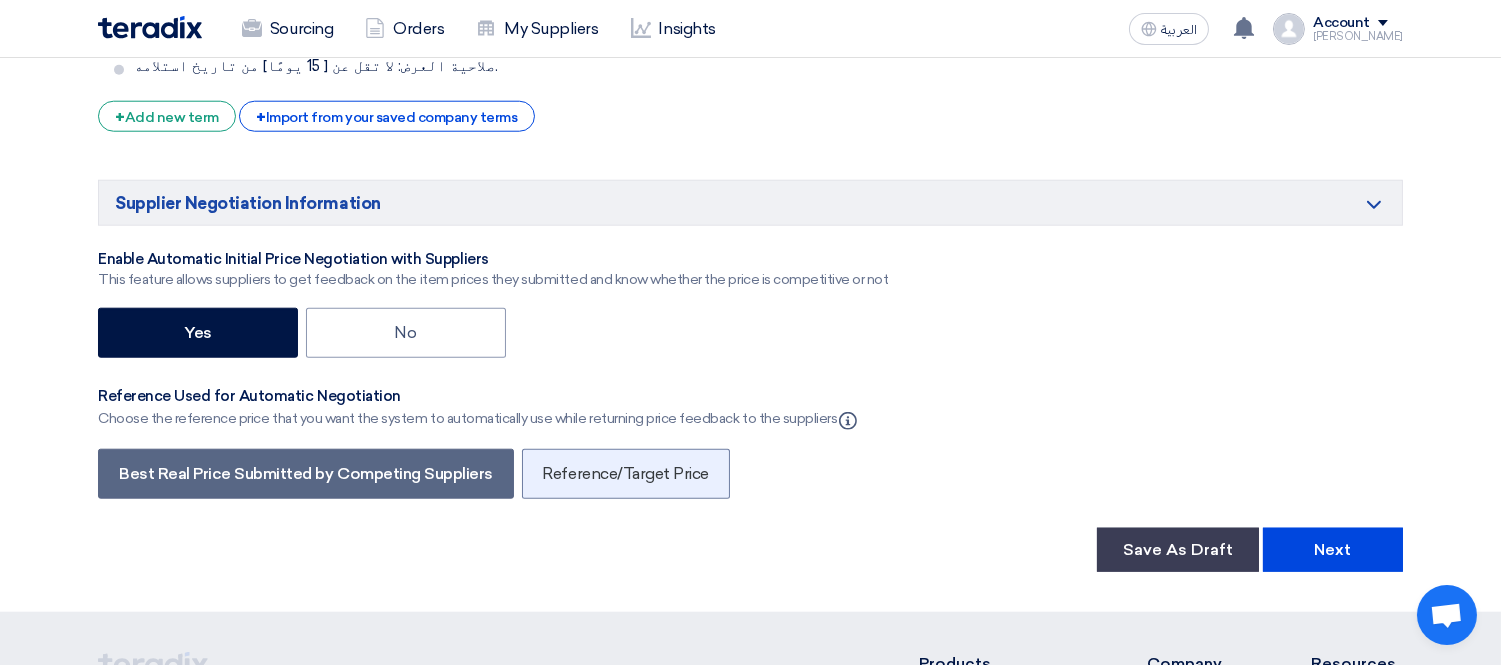 scroll, scrollTop: 3777, scrollLeft: 0, axis: vertical 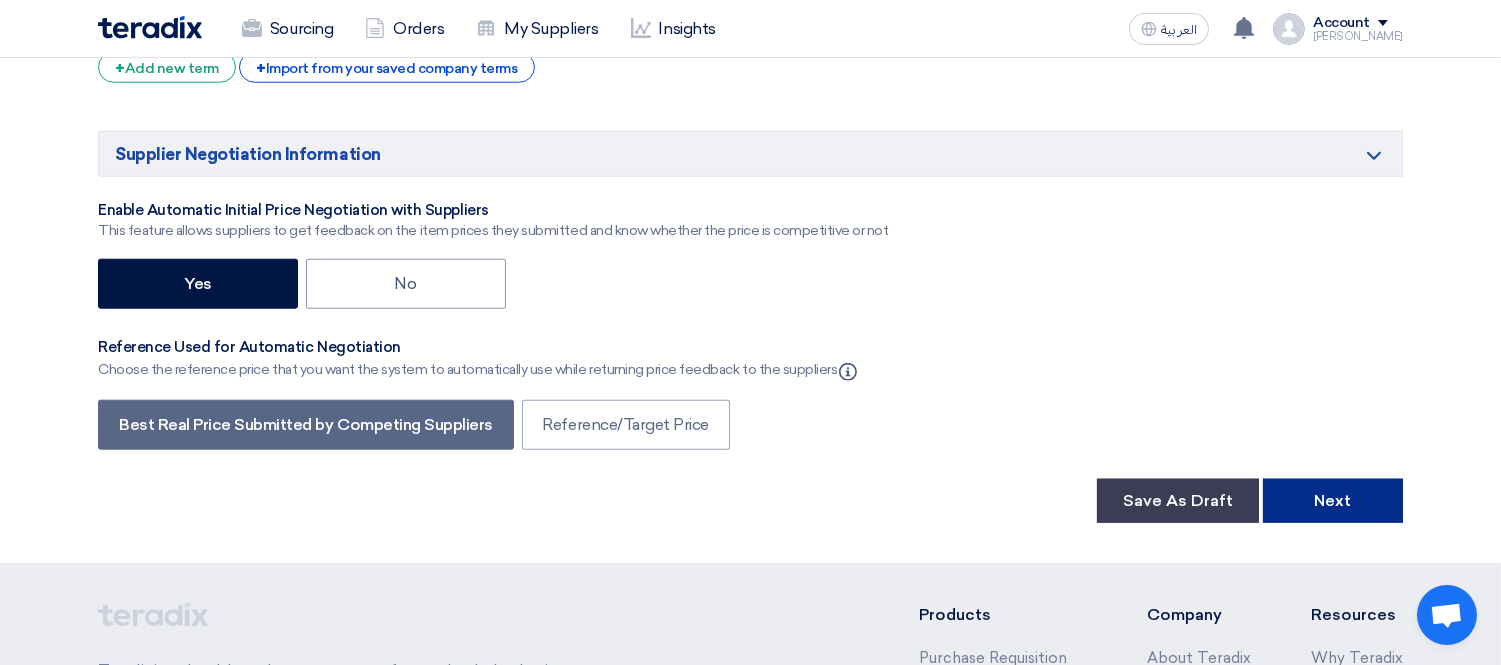 type on "طريقة الدفع: [ [PERSON_NAME] خلال 14 يومًا من تاريخ الفاتورة/[DEMOGRAPHIC_DATA]]" 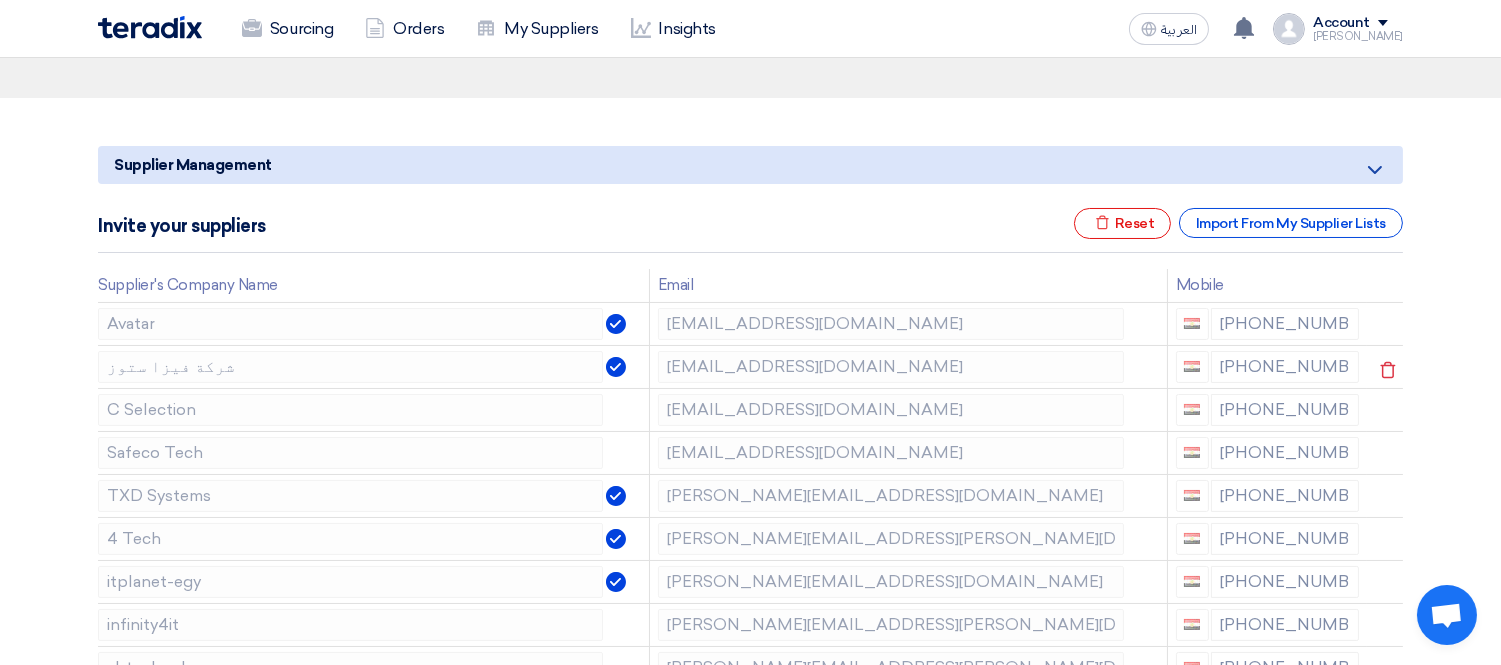 scroll, scrollTop: 222, scrollLeft: 0, axis: vertical 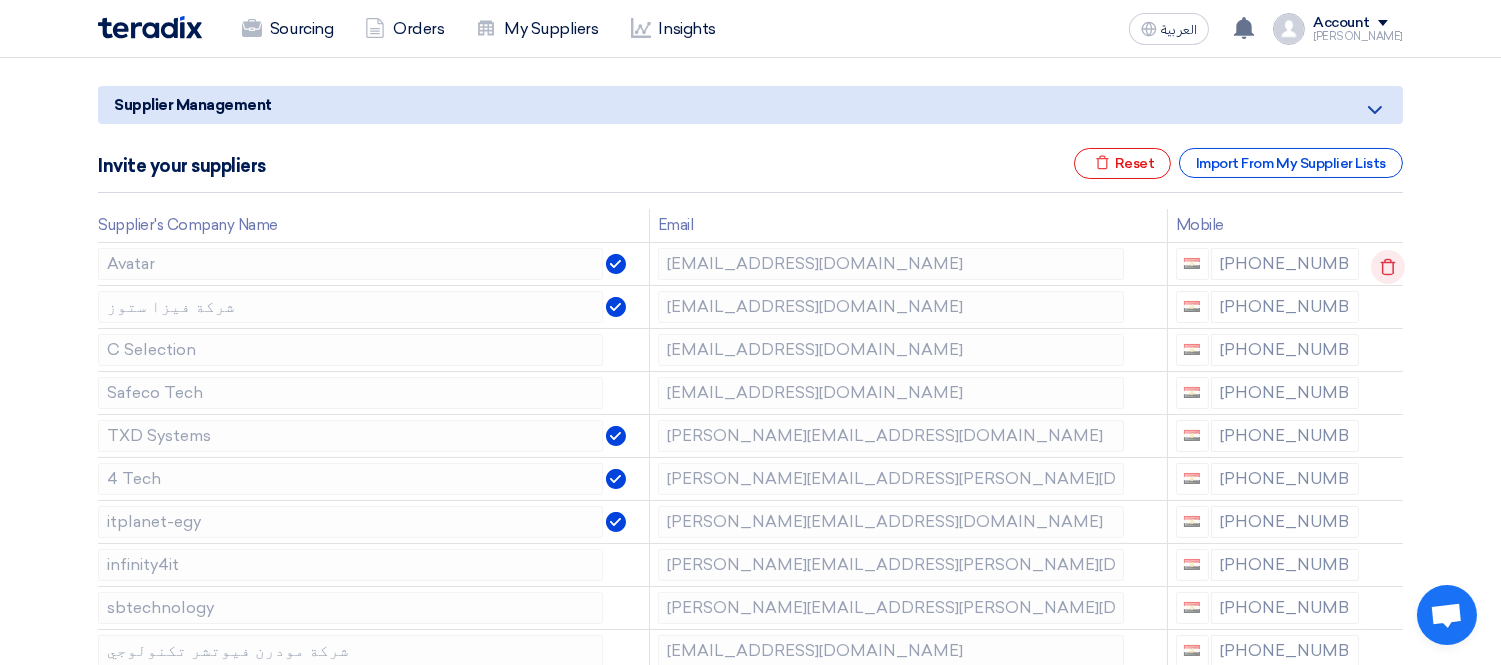 click 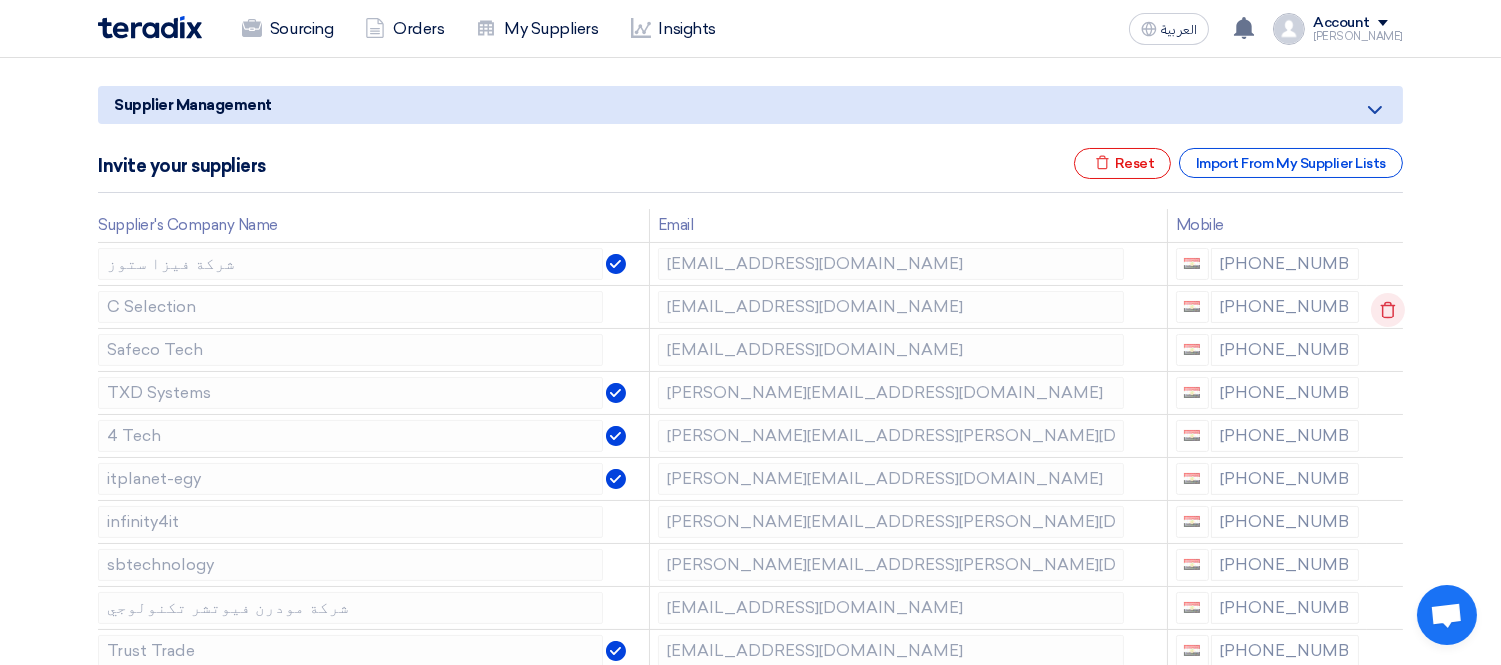 click 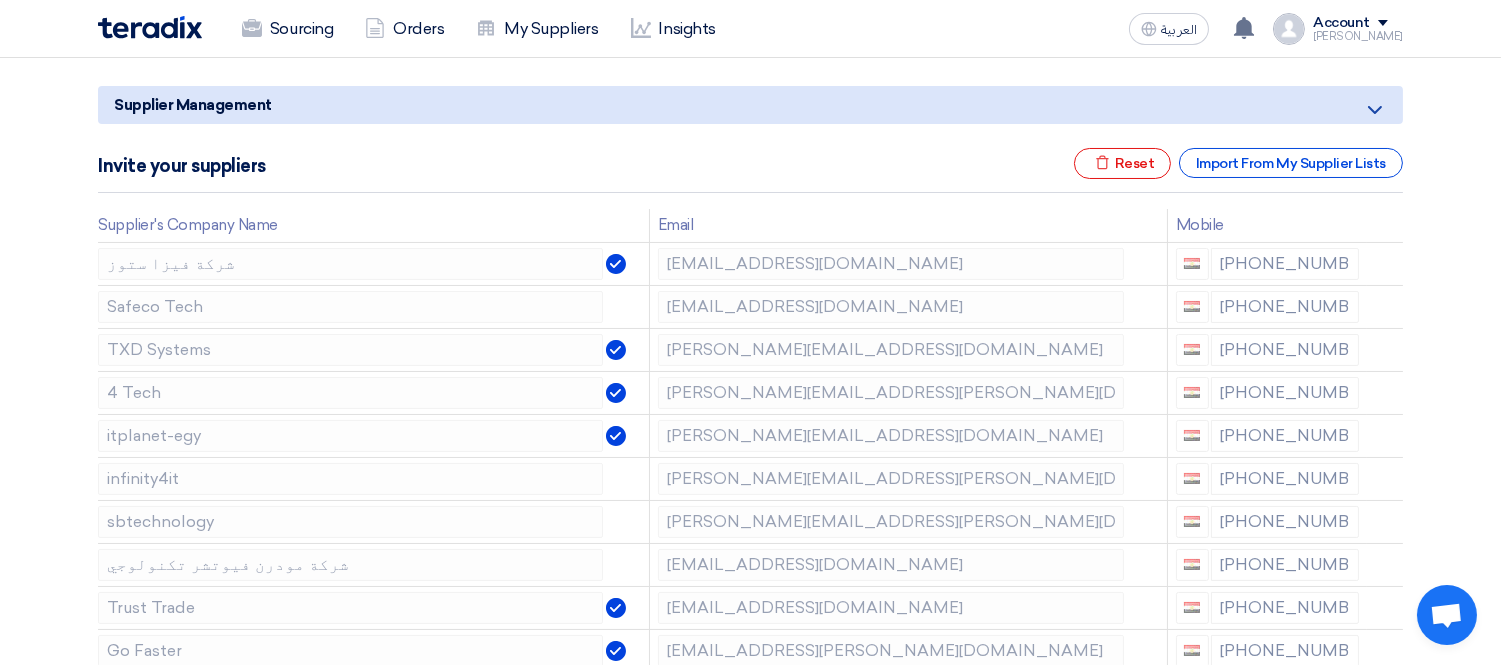 click 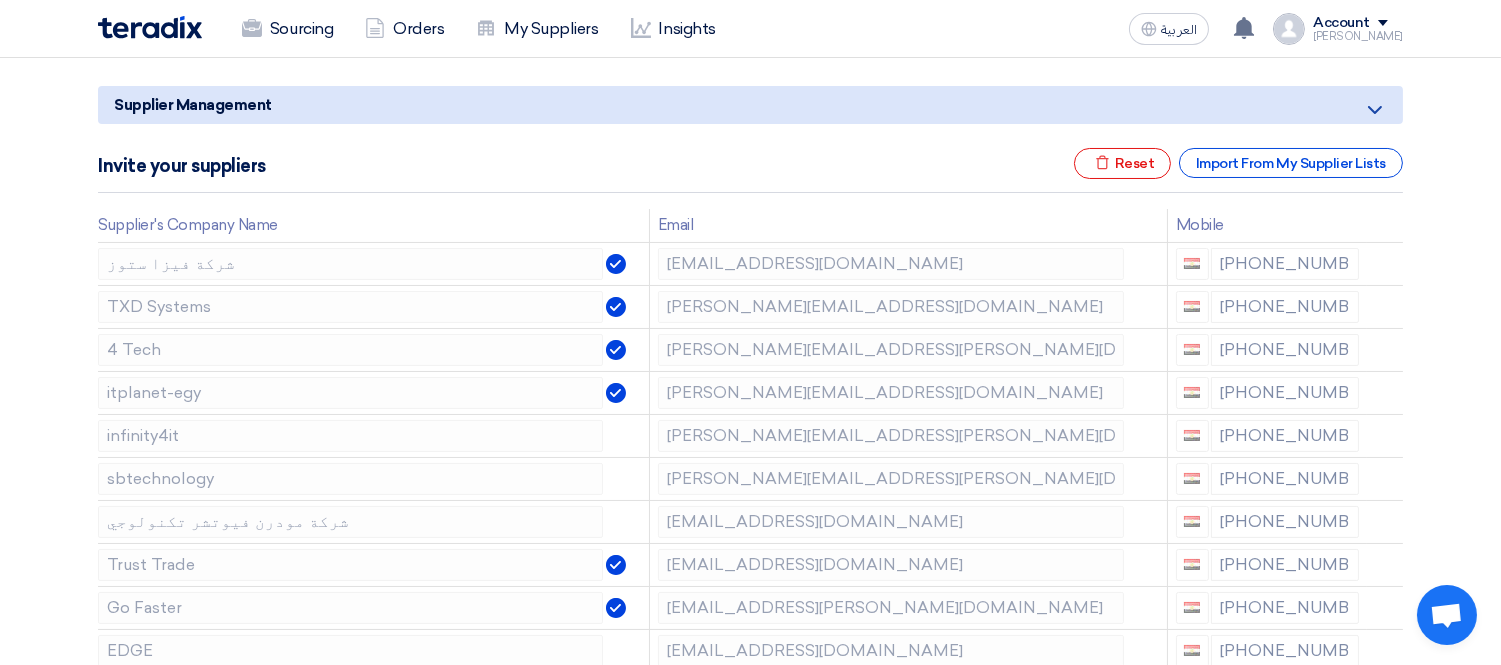 click 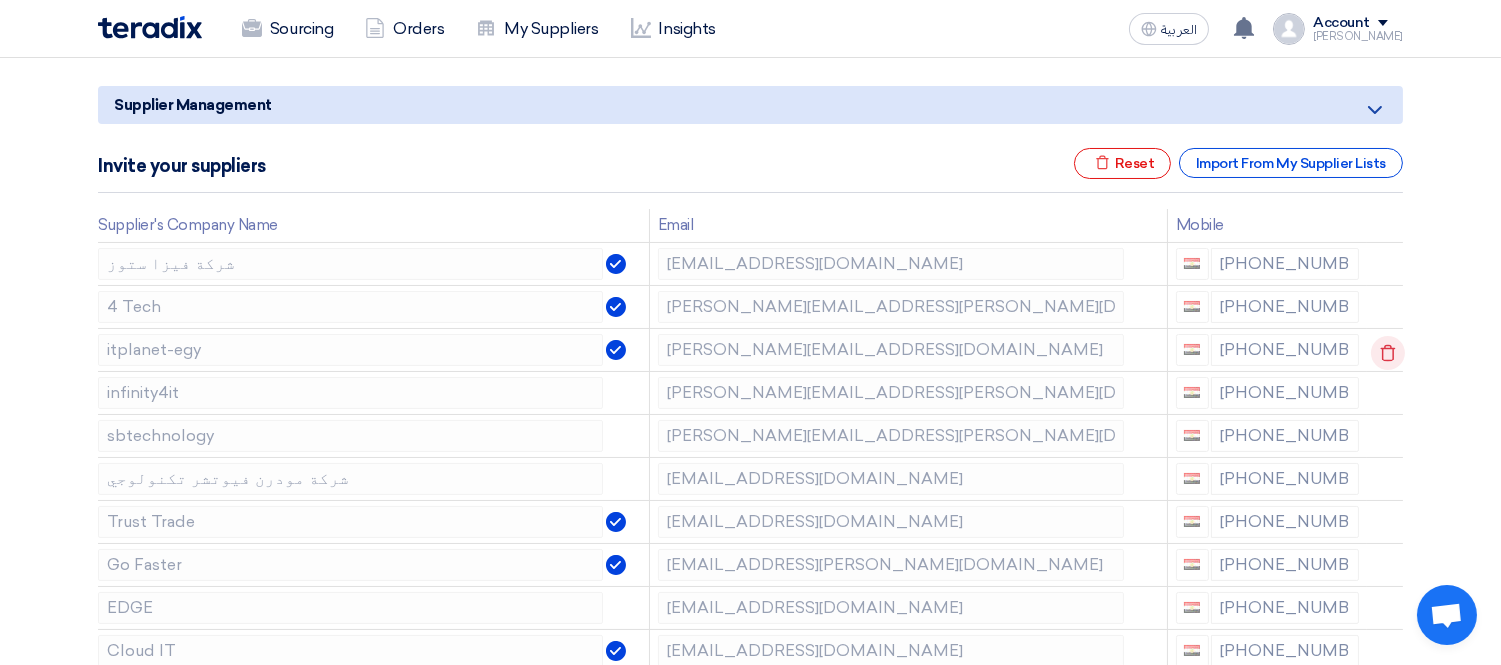 click 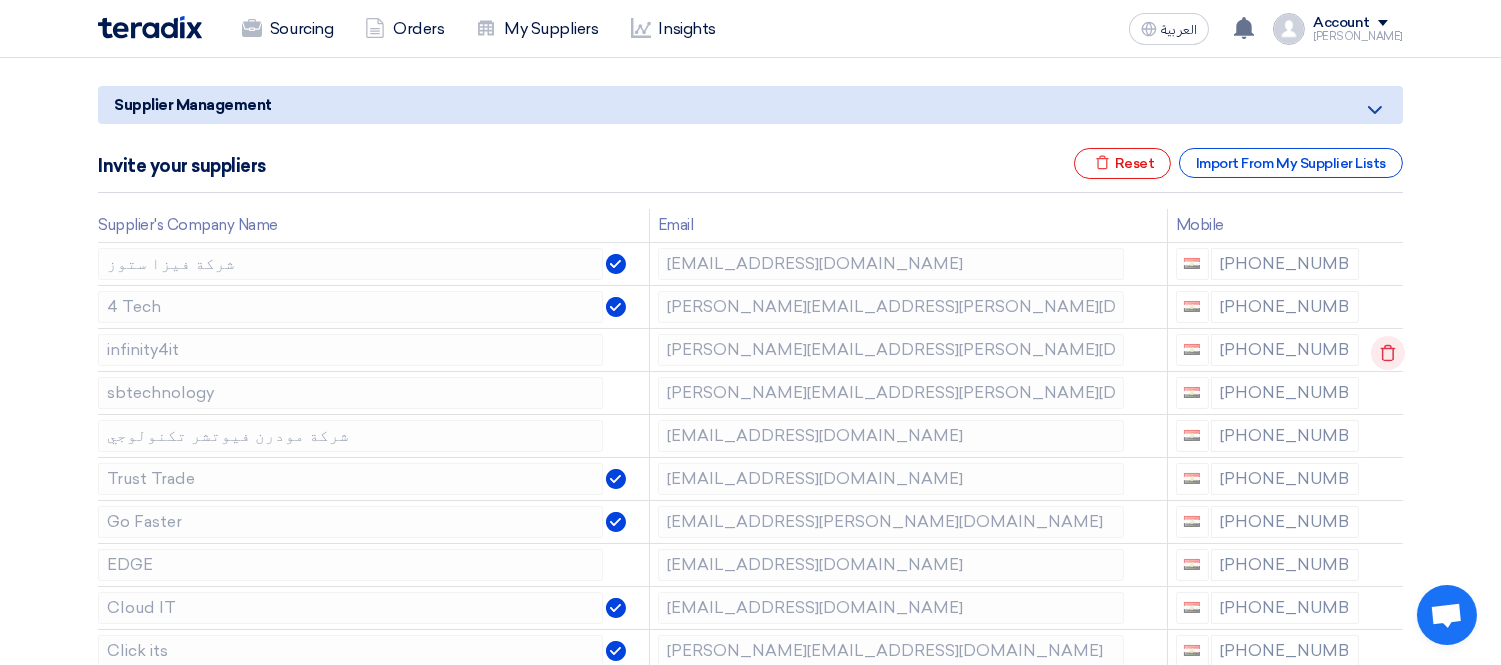 click 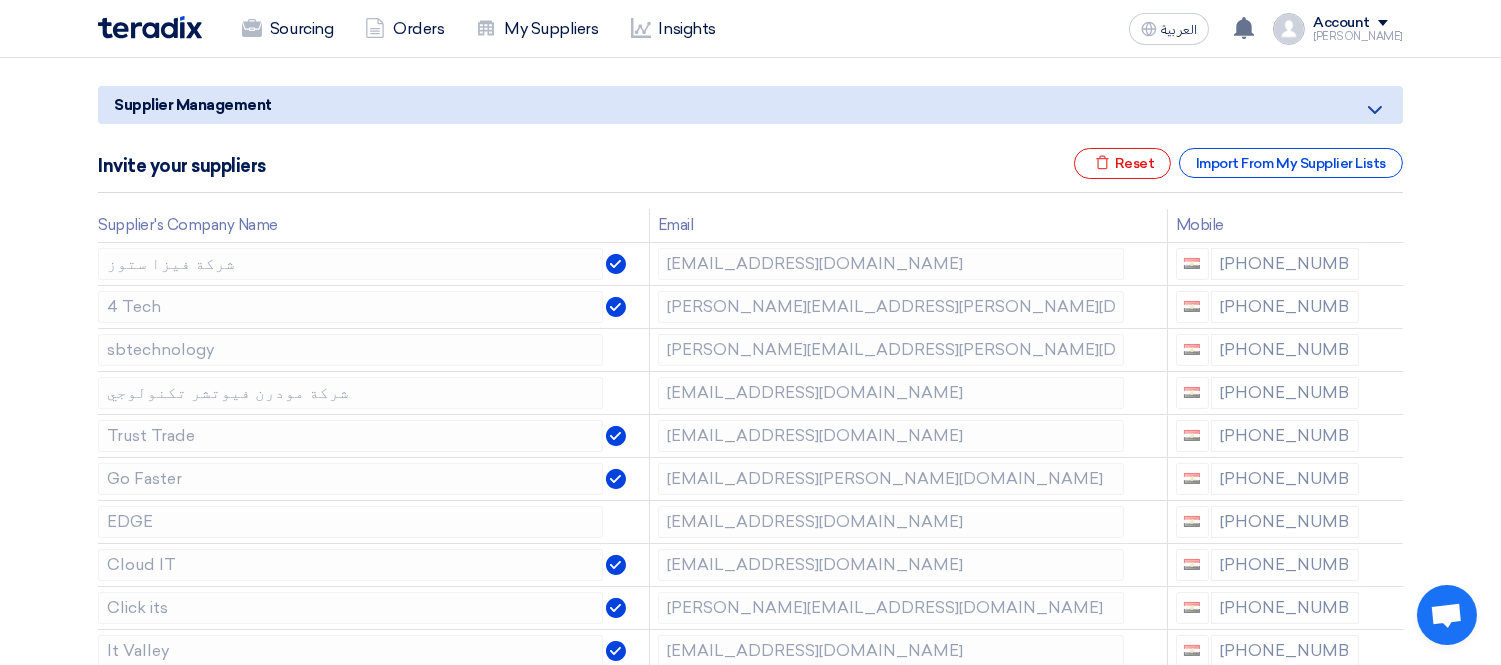 click 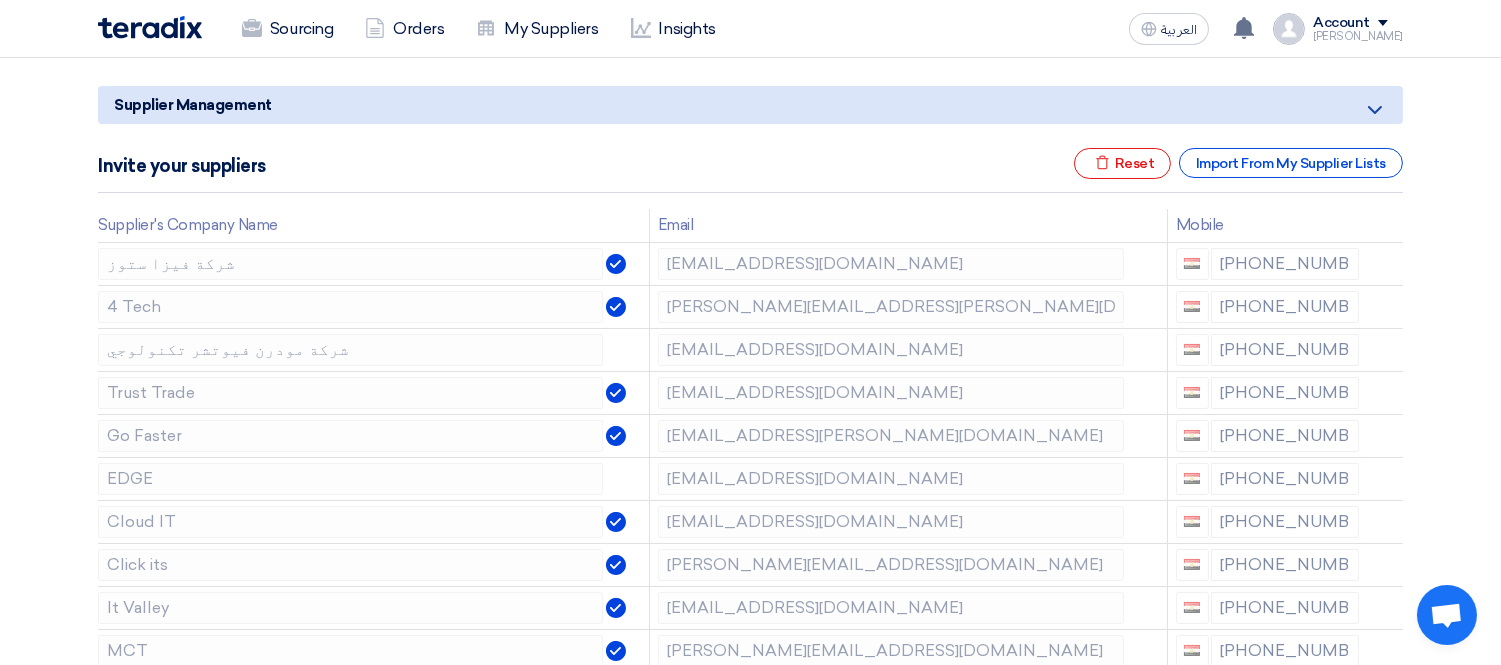 click 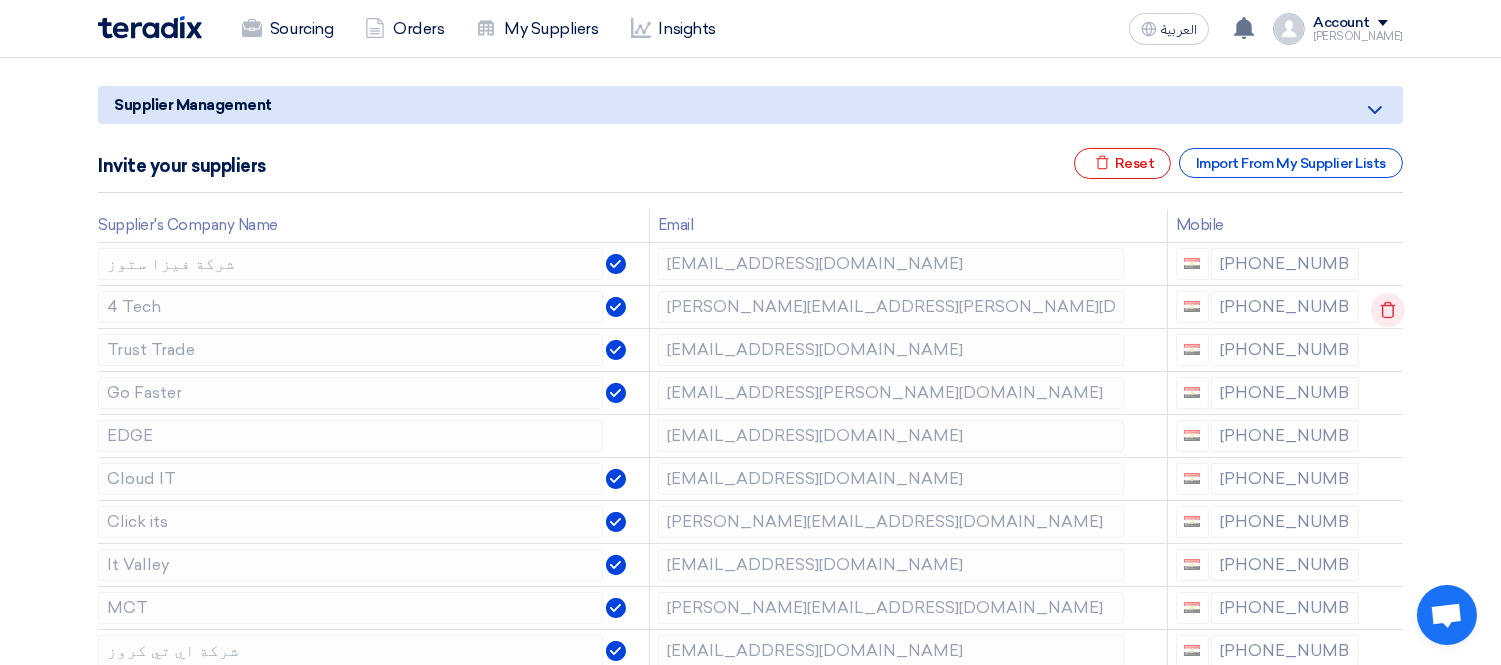 click 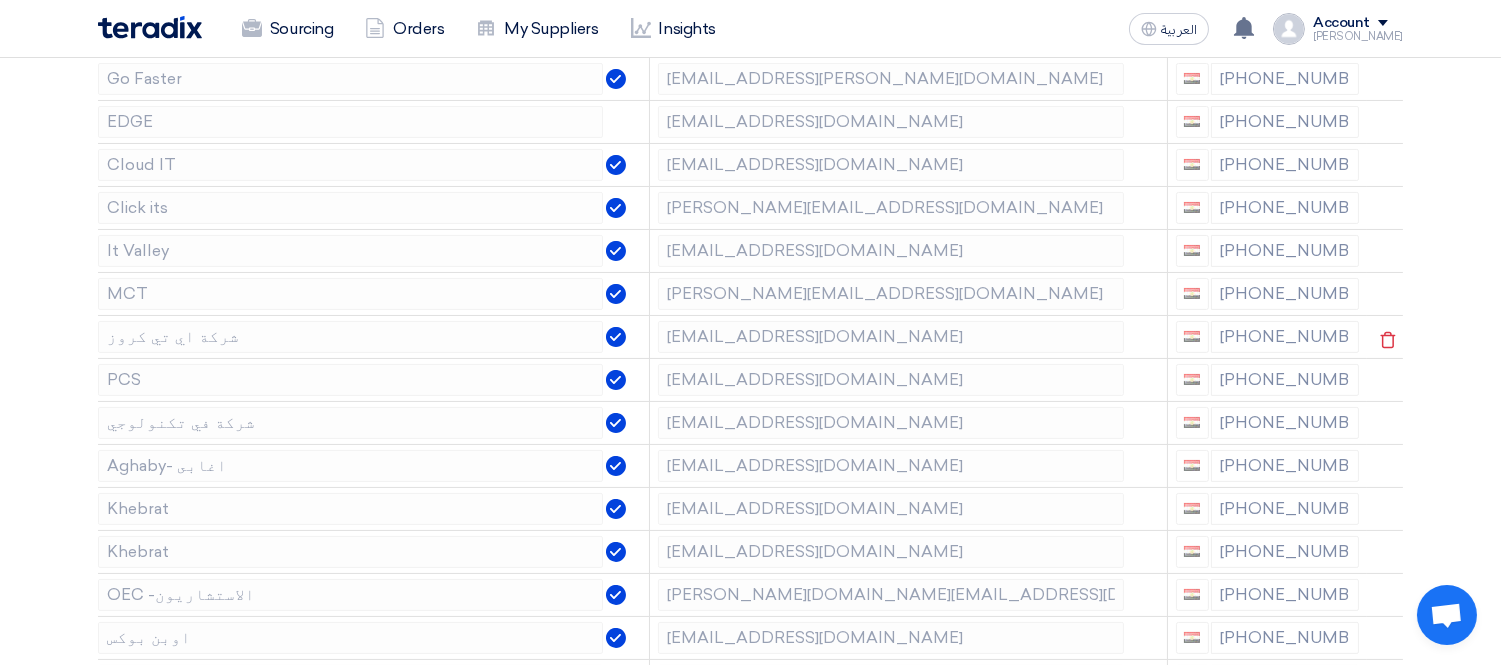 scroll, scrollTop: 555, scrollLeft: 0, axis: vertical 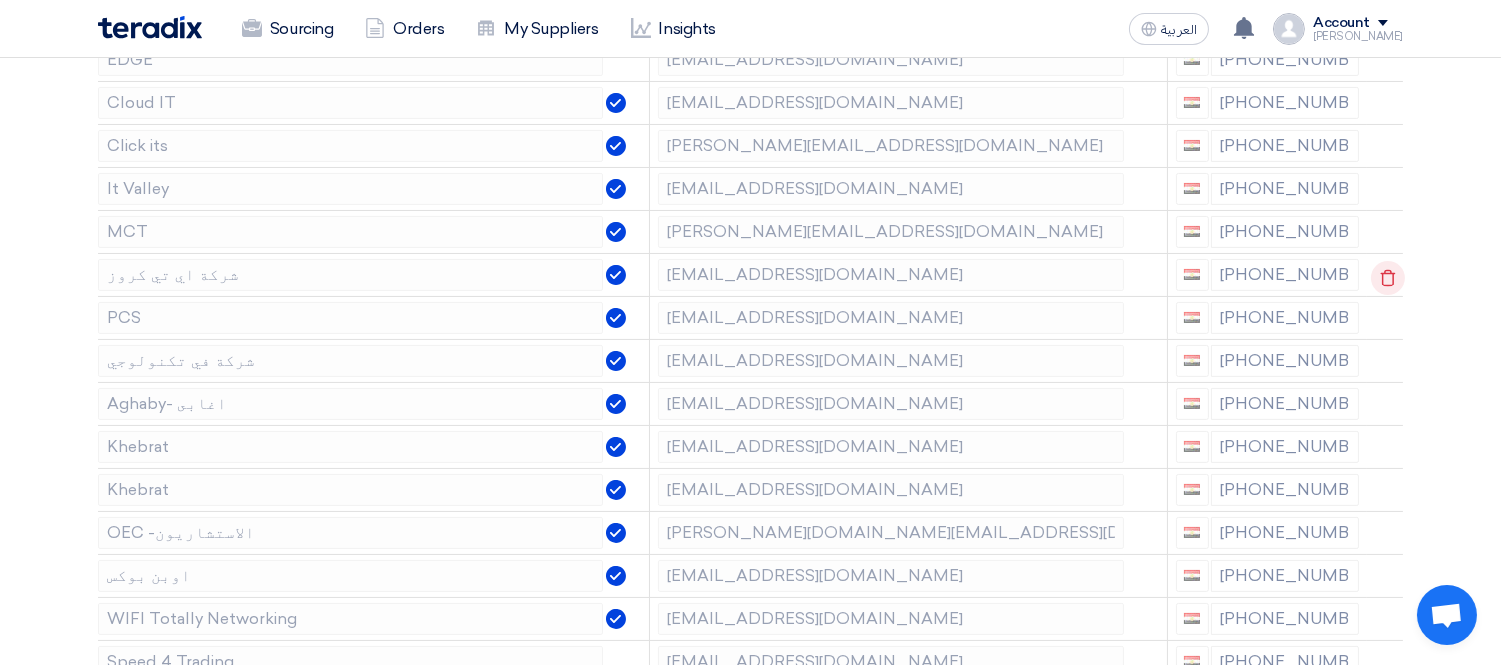 click 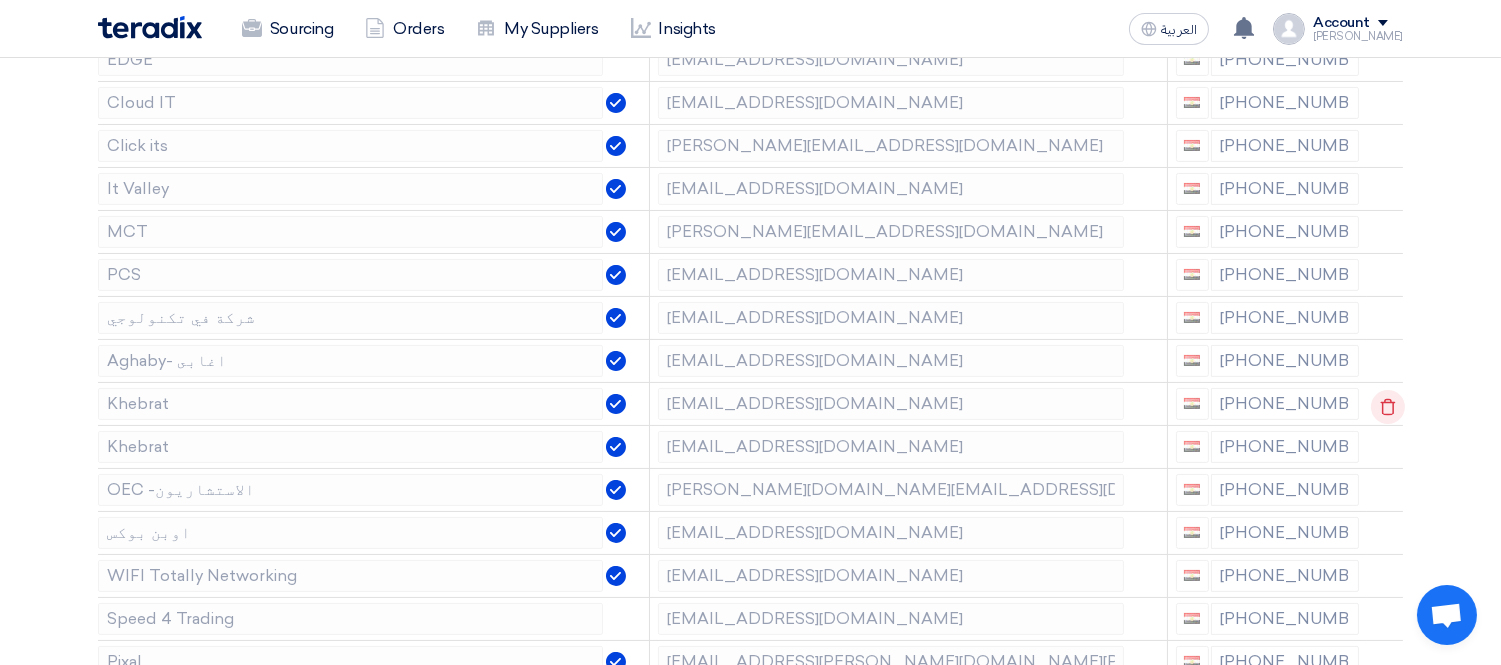 click 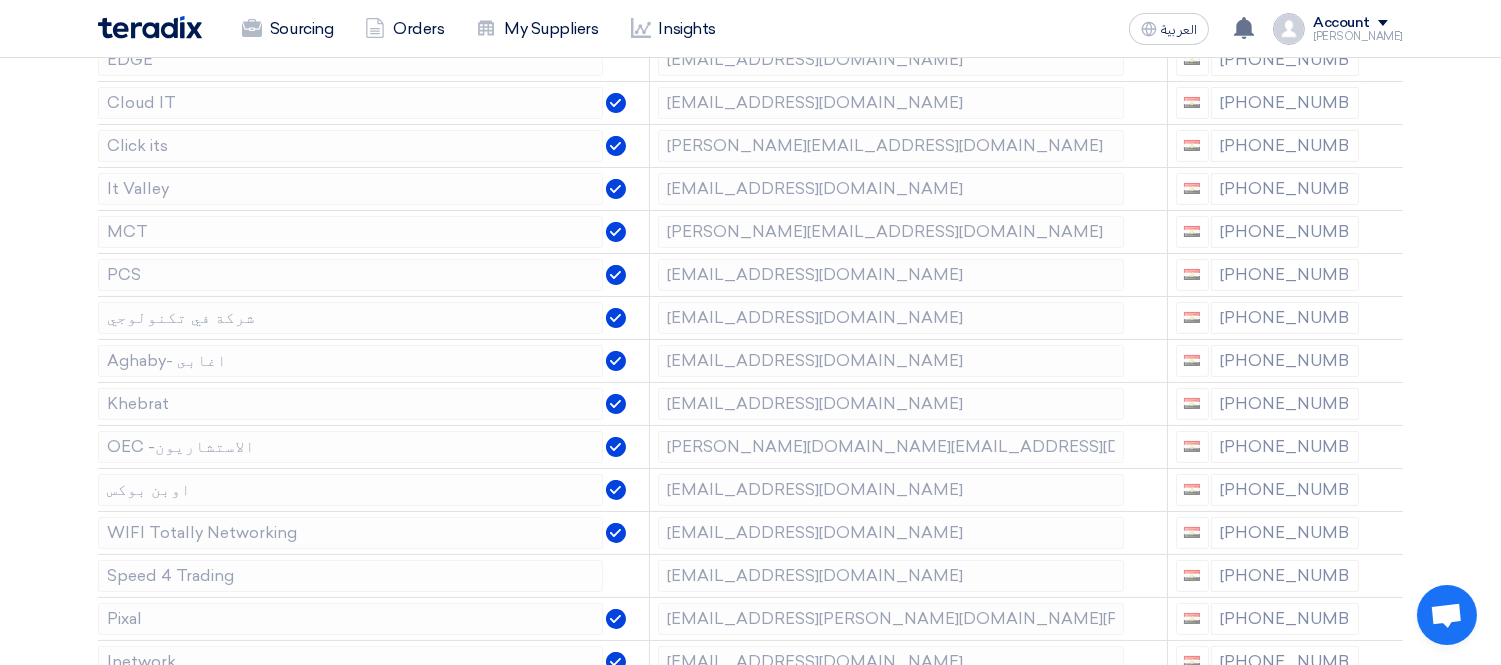 click 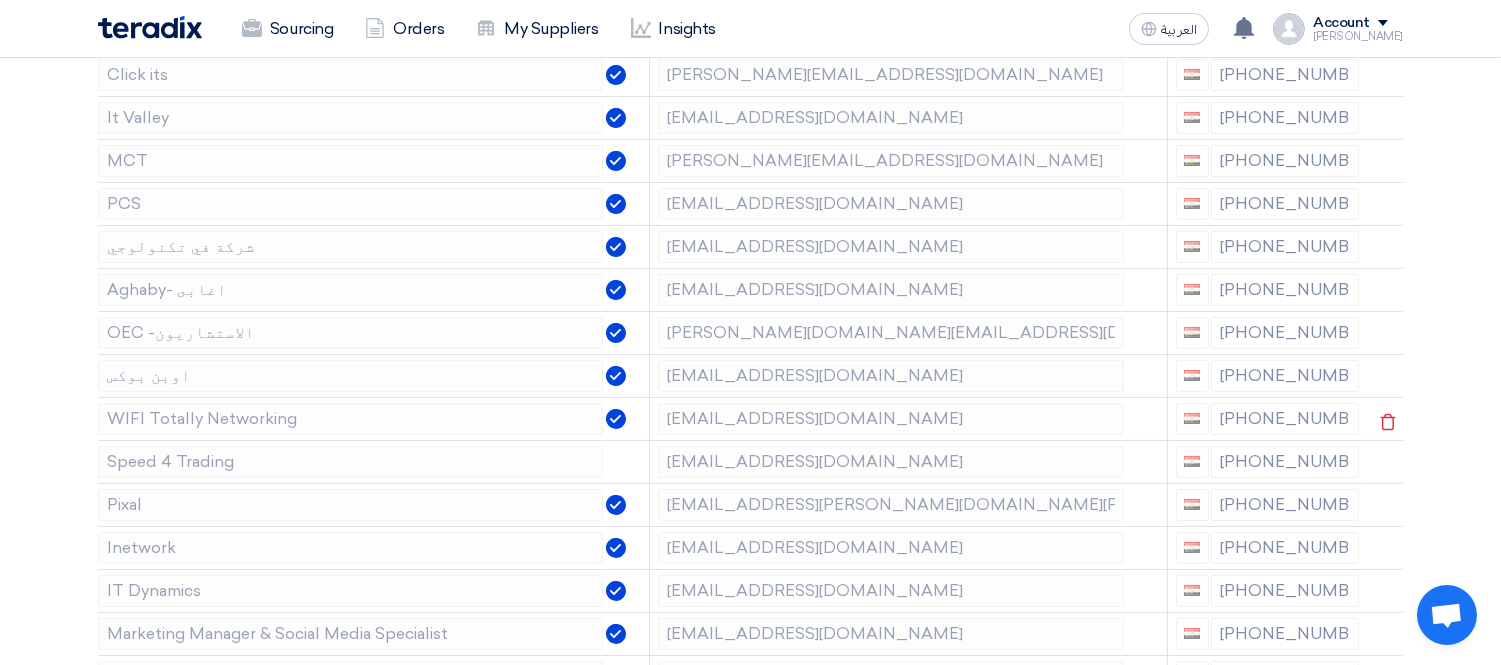 scroll, scrollTop: 666, scrollLeft: 0, axis: vertical 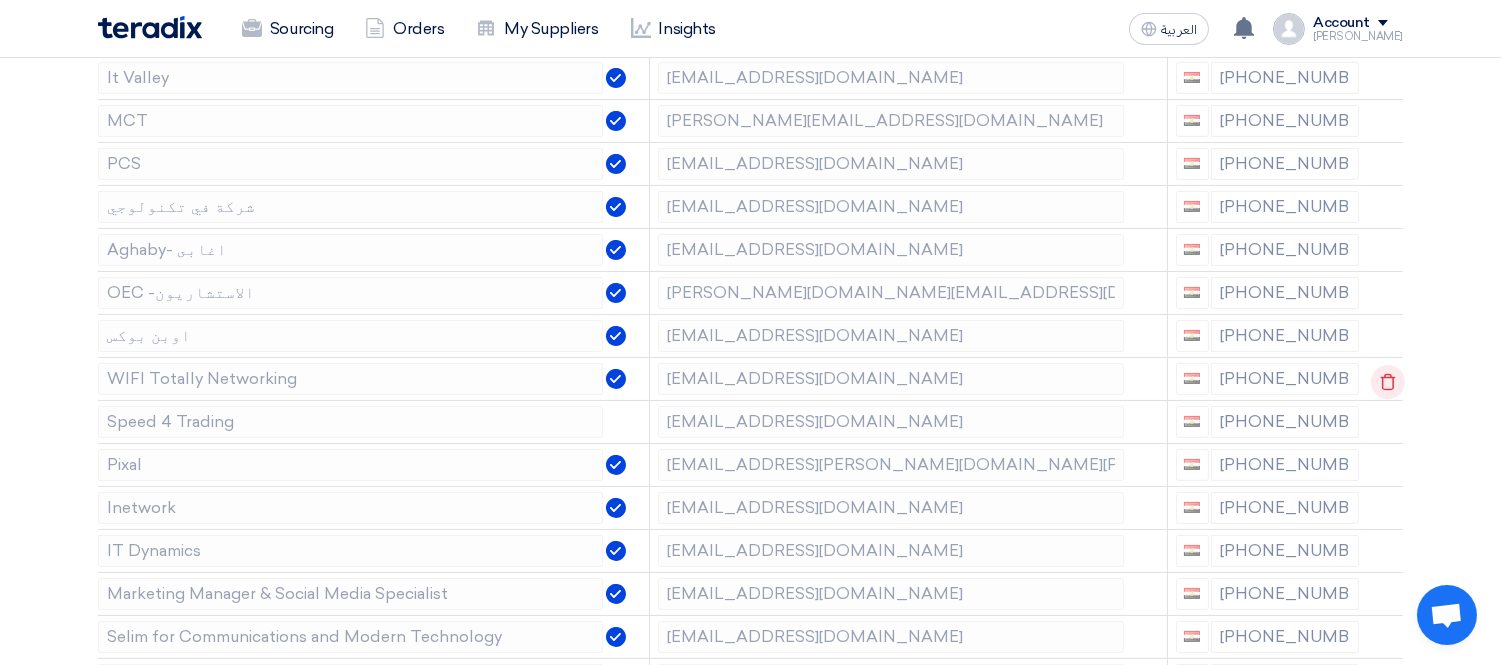 click 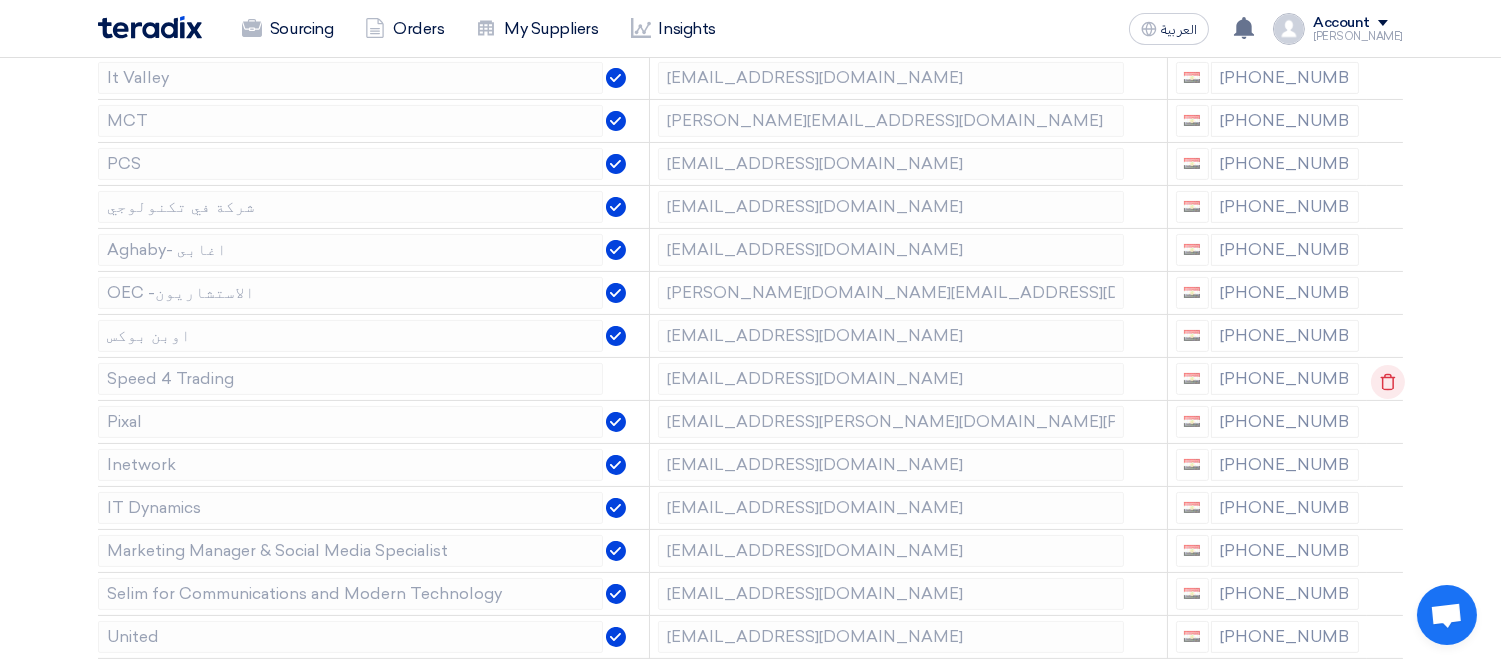 click 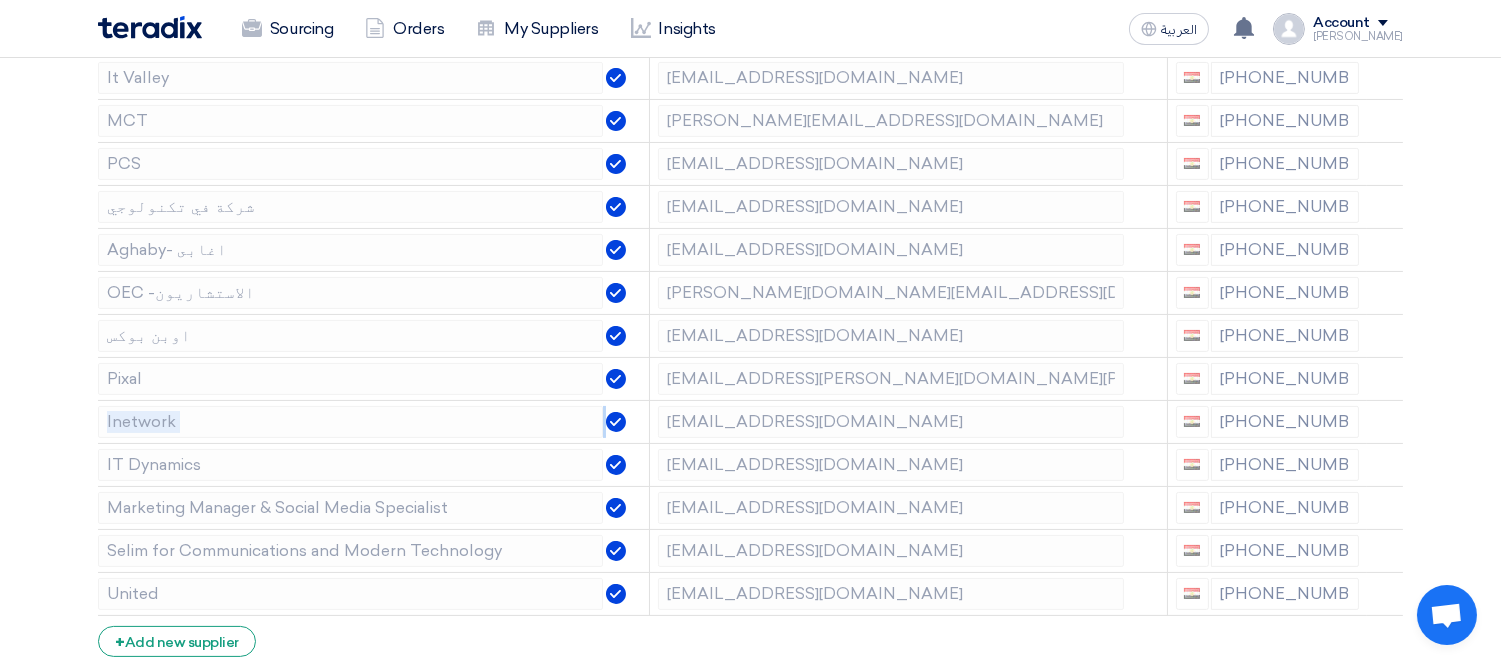 click 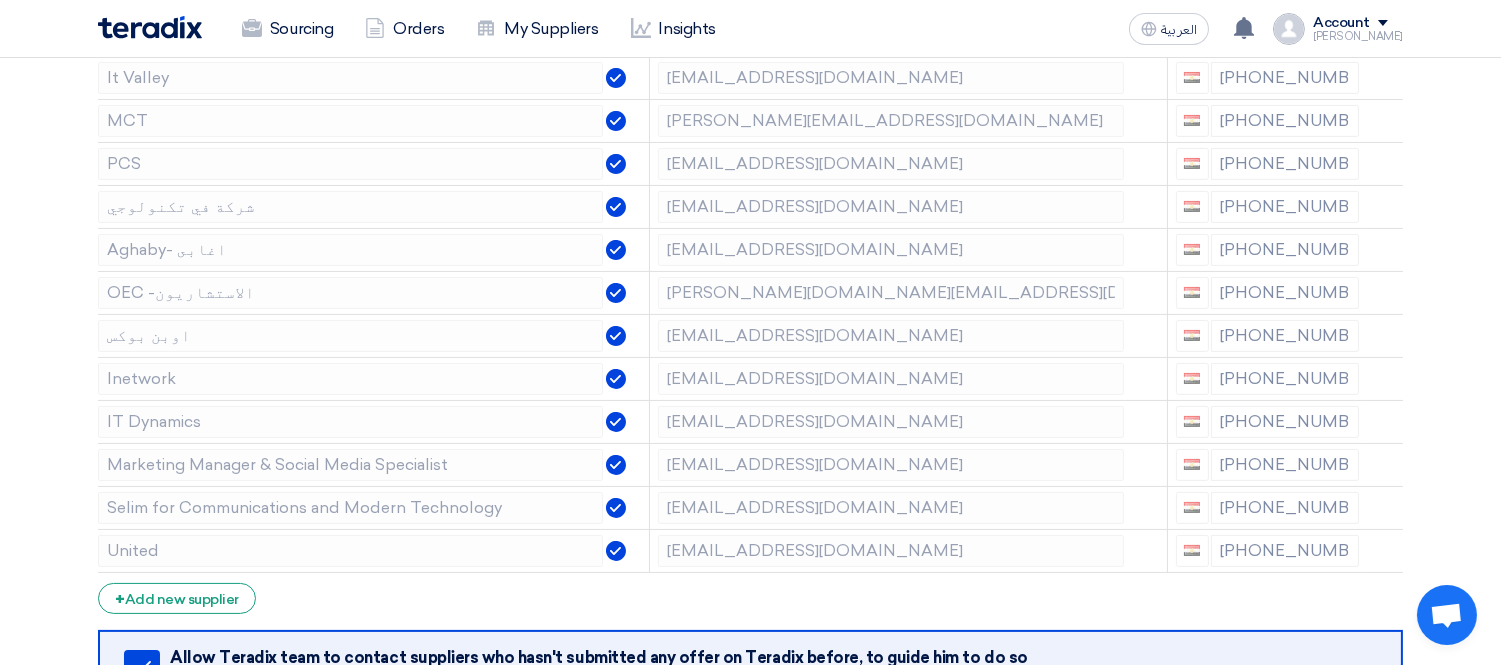click 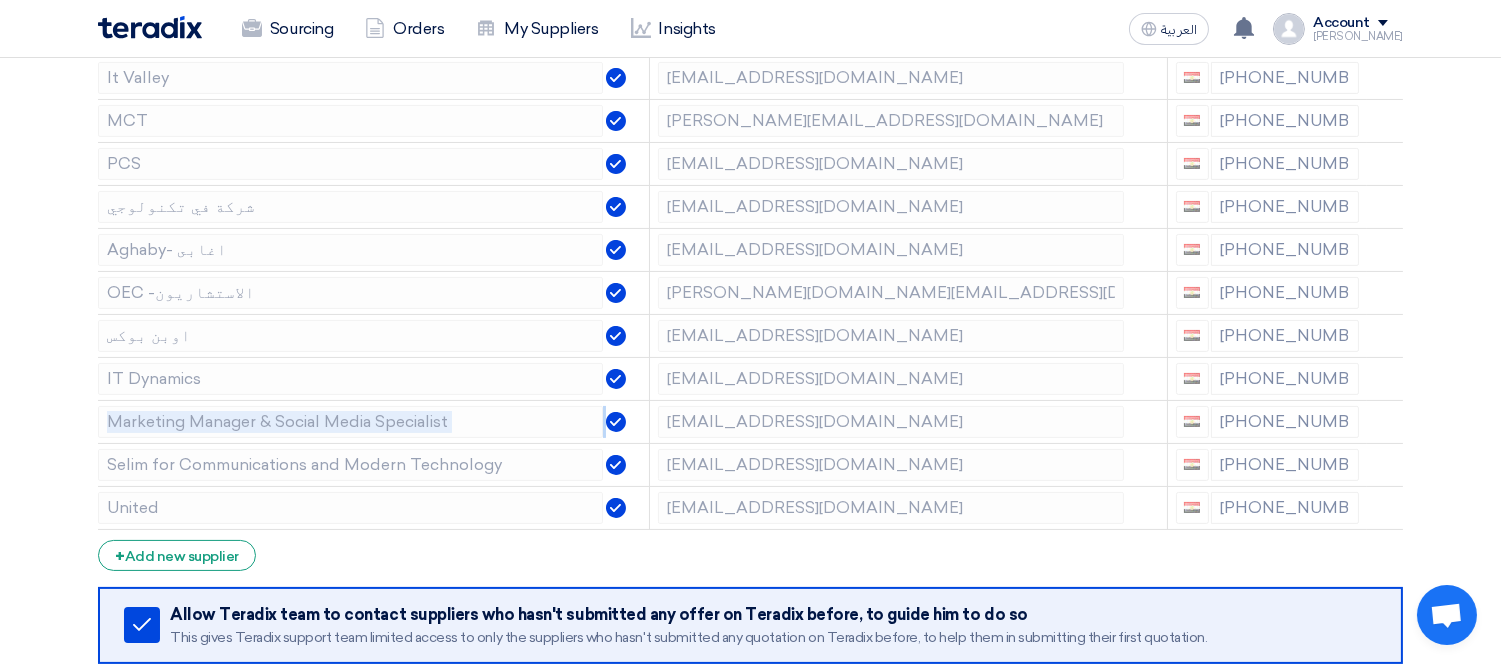 click 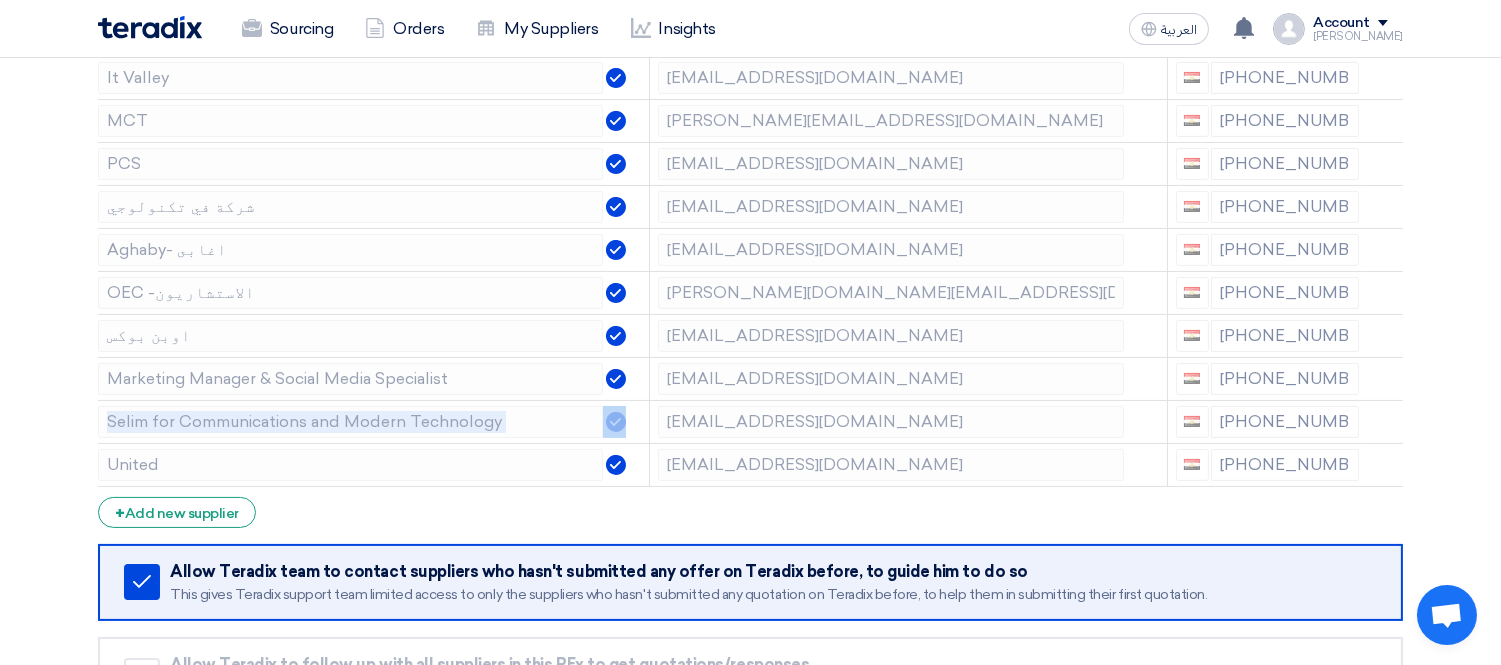 click 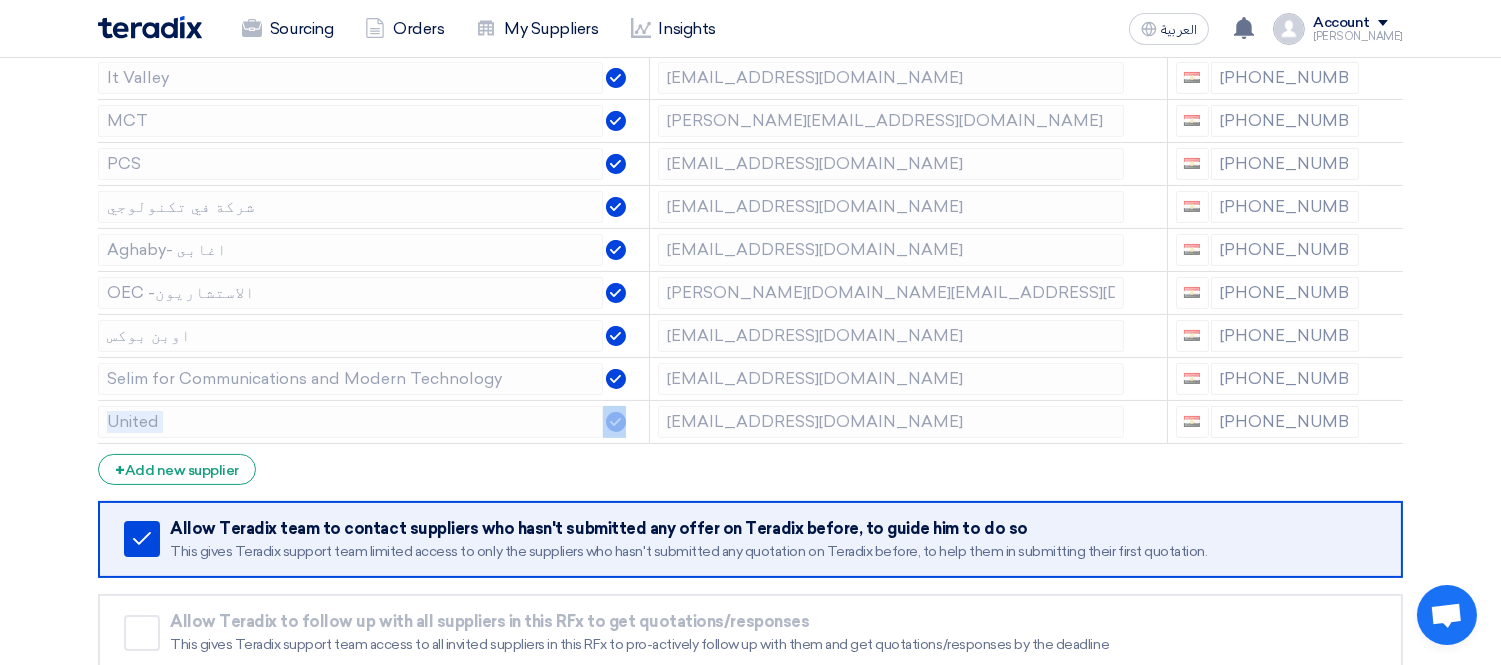click 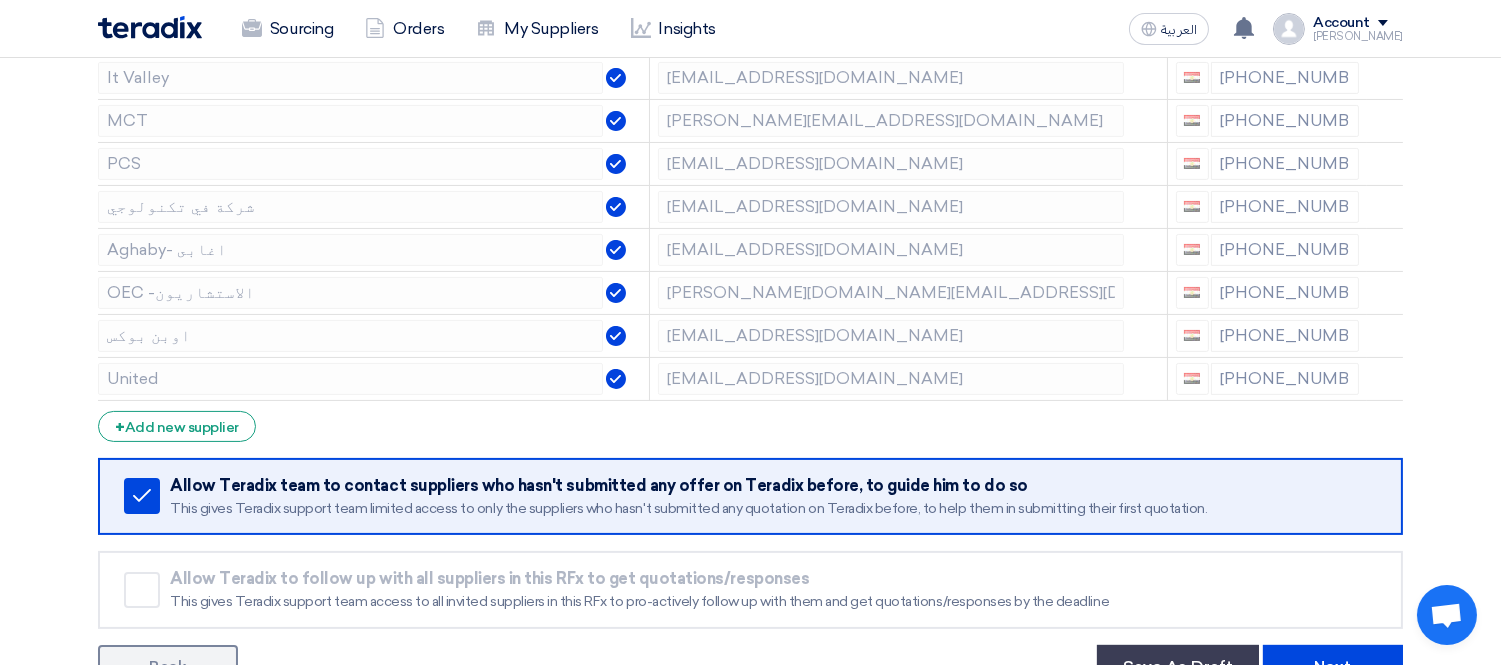 click 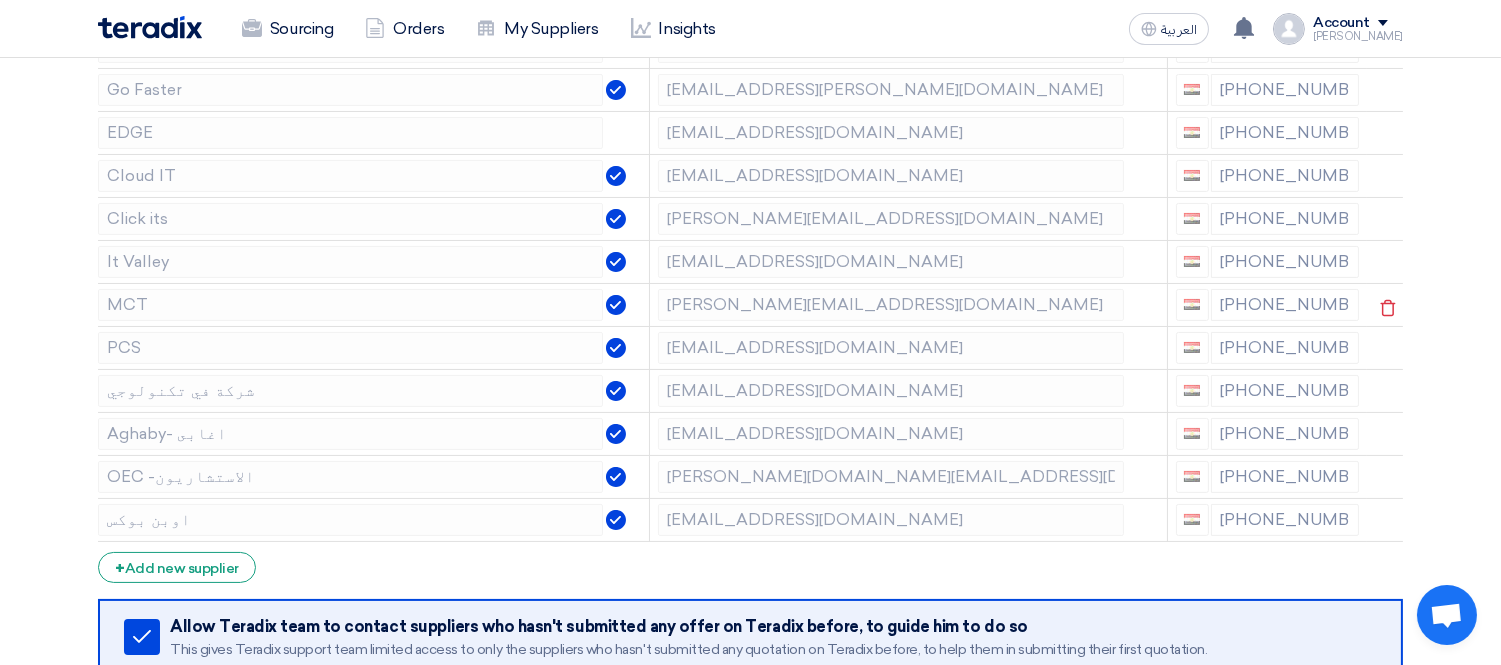 scroll, scrollTop: 444, scrollLeft: 0, axis: vertical 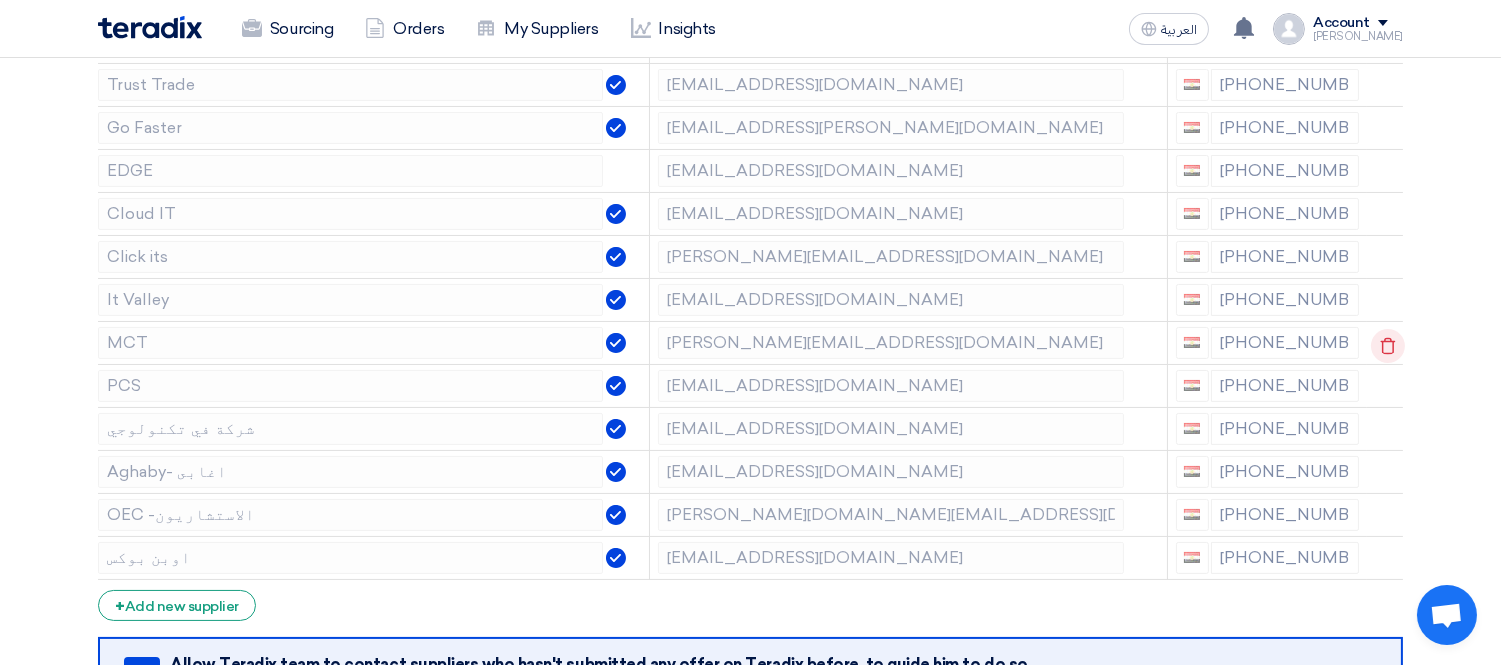 click 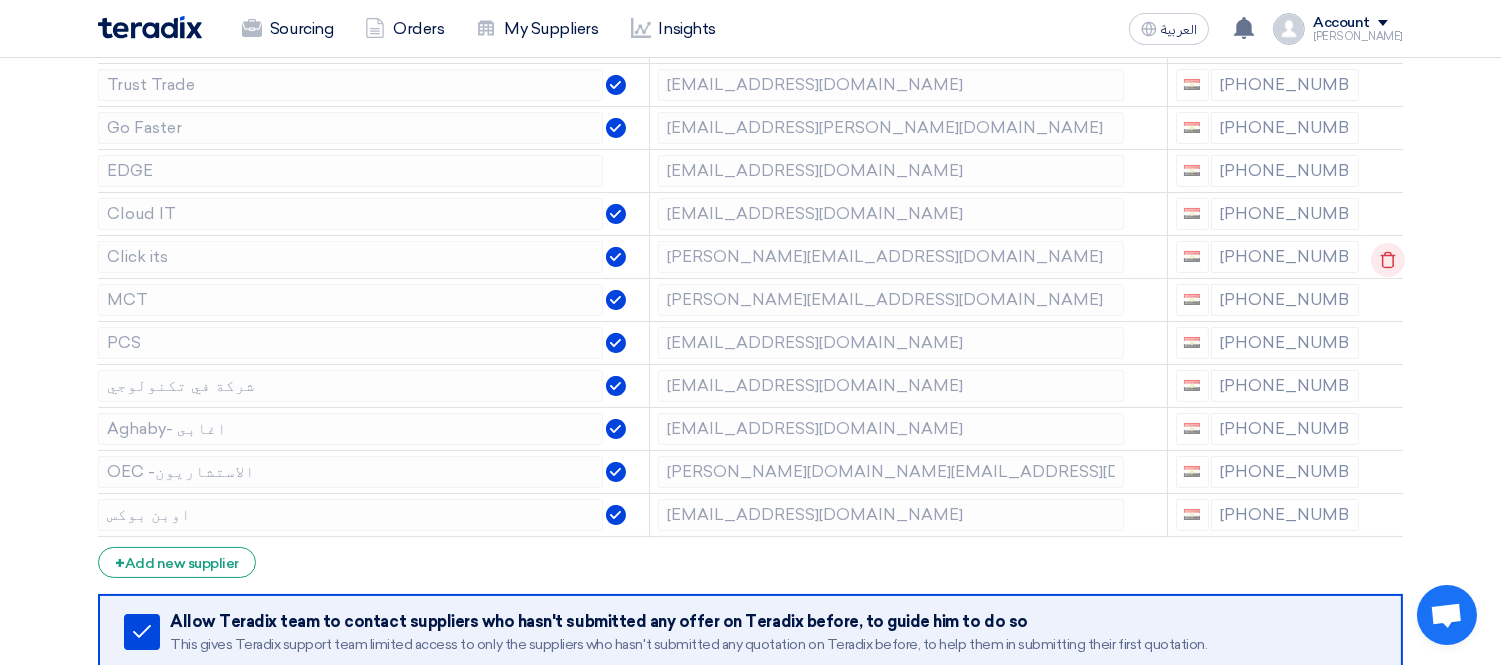 click 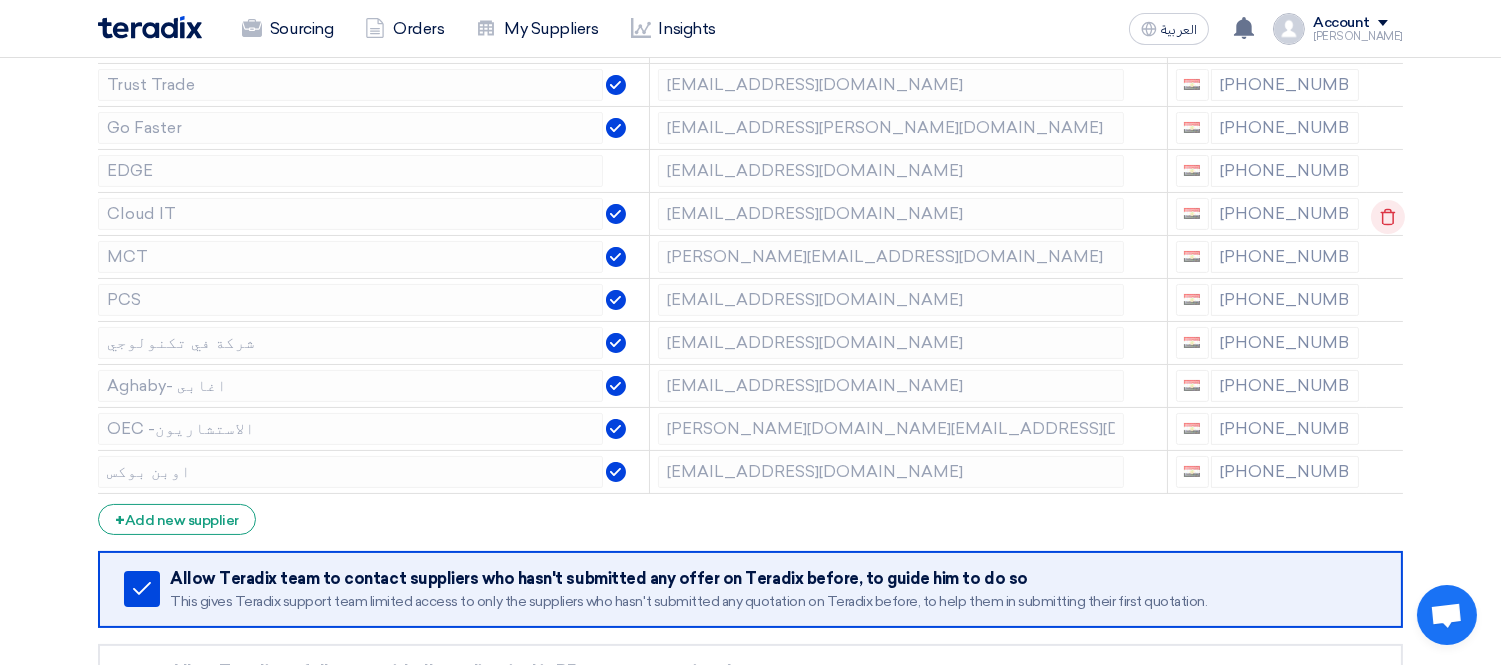 click 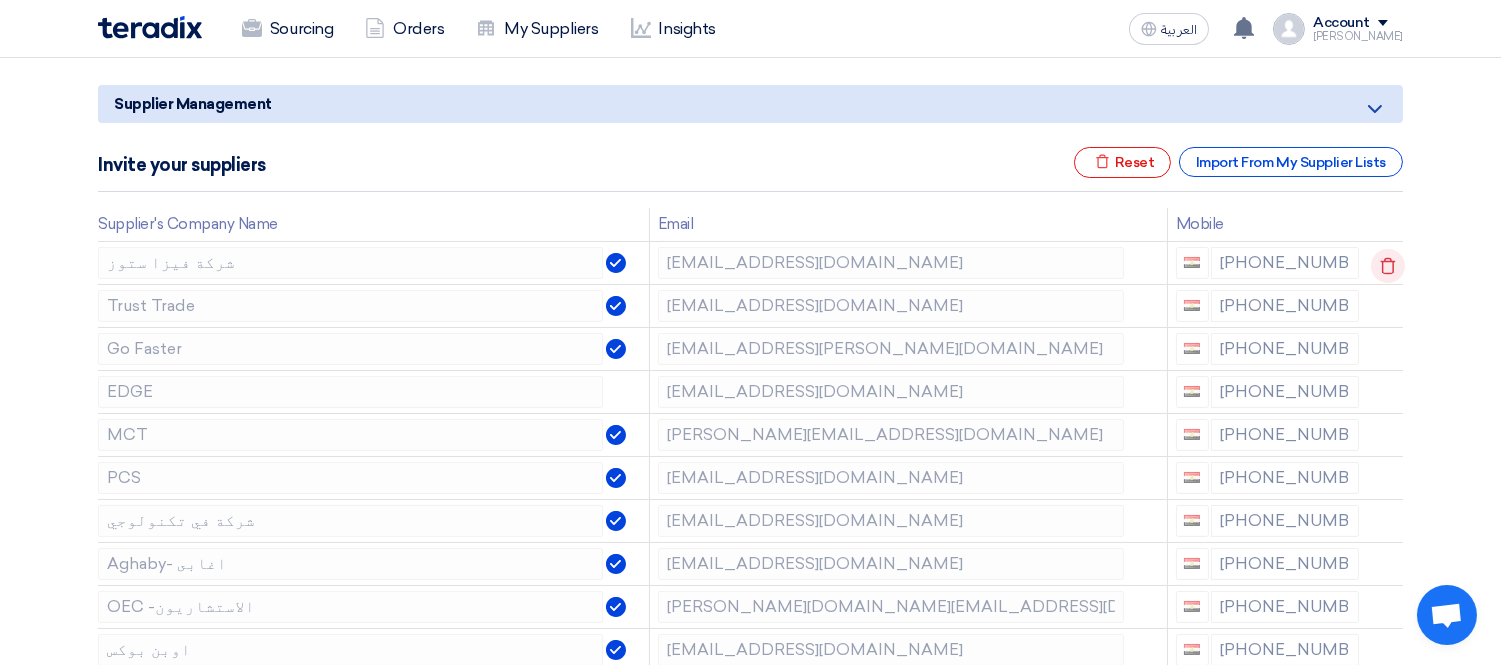 scroll, scrollTop: 222, scrollLeft: 0, axis: vertical 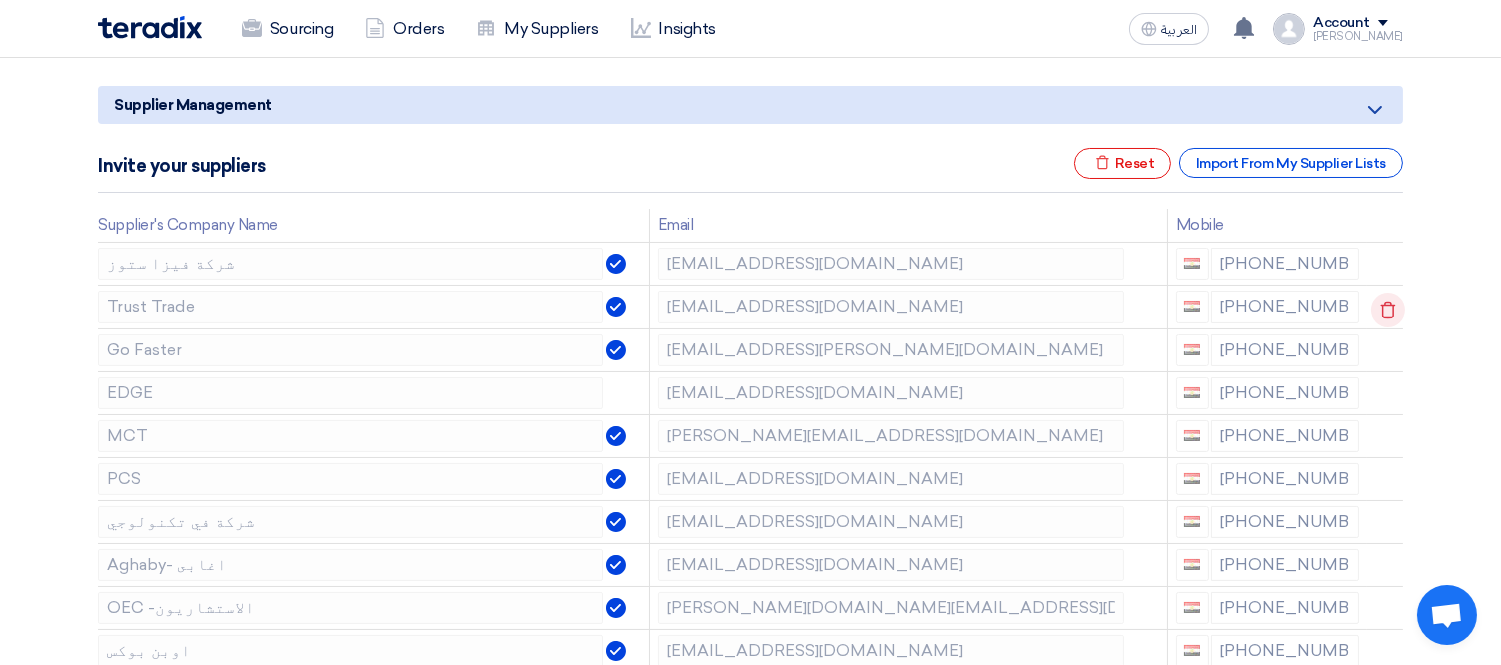 click 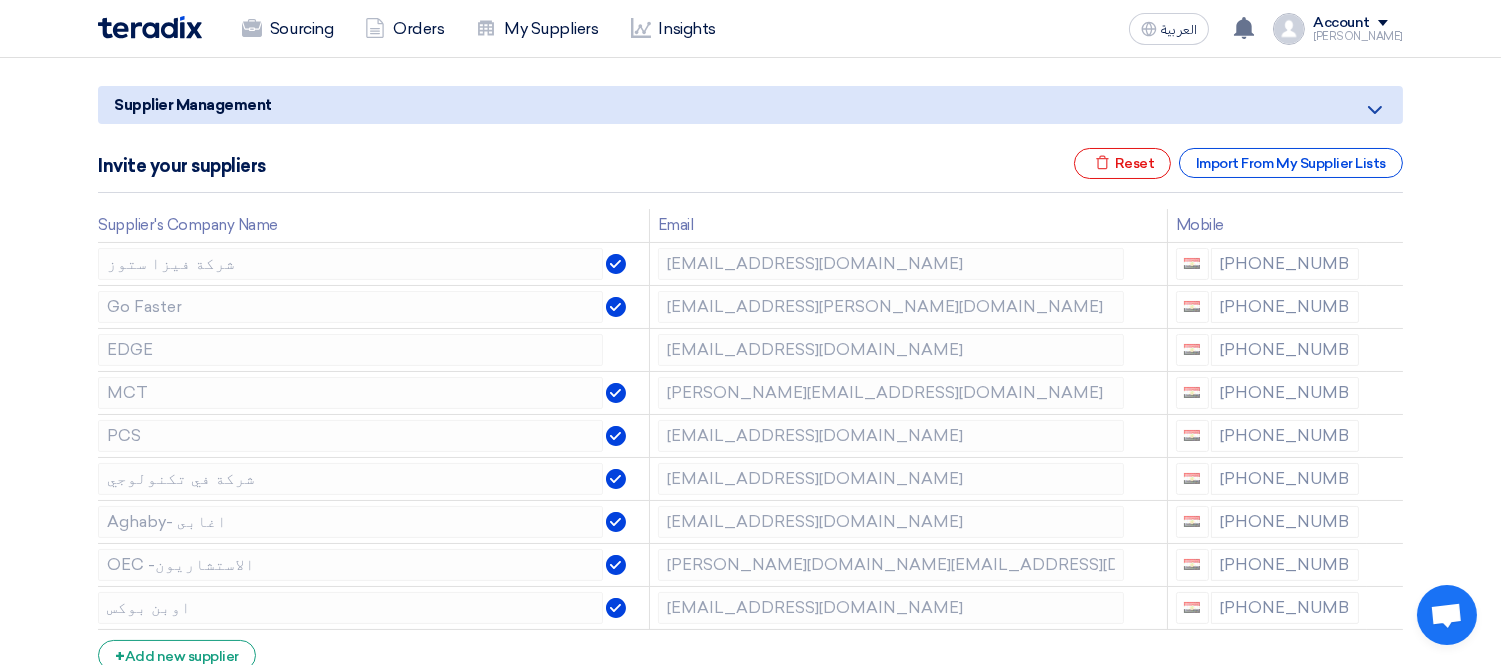 click 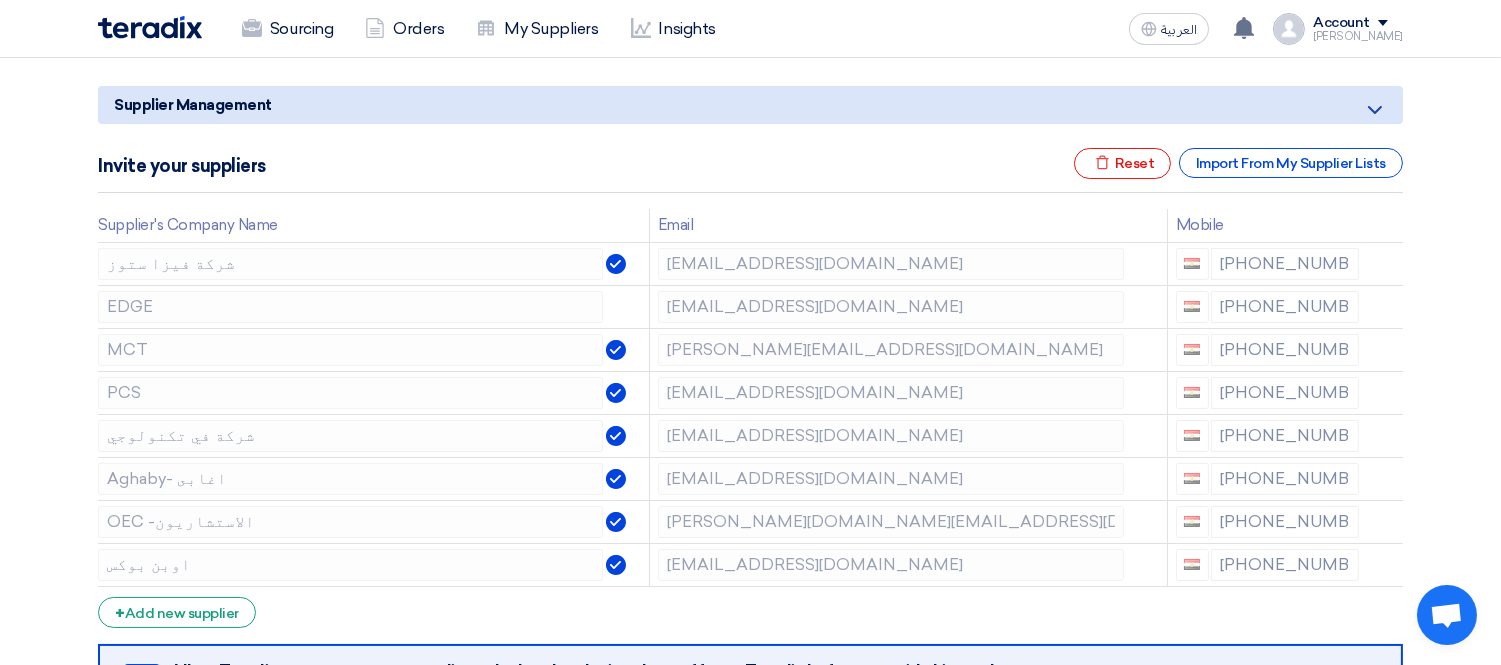 click 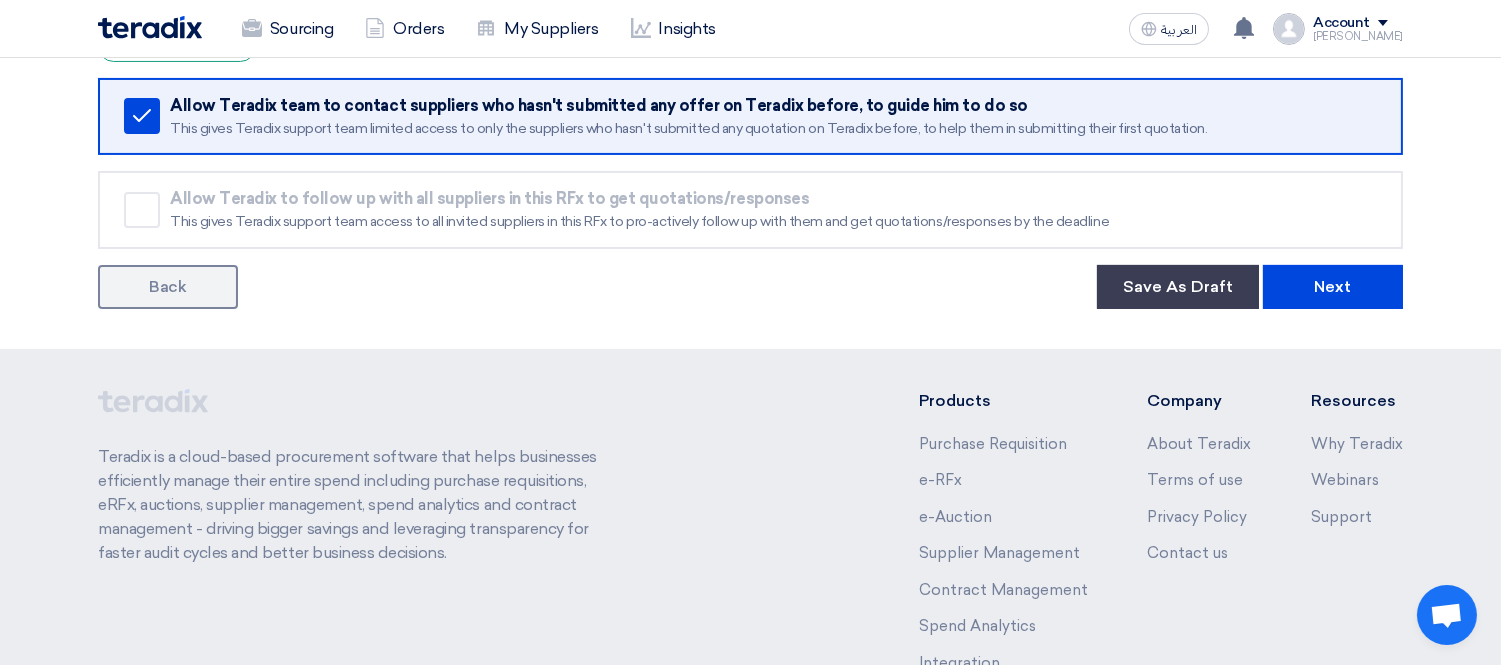 scroll, scrollTop: 777, scrollLeft: 0, axis: vertical 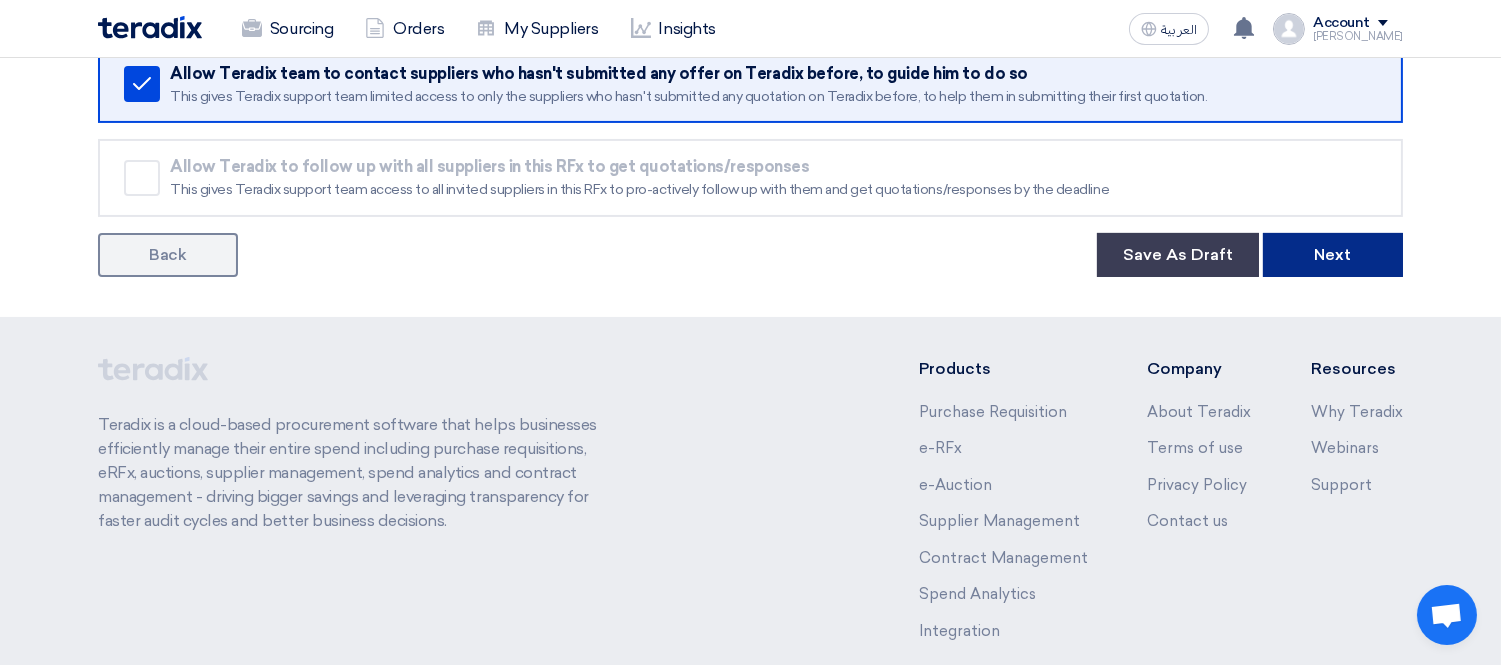 click on "Next" 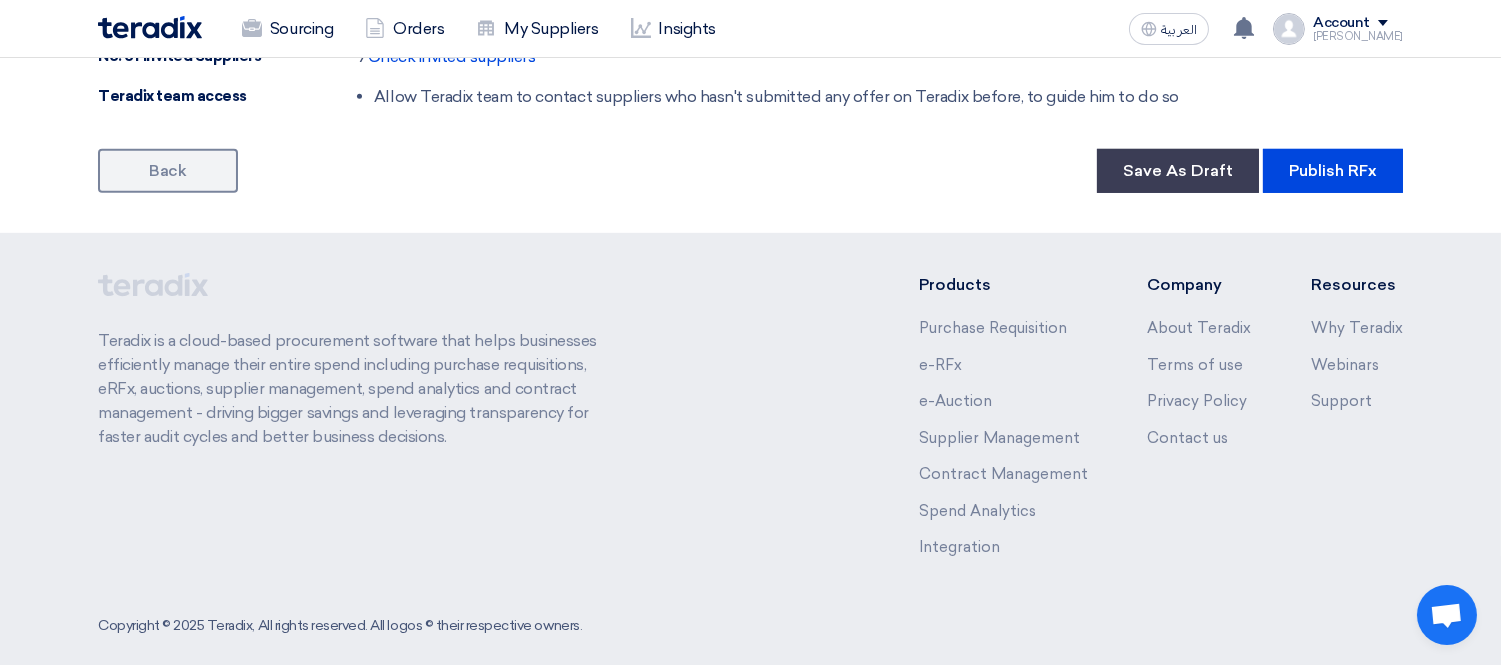 scroll, scrollTop: 2006, scrollLeft: 0, axis: vertical 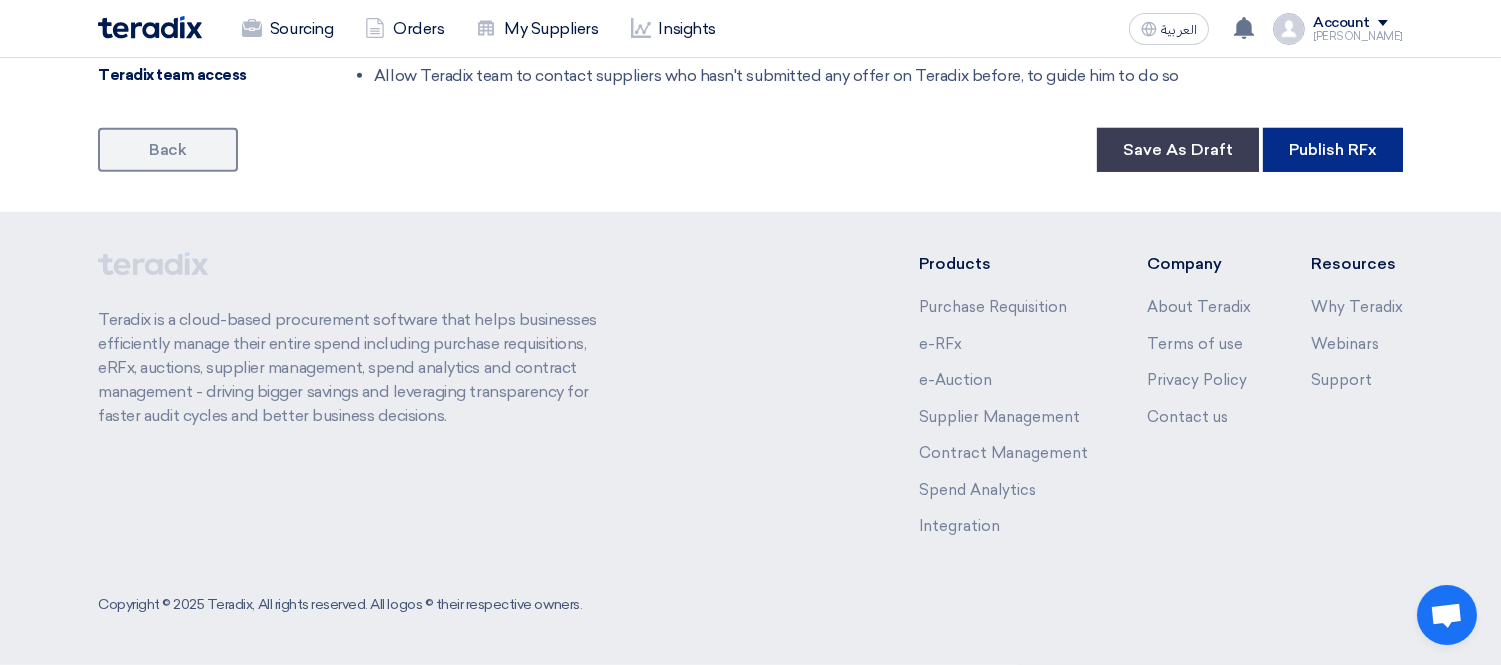 click on "Publish RFx" 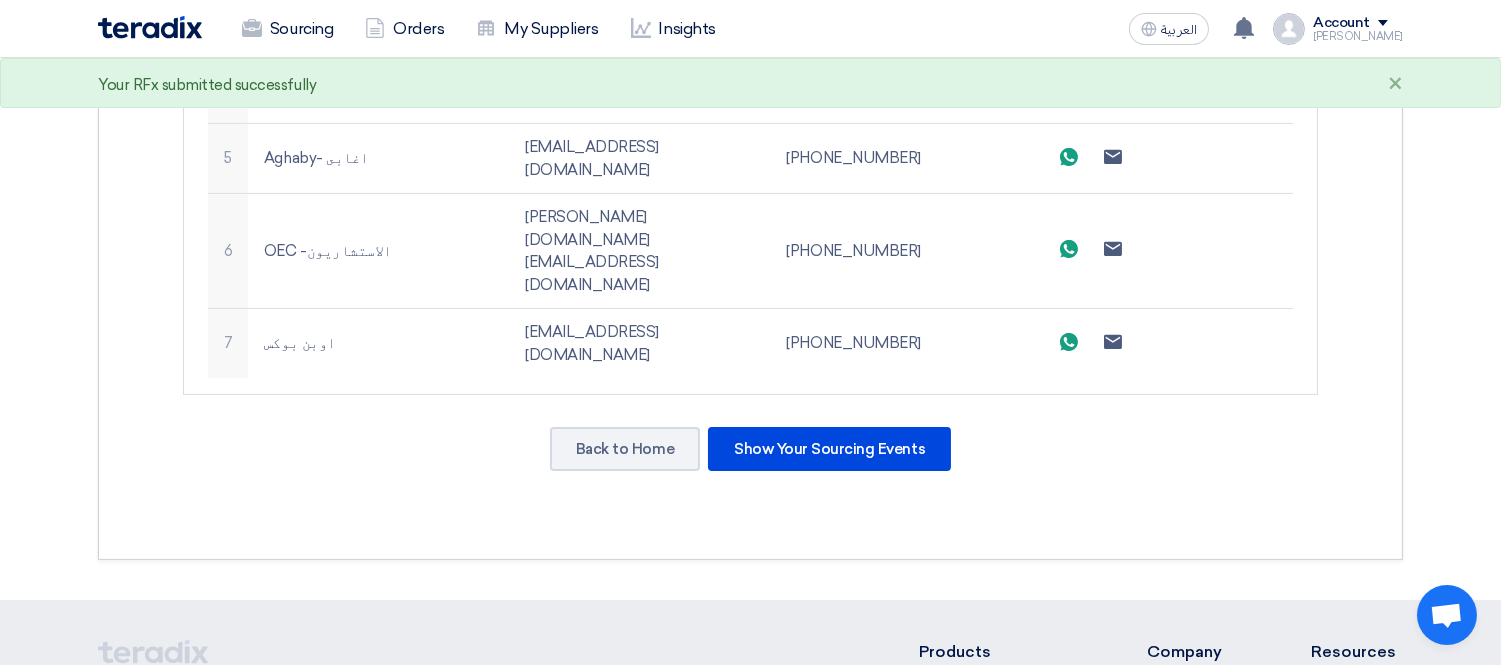 scroll, scrollTop: 1000, scrollLeft: 0, axis: vertical 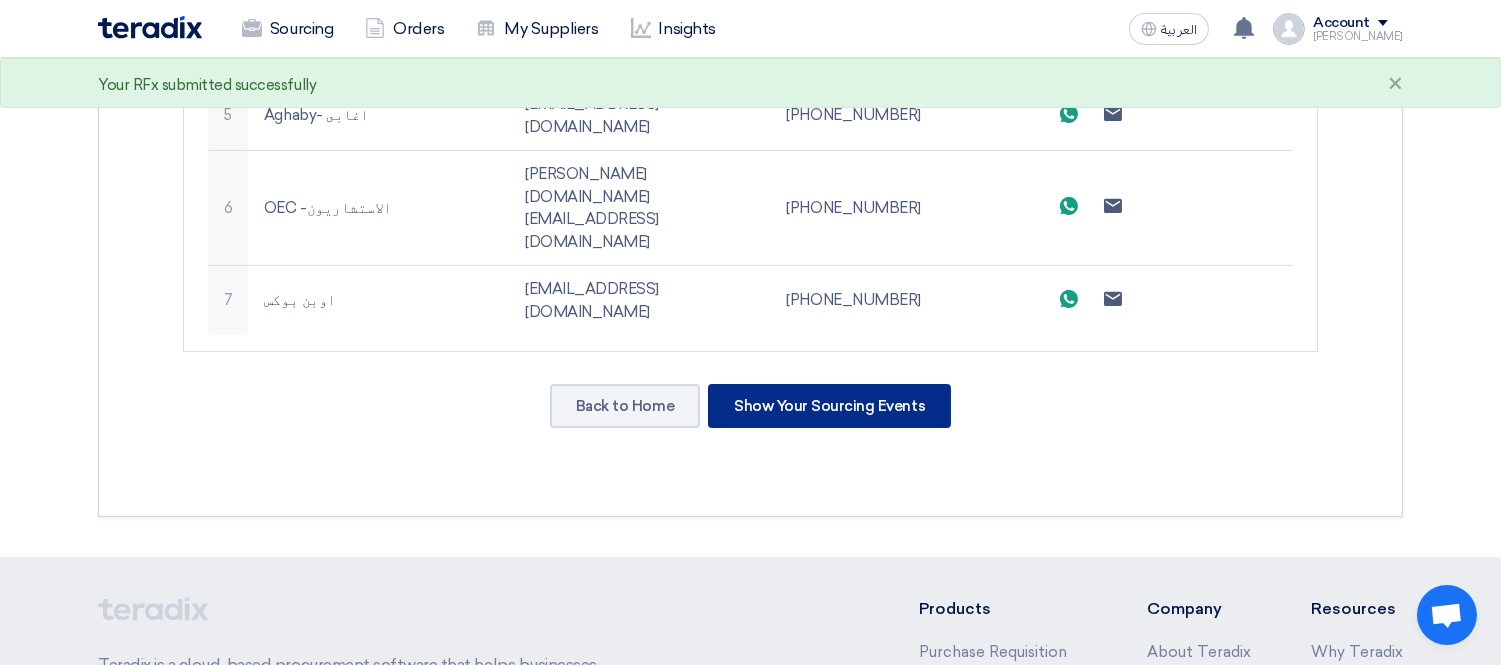 click on "Show Your Sourcing Events" 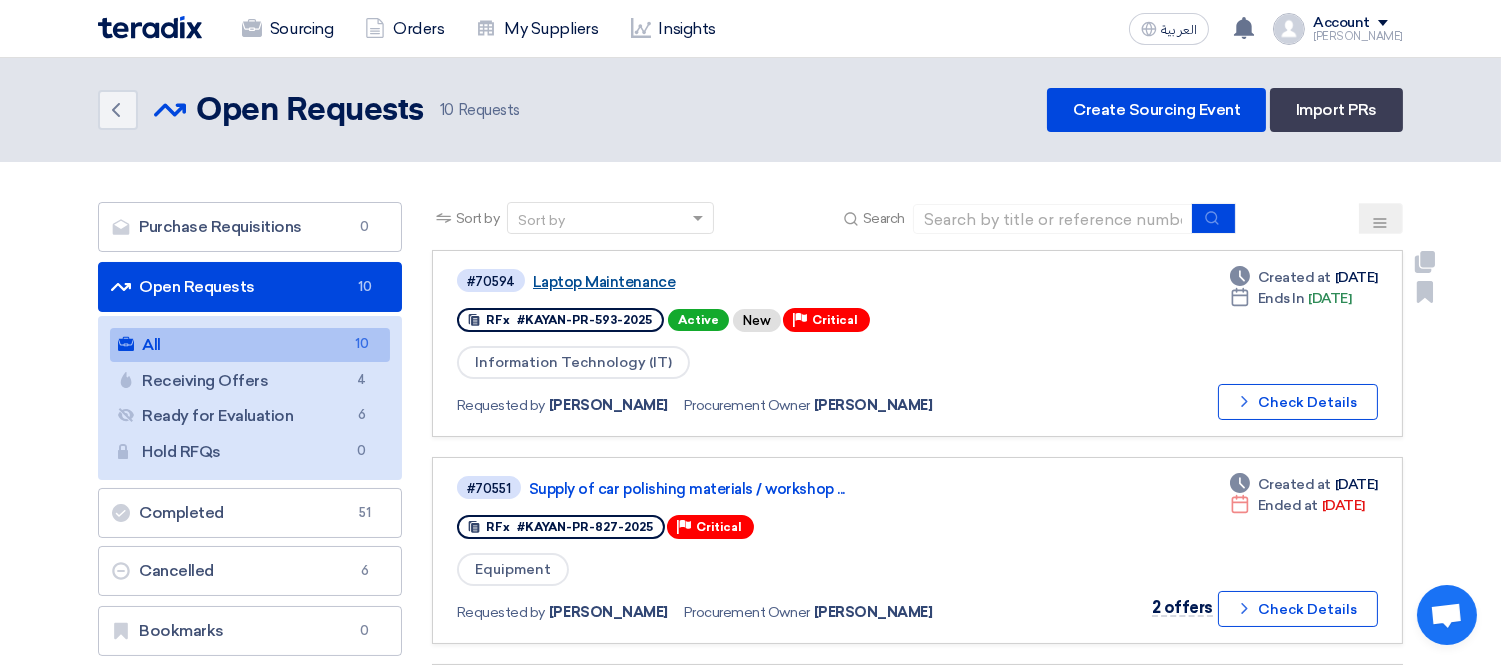 click on "Laptop Maintenance" 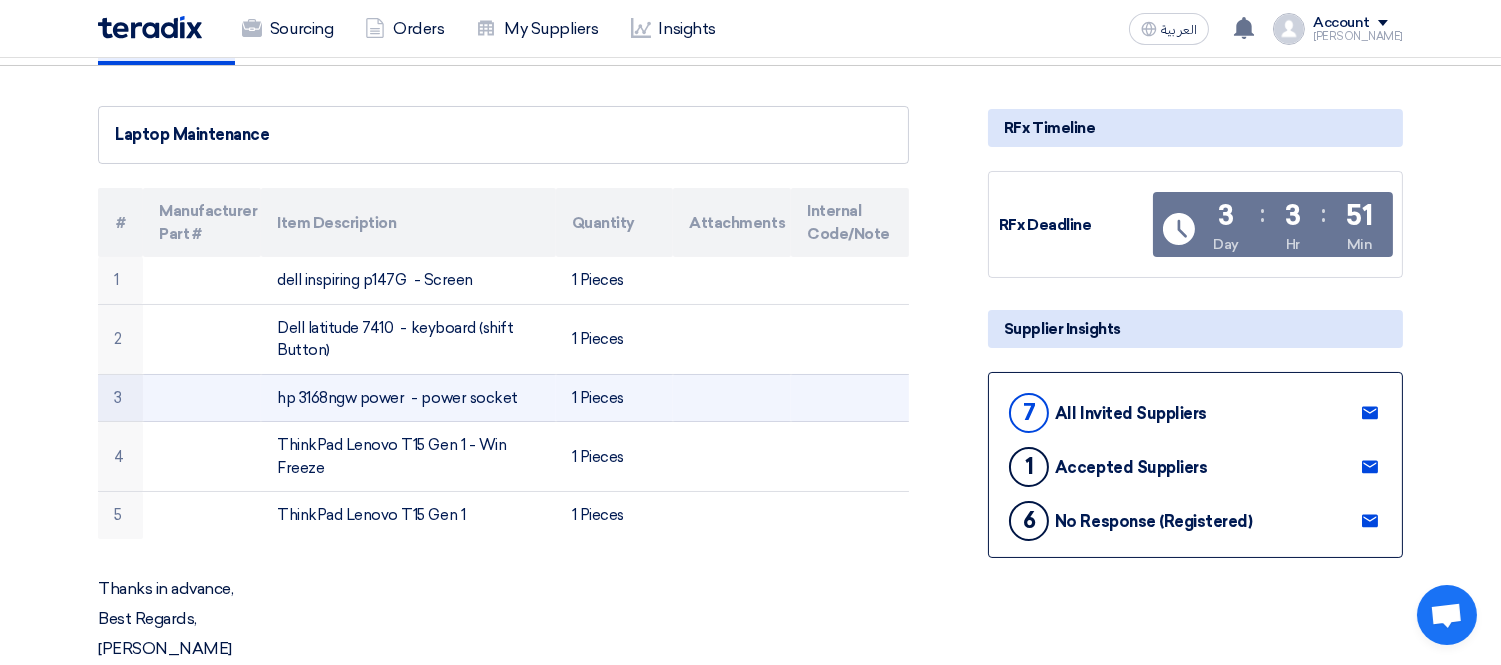 scroll, scrollTop: 0, scrollLeft: 0, axis: both 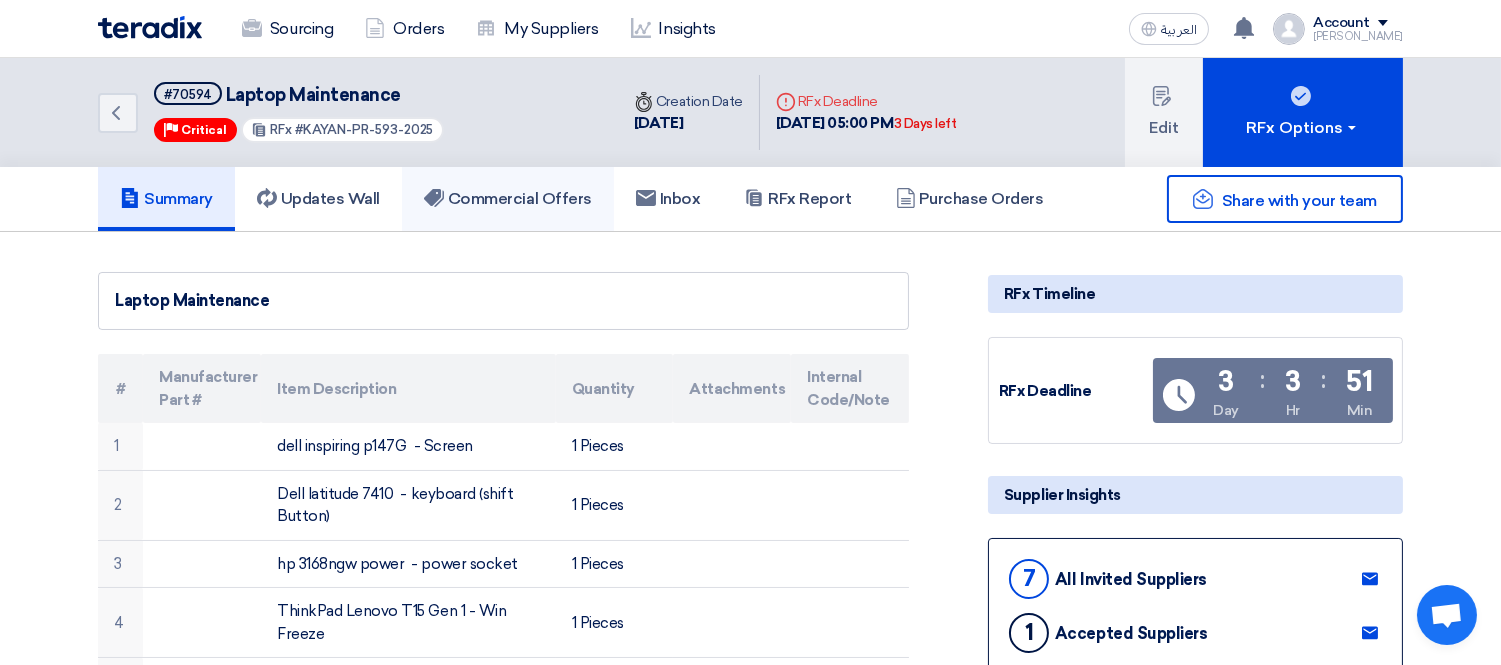 click on "Commercial Offers" 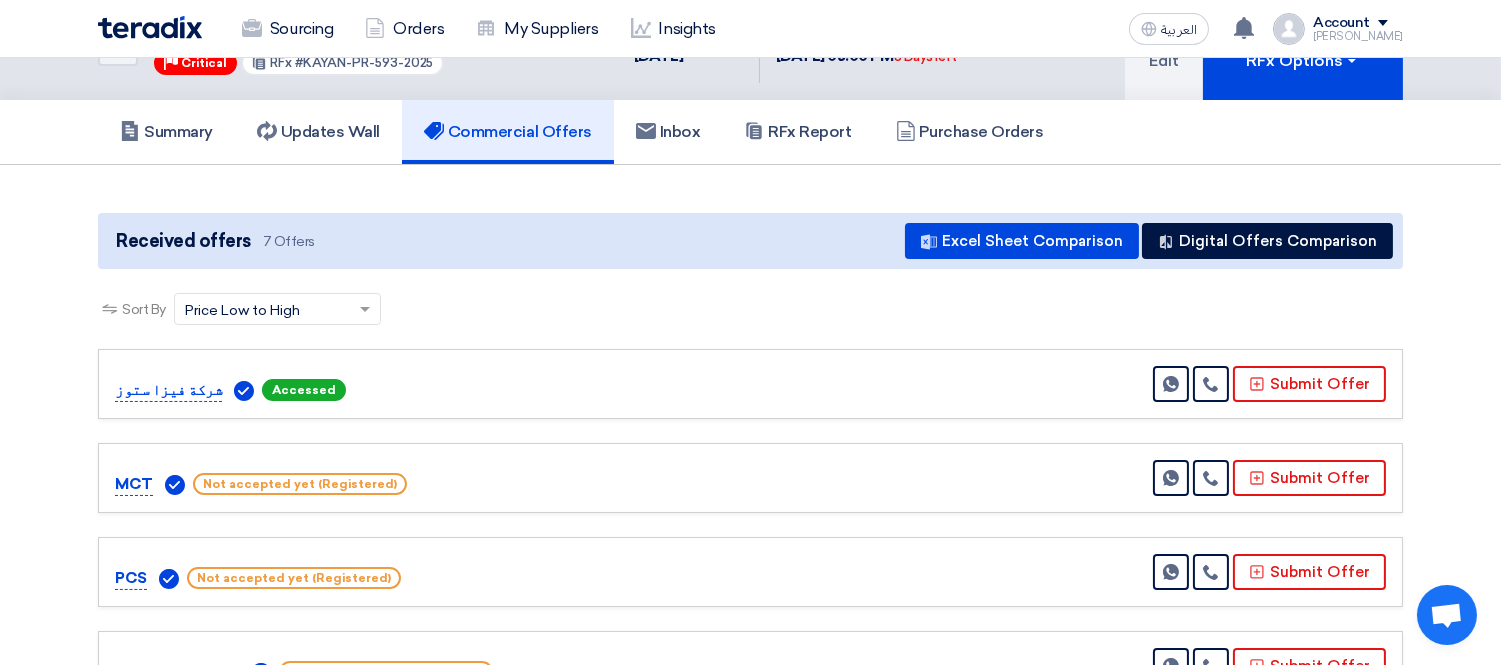 scroll, scrollTop: 0, scrollLeft: 0, axis: both 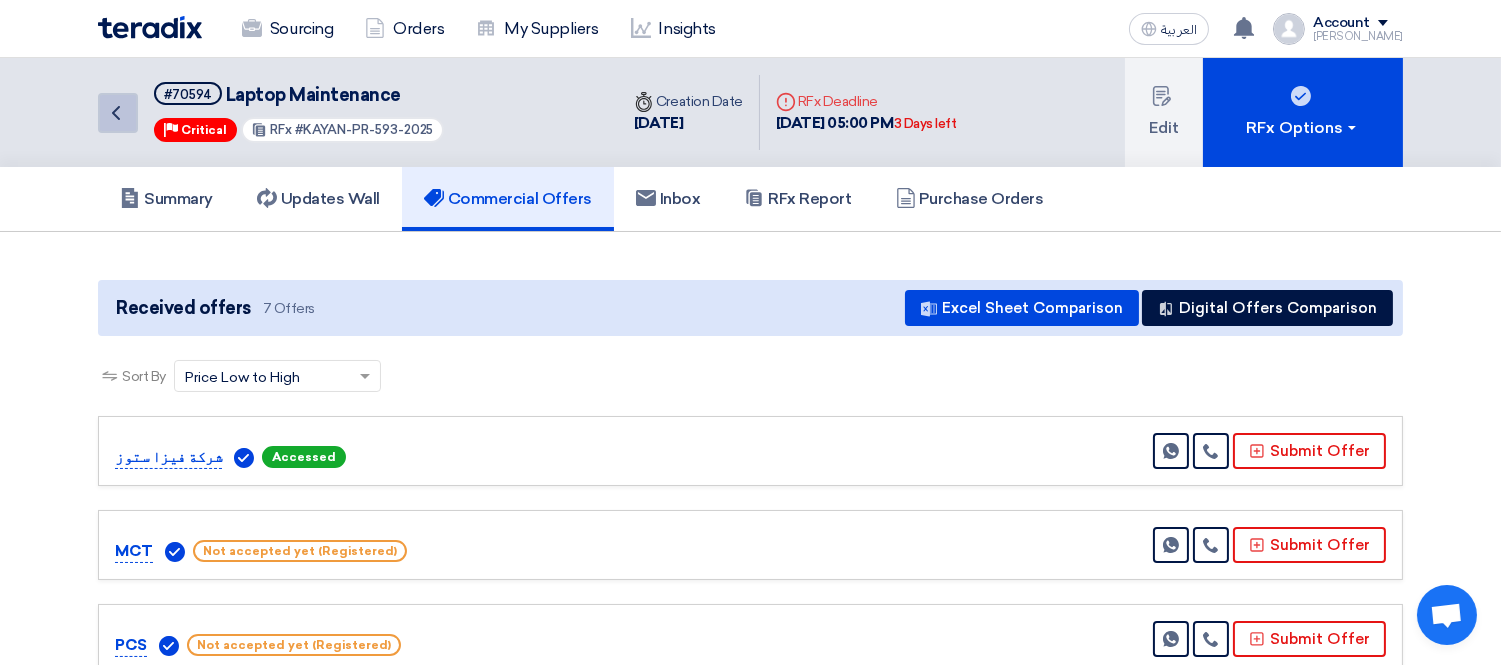 click on "Back" 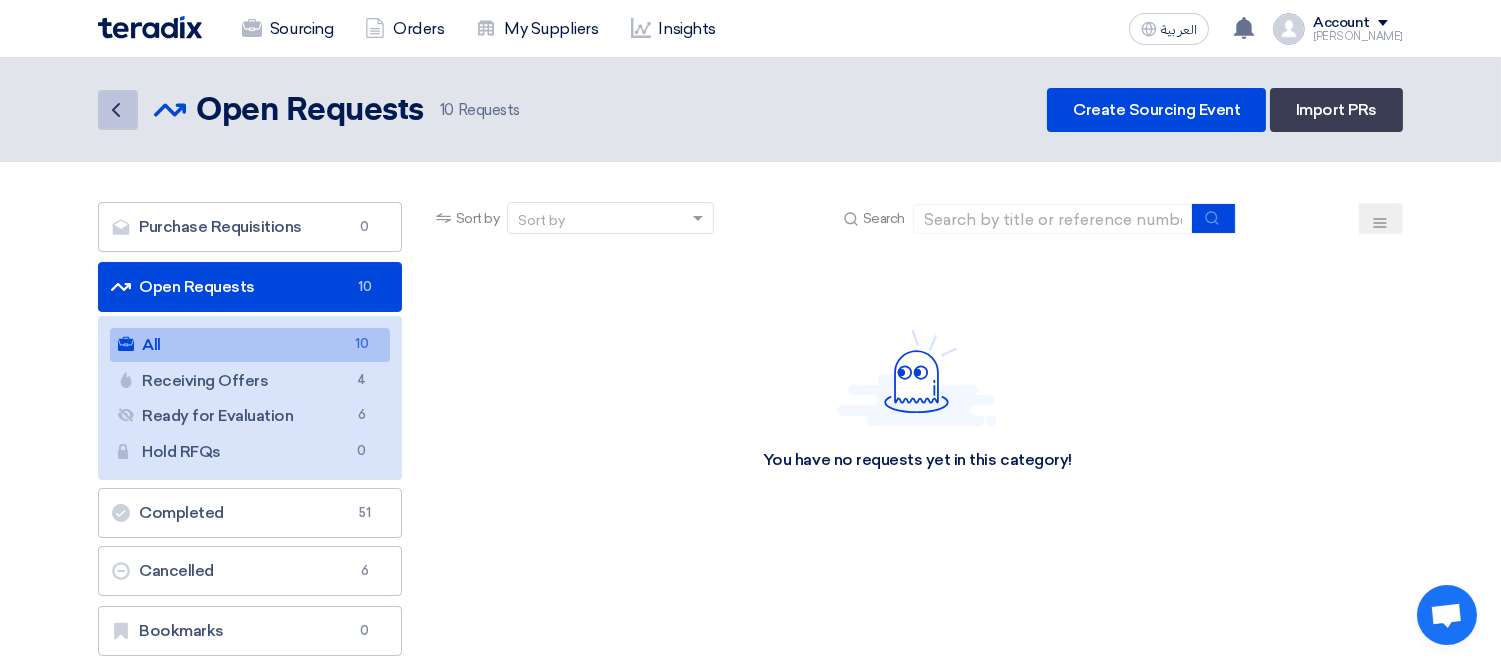 click on "Back" 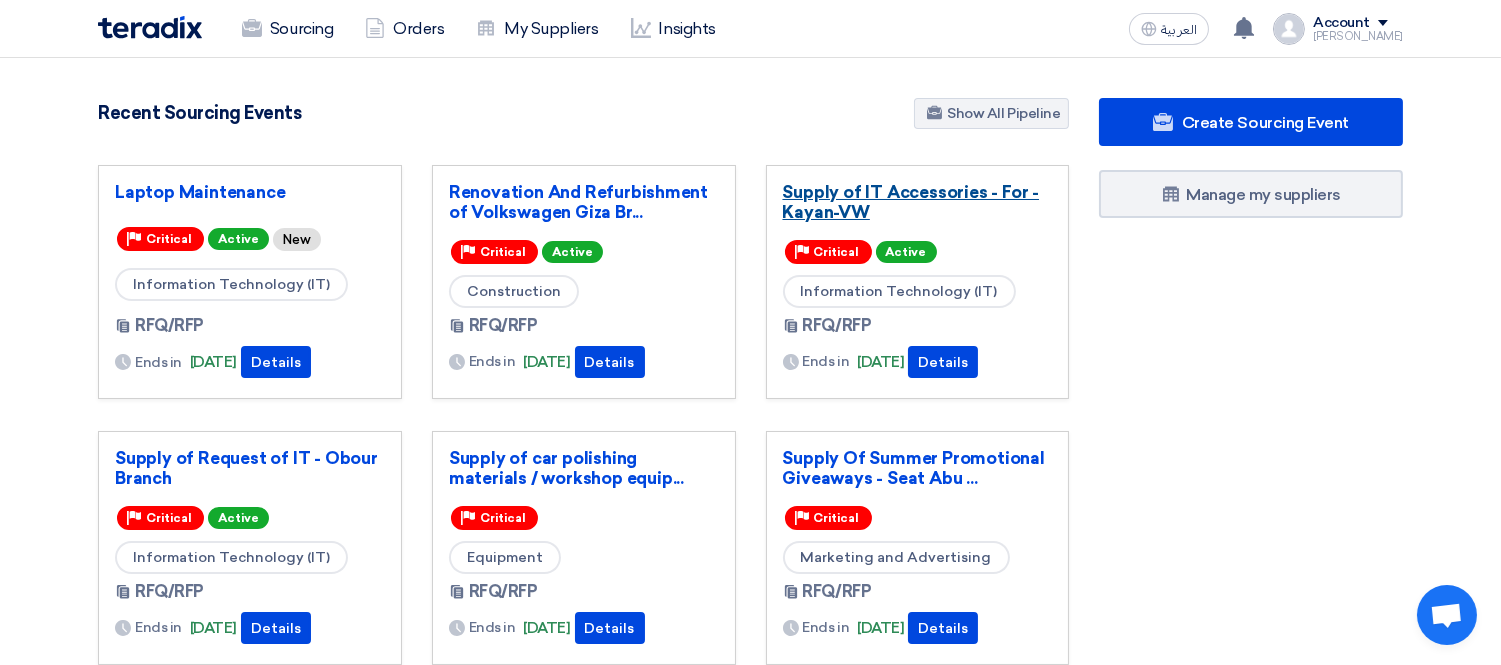 click on "Supply of IT Accessories - For -Kayan-VW" 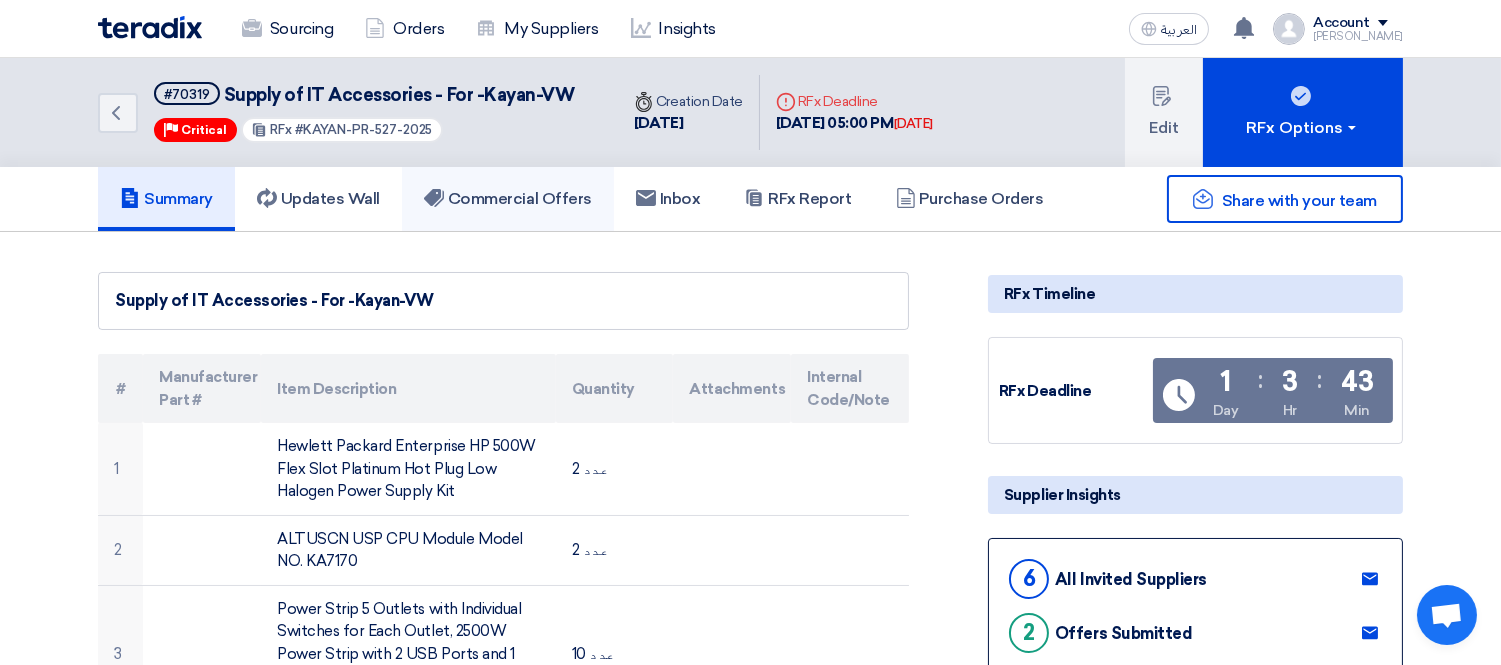 click on "Commercial Offers" 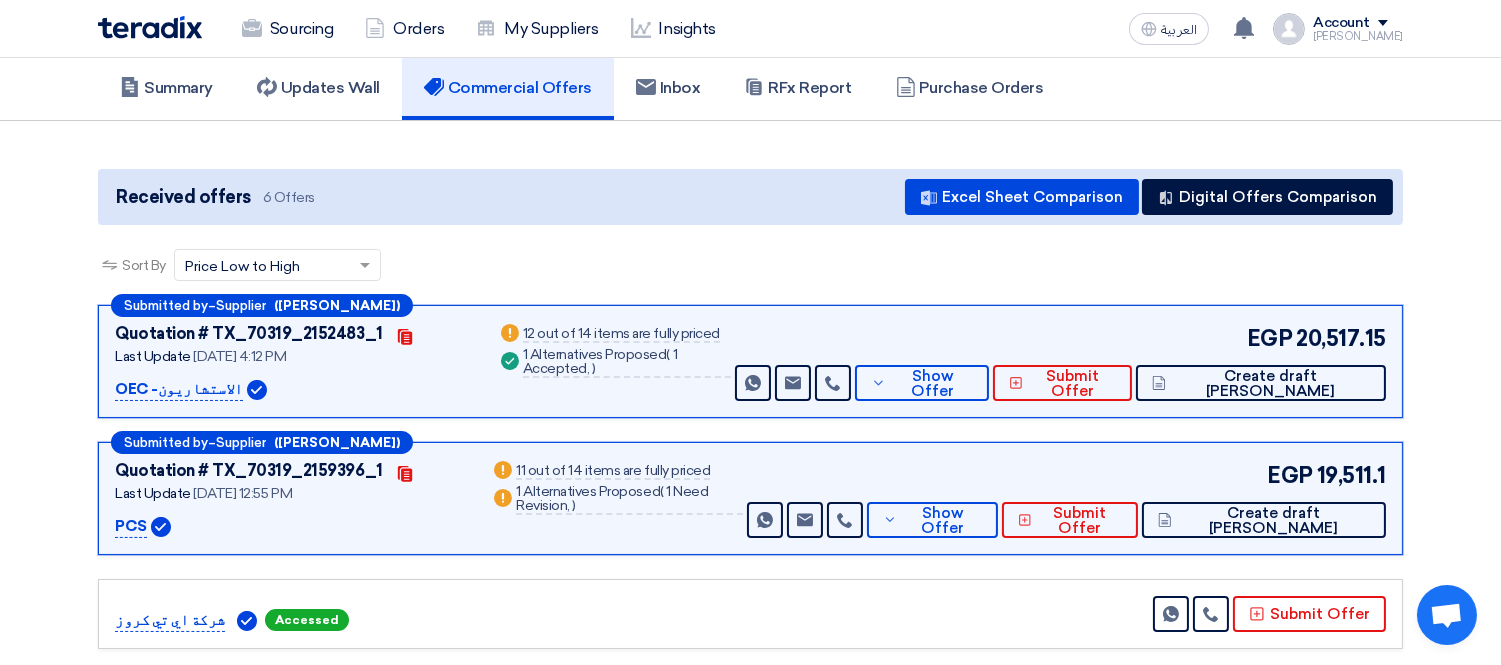 scroll, scrollTop: 0, scrollLeft: 0, axis: both 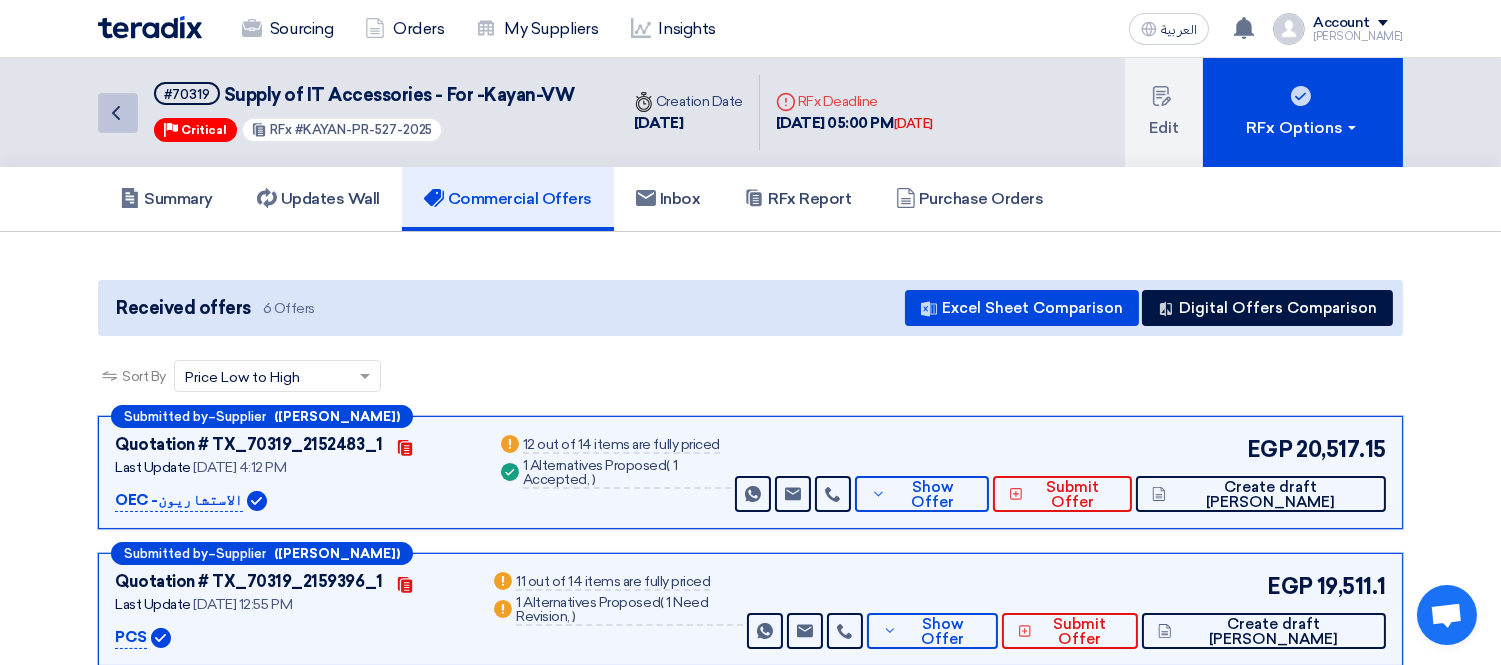 click on "Back" 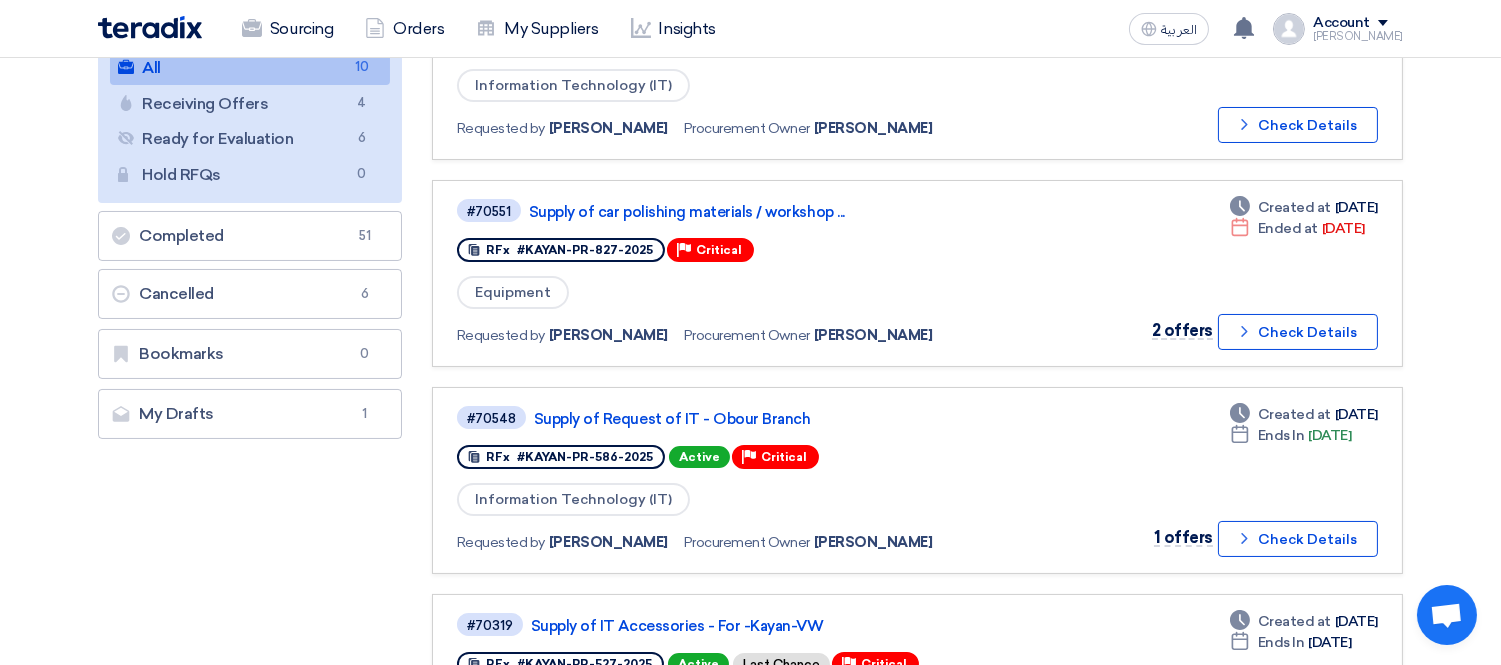 scroll, scrollTop: 333, scrollLeft: 0, axis: vertical 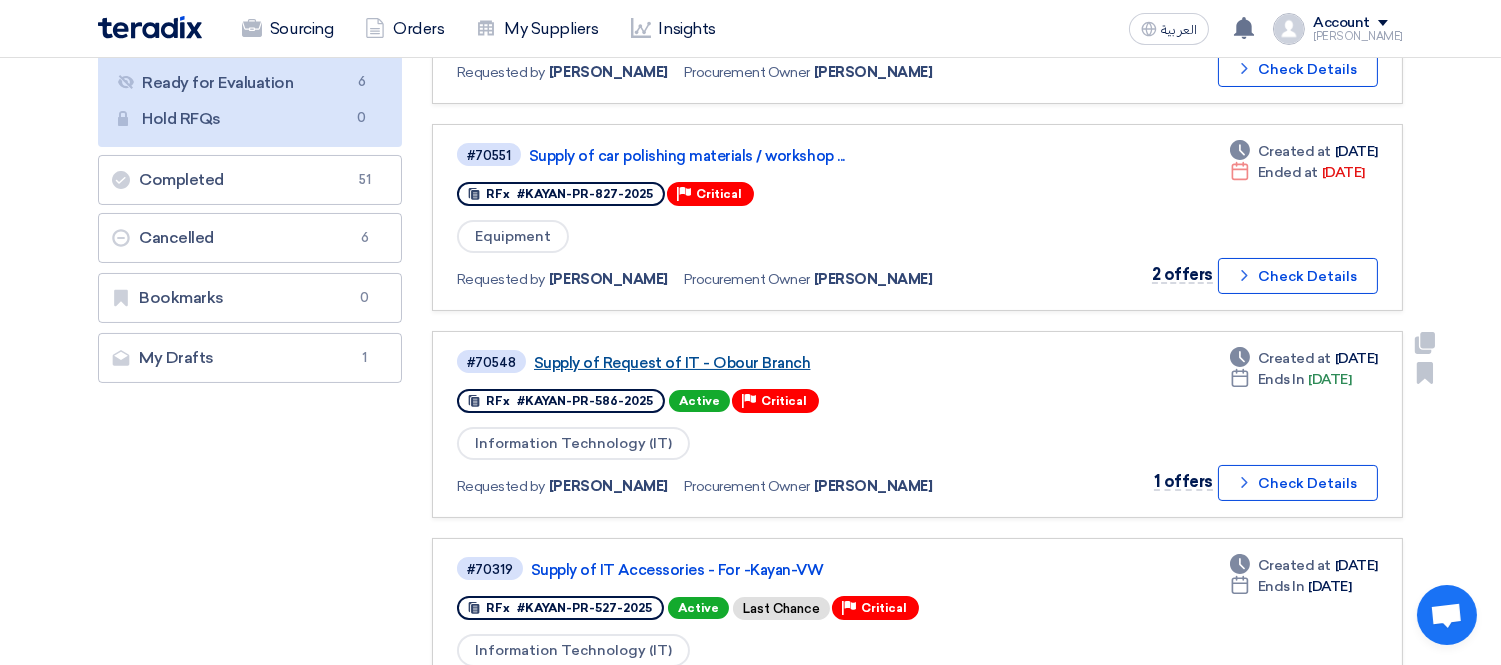 click on "Supply of Request of IT - Obour Branch" 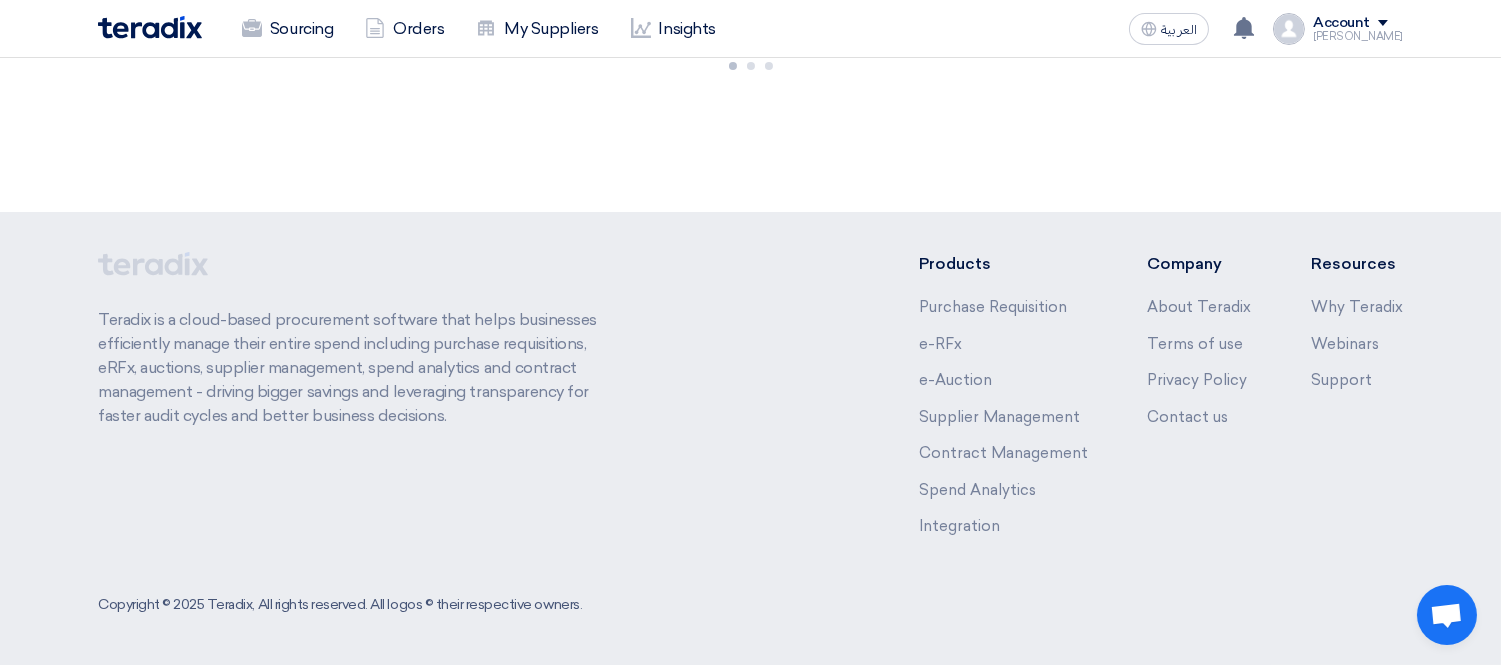scroll, scrollTop: 0, scrollLeft: 0, axis: both 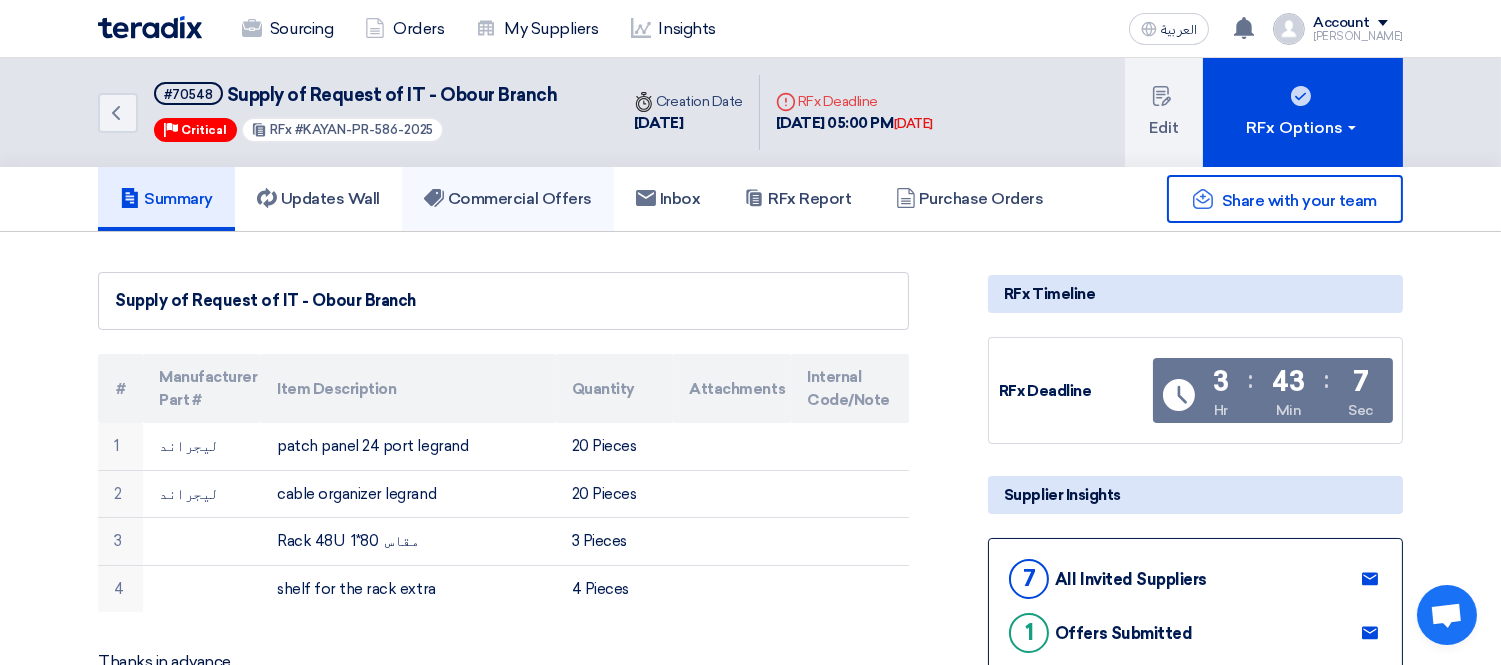 click on "Commercial Offers" 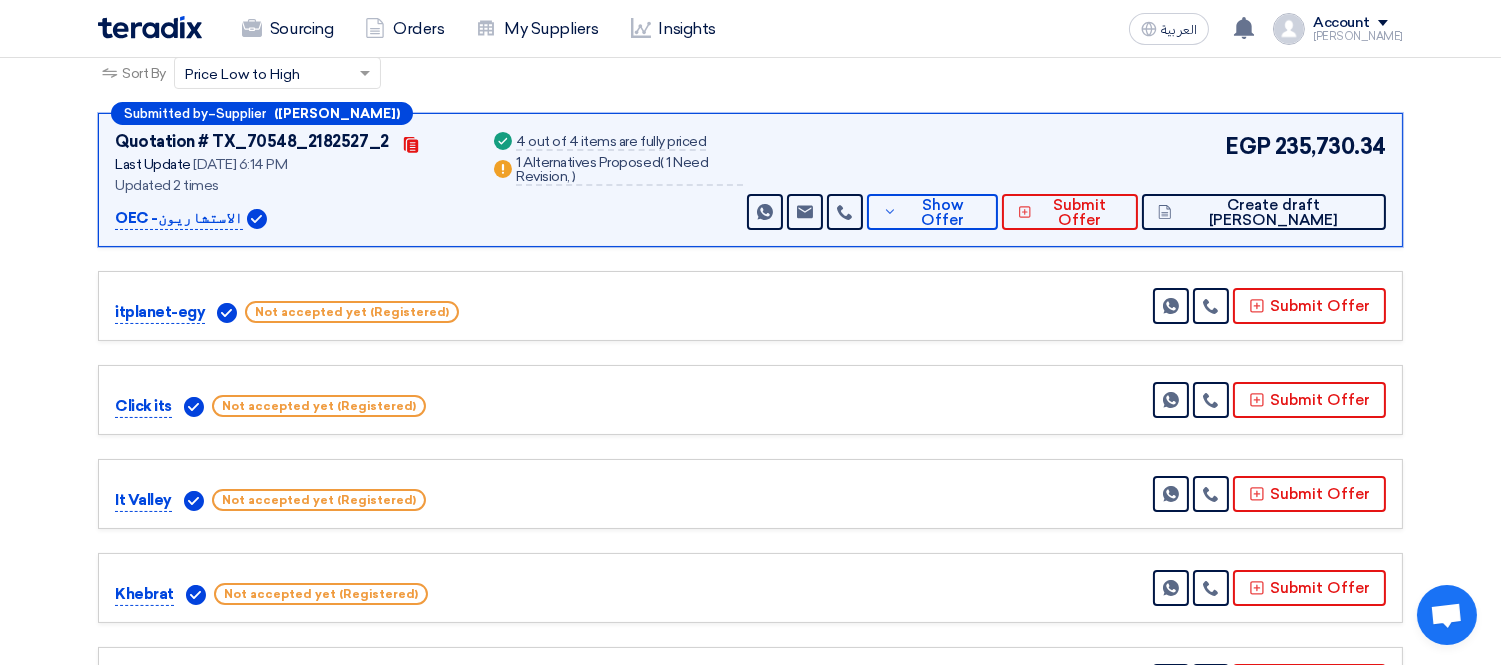 scroll, scrollTop: 333, scrollLeft: 0, axis: vertical 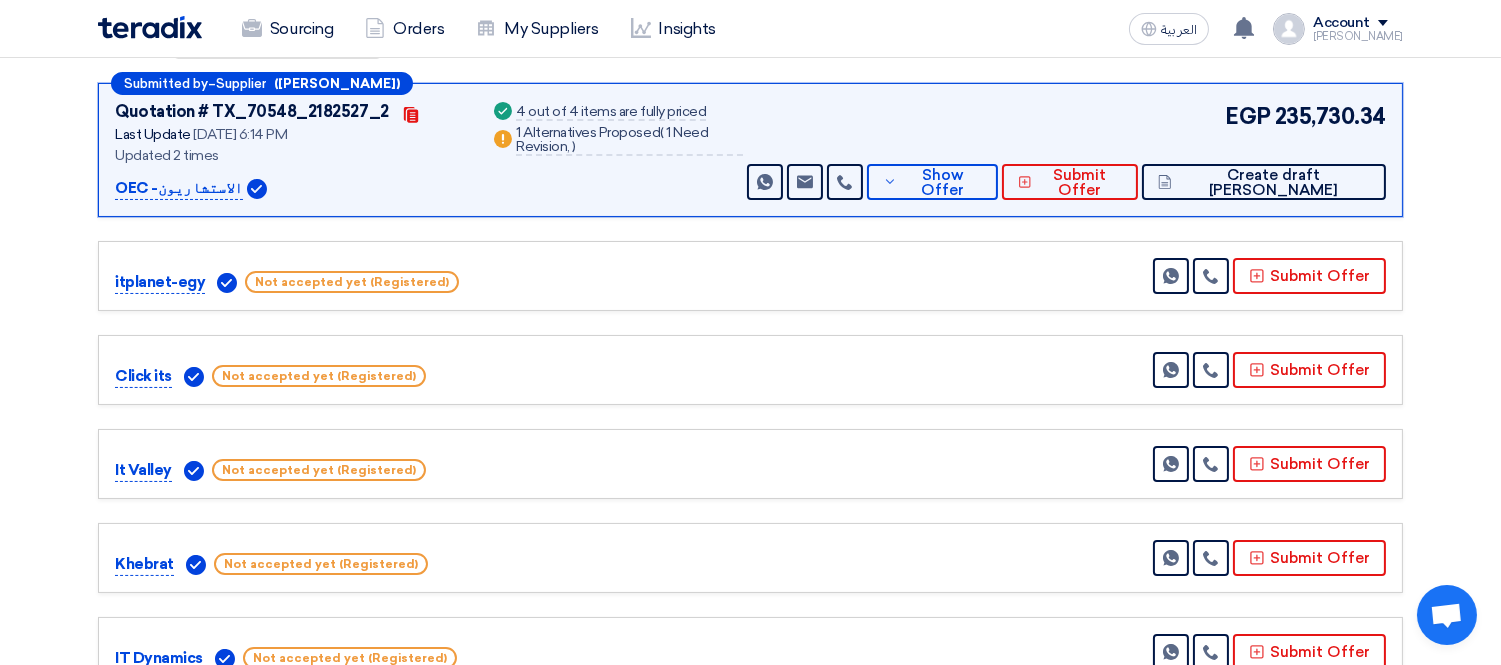drag, startPoint x: 444, startPoint y: 277, endPoint x: 233, endPoint y: 285, distance: 211.15161 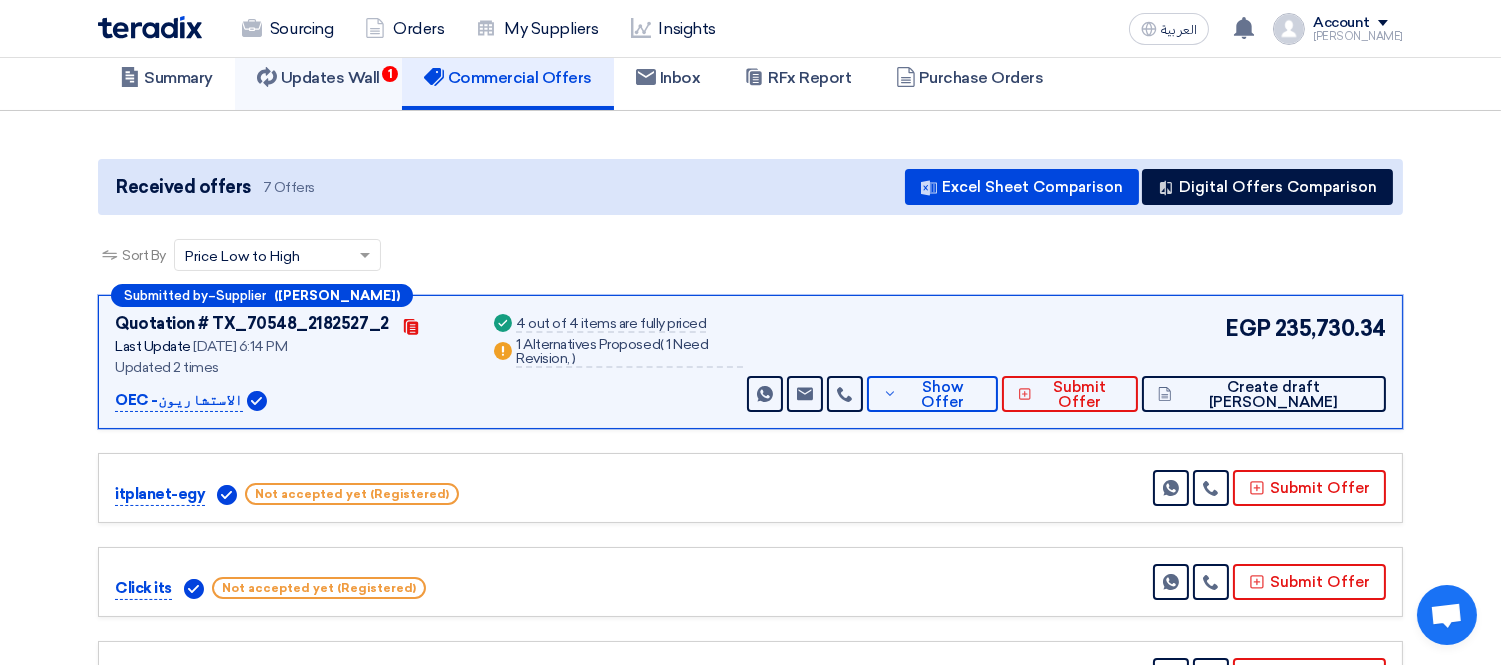 scroll, scrollTop: 0, scrollLeft: 0, axis: both 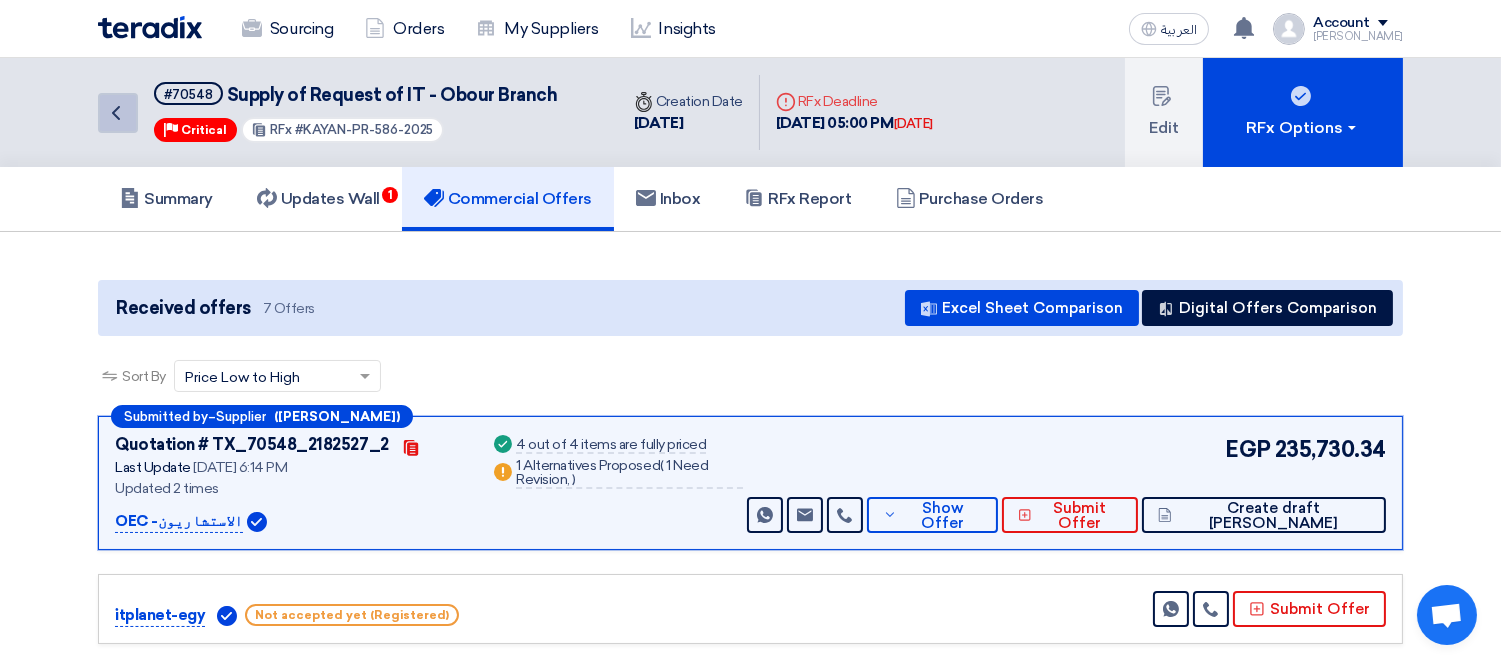 click 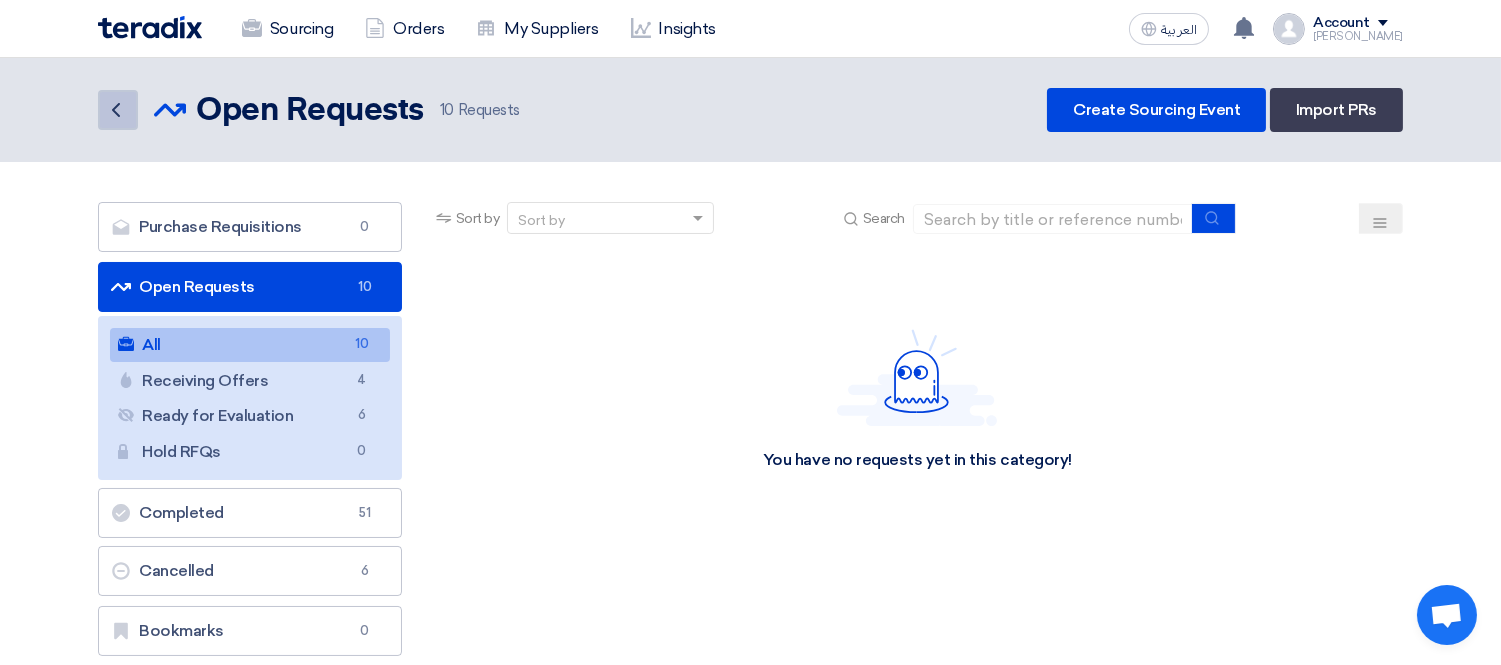 click on "Back" 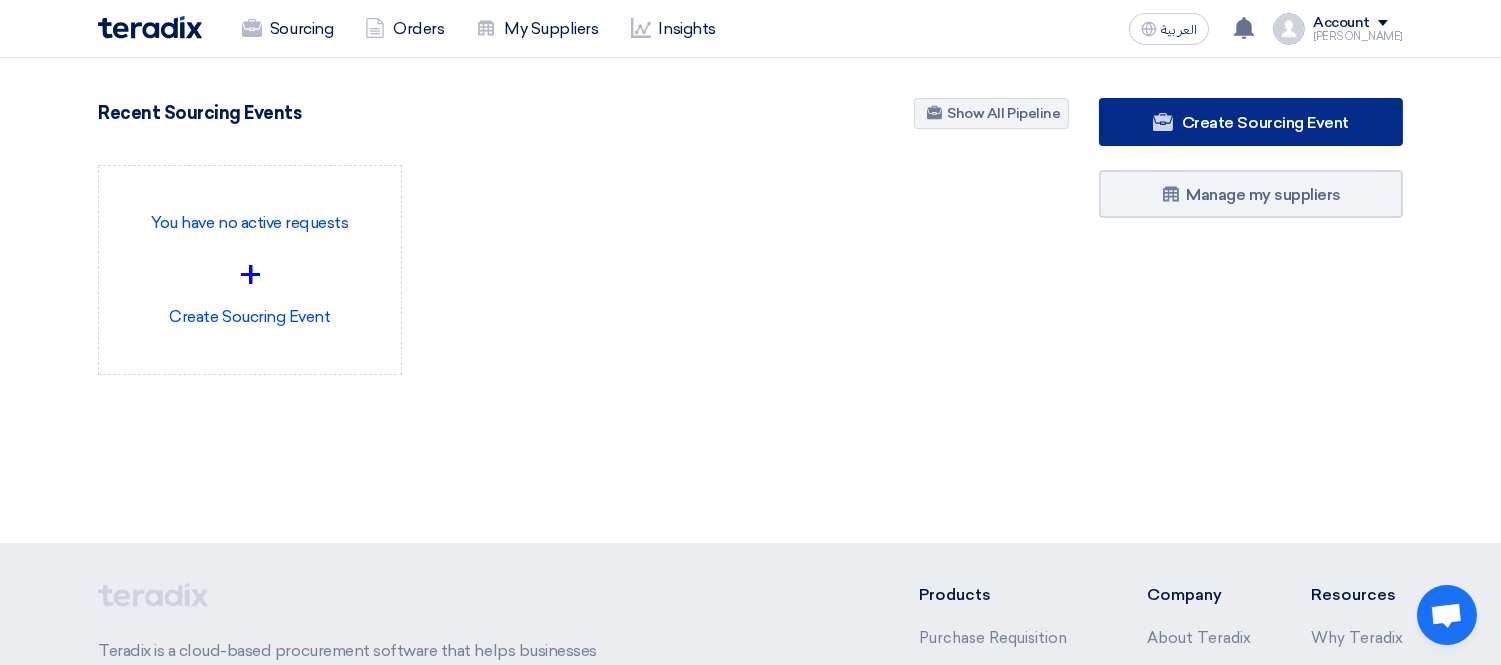 click on "Create Sourcing Event" 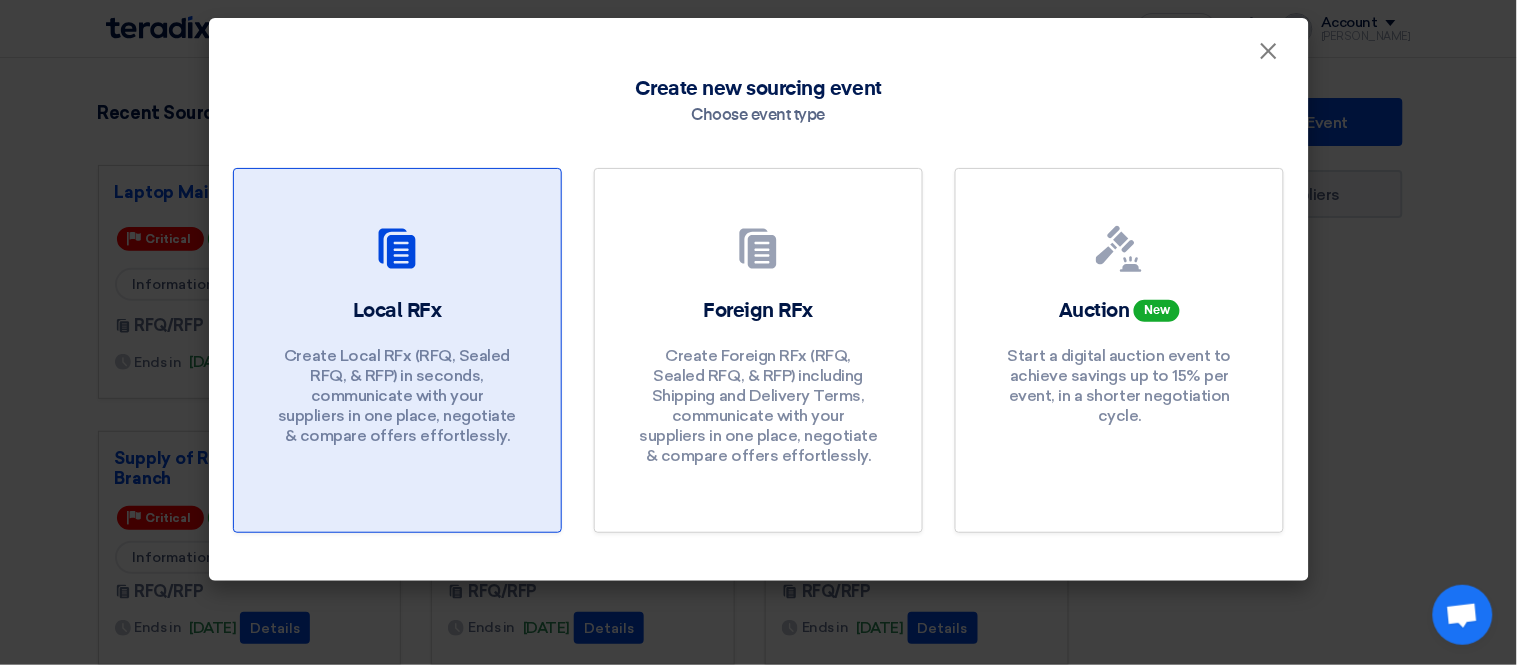 click on "Local RFx
Create Local RFx (RFQ, Sealed RFQ, & RFP) in seconds, communicate with your suppliers in one place, negotiate & compare offers effortlessly." 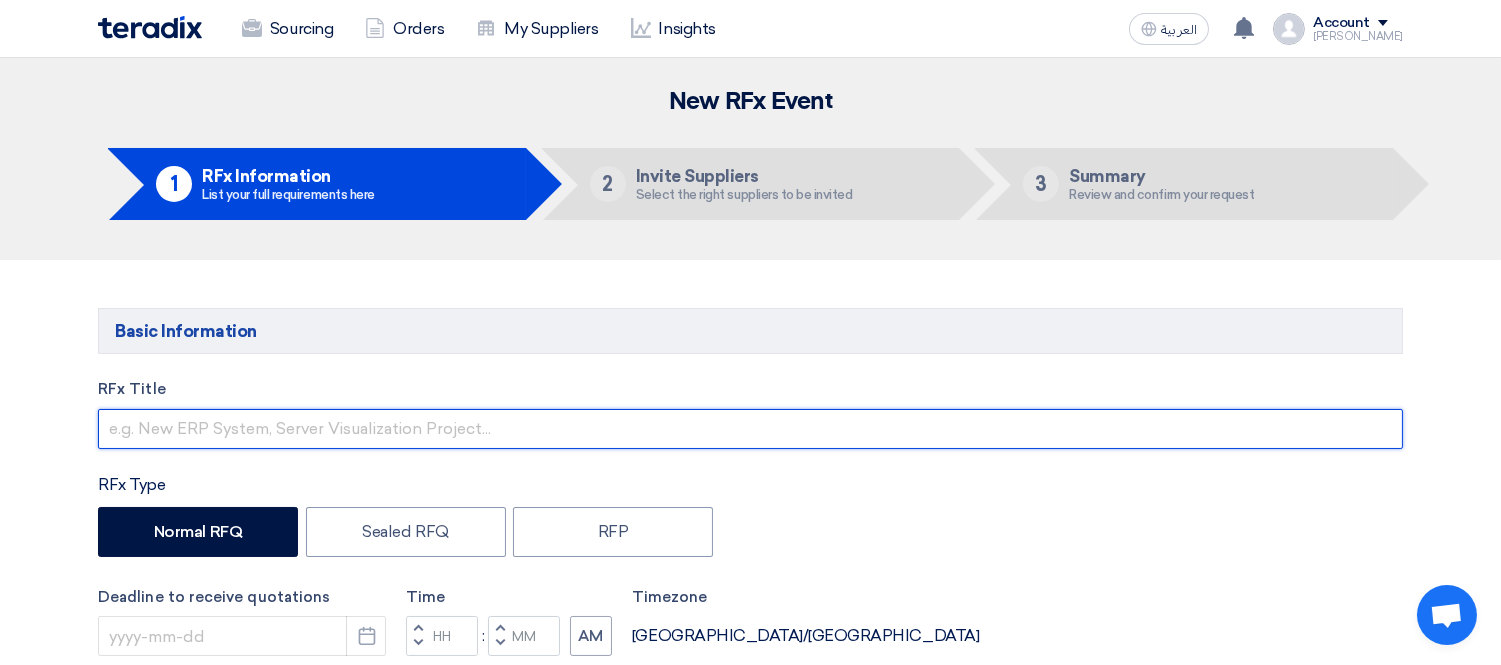 click at bounding box center [750, 429] 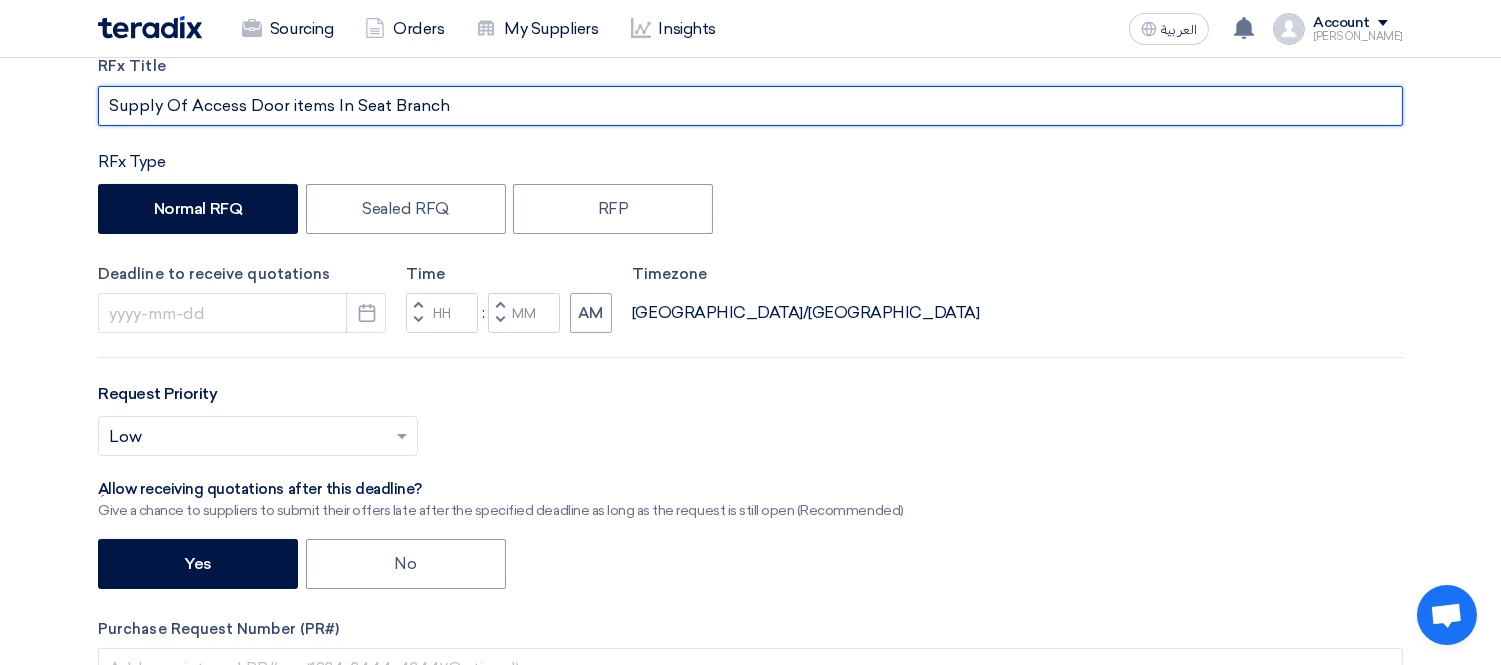 scroll, scrollTop: 333, scrollLeft: 0, axis: vertical 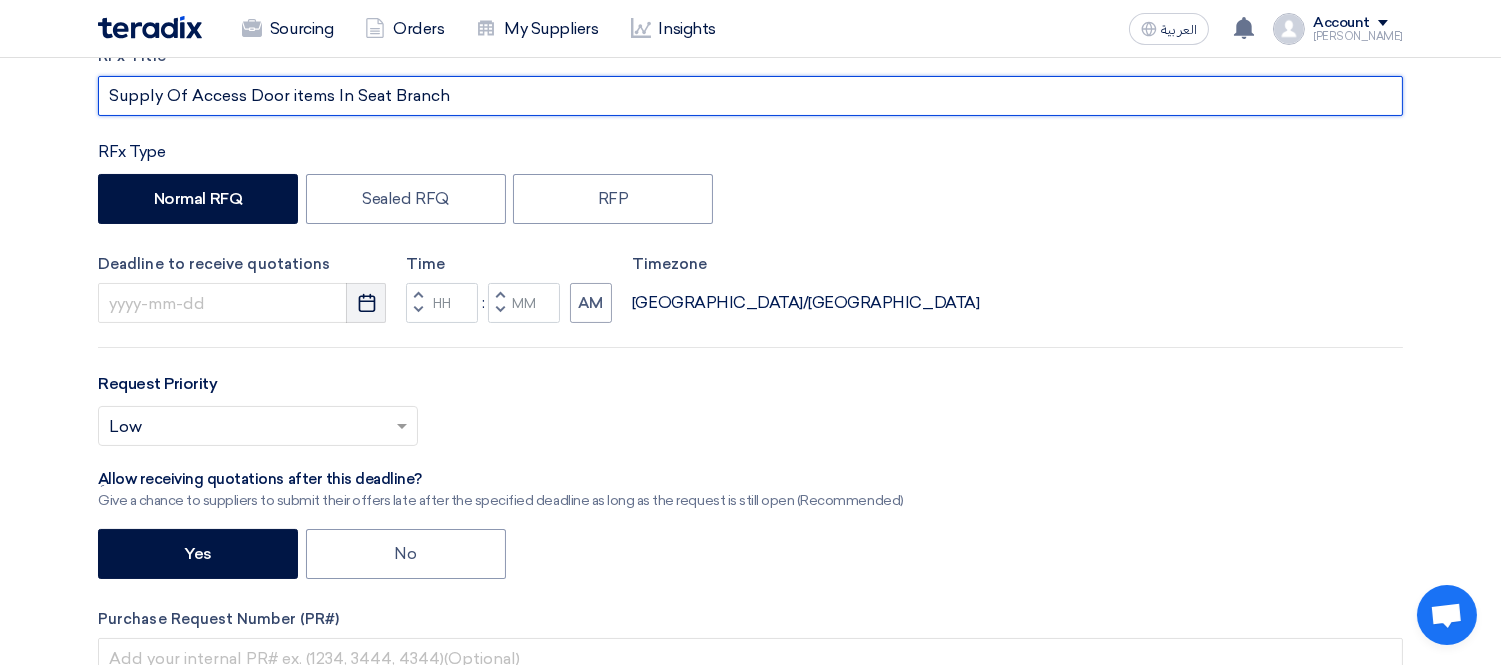type on "Supply Of Access Door items In Seat Branch" 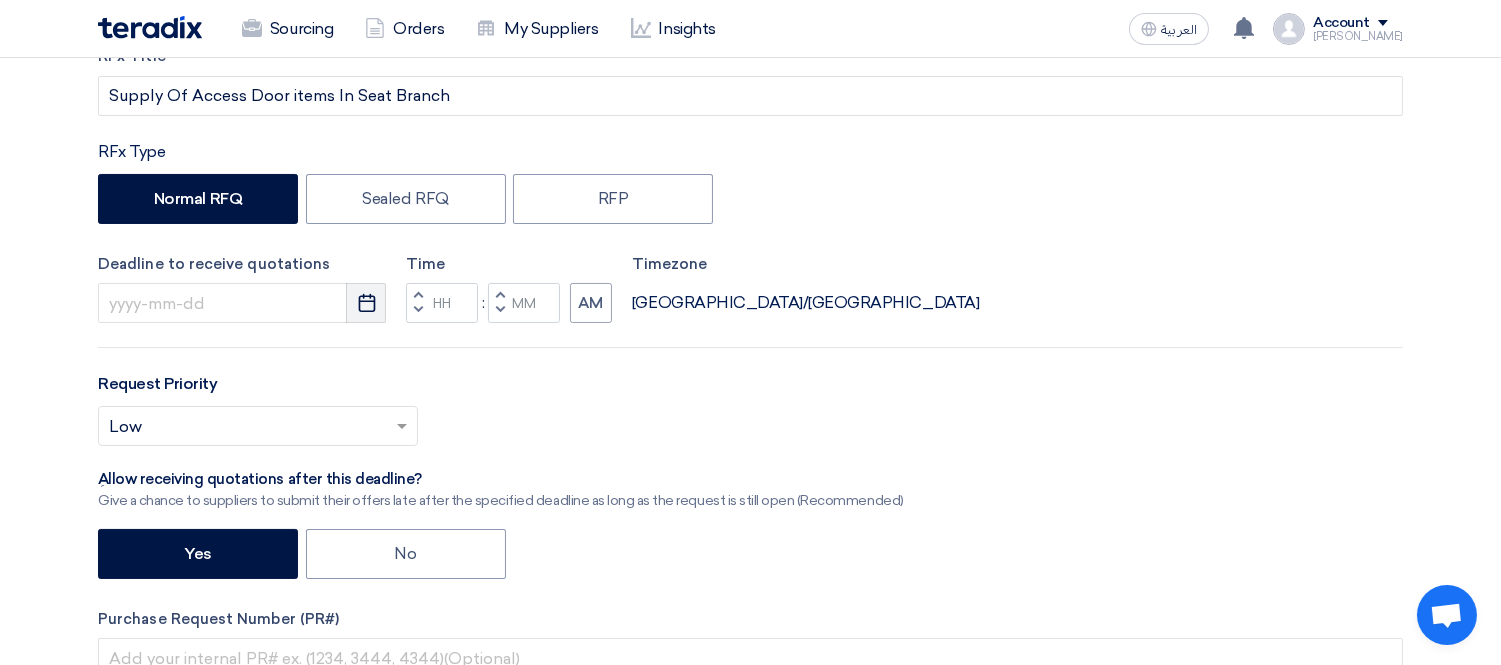 click on "Pick a date" 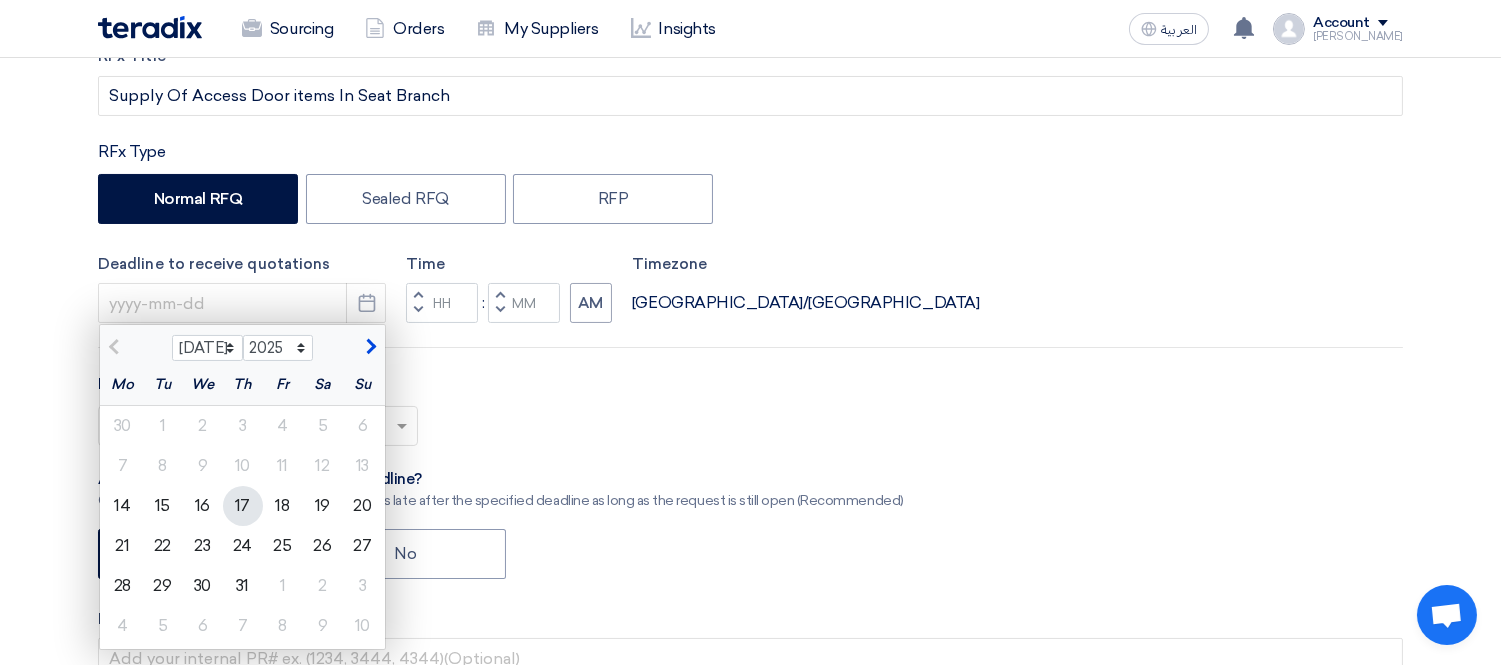 click on "17" 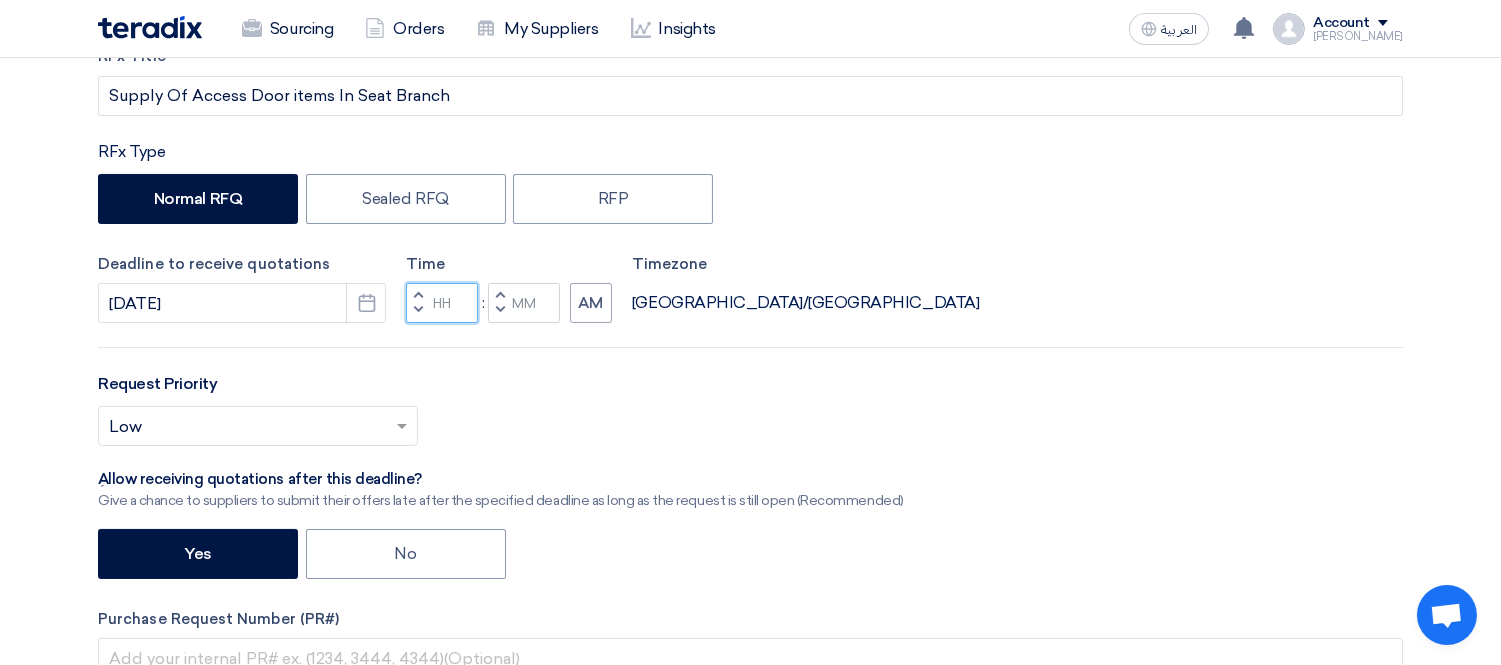 click 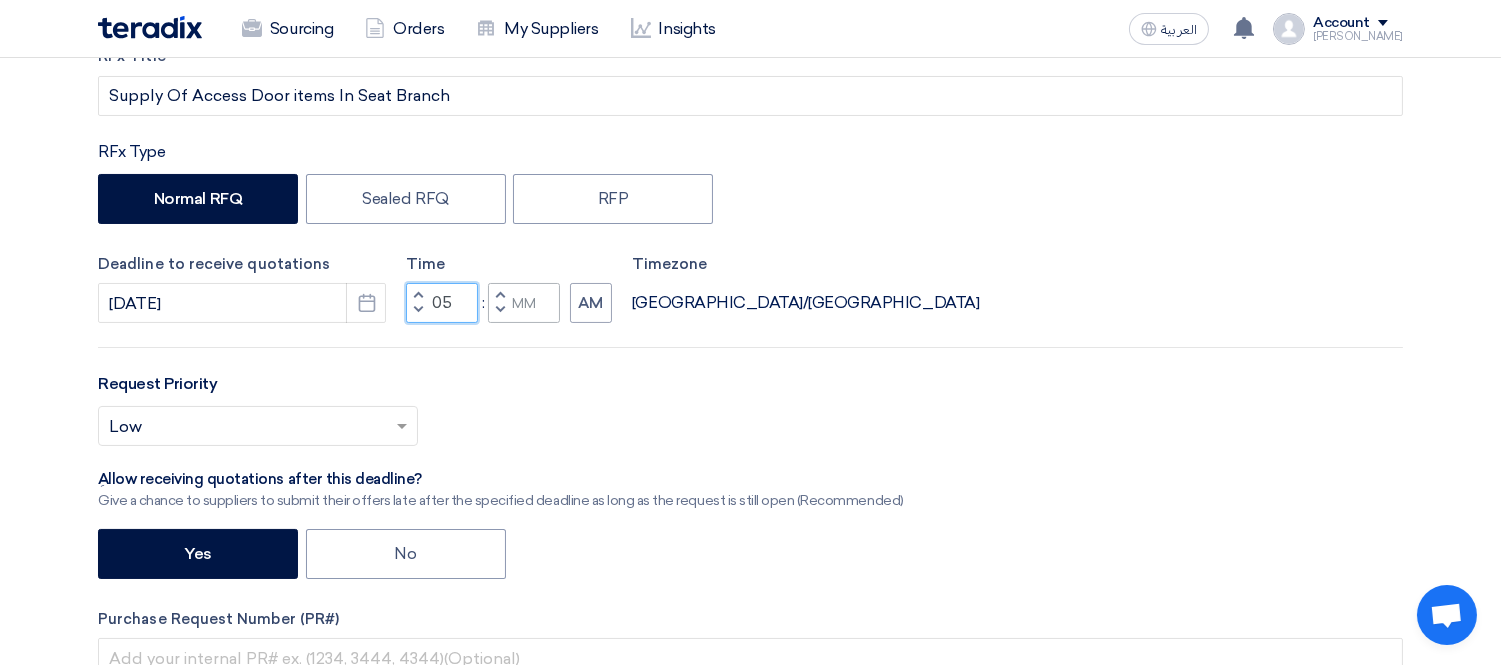 type on "05" 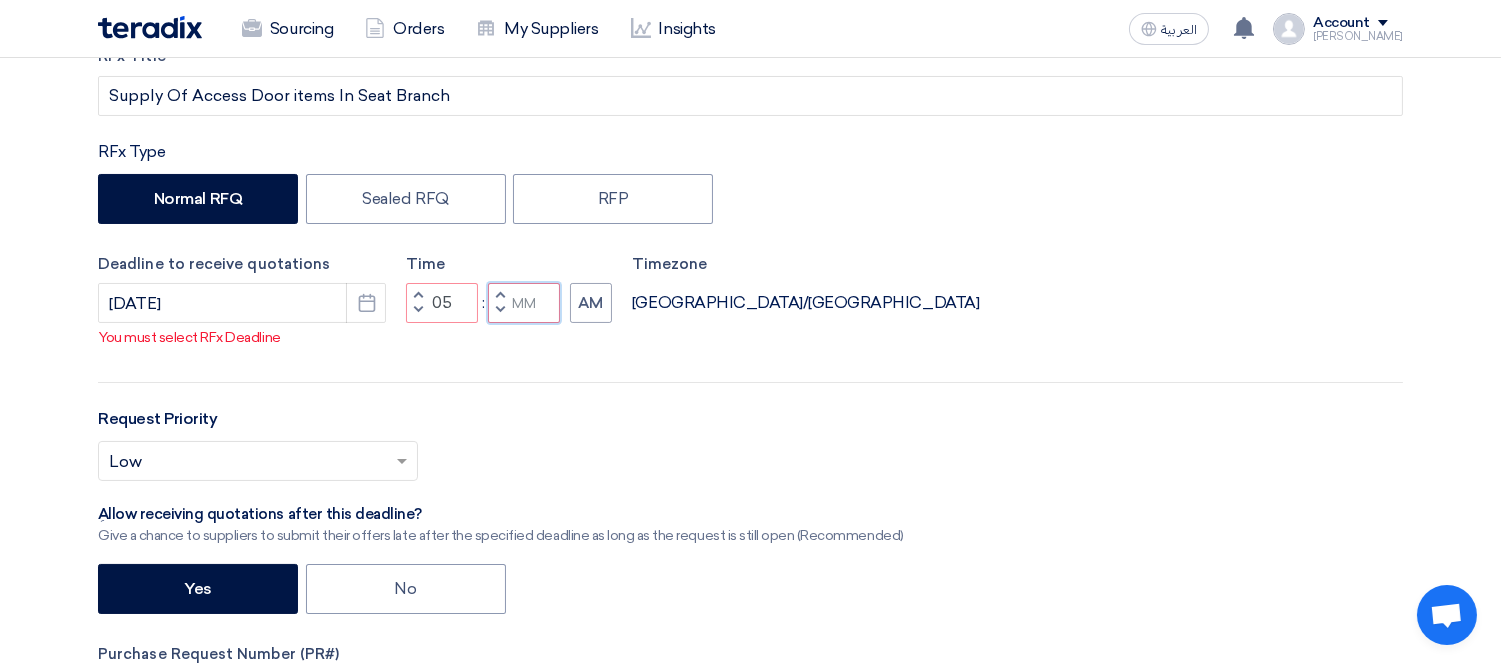 click 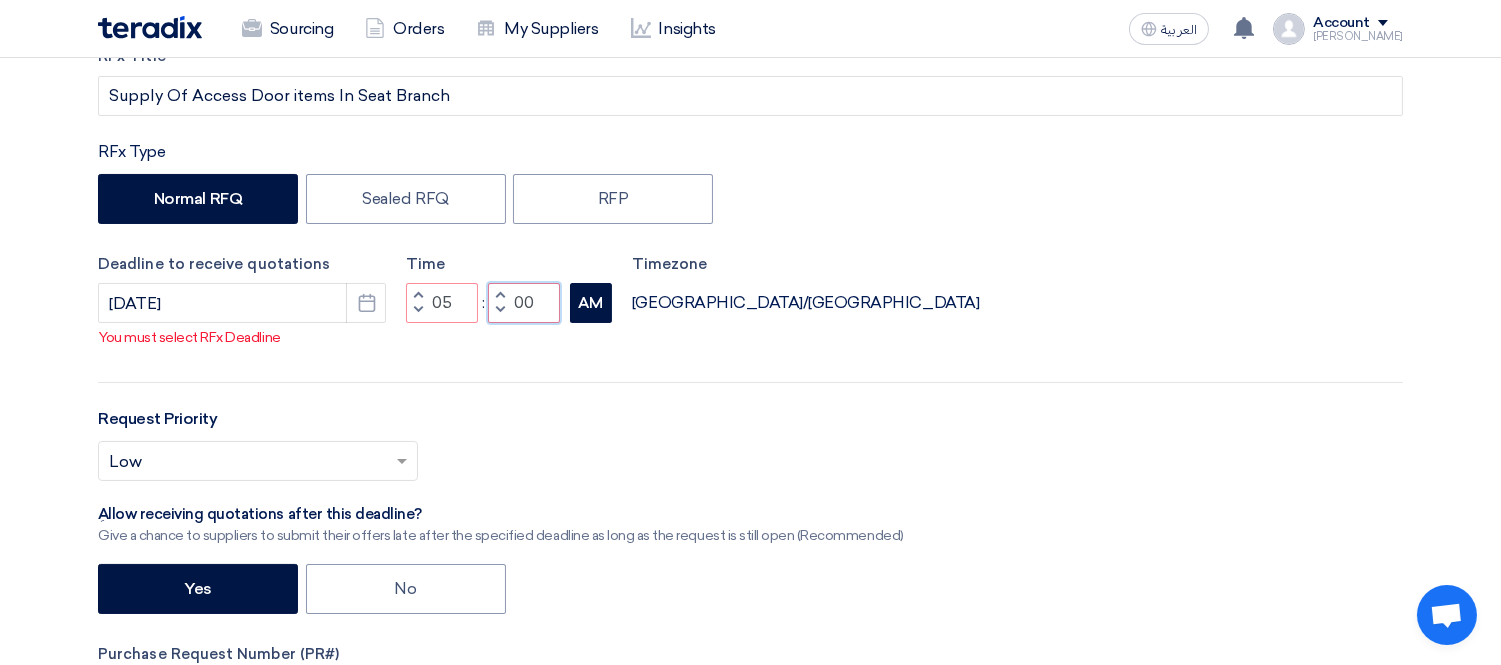 type on "00" 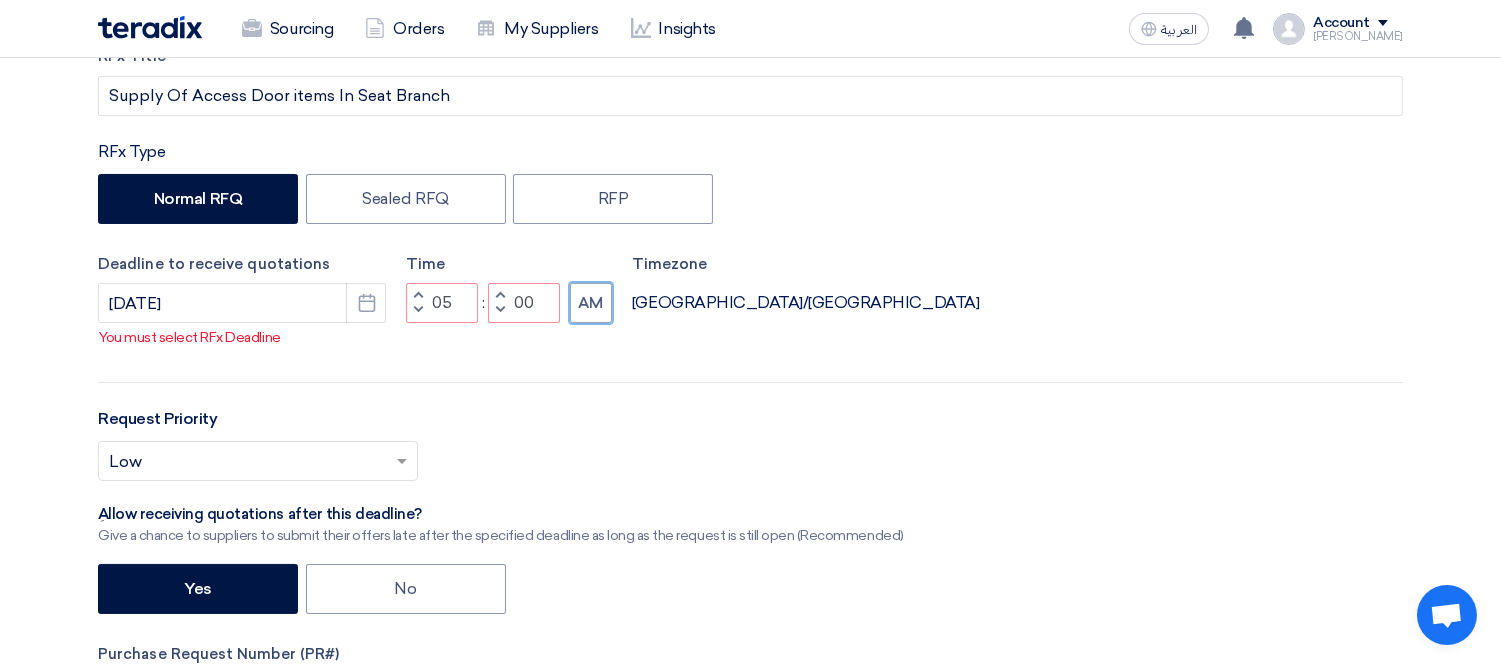 drag, startPoint x: 580, startPoint y: 305, endPoint x: 596, endPoint y: 330, distance: 29.681644 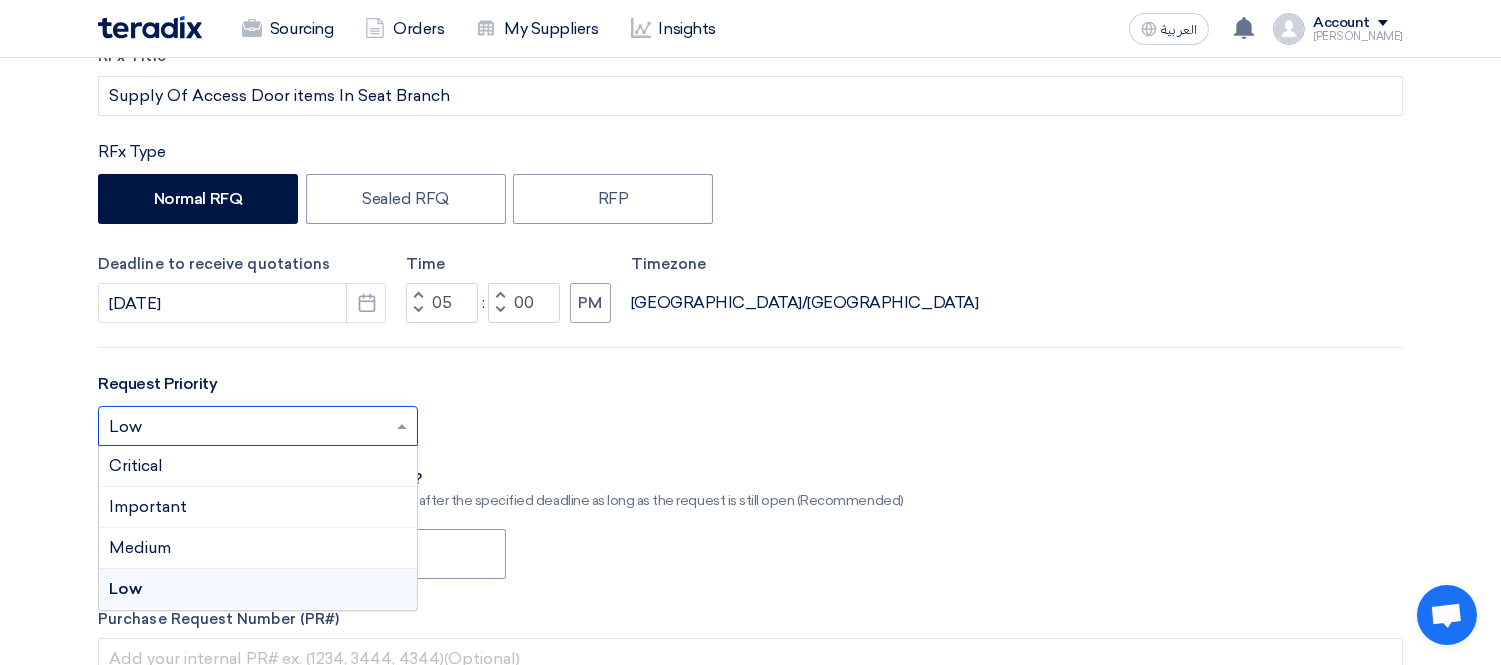 click 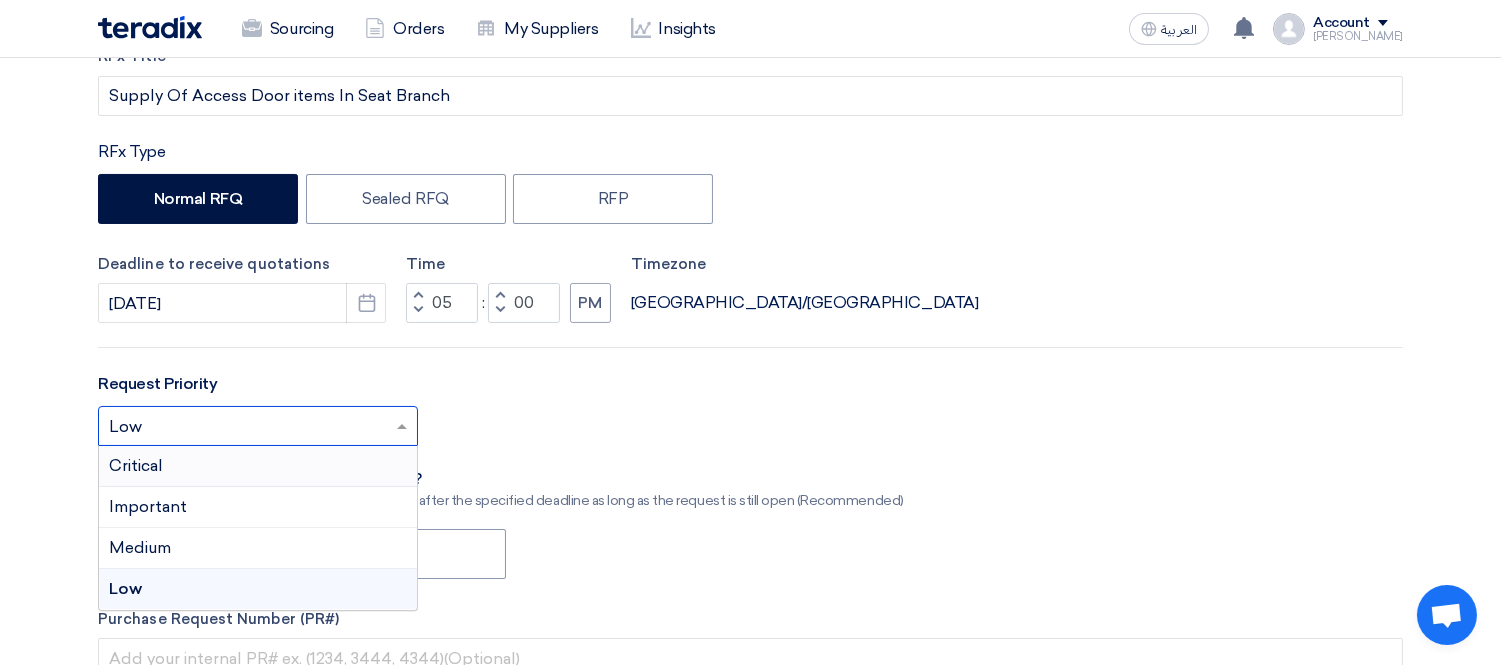 click on "Critical" at bounding box center (258, 466) 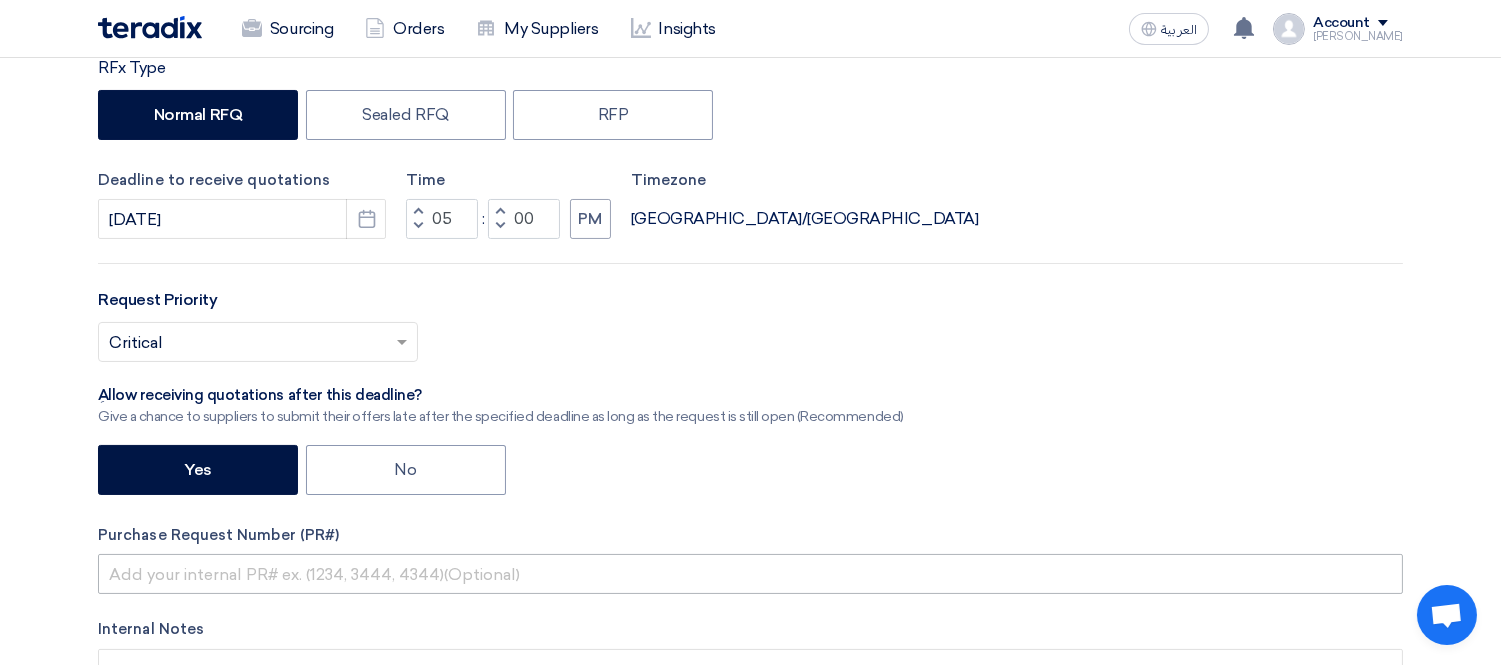 scroll, scrollTop: 777, scrollLeft: 0, axis: vertical 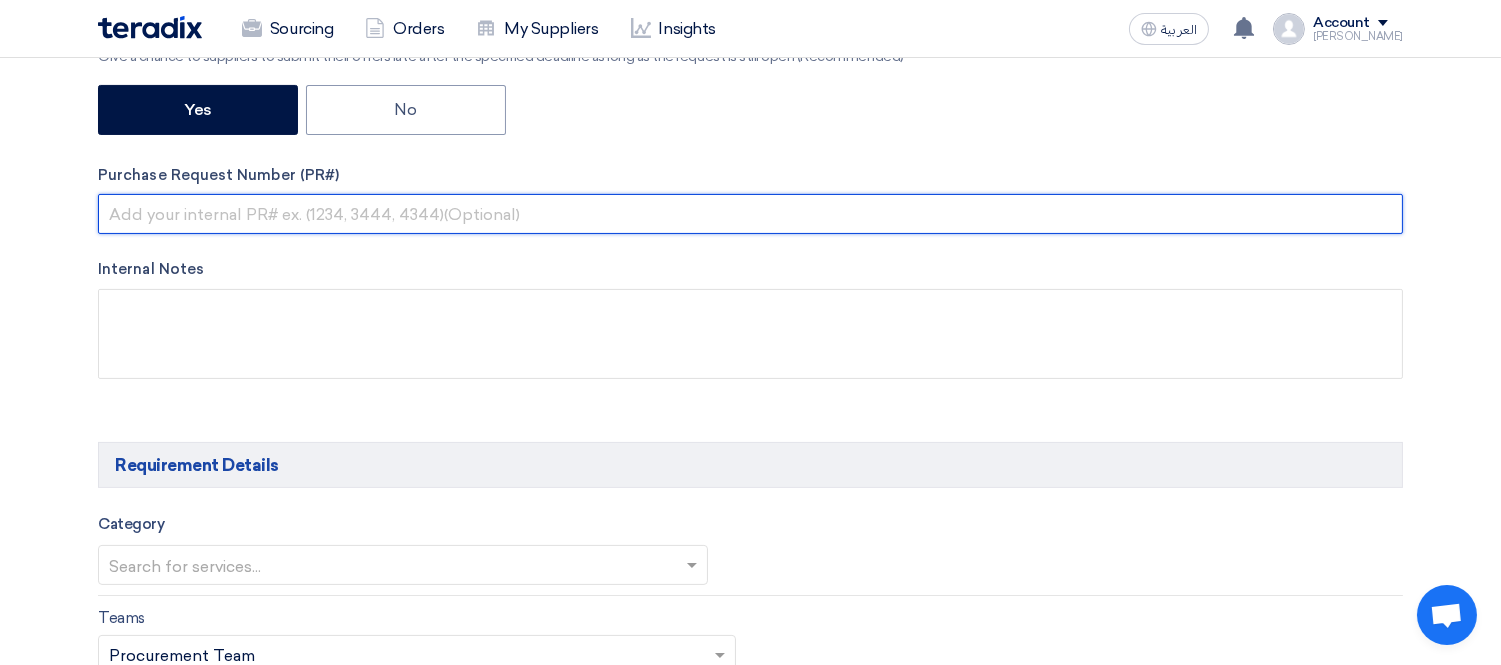click at bounding box center [750, 214] 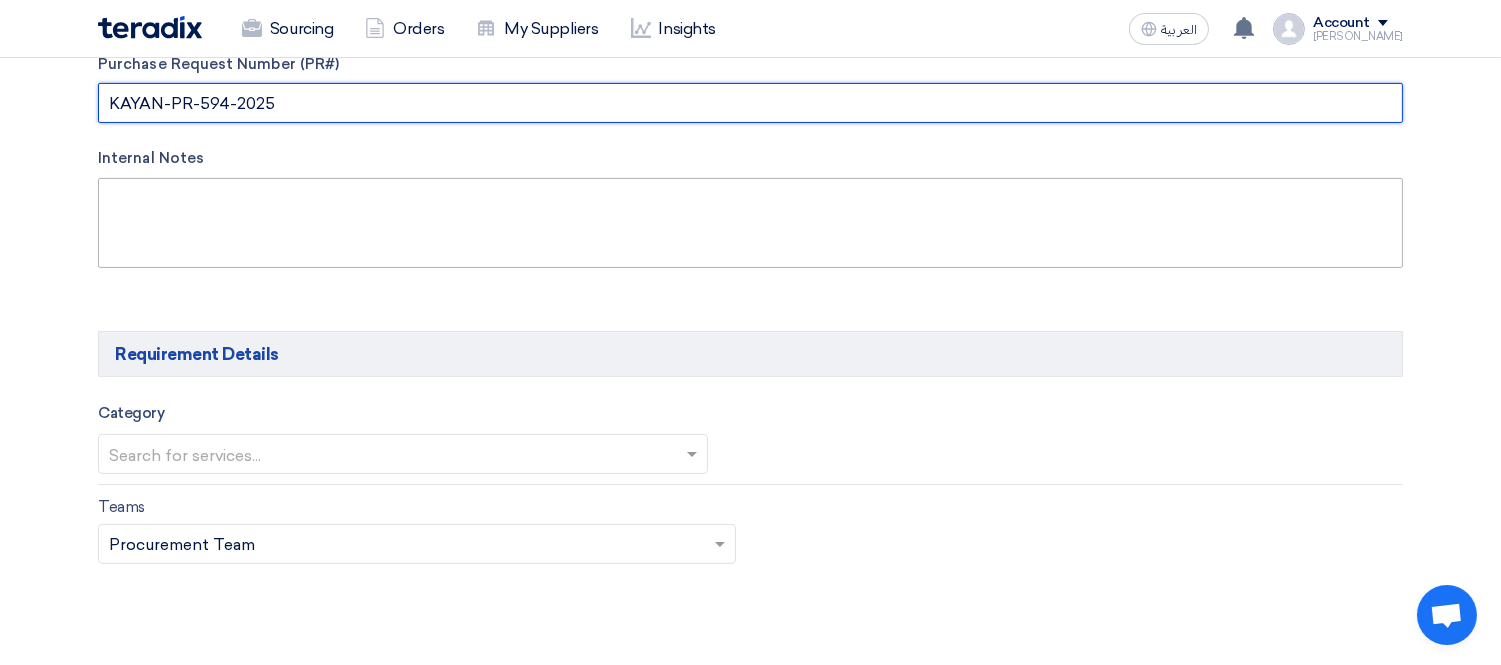 scroll, scrollTop: 1000, scrollLeft: 0, axis: vertical 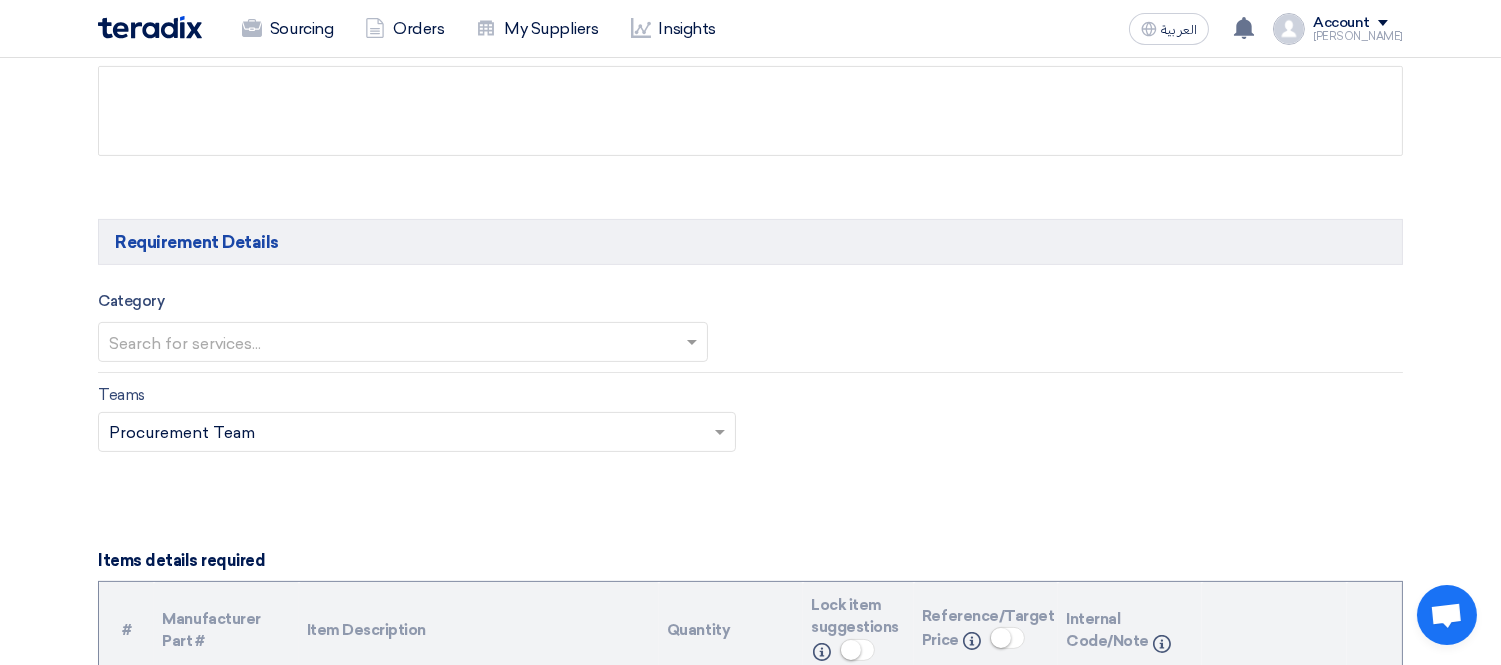 type on "KAYAN-PR-594-2025" 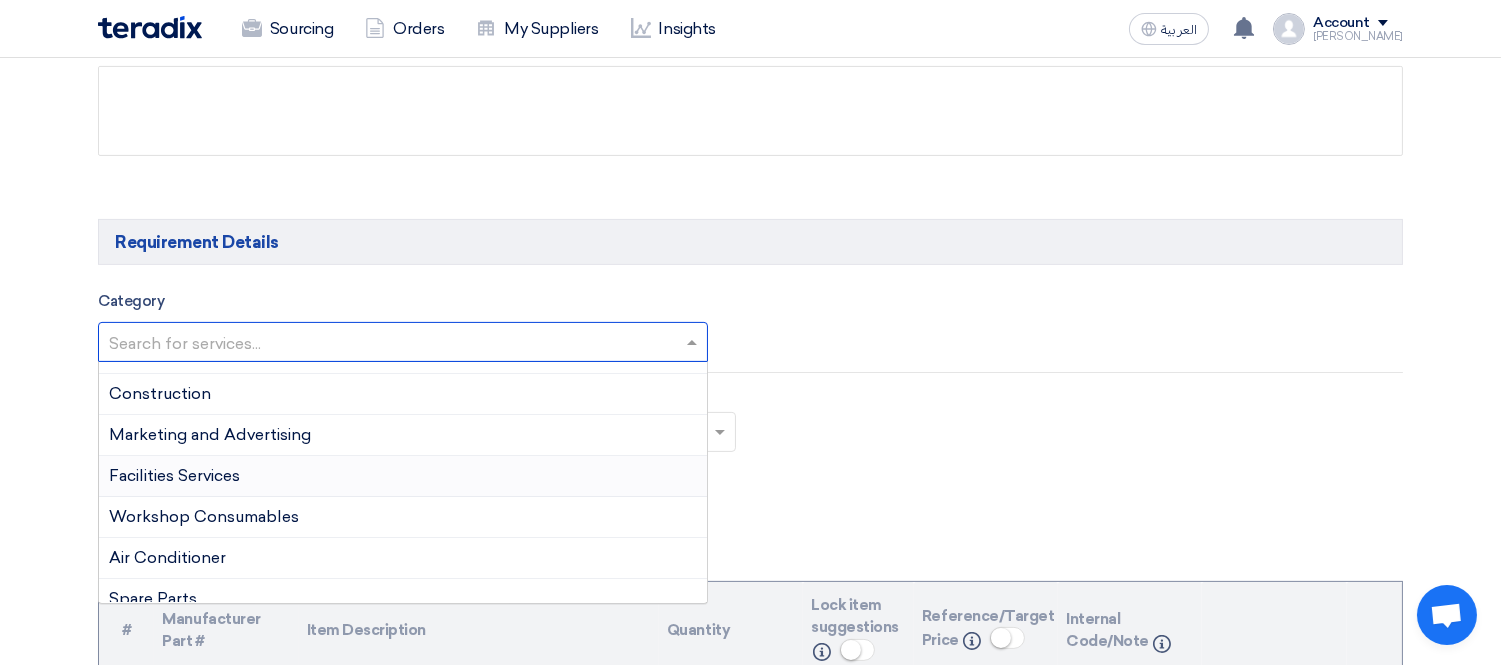 scroll, scrollTop: 0, scrollLeft: 0, axis: both 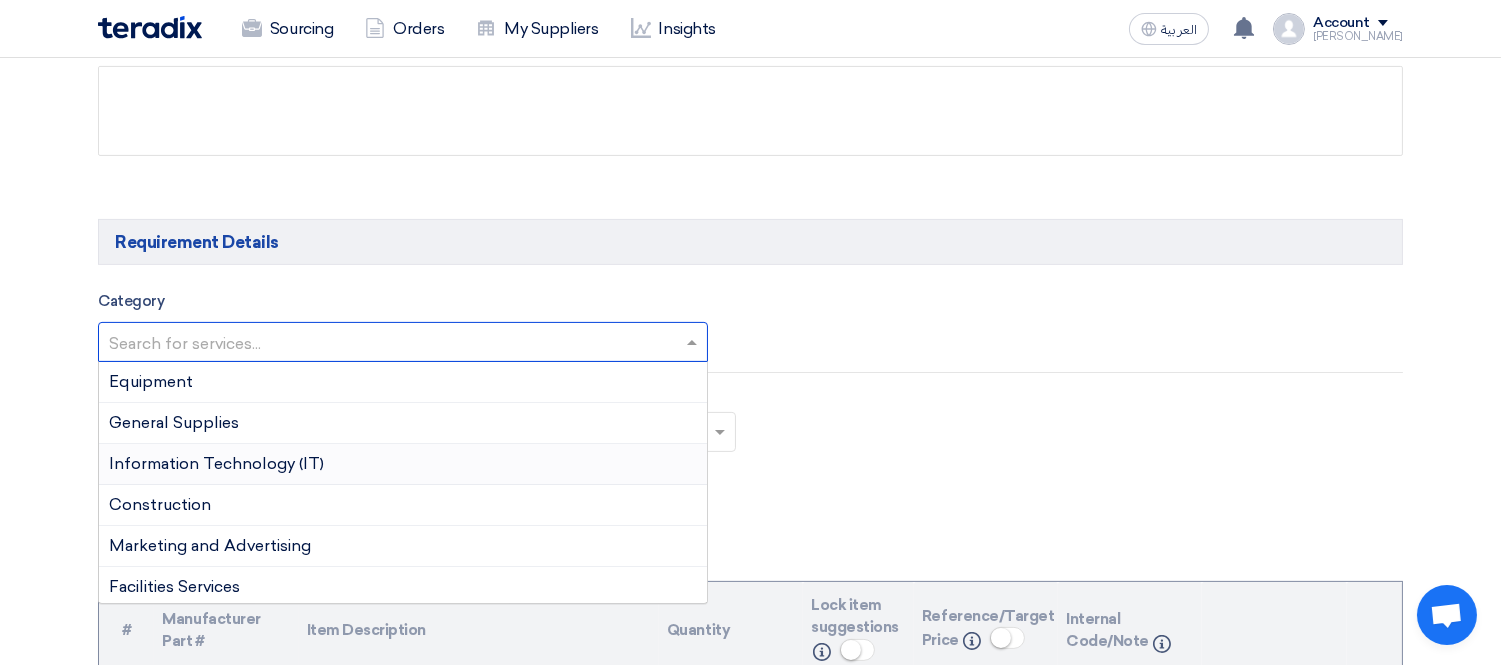 click on "Information Technology (IT)" at bounding box center (403, 464) 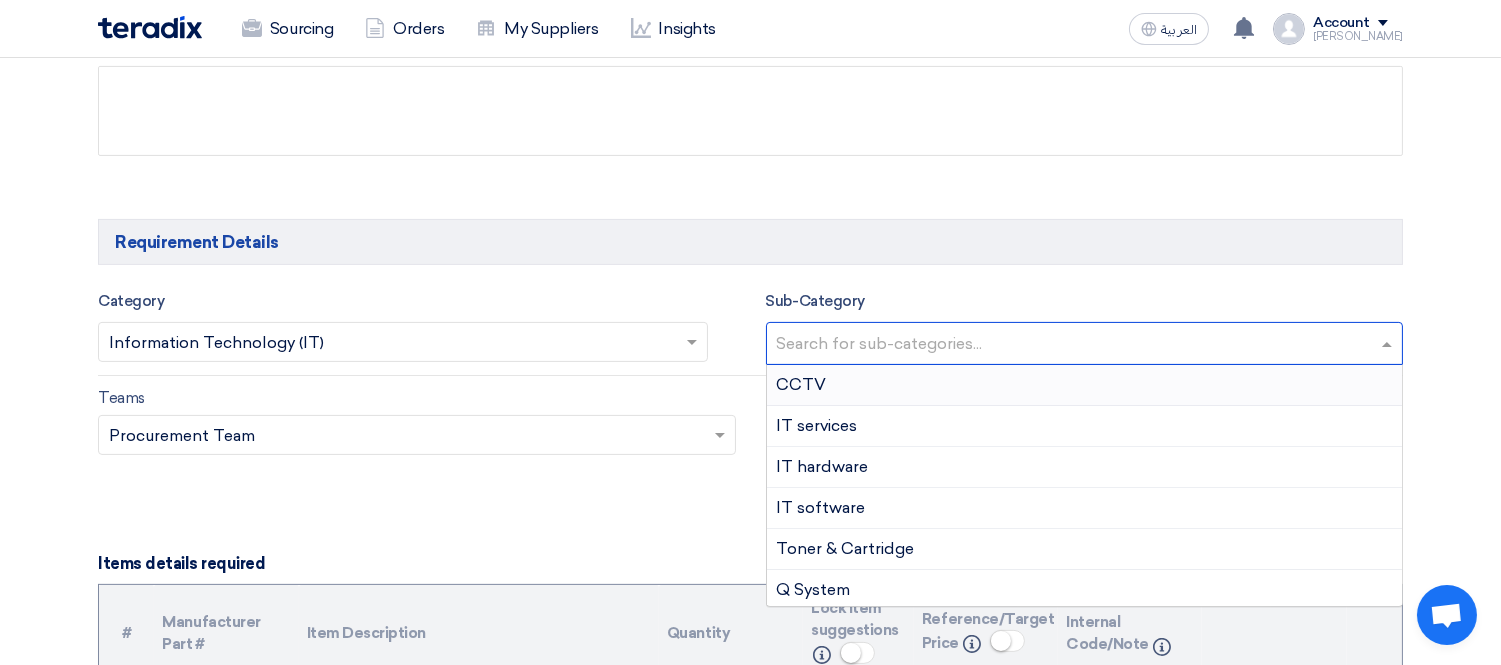 click at bounding box center [1087, 345] 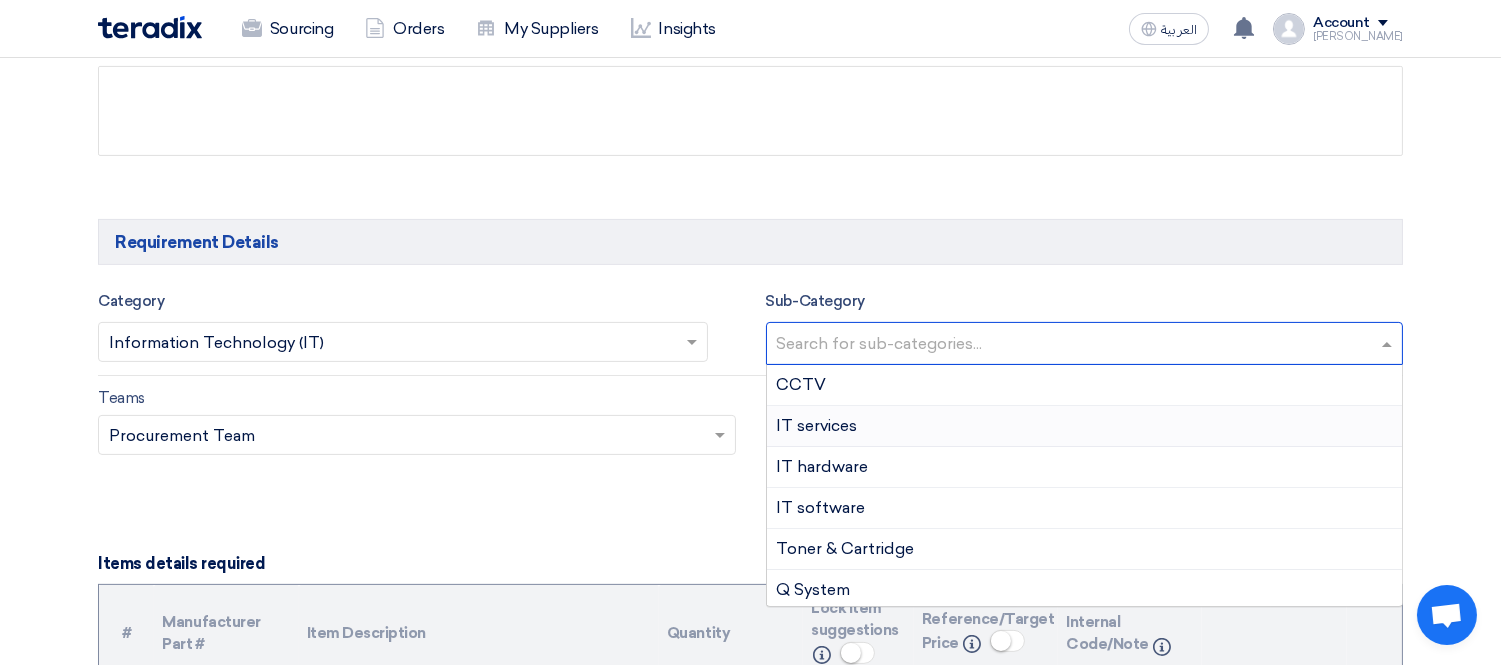 click on "IT services" at bounding box center [817, 425] 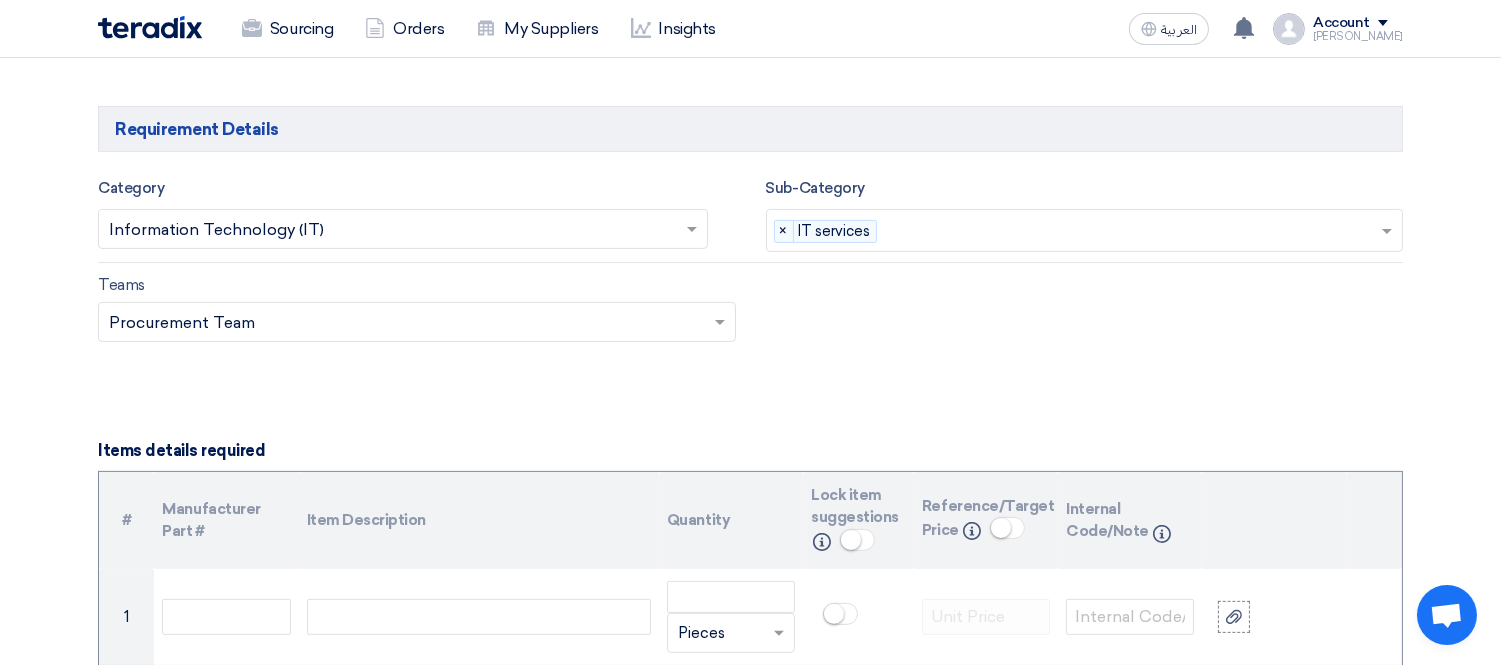 scroll, scrollTop: 1111, scrollLeft: 0, axis: vertical 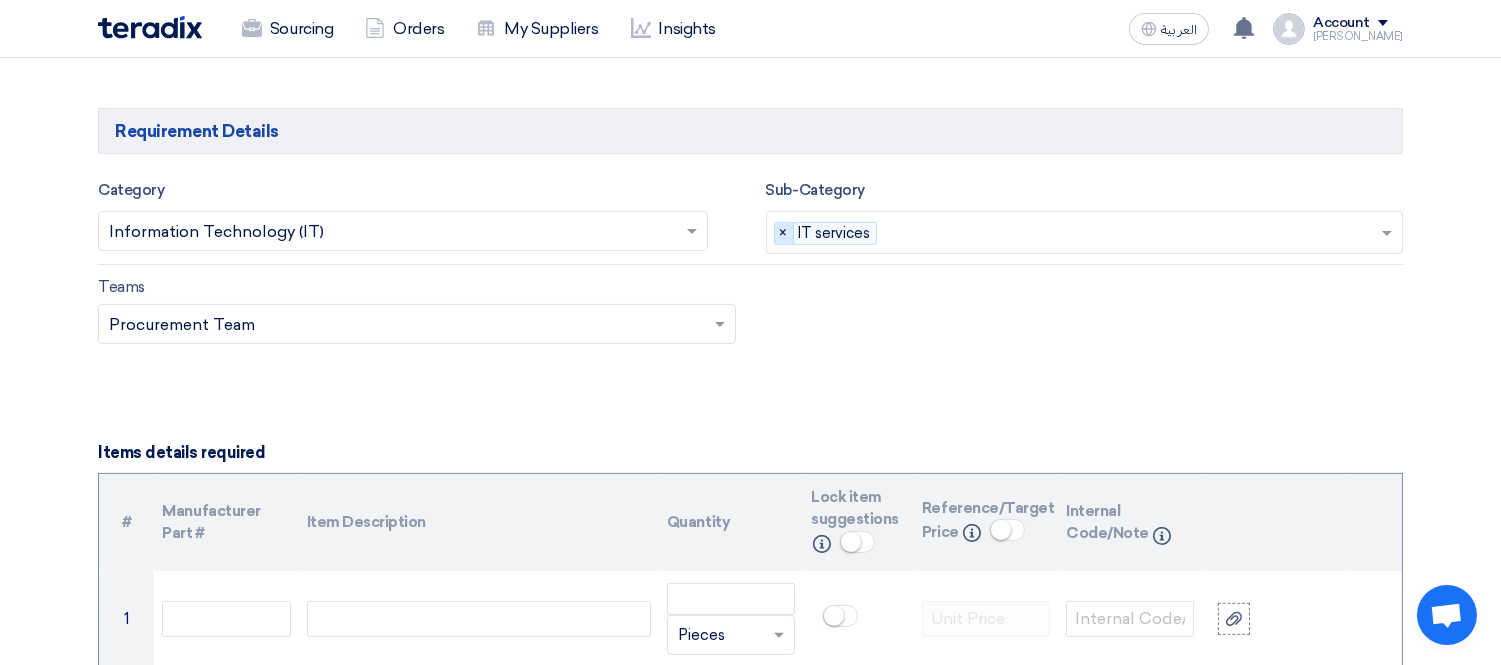 click on "×" at bounding box center [784, 234] 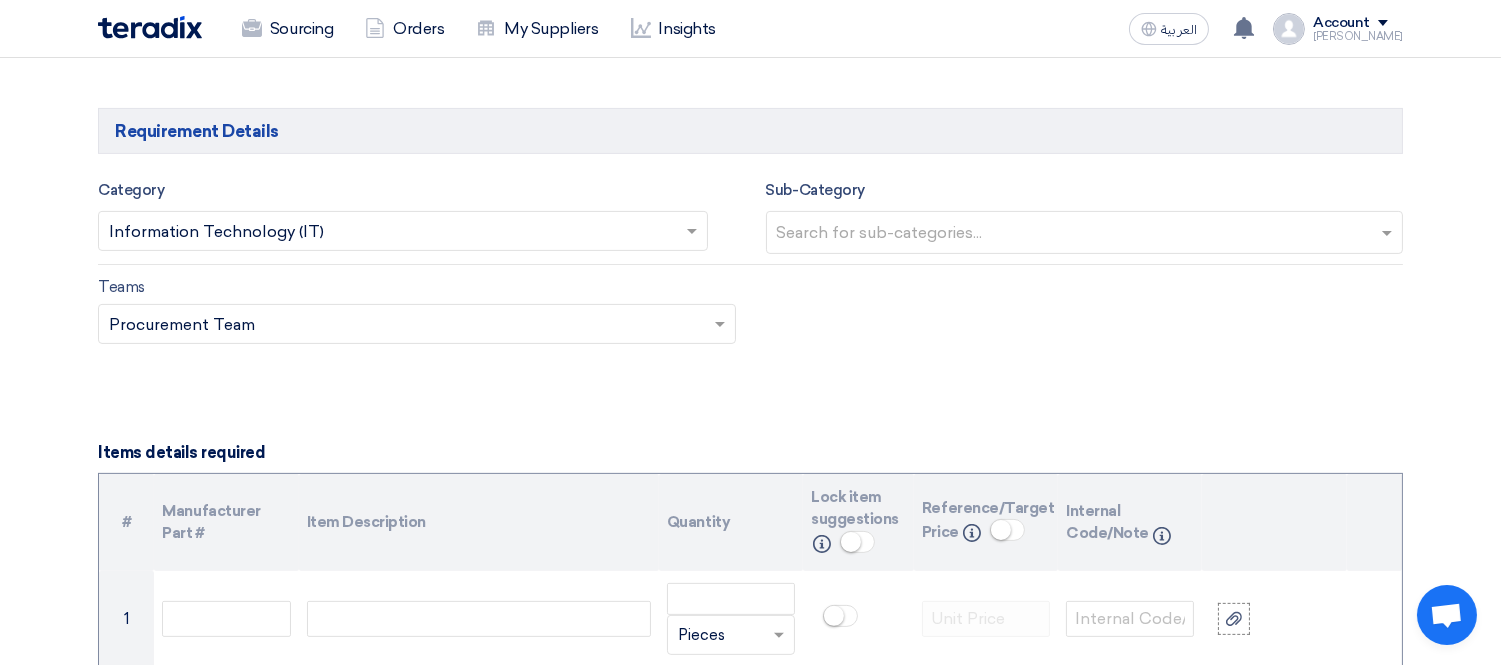 click at bounding box center (1087, 234) 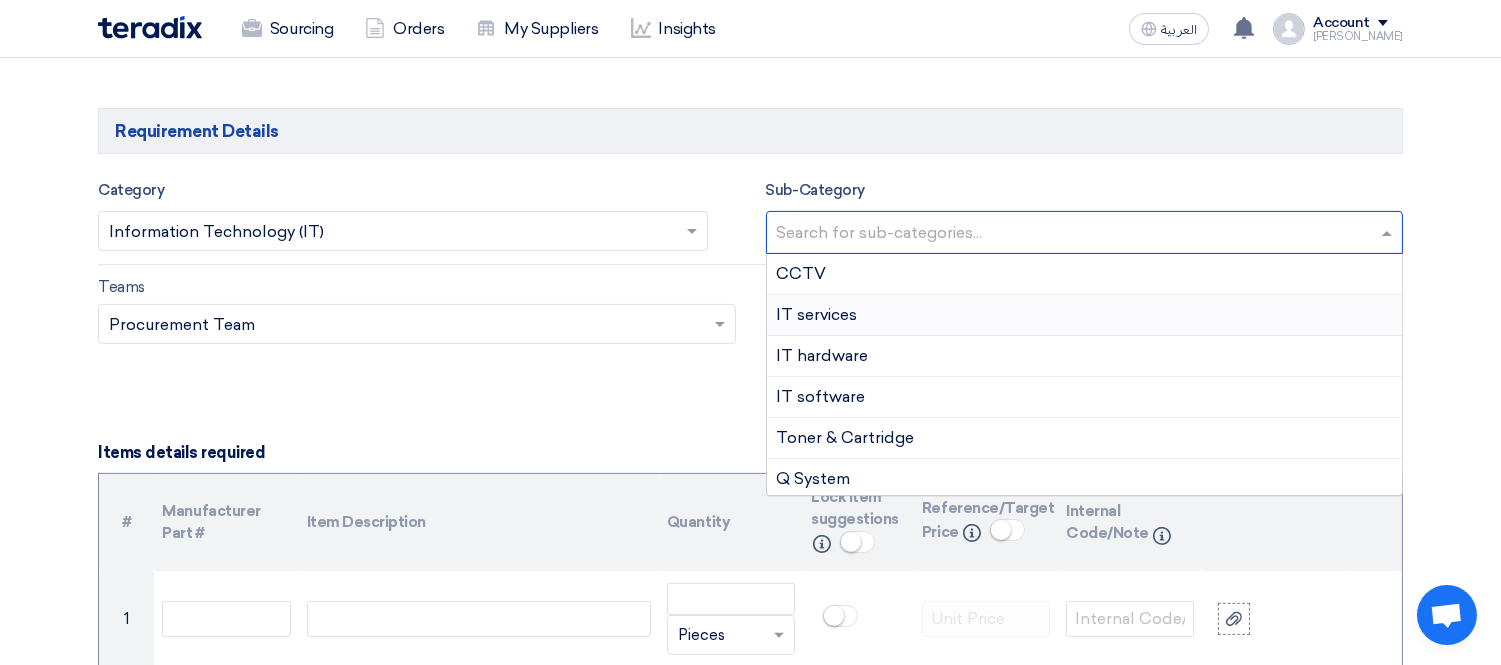 click on "IT services" at bounding box center (817, 314) 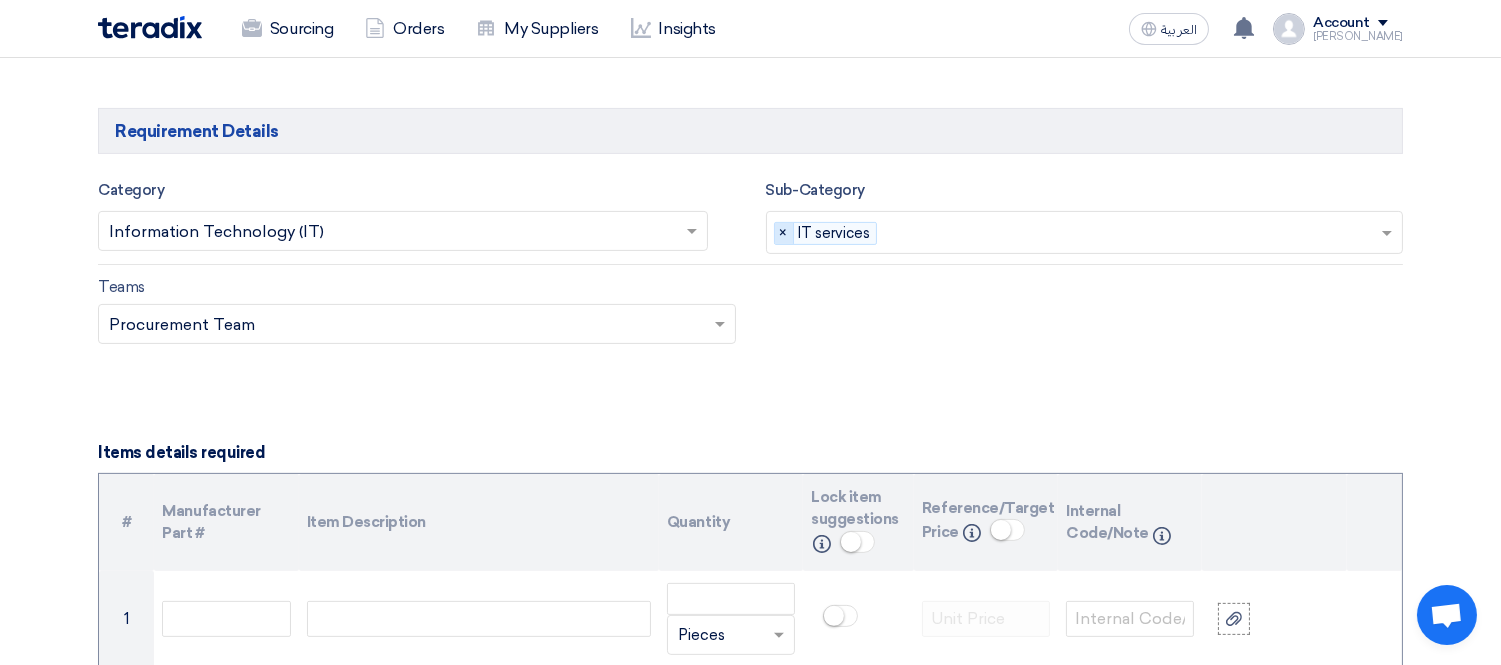 click on "×" at bounding box center (784, 234) 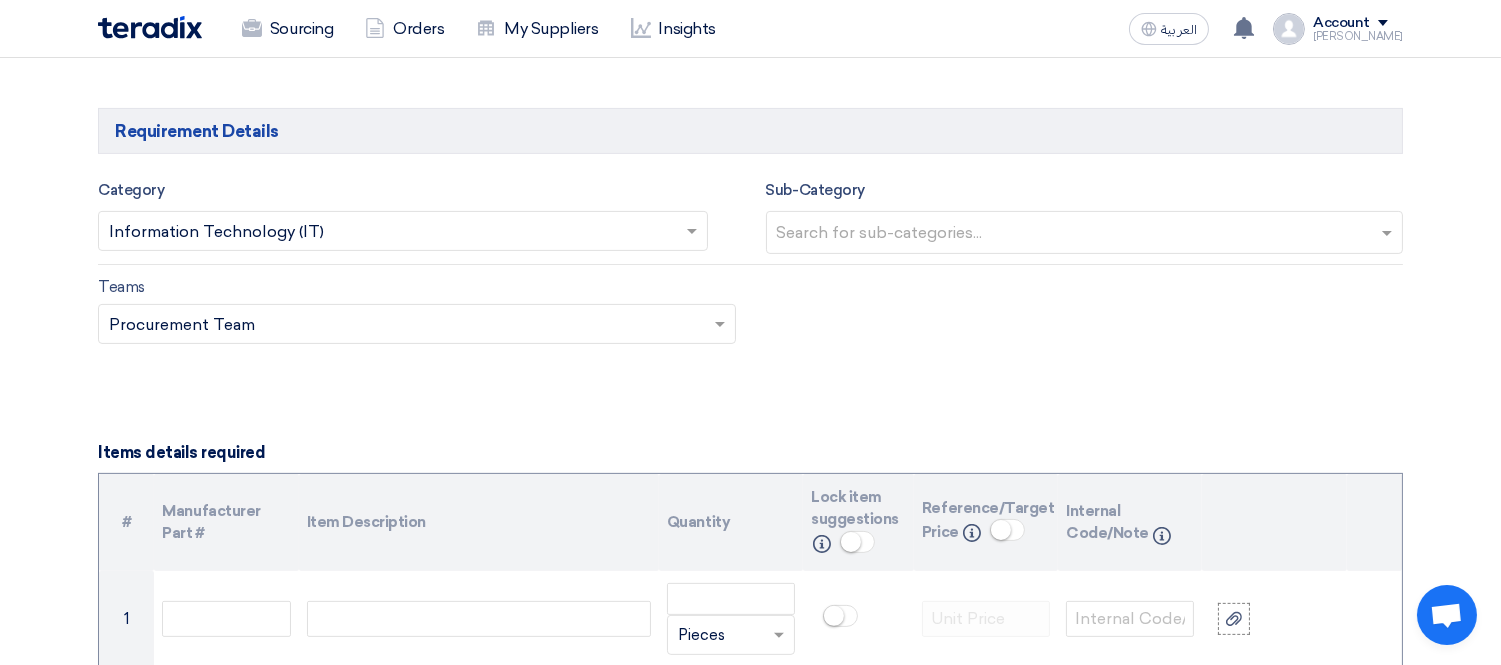 click at bounding box center [1087, 234] 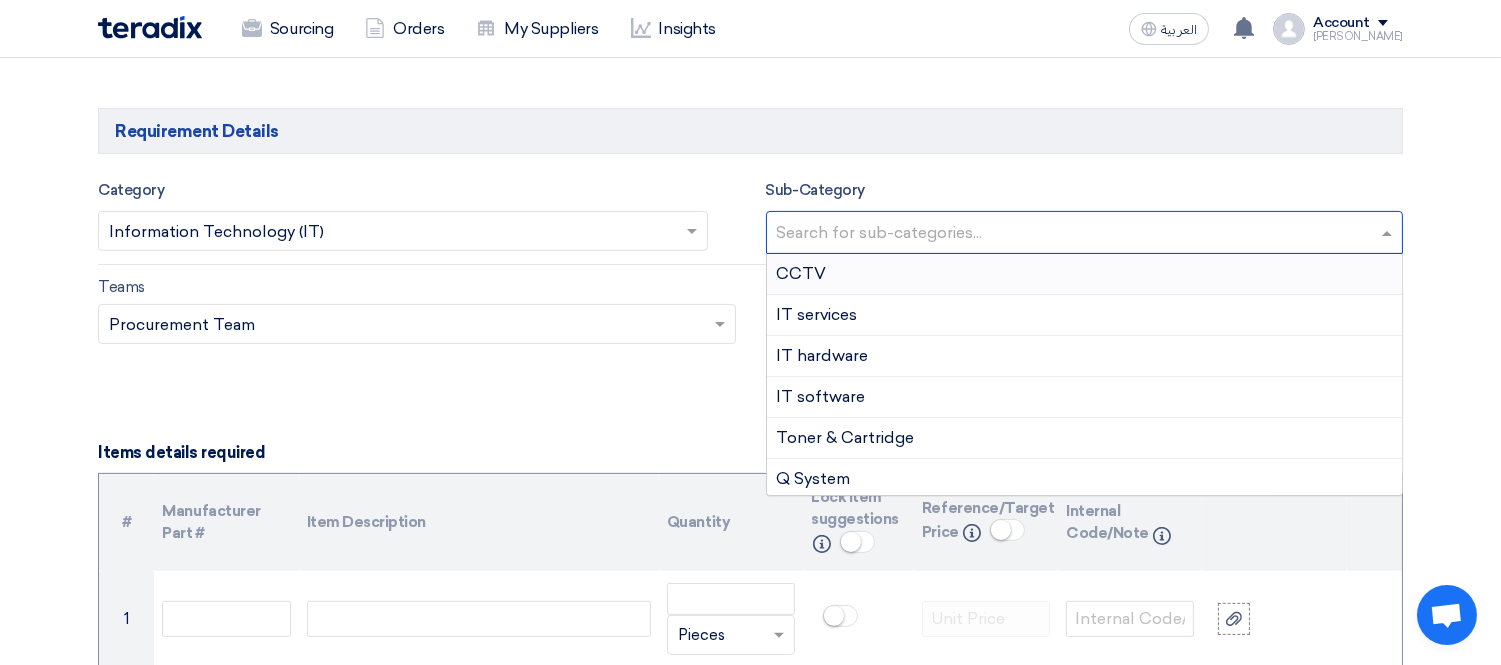 click on "CCTV" at bounding box center (1085, 274) 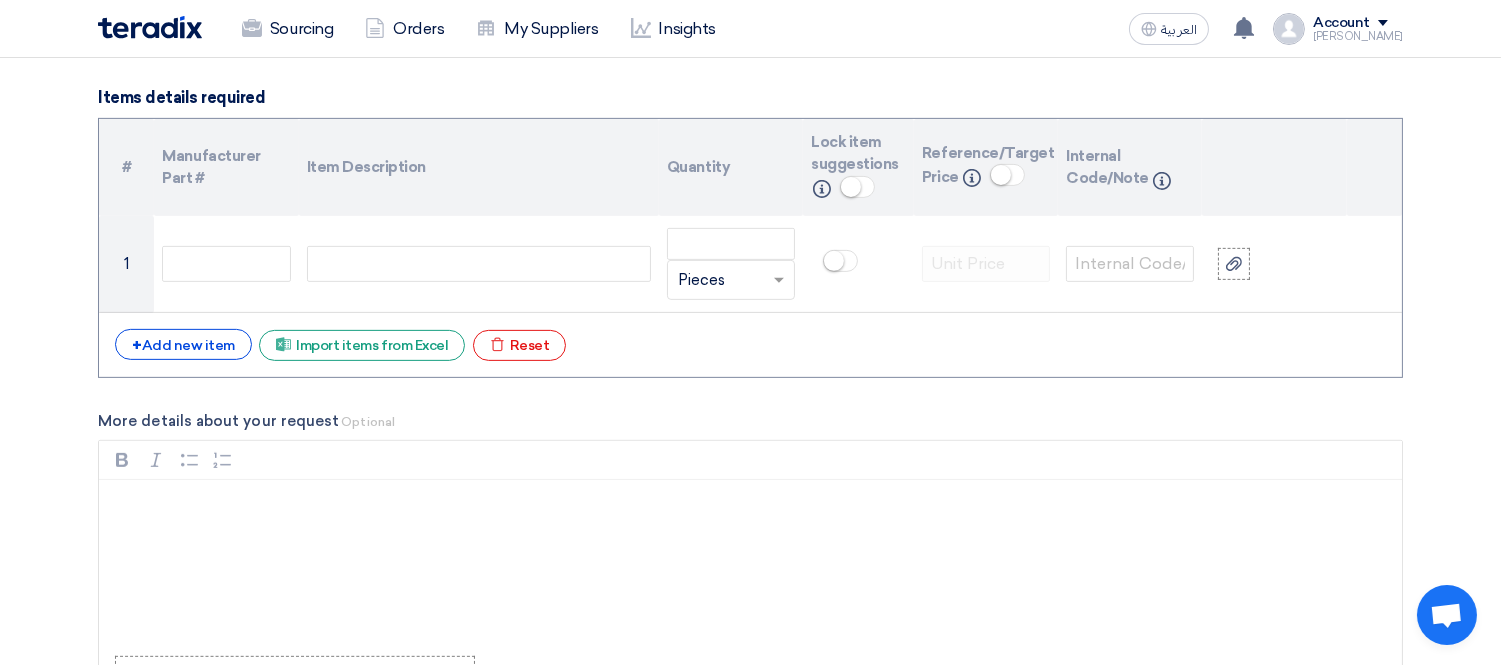 scroll, scrollTop: 1333, scrollLeft: 0, axis: vertical 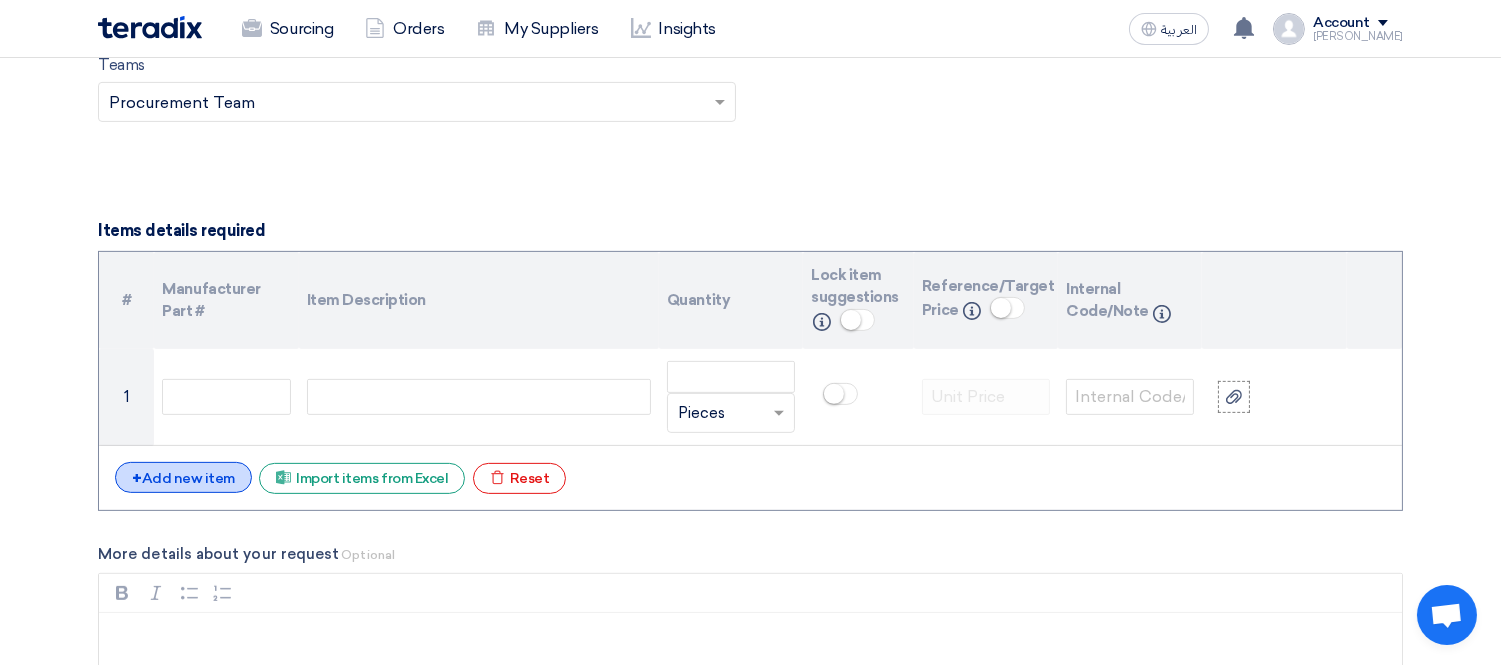 click on "+
Add new item" 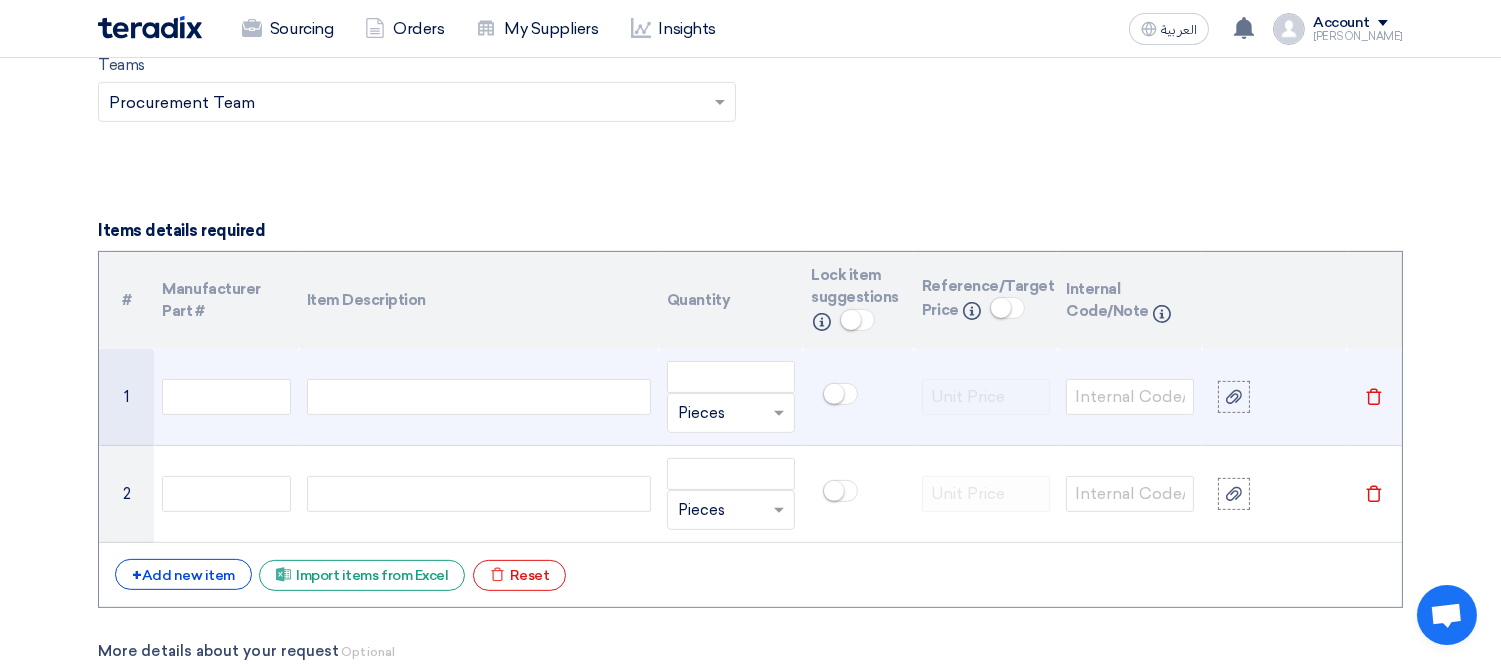 click 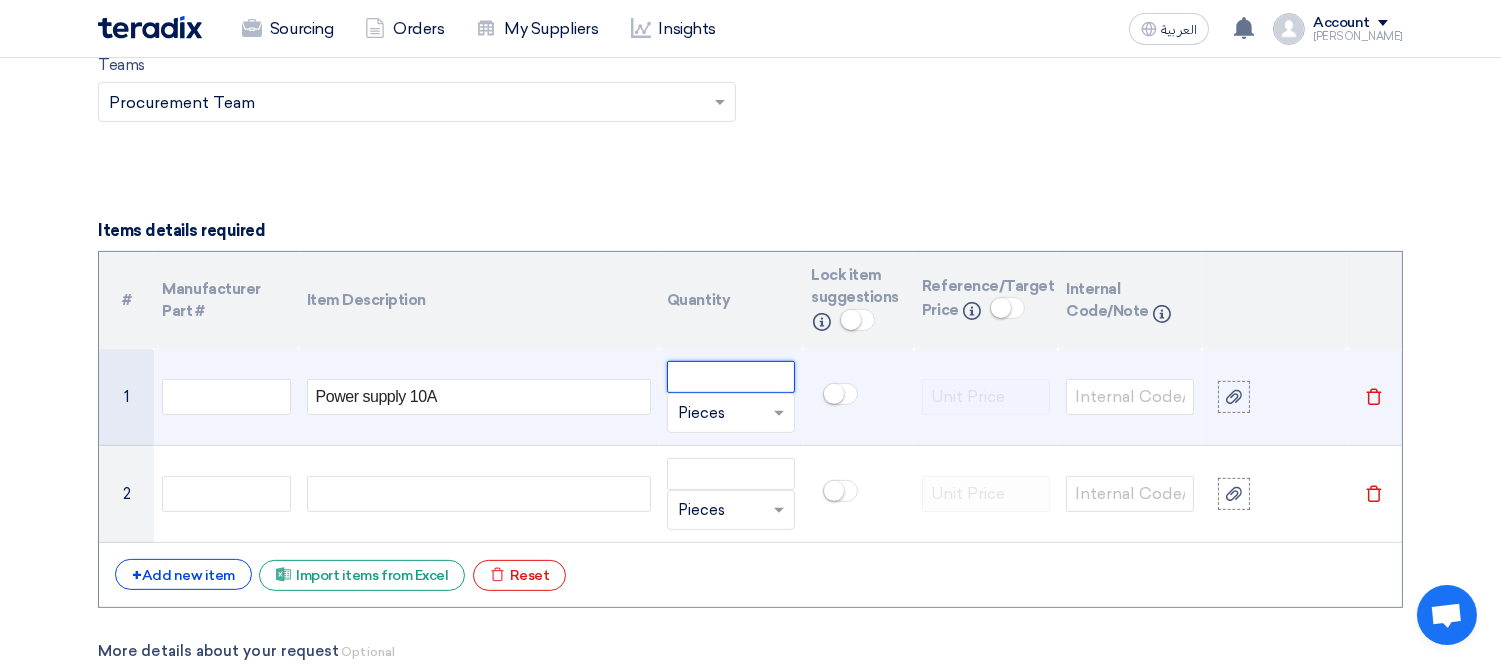 click 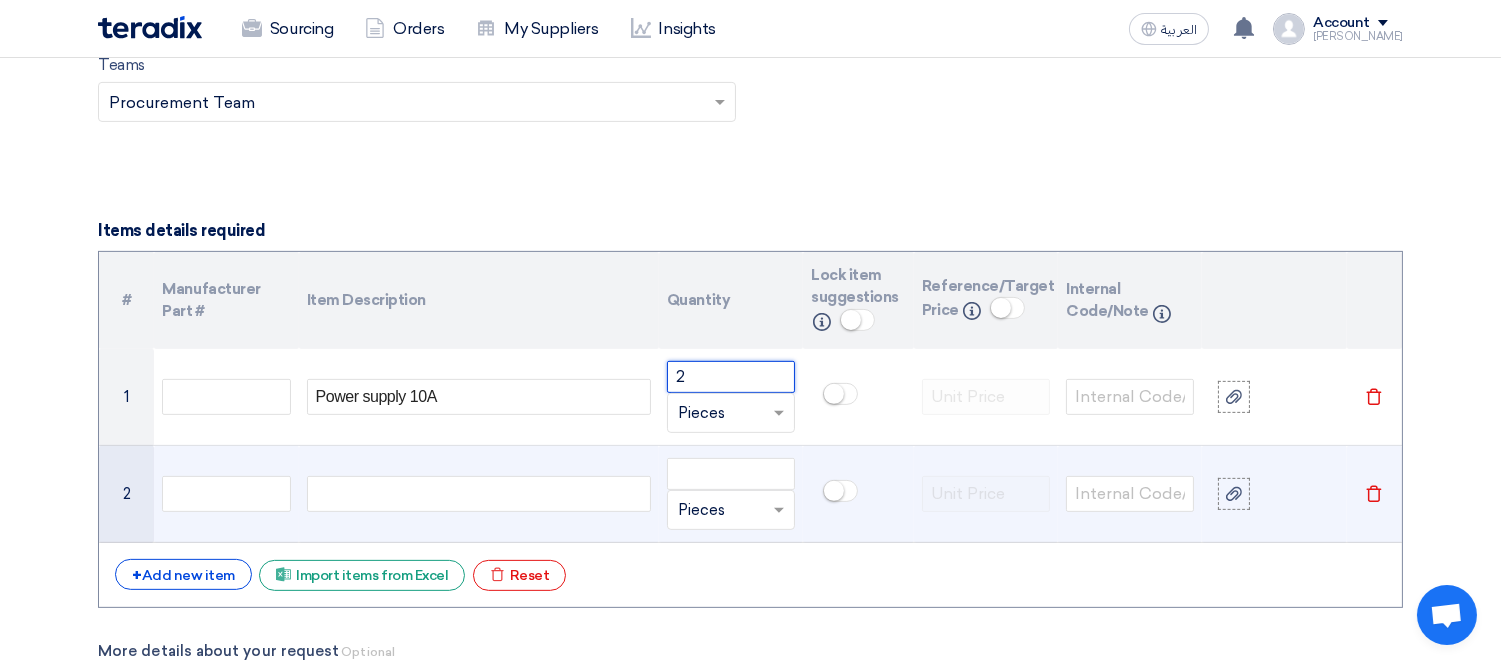 type on "2" 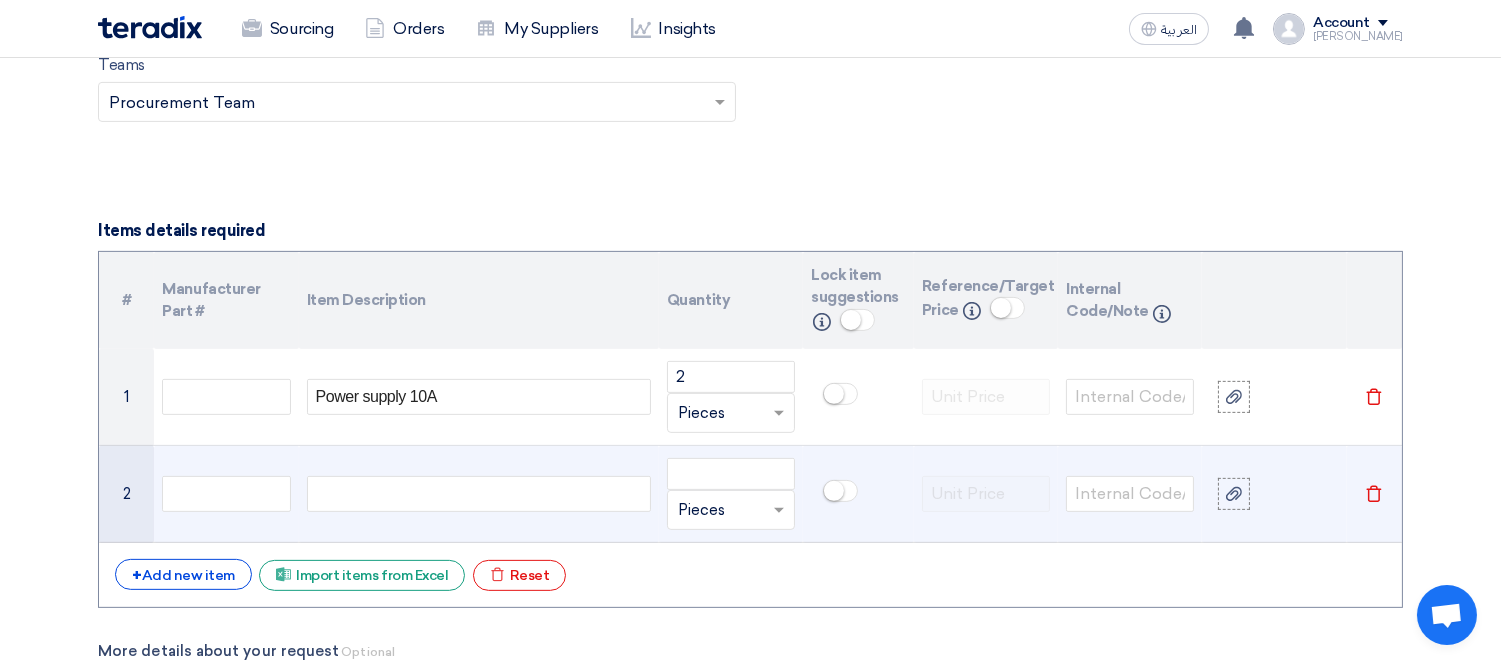 click 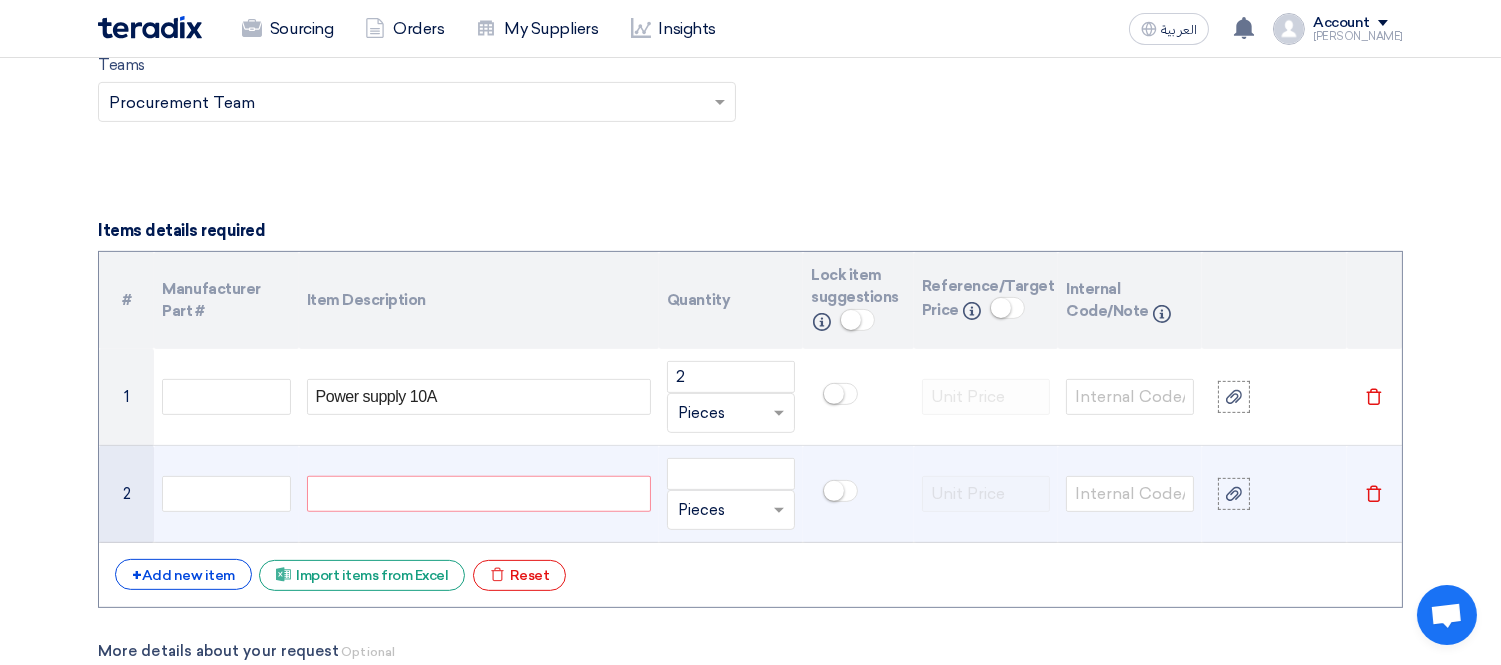 paste 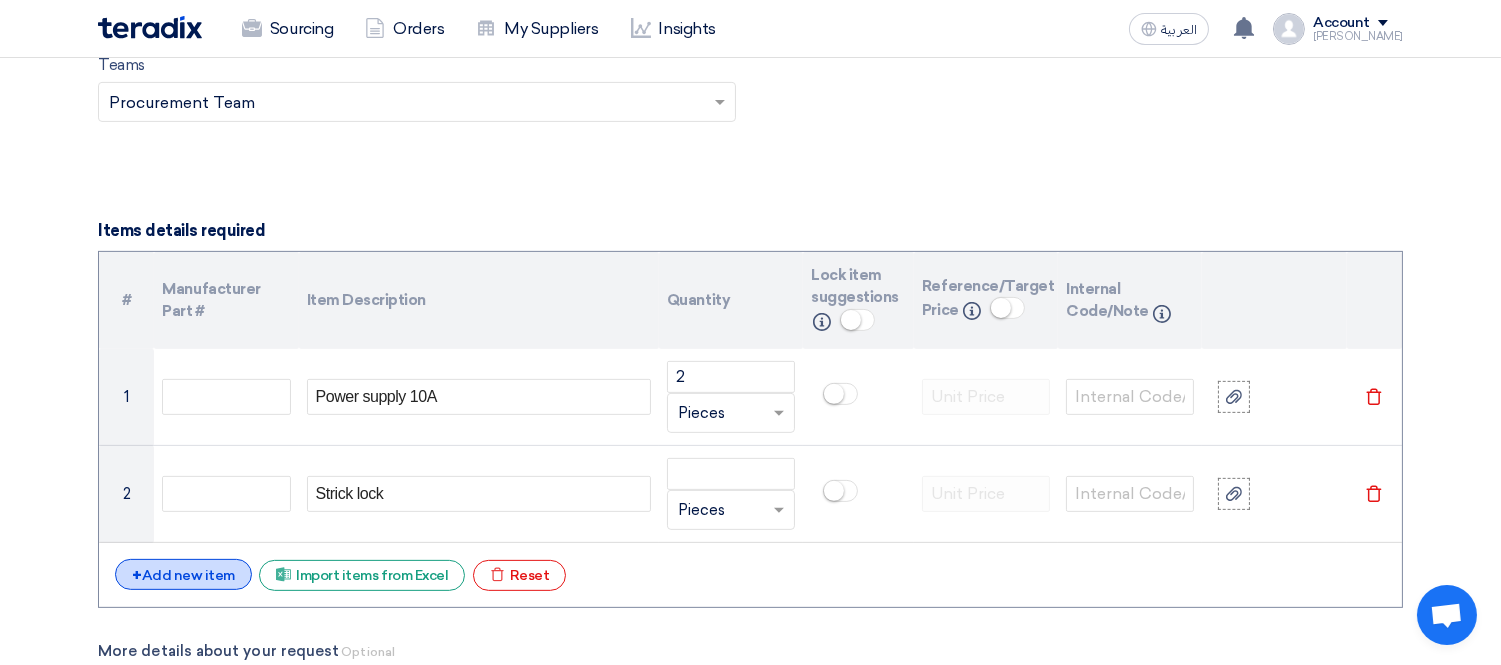 click on "+
Add new item" 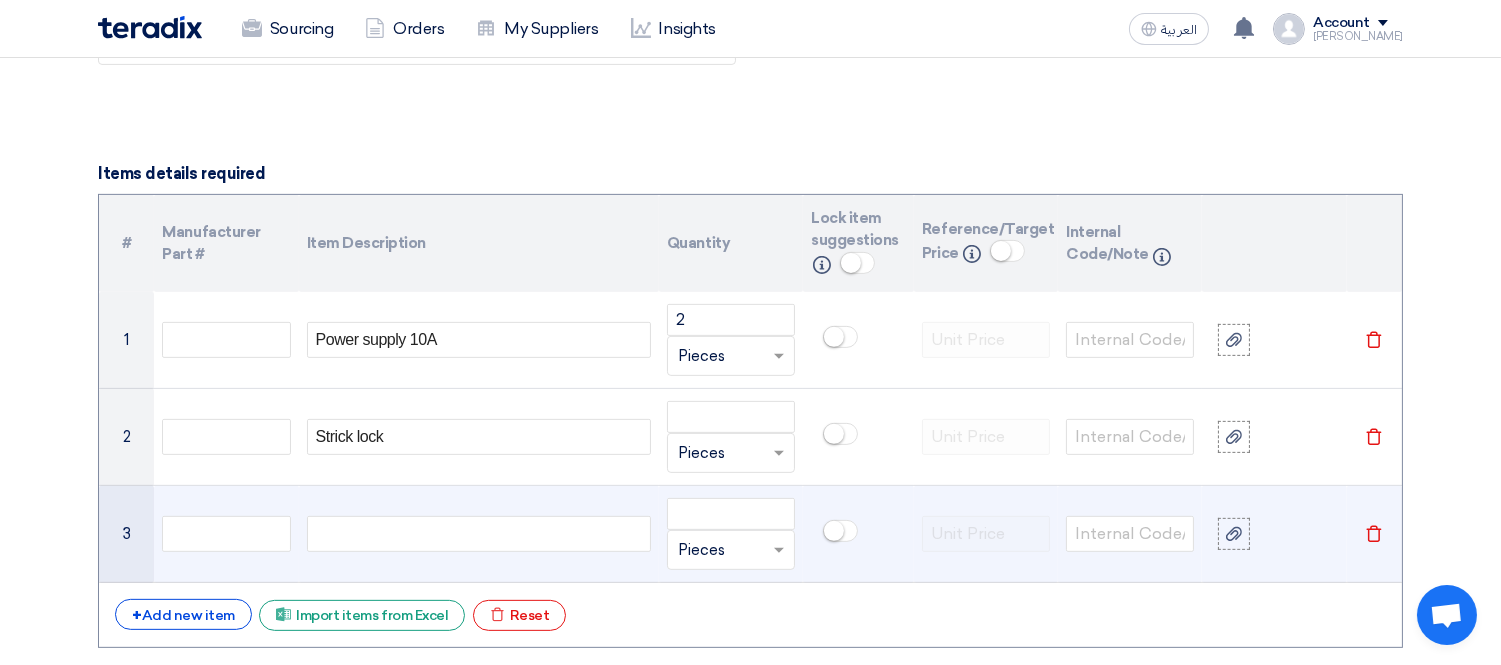 scroll, scrollTop: 1444, scrollLeft: 0, axis: vertical 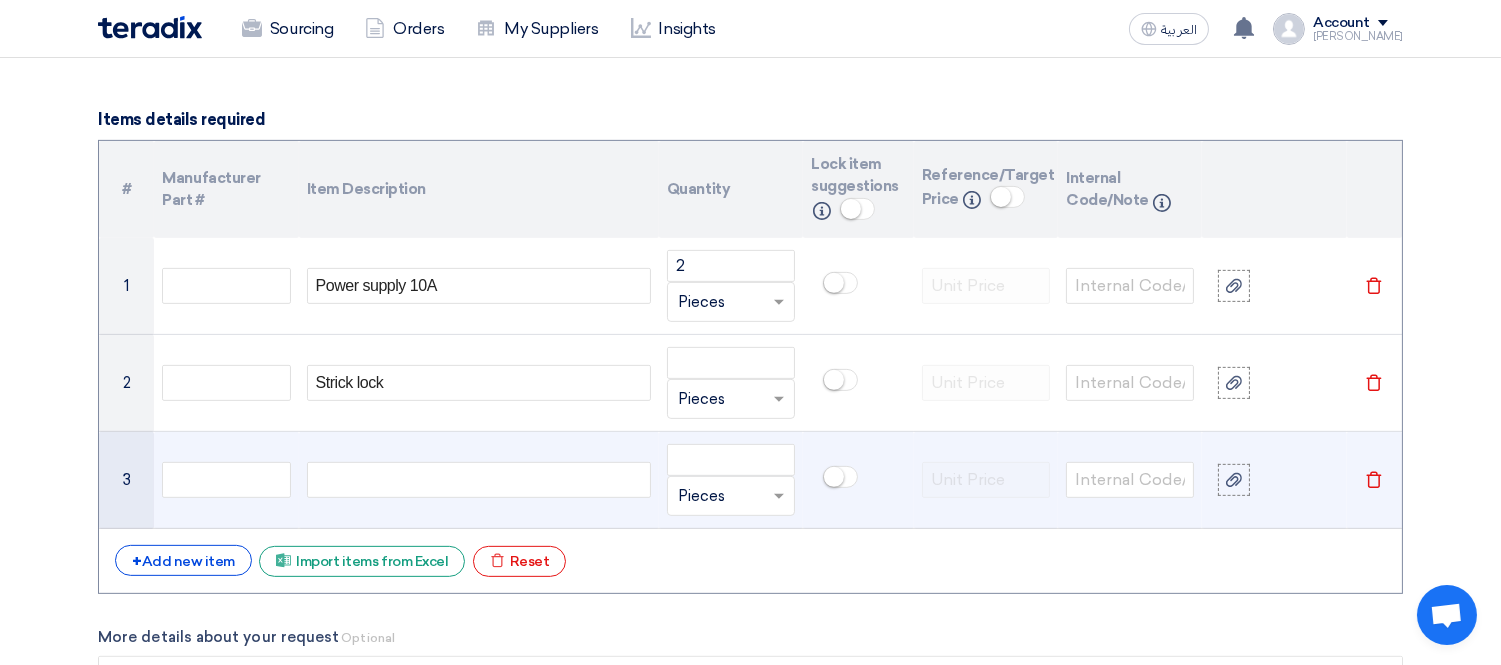click 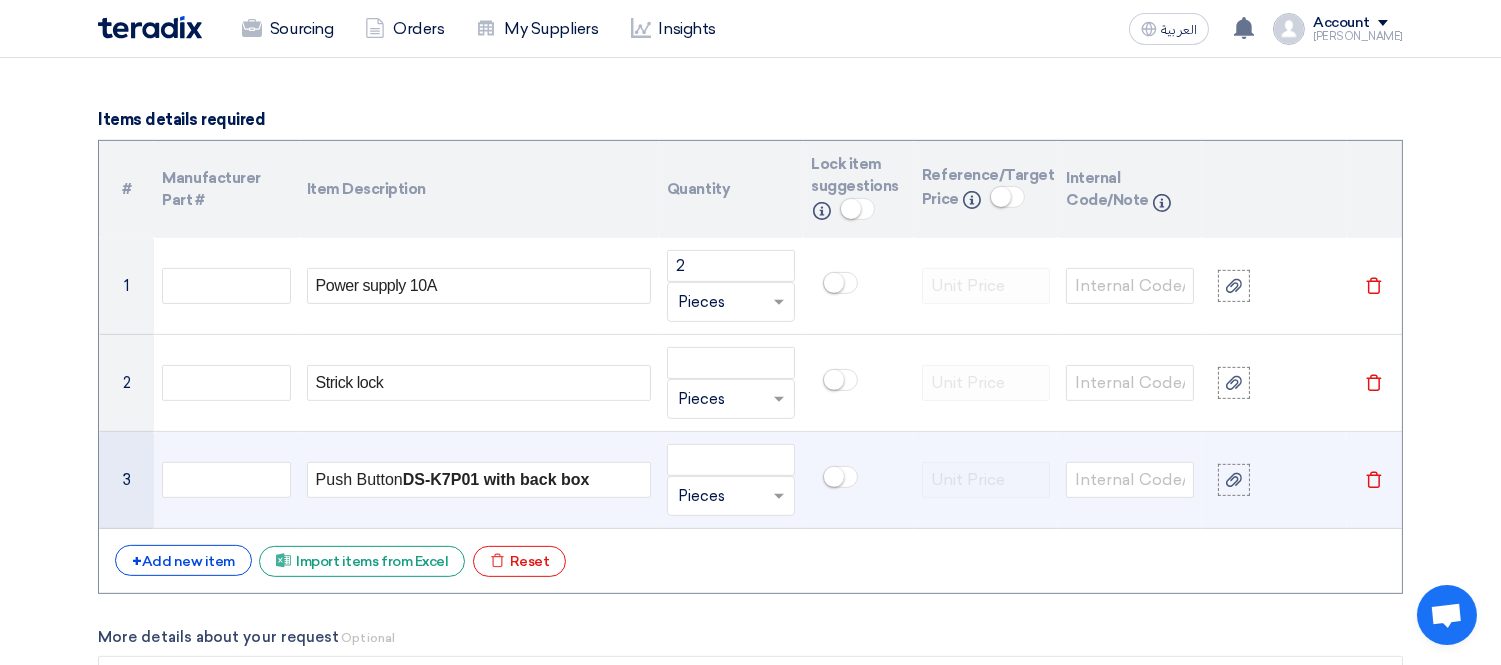 type 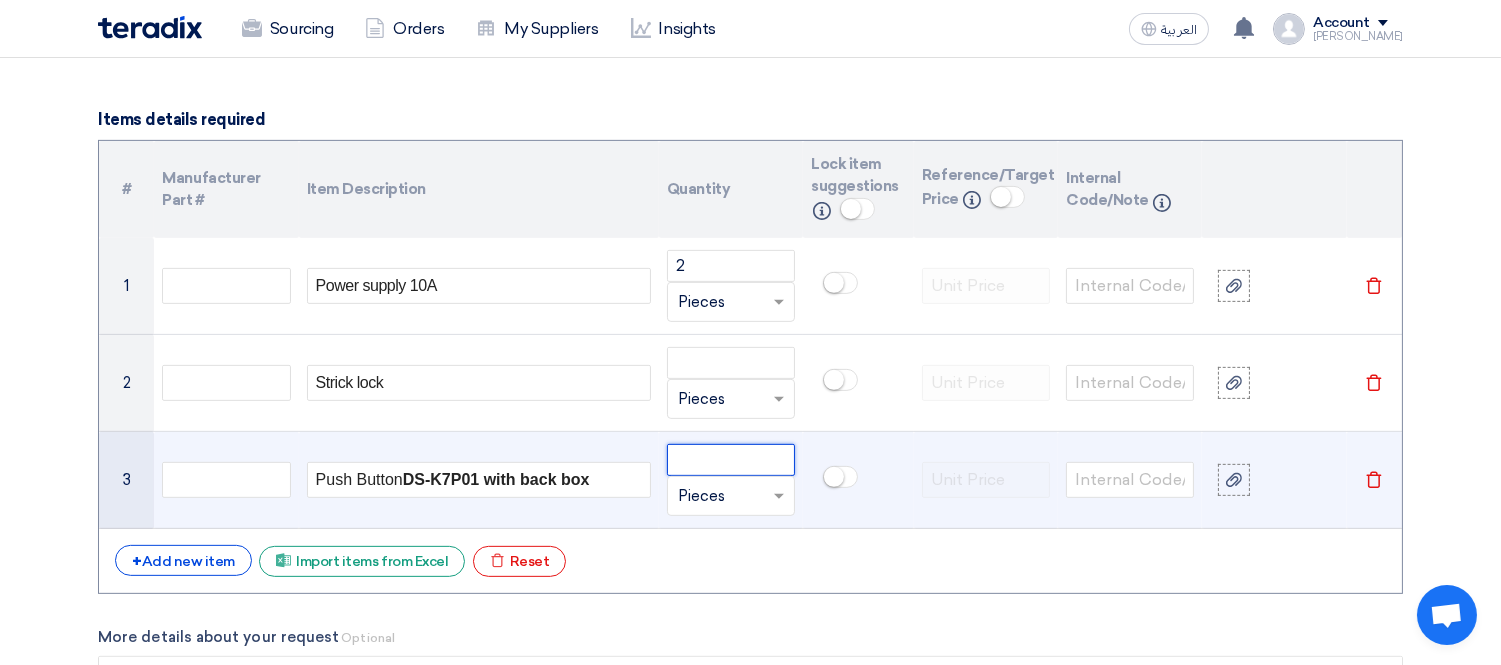 click 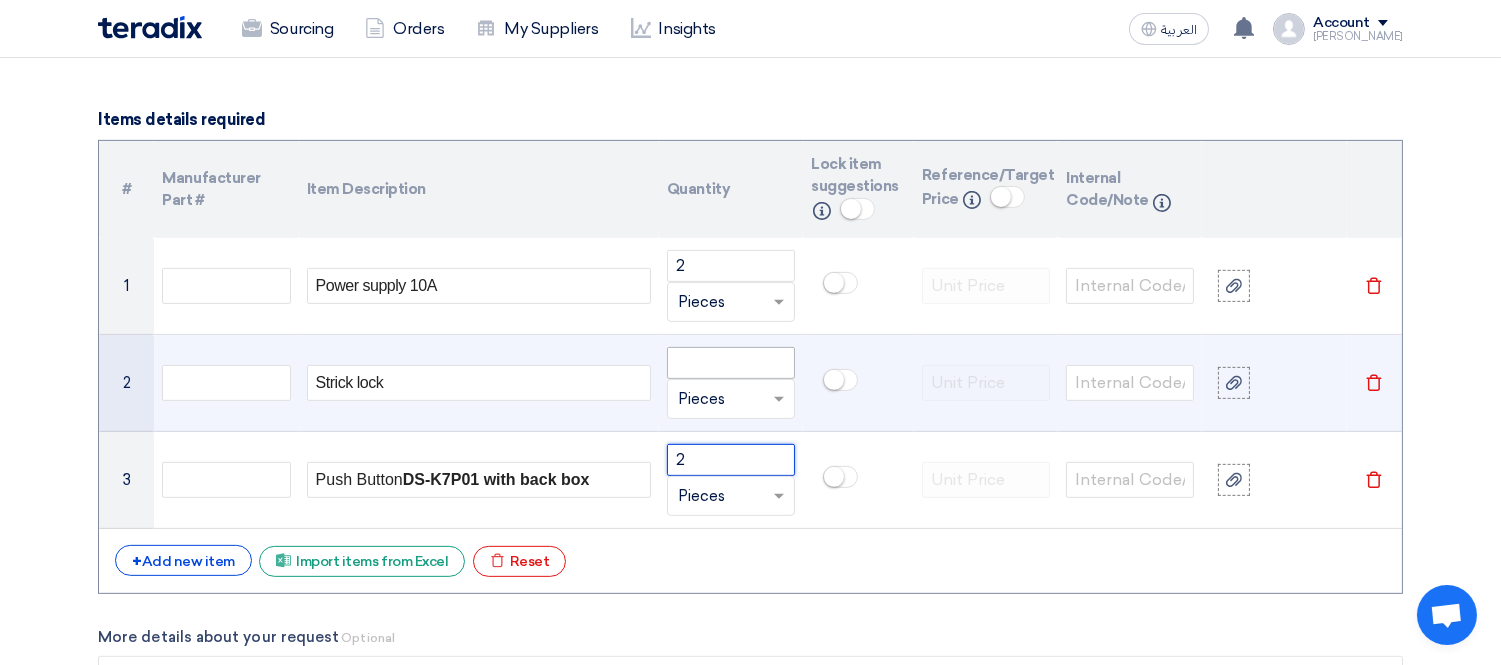 type on "2" 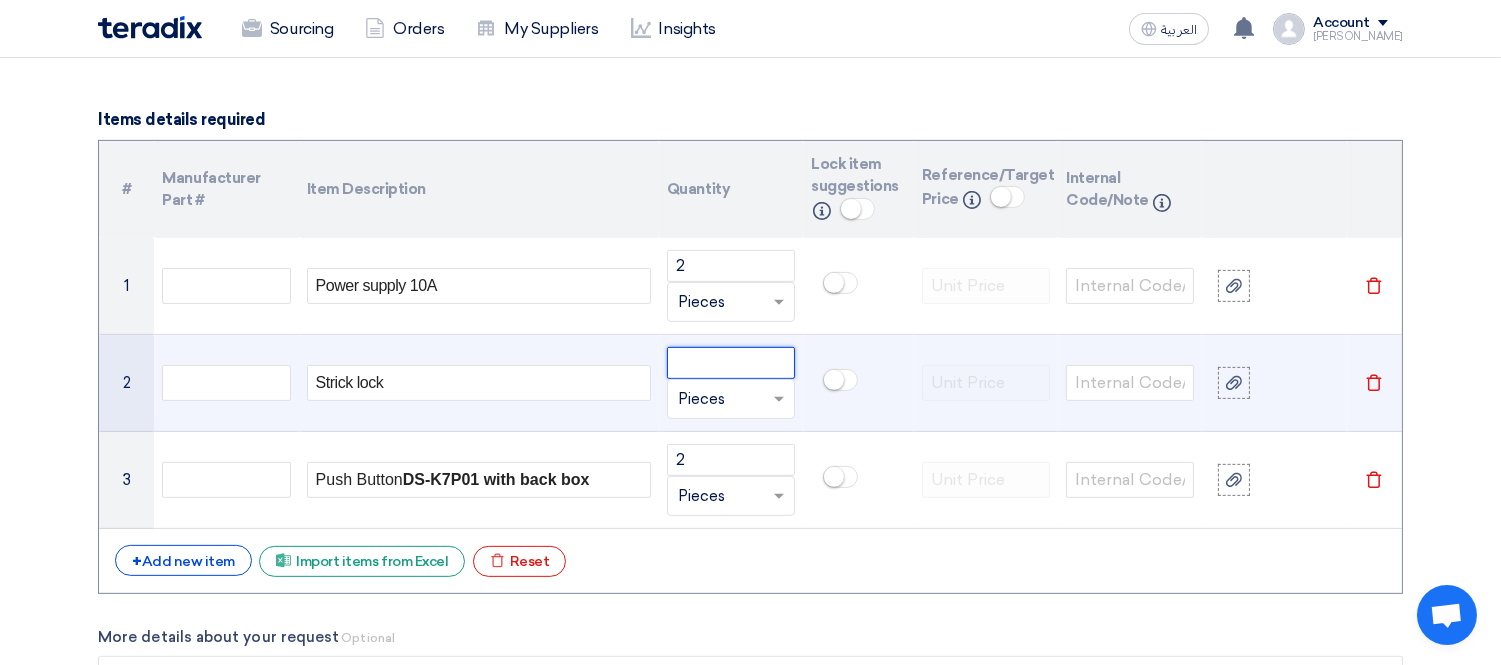 click 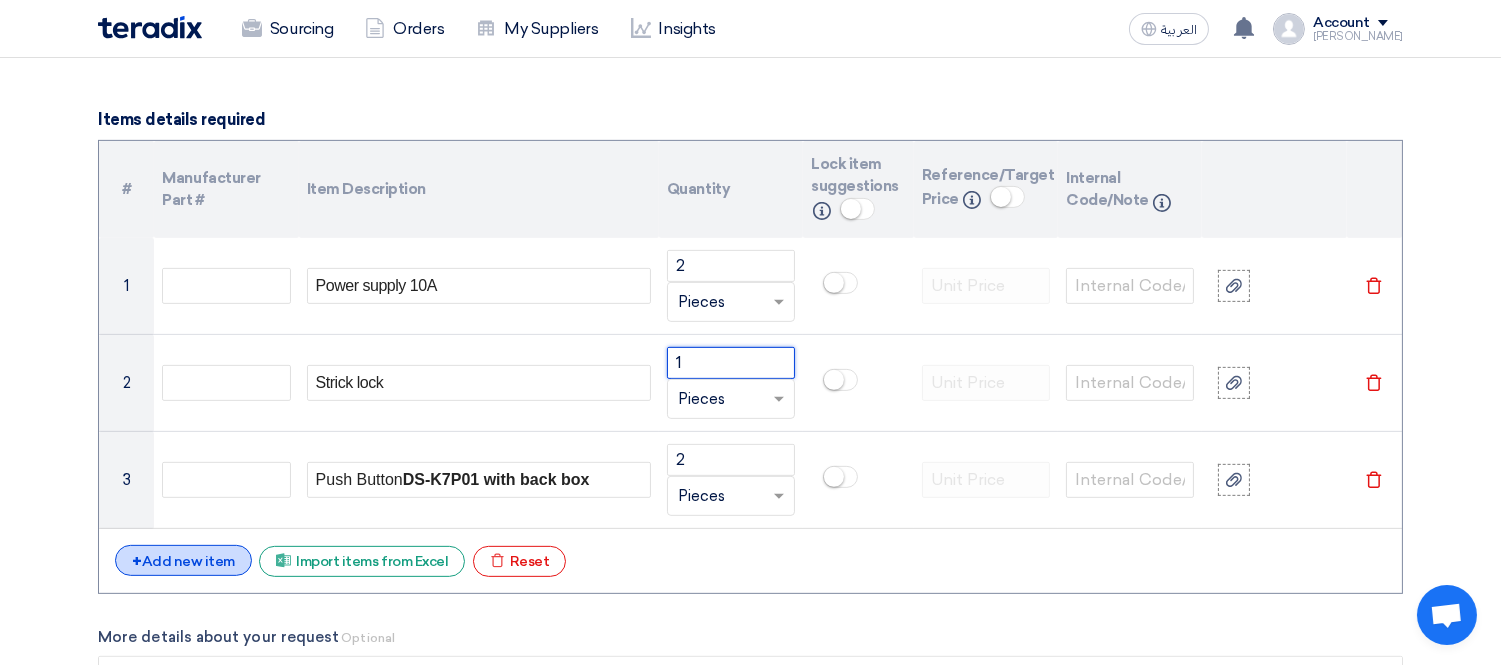 type on "1" 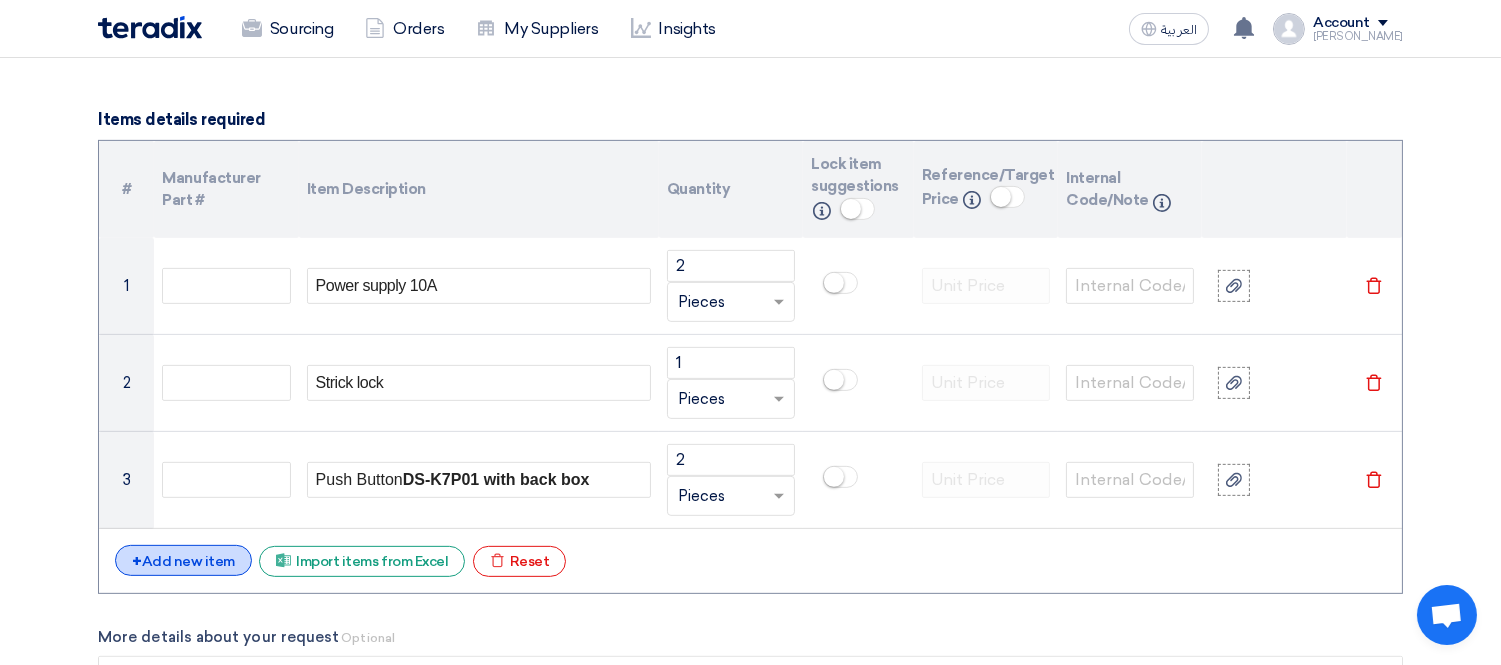 click on "+
Add new item" 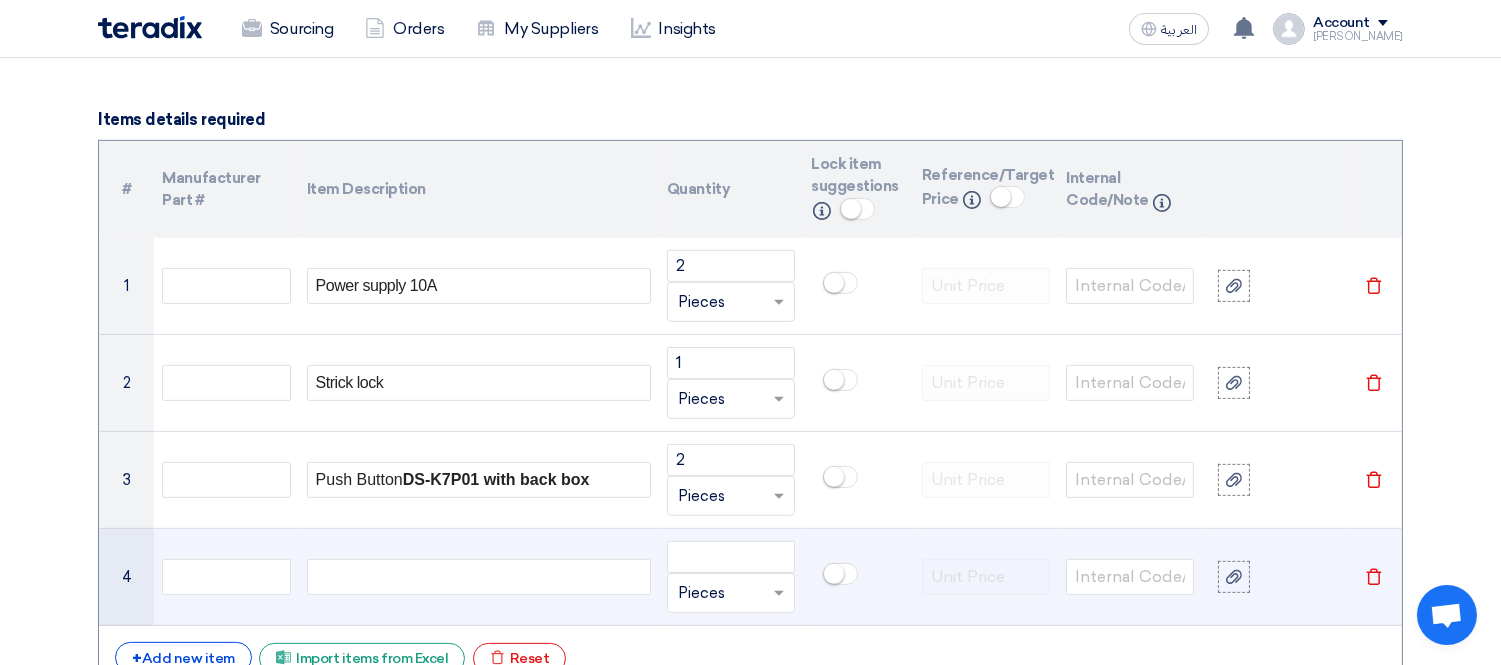 scroll, scrollTop: 1555, scrollLeft: 0, axis: vertical 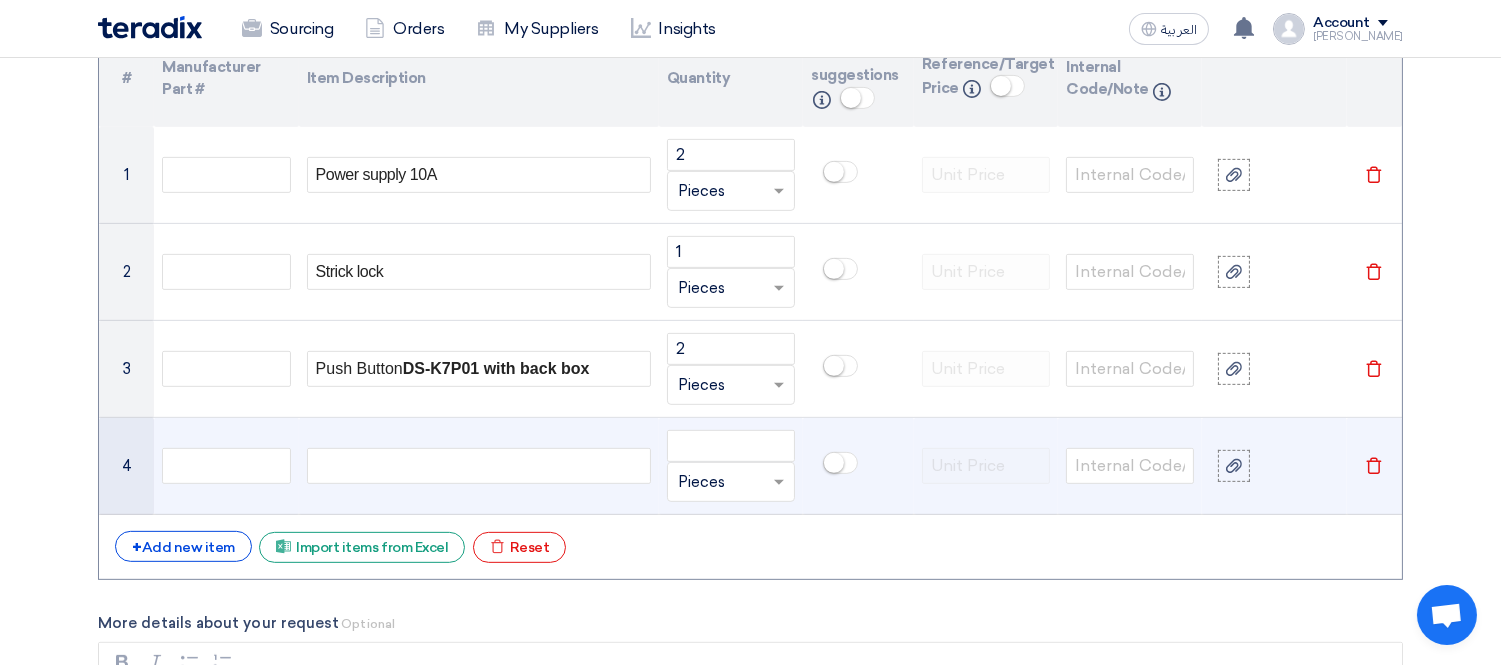 click 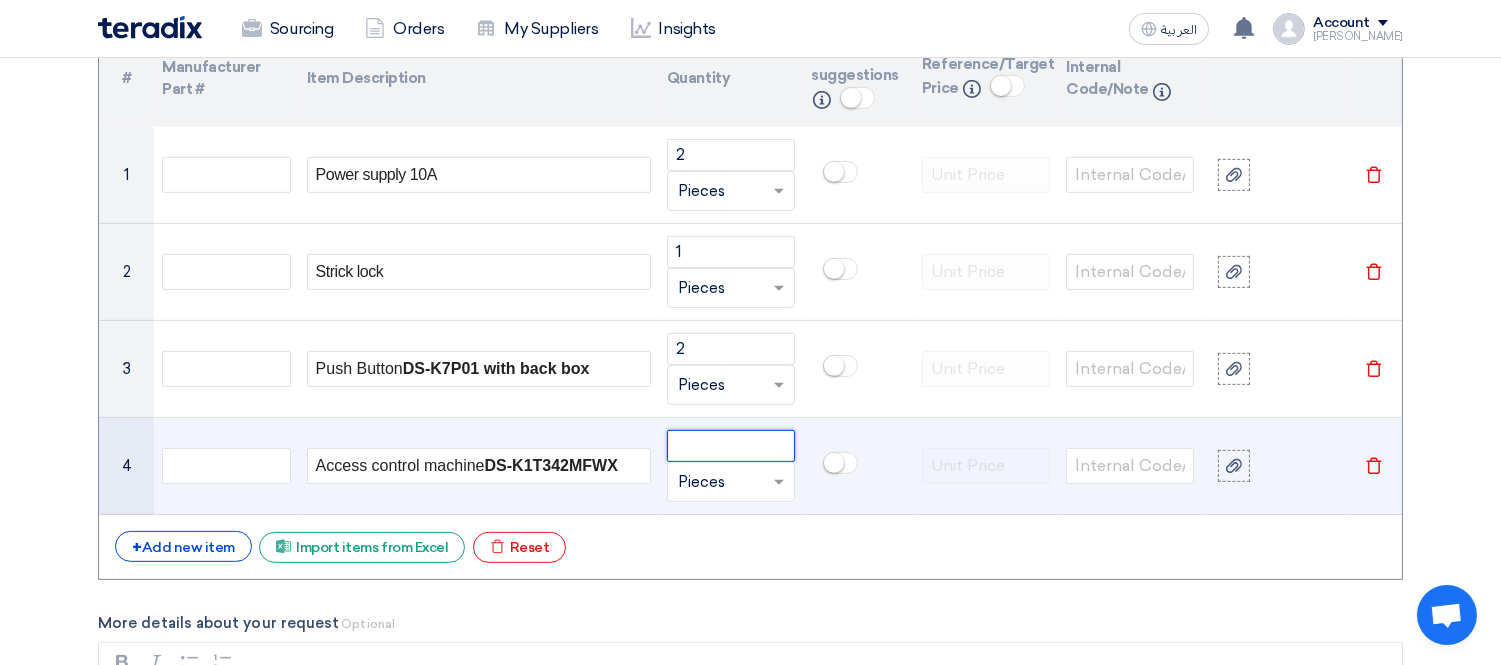 click 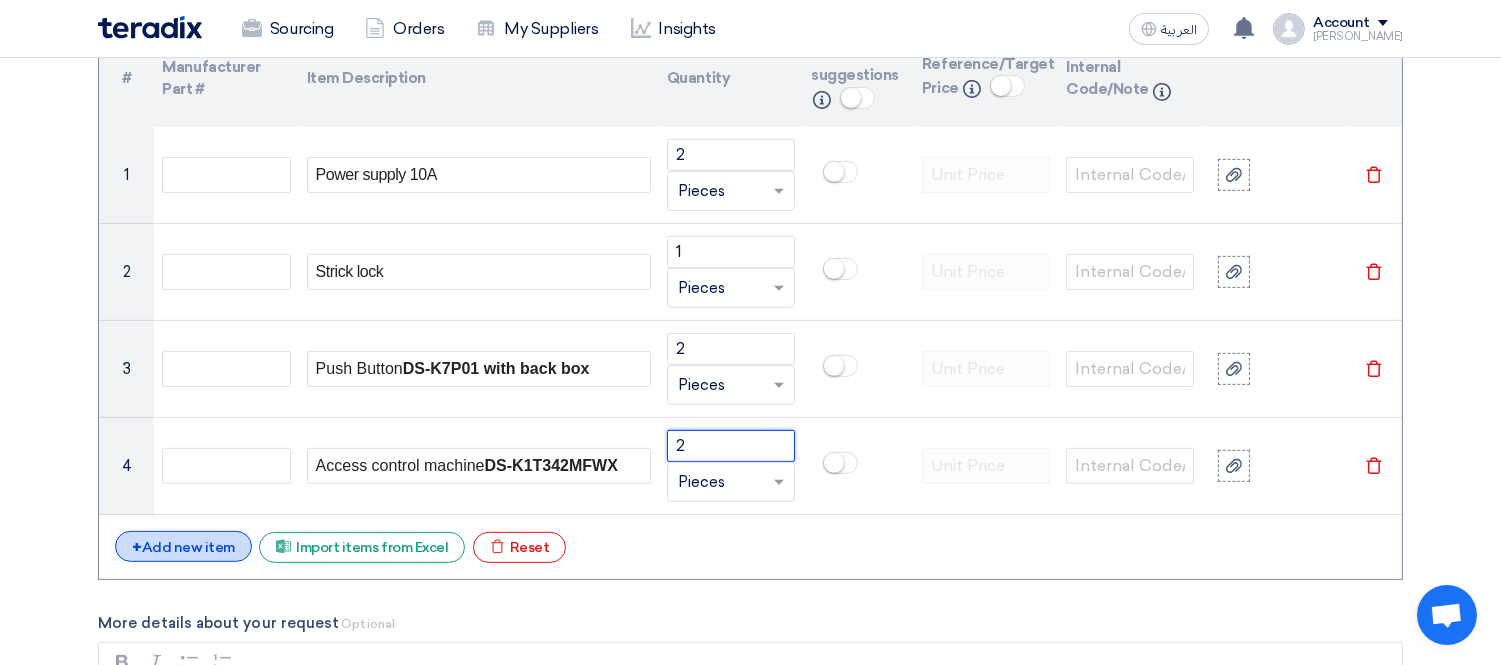 type on "2" 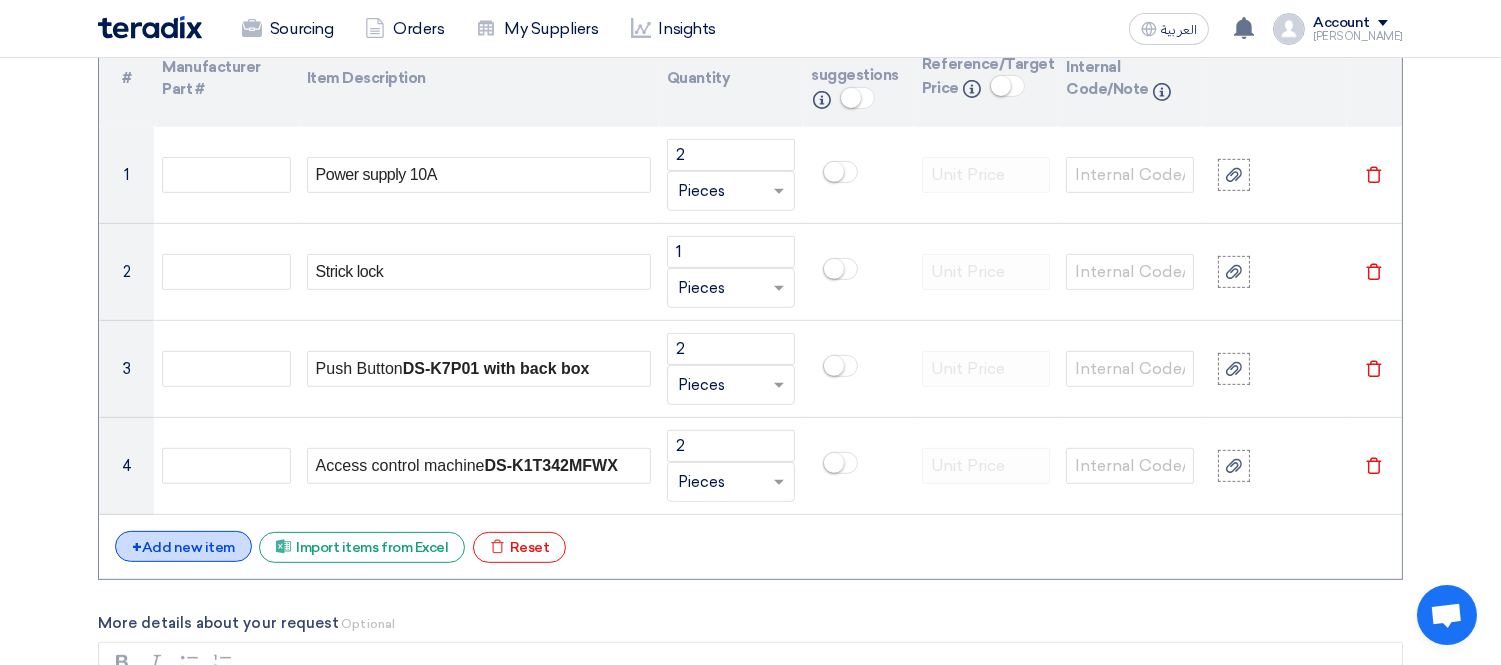 click on "+
Add new item" 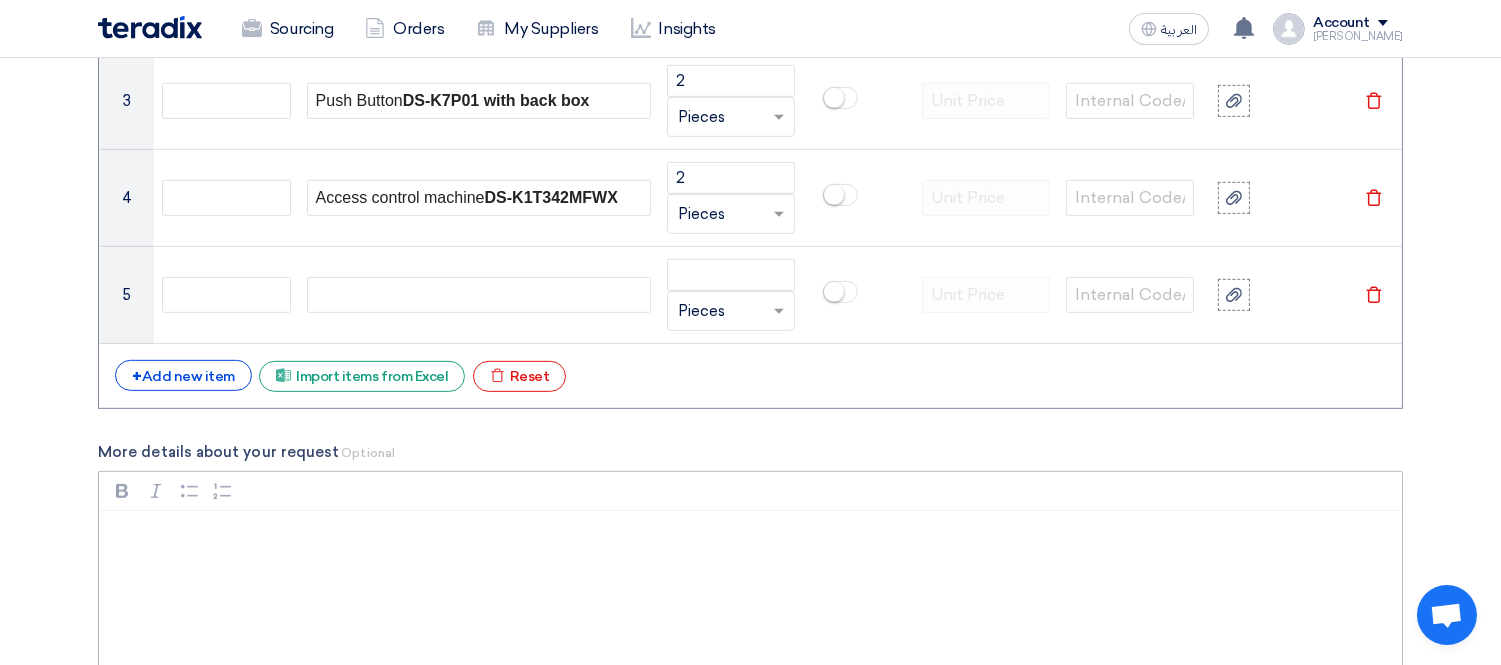 scroll, scrollTop: 1888, scrollLeft: 0, axis: vertical 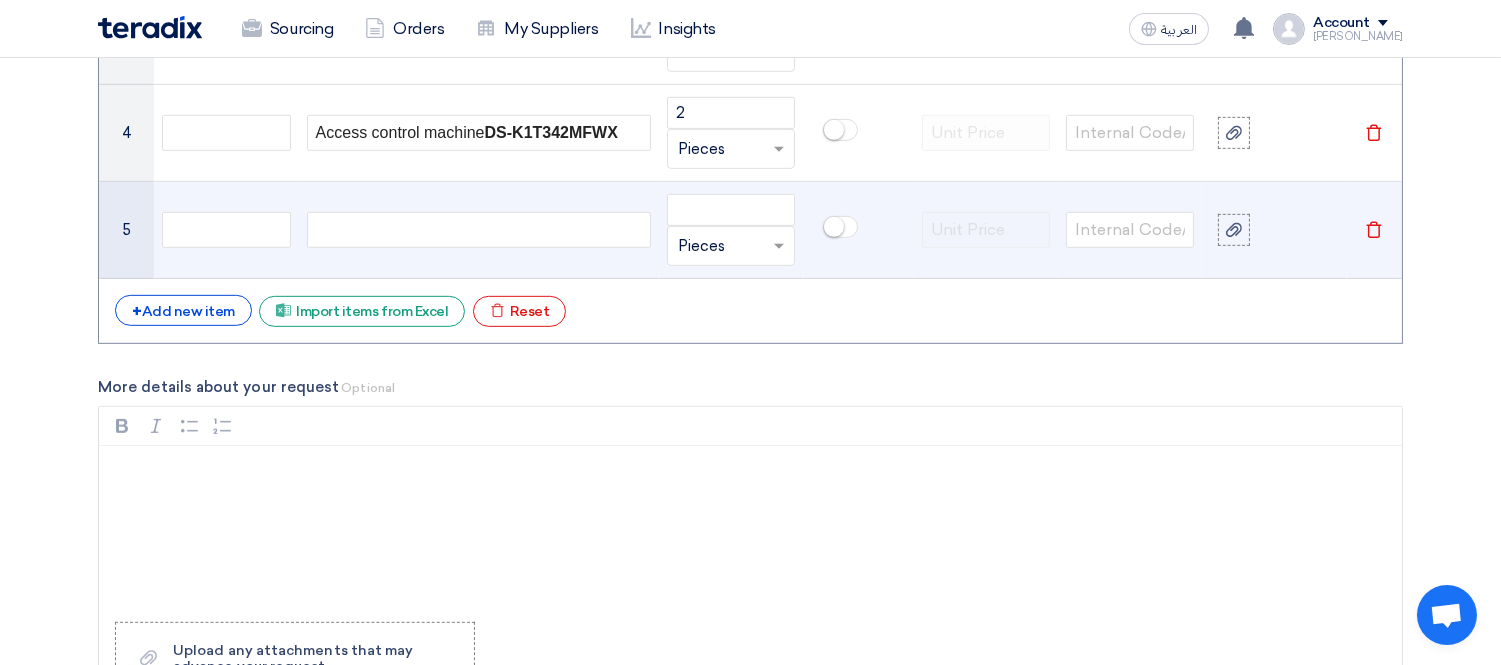 click 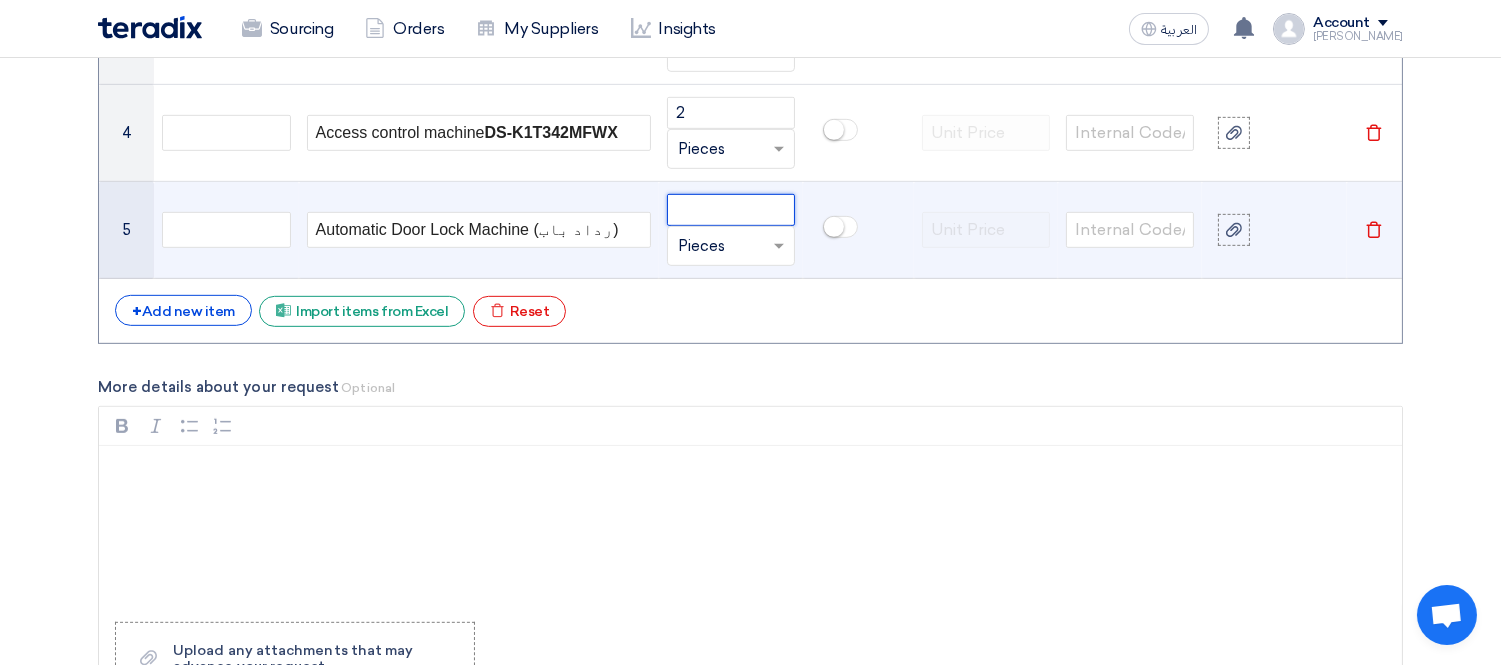 click 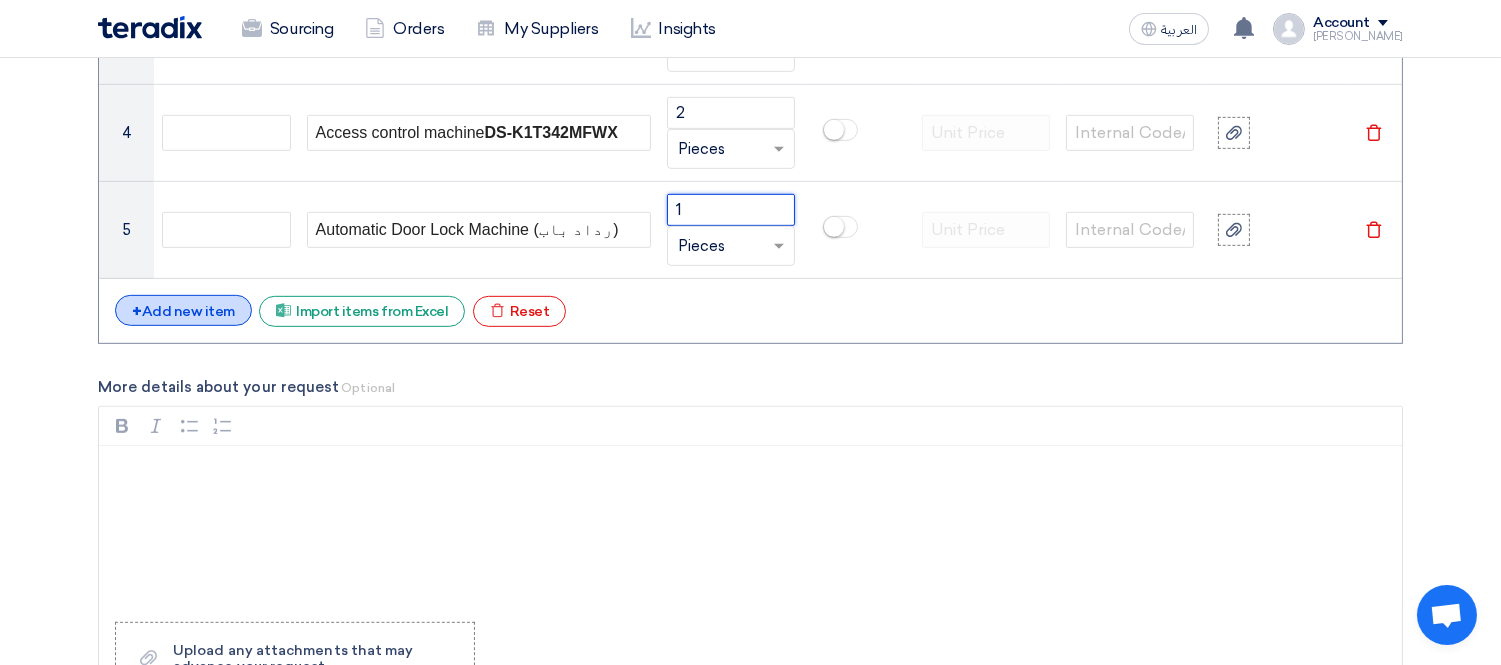 type on "1" 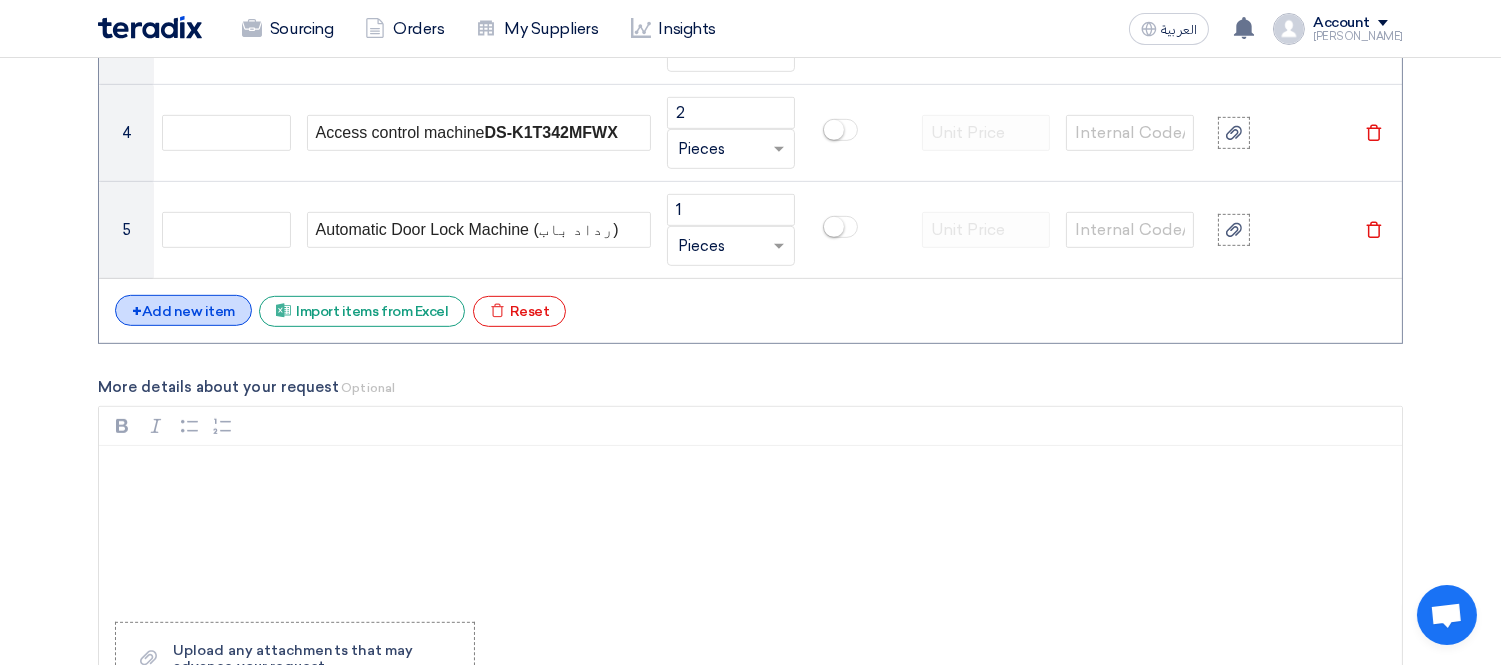 click on "+
Add new item" 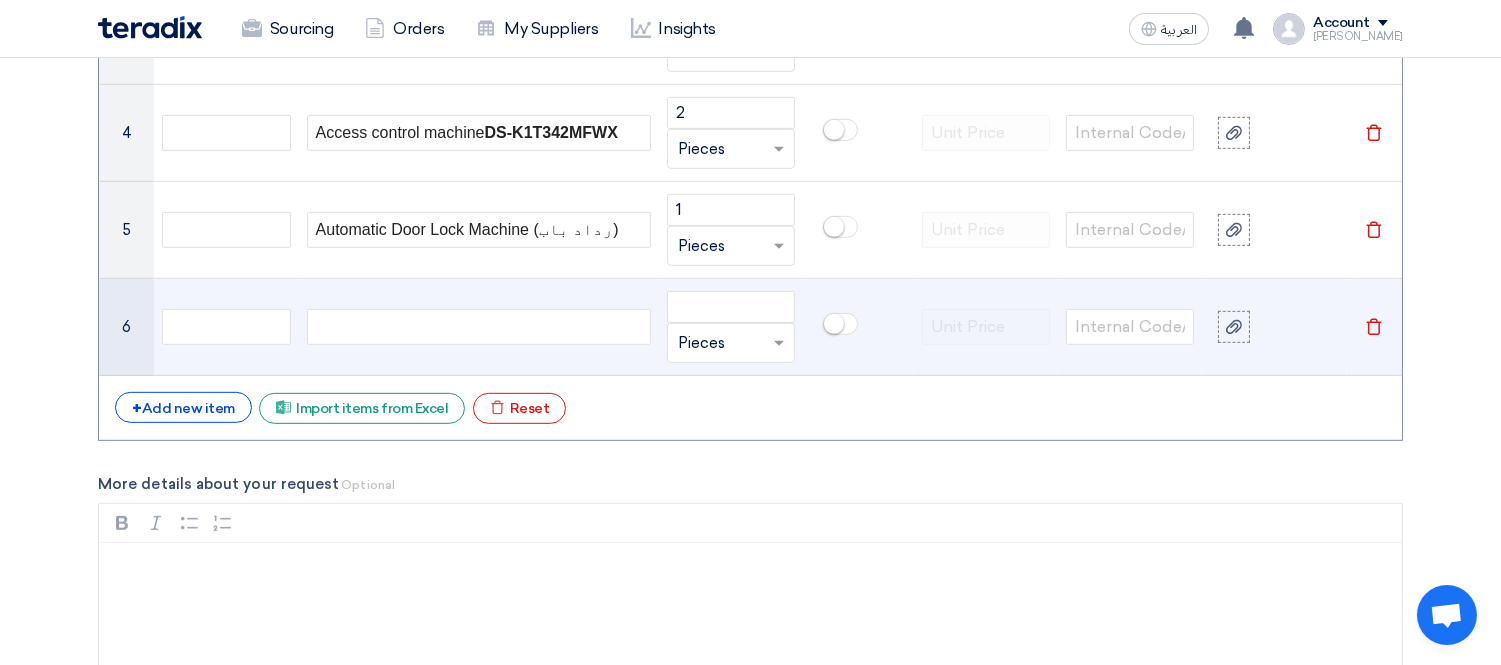 click 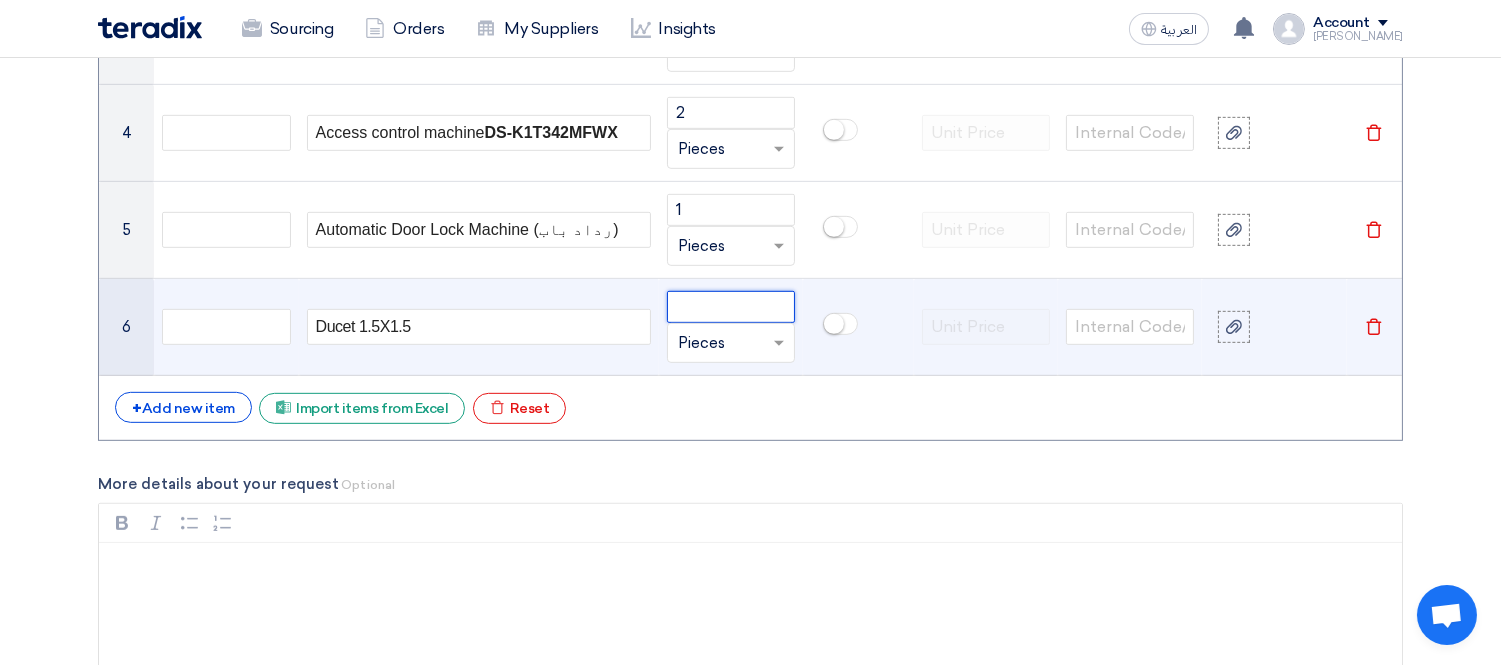 click 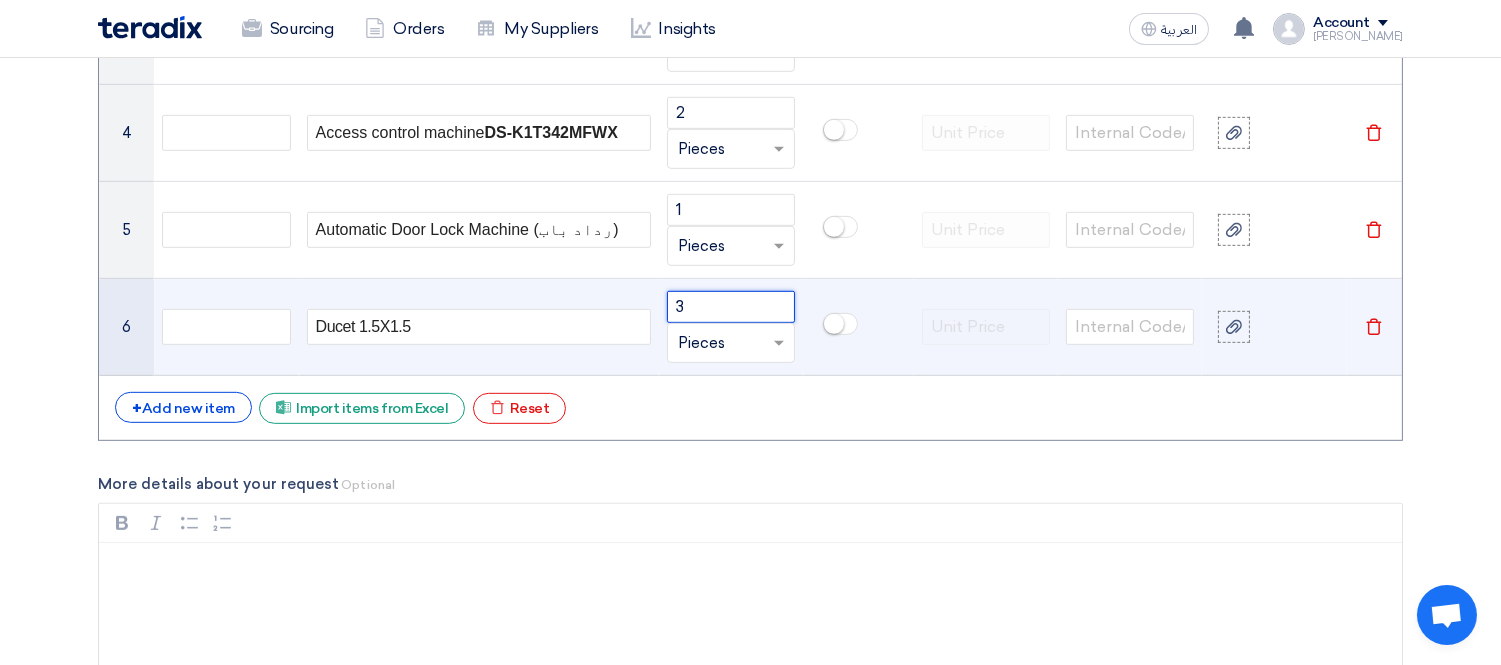 type on "3" 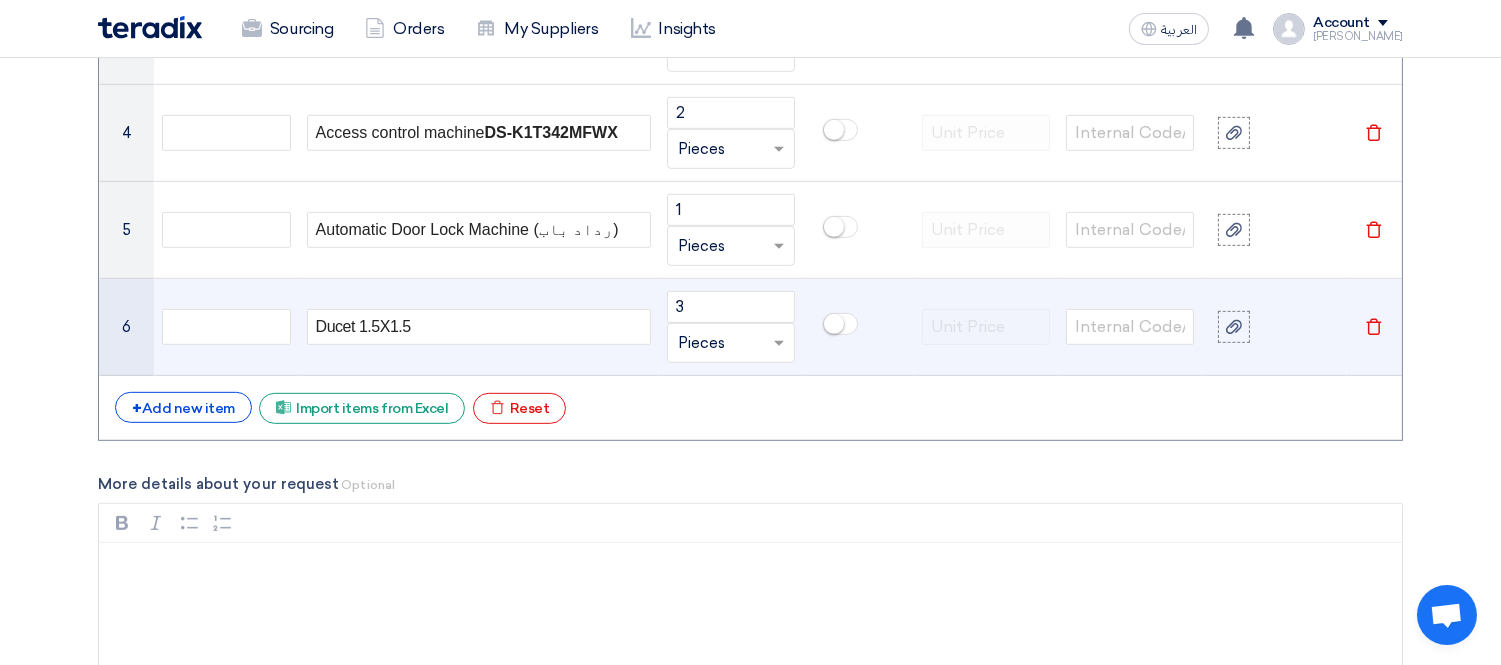 click on "Ducet 1.5X1.5" 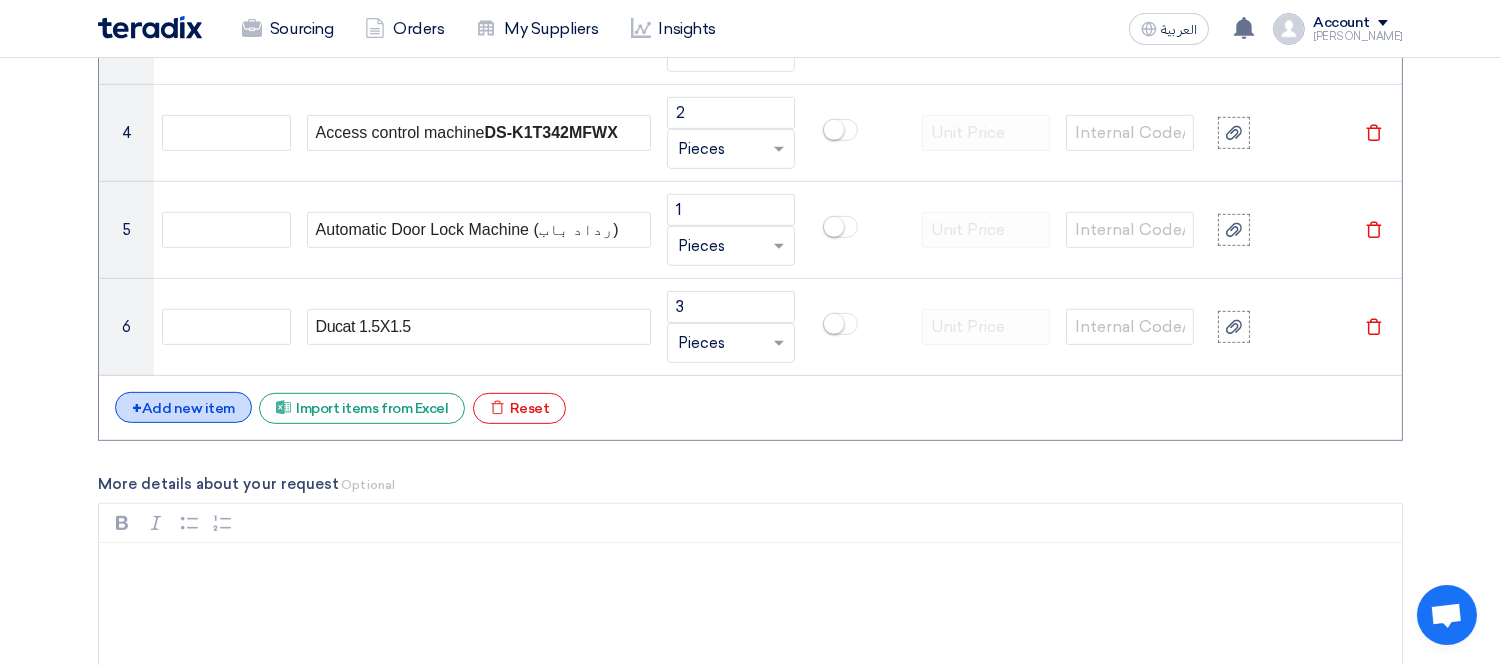 click on "+
Add new item" 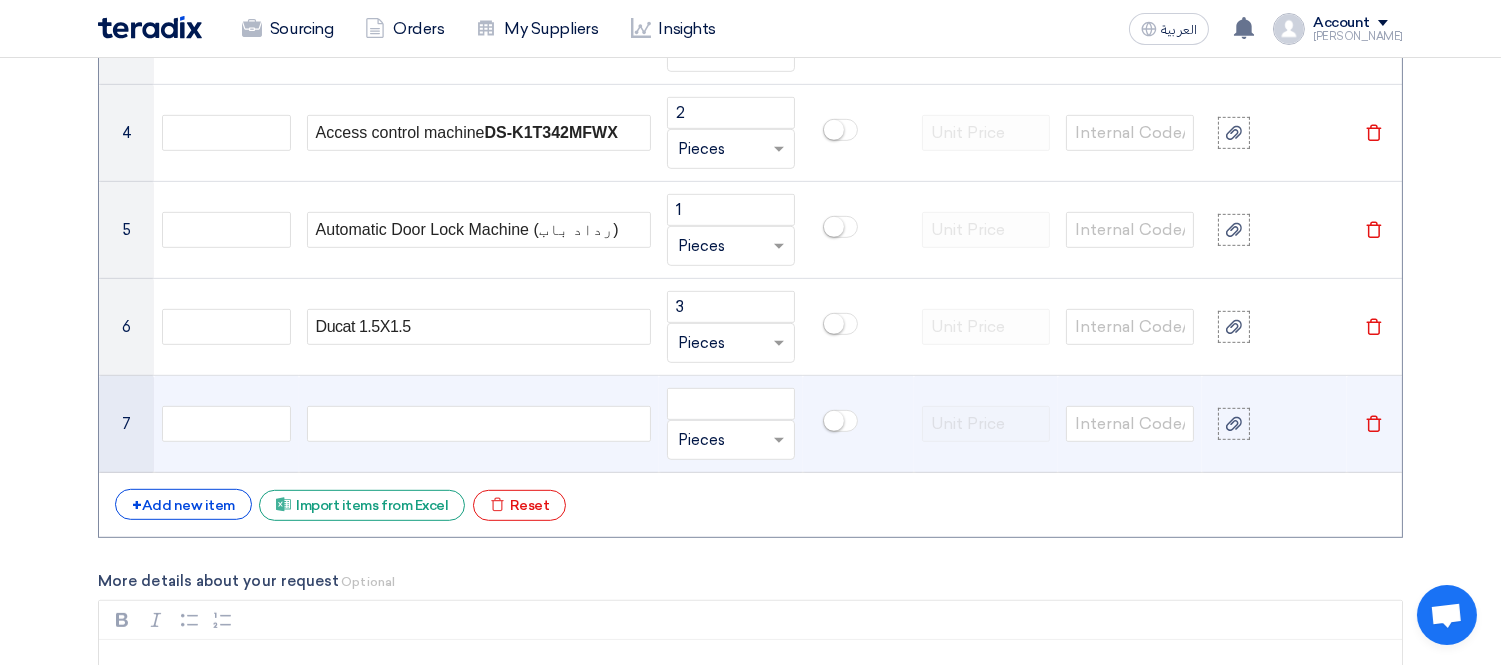 click 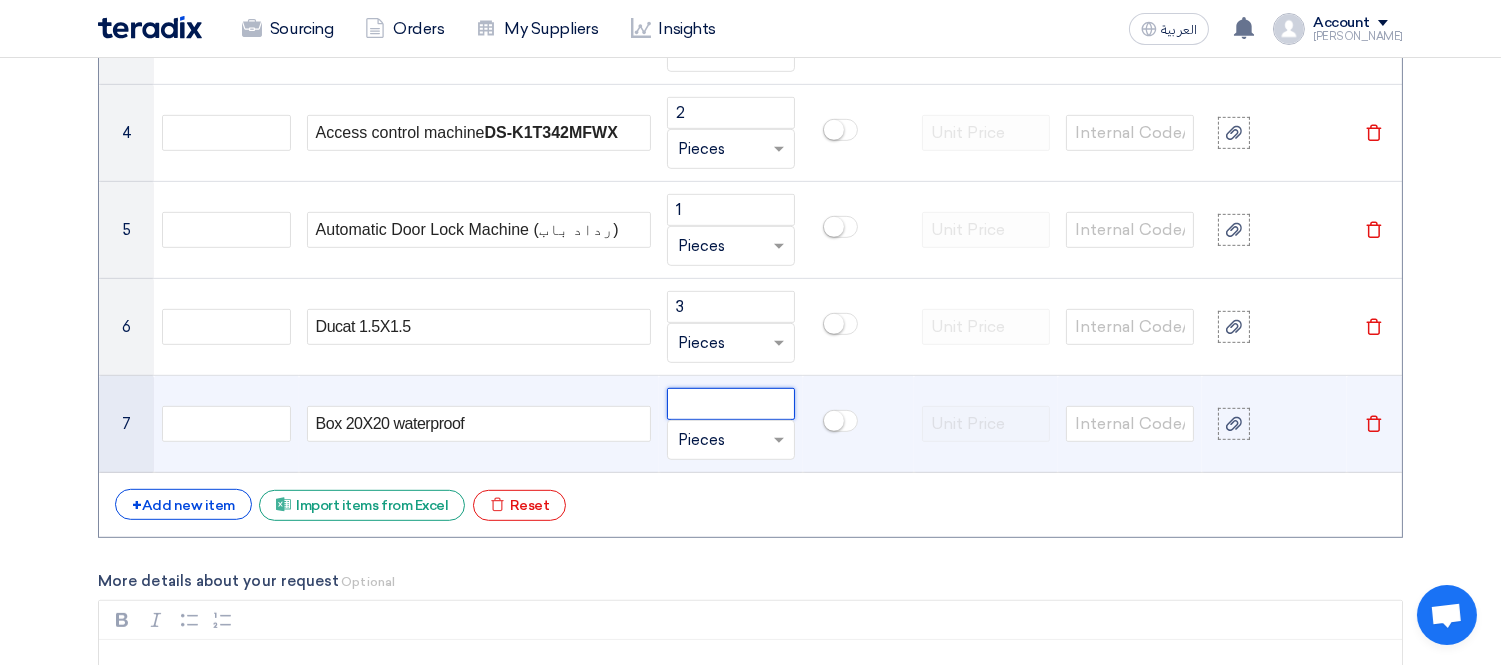 click 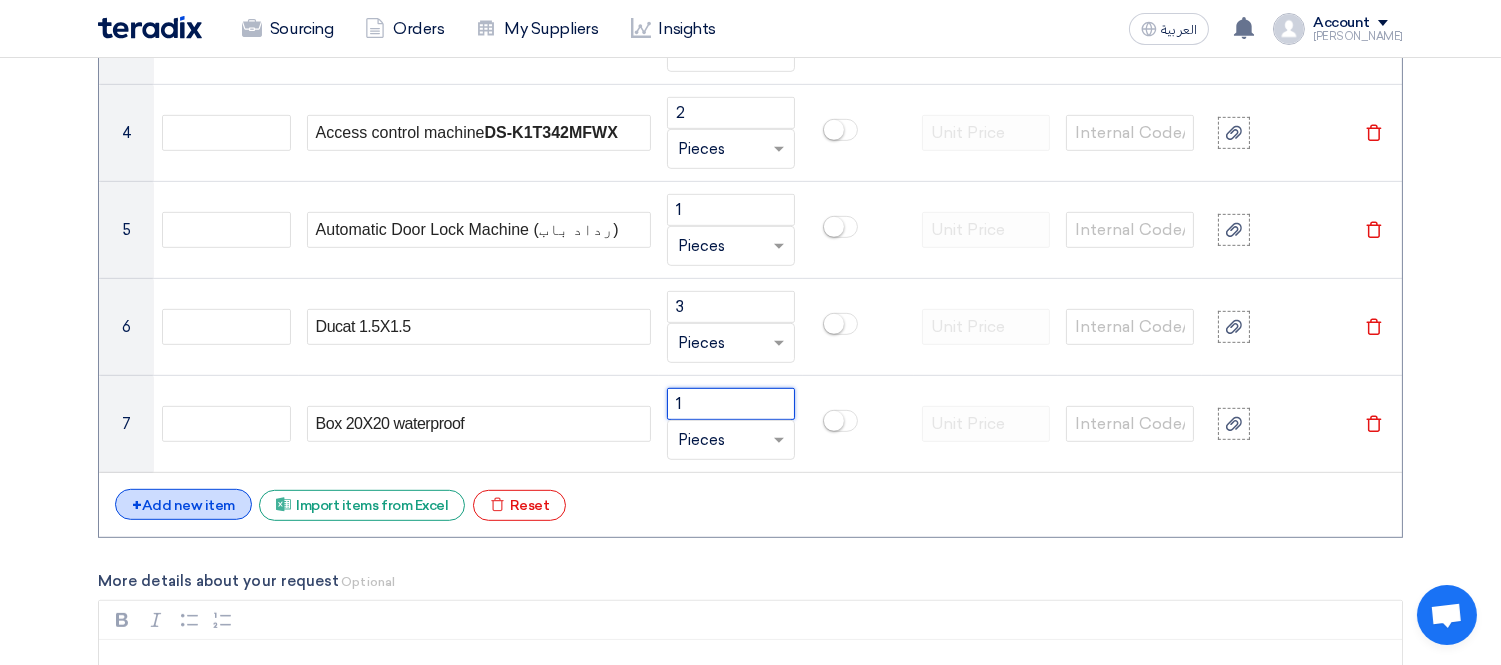 type on "1" 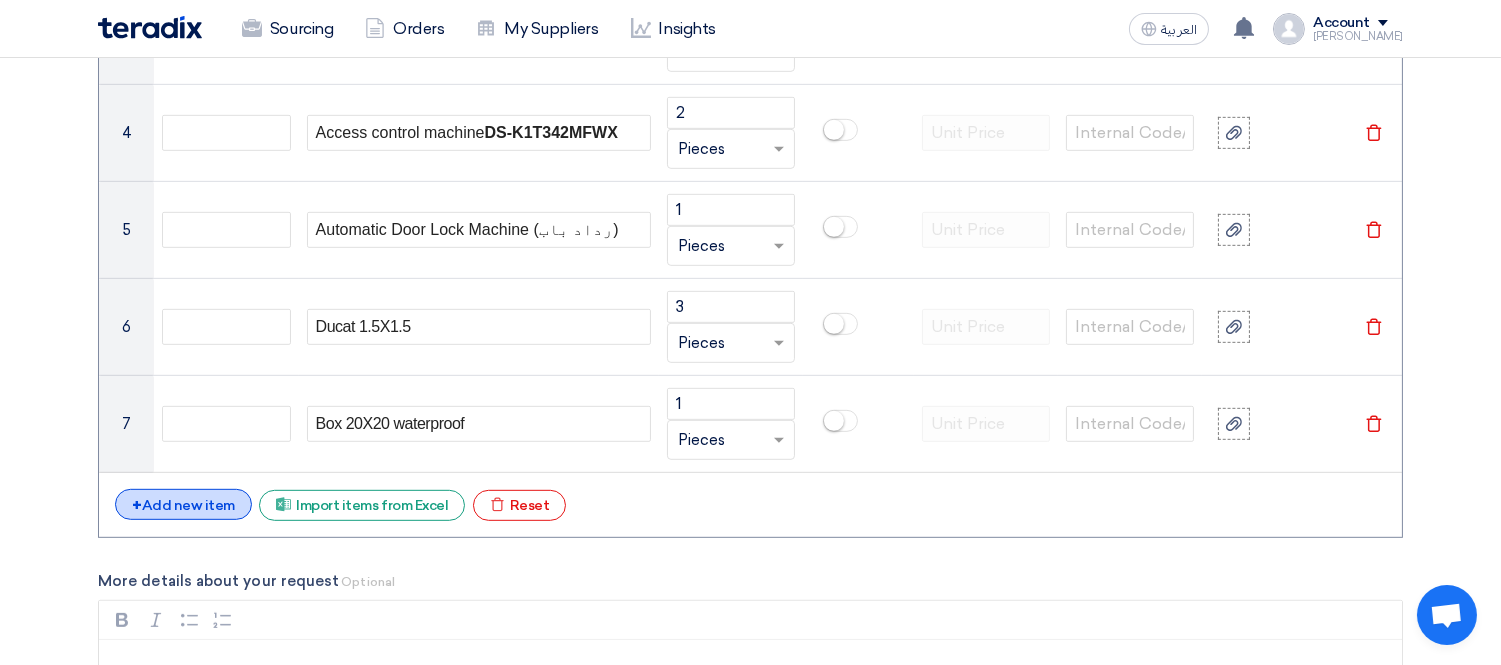 click on "+
Add new item" 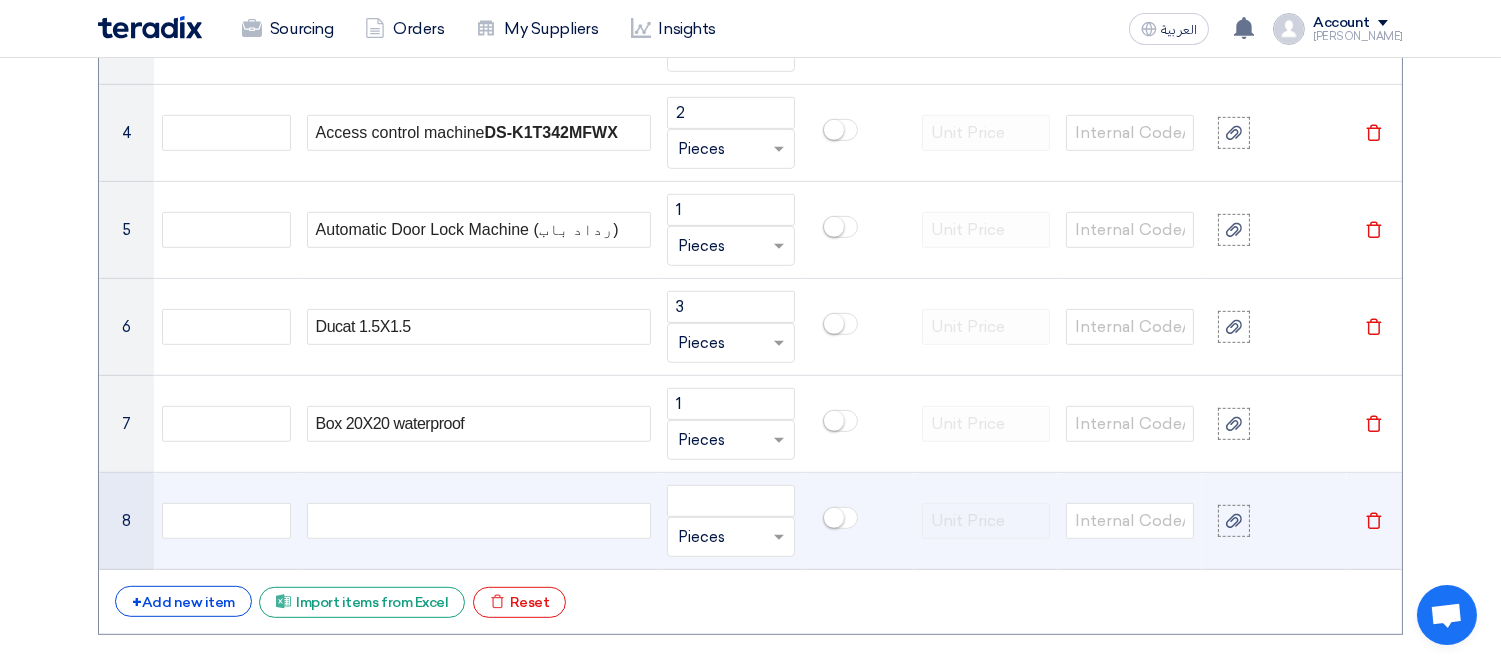 click 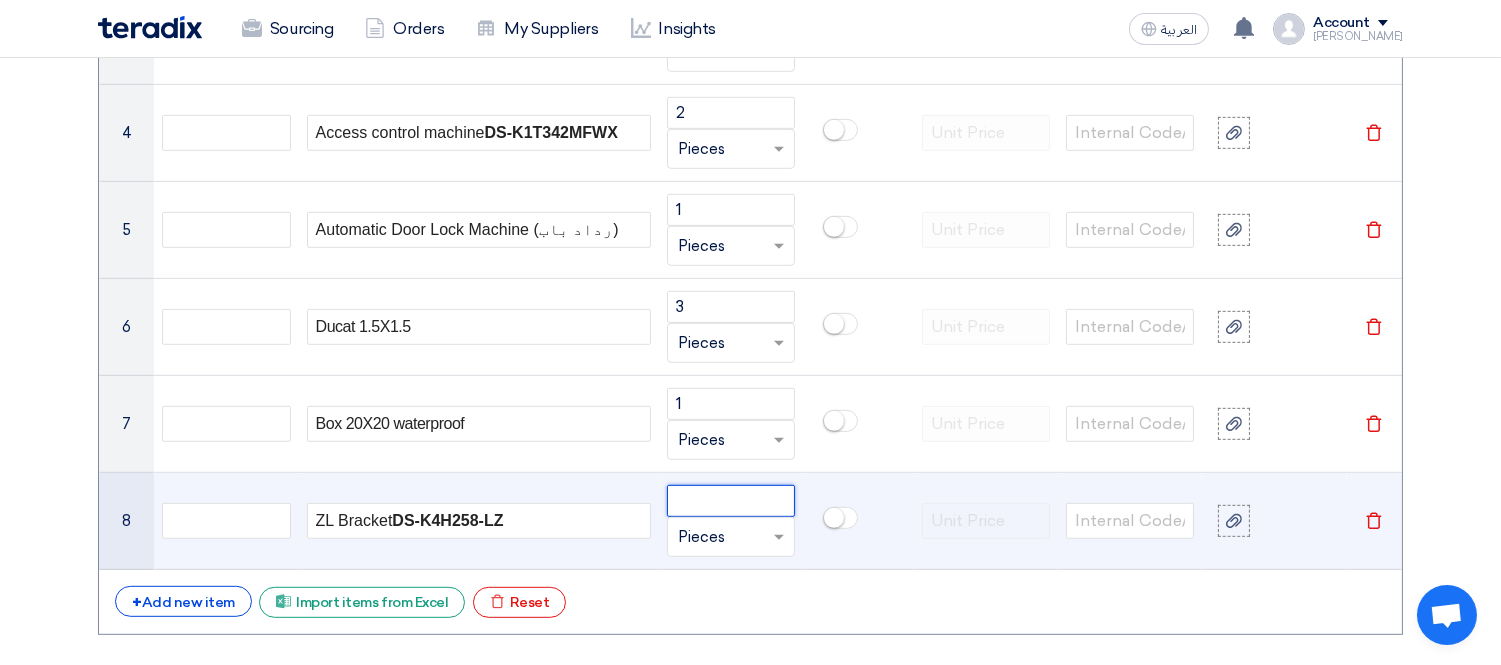 click 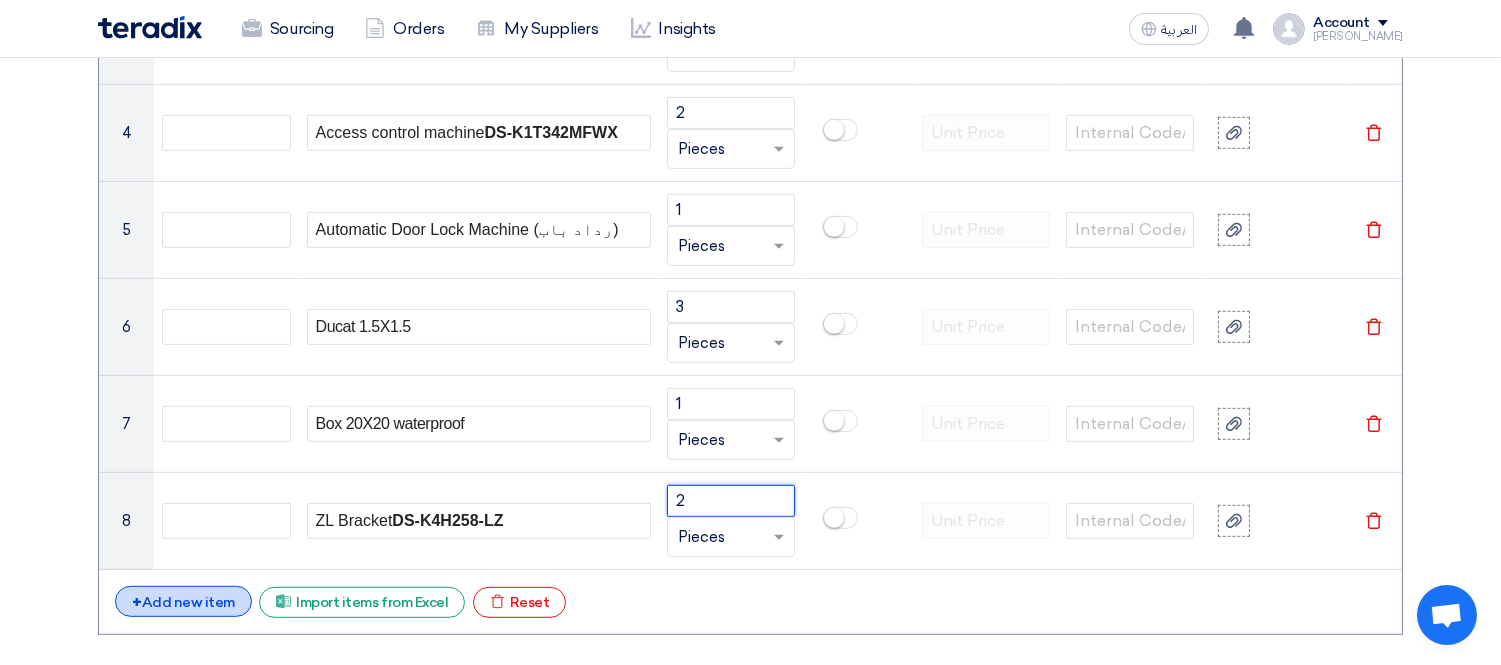 type on "2" 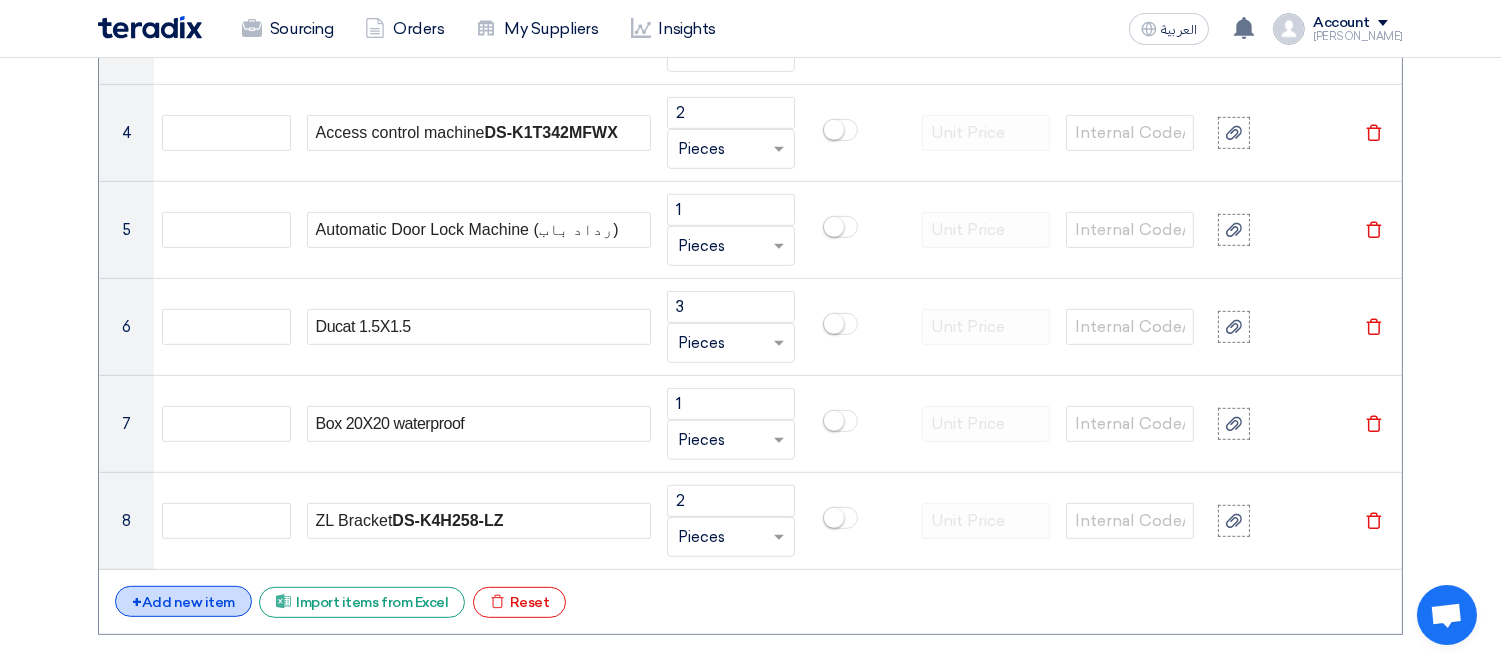click on "+
Add new item" 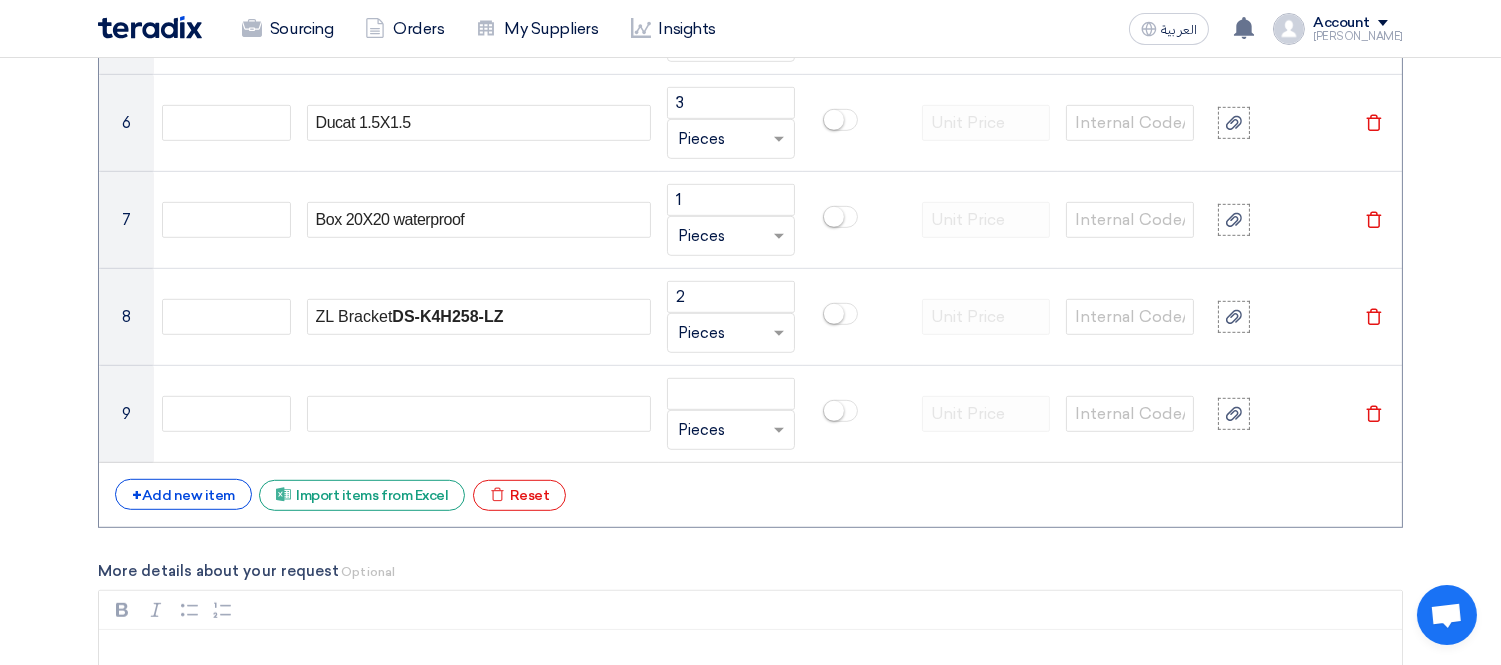 scroll, scrollTop: 2111, scrollLeft: 0, axis: vertical 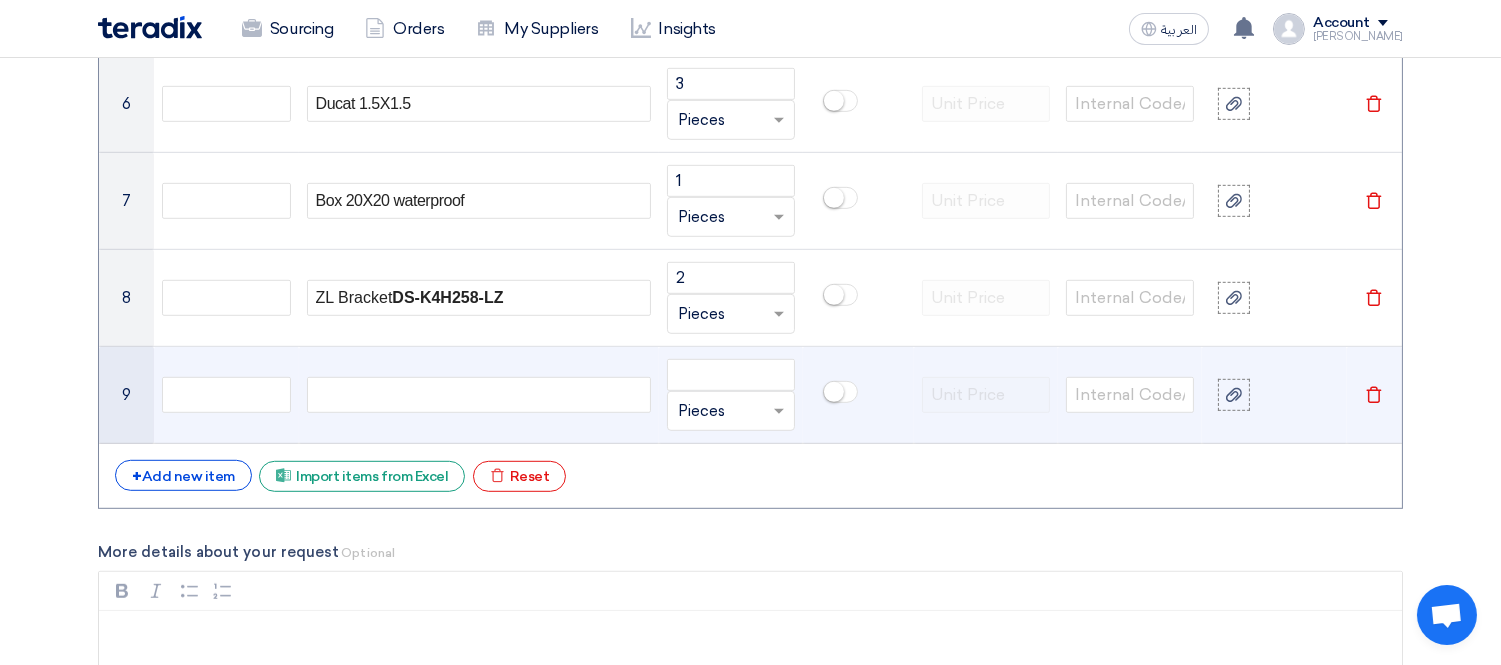 click 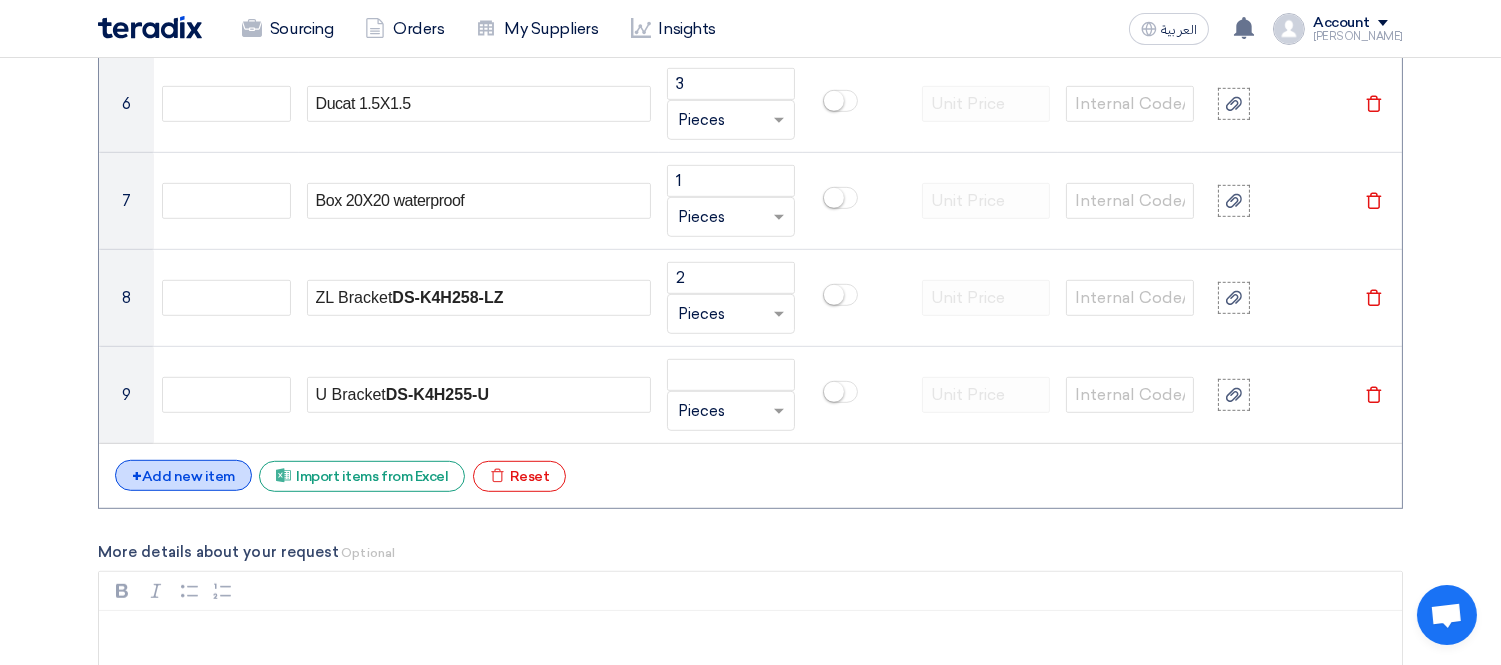 click on "+
Add new item" 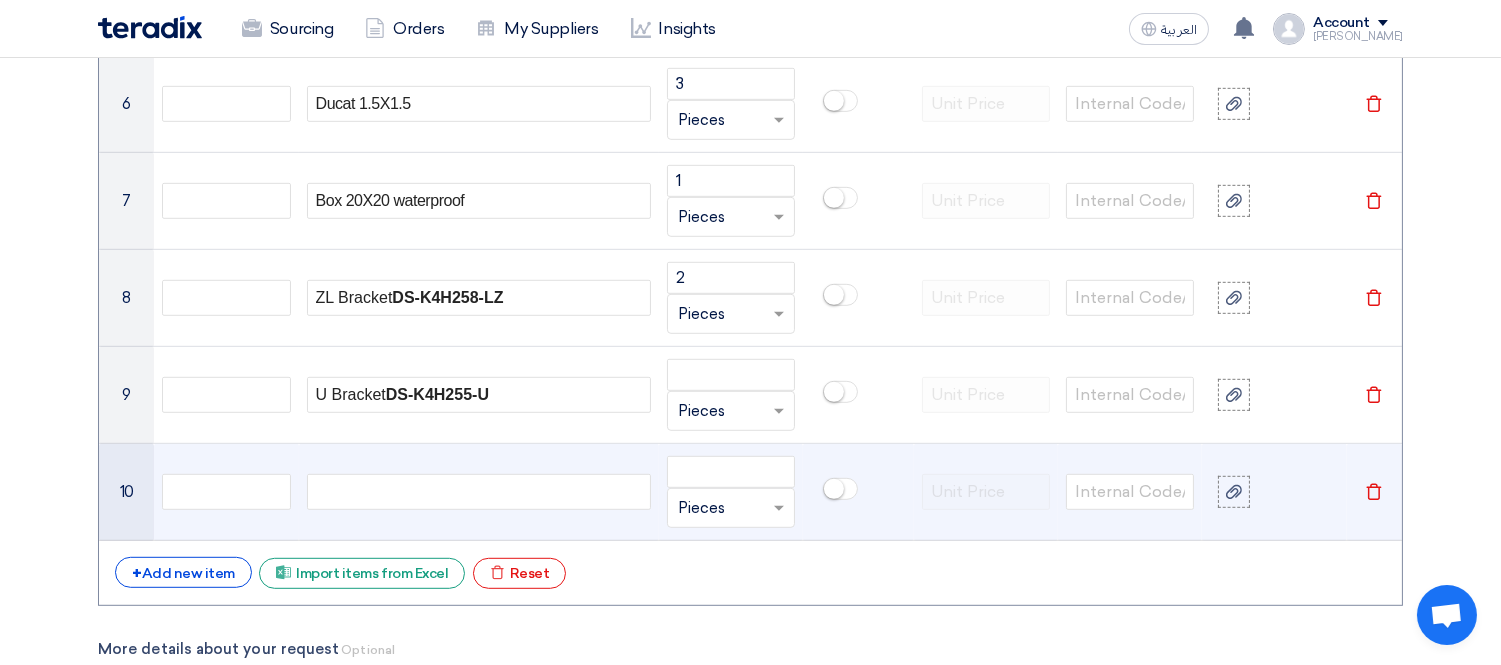 click 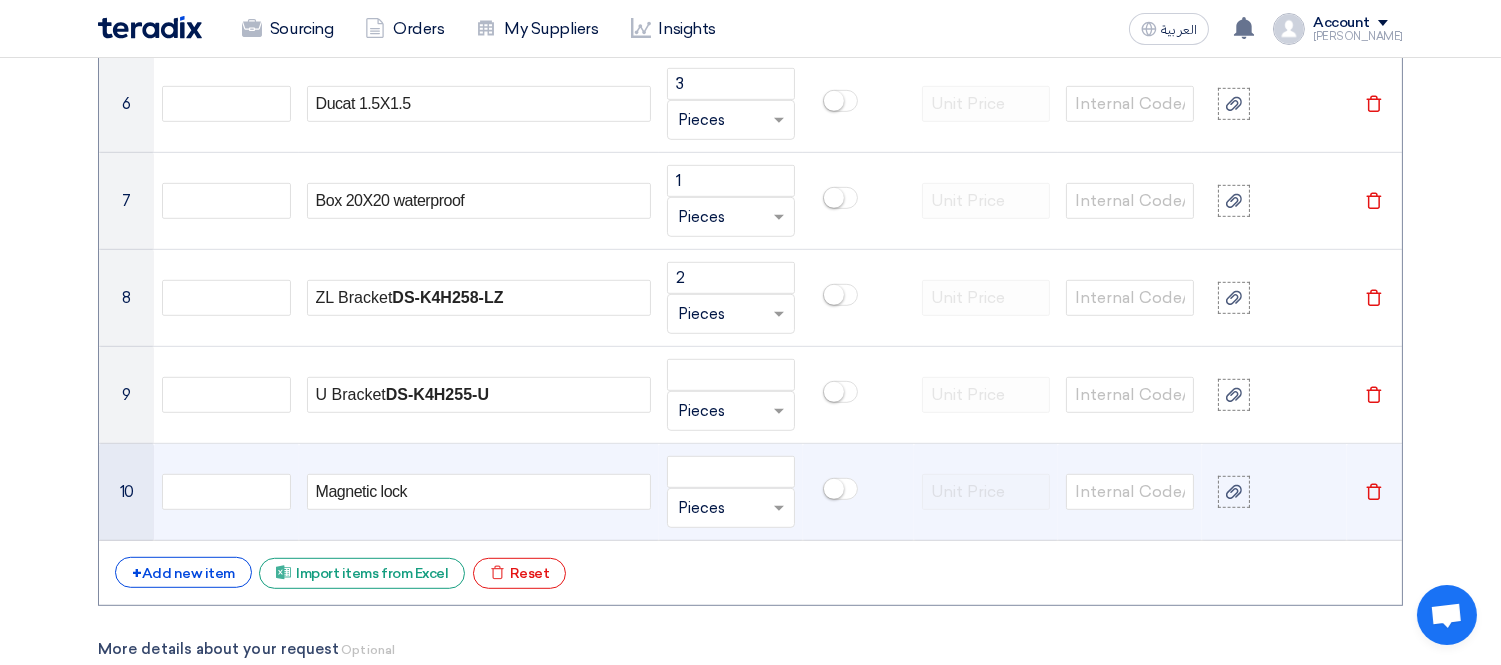 click on "Magnetic lock" 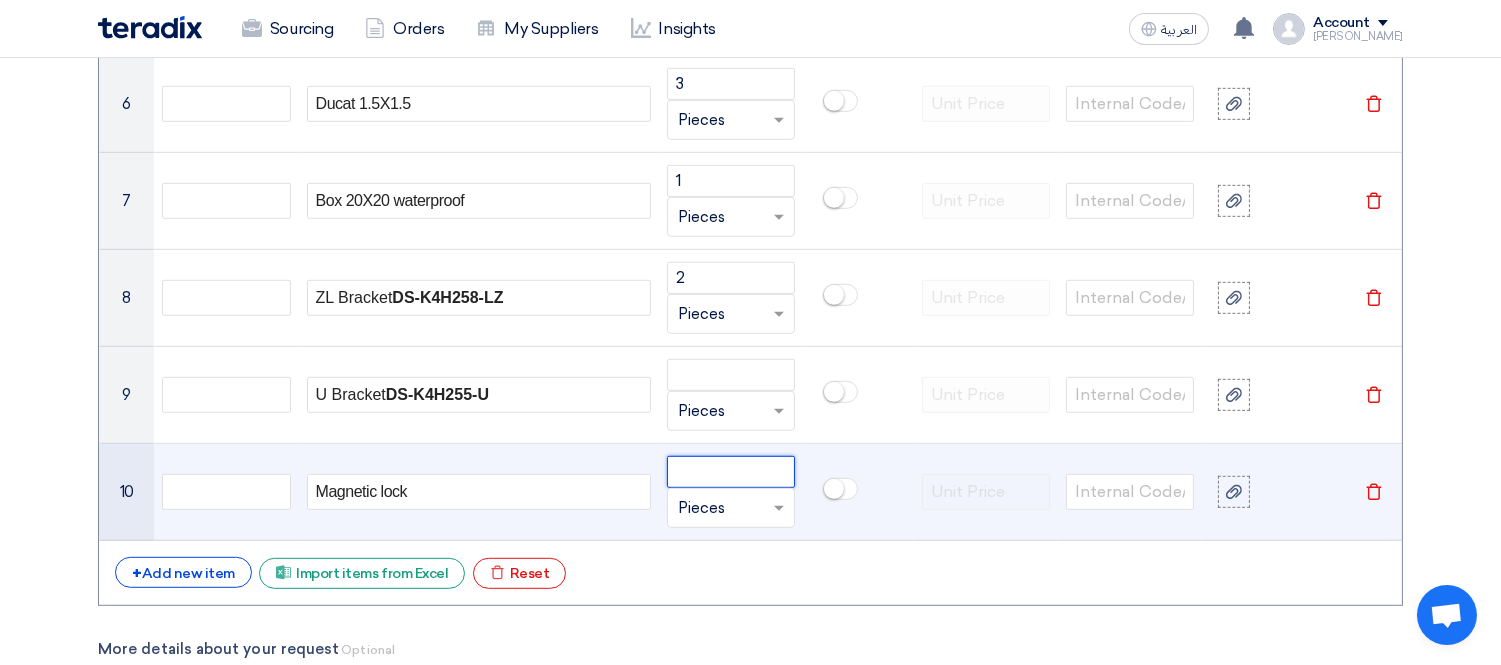 click 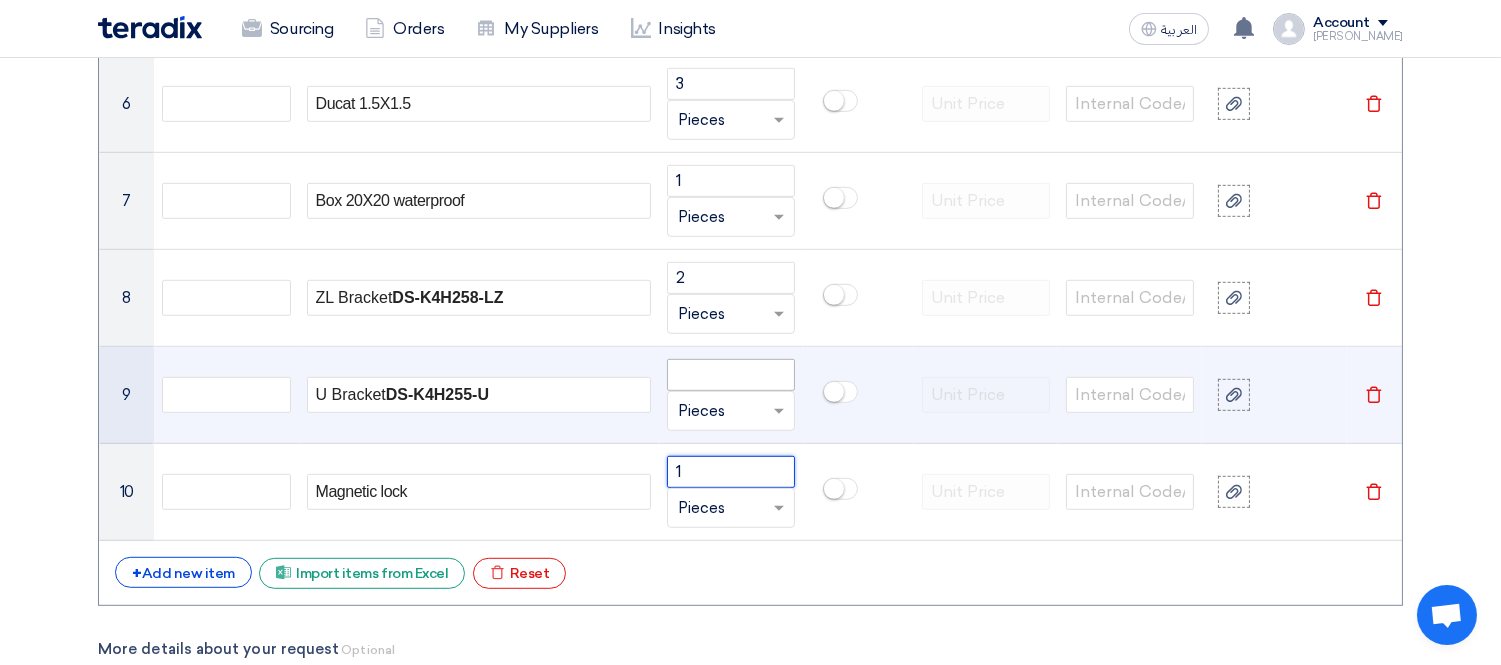 type on "1" 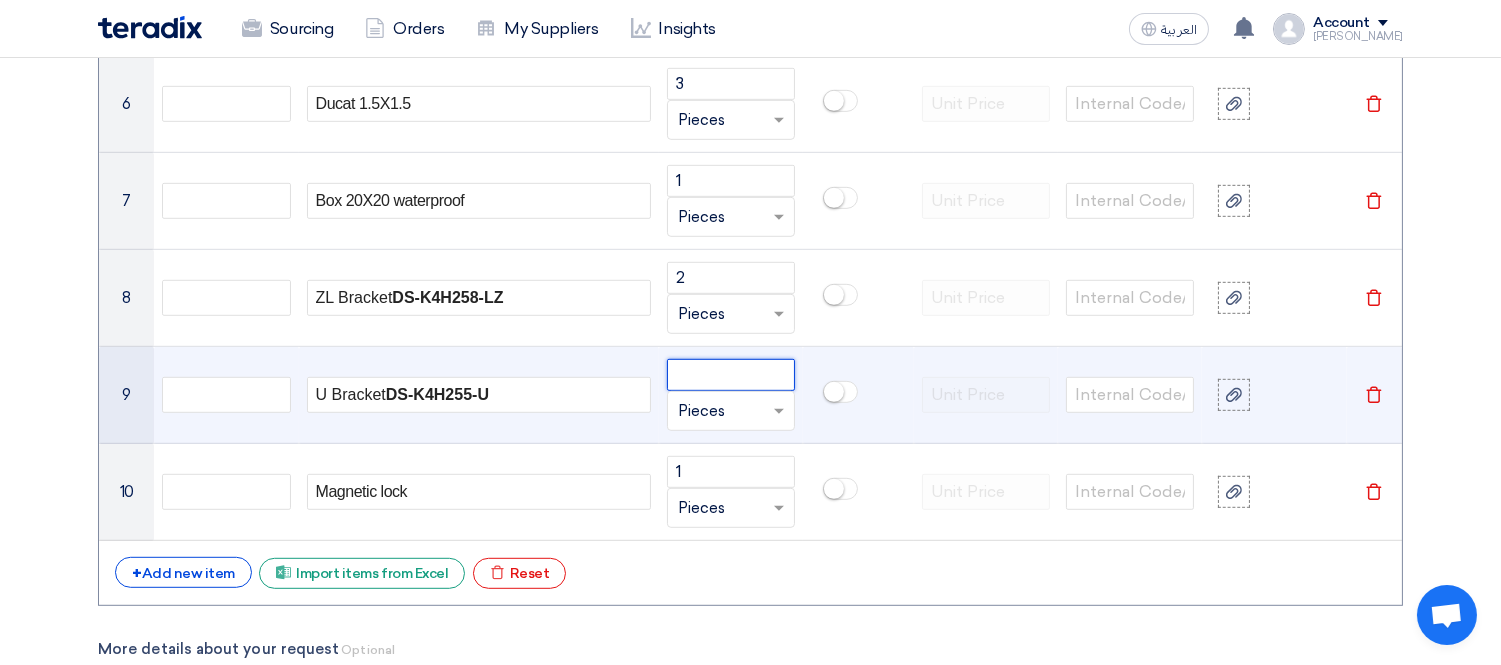 click 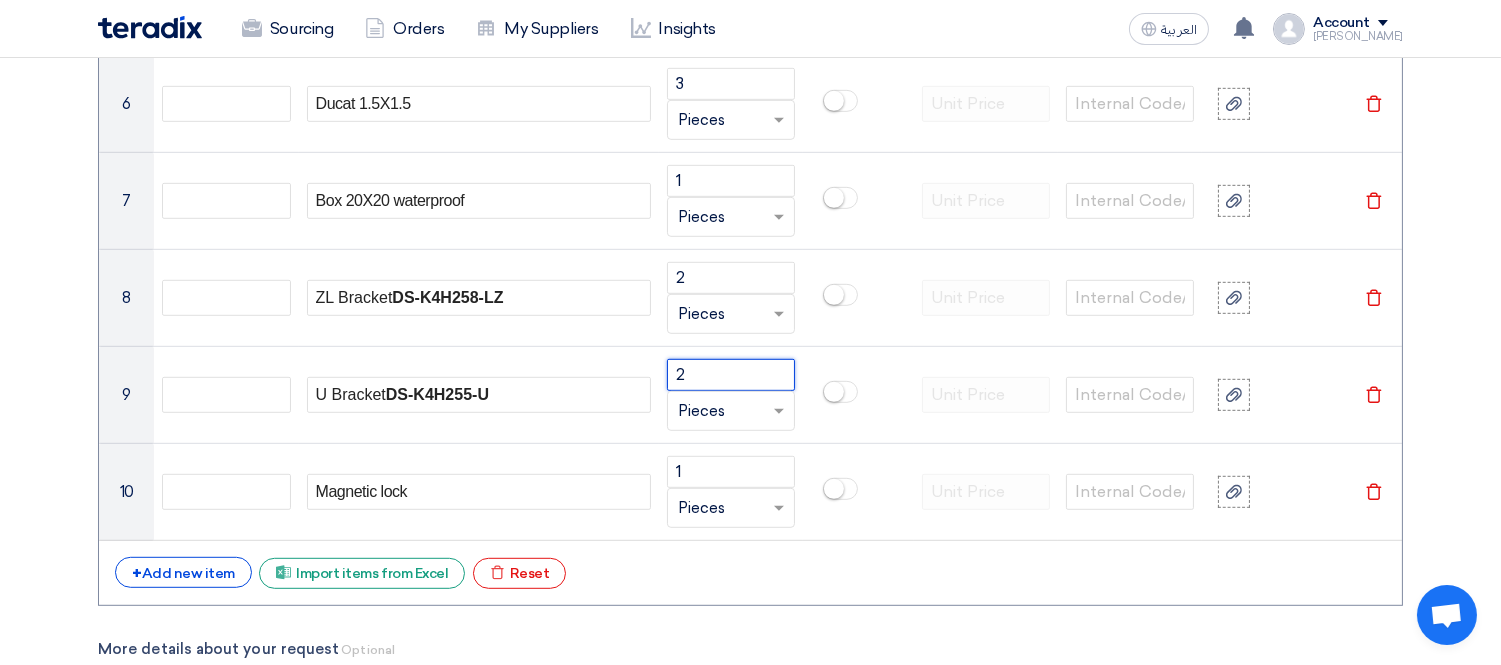type on "2" 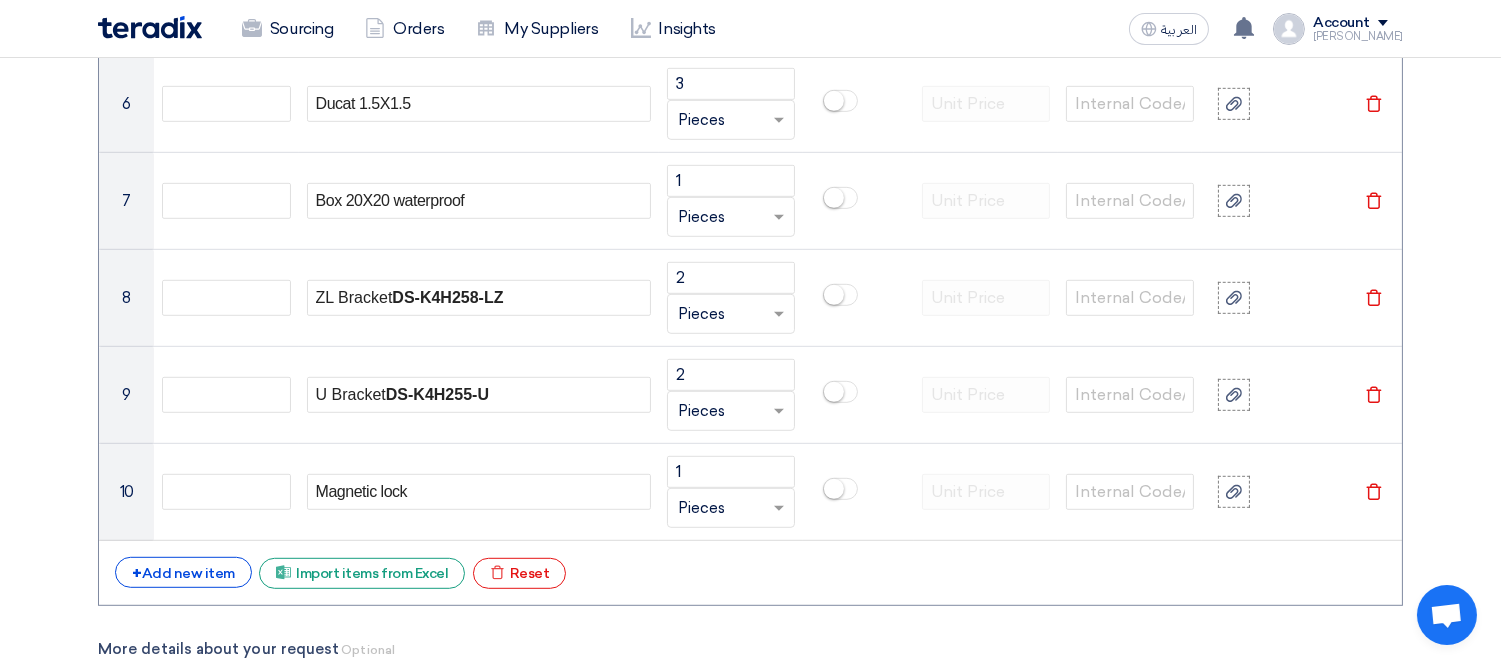 click on "+
Add new item
Excel file
Import items from Excel
Excel file
Reset" 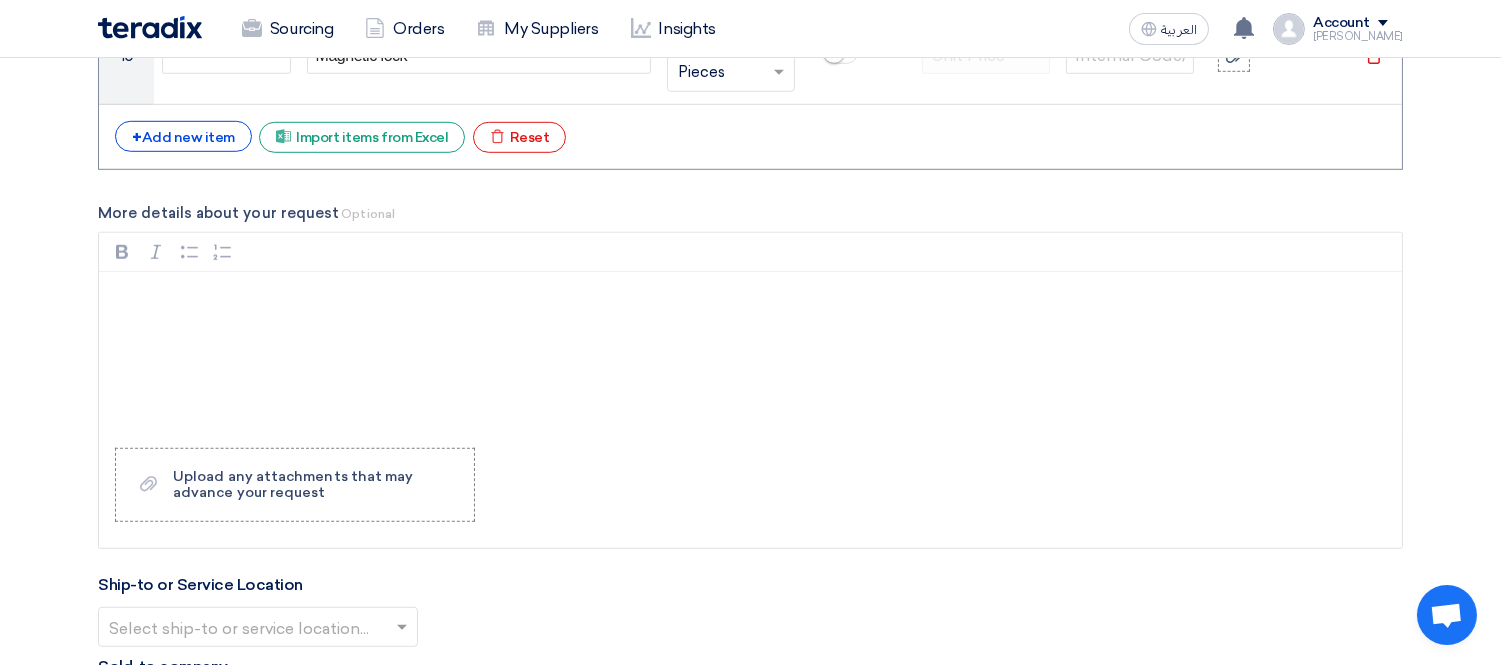 scroll, scrollTop: 2555, scrollLeft: 0, axis: vertical 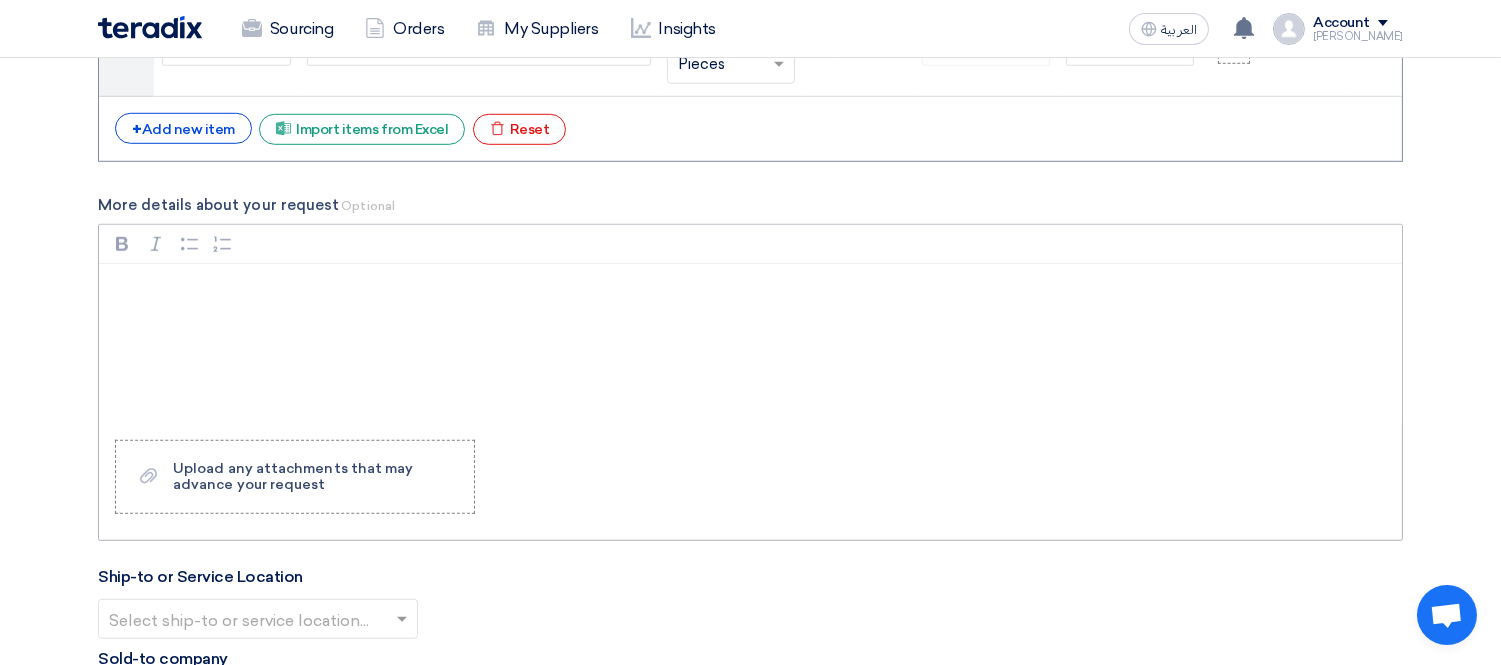 click at bounding box center (750, 344) 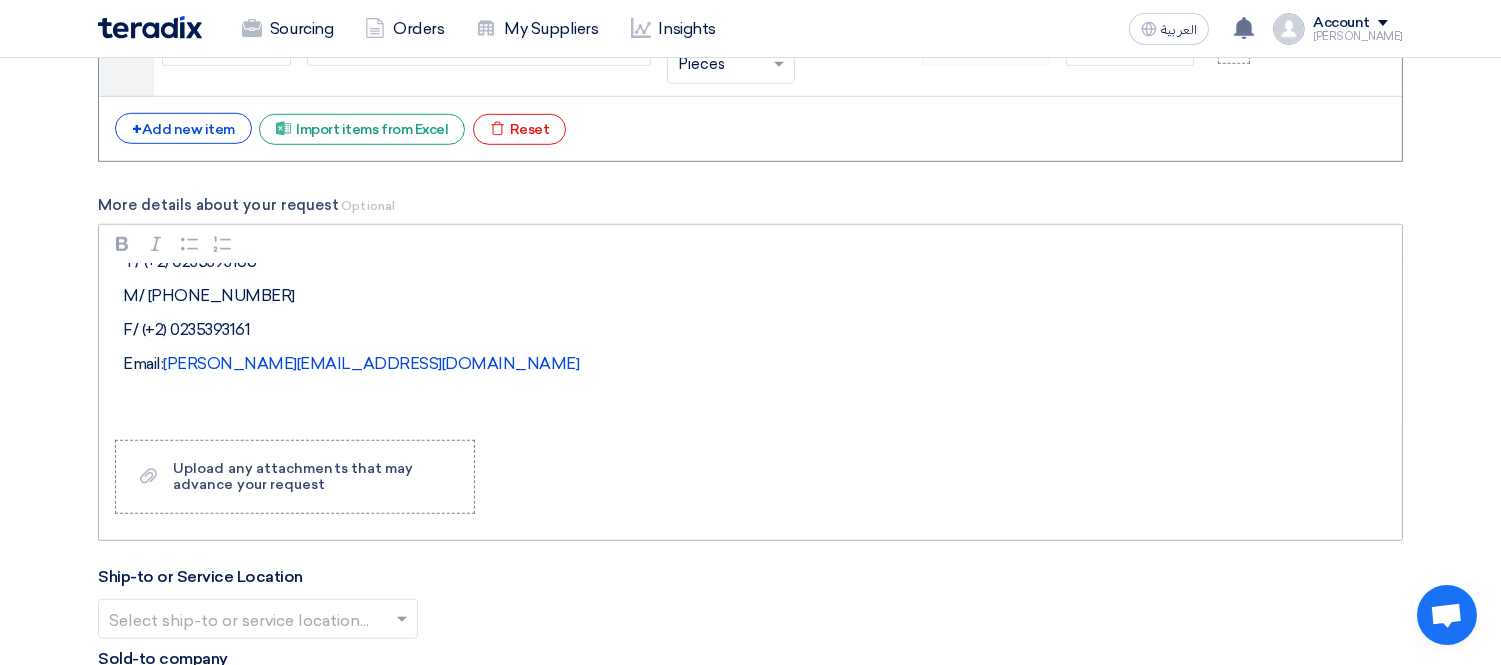 scroll, scrollTop: 164, scrollLeft: 0, axis: vertical 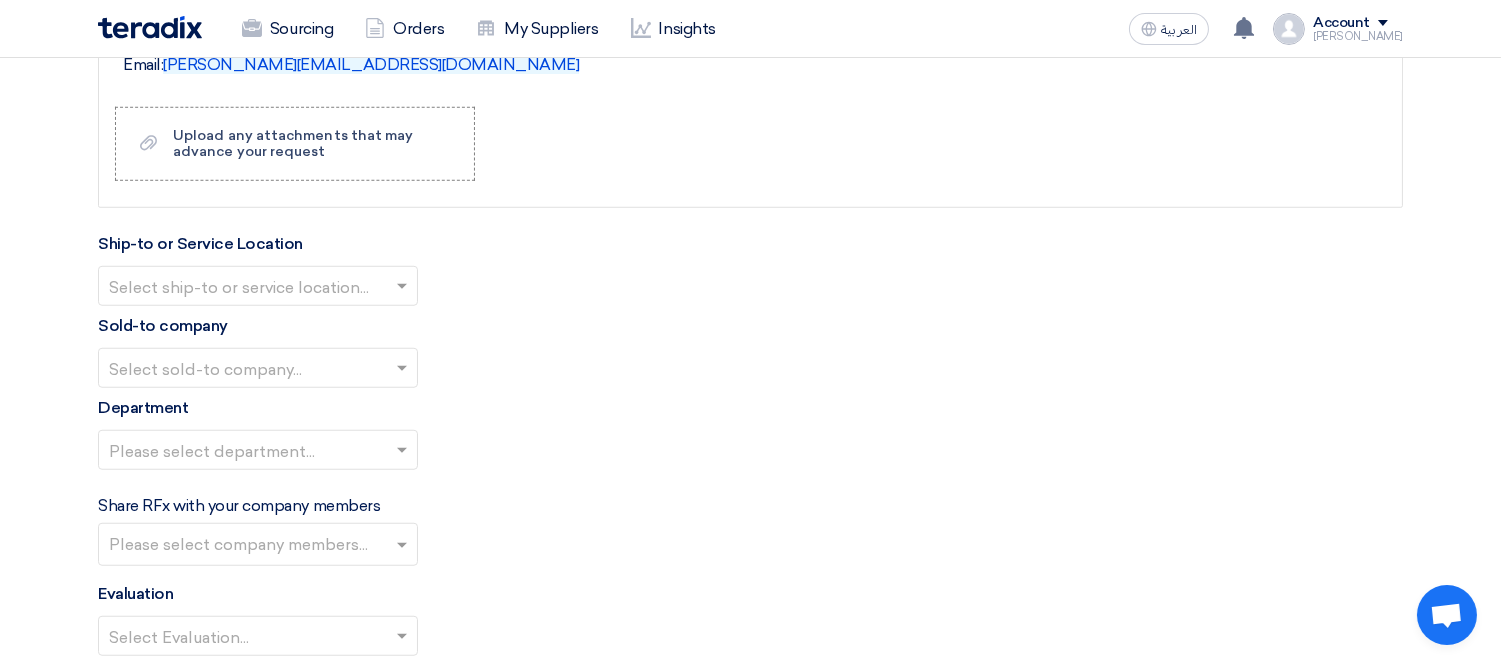 click 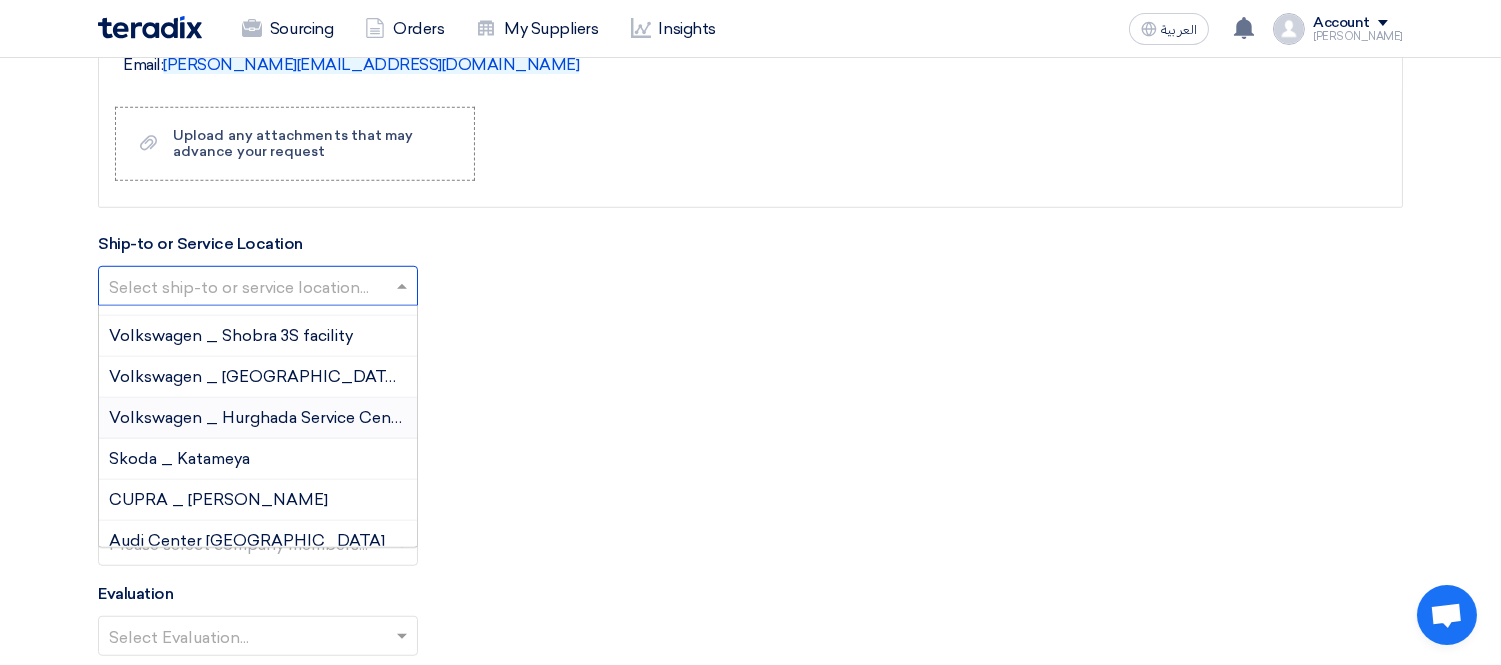 scroll, scrollTop: 111, scrollLeft: 0, axis: vertical 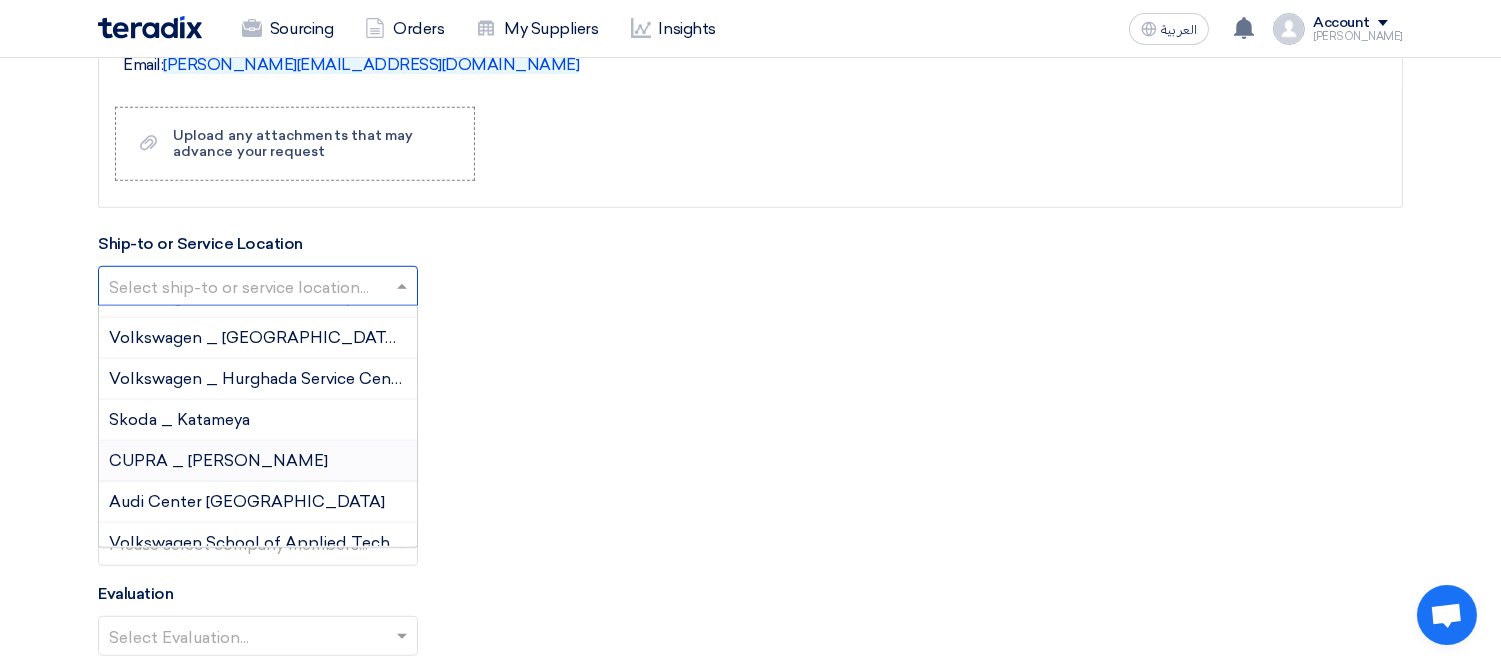 click on "CUPRA _ [PERSON_NAME]" at bounding box center (218, 460) 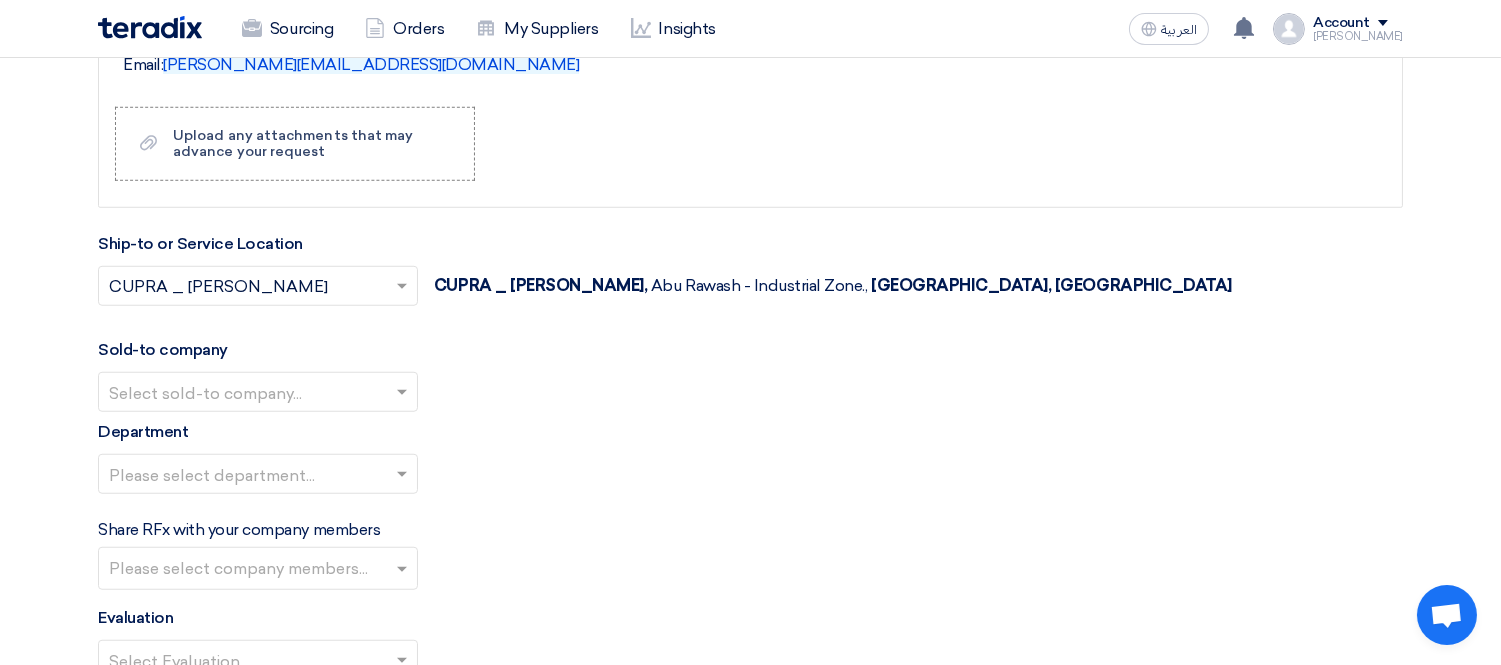click 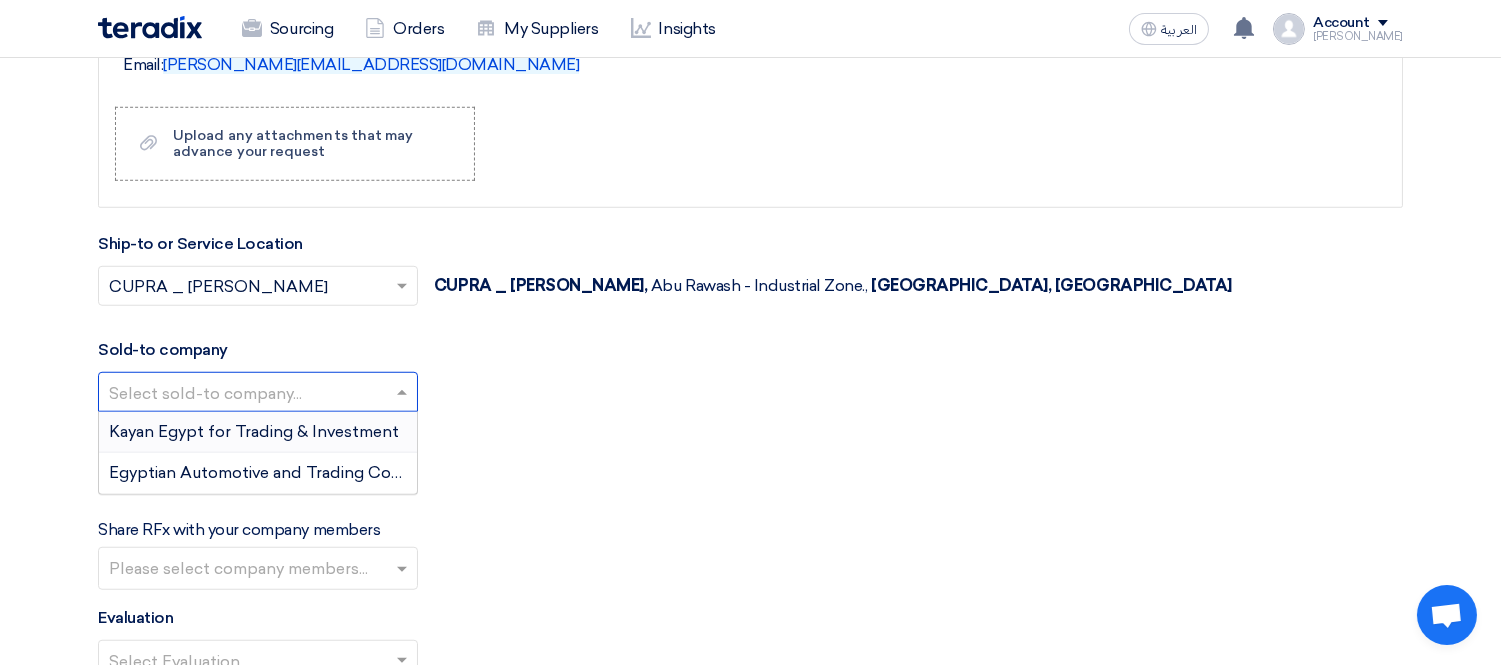 click on "Kayan Egypt for Trading & Investment" at bounding box center [254, 431] 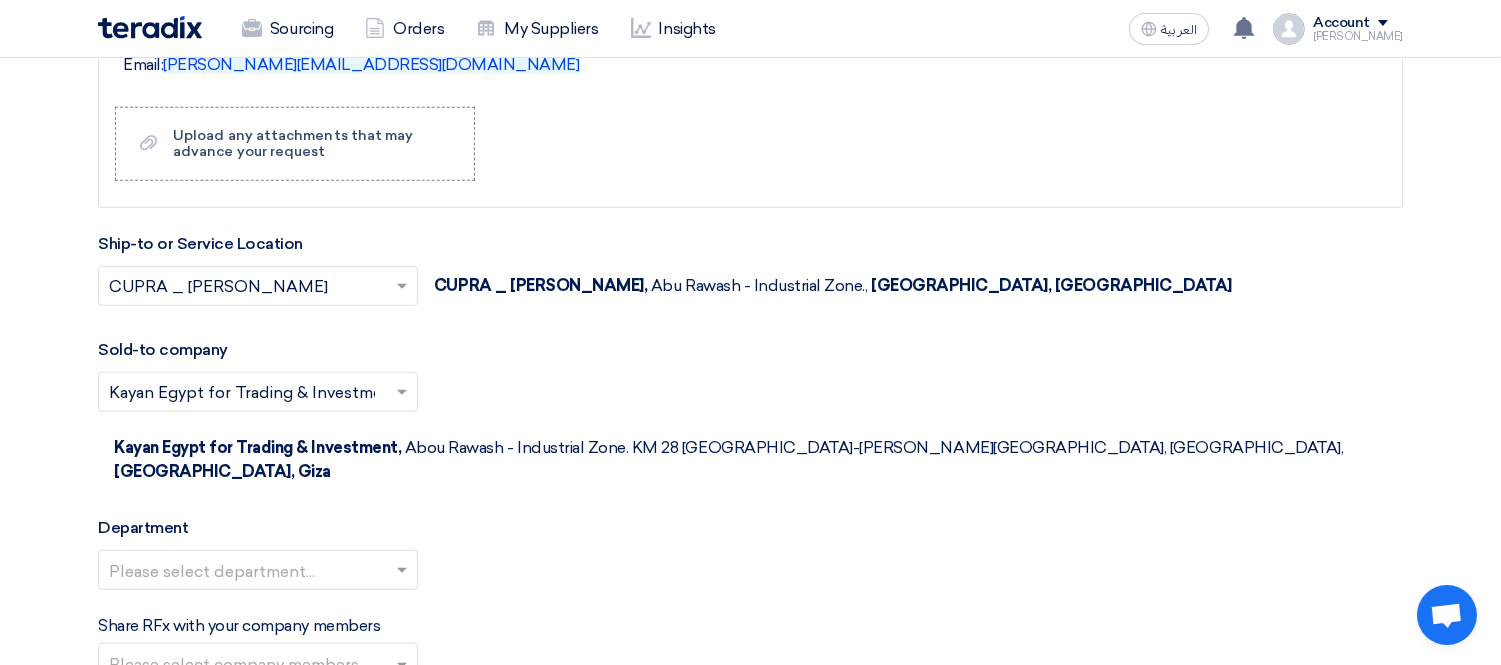 click 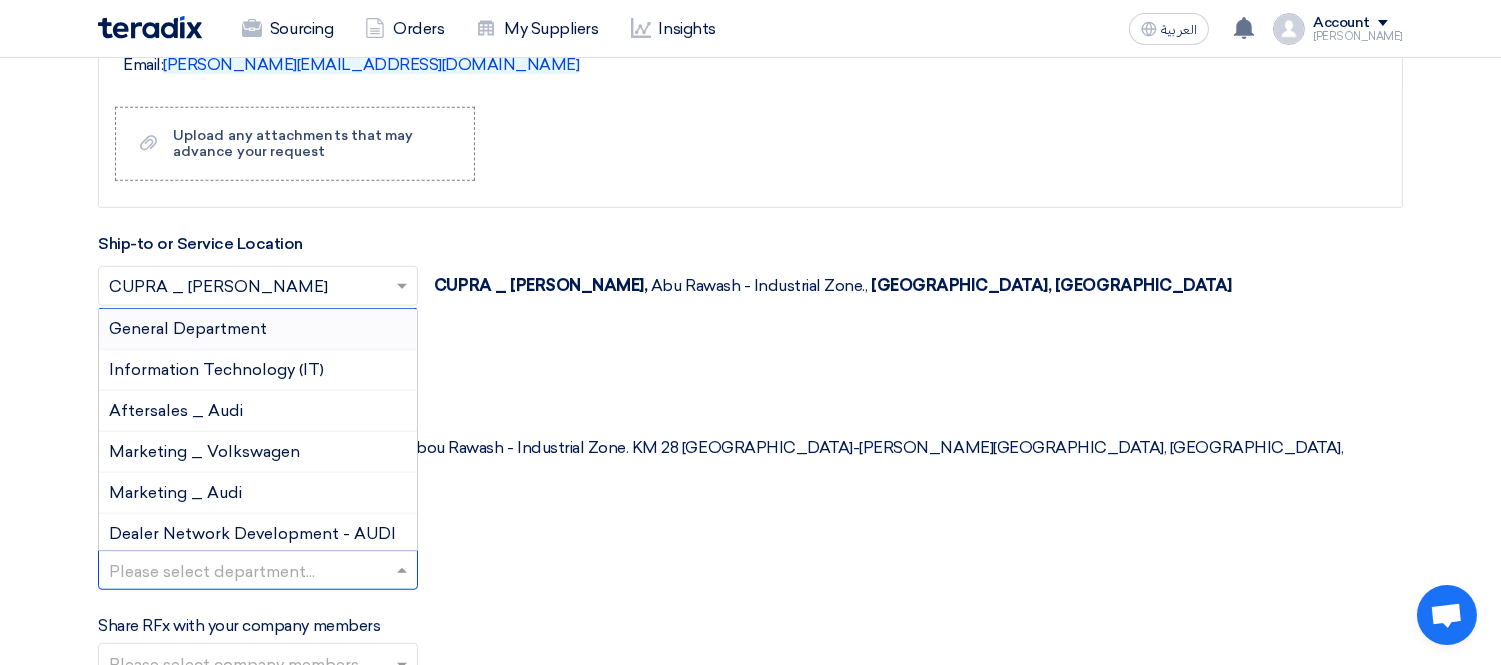 click on "General Department" at bounding box center (258, 329) 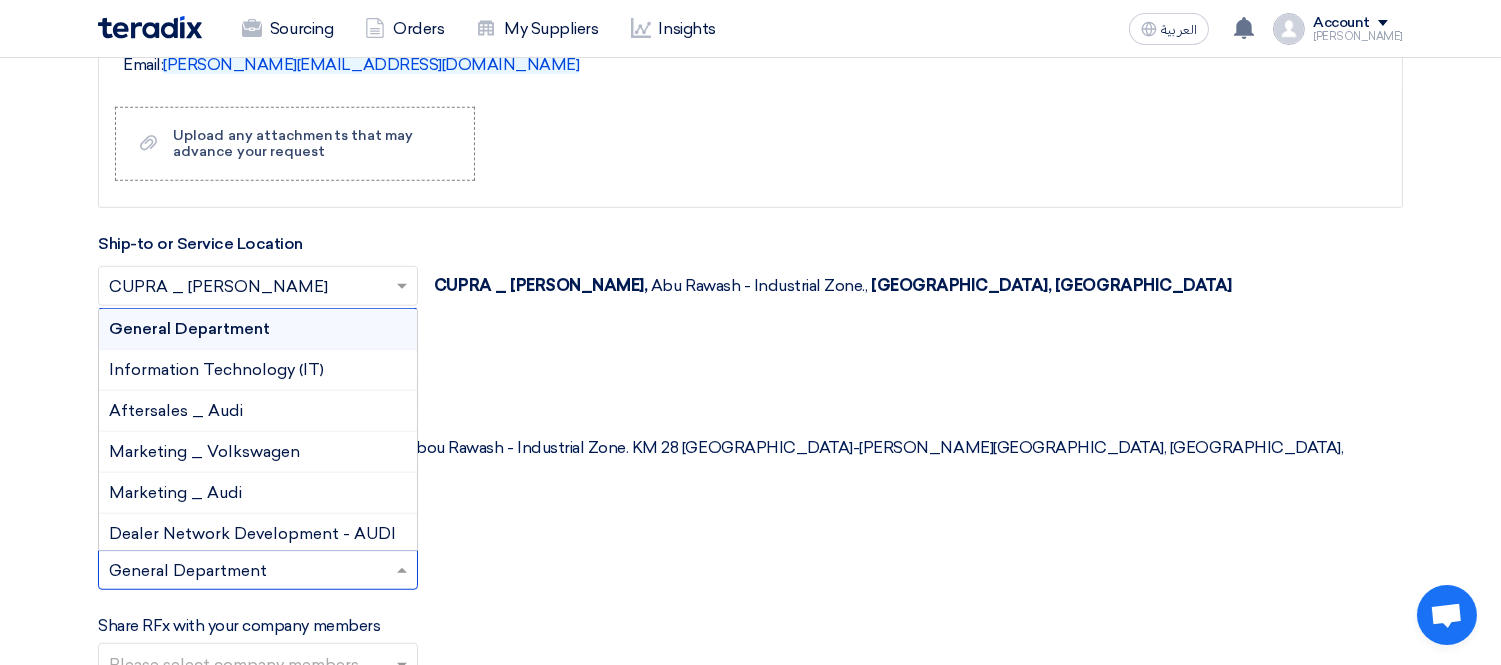 click 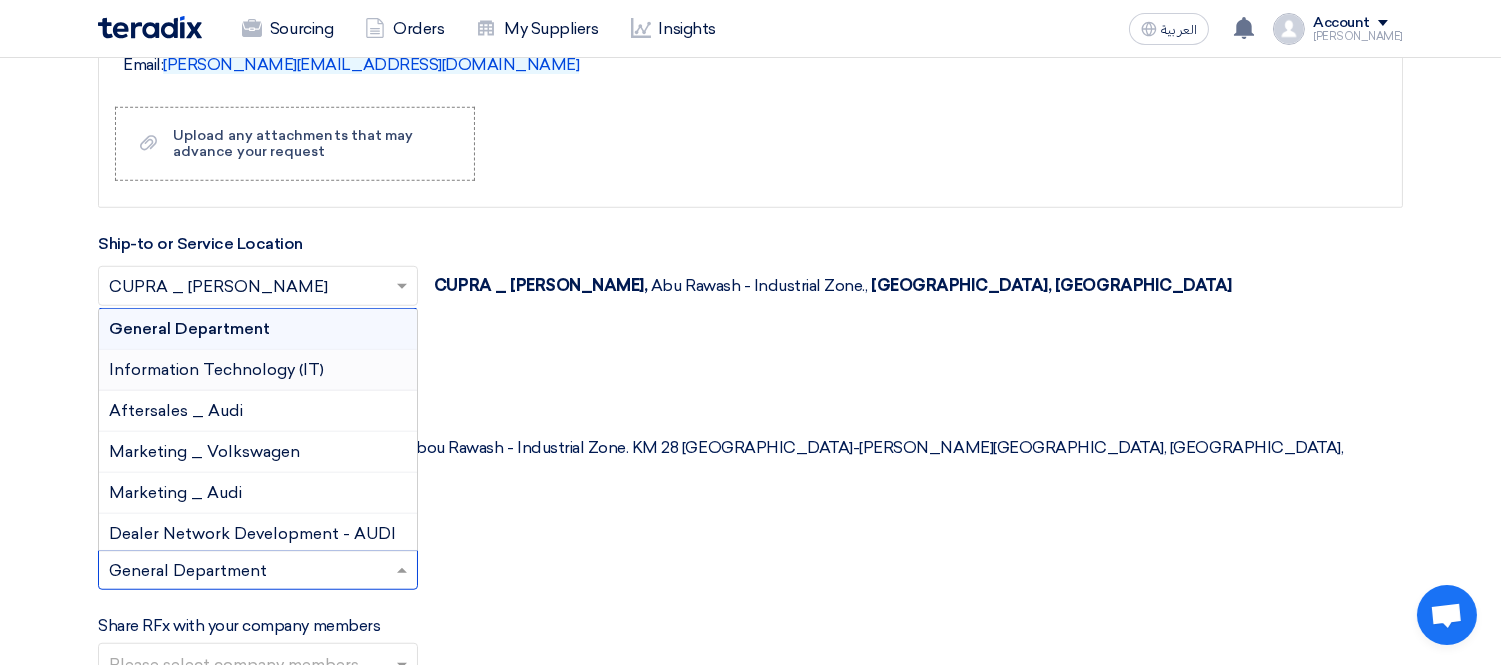 click on "Information Technology (IT)" at bounding box center (216, 369) 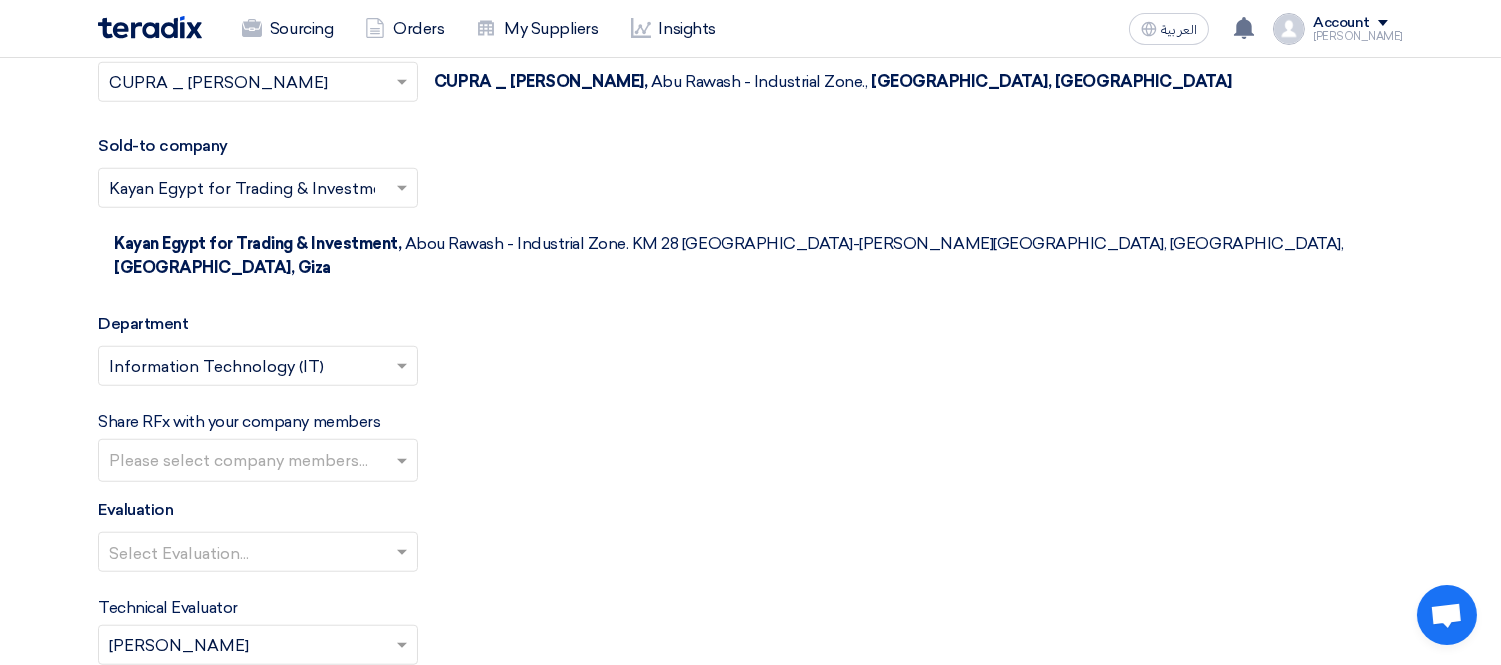 scroll, scrollTop: 3111, scrollLeft: 0, axis: vertical 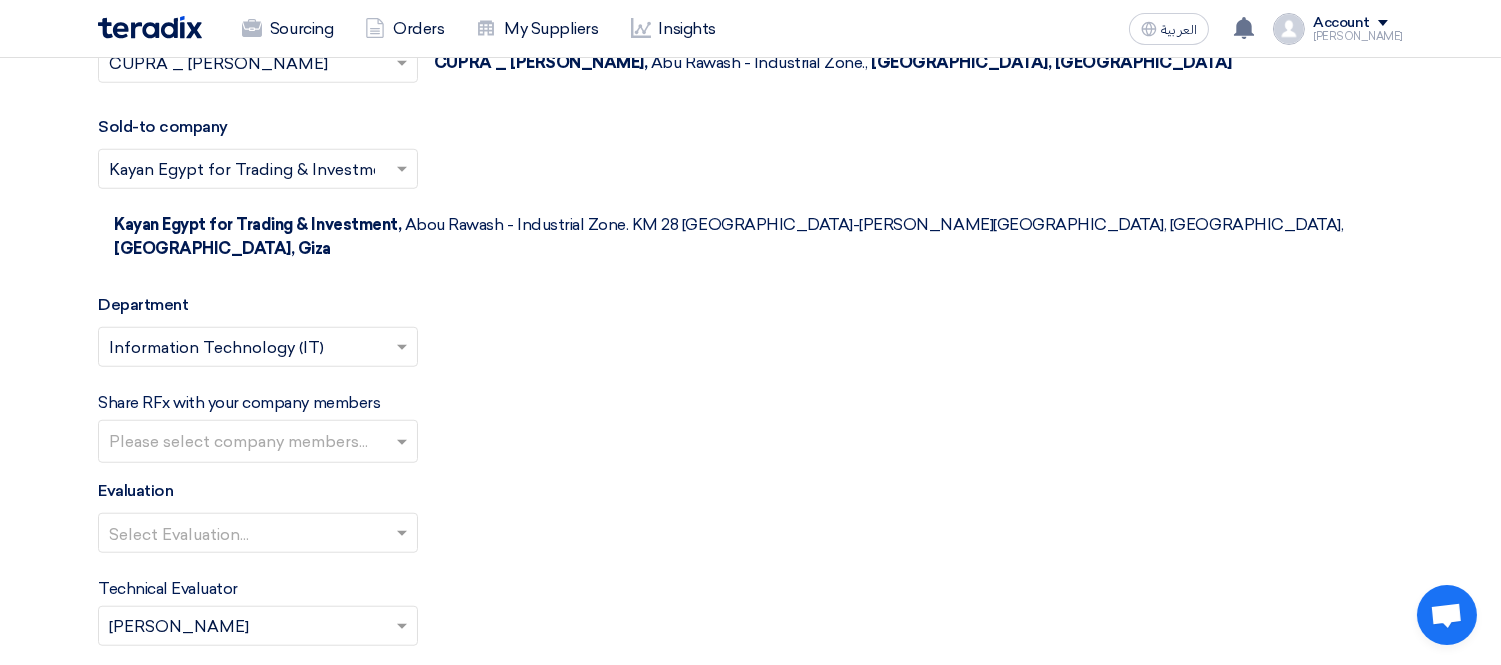click at bounding box center (260, 443) 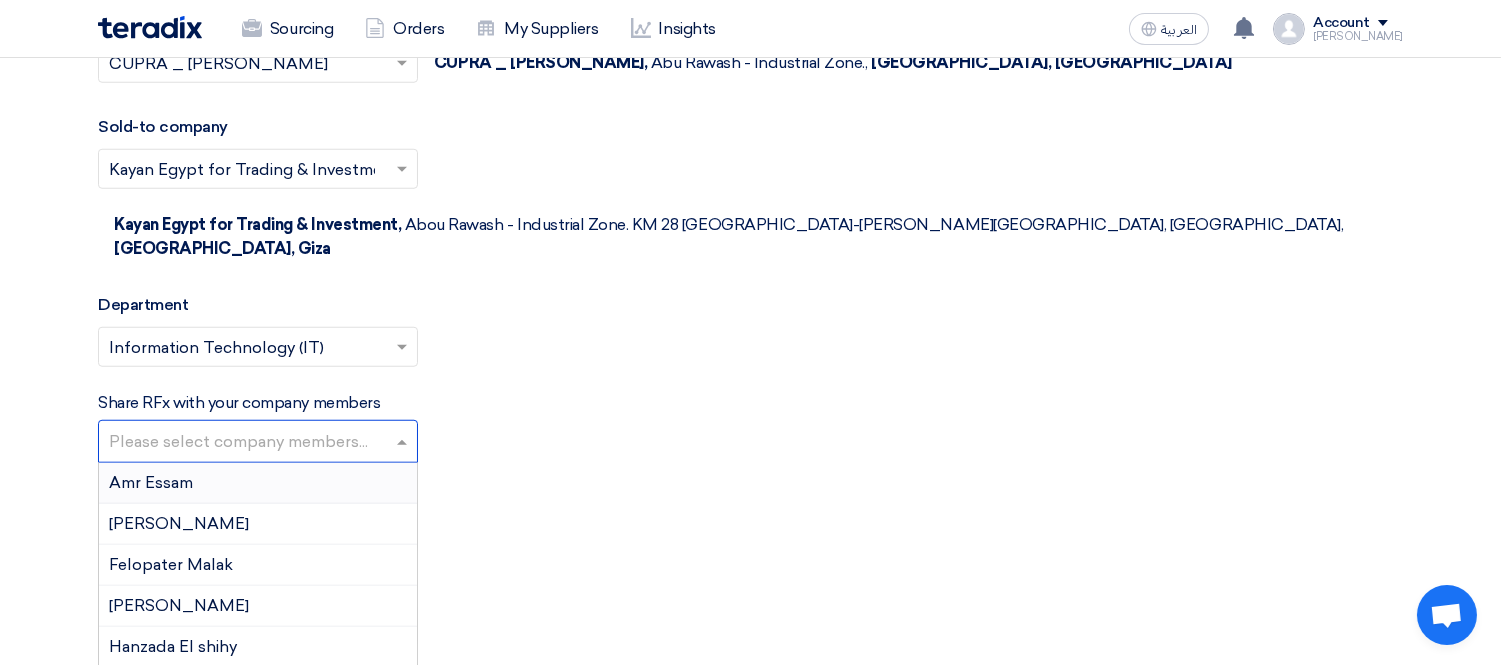 click on "Share RFx with your company members
Please select company members...
Amr Essam
[PERSON_NAME]
Felopater Malak
[PERSON_NAME]
Hanzada El shihy
[PERSON_NAME] [PERSON_NAME] [PERSON_NAME] [PERSON_NAME]" 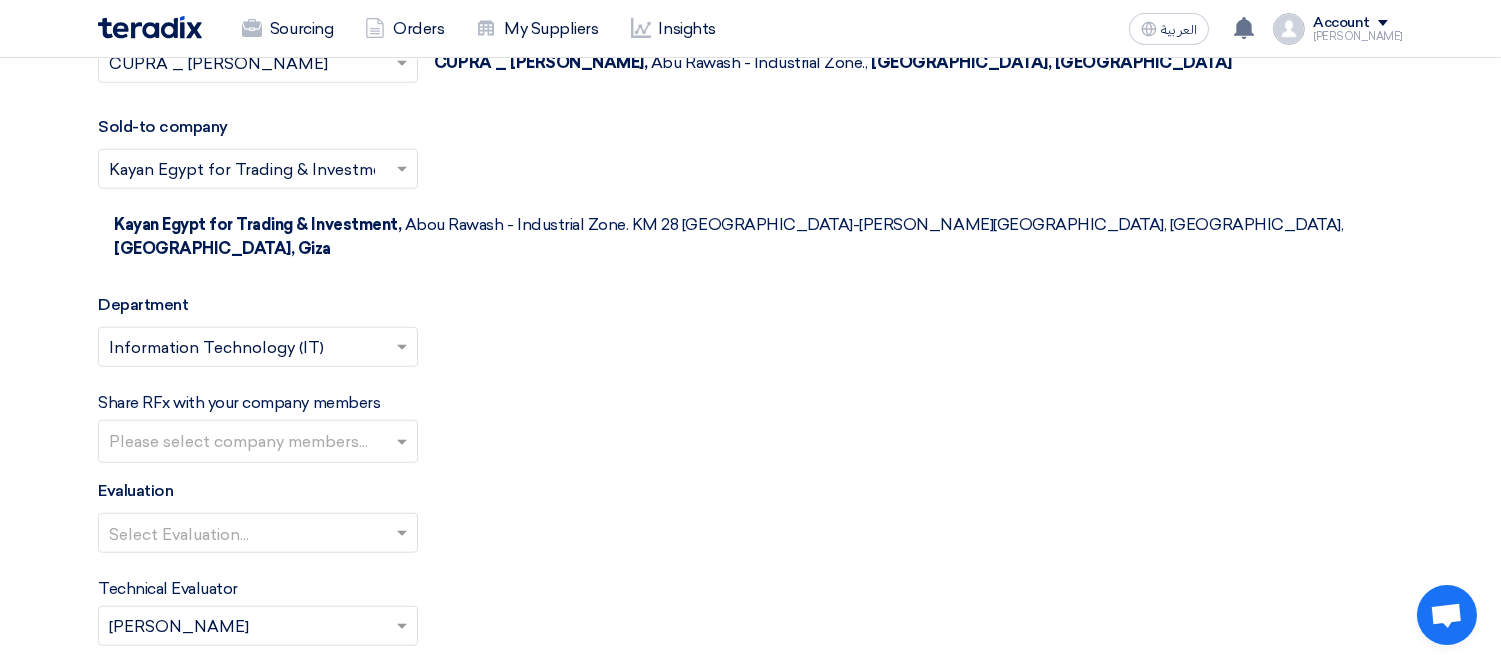click 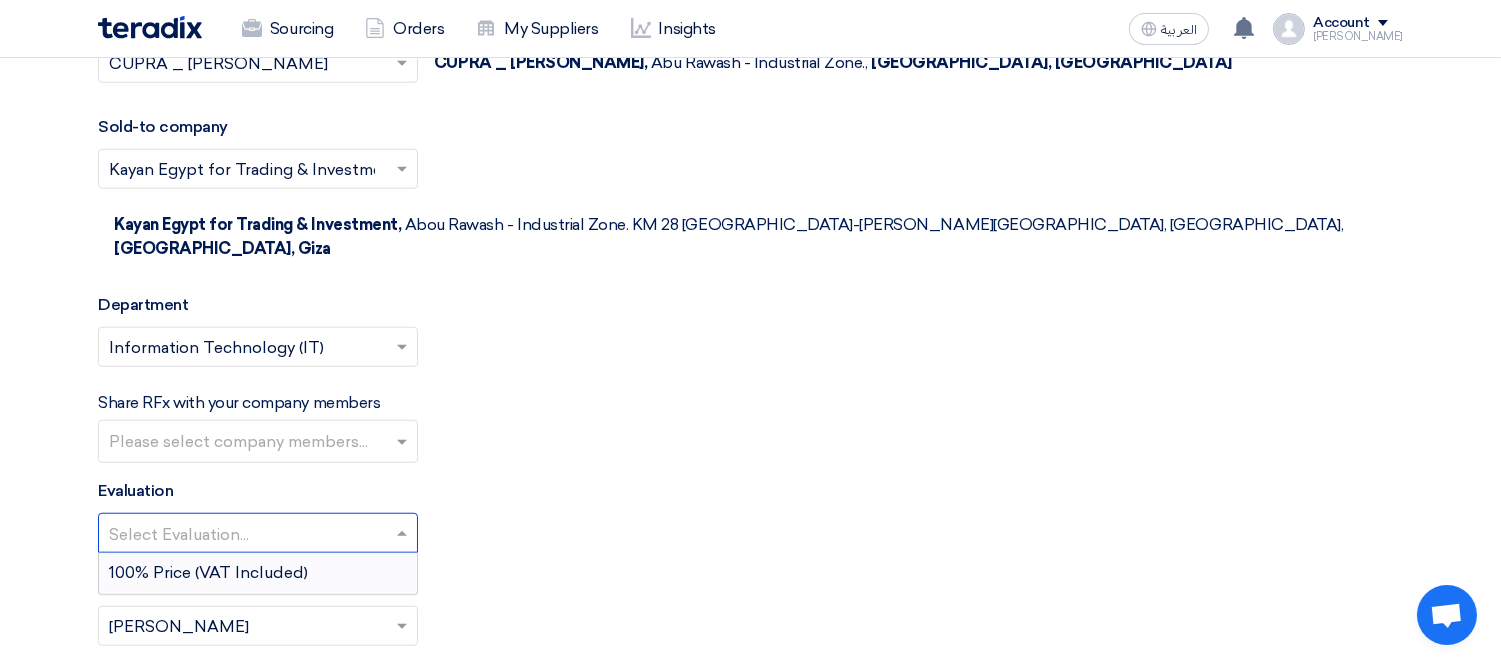 click on "100% Price (VAT Included)" at bounding box center [208, 572] 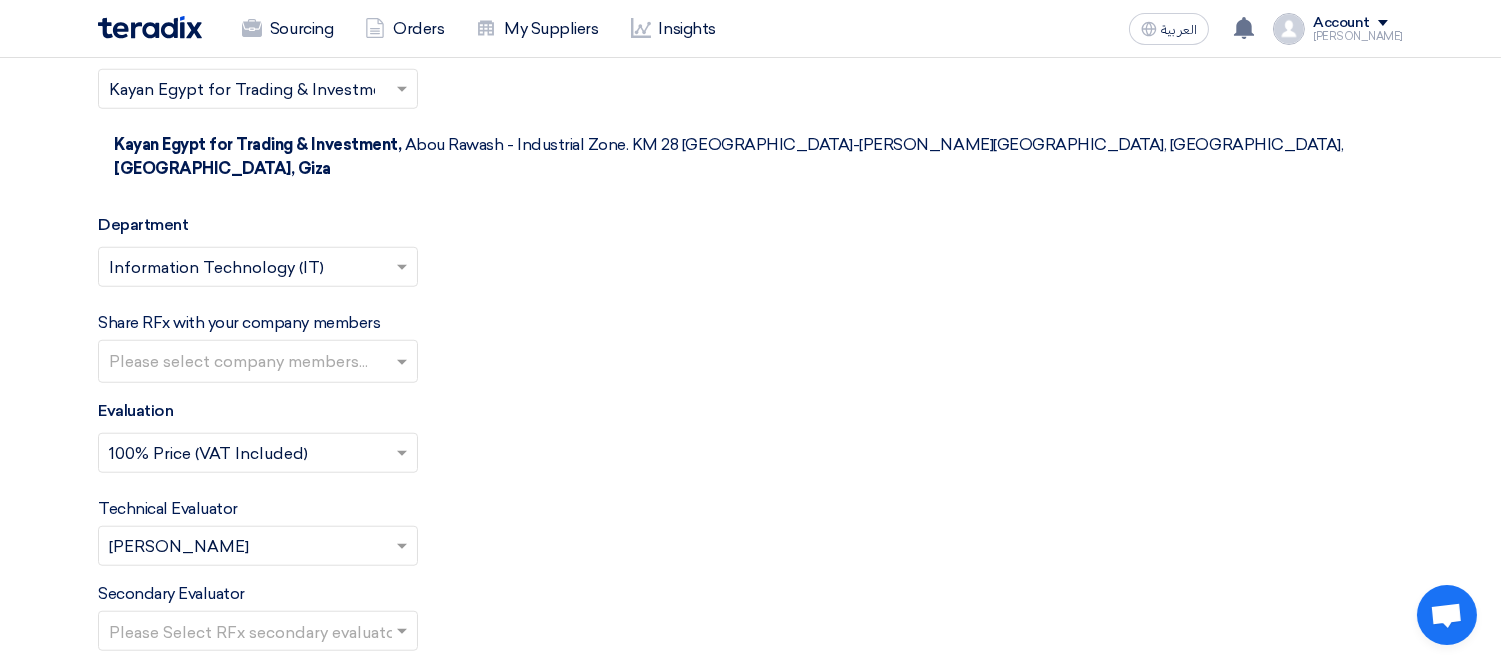 scroll, scrollTop: 3333, scrollLeft: 0, axis: vertical 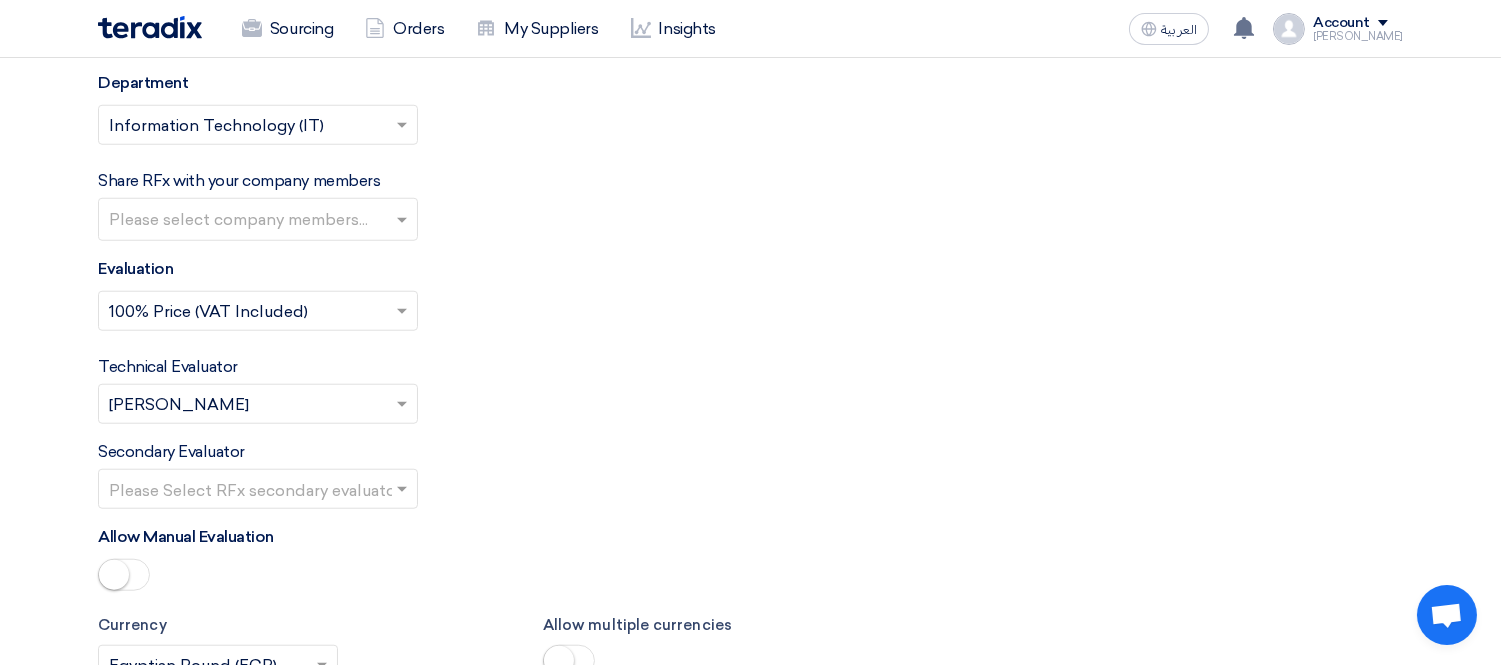 click at bounding box center (248, 406) 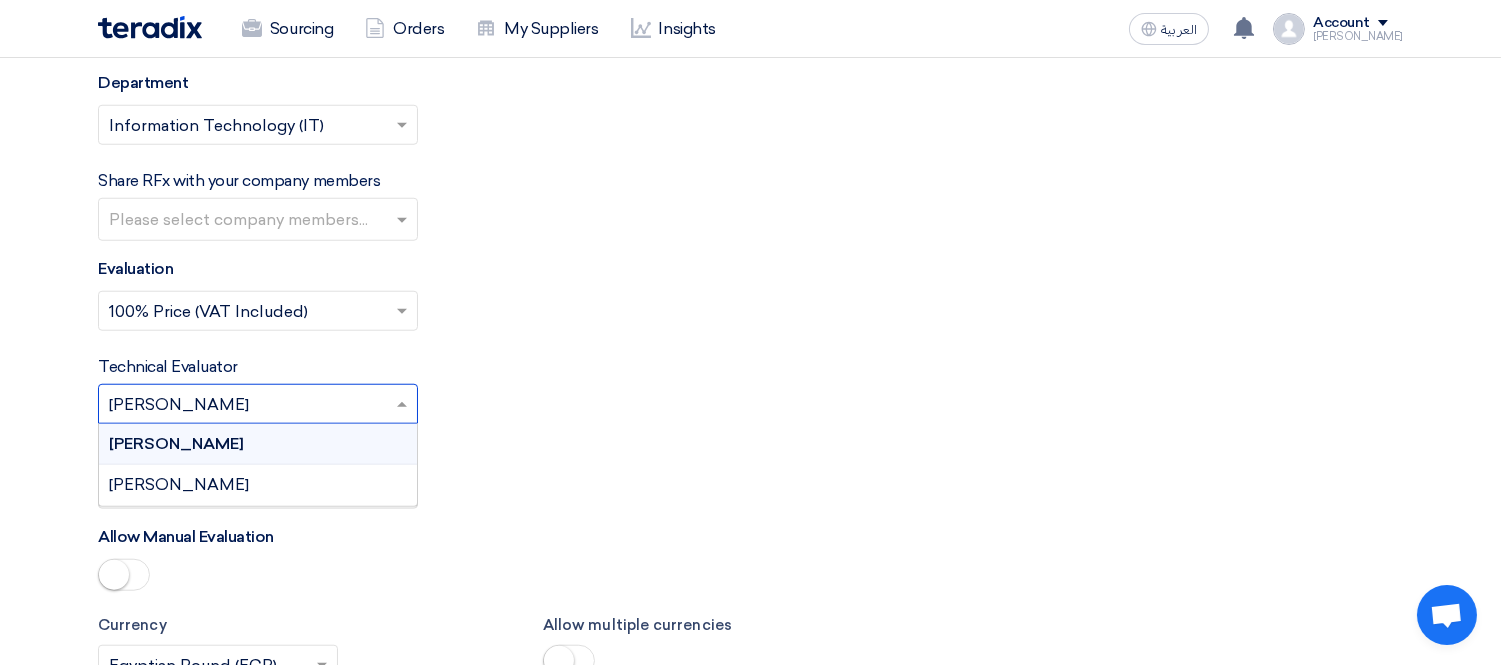 click at bounding box center [248, 406] 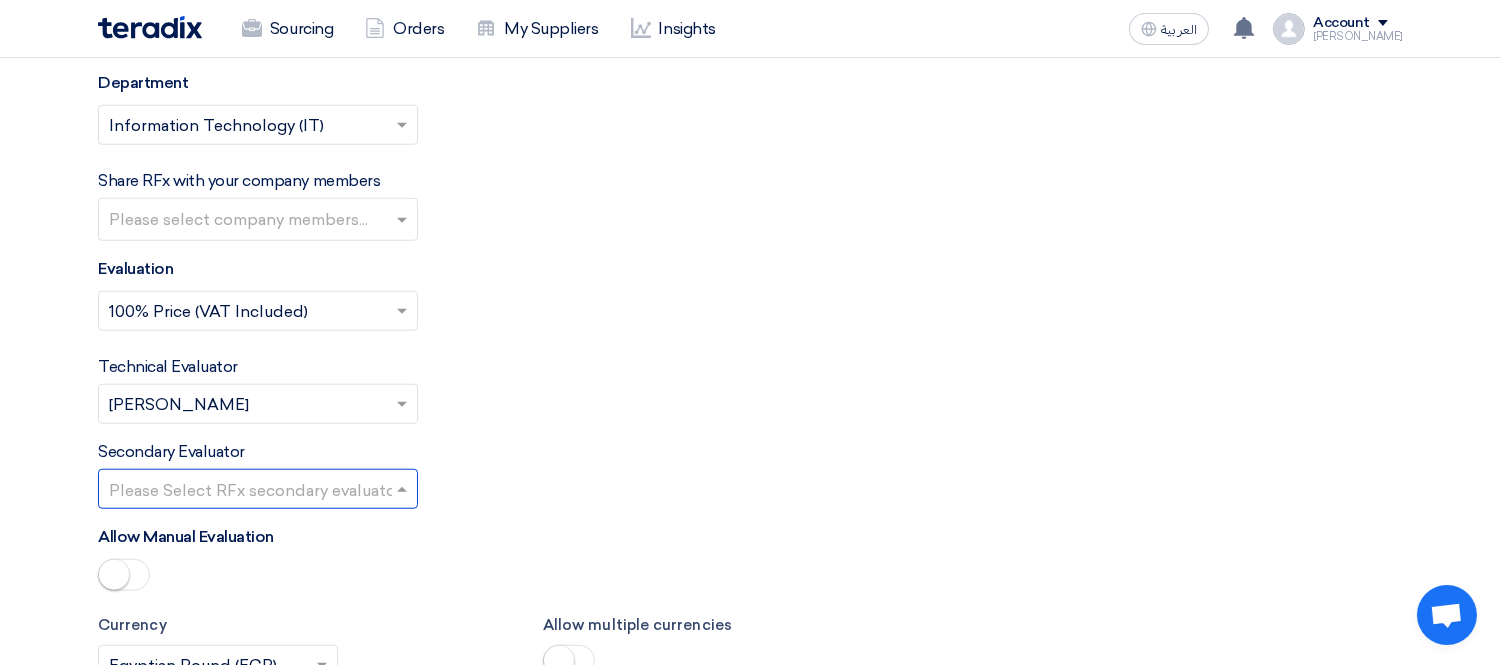 click at bounding box center (248, 491) 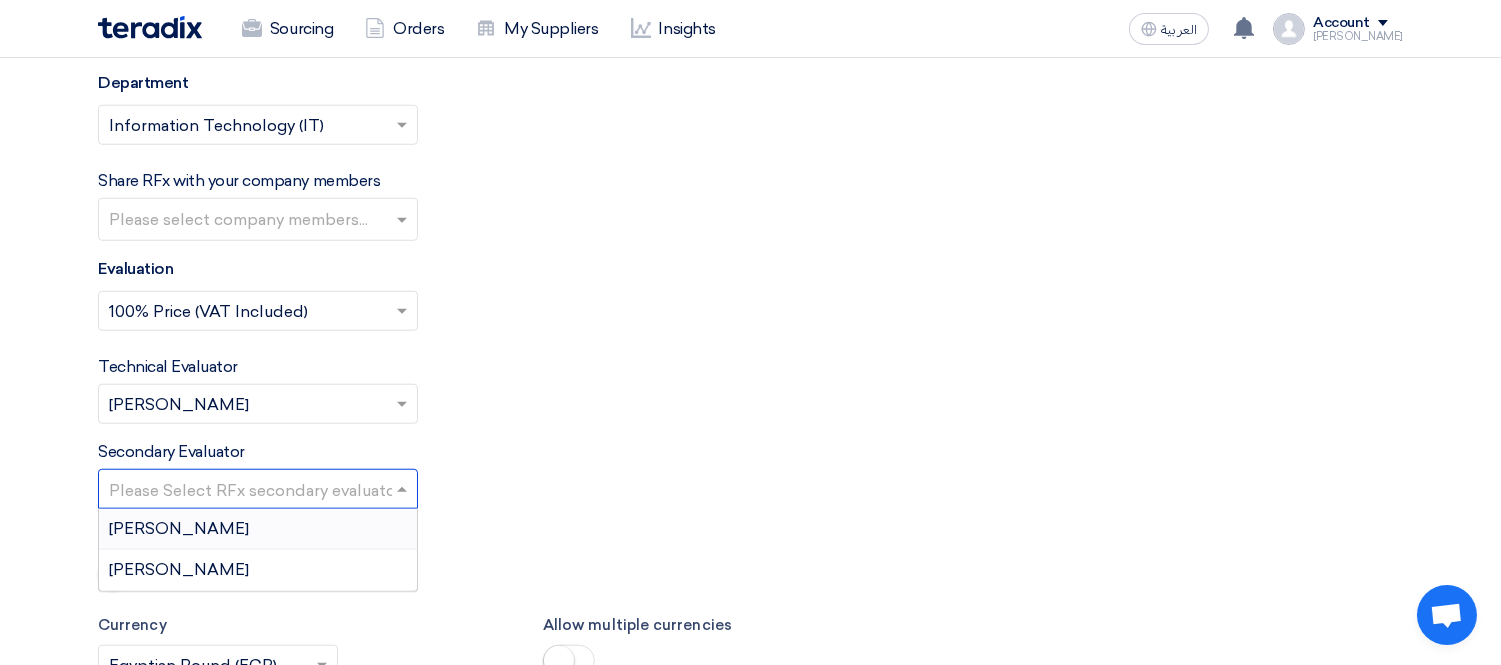 drag, startPoint x: 204, startPoint y: 462, endPoint x: 380, endPoint y: 440, distance: 177.36967 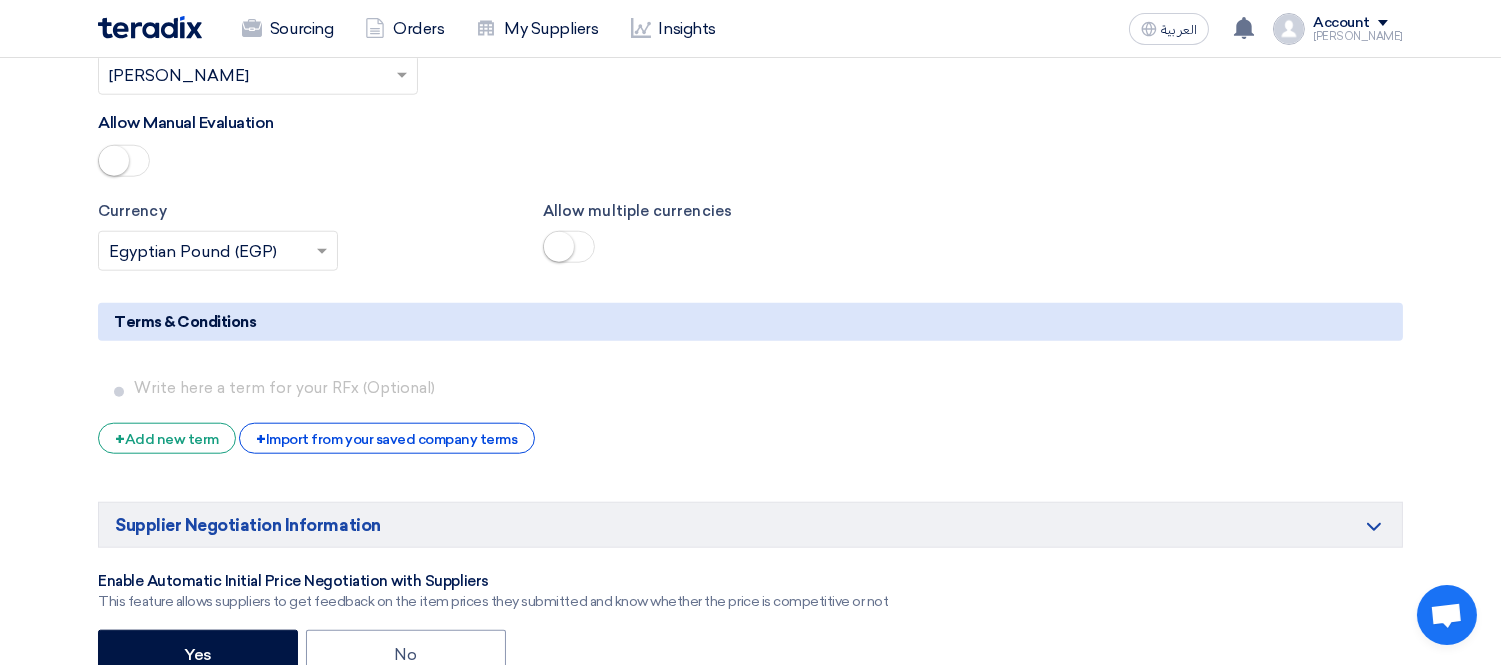 scroll, scrollTop: 3777, scrollLeft: 0, axis: vertical 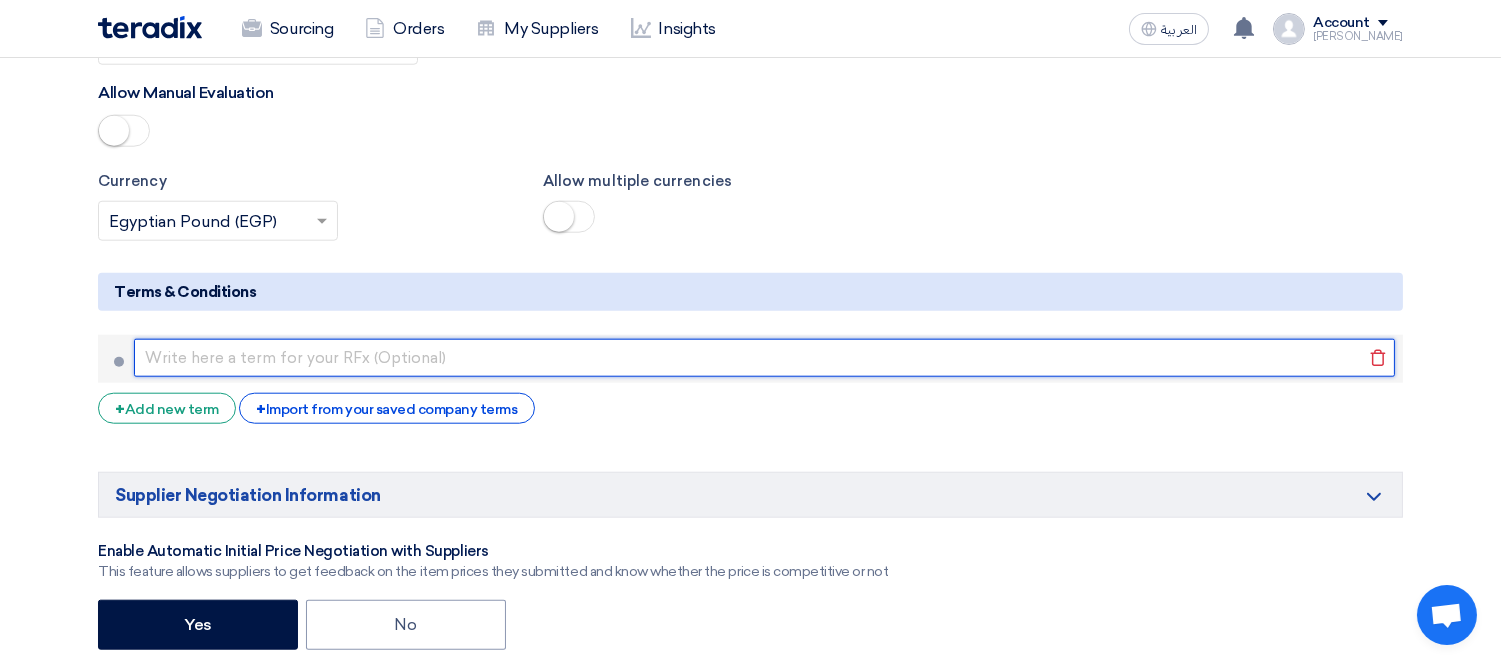 click 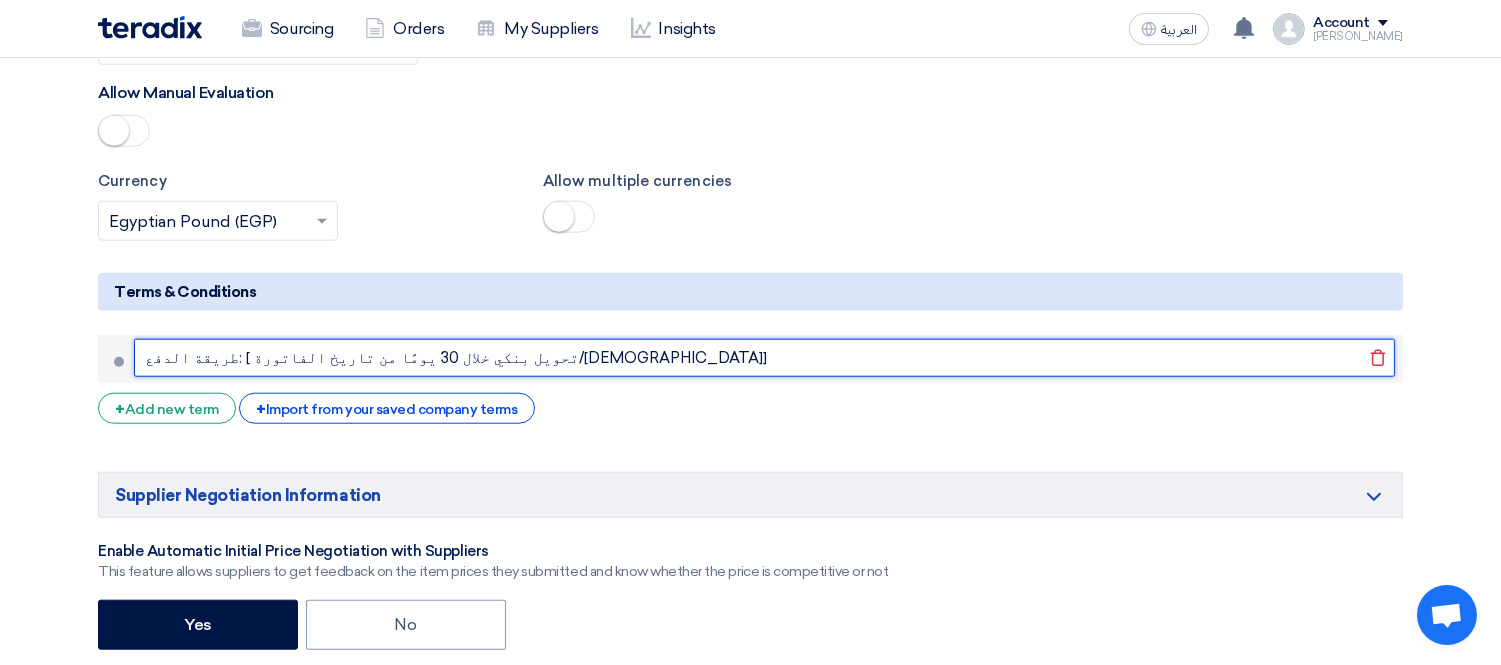 click on "طريقة الدفع: [ تحويل بنكي خلال 30 يومًا من تاريخ الفاتورة/[DEMOGRAPHIC_DATA]]" 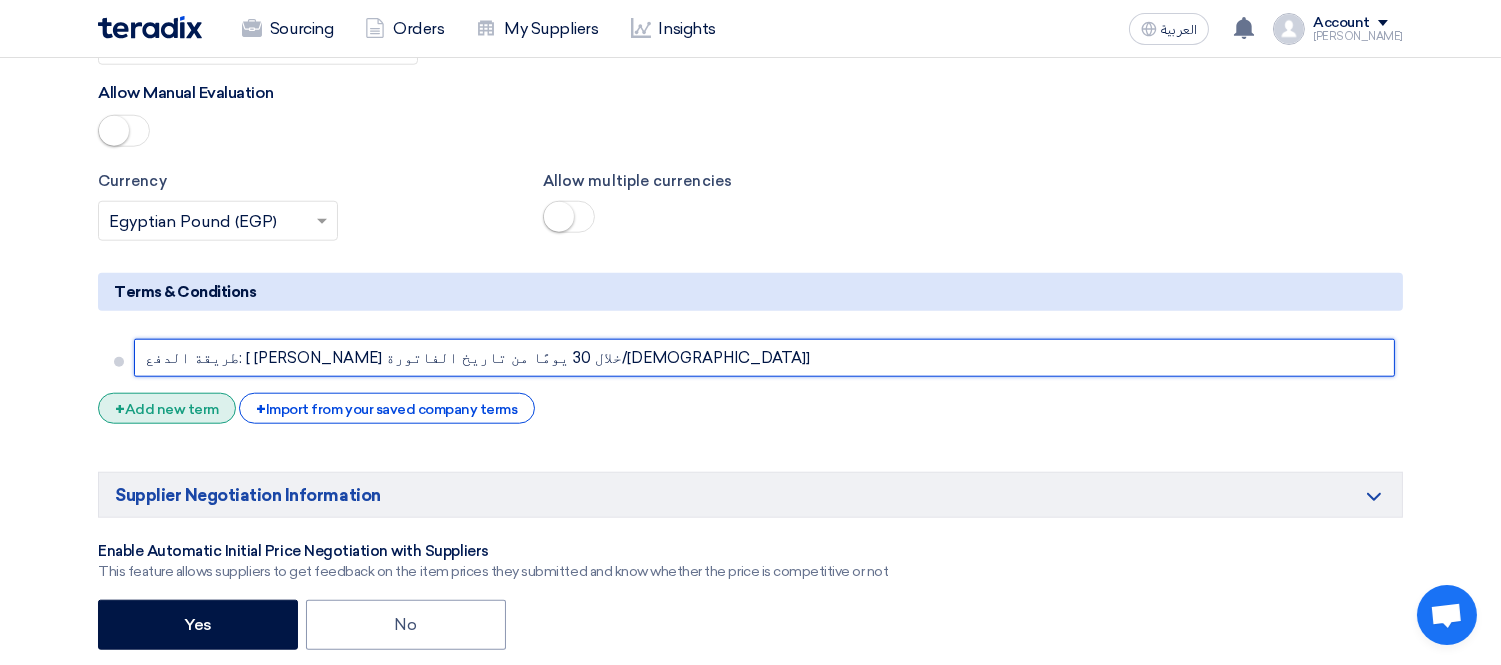 type on "طريقة الدفع: [ [PERSON_NAME] خلال 30 يومًا من تاريخ الفاتورة/[DEMOGRAPHIC_DATA]]" 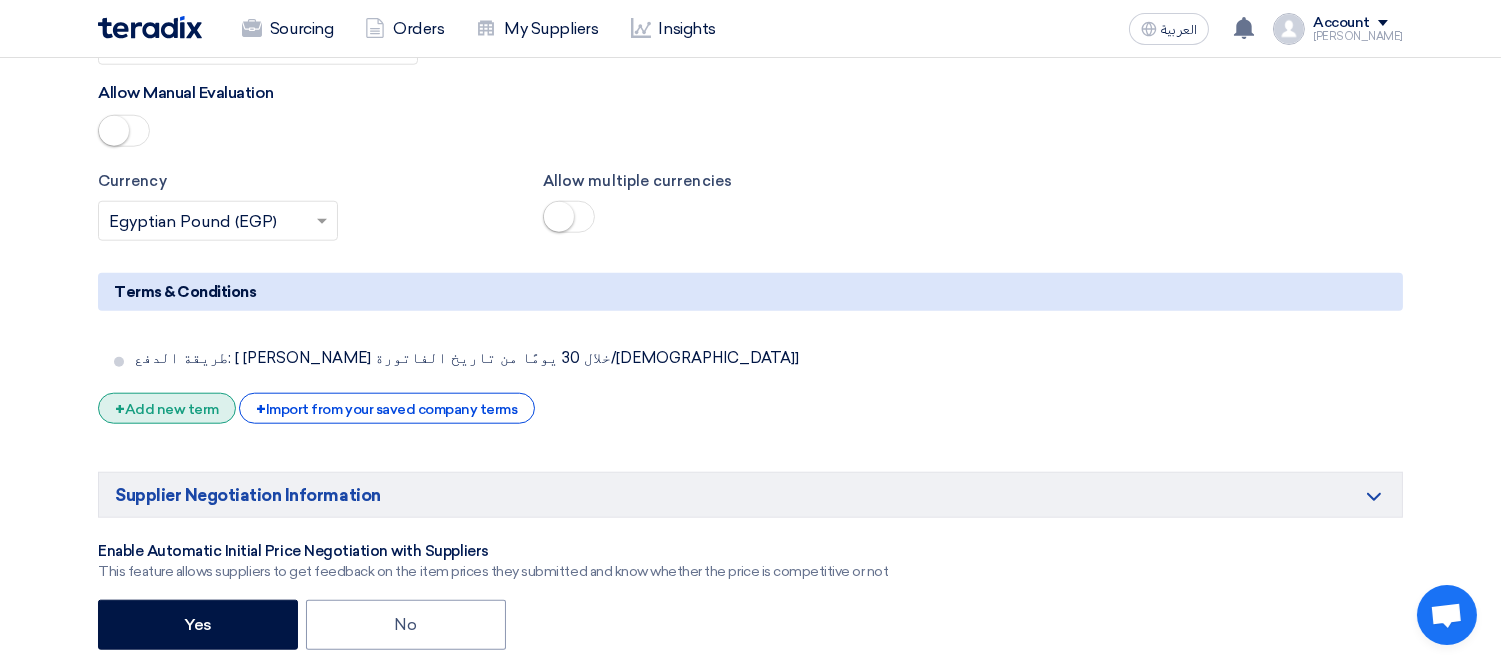 click on "+
Add new term" 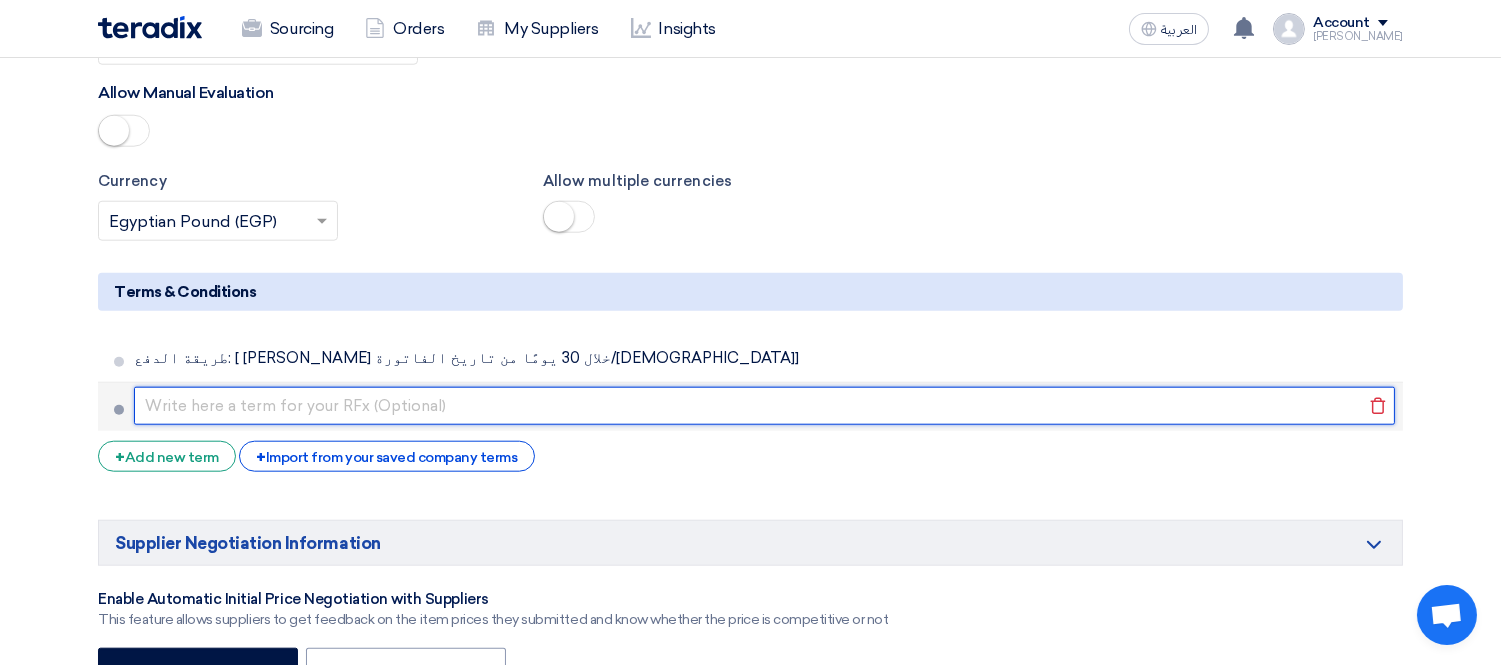 click 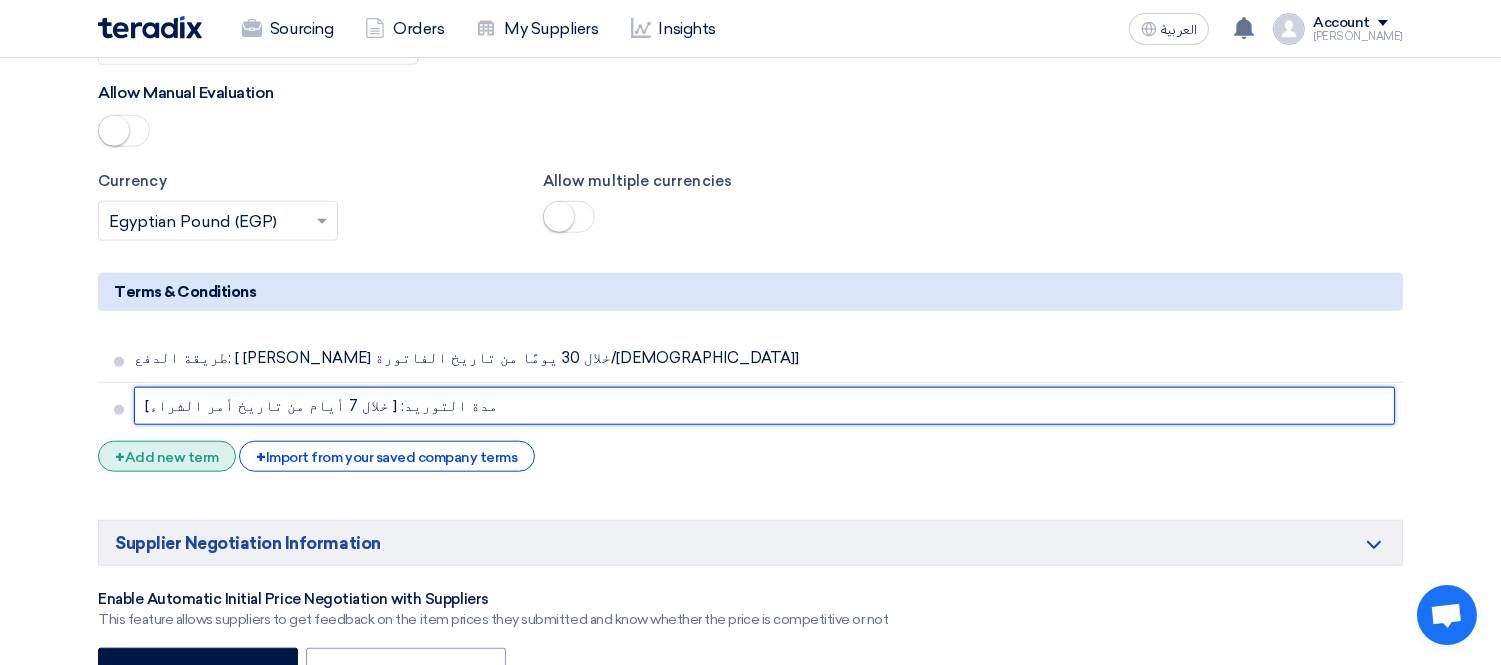 type on "مدة التوريد: [ خلال 7 أيام من تاريخ أمر الشراء]" 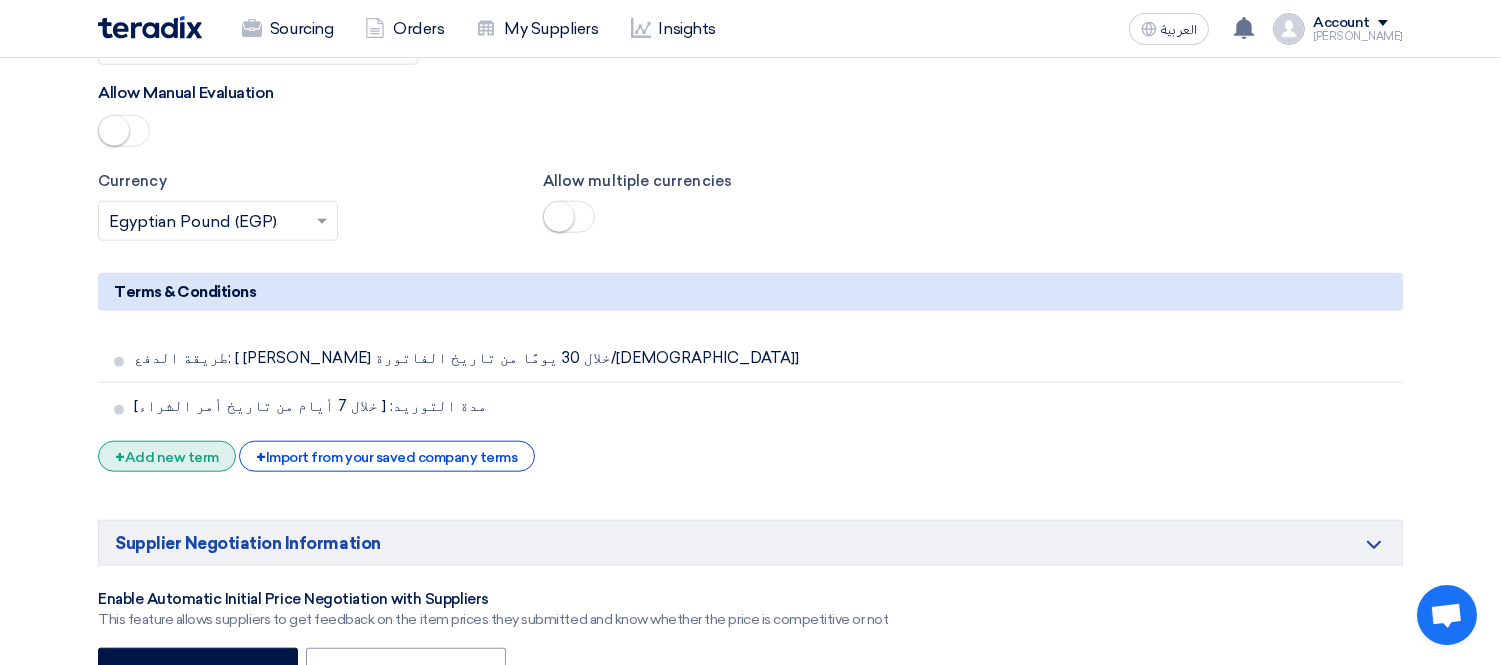 click on "+
Add new term" 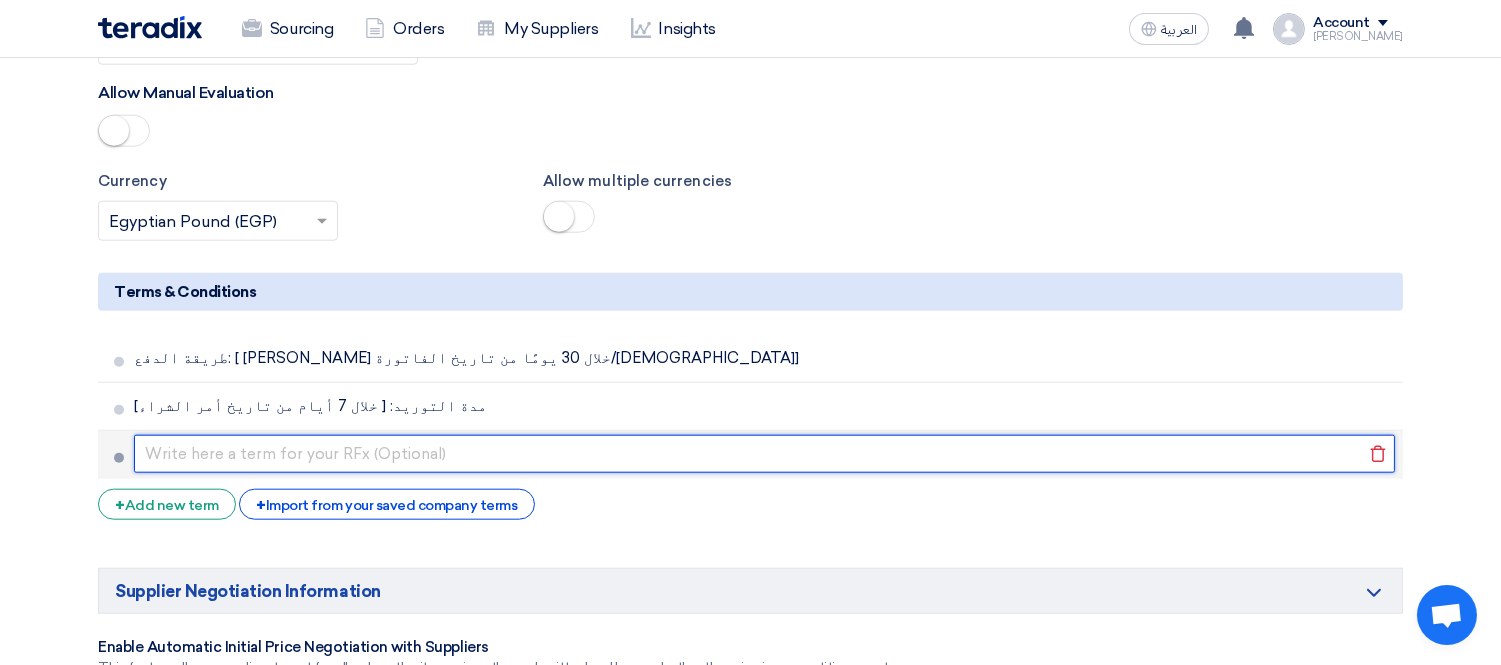 click 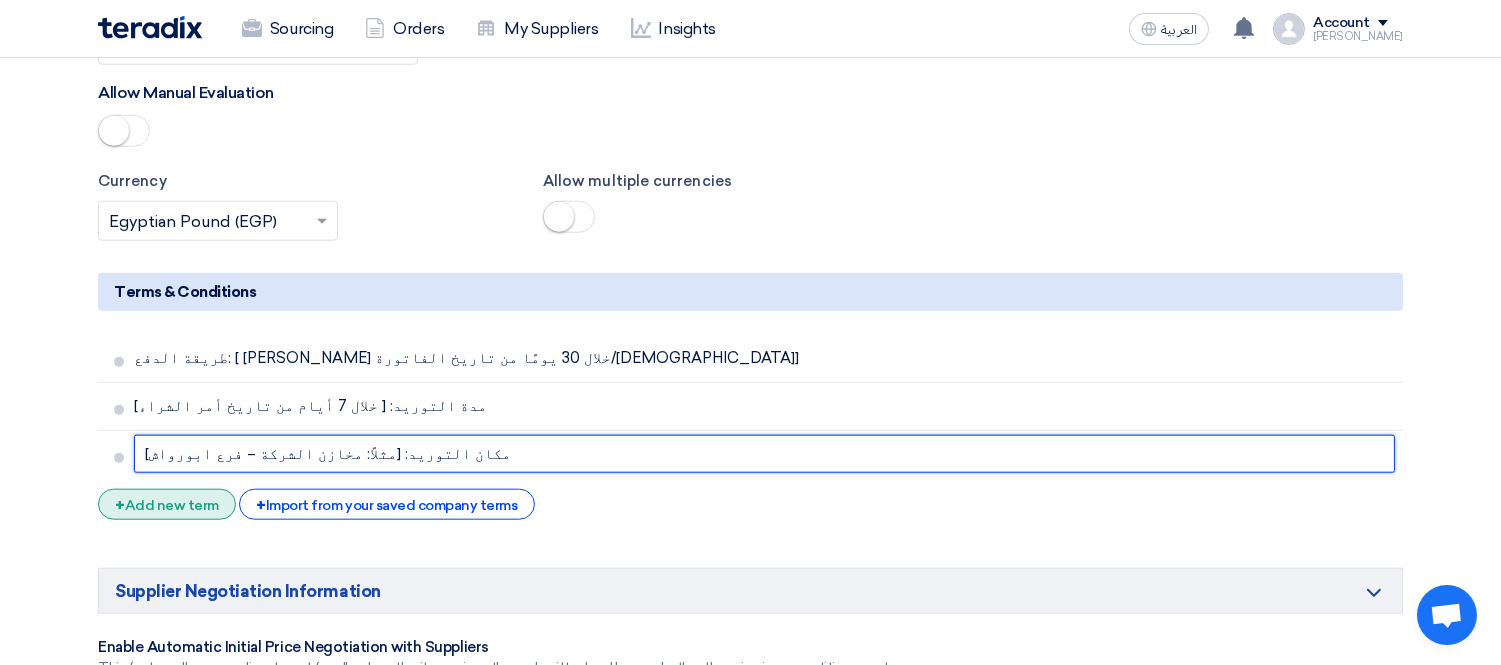type on "مكان التوريد: [مثلاً: مخازن الشركة – فرع ابورواش]" 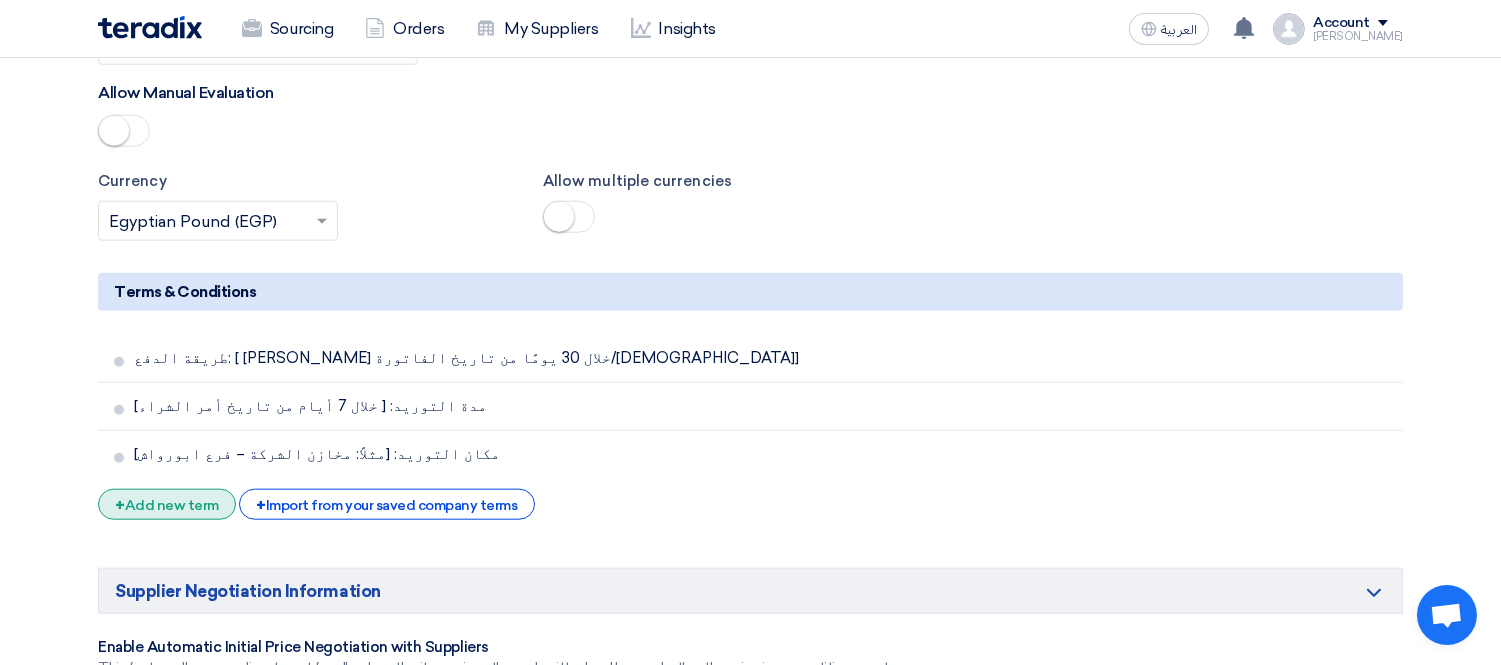click on "+
Add new term" 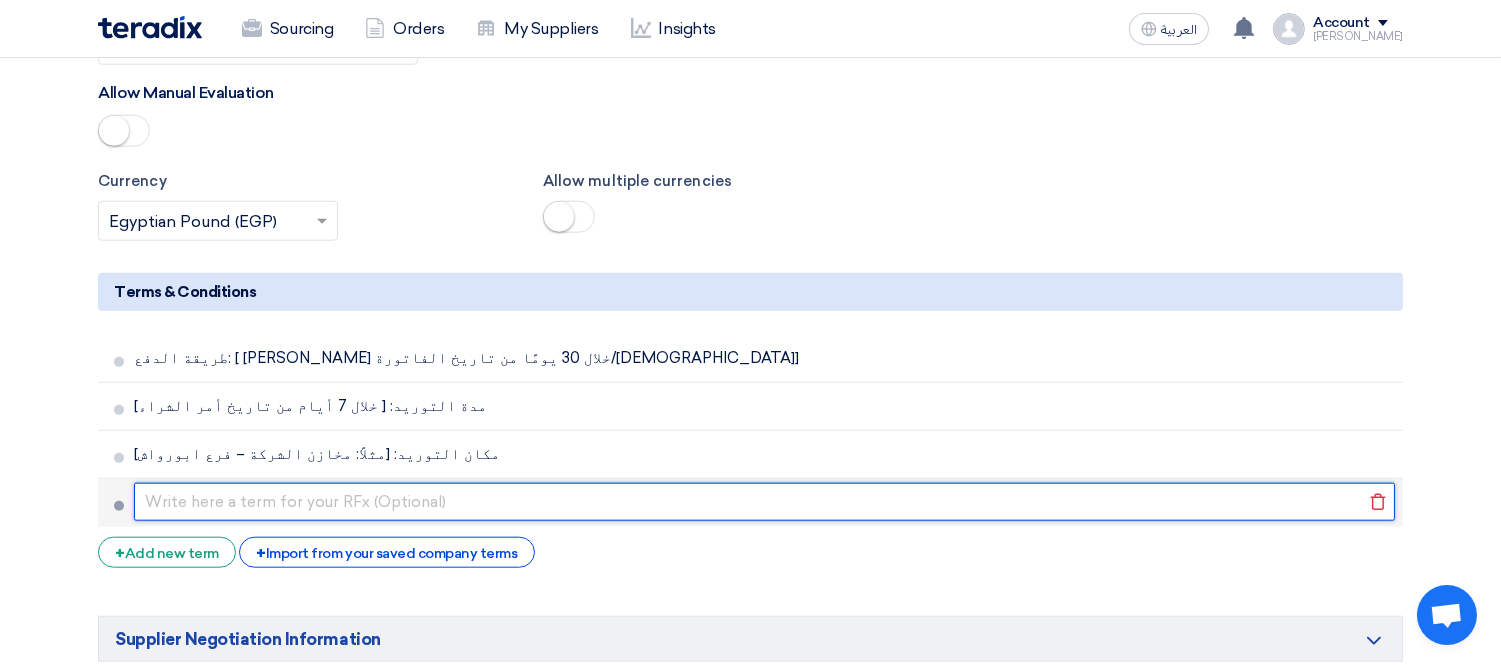 click 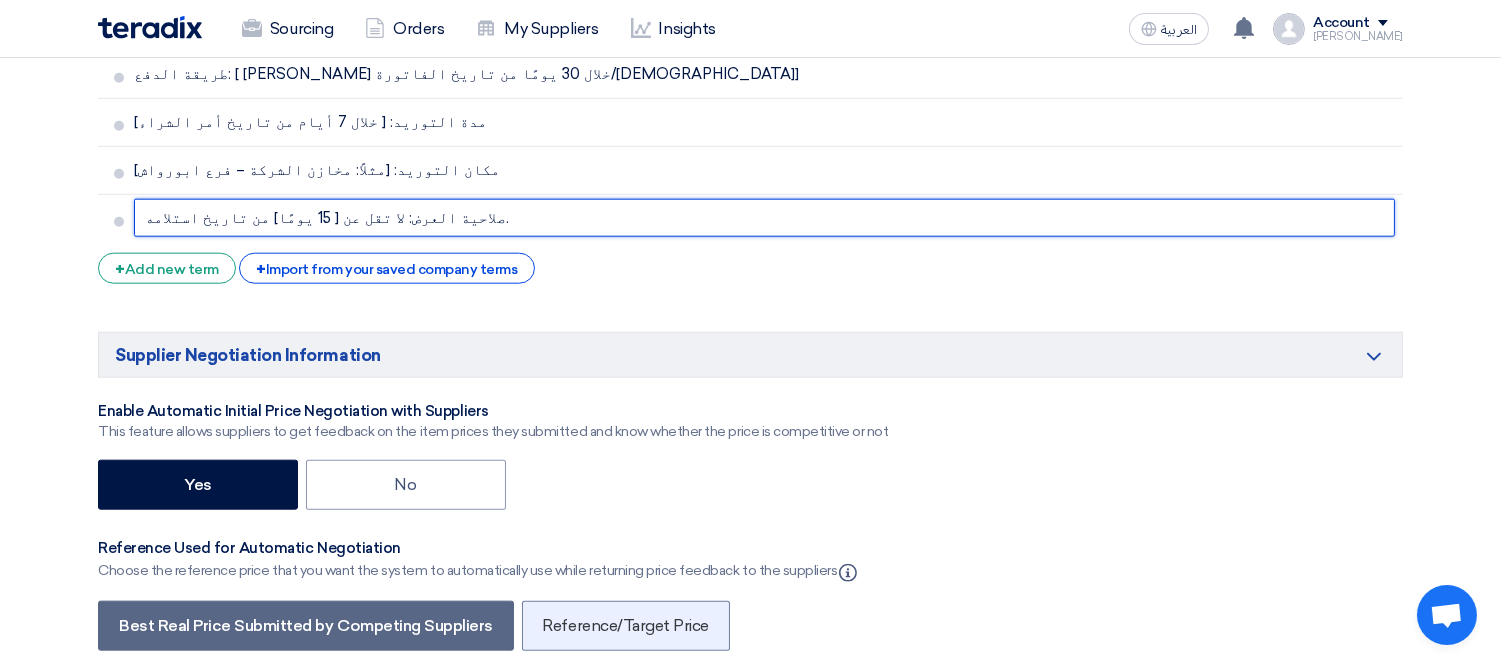scroll, scrollTop: 4222, scrollLeft: 0, axis: vertical 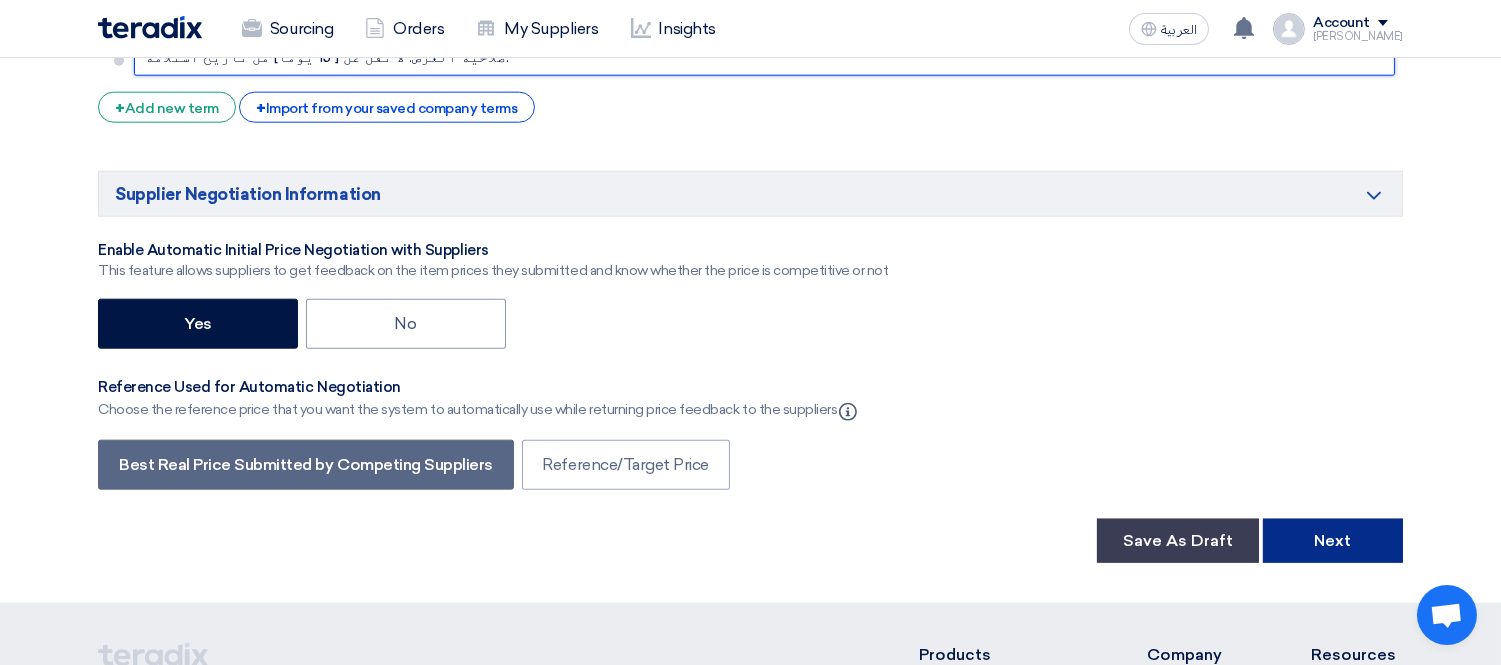type on "صلاحية العرض: لا تقل عن [ 15 يومًا] من تاريخ استلامه." 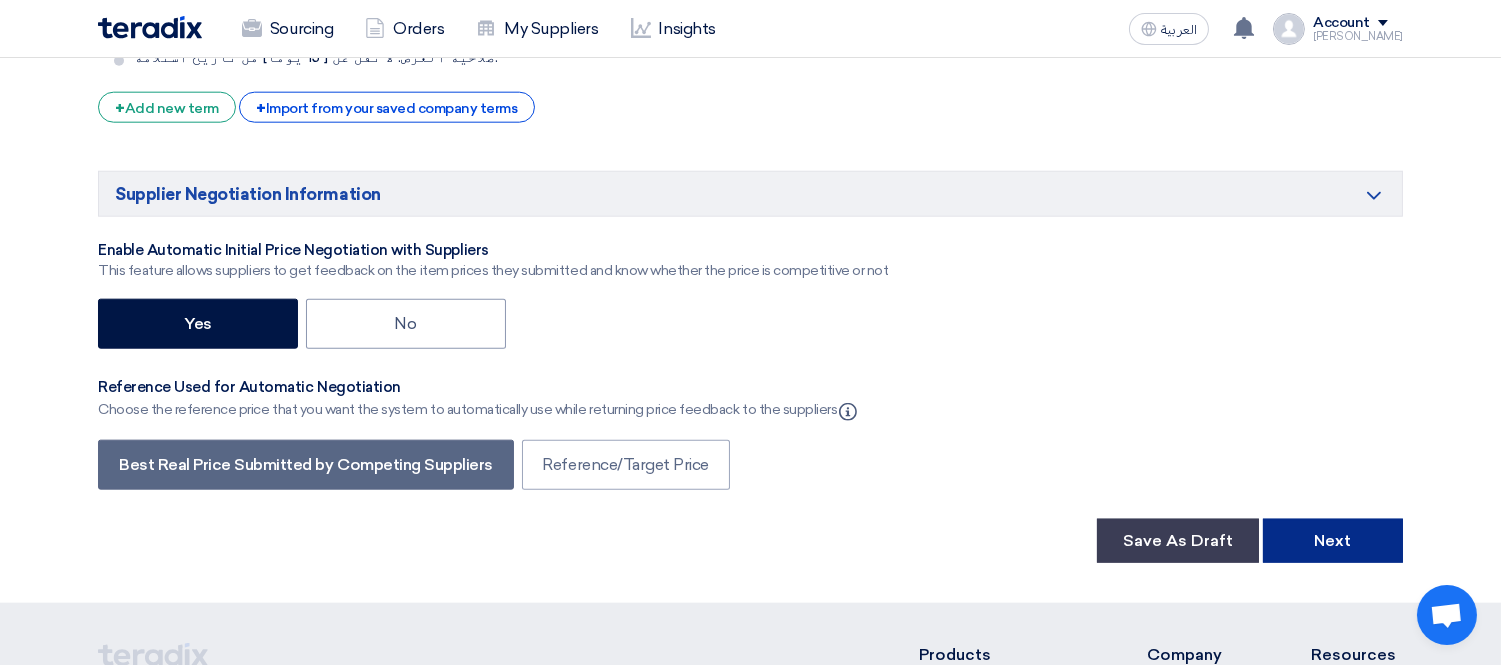 click on "Next" 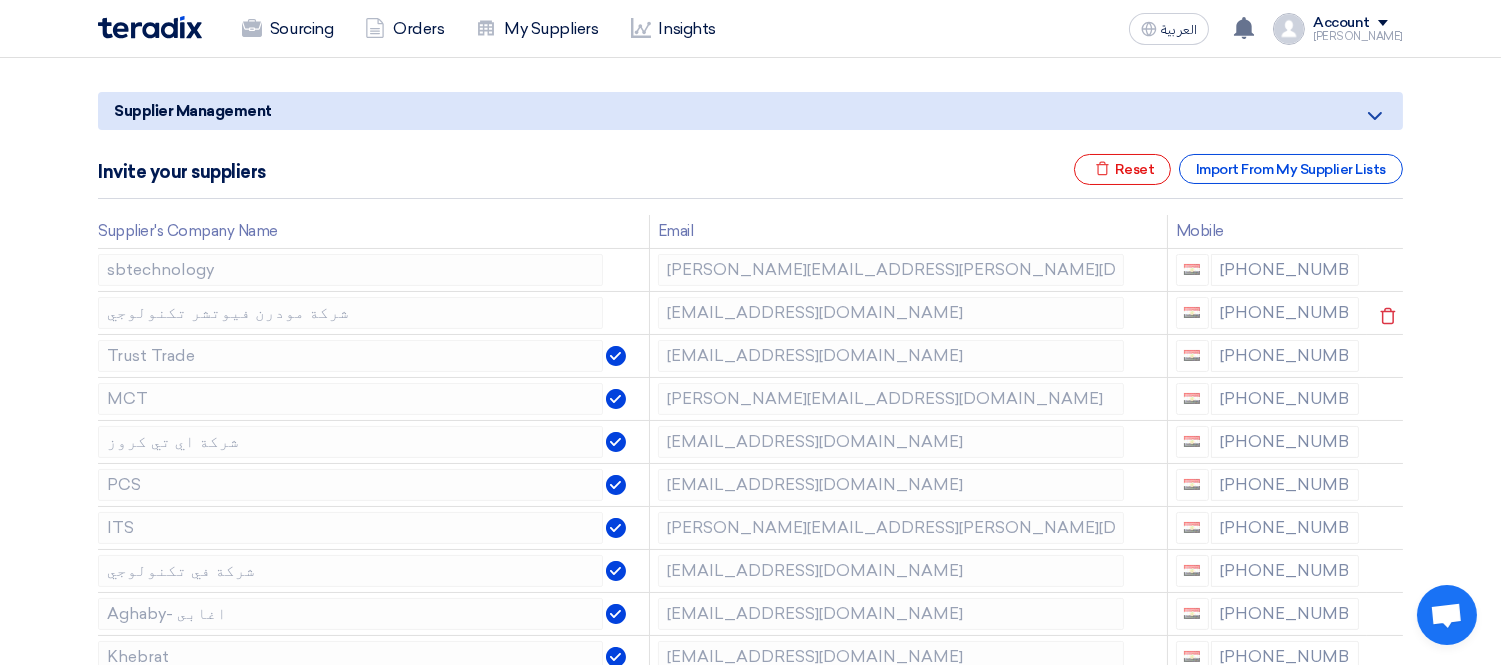 scroll, scrollTop: 222, scrollLeft: 0, axis: vertical 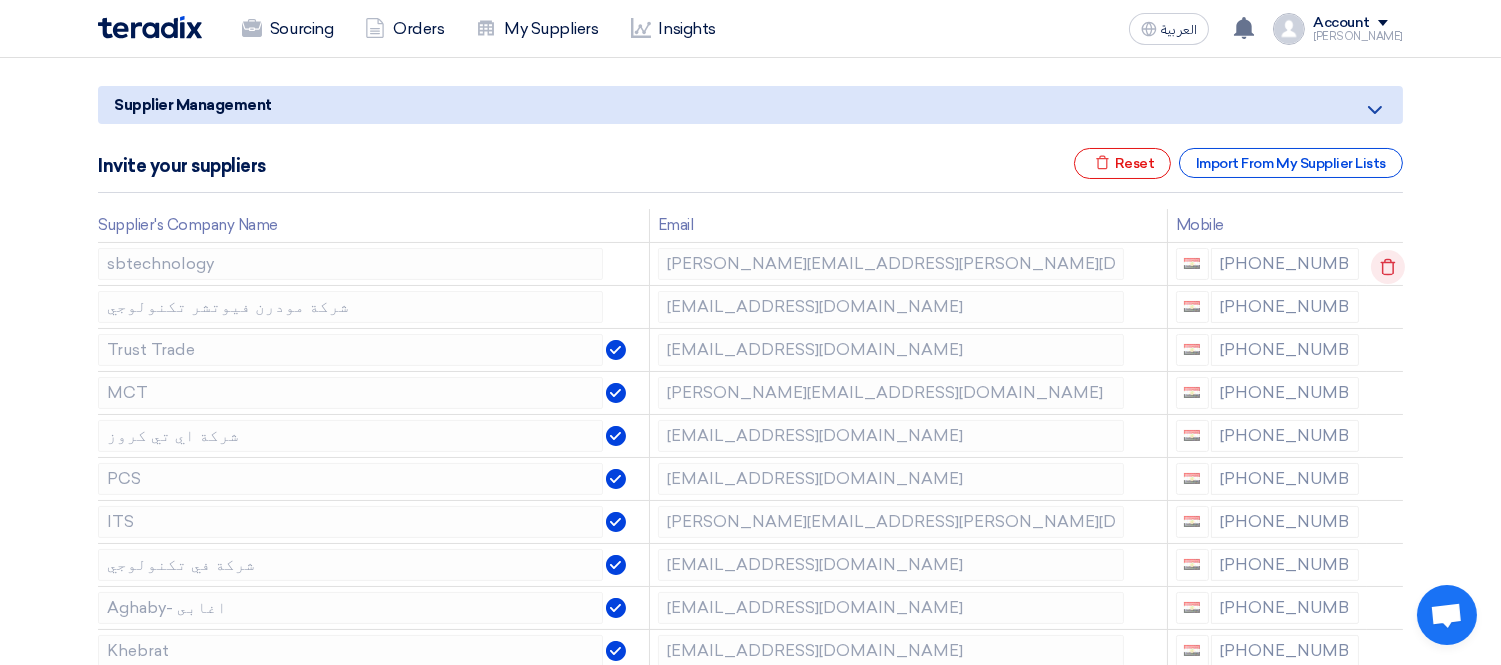 click 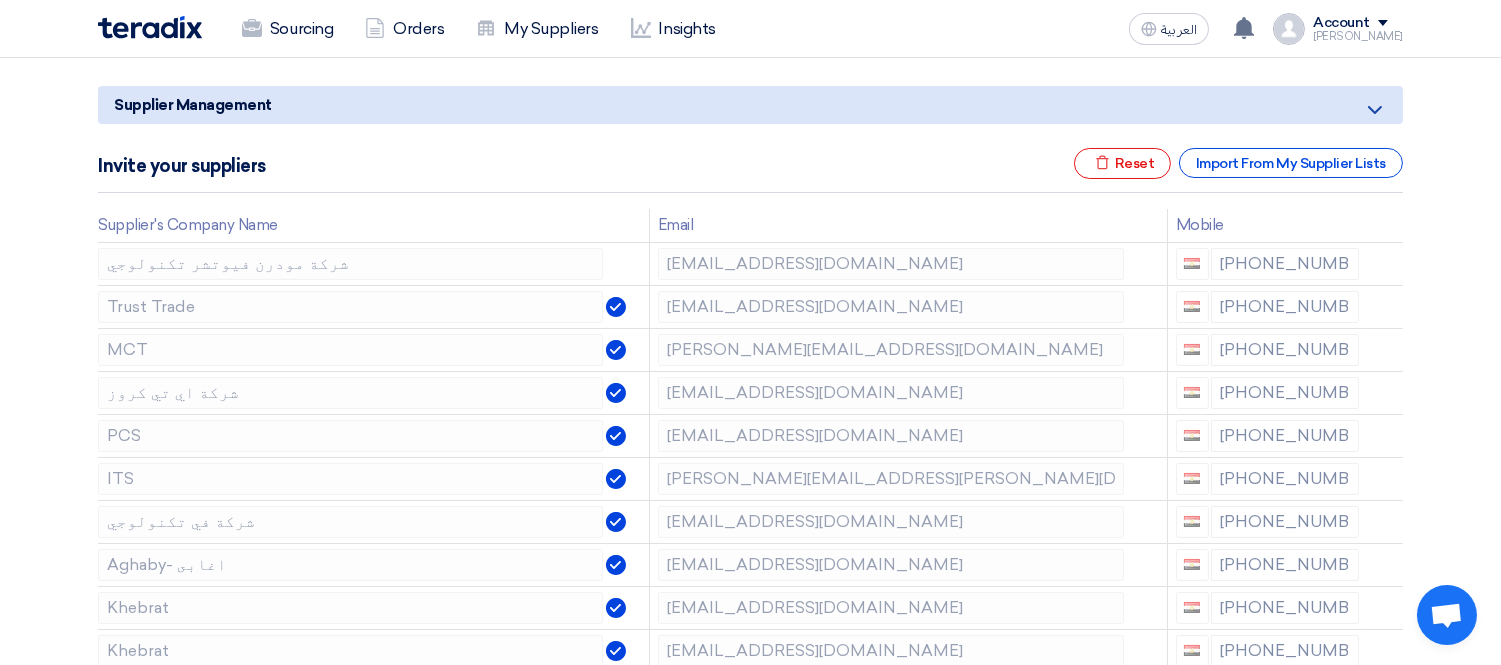 click 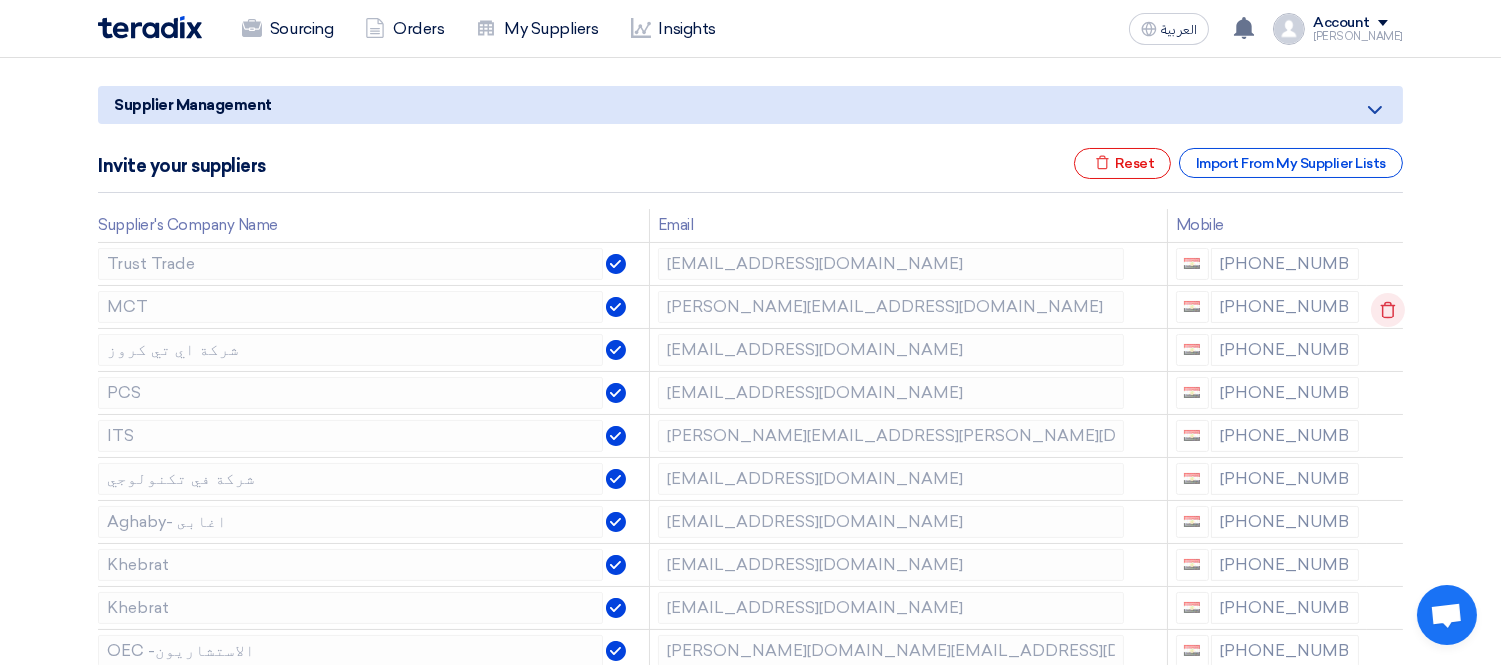 click 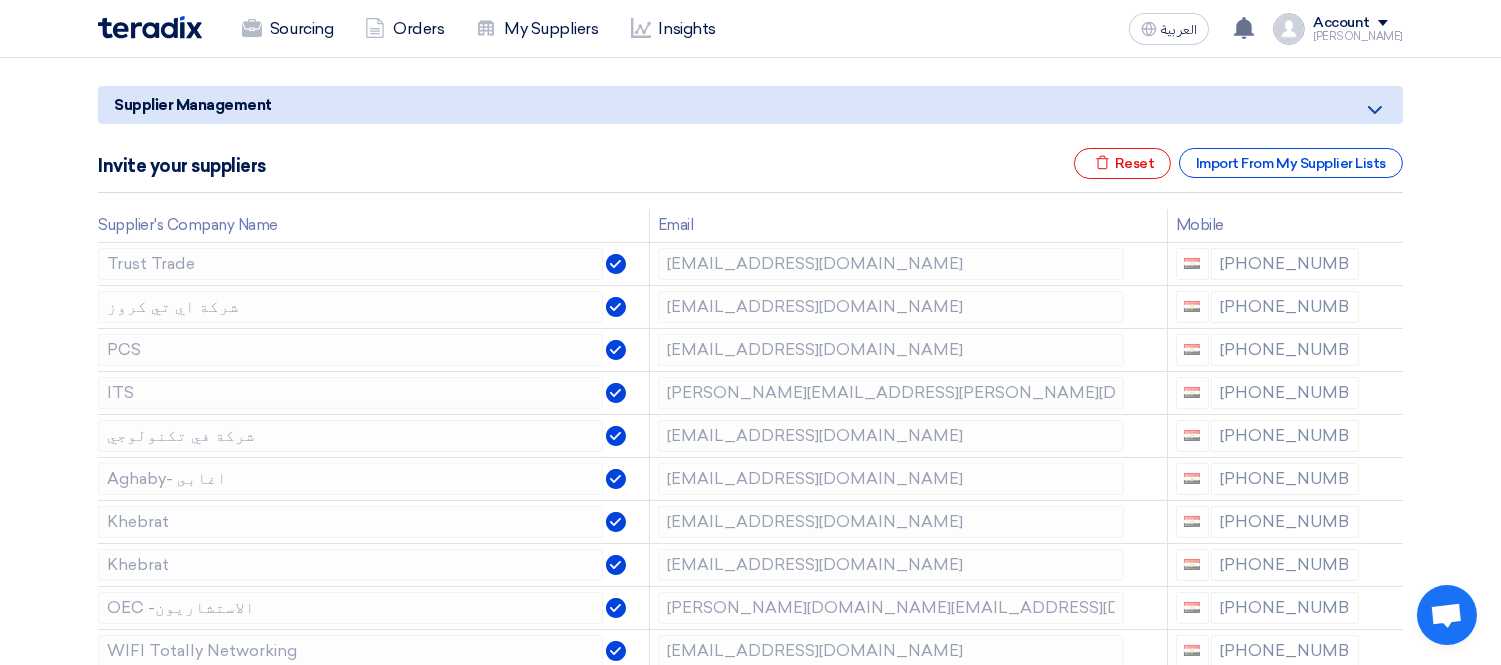 click 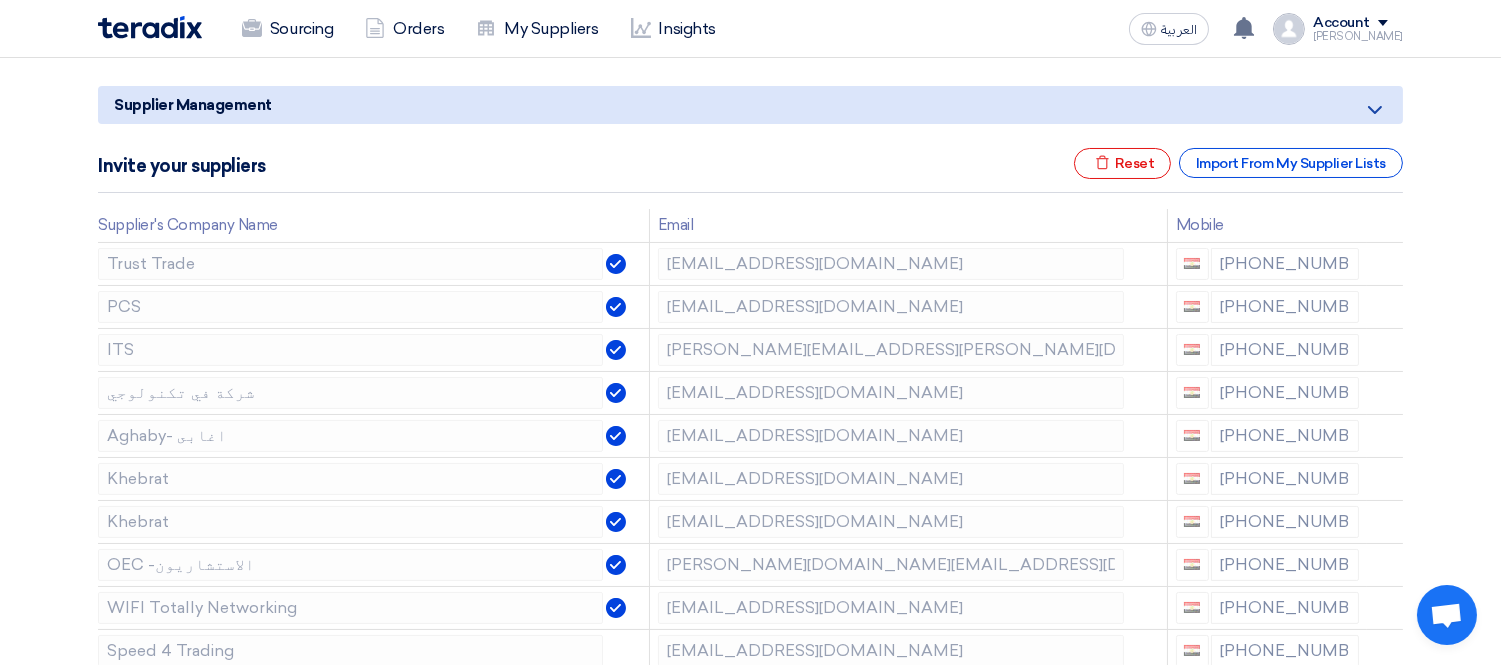 click 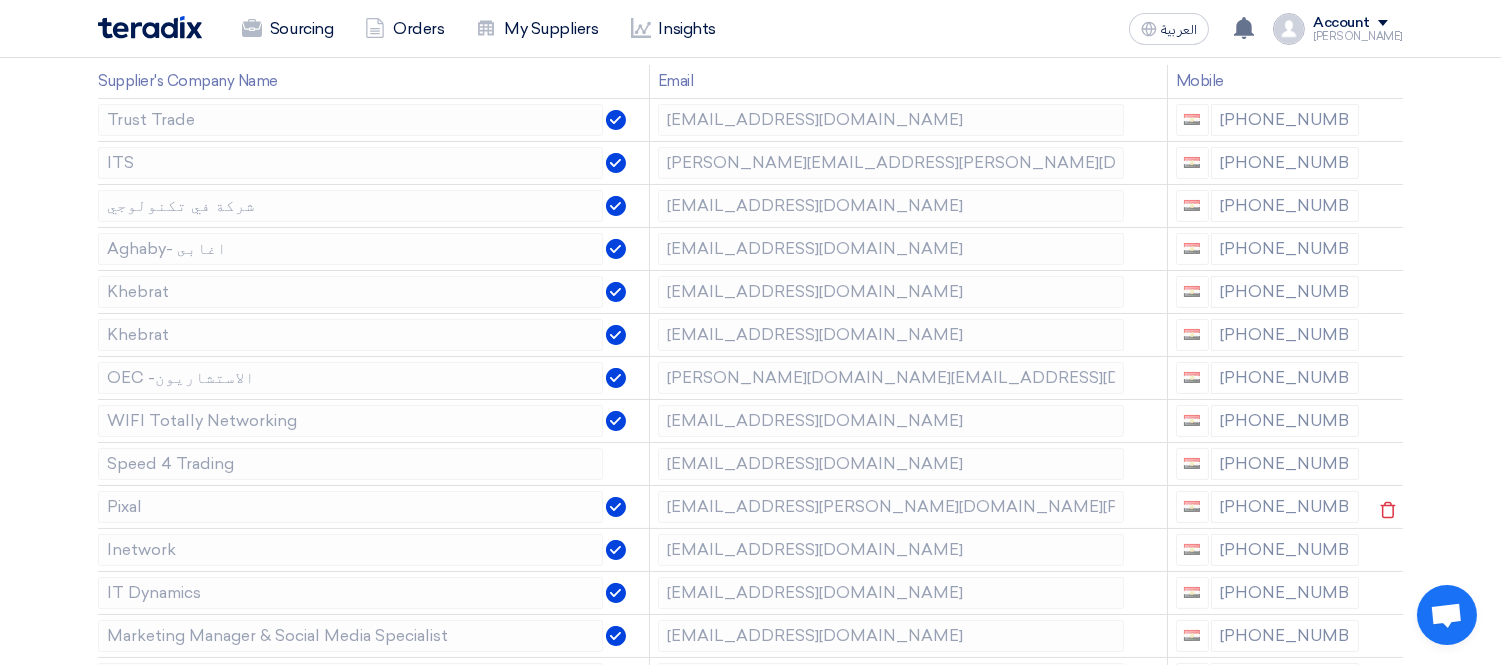 scroll, scrollTop: 444, scrollLeft: 0, axis: vertical 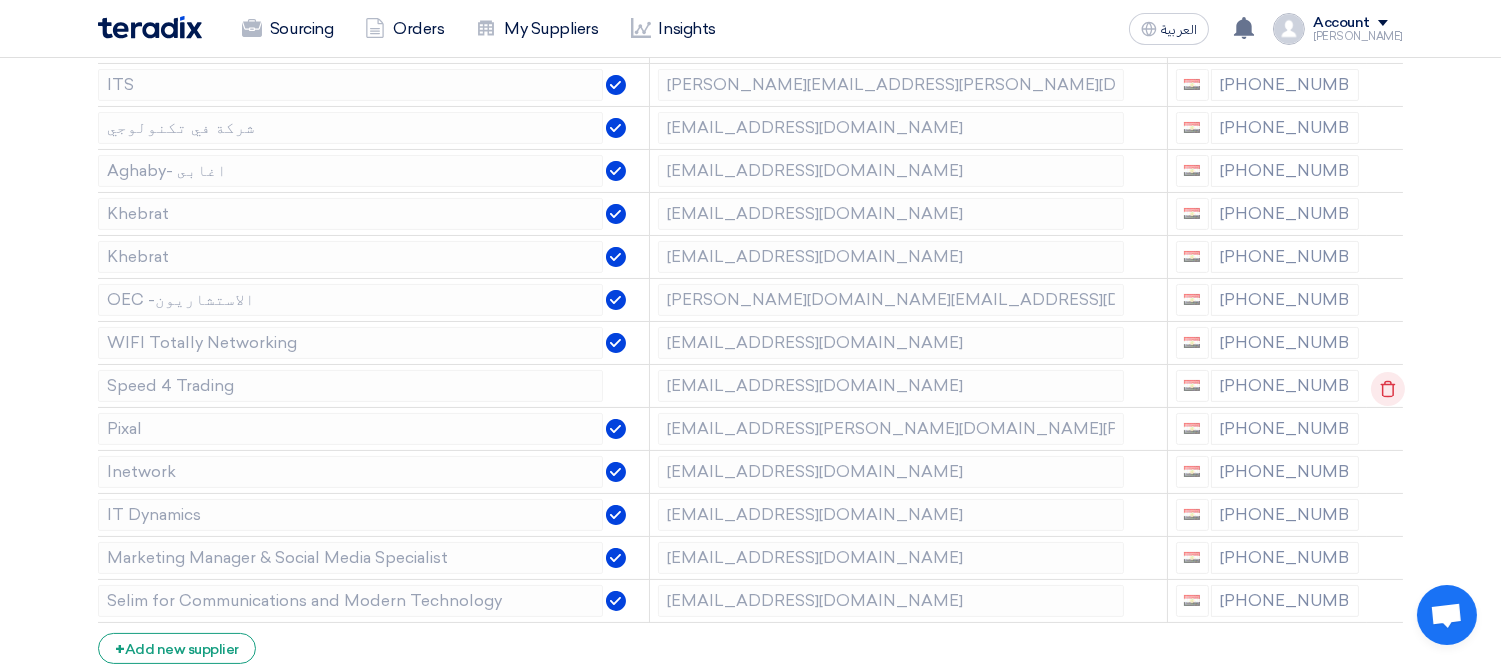 click 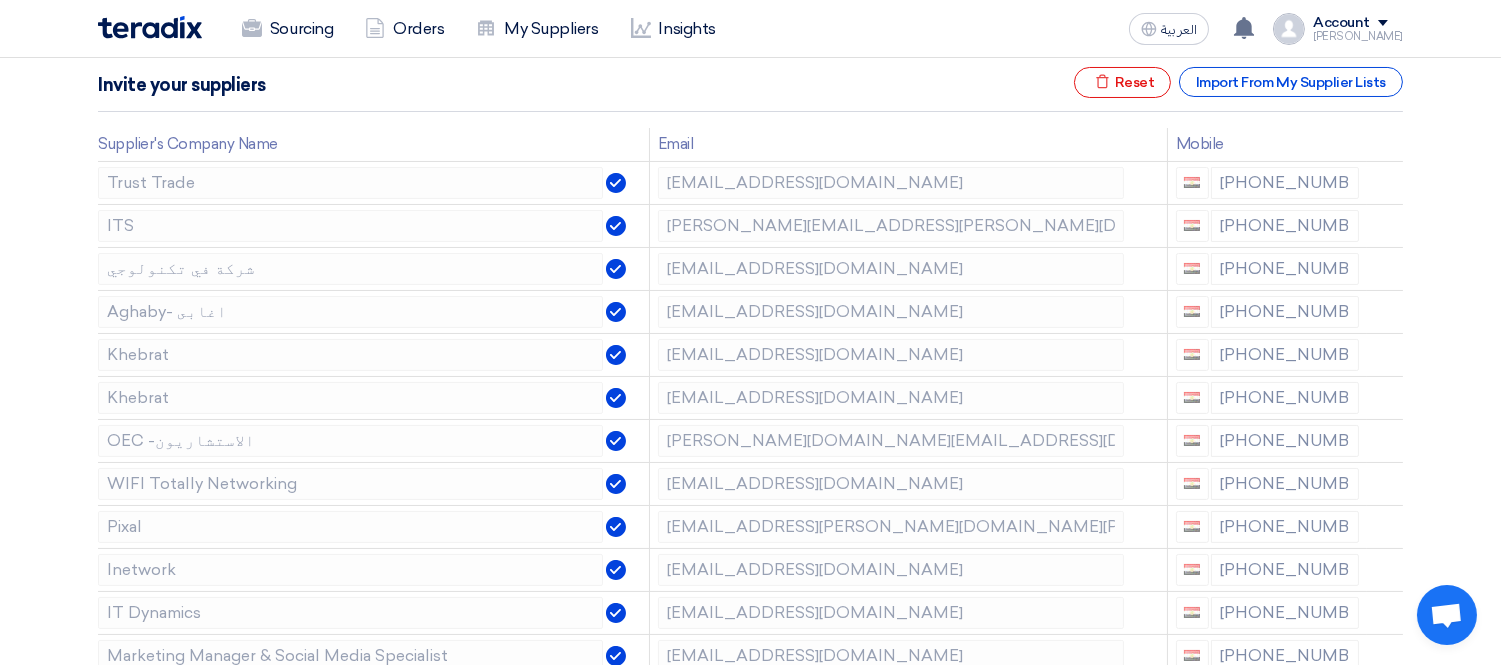 scroll, scrollTop: 111, scrollLeft: 0, axis: vertical 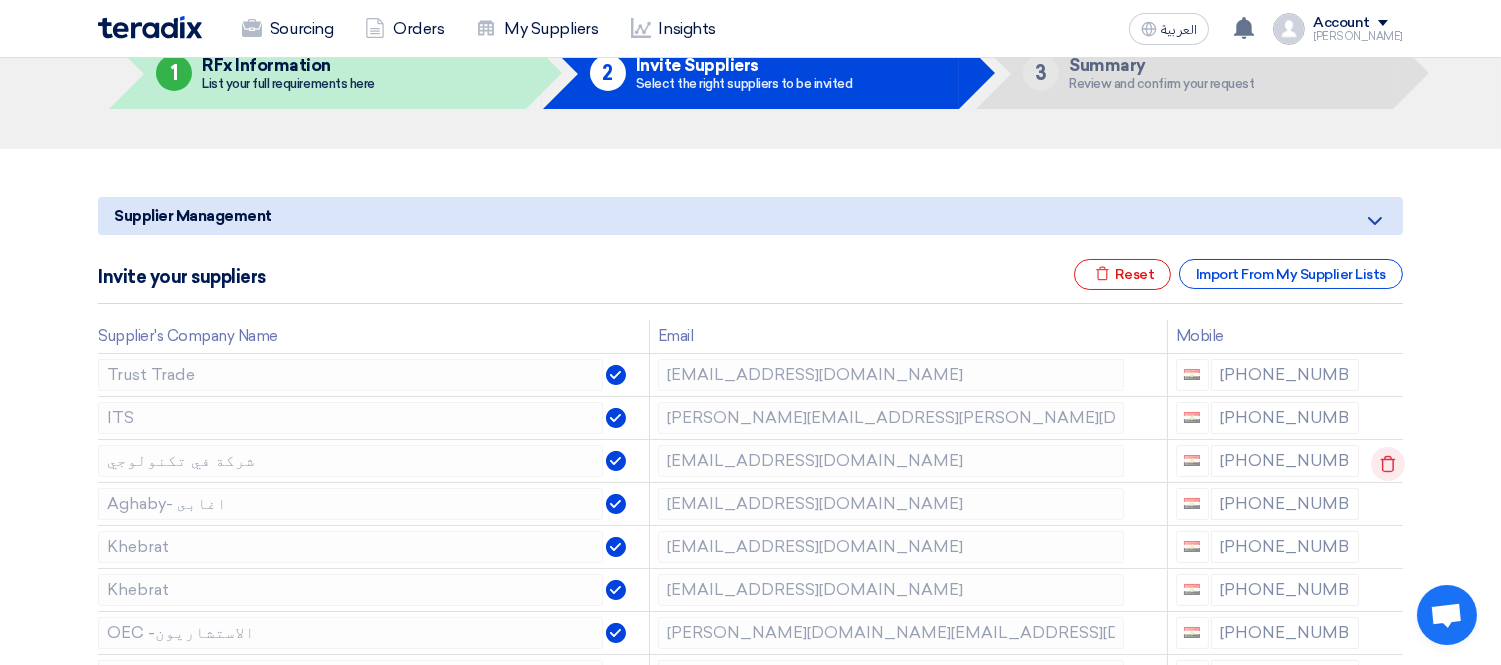 click 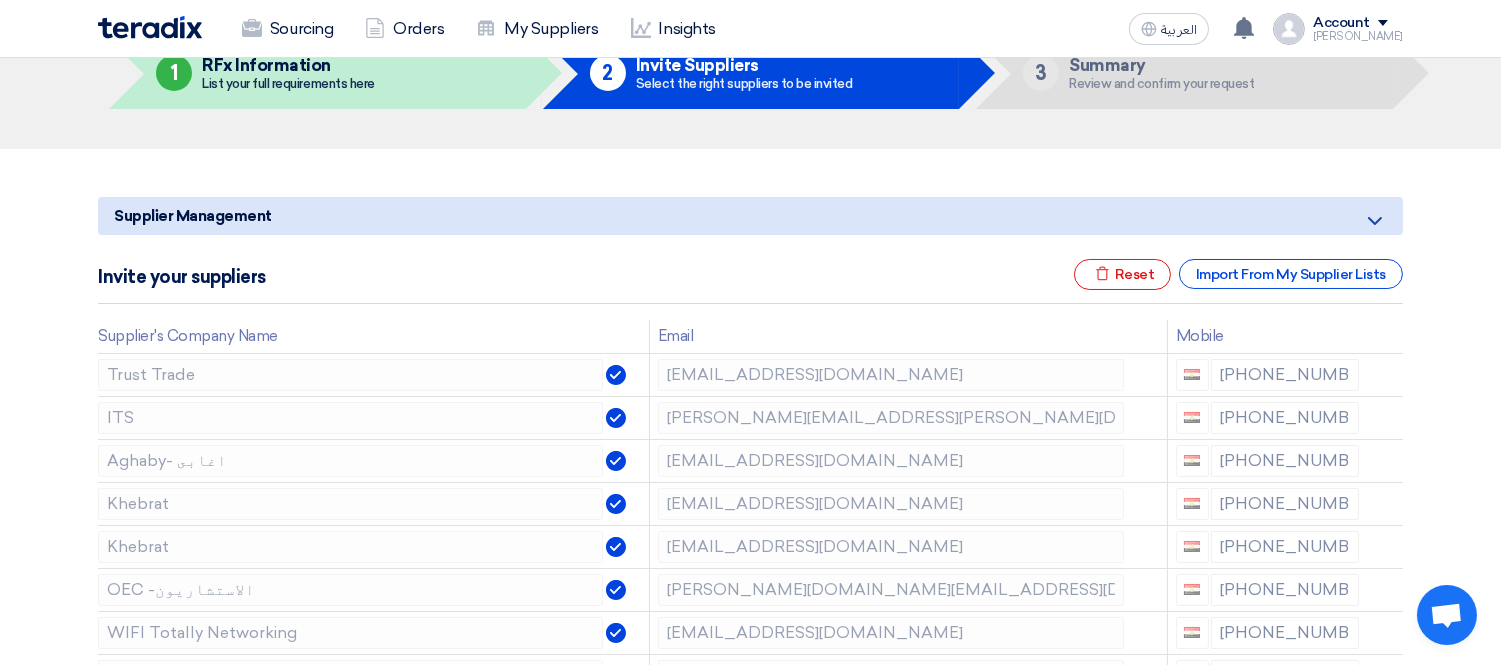click 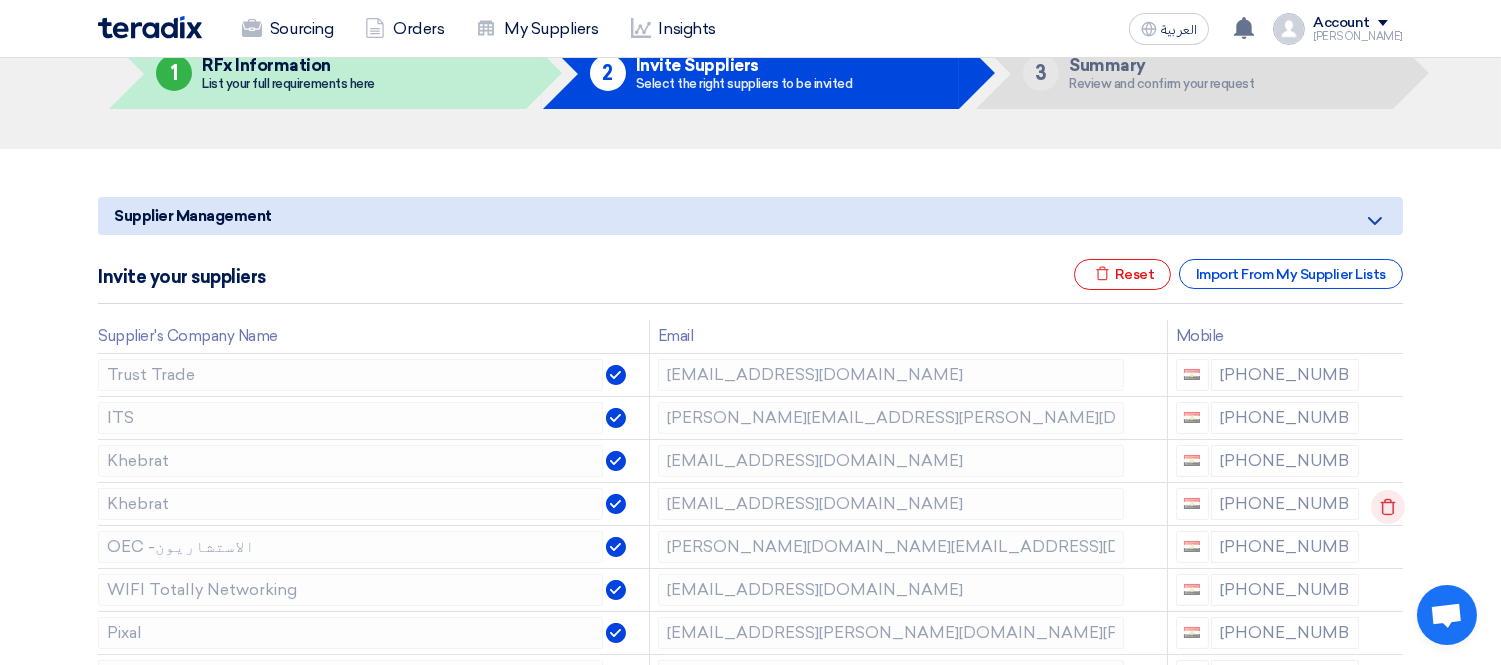 click 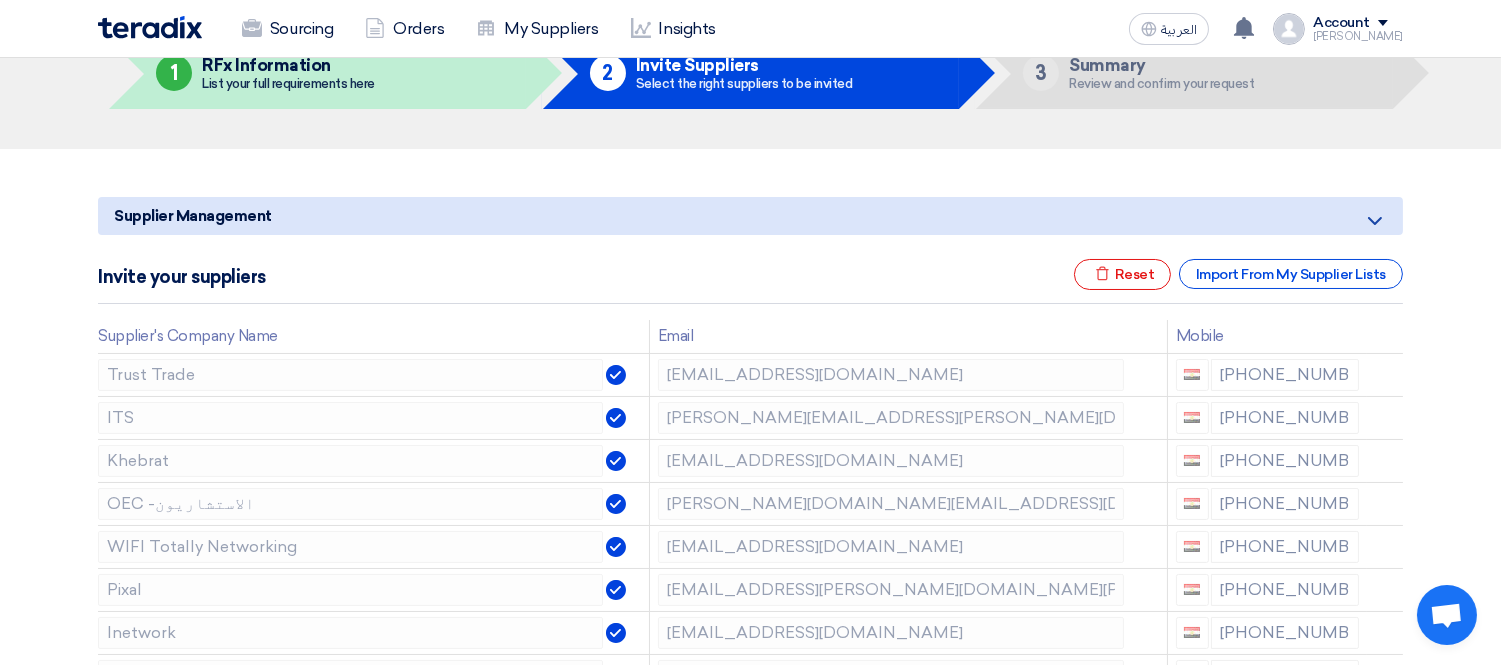 scroll, scrollTop: 222, scrollLeft: 0, axis: vertical 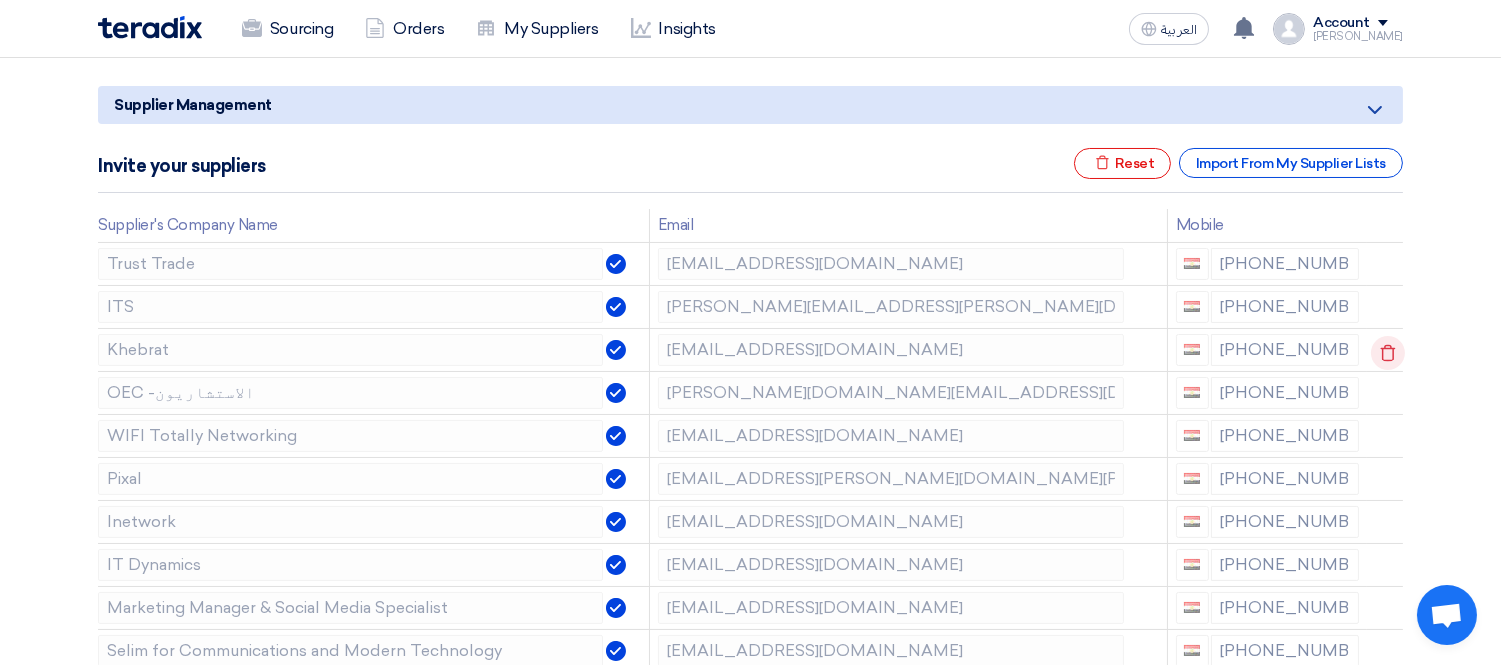 click 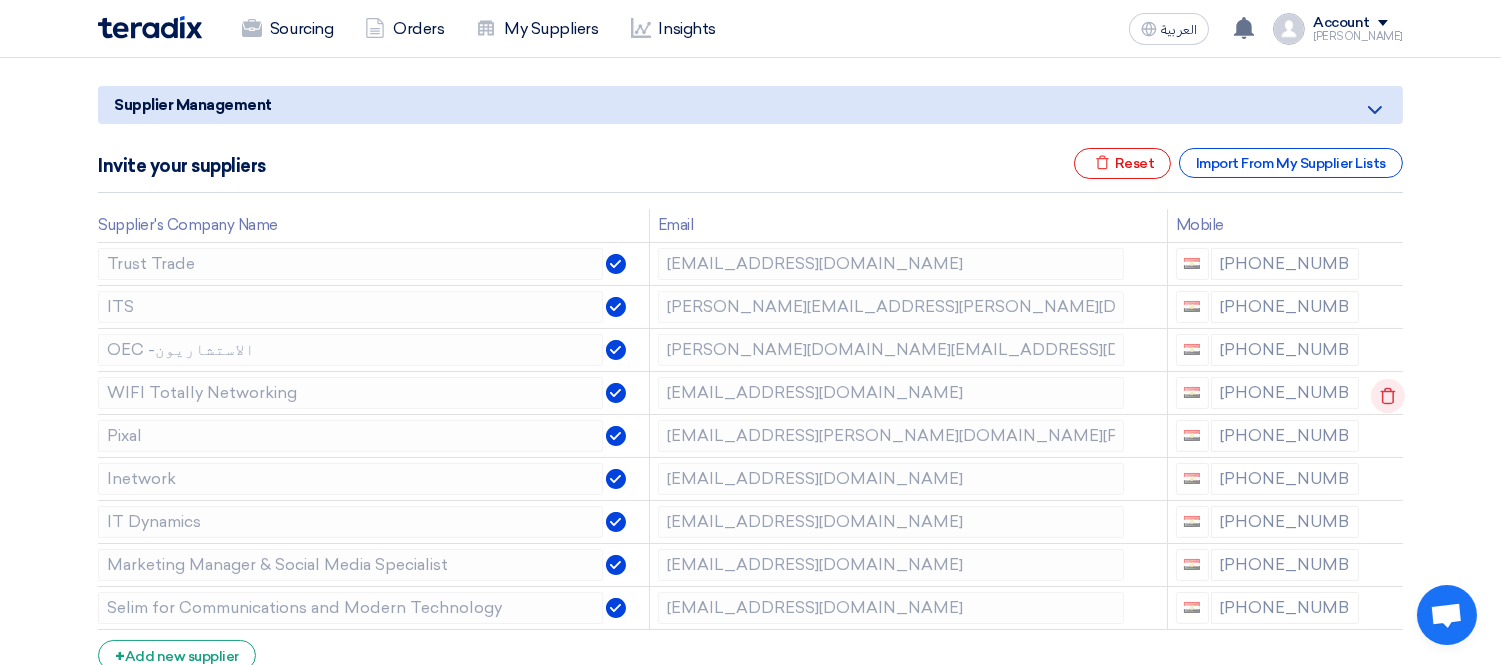 click 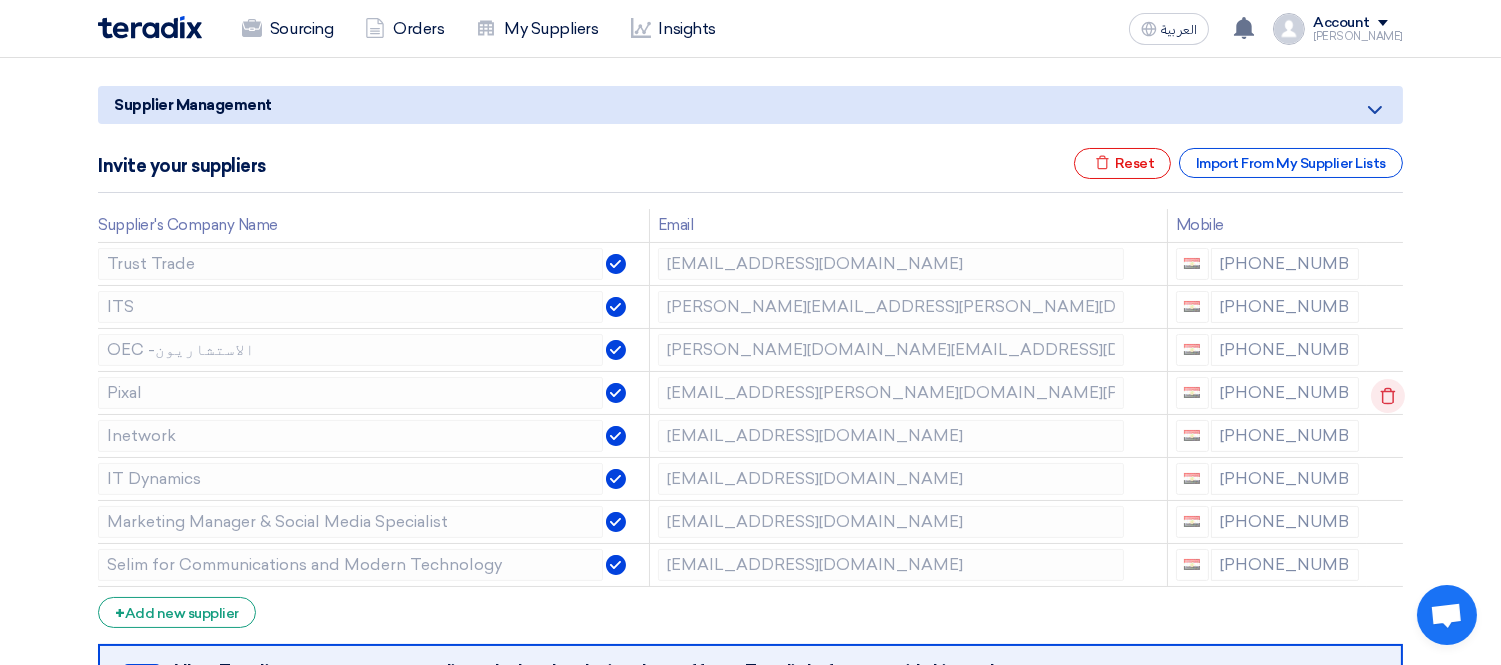 click 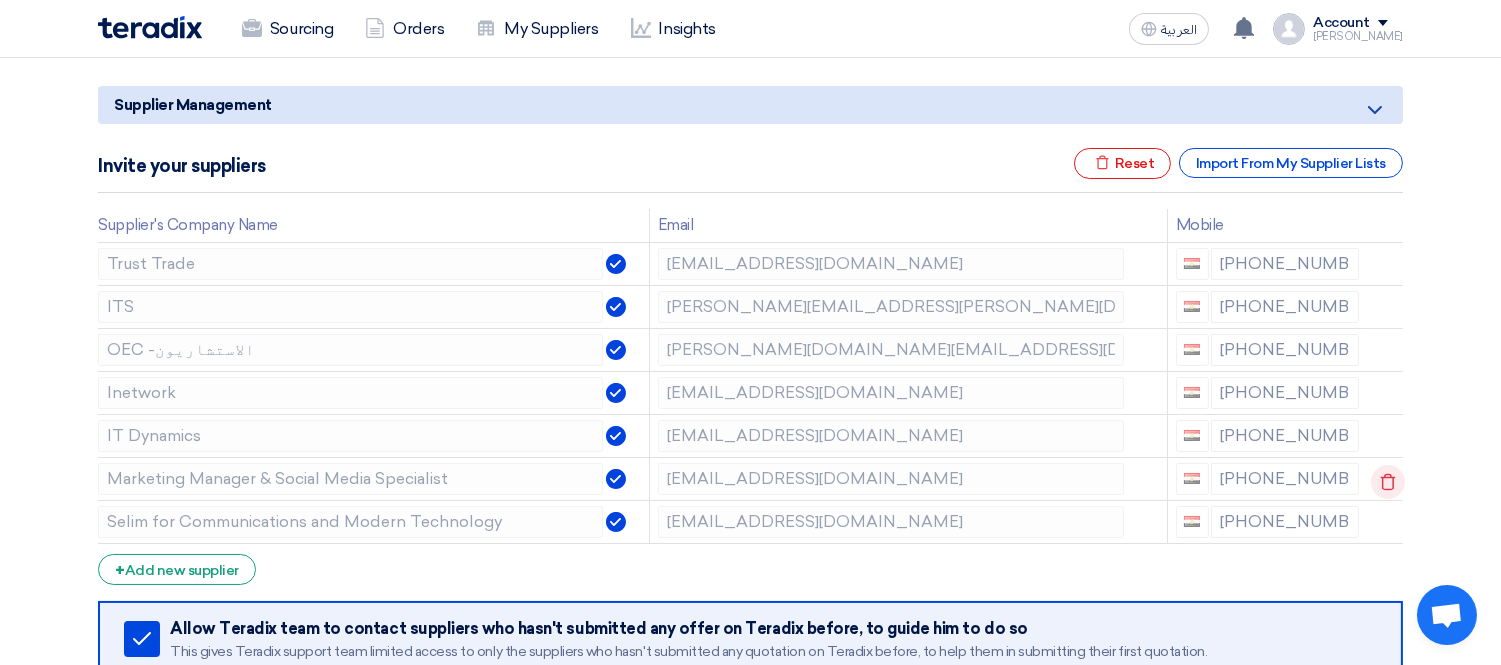 click 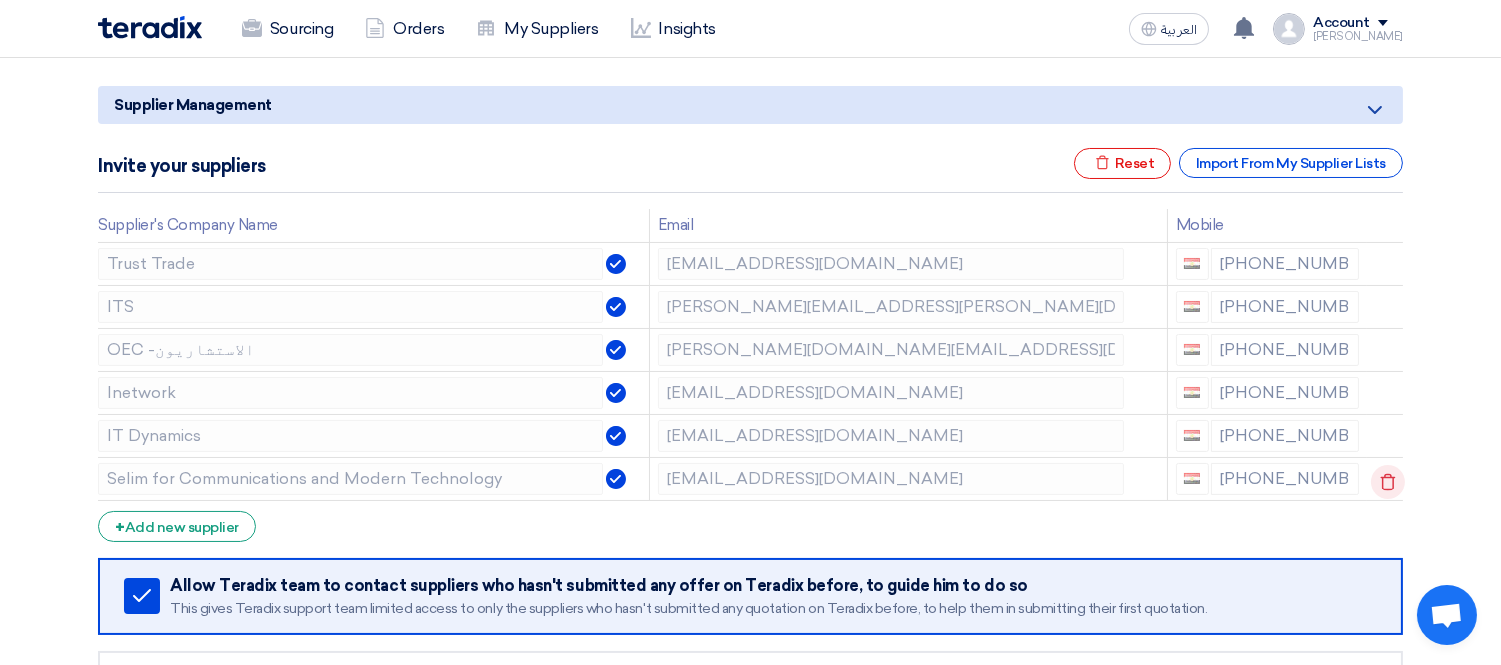 click 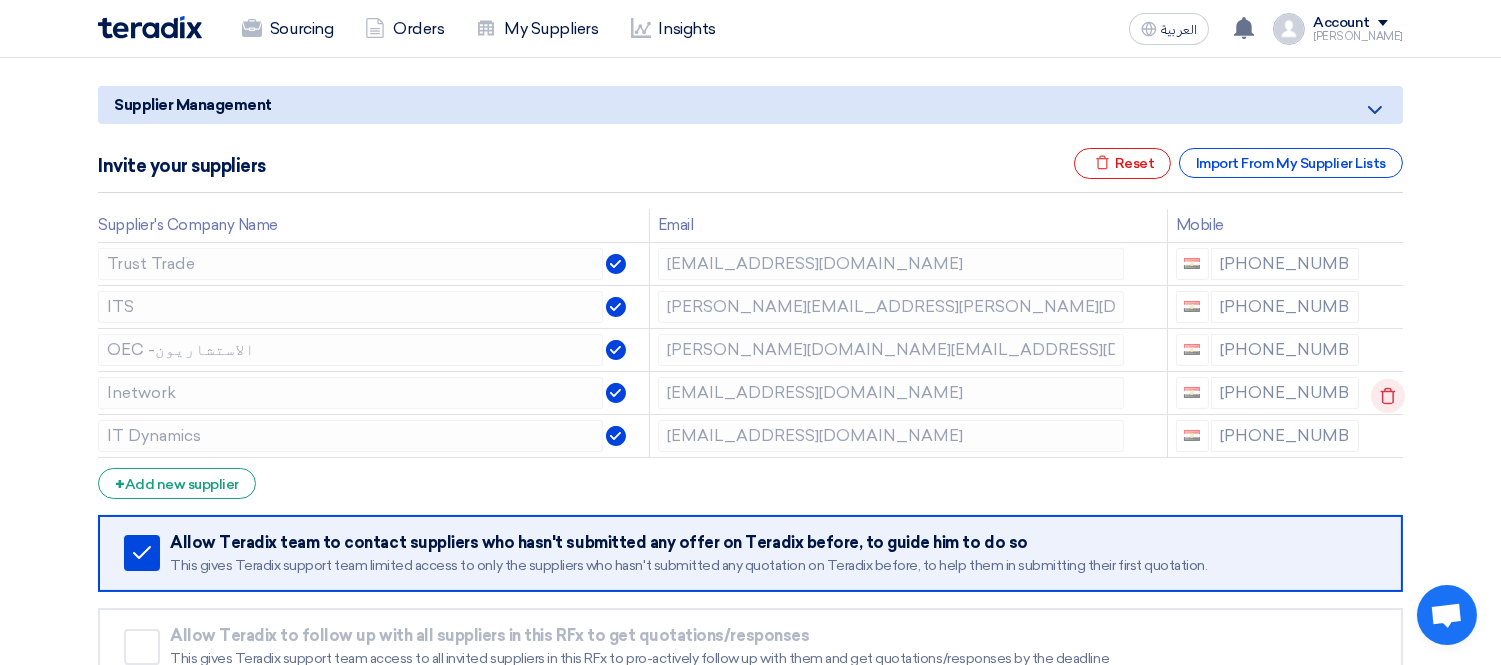 click 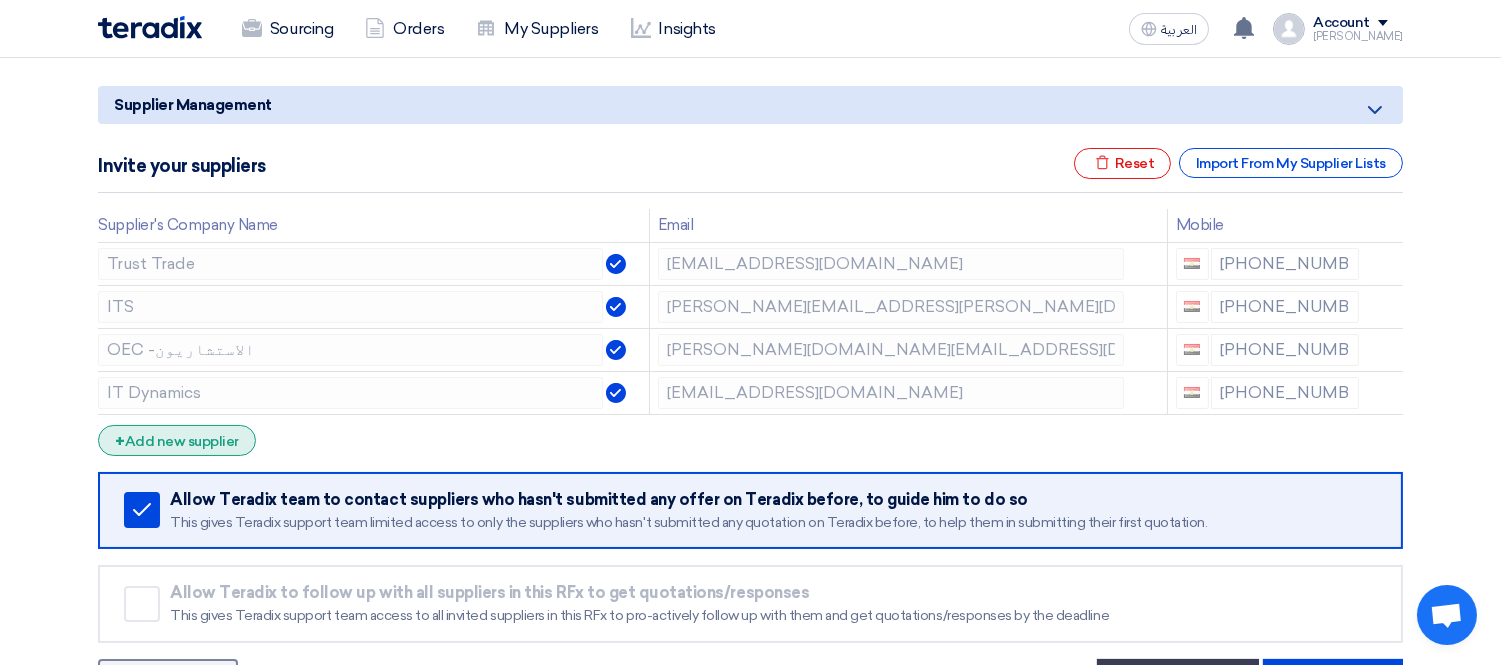 click on "+
Add new supplier" 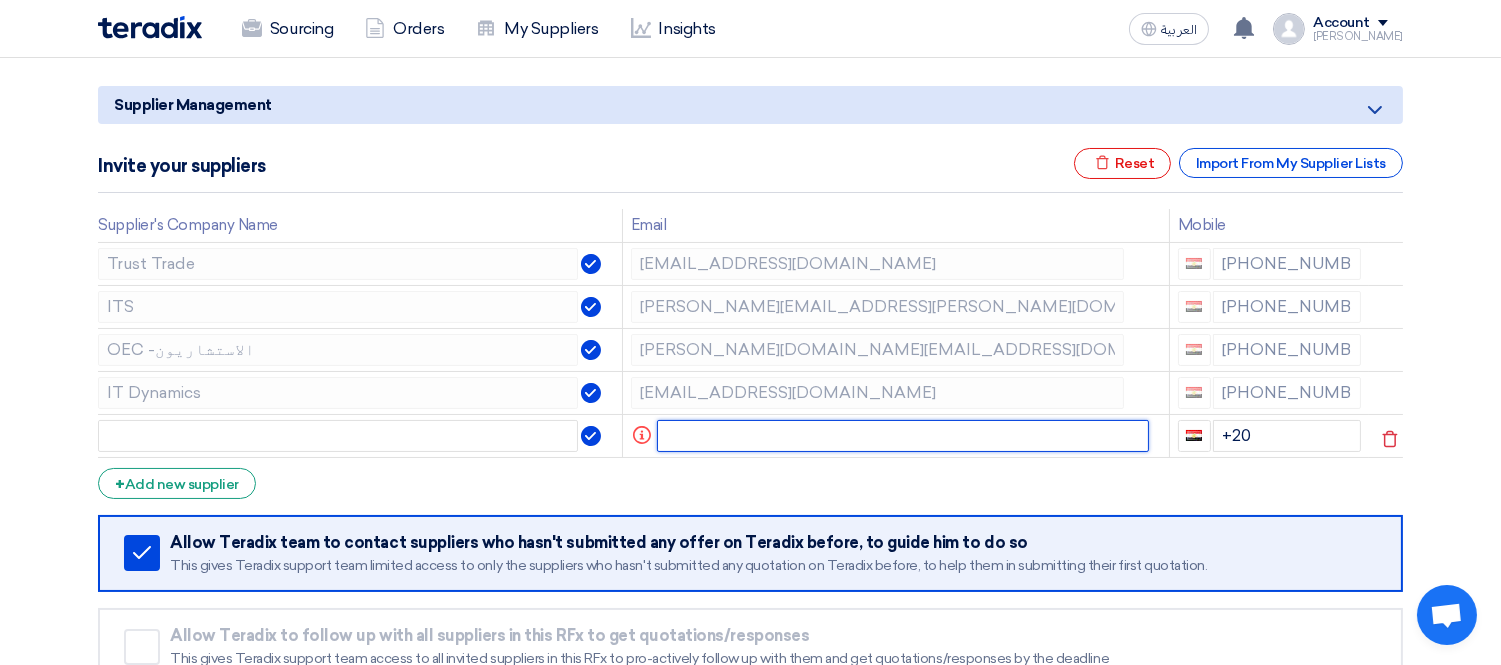 click 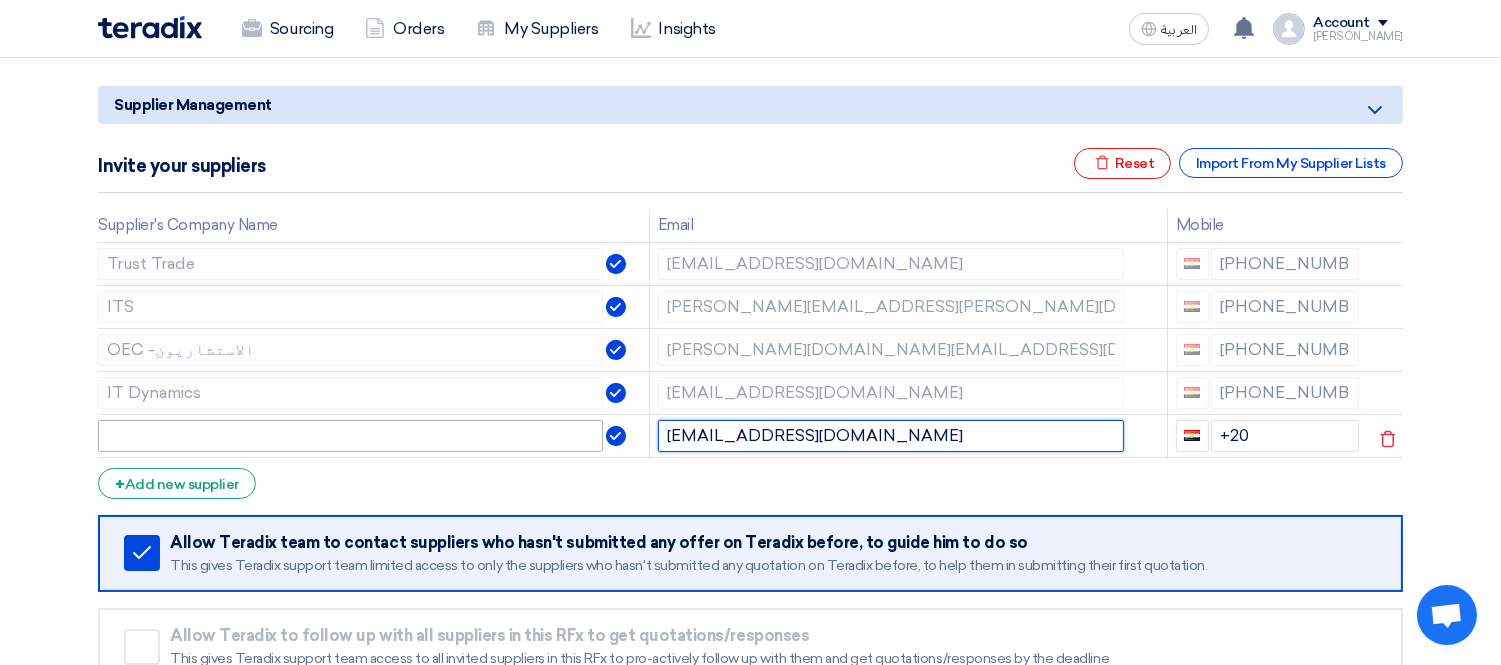 type on "[EMAIL_ADDRESS][DOMAIN_NAME]" 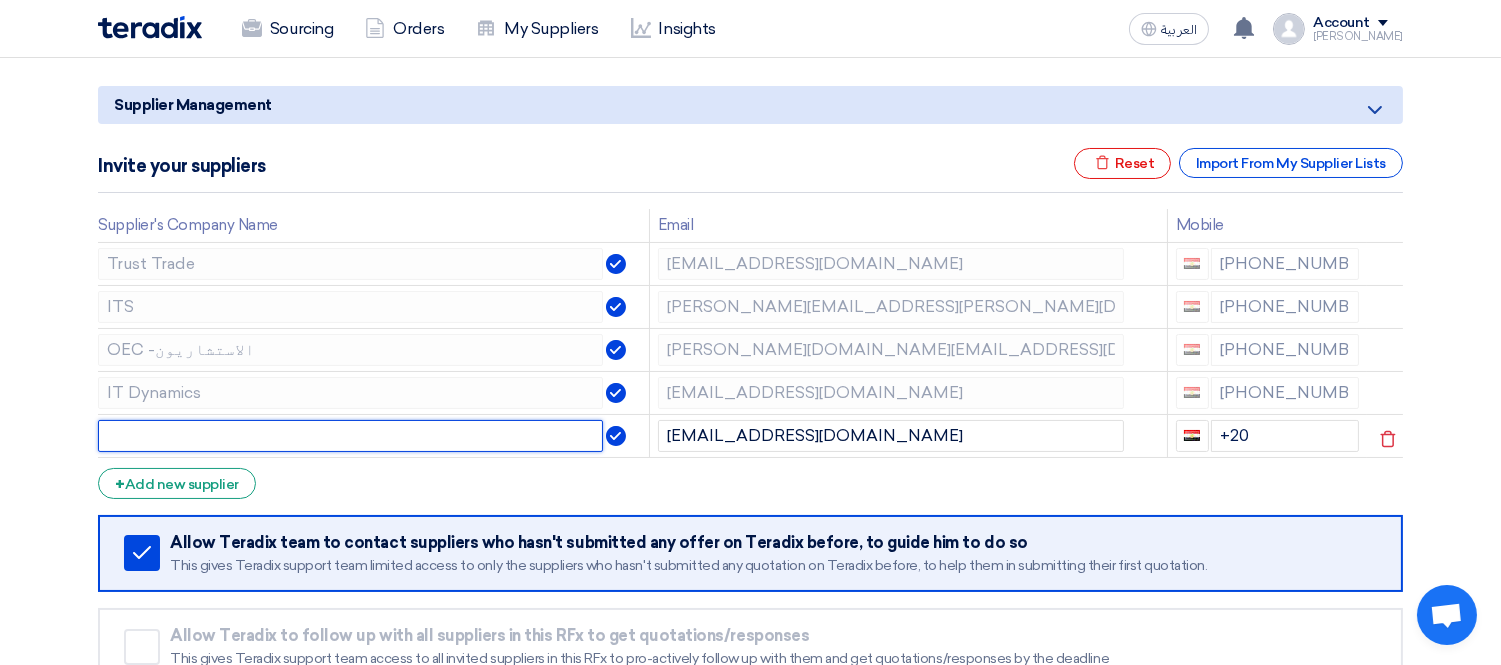 click 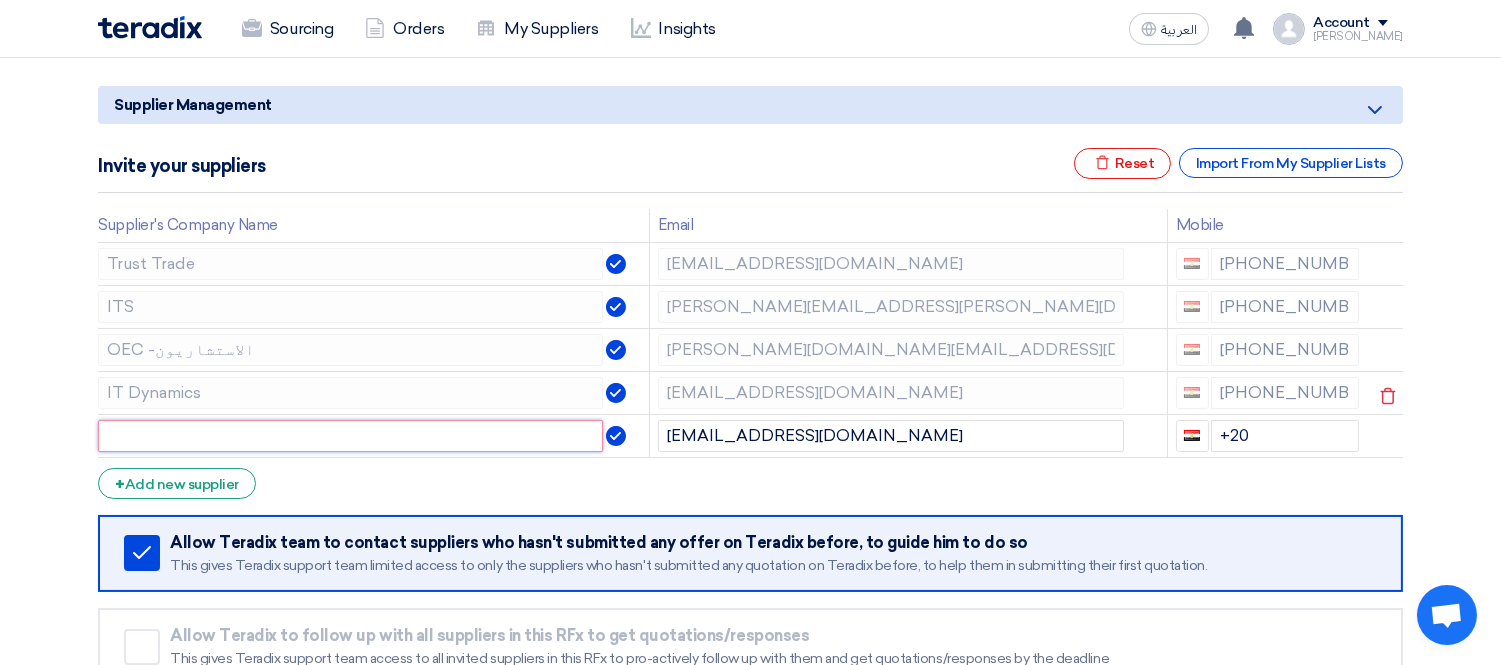paste on "FastEgy" 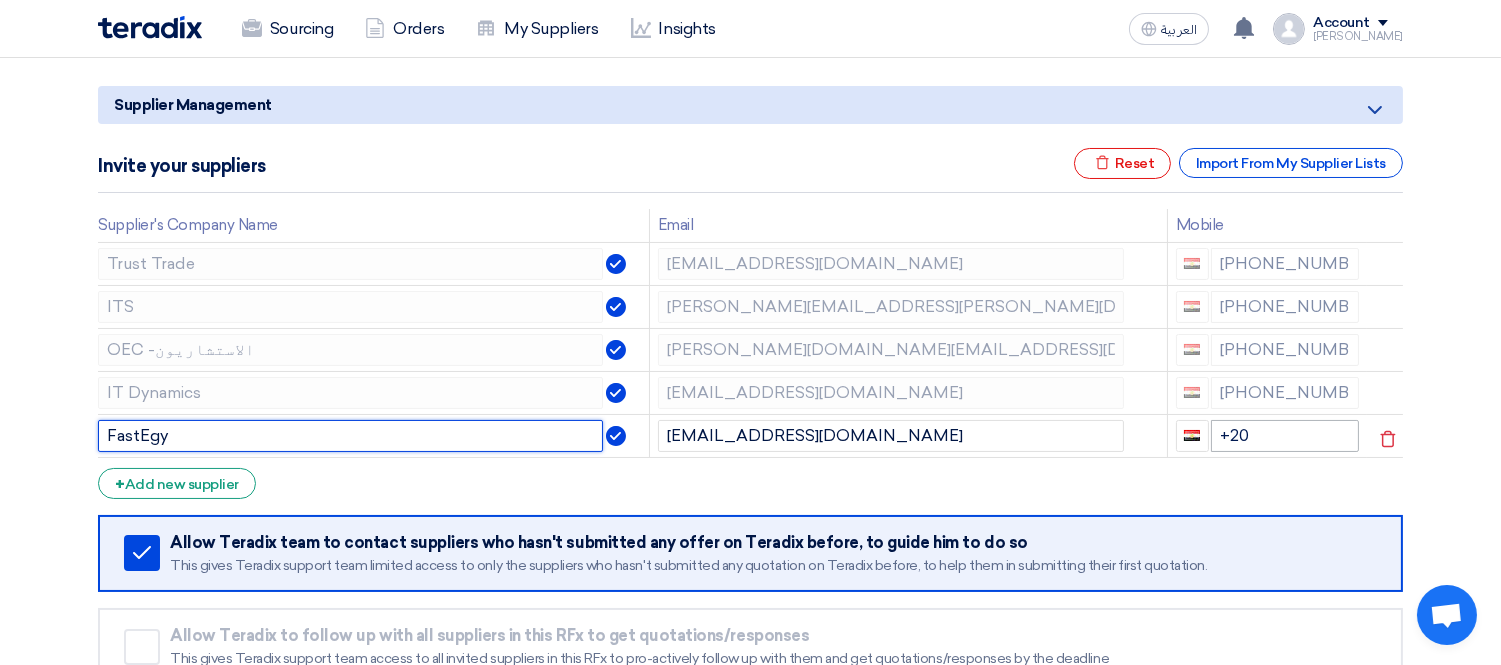 type on "FastEgy" 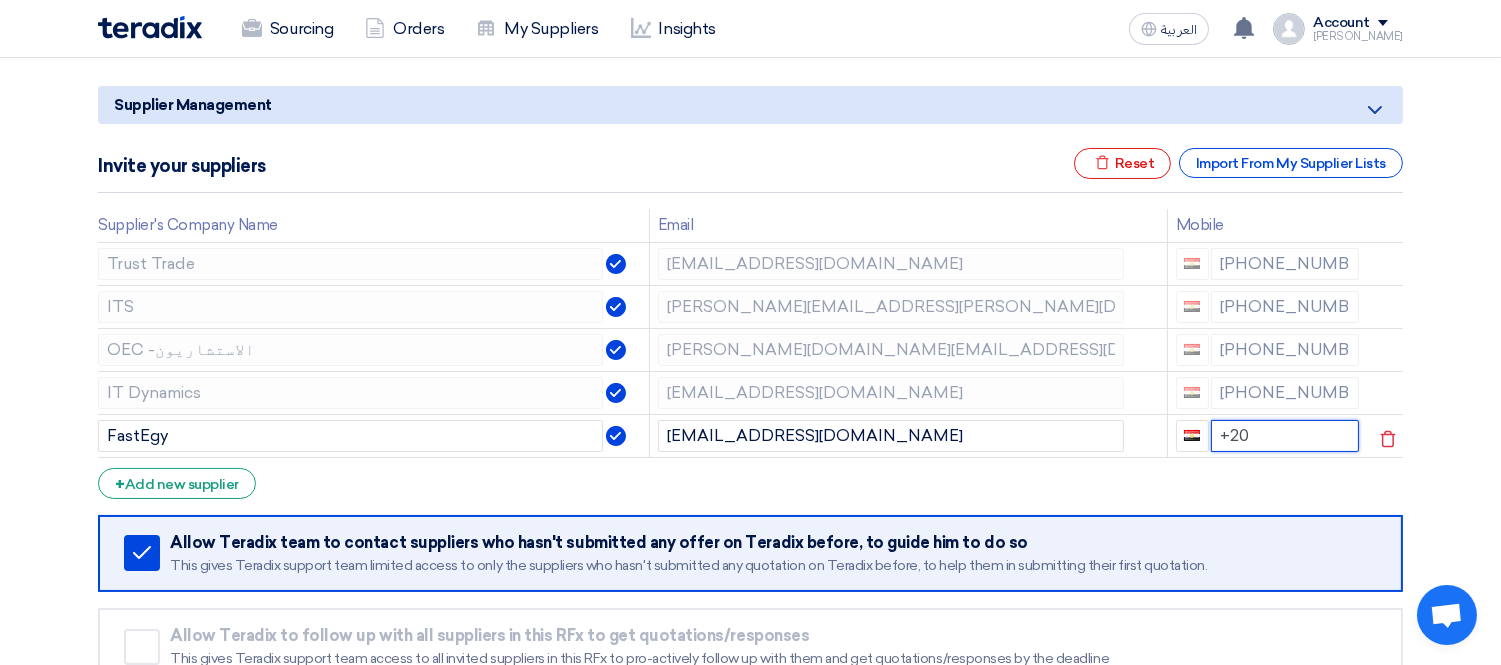 click on "+20" 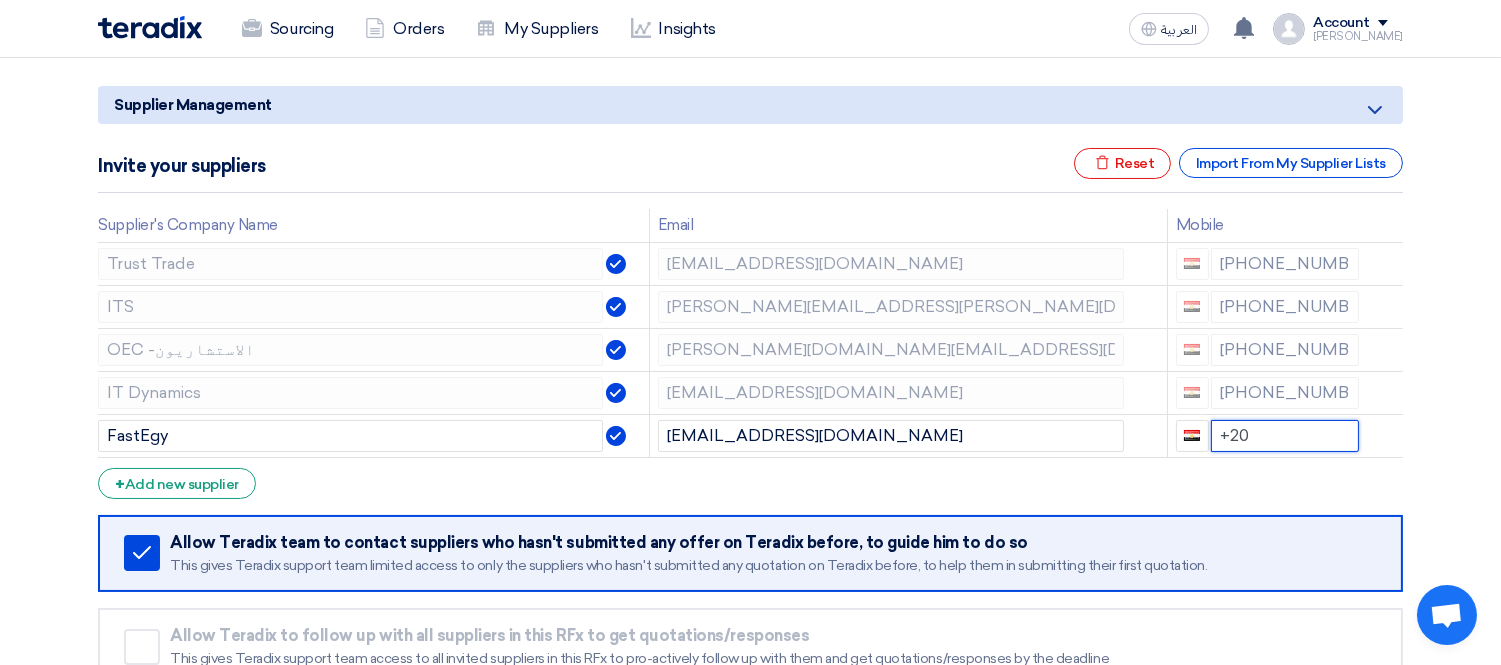 paste on "050862727" 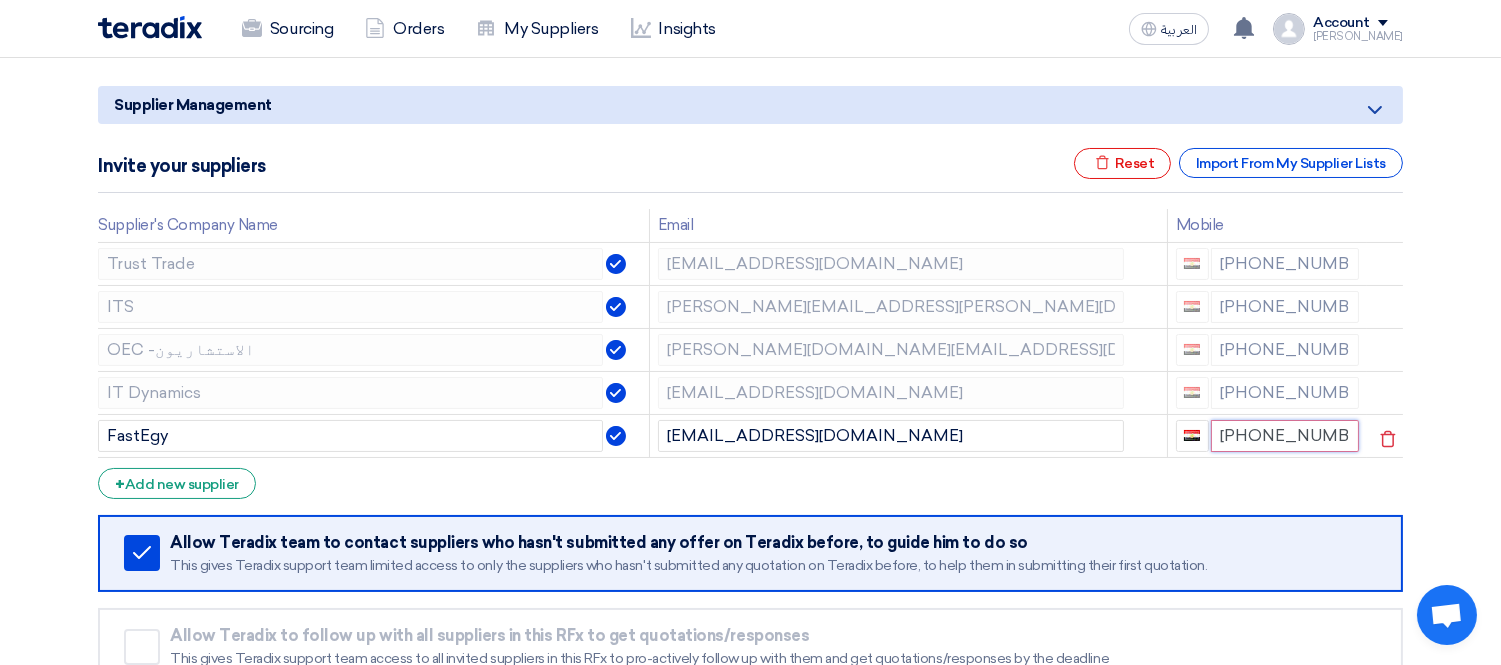 drag, startPoint x: 1340, startPoint y: 433, endPoint x: 1251, endPoint y: 434, distance: 89.005615 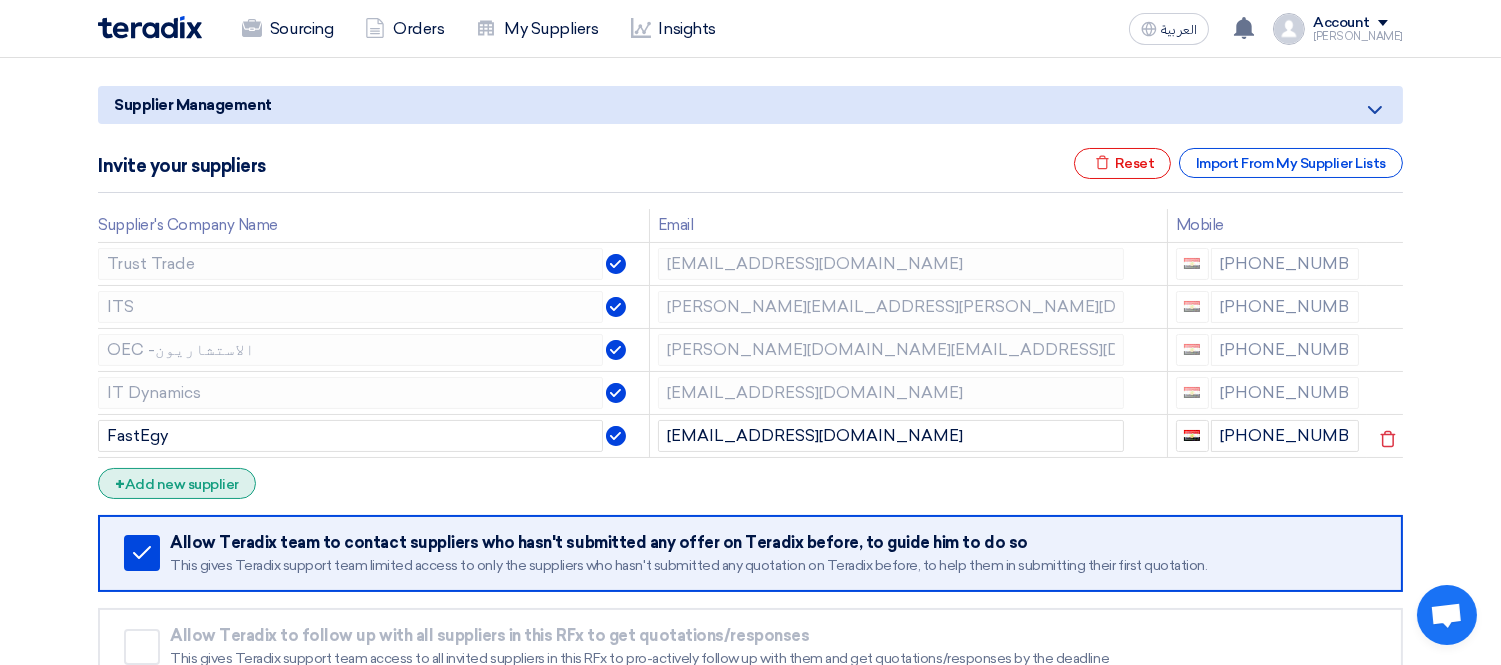 click on "+
Add new supplier" 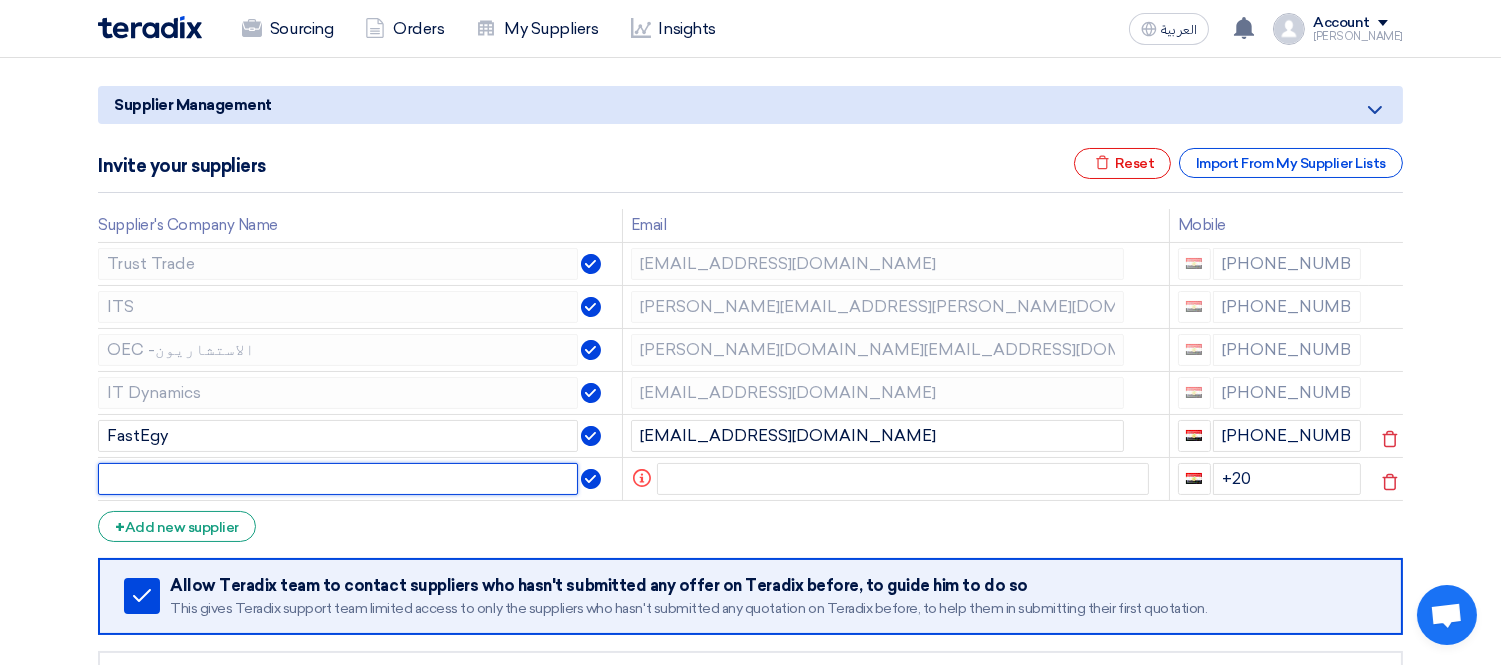 click 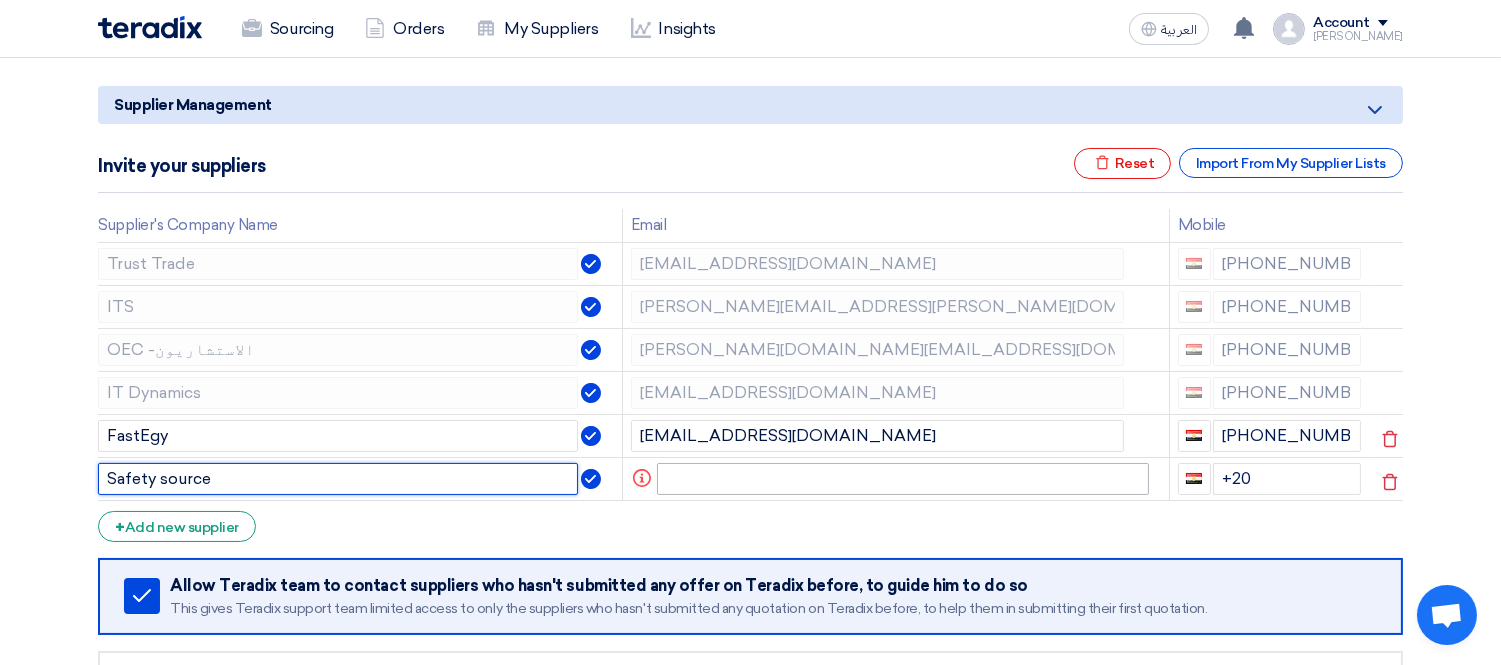type on "Safety source" 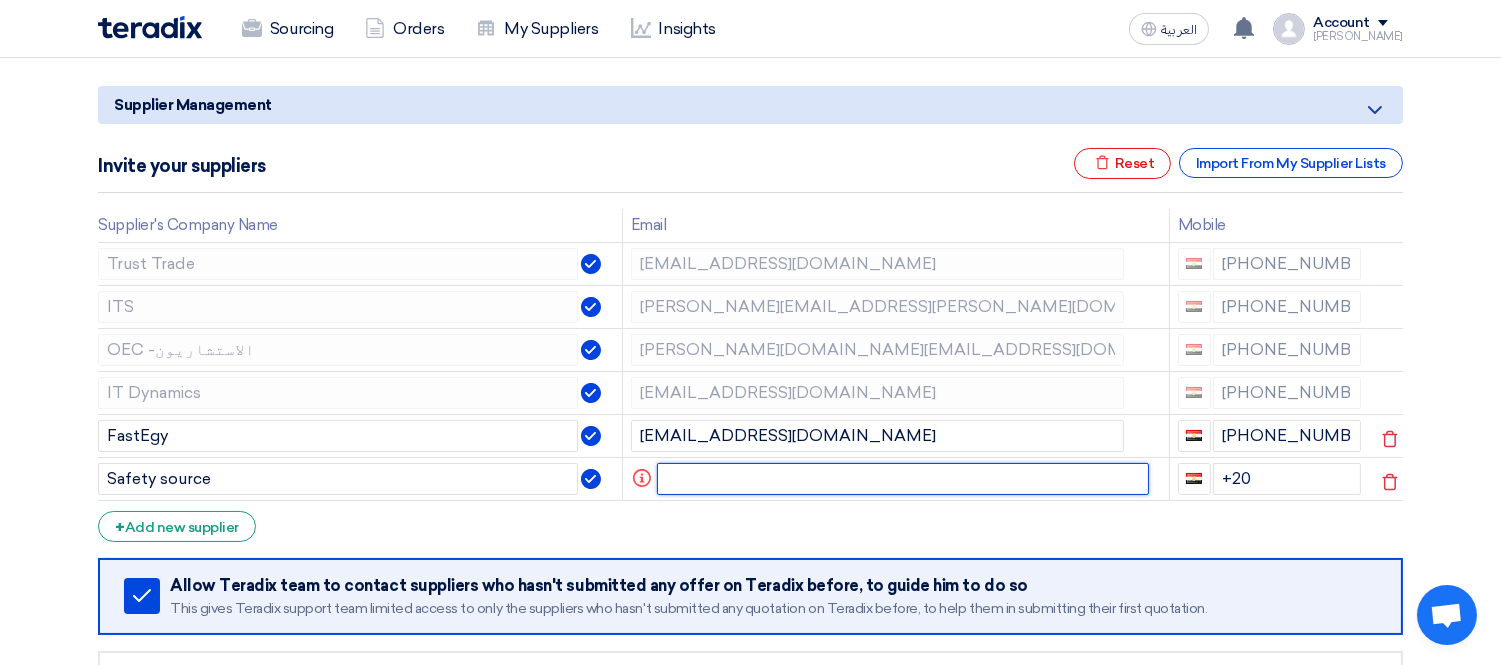 click 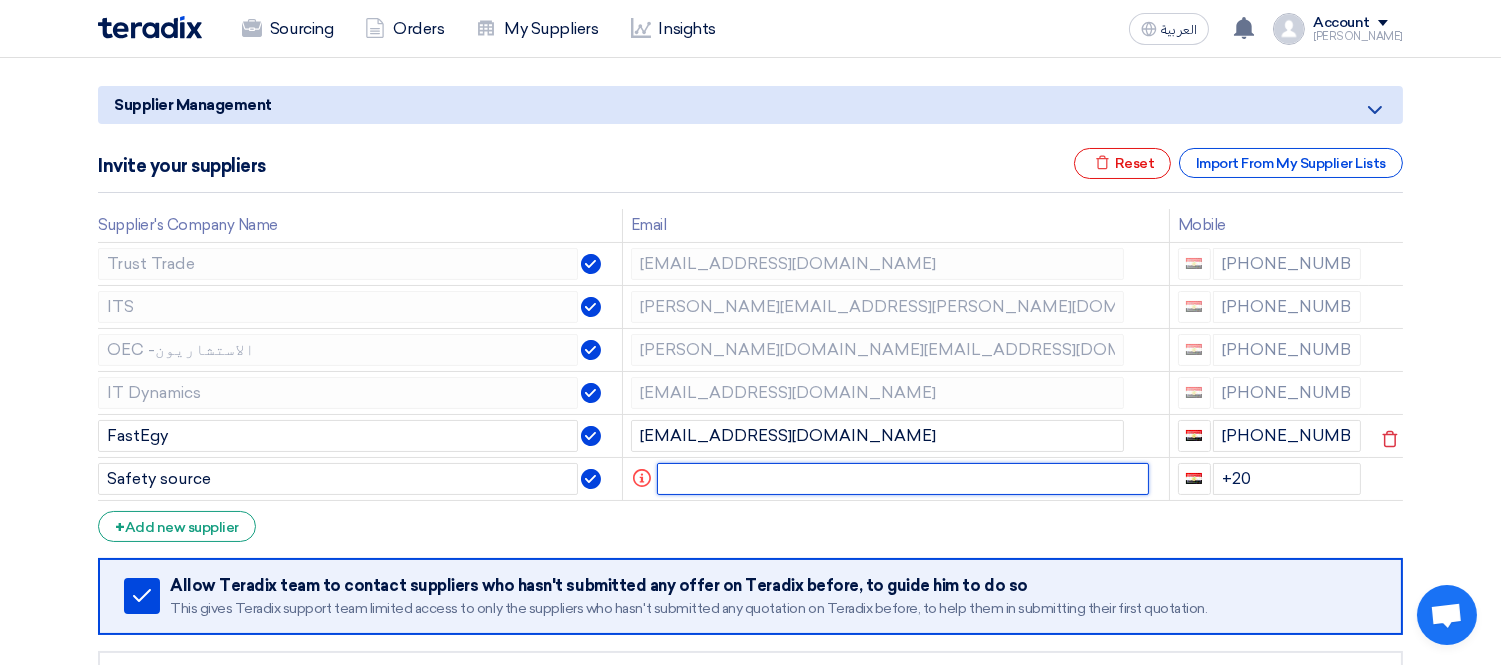 paste on "[EMAIL_ADDRESS][DOMAIN_NAME]" 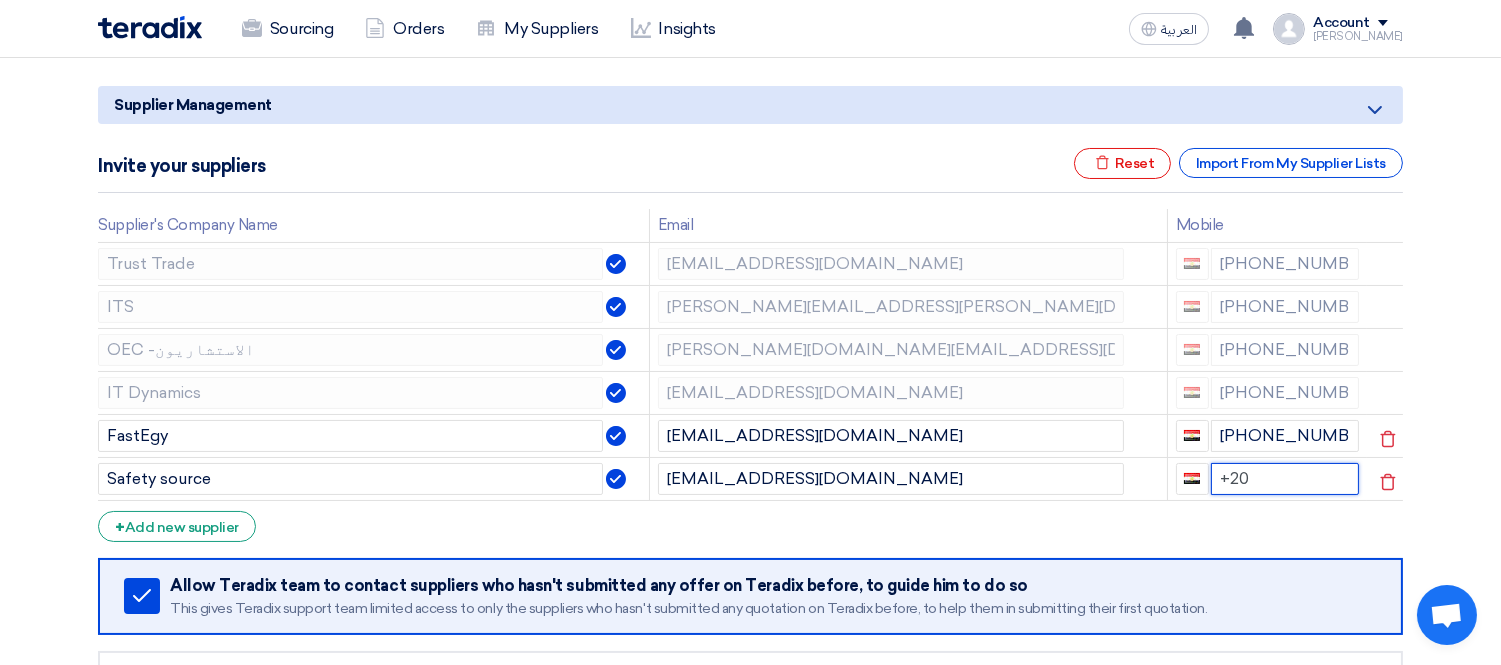 click on "+20" 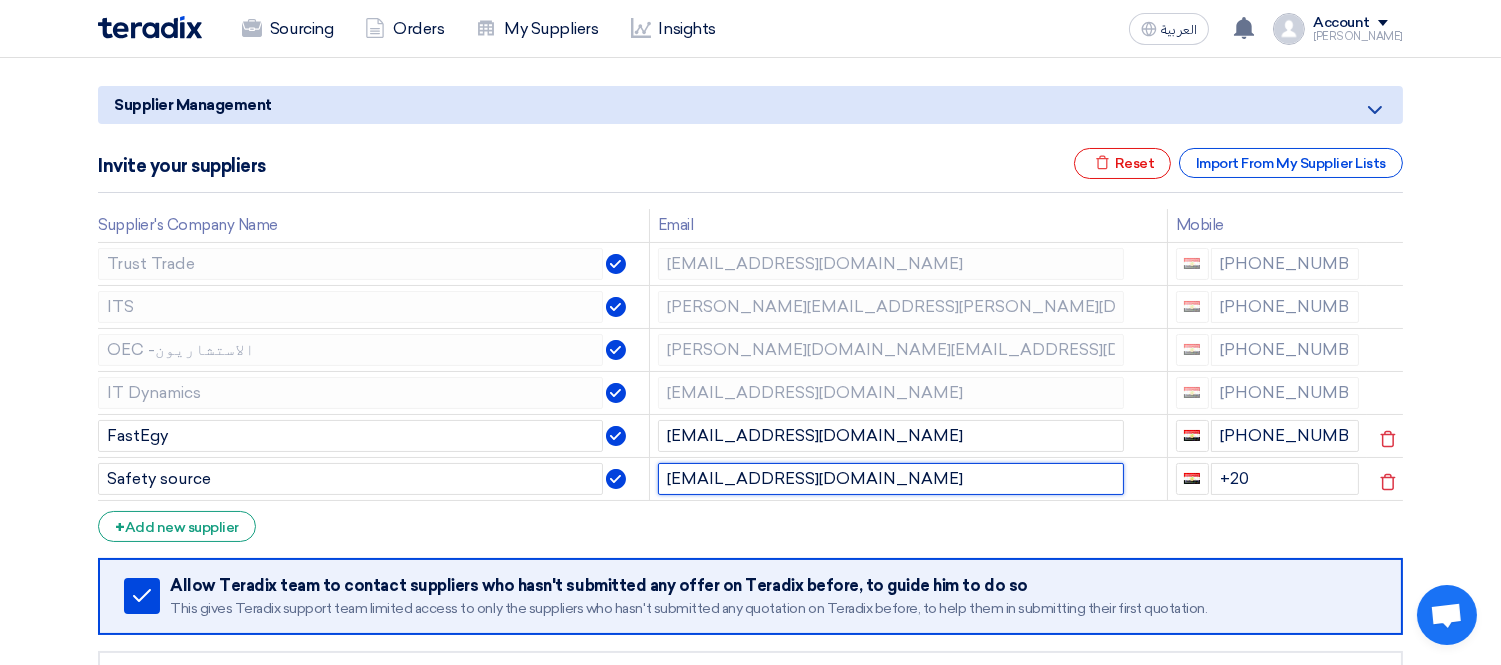 drag, startPoint x: 928, startPoint y: 483, endPoint x: 647, endPoint y: 487, distance: 281.02847 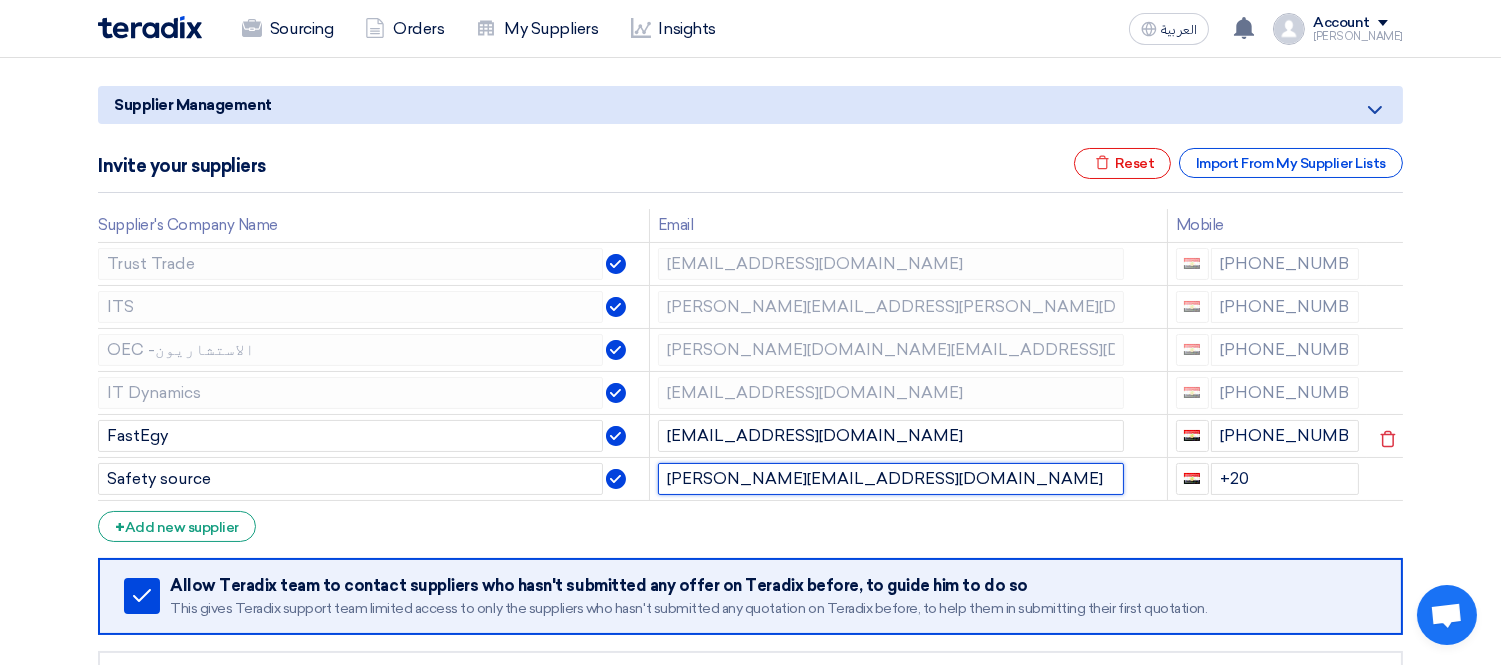 type on "[PERSON_NAME][EMAIL_ADDRESS][DOMAIN_NAME]" 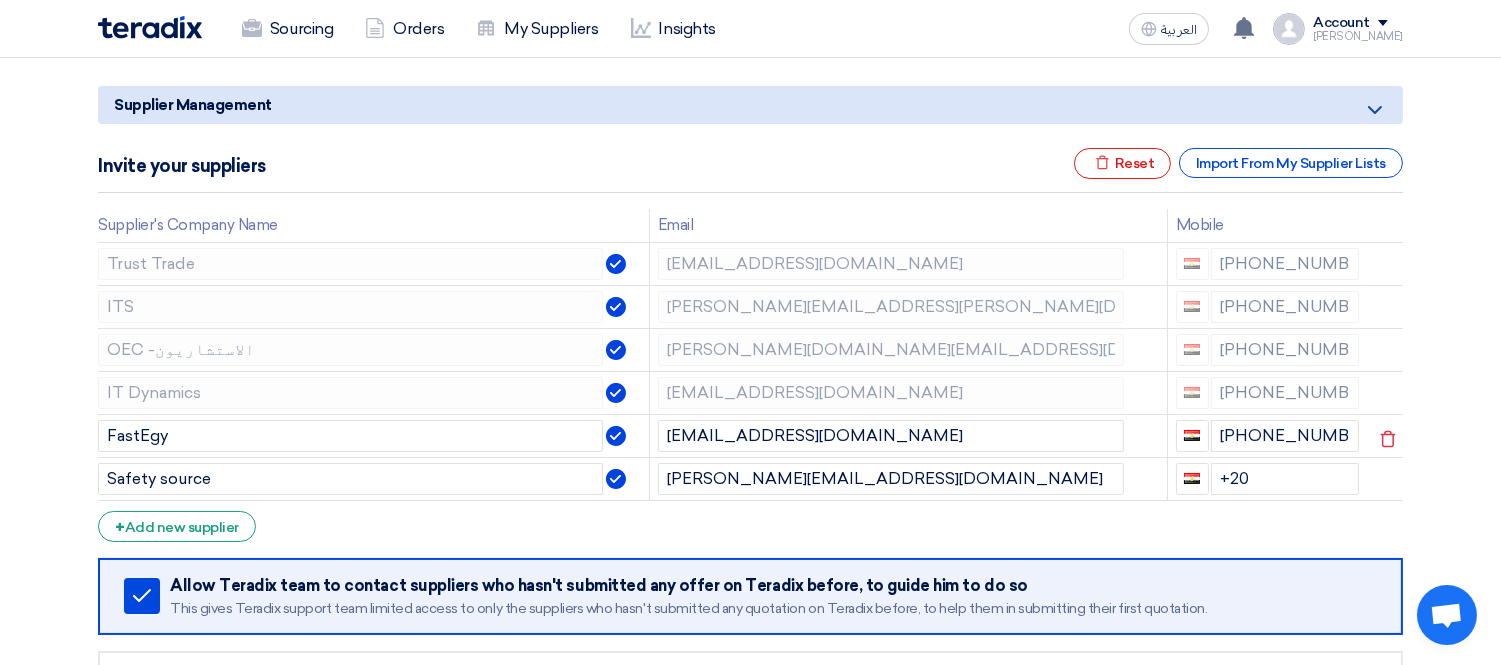 click on "Supplier Management
Minimize/Maximize Category
Invite your suppliers
Excel file
Reset
Import From My Supplier Lists
Supplier's Company Name
Email
Mobile
Trust Trade
[EMAIL_ADDRESS][DOMAIN_NAME]
[PHONE_NUMBER]
ITS" 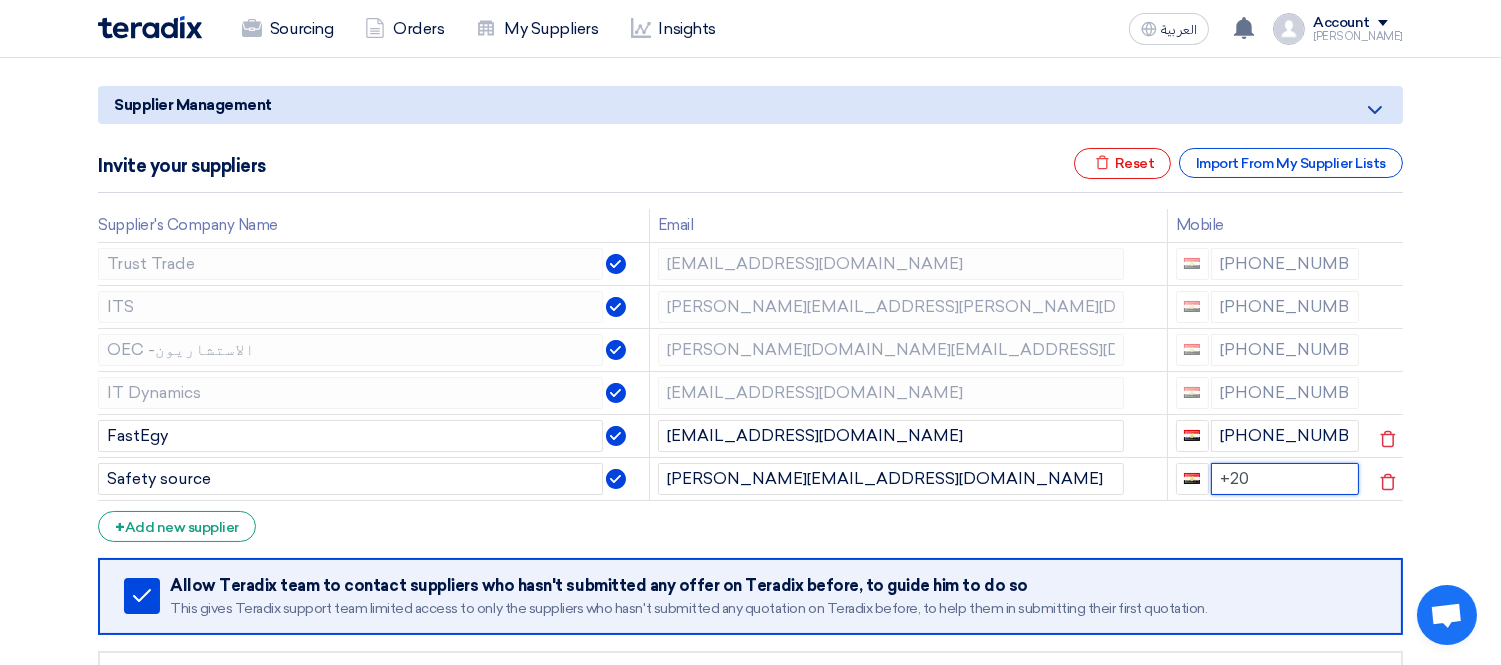 click on "+20" 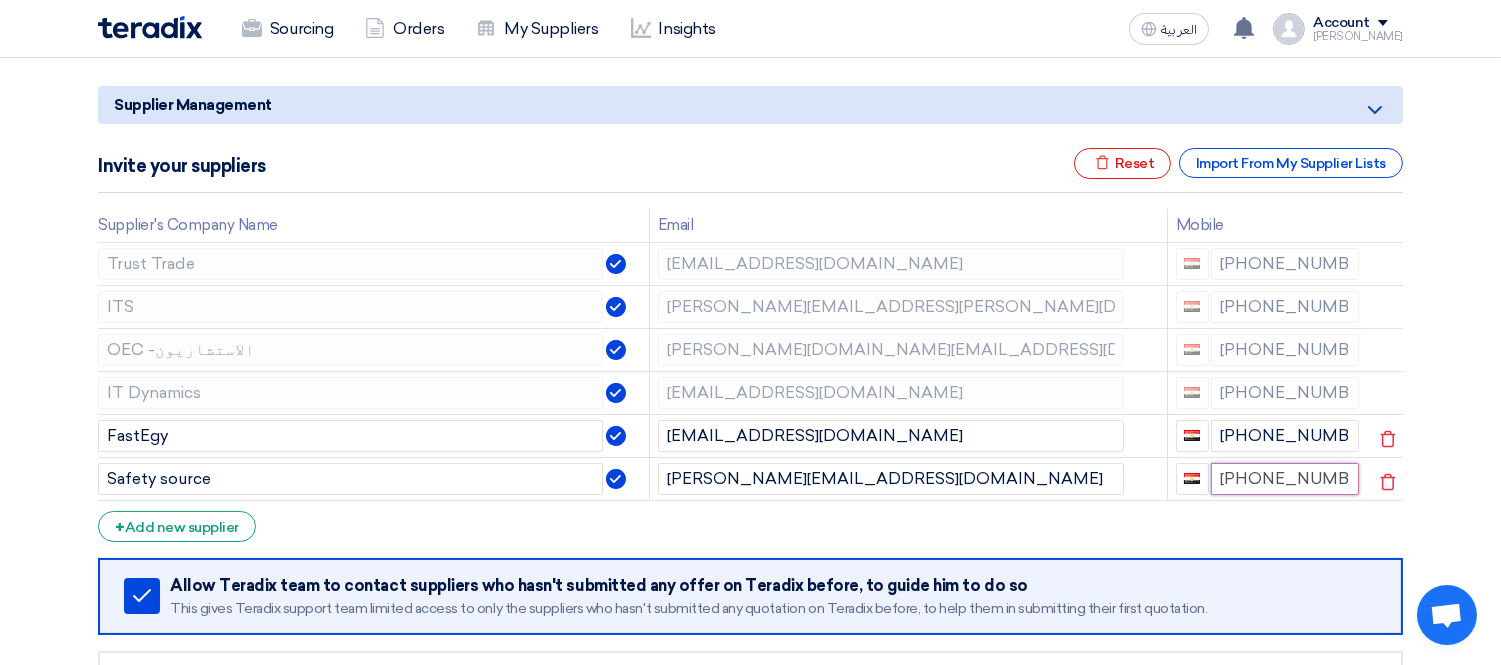 type on "[PHONE_NUMBER]" 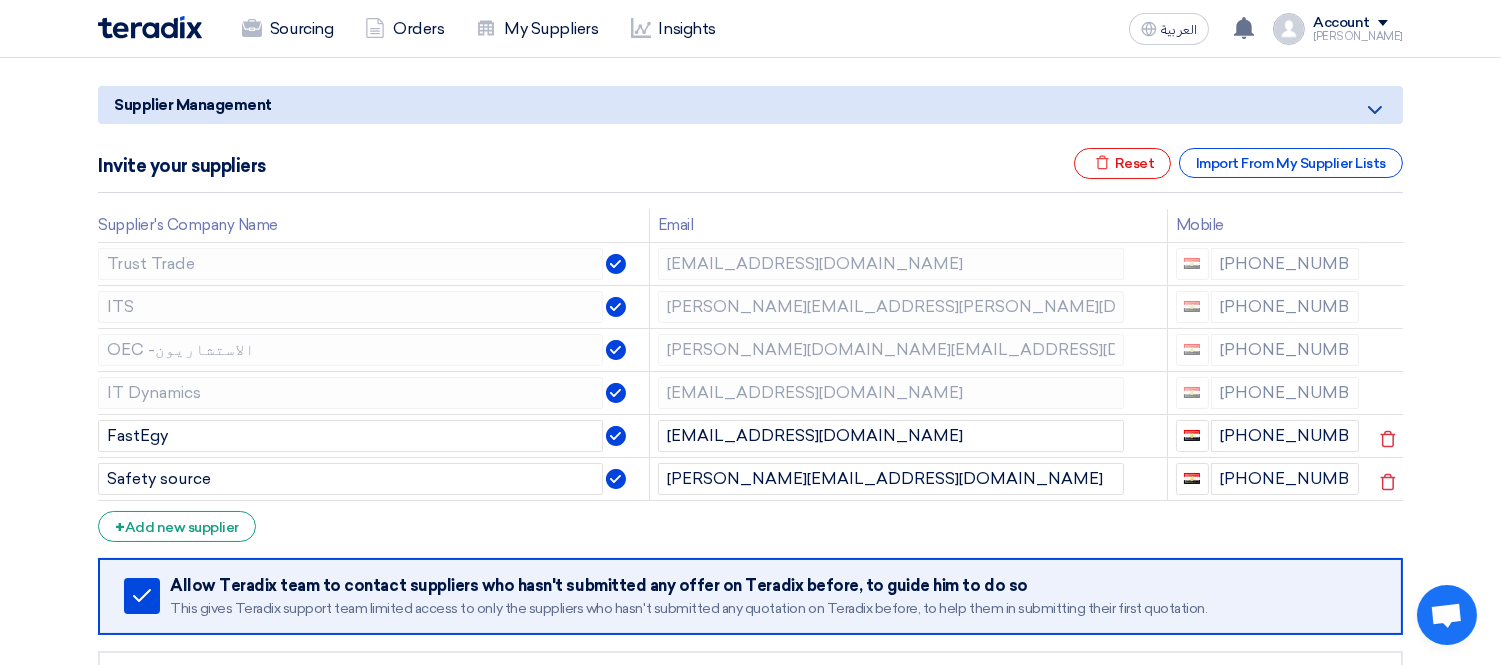 click on "Supplier Management
Minimize/Maximize Category
Invite your suppliers
Excel file
Reset
Import From My Supplier Lists
Supplier's Company Name
Email
Mobile
Trust Trade
[EMAIL_ADDRESS][DOMAIN_NAME]
[PHONE_NUMBER]
ITS" 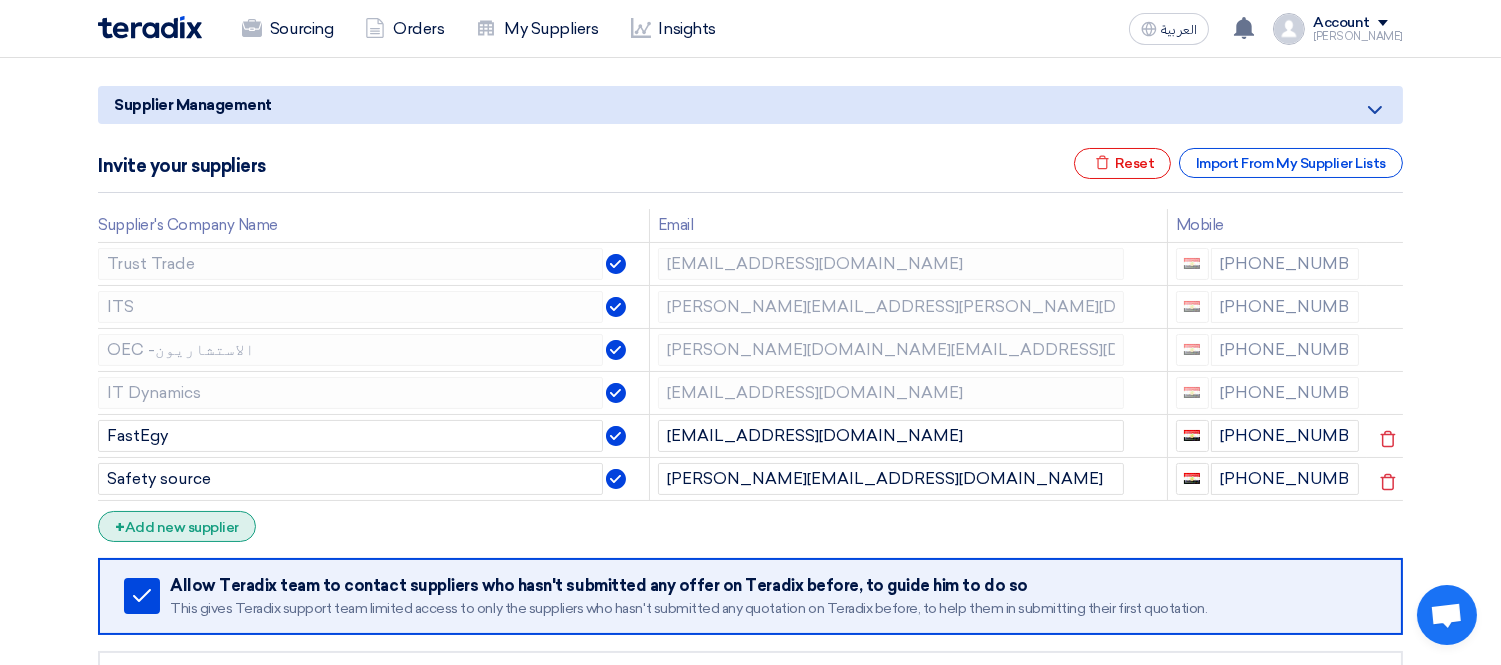 click on "+
Add new supplier" 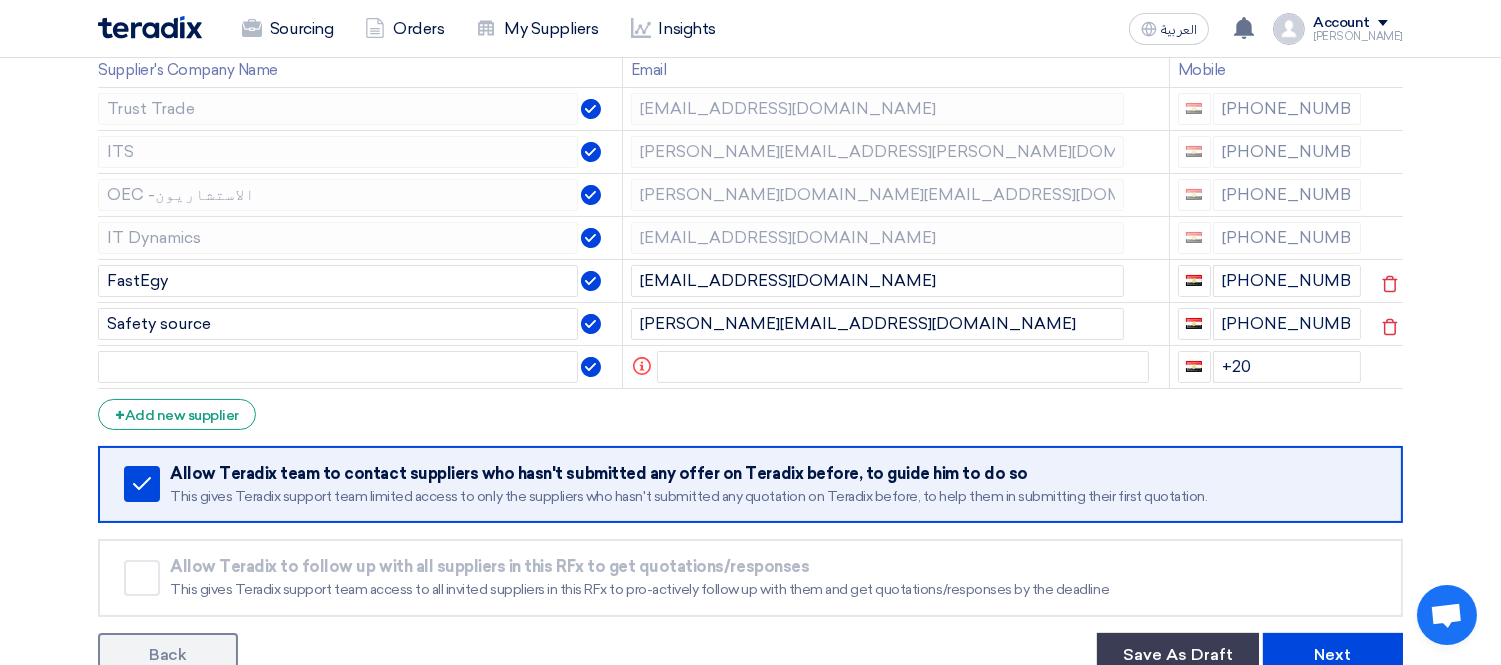 scroll, scrollTop: 875, scrollLeft: 0, axis: vertical 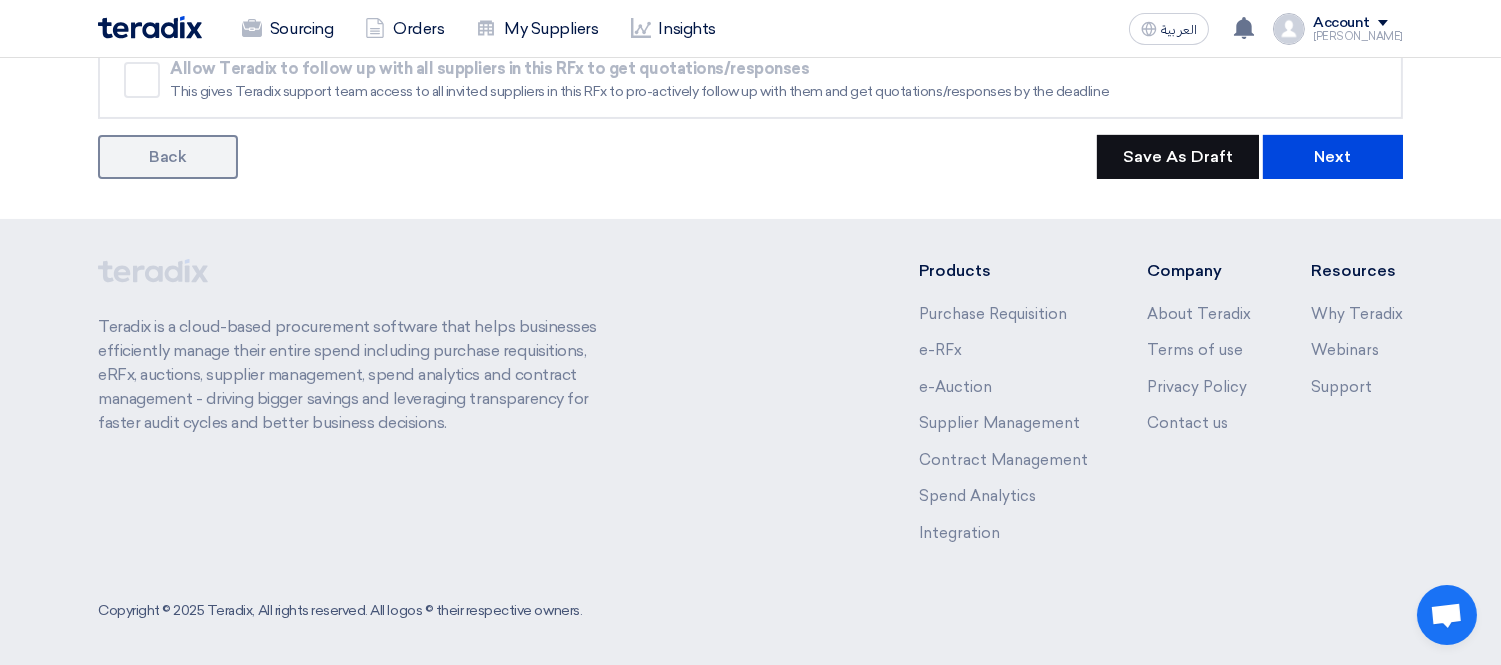 click on "Save As Draft" 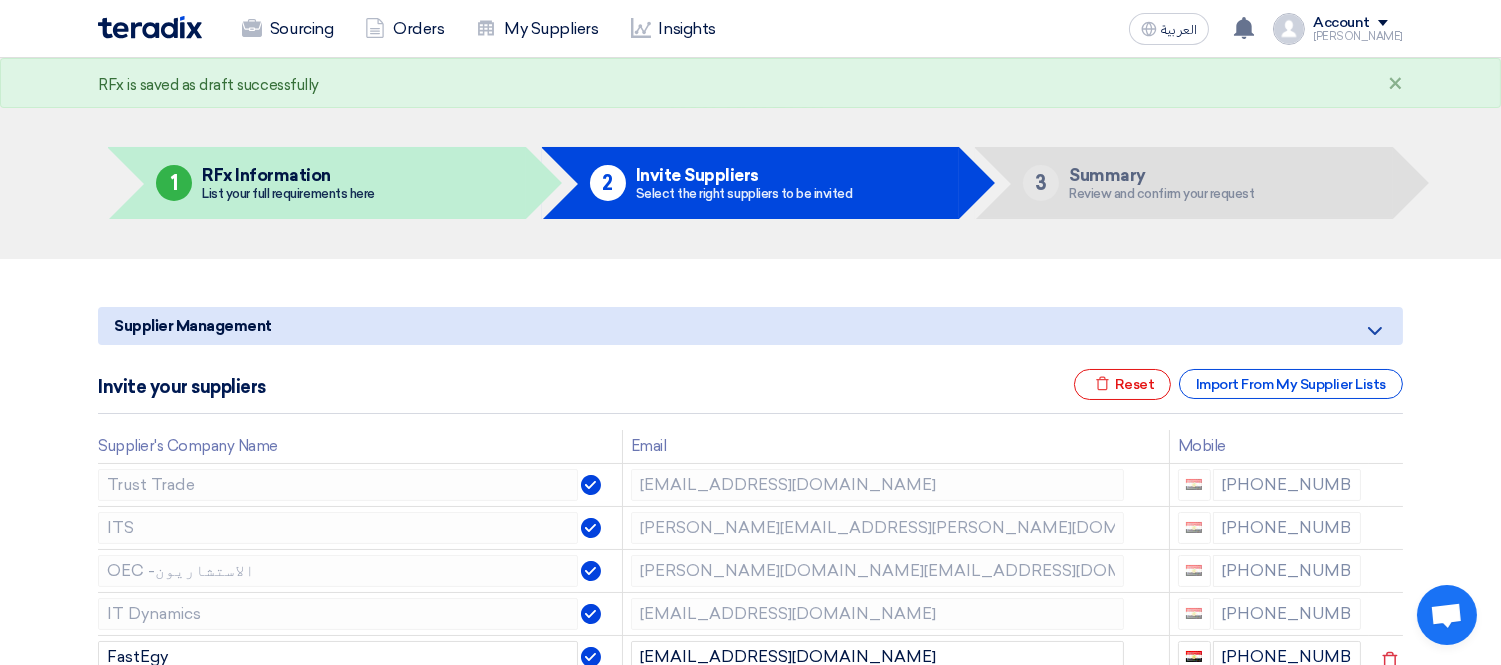scroll, scrollTop: 0, scrollLeft: 0, axis: both 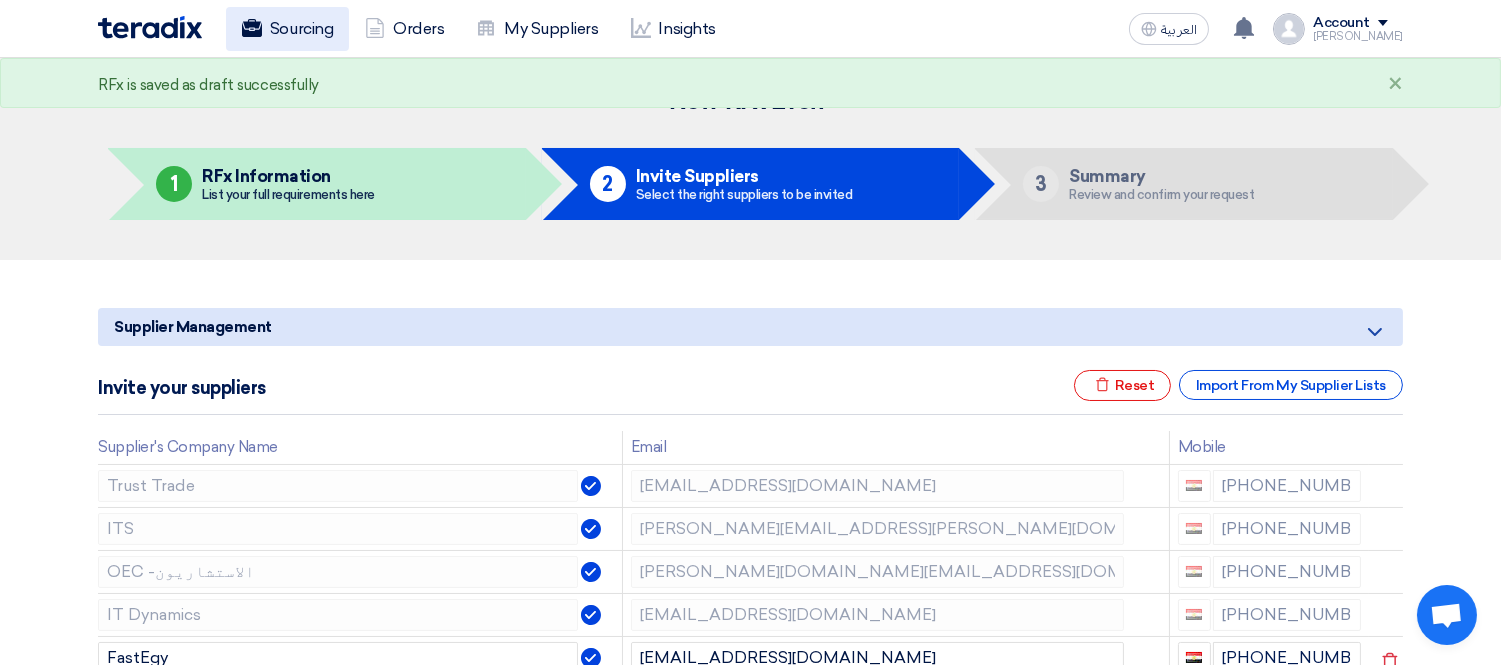 click on "Sourcing" 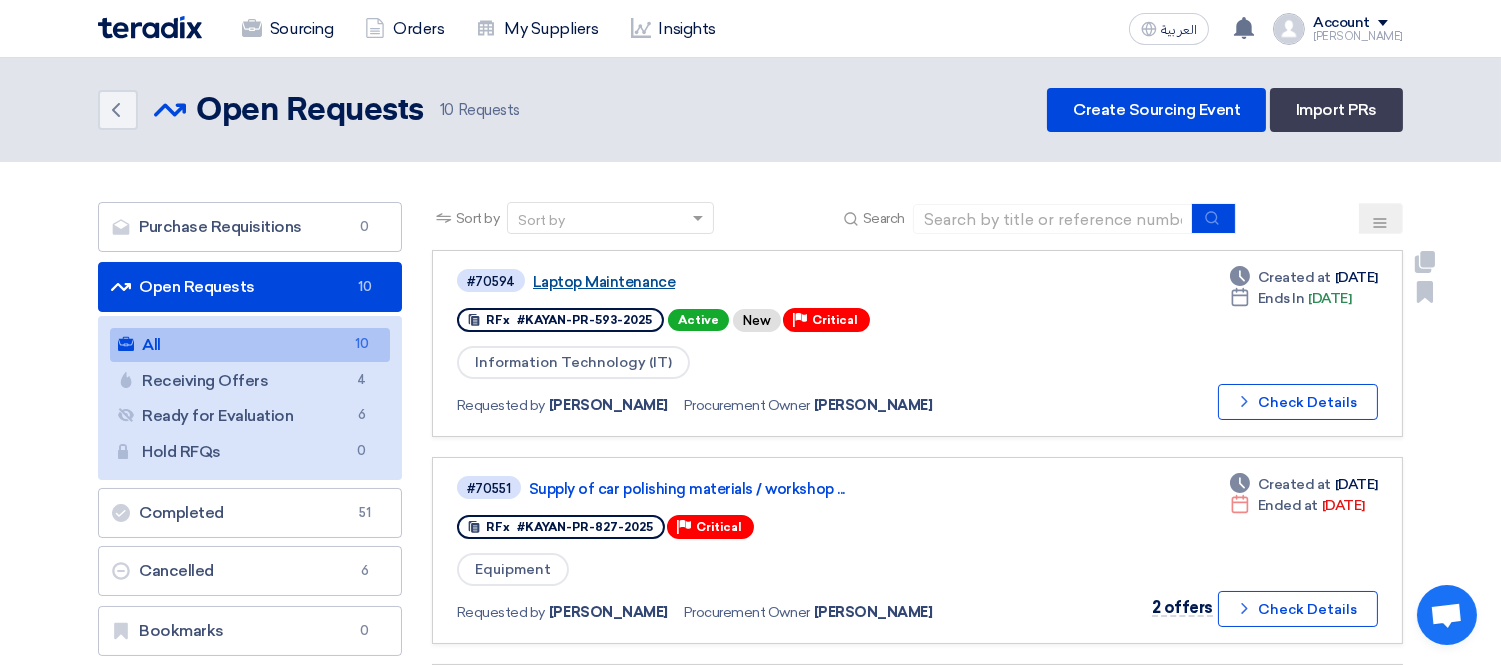 click on "Laptop Maintenance" 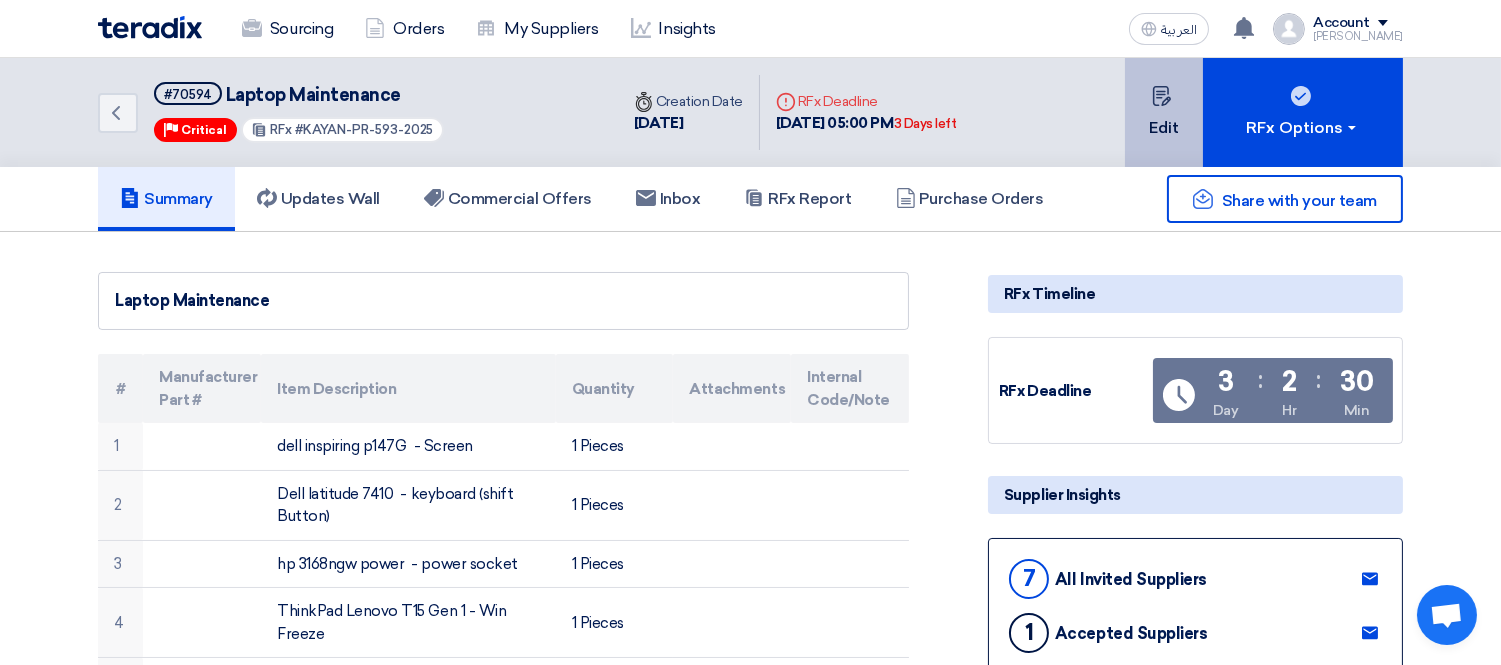 click on "Edit" 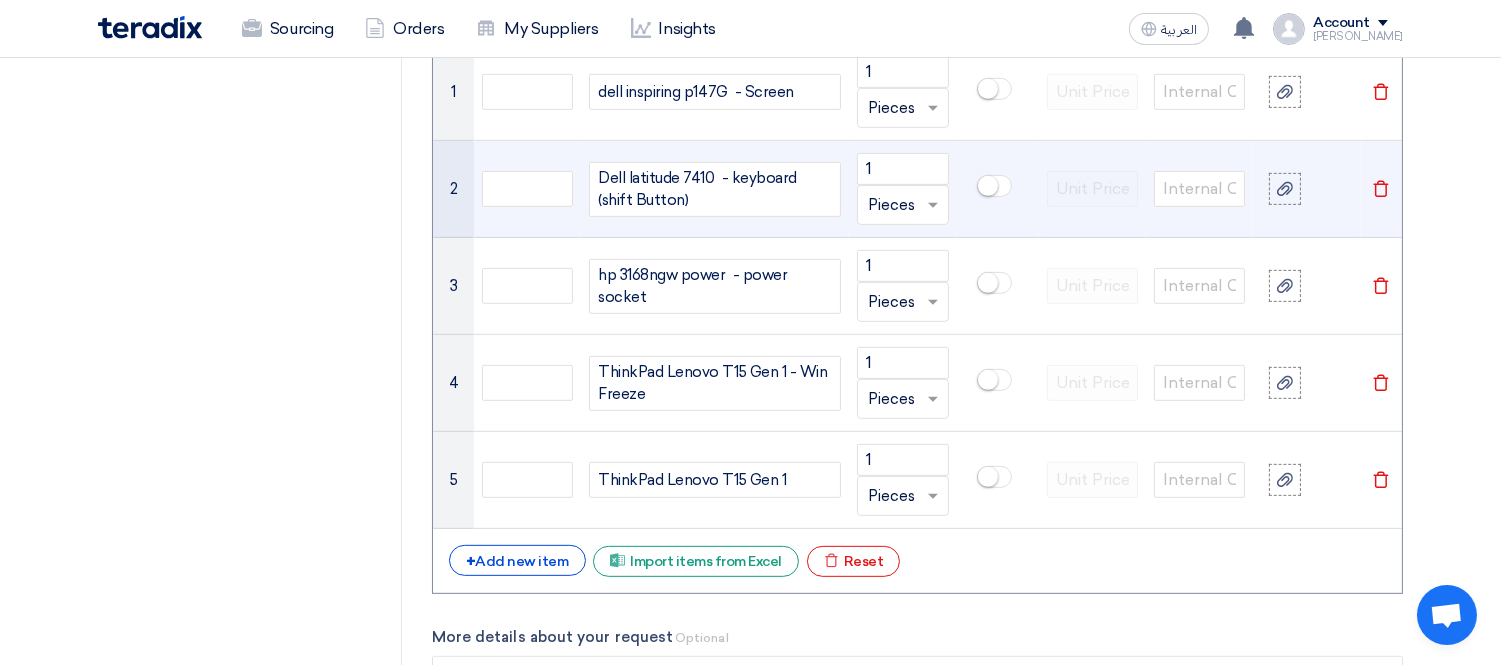 scroll, scrollTop: 1777, scrollLeft: 0, axis: vertical 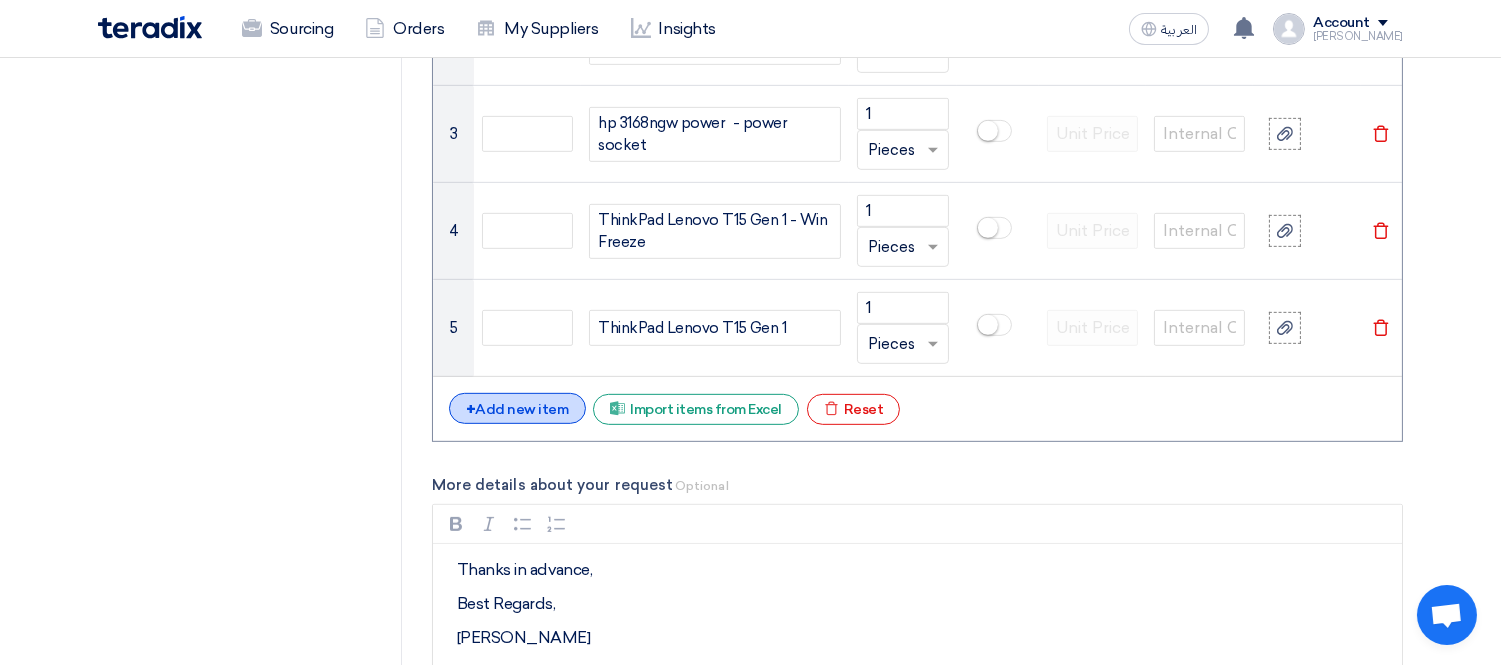 click on "+
Add new item" 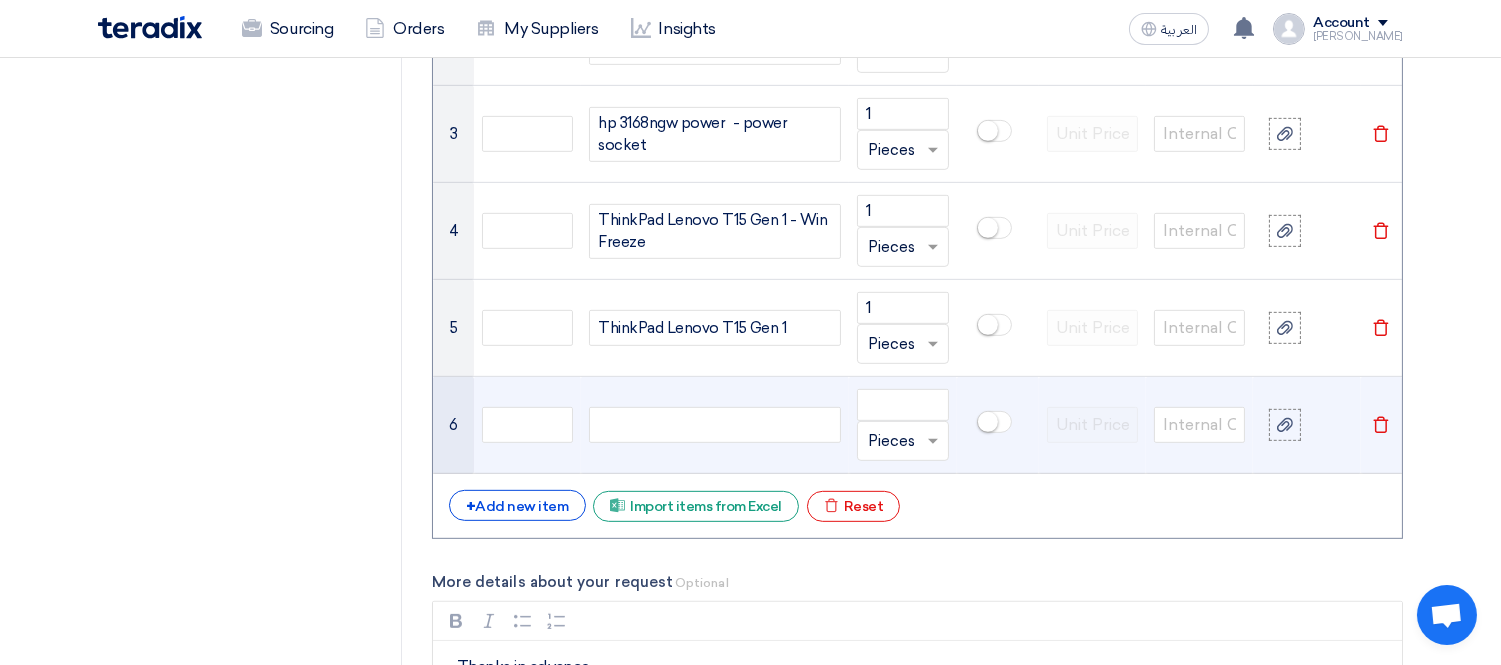 click 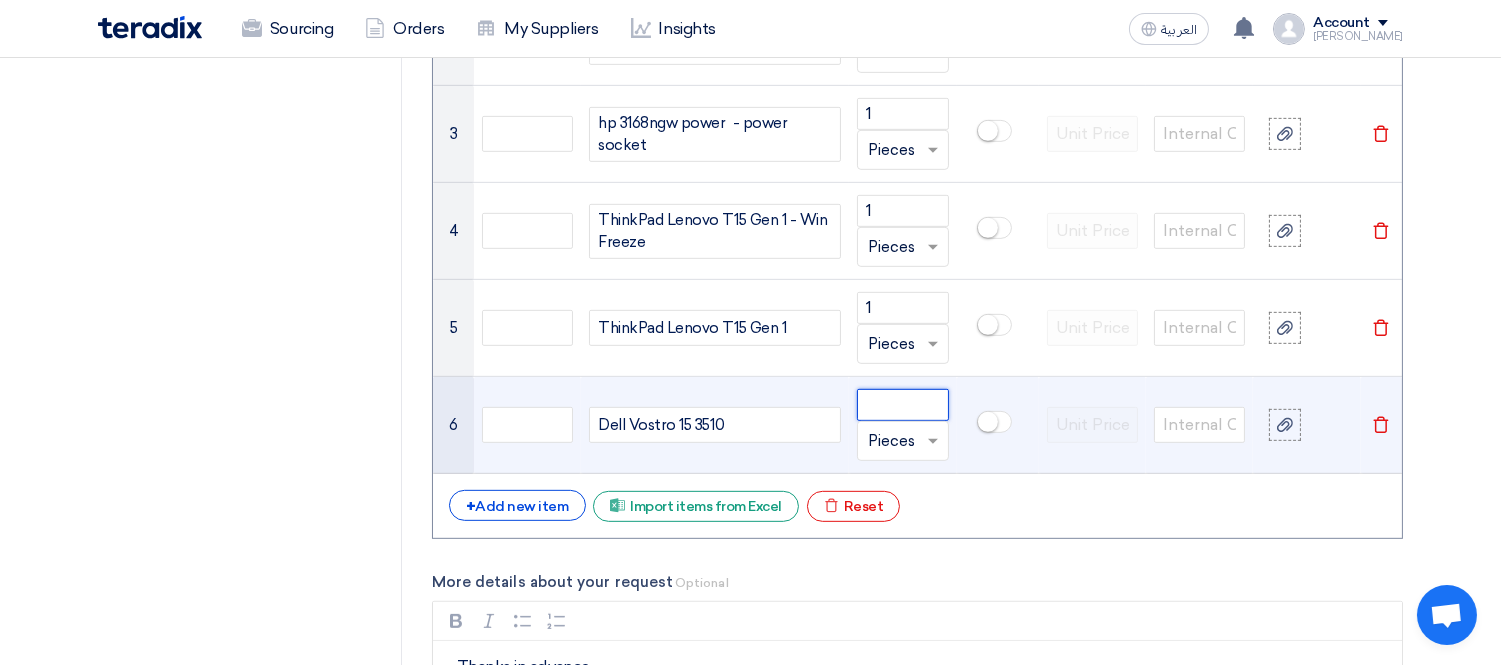 click 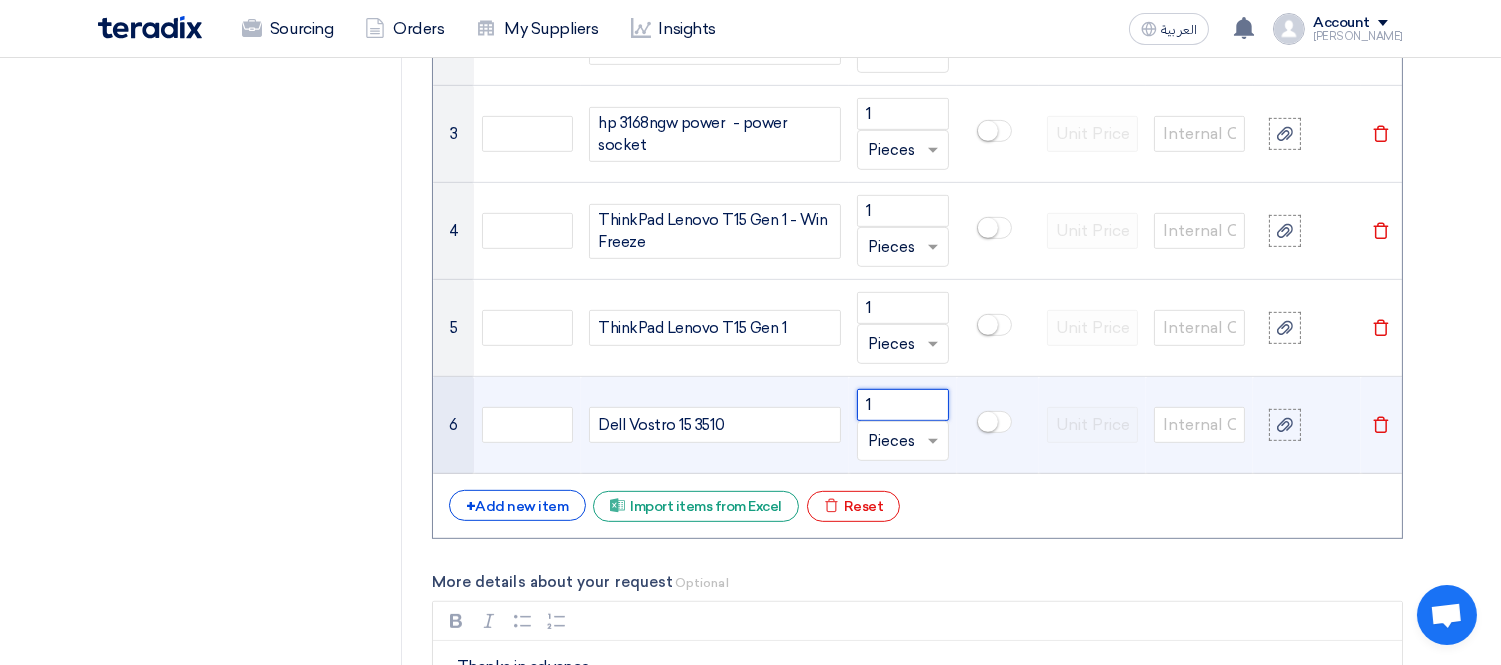 type on "1" 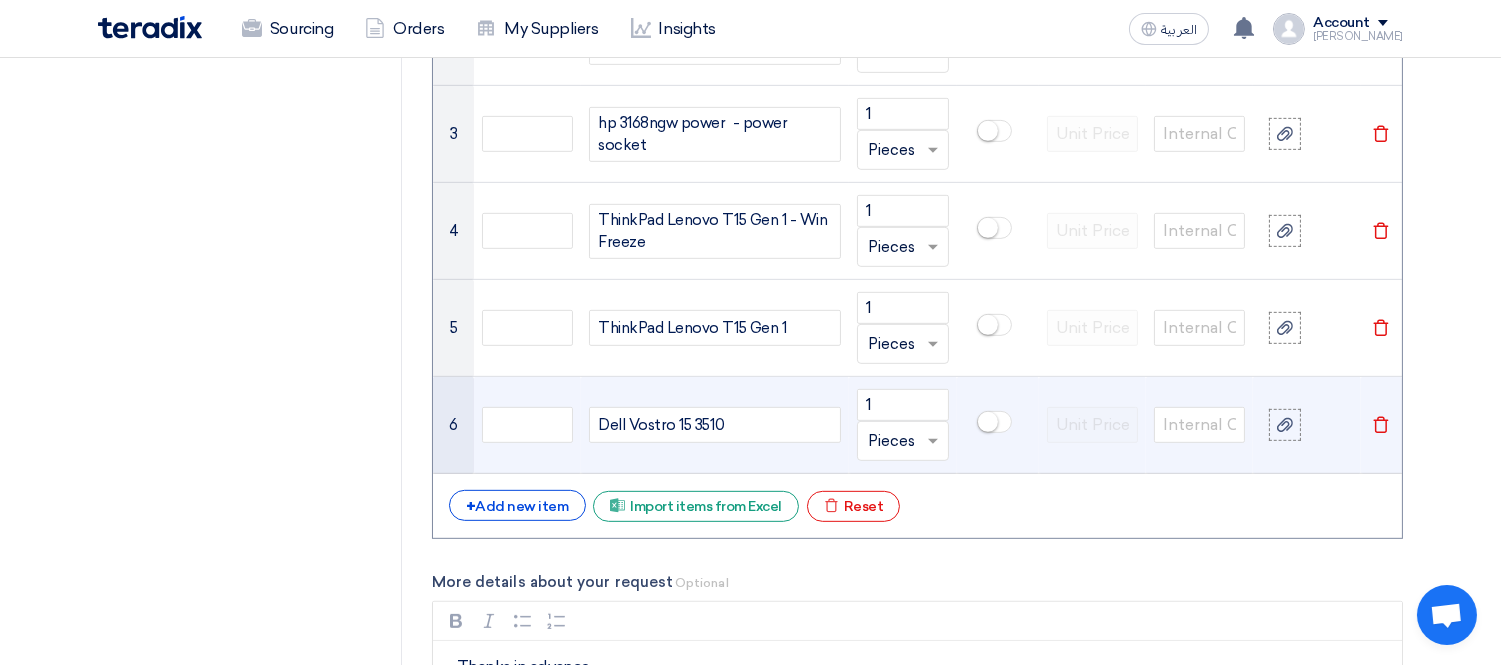 click on "Dell Vostro 15 3510" 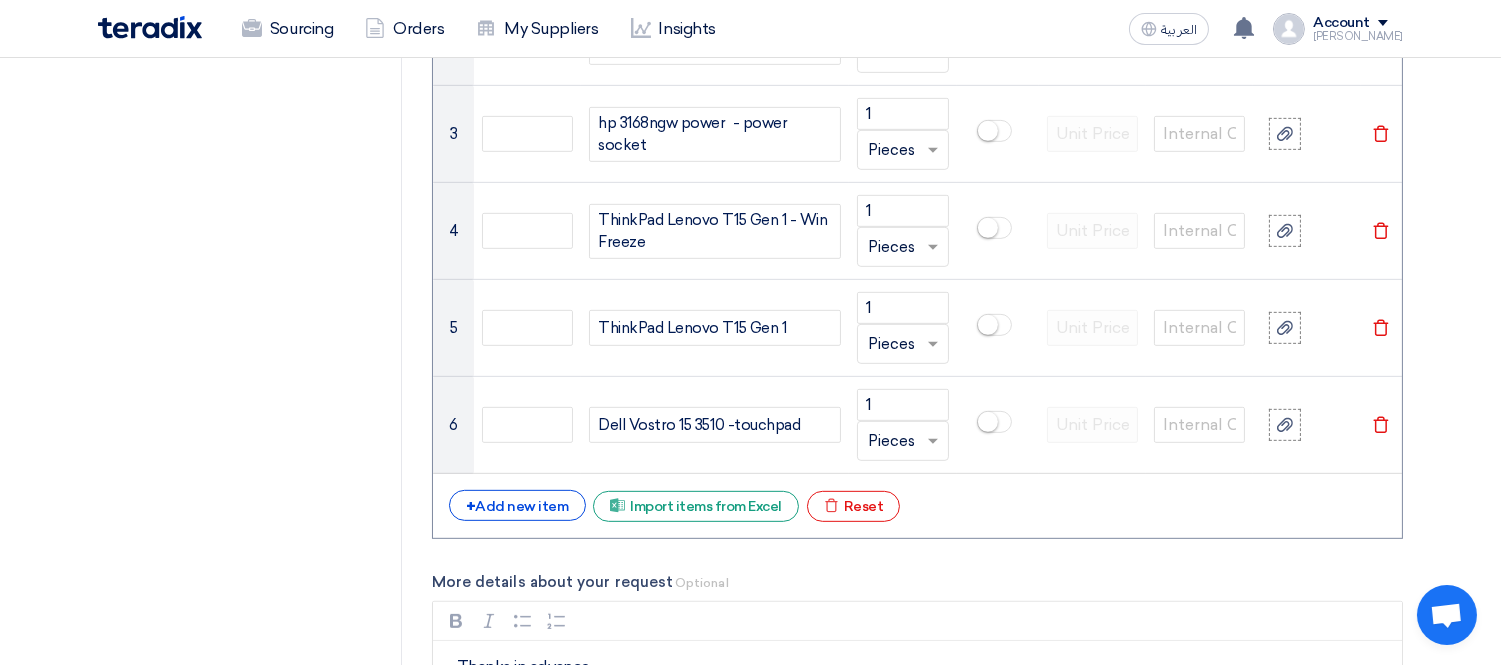 click on "+
Add new item
Excel file
Import items from Excel
Excel file
Reset" 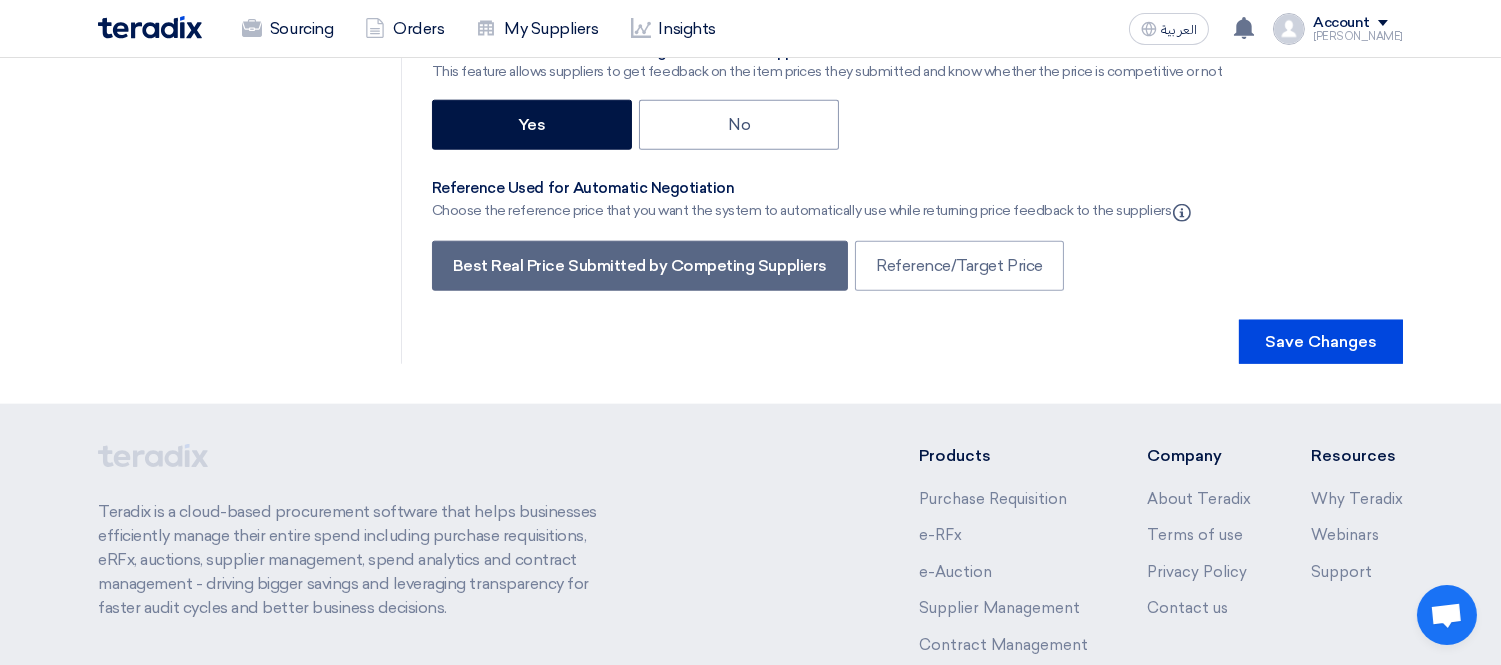 scroll, scrollTop: 4185, scrollLeft: 0, axis: vertical 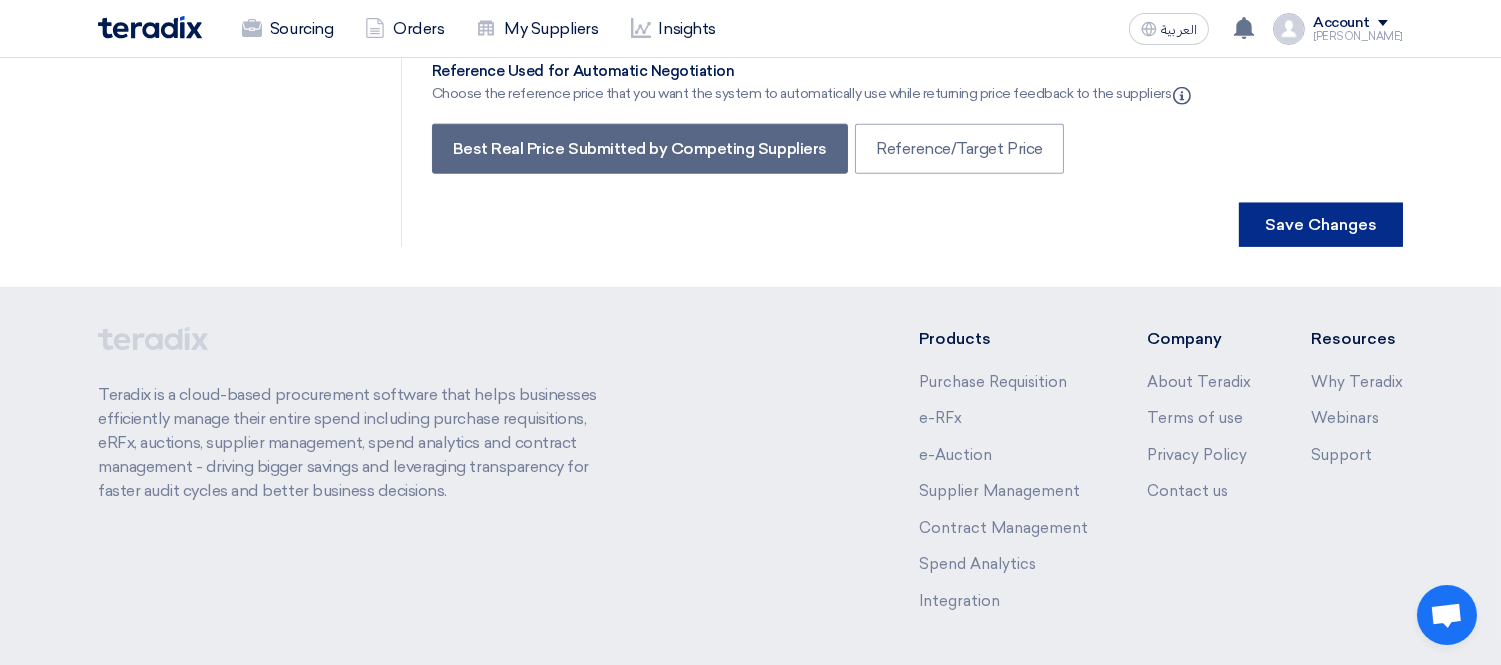 click on "Save Changes" 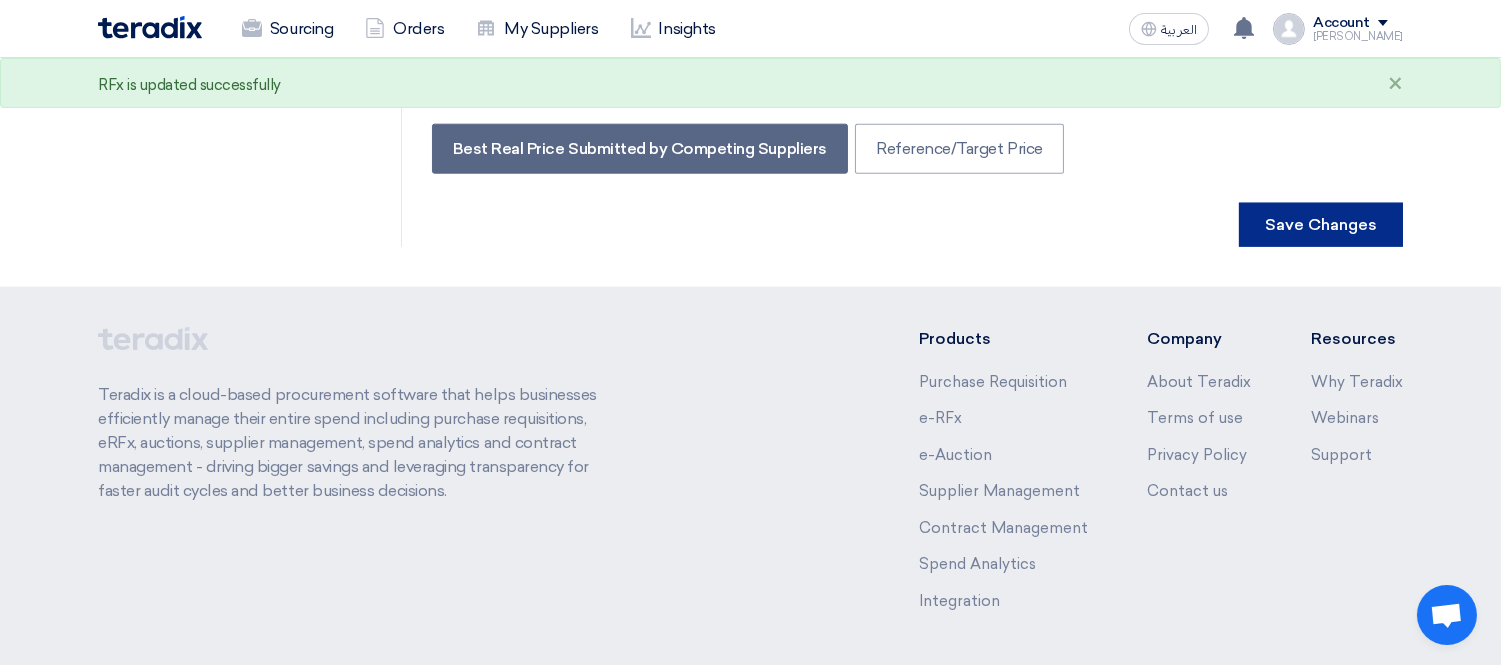 scroll, scrollTop: 0, scrollLeft: 0, axis: both 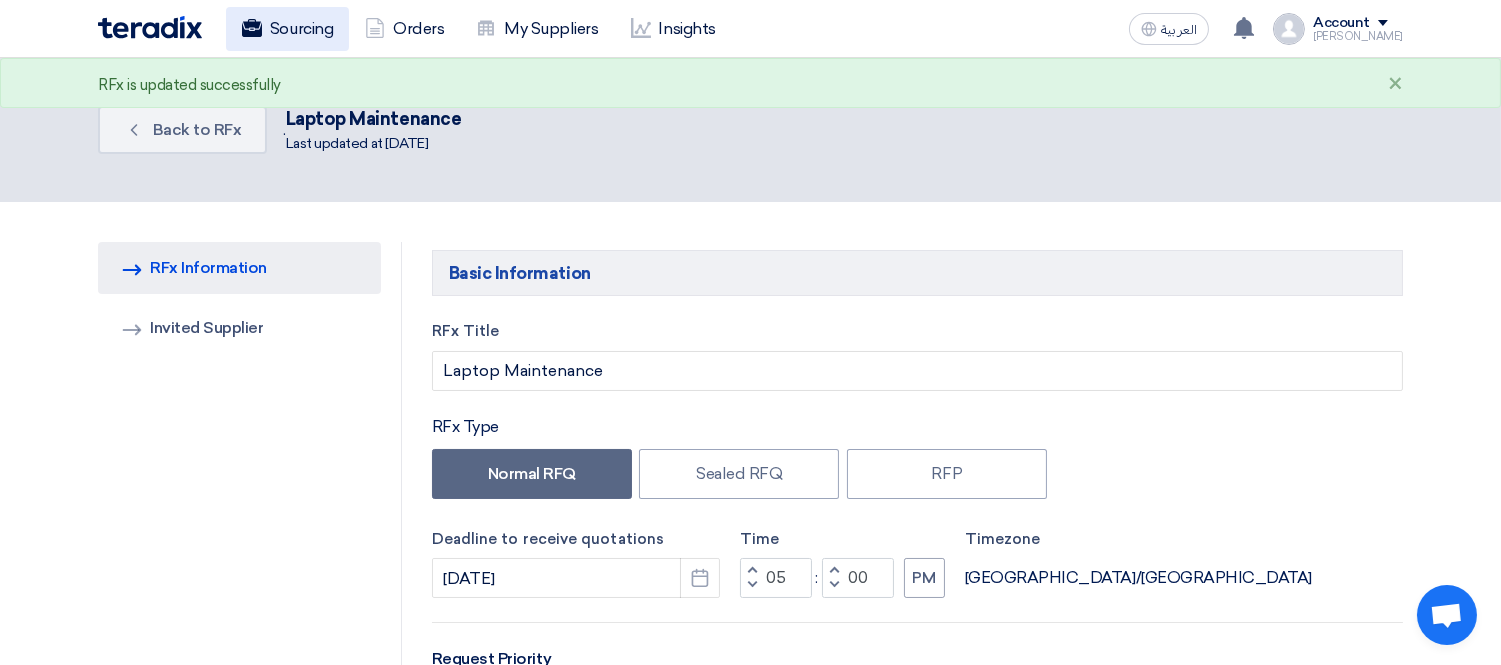 click on "Sourcing" 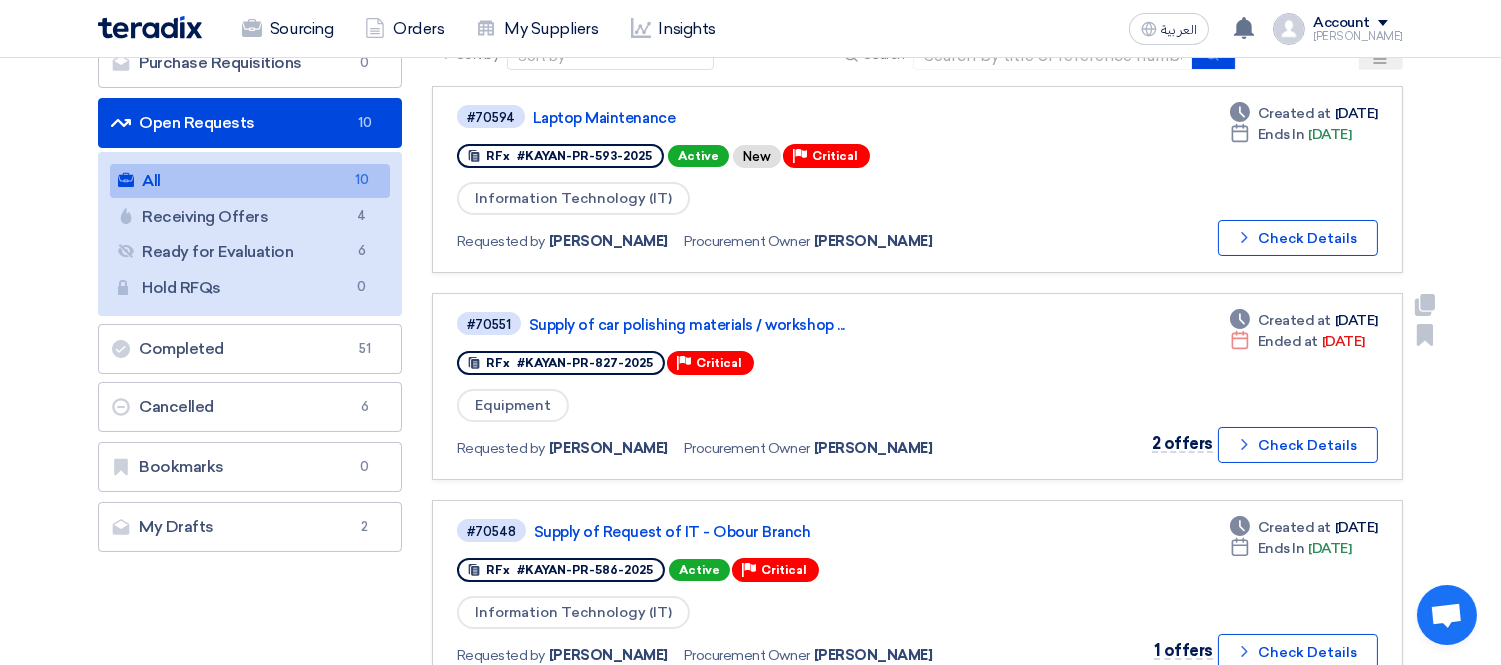 scroll, scrollTop: 222, scrollLeft: 0, axis: vertical 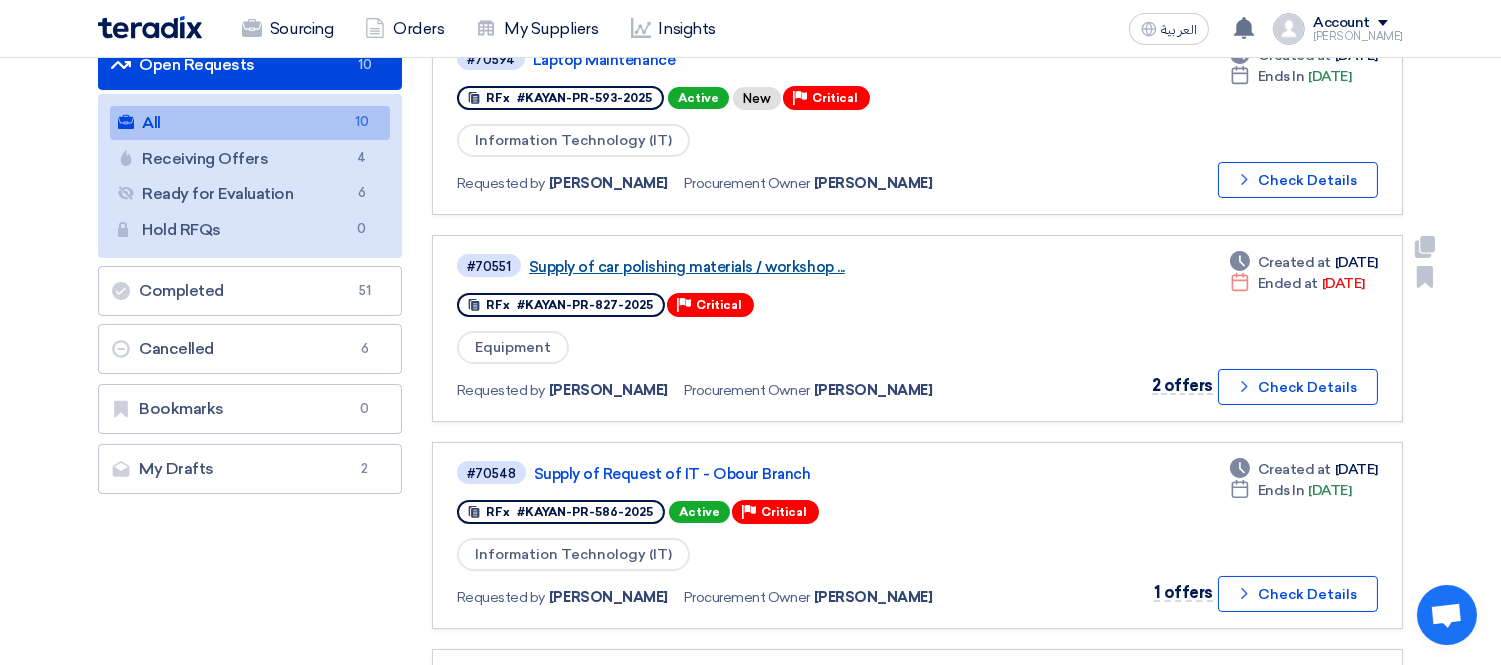 click on "Supply of car polishing materials / workshop ..." 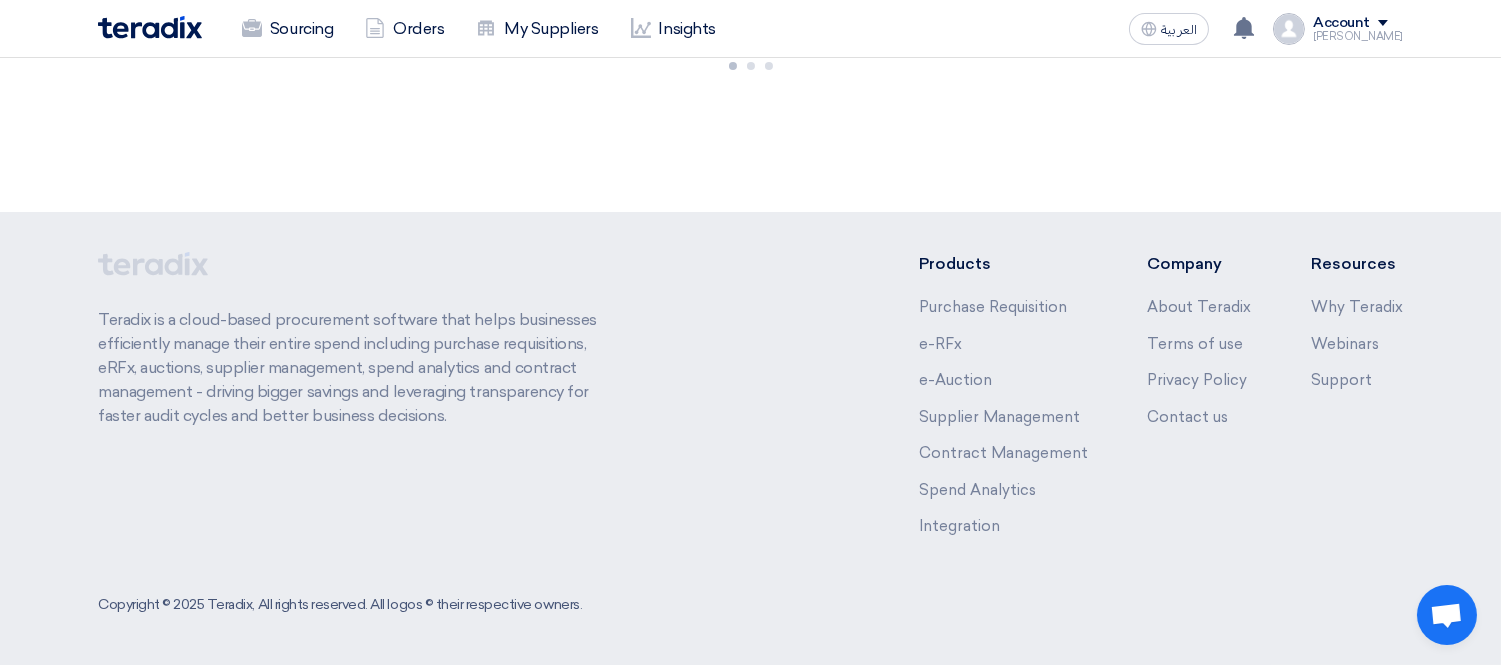 scroll, scrollTop: 0, scrollLeft: 0, axis: both 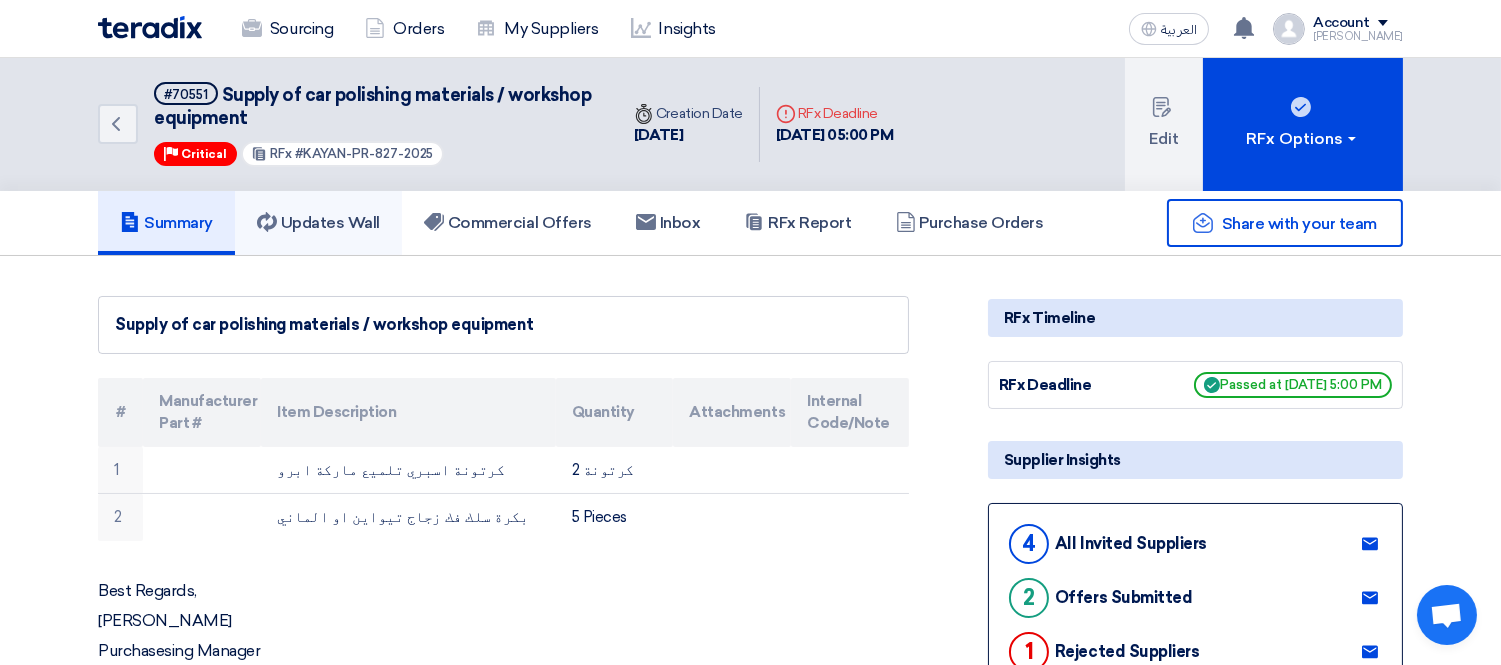 click on "Updates Wall" 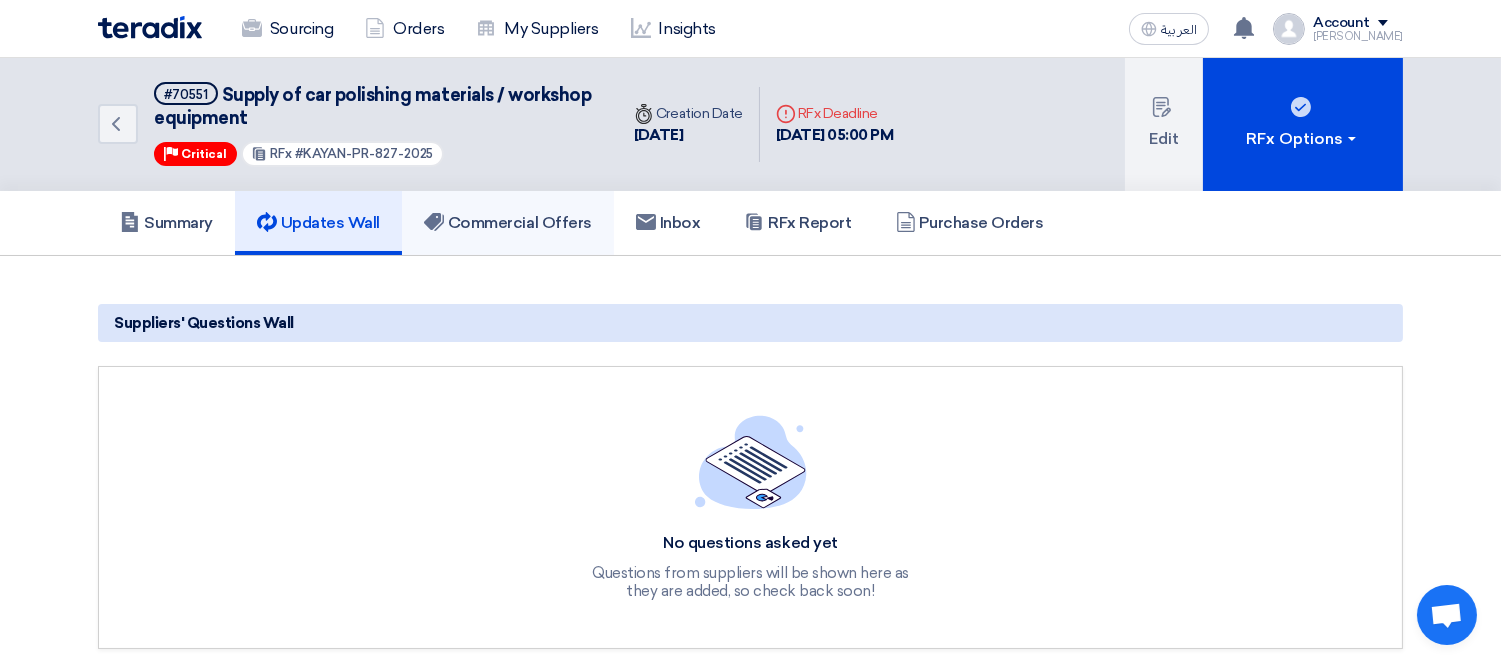 click on "Commercial Offers" 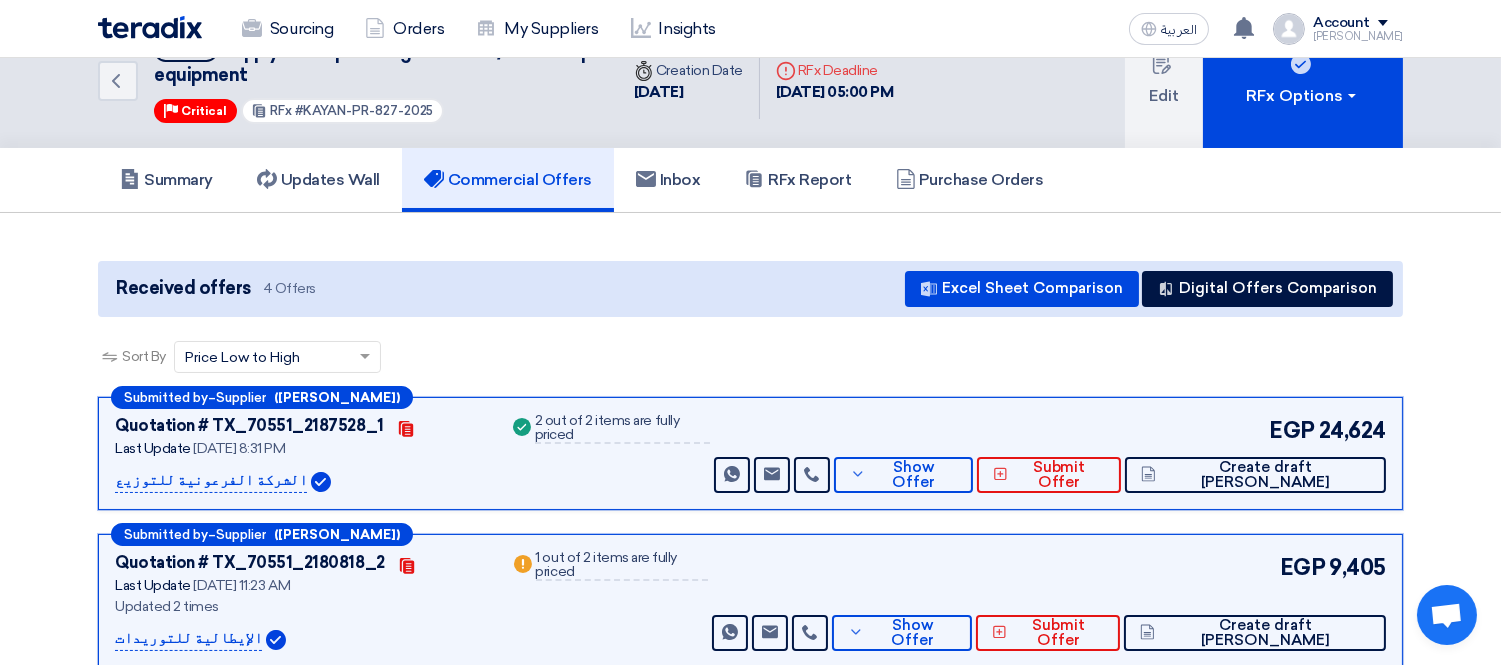 scroll, scrollTop: 0, scrollLeft: 0, axis: both 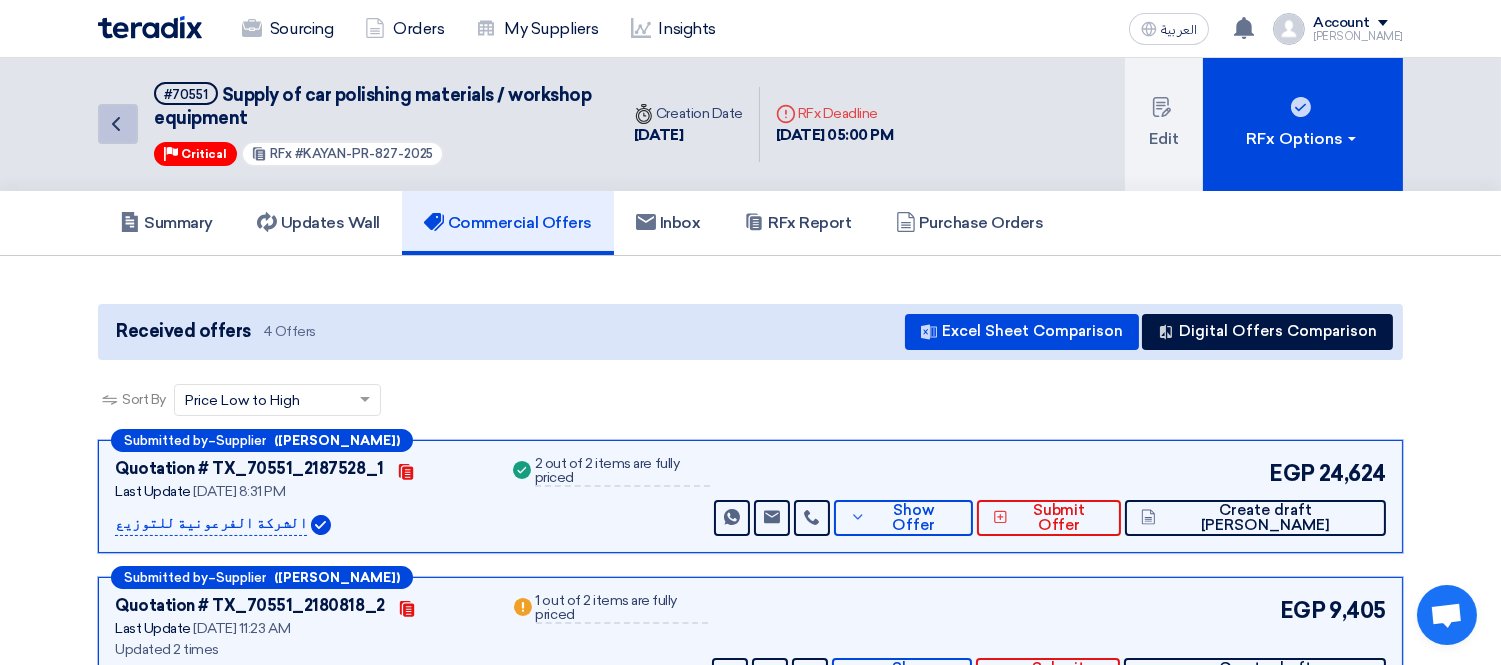 click on "Back" 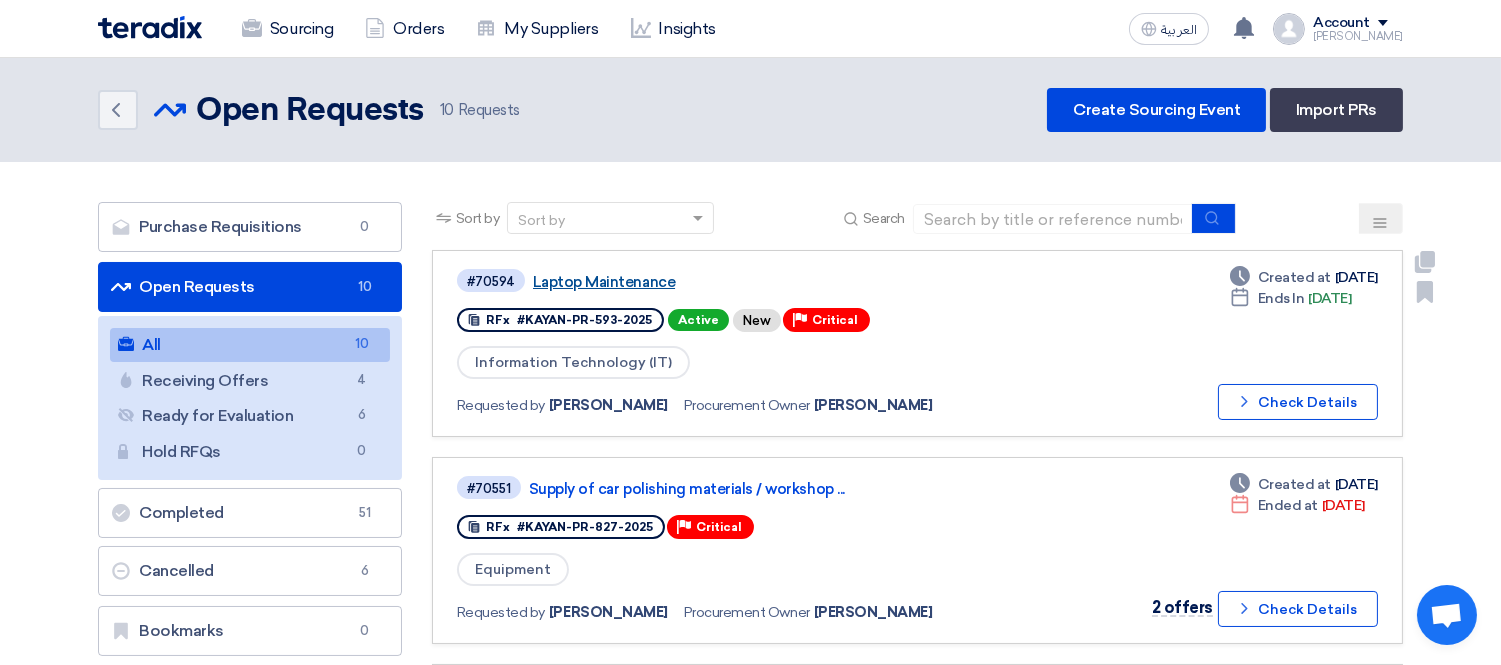 click on "Laptop Maintenance" 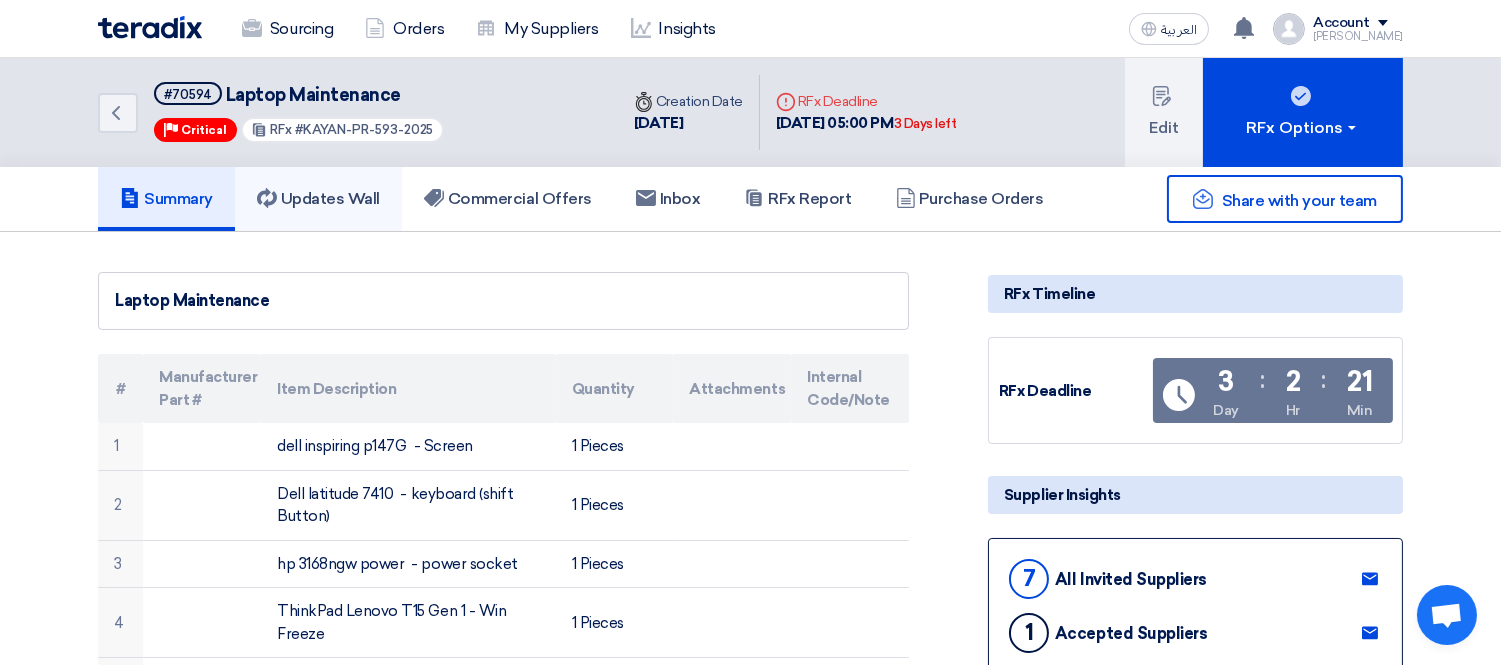 click on "Updates Wall" 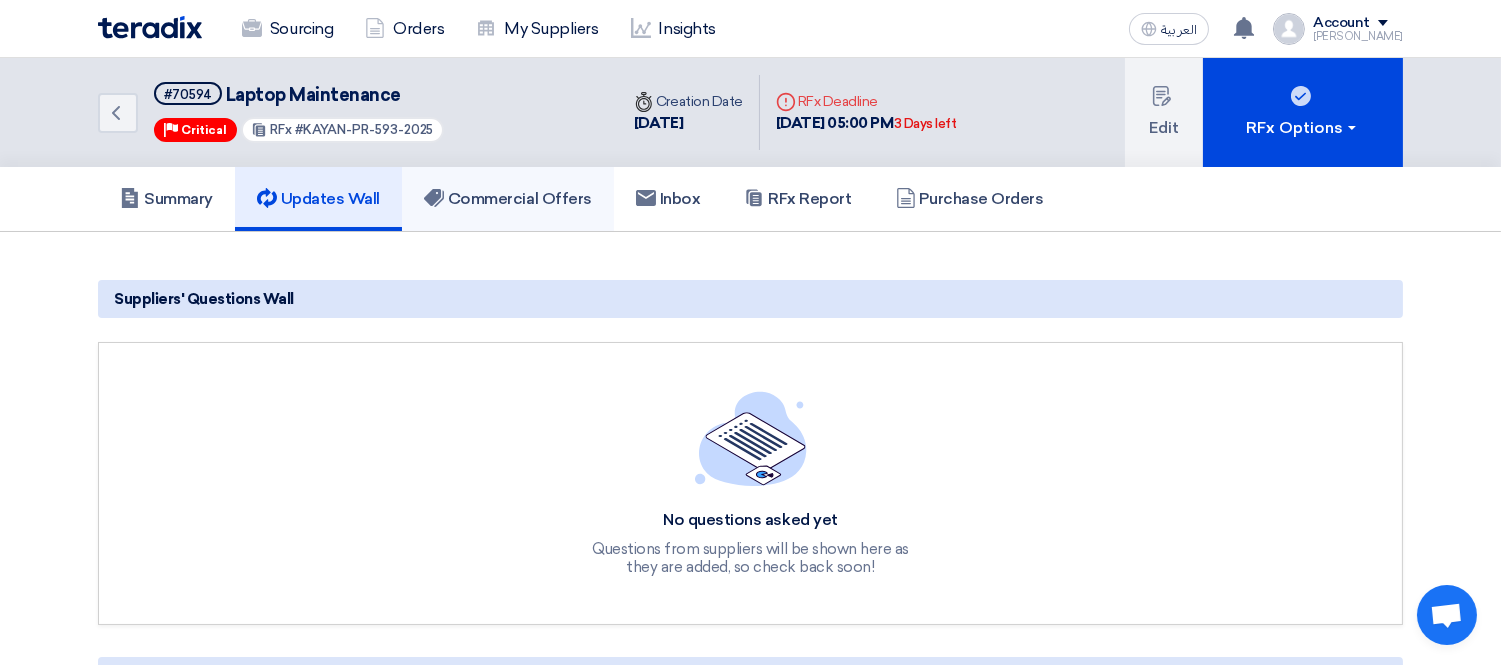 click on "Commercial Offers" 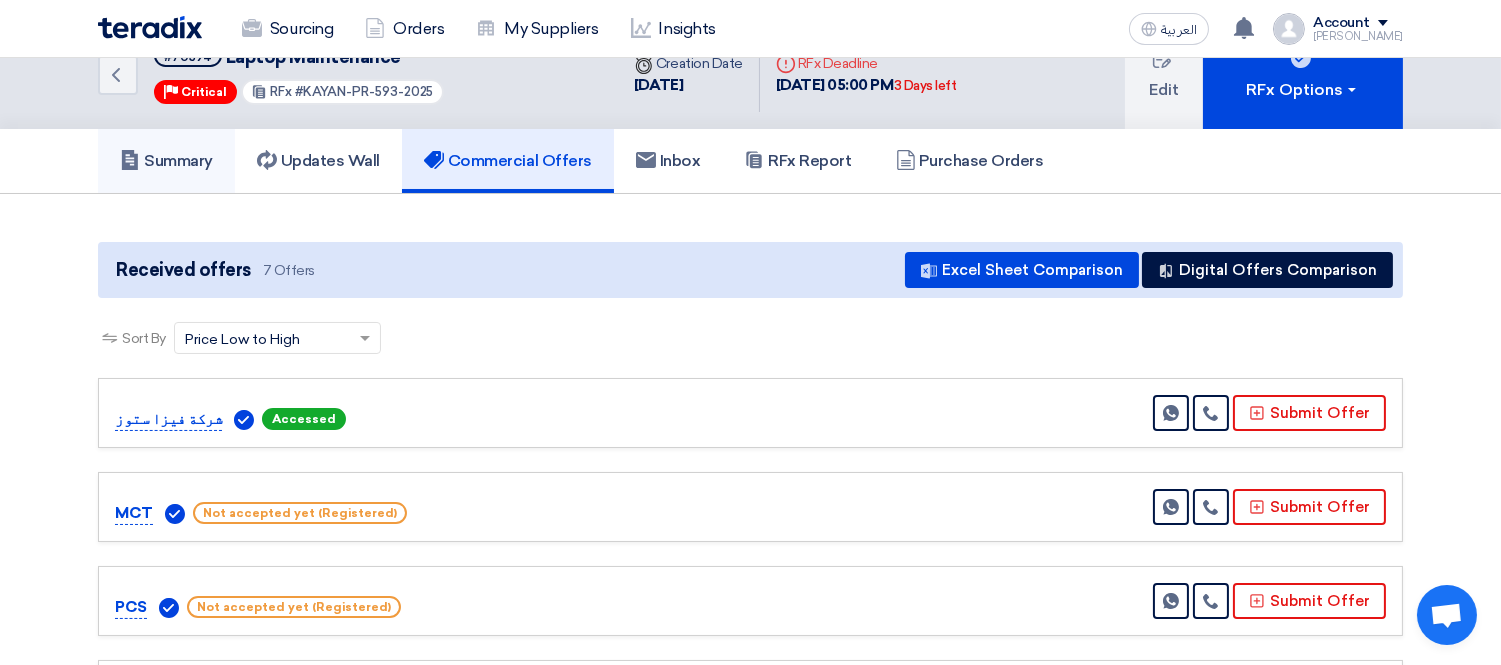 scroll, scrollTop: 0, scrollLeft: 0, axis: both 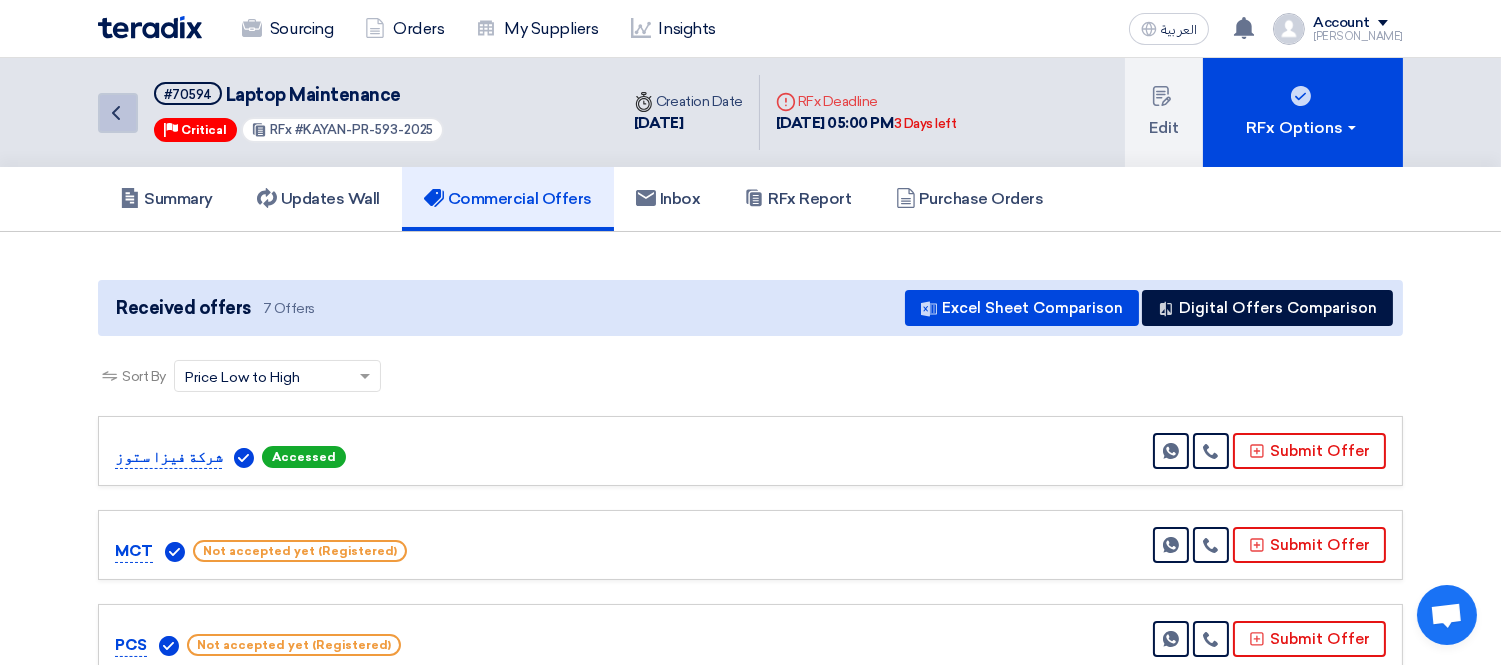 click on "Back" 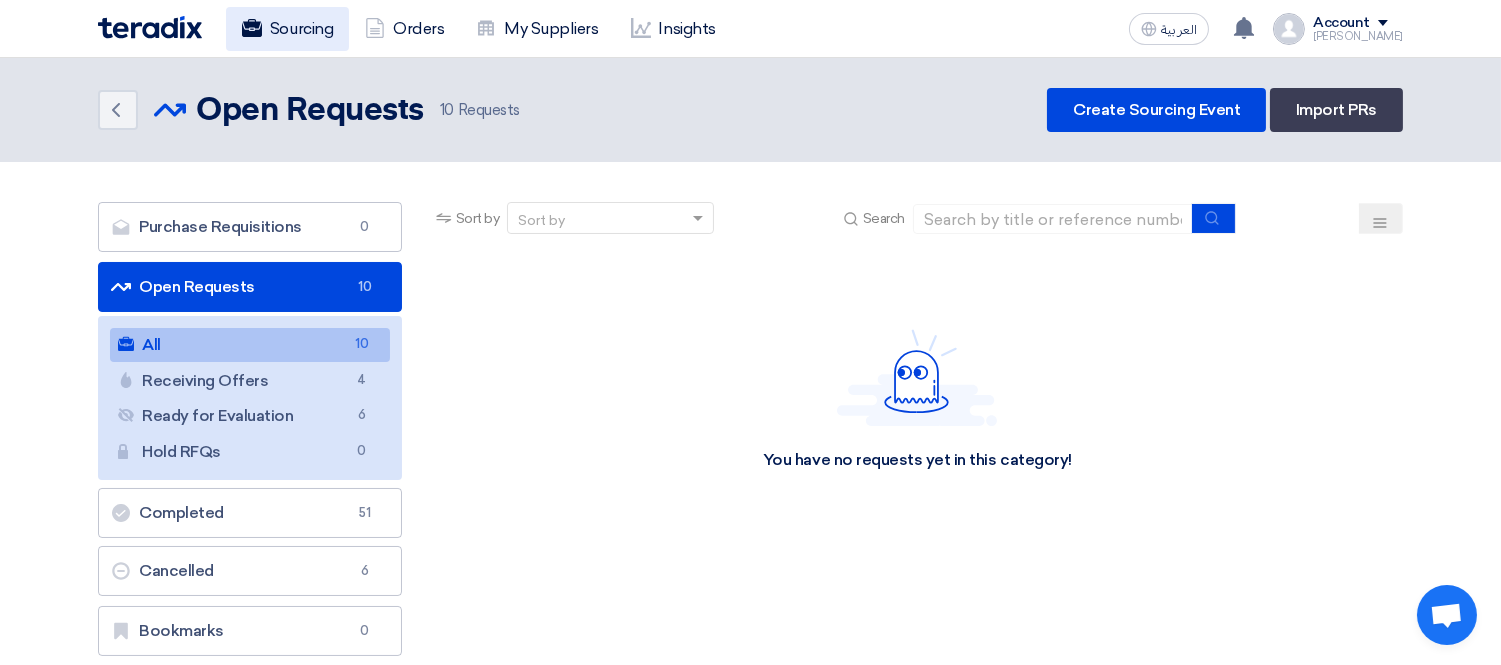 click on "Sourcing" 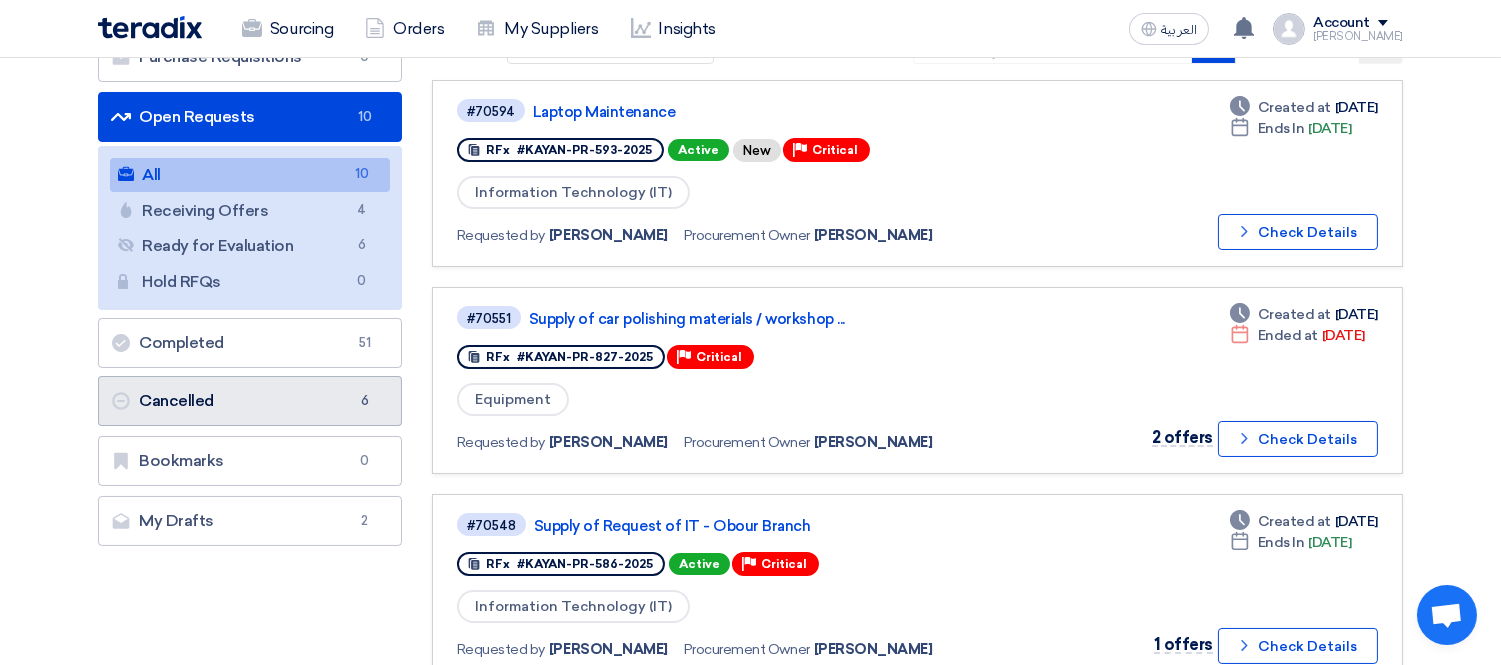 scroll, scrollTop: 222, scrollLeft: 0, axis: vertical 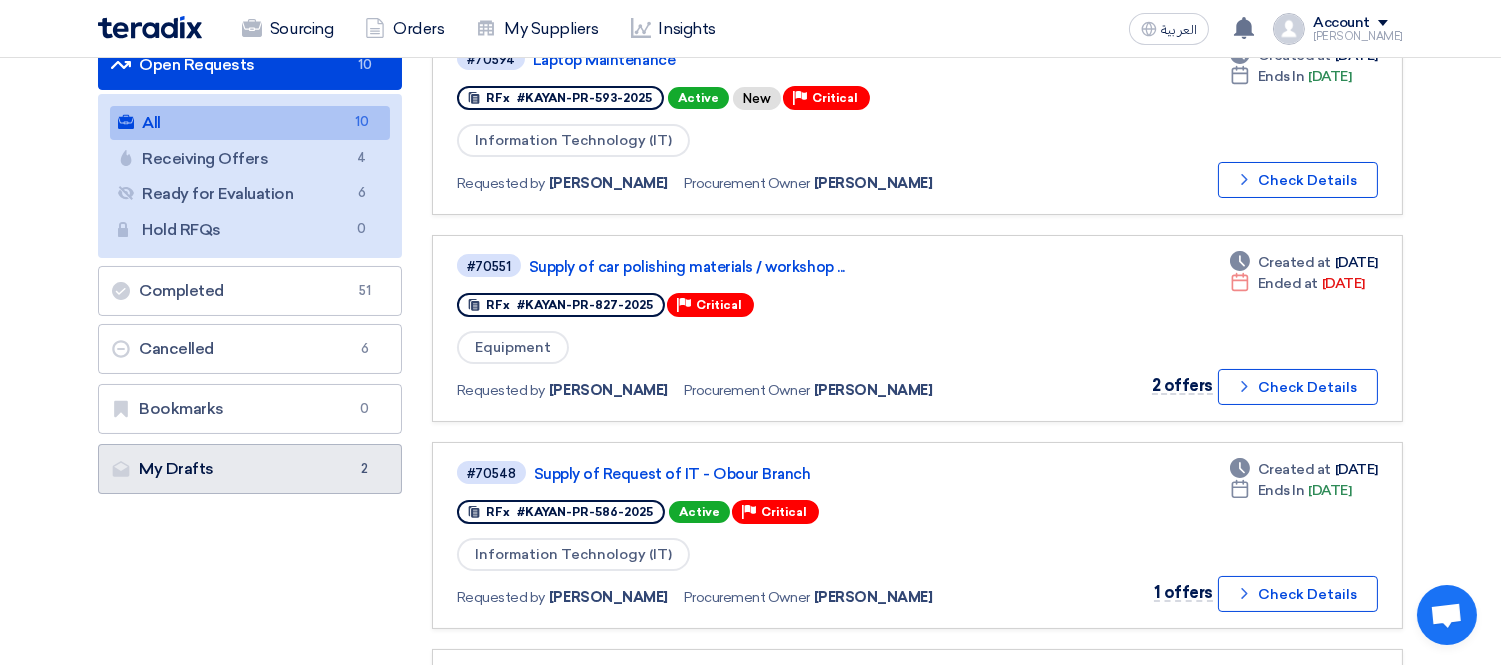 click on "My Drafts
My Drafts
2" 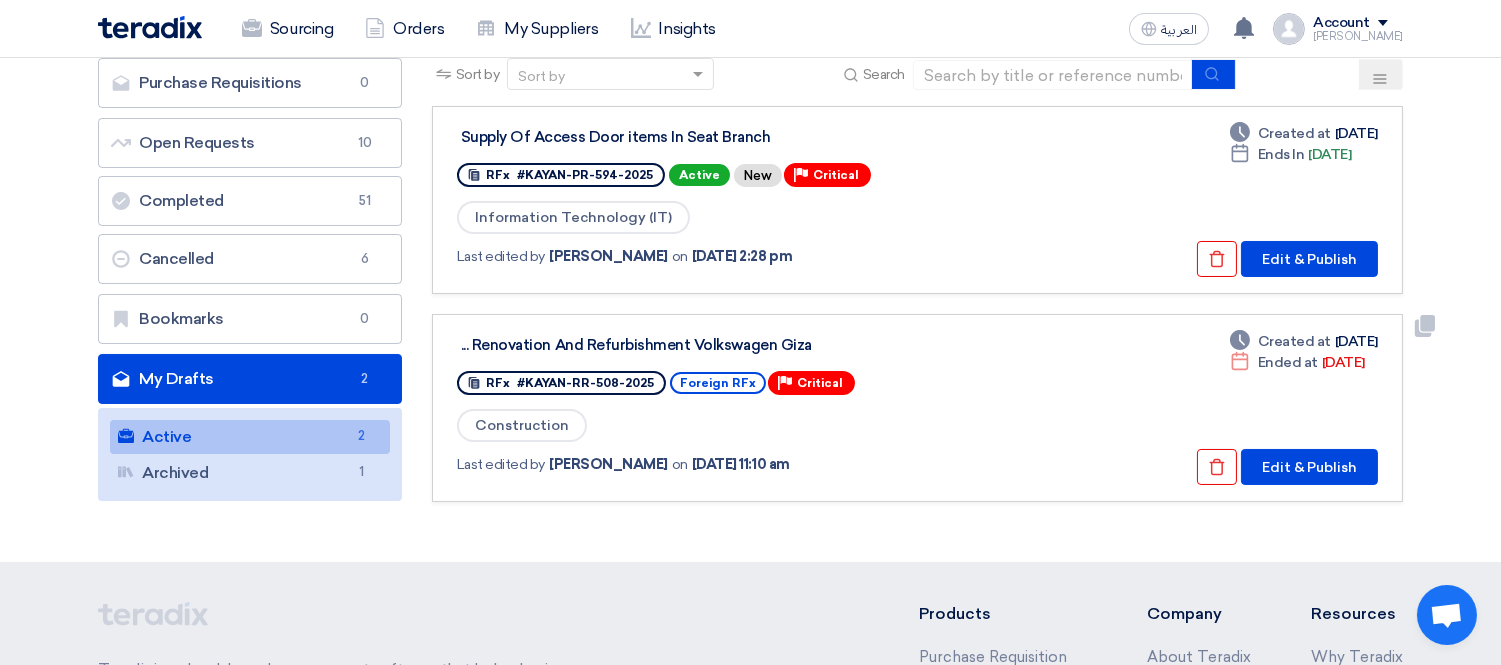 scroll, scrollTop: 111, scrollLeft: 0, axis: vertical 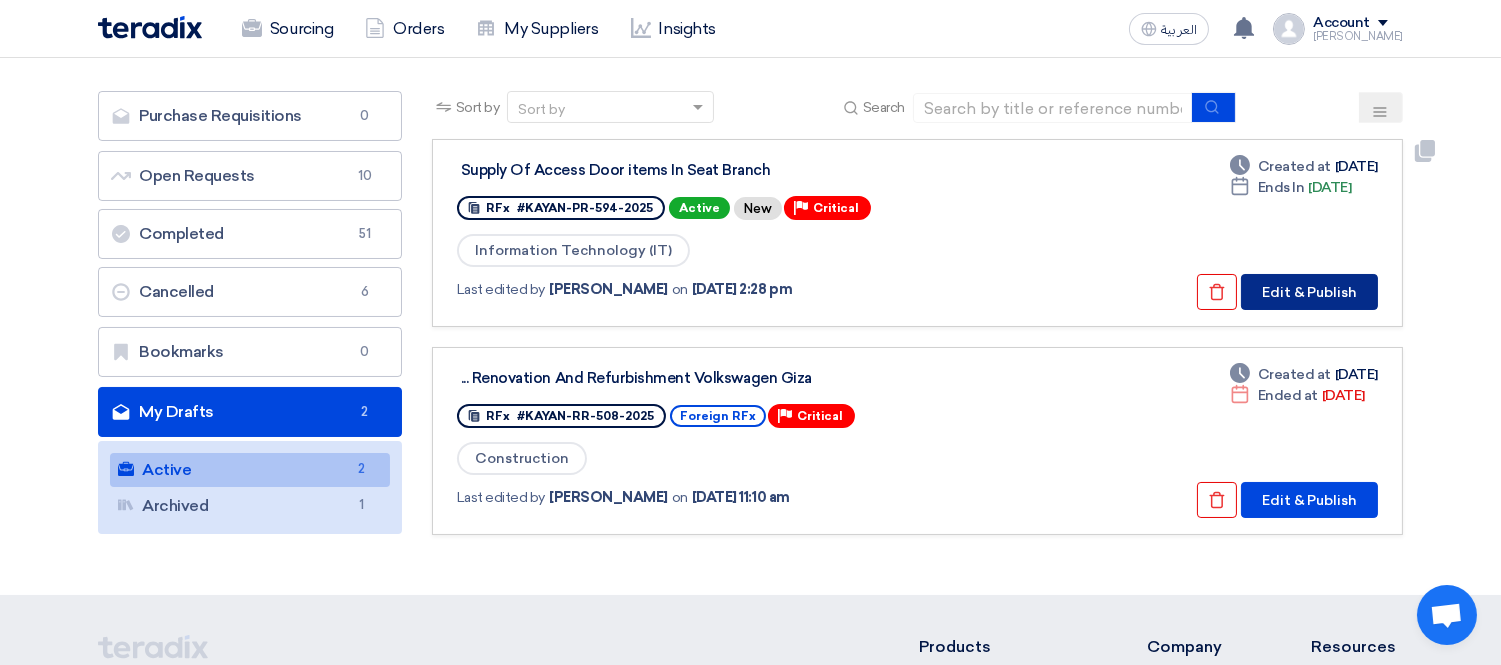 click on "Edit & Publish" 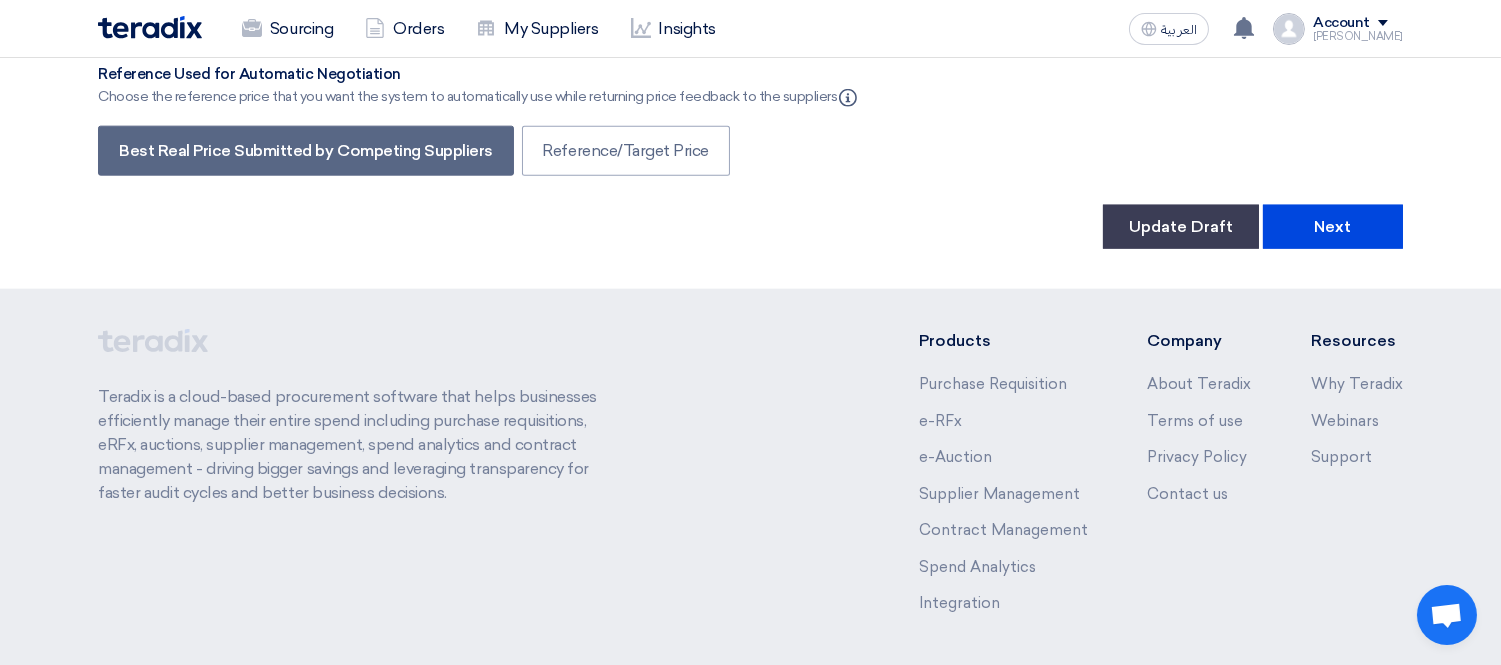 scroll, scrollTop: 4591, scrollLeft: 0, axis: vertical 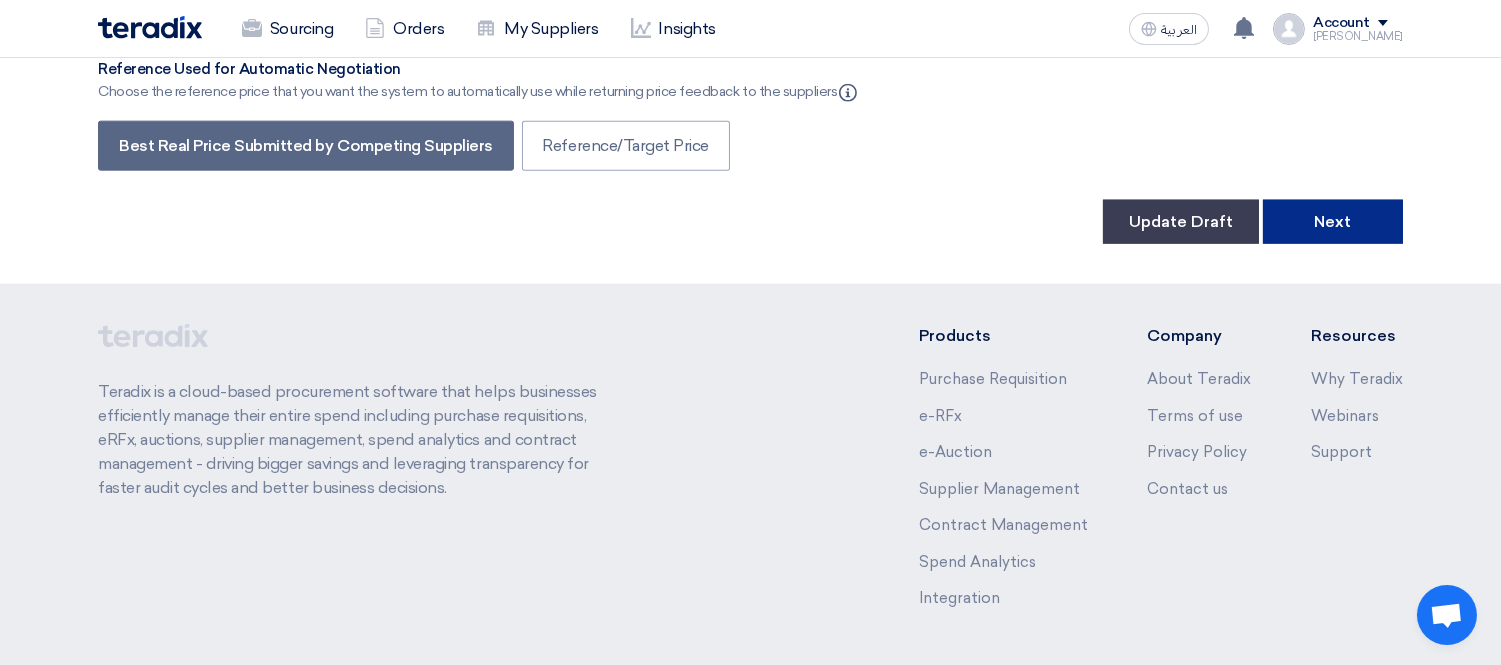 click on "Next" 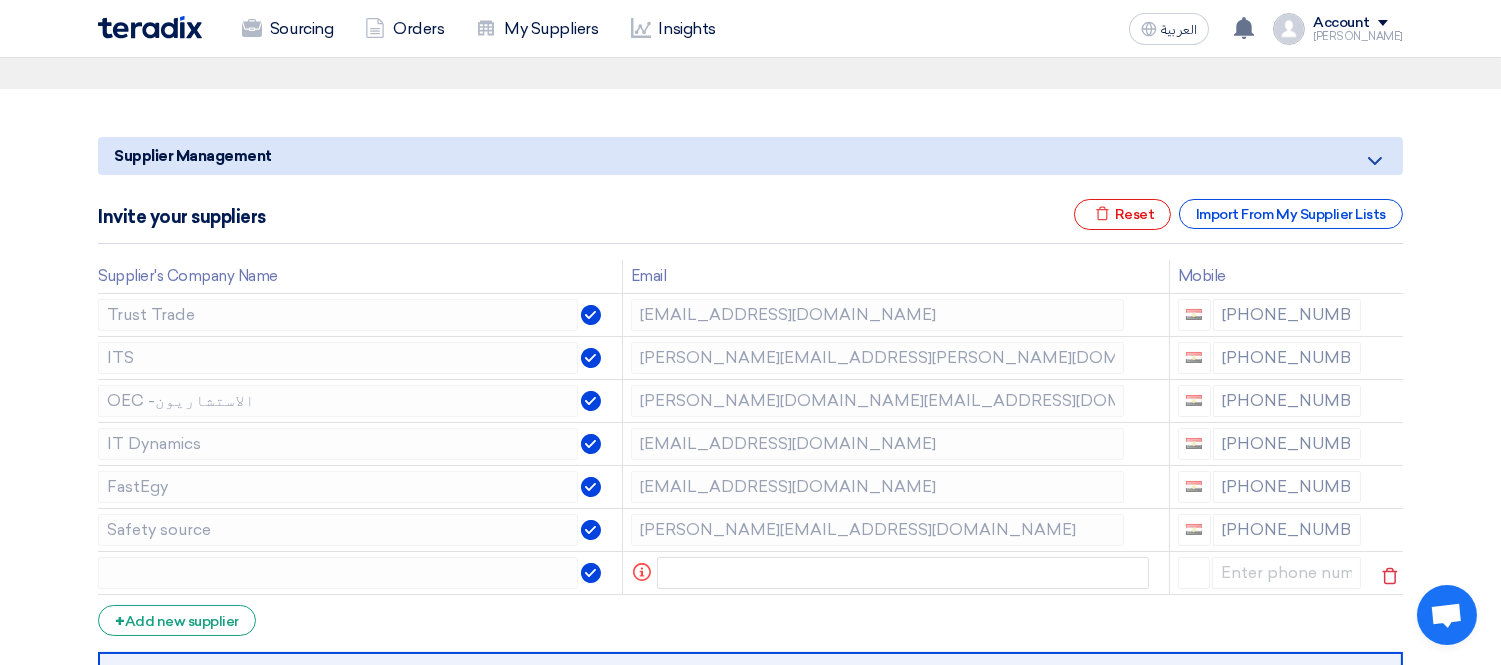 scroll, scrollTop: 333, scrollLeft: 0, axis: vertical 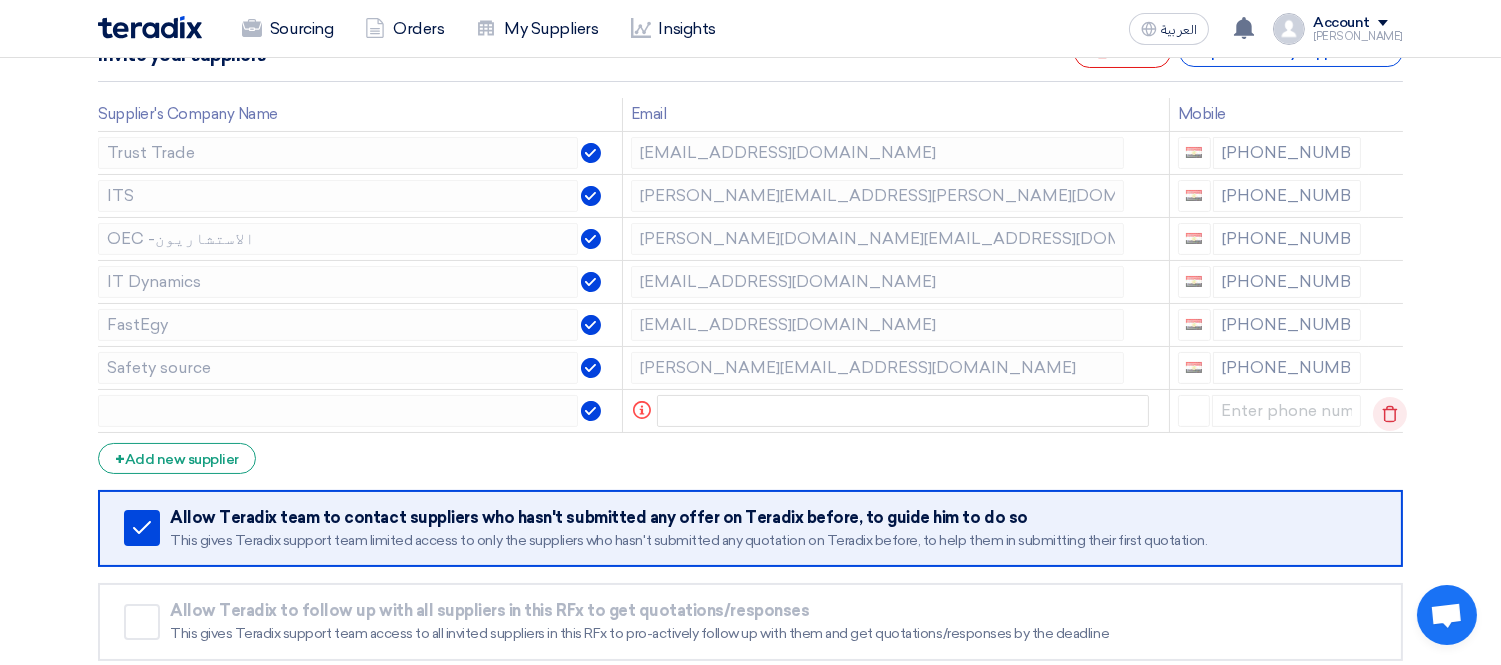 click 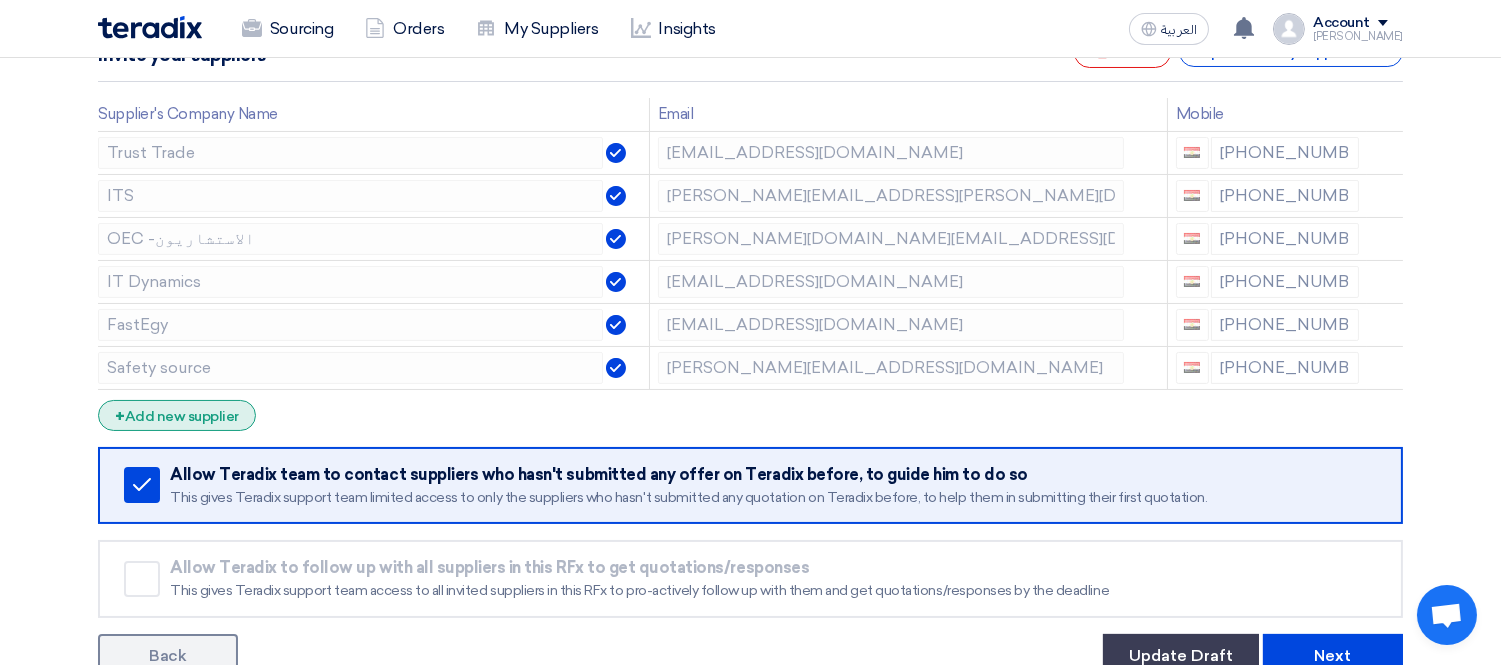 click on "+
Add new supplier" 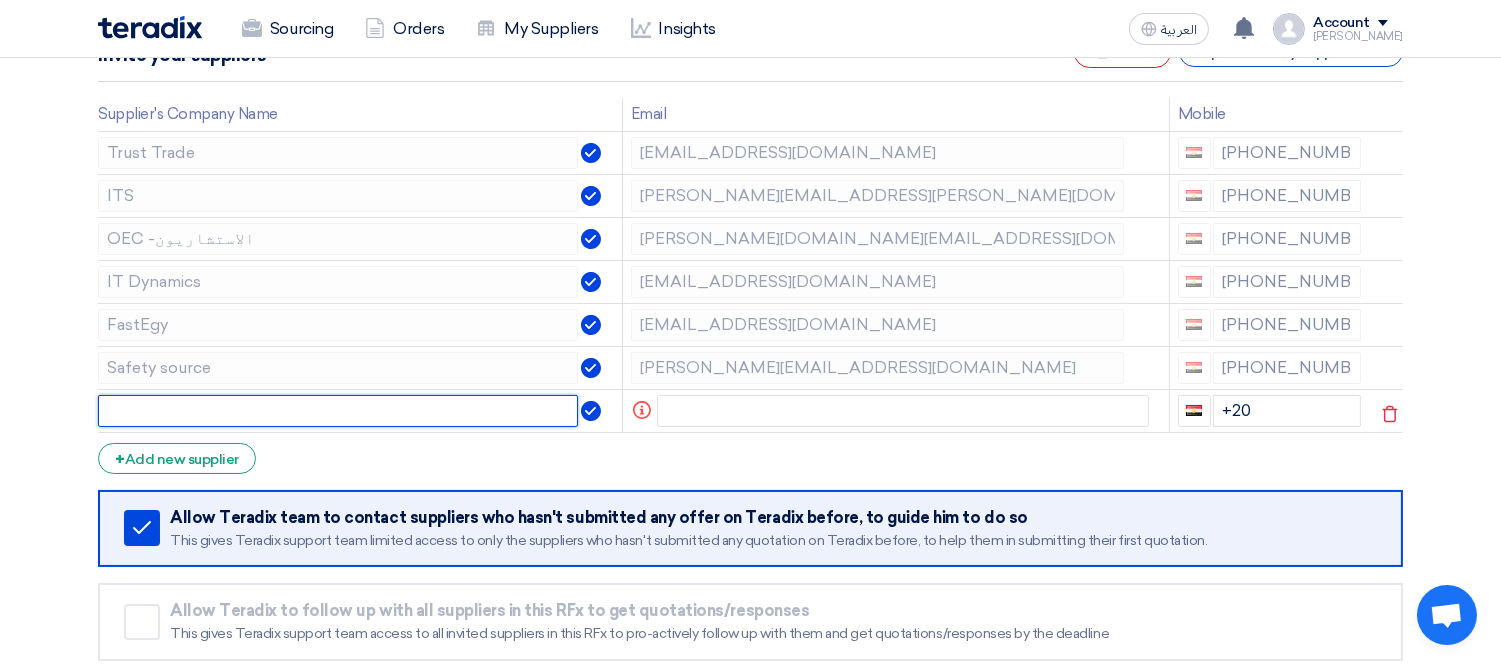 click 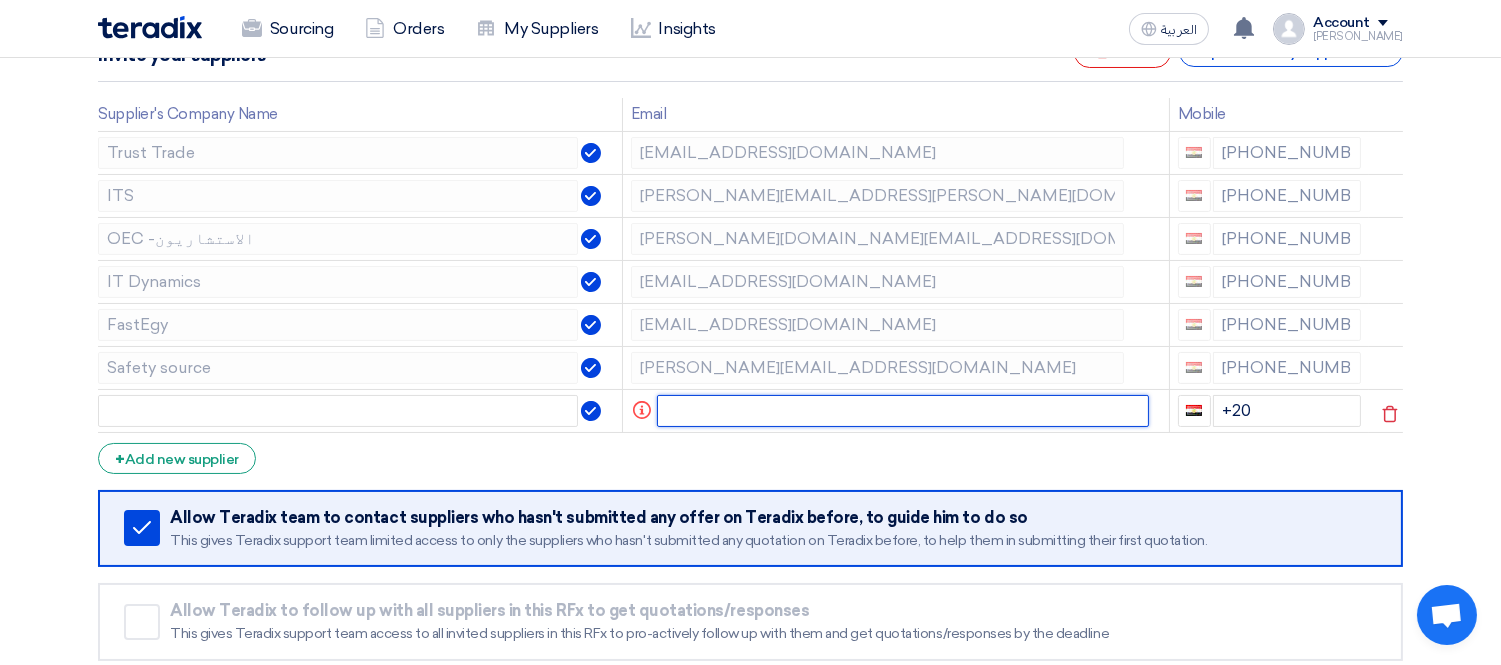 click 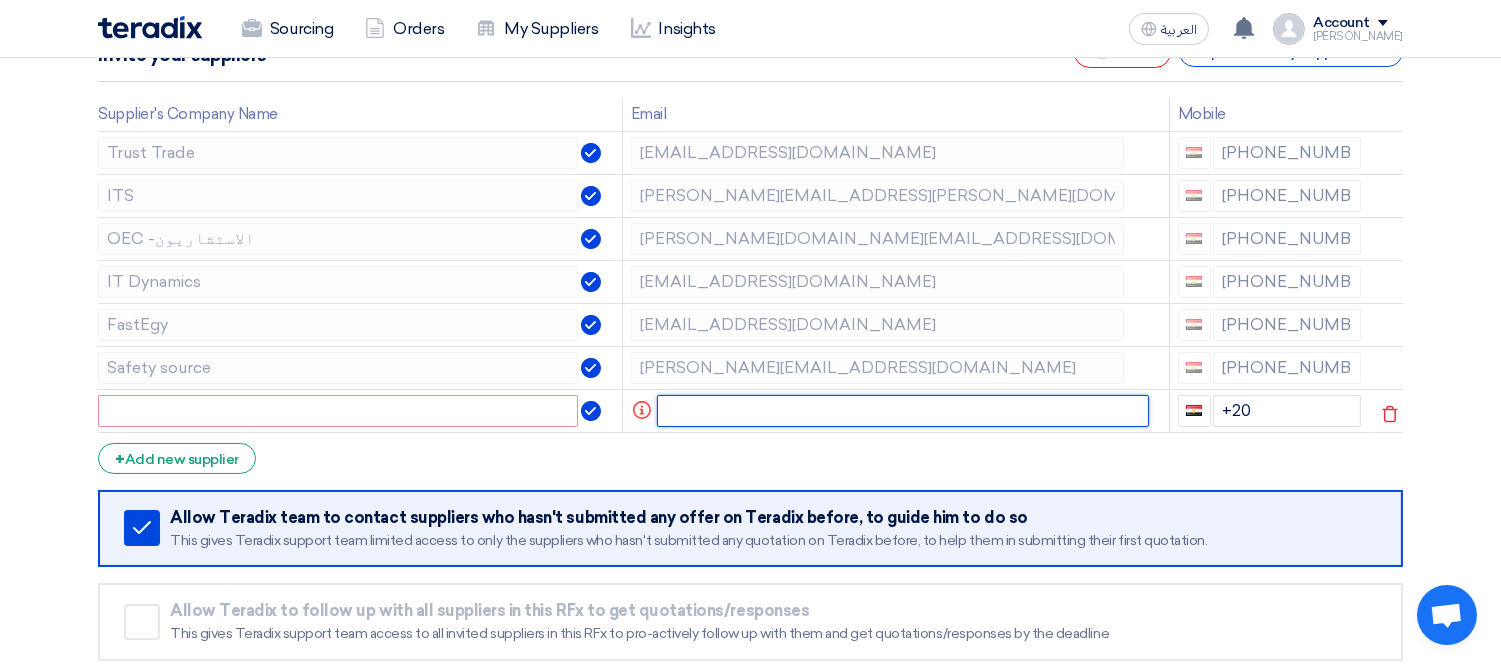 paste on "[EMAIL_ADDRESS][DOMAIN_NAME]" 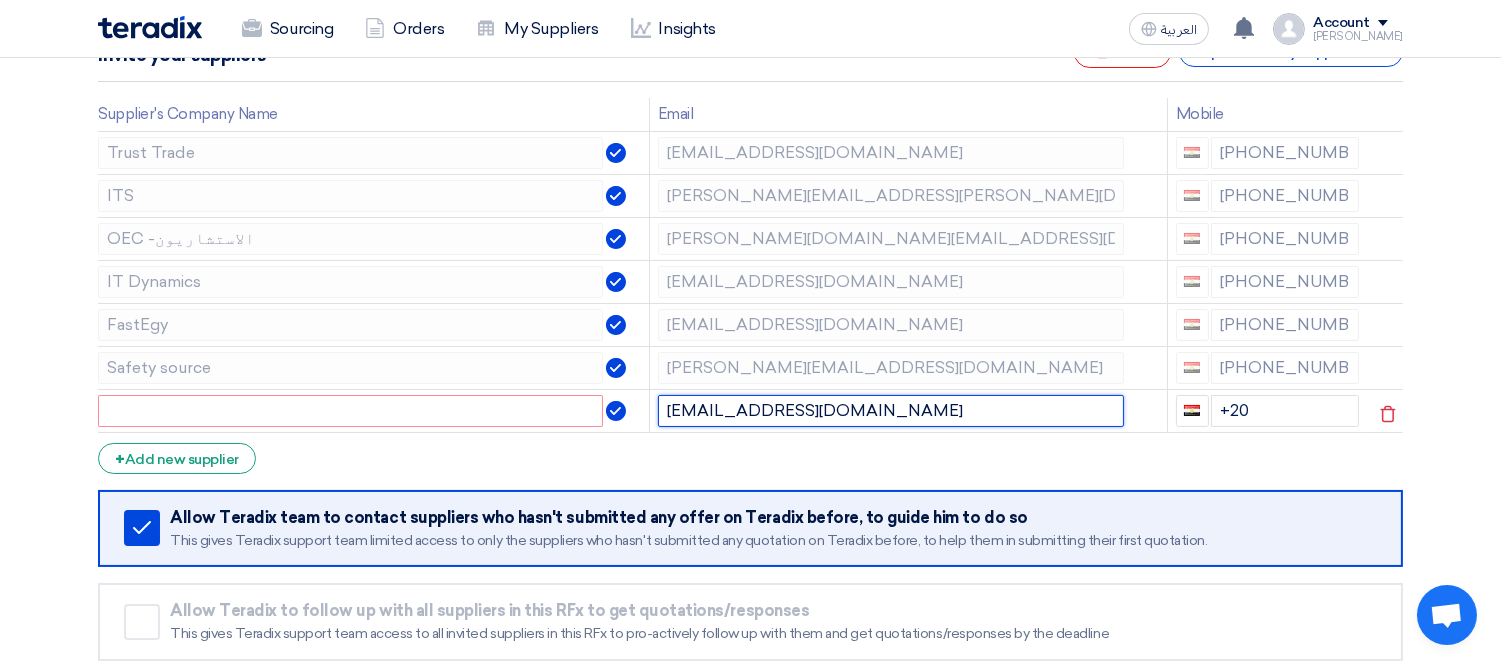 drag, startPoint x: 785, startPoint y: 416, endPoint x: 848, endPoint y: 417, distance: 63.007935 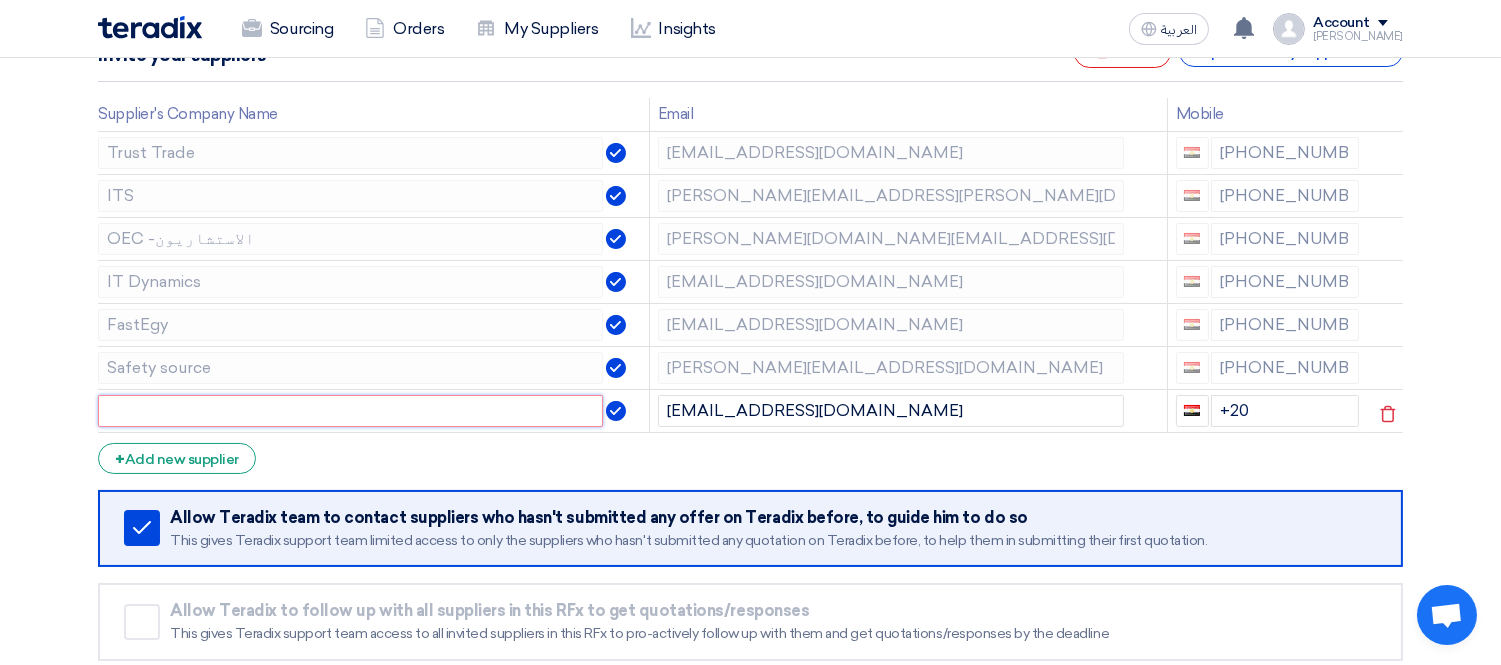 click 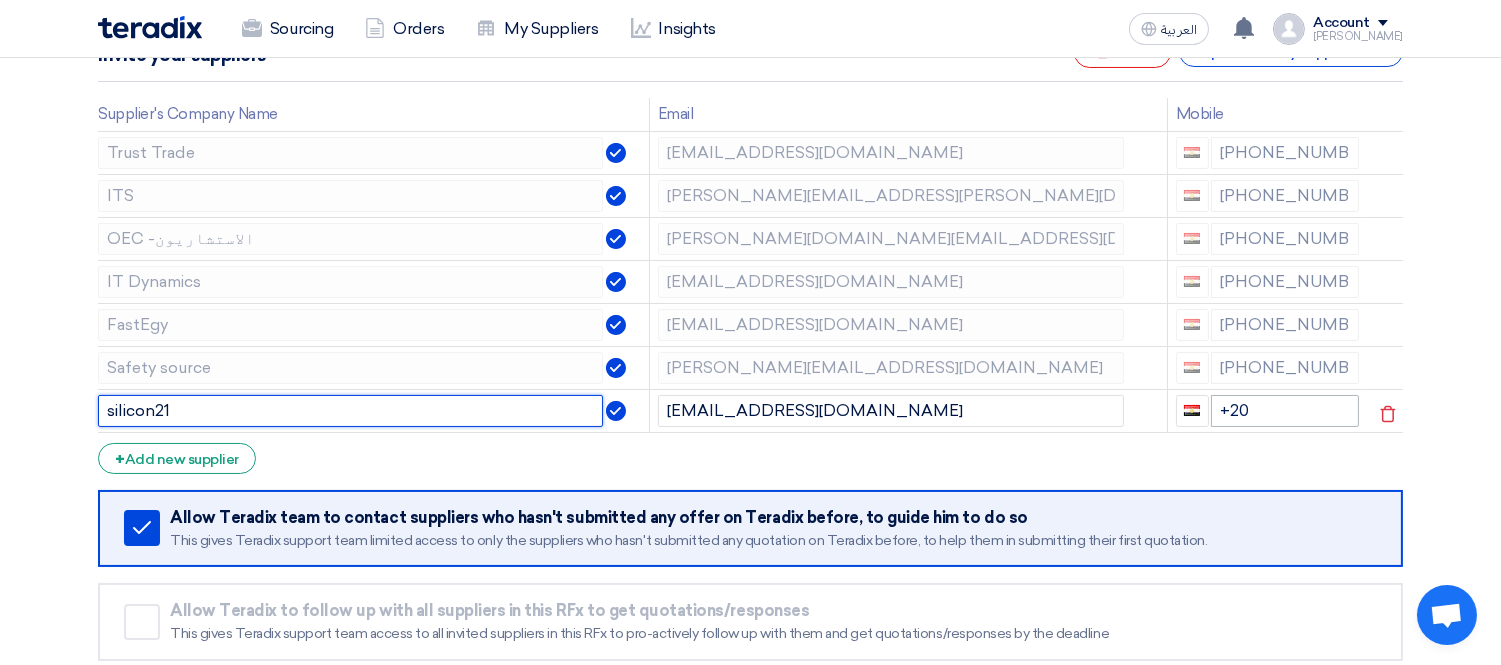 type on "silicon21" 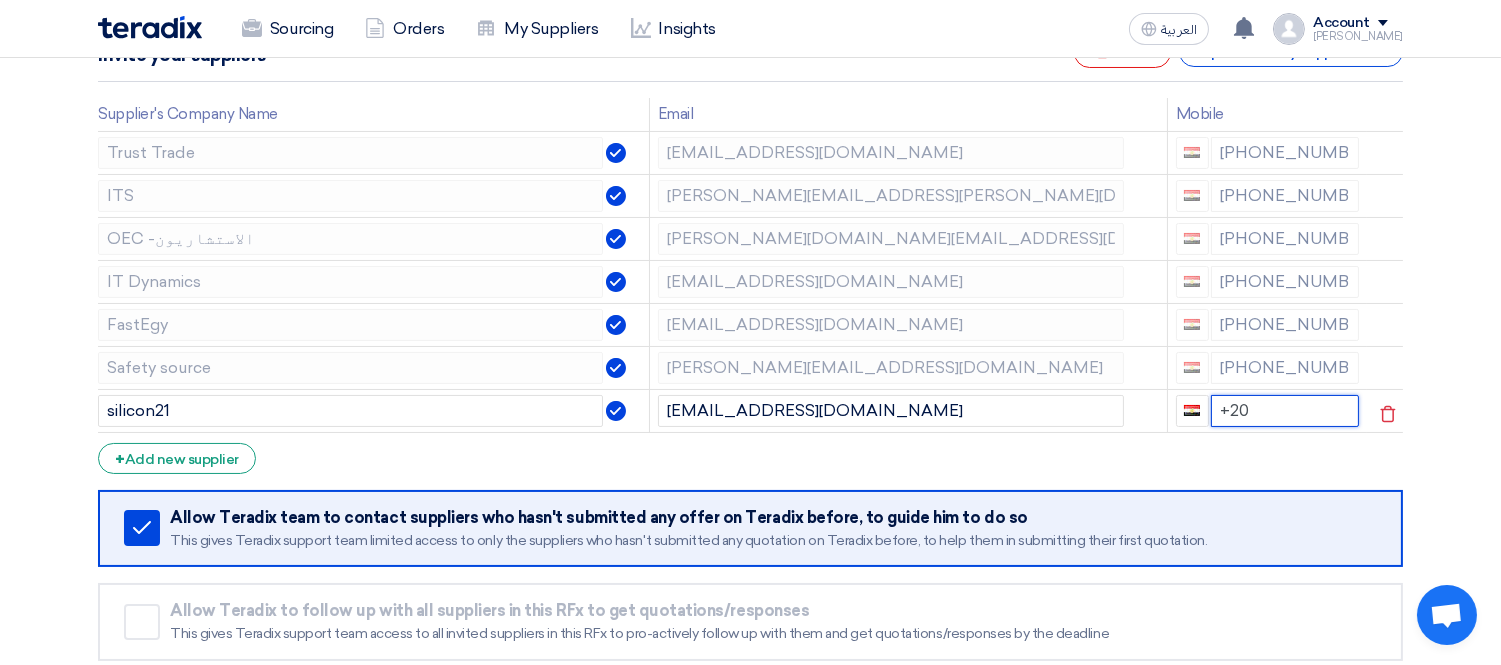 click on "+20" 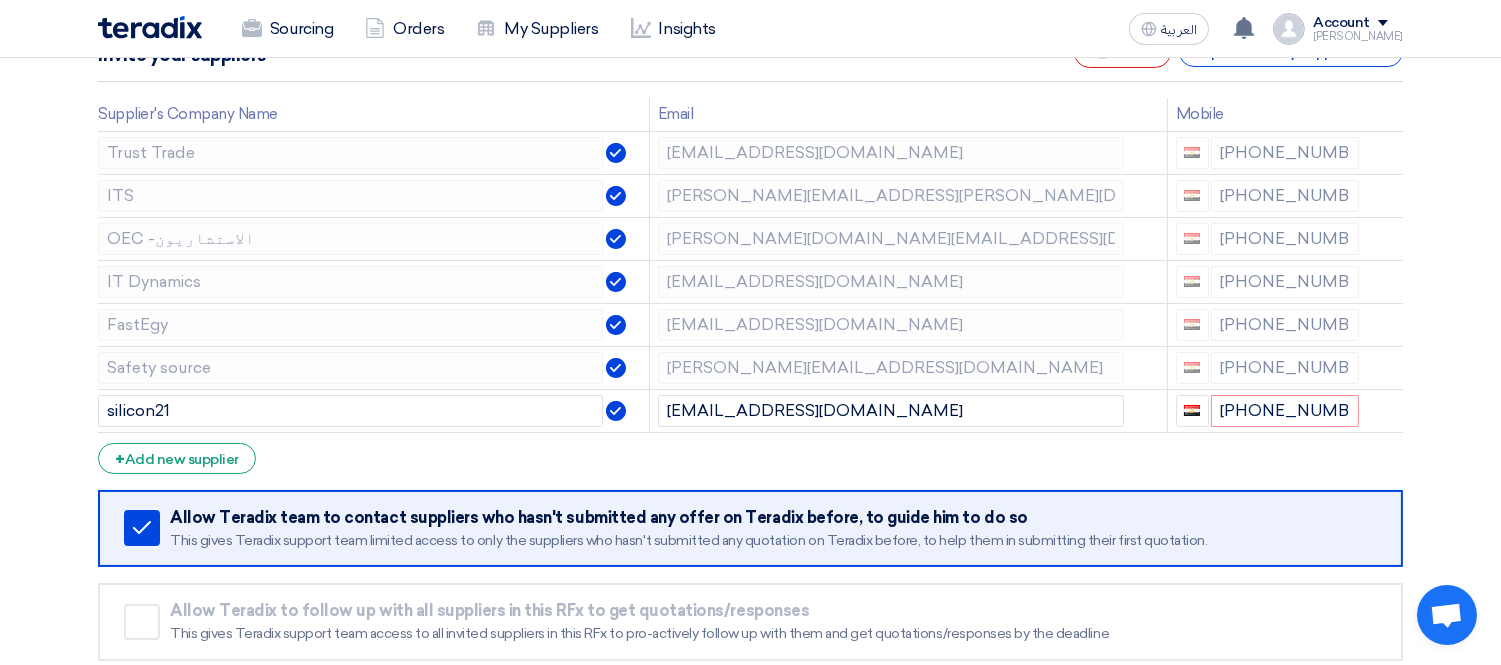 click on "Supplier Management
Minimize/Maximize Category
Invite your suppliers
Excel file
Reset
Import From My Supplier Lists
Supplier's Company Name
Email
Mobile
Trust Trade
[EMAIL_ADDRESS][DOMAIN_NAME]
[PHONE_NUMBER]
ITS" 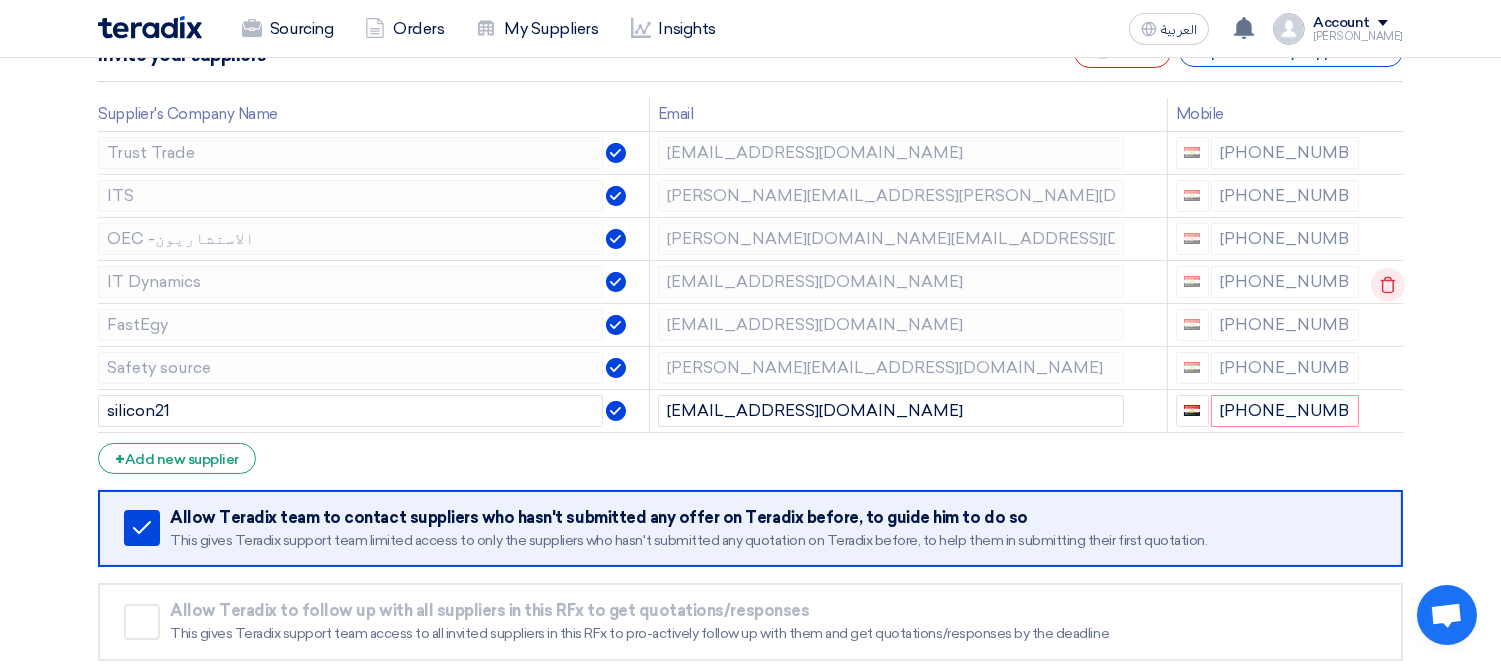 click 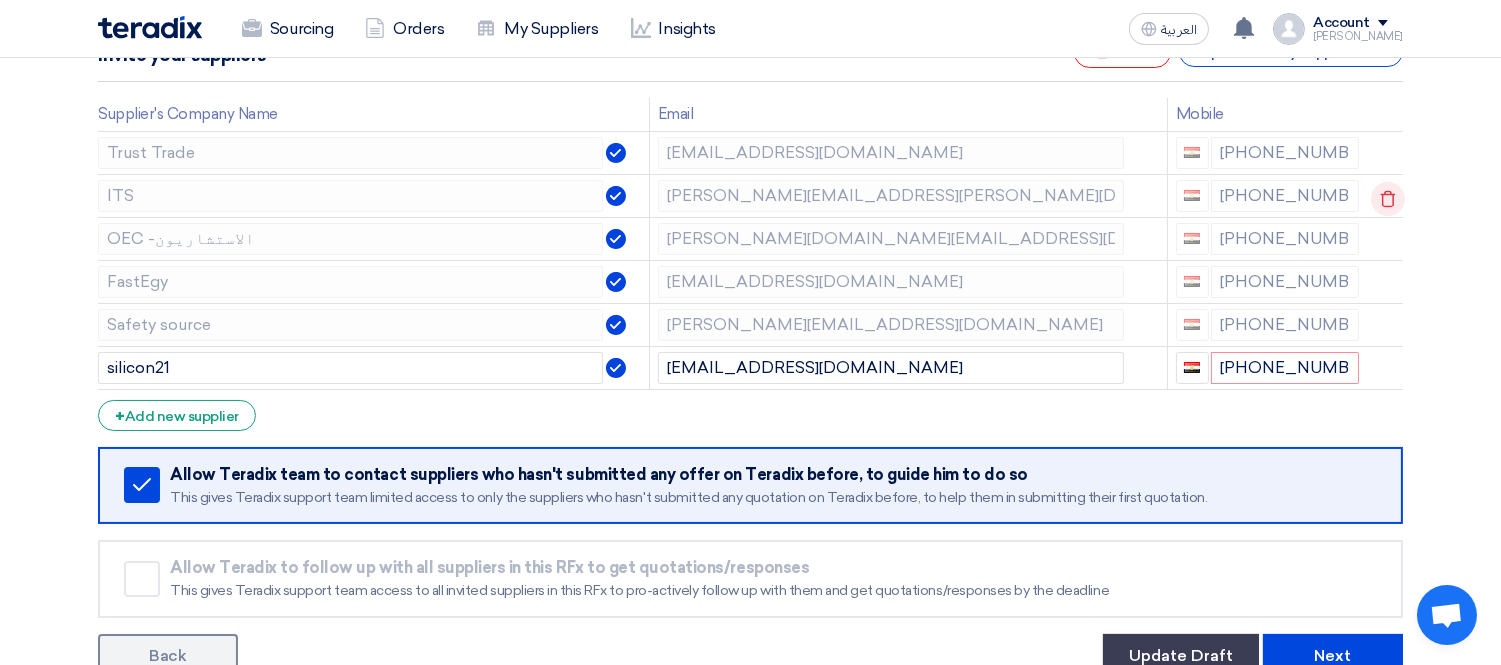 click 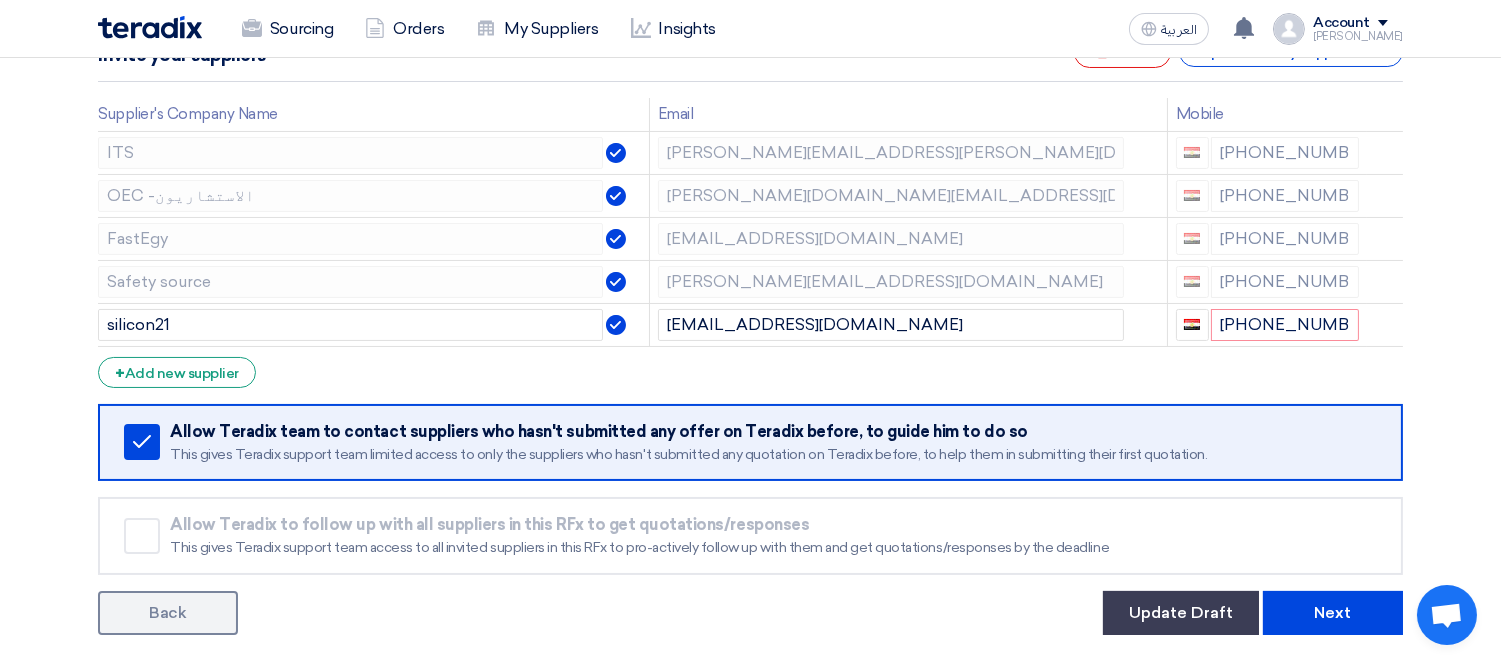 click on "Supplier Management
Minimize/Maximize Category
Invite your suppliers
Excel file
Reset
Import From My Supplier Lists
Supplier's Company Name
Email
Mobile
ITS
[PERSON_NAME][EMAIL_ADDRESS][PERSON_NAME][DOMAIN_NAME]
[PHONE_NUMBER]
OEC -الاستشاريون" 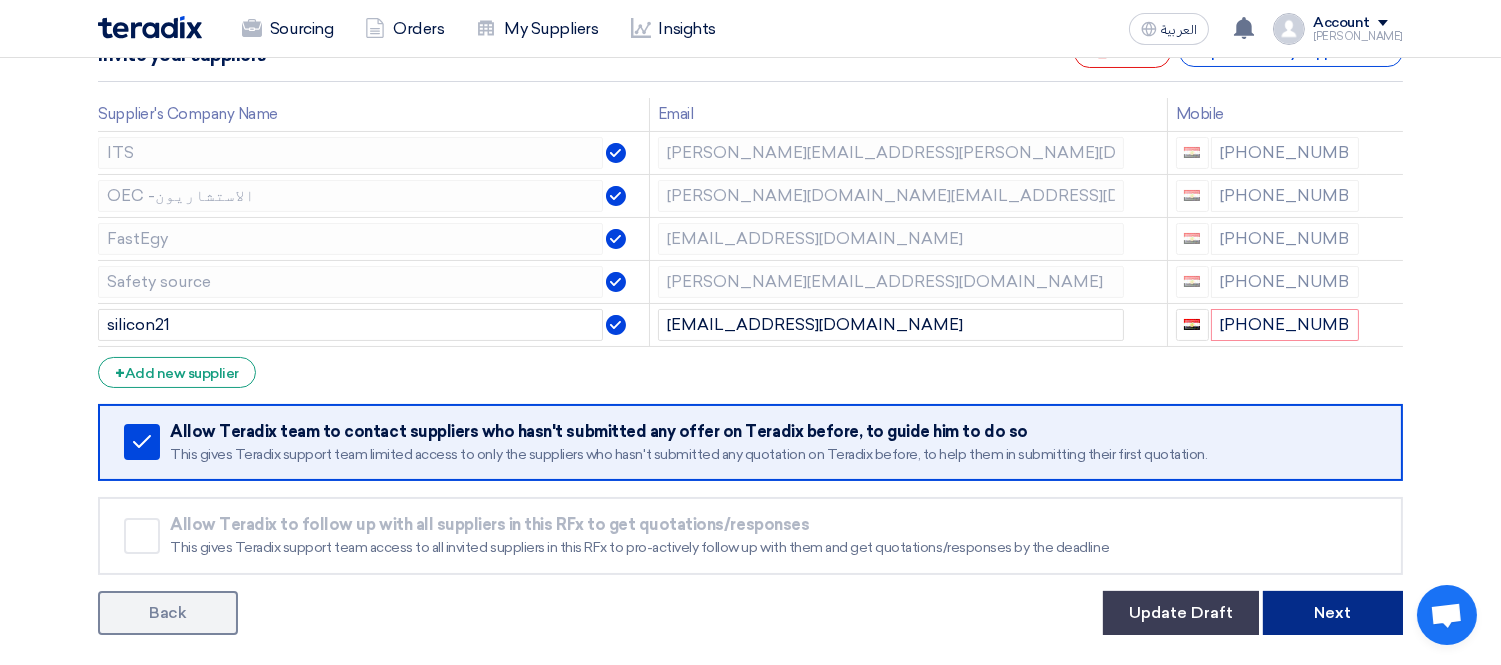 click on "Next" 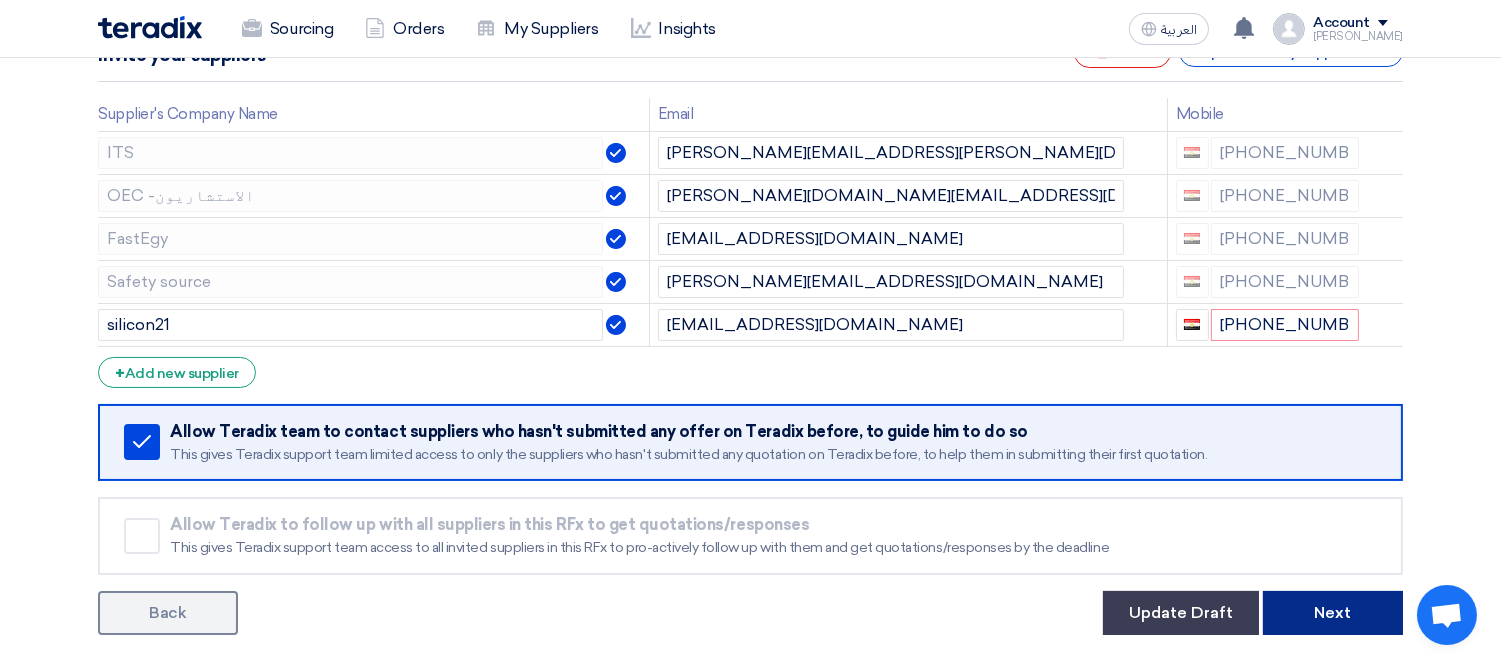click on "Next" 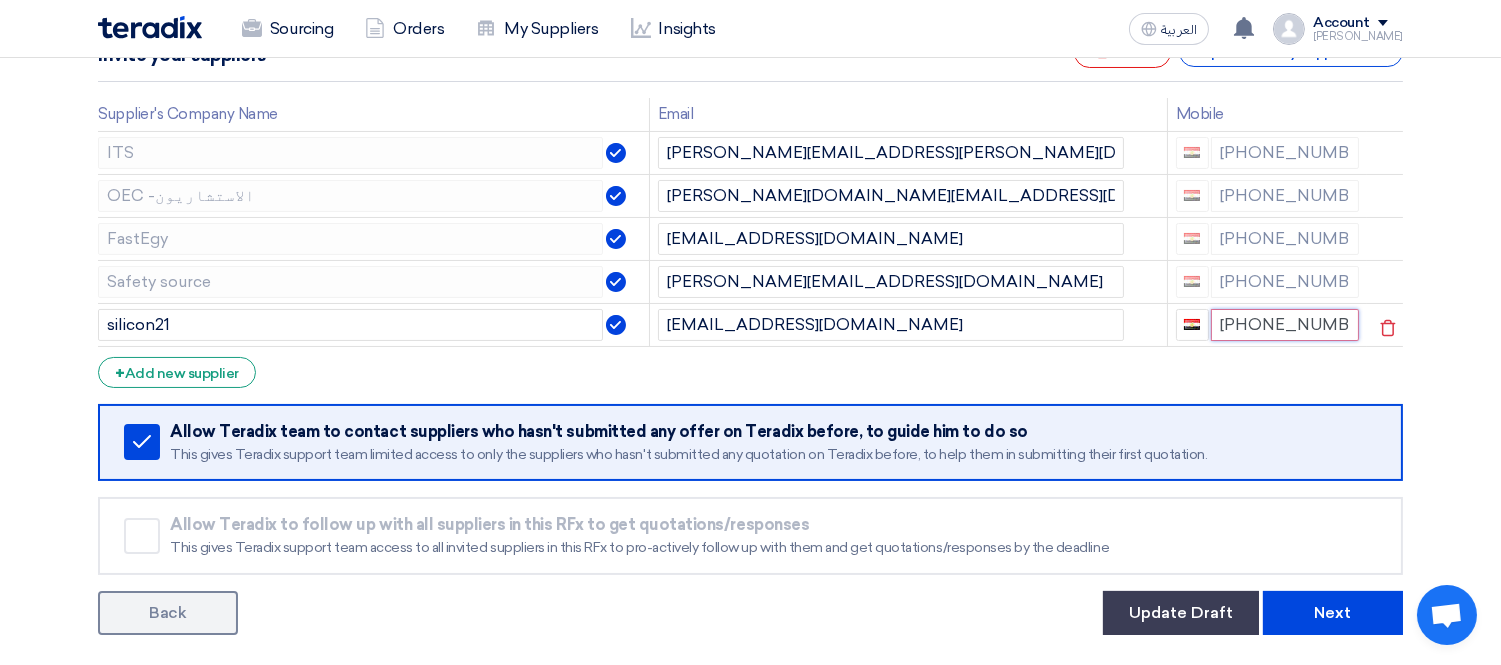 click on "[PHONE_NUMBER]" 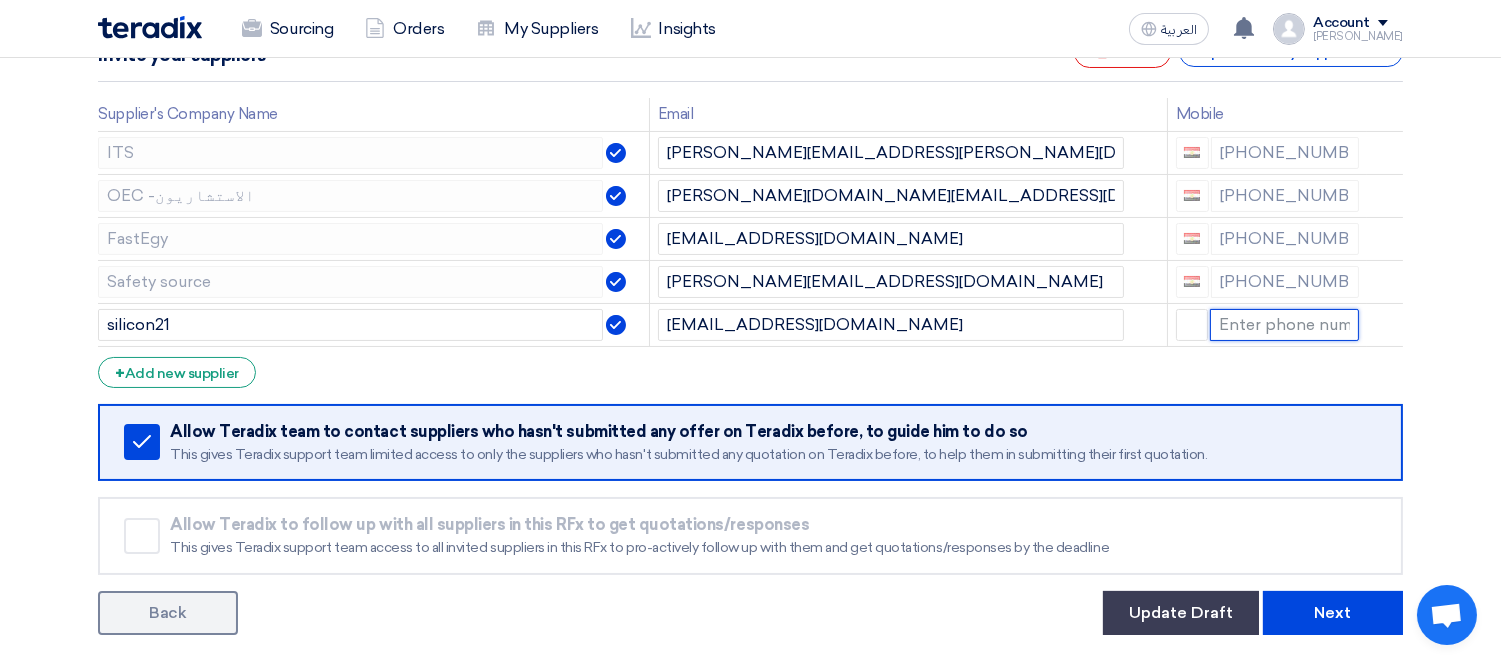 type 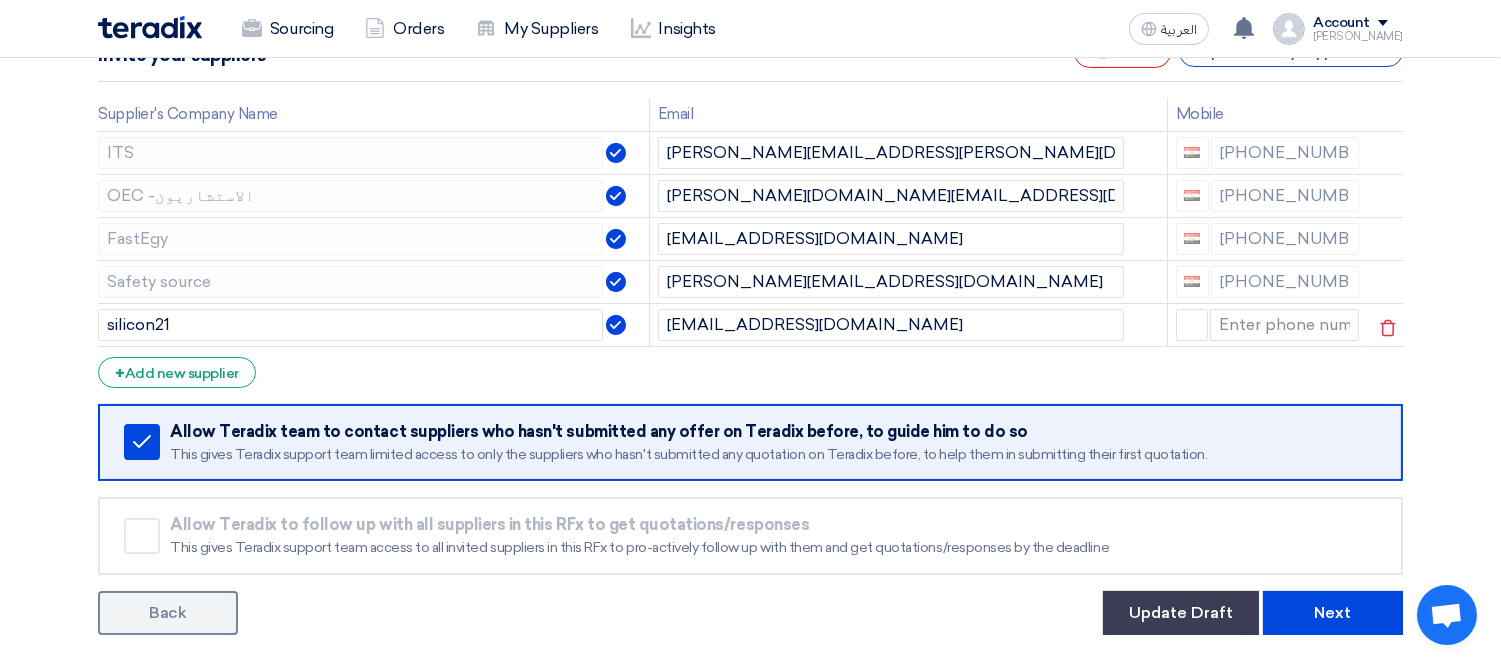 drag, startPoint x: 1263, startPoint y: 364, endPoint x: 1232, endPoint y: 343, distance: 37.44329 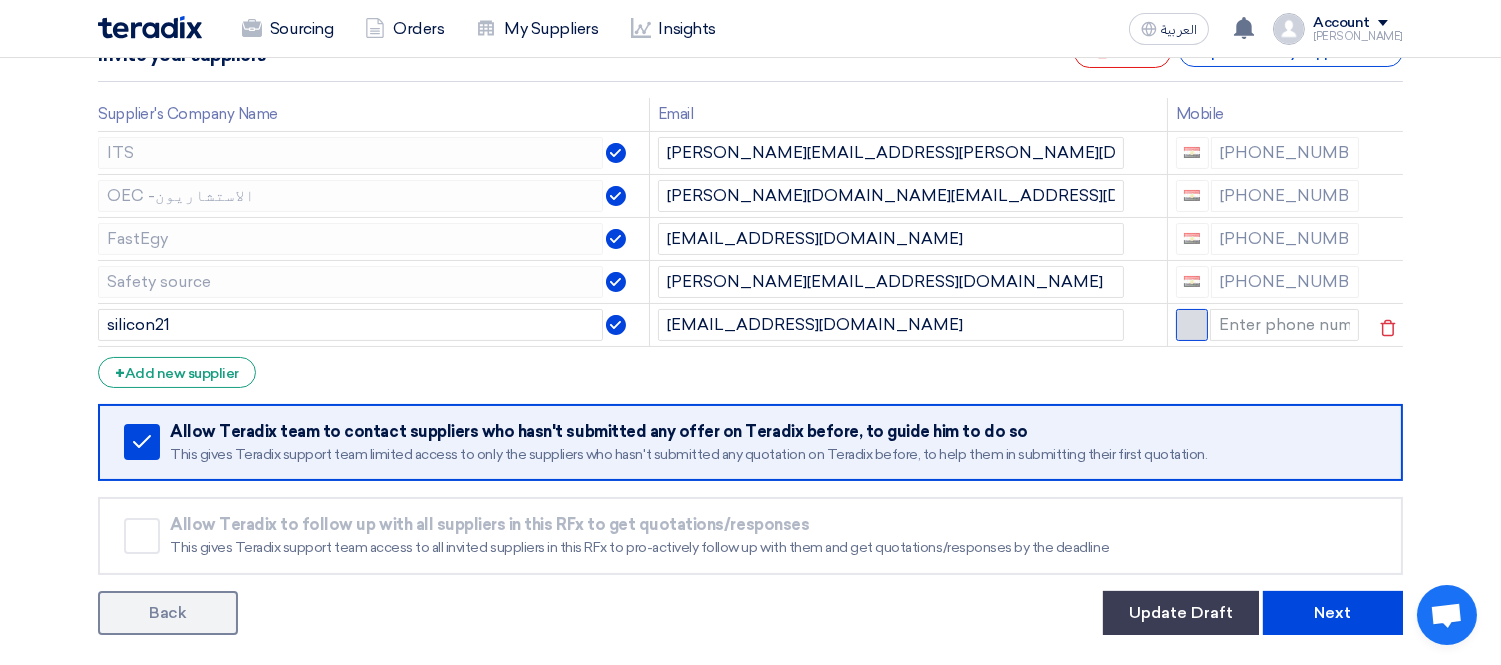 click 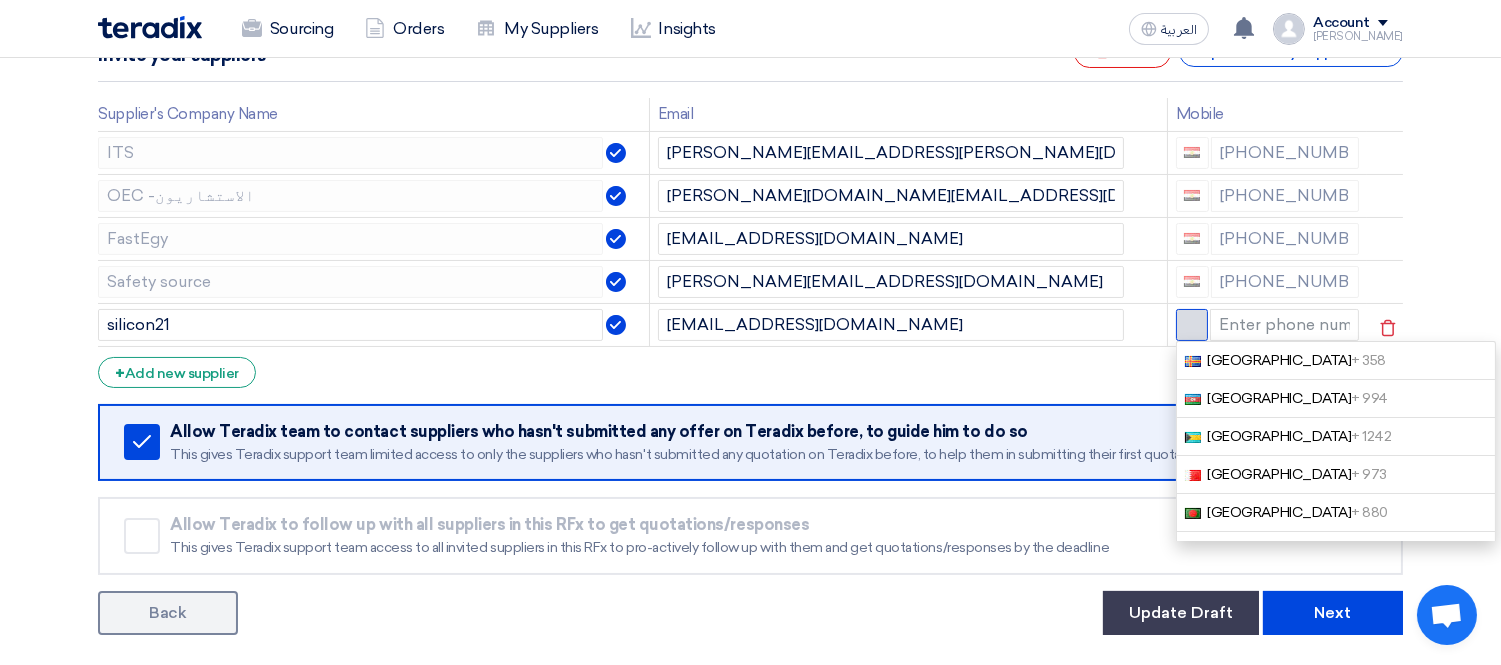 type 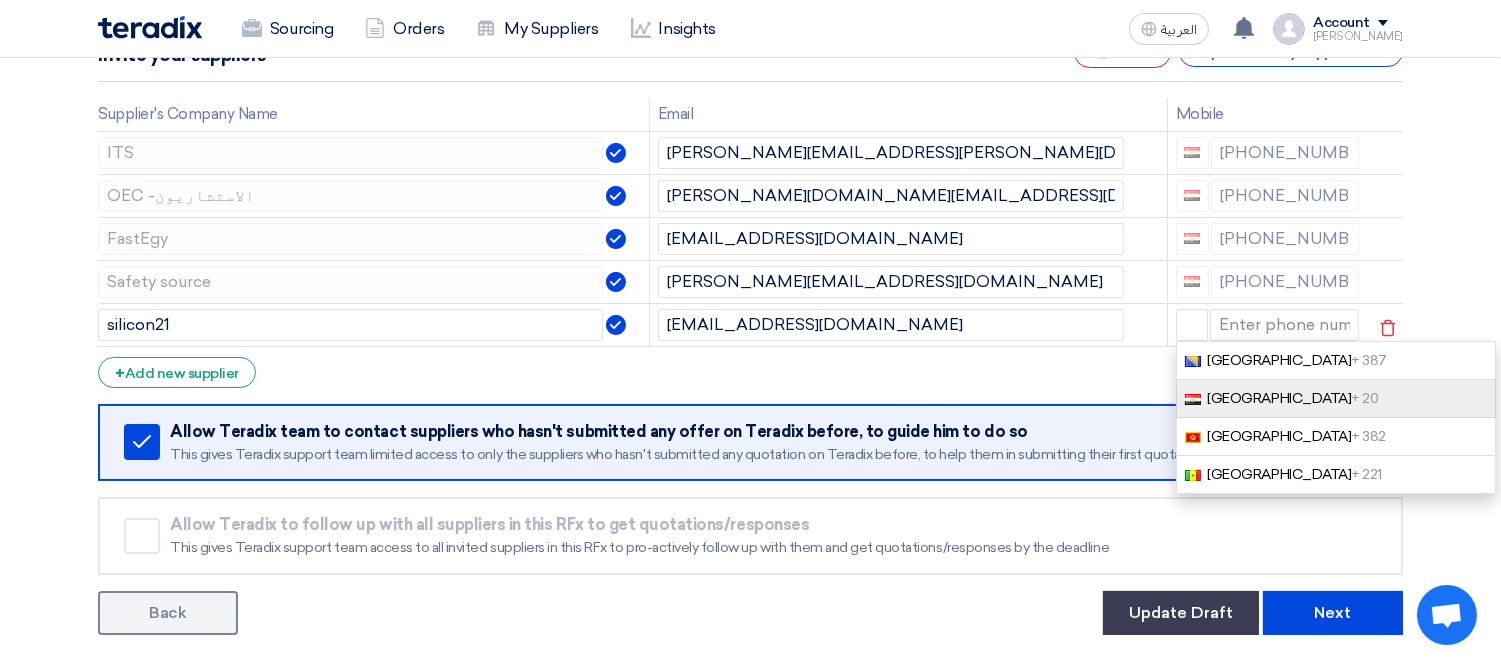 click on "[GEOGRAPHIC_DATA]   + 20" 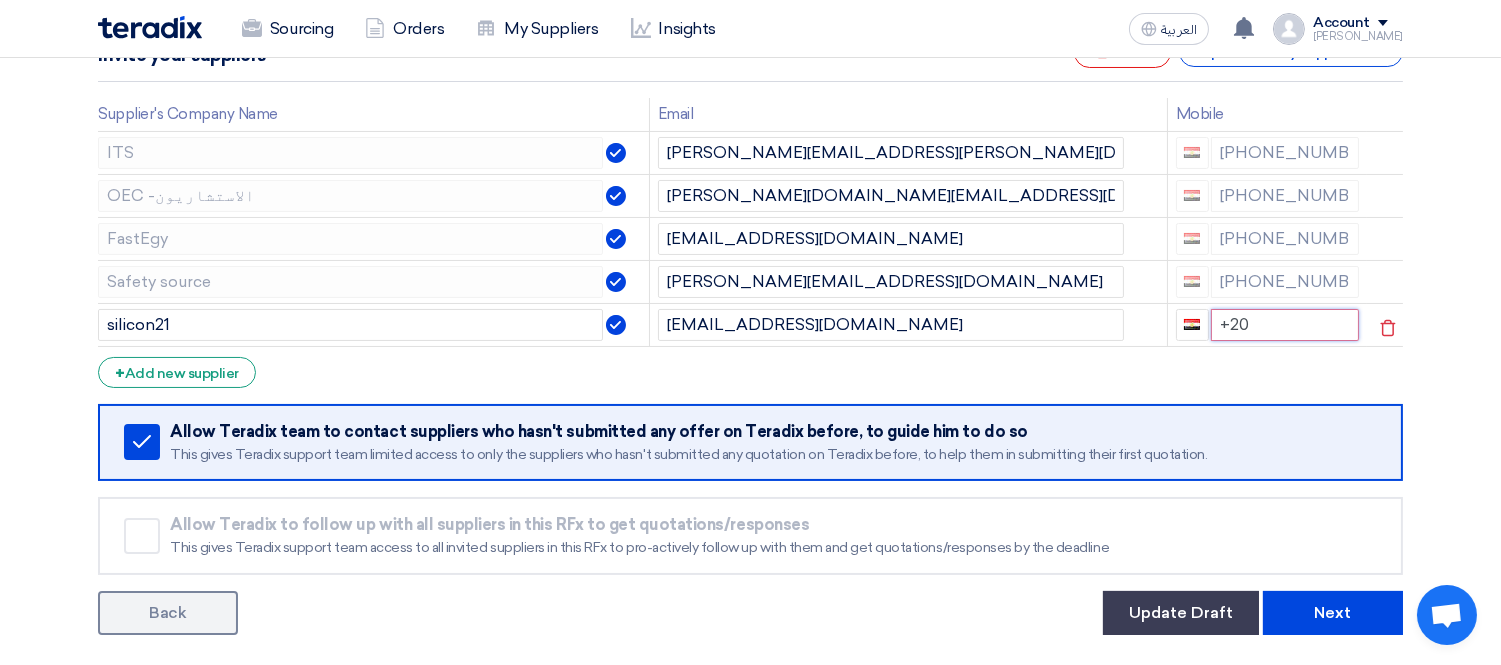 click on "+20" 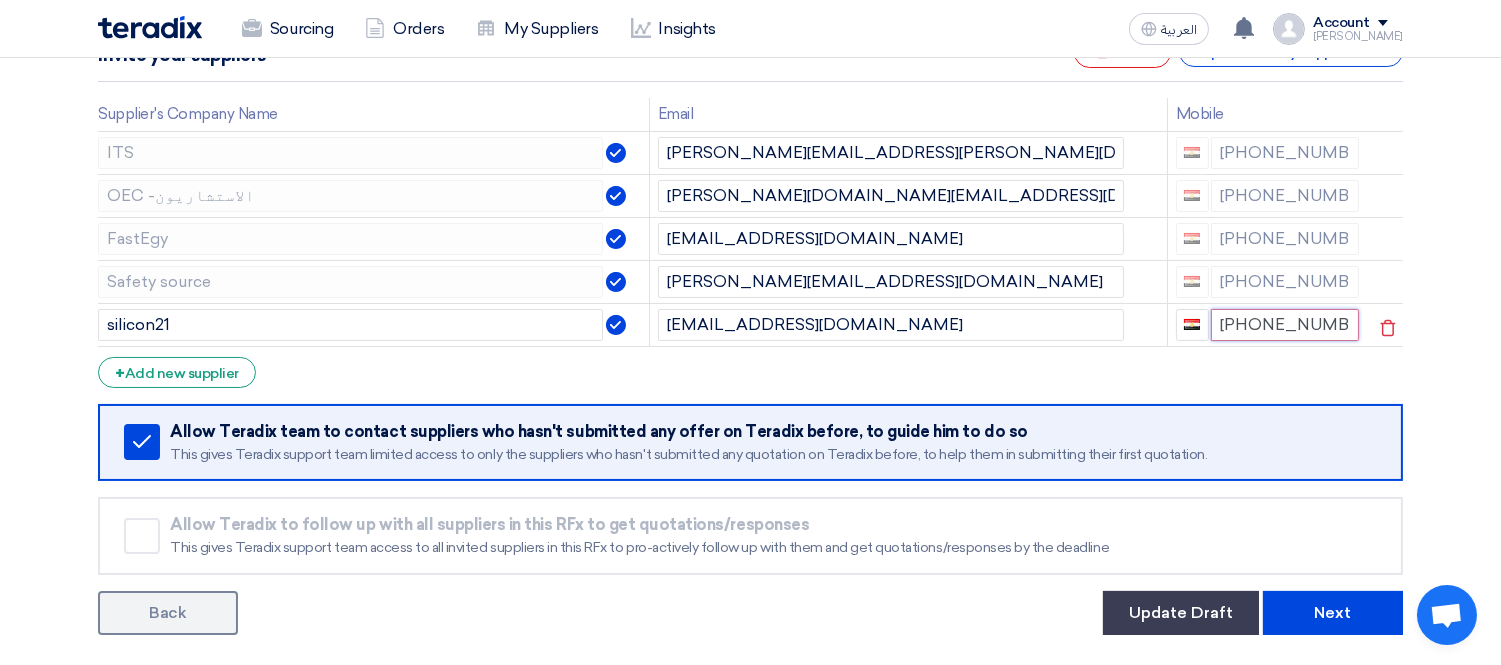 type on "[PHONE_NUMBER]" 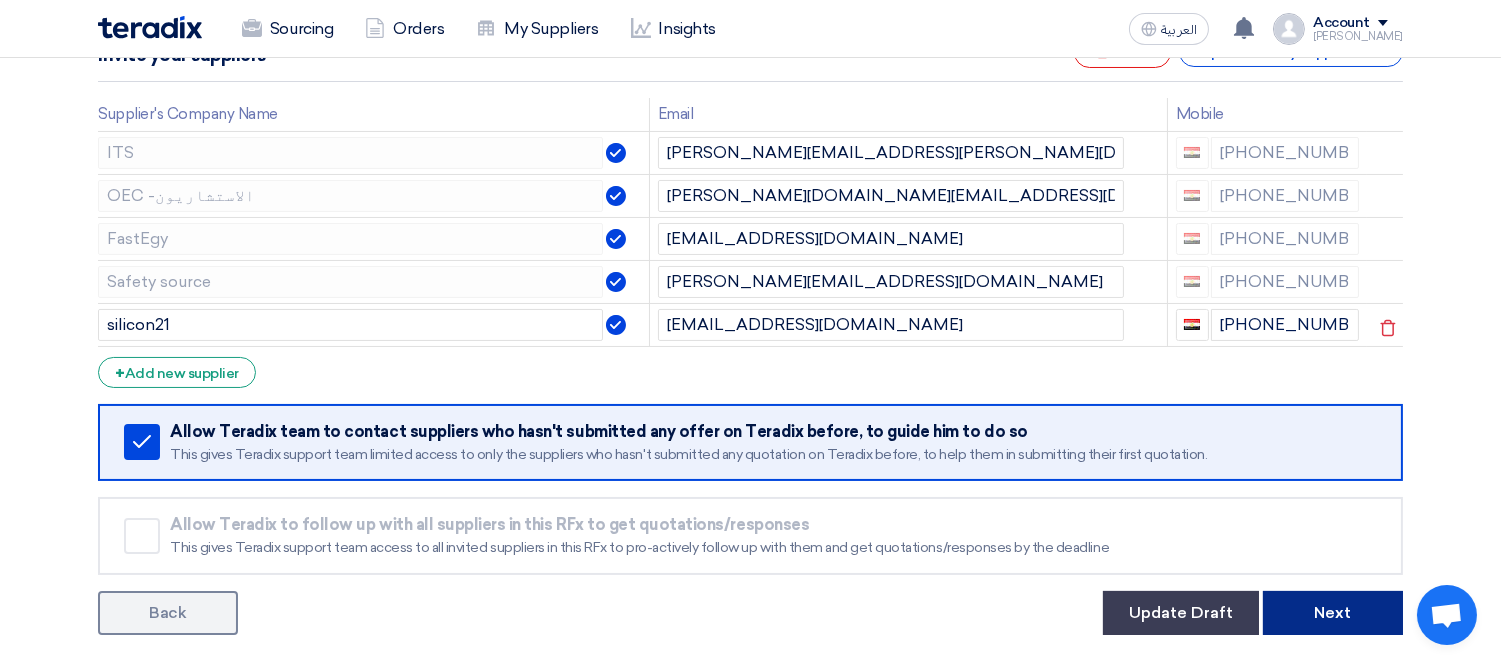 click on "Next" 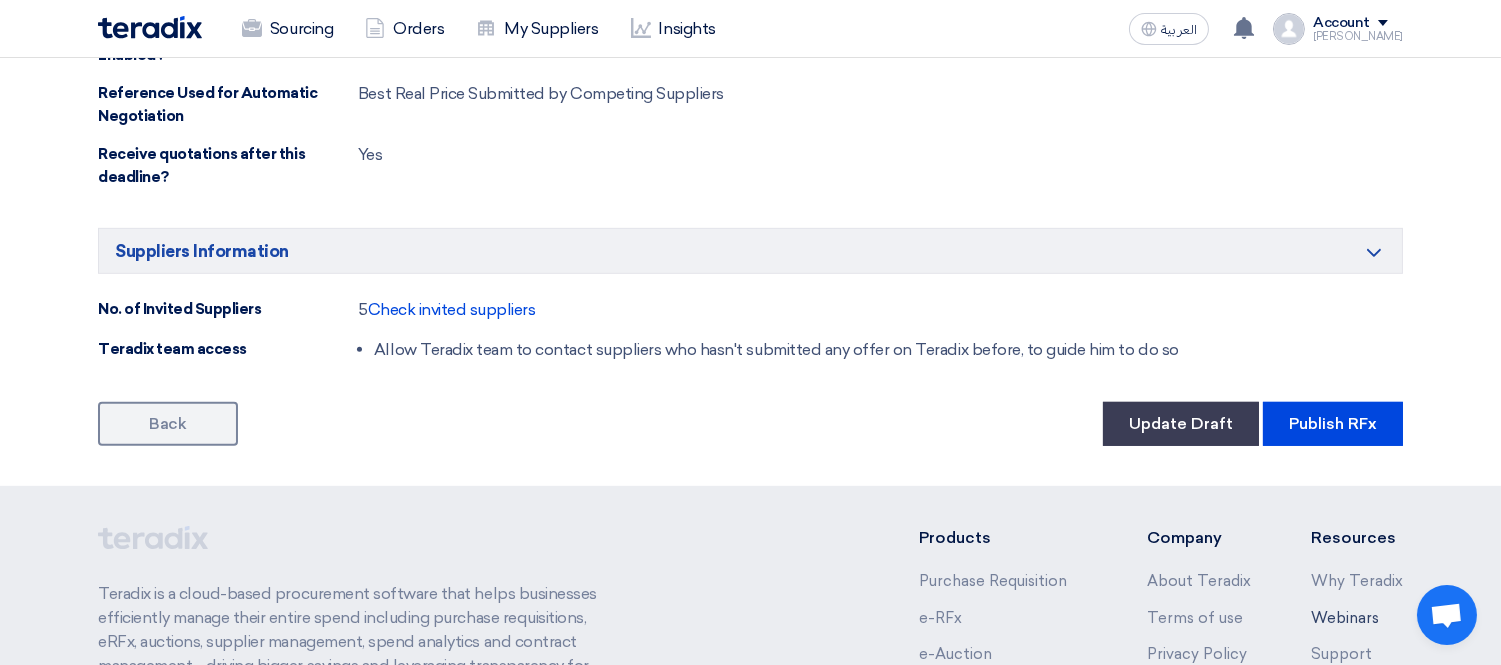 scroll, scrollTop: 2111, scrollLeft: 0, axis: vertical 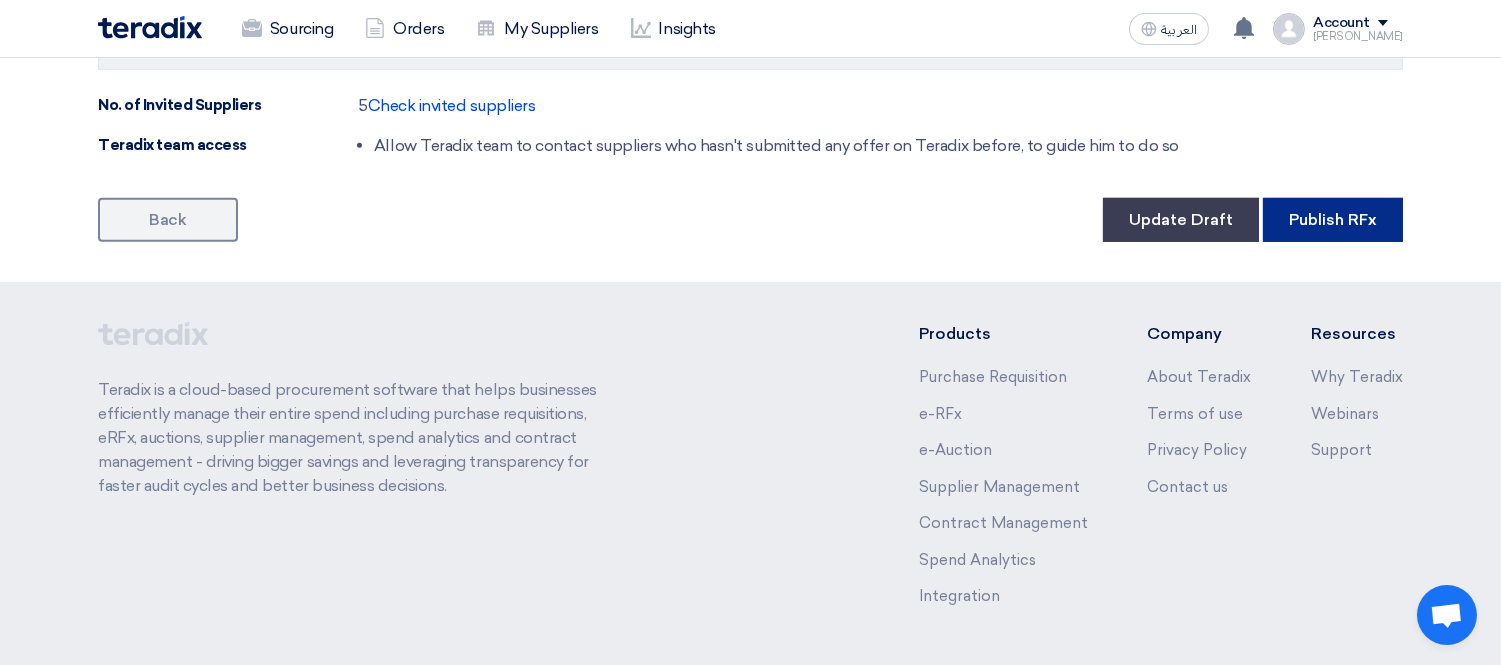 click on "Publish RFx" 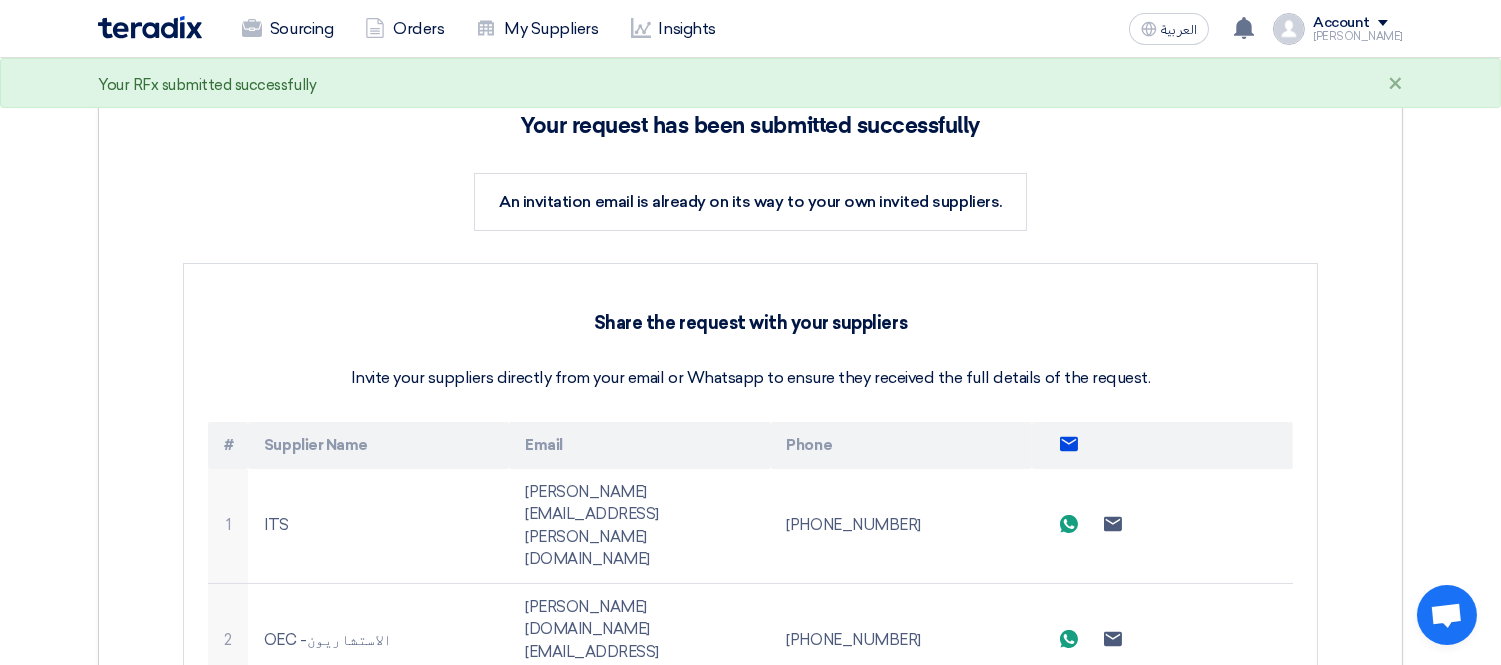 scroll, scrollTop: 777, scrollLeft: 0, axis: vertical 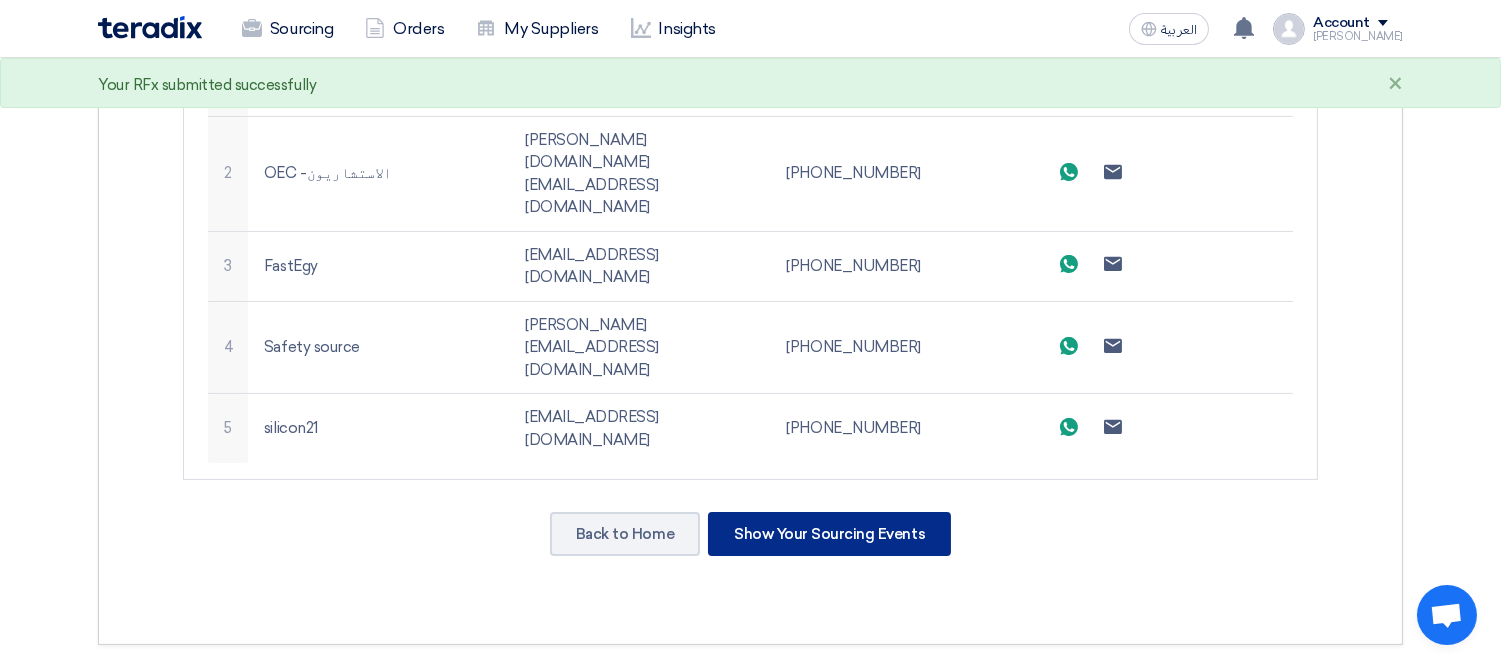 click on "Show Your Sourcing Events" 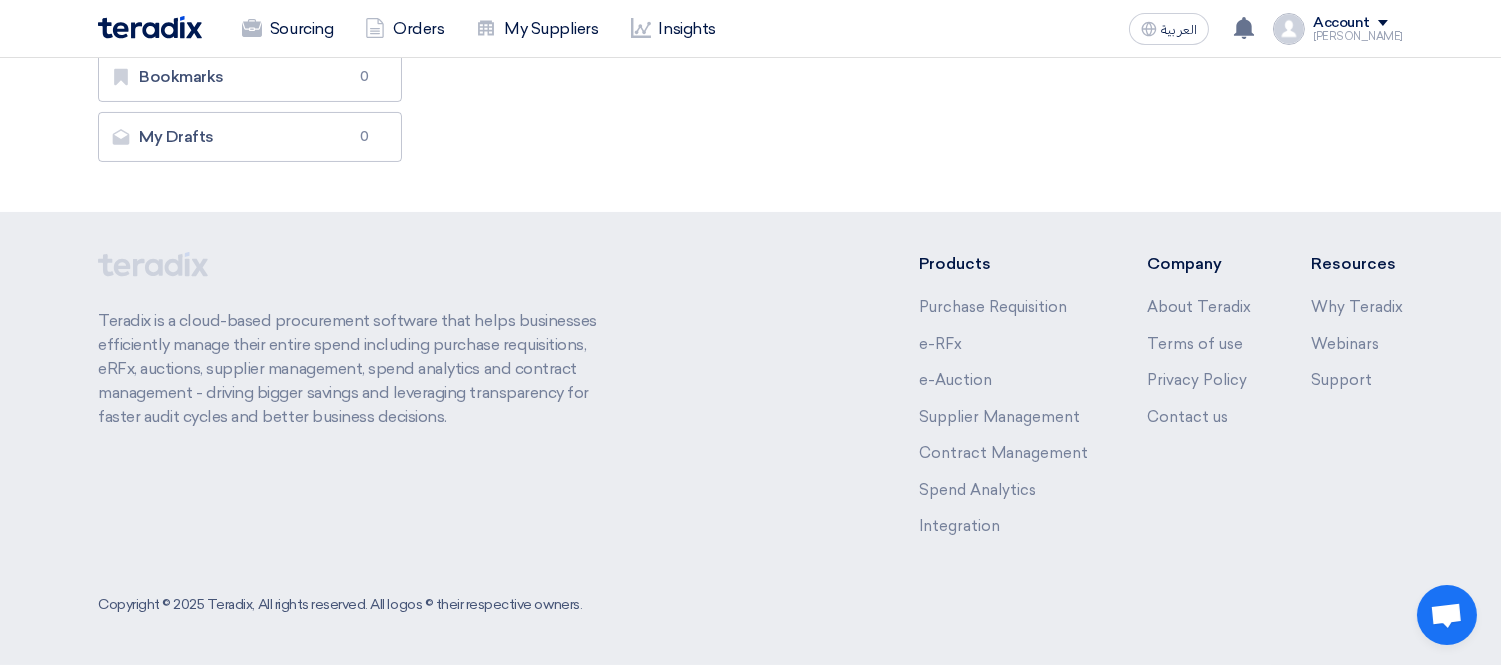scroll, scrollTop: 0, scrollLeft: 0, axis: both 